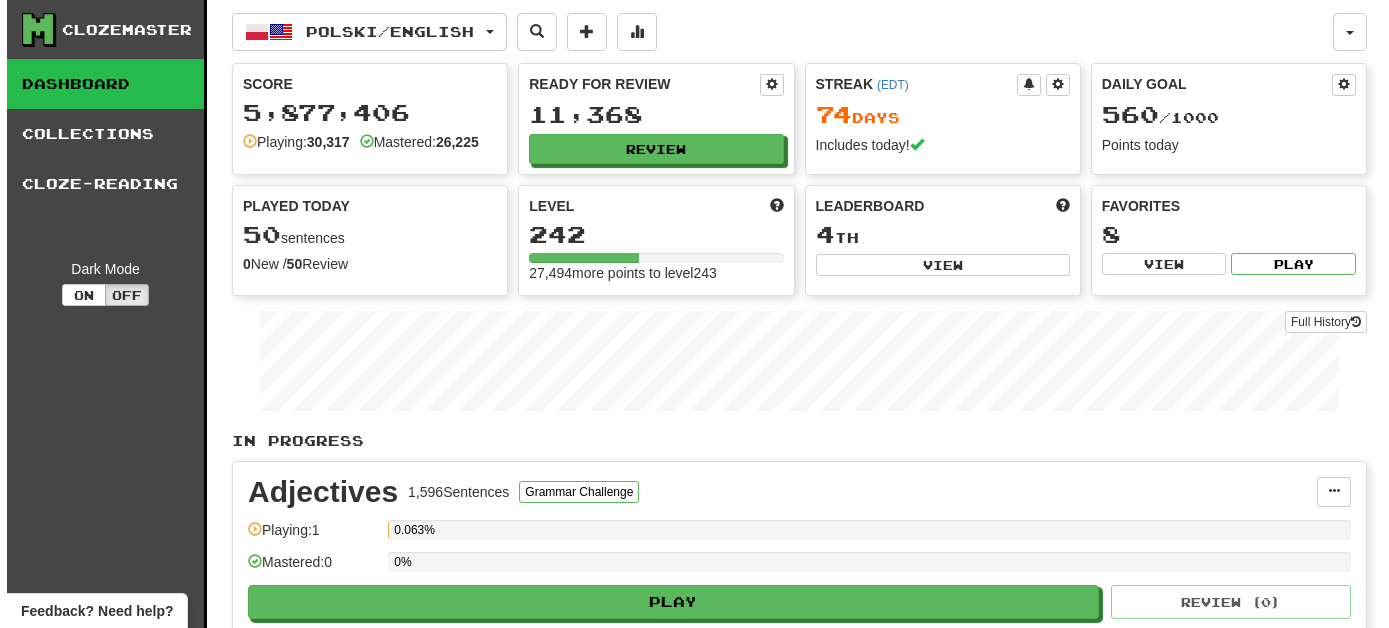 scroll, scrollTop: 0, scrollLeft: 0, axis: both 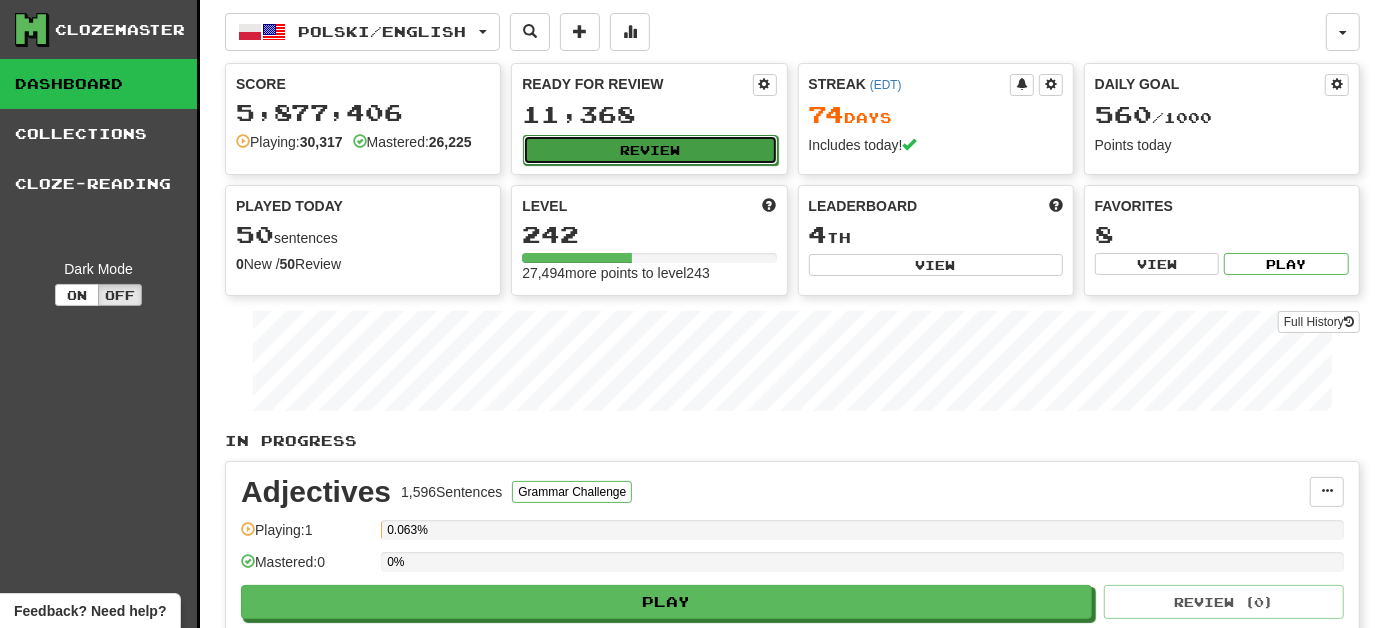 click on "Review" at bounding box center (650, 150) 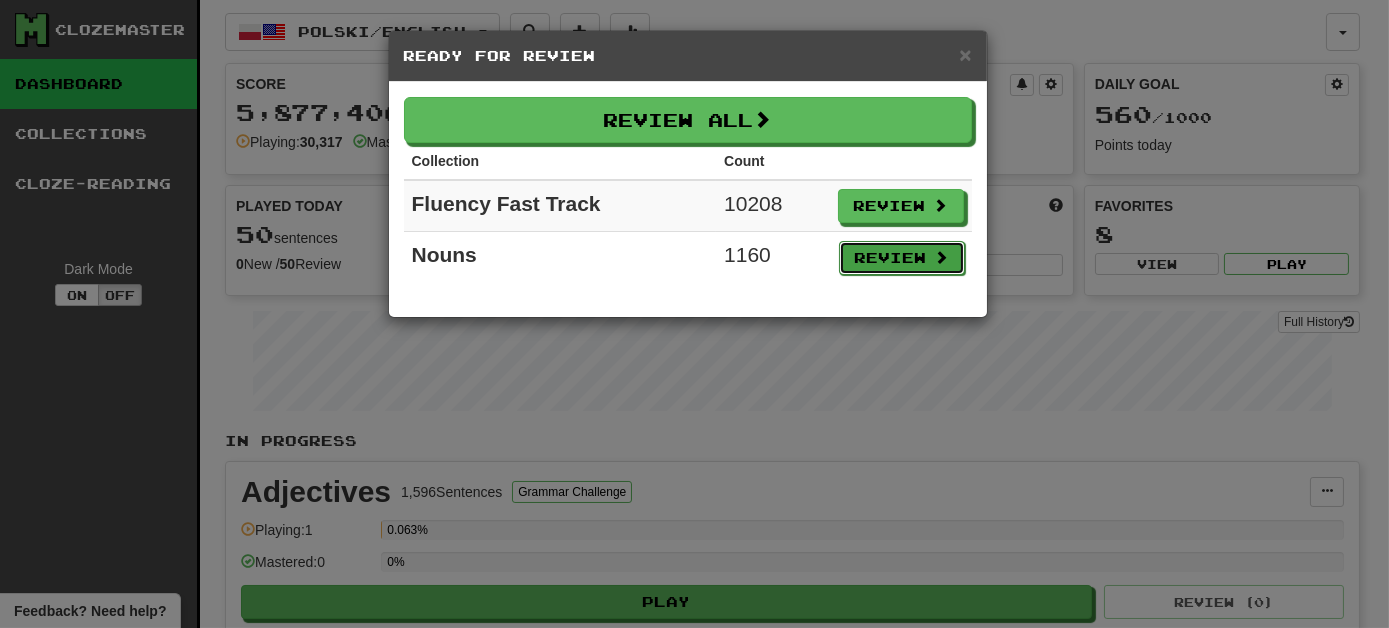 click on "Review" at bounding box center [902, 258] 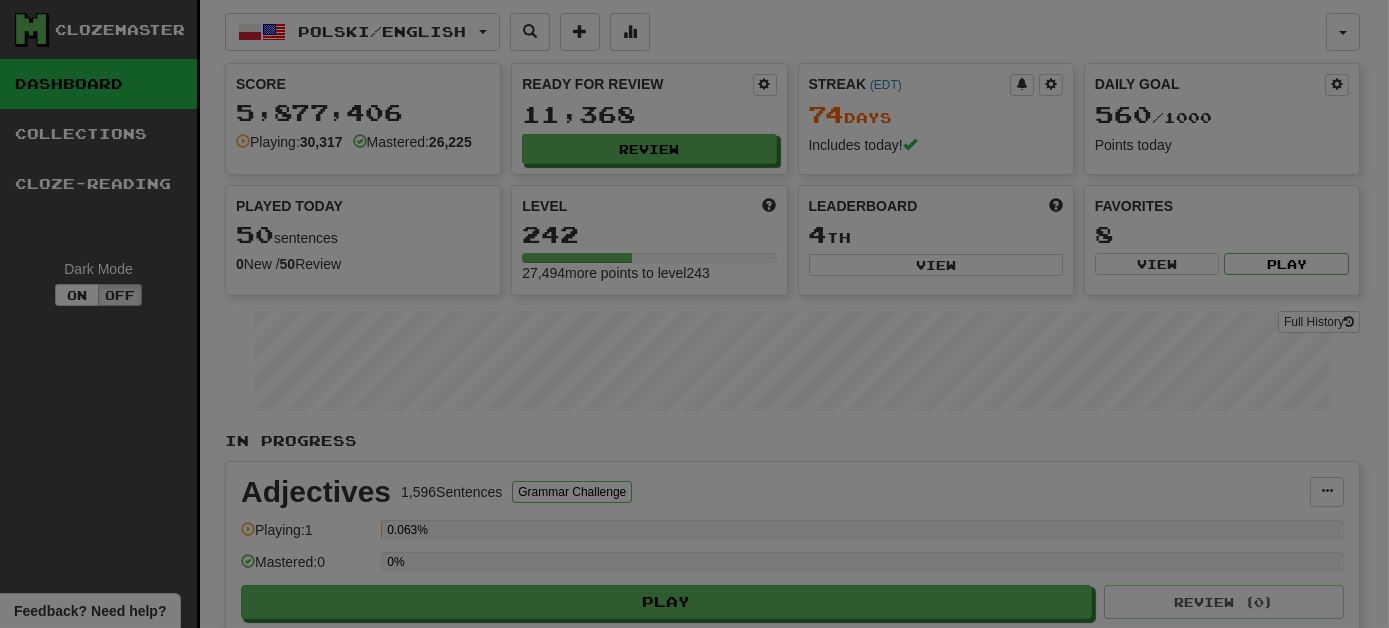 select on "***" 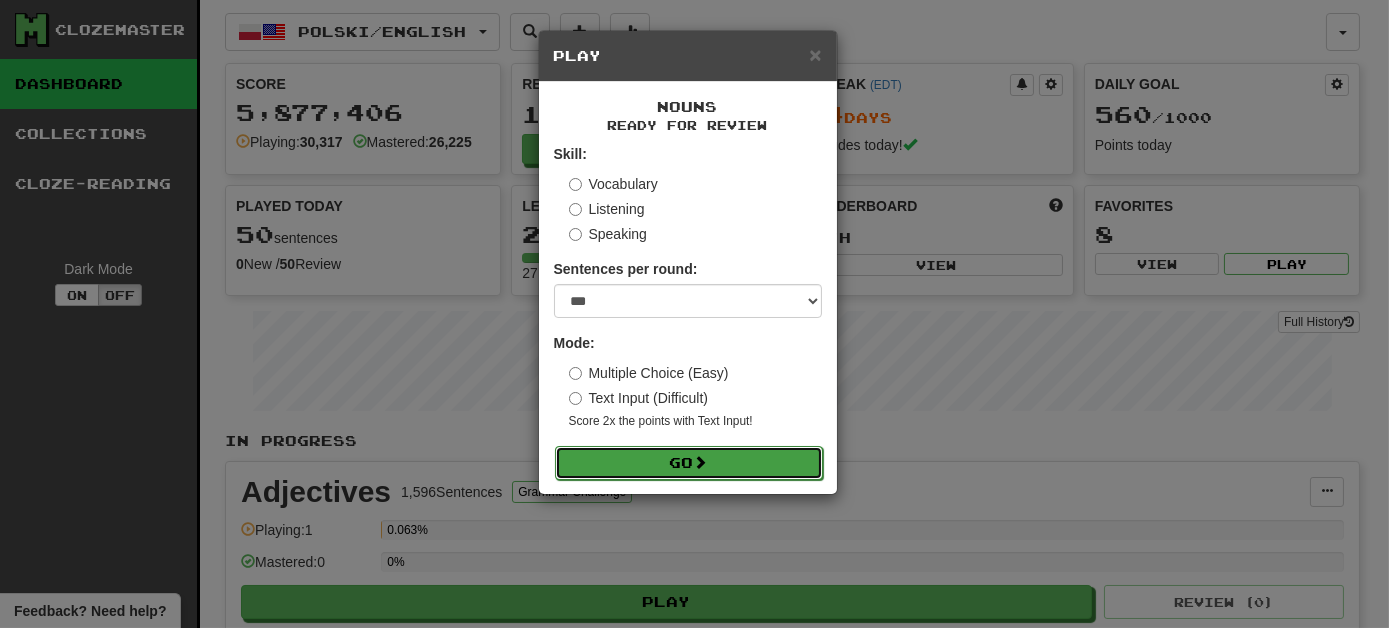 click on "Go" at bounding box center (689, 463) 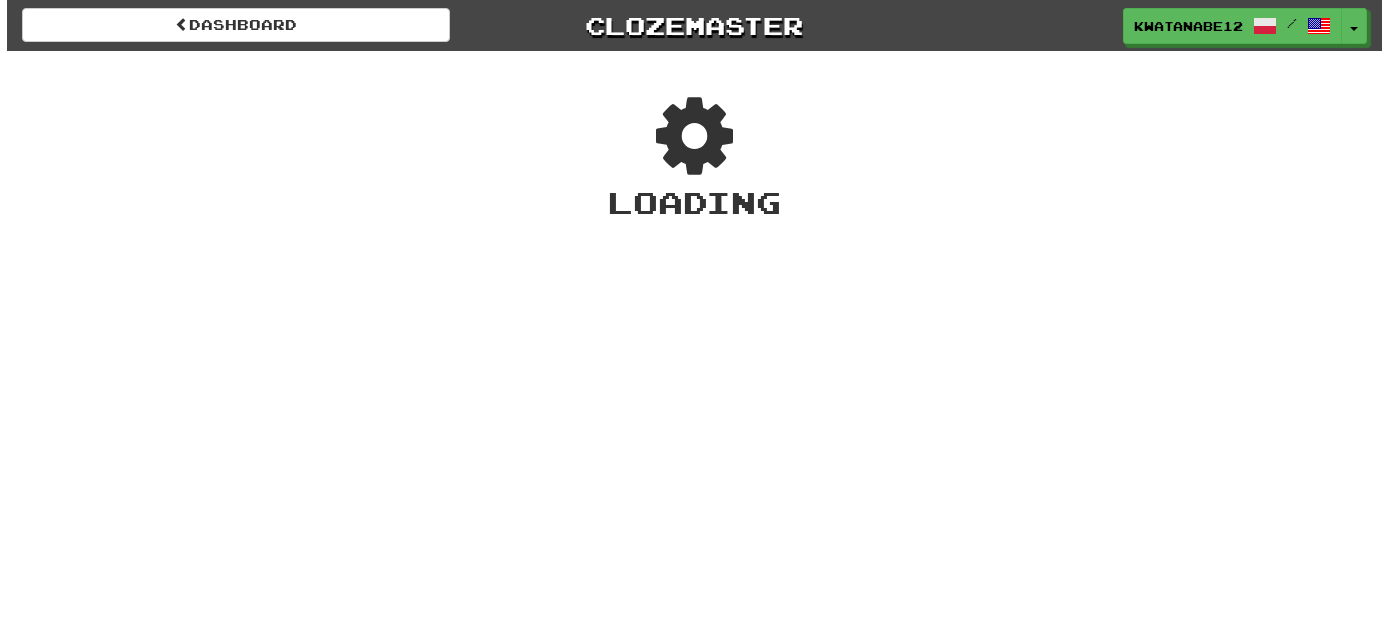 scroll, scrollTop: 0, scrollLeft: 0, axis: both 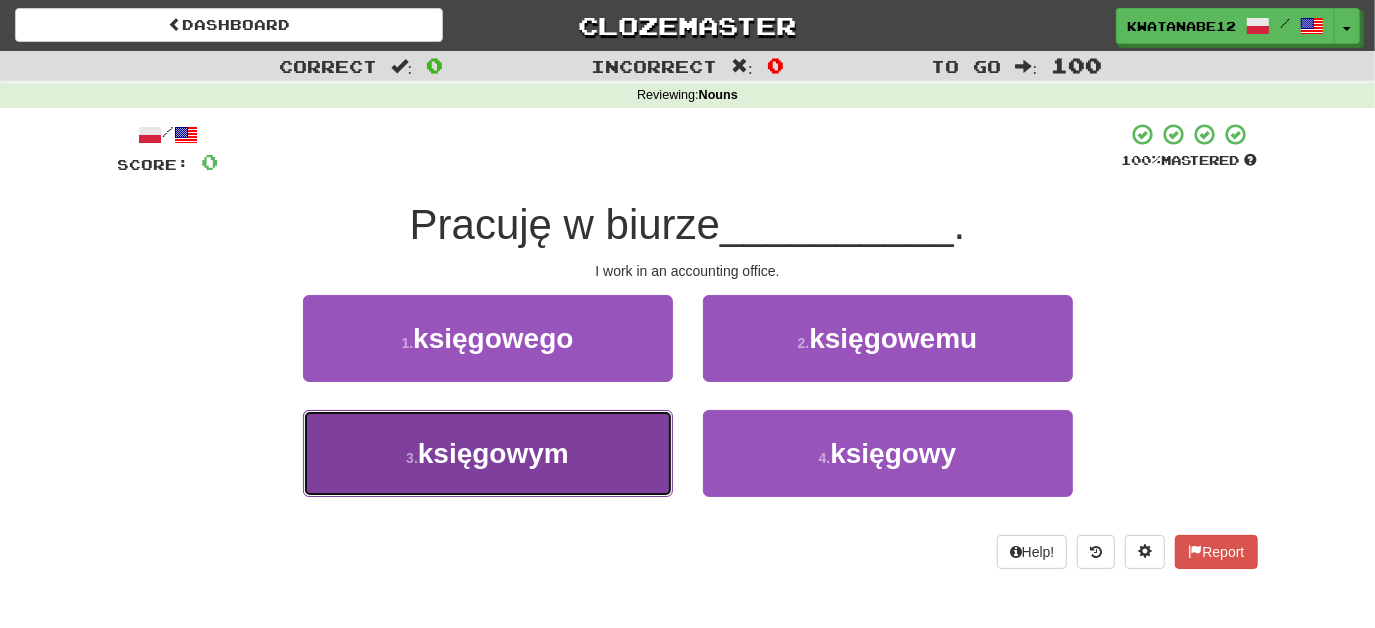 click on "3 .  księgowym" at bounding box center [488, 453] 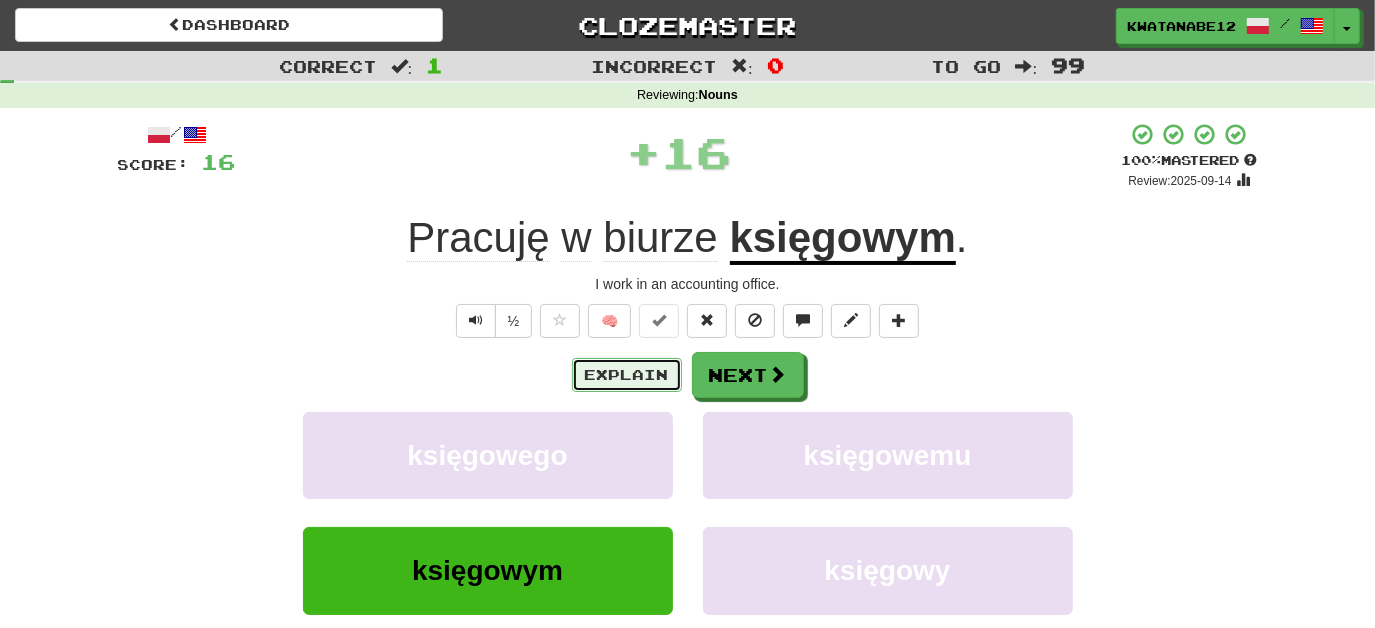 click on "Explain" at bounding box center [627, 375] 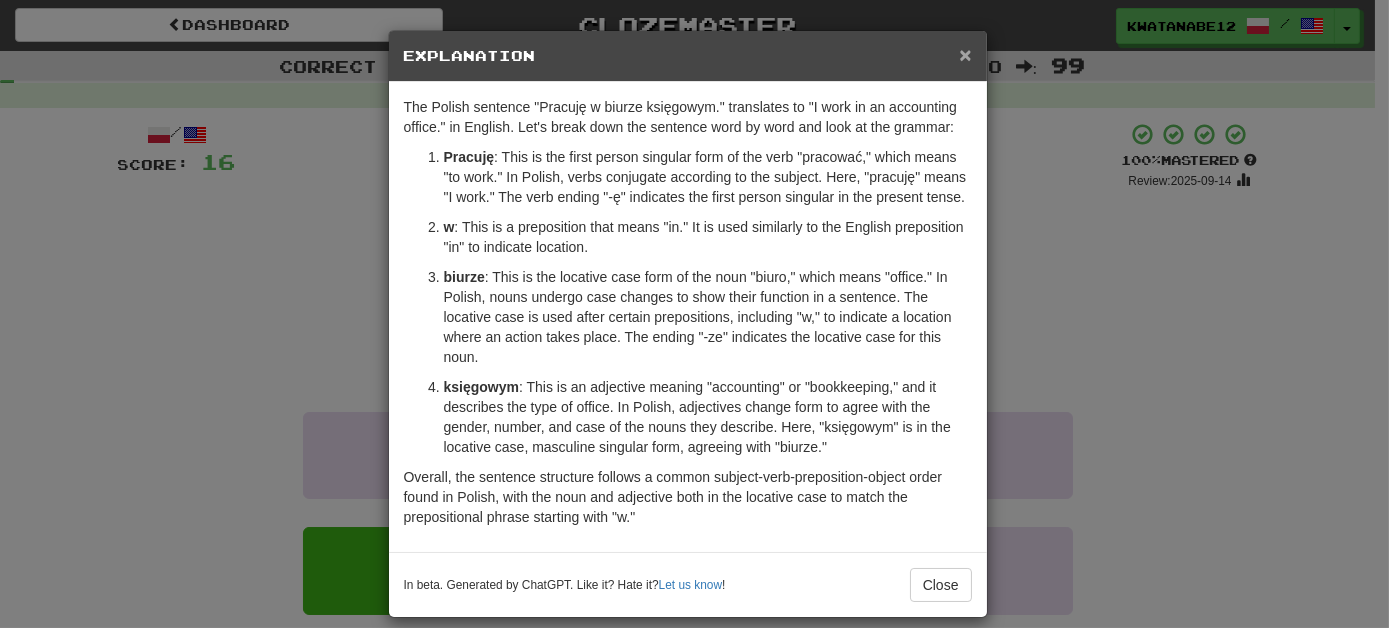 click on "×" at bounding box center (965, 54) 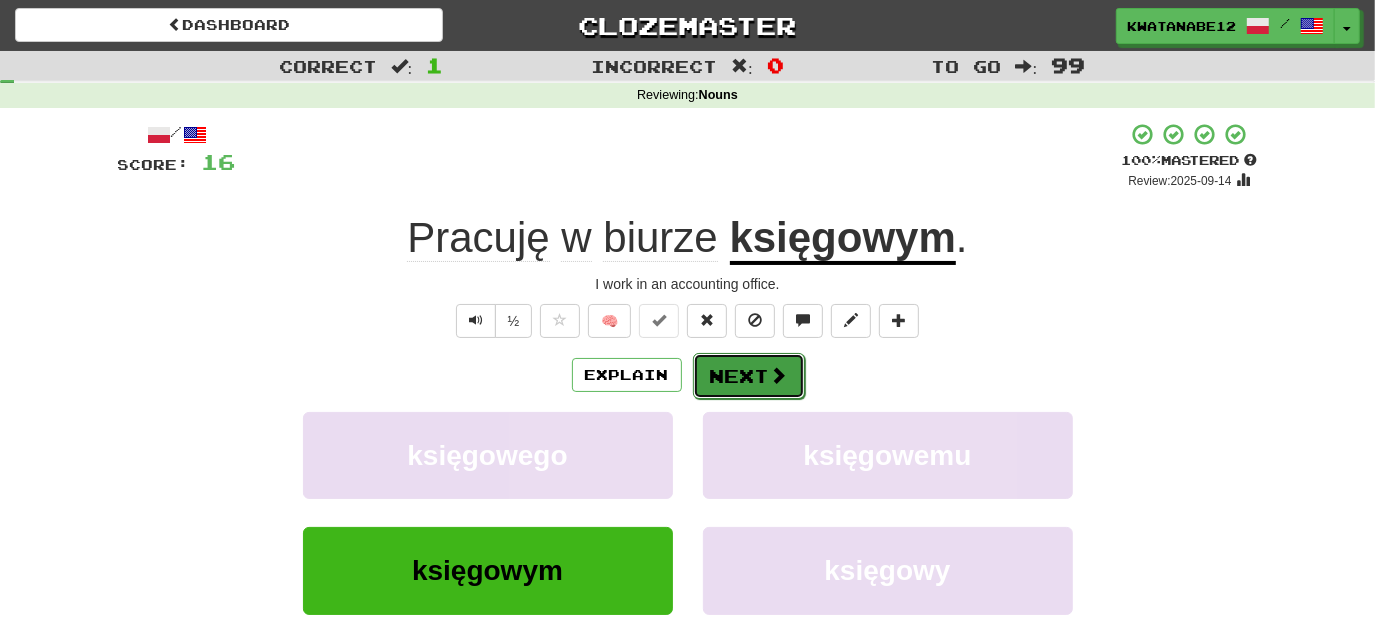 click on "Next" at bounding box center [749, 376] 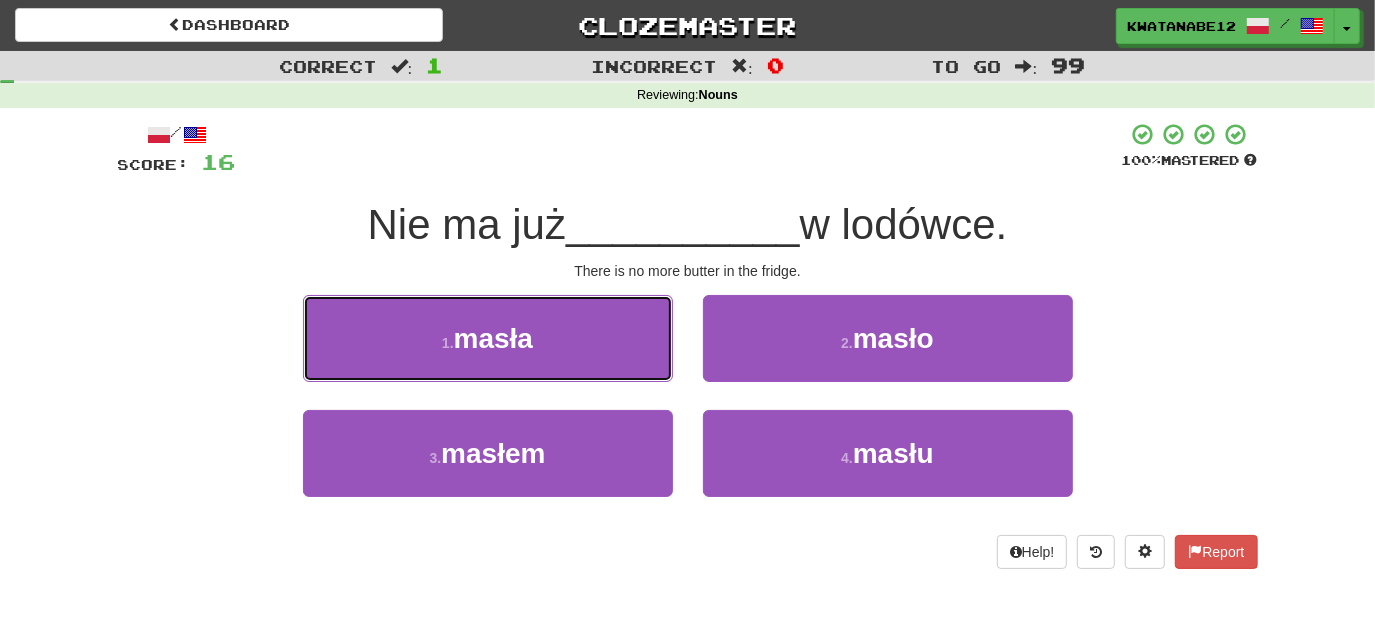 drag, startPoint x: 610, startPoint y: 337, endPoint x: 642, endPoint y: 350, distance: 34.539833 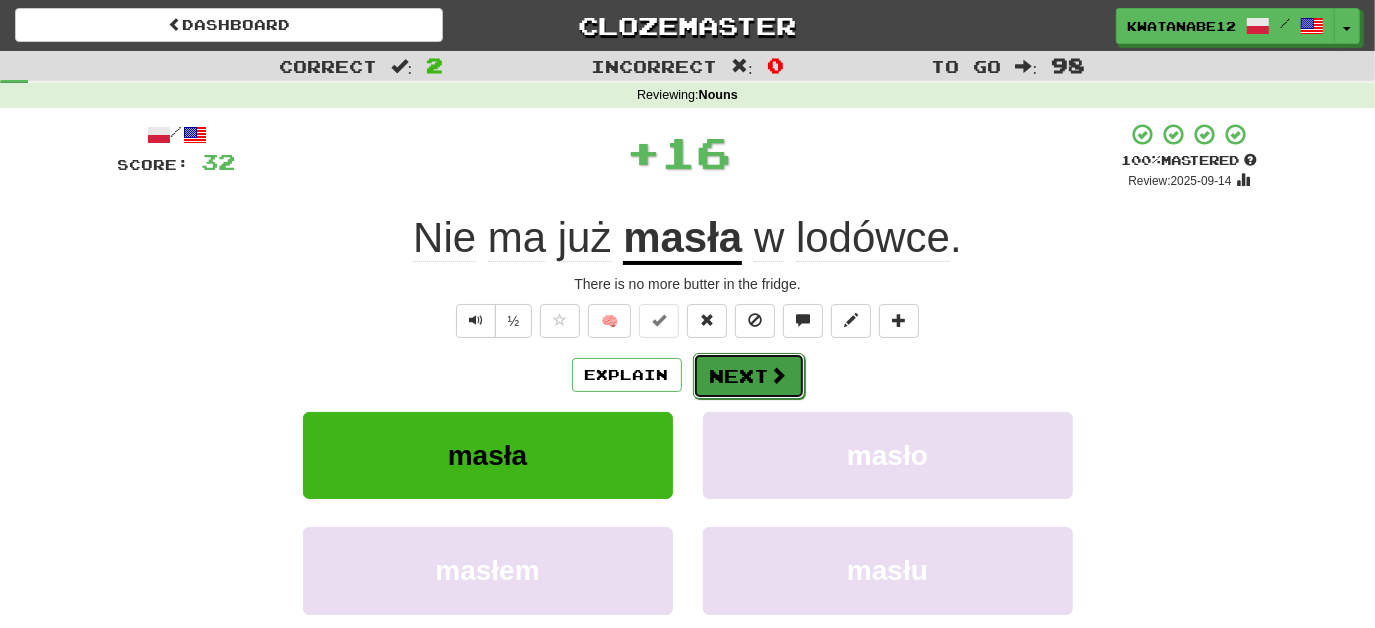 click on "Next" at bounding box center (749, 376) 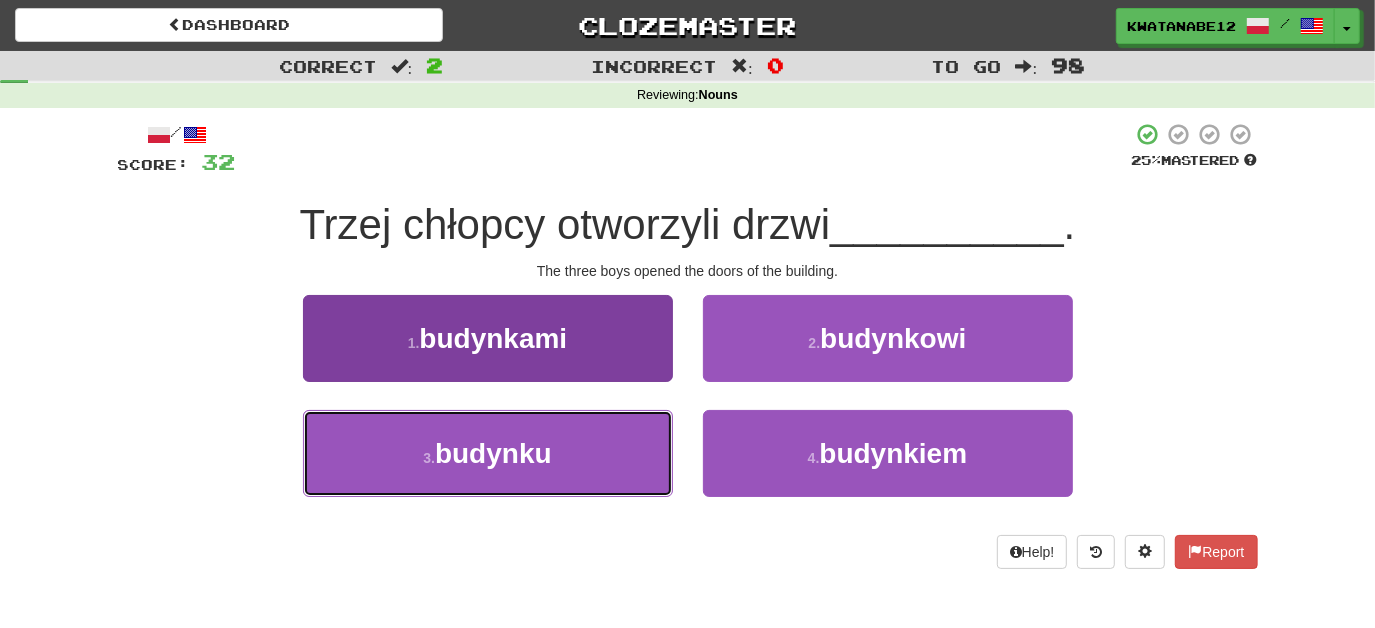 drag, startPoint x: 620, startPoint y: 437, endPoint x: 629, endPoint y: 430, distance: 11.401754 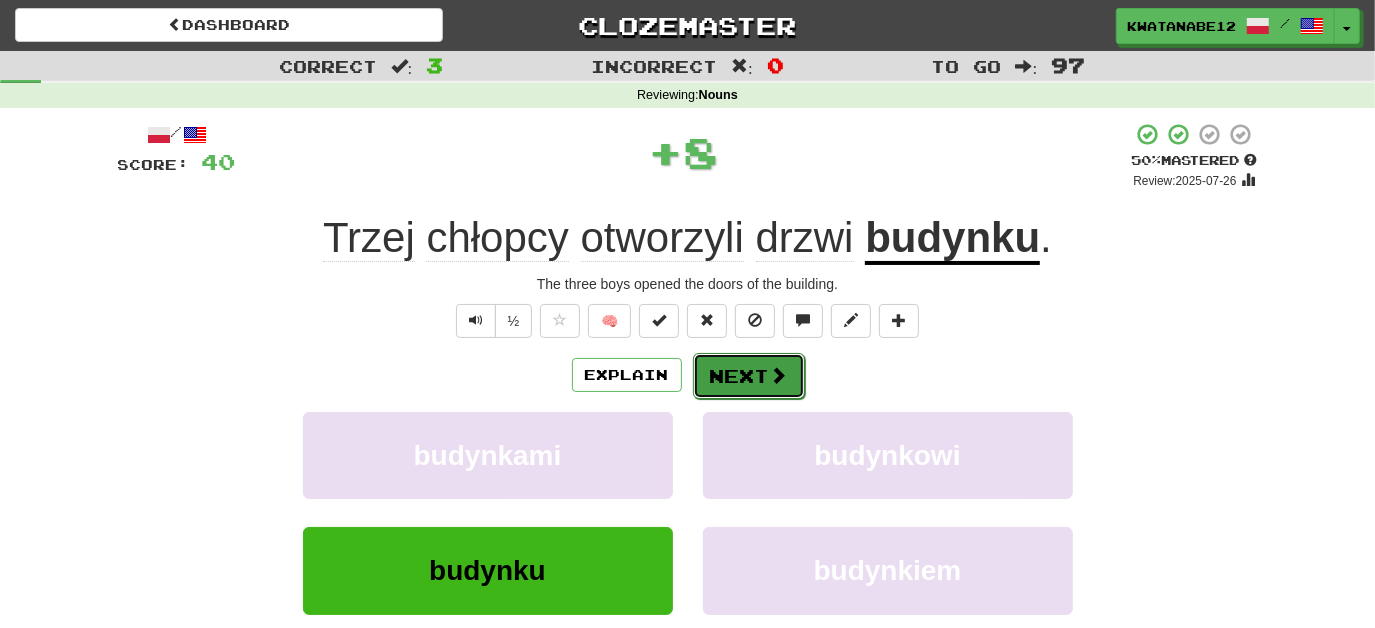 click on "Next" at bounding box center [749, 376] 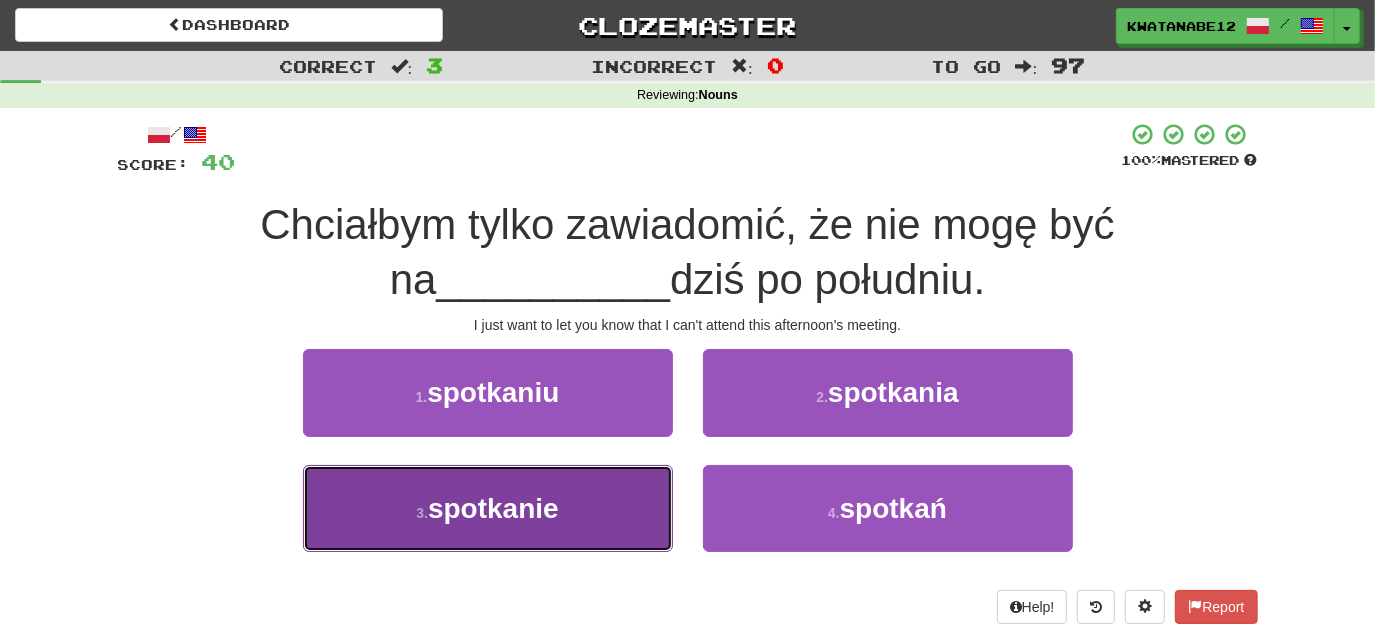 click on "spotkanie" at bounding box center (493, 508) 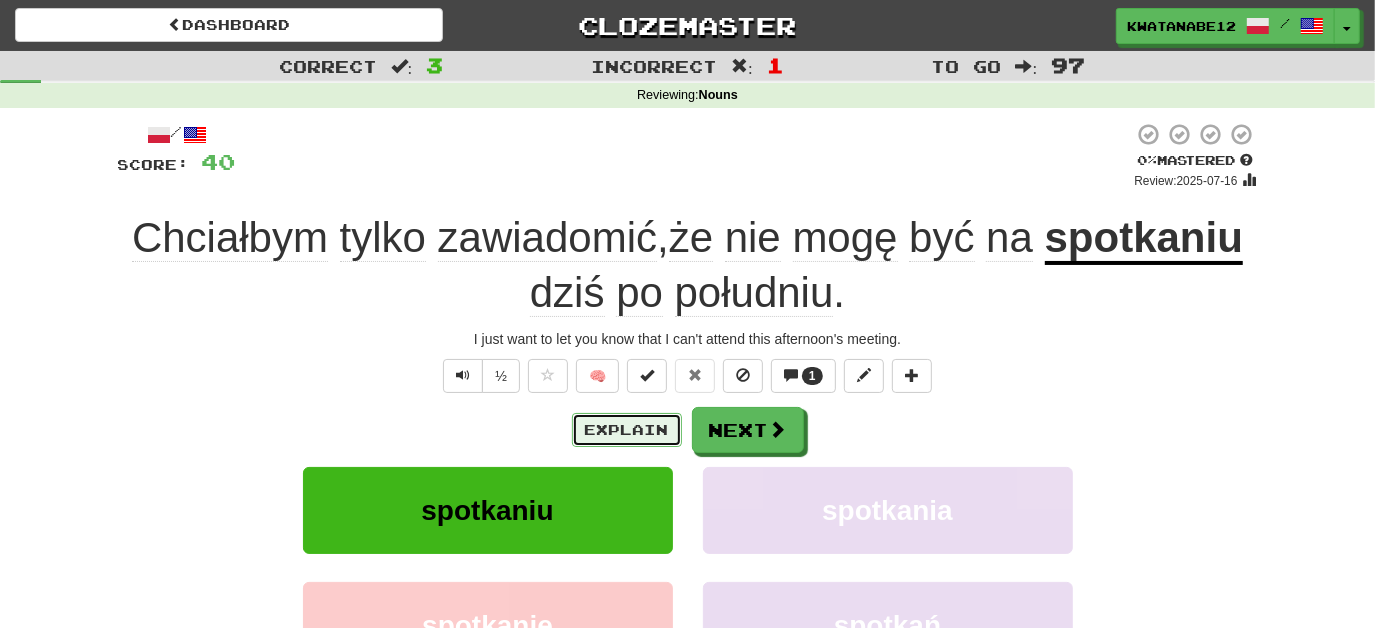 click on "Explain" at bounding box center (627, 430) 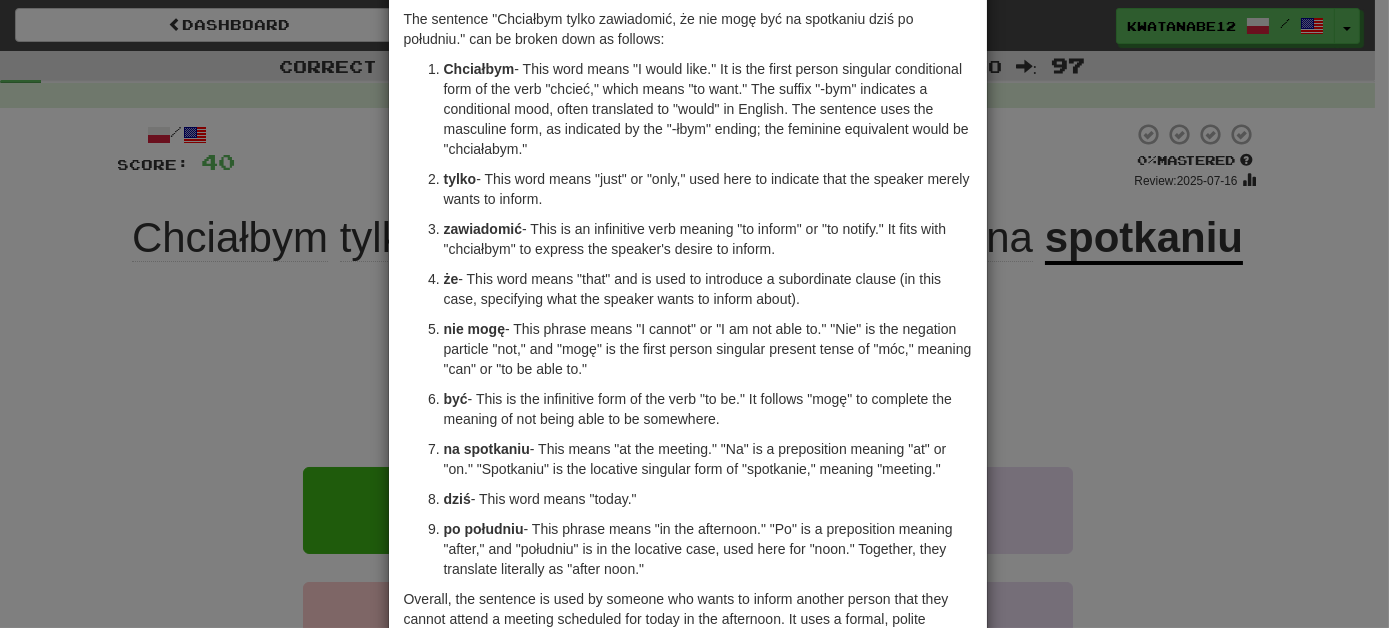 scroll, scrollTop: 0, scrollLeft: 0, axis: both 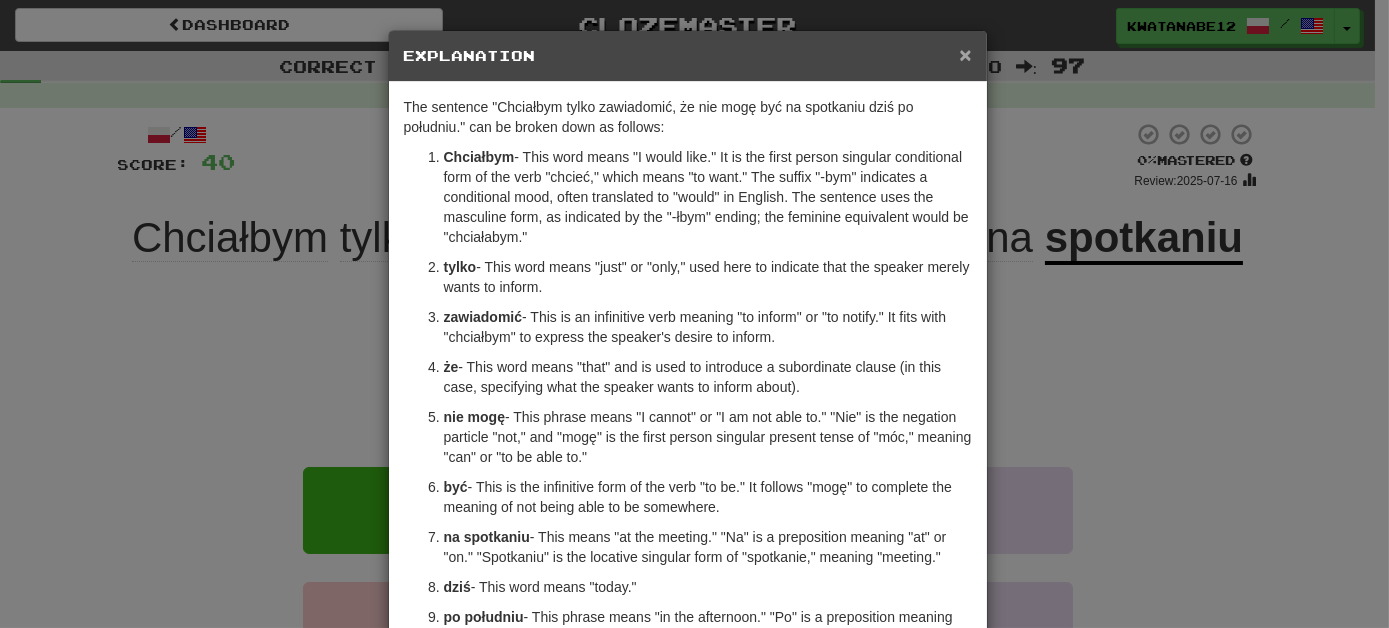 drag, startPoint x: 961, startPoint y: 58, endPoint x: 886, endPoint y: 208, distance: 167.7051 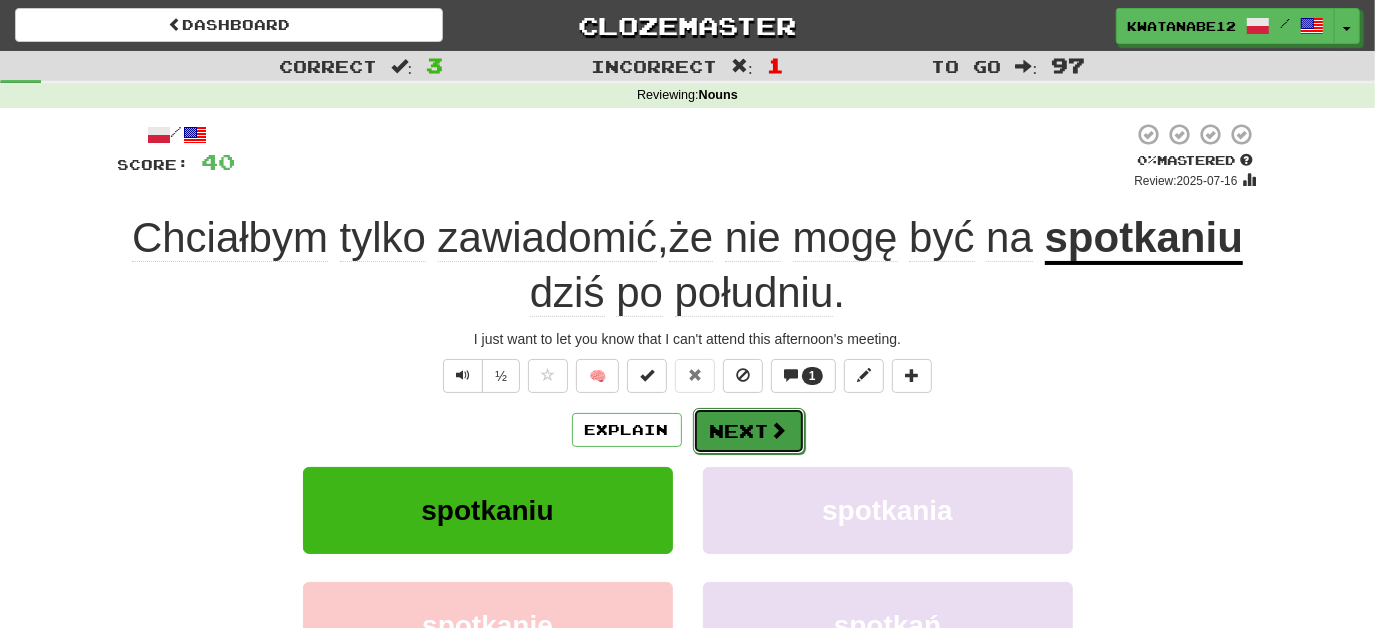 click on "Next" at bounding box center (749, 431) 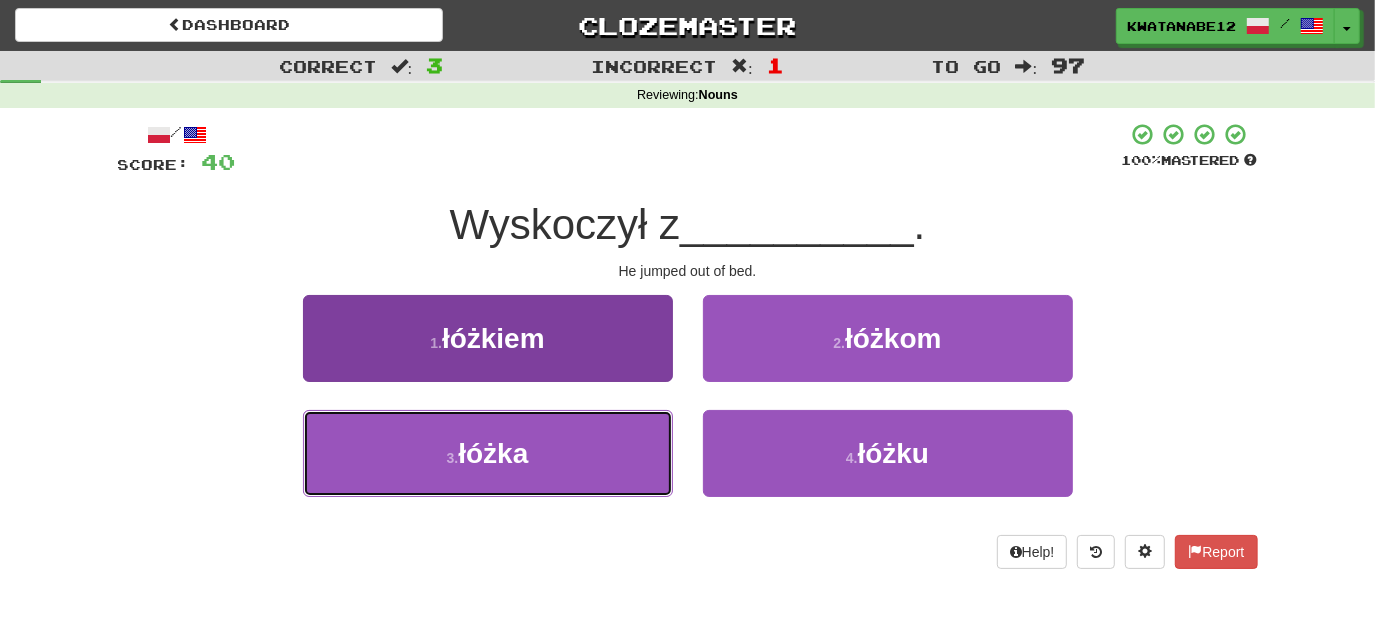 drag, startPoint x: 570, startPoint y: 453, endPoint x: 587, endPoint y: 439, distance: 22.022715 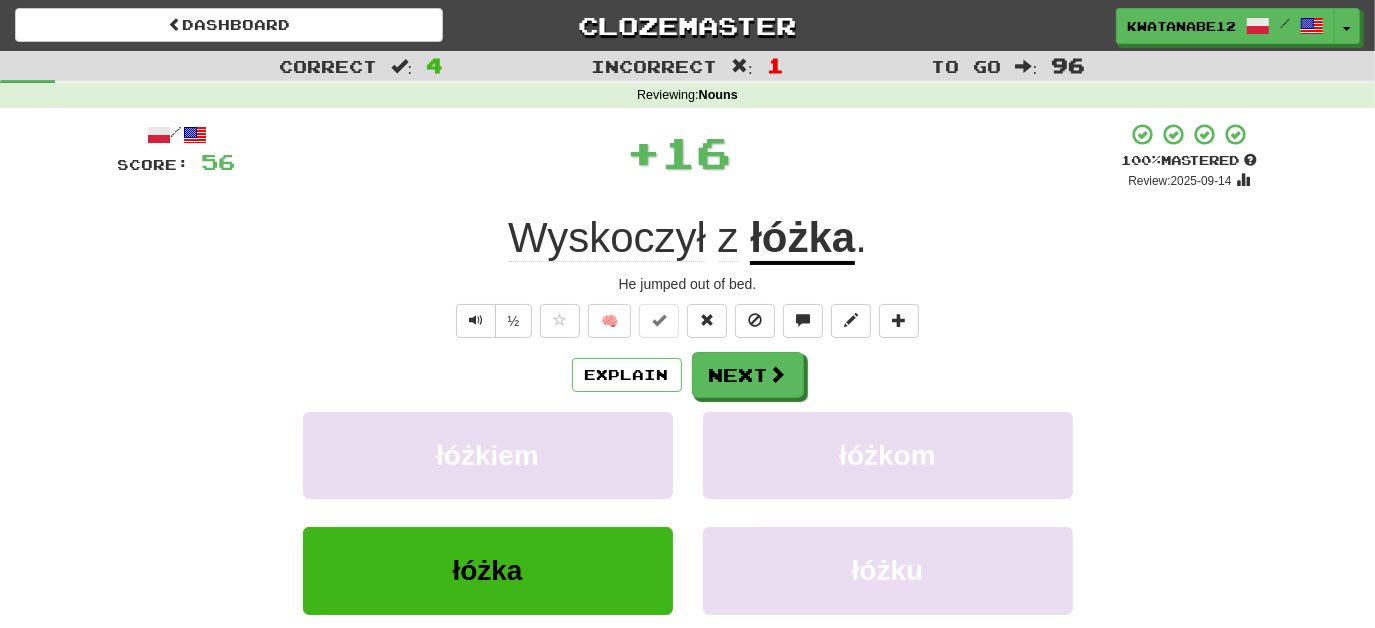 click on "/  Score:   56 + 16 100 %  Mastered Review:  2025-09-14 Wyskoczył   z   łóżka . He jumped out of bed. ½ 🧠 Explain Next łóżkiem łóżkom łóżka łóżku Learn more: łóżkiem łóżkom łóżka łóżku  Help!  Report Sentence Source" at bounding box center (688, 435) 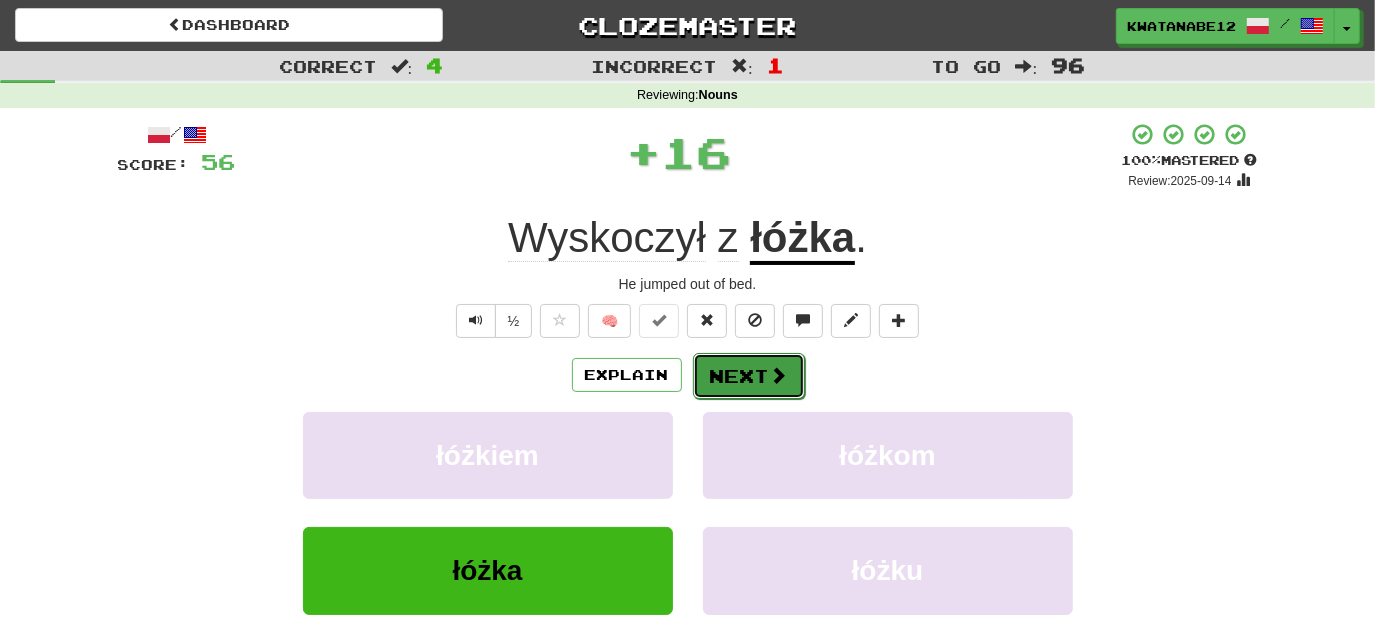 click on "Next" at bounding box center (749, 376) 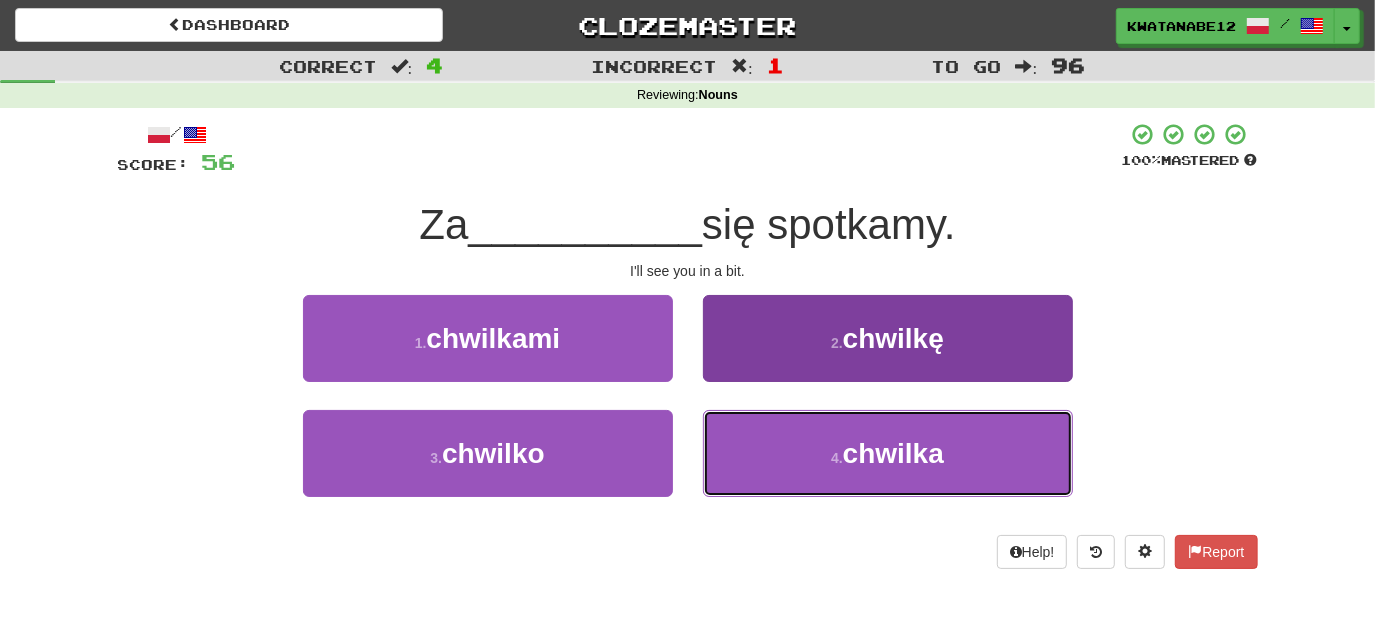 click on "4 .  chwilka" at bounding box center (888, 453) 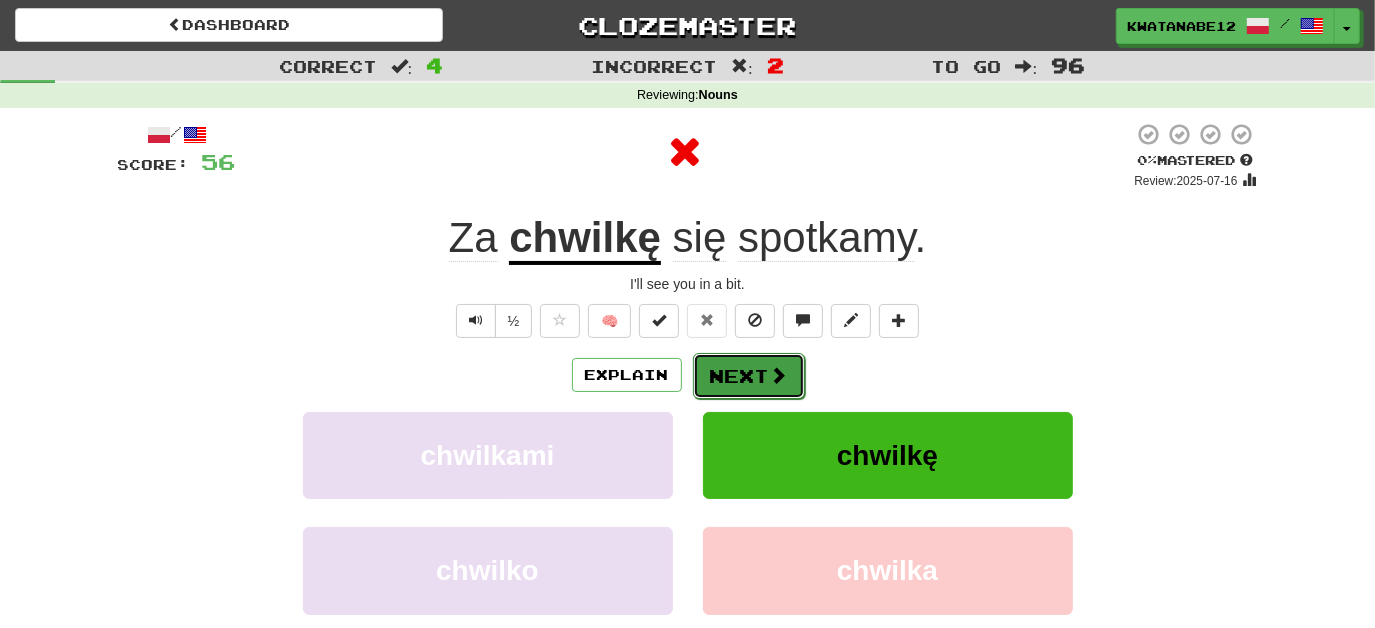 click on "Next" at bounding box center [749, 376] 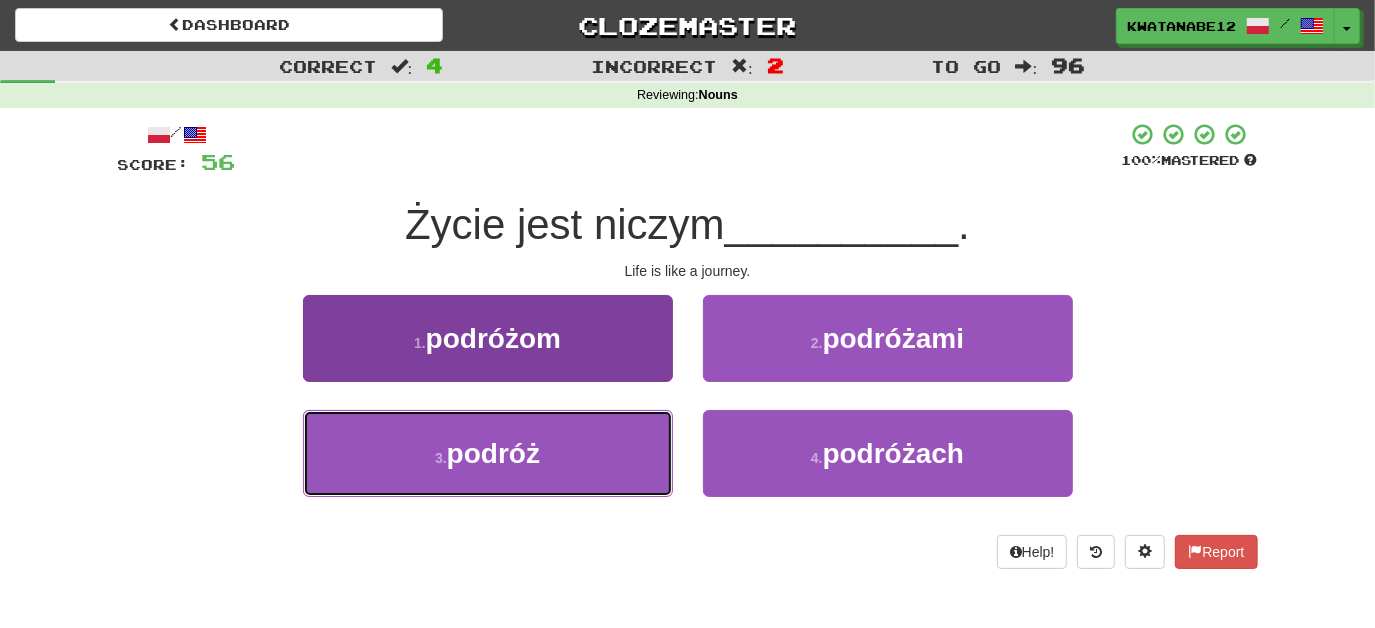 drag, startPoint x: 594, startPoint y: 466, endPoint x: 610, endPoint y: 449, distance: 23.345236 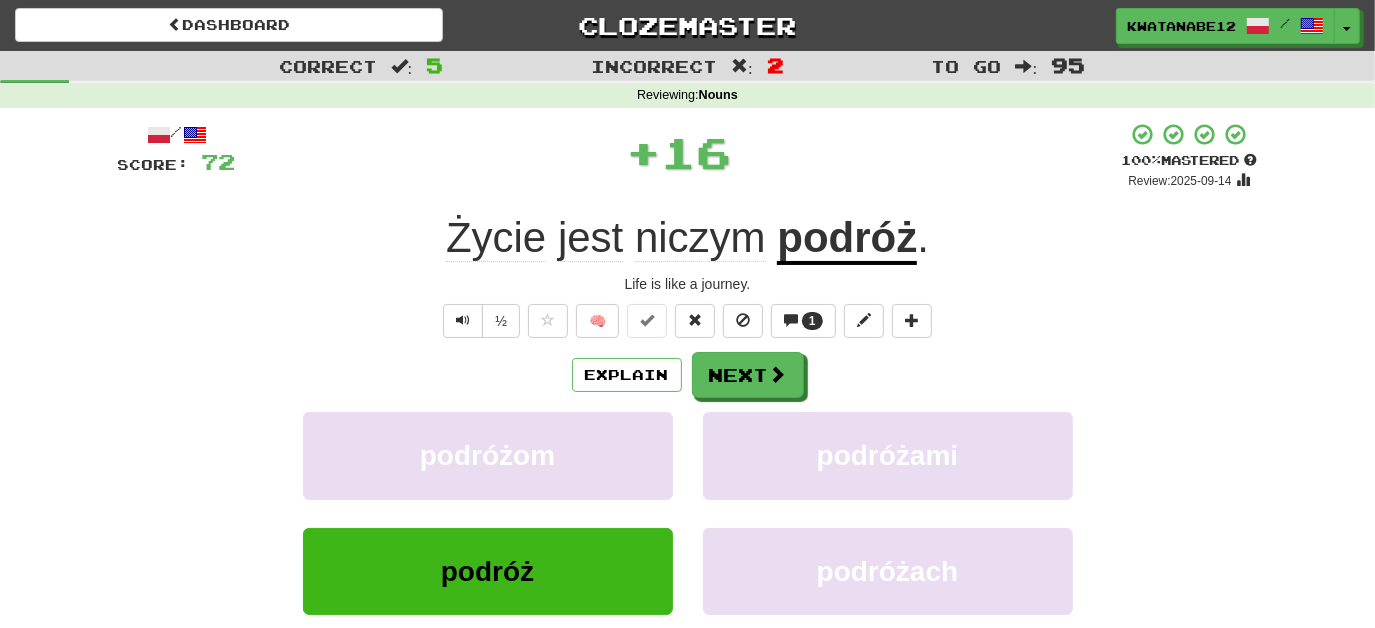 click on "Explain Next" at bounding box center (688, 375) 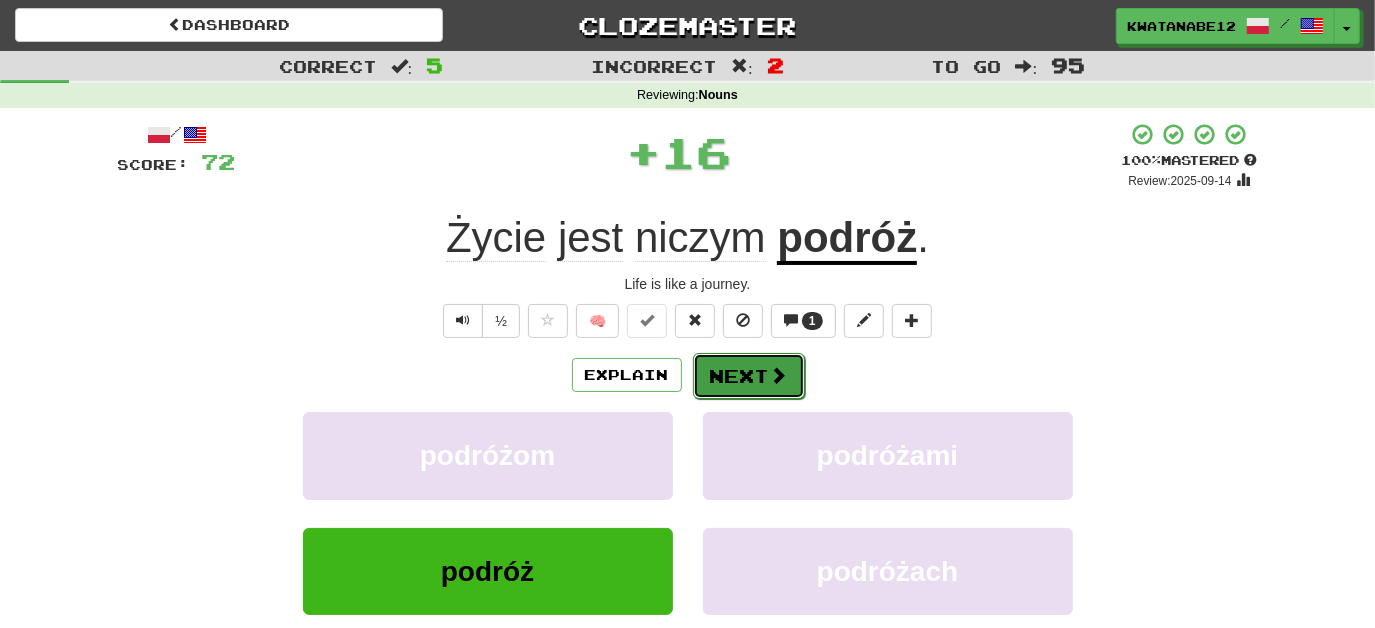 click on "Next" at bounding box center (749, 376) 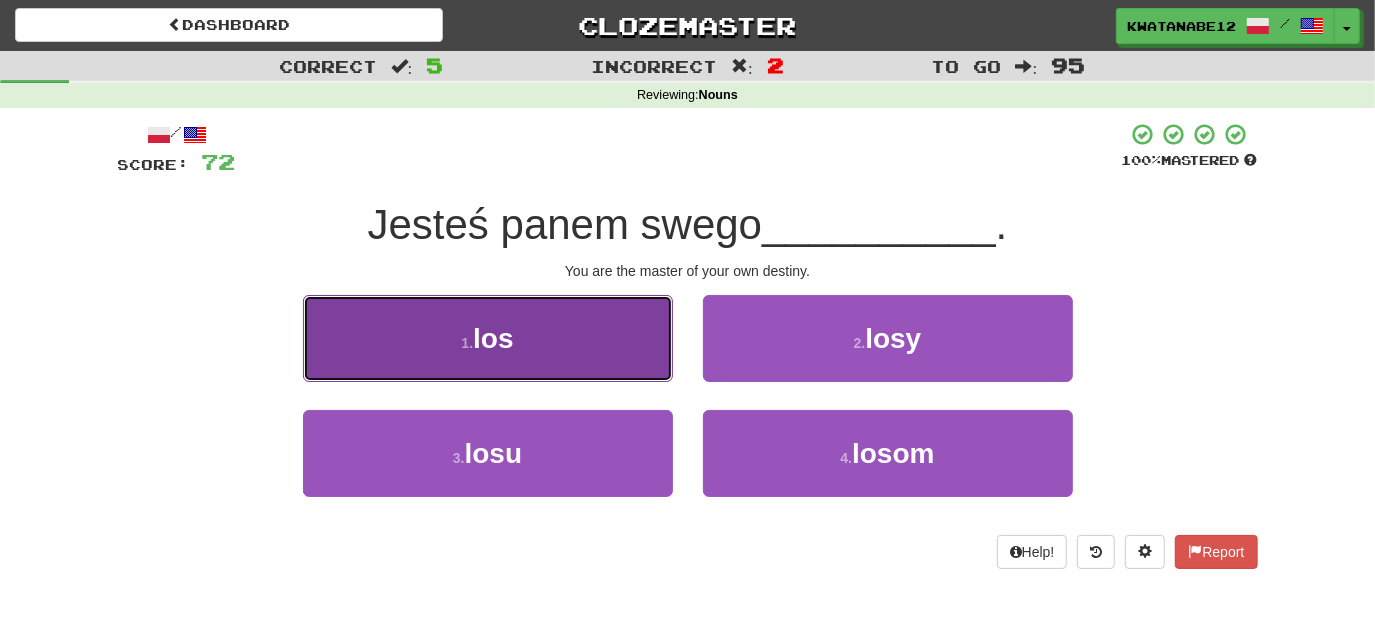 click on "1 .  los" at bounding box center (488, 338) 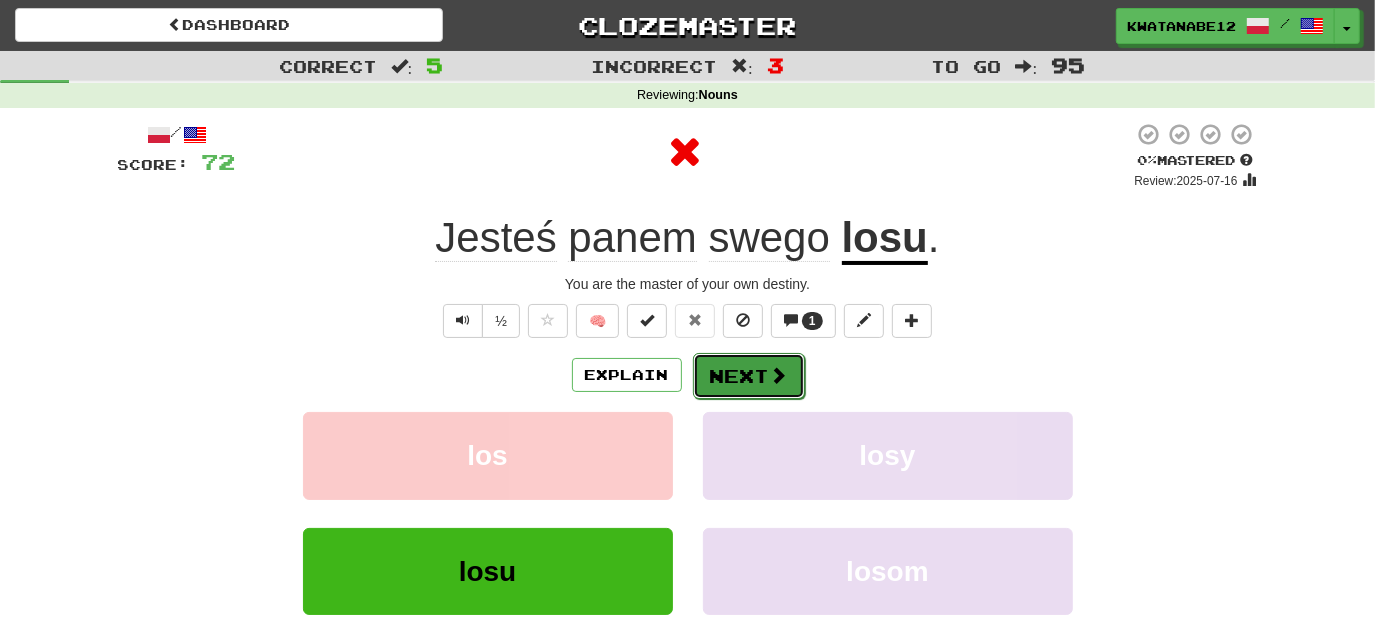 click on "Next" at bounding box center [749, 376] 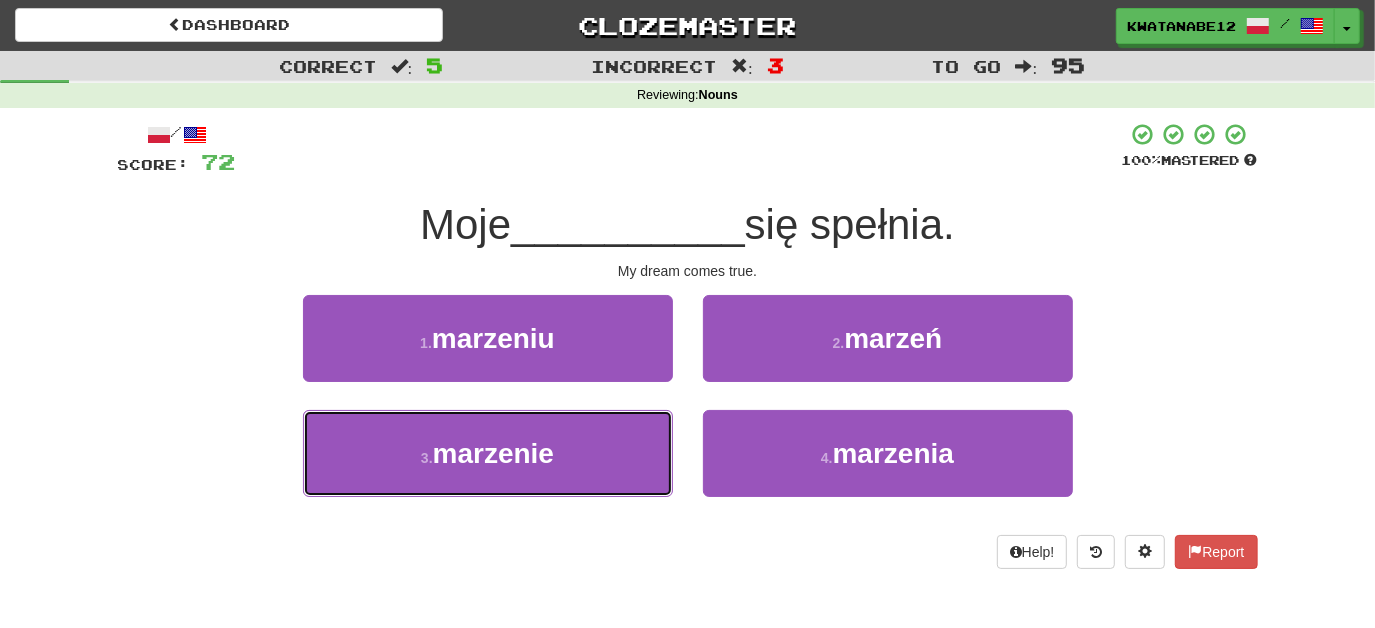 drag, startPoint x: 613, startPoint y: 449, endPoint x: 675, endPoint y: 407, distance: 74.88658 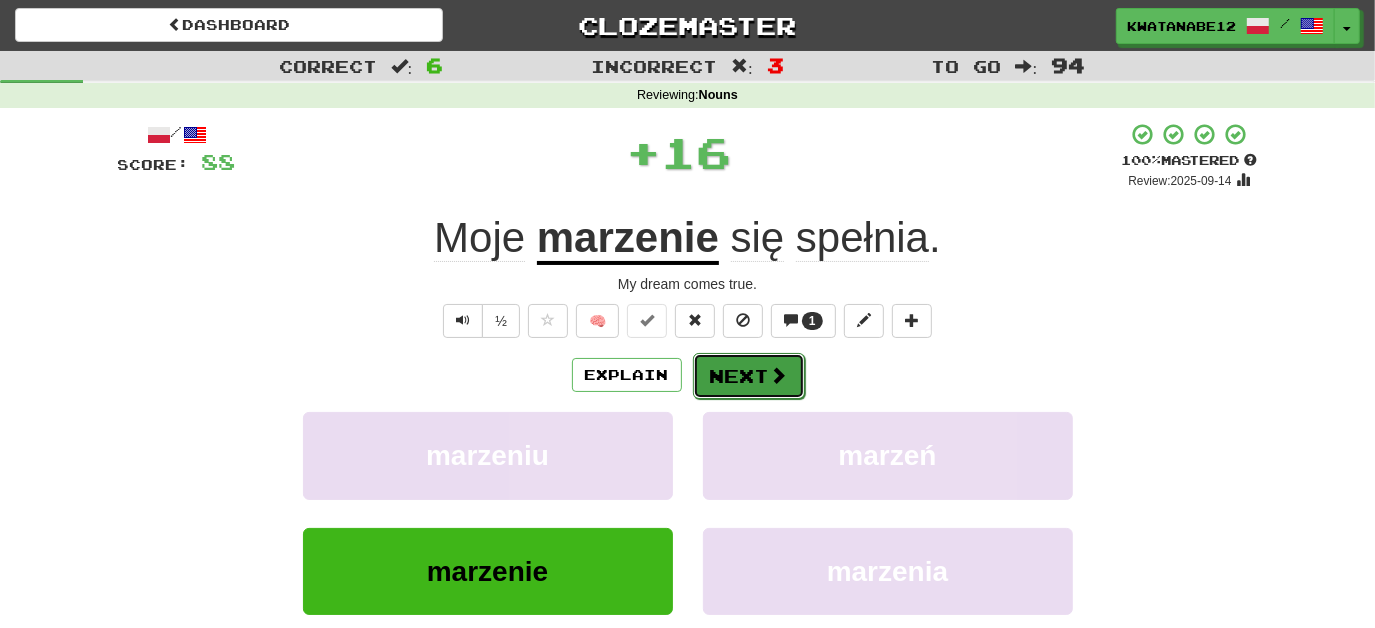 click on "Next" at bounding box center [749, 376] 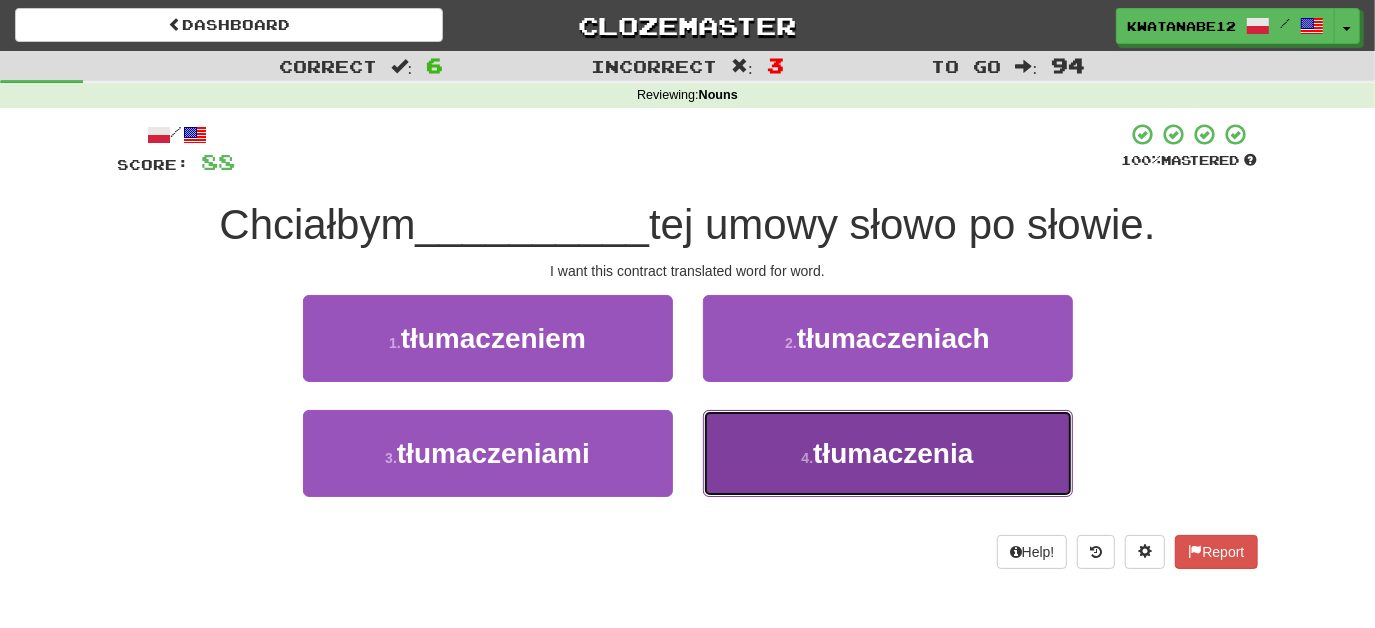 click on "4 .  tłumaczenia" at bounding box center (888, 453) 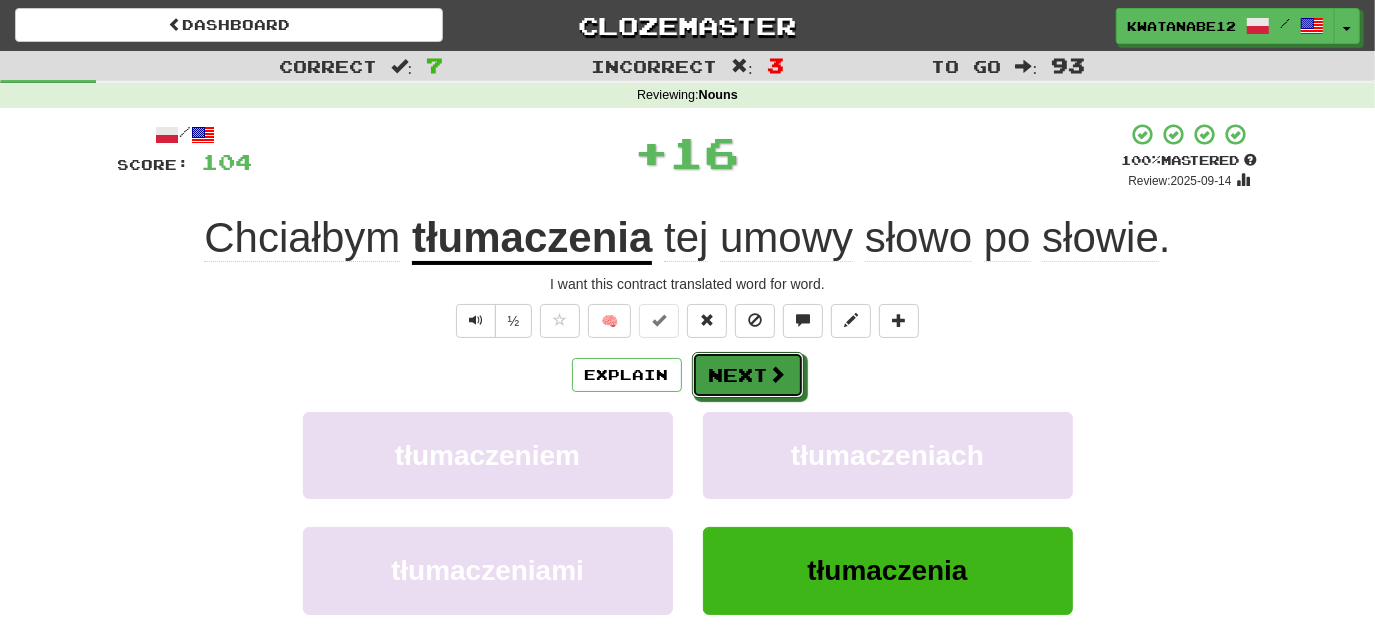 drag, startPoint x: 728, startPoint y: 379, endPoint x: 701, endPoint y: 290, distance: 93.00538 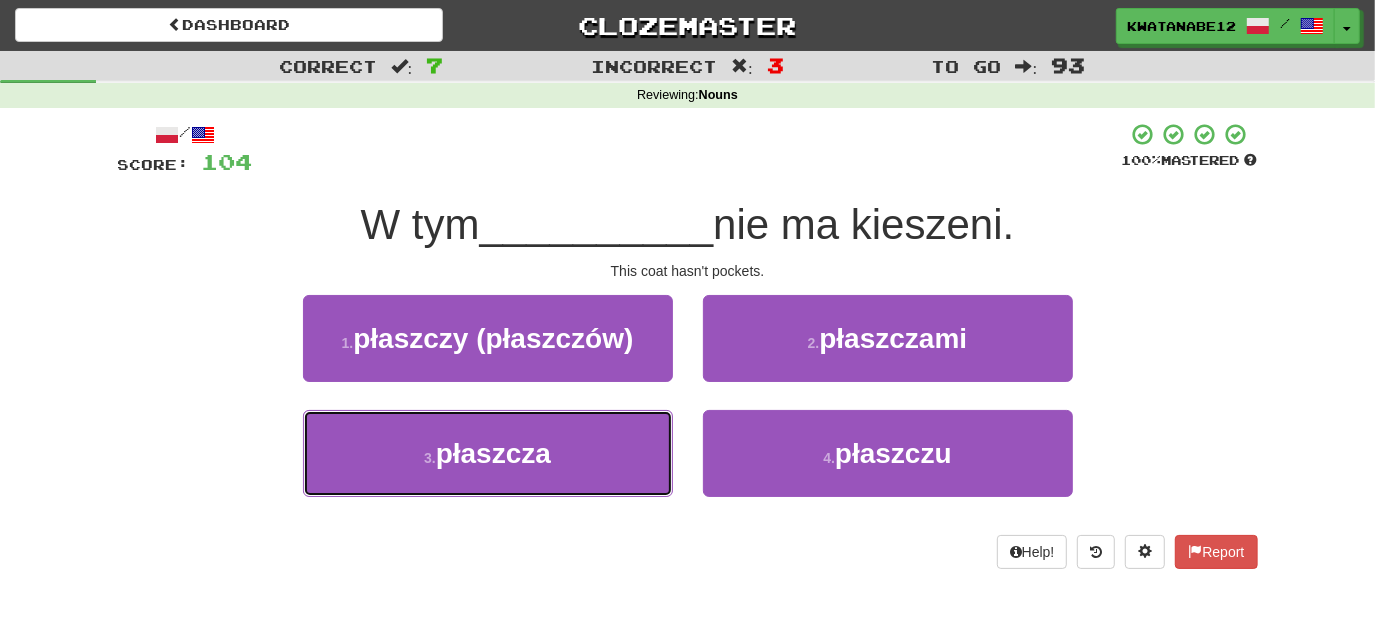 drag, startPoint x: 600, startPoint y: 462, endPoint x: 676, endPoint y: 410, distance: 92.086914 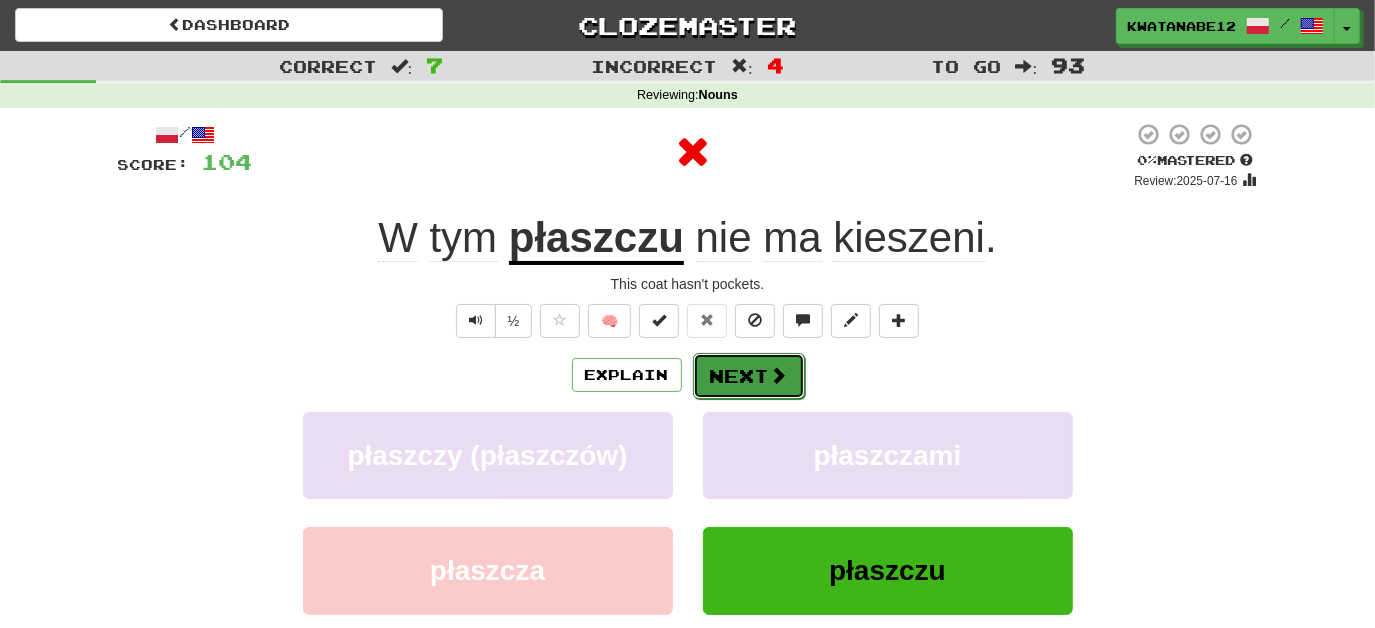 click on "Next" at bounding box center (749, 376) 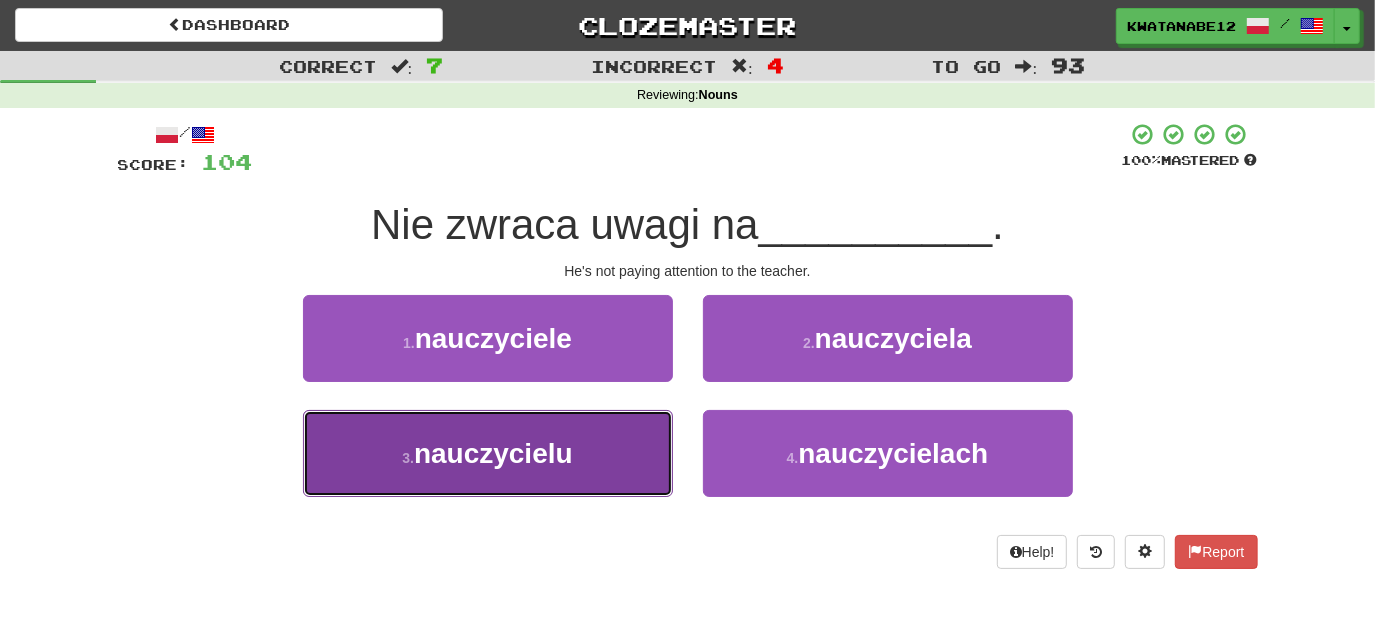 click on "3 .  nauczycielu" at bounding box center [488, 453] 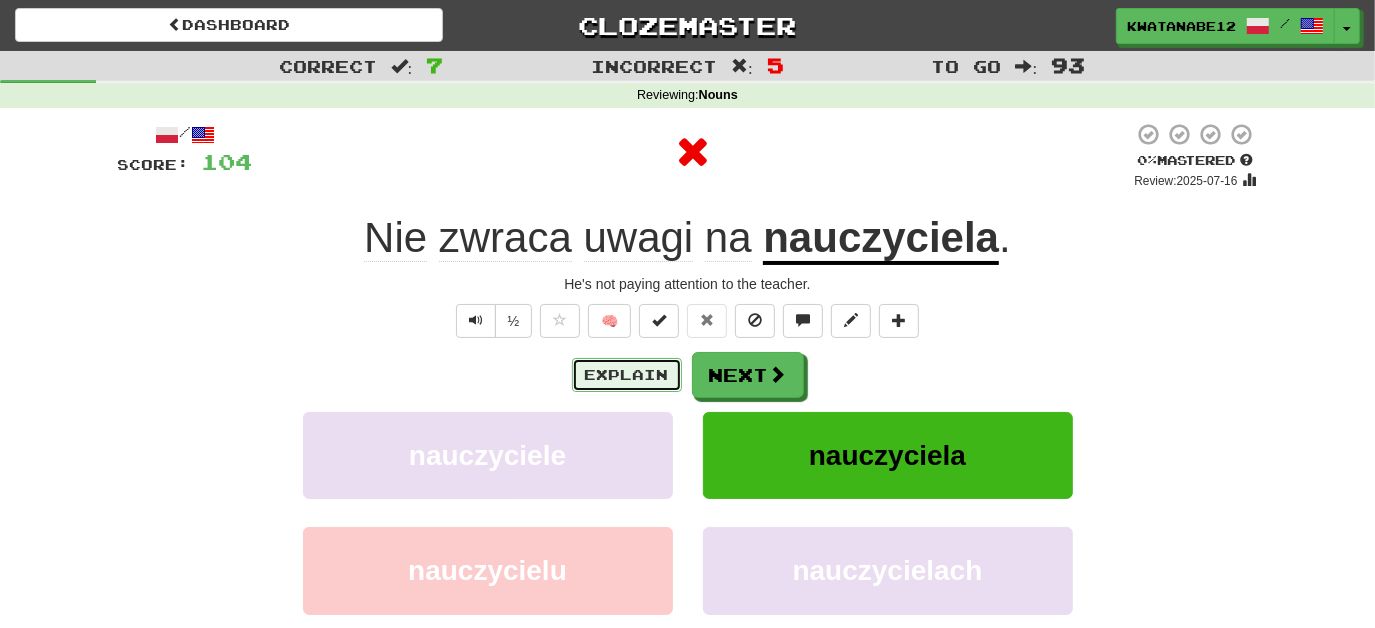 click on "Explain" at bounding box center [627, 375] 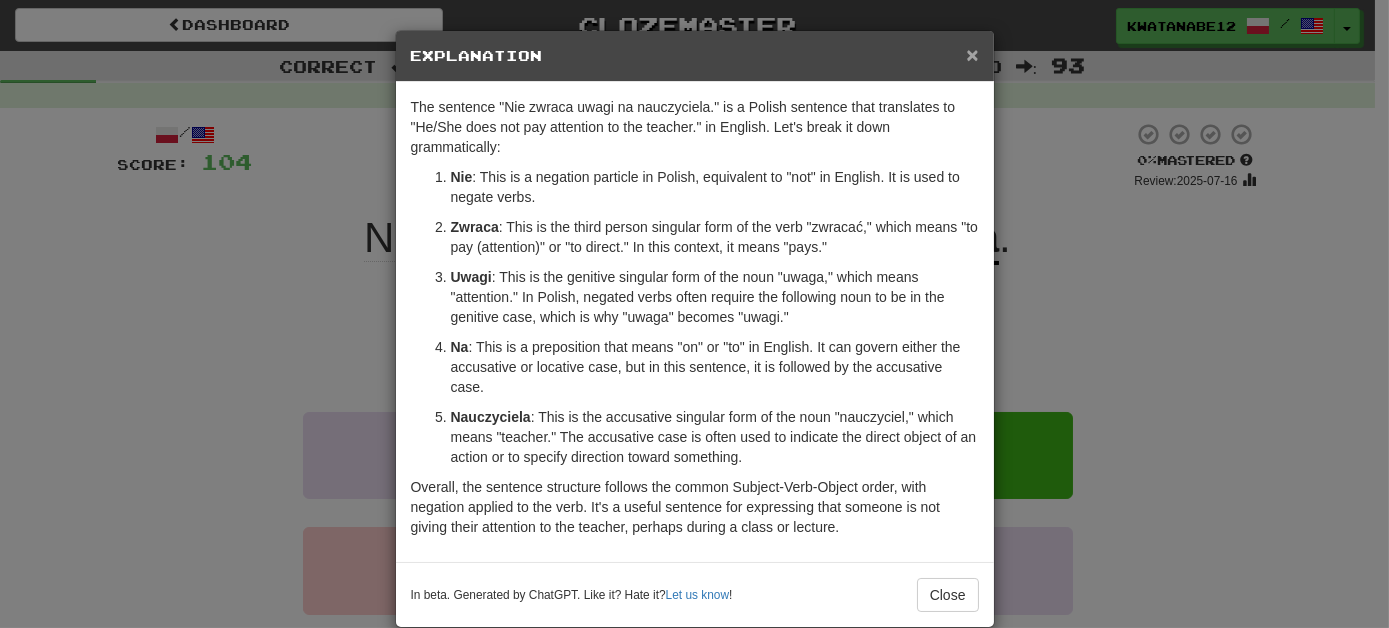 click on "×" at bounding box center [972, 54] 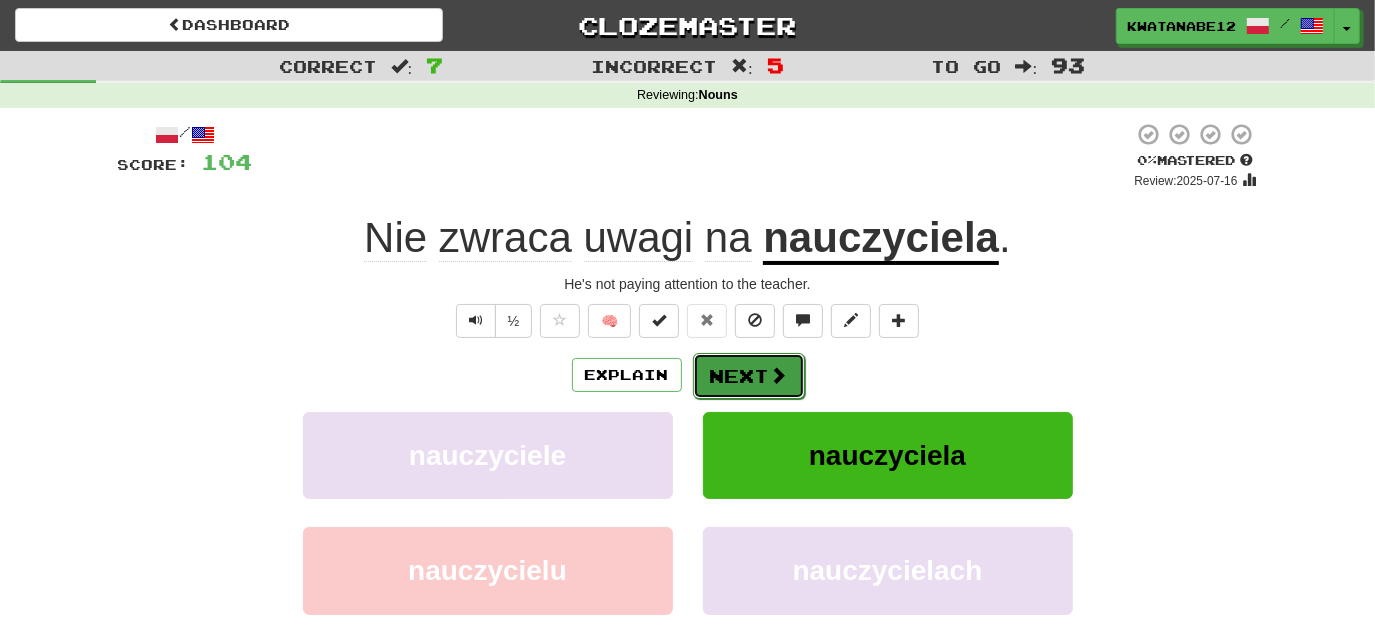 click on "Next" at bounding box center [749, 376] 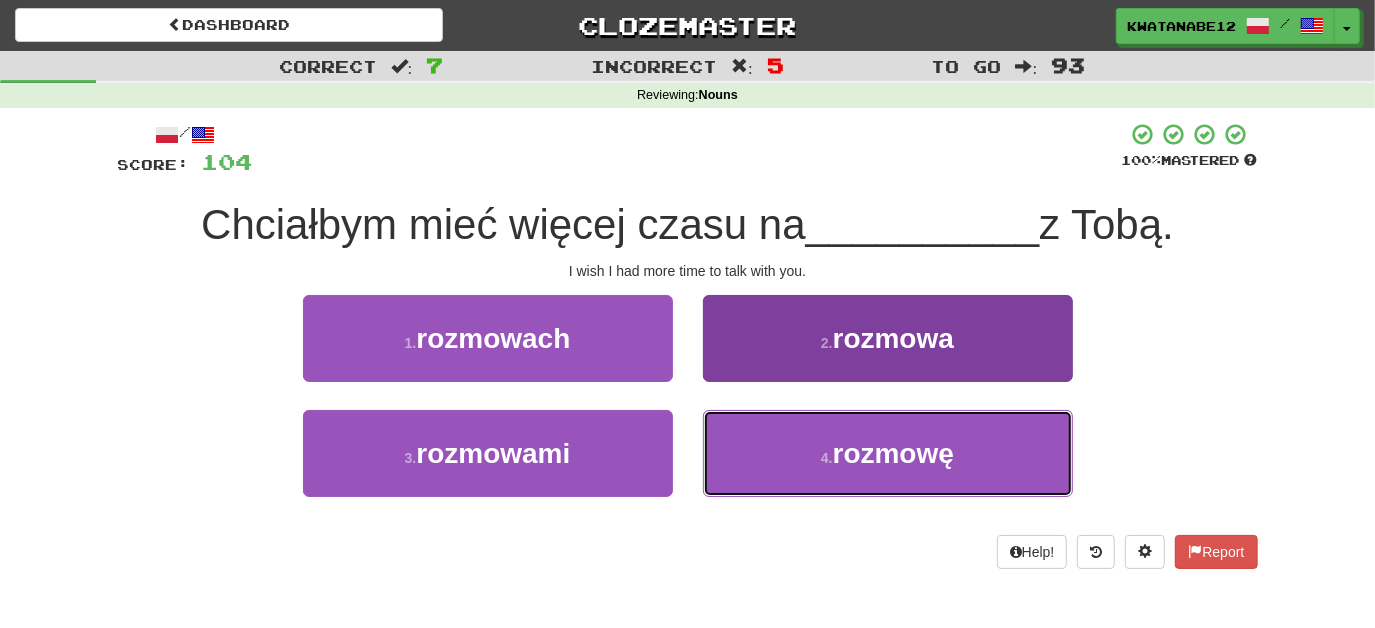 click on "4 .  rozmowę" at bounding box center [888, 453] 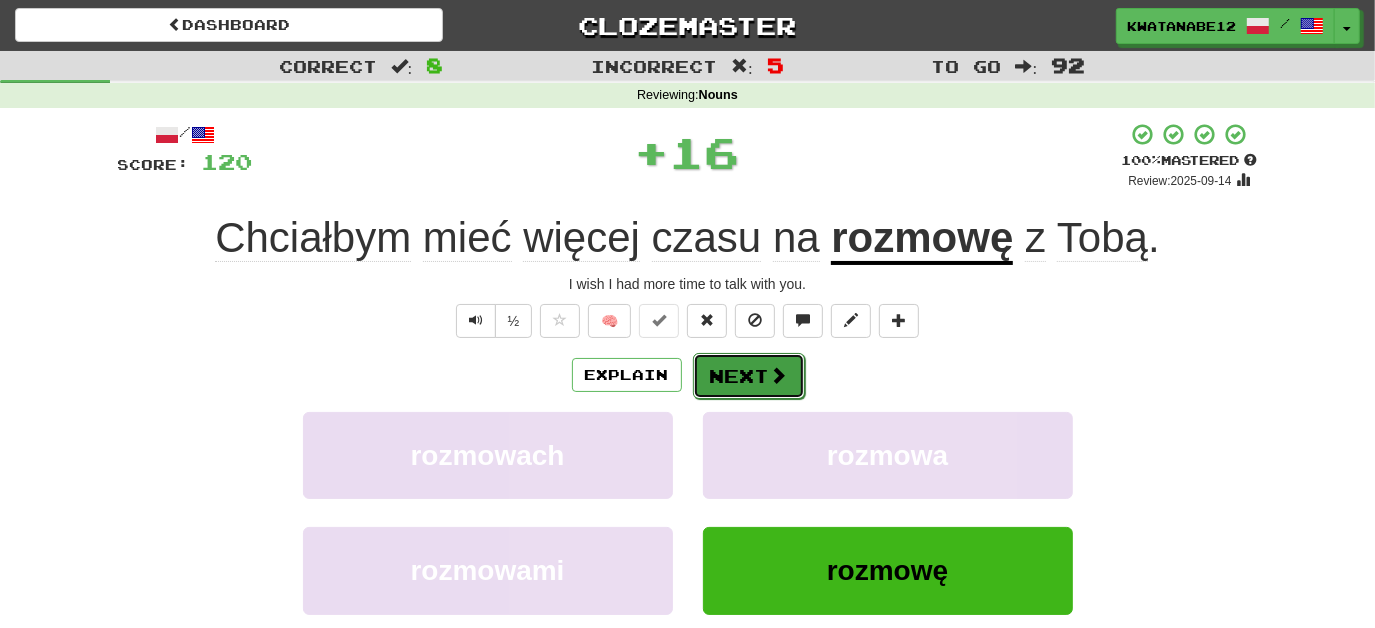click on "Next" at bounding box center (749, 376) 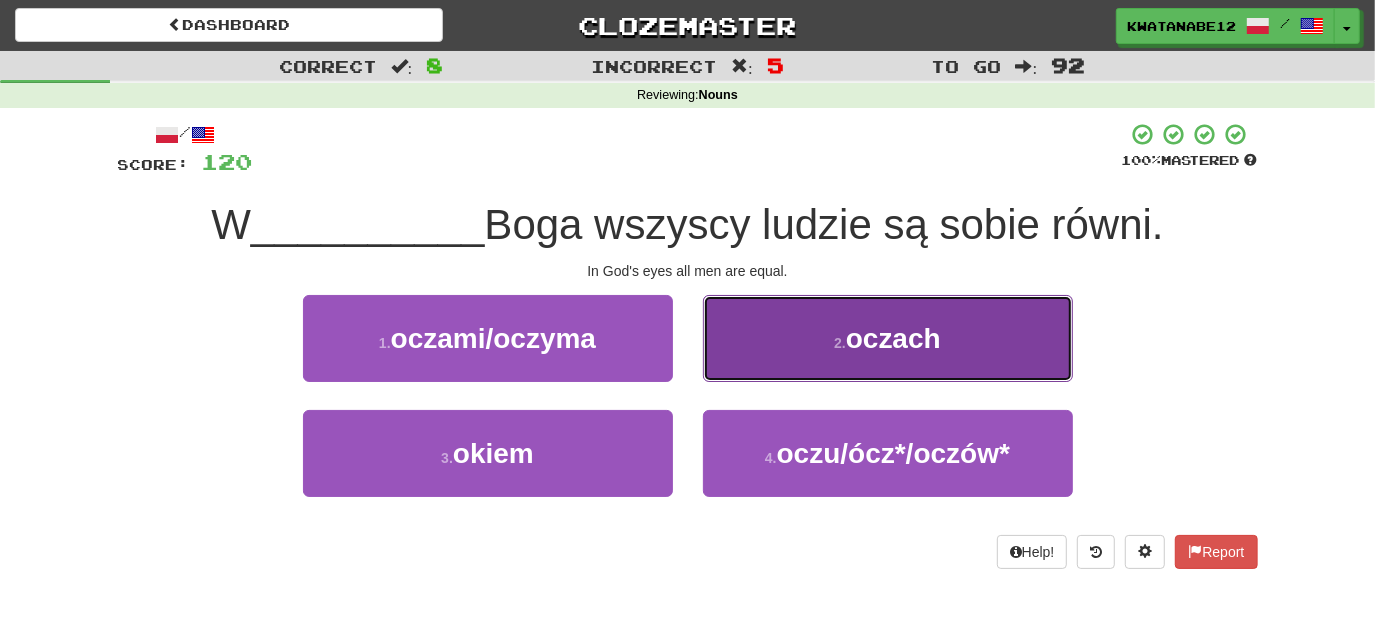 click on "2 .  oczach" at bounding box center (888, 338) 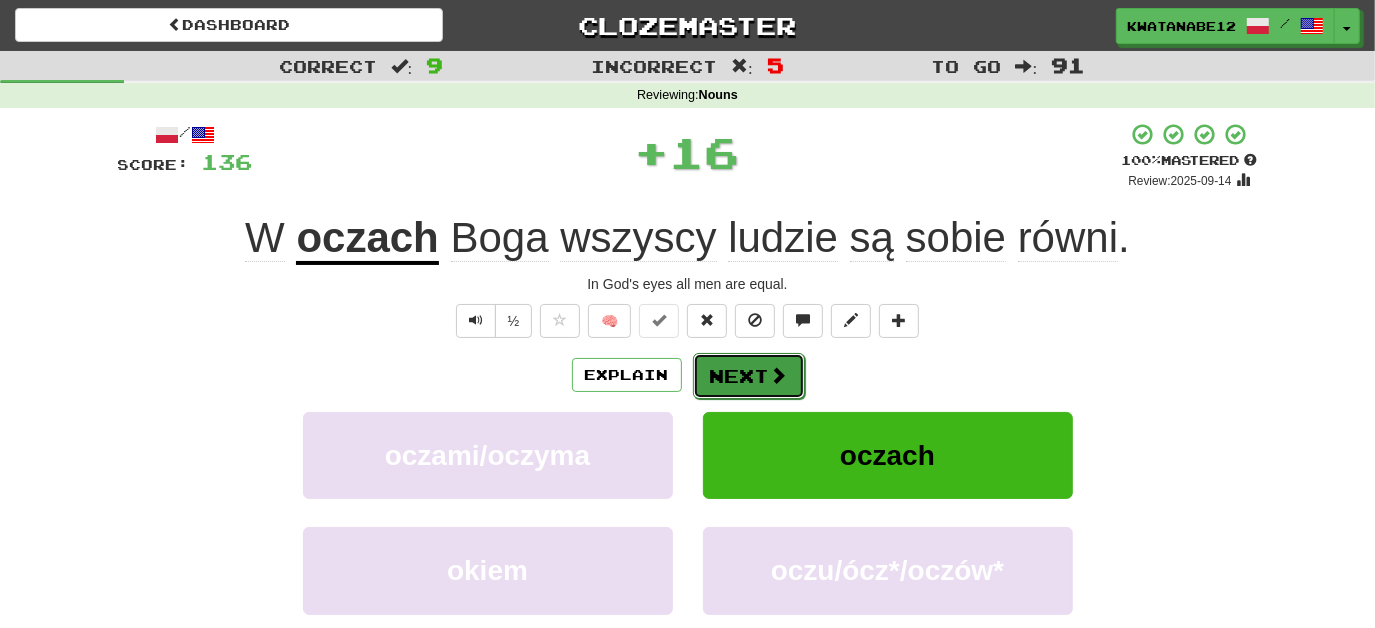 click on "Next" at bounding box center [749, 376] 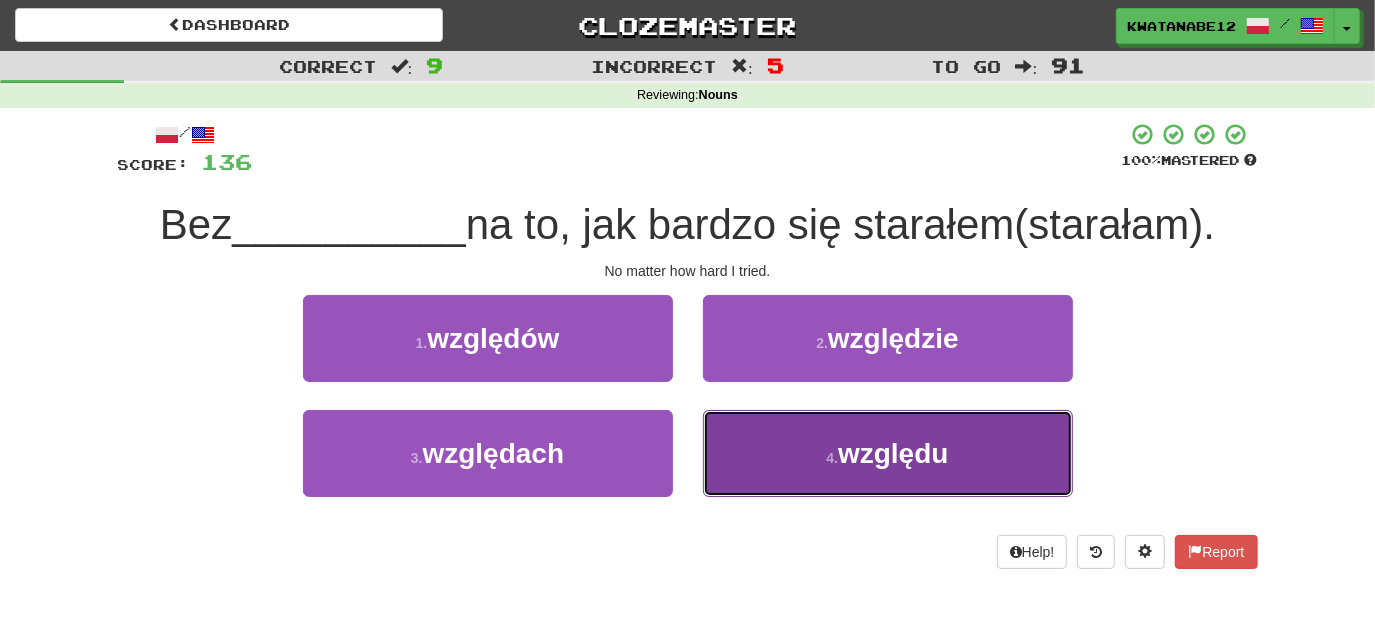 click on "4 .  względu" at bounding box center (888, 453) 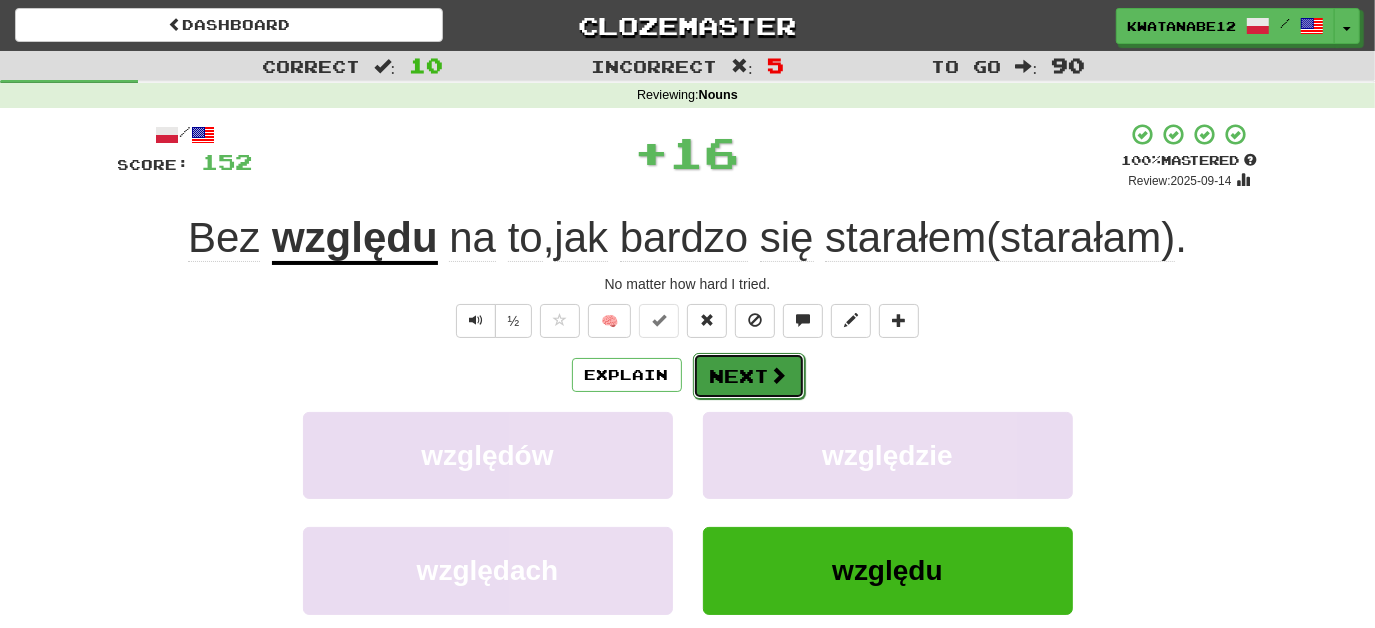 click on "Next" at bounding box center [749, 376] 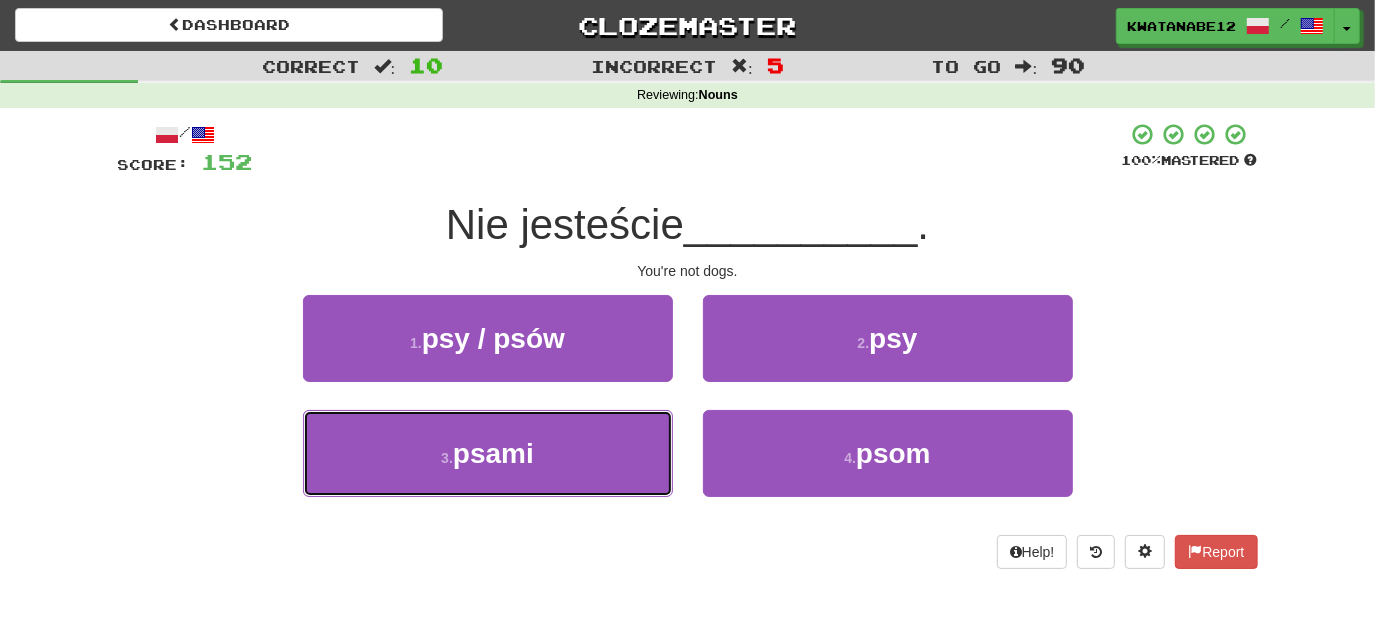 drag, startPoint x: 605, startPoint y: 442, endPoint x: 660, endPoint y: 404, distance: 66.85058 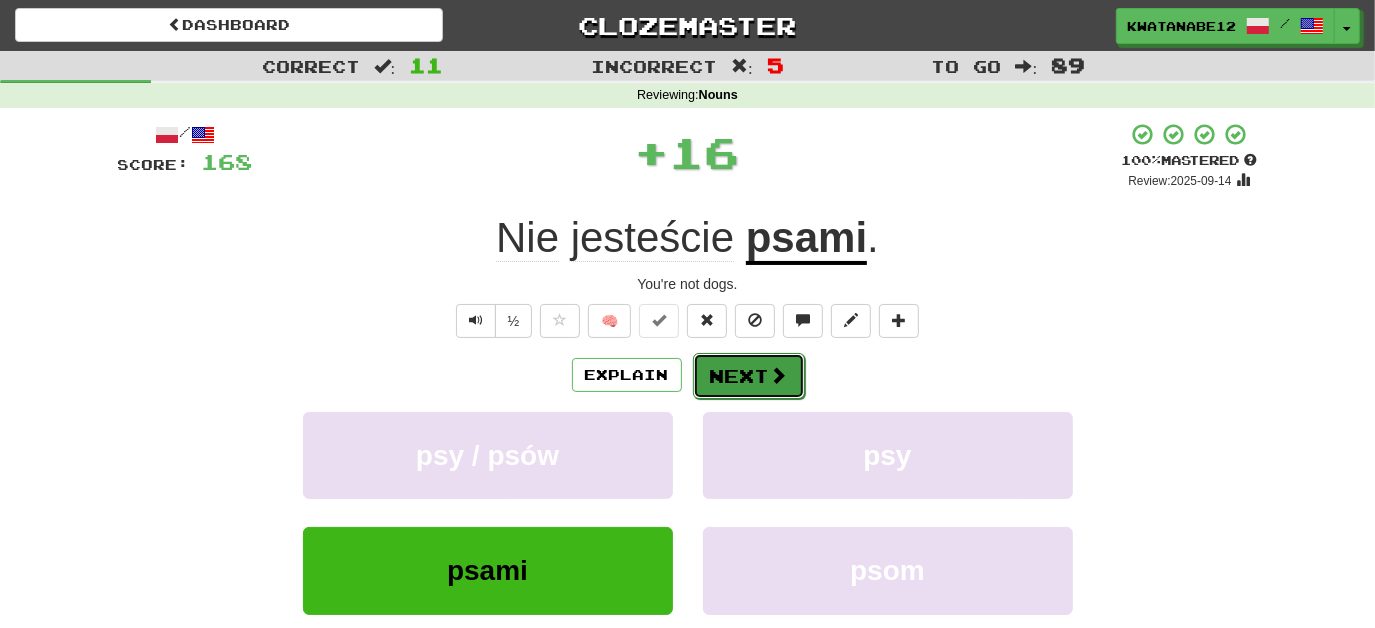 click on "Next" at bounding box center [749, 376] 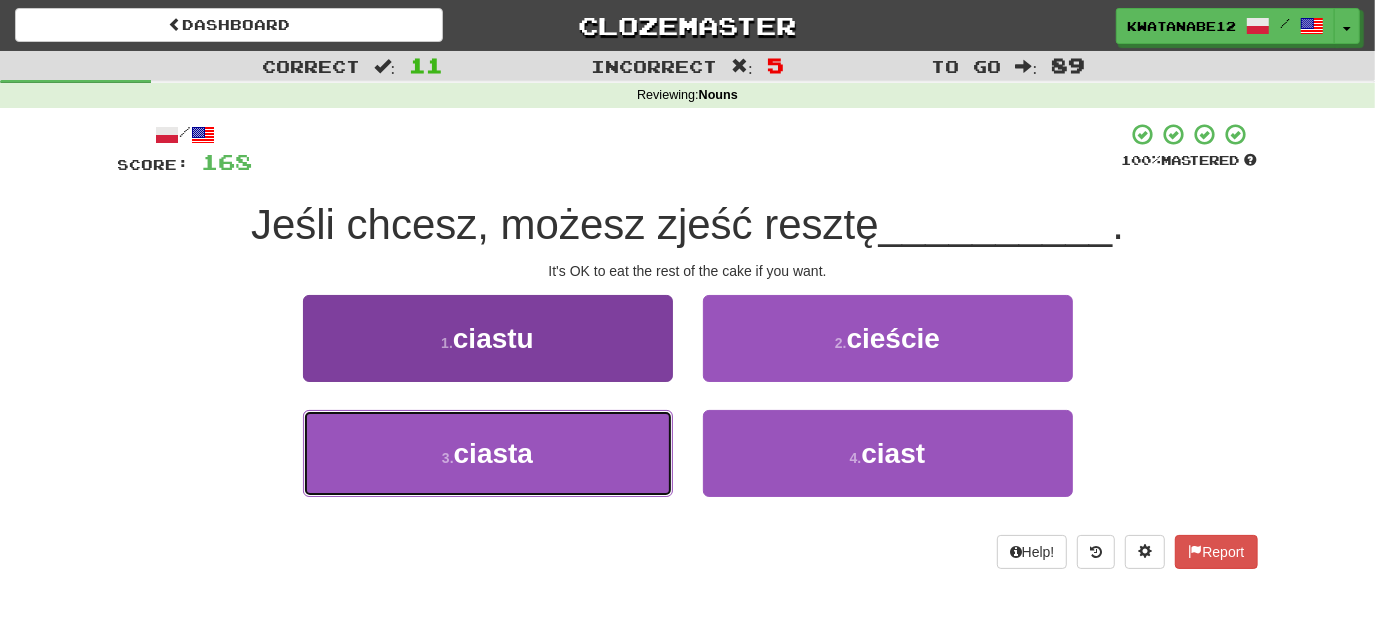 drag, startPoint x: 527, startPoint y: 442, endPoint x: 563, endPoint y: 444, distance: 36.05551 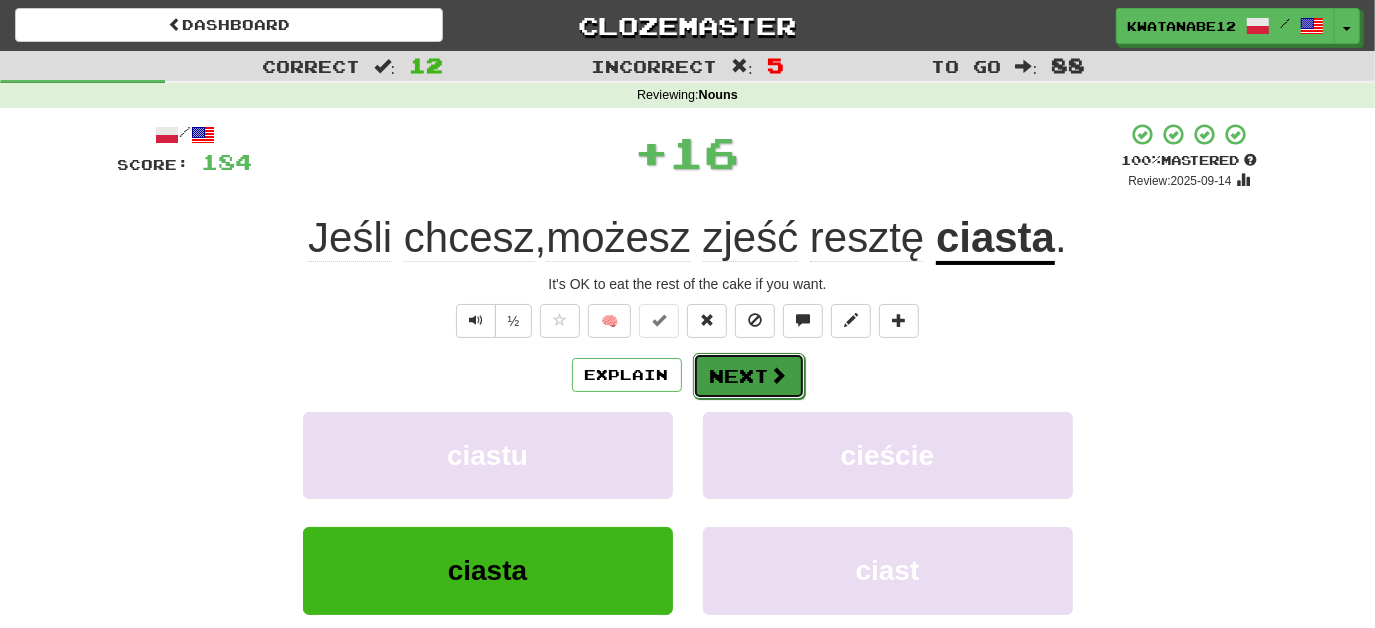 click on "Next" at bounding box center [749, 376] 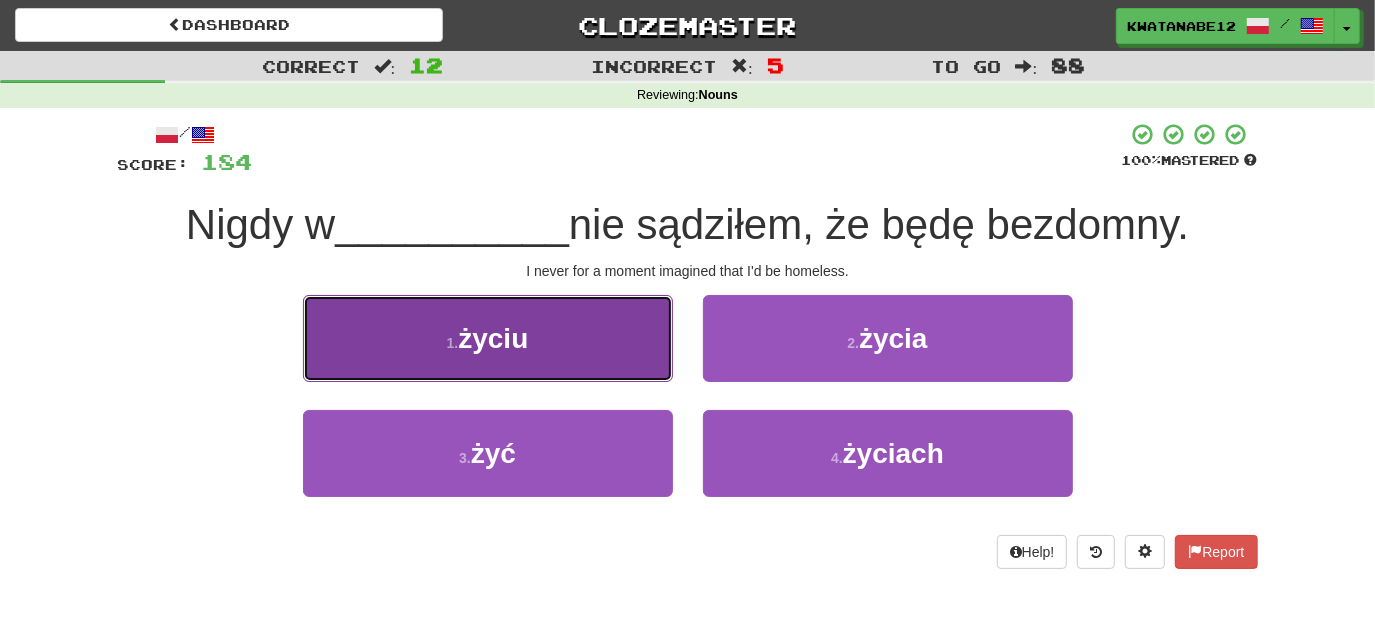 click on "1 .  życiu" at bounding box center (488, 338) 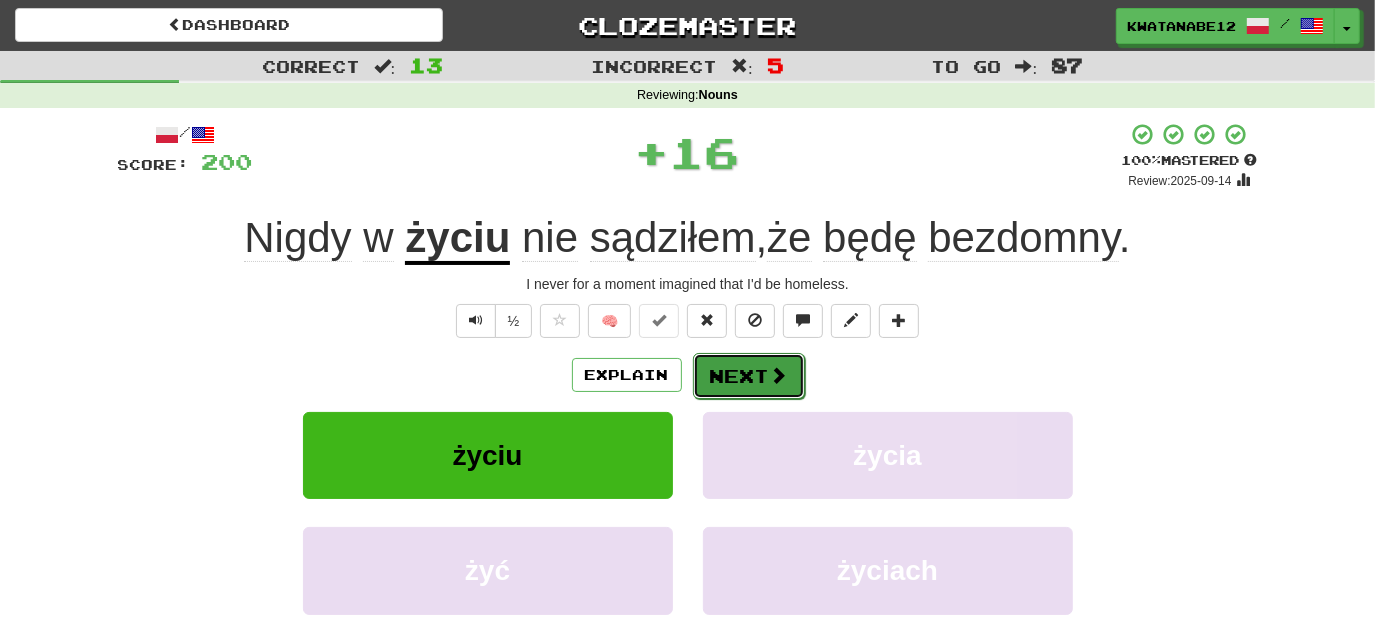 click on "Next" at bounding box center [749, 376] 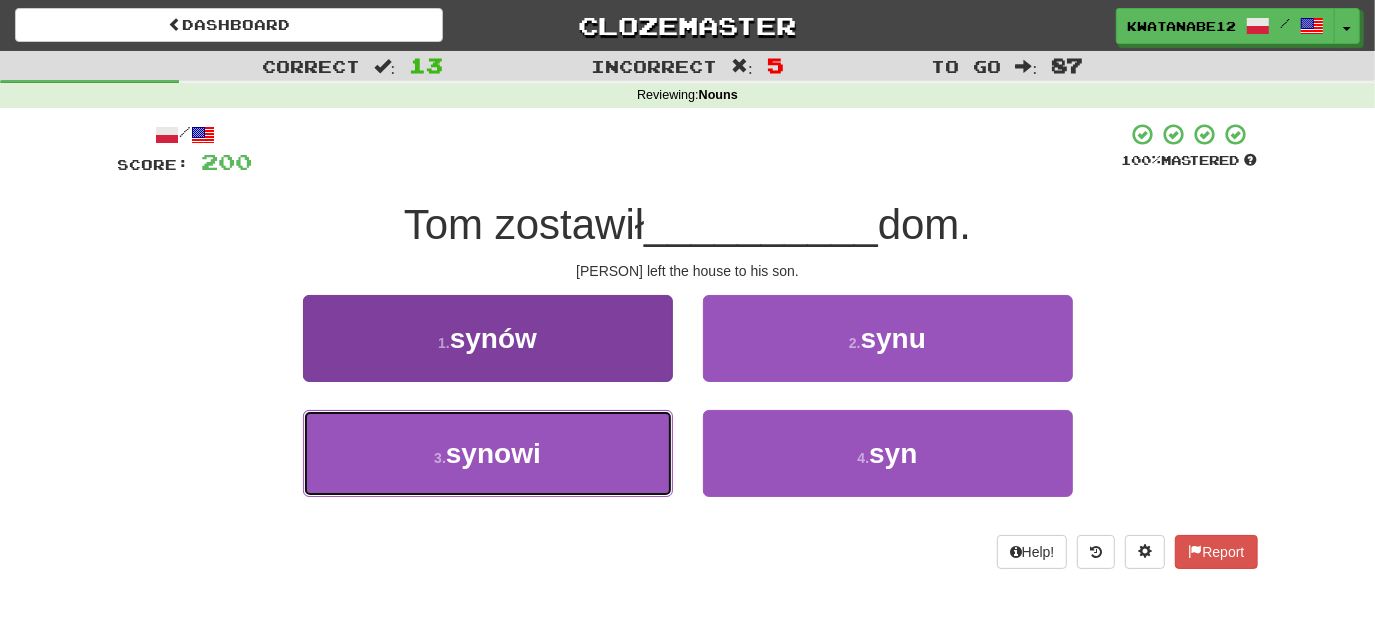 click on "3 .  synowi" at bounding box center [488, 453] 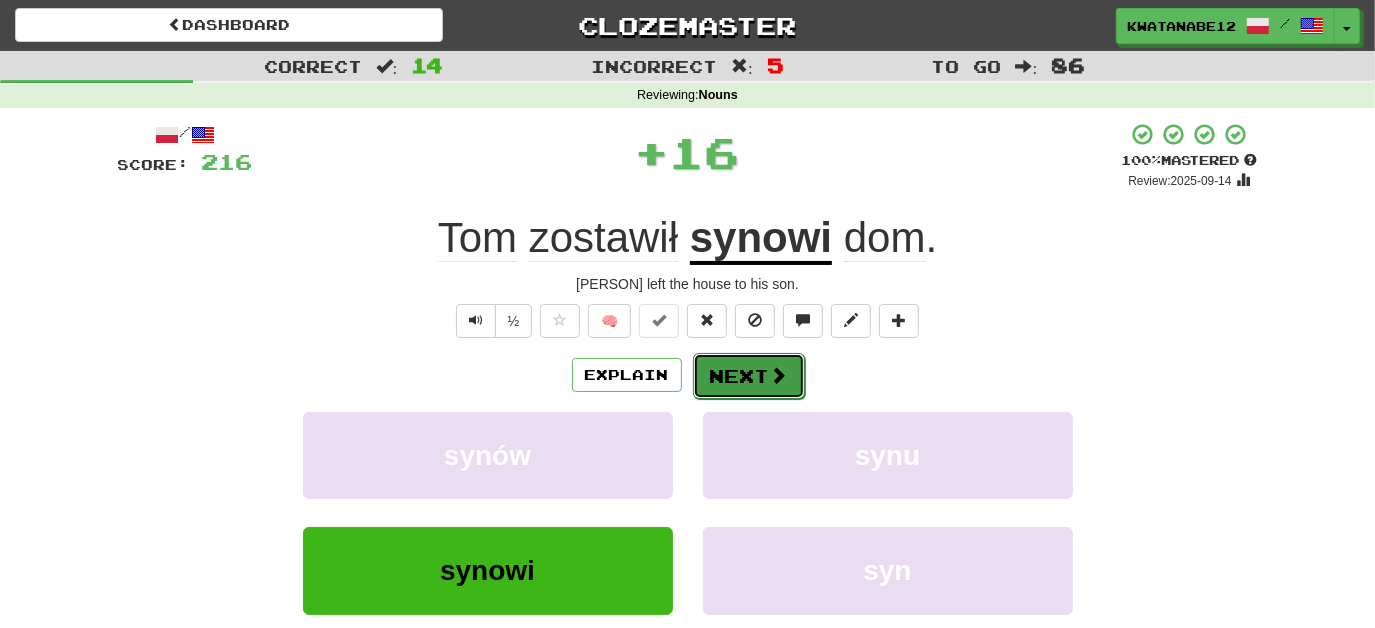 click at bounding box center [779, 375] 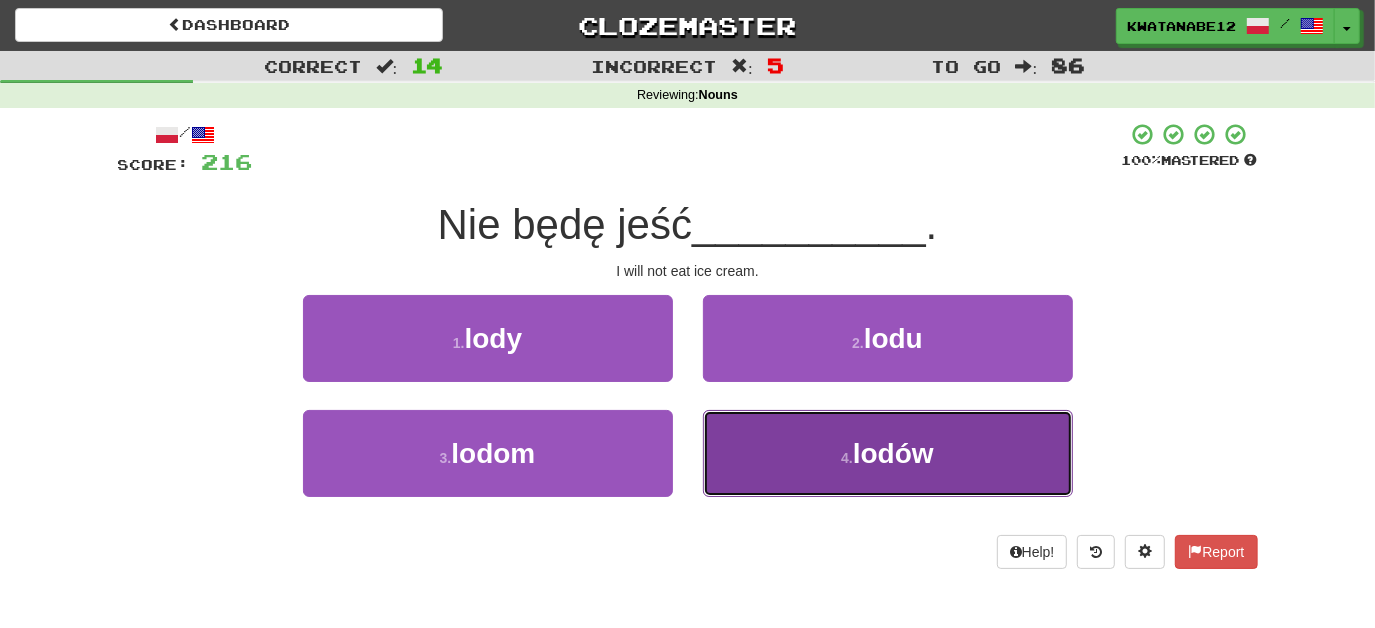 click on "4 .  lodów" at bounding box center [888, 453] 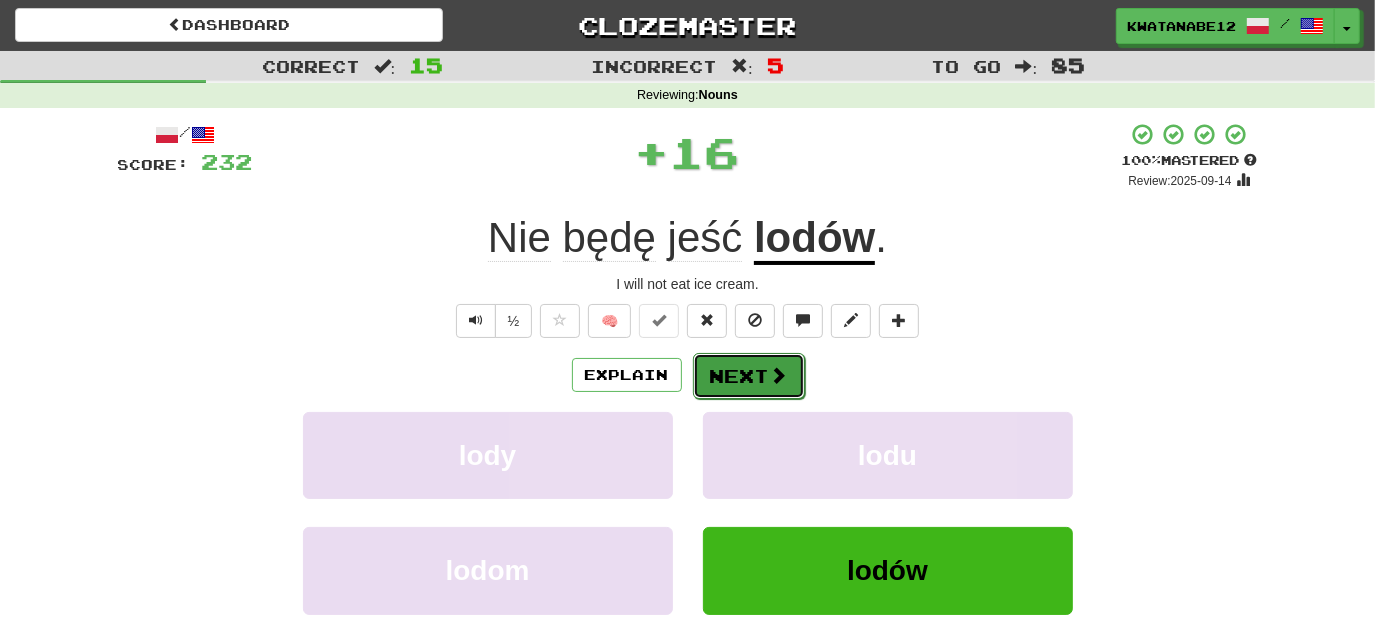click on "Next" at bounding box center (749, 376) 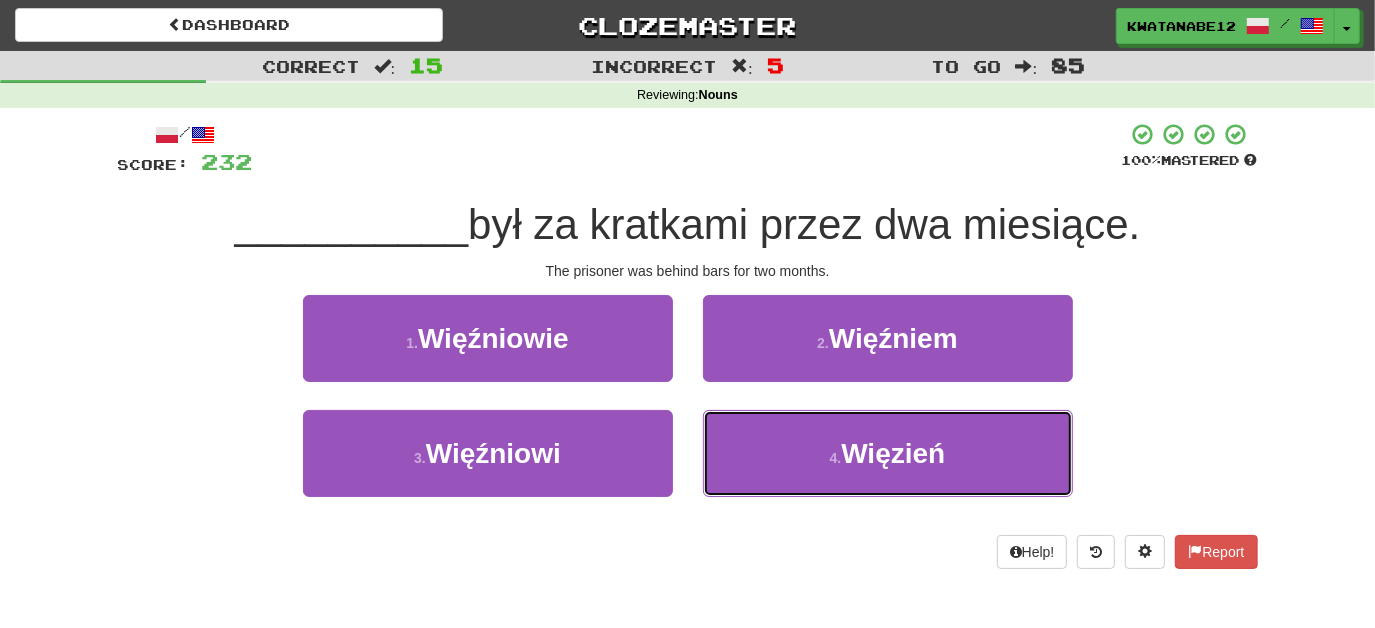 drag, startPoint x: 770, startPoint y: 442, endPoint x: 768, endPoint y: 409, distance: 33.06055 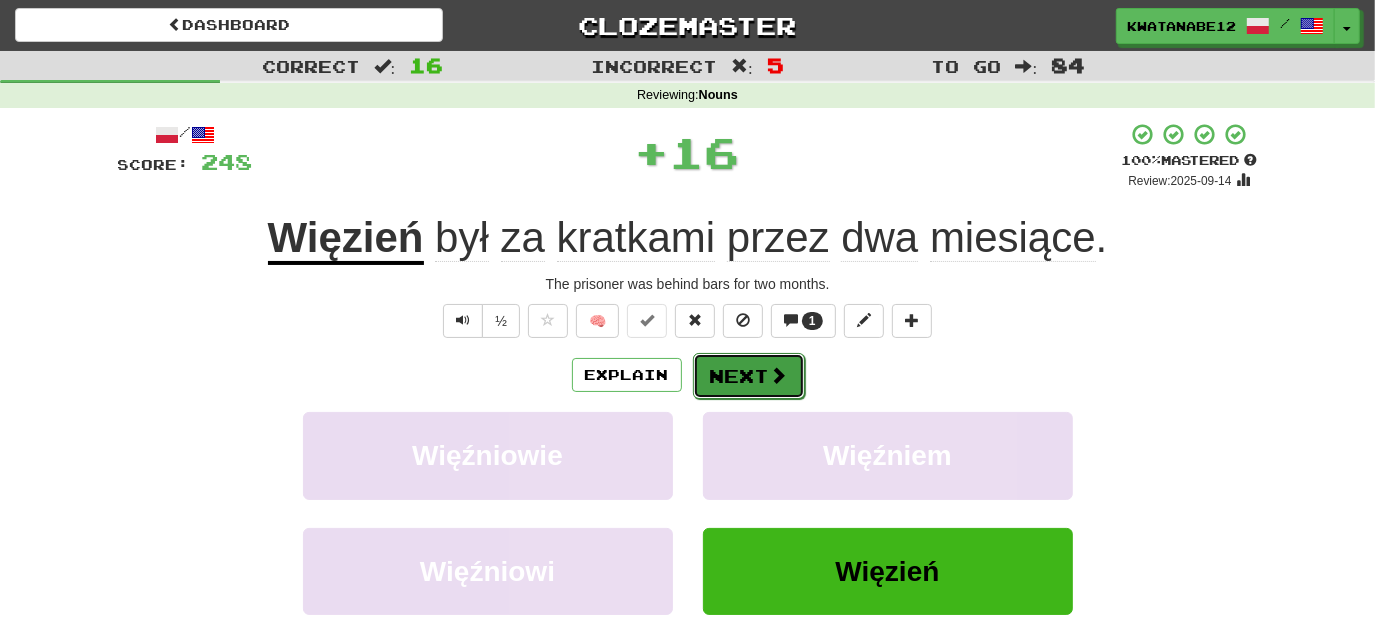 click on "Next" at bounding box center (749, 376) 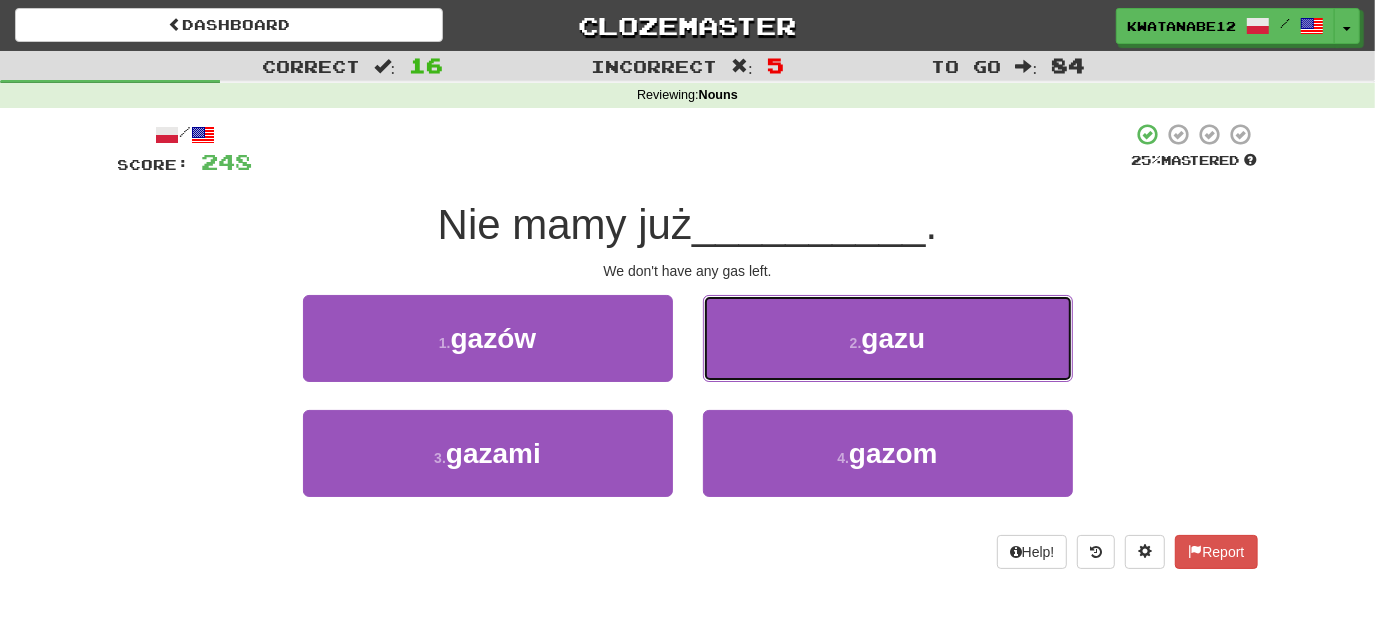 click on "2 .  gazu" at bounding box center [888, 338] 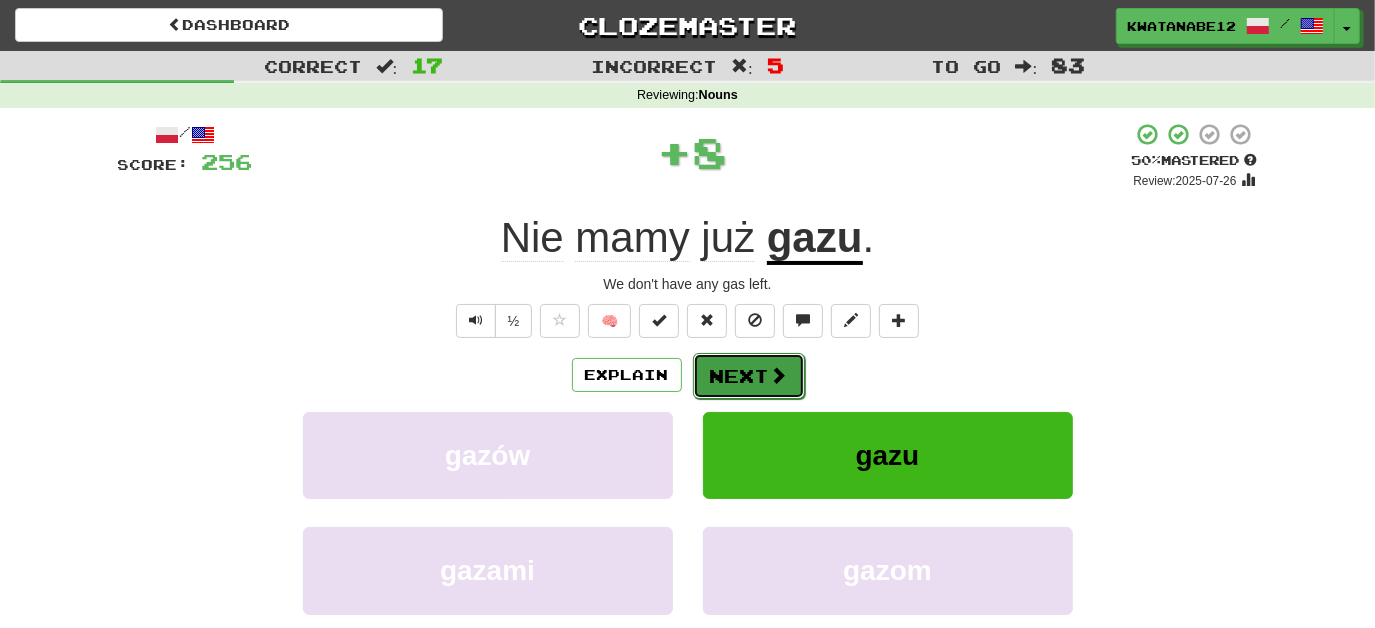 click on "Next" at bounding box center [749, 376] 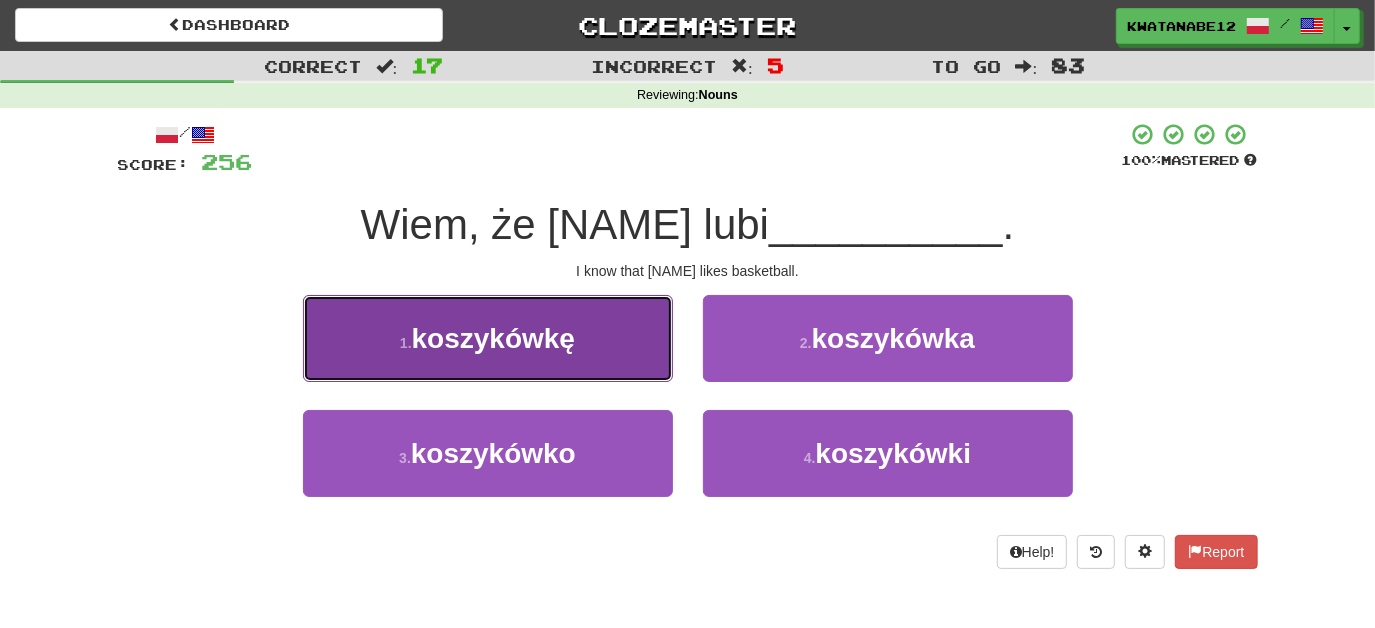 click on "1 .  koszykówkę" at bounding box center [488, 338] 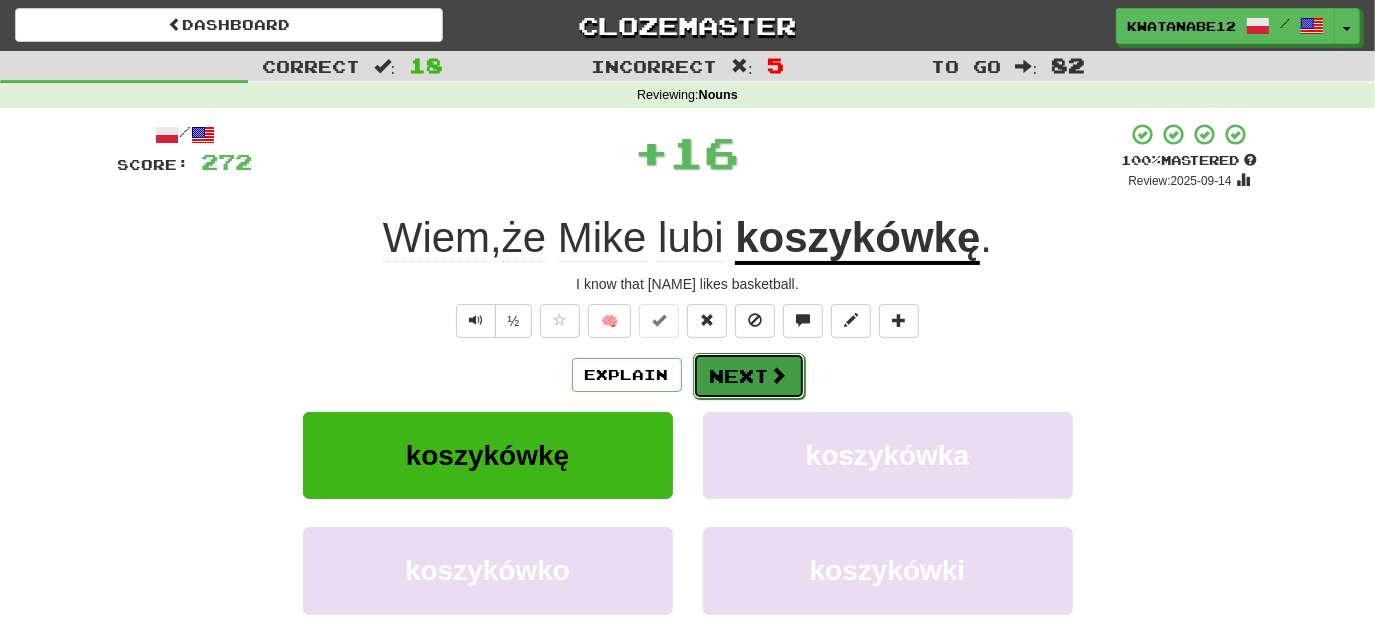 click on "Next" at bounding box center (749, 376) 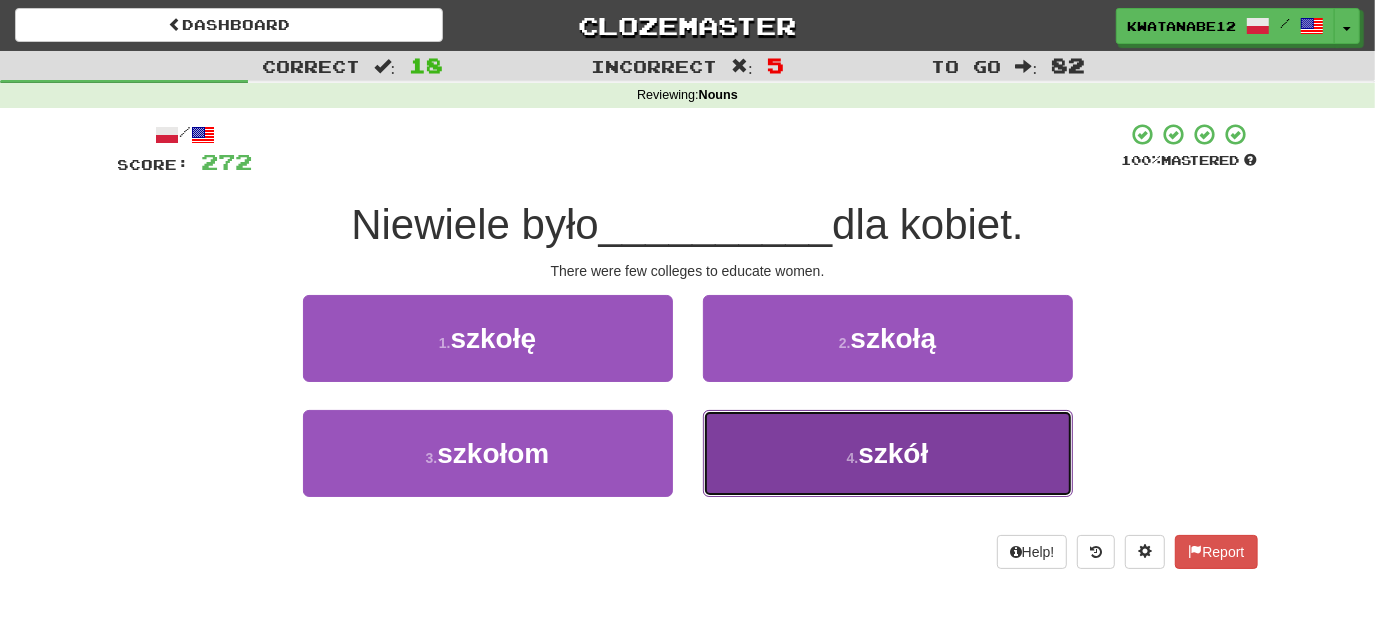 click on "4 .  szkół" at bounding box center [888, 453] 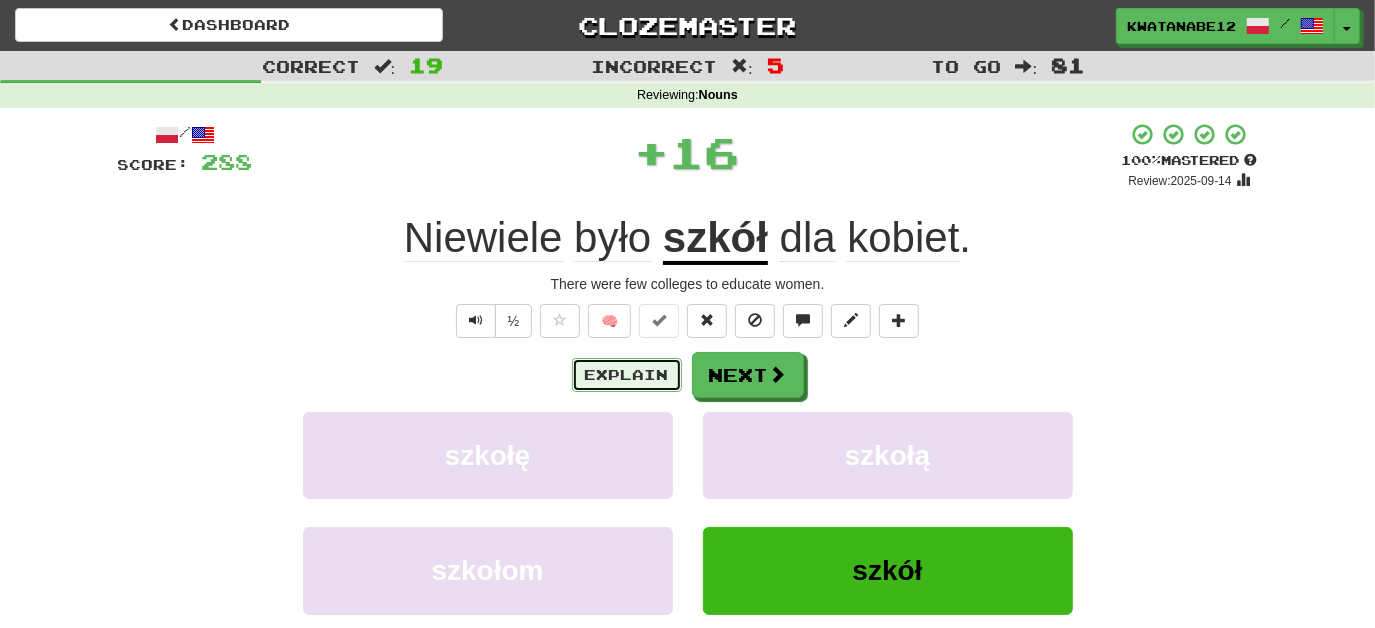 click on "Explain" at bounding box center [627, 375] 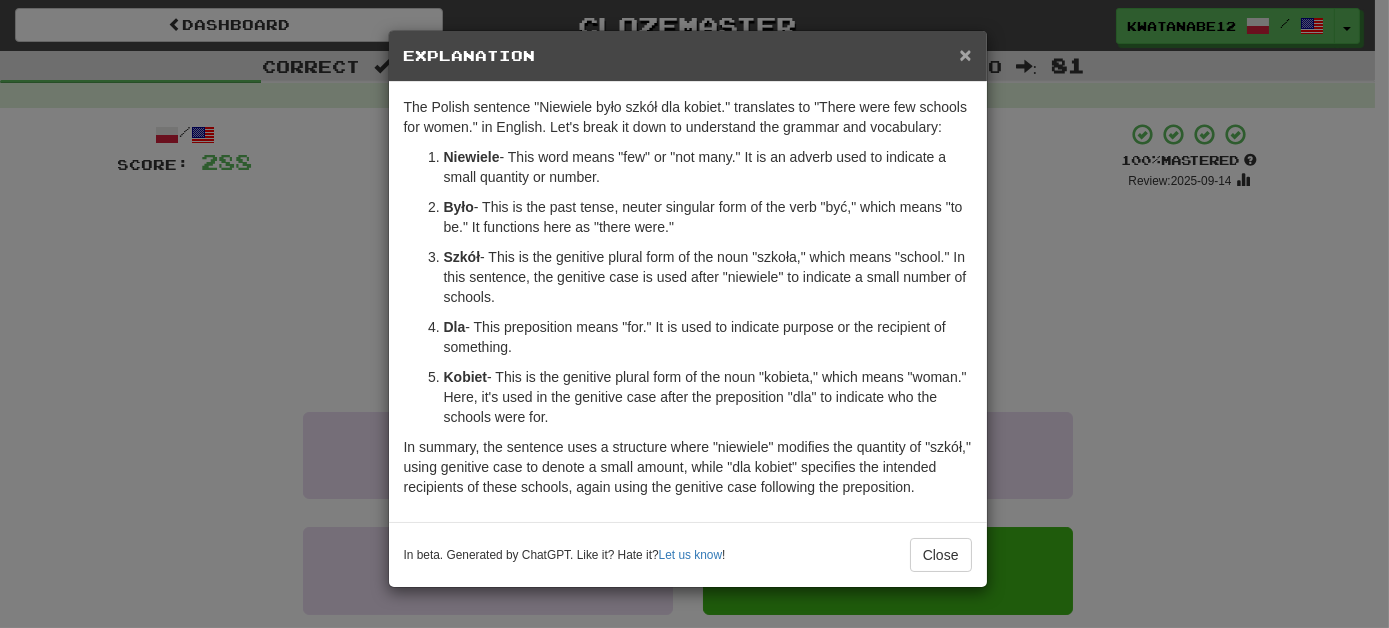 click on "×" at bounding box center [965, 54] 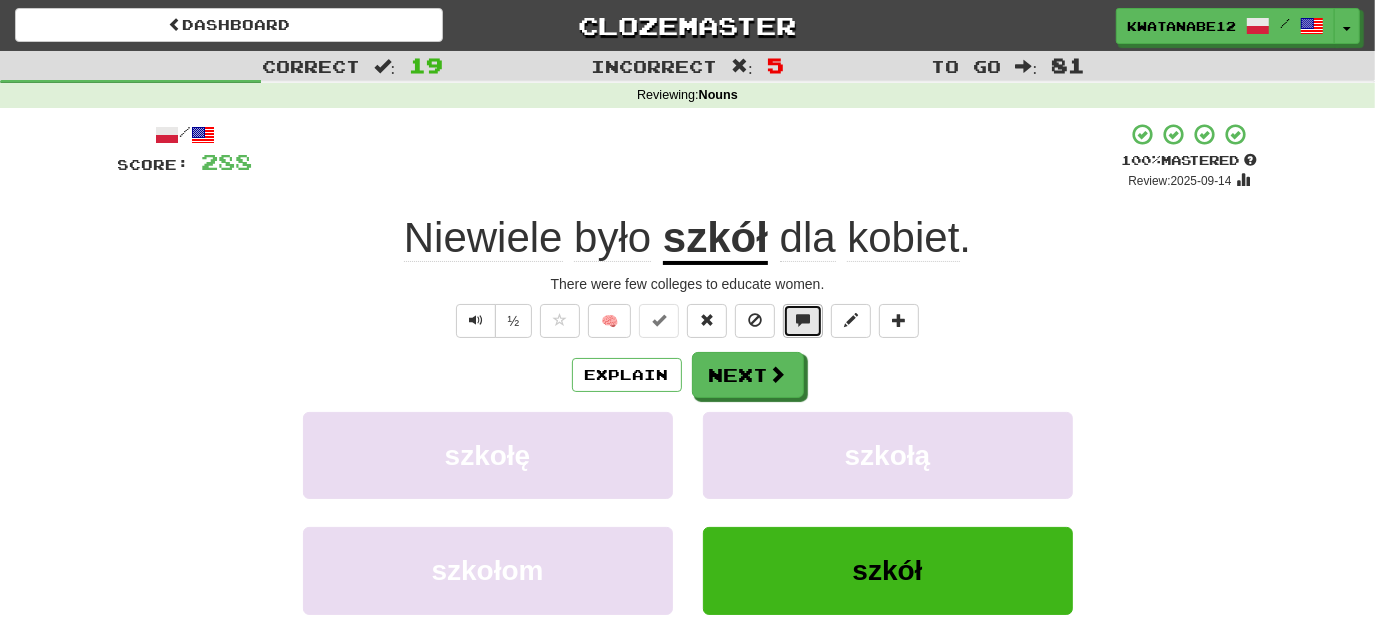 click at bounding box center (803, 320) 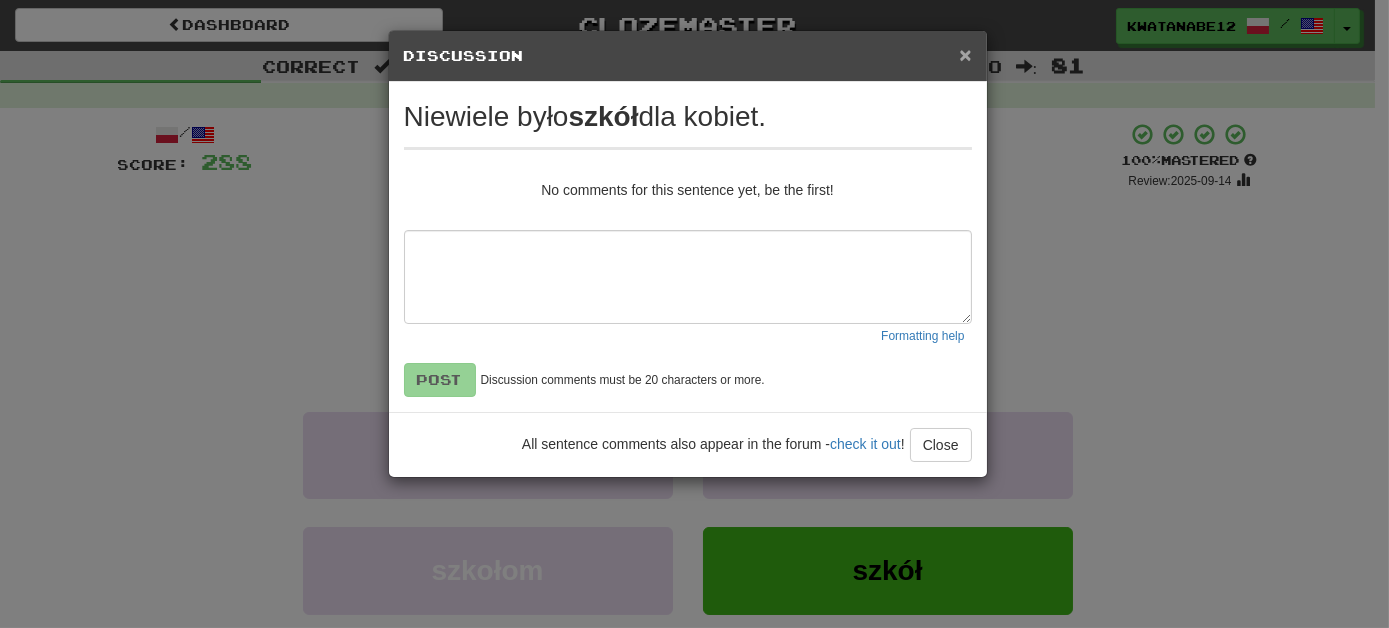click on "×" at bounding box center (965, 54) 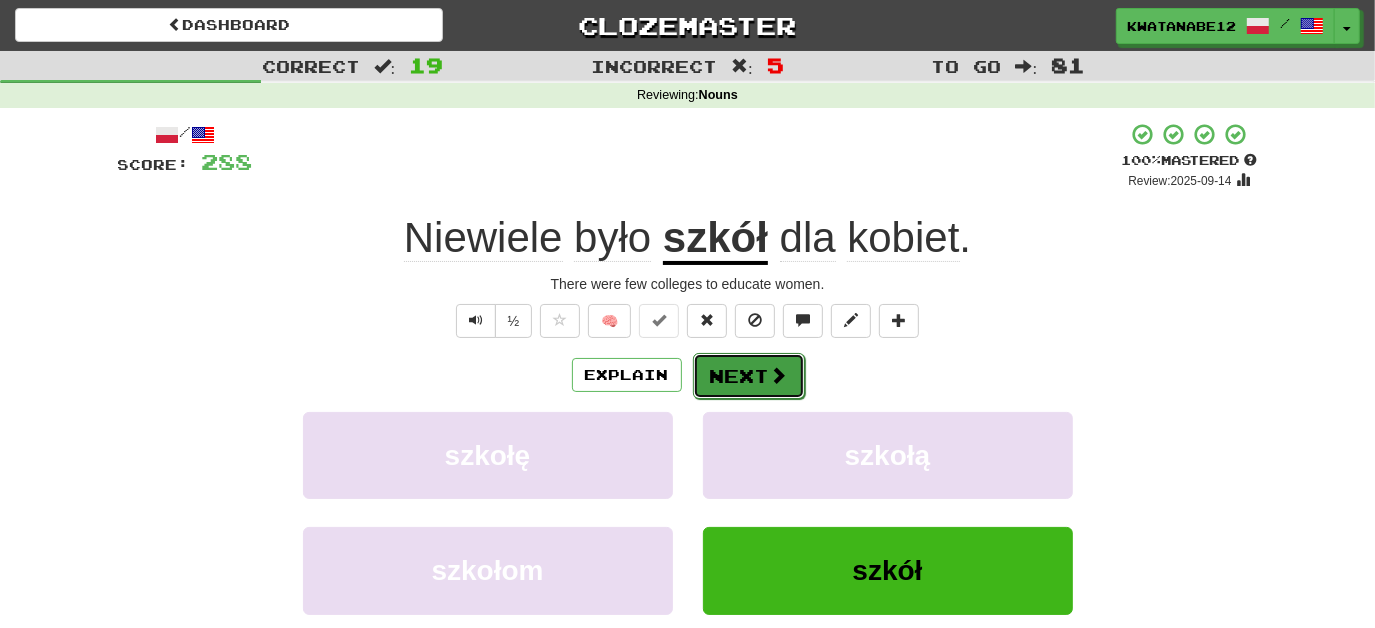 click on "Next" at bounding box center [749, 376] 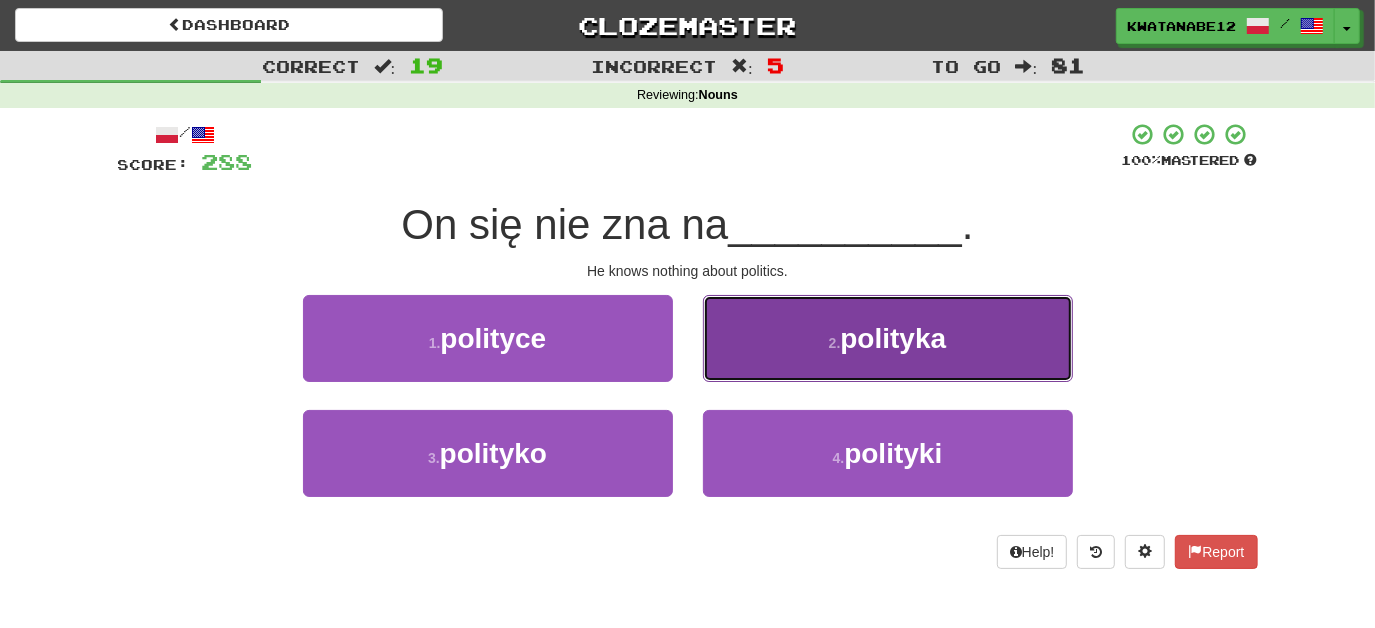 click on "2 .  polityka" at bounding box center [888, 338] 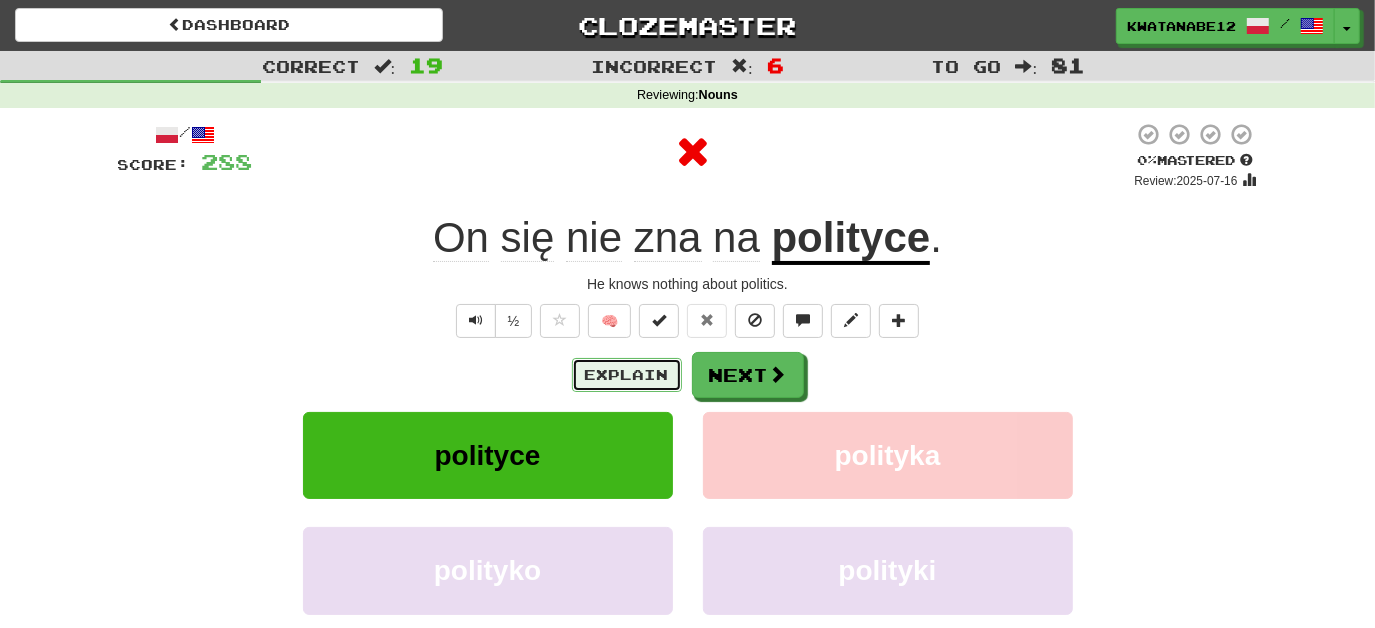 click on "Explain" at bounding box center [627, 375] 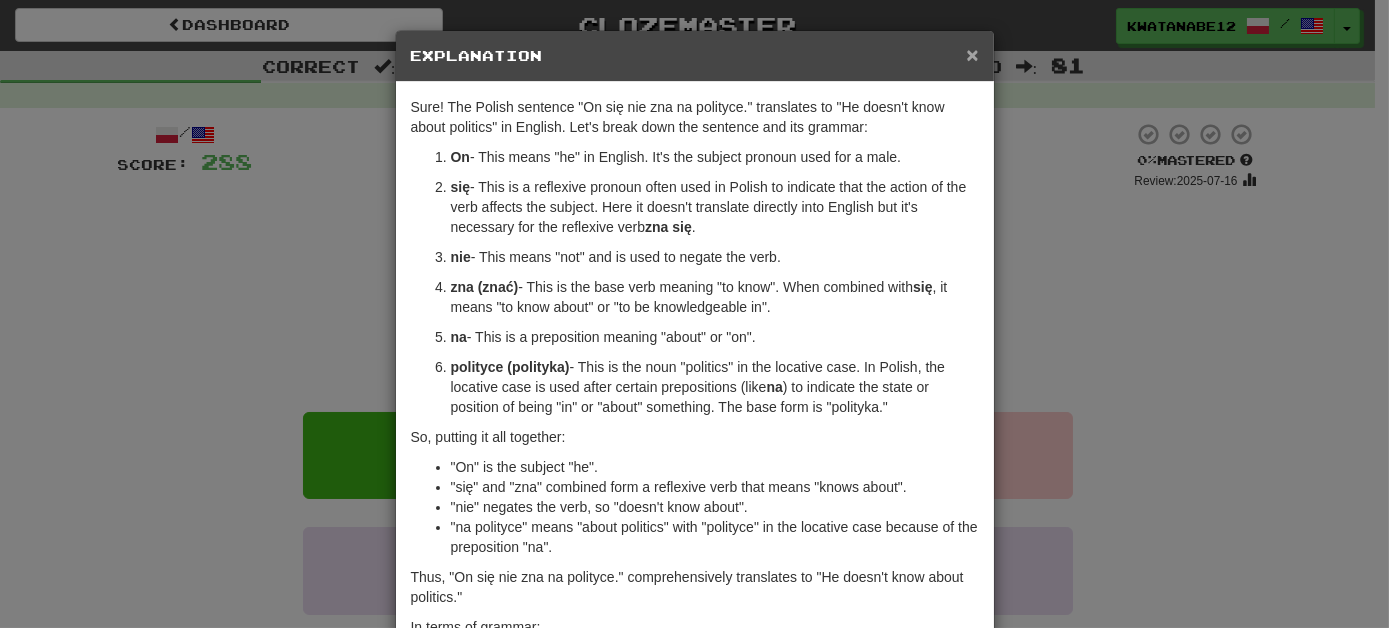 click on "×" at bounding box center [972, 54] 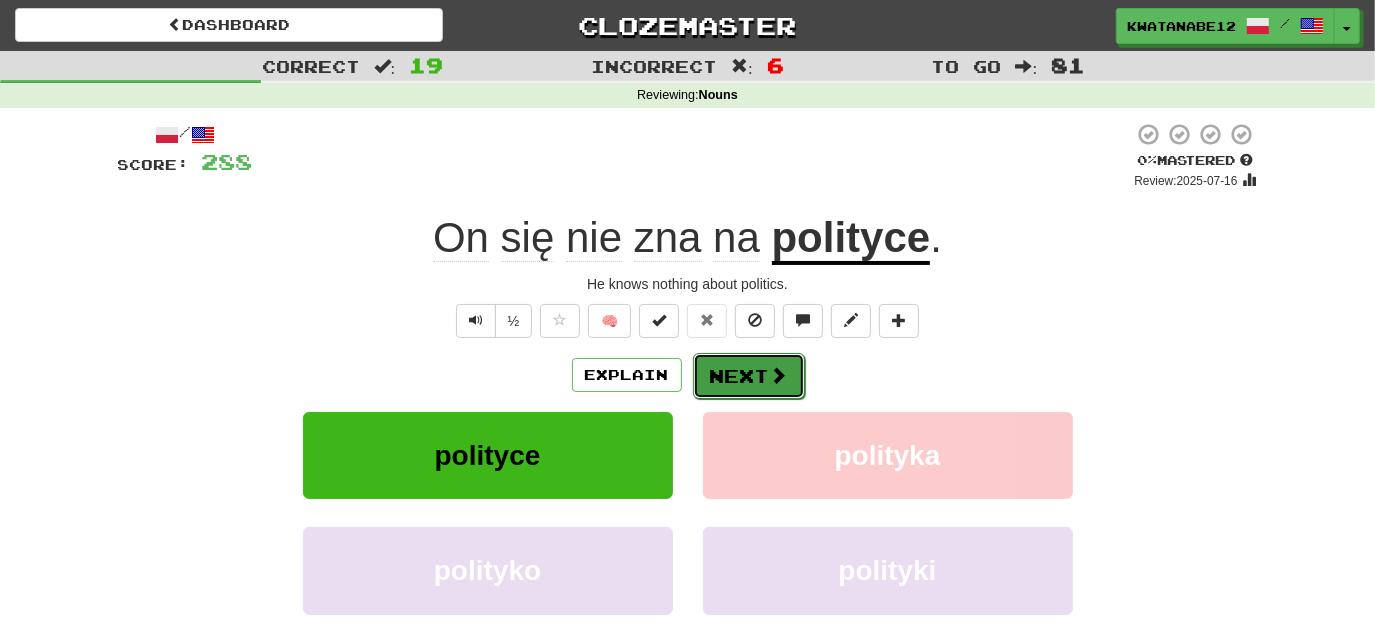 click on "Next" at bounding box center [749, 376] 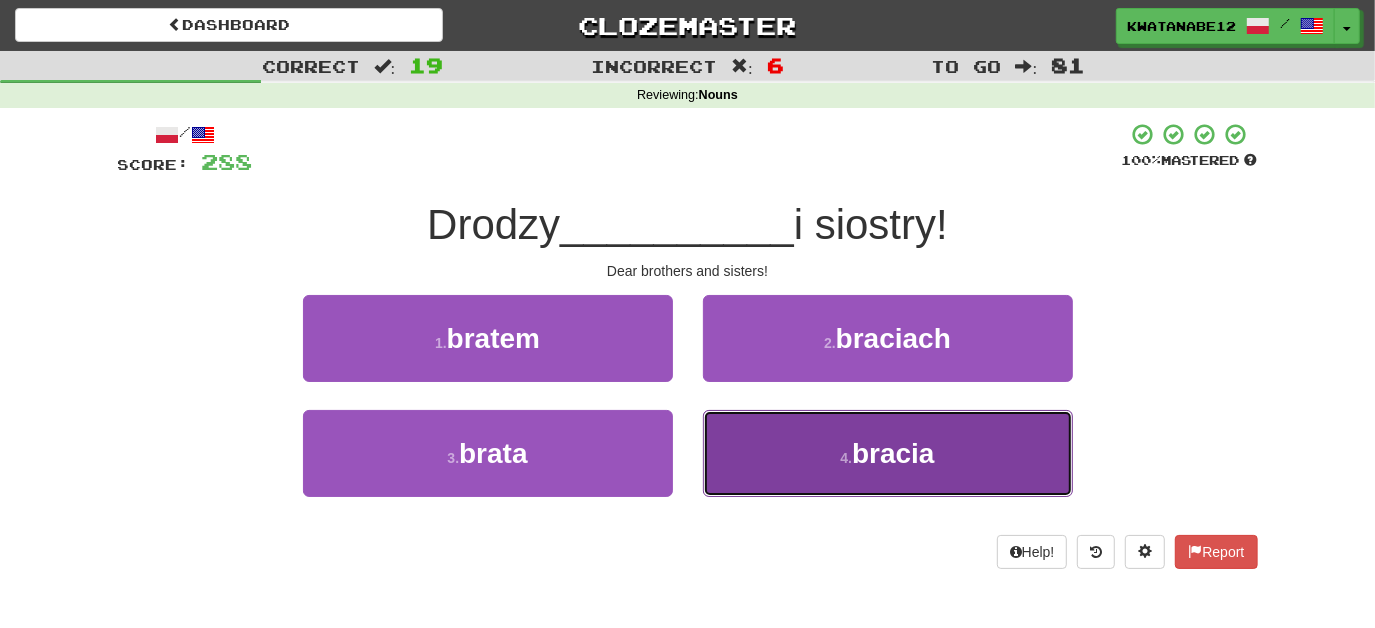 click on "4 .  bracia" at bounding box center [888, 453] 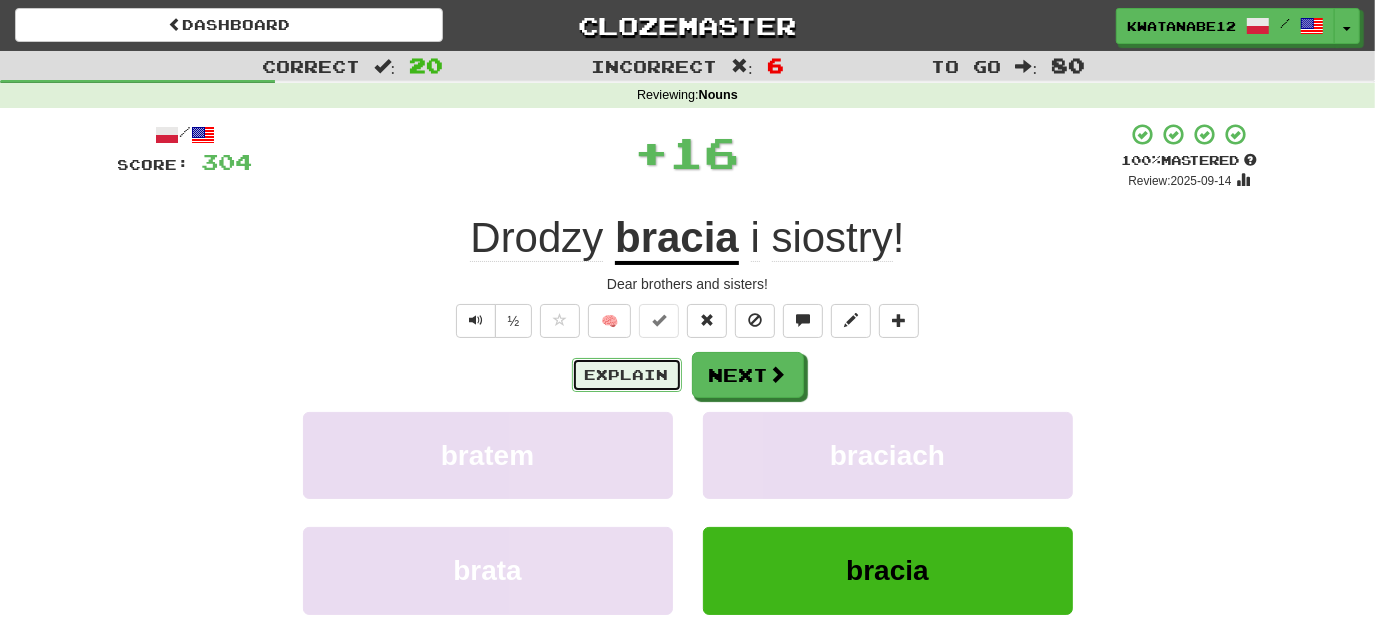 click on "Explain" at bounding box center (627, 375) 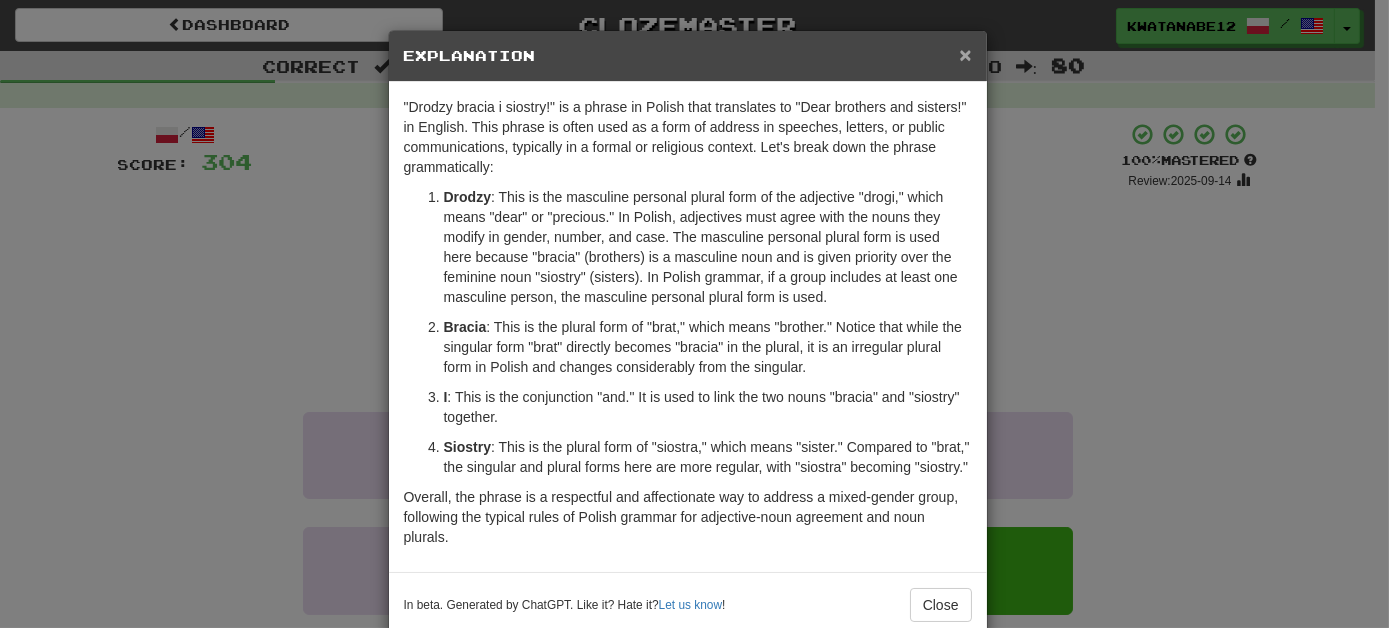 click on "×" at bounding box center [965, 54] 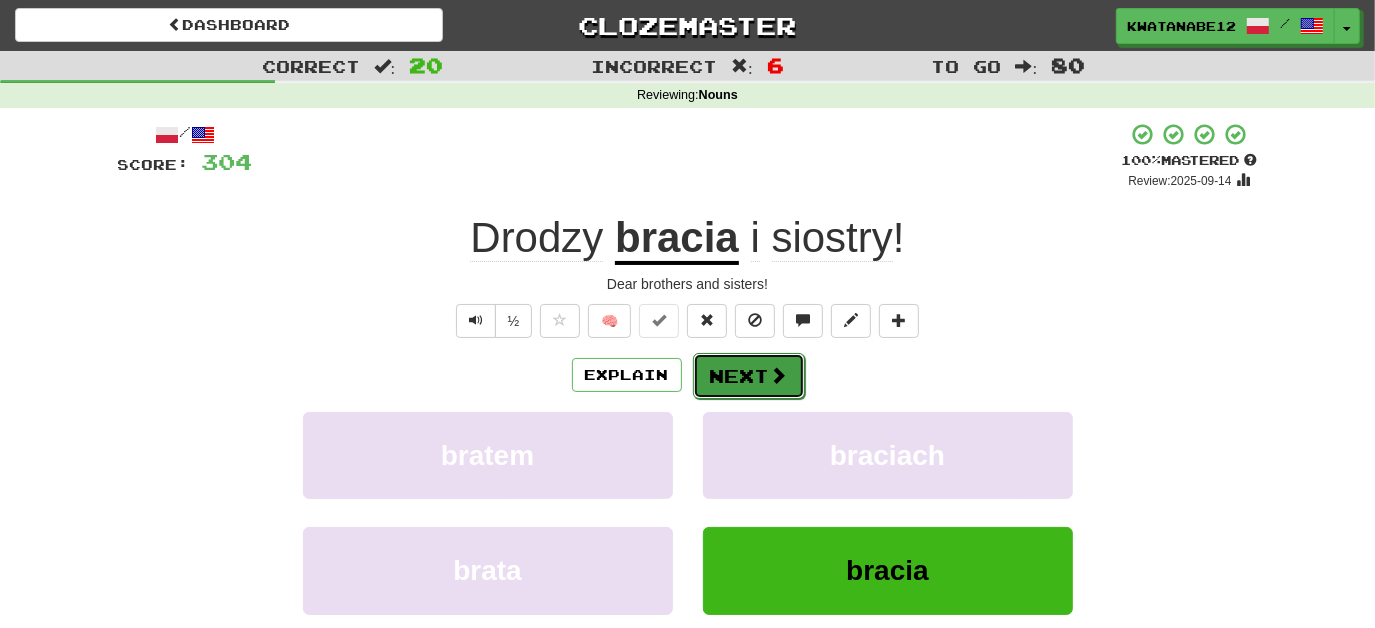 click at bounding box center [779, 375] 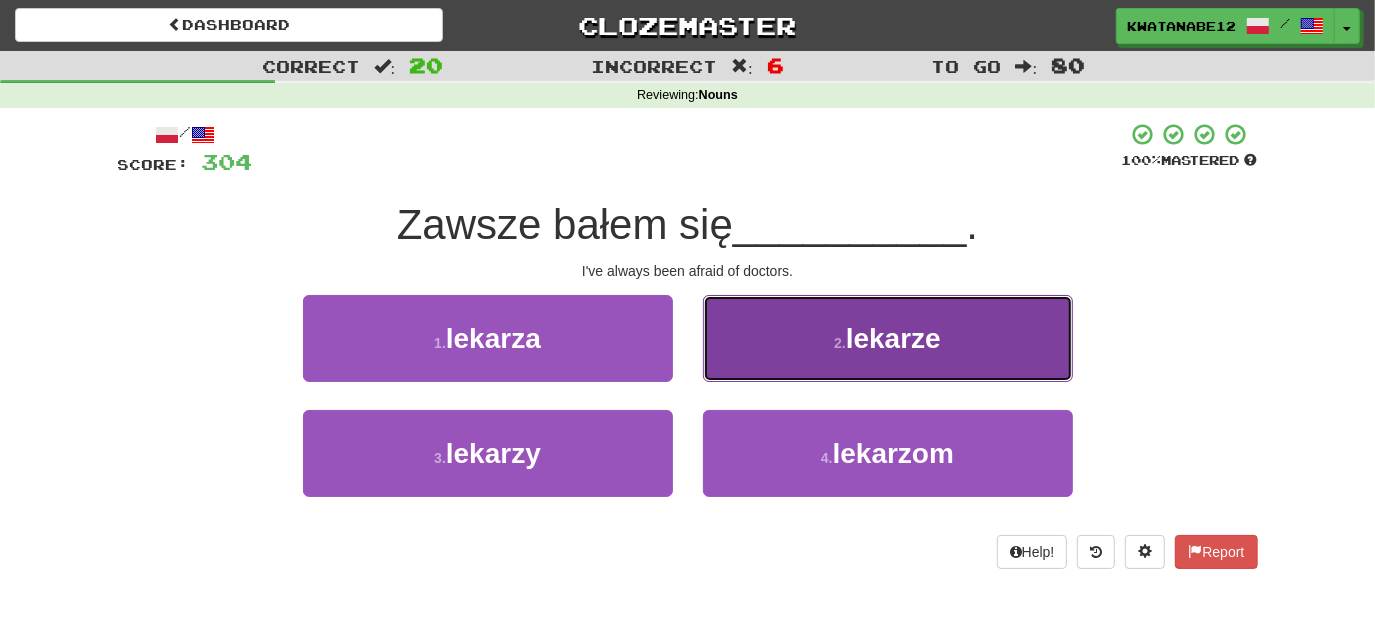 click on "2 .  lekarze" at bounding box center (888, 338) 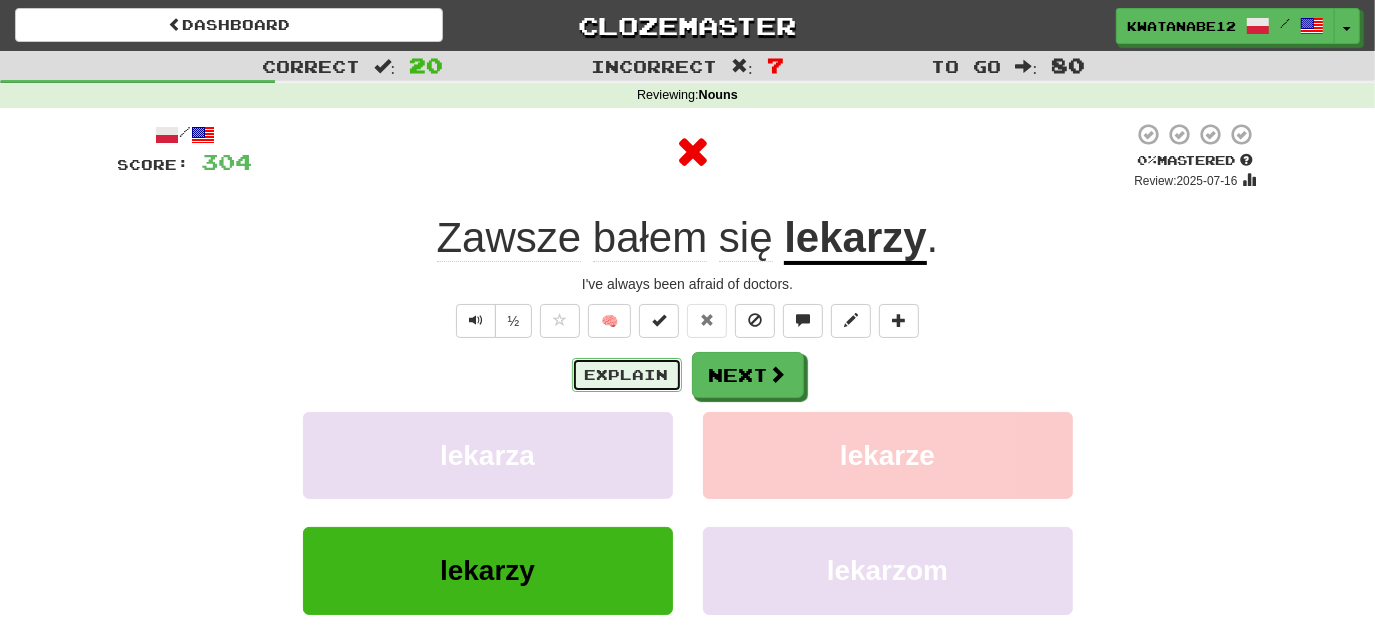 click on "Explain" at bounding box center (627, 375) 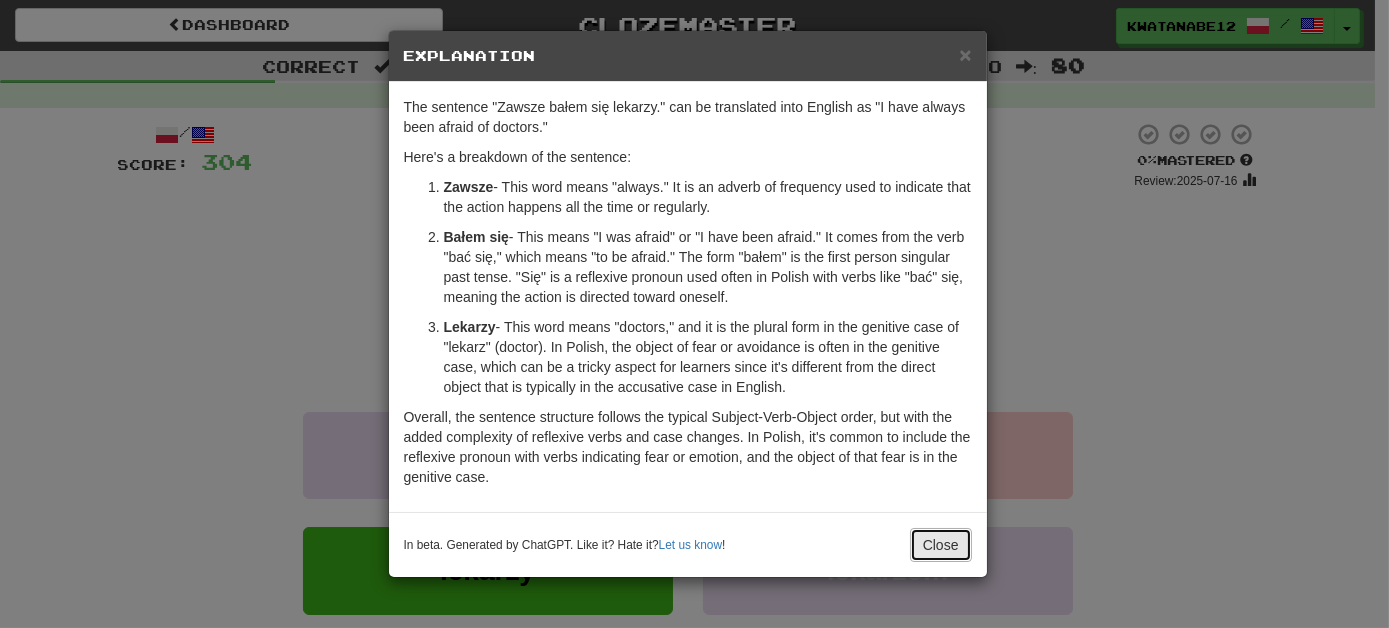 click on "Close" at bounding box center (941, 545) 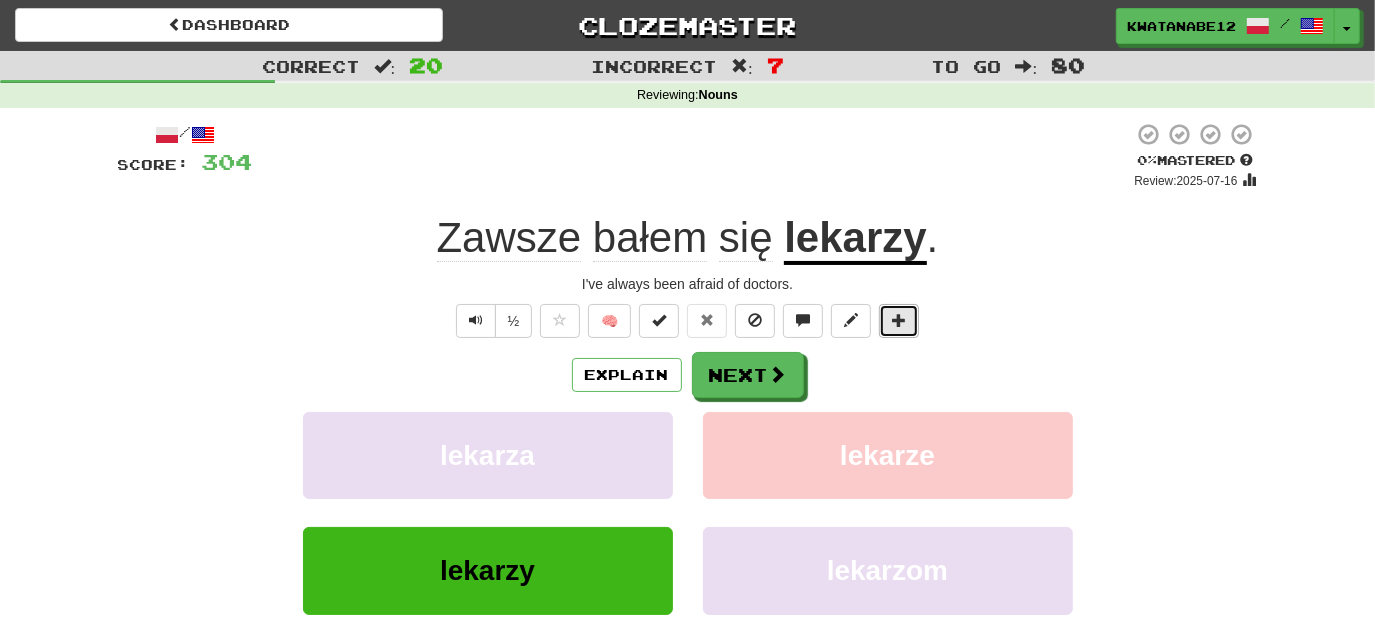 click at bounding box center (899, 320) 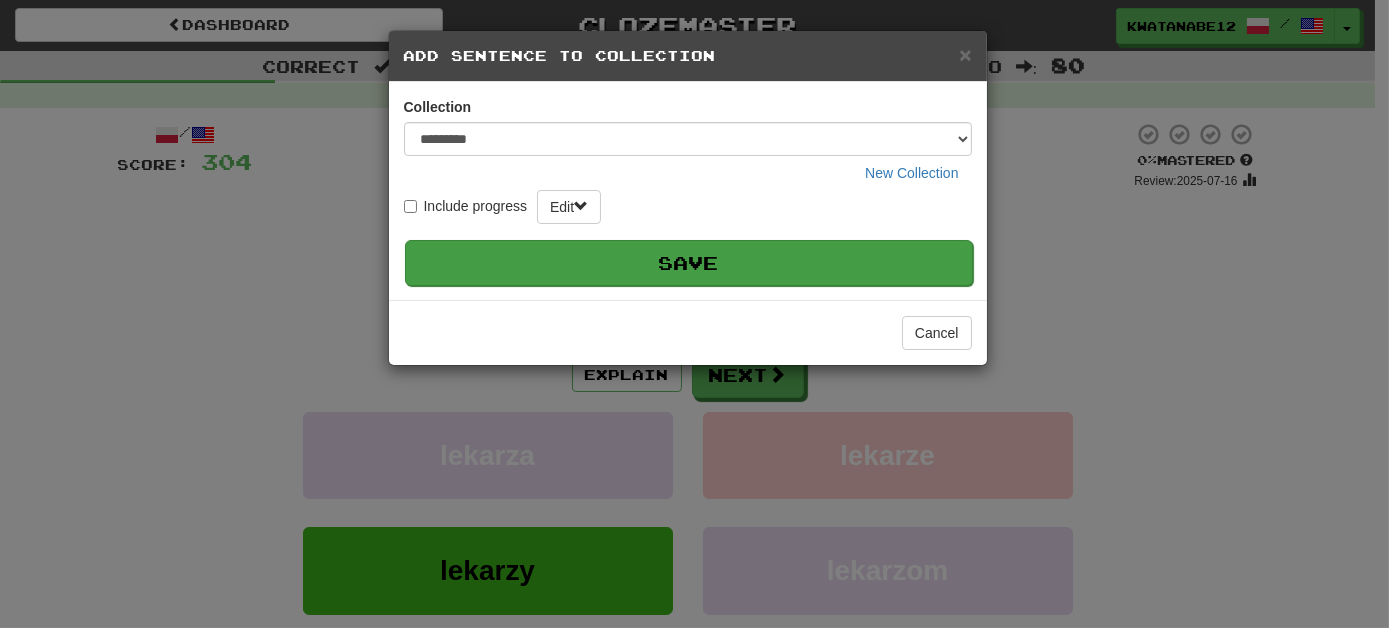 click on "Save" at bounding box center (689, 263) 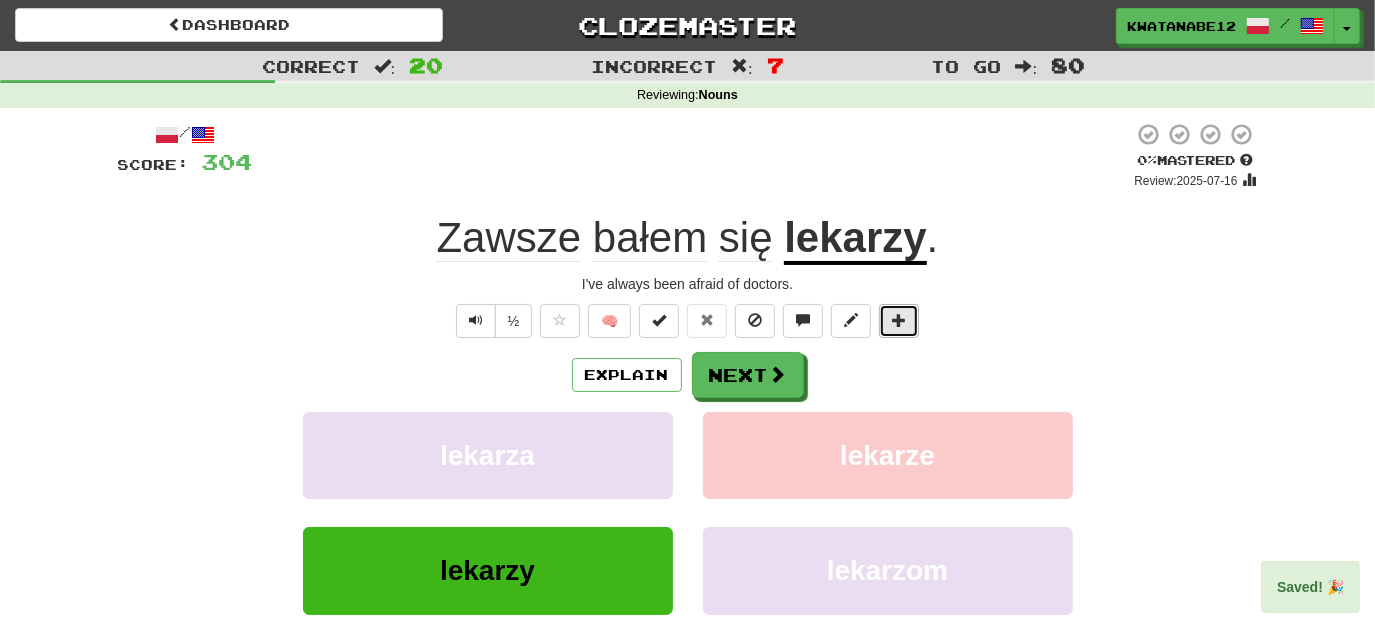 click at bounding box center [899, 320] 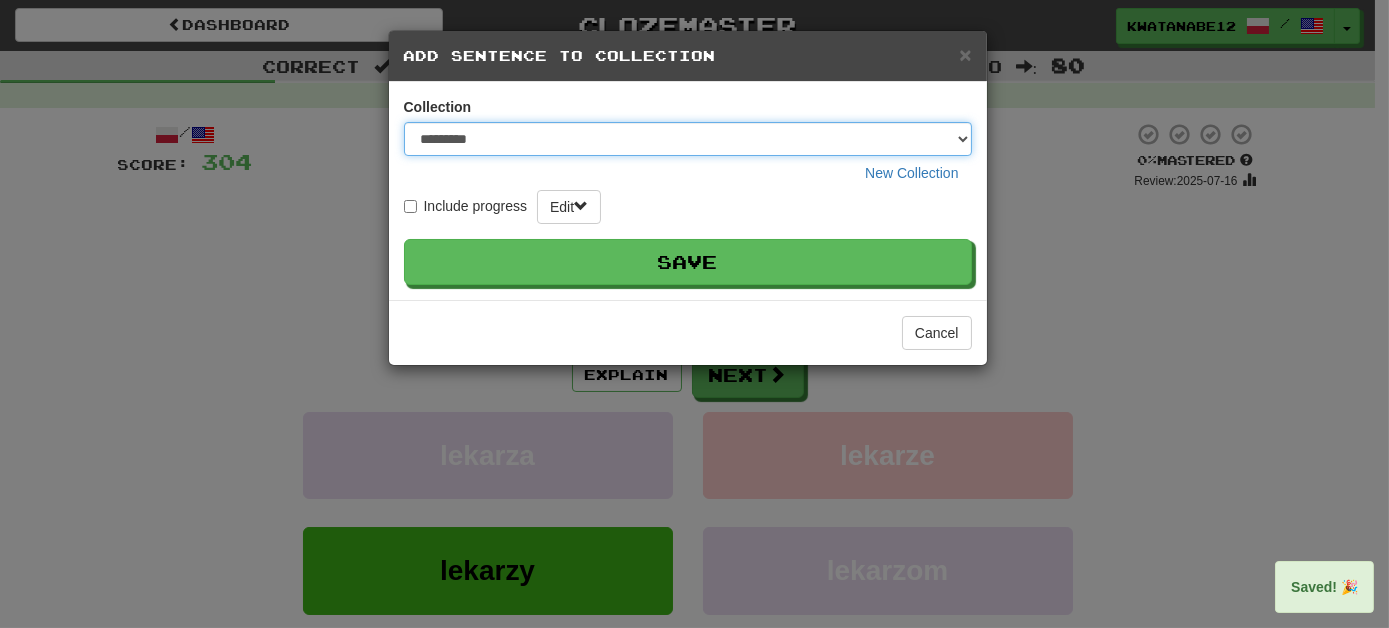 click on "********* ****** **** ******** *****" at bounding box center [688, 139] 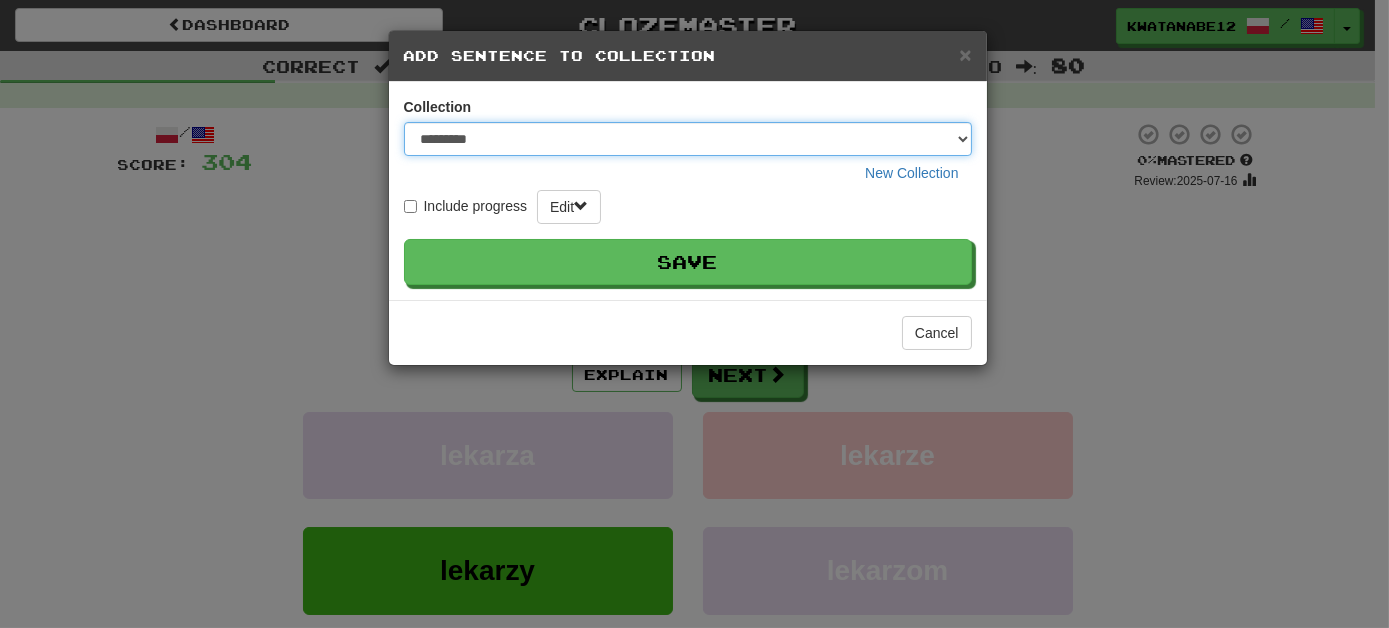 select on "****" 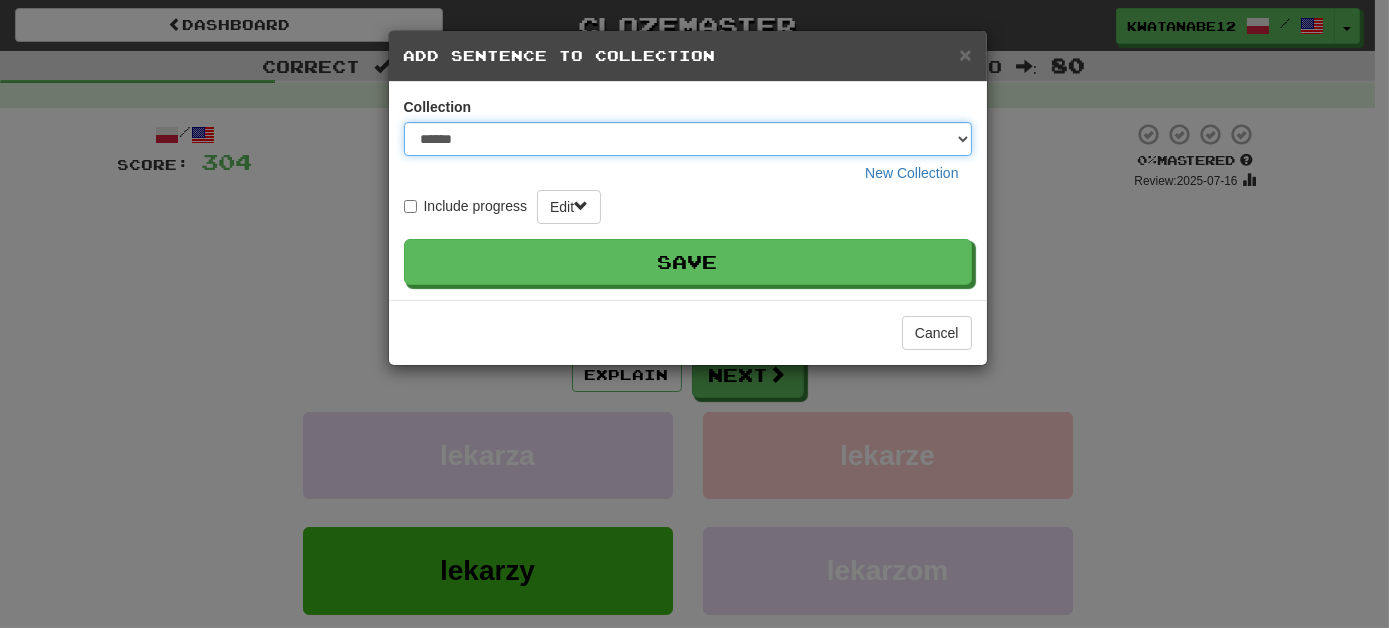 click on "********* ****** **** ******** *****" at bounding box center (688, 139) 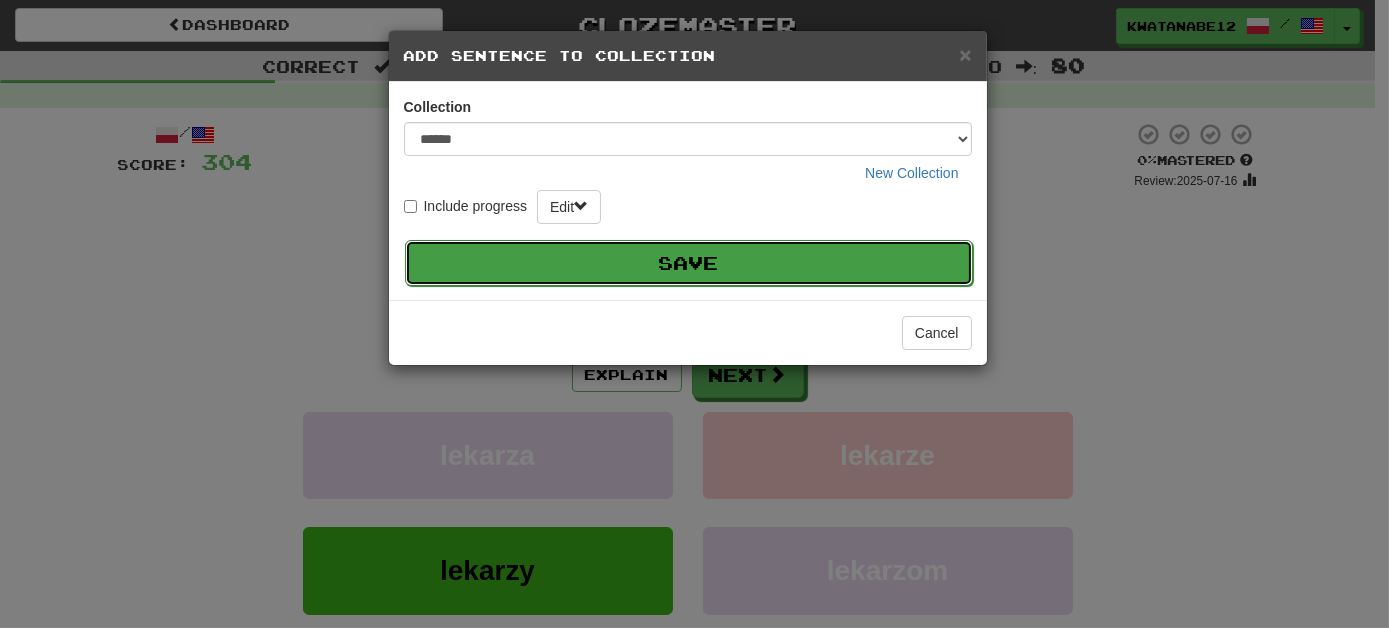 click on "Save" at bounding box center [689, 263] 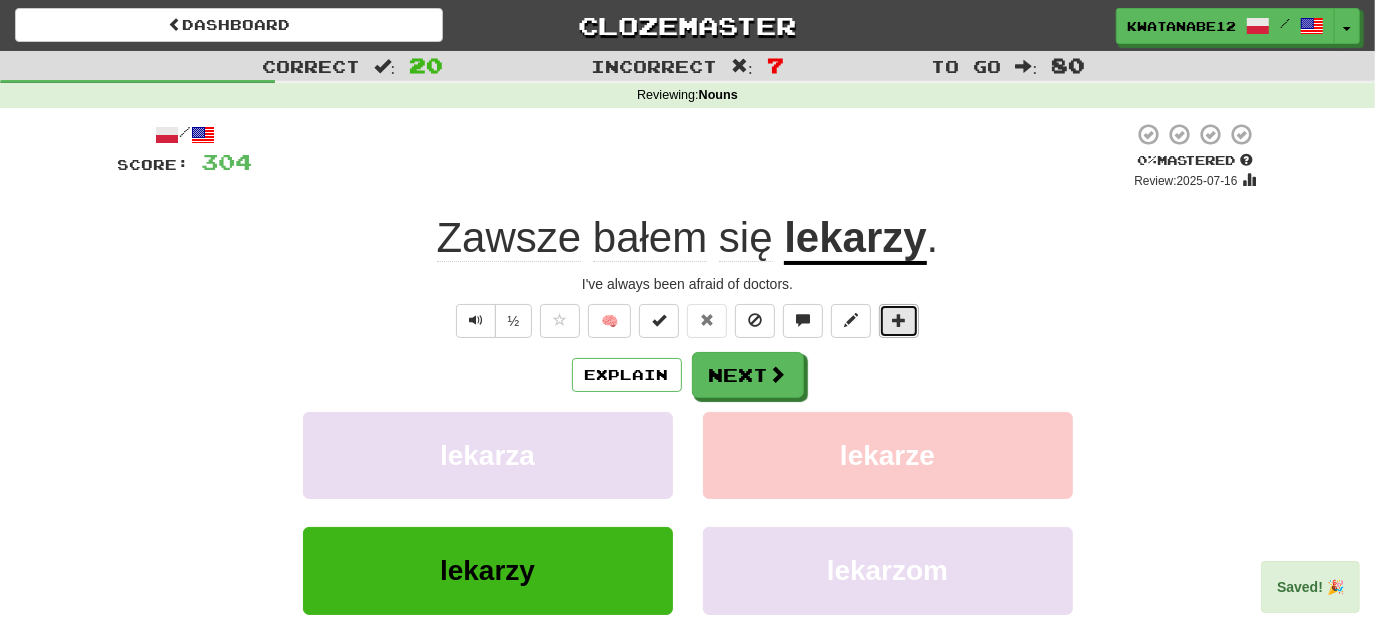 click at bounding box center [899, 320] 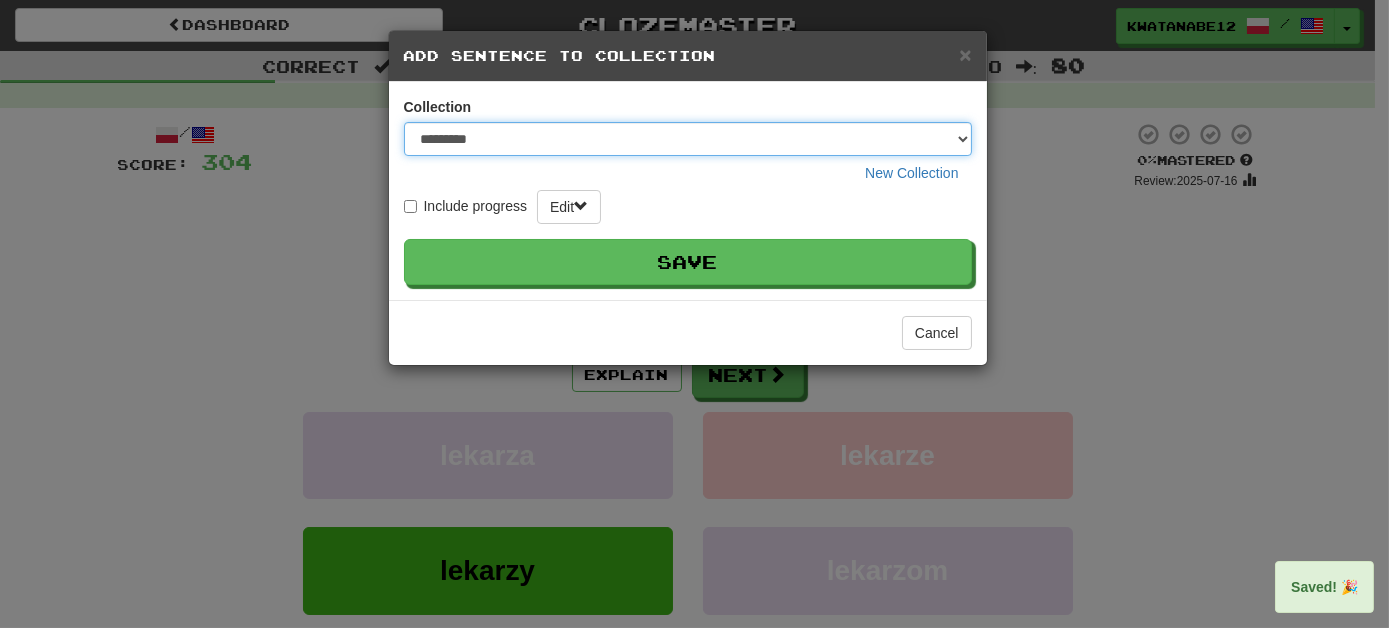 click on "********* ****** **** ******** *****" at bounding box center [688, 139] 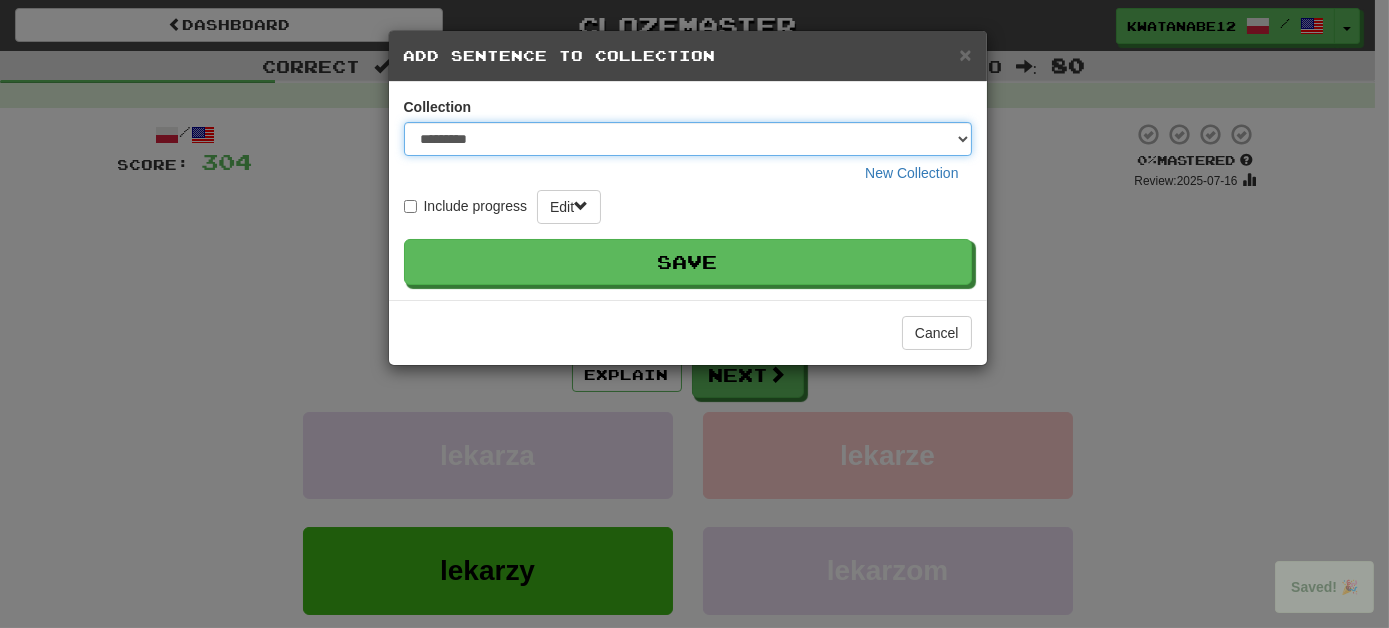 select on "****" 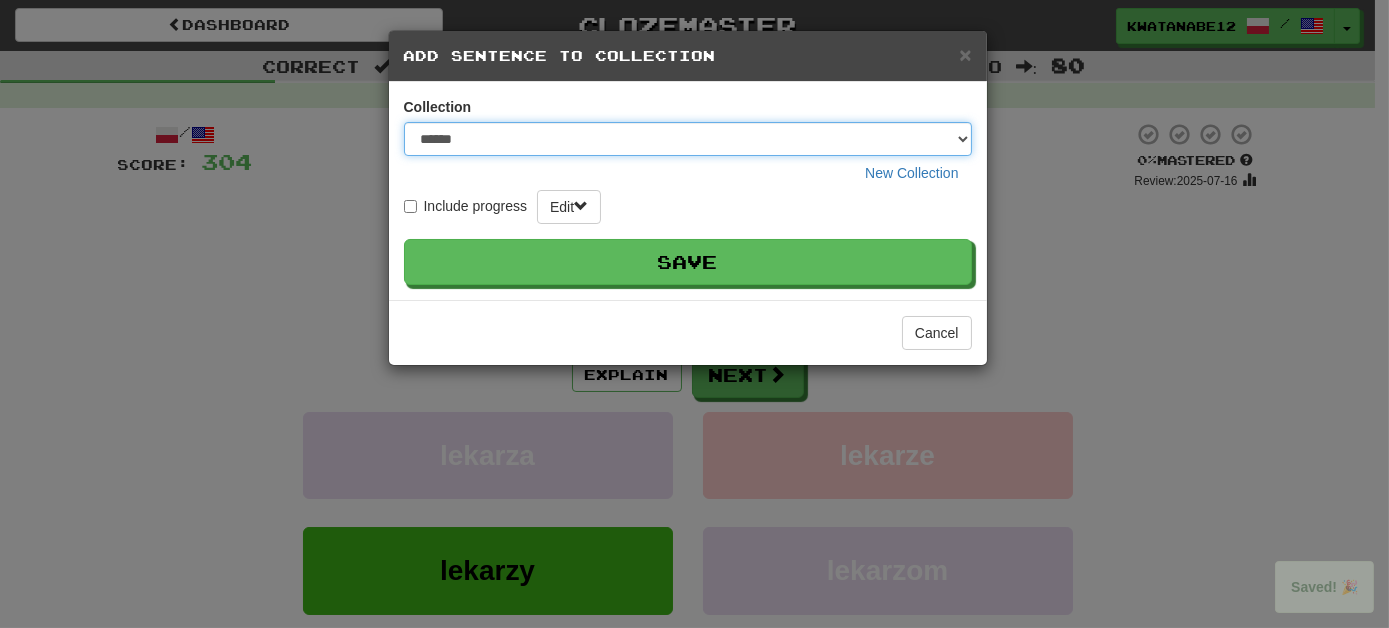 click on "********* ****** **** ******** *****" at bounding box center (688, 139) 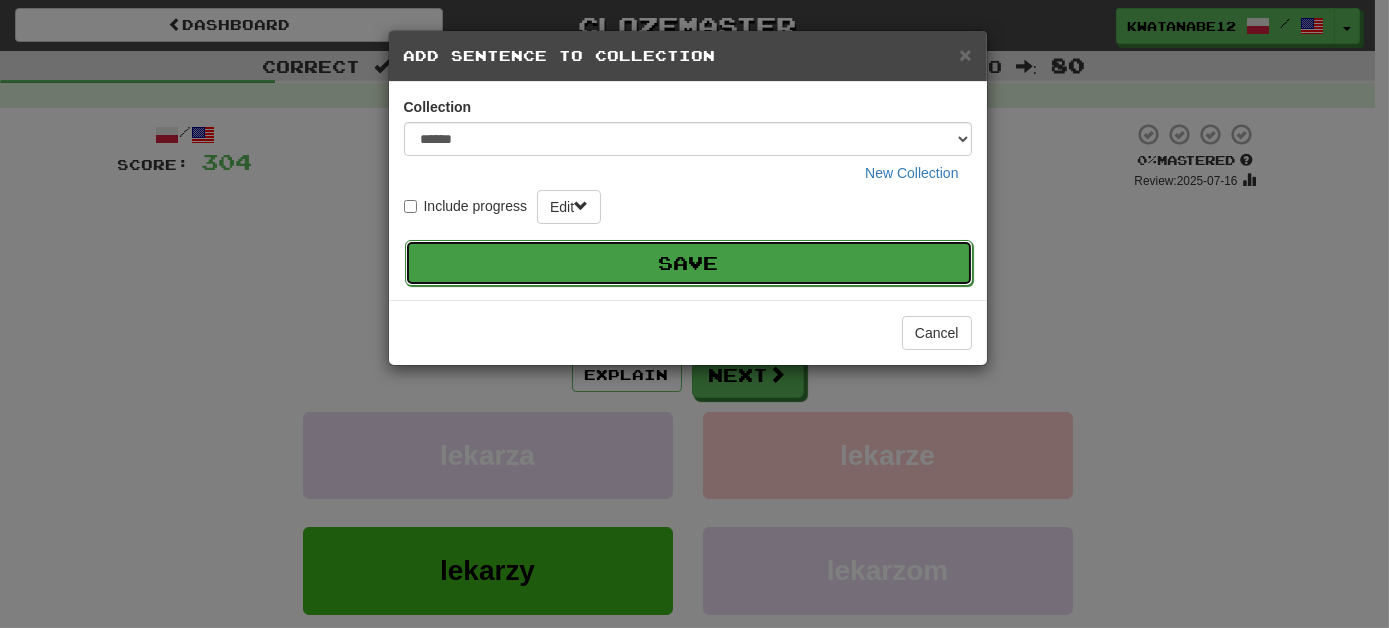 click on "Save" at bounding box center (689, 263) 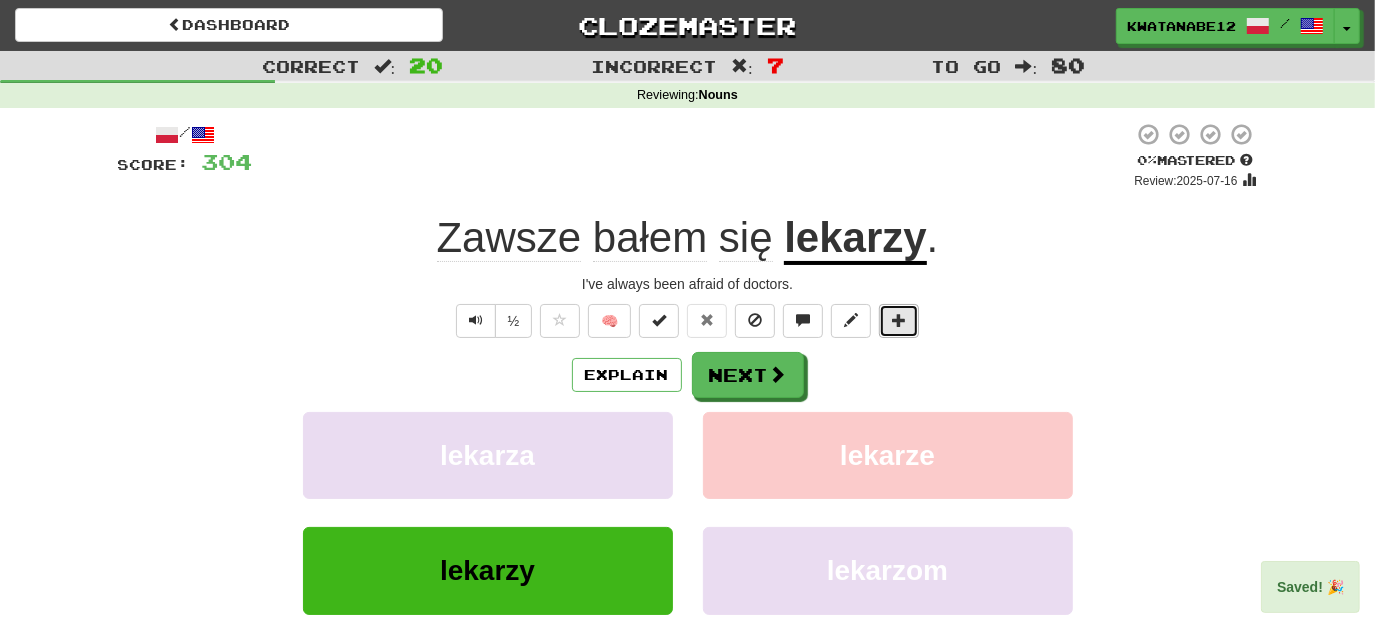 click at bounding box center [899, 320] 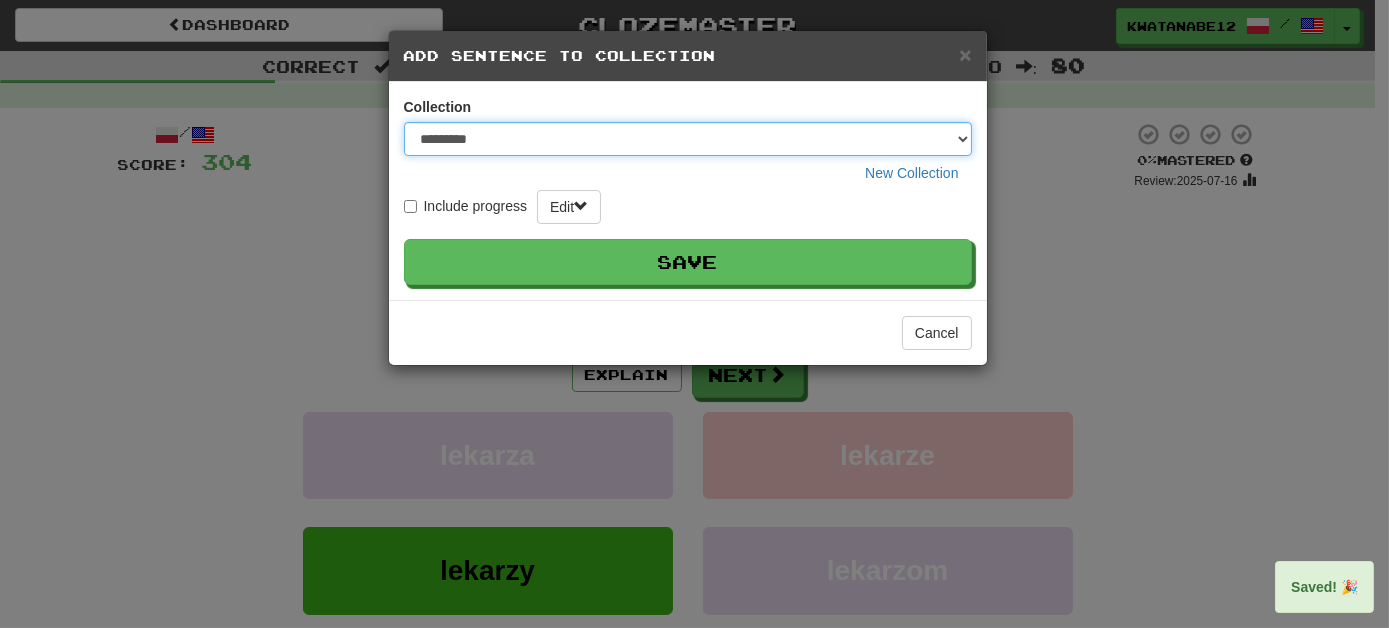 drag, startPoint x: 959, startPoint y: 143, endPoint x: 954, endPoint y: 153, distance: 11.18034 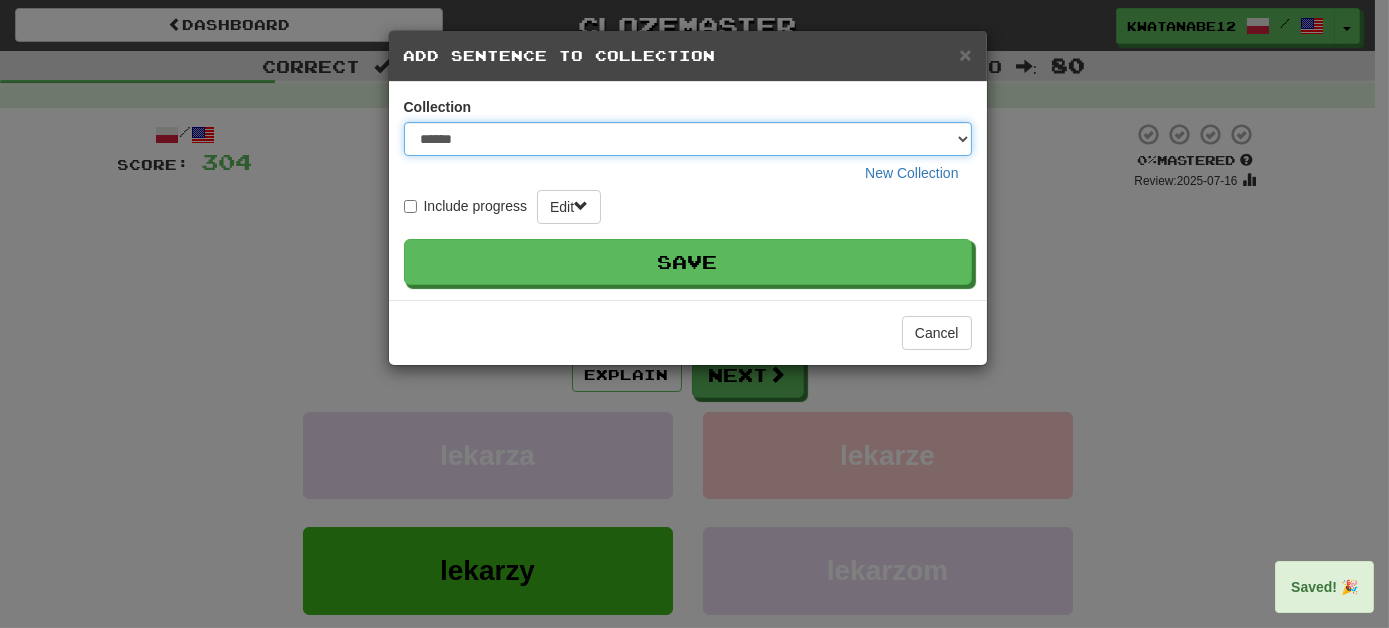click on "********* ****** **** ******** *****" at bounding box center [688, 139] 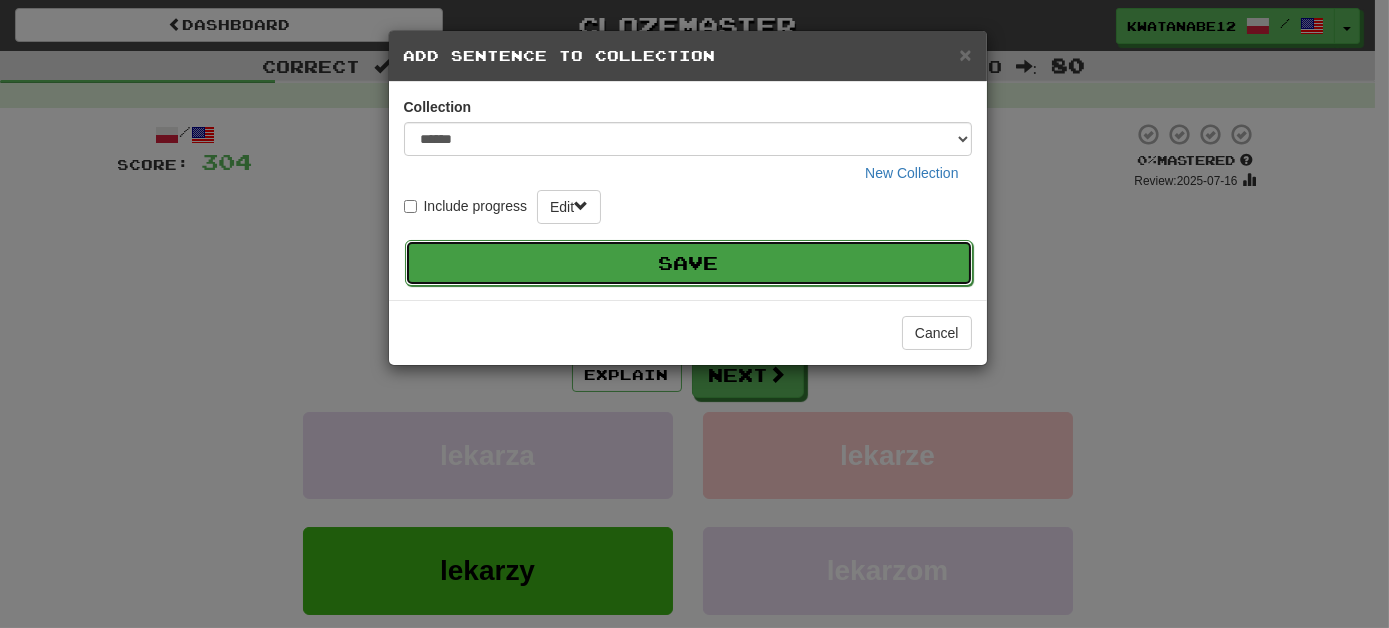 click on "Save" at bounding box center [689, 263] 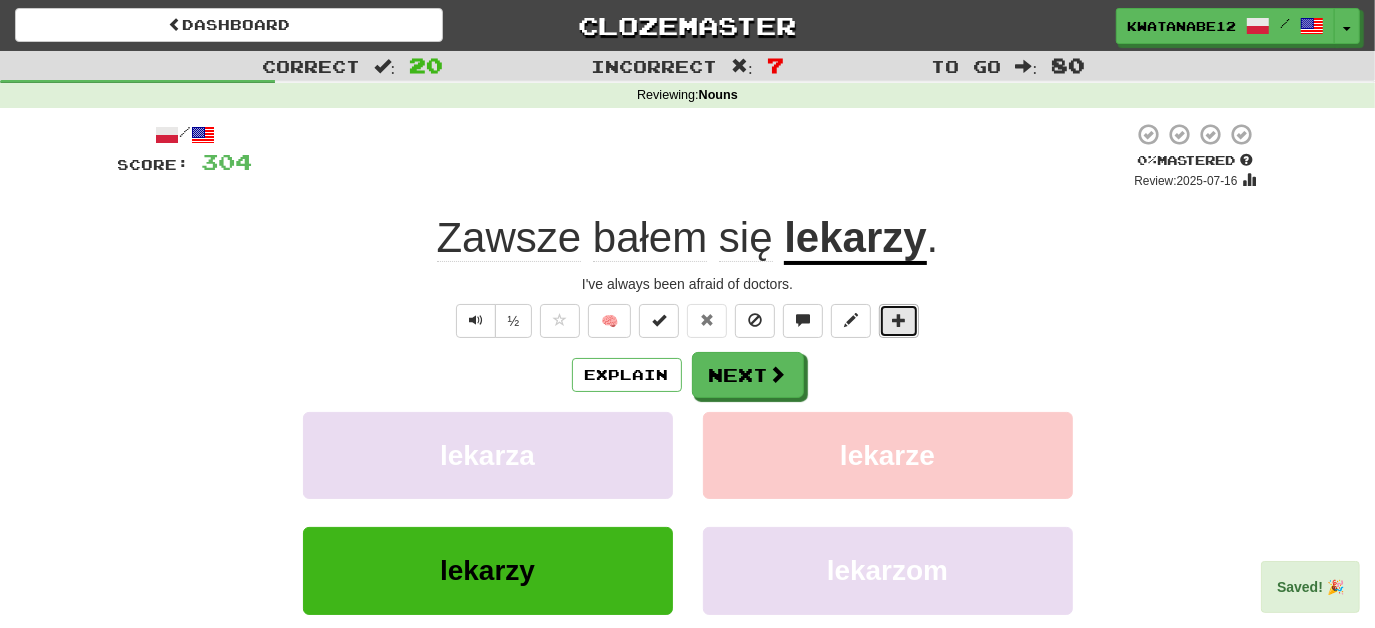 click at bounding box center [899, 320] 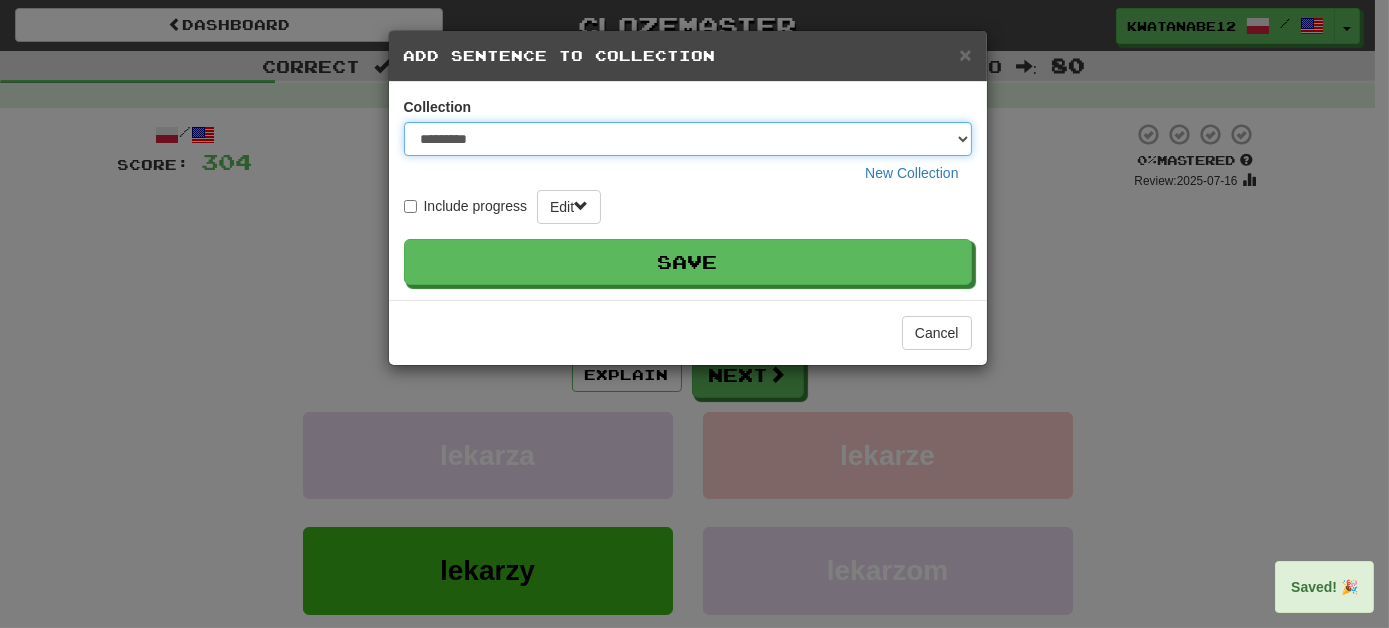 click on "********* ****** **** ******** *****" at bounding box center [688, 139] 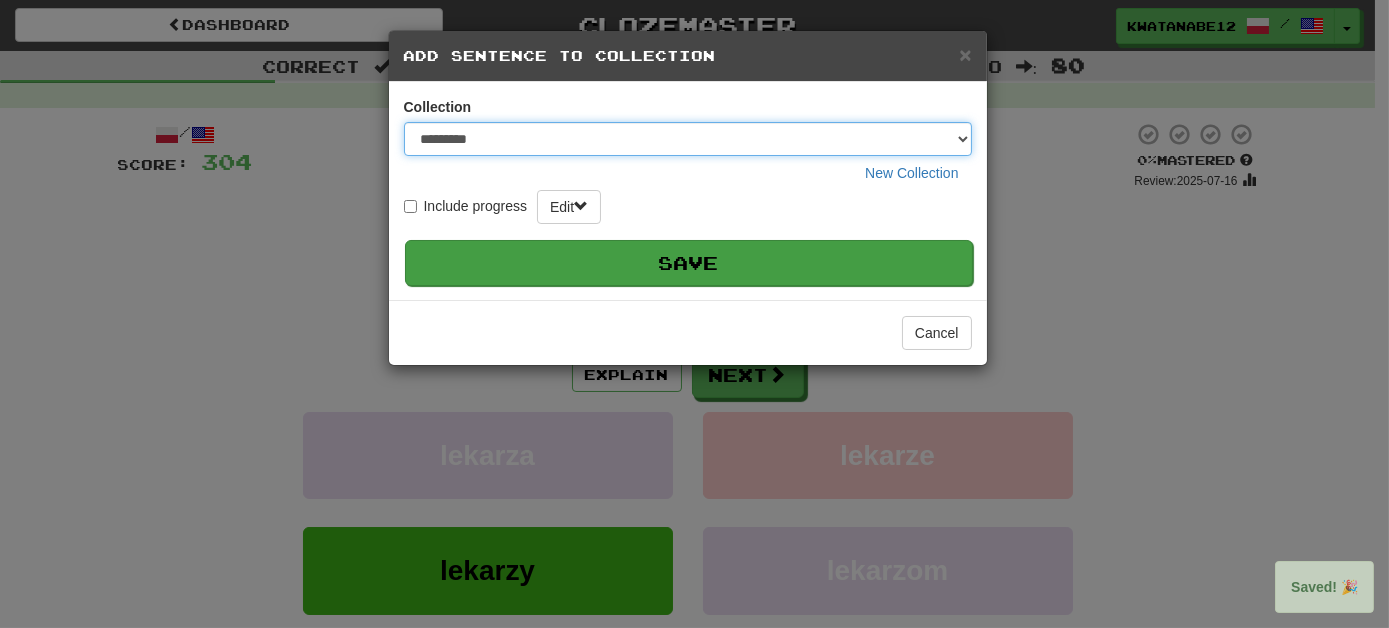select on "*****" 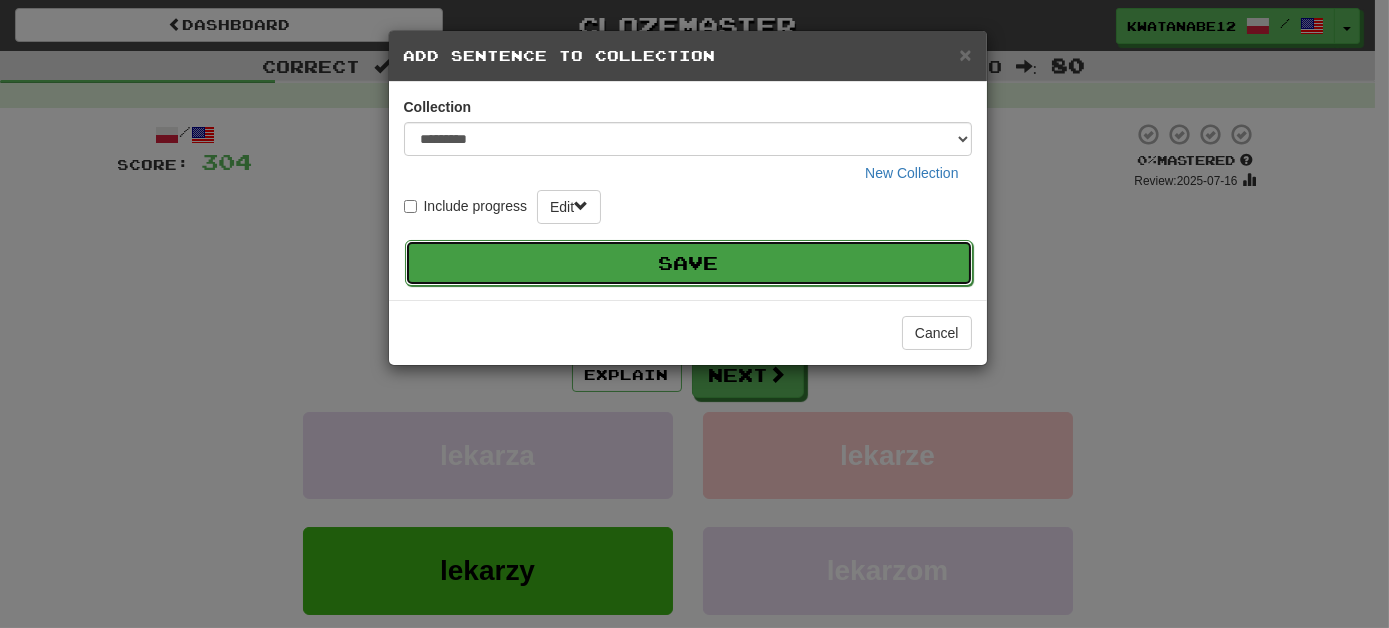 click on "Save" at bounding box center (689, 263) 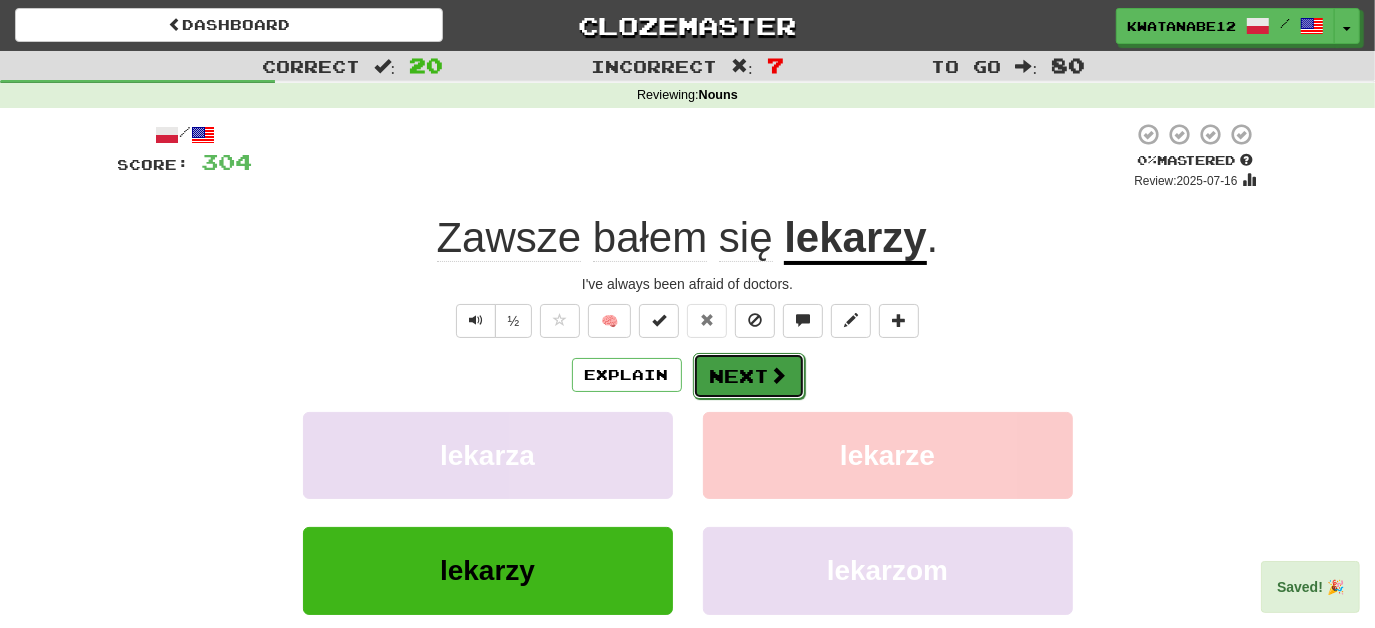 click at bounding box center (779, 375) 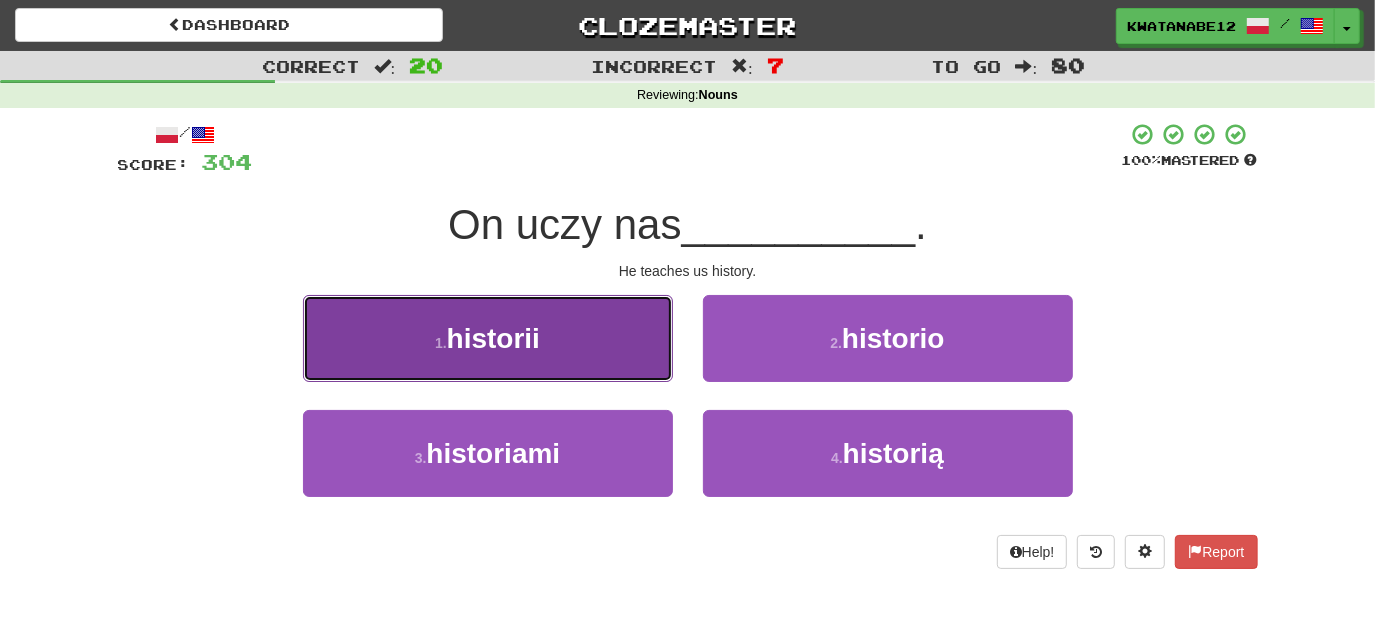 click on "1 .  historii" at bounding box center (488, 338) 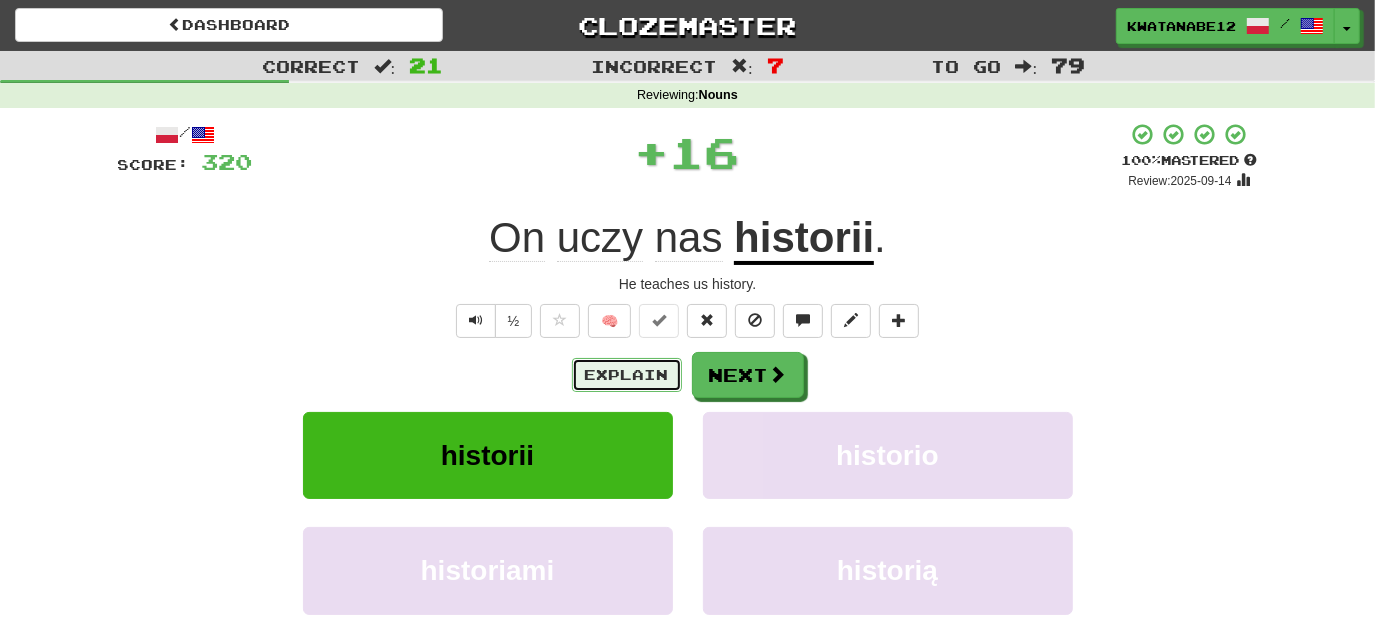 click on "Explain" at bounding box center (627, 375) 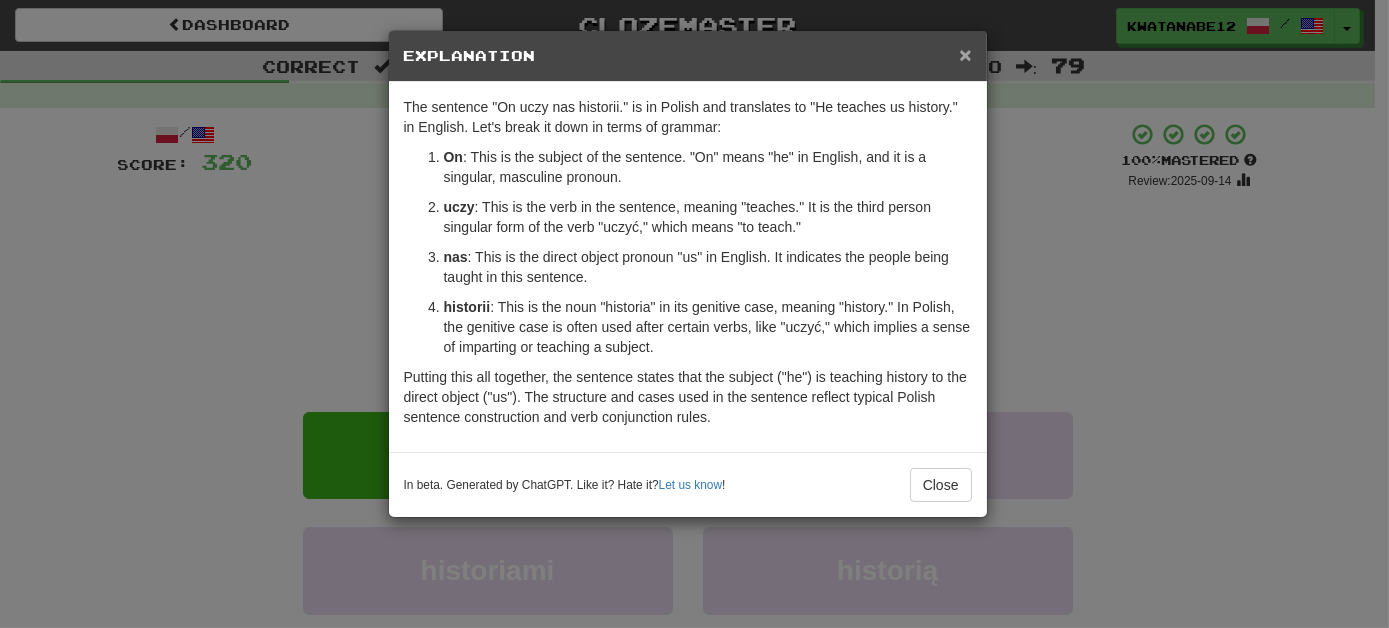 click on "×" at bounding box center (965, 54) 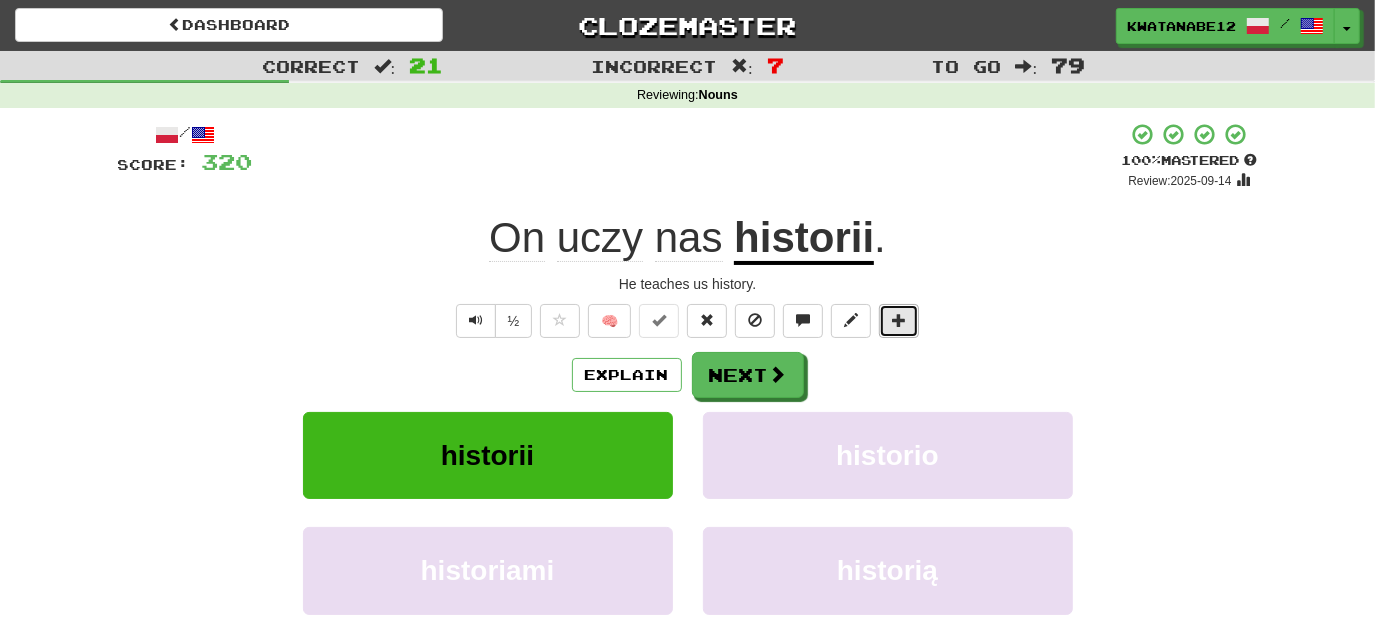 click at bounding box center (899, 321) 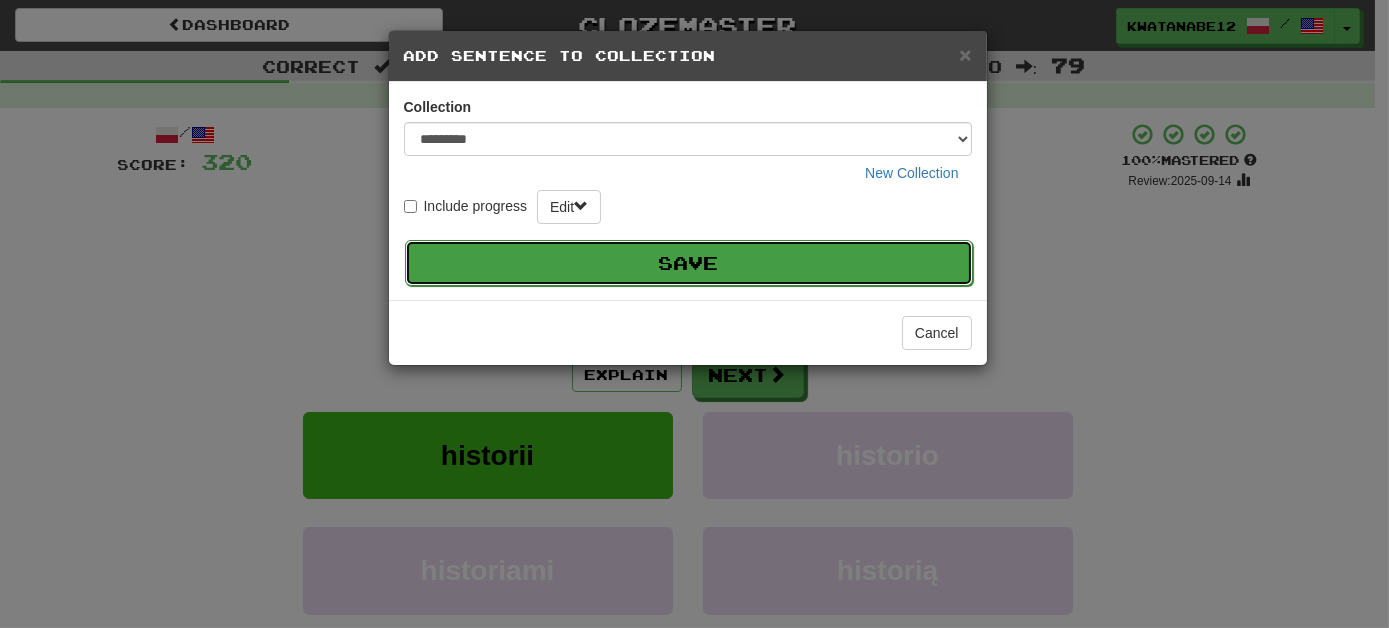 click on "Save" at bounding box center (689, 263) 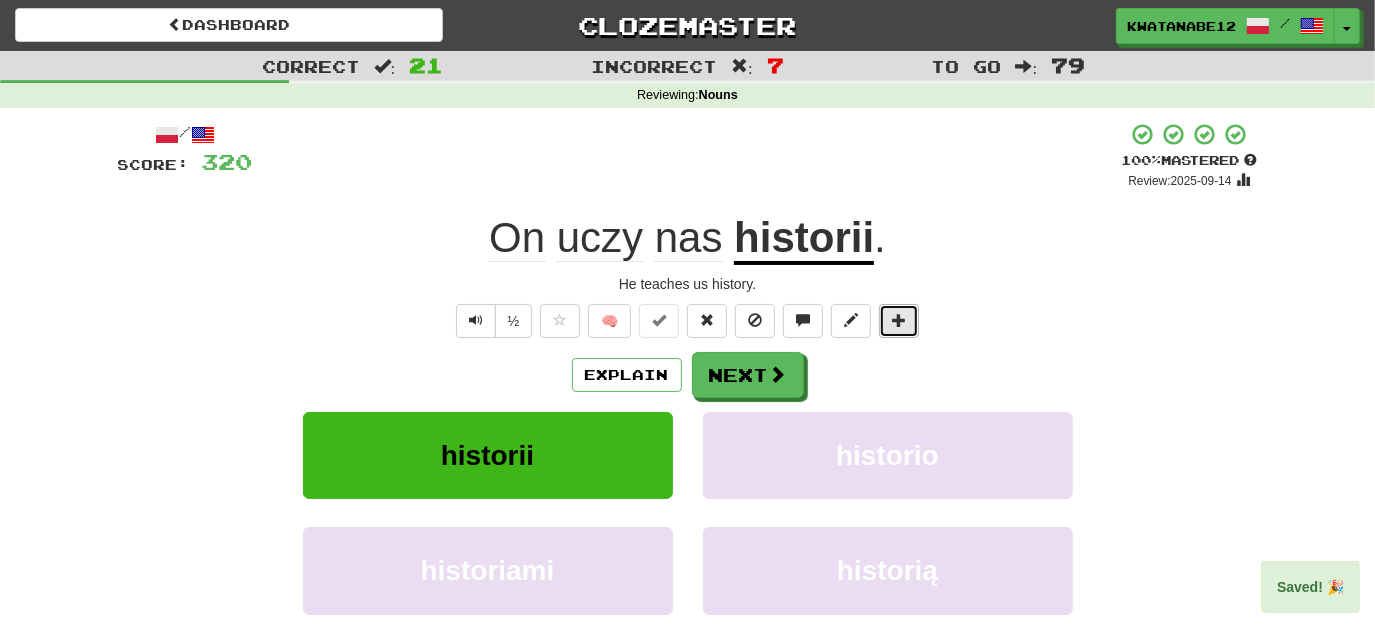 click at bounding box center [899, 321] 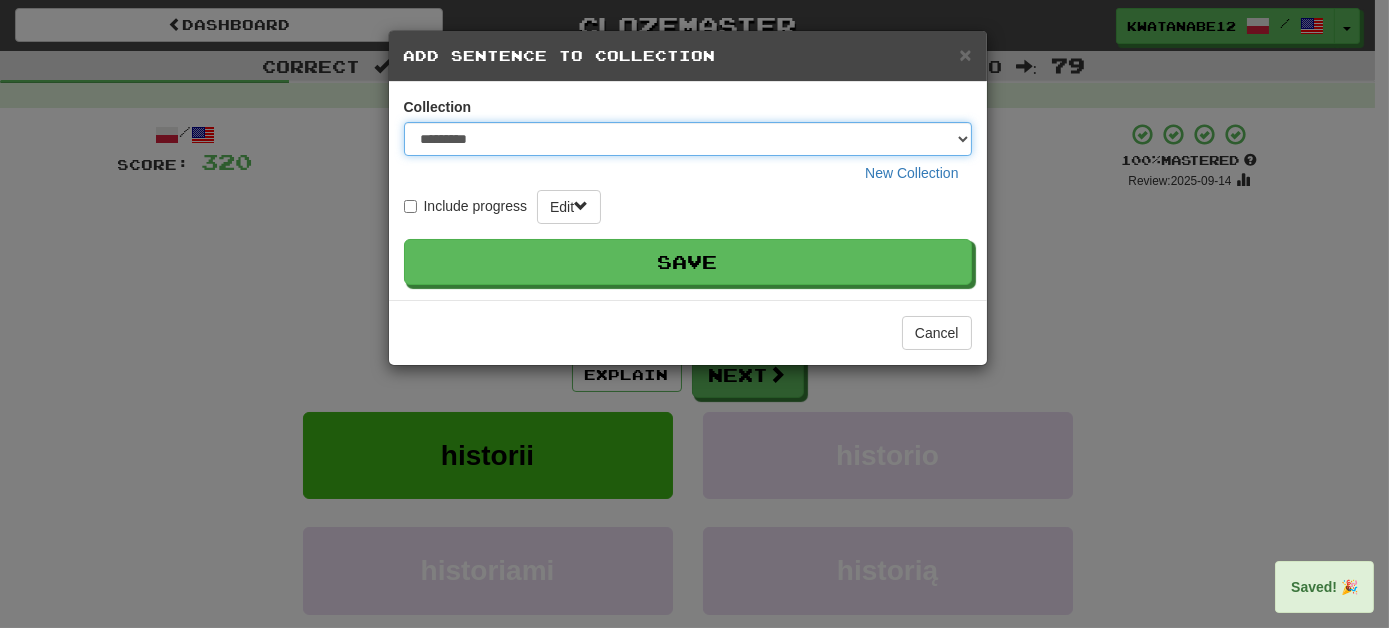 click on "********* ****** **** ******** *****" at bounding box center [688, 139] 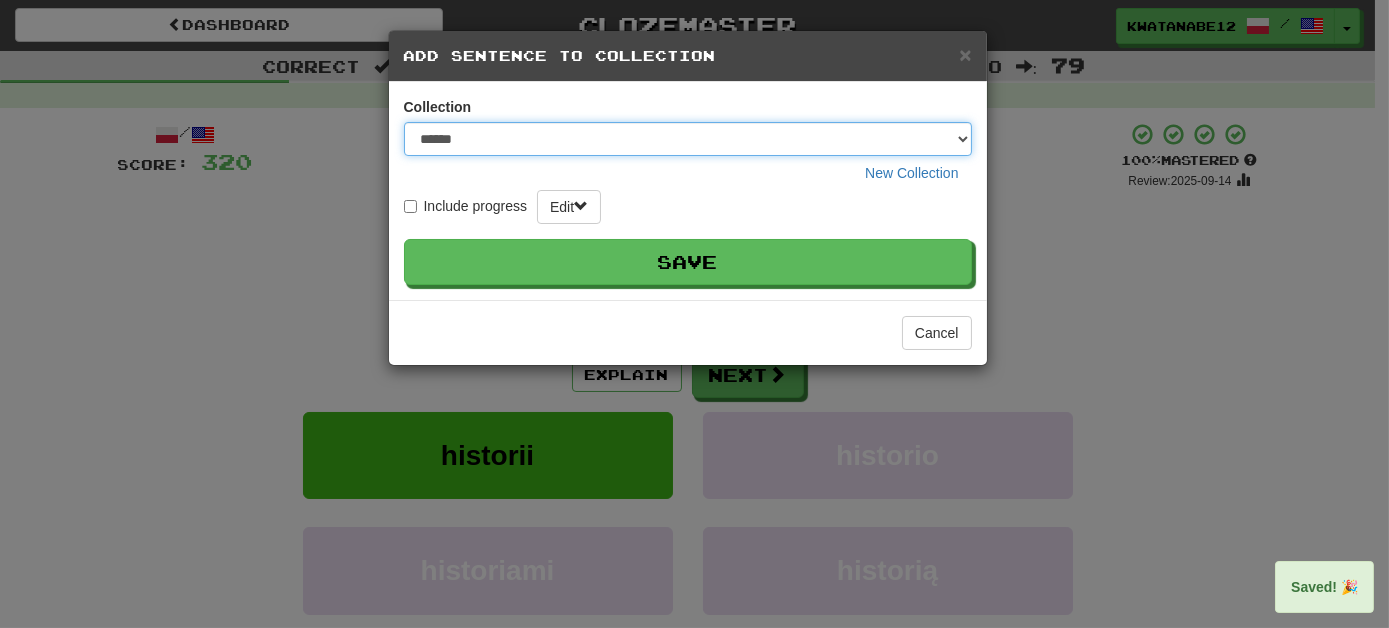 click on "********* ****** **** ******** *****" at bounding box center (688, 139) 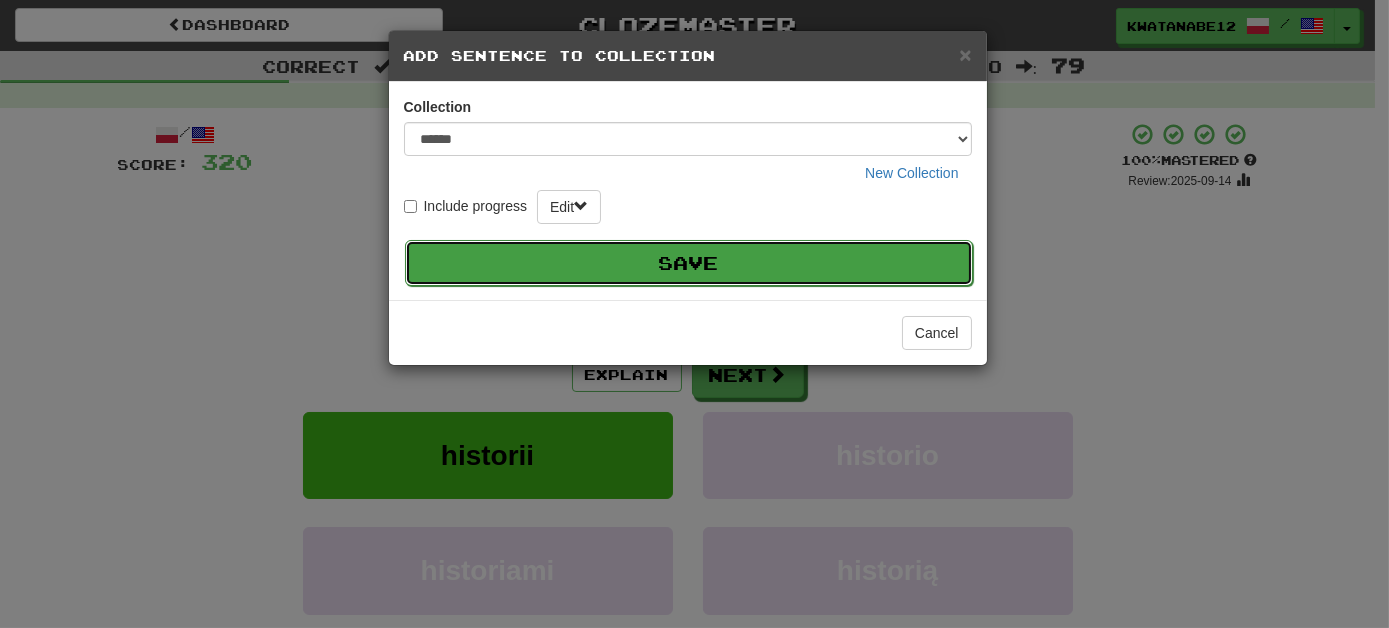 click on "Save" at bounding box center (689, 263) 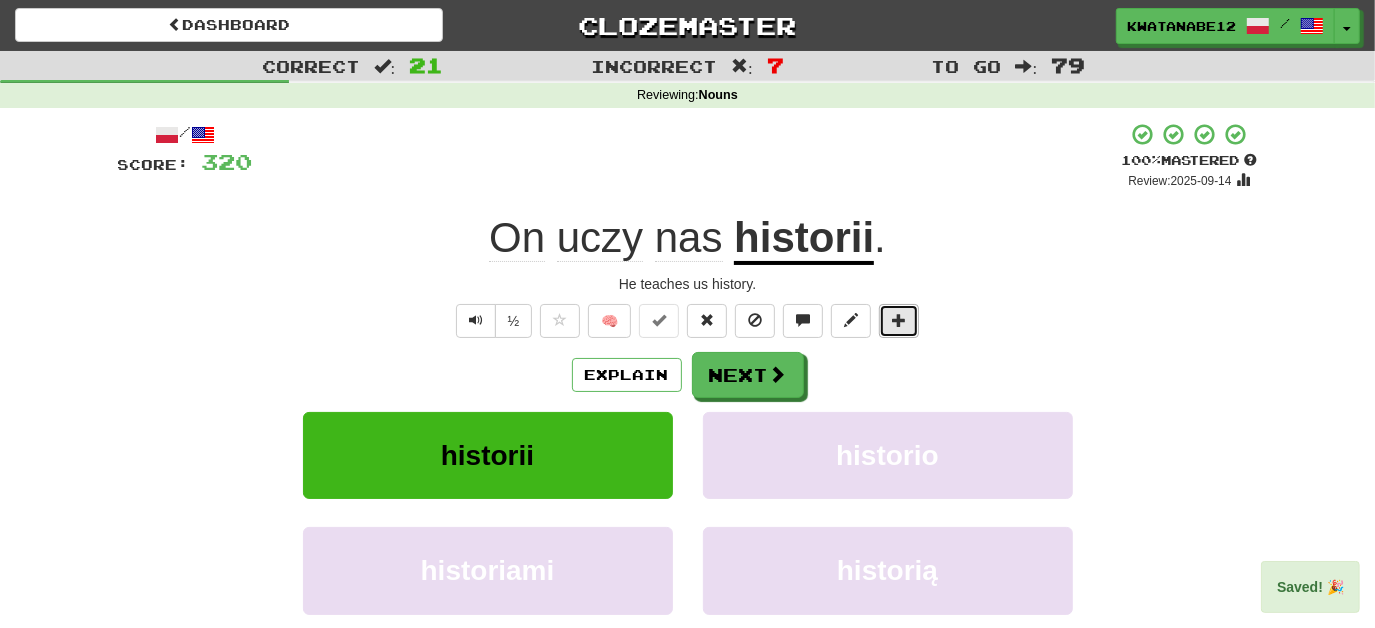 click at bounding box center [899, 321] 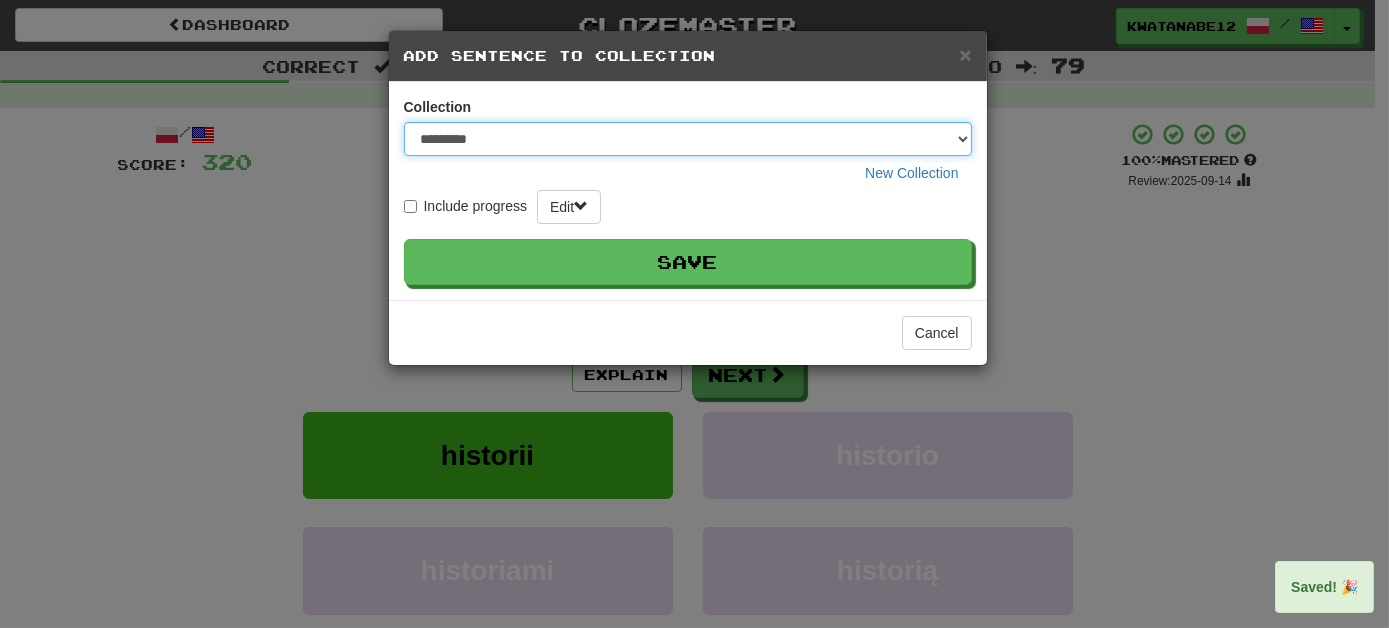 drag, startPoint x: 962, startPoint y: 131, endPoint x: 957, endPoint y: 140, distance: 10.29563 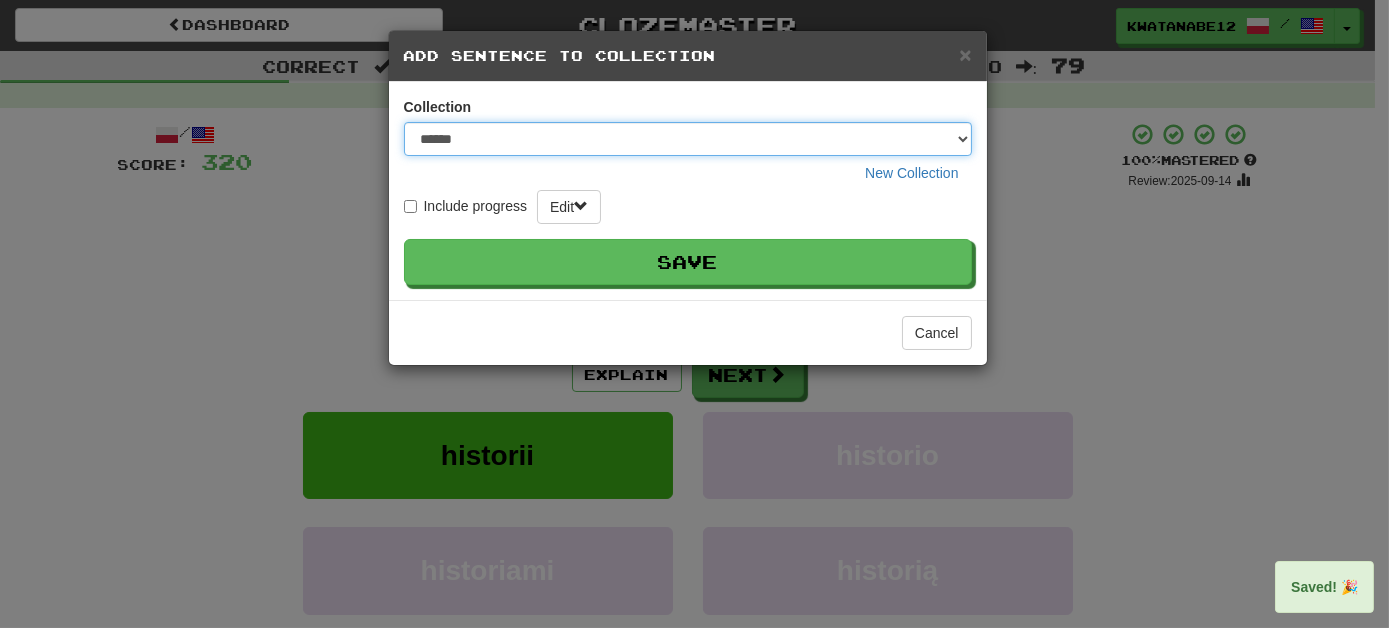 click on "********* ****** **** ******** *****" at bounding box center (688, 139) 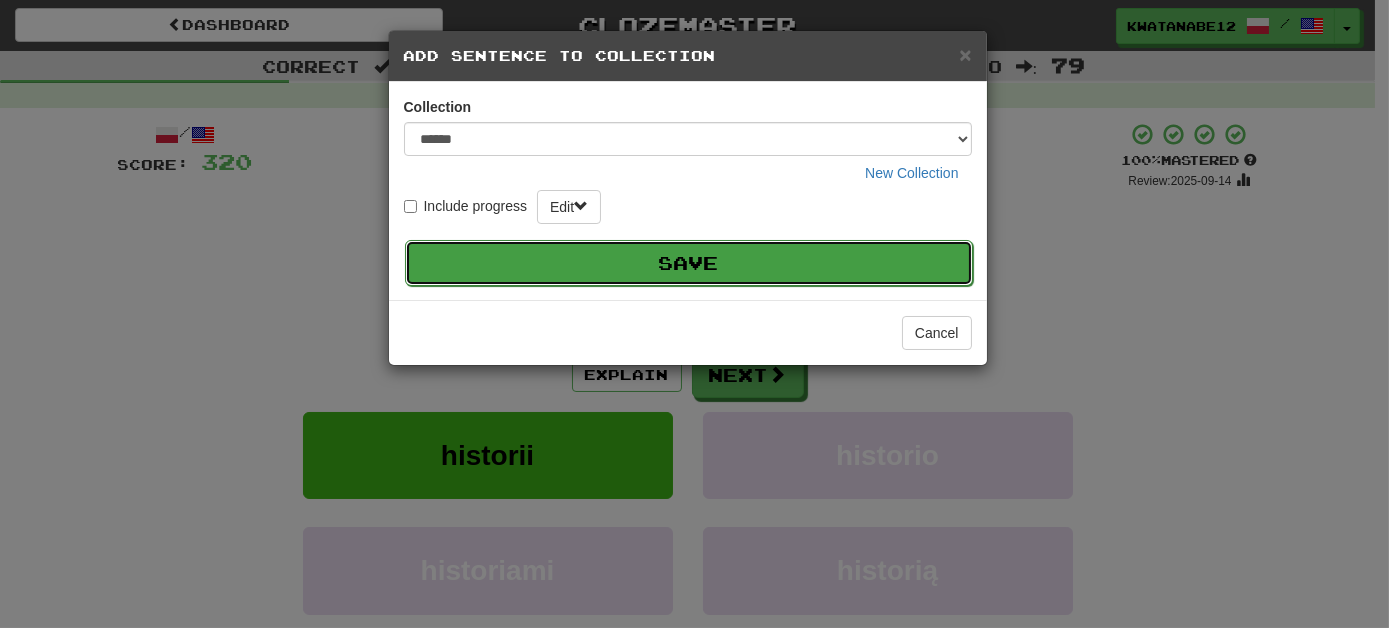 click on "Save" at bounding box center [689, 263] 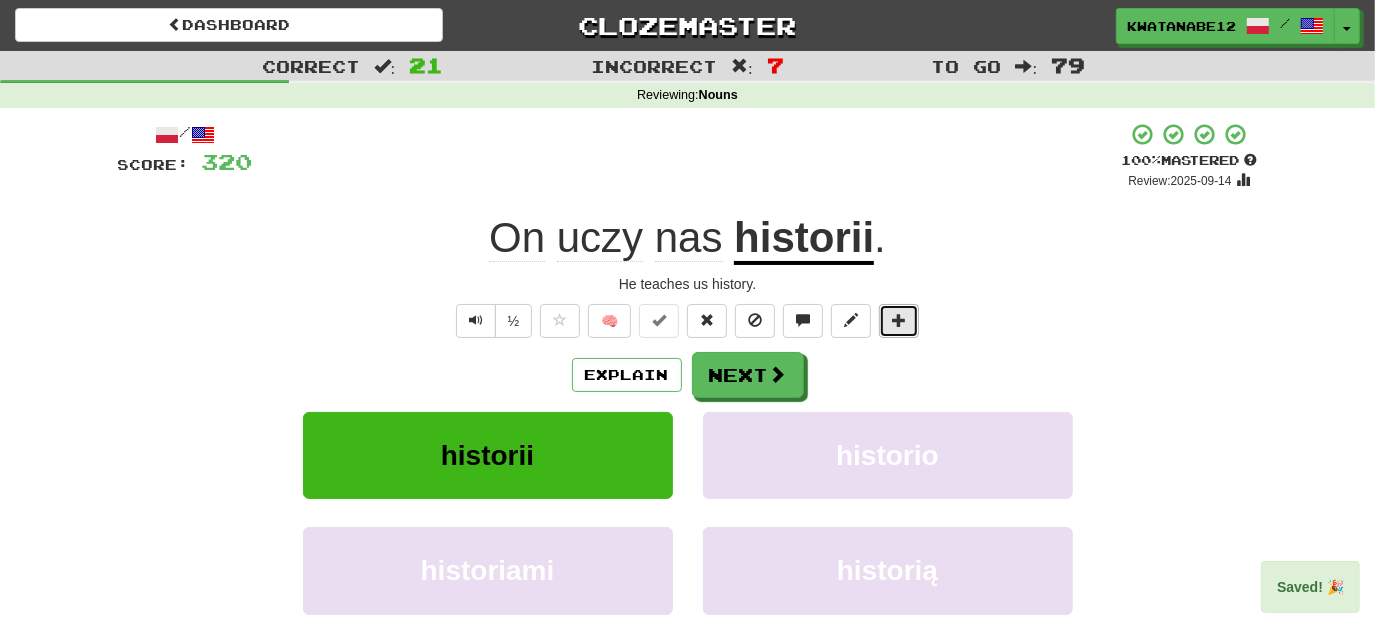 click at bounding box center (899, 320) 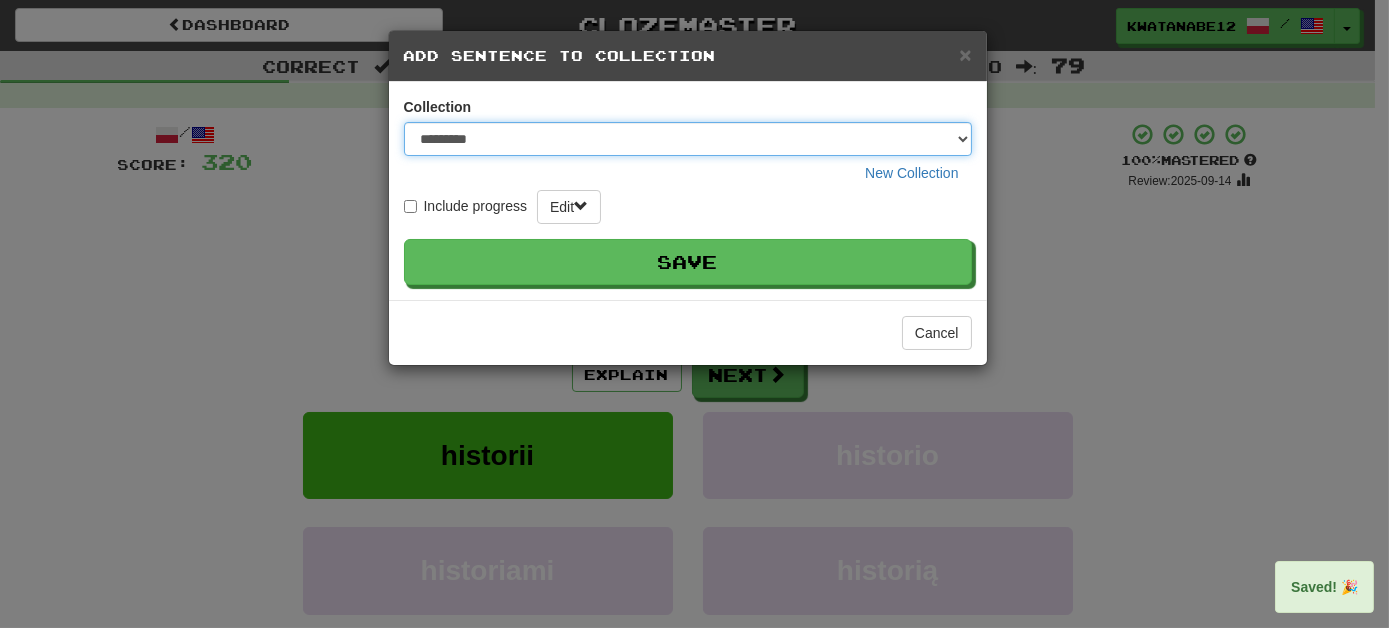 click on "********* ****** **** ******** *****" at bounding box center (688, 139) 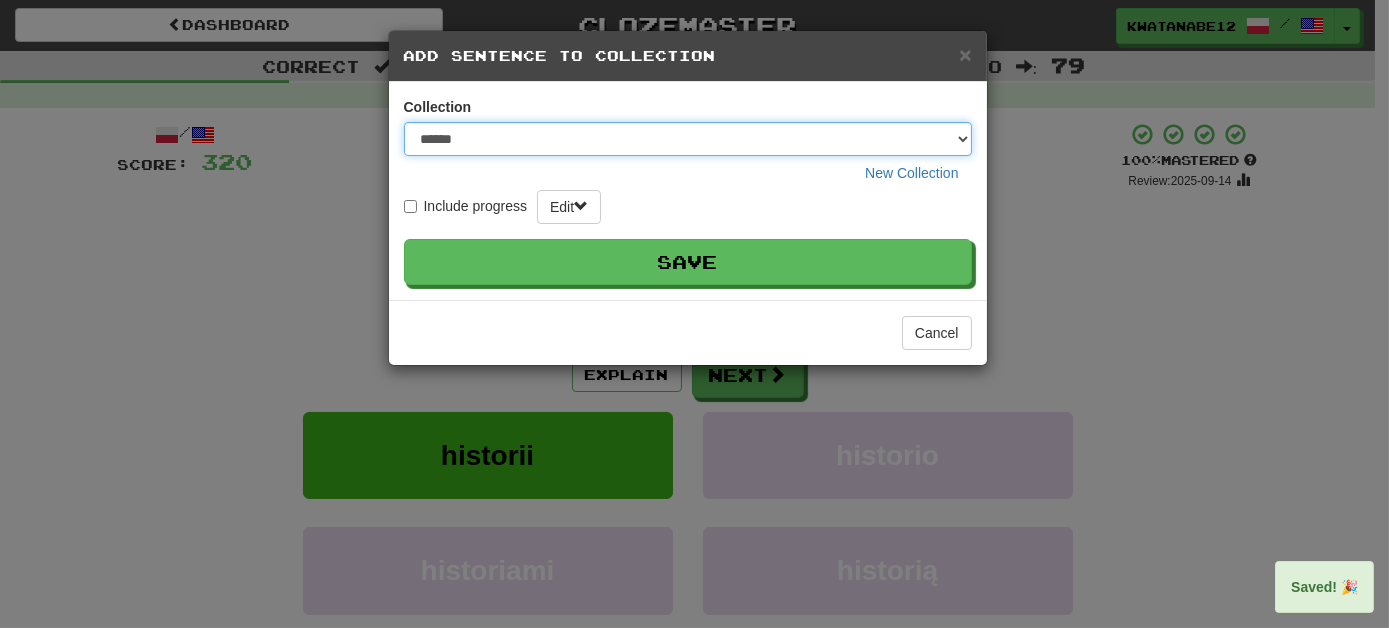 click on "********* ****** **** ******** *****" at bounding box center [688, 139] 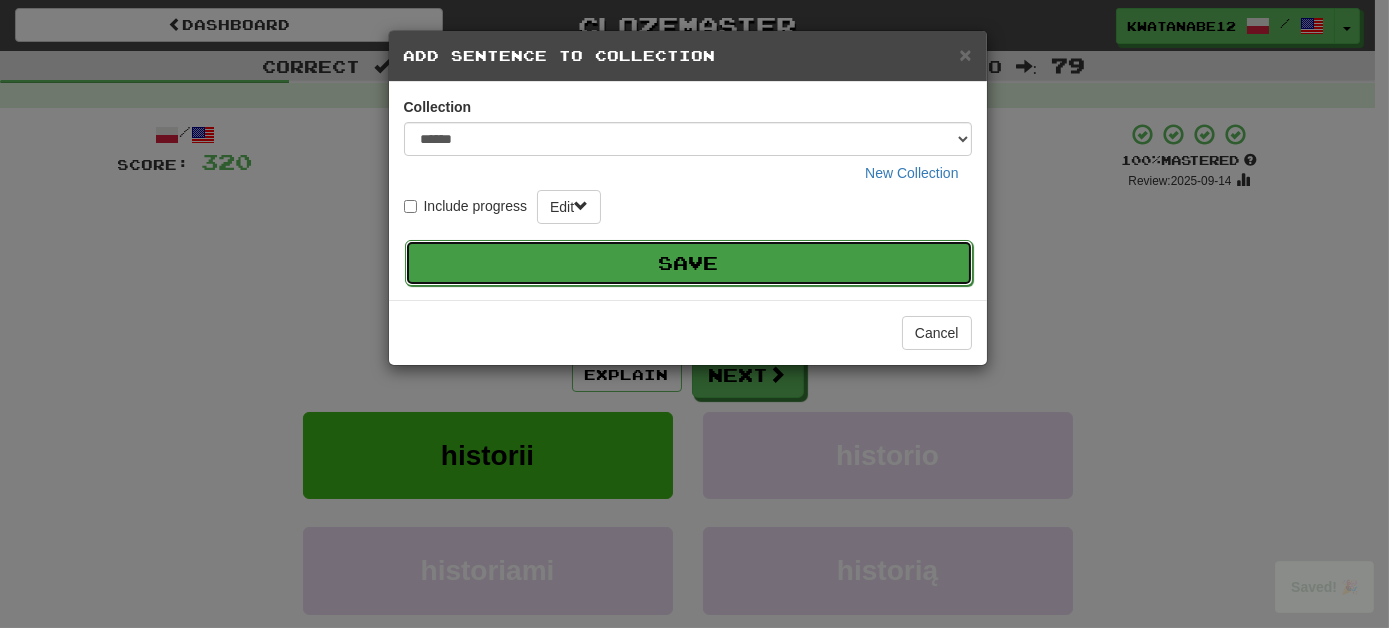 click on "Save" at bounding box center (689, 263) 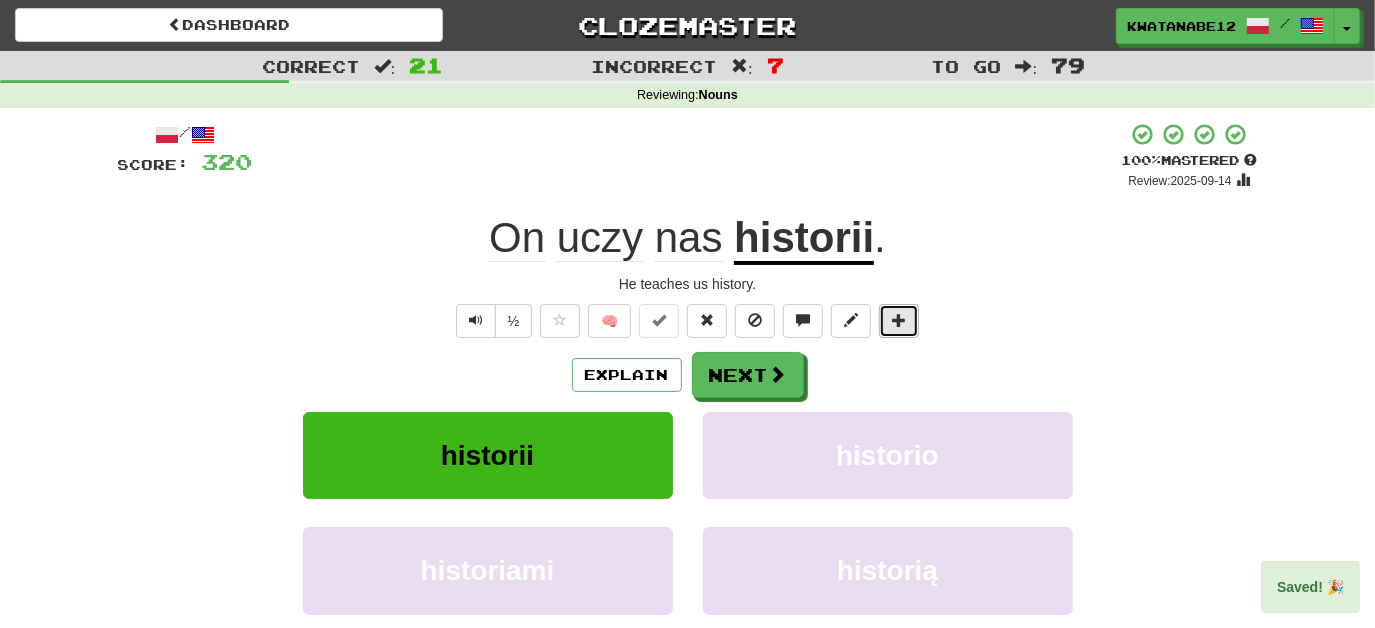 click at bounding box center (899, 320) 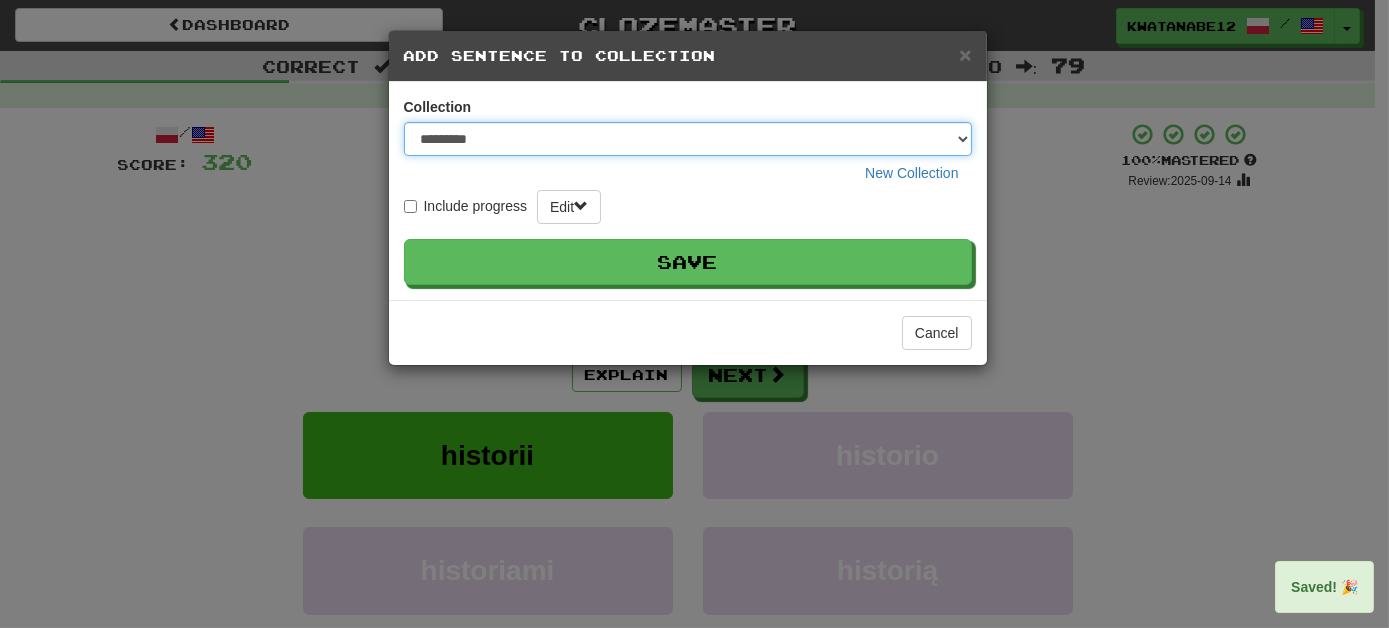 click on "********* ****** **** ******** *****" at bounding box center (688, 139) 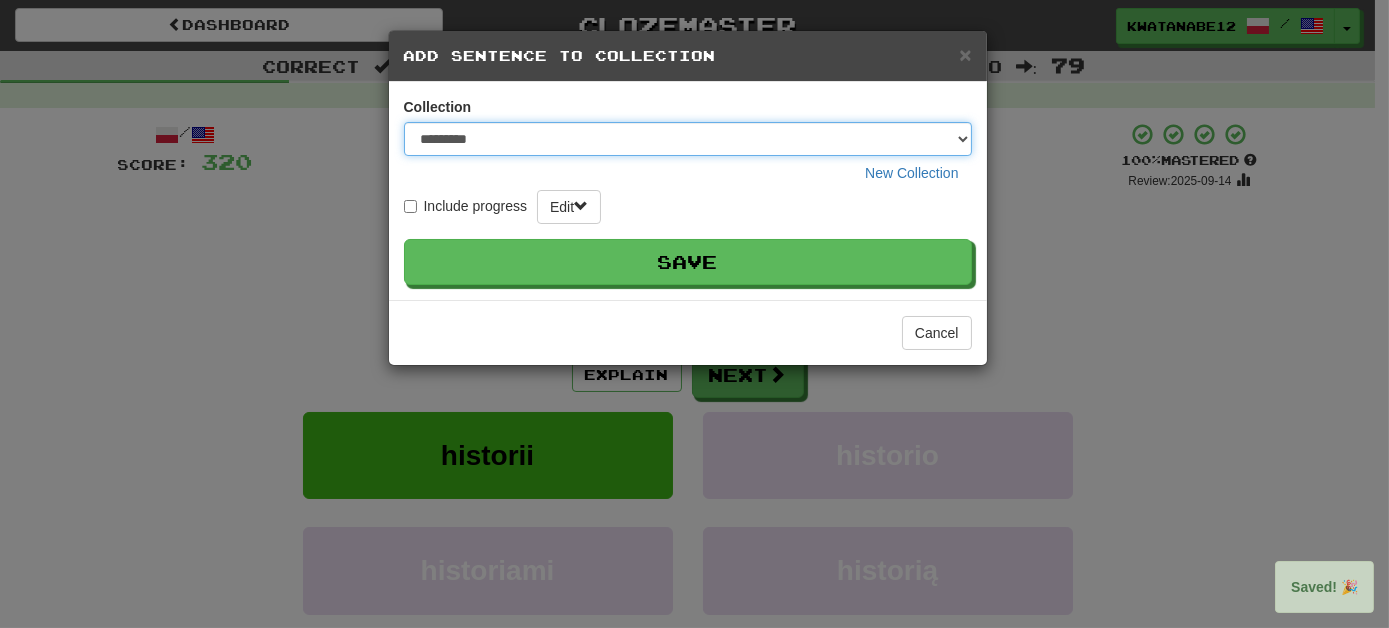 select on "*****" 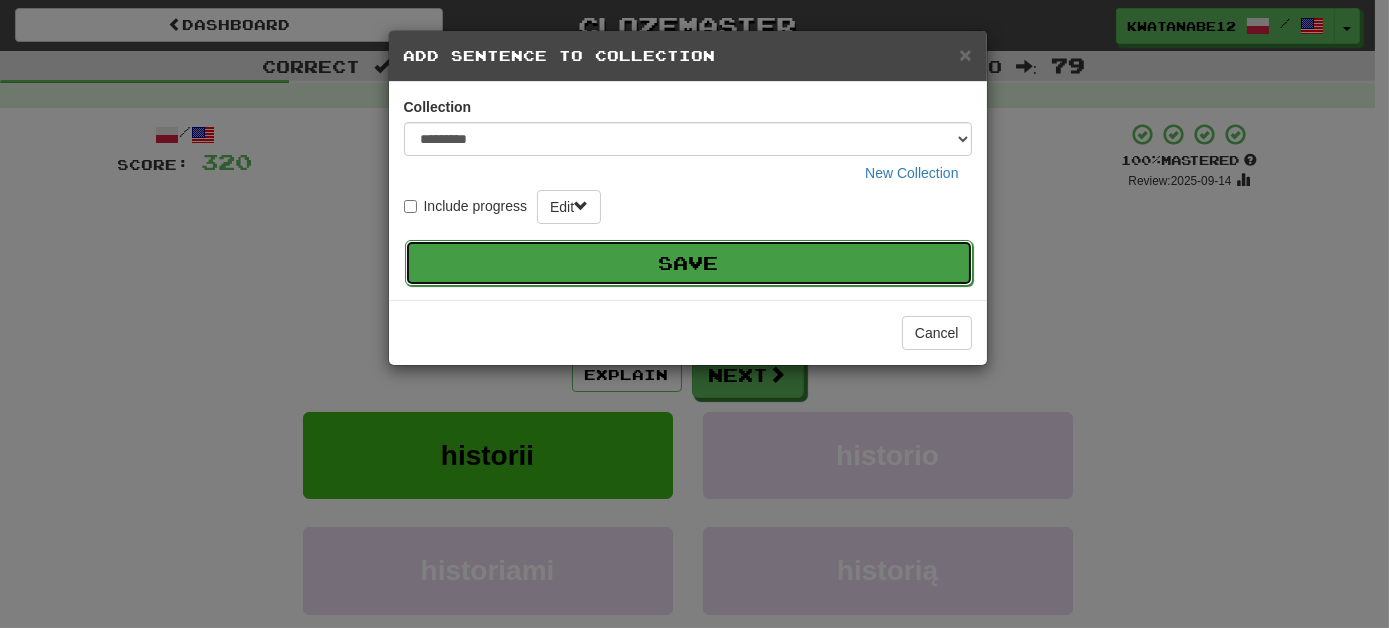 click on "Save" at bounding box center (689, 263) 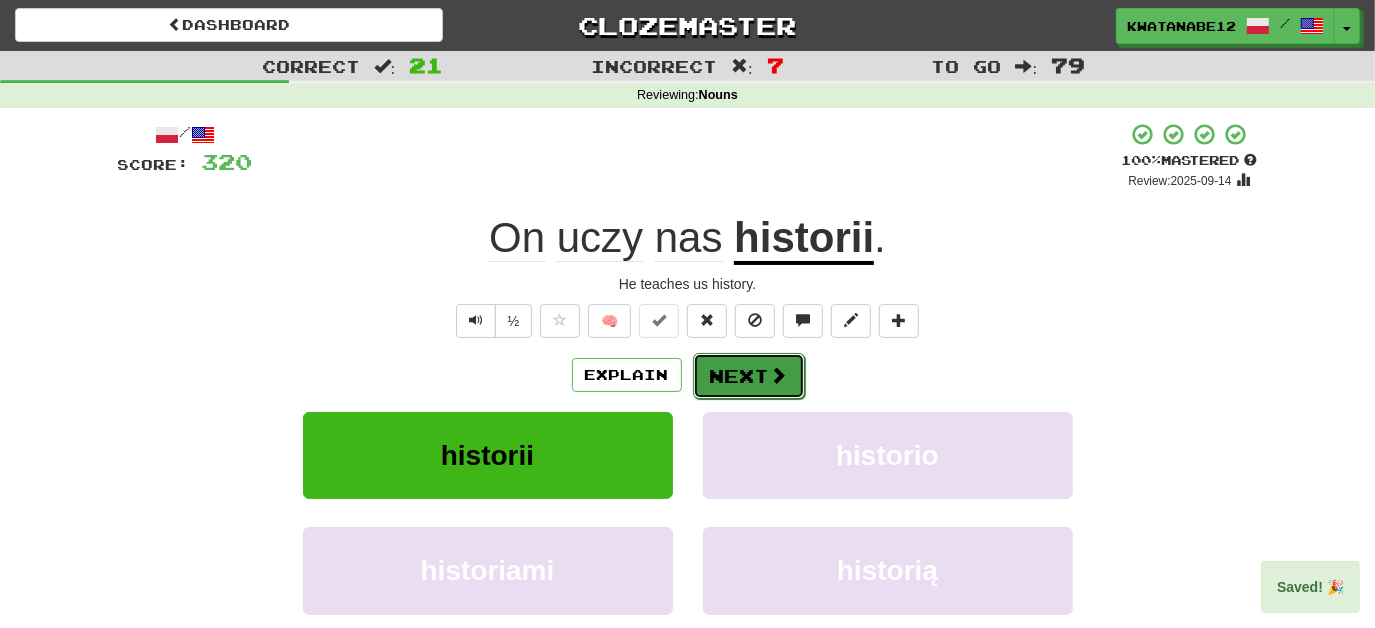 click on "Next" at bounding box center [749, 376] 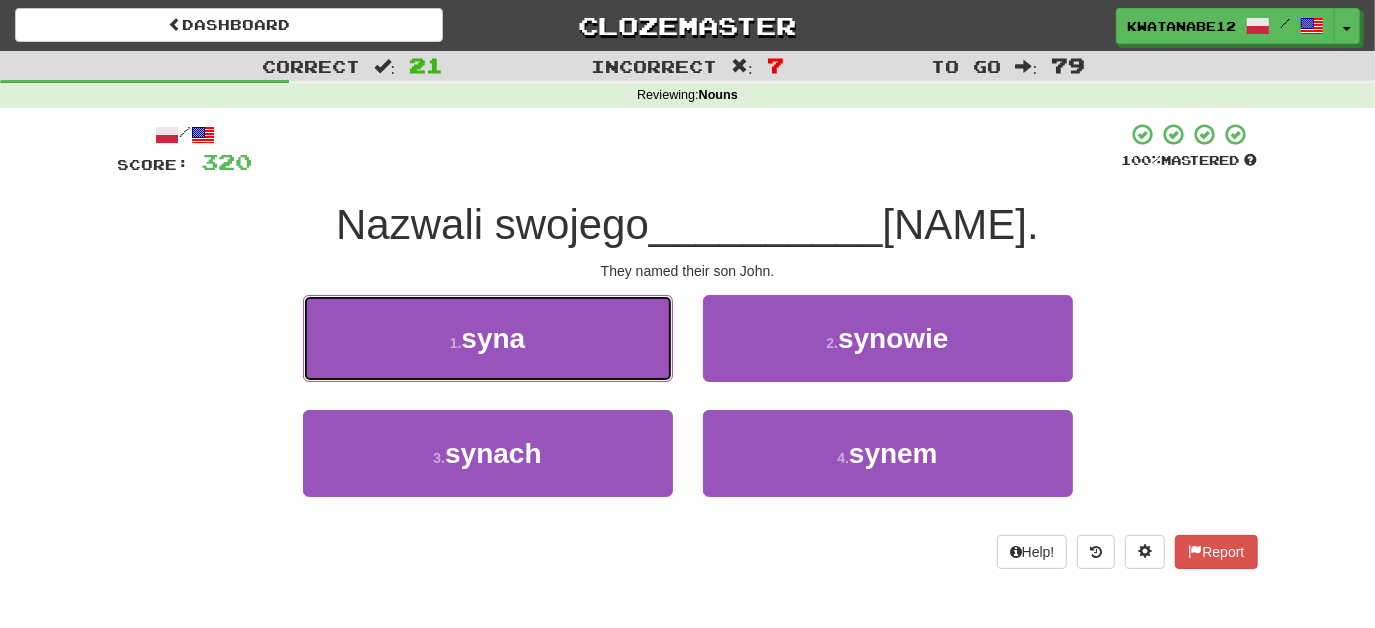 drag, startPoint x: 618, startPoint y: 327, endPoint x: 674, endPoint y: 346, distance: 59.135437 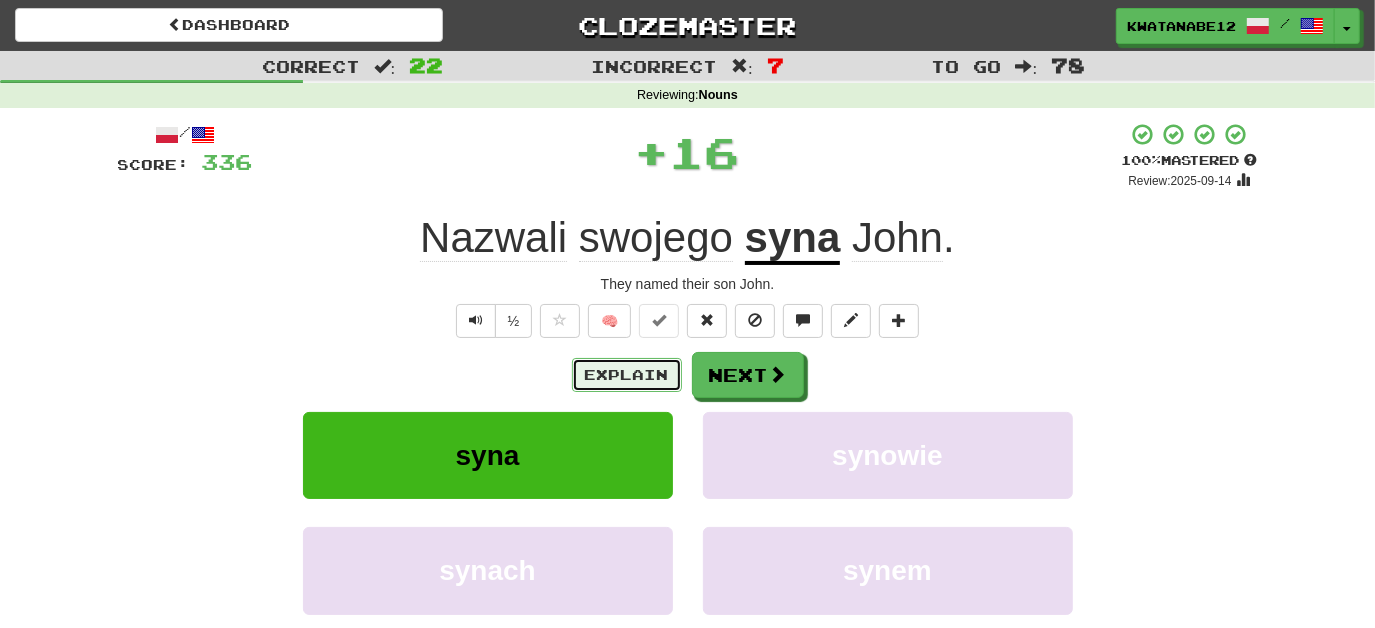 click on "Explain" at bounding box center (627, 375) 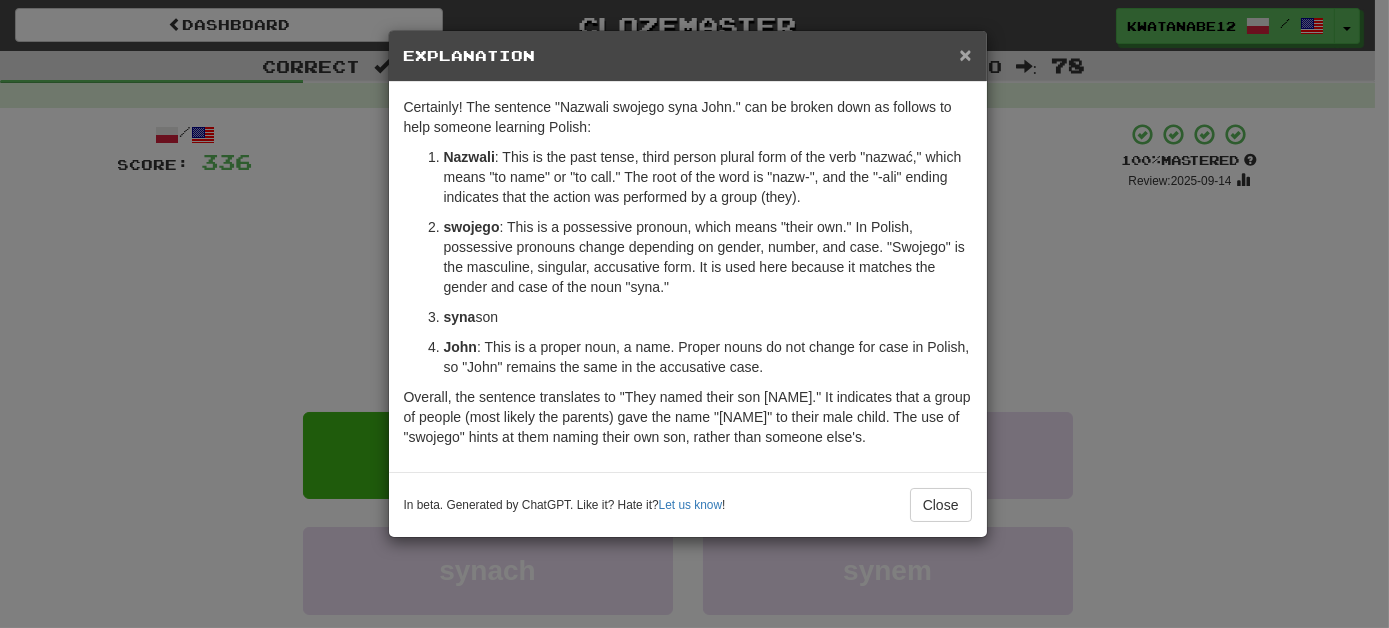 click on "×" at bounding box center (965, 54) 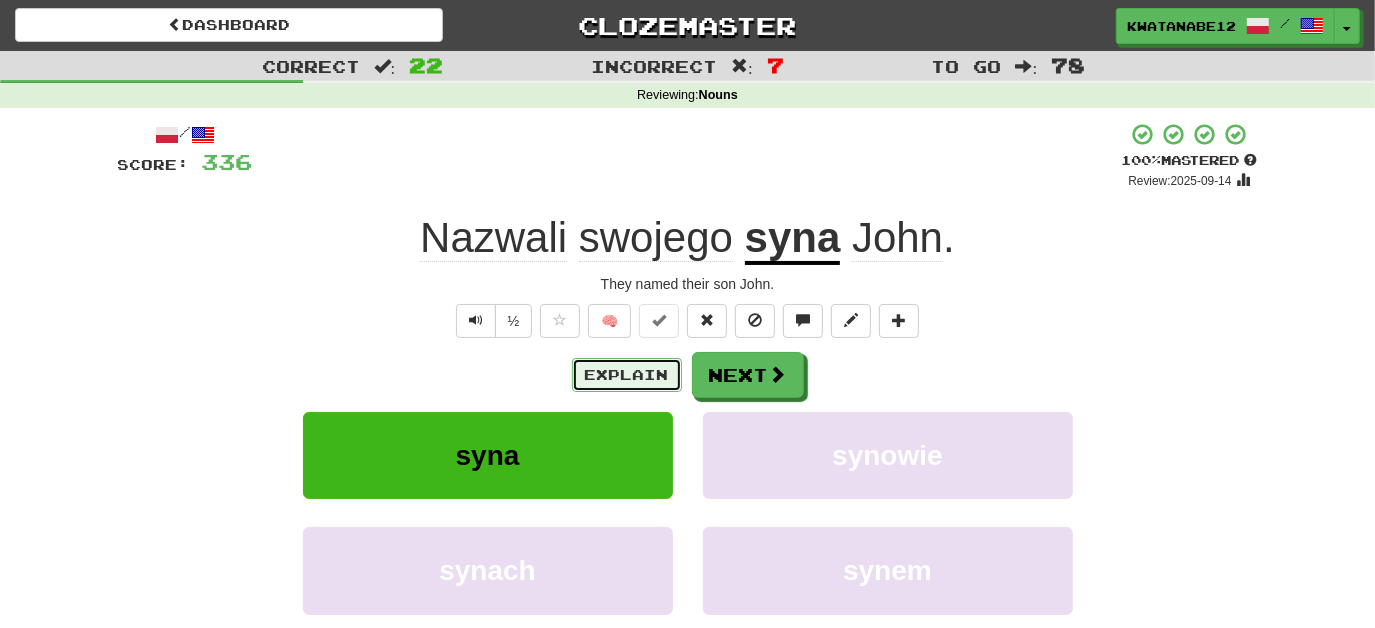 click on "Explain" at bounding box center (627, 375) 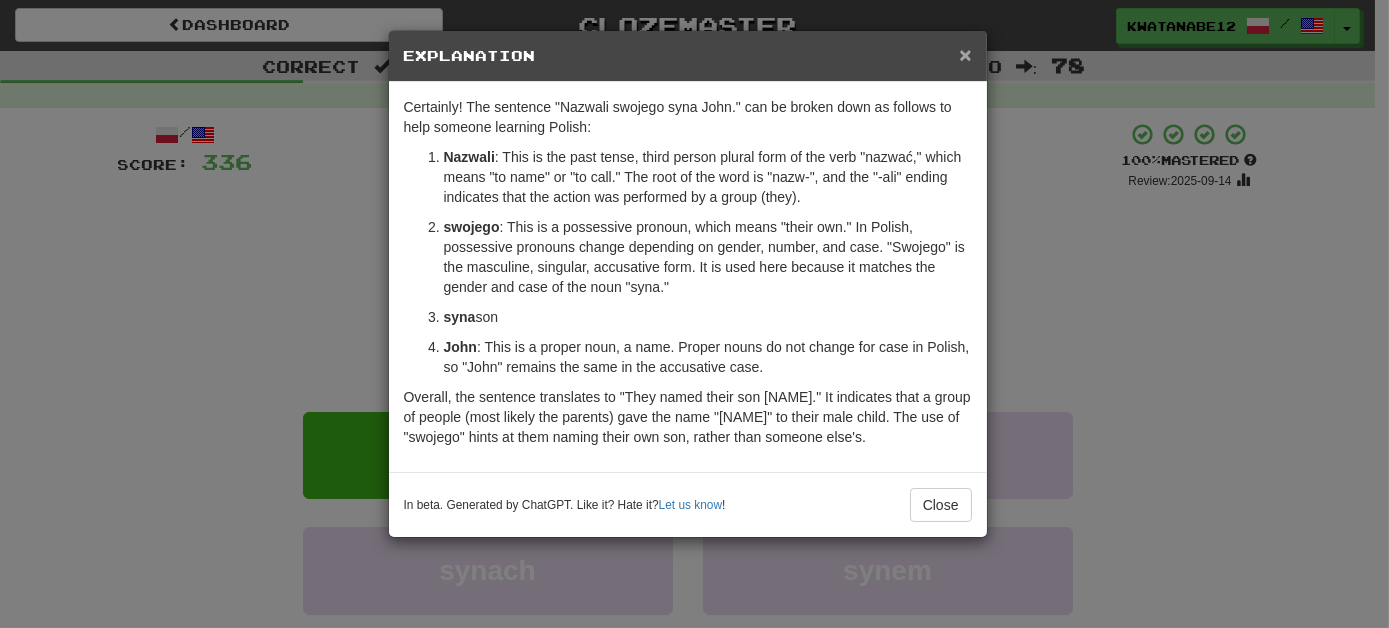 click on "×" at bounding box center (965, 54) 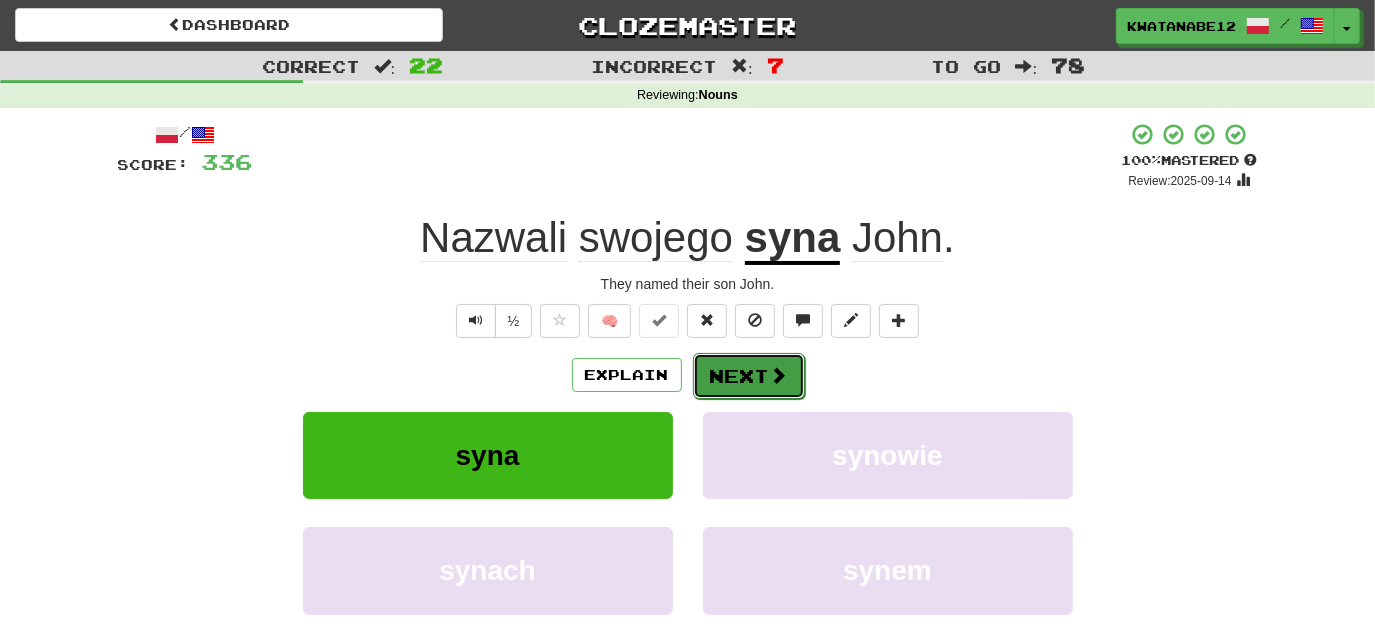 click on "Next" at bounding box center [749, 376] 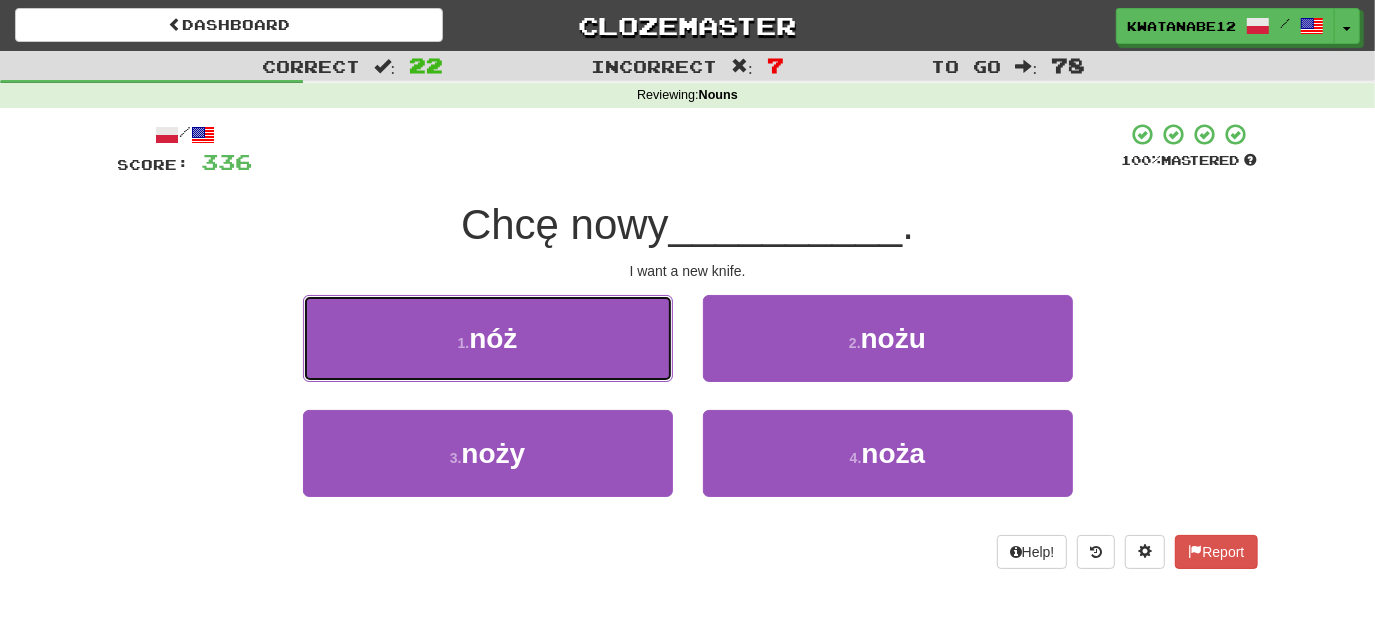 drag, startPoint x: 607, startPoint y: 344, endPoint x: 621, endPoint y: 347, distance: 14.3178215 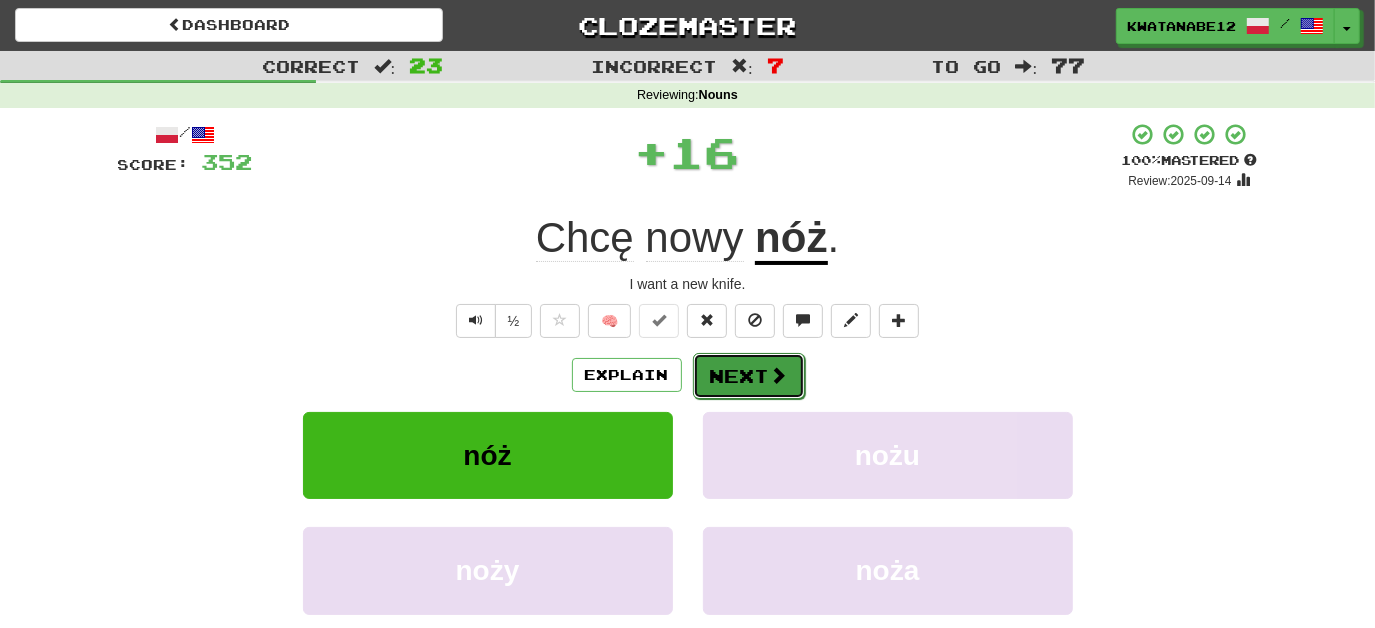 click on "Next" at bounding box center [749, 376] 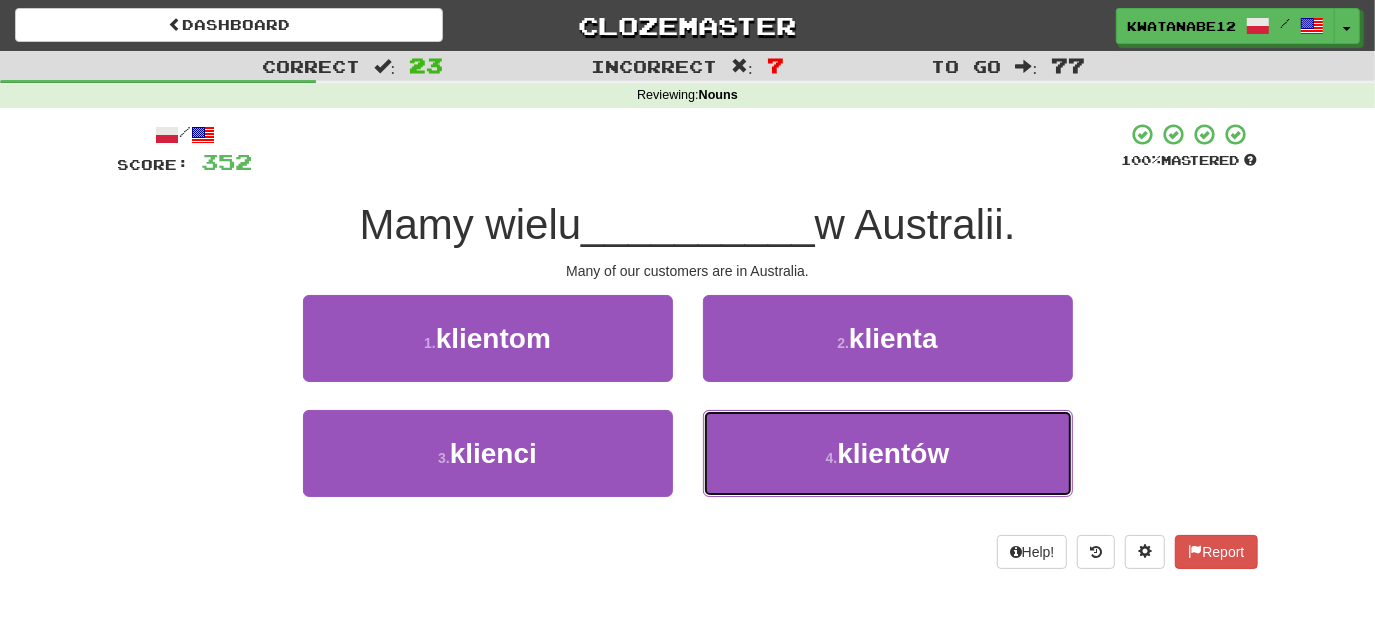 drag, startPoint x: 720, startPoint y: 427, endPoint x: 721, endPoint y: 399, distance: 28.01785 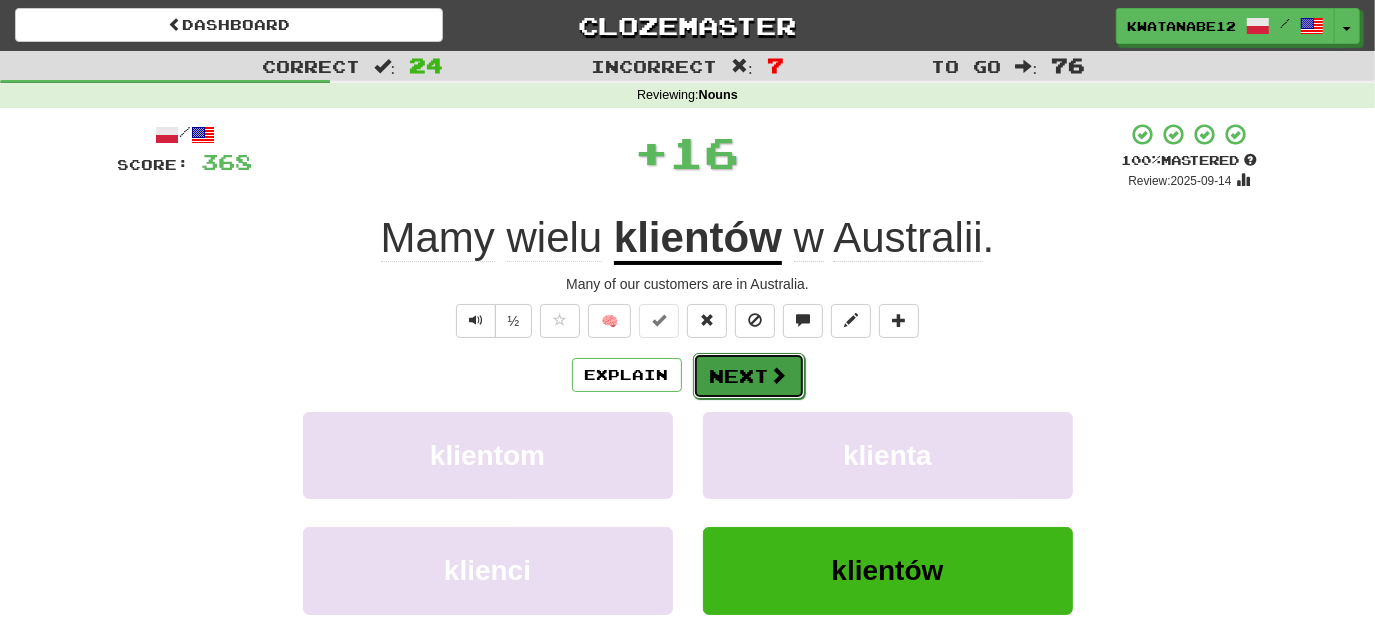 click on "Next" at bounding box center [749, 376] 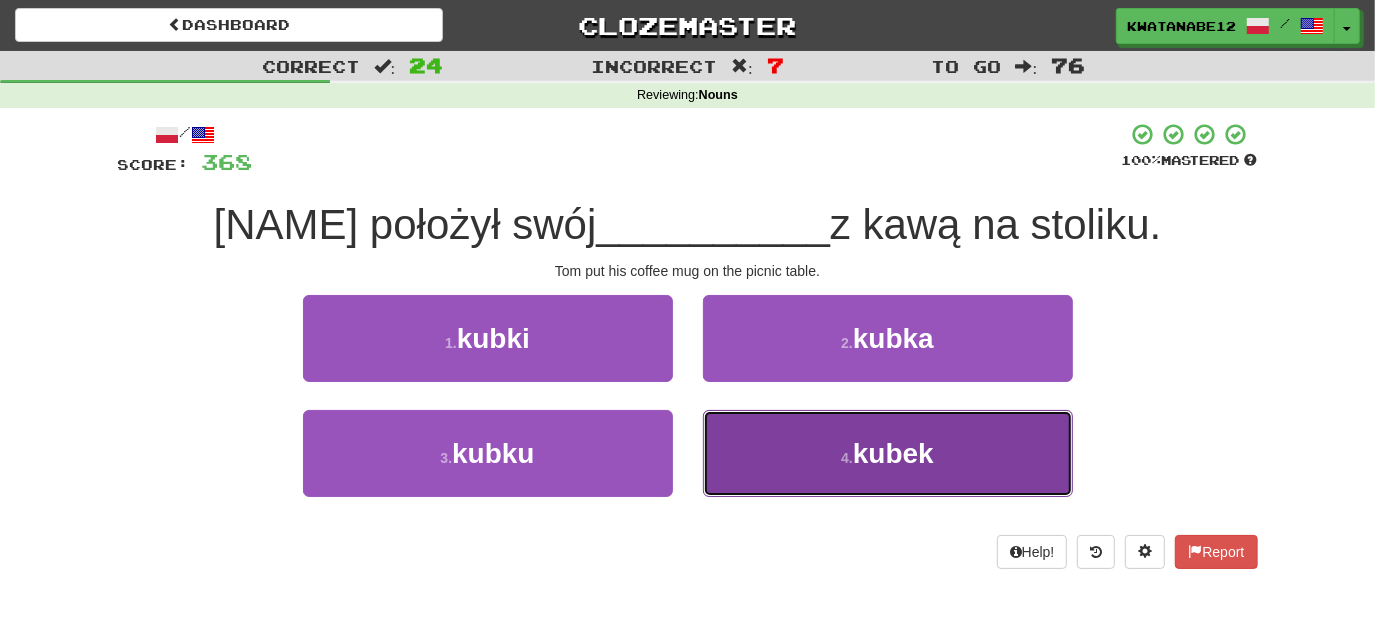 click on "4 .  kubek" at bounding box center (888, 453) 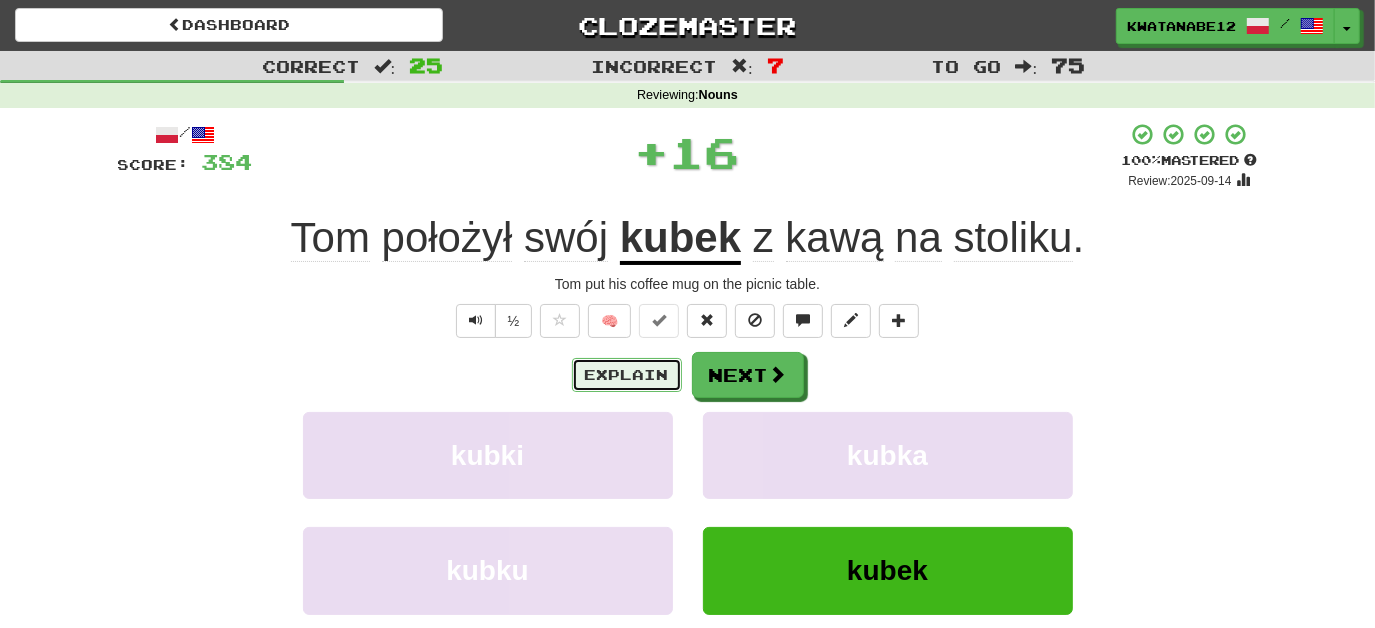 click on "Explain" at bounding box center [627, 375] 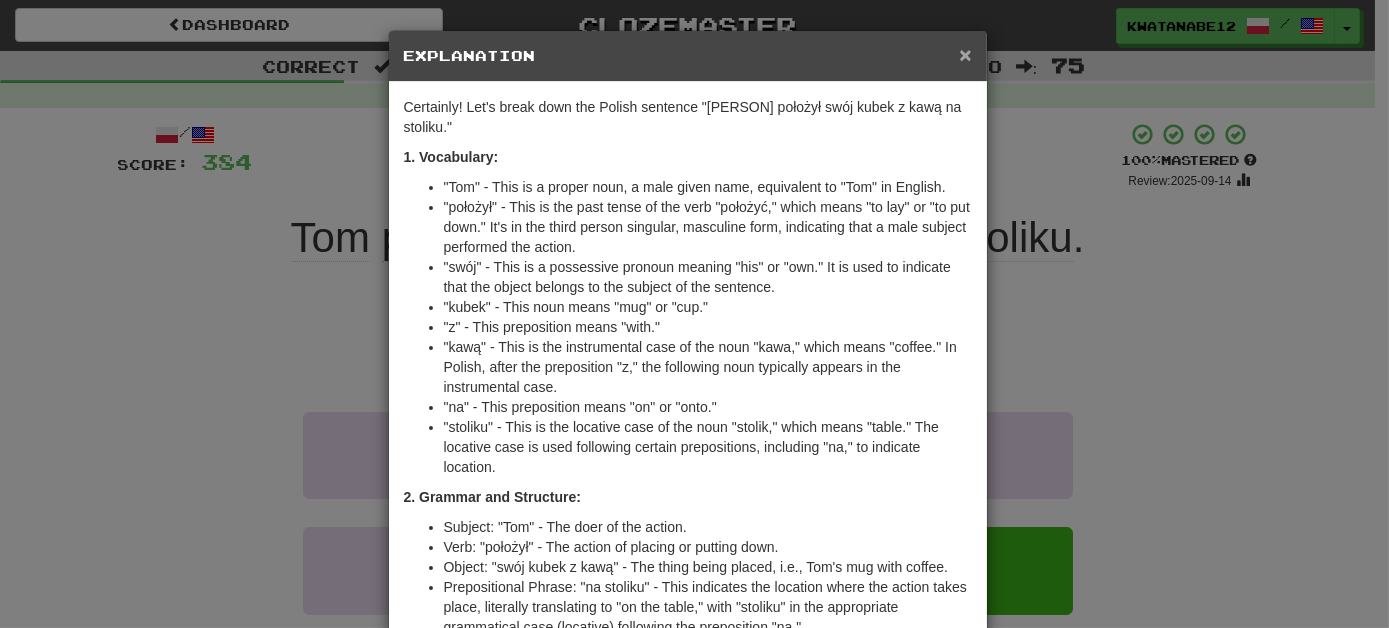 drag, startPoint x: 961, startPoint y: 56, endPoint x: 808, endPoint y: 221, distance: 225.02 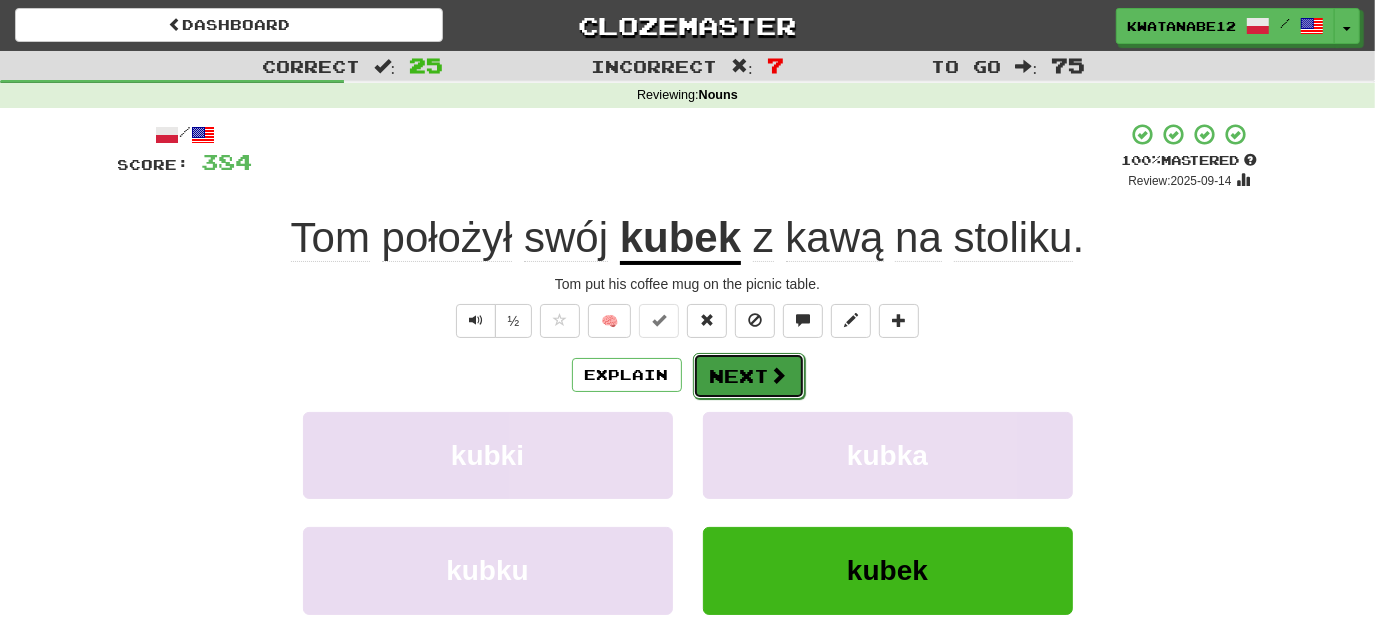 click on "Next" at bounding box center (749, 376) 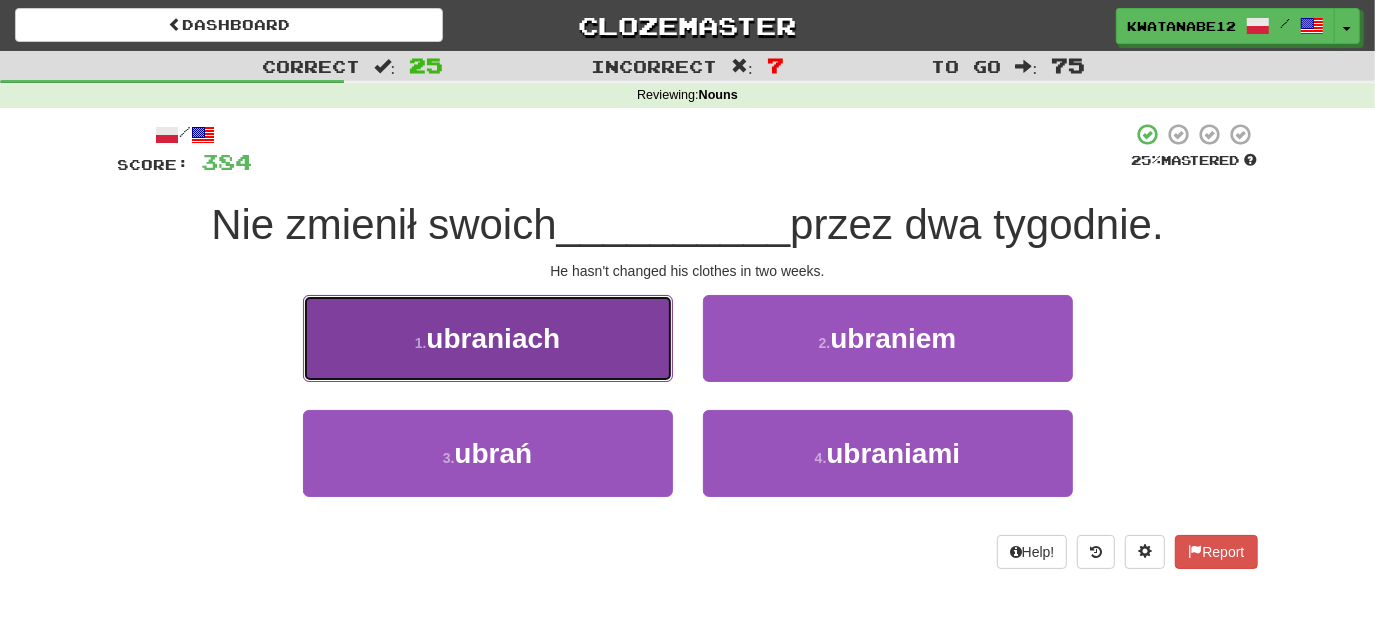 click on "1 .  ubraniach" at bounding box center [488, 338] 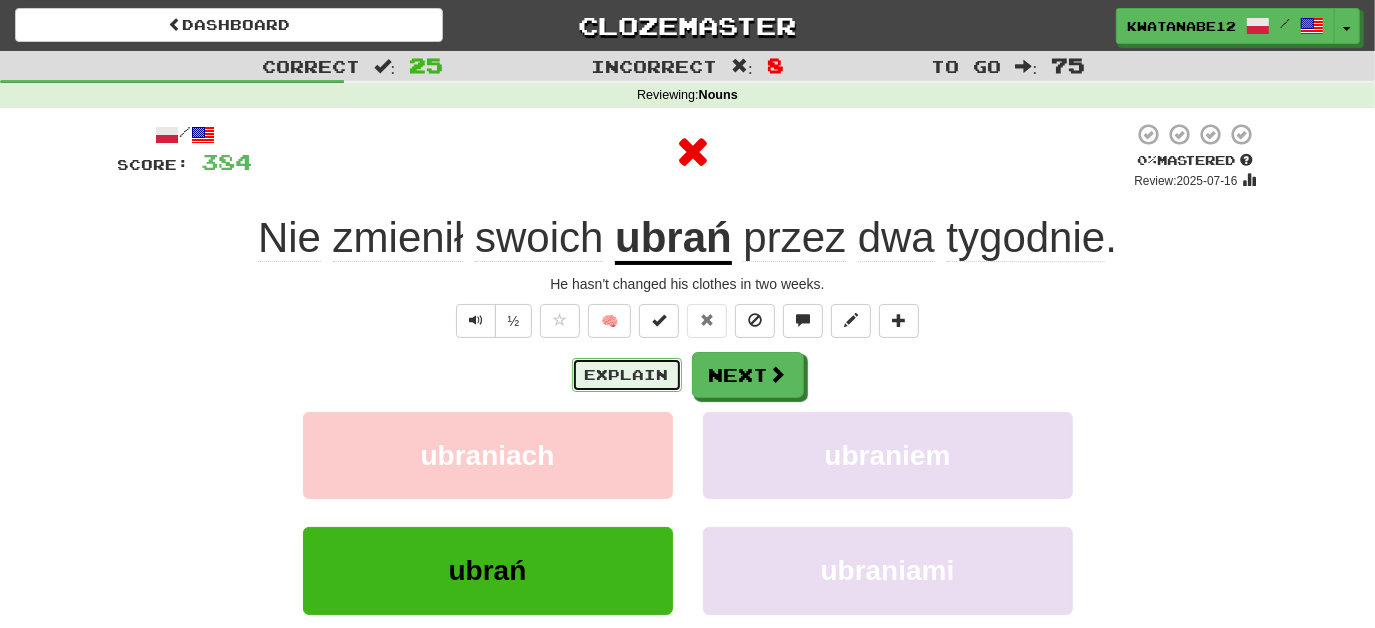 click on "Explain" at bounding box center (627, 375) 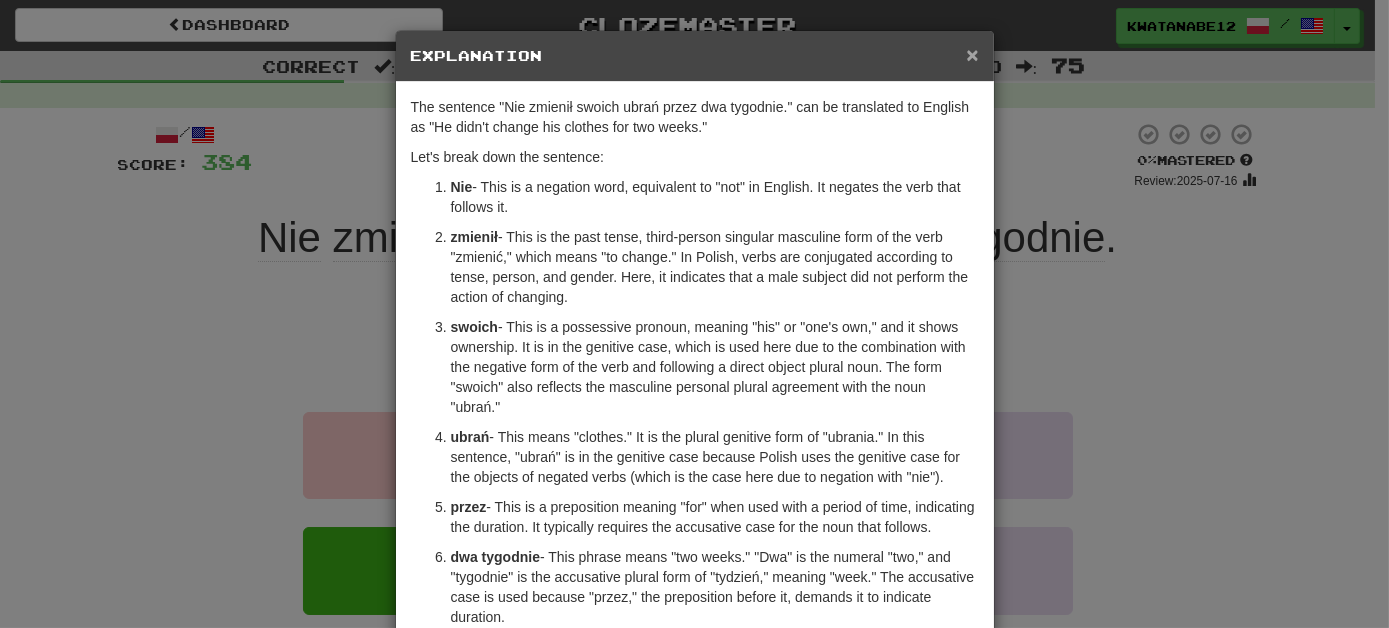 click on "×" at bounding box center [972, 54] 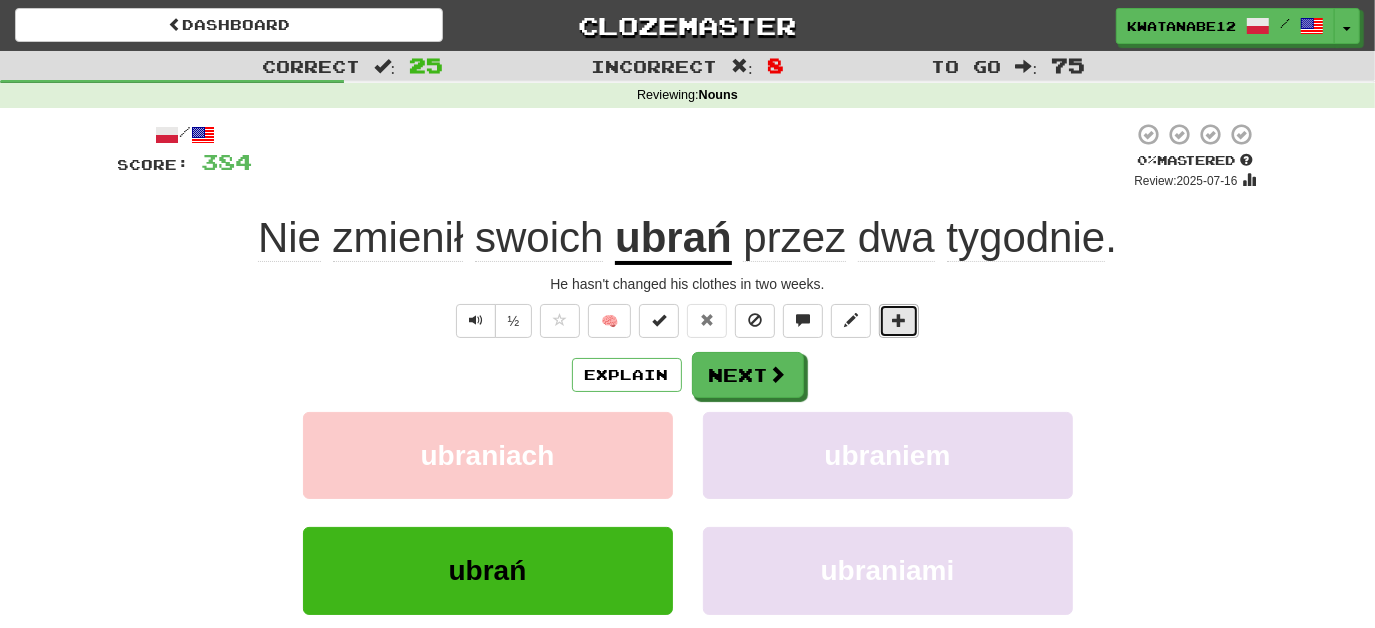 click at bounding box center [899, 321] 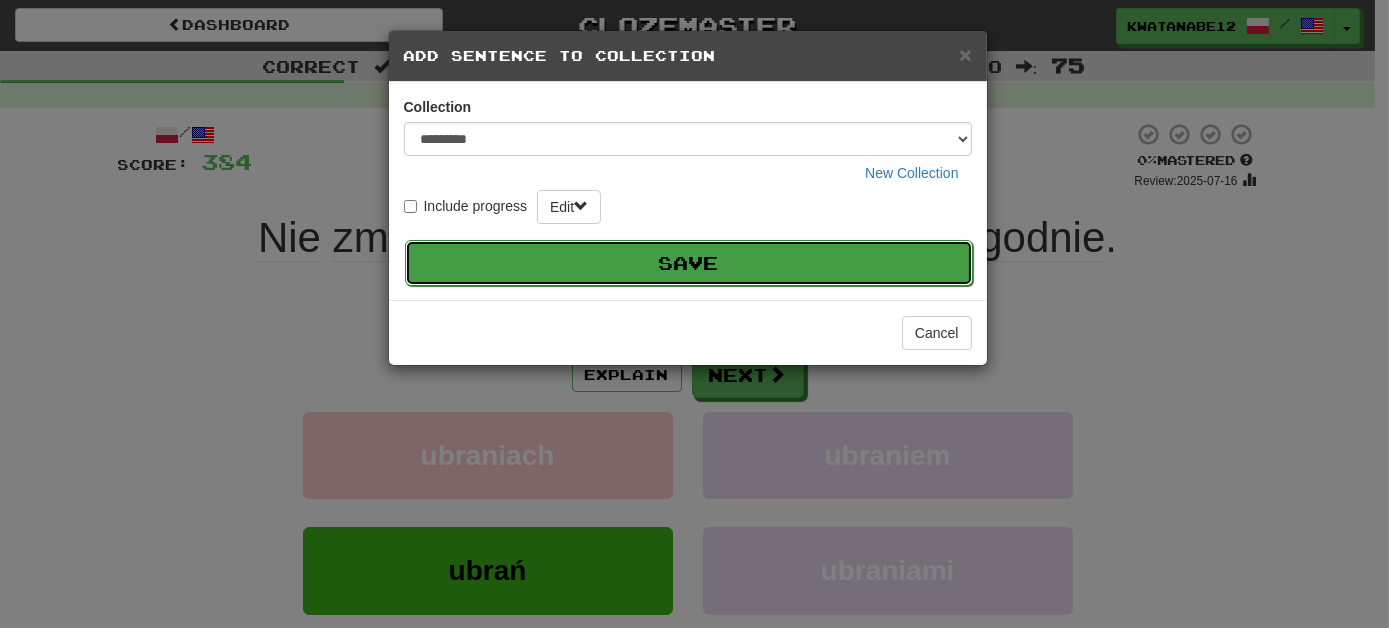 click on "Save" at bounding box center [689, 263] 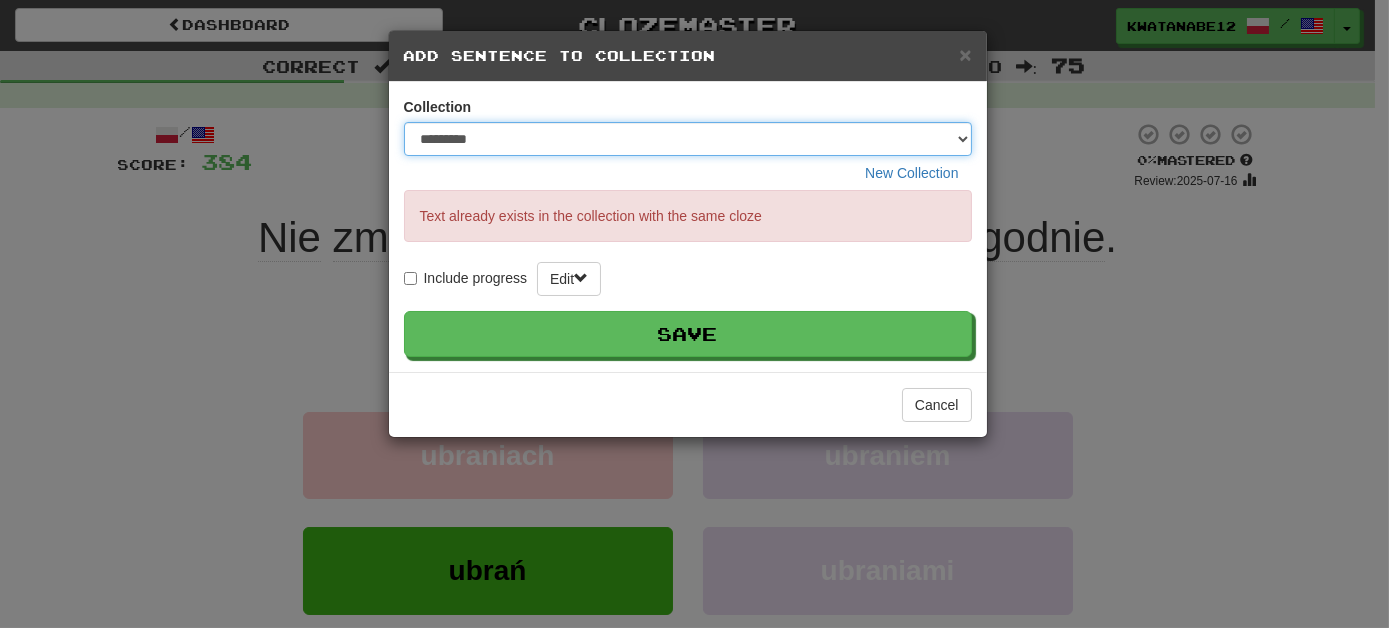 click on "********* ****** **** ******** *****" at bounding box center [688, 139] 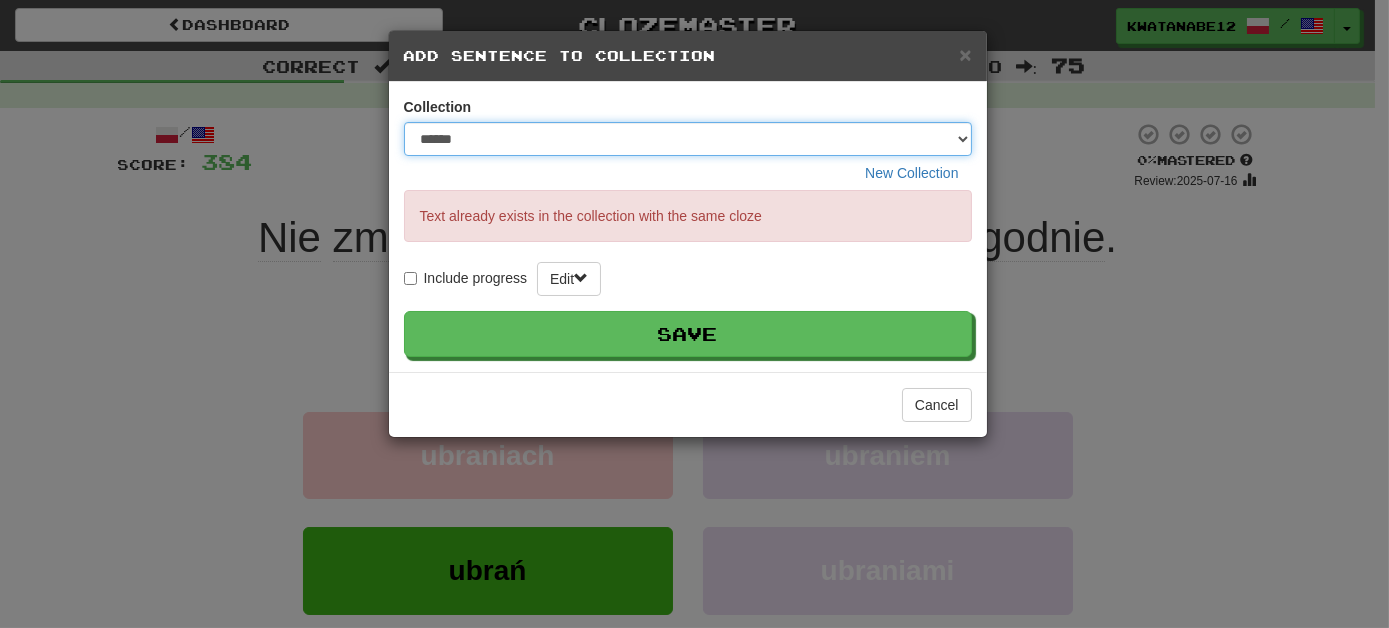 click on "********* ****** **** ******** *****" at bounding box center [688, 139] 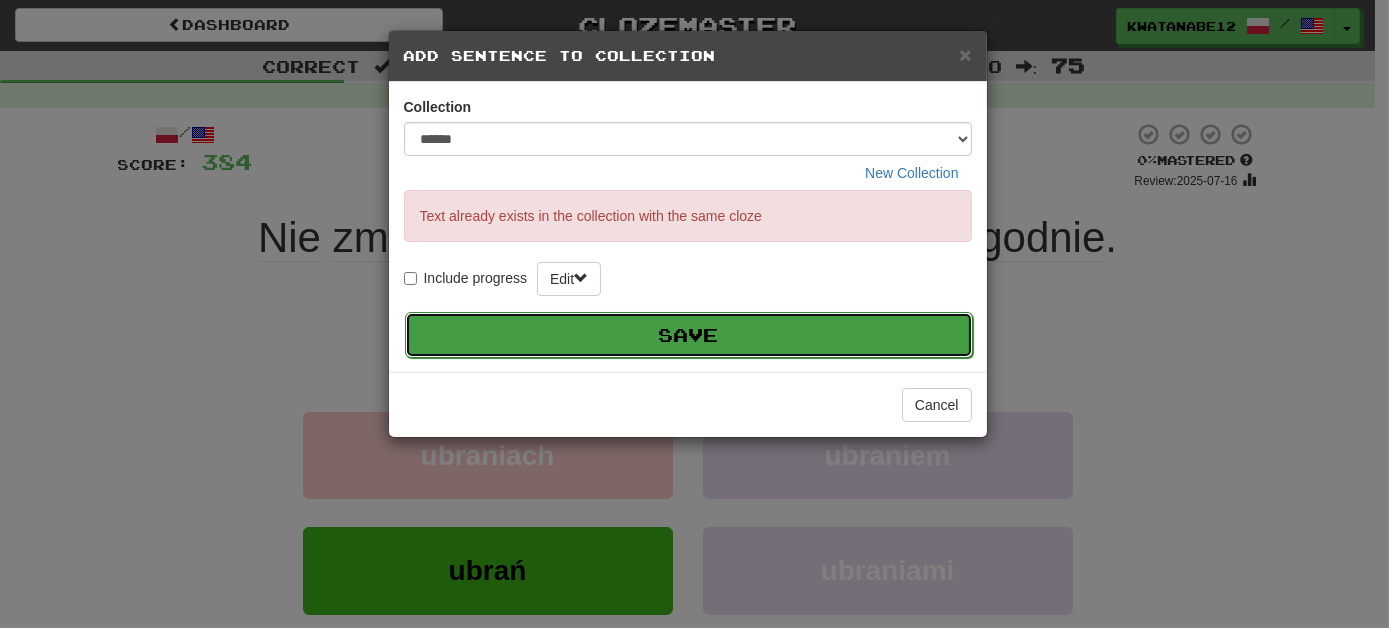 click on "Save" at bounding box center (689, 335) 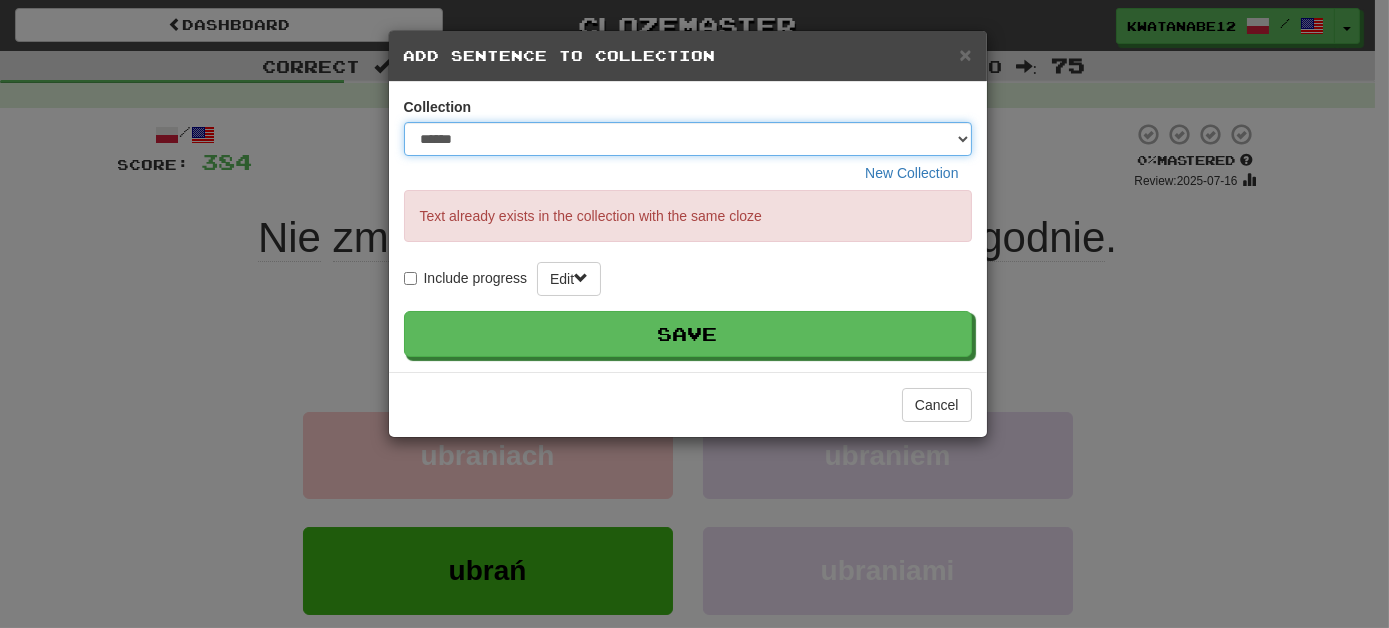 click on "********* ****** **** ******** *****" at bounding box center (688, 139) 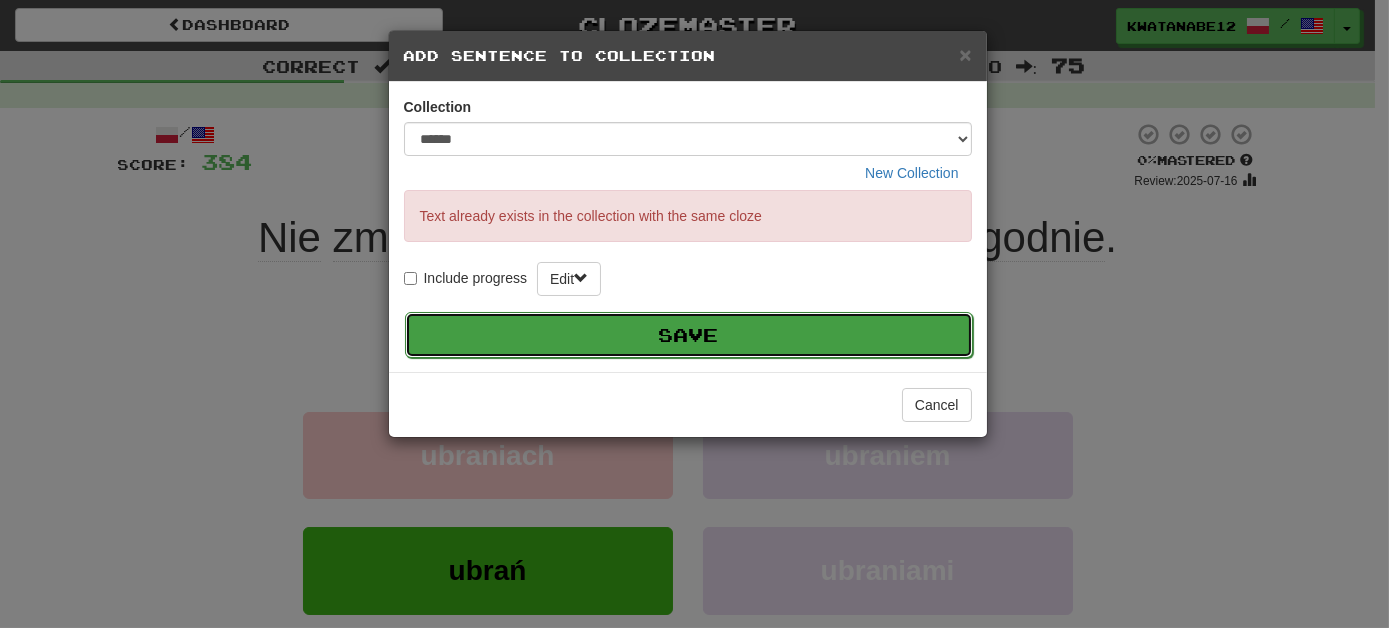 click on "Save" at bounding box center (689, 335) 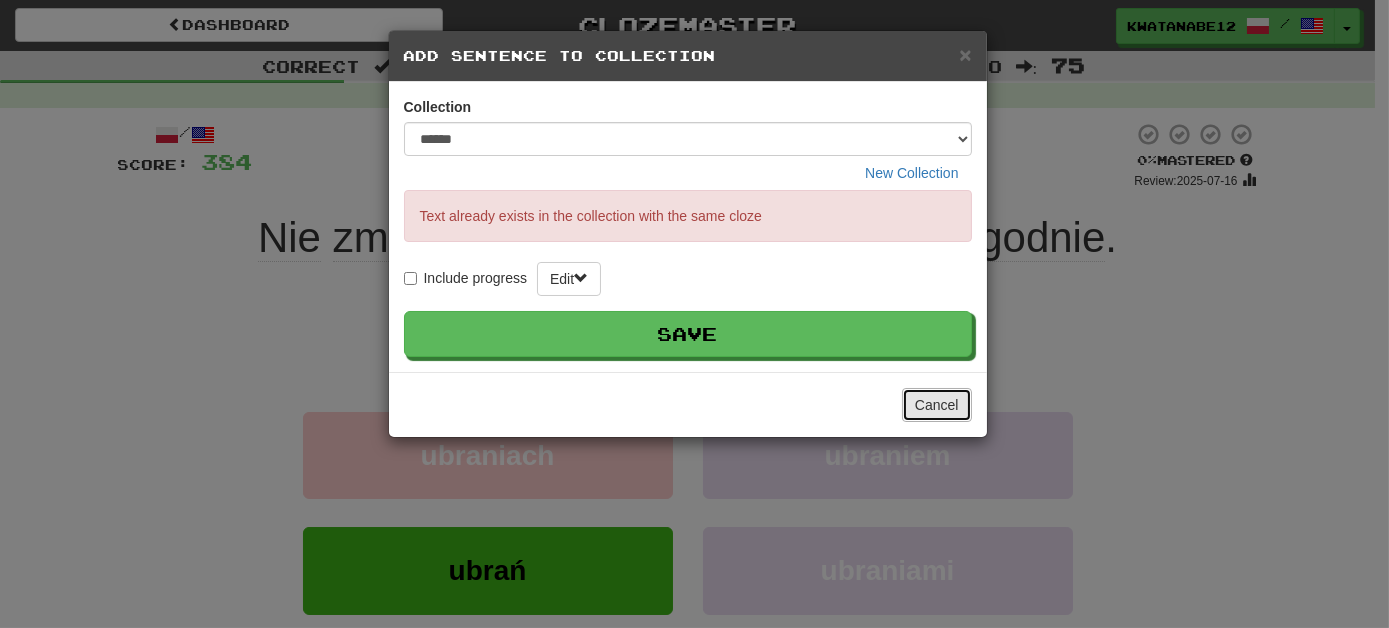 click on "Cancel" at bounding box center [937, 405] 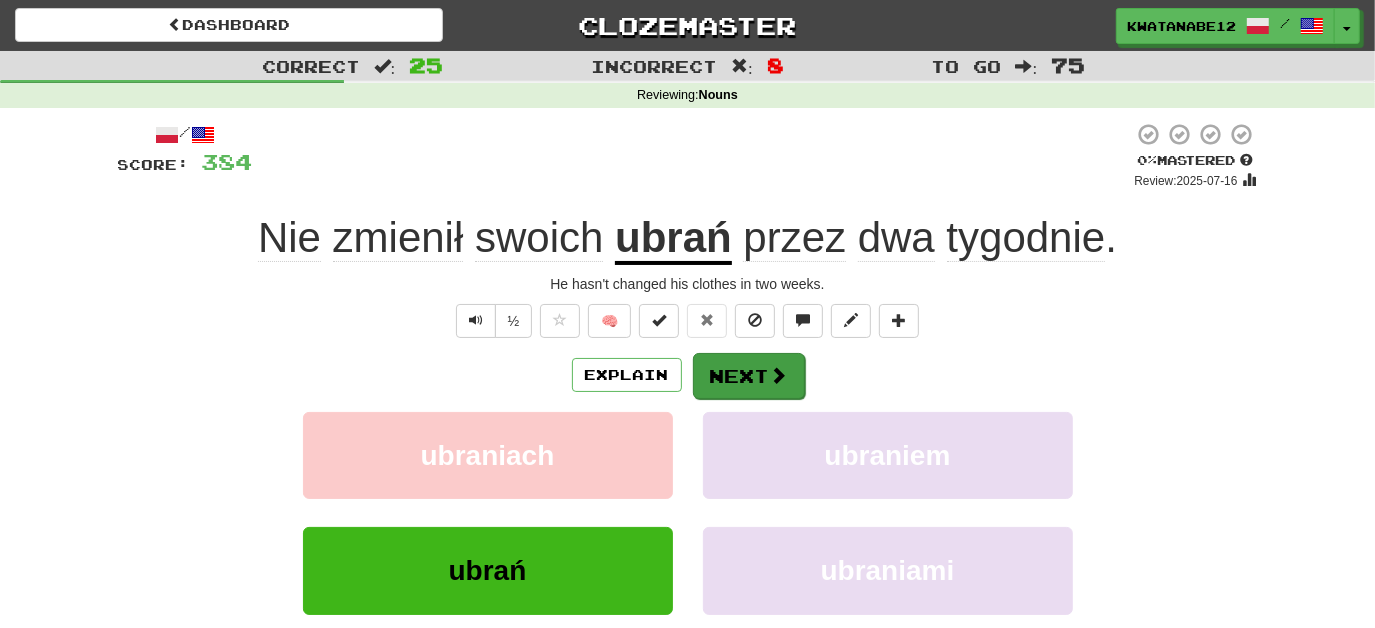 click on "Explain Next ubraniach ubraniem ubrań ubraniami Learn more: ubraniach ubraniem ubrań ubraniami" at bounding box center [688, 512] 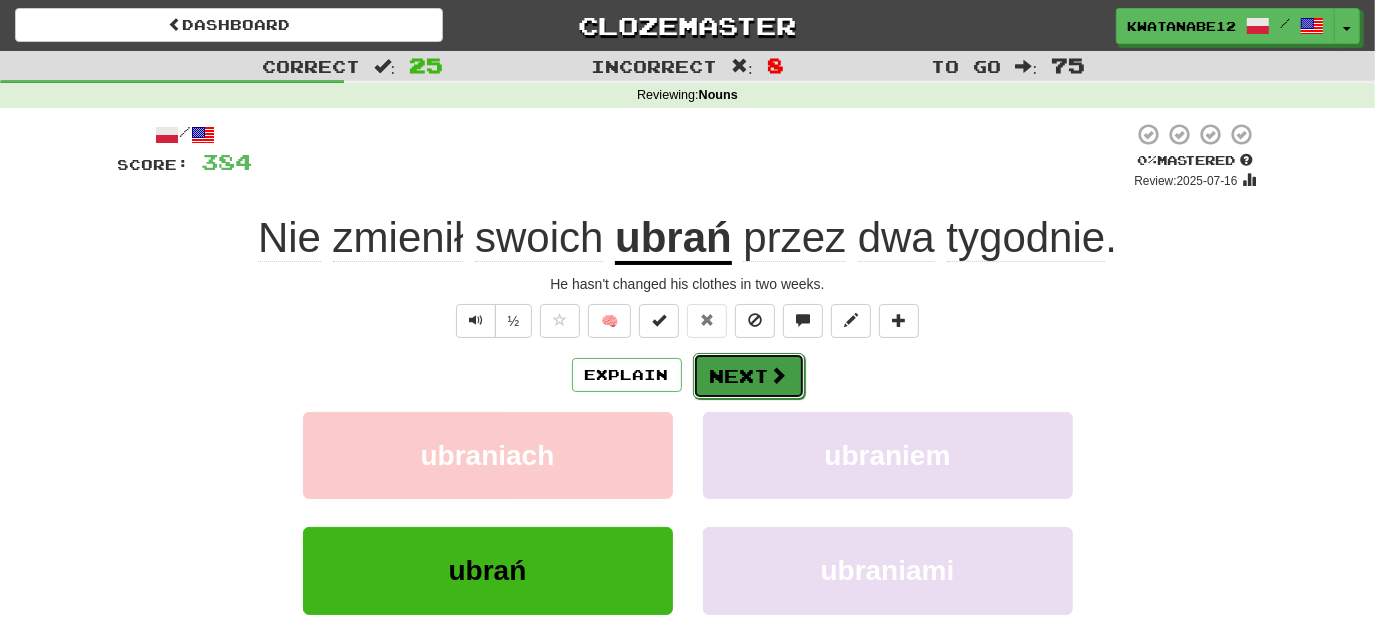 click on "Next" at bounding box center (749, 376) 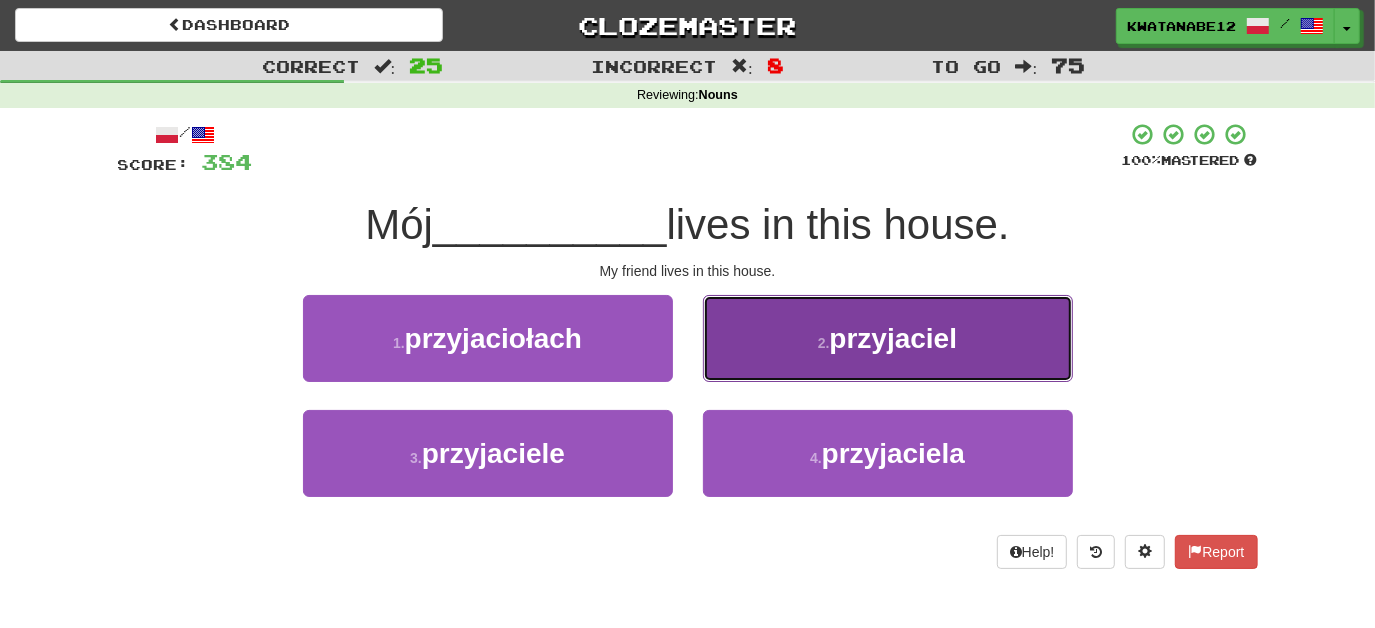 click on "2 .  przyjaciel" at bounding box center (888, 338) 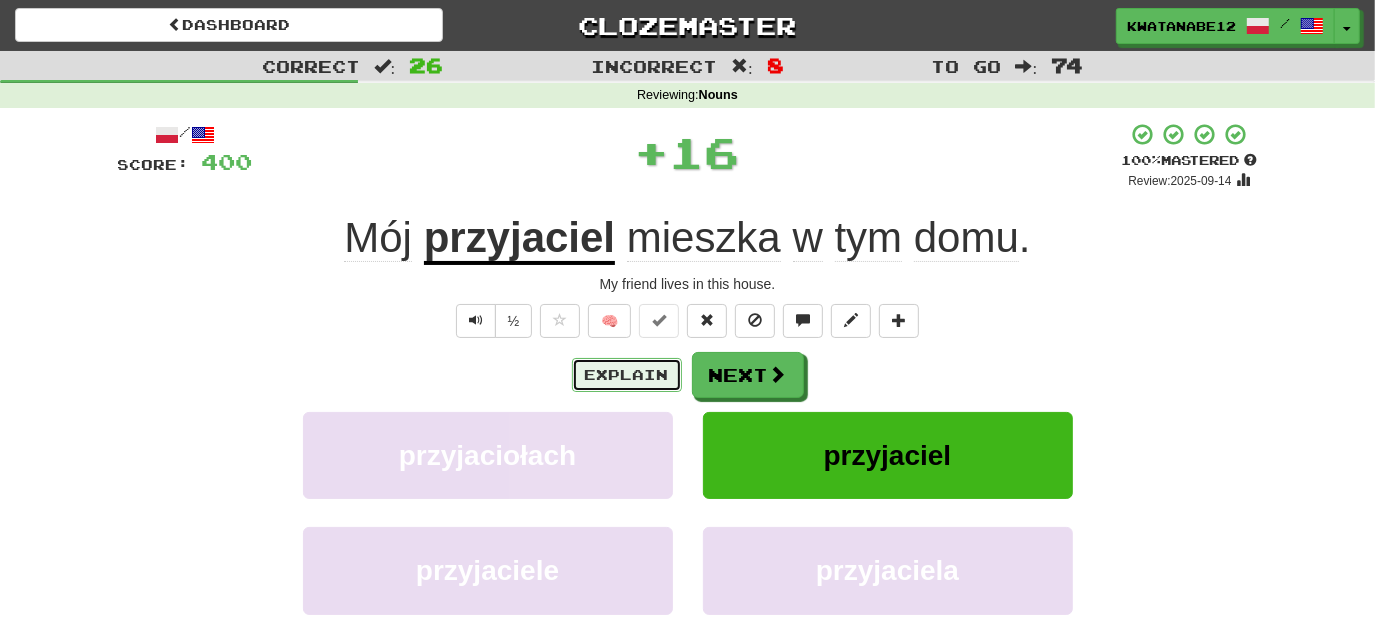 click on "Explain" at bounding box center [627, 375] 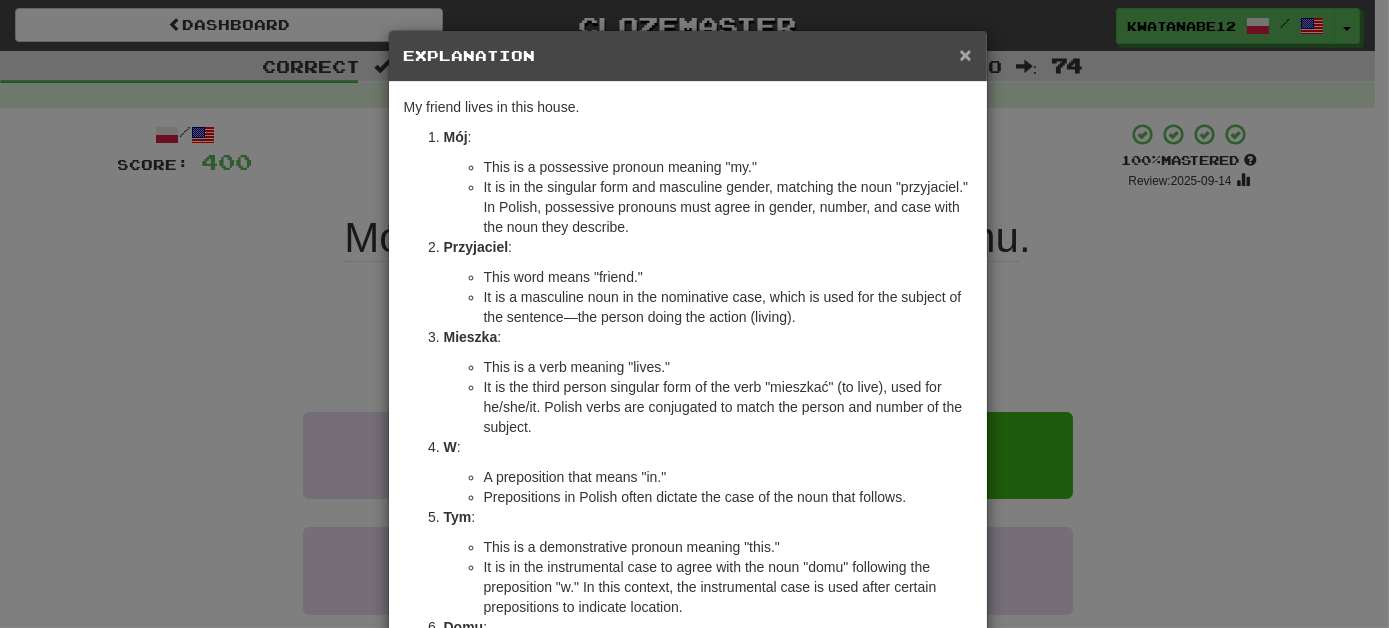 click on "×" at bounding box center (965, 54) 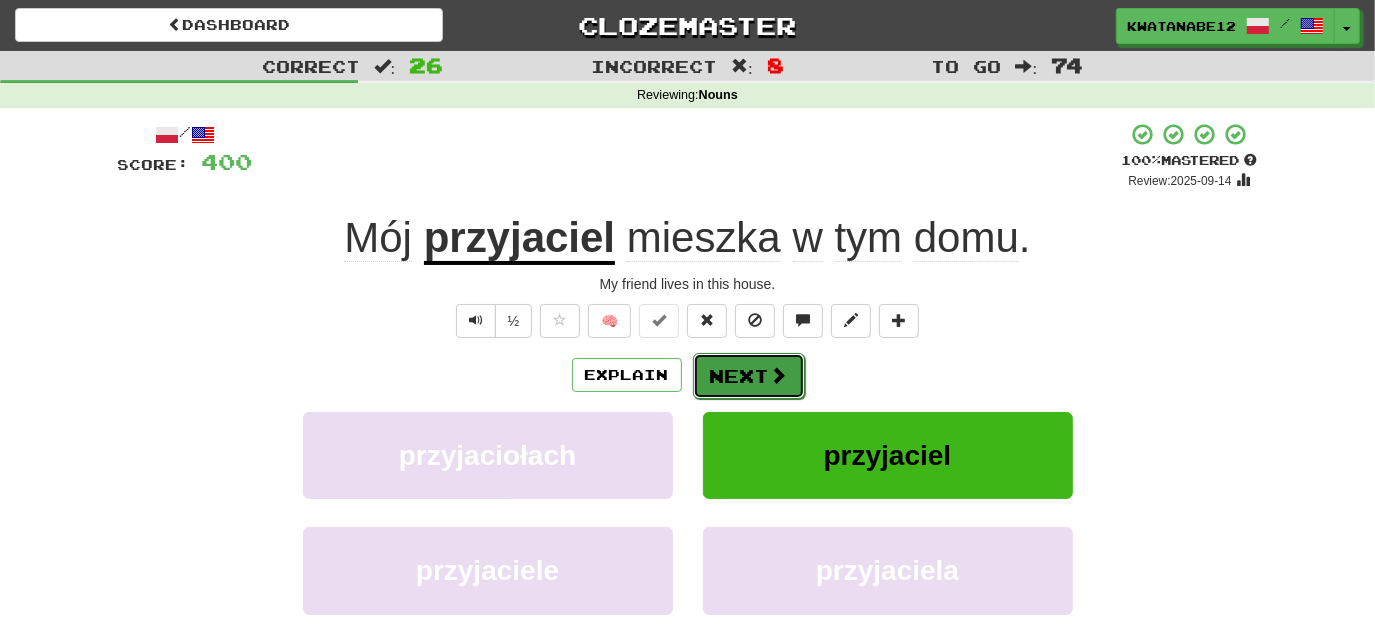 click on "Next" at bounding box center (749, 376) 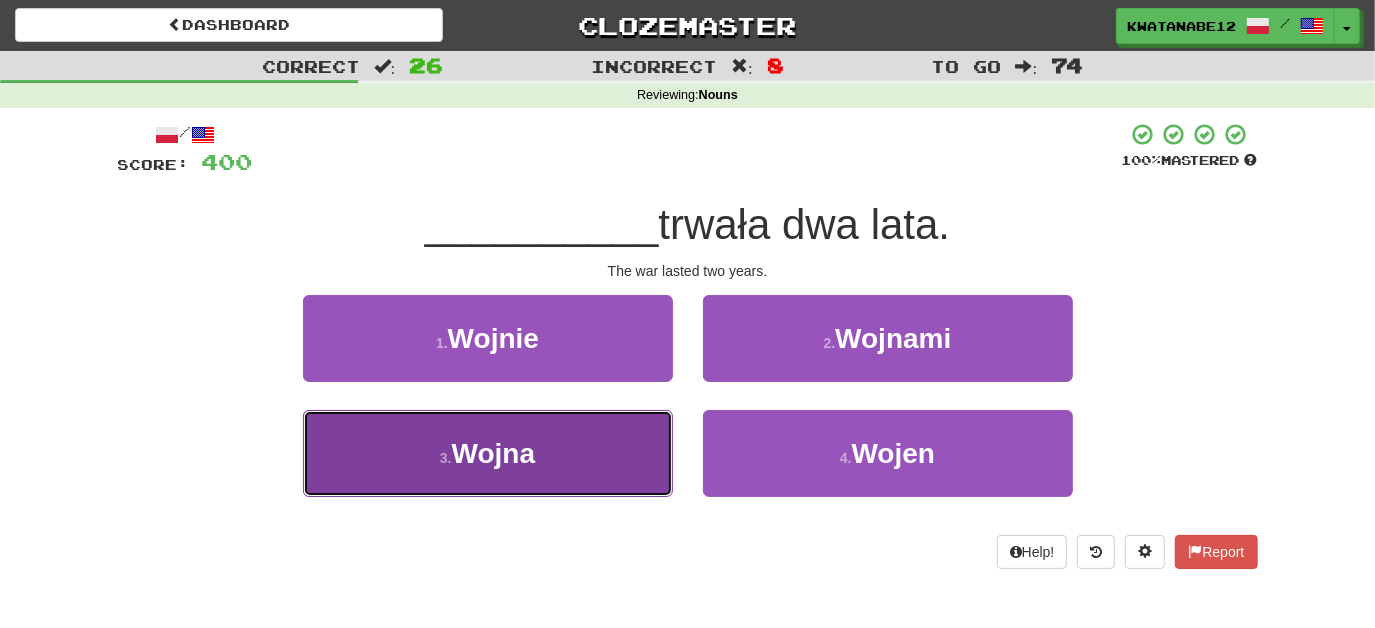 click on "3 .  Wojna" at bounding box center [488, 453] 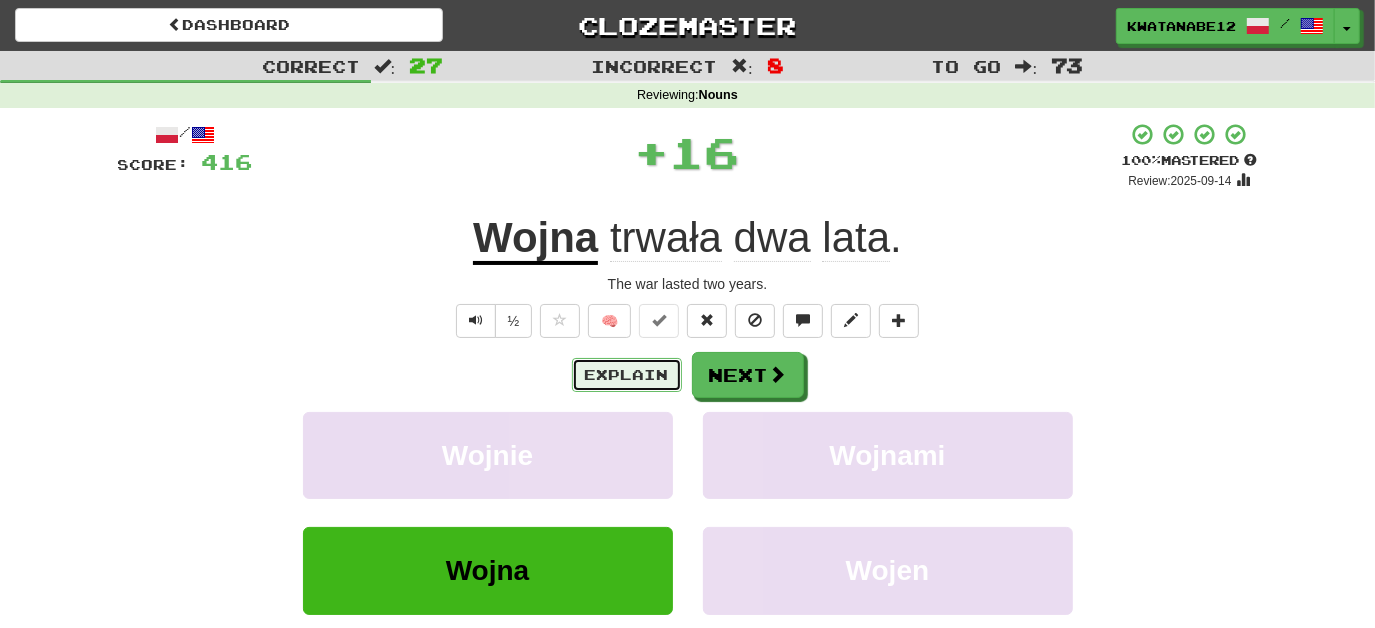 click on "Explain" at bounding box center [627, 375] 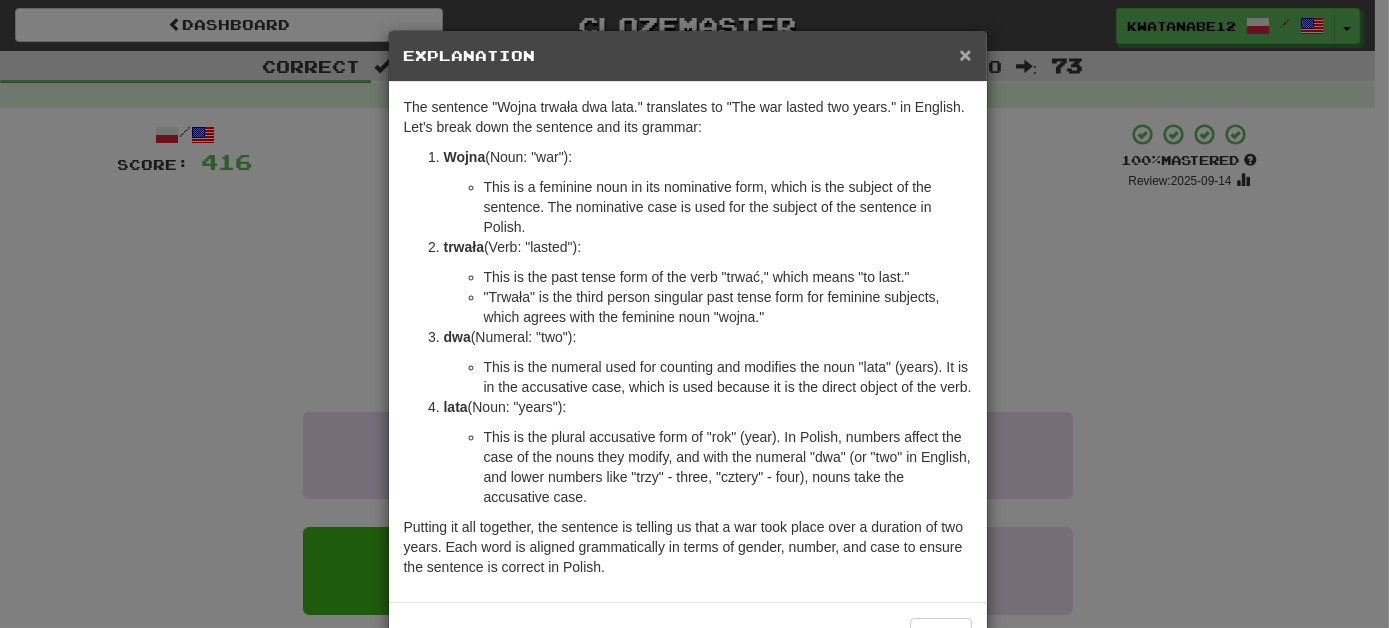 click on "×" at bounding box center (965, 54) 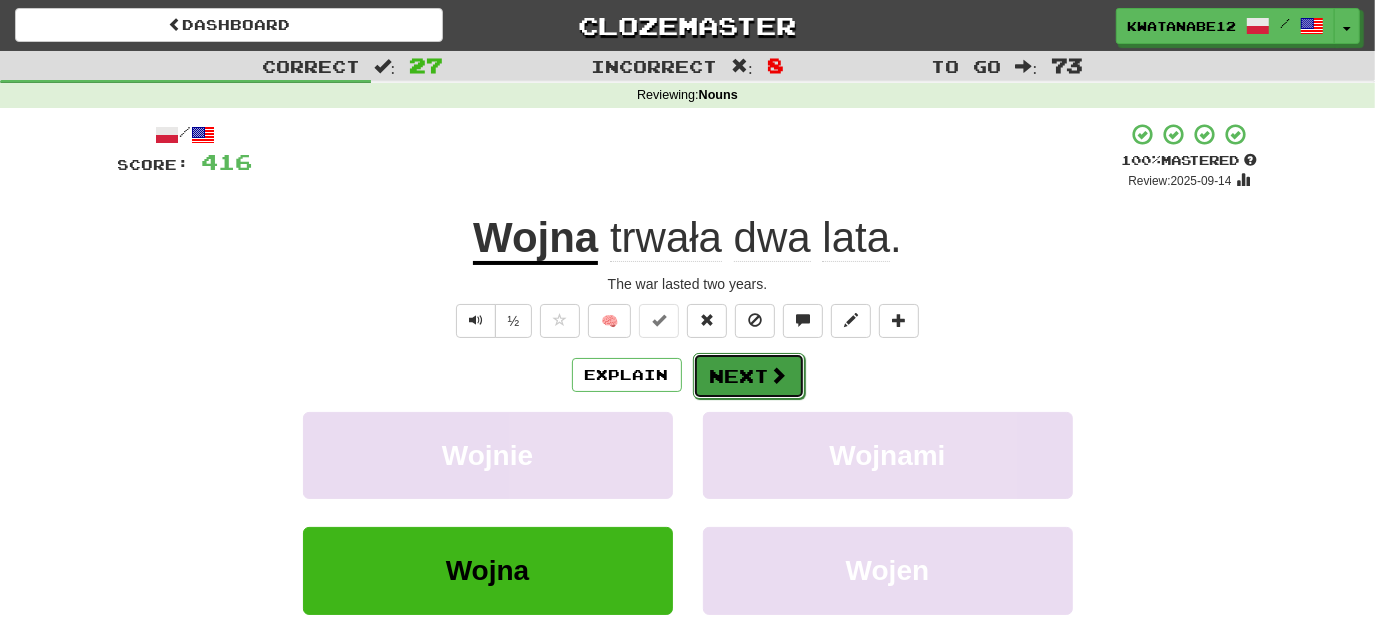click on "Next" at bounding box center (749, 376) 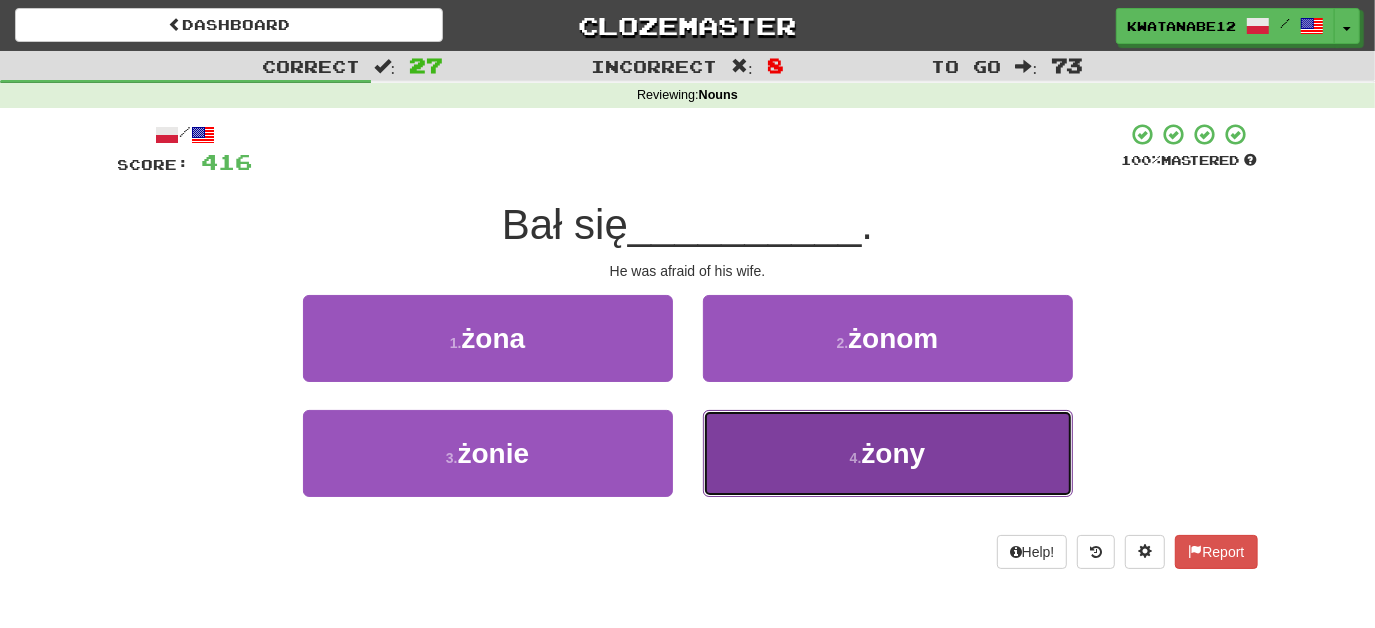 click on "4 .  żony" at bounding box center [888, 453] 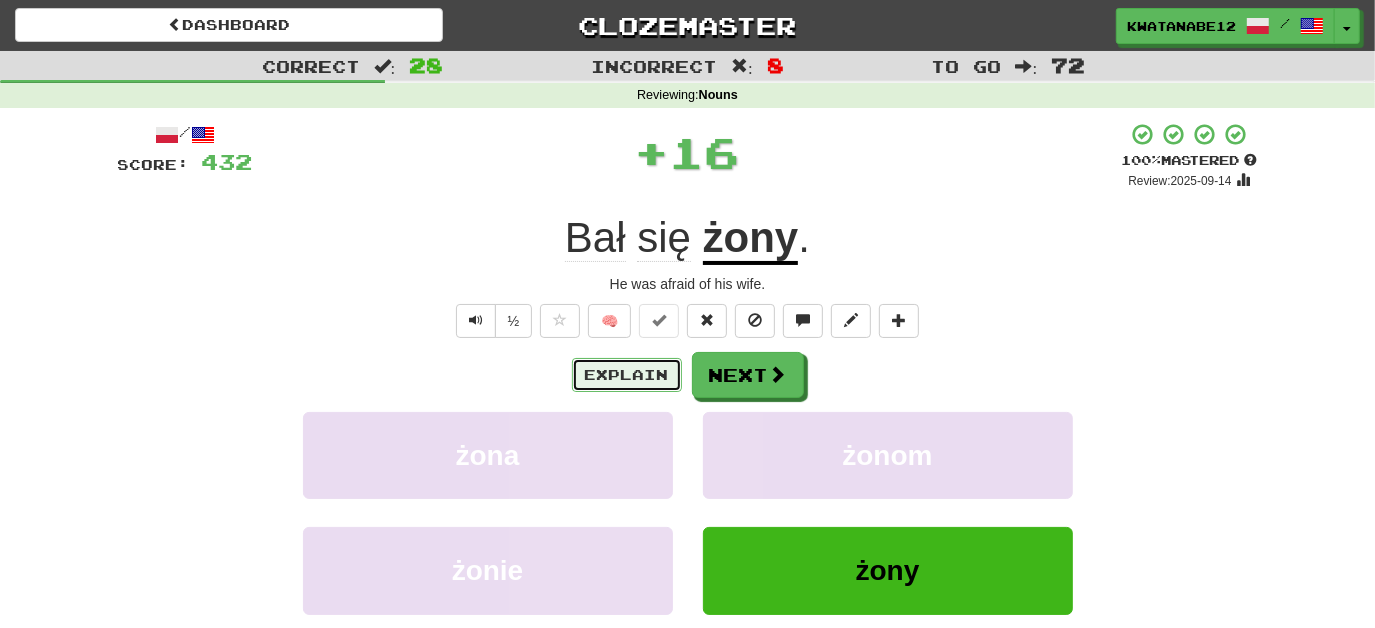 click on "Explain" at bounding box center [627, 375] 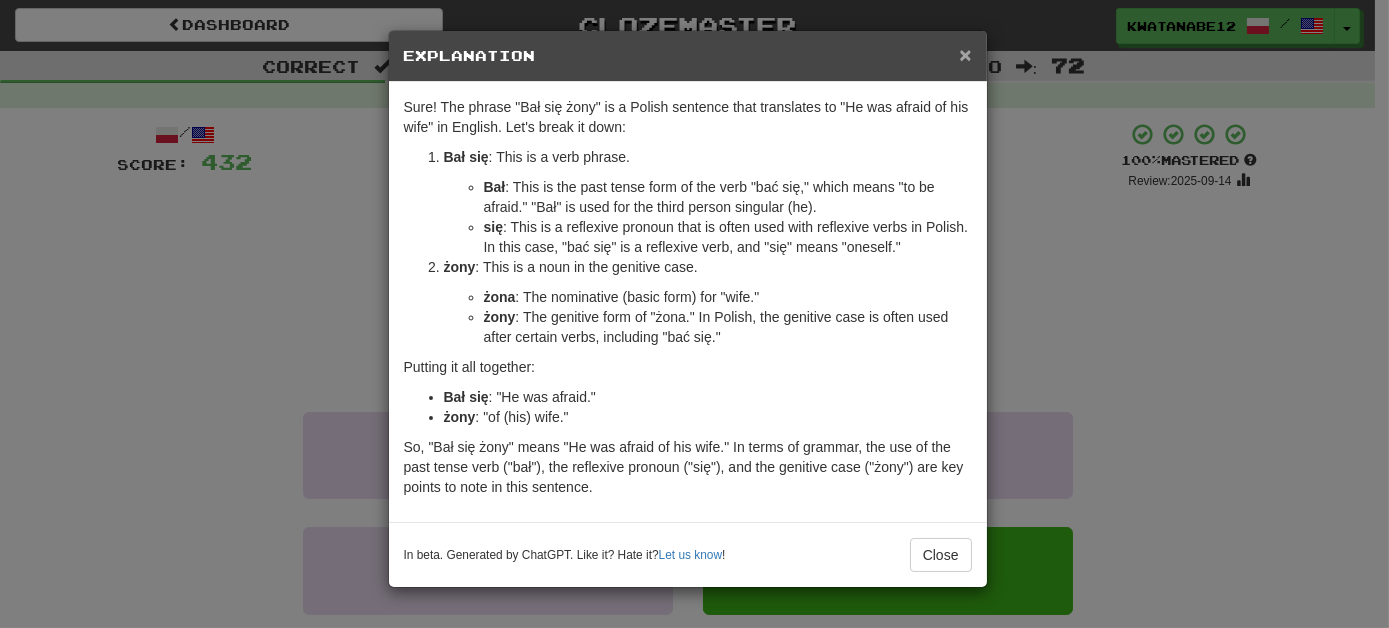 click on "×" at bounding box center (965, 54) 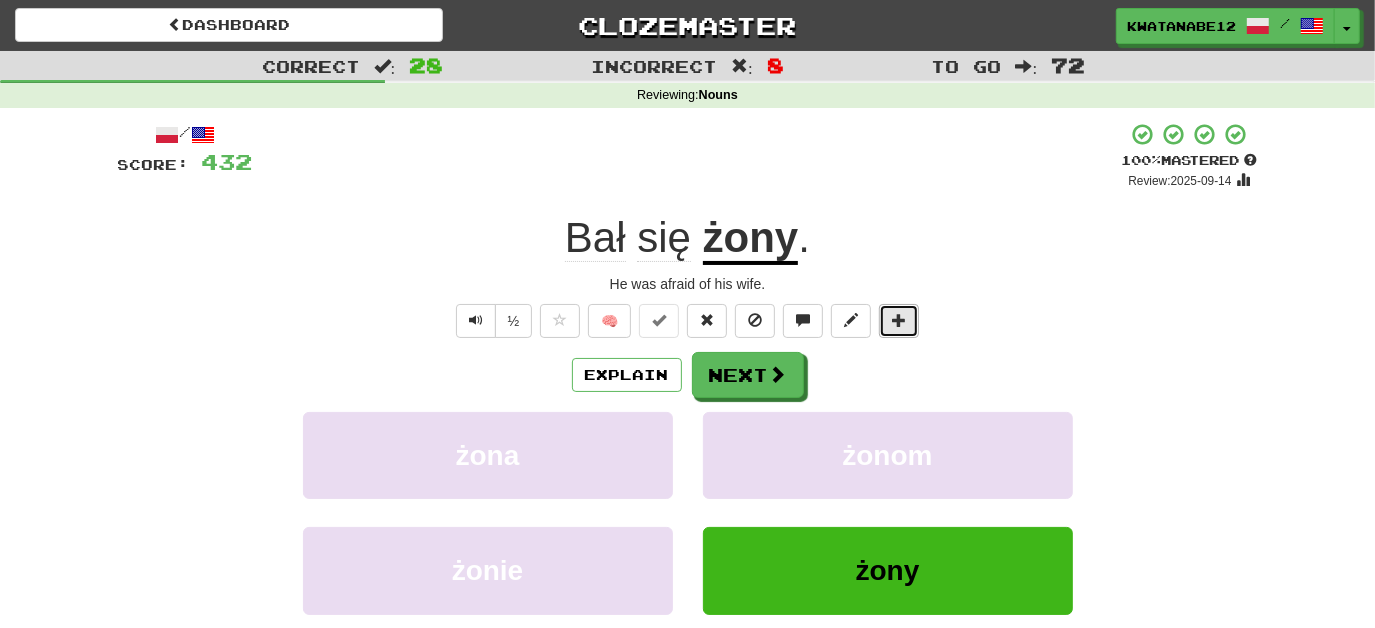 click at bounding box center (899, 320) 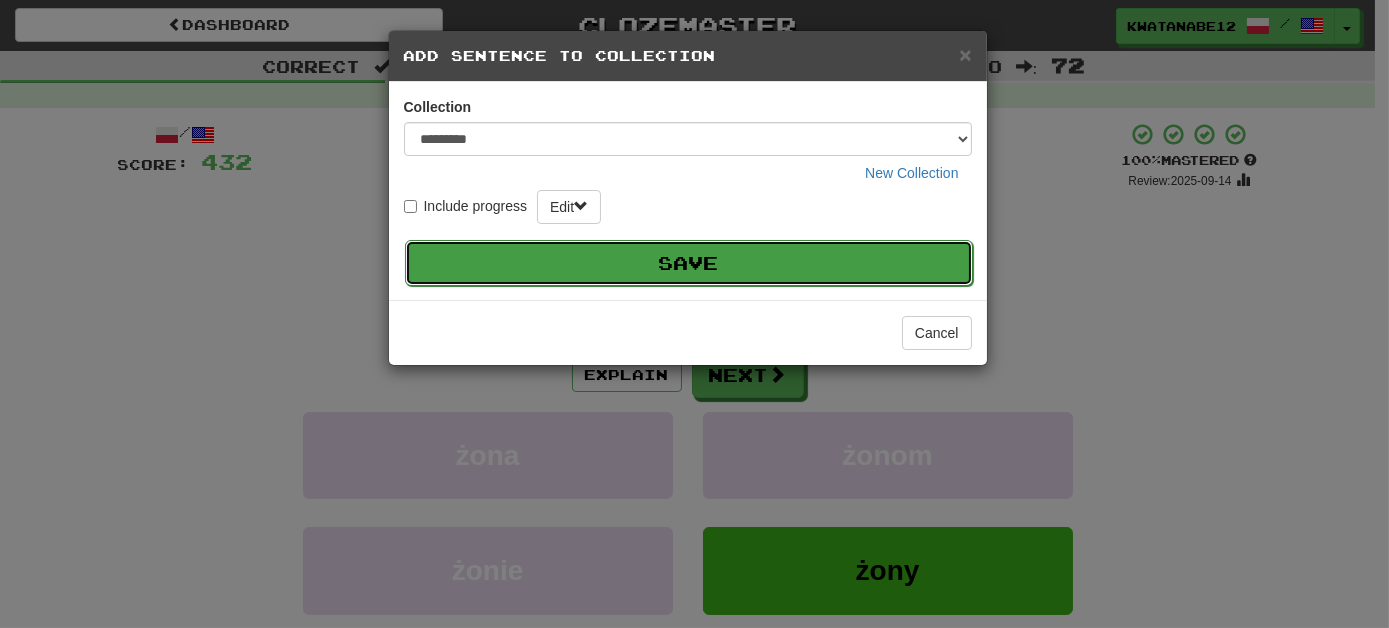 click on "Save" at bounding box center (689, 263) 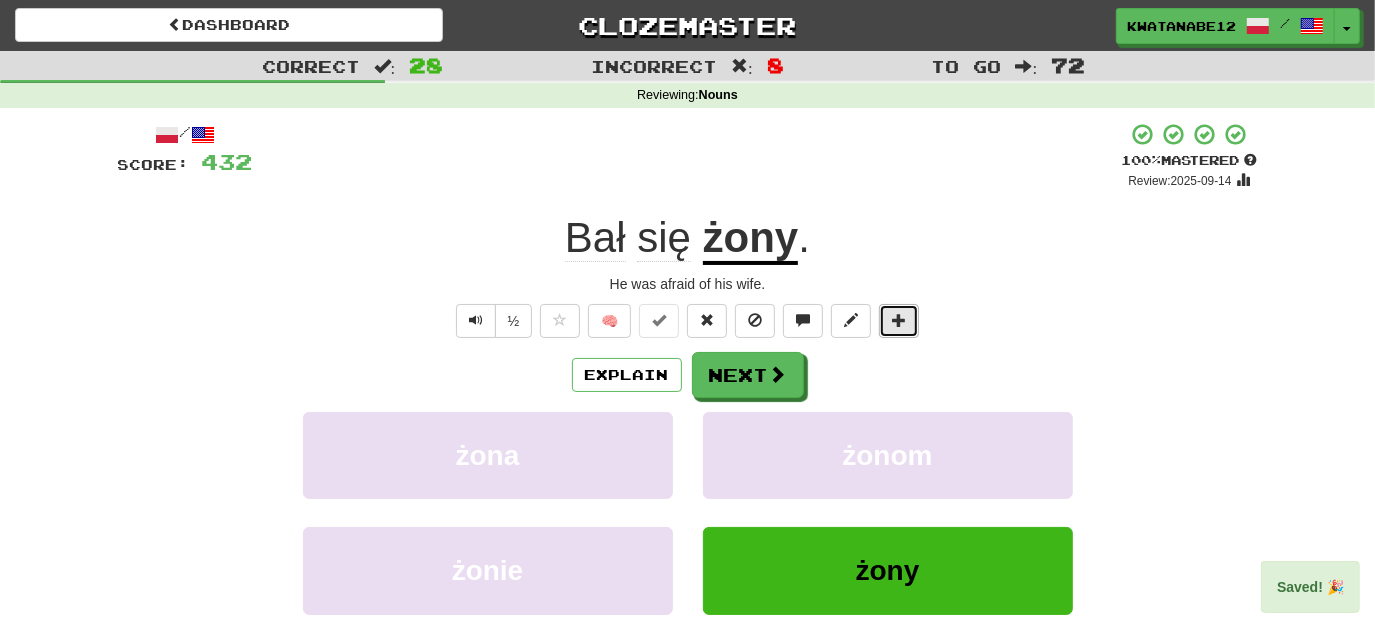 click at bounding box center [899, 320] 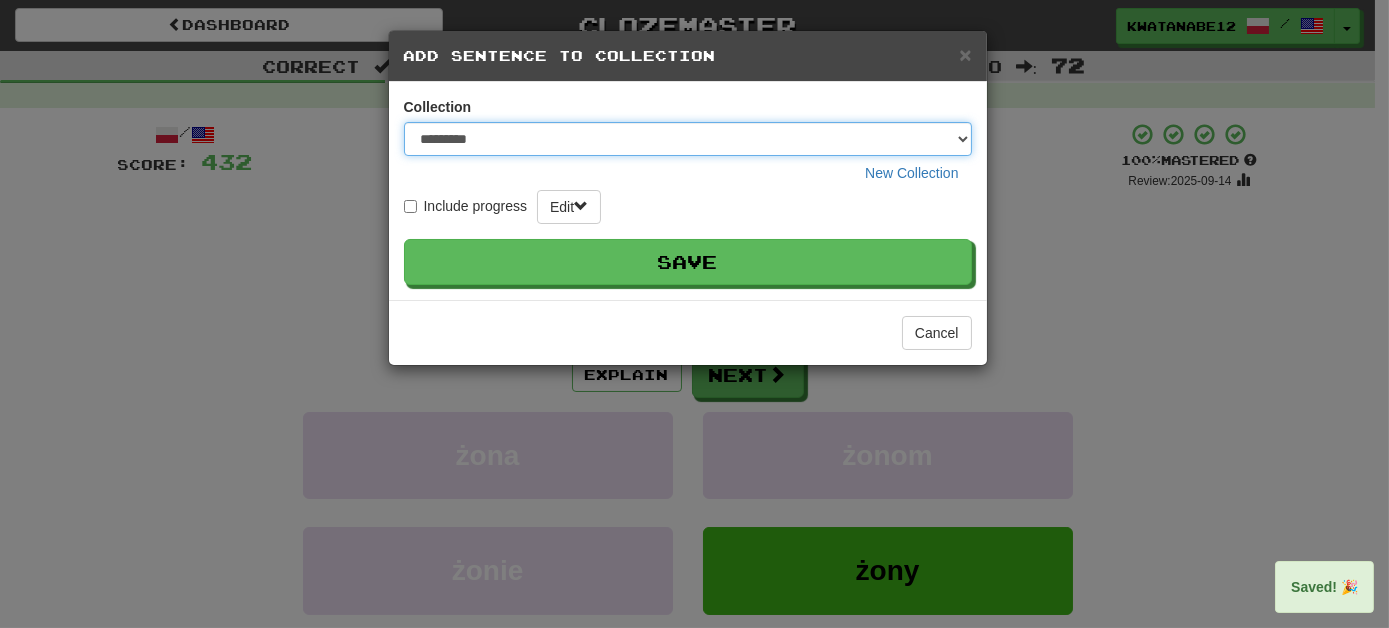 drag, startPoint x: 959, startPoint y: 133, endPoint x: 952, endPoint y: 154, distance: 22.135944 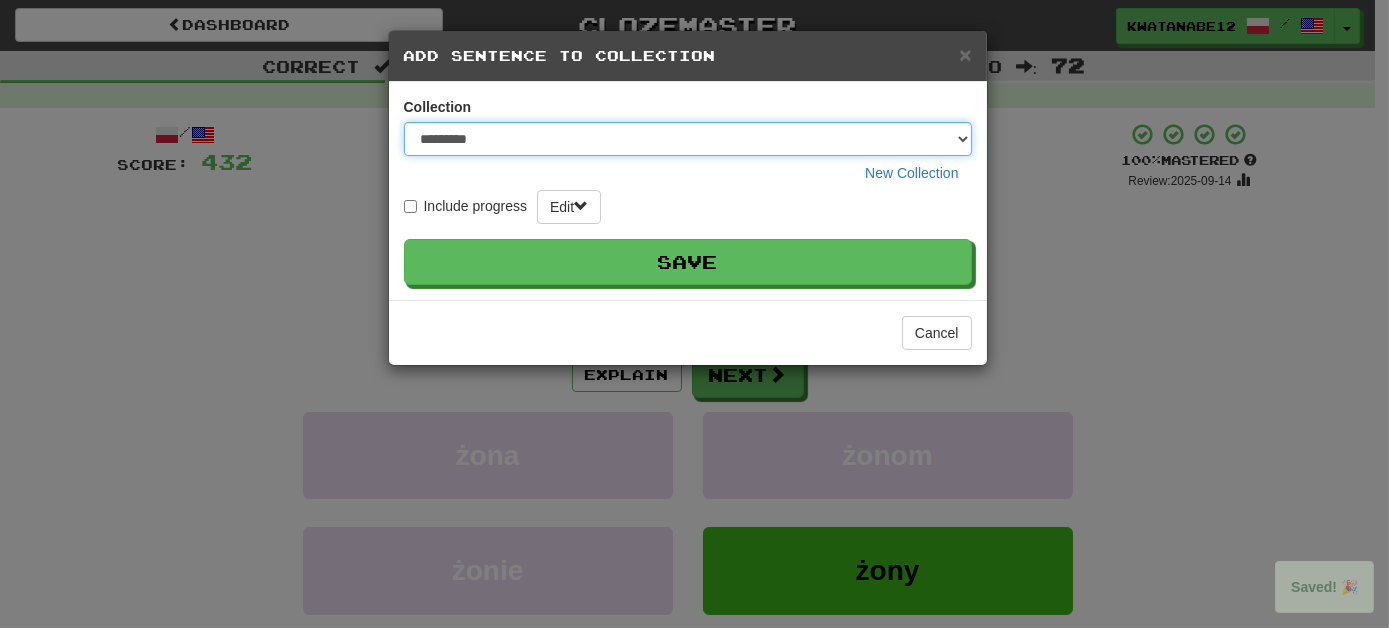 select on "****" 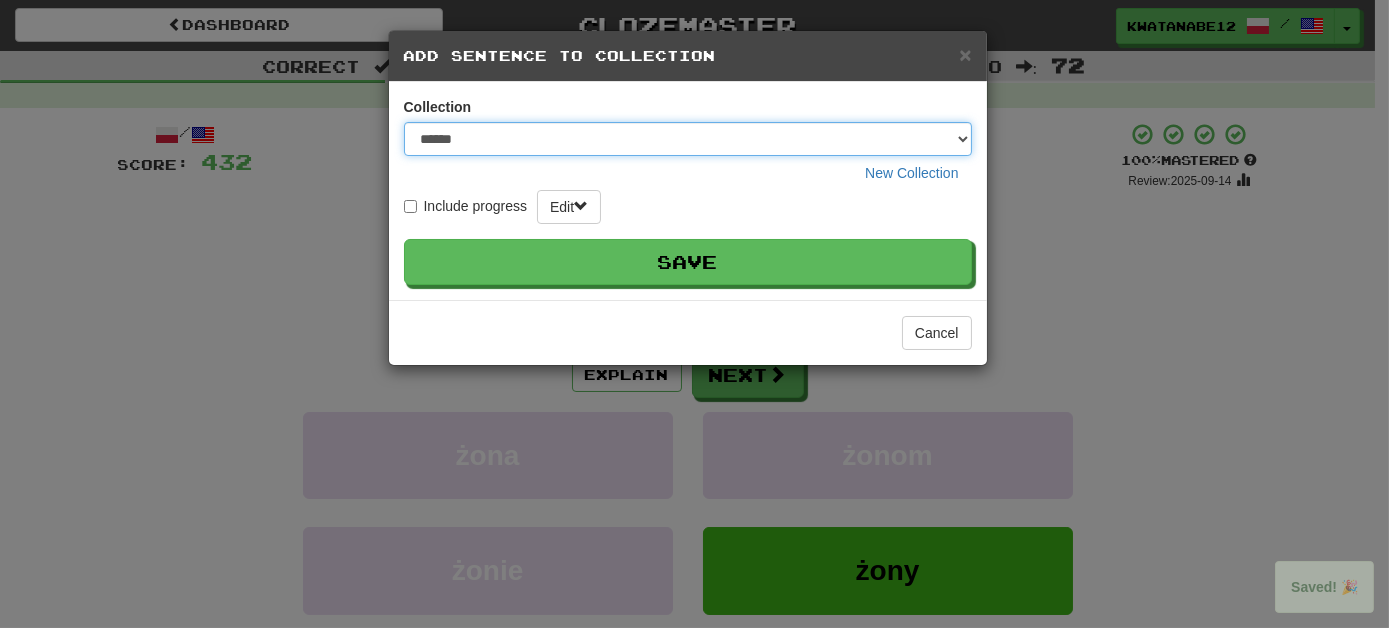 click on "********* ****** **** ******** *****" at bounding box center (688, 139) 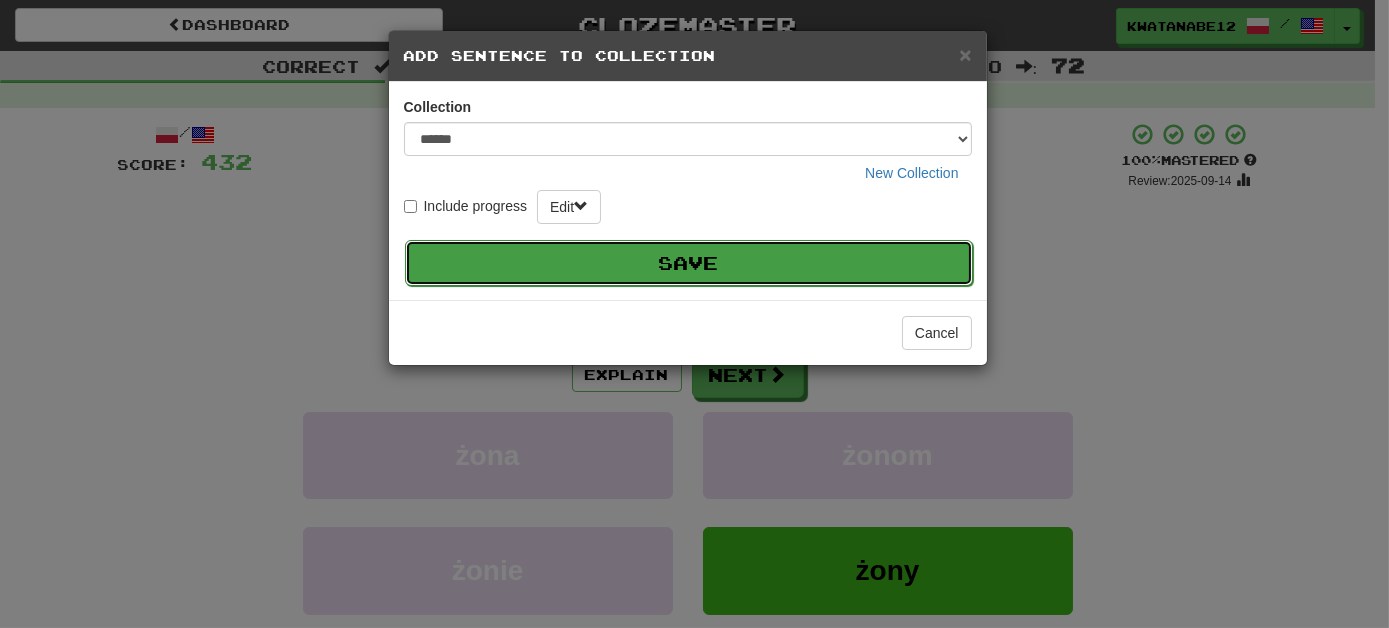 click on "Save" at bounding box center [689, 263] 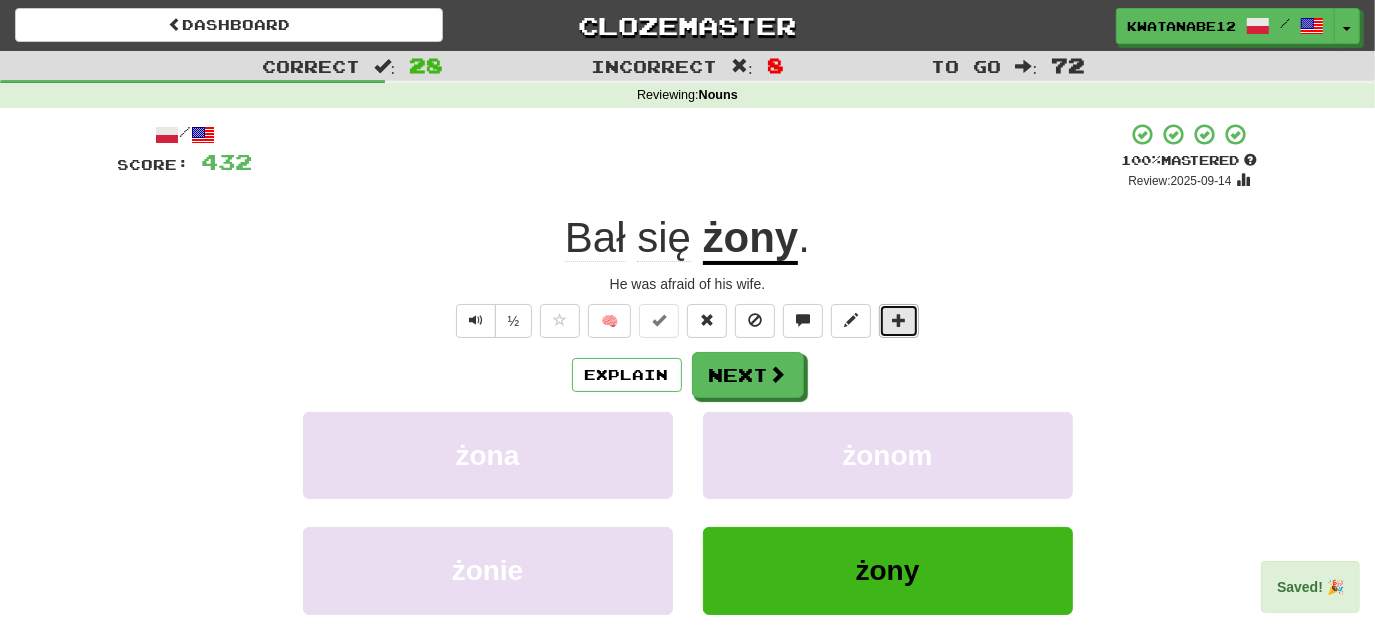 click at bounding box center (899, 321) 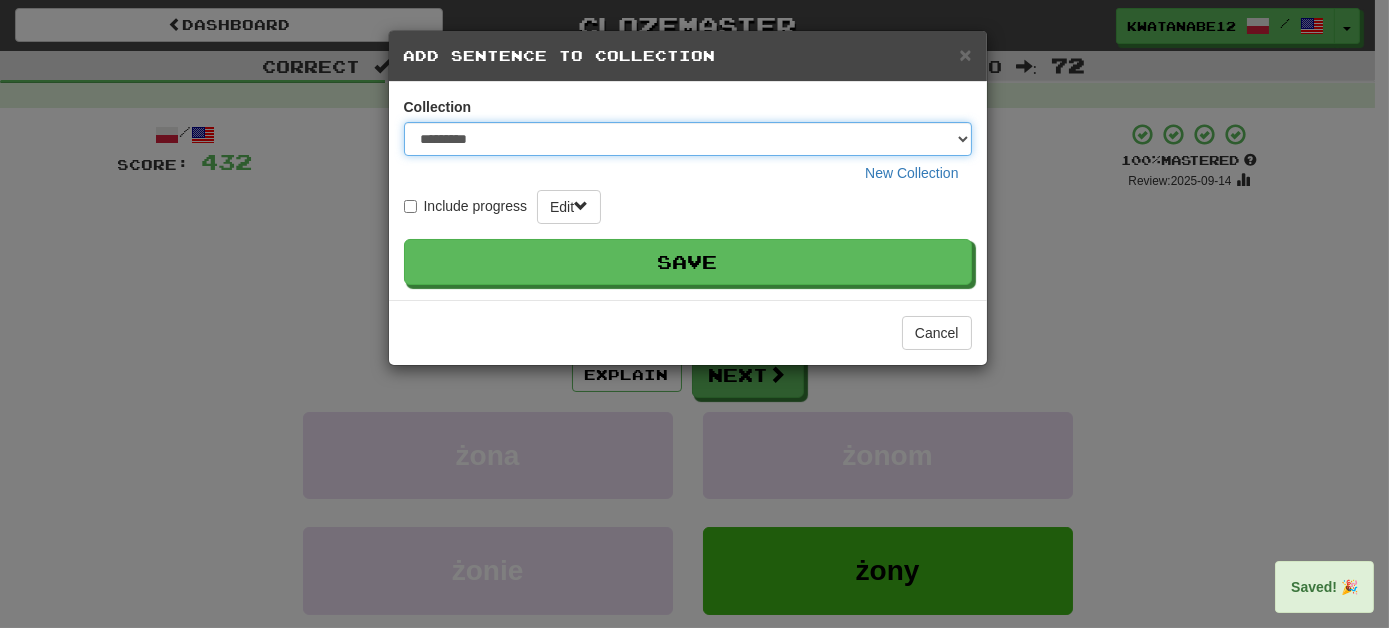 click on "********* ****** **** ******** *****" at bounding box center (688, 139) 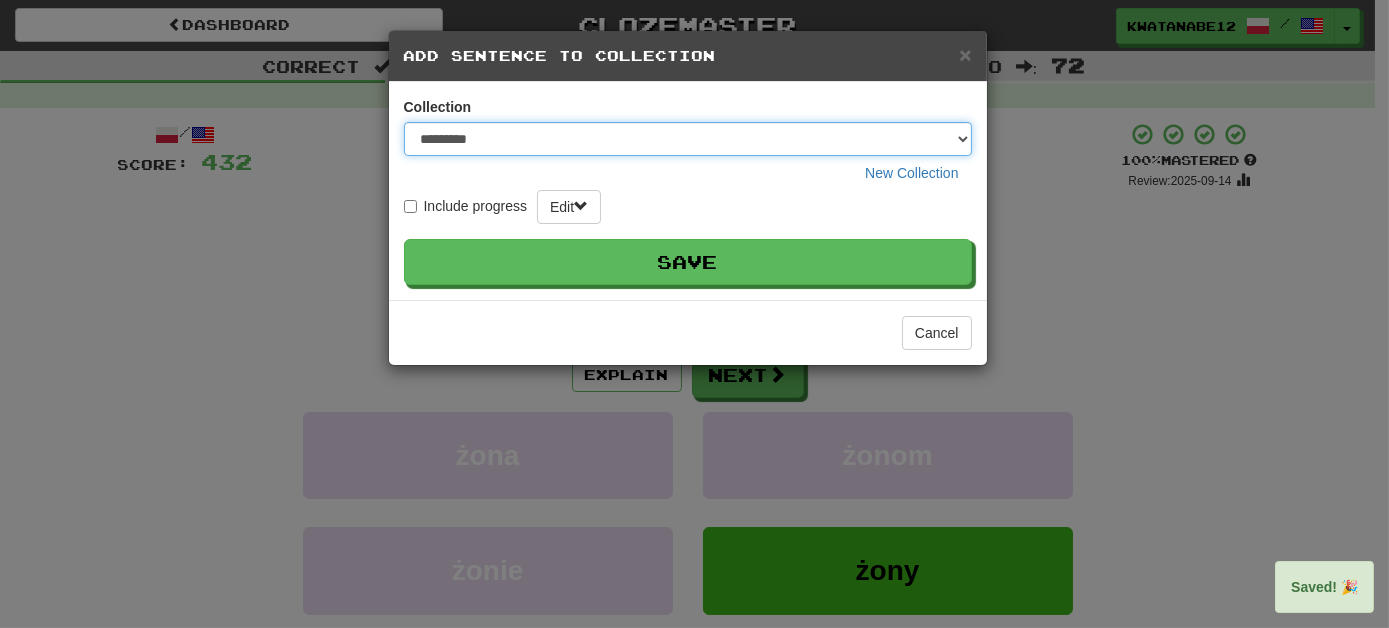 select on "****" 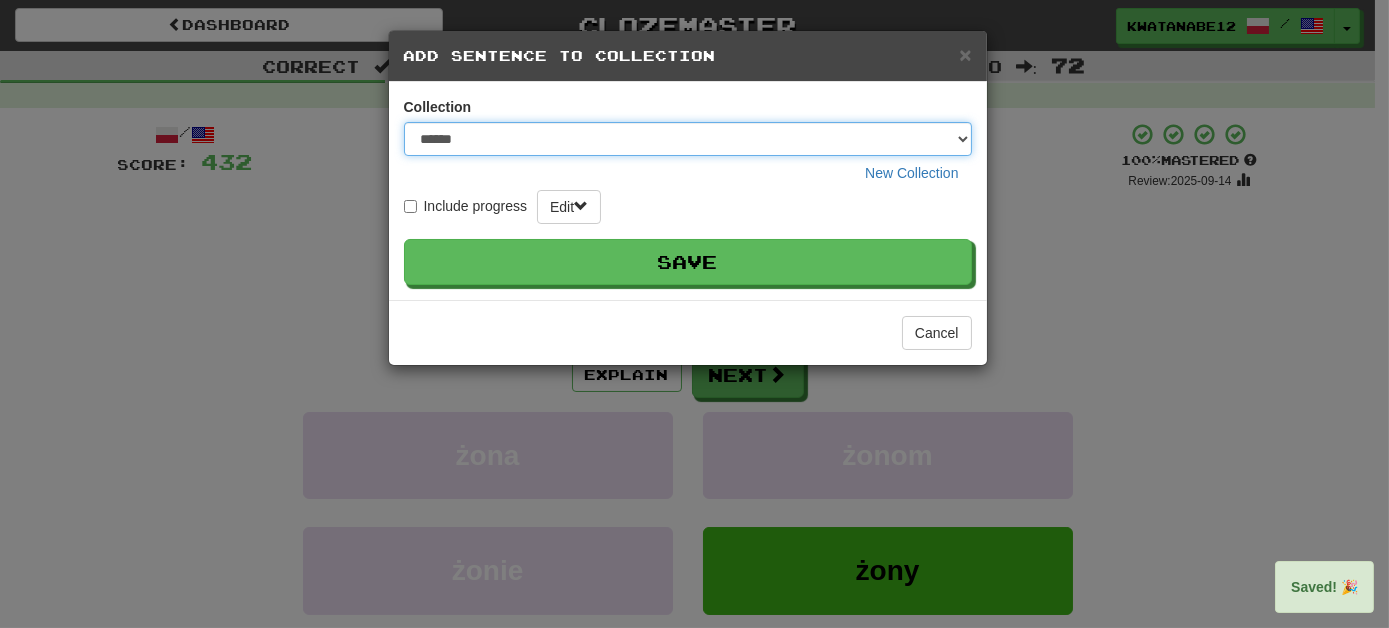 click on "********* ****** **** ******** *****" at bounding box center [688, 139] 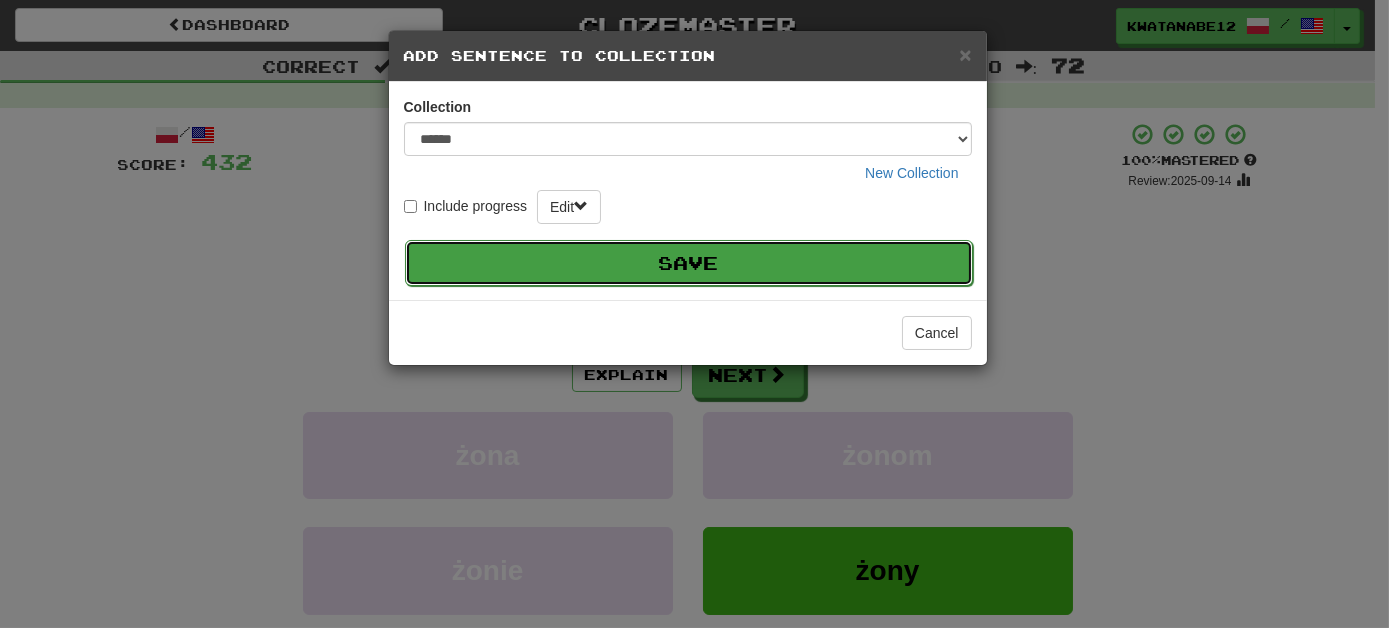 click on "Save" at bounding box center (689, 263) 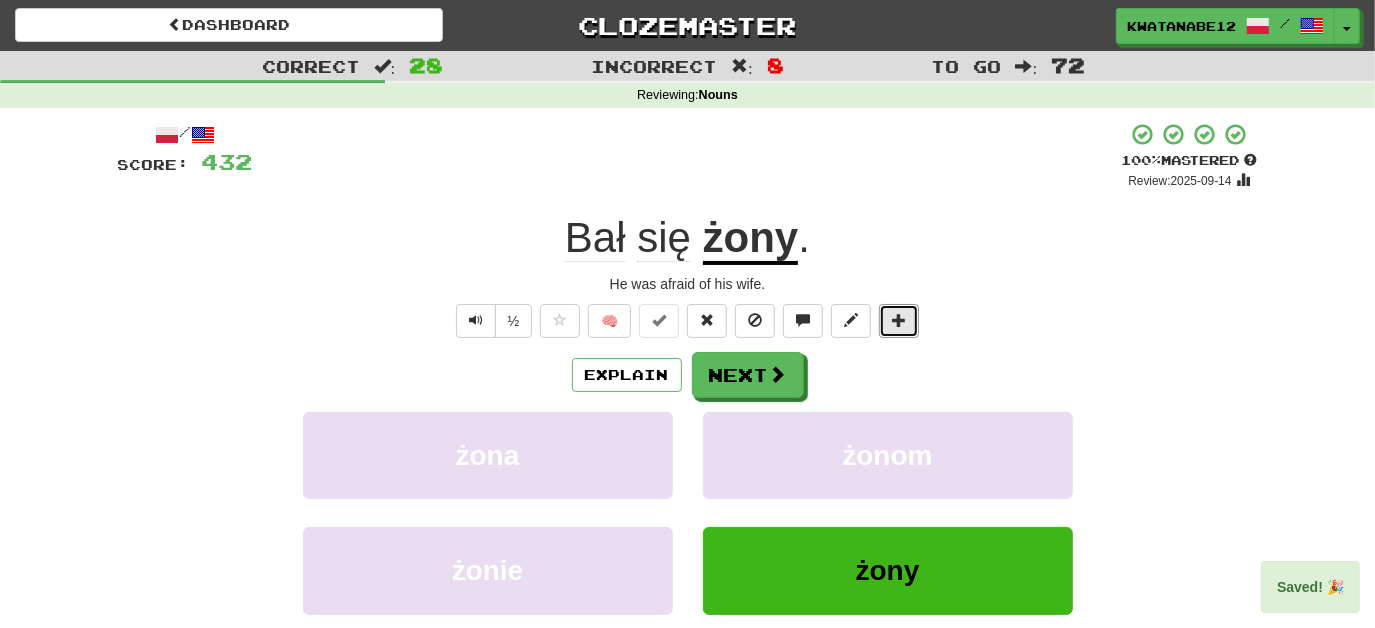 click at bounding box center [899, 320] 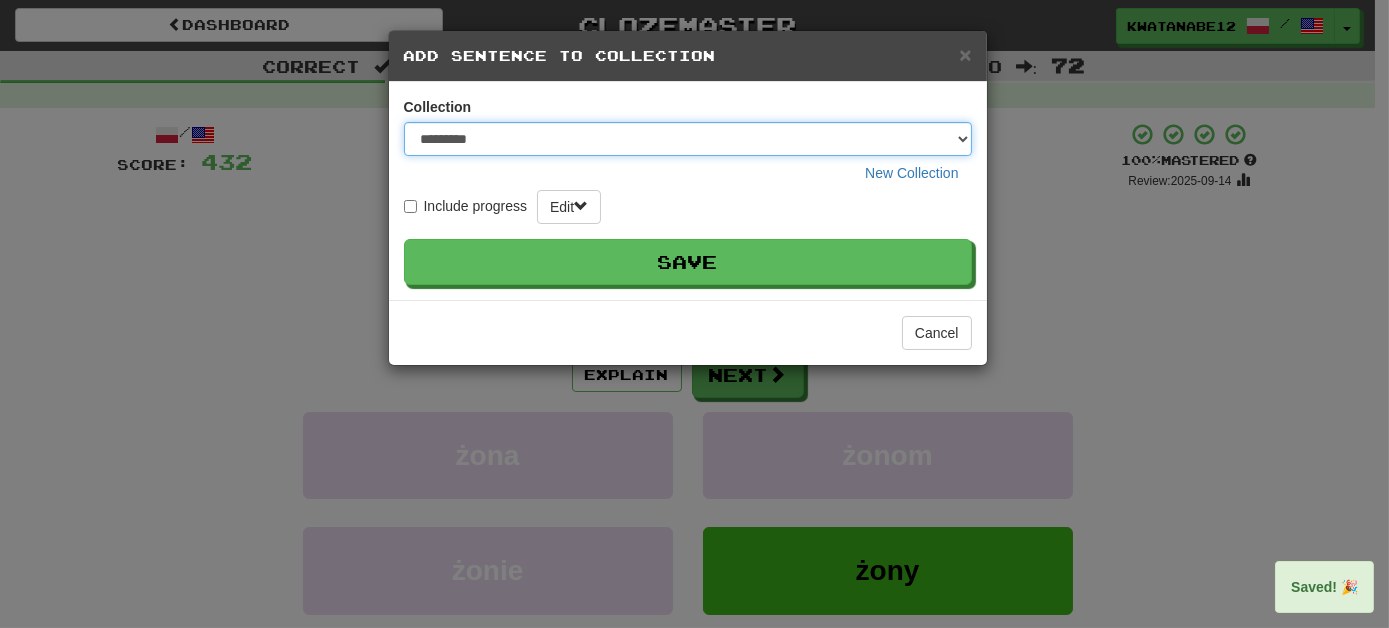 click on "********* ****** **** ******** *****" at bounding box center (688, 139) 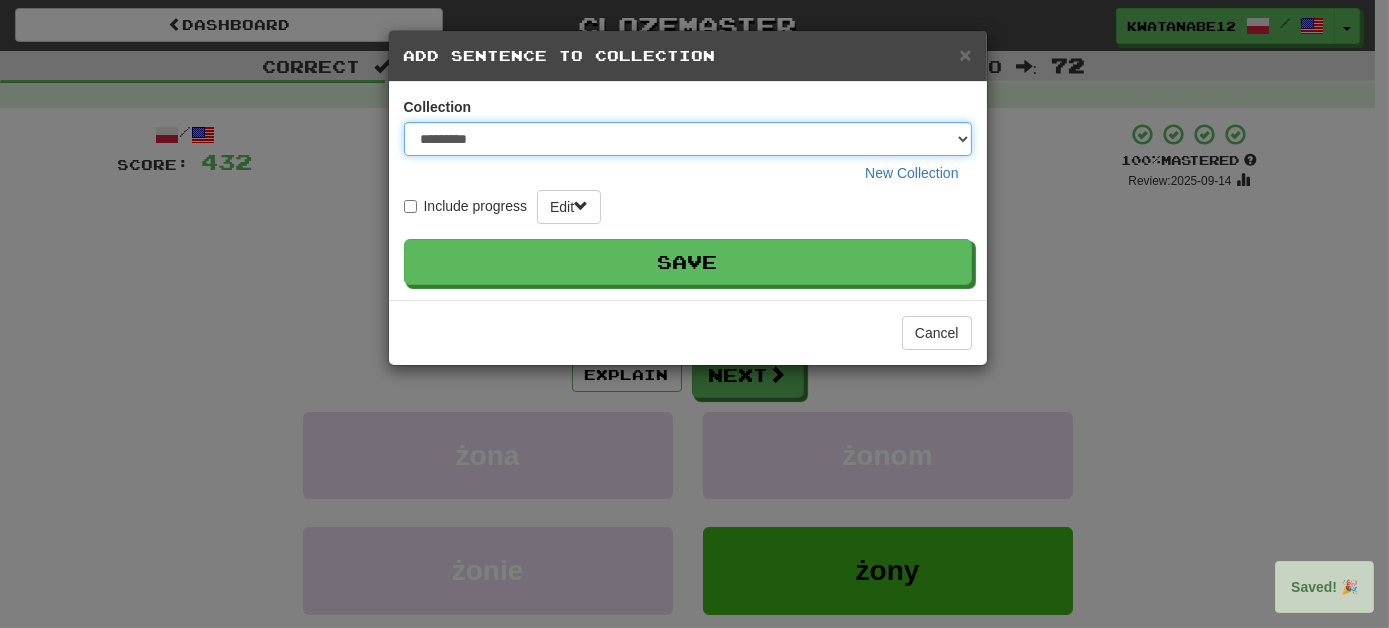 select on "*****" 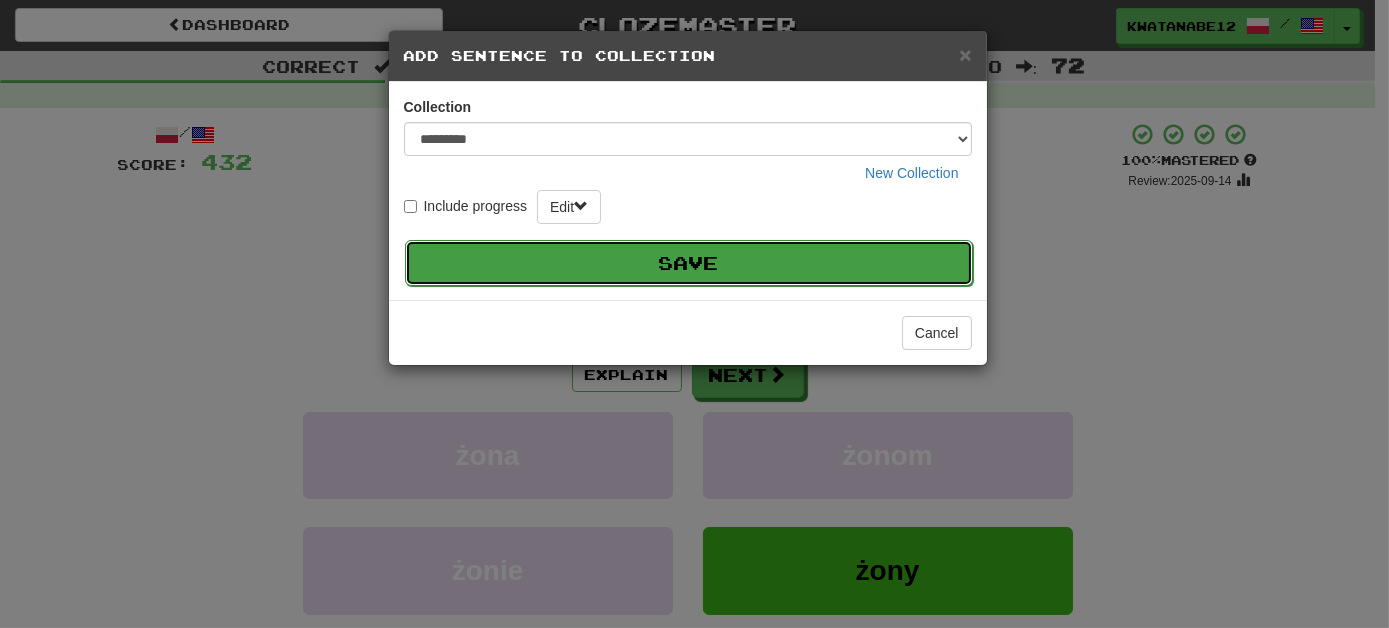 click on "Save" at bounding box center [689, 263] 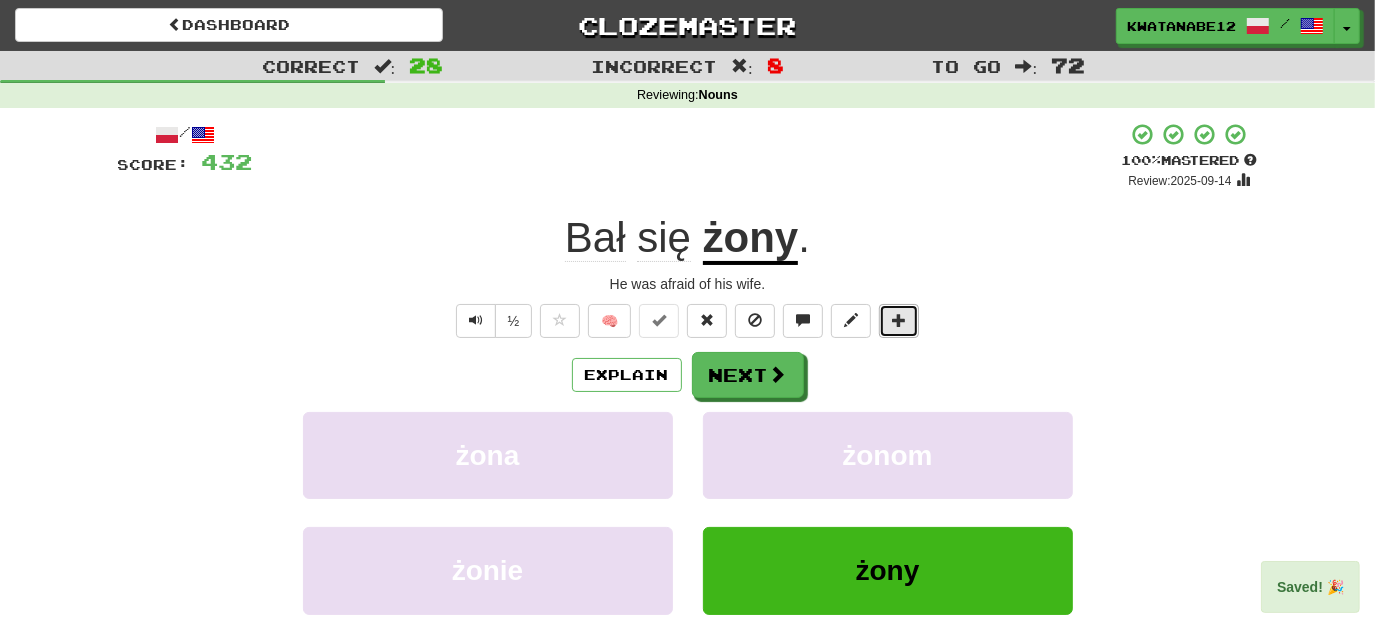 click at bounding box center (899, 320) 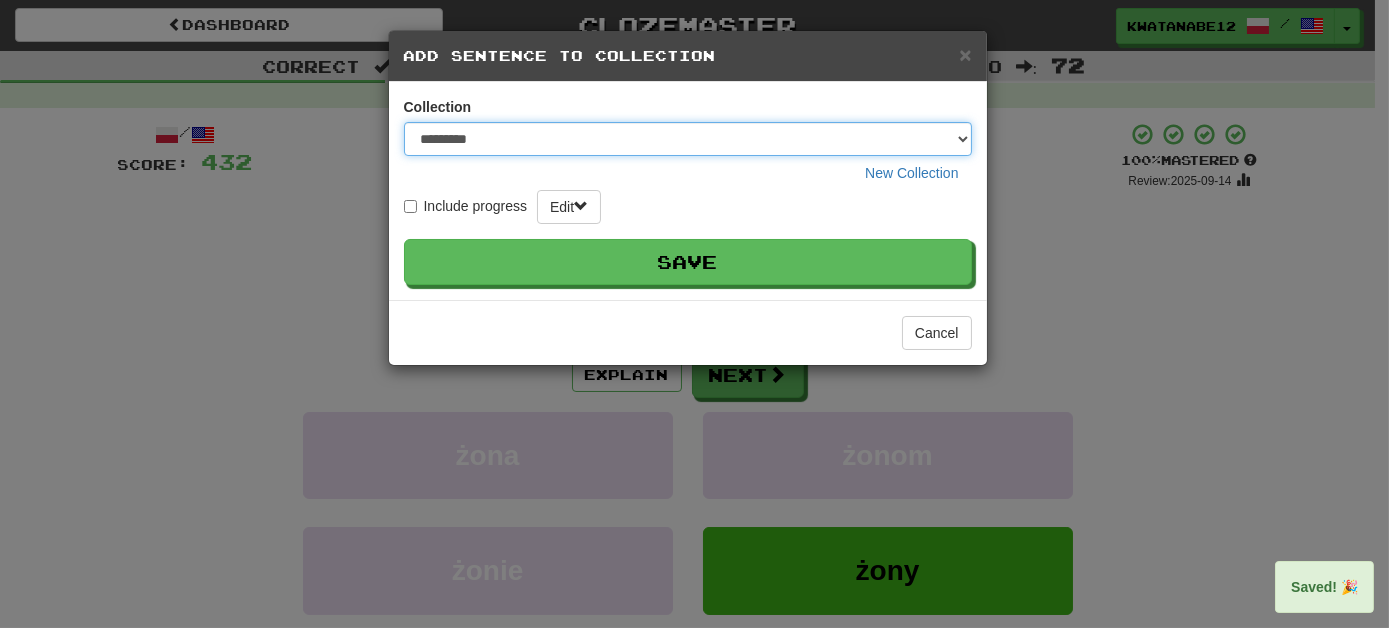click on "********* ****** **** ******** *****" at bounding box center (688, 139) 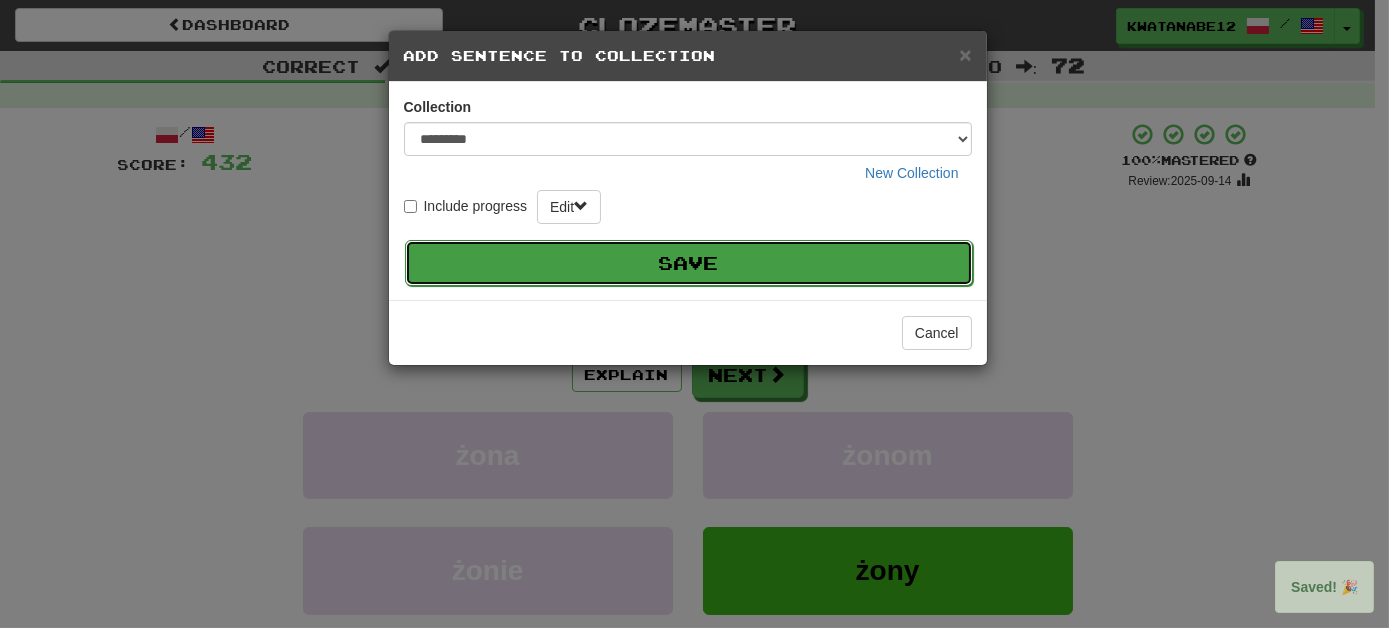 click on "Save" at bounding box center [689, 263] 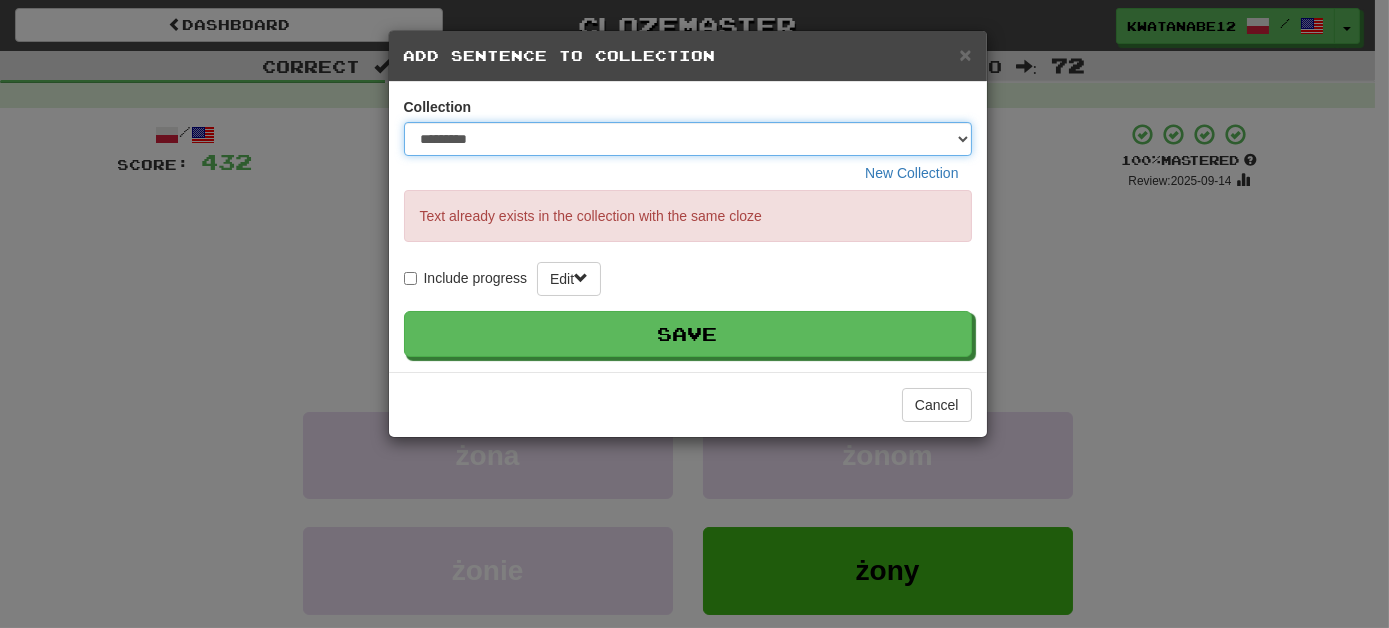 click on "********* ****** **** ******** *****" at bounding box center [688, 139] 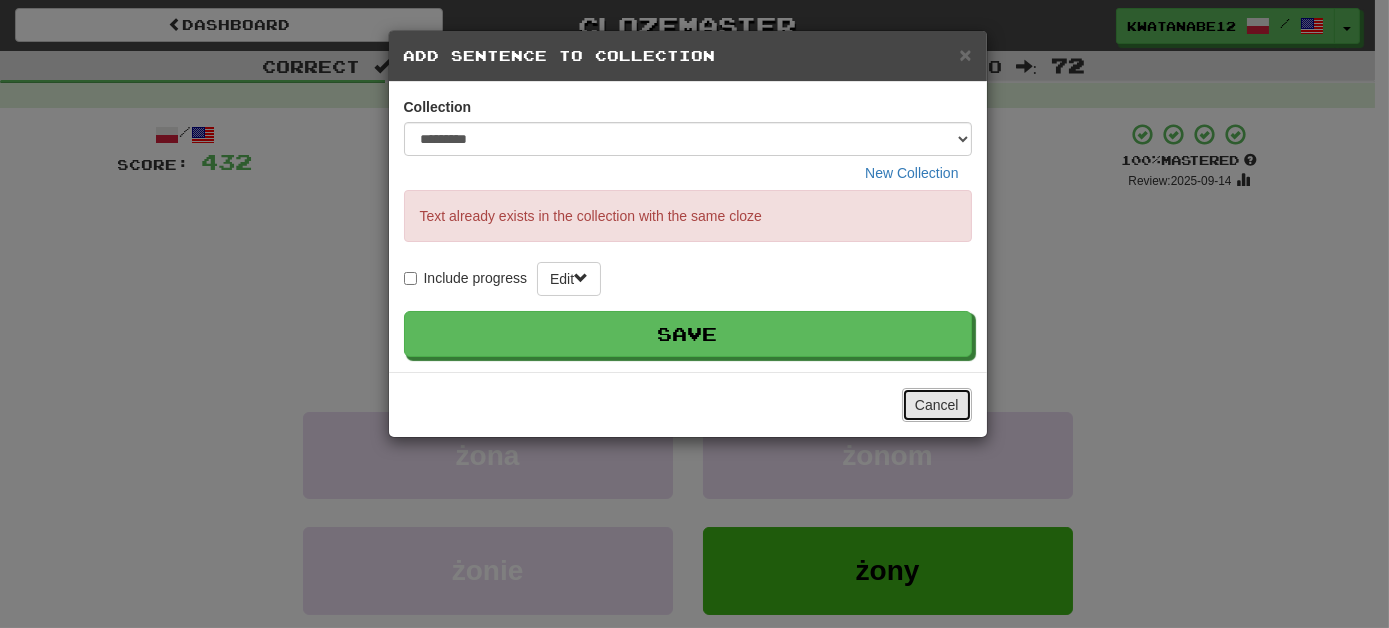 click on "Cancel" at bounding box center [937, 405] 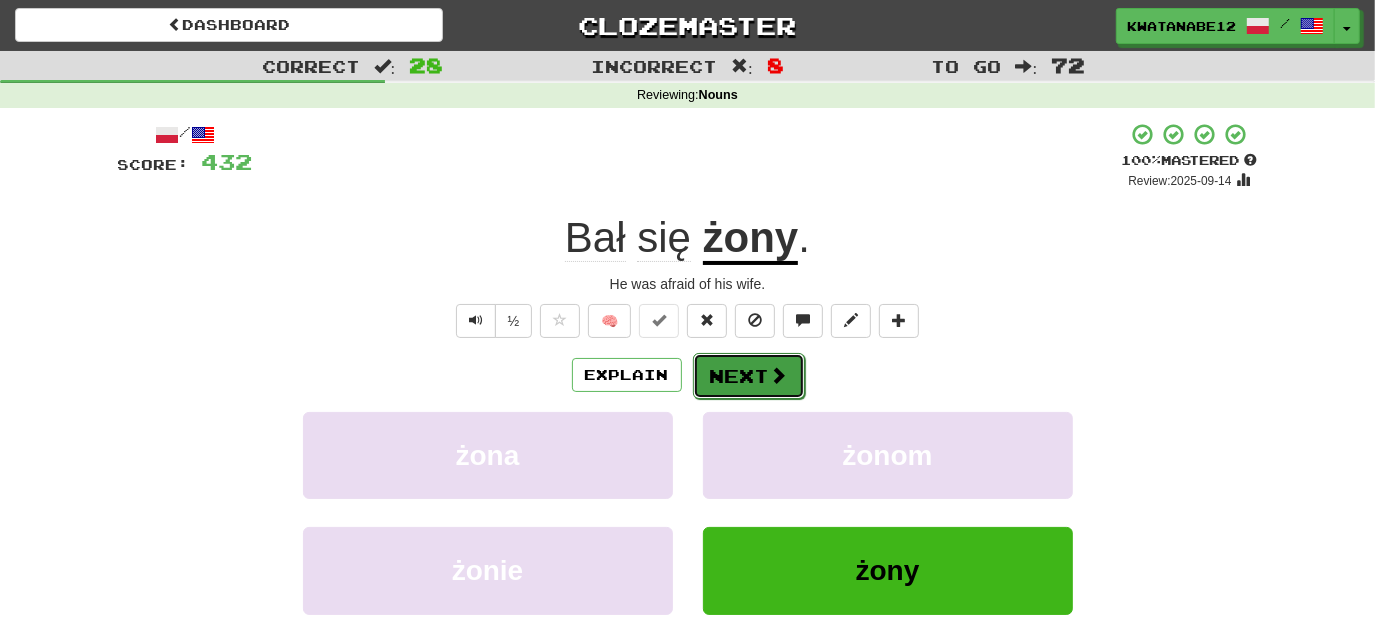 click on "Next" at bounding box center (749, 376) 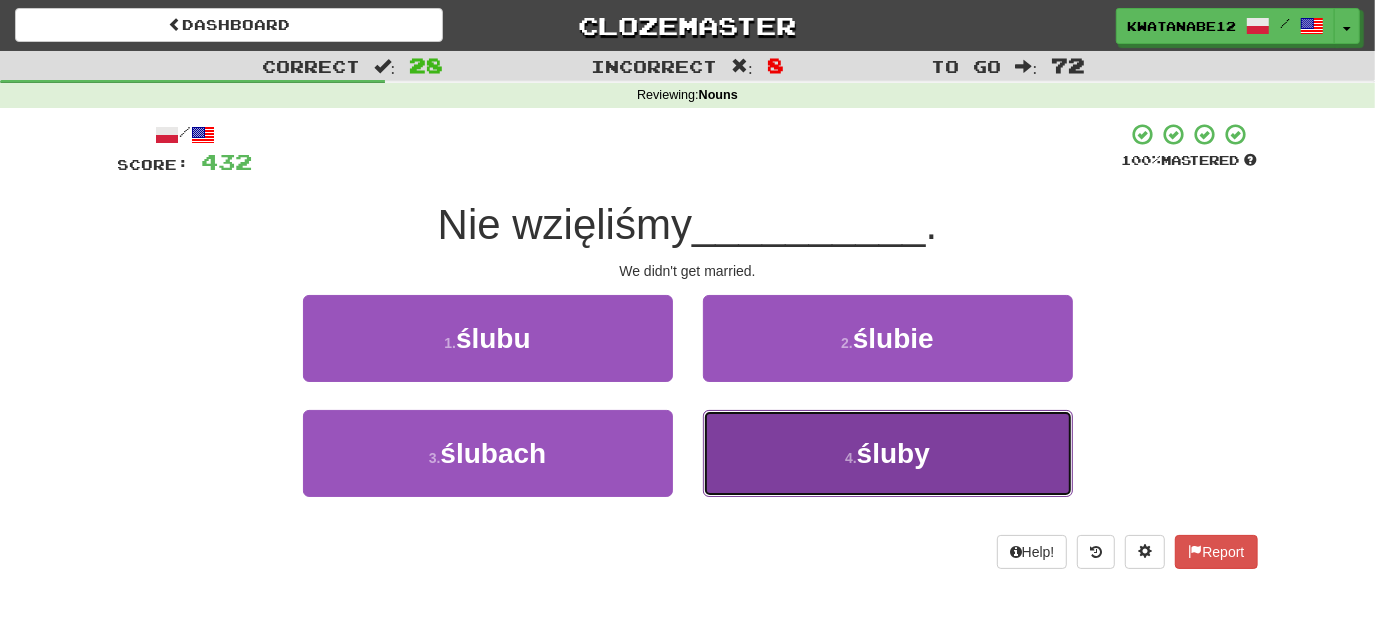 click on "4 .  śluby" at bounding box center (888, 453) 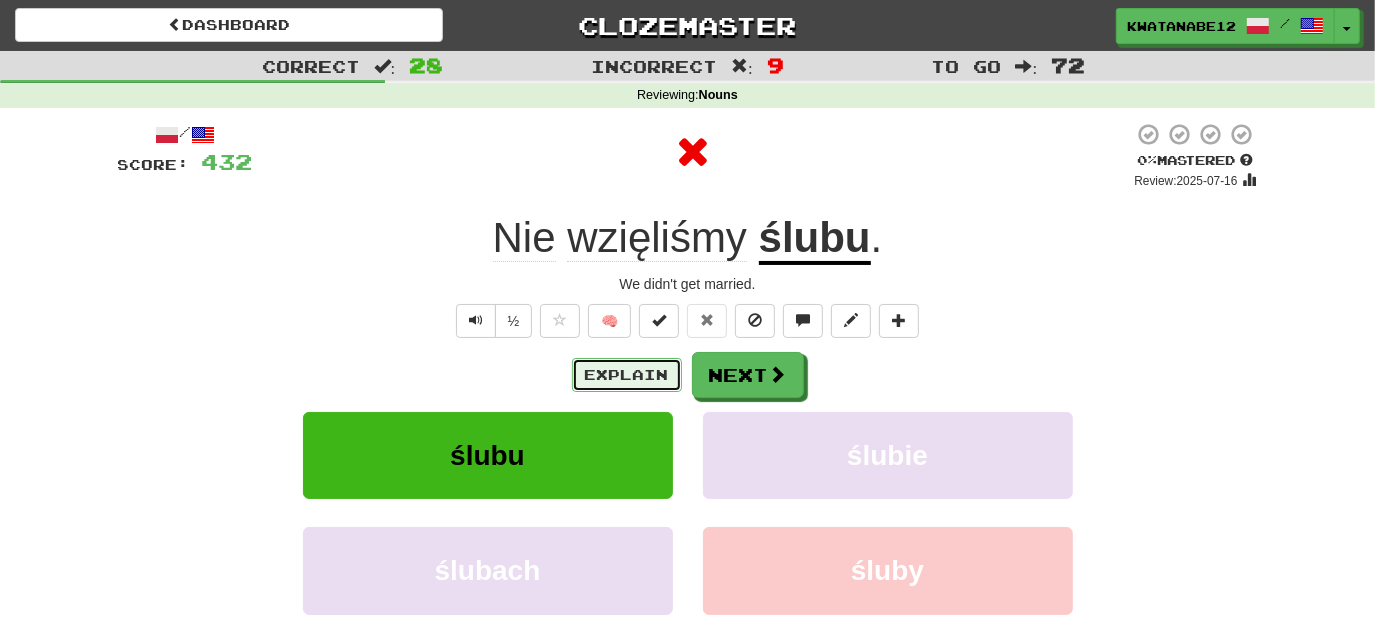 click on "Explain" at bounding box center [627, 375] 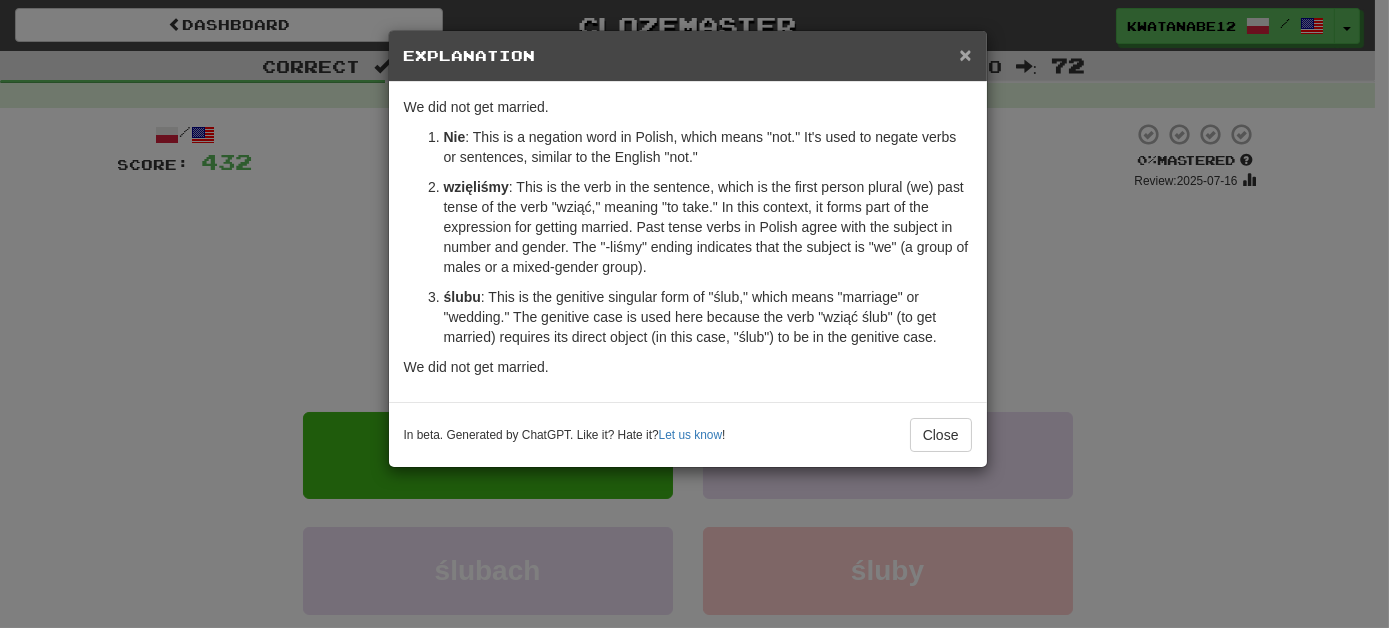 click on "×" at bounding box center (965, 54) 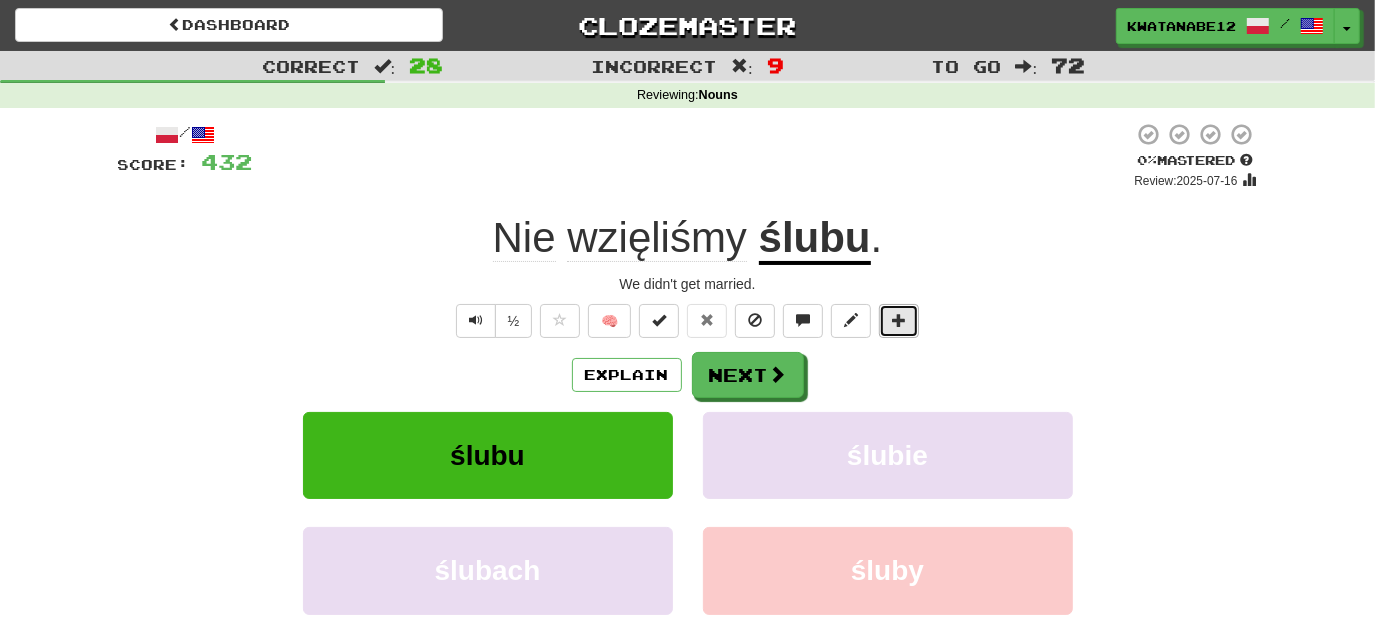 click at bounding box center [899, 321] 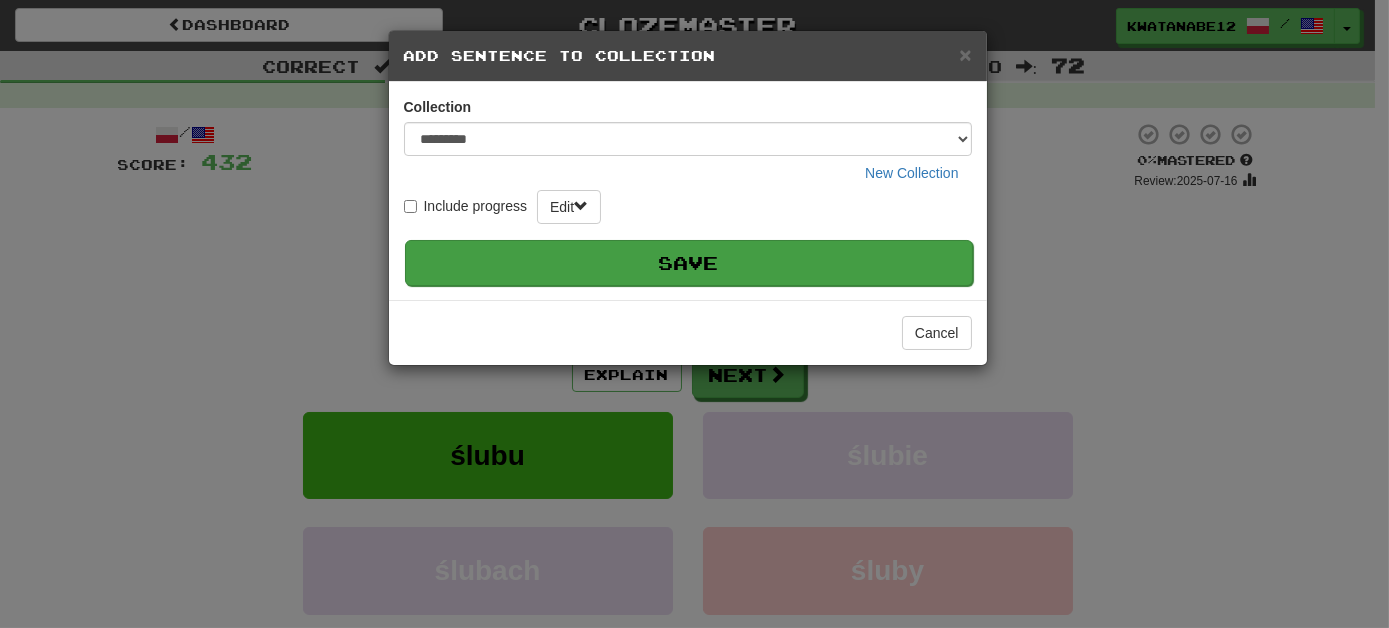 click on "Save" at bounding box center (689, 263) 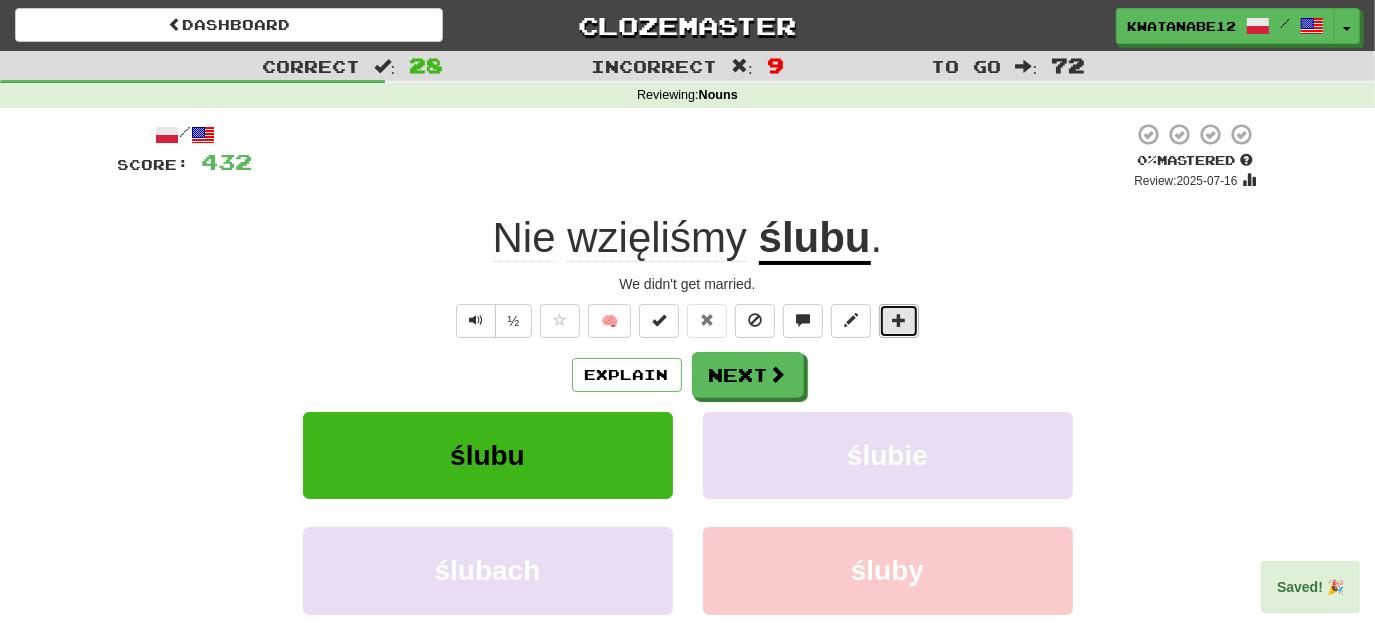 click at bounding box center [899, 320] 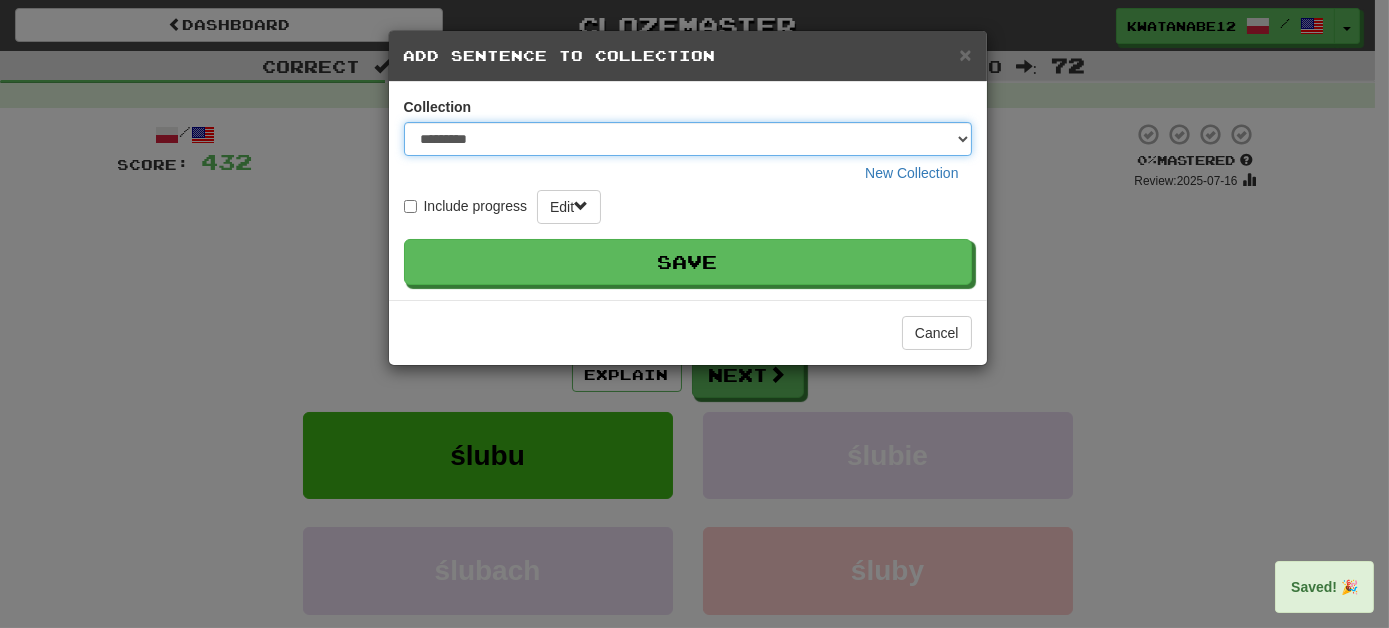 click on "********* ****** **** ******** *****" at bounding box center [688, 139] 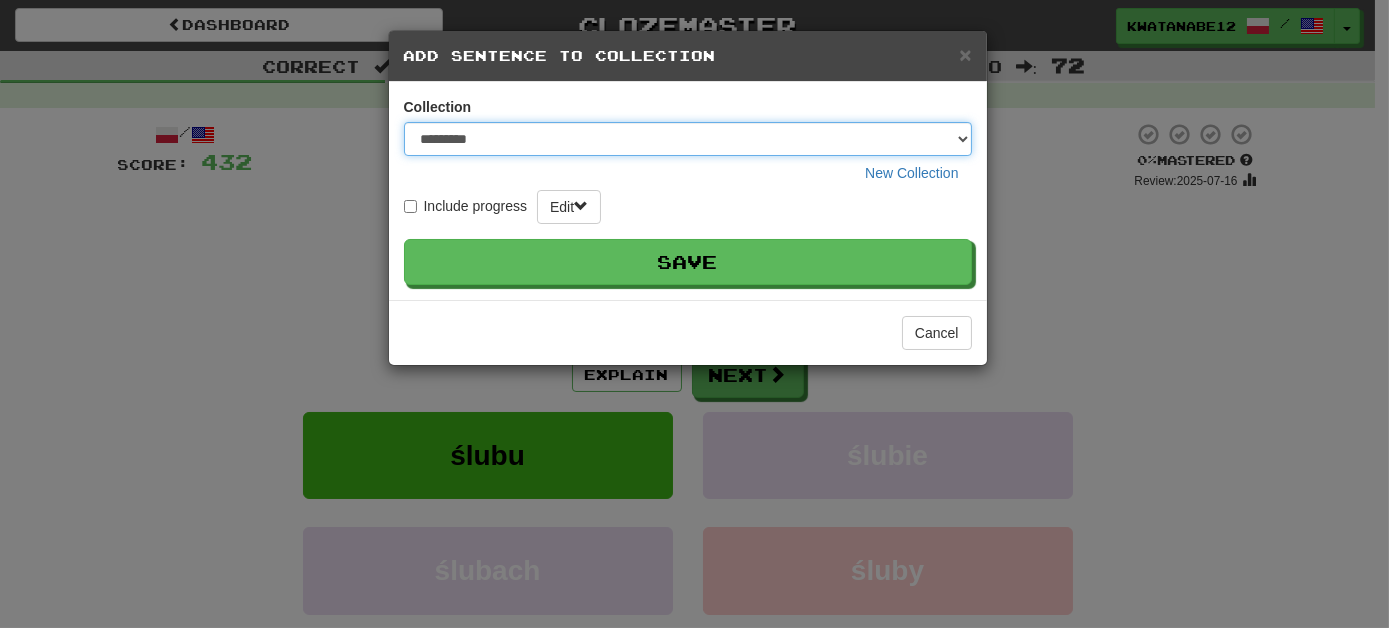 select on "****" 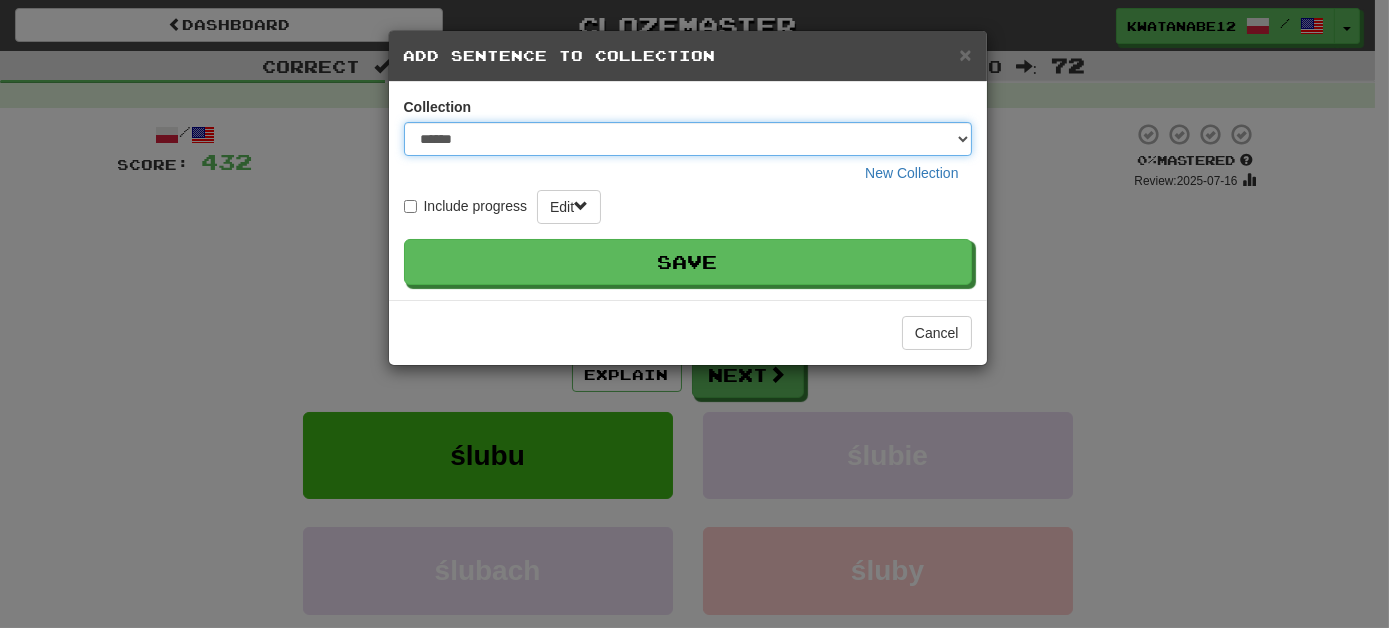 click on "********* ****** **** ******** *****" at bounding box center [688, 139] 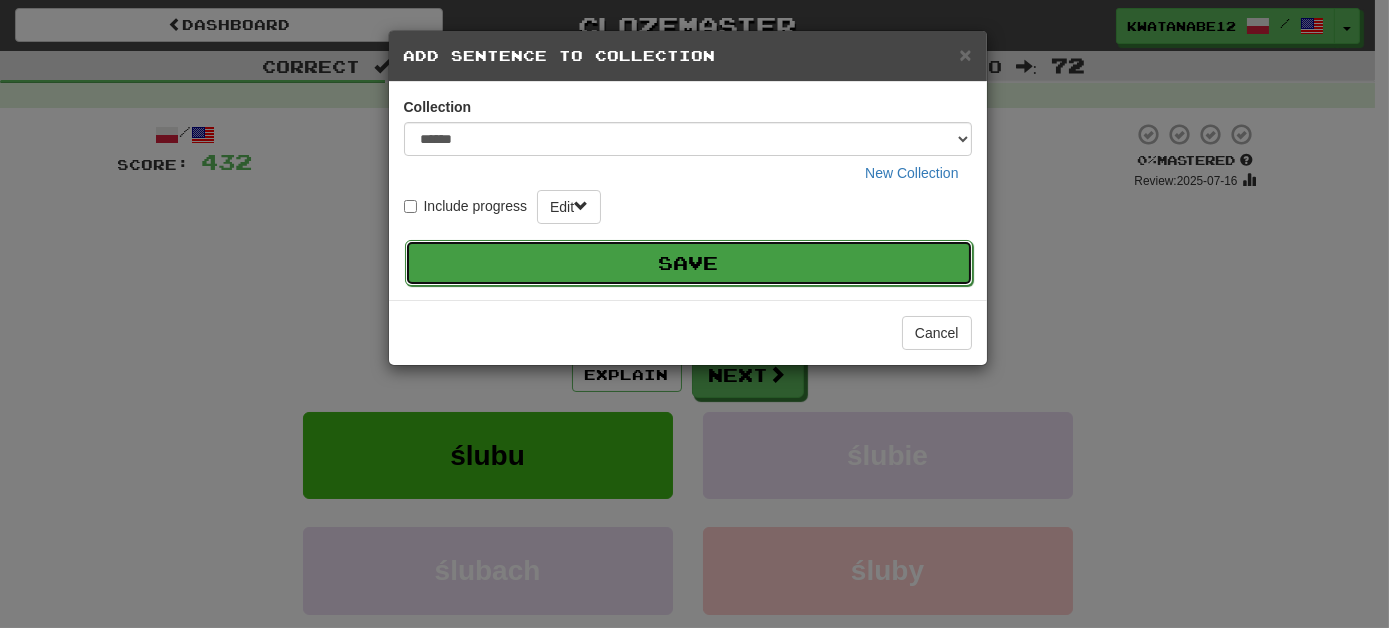 click on "Save" at bounding box center [689, 263] 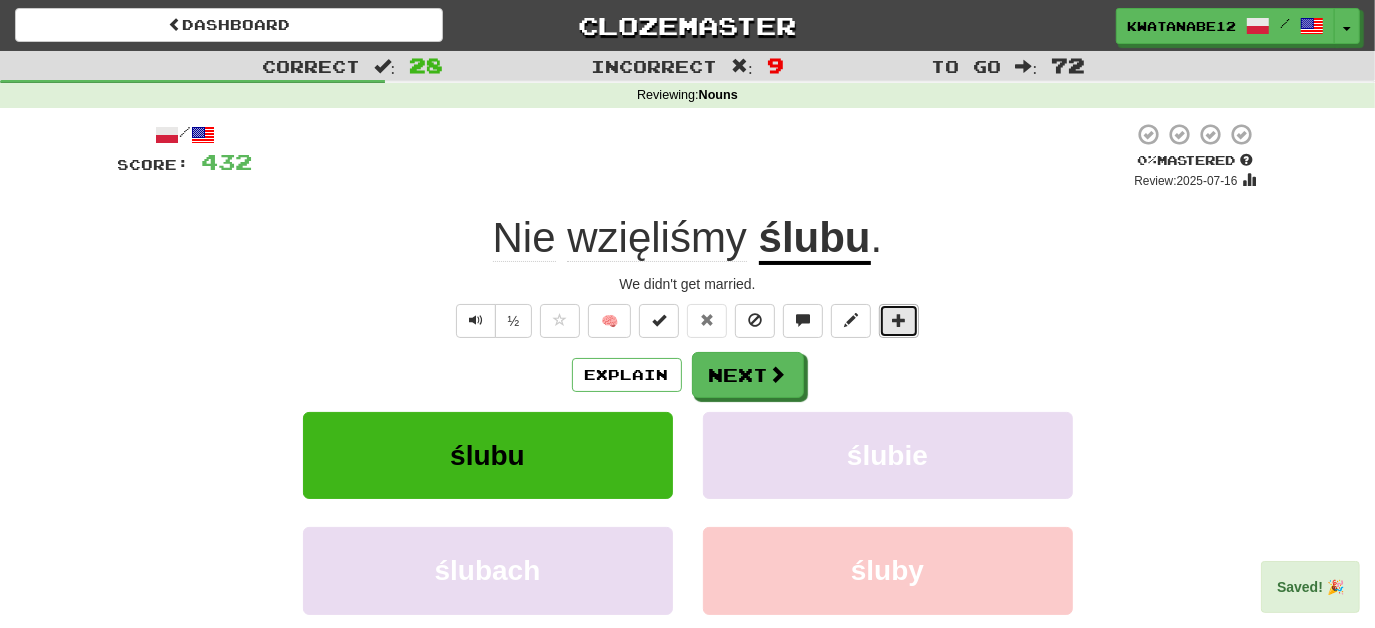 click at bounding box center (899, 321) 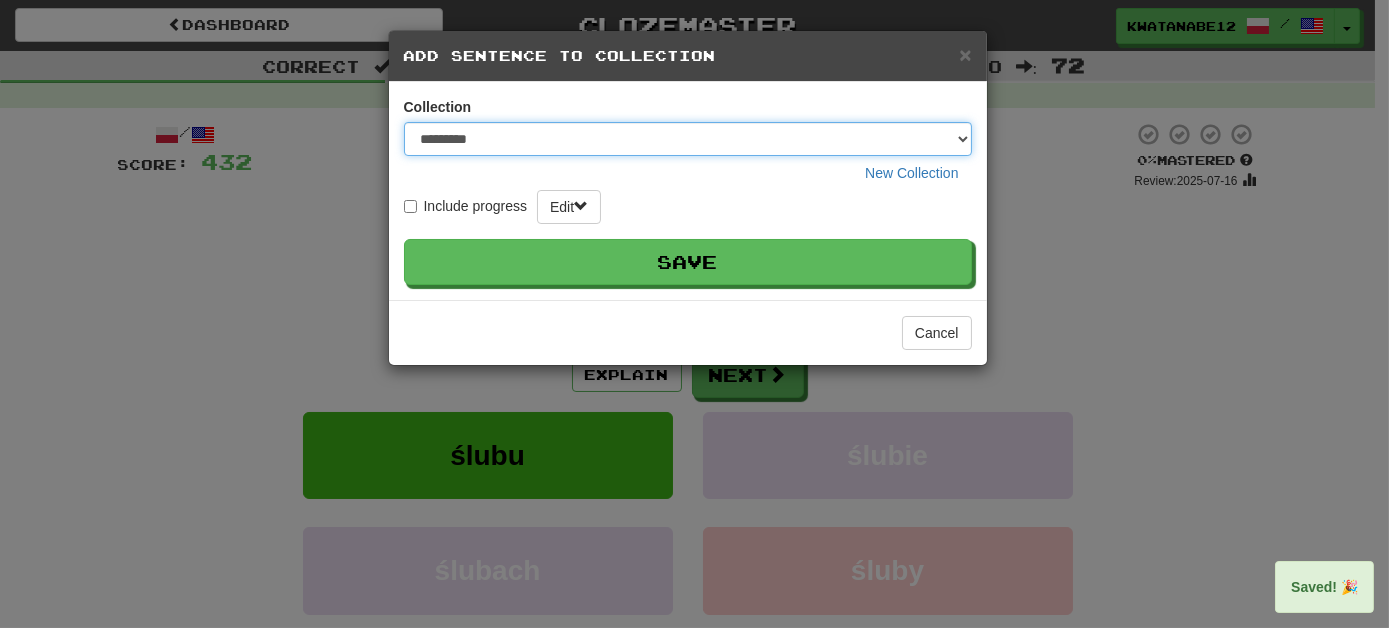 click on "********* ****** **** ******** *****" at bounding box center [688, 139] 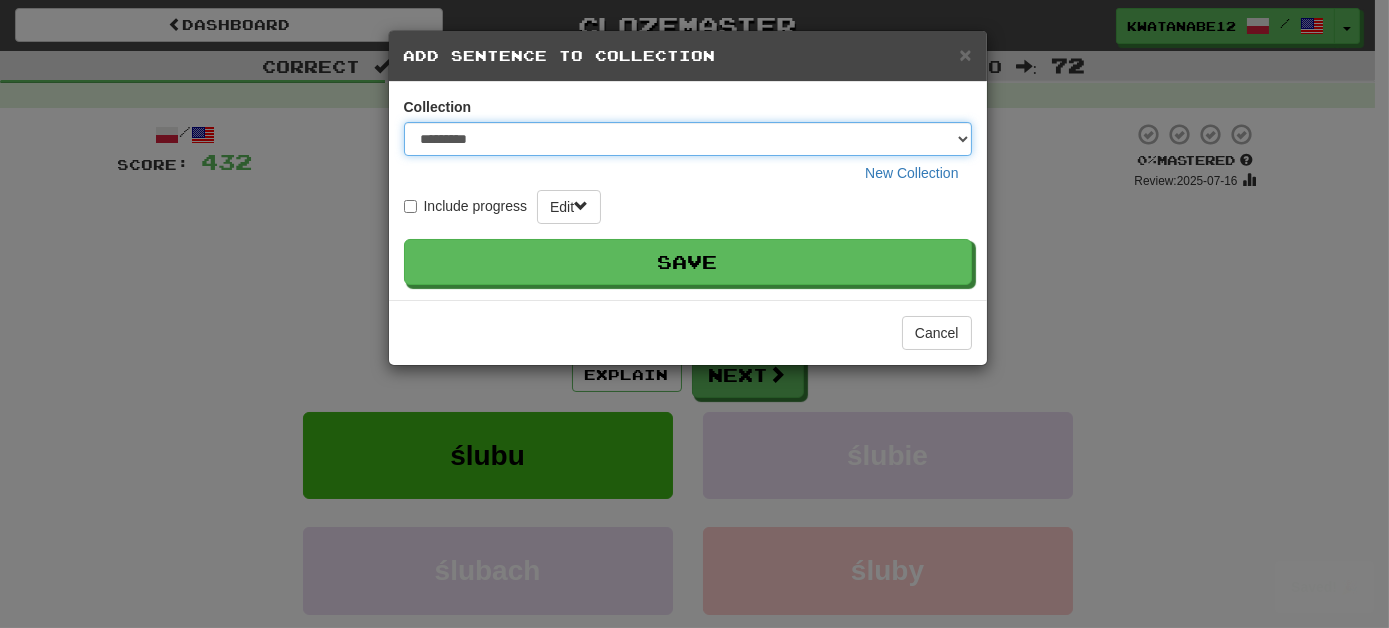 select on "****" 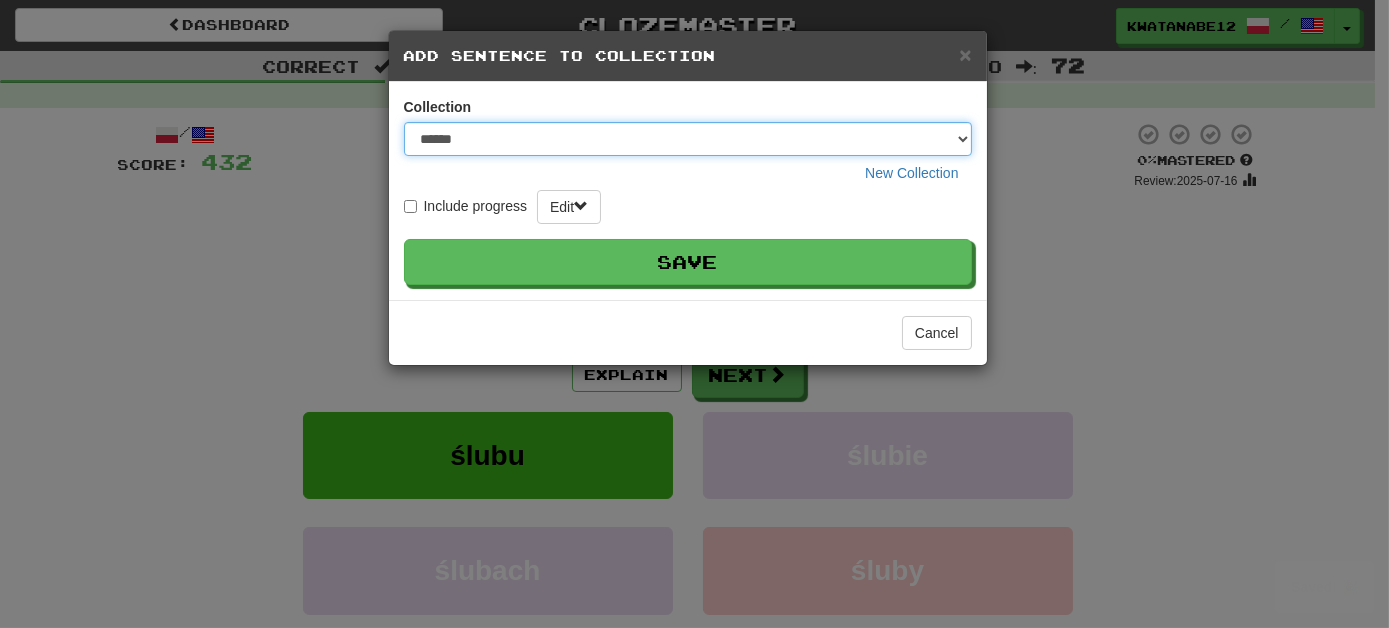 click on "********* ****** **** ******** *****" at bounding box center [688, 139] 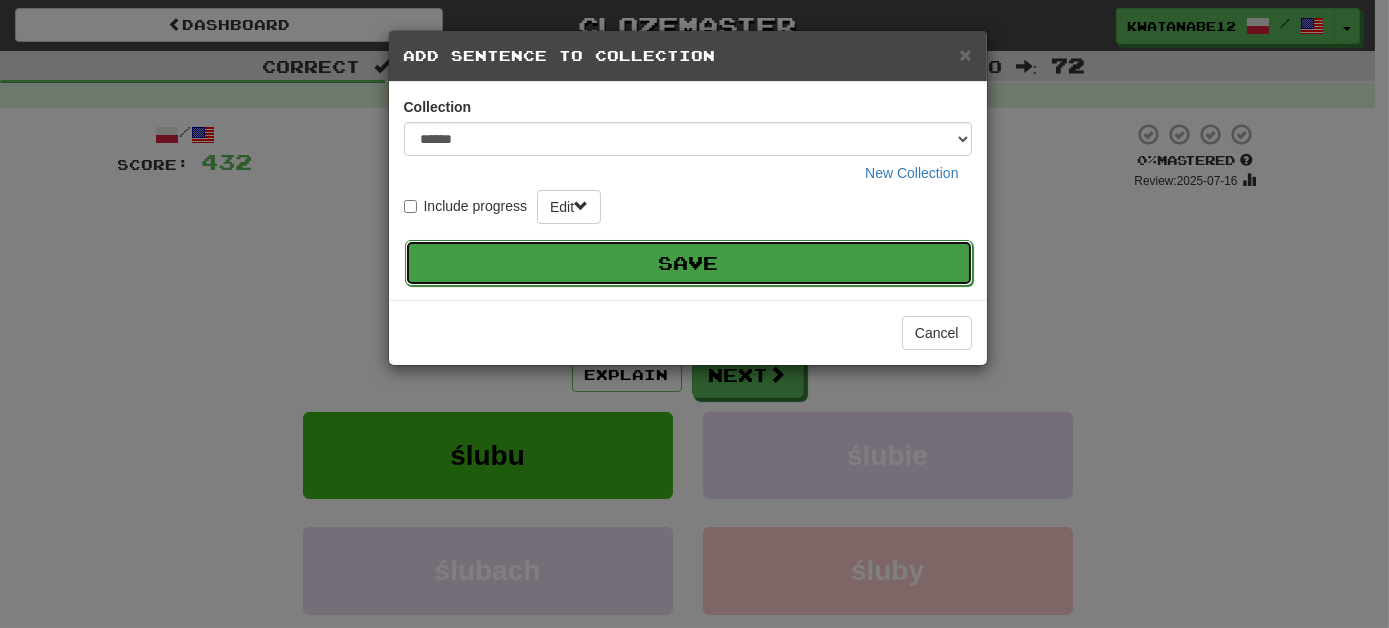 click on "Save" at bounding box center (689, 263) 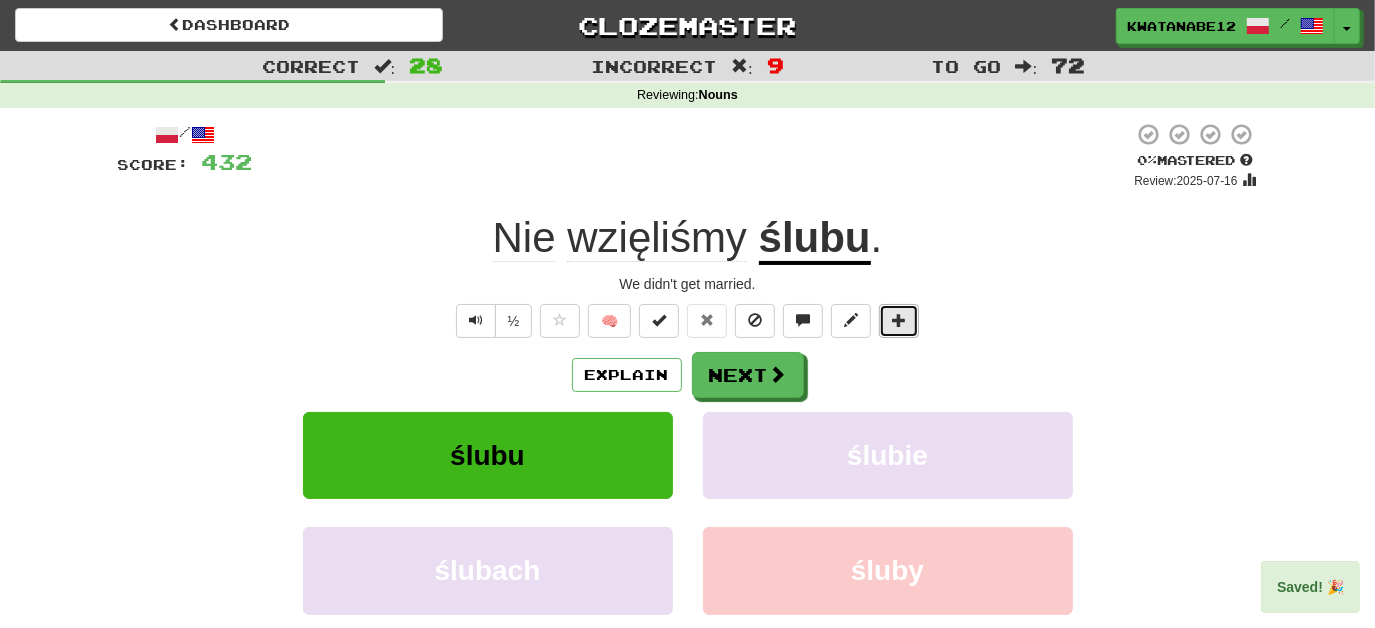 click at bounding box center [899, 320] 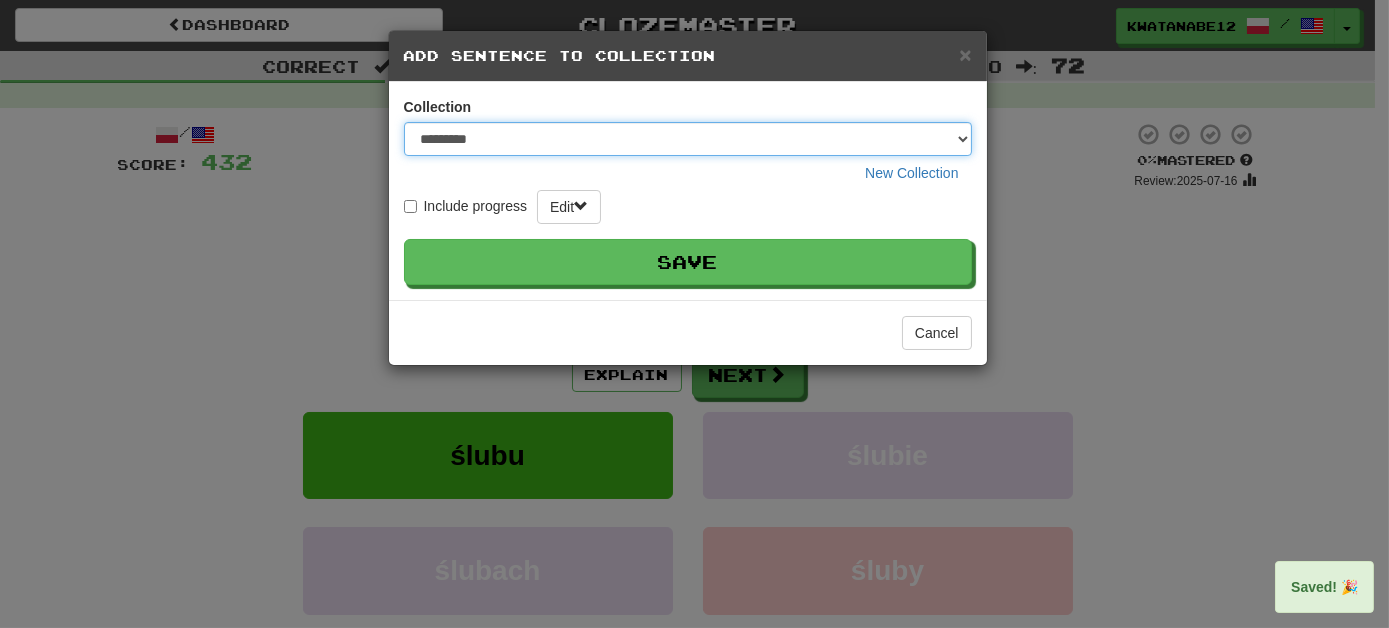 click on "********* ****** **** ******** *****" at bounding box center (688, 139) 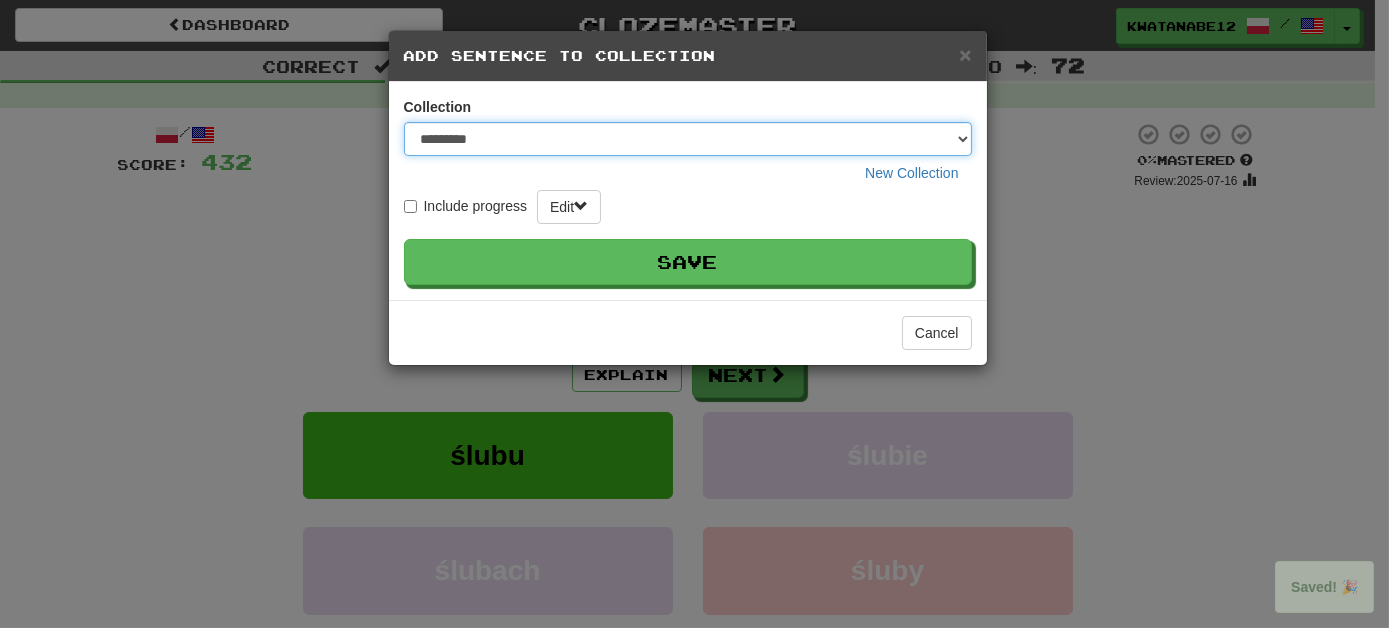 select on "****" 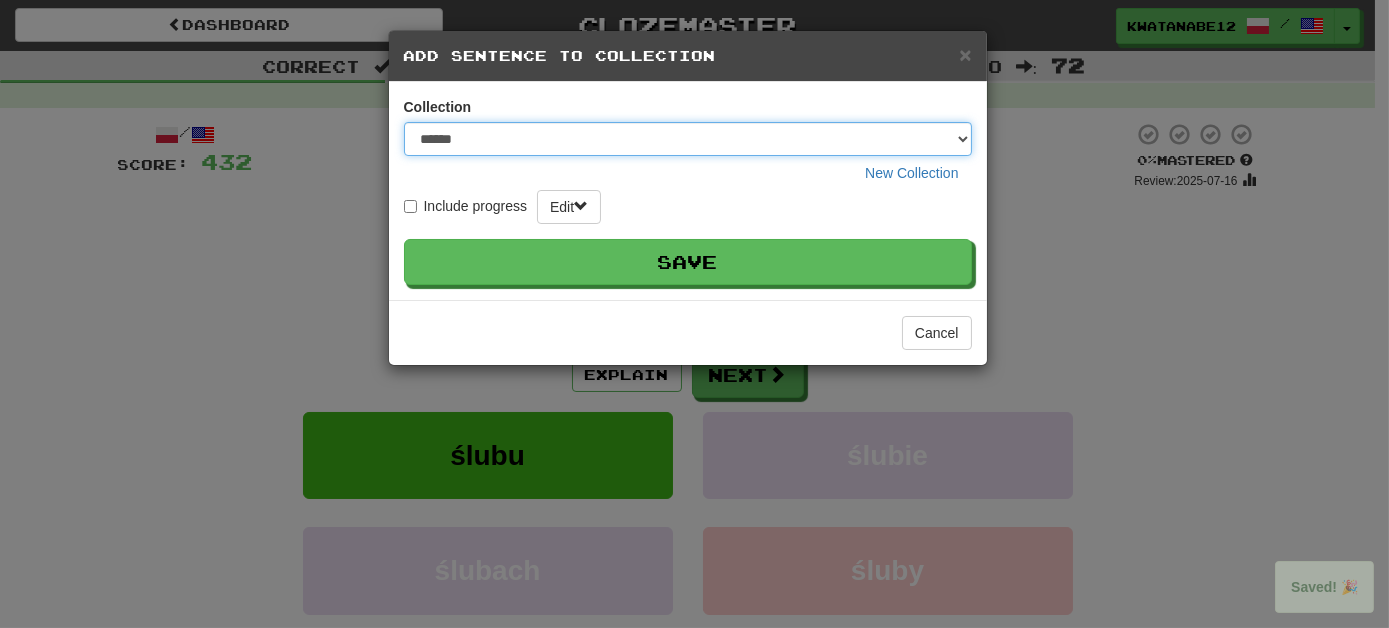 click on "********* ****** **** ******** *****" at bounding box center (688, 139) 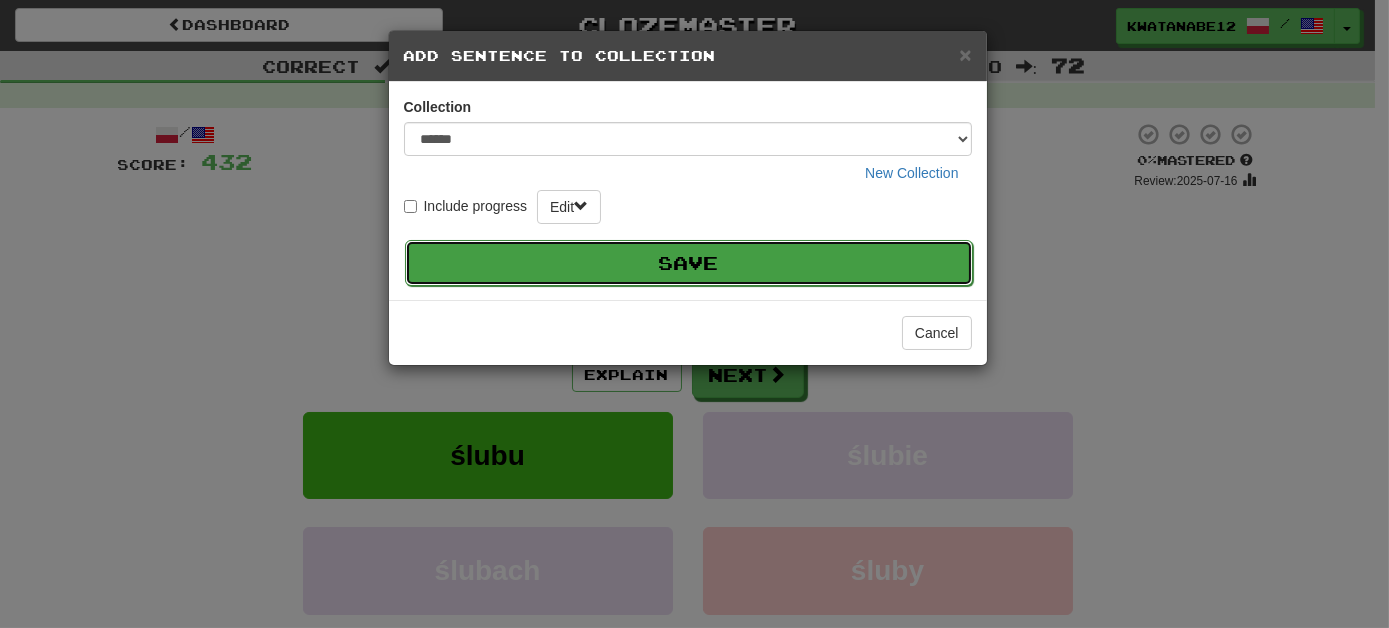 click on "Save" at bounding box center [689, 263] 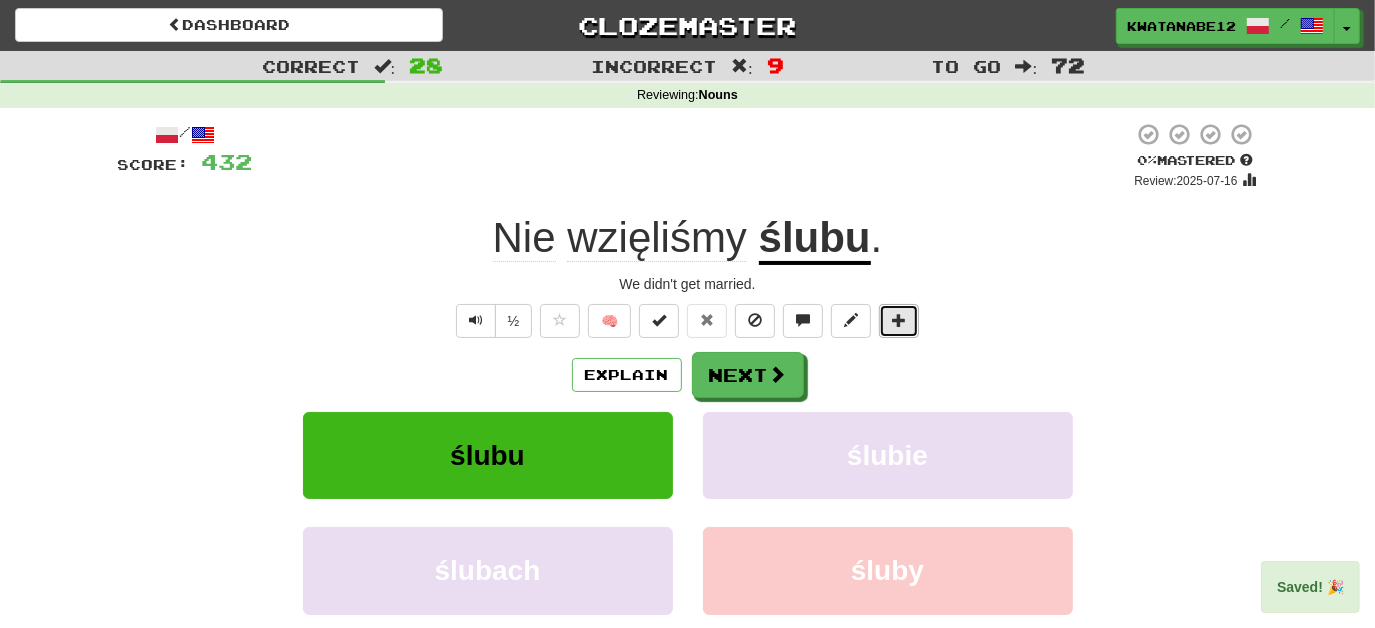 click at bounding box center [899, 320] 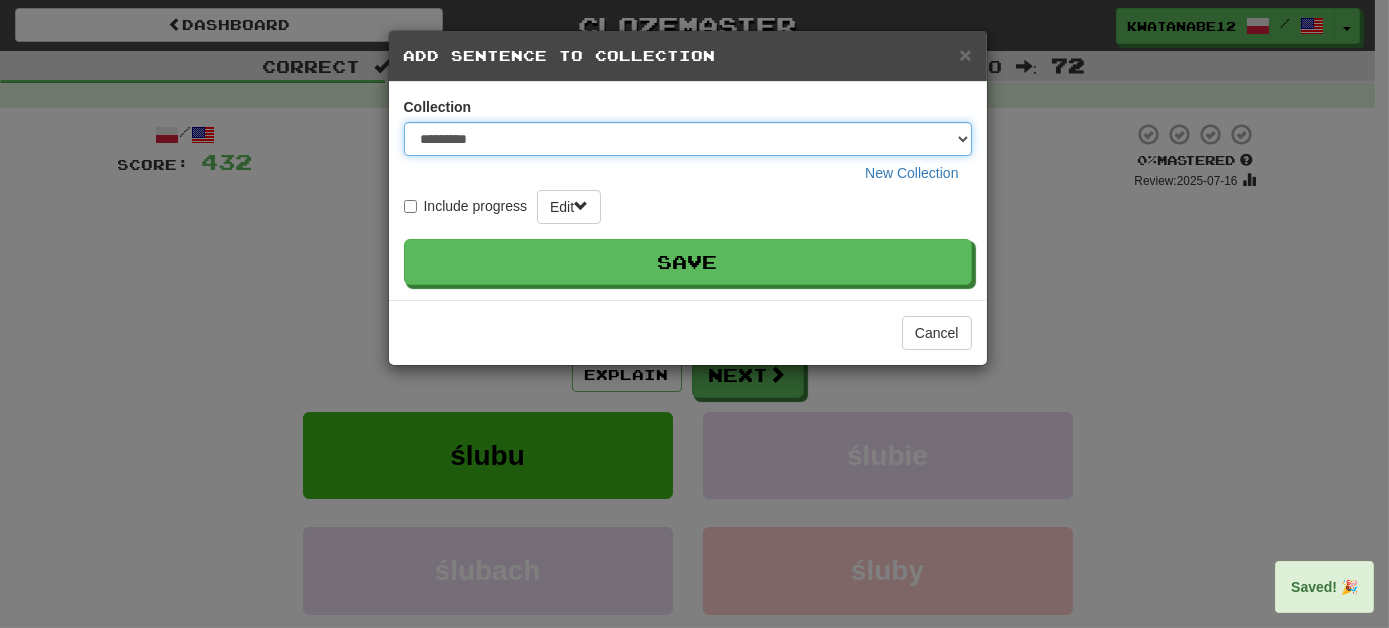 click on "********* ****** **** ******** *****" at bounding box center [688, 139] 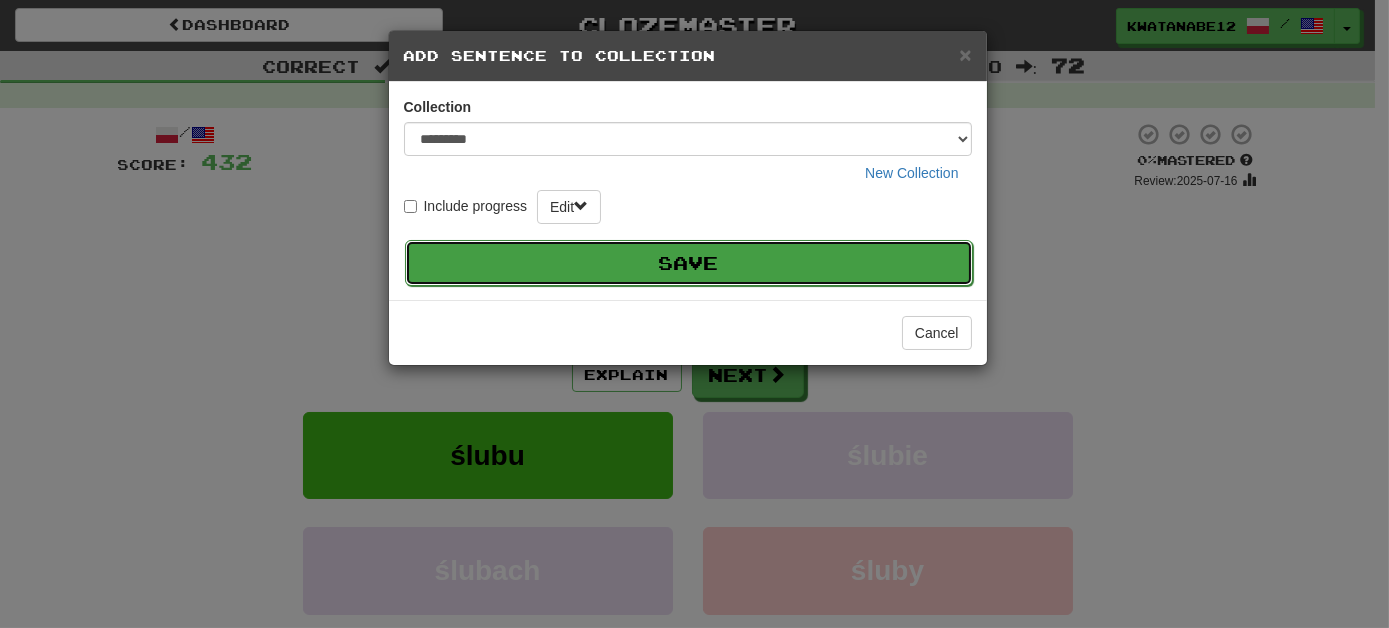click on "Save" at bounding box center [689, 263] 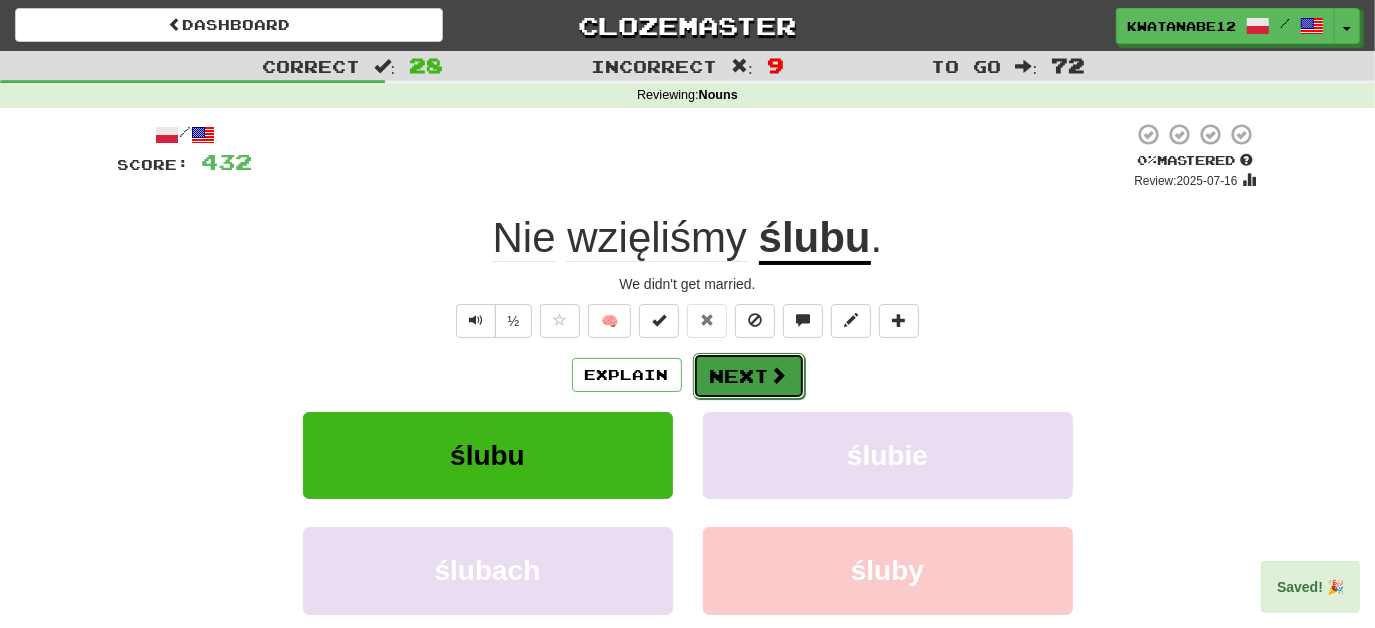 click at bounding box center (779, 375) 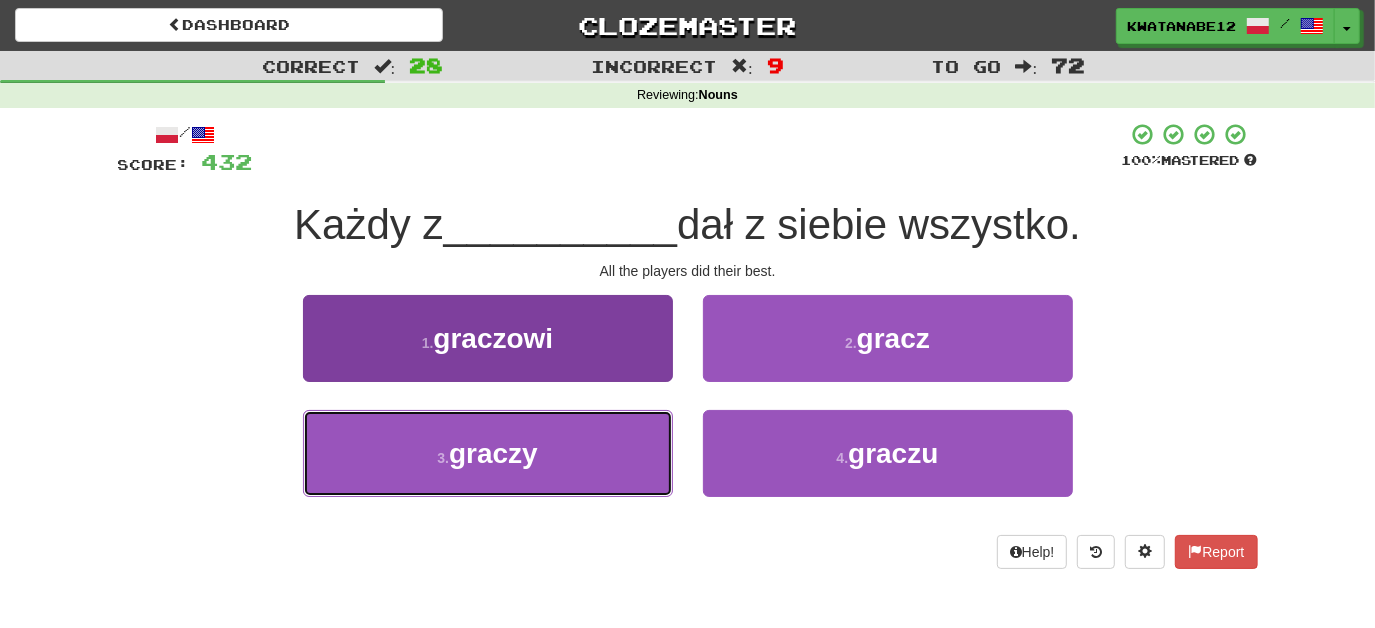 click on "3 .  graczy" at bounding box center [488, 453] 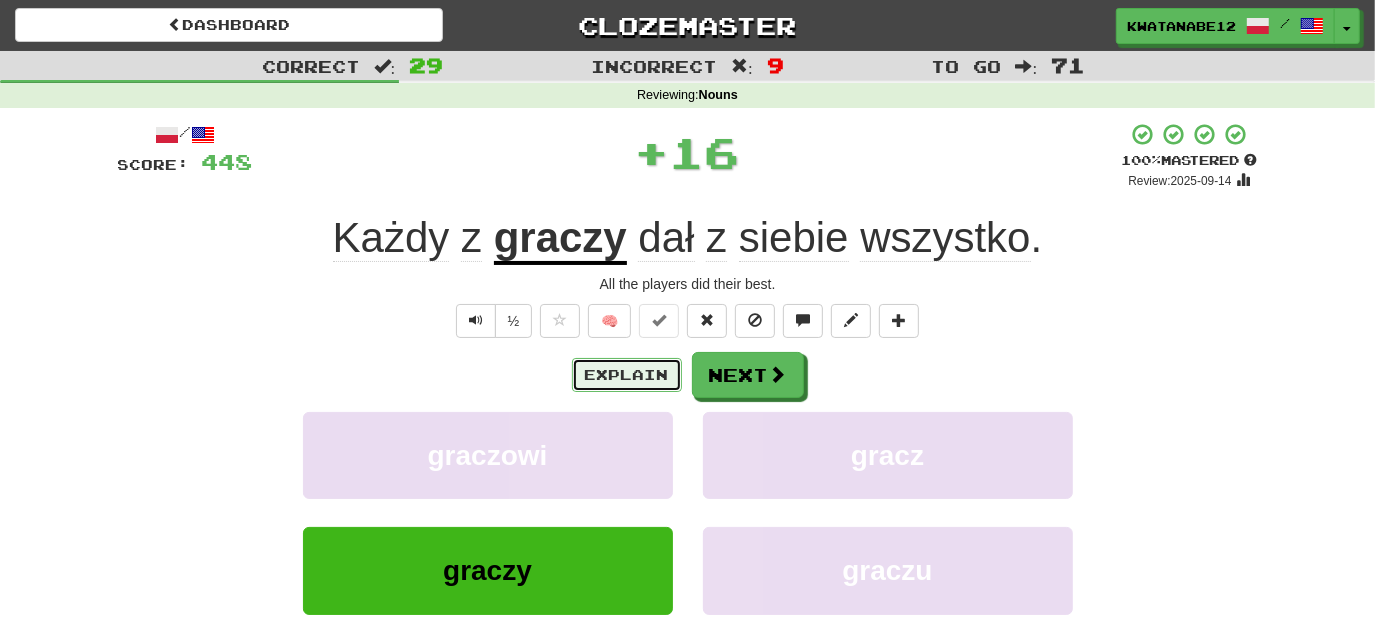 click on "Explain" at bounding box center (627, 375) 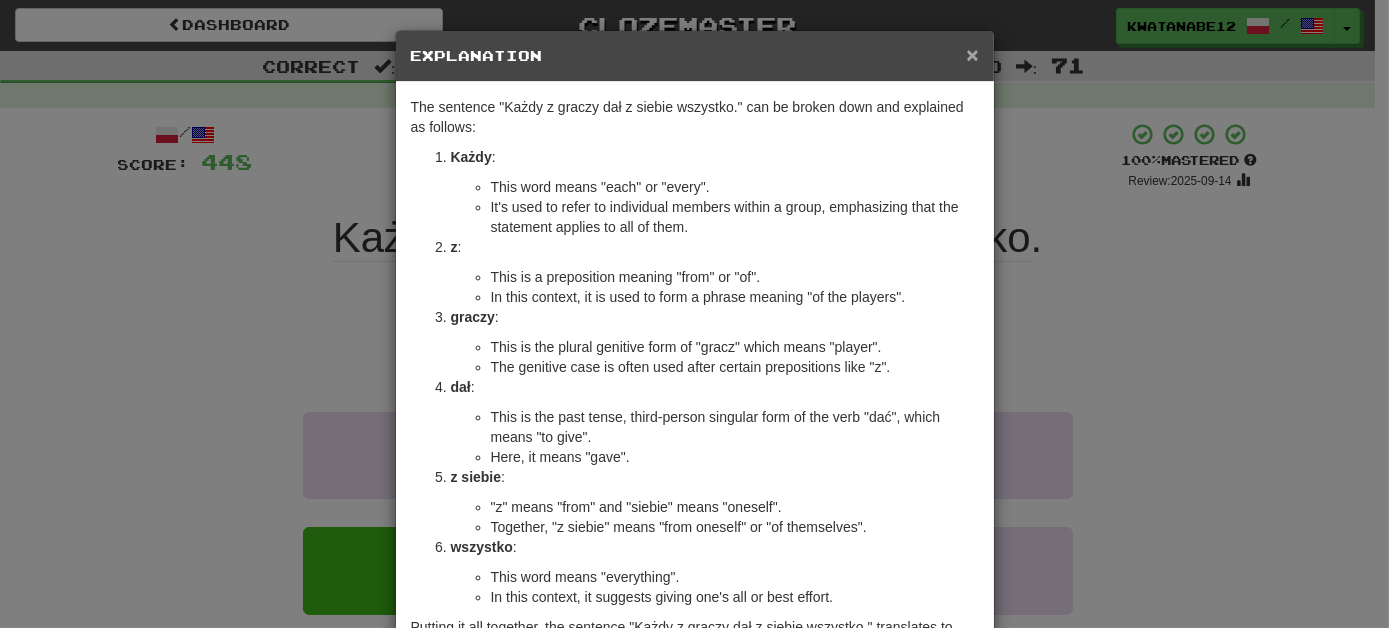 click on "×" at bounding box center [972, 54] 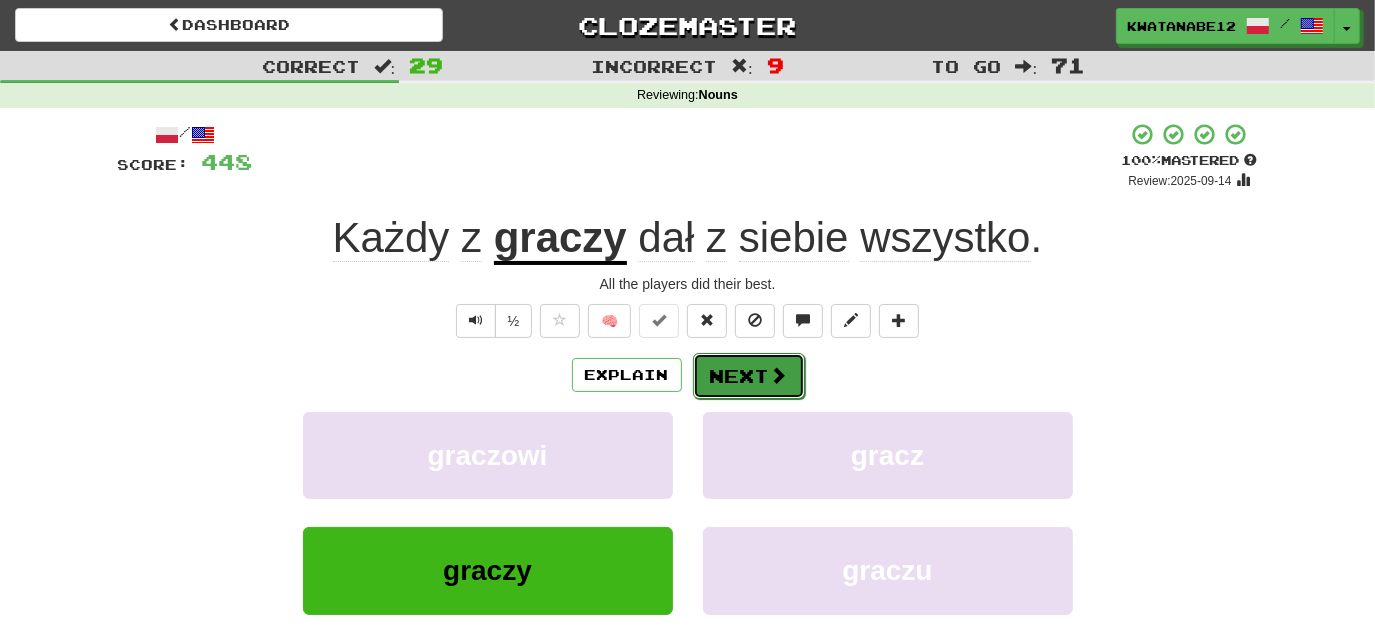 click at bounding box center (779, 375) 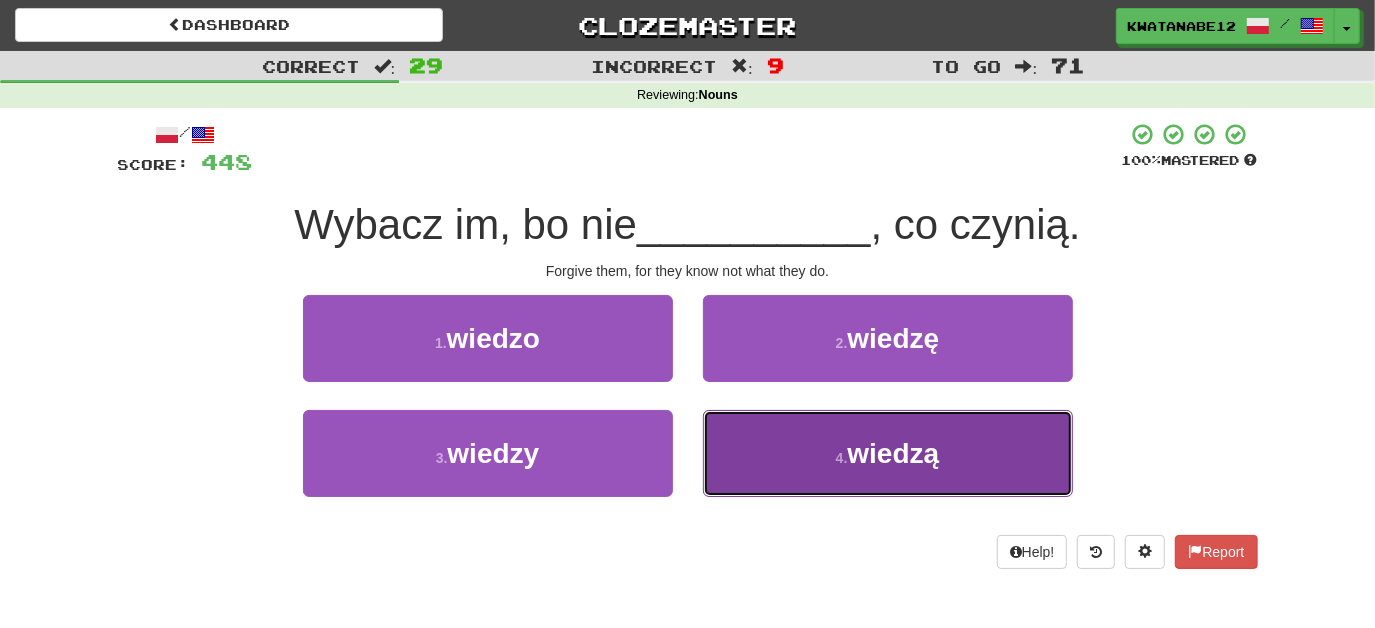 click on "4 .  wiedzą" at bounding box center (888, 453) 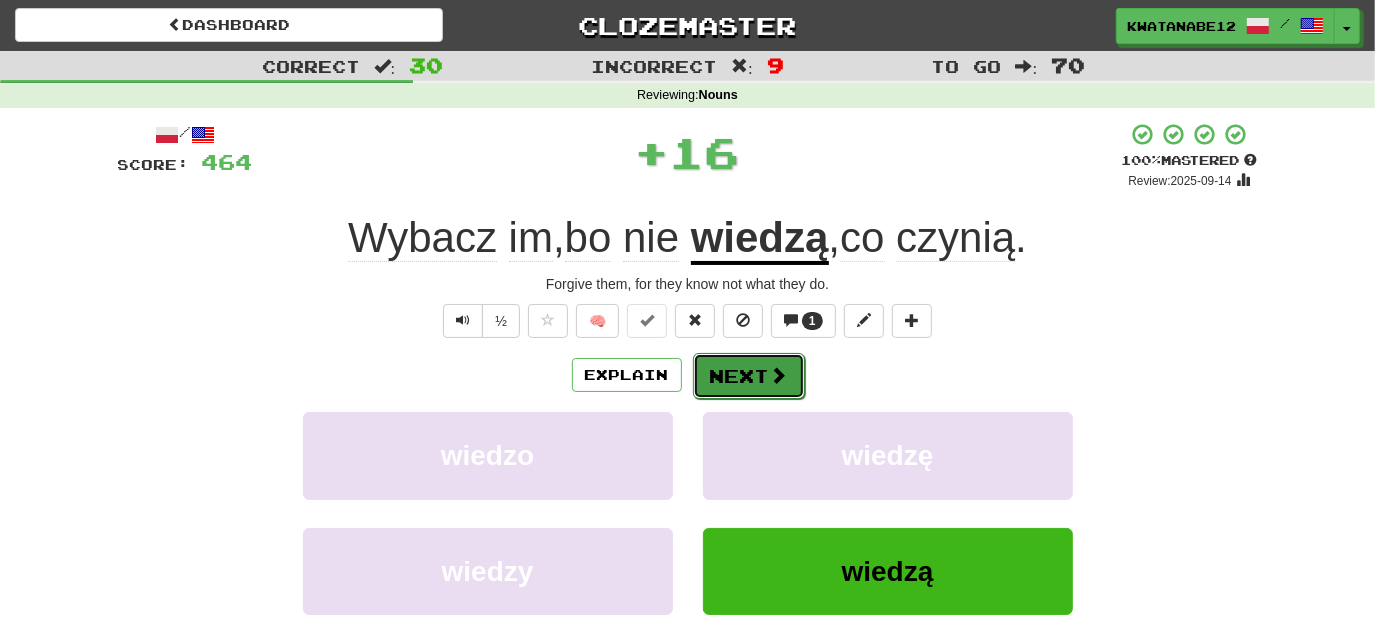 click on "Next" at bounding box center (749, 376) 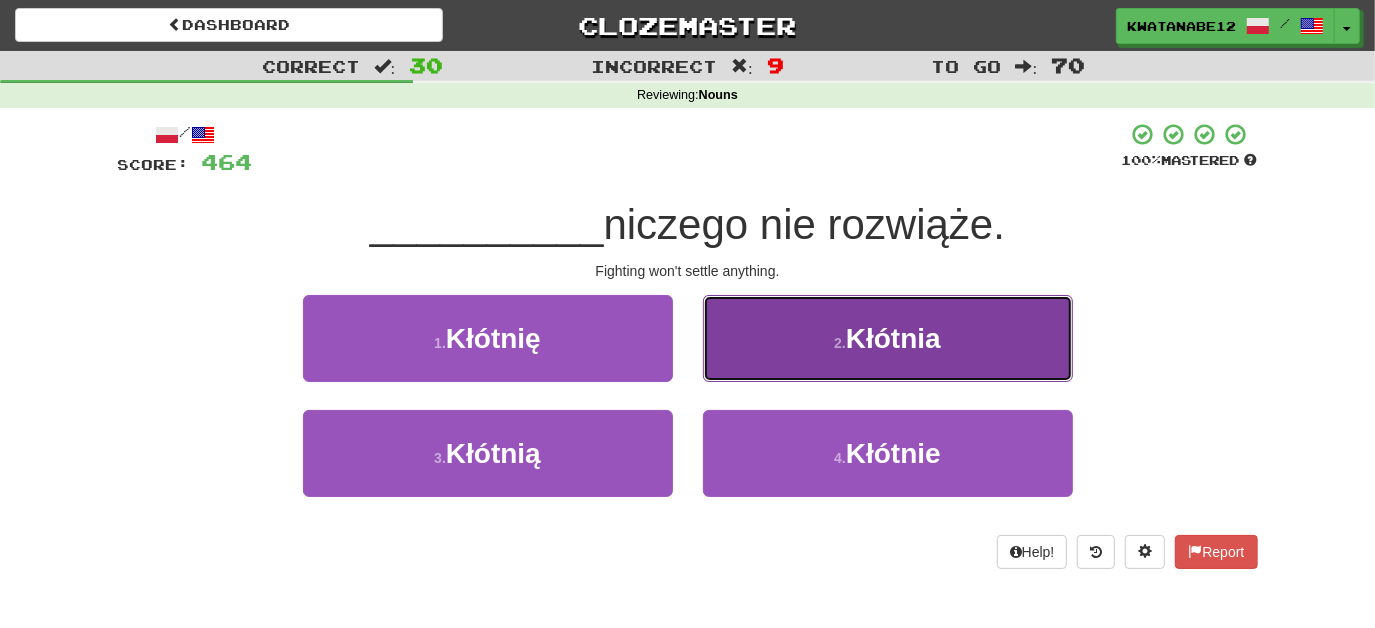 click on "2 .  Kłótnia" at bounding box center [888, 338] 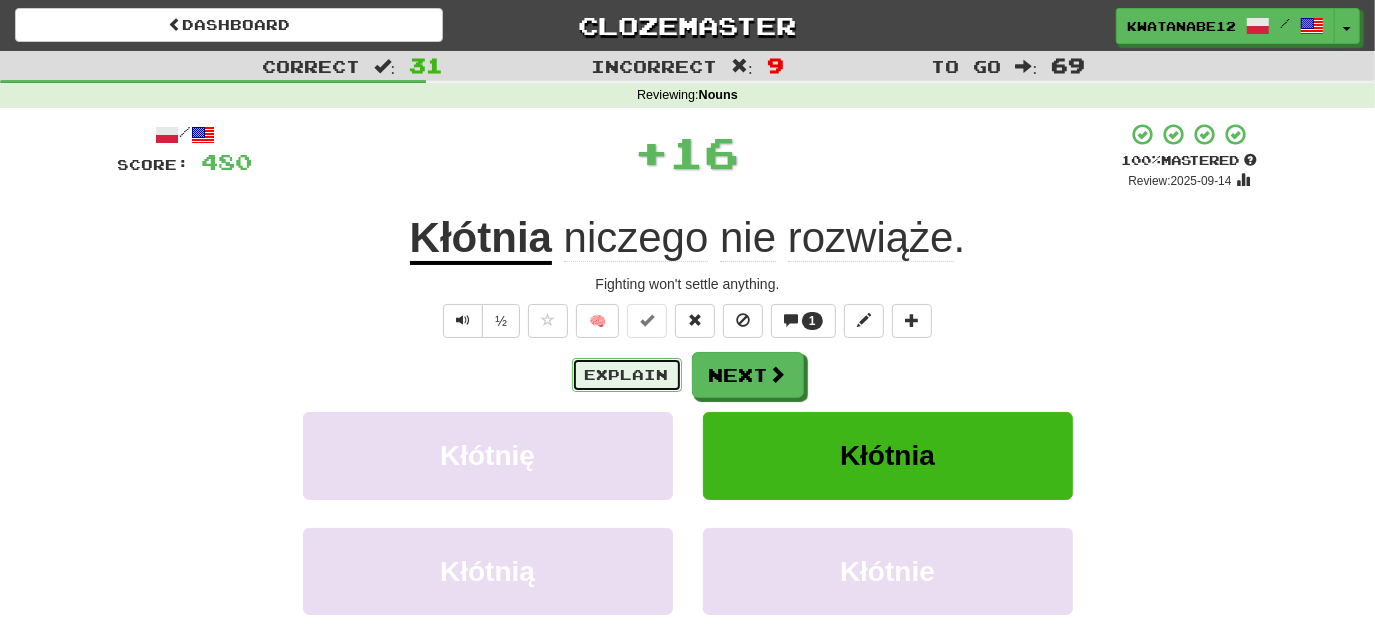 click on "Explain" at bounding box center [627, 375] 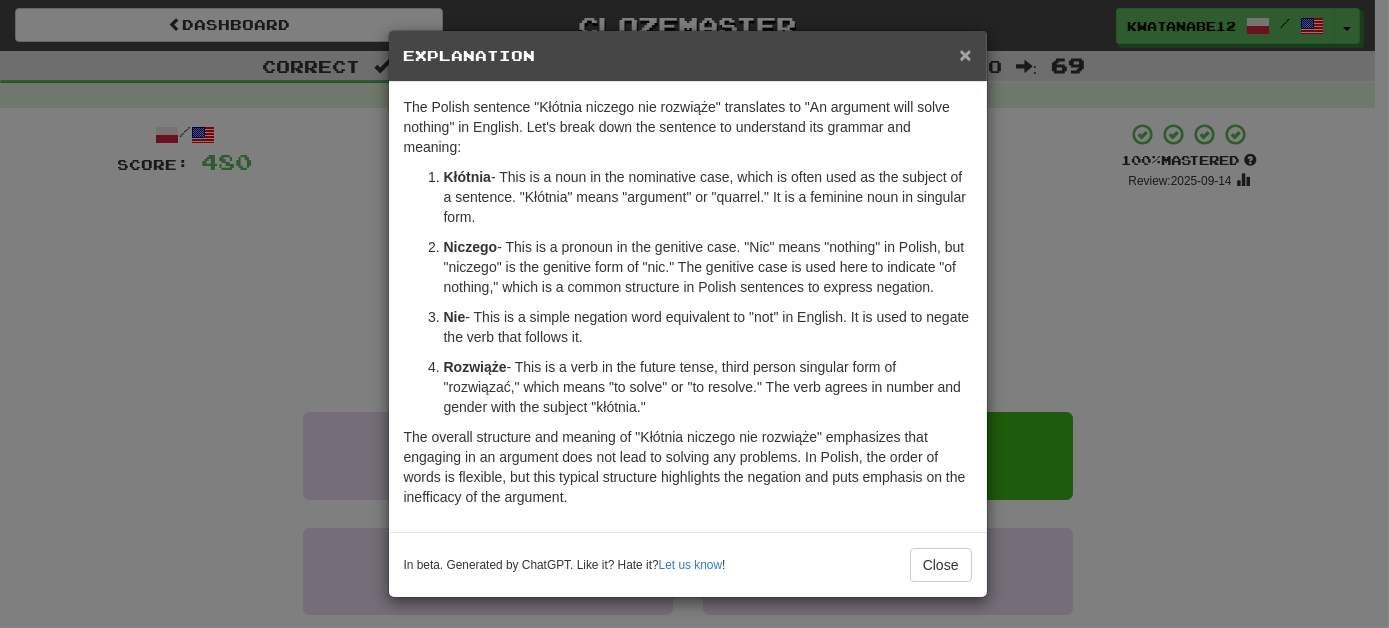 click on "×" at bounding box center (965, 54) 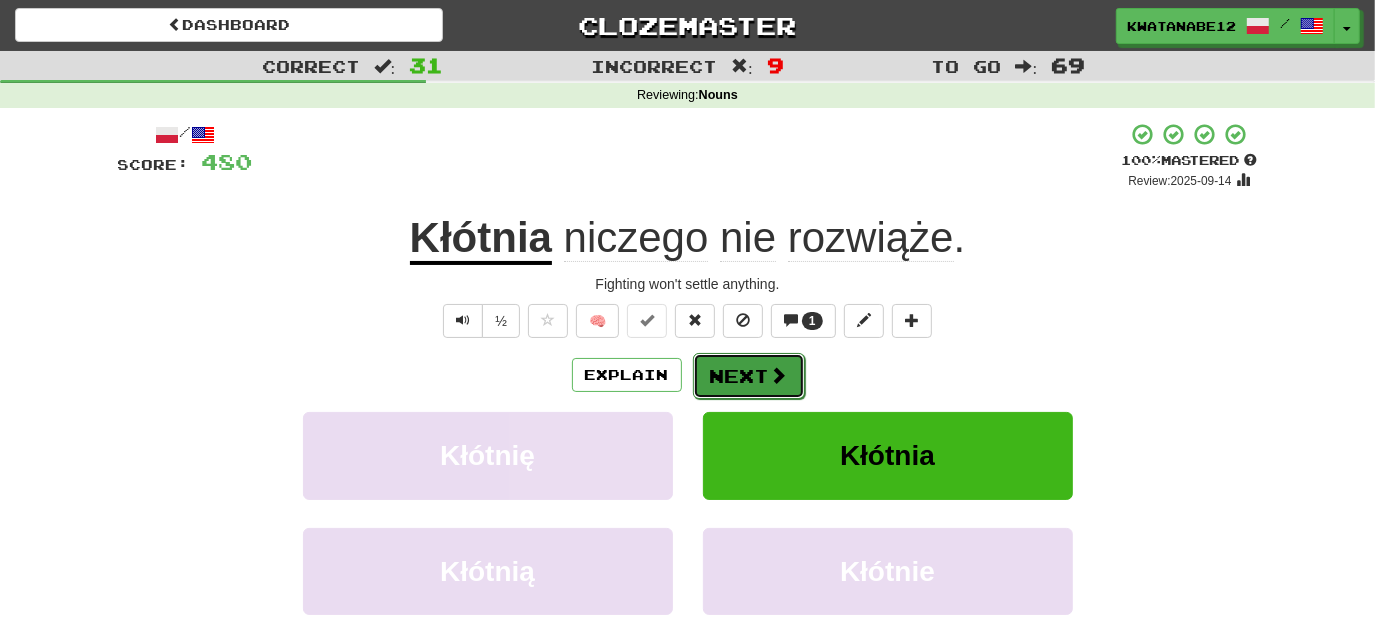 click at bounding box center [779, 375] 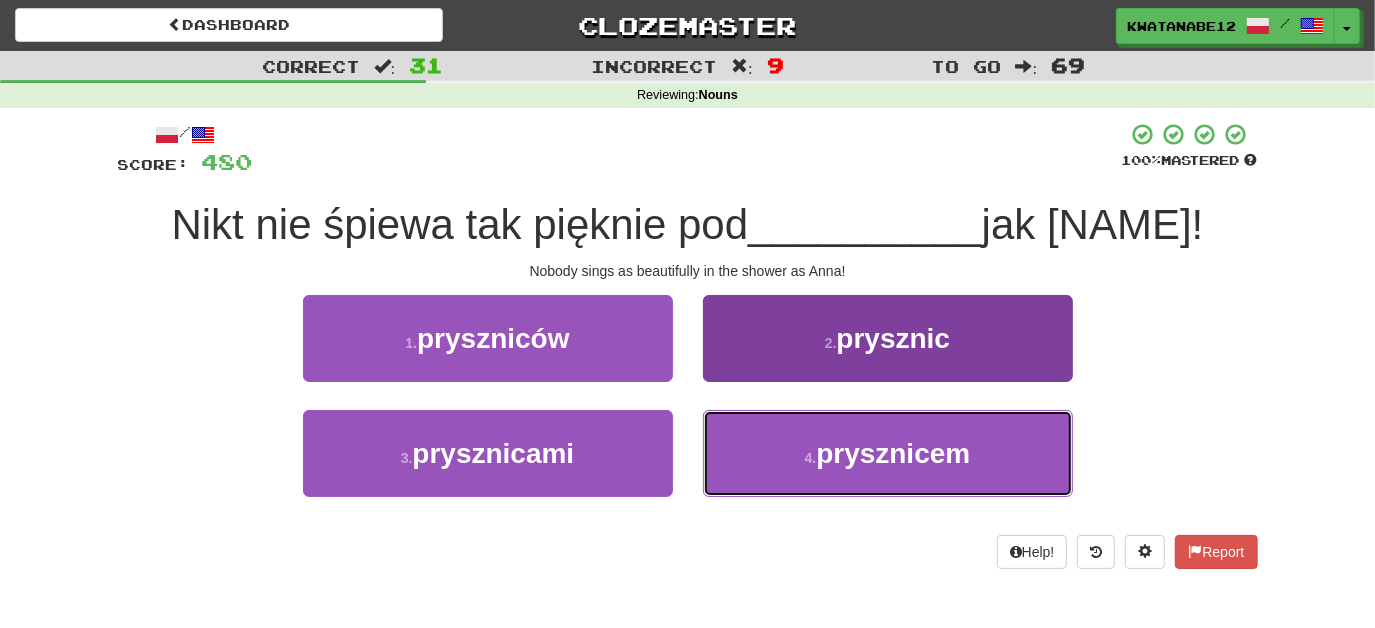 click on "4 .  prysznicem" at bounding box center (888, 453) 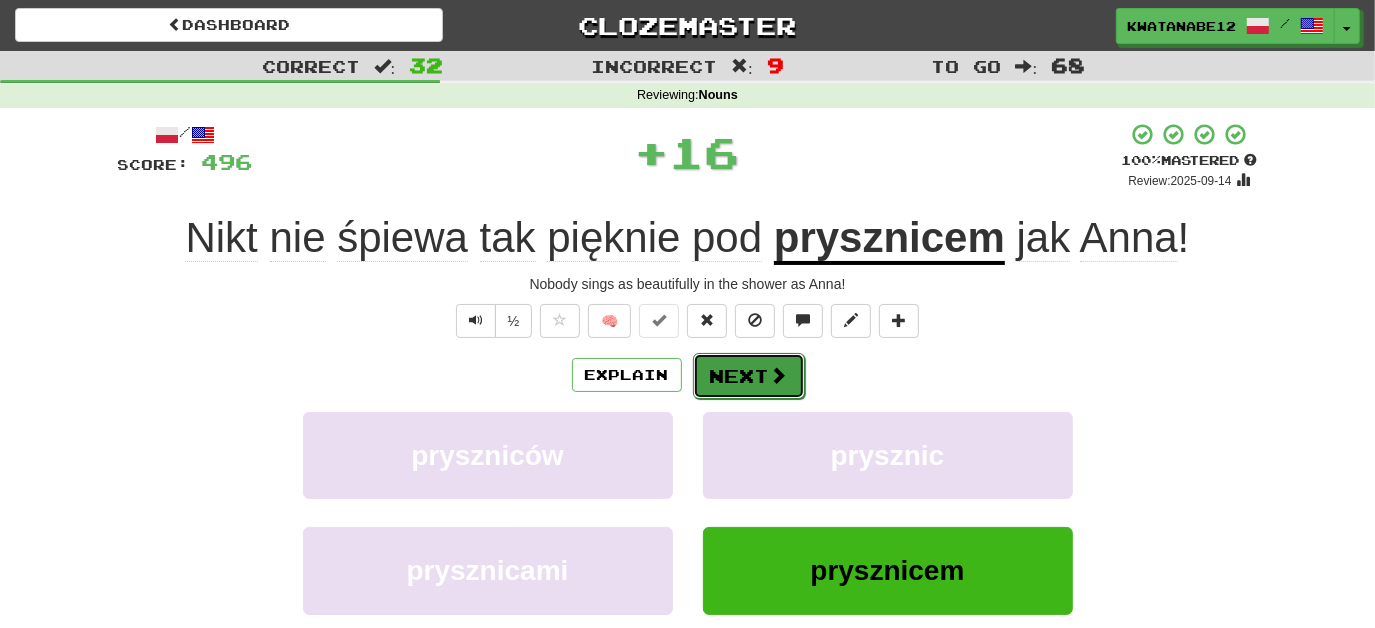 click on "Next" at bounding box center (749, 376) 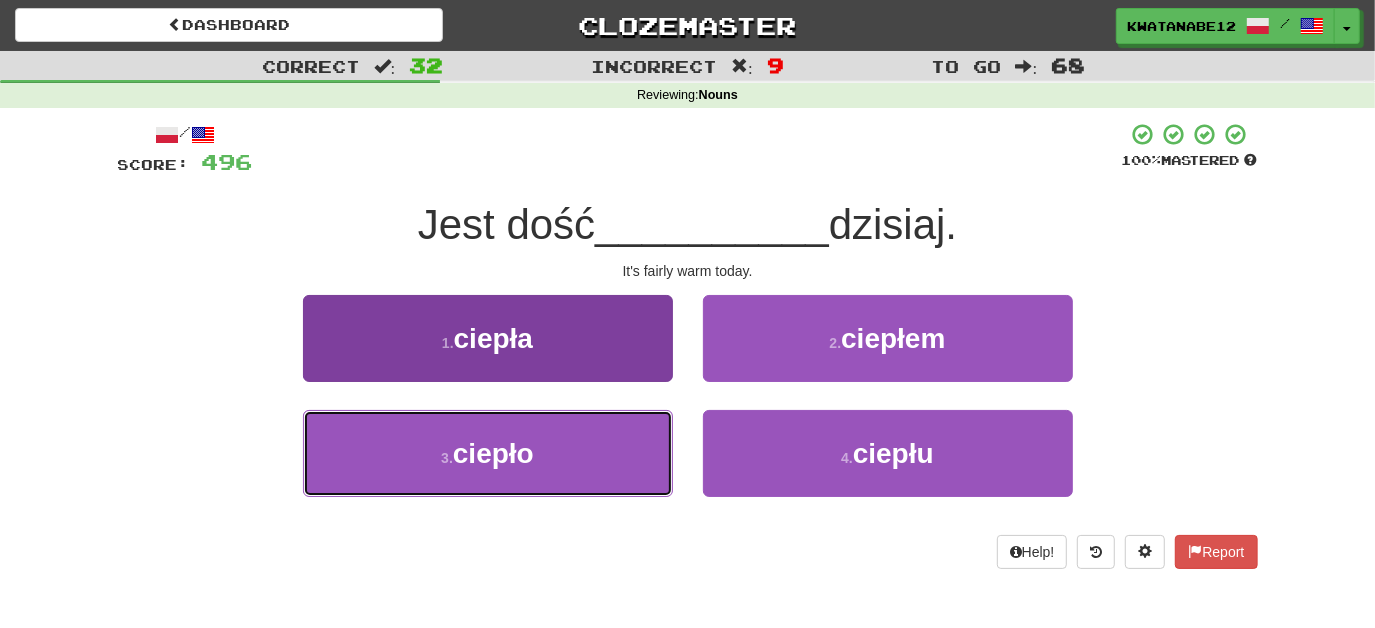 drag, startPoint x: 624, startPoint y: 433, endPoint x: 661, endPoint y: 420, distance: 39.217342 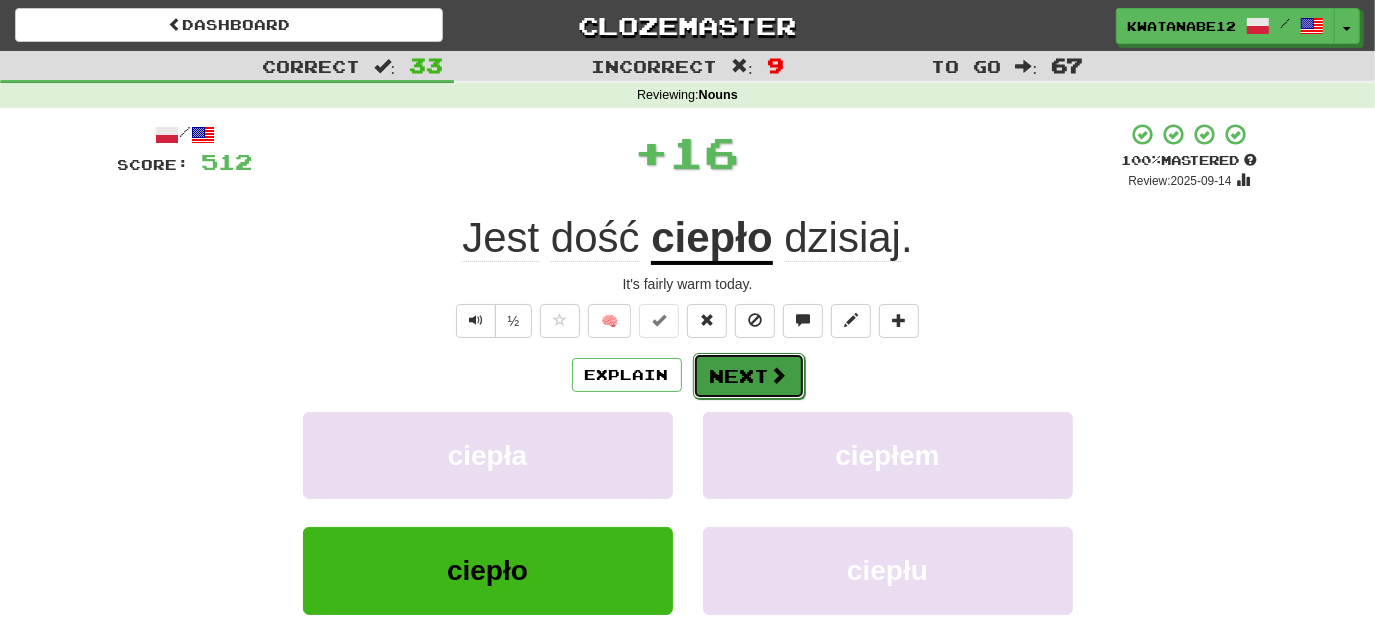 click on "Next" at bounding box center (749, 376) 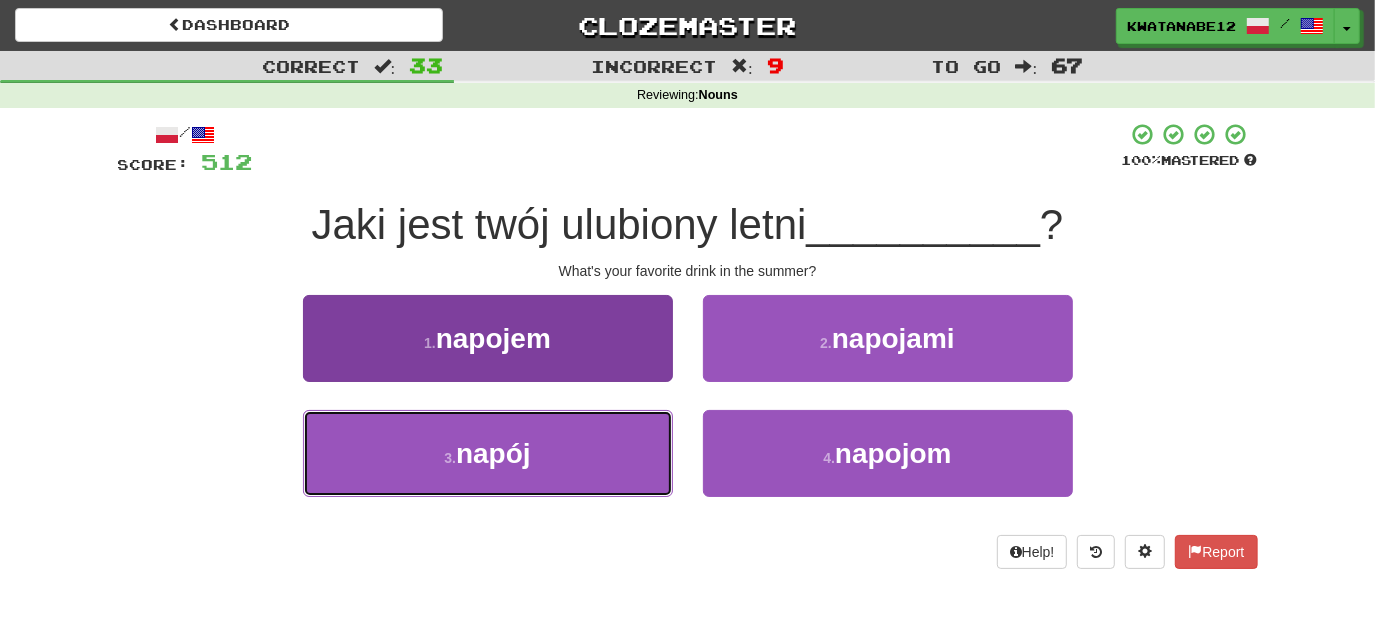 drag, startPoint x: 609, startPoint y: 442, endPoint x: 659, endPoint y: 413, distance: 57.801384 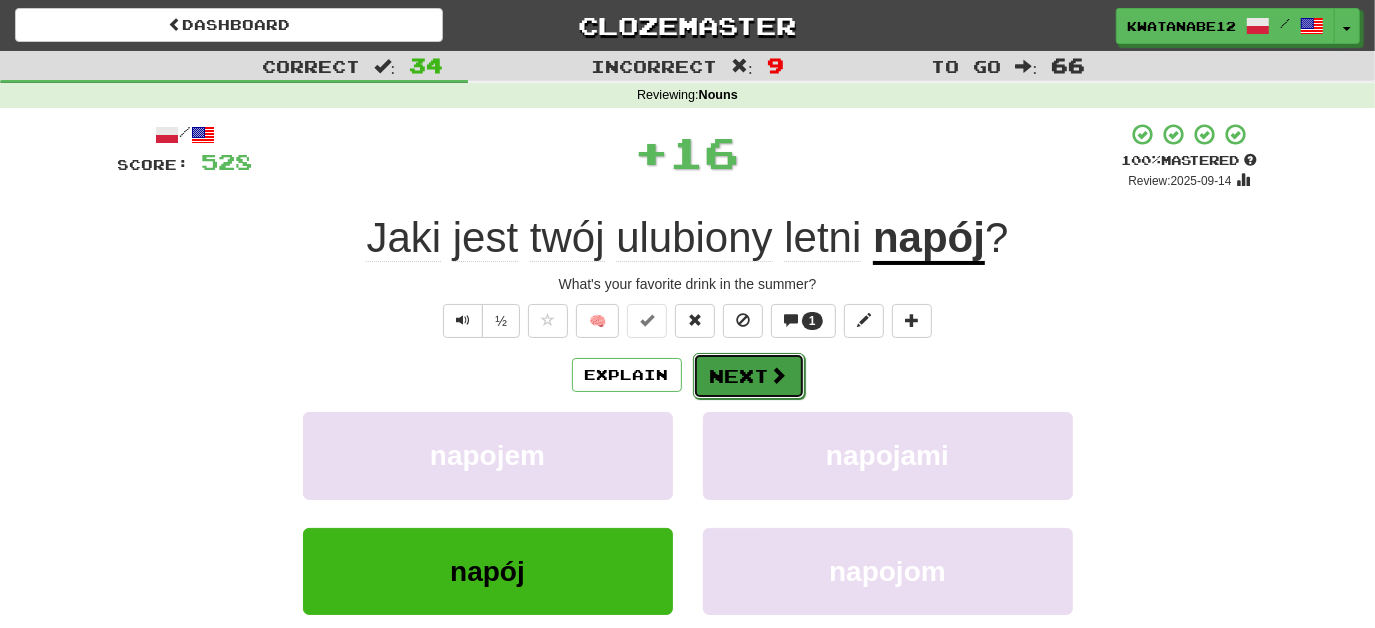 click on "Next" at bounding box center [749, 376] 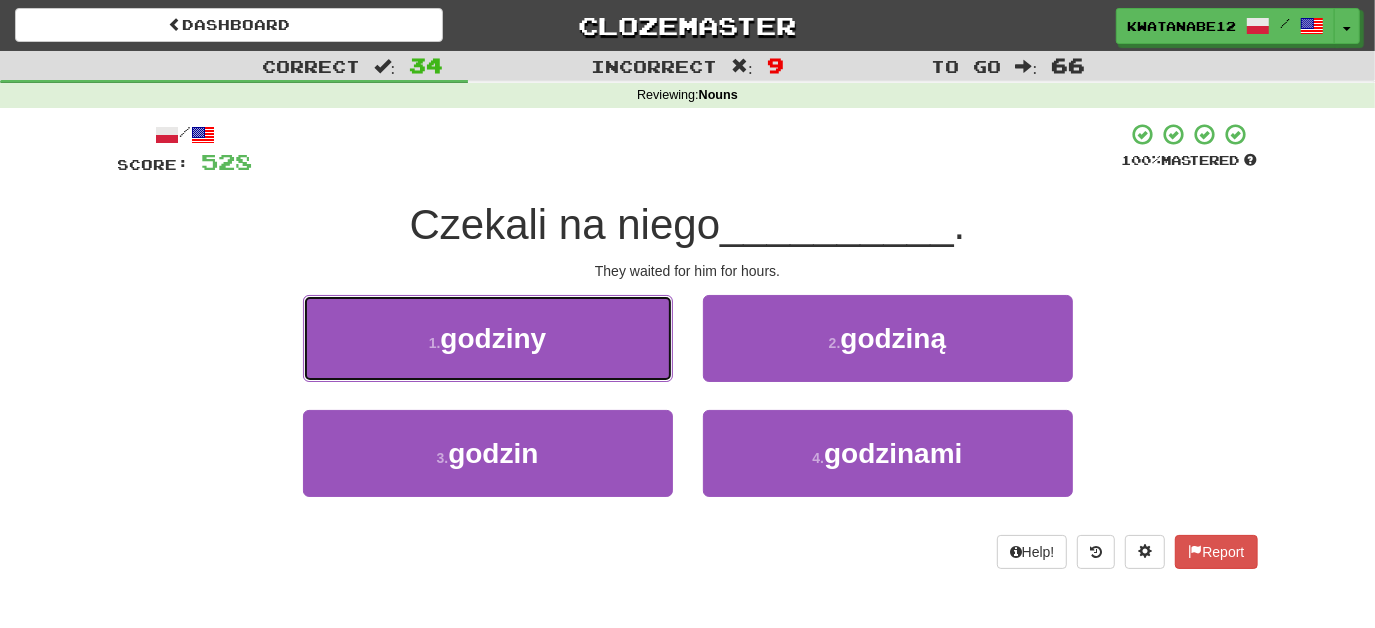 click on "1 .  godziny" at bounding box center (488, 338) 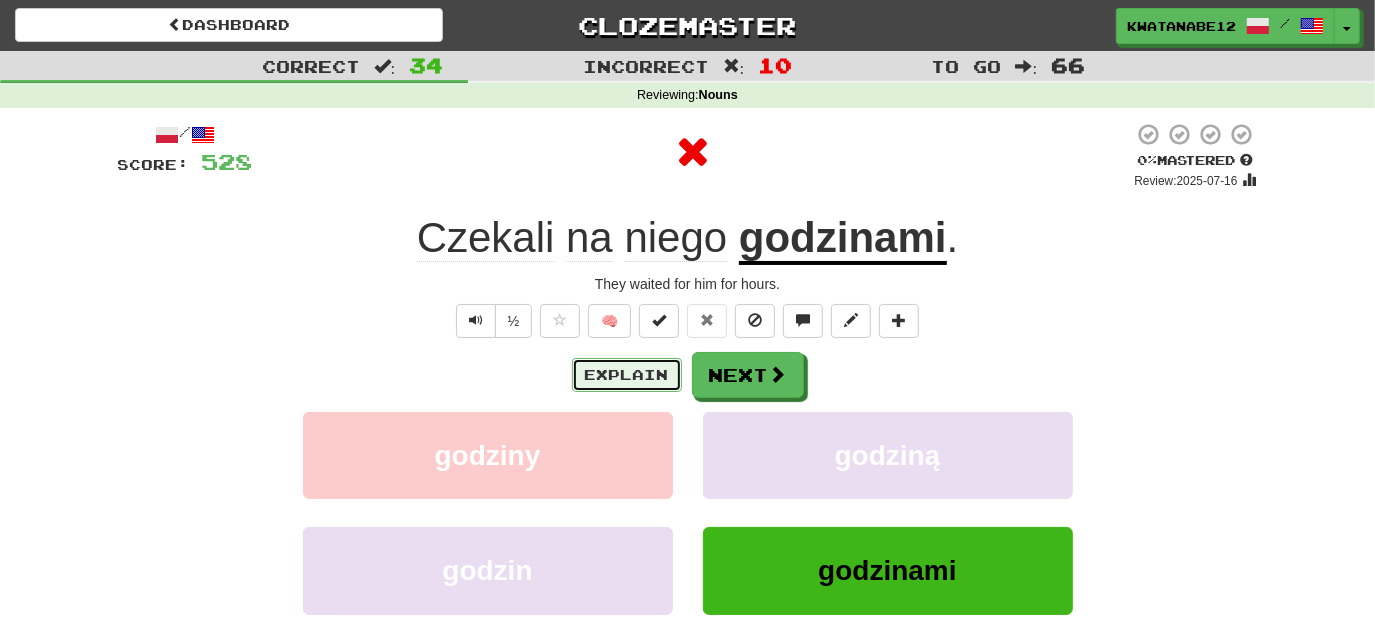 click on "Explain" at bounding box center (627, 375) 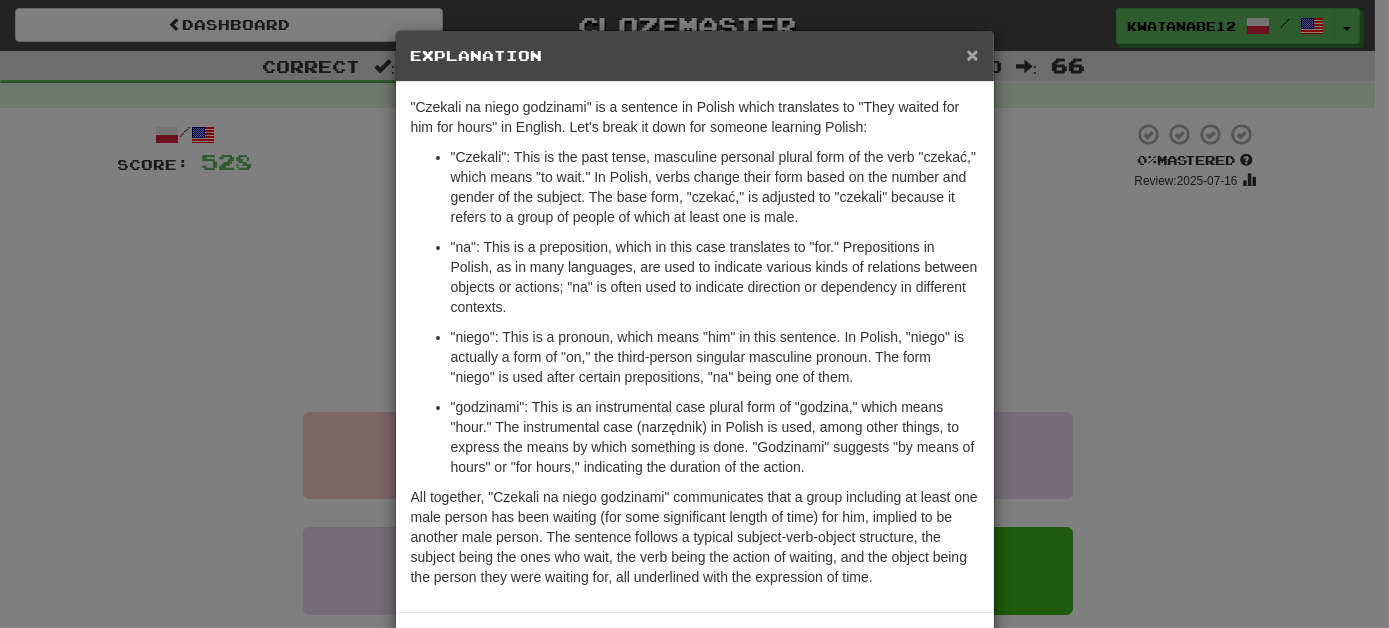 click on "×" at bounding box center (972, 54) 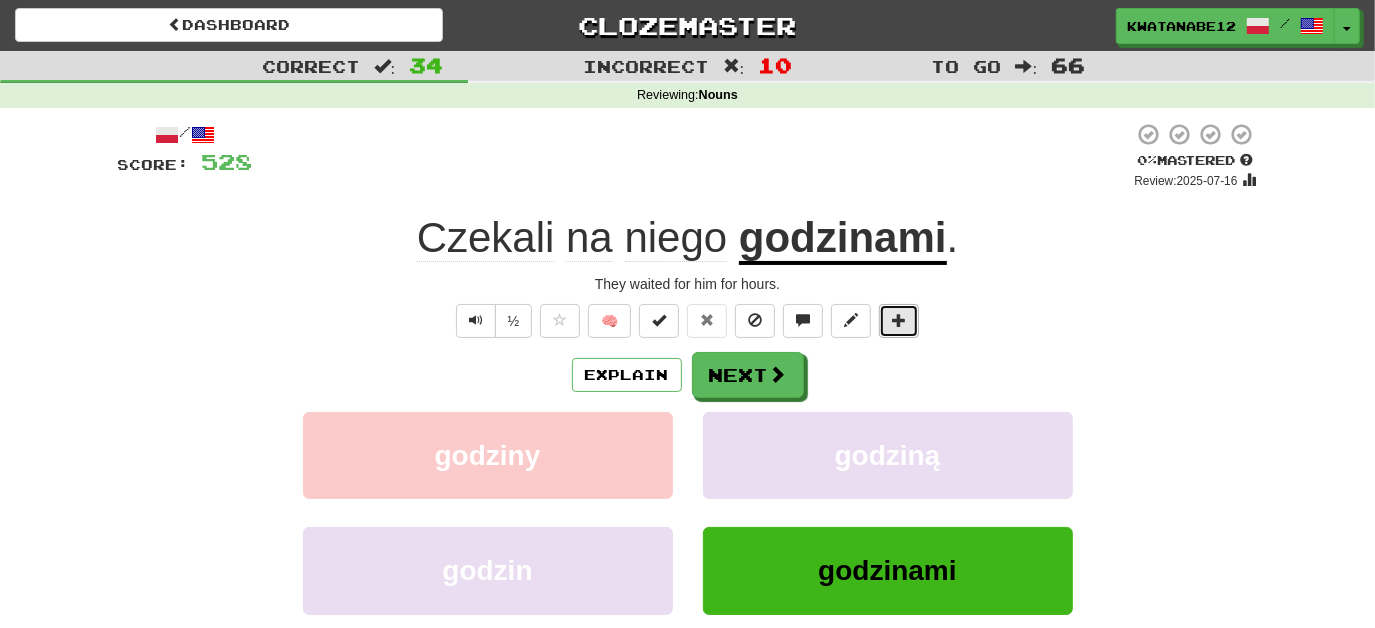 click at bounding box center (899, 320) 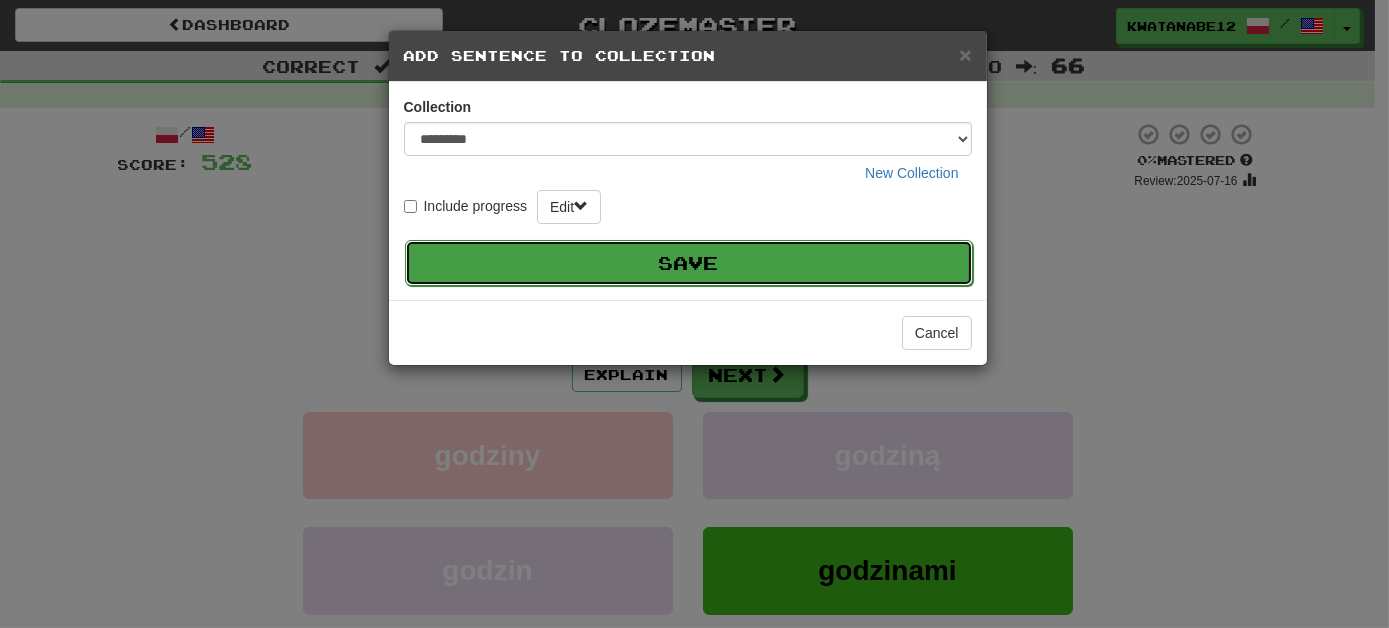 click on "Save" at bounding box center [689, 263] 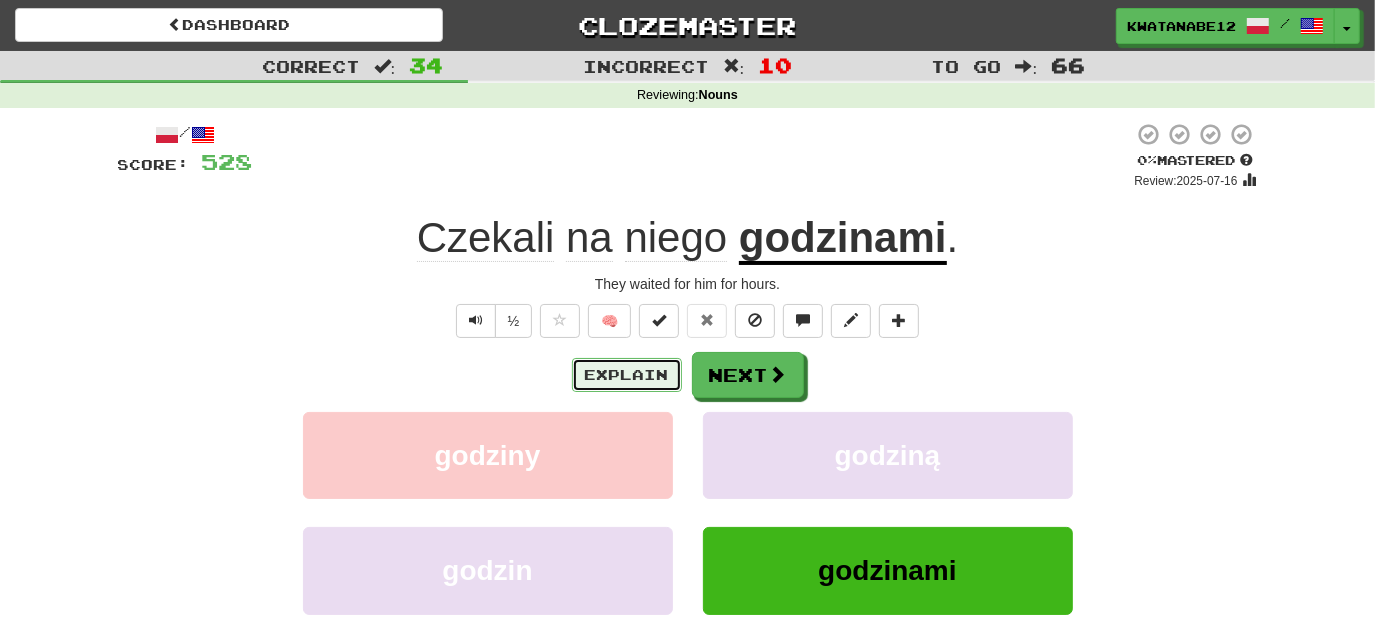click on "Explain" at bounding box center (627, 375) 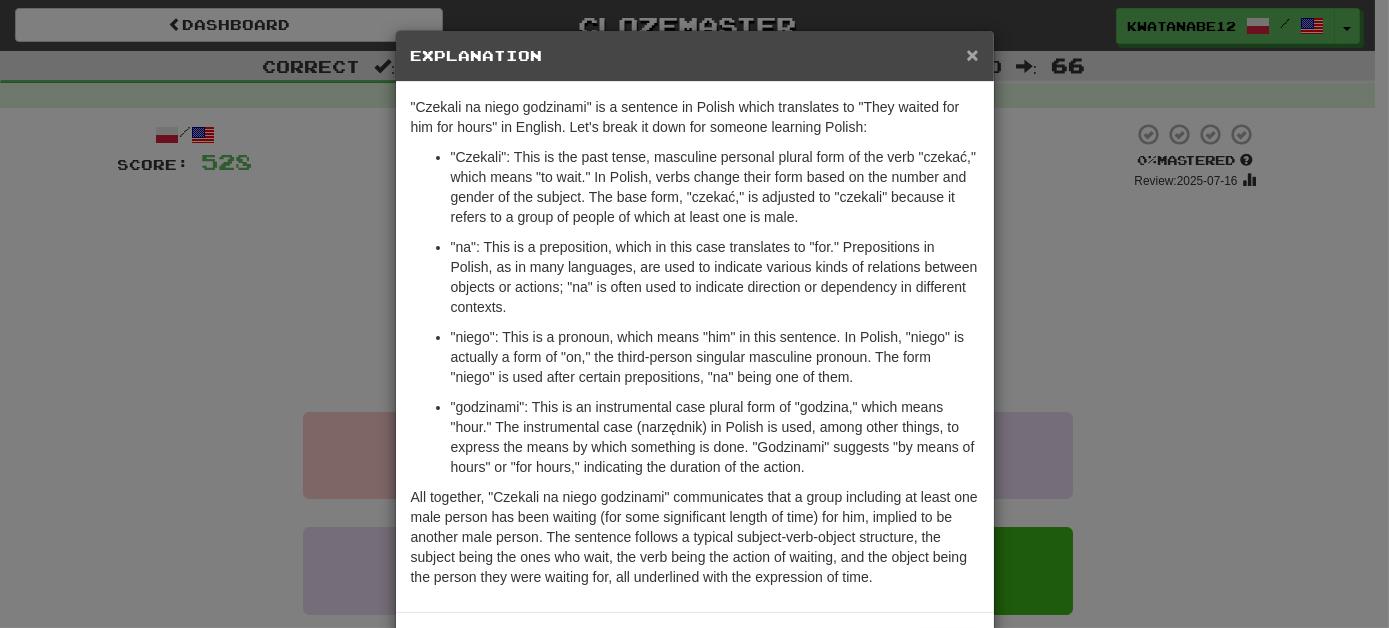 click on "×" at bounding box center [972, 54] 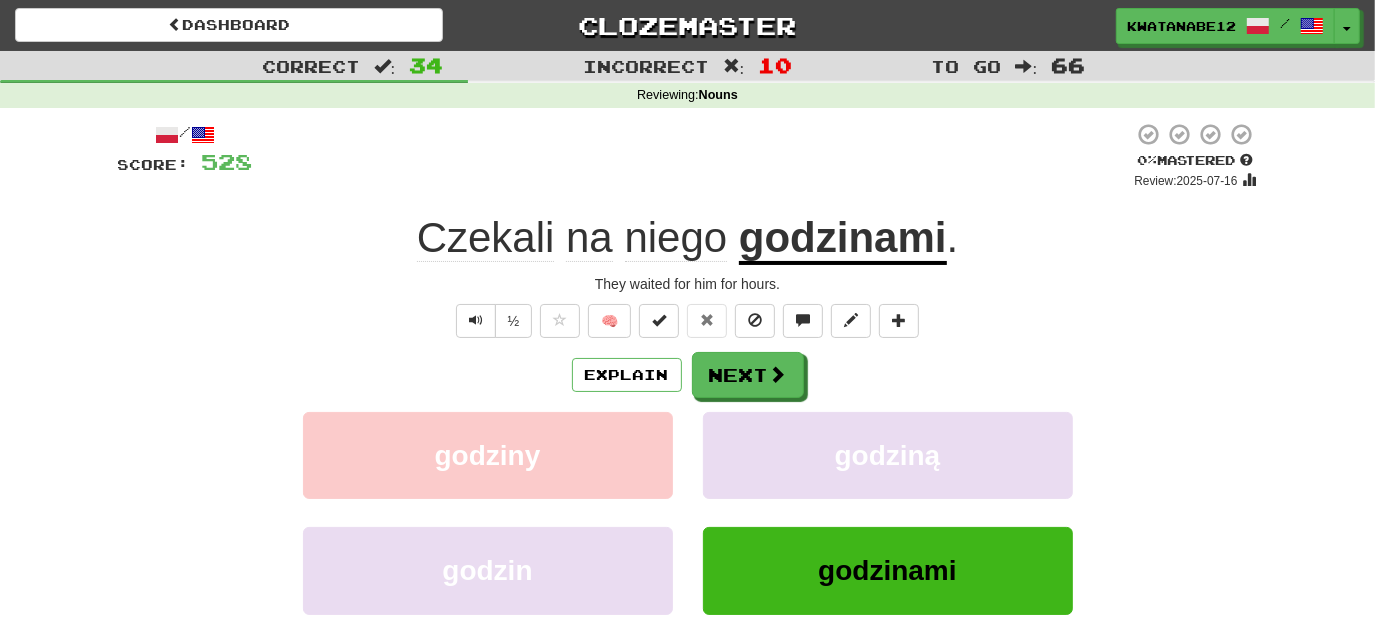 click on "½ 🧠" at bounding box center [688, 321] 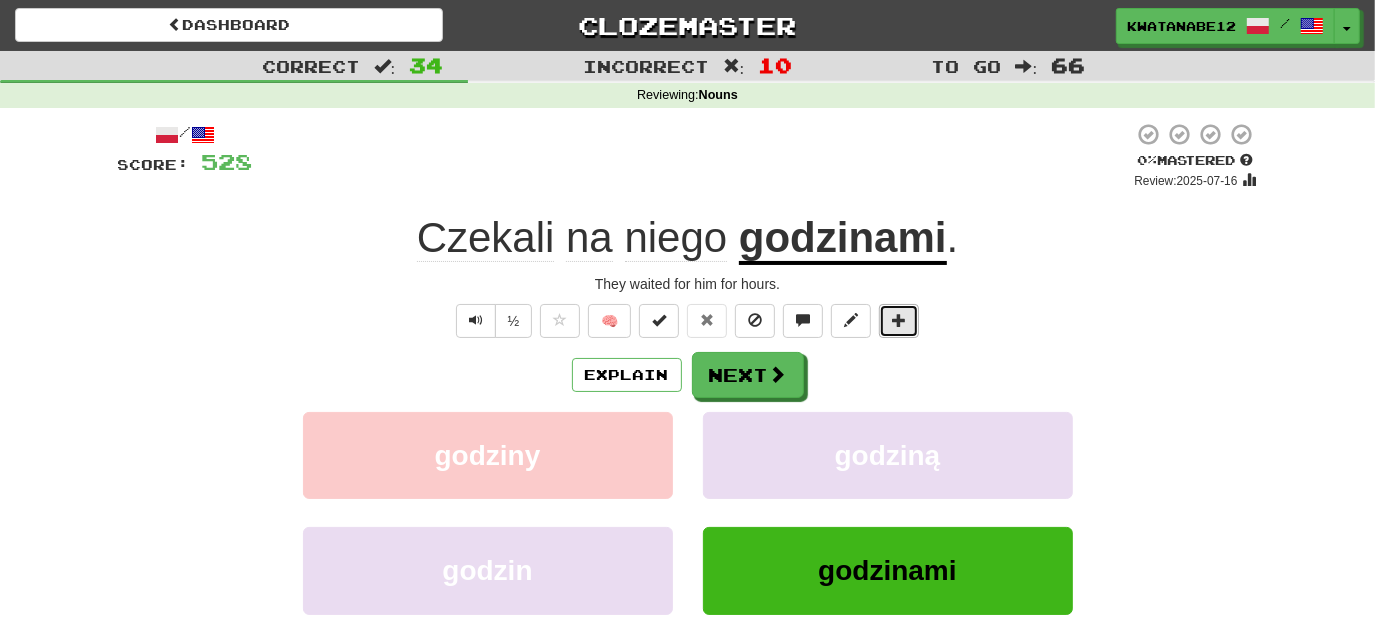 click at bounding box center [899, 320] 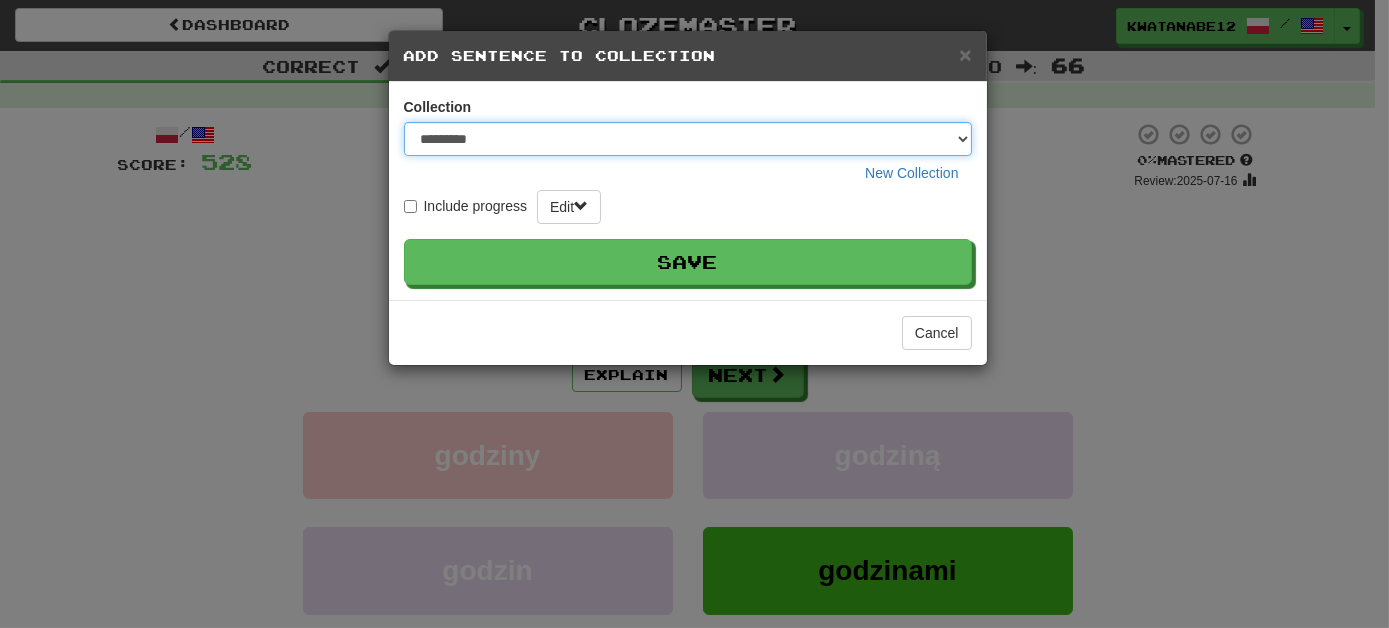 click on "********* ****** **** ******** *****" at bounding box center [688, 139] 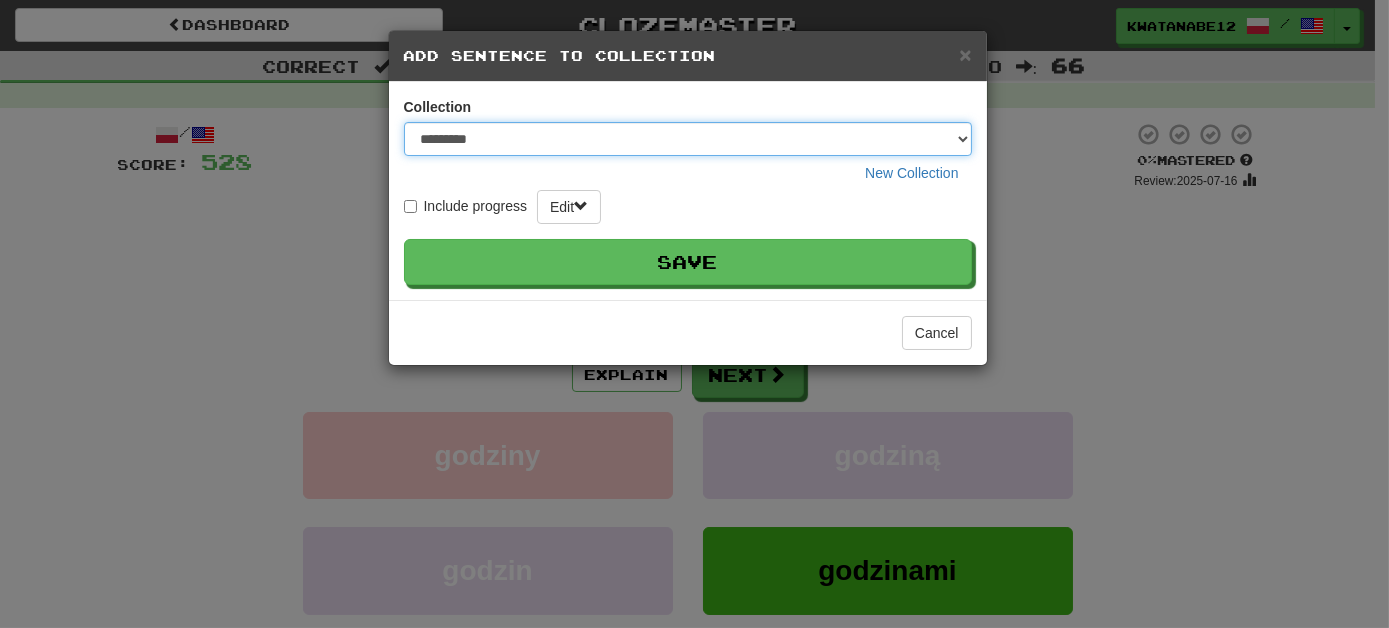 select on "****" 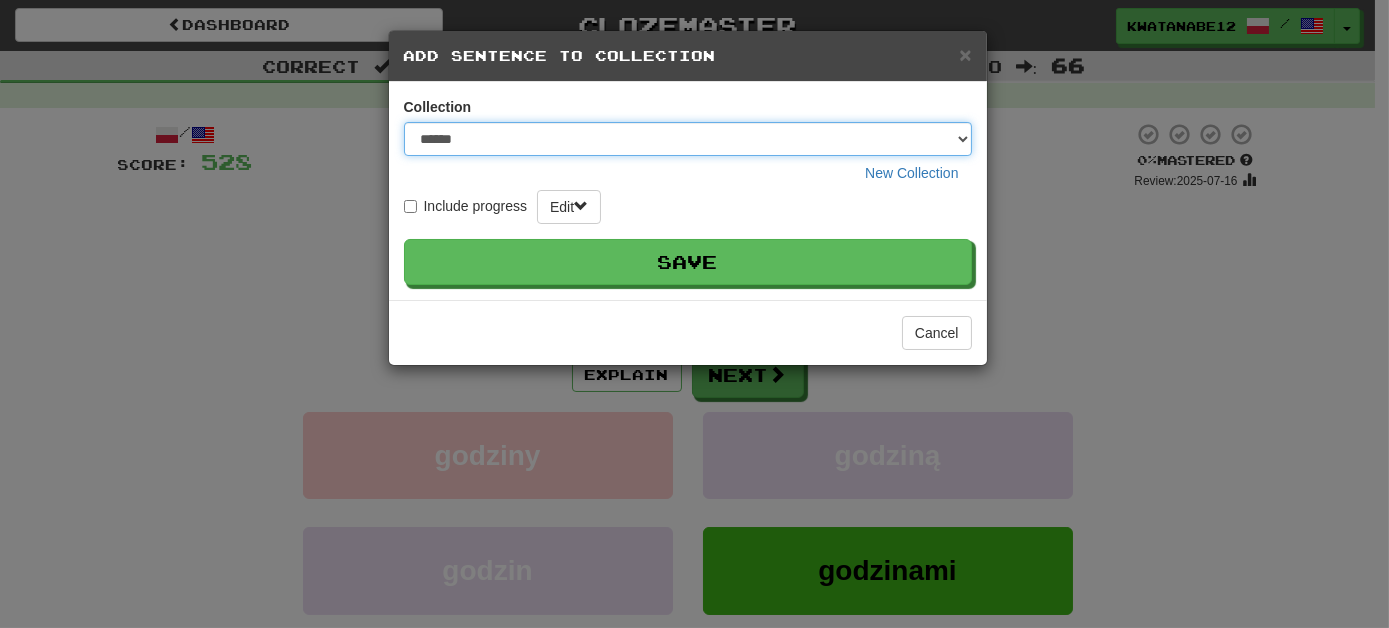 click on "********* ****** **** ******** *****" at bounding box center (688, 139) 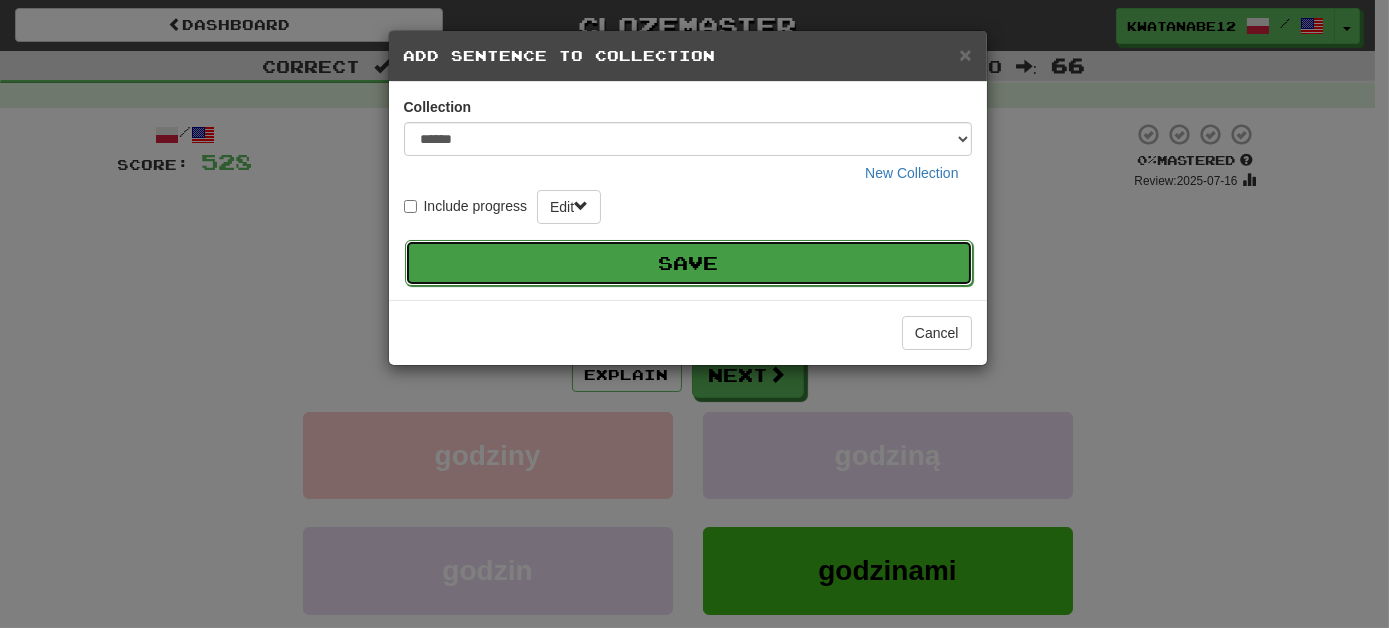 click on "Save" at bounding box center [689, 263] 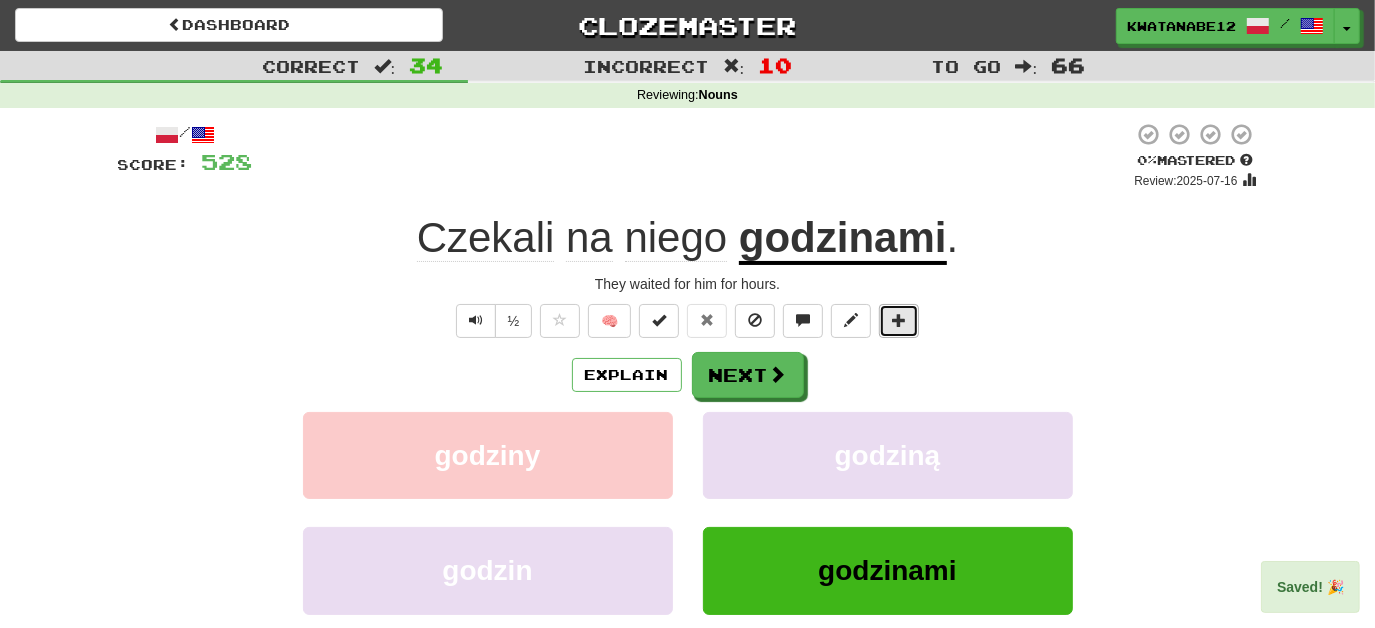 click at bounding box center (899, 320) 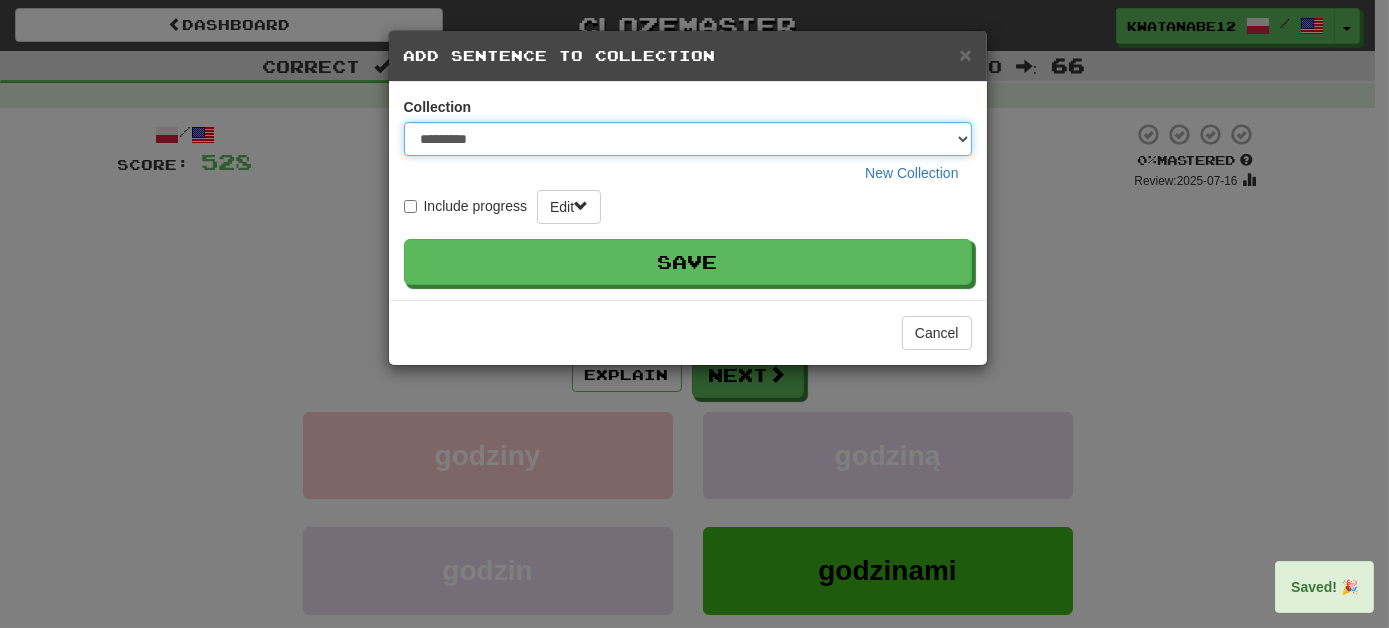 click on "********* ****** **** ******** *****" at bounding box center [688, 139] 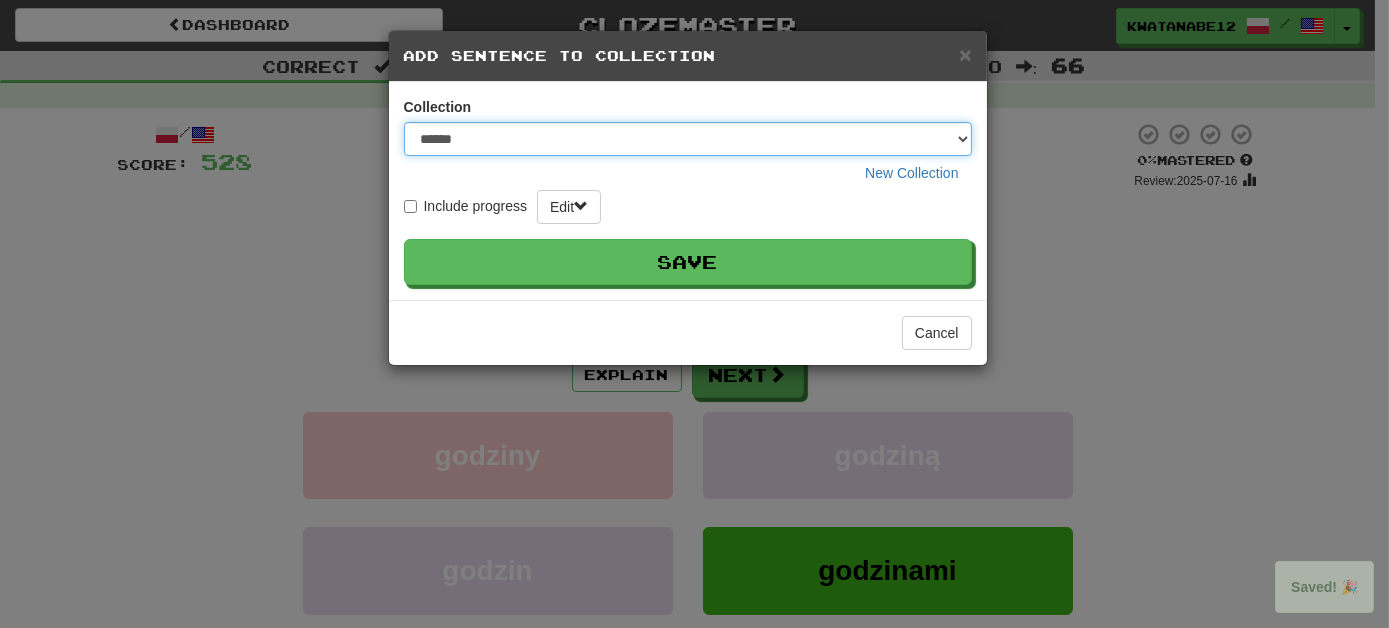 click on "********* ****** **** ******** *****" at bounding box center [688, 139] 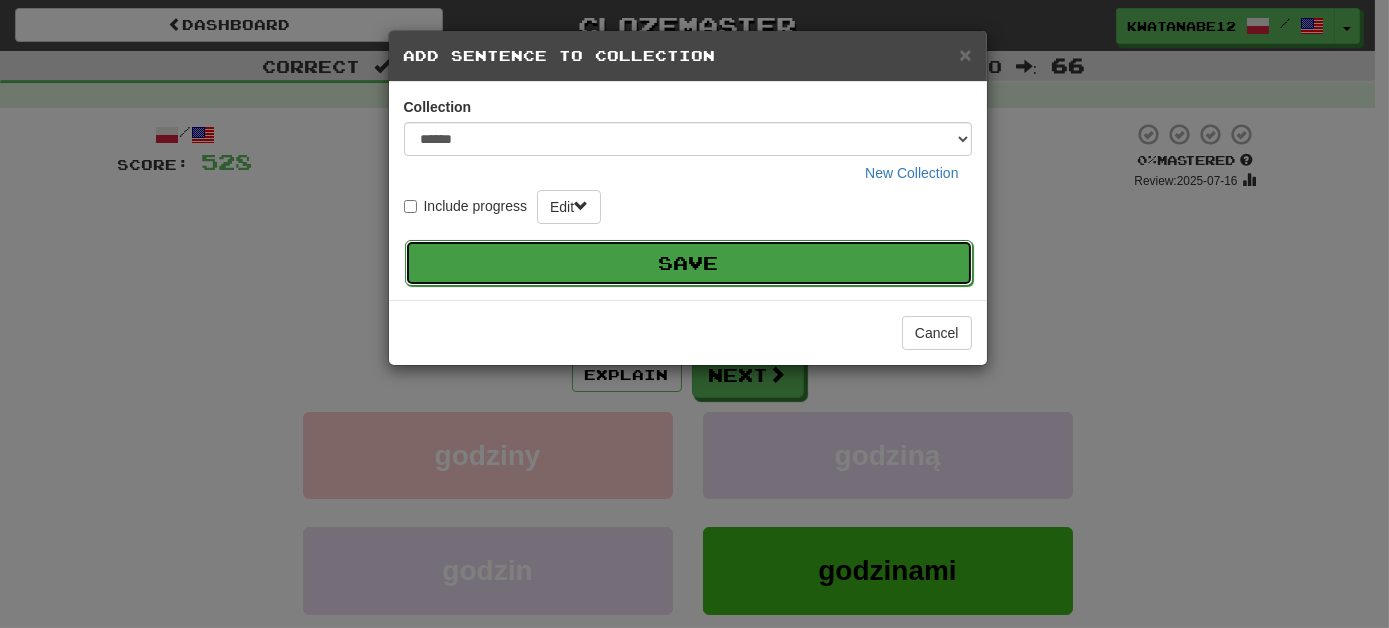 click on "Save" at bounding box center (689, 263) 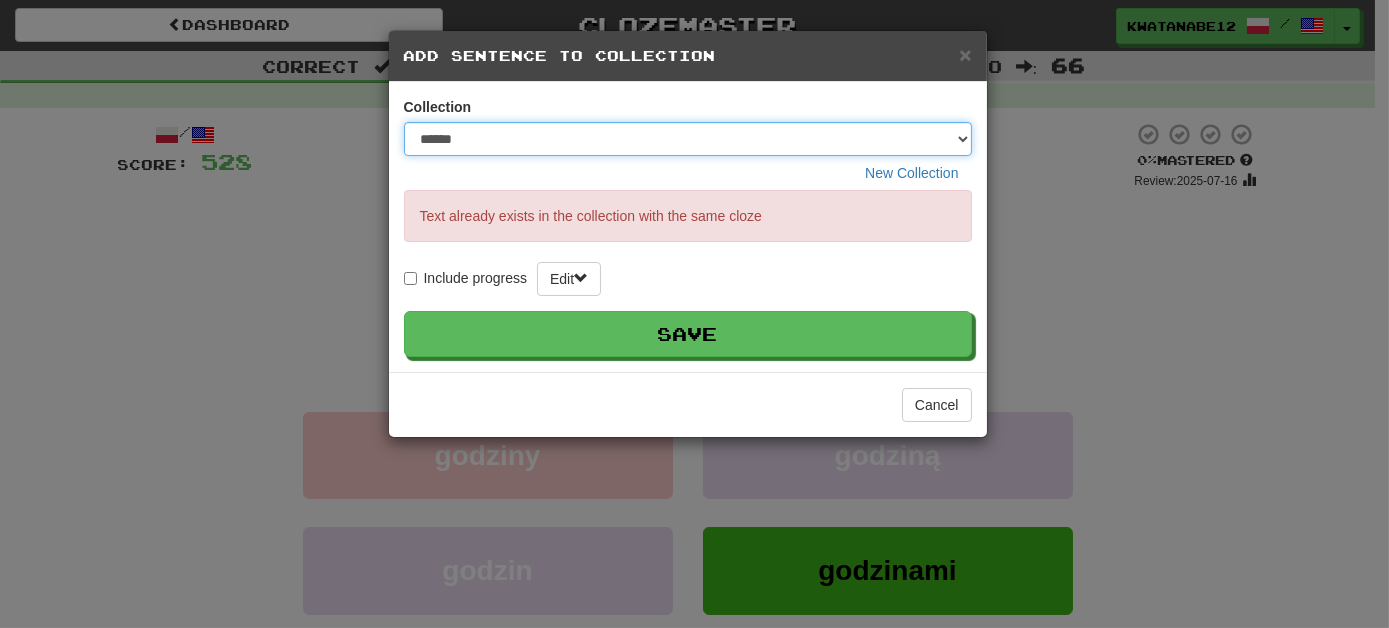click on "********* ****** **** ******** *****" at bounding box center (688, 139) 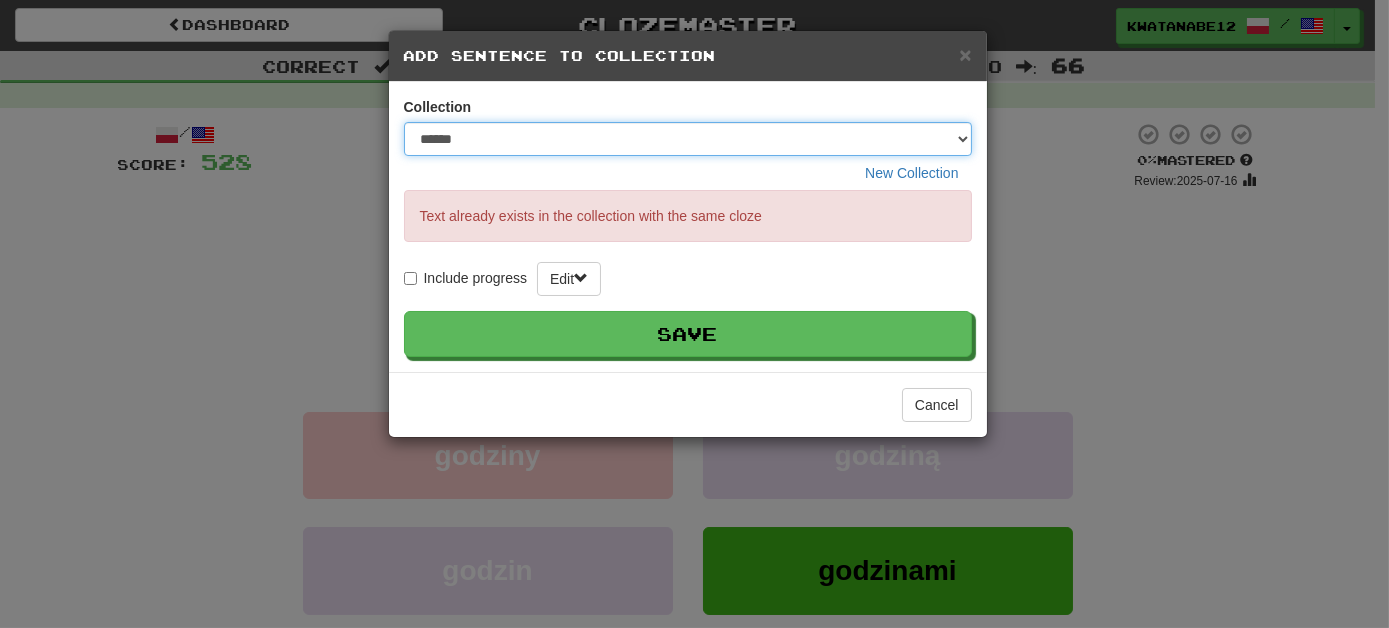 select on "****" 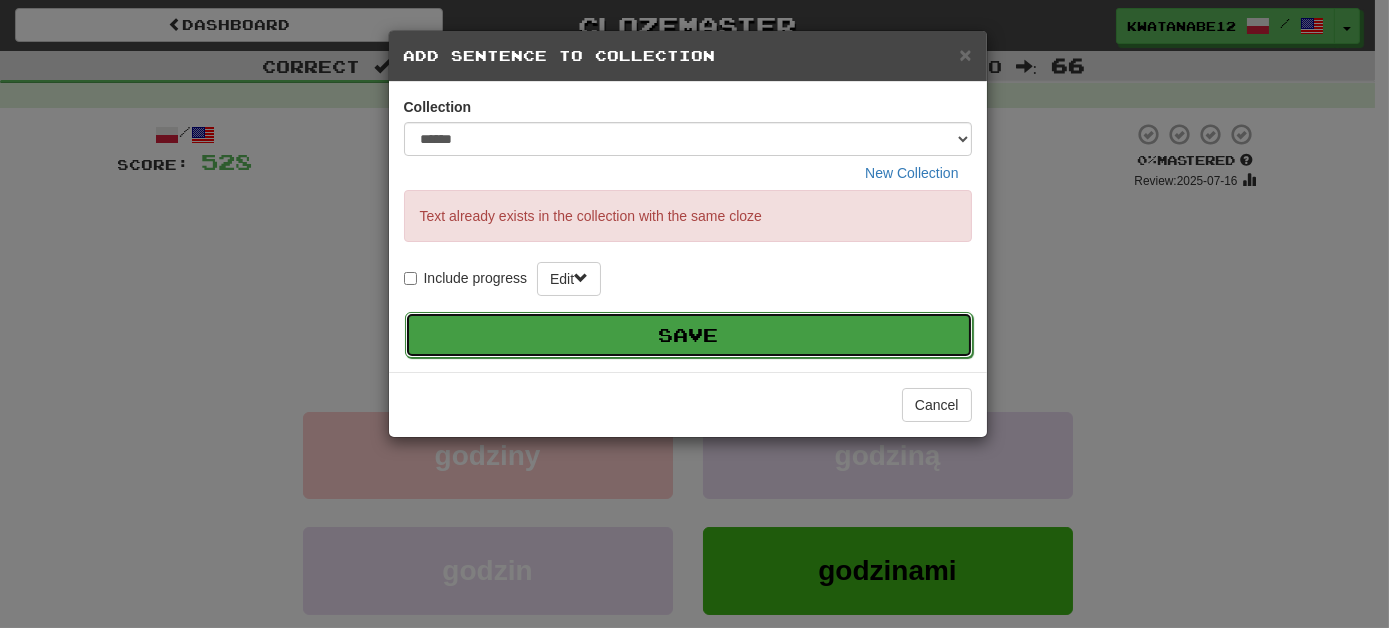 click on "Save" at bounding box center [689, 335] 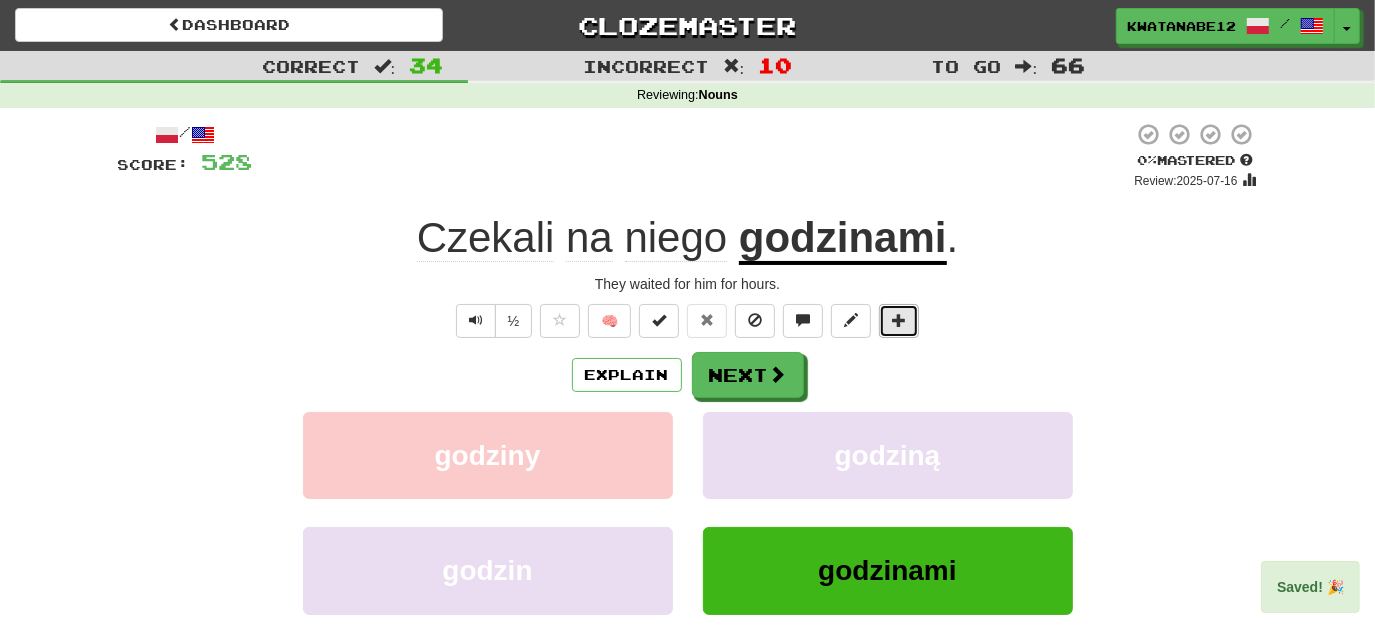 click at bounding box center (899, 320) 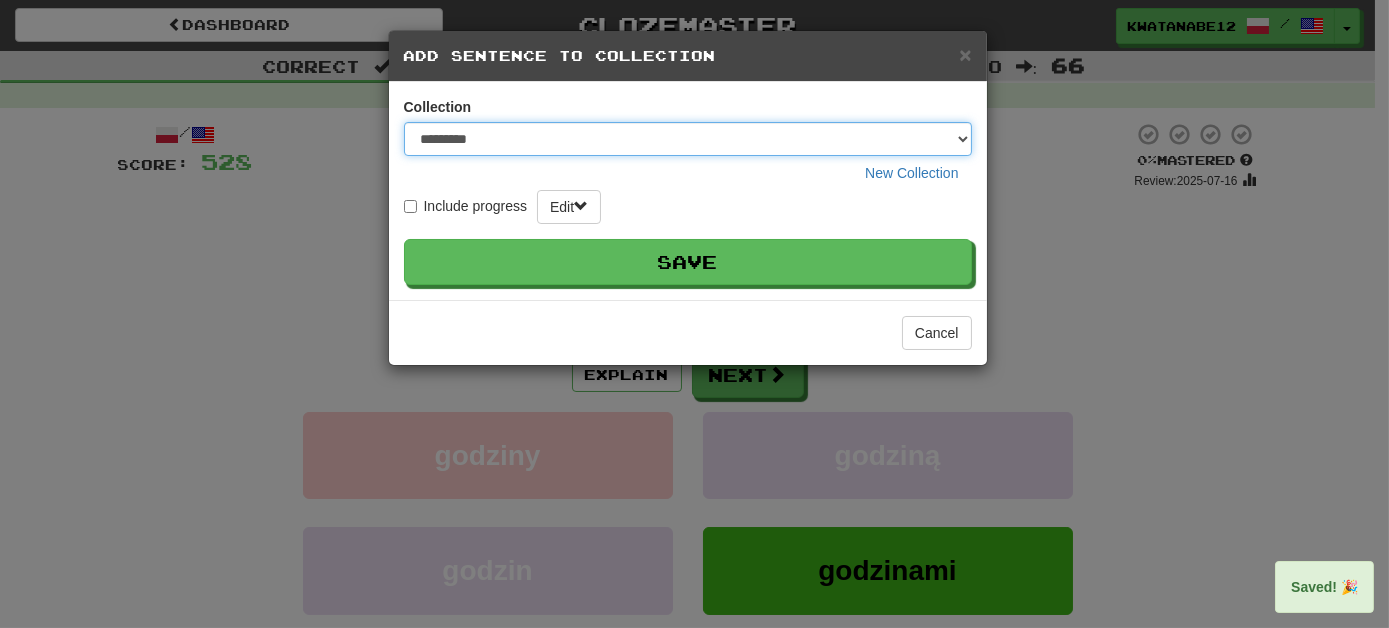 click on "********* ****** **** ******** *****" at bounding box center [688, 139] 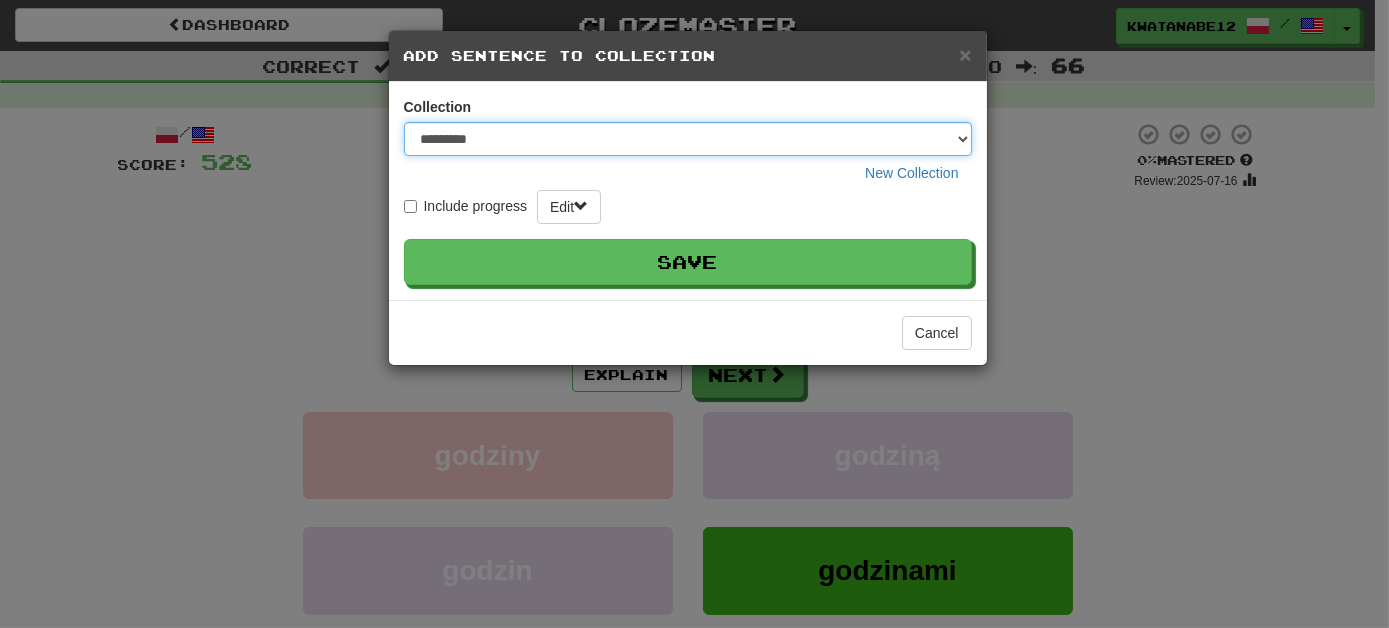 select on "*****" 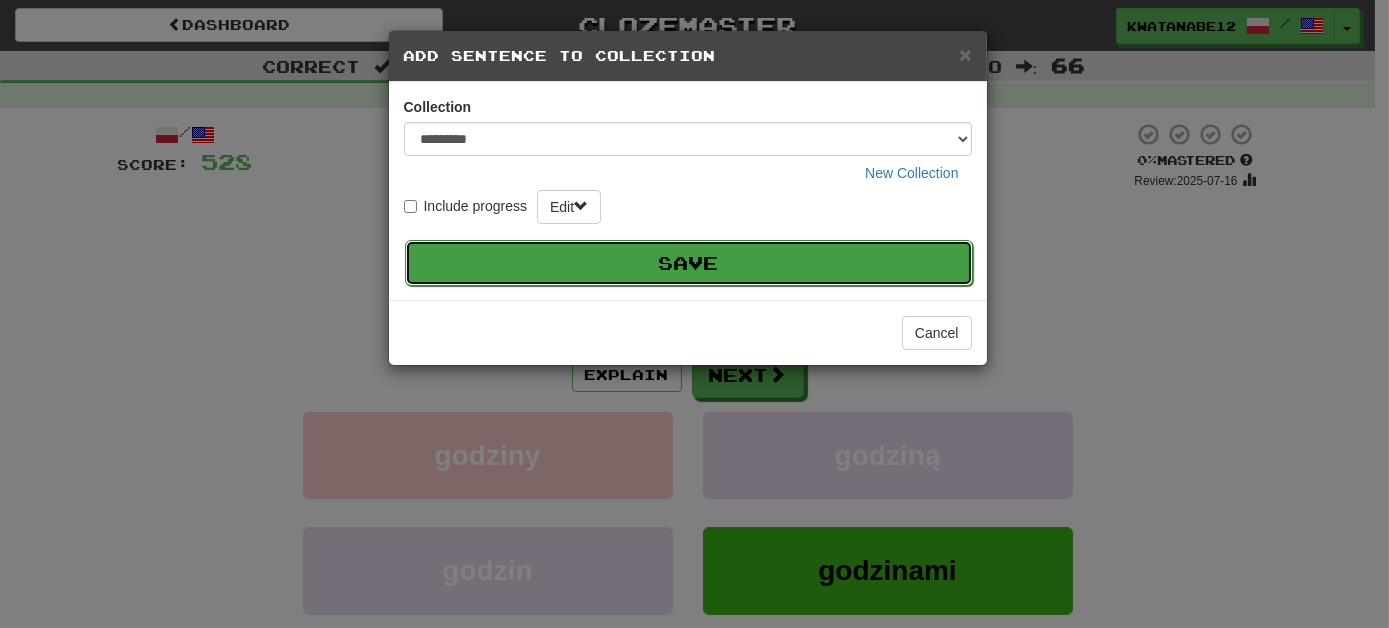 click on "Save" at bounding box center [689, 263] 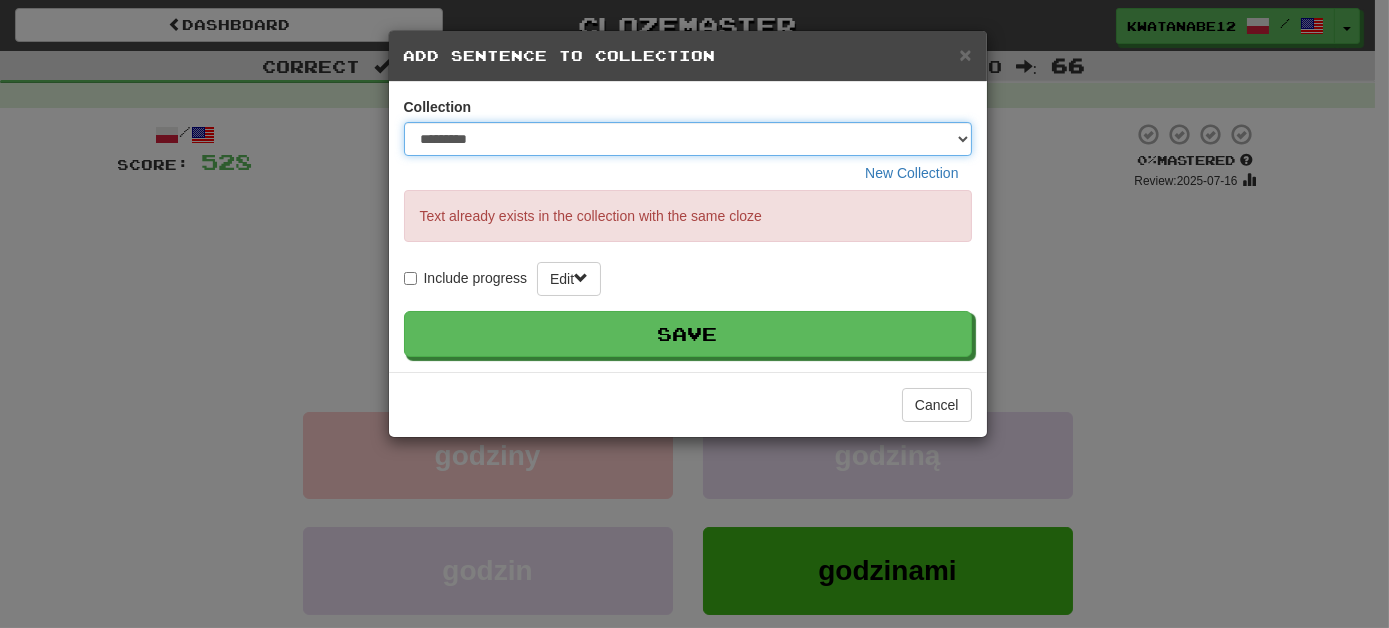 click on "********* ****** **** ******** *****" at bounding box center (688, 139) 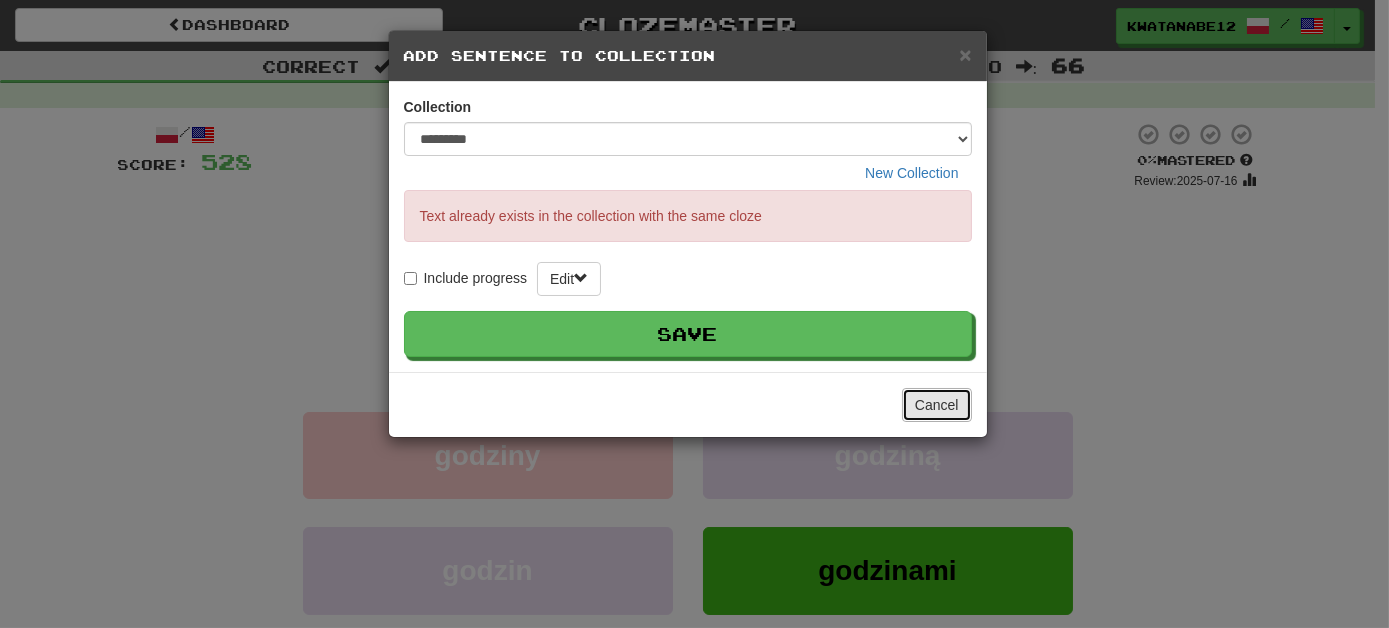 click on "Cancel" at bounding box center [937, 405] 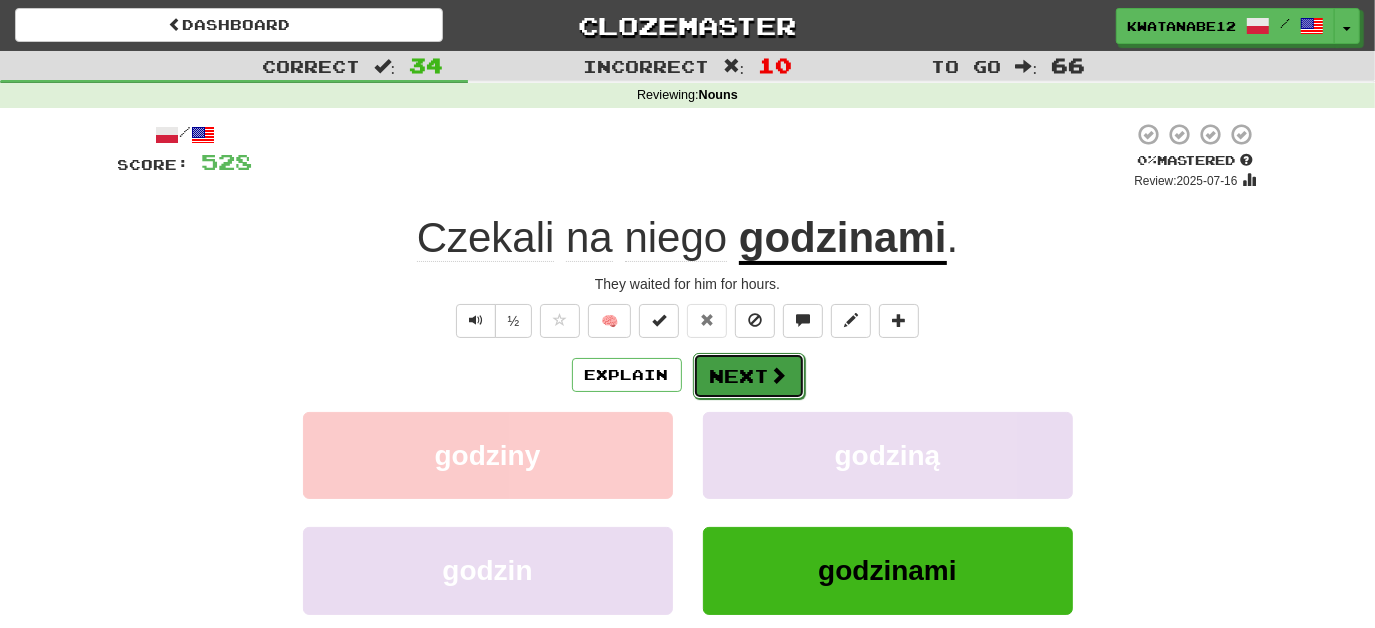click on "Next" at bounding box center (749, 376) 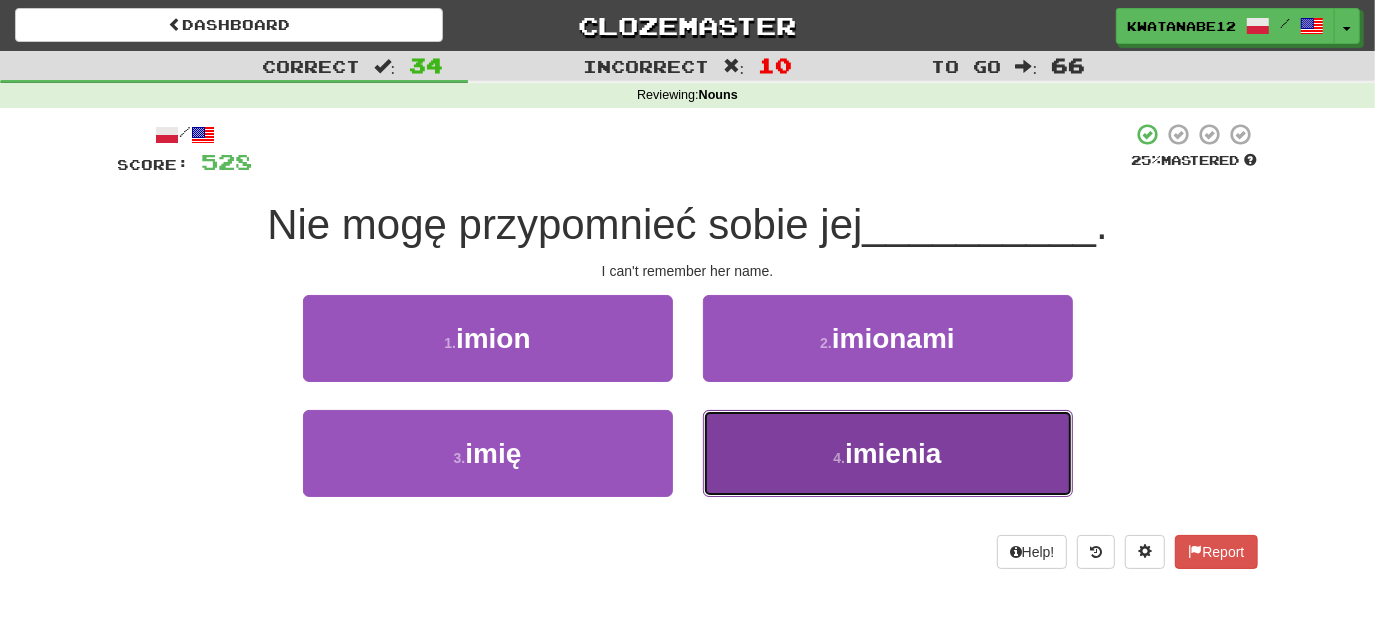 click on "4 .  imienia" at bounding box center (888, 453) 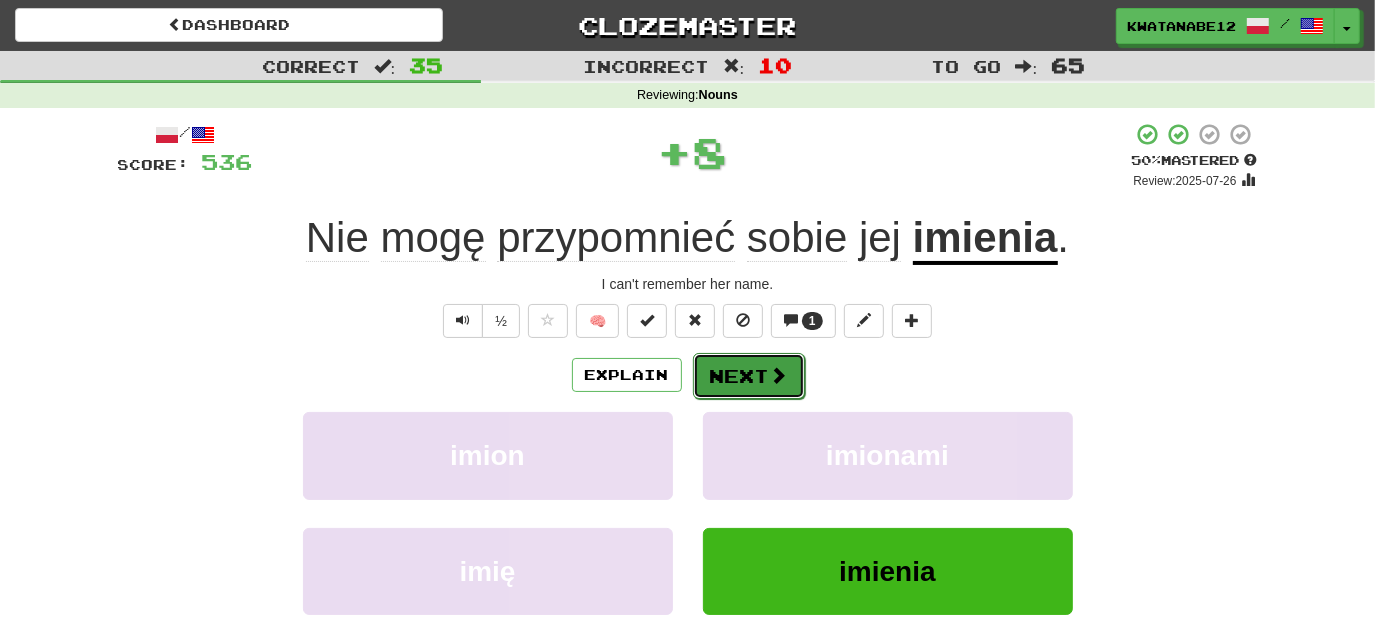 click on "Next" at bounding box center [749, 376] 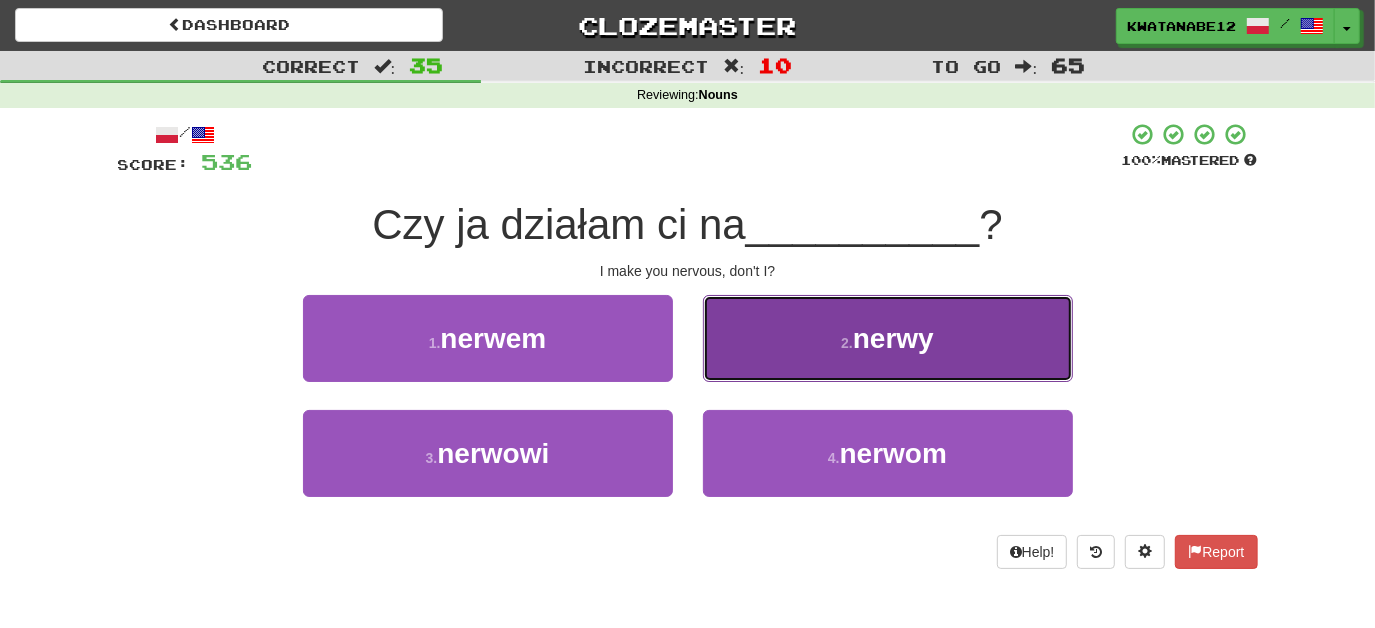click on "2 .  nerwy" at bounding box center (888, 338) 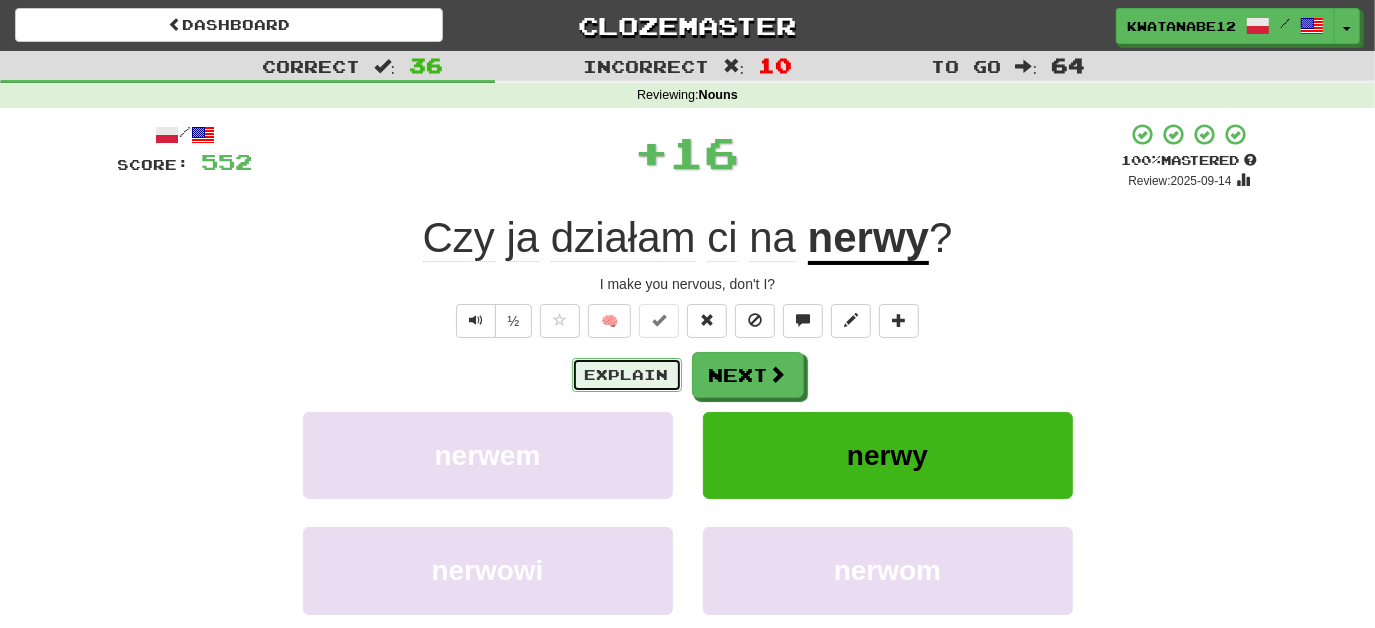 click on "Explain" at bounding box center (627, 375) 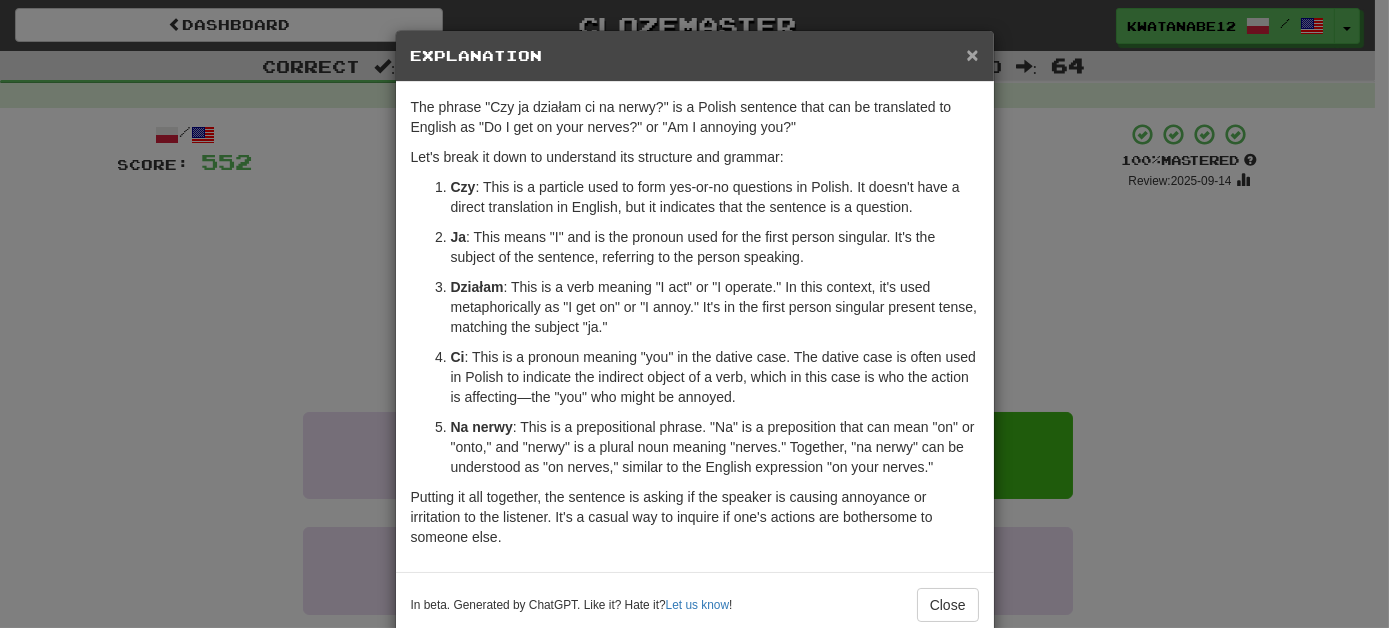 click on "×" at bounding box center (972, 54) 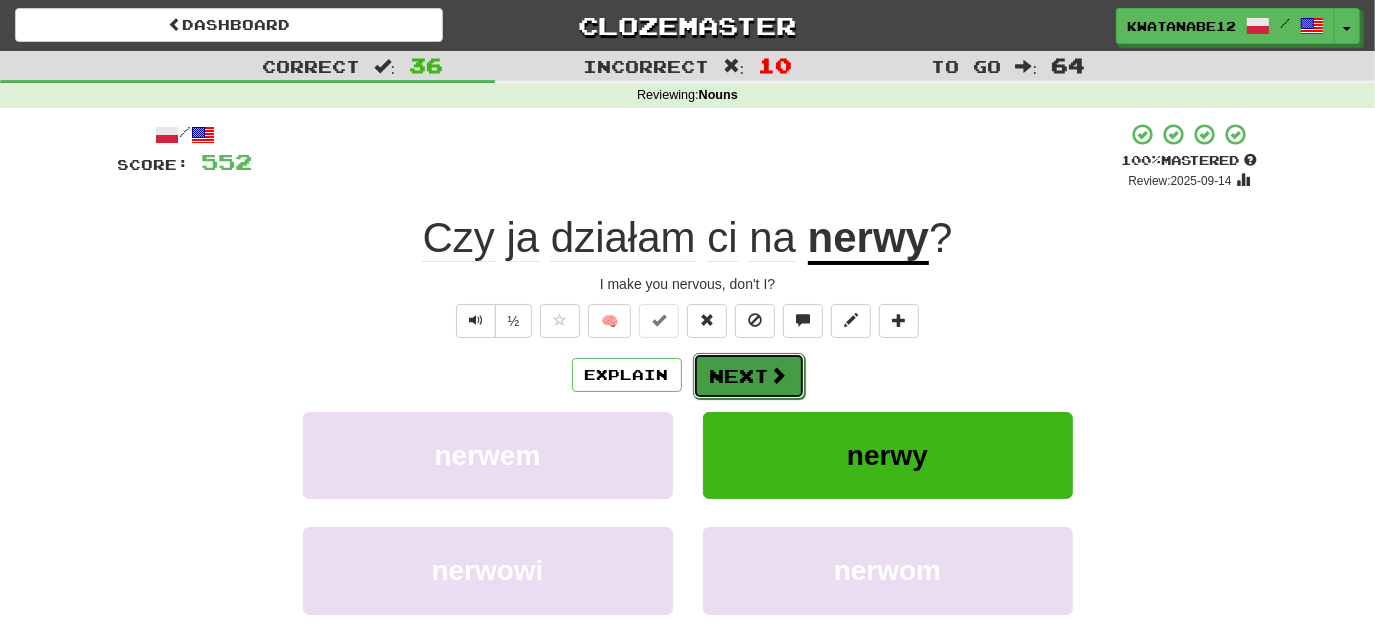 click on "Next" at bounding box center (749, 376) 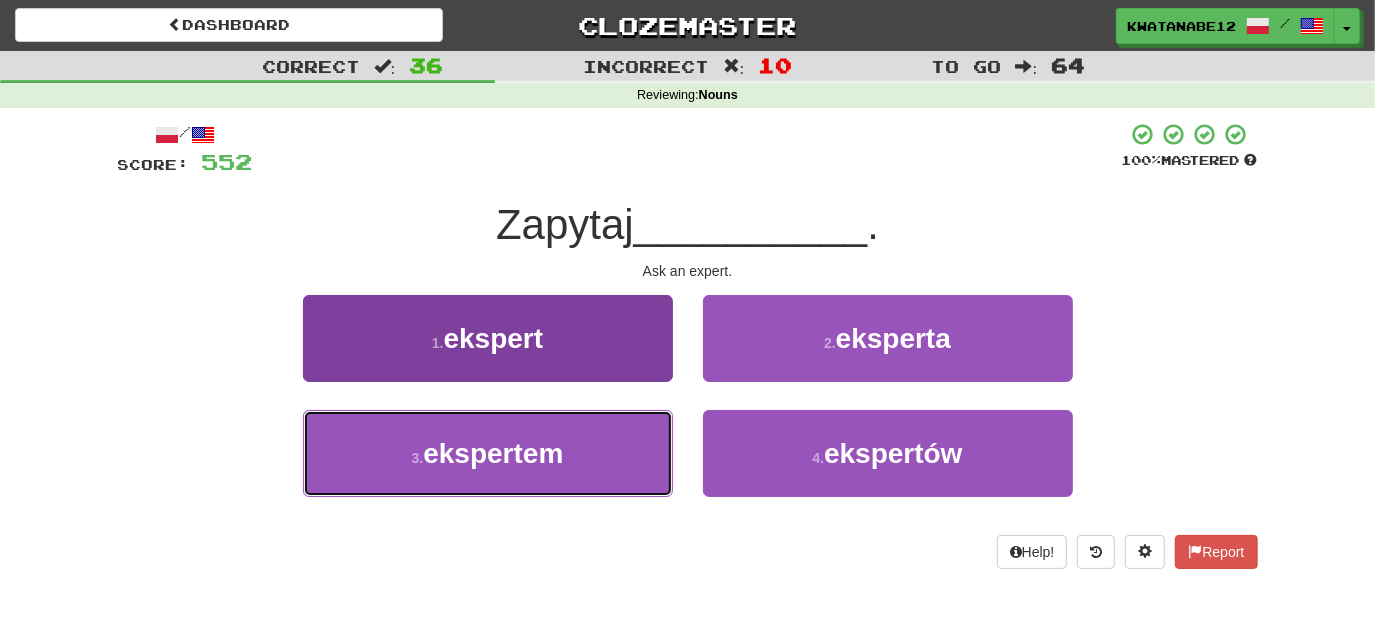 click on "3 .  ekspertem" at bounding box center [488, 453] 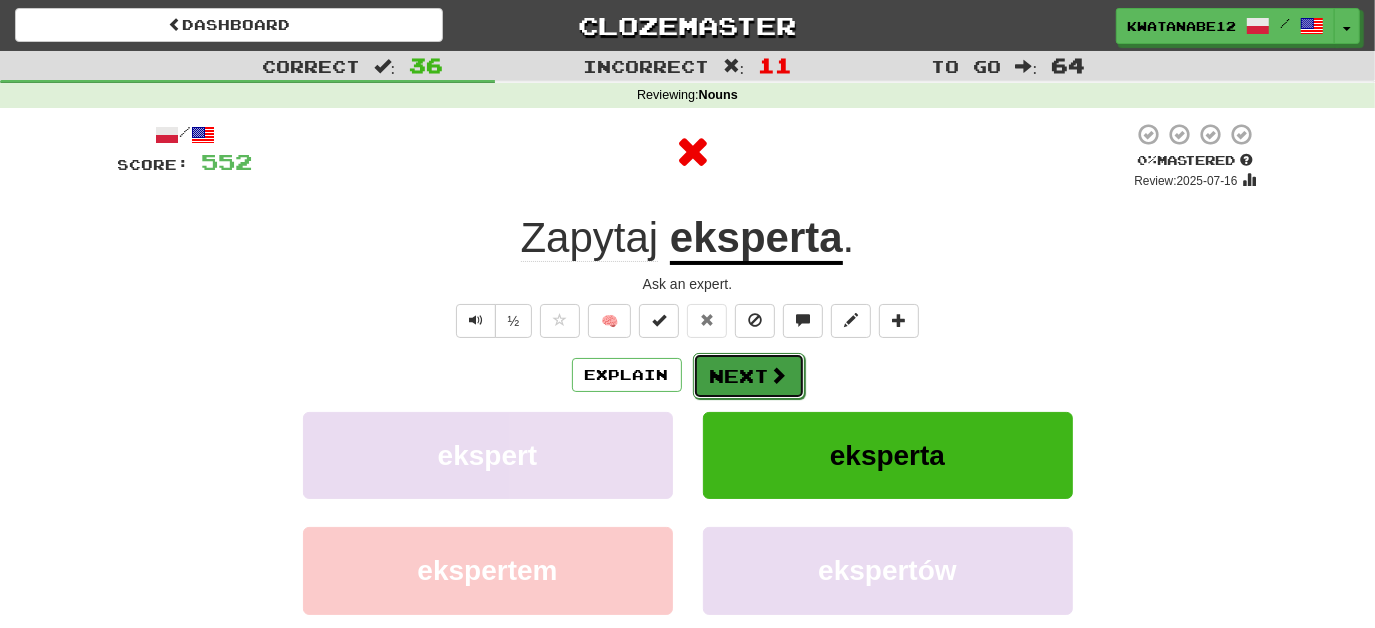 click on "Next" at bounding box center [749, 376] 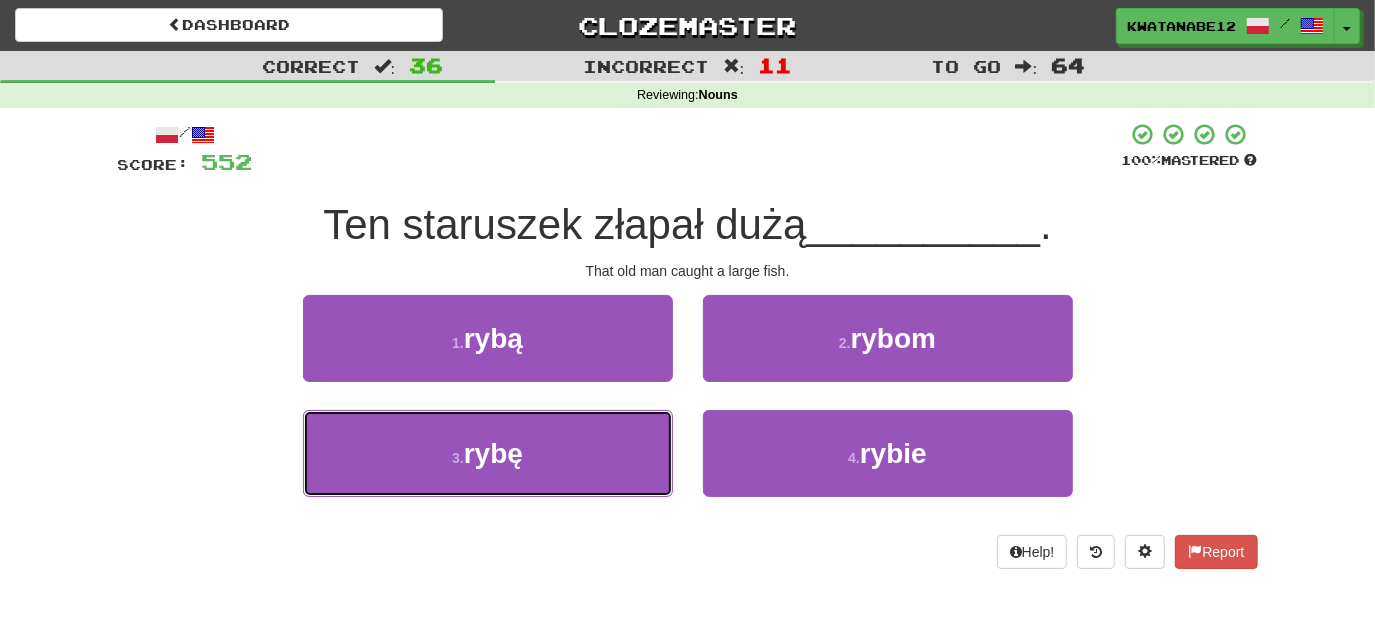 drag, startPoint x: 625, startPoint y: 442, endPoint x: 685, endPoint y: 399, distance: 73.817345 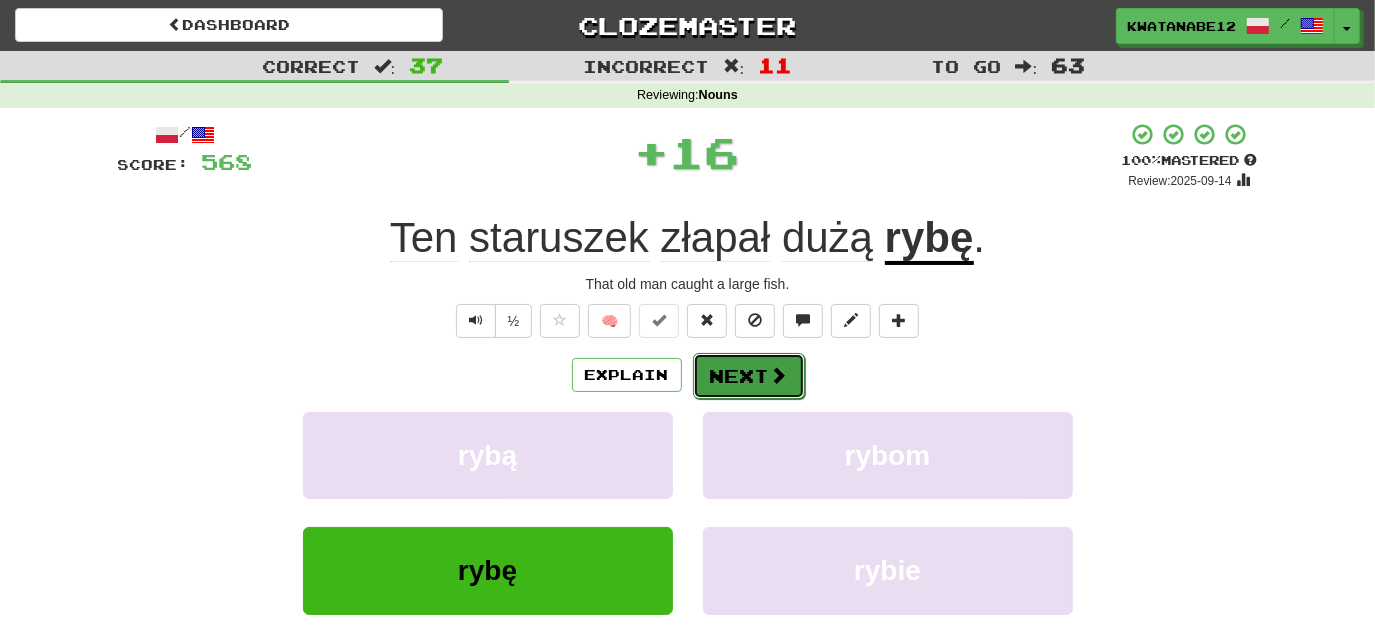 click on "Next" at bounding box center [749, 376] 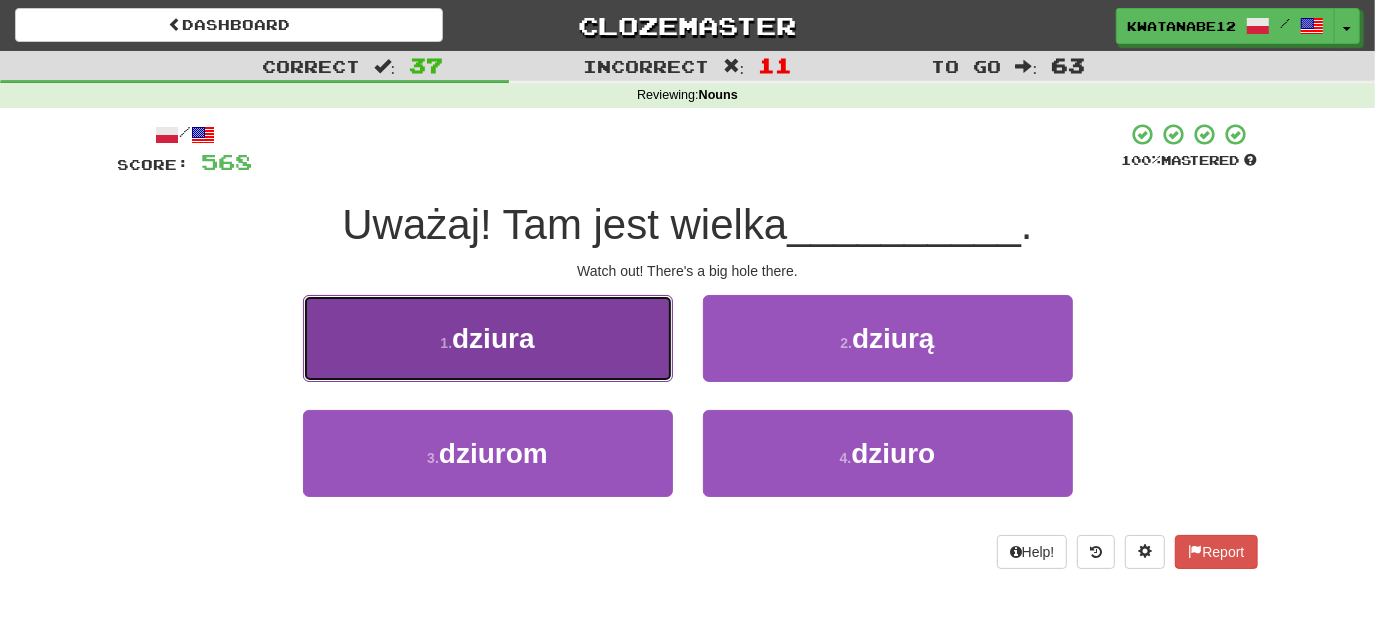 click on "1 .  dziura" at bounding box center [488, 338] 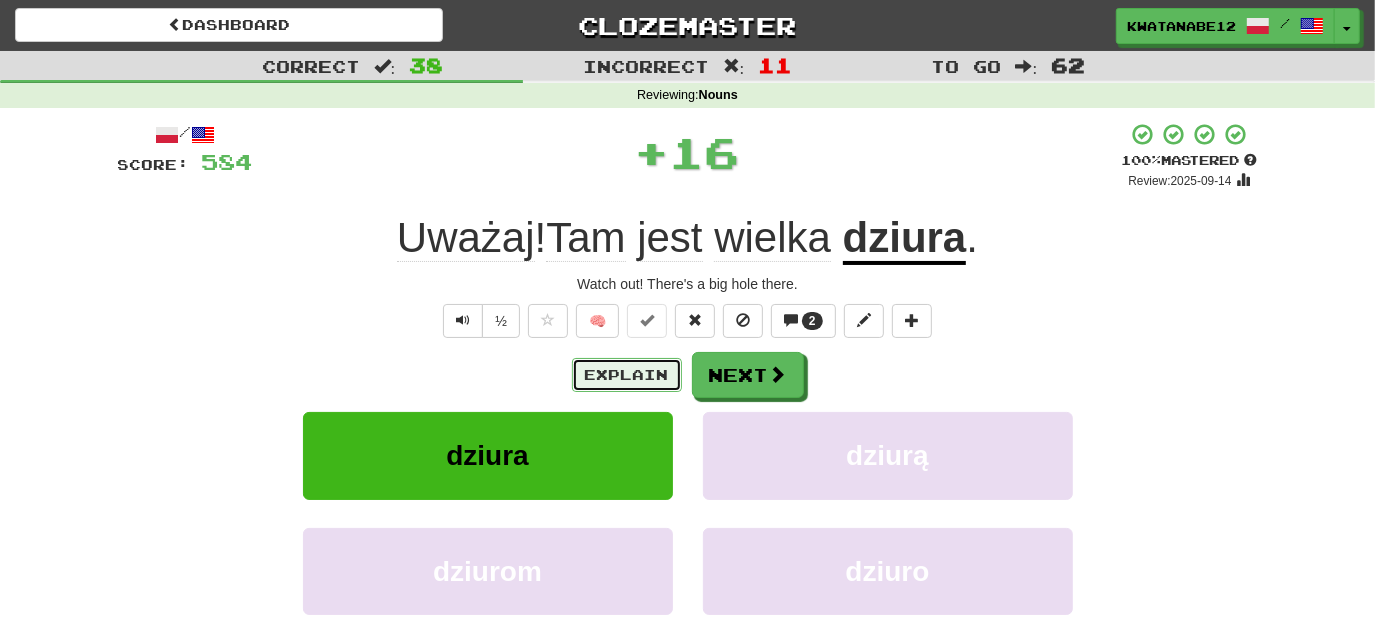 click on "Explain" at bounding box center (627, 375) 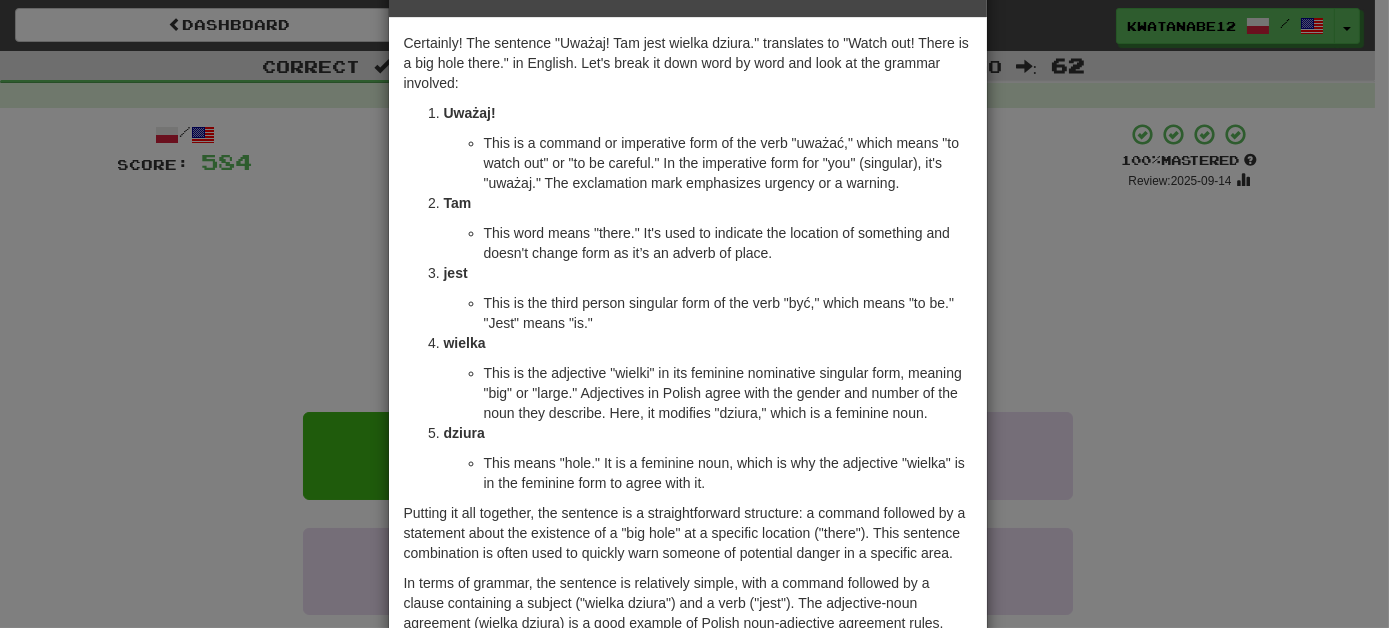 scroll, scrollTop: 0, scrollLeft: 0, axis: both 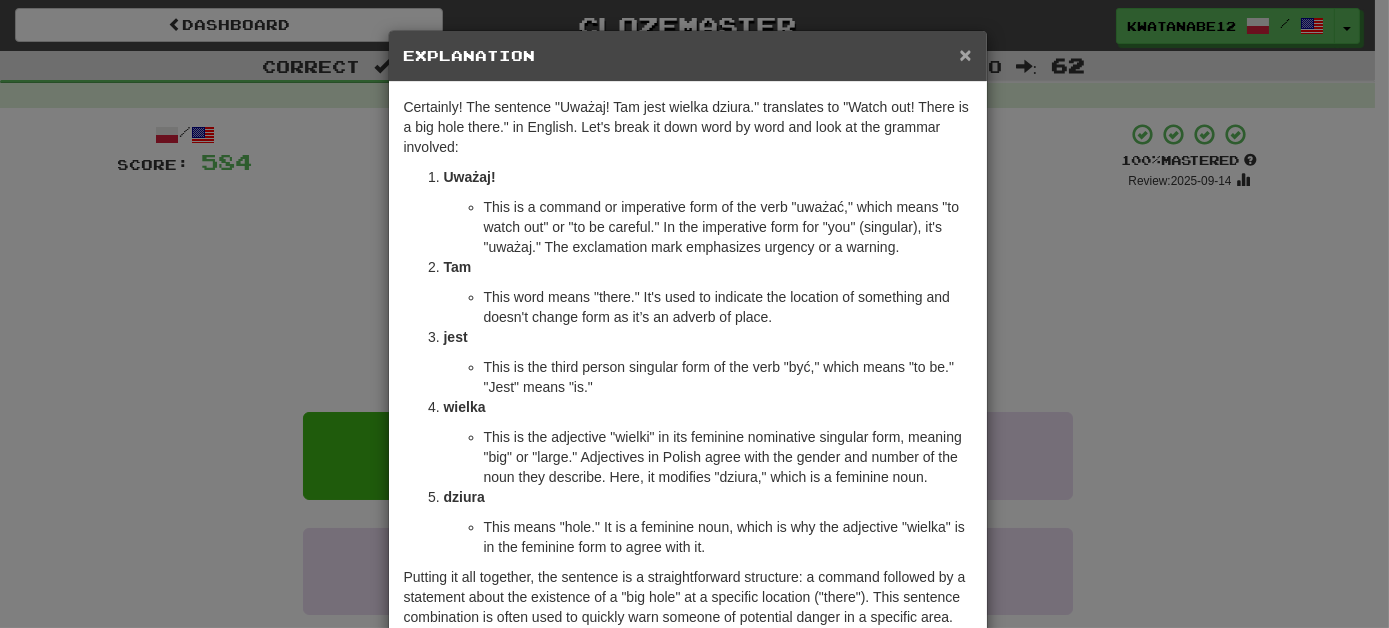 click on "×" at bounding box center [965, 54] 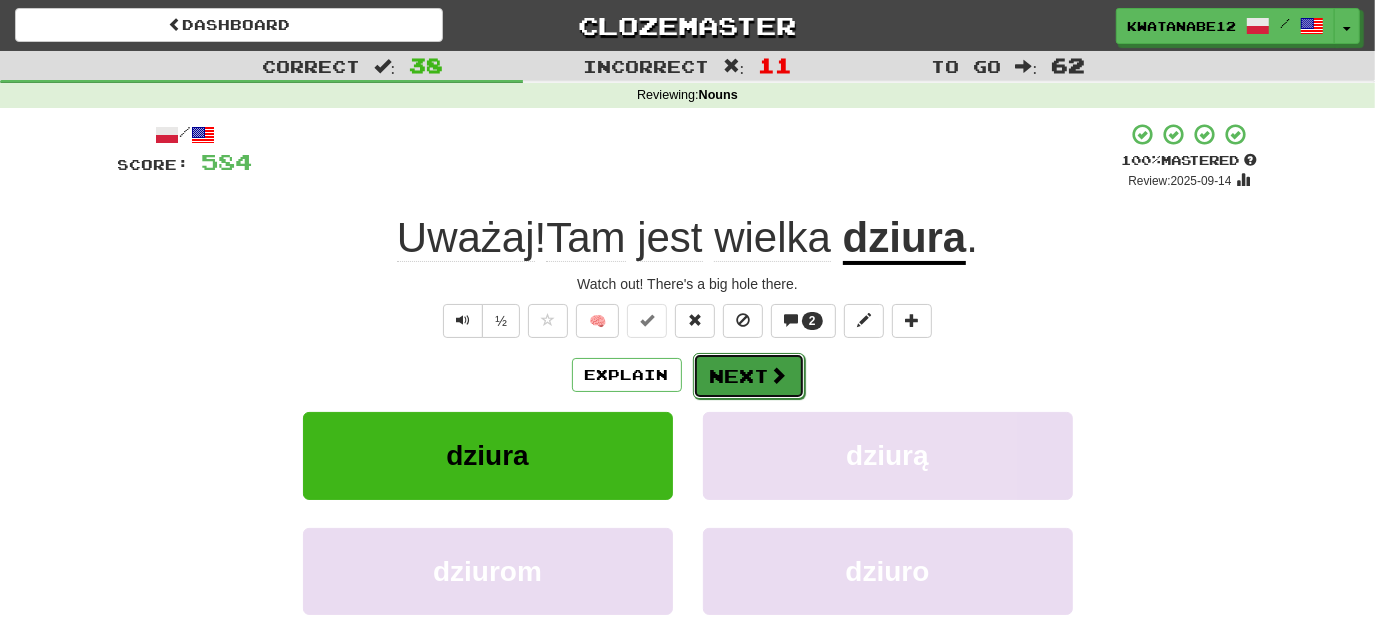 click on "Next" at bounding box center (749, 376) 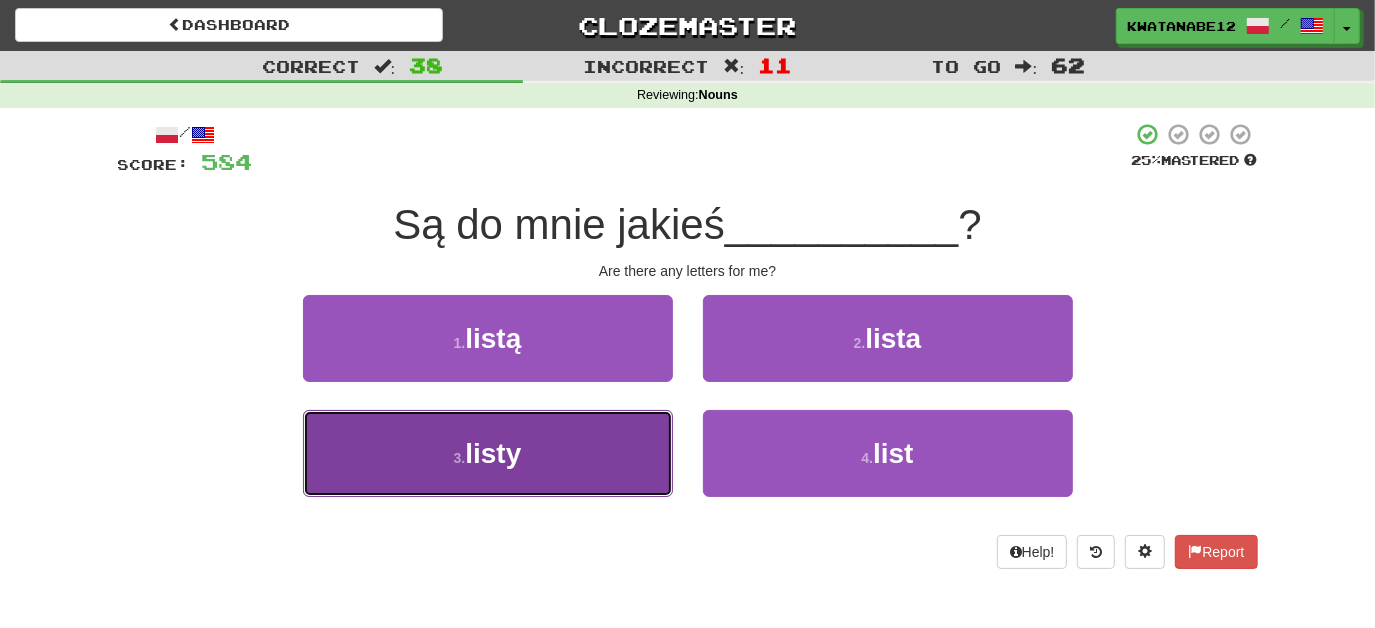 click on "3 .  listy" at bounding box center [488, 453] 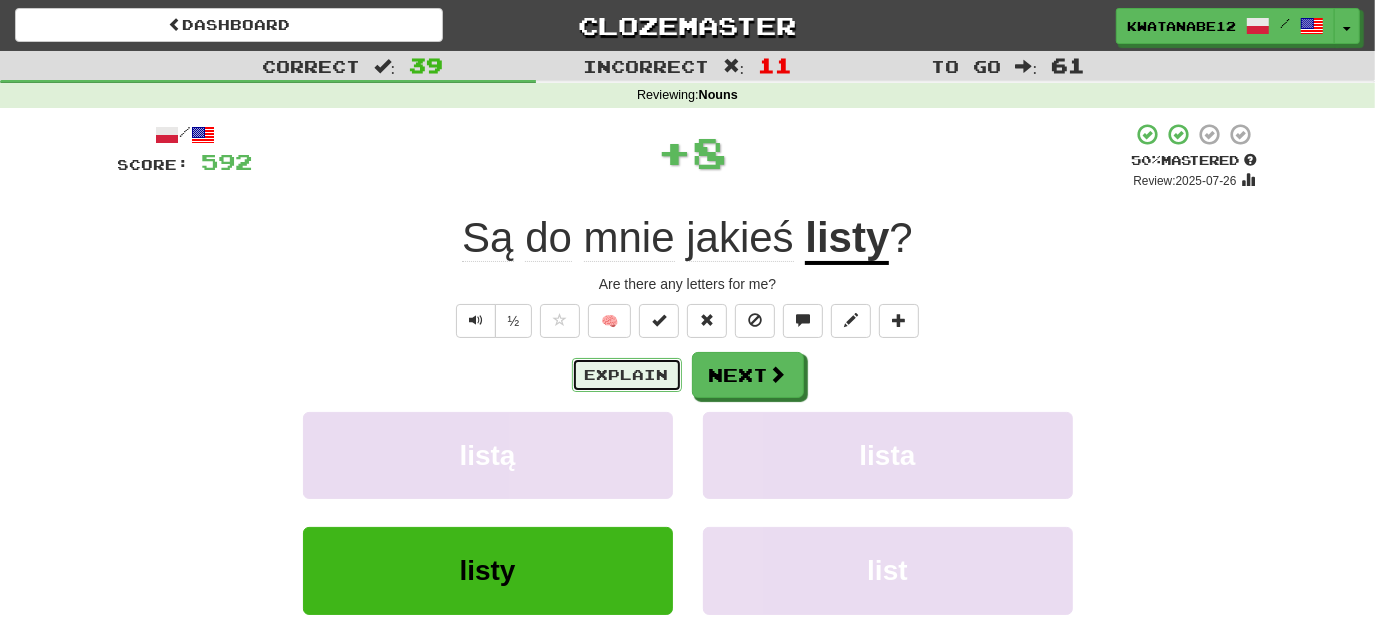 click on "Explain" at bounding box center (627, 375) 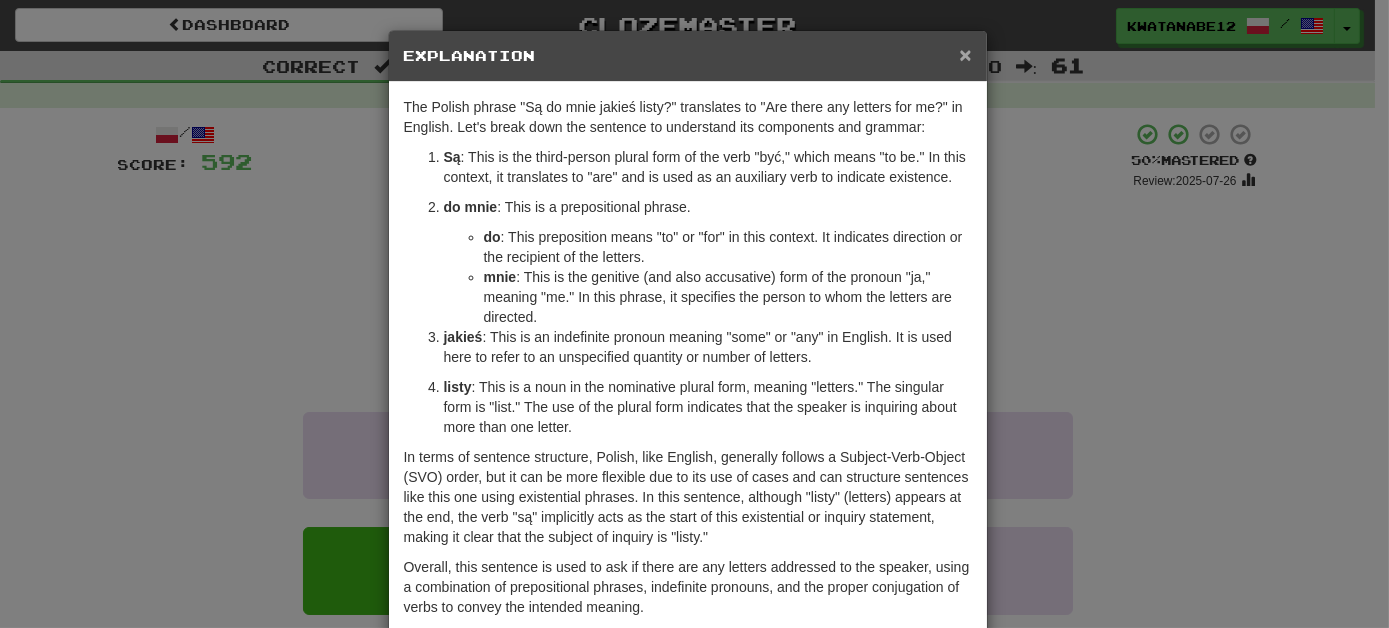 click on "×" at bounding box center (965, 54) 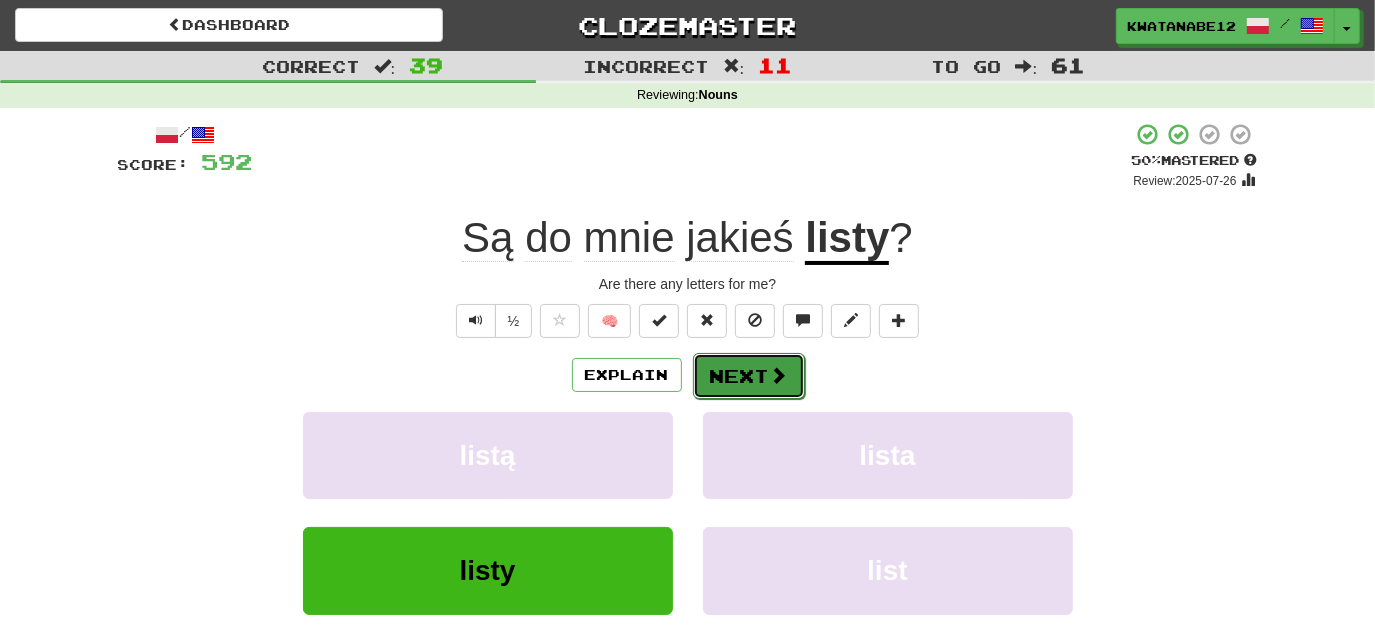 click at bounding box center (779, 375) 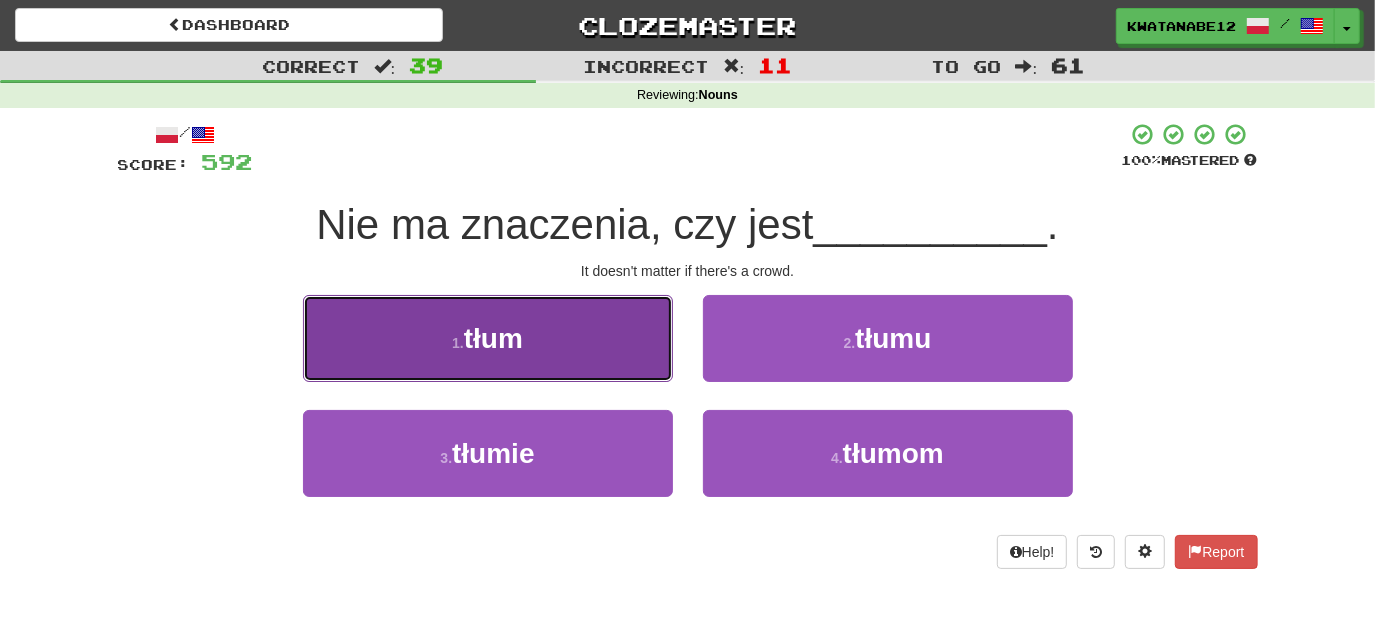 click on "1 .  tłum" at bounding box center [488, 338] 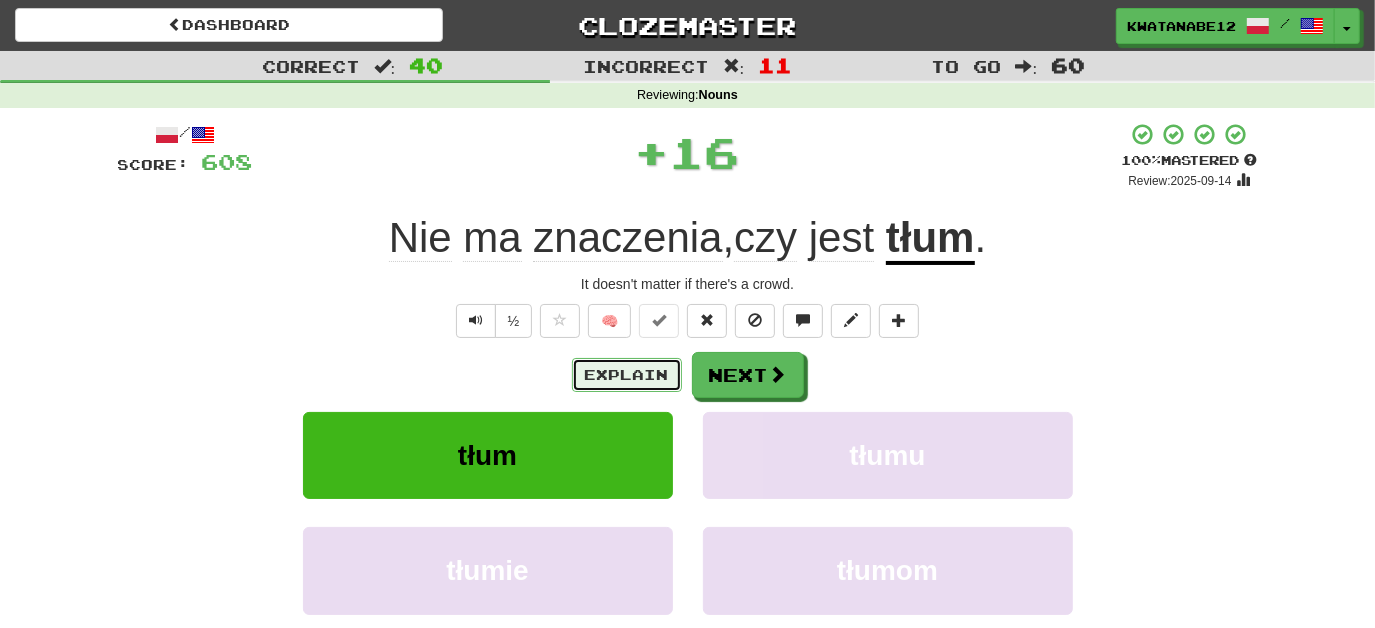 click on "Explain" at bounding box center (627, 375) 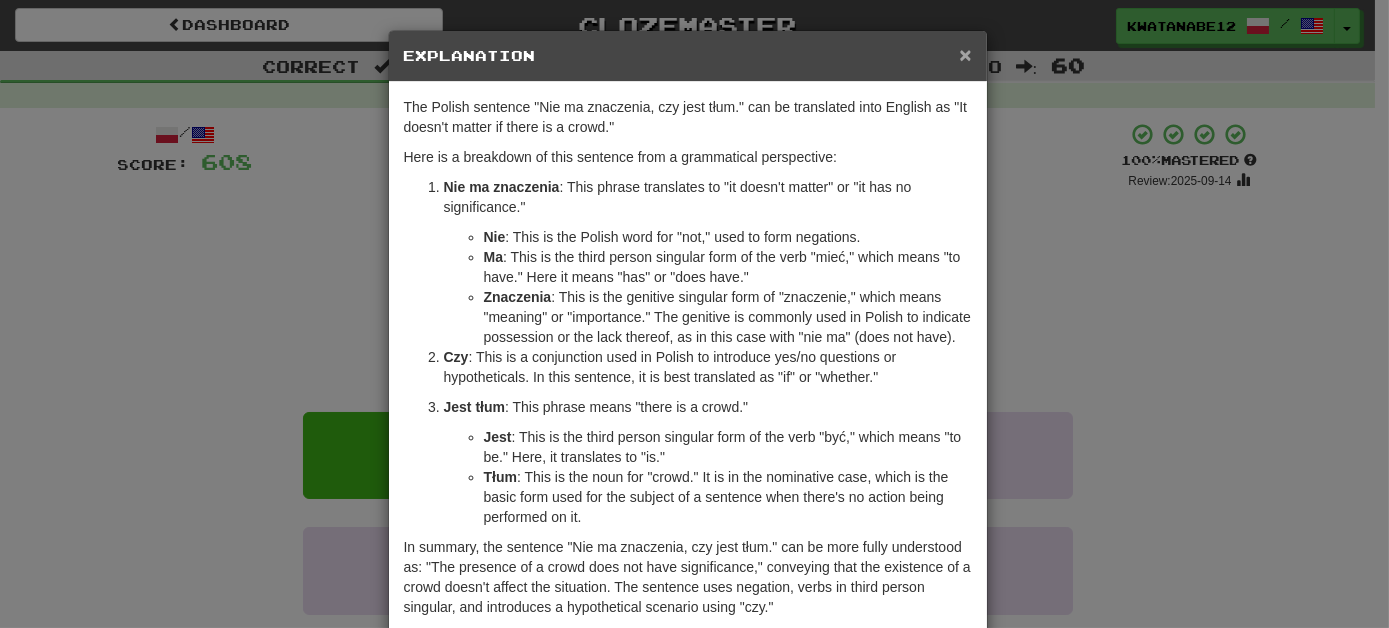 click on "×" at bounding box center (965, 54) 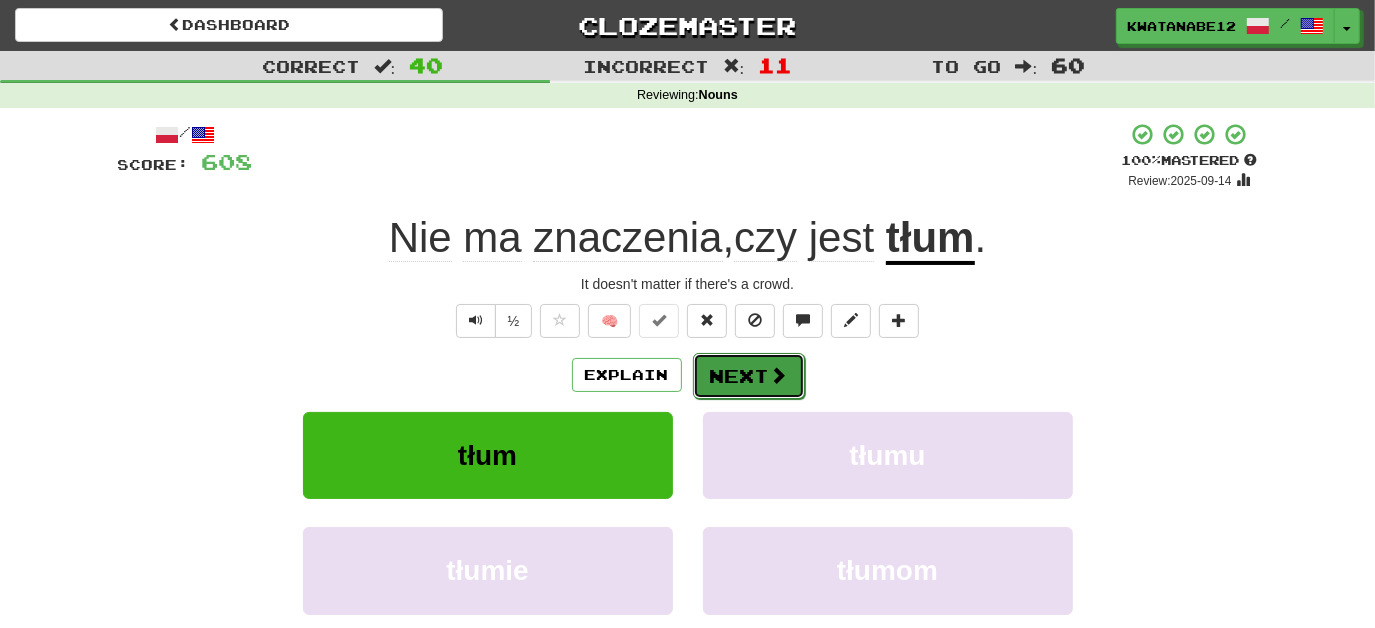 click on "Next" at bounding box center [749, 376] 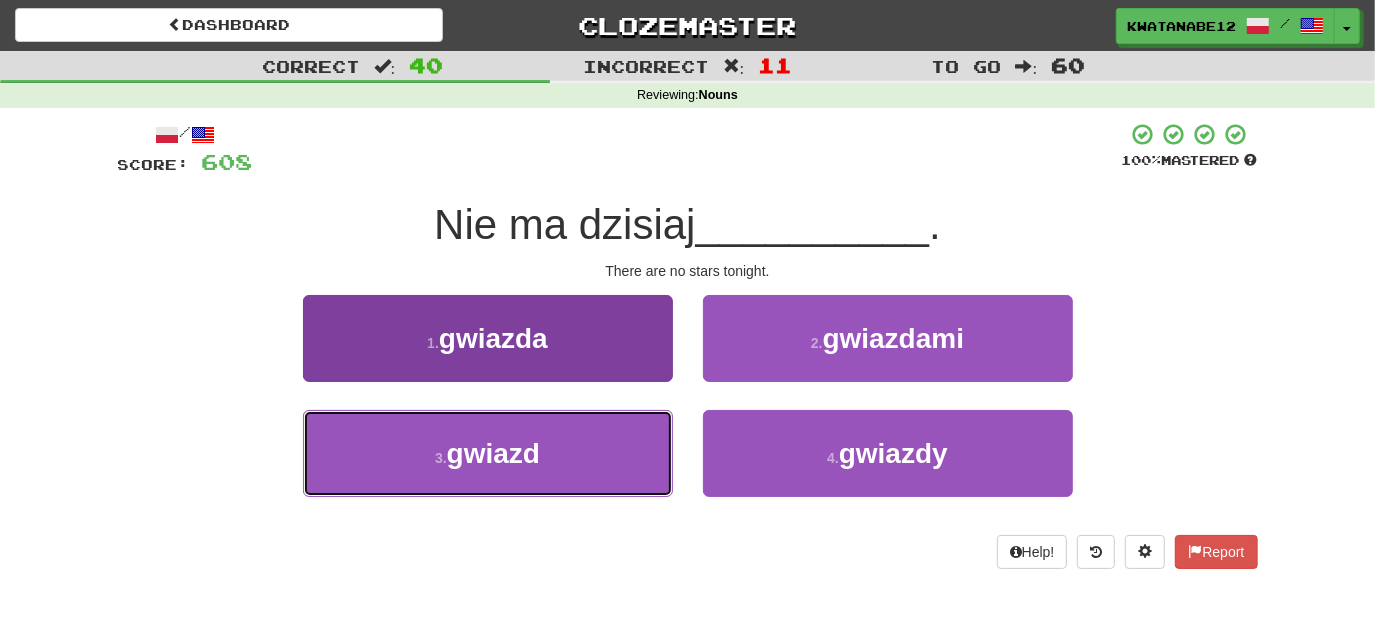 click on "3 .  gwiazd" at bounding box center [488, 453] 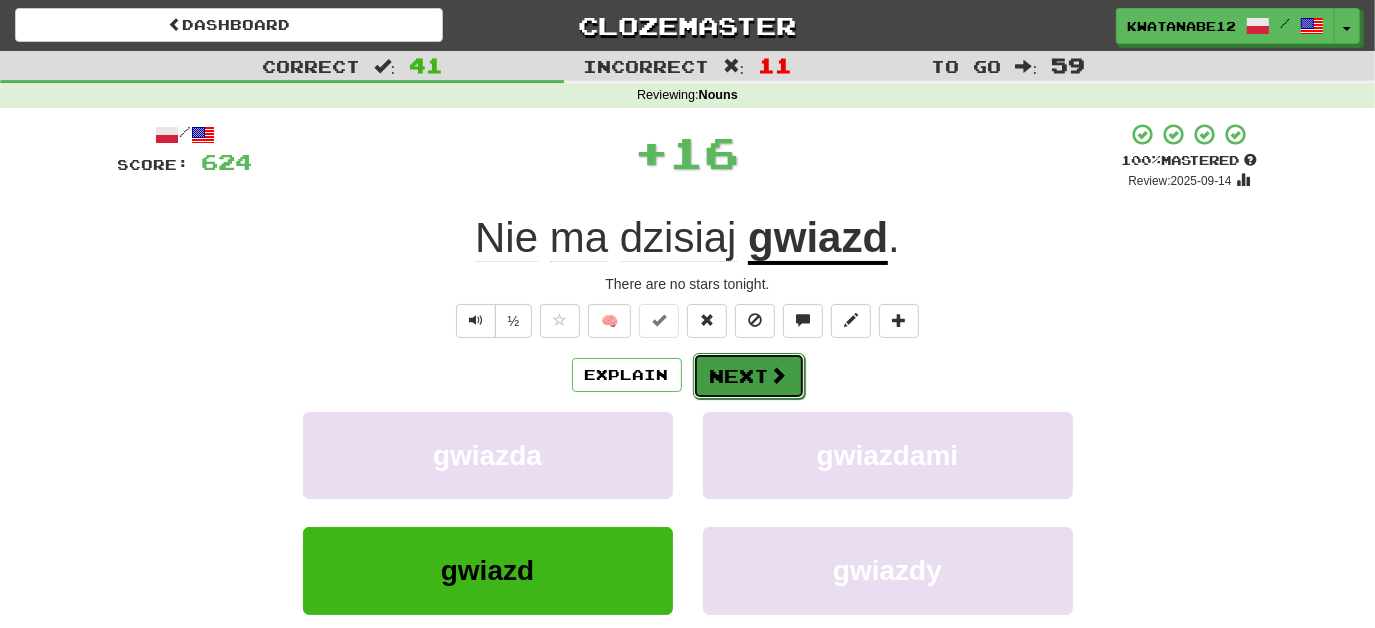 click on "Next" at bounding box center (749, 376) 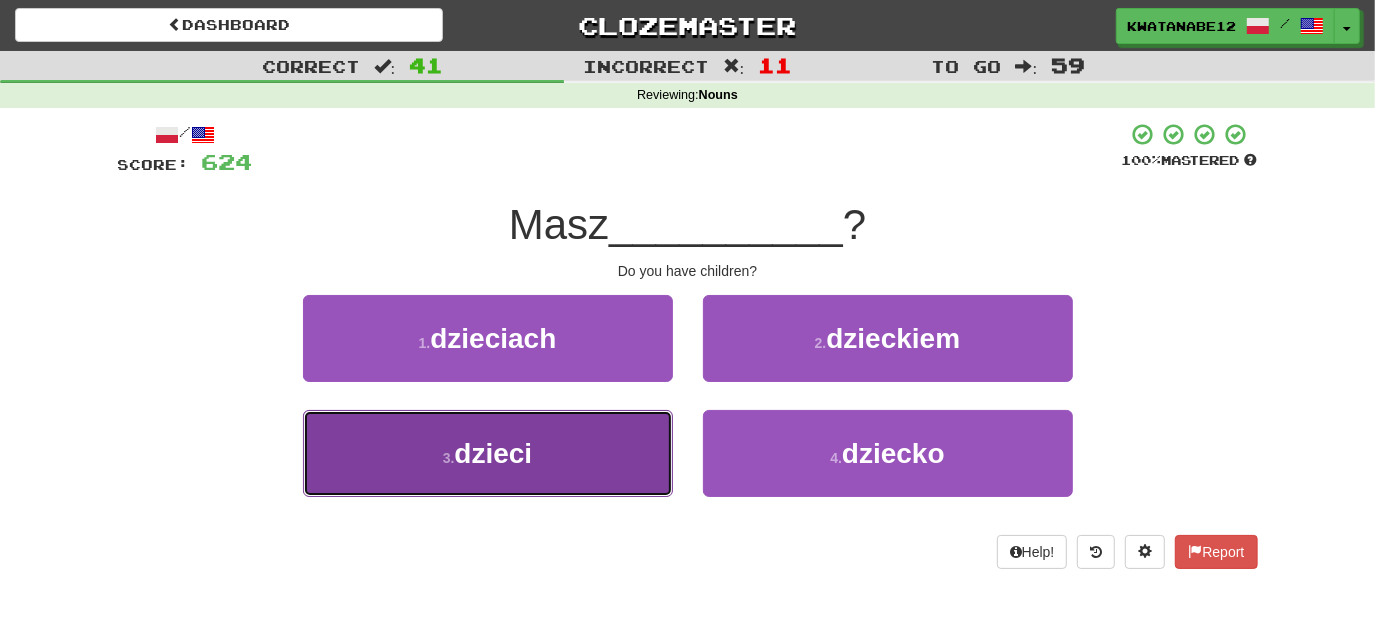click on "3 .  dzieci" at bounding box center (488, 453) 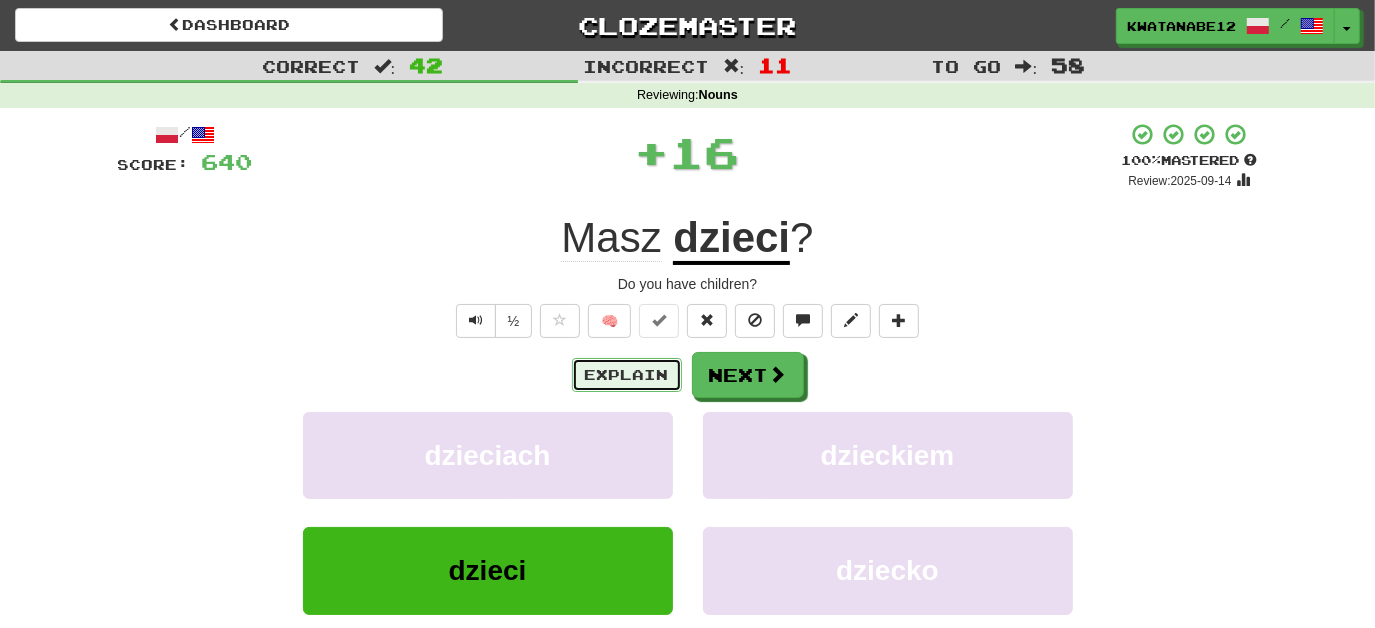 click on "Explain" at bounding box center [627, 375] 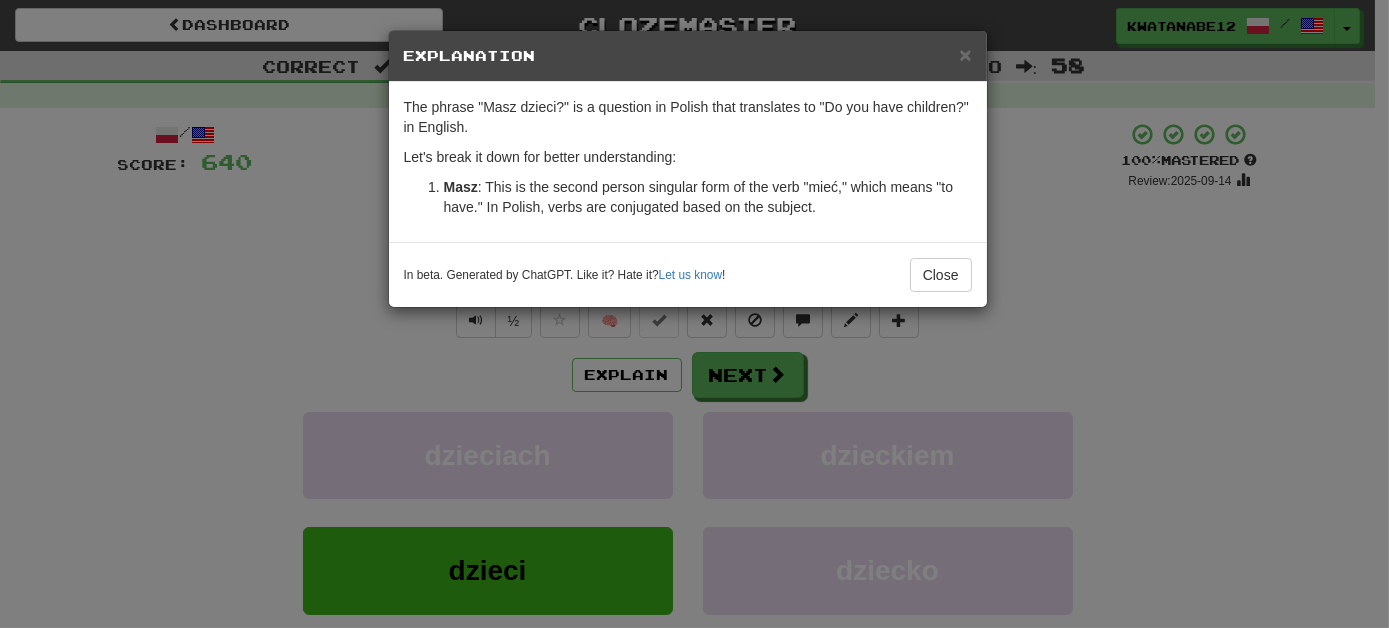 click on "× Explanation The phrase "Masz dzieci?" is a question in Polish that translates to "Do you have children?" in English.
Let's break it down for better understanding:
Masz : This is the second person singular form of the verb "mieć," which means "to have." In Polish, verbs are conjugated based on the subject.
In beta. Generated by ChatGPT. Like it? Hate it?  Let us know ! Close" at bounding box center (694, 314) 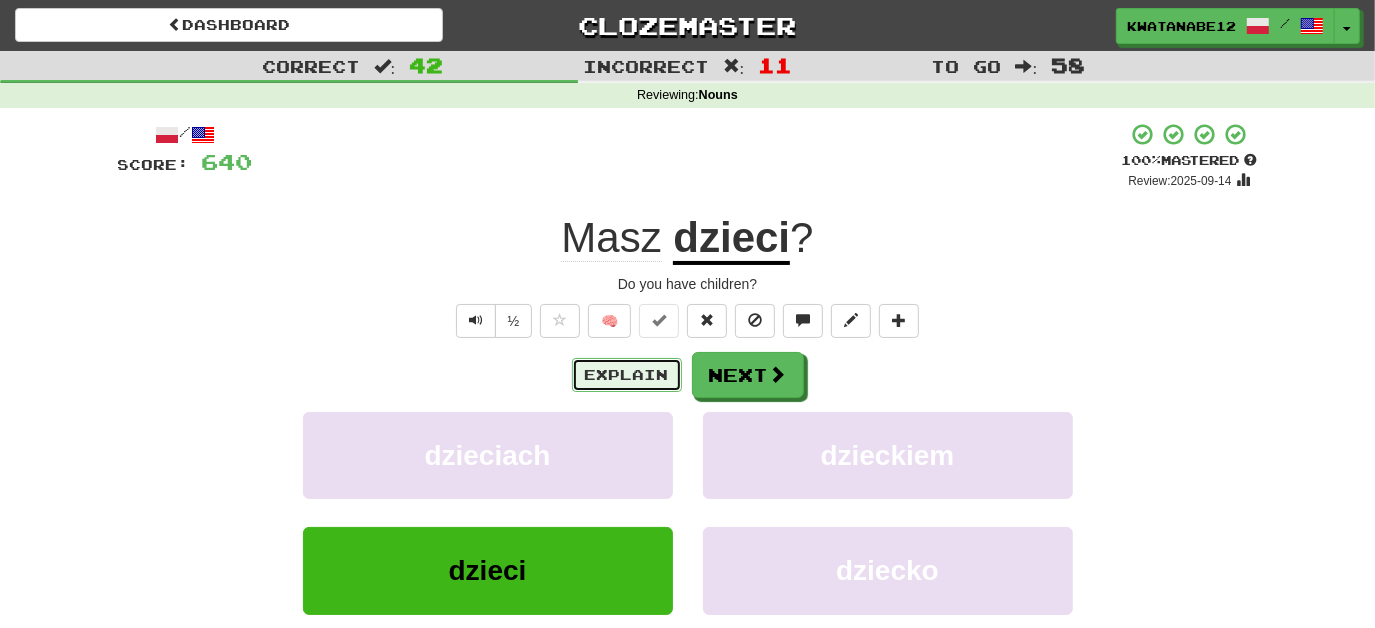 click on "Explain" at bounding box center (627, 375) 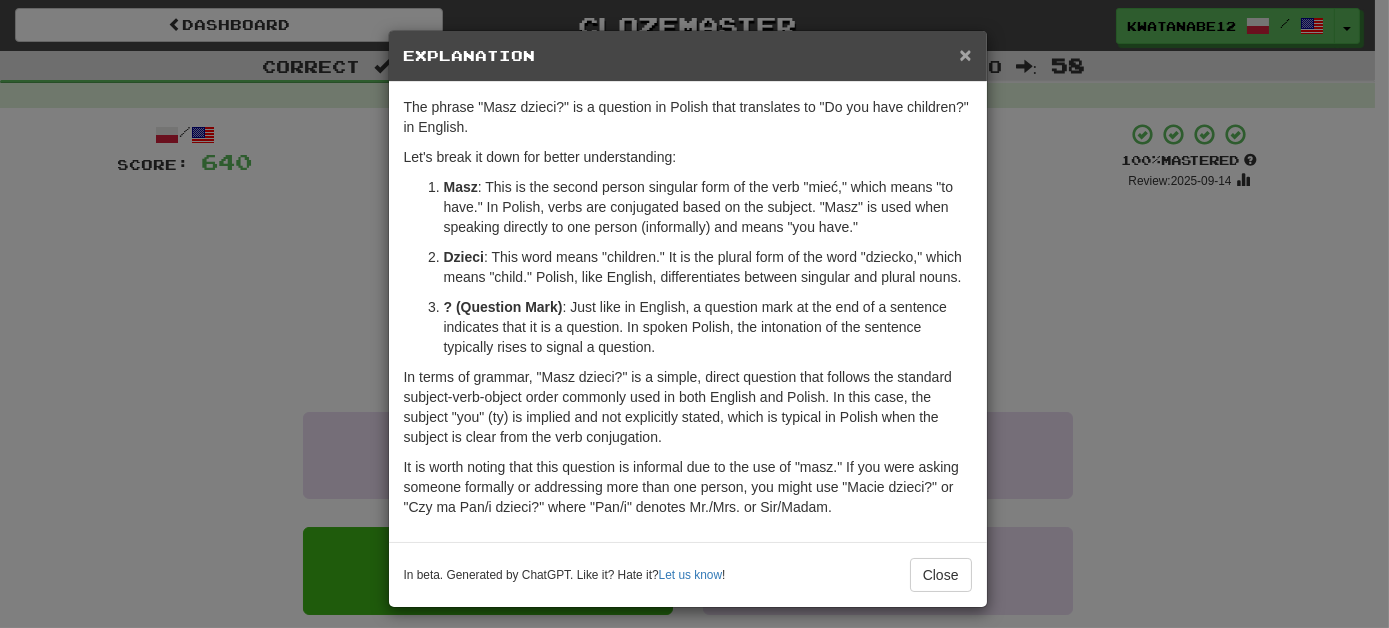 drag, startPoint x: 961, startPoint y: 53, endPoint x: 780, endPoint y: 210, distance: 239.60384 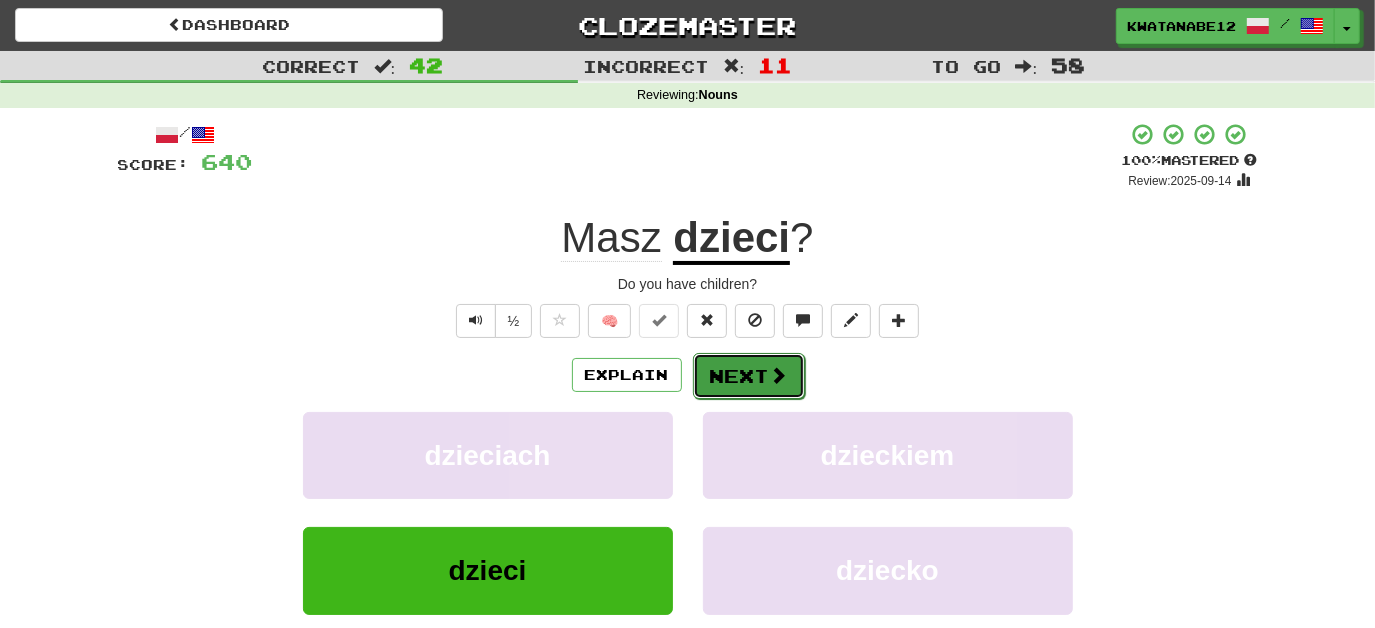 click on "Next" at bounding box center [749, 376] 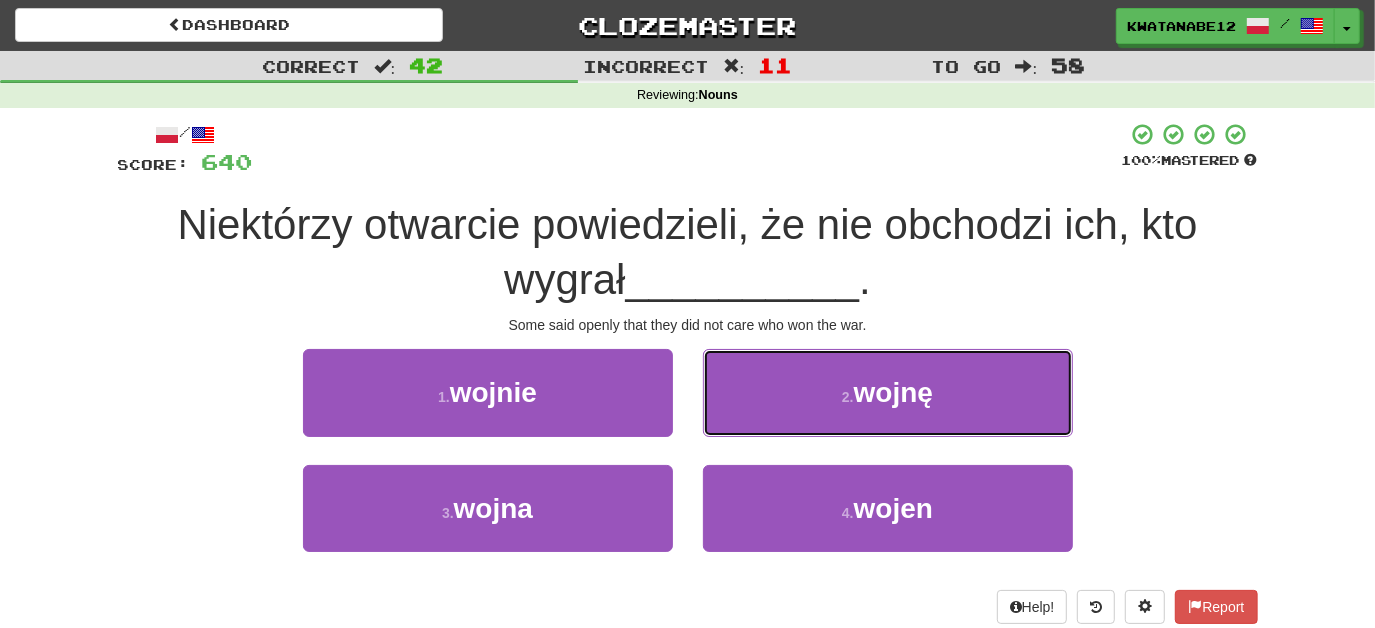 click on "2 .  wojnę" at bounding box center [888, 392] 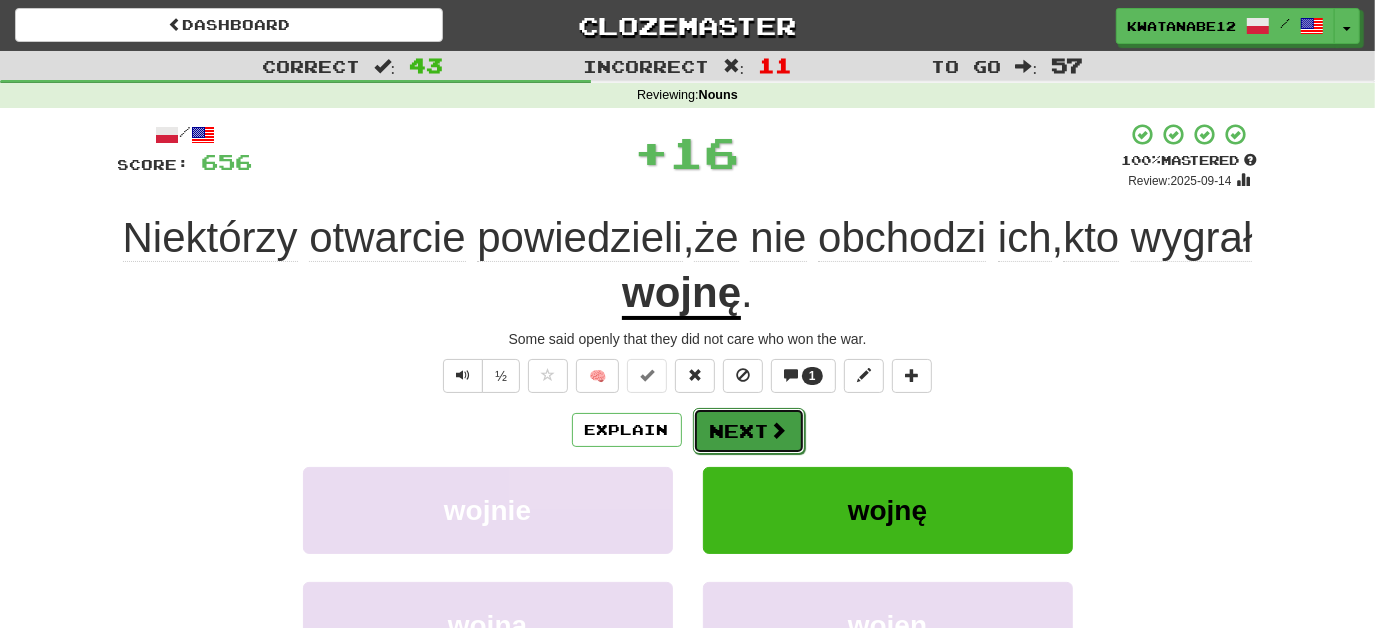 click on "Next" at bounding box center (749, 431) 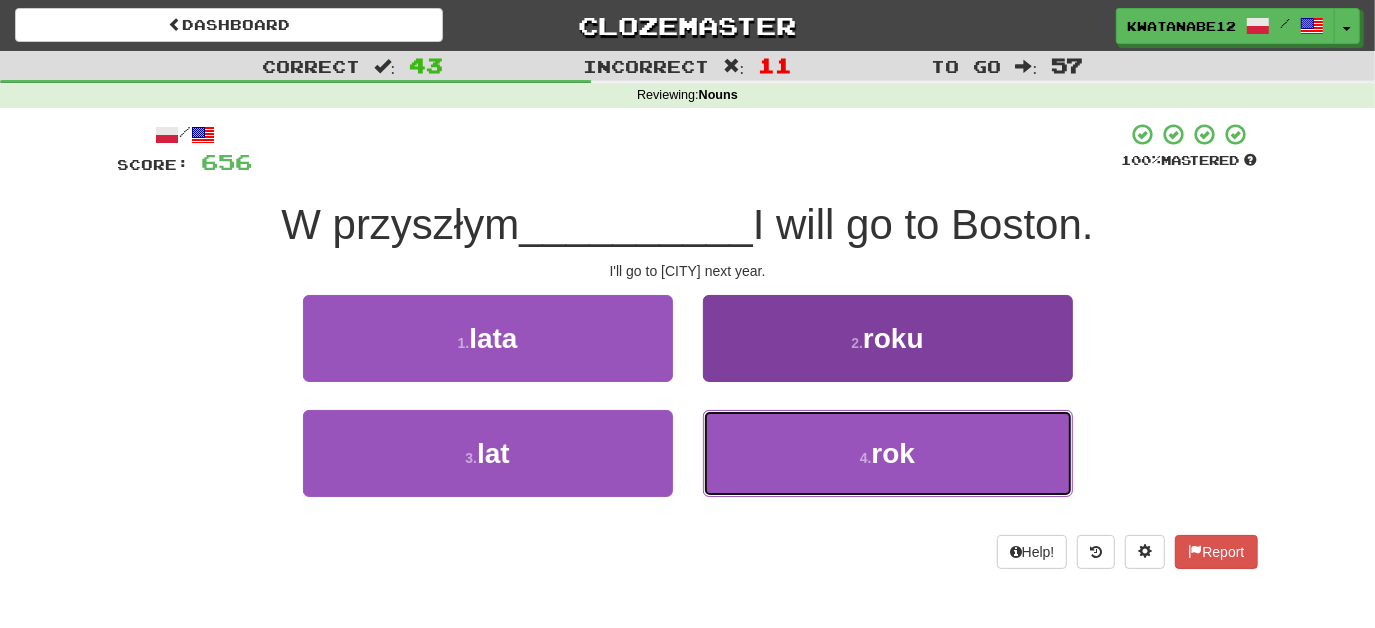 drag, startPoint x: 784, startPoint y: 450, endPoint x: 784, endPoint y: 438, distance: 12 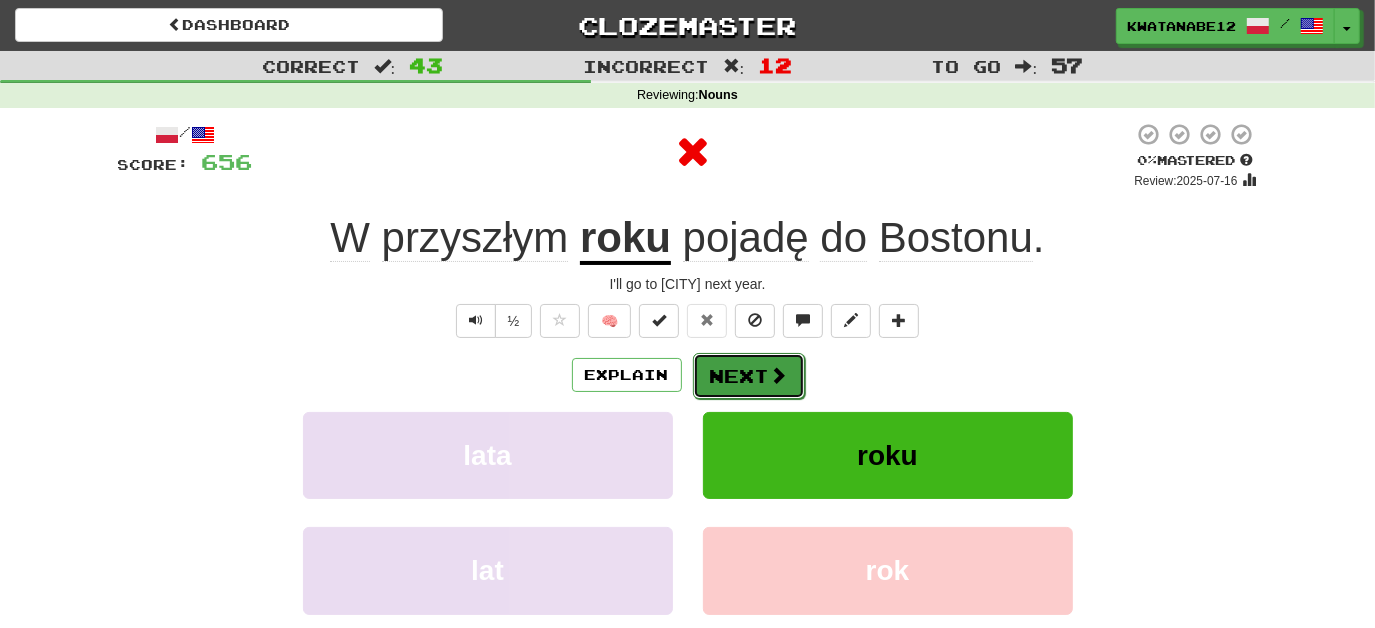 click on "Next" at bounding box center [749, 376] 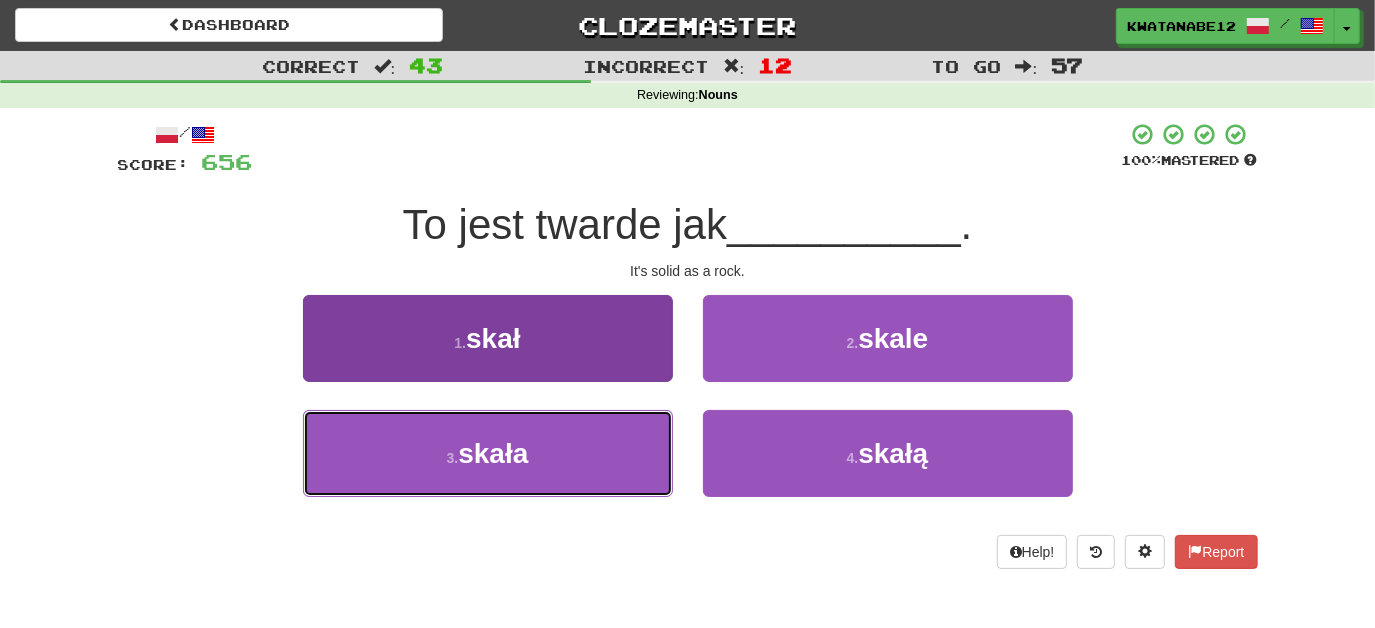 drag, startPoint x: 602, startPoint y: 442, endPoint x: 618, endPoint y: 441, distance: 16.03122 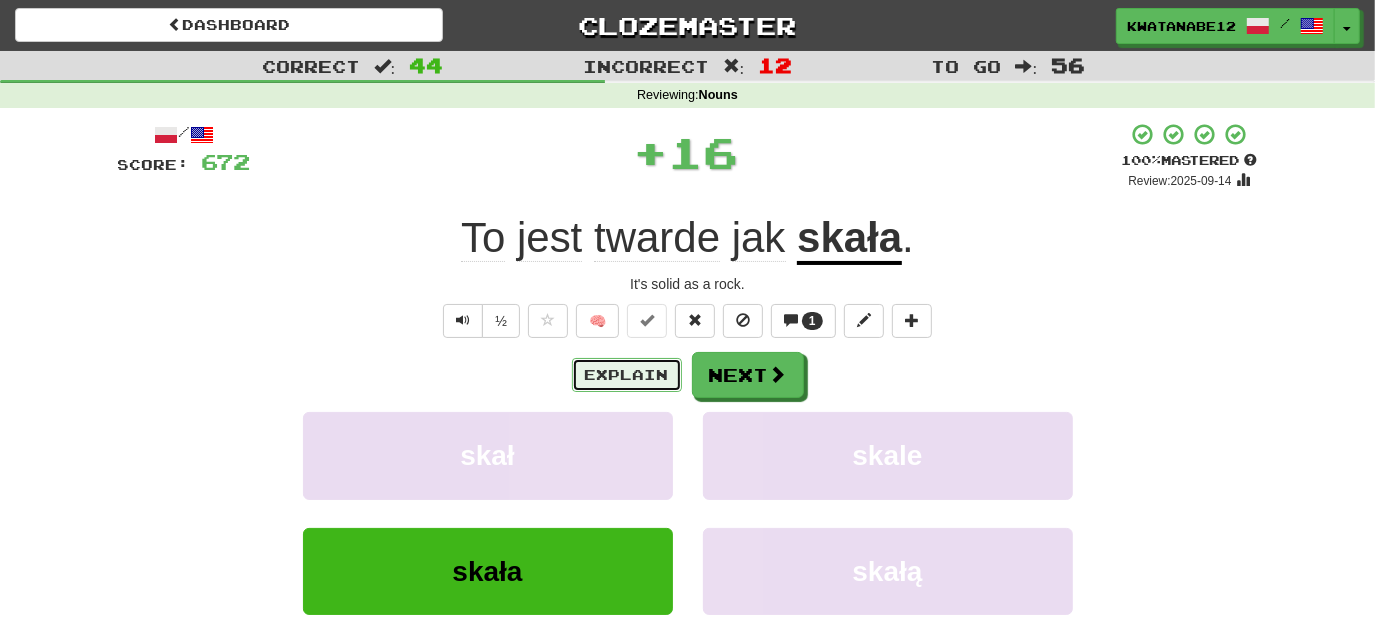 click on "Explain" at bounding box center [627, 375] 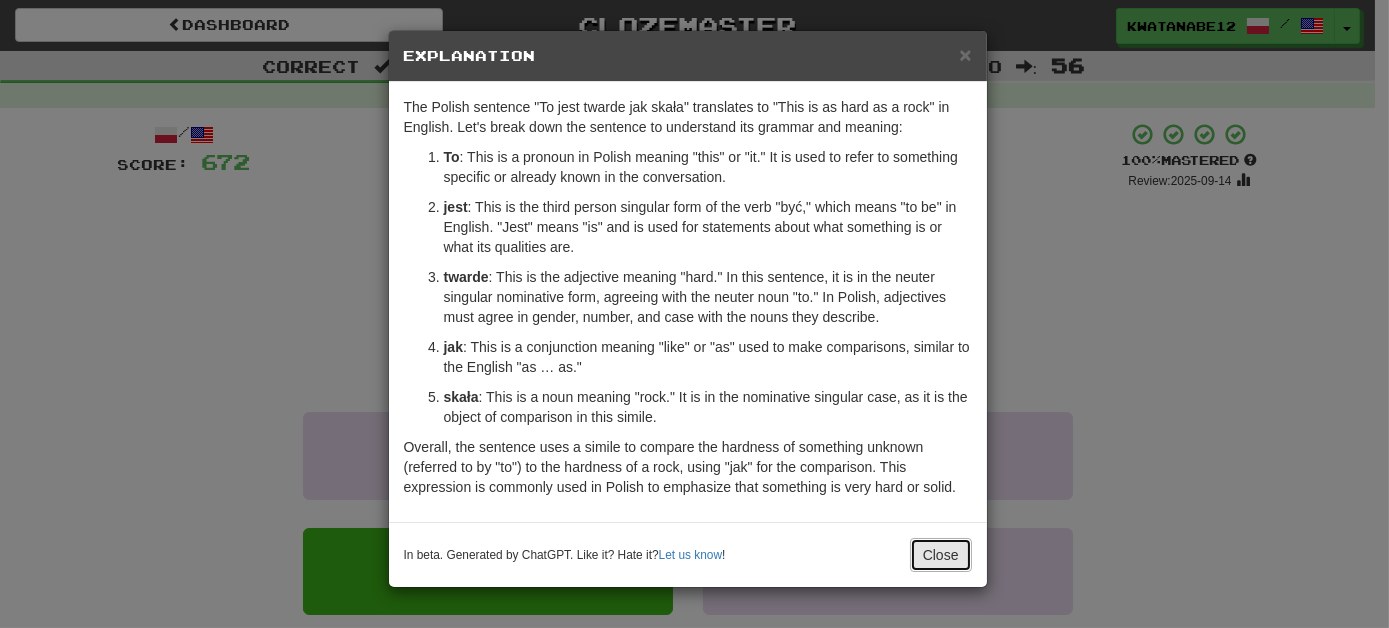click on "Close" at bounding box center [941, 555] 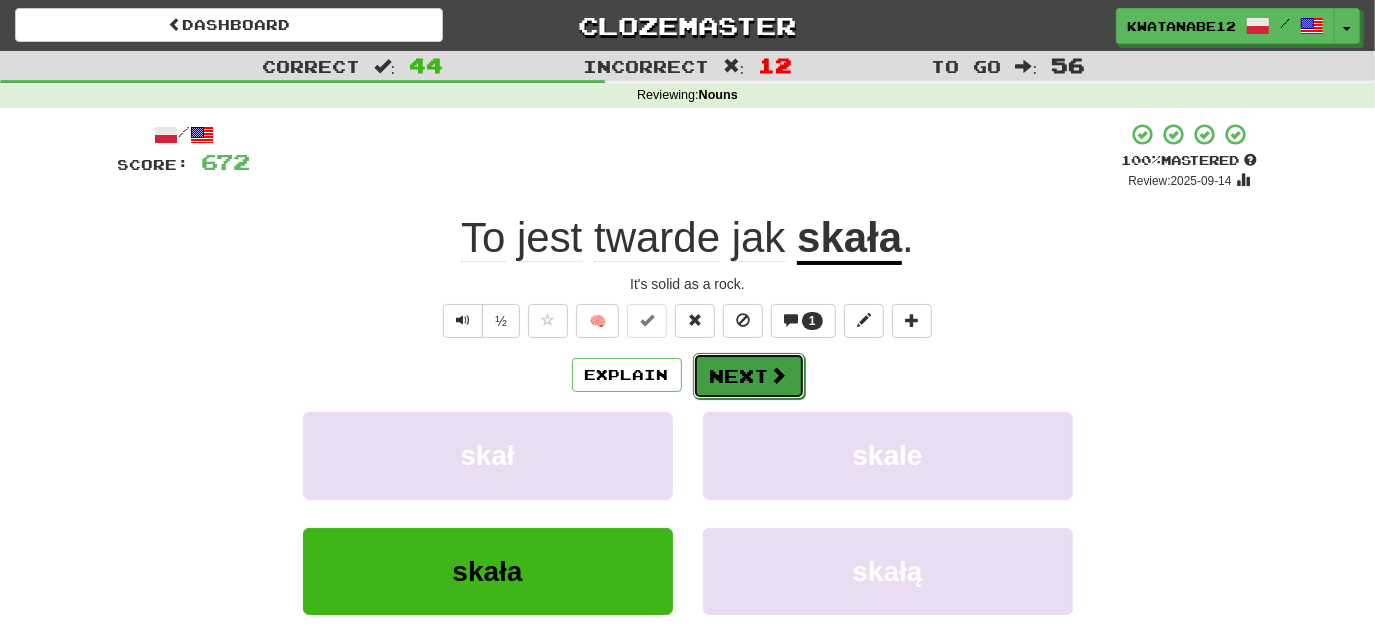 click on "Next" at bounding box center [749, 376] 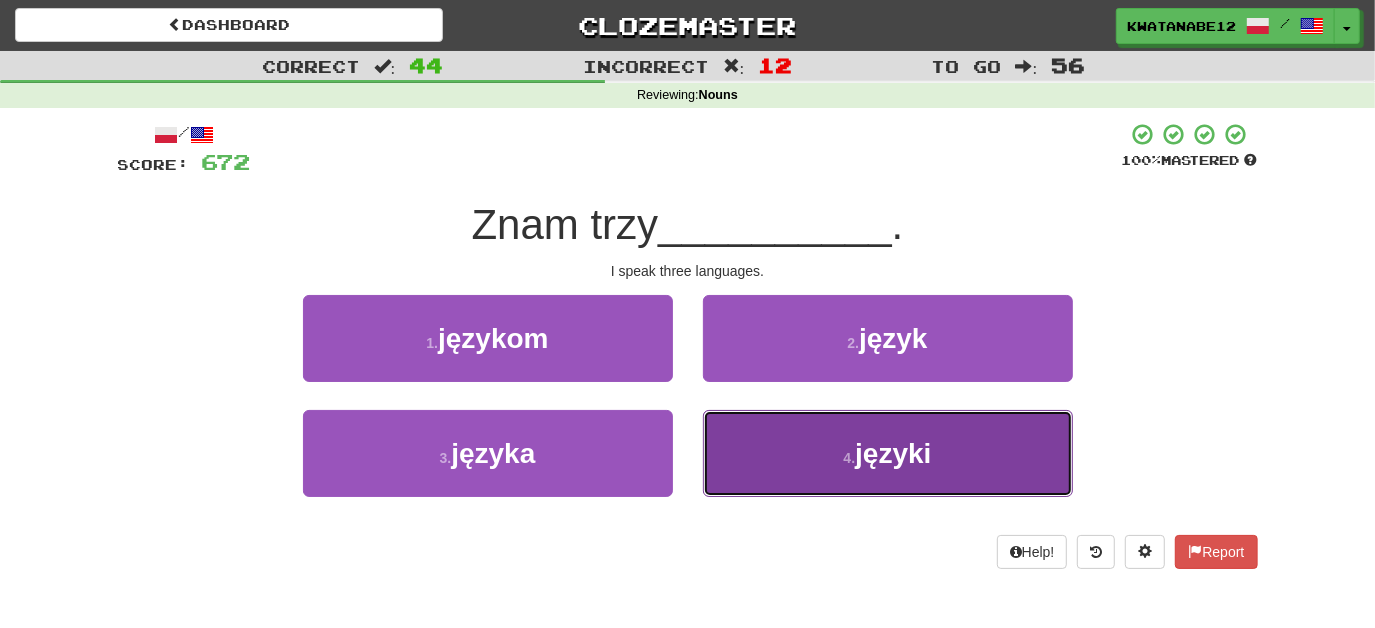 click on "4 .  języki" at bounding box center [888, 453] 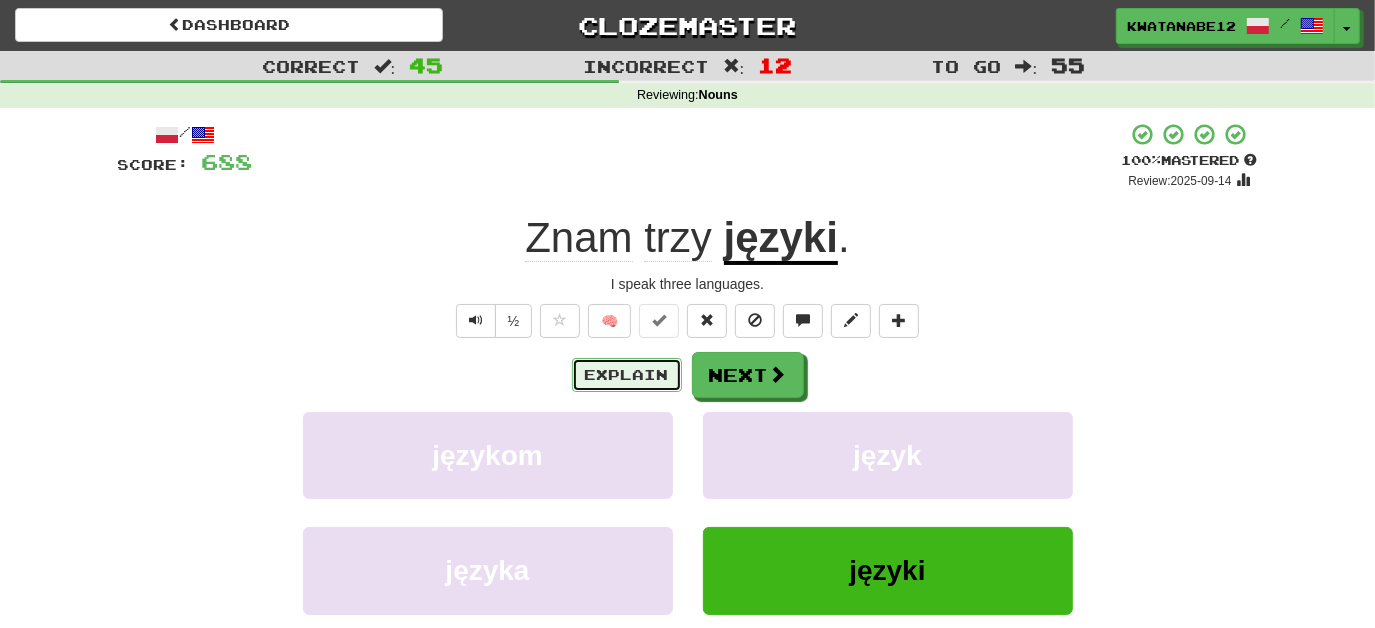 click on "Explain" at bounding box center [627, 375] 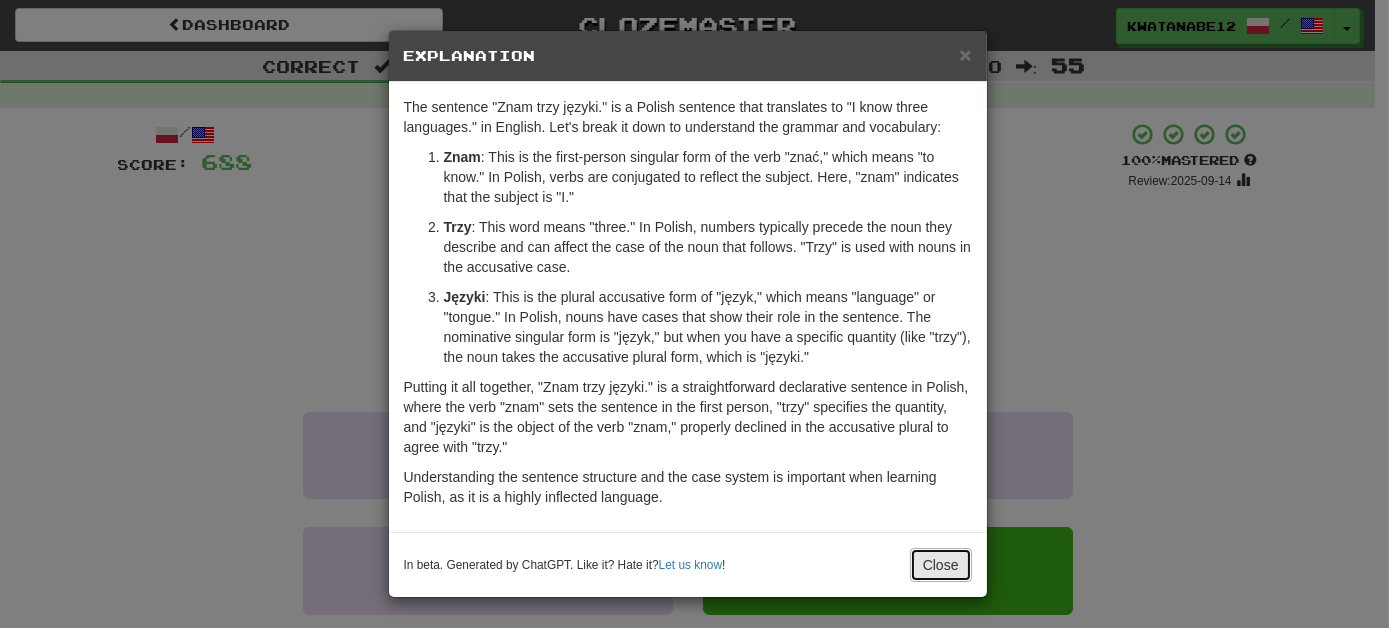 click on "Close" at bounding box center [941, 565] 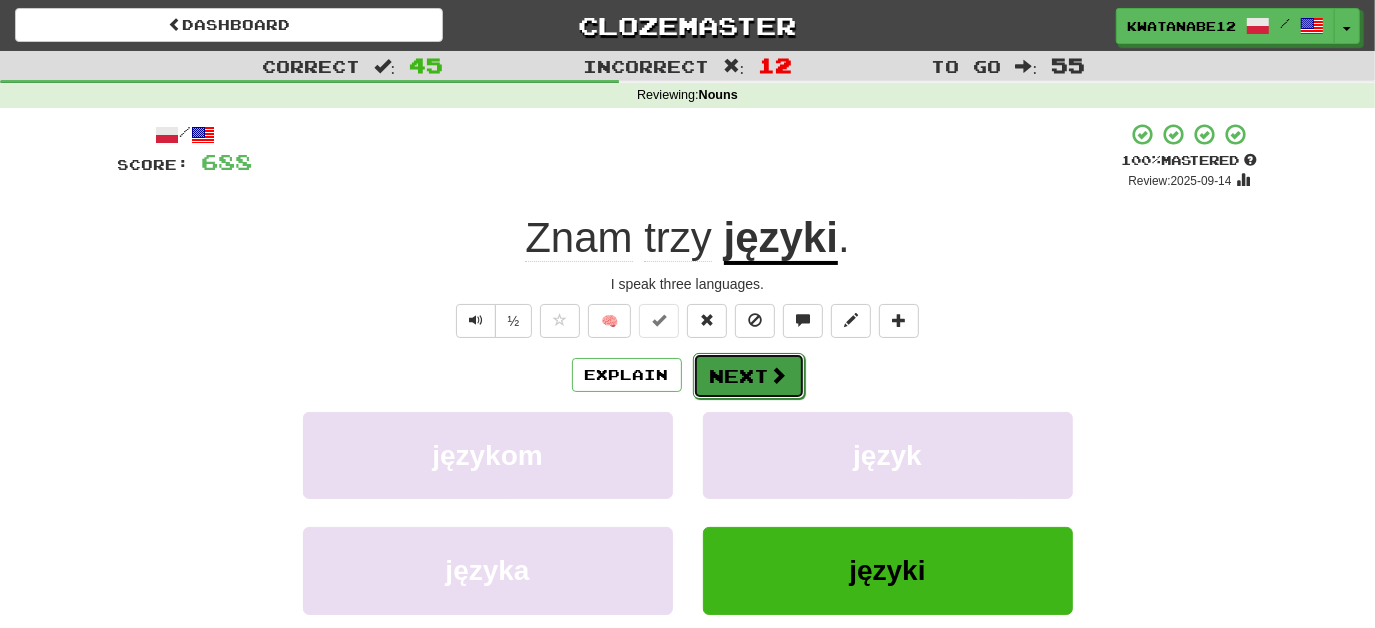 click at bounding box center [779, 375] 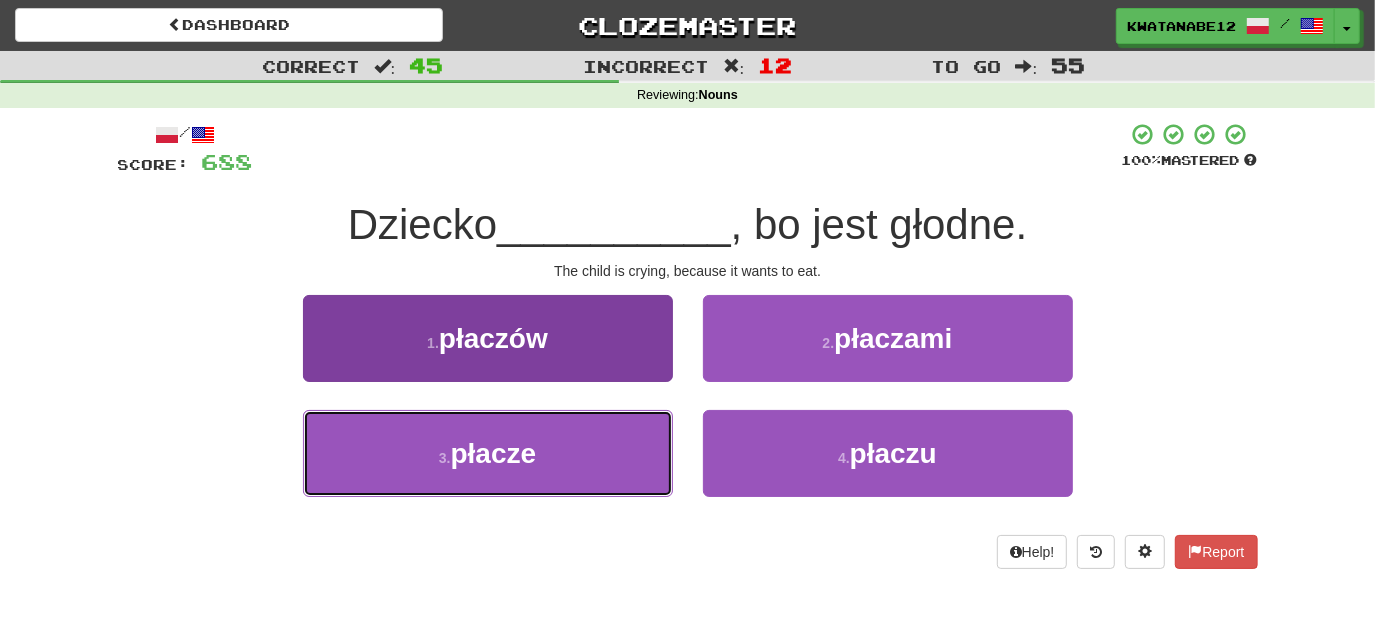 click on "3 .  płacze" at bounding box center (488, 453) 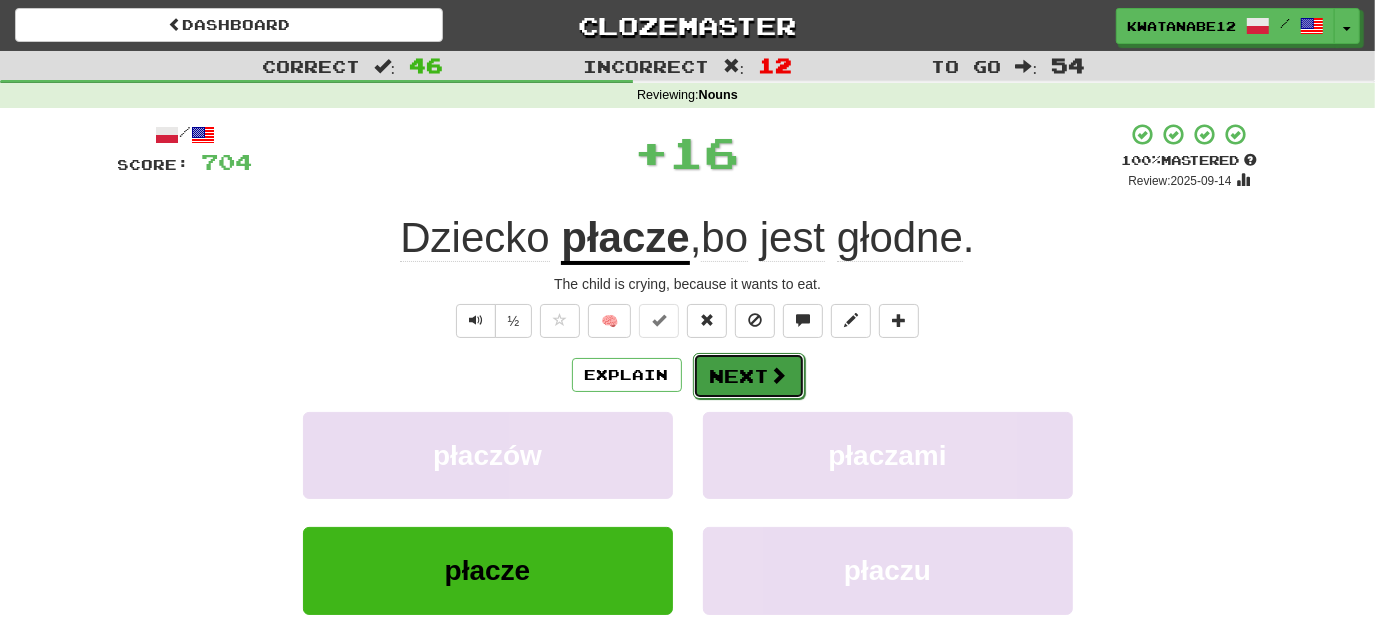 click on "Next" at bounding box center [749, 376] 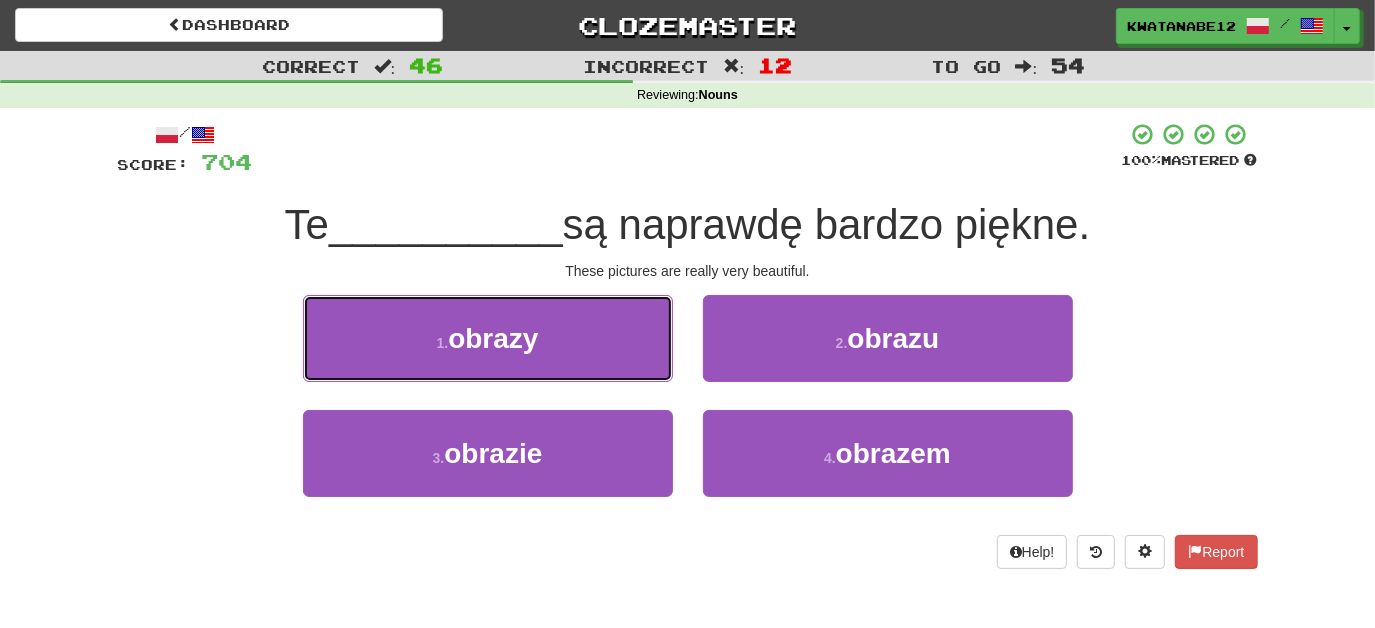 click on "1 .  obrazy" at bounding box center [488, 338] 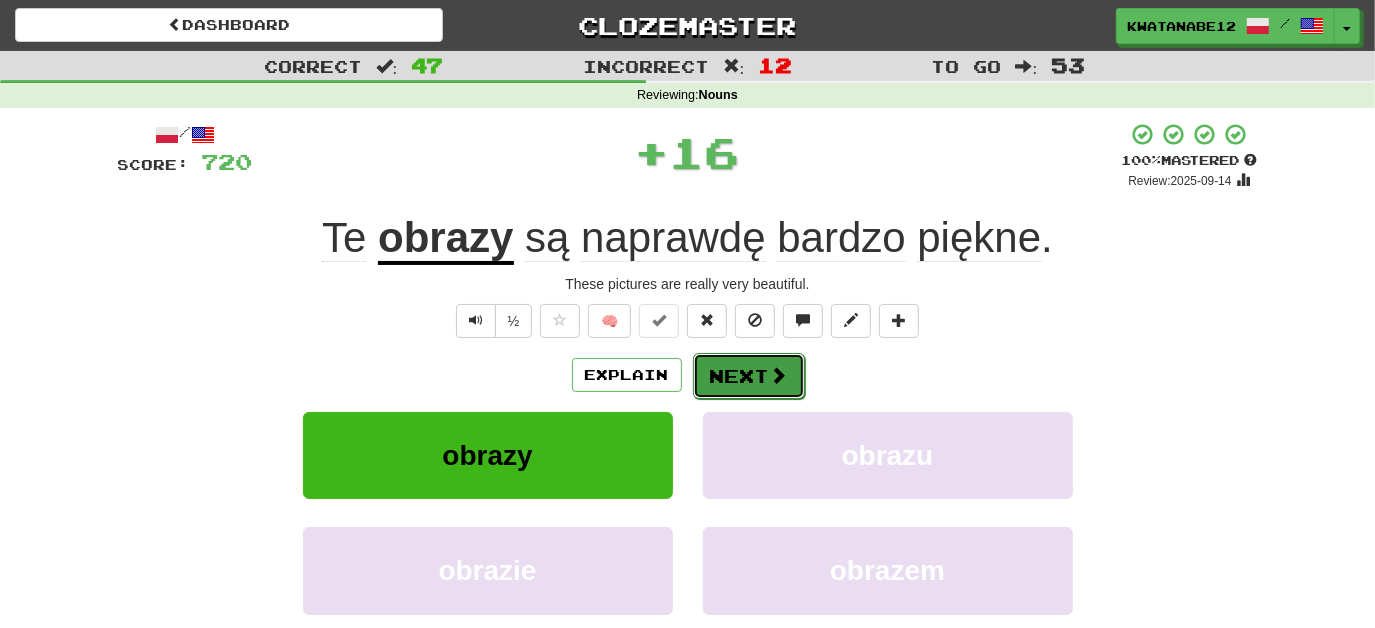 click on "Next" at bounding box center [749, 376] 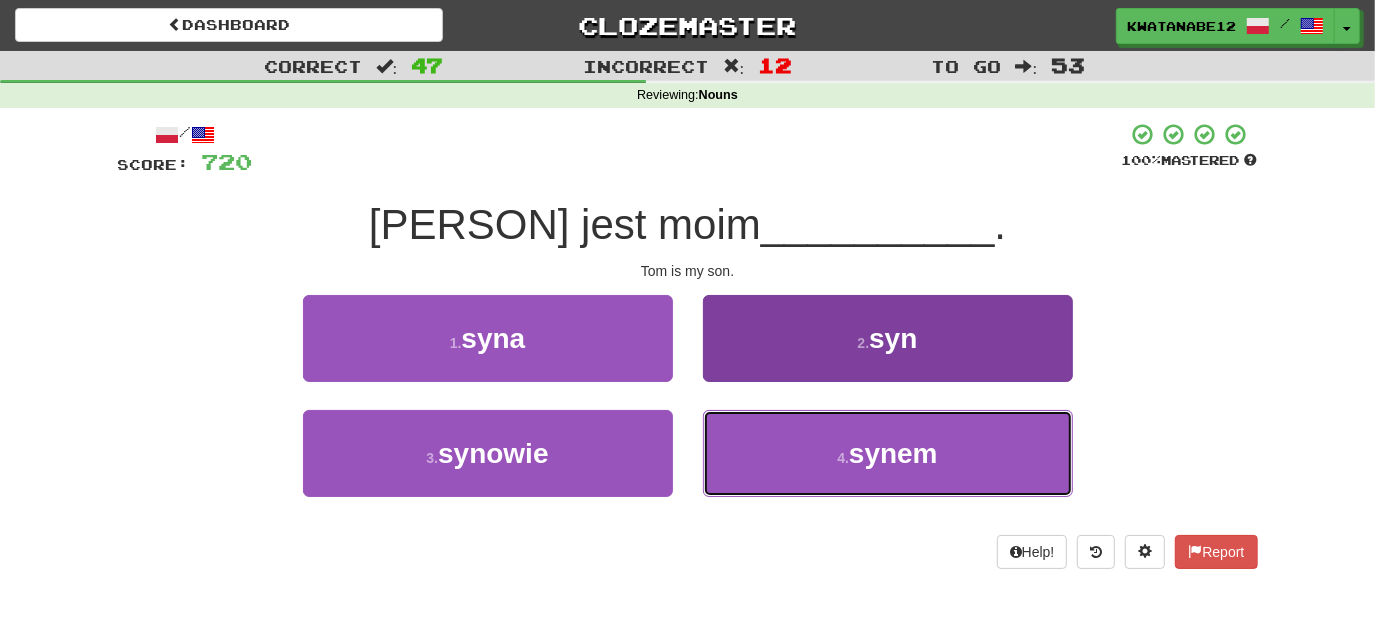 drag, startPoint x: 748, startPoint y: 444, endPoint x: 765, endPoint y: 447, distance: 17.262676 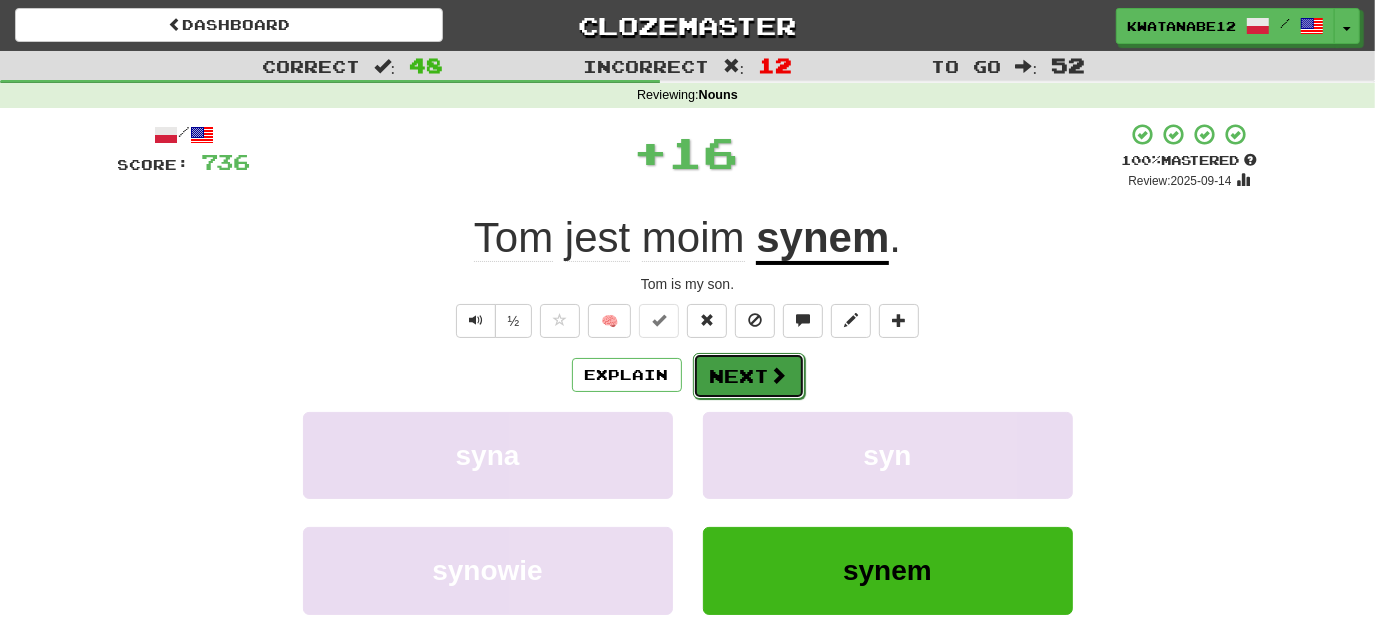 click on "Next" at bounding box center (749, 376) 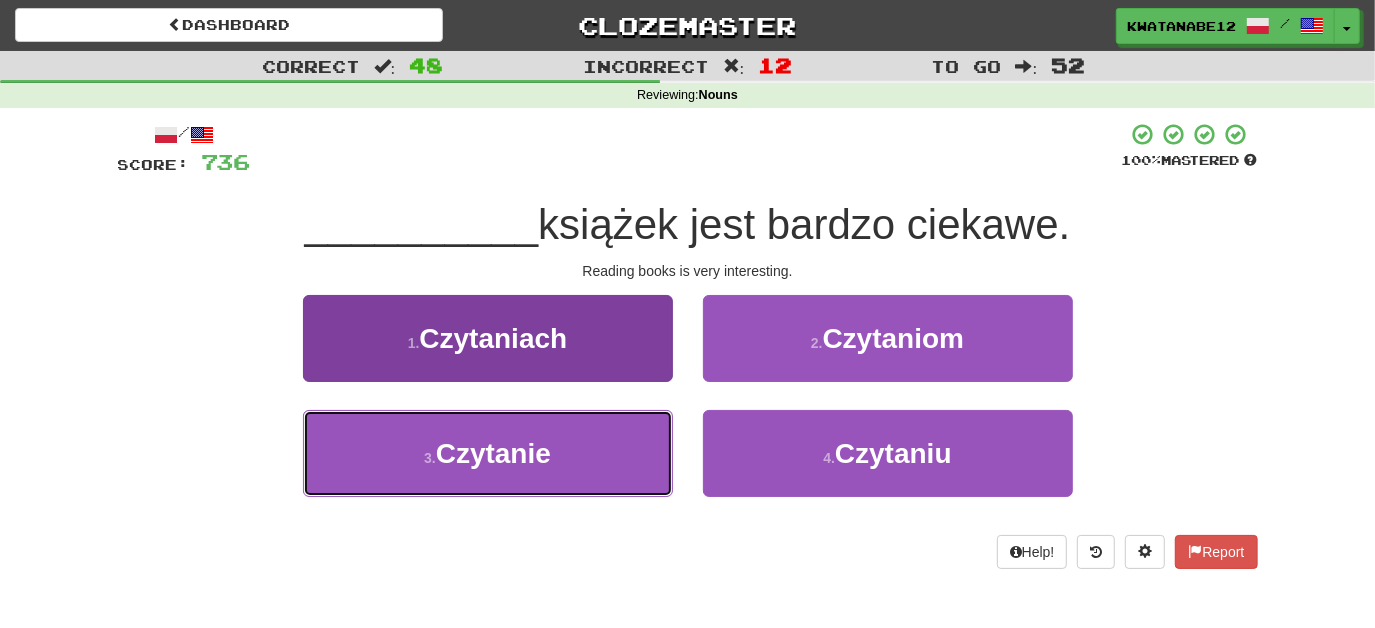 click on "3 .  Czytanie" at bounding box center (488, 453) 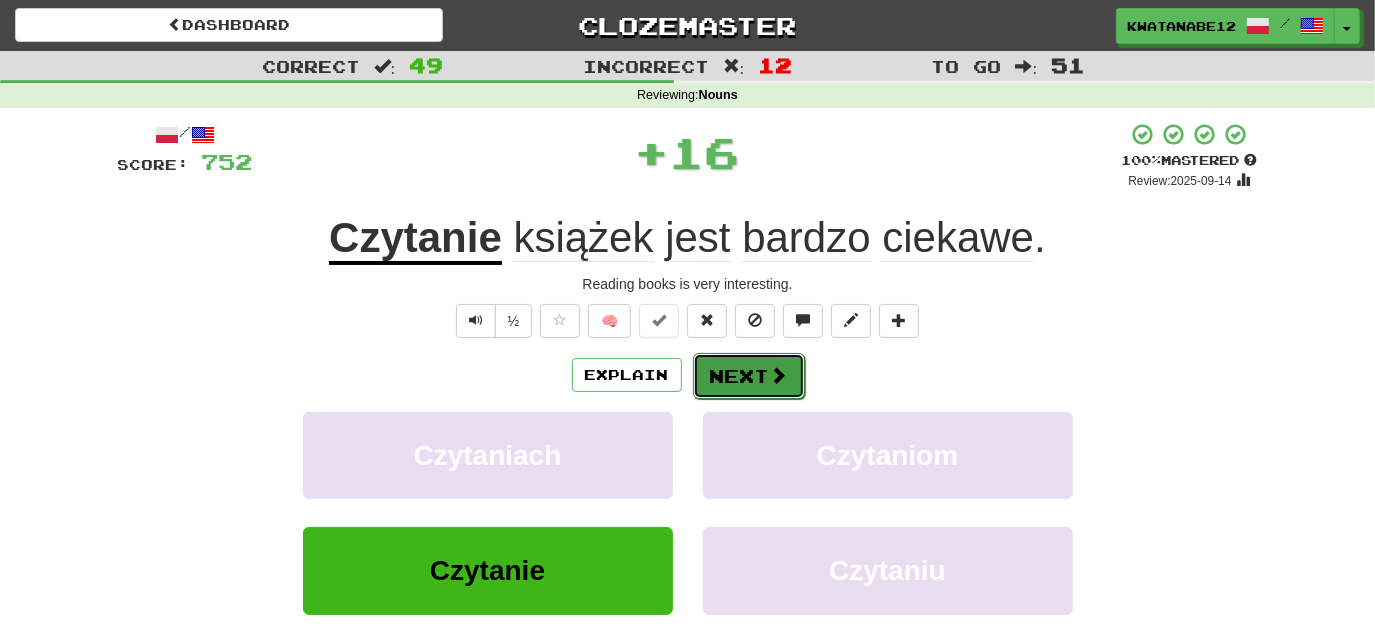 click on "Next" at bounding box center [749, 376] 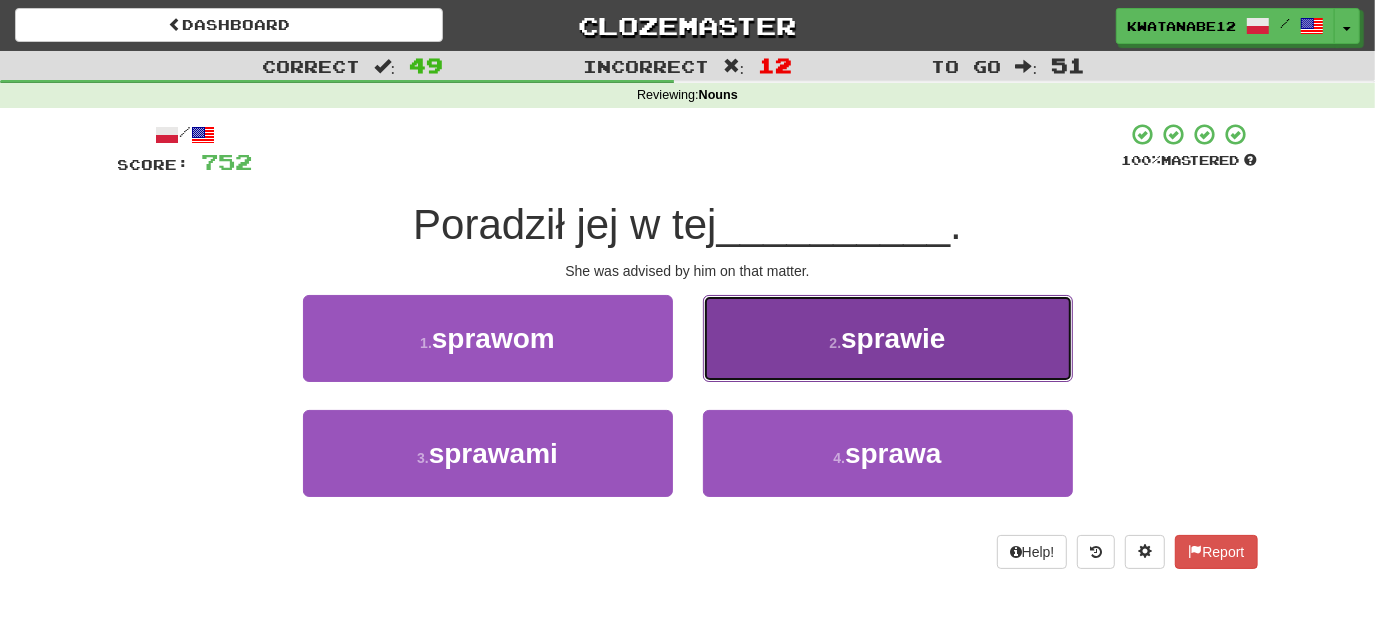 click on "2 .  sprawie" at bounding box center [888, 338] 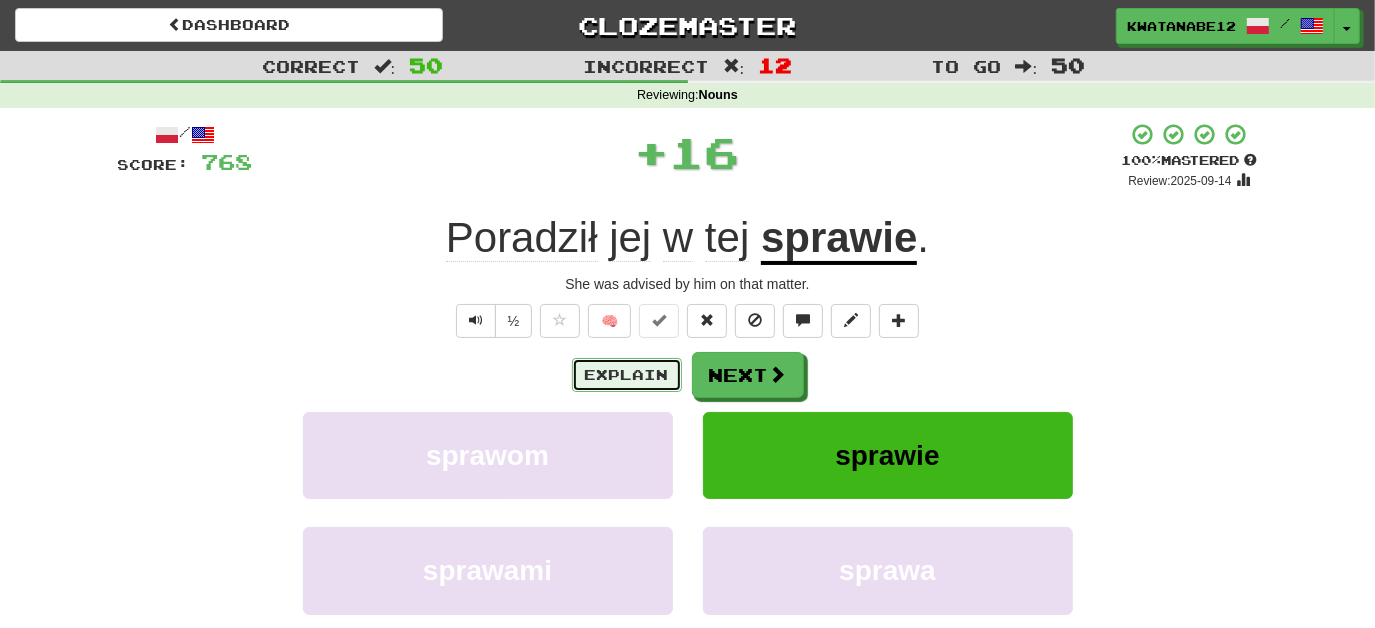 click on "Explain" at bounding box center [627, 375] 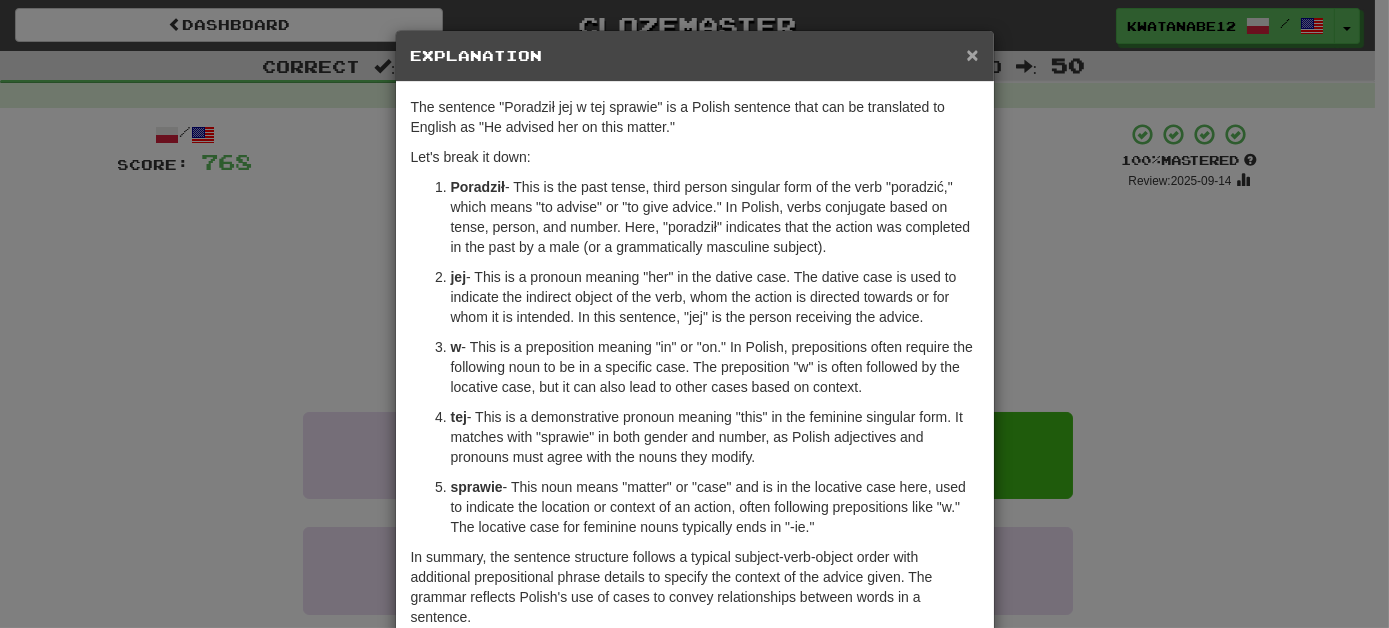 click on "×" at bounding box center (972, 54) 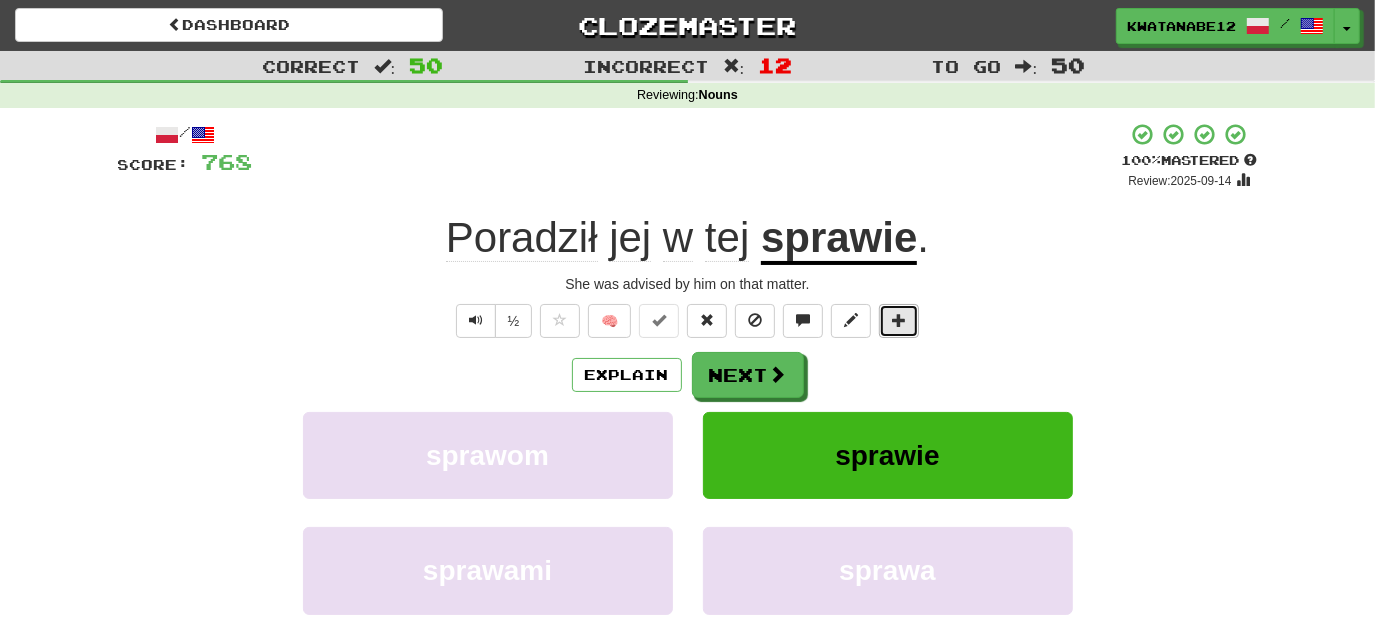click at bounding box center (899, 321) 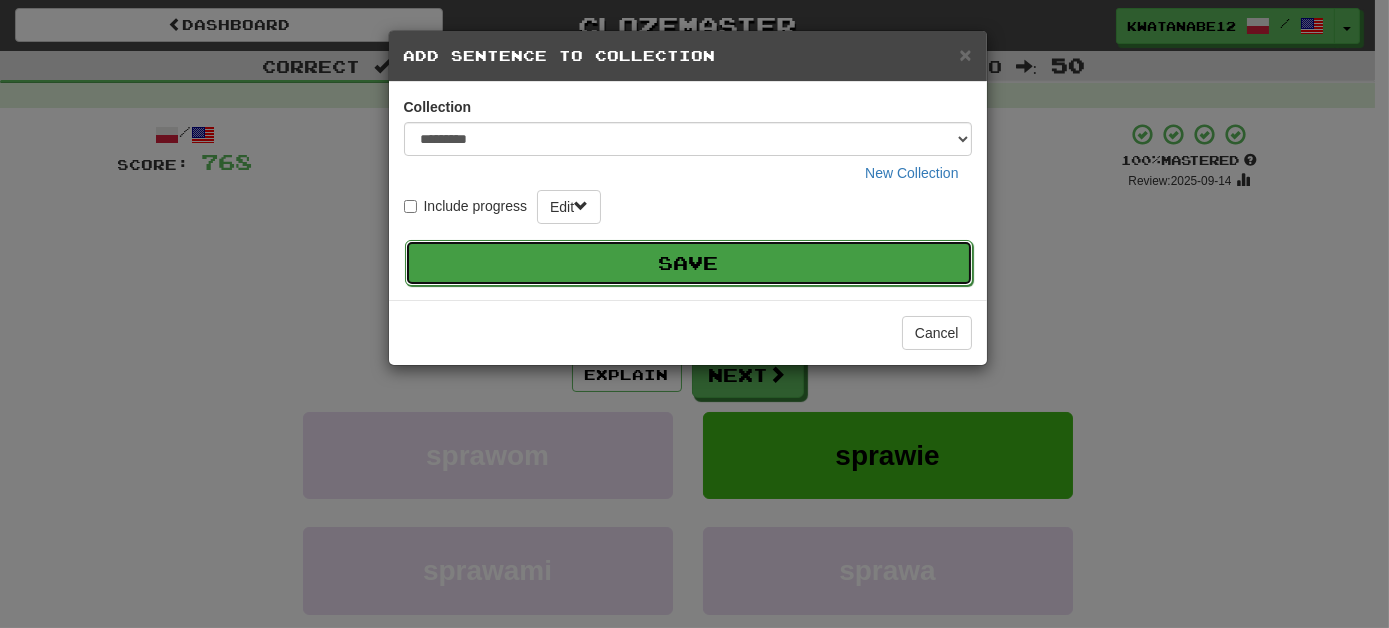 click on "Save" at bounding box center [689, 263] 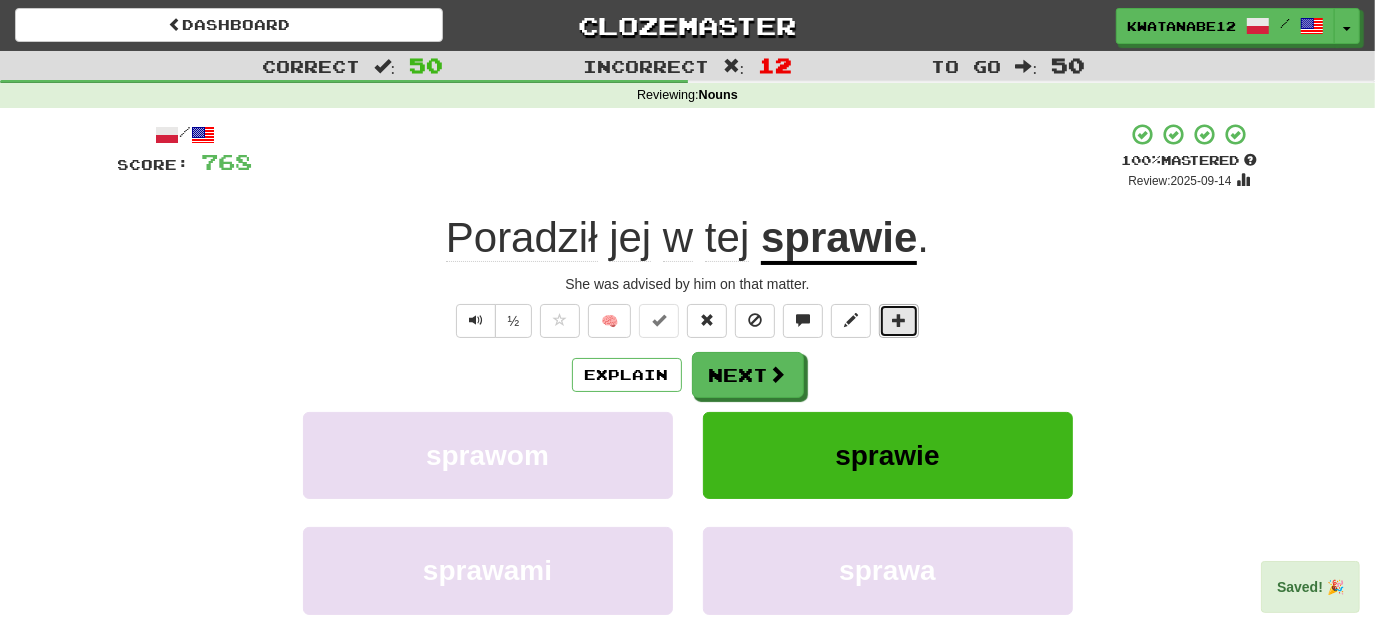 click at bounding box center [899, 320] 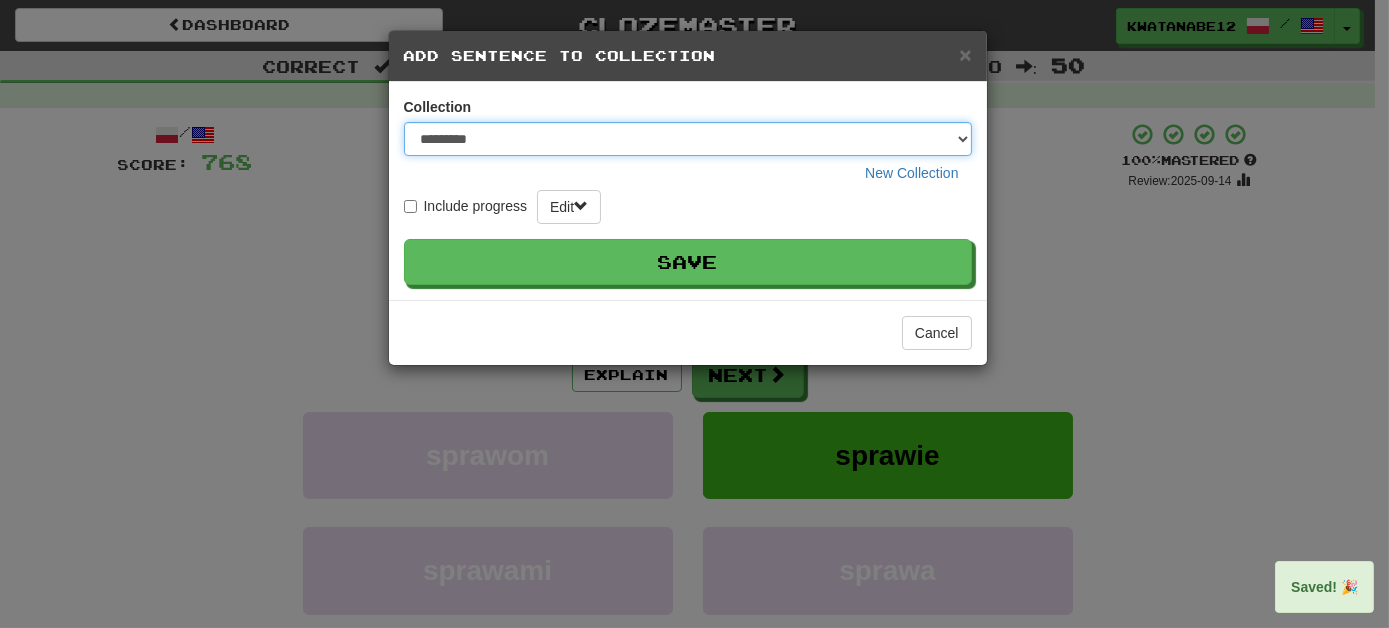 click on "********* ****** **** ******** *****" at bounding box center (688, 139) 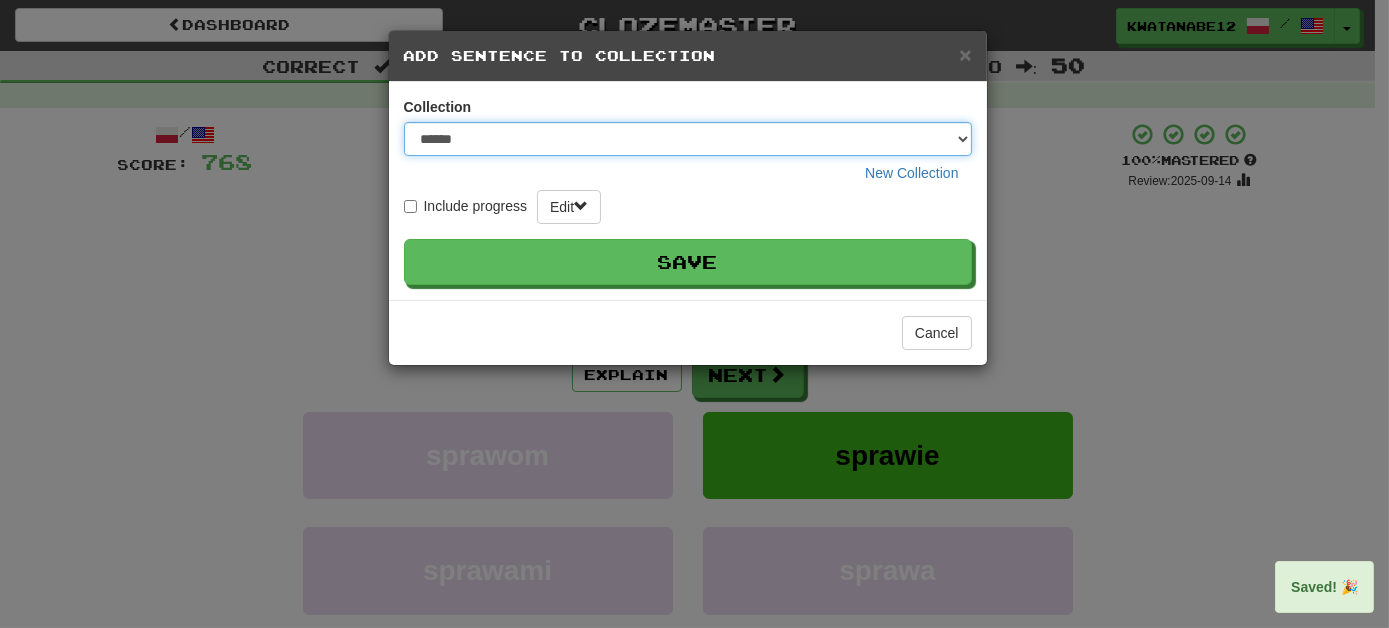 click on "********* ****** **** ******** *****" at bounding box center (688, 139) 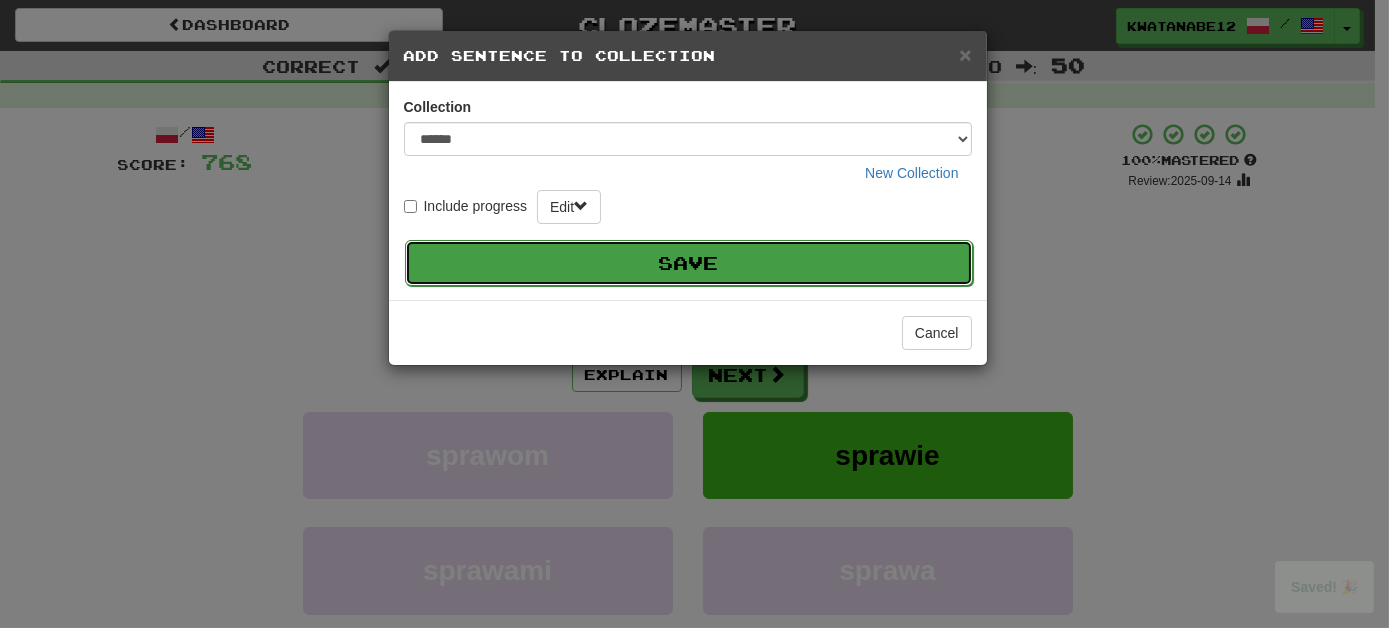 click on "Save" at bounding box center (689, 263) 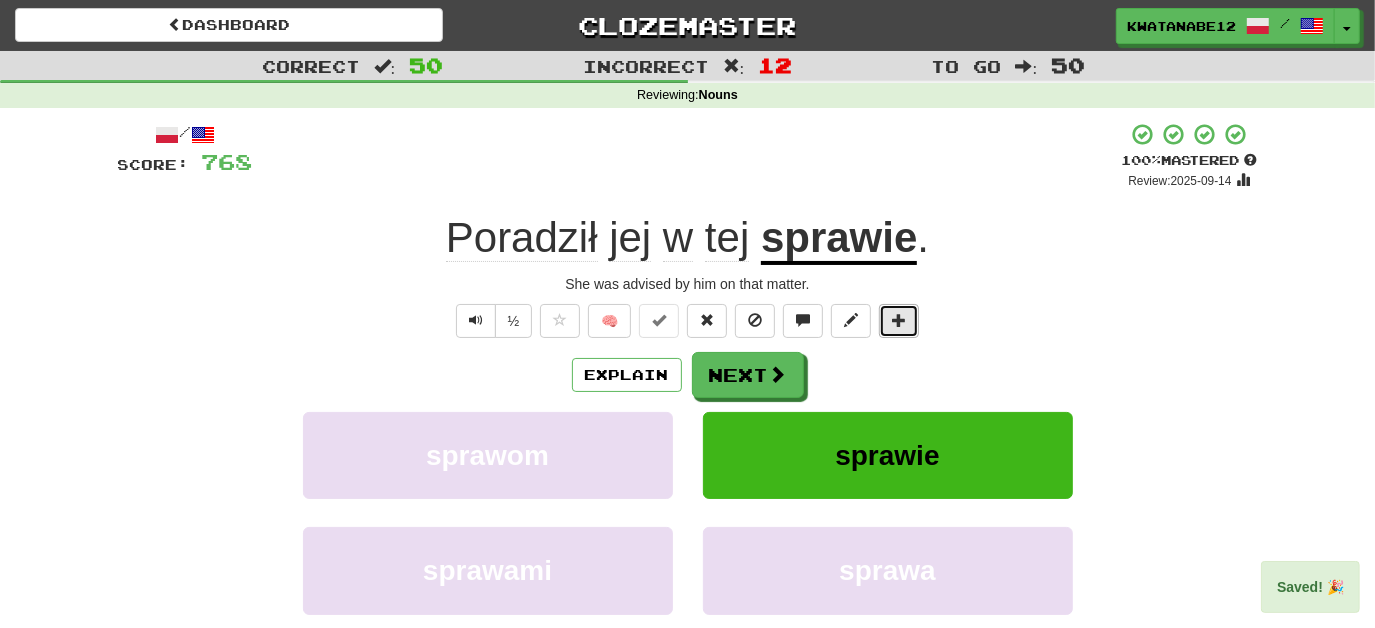 click at bounding box center (899, 321) 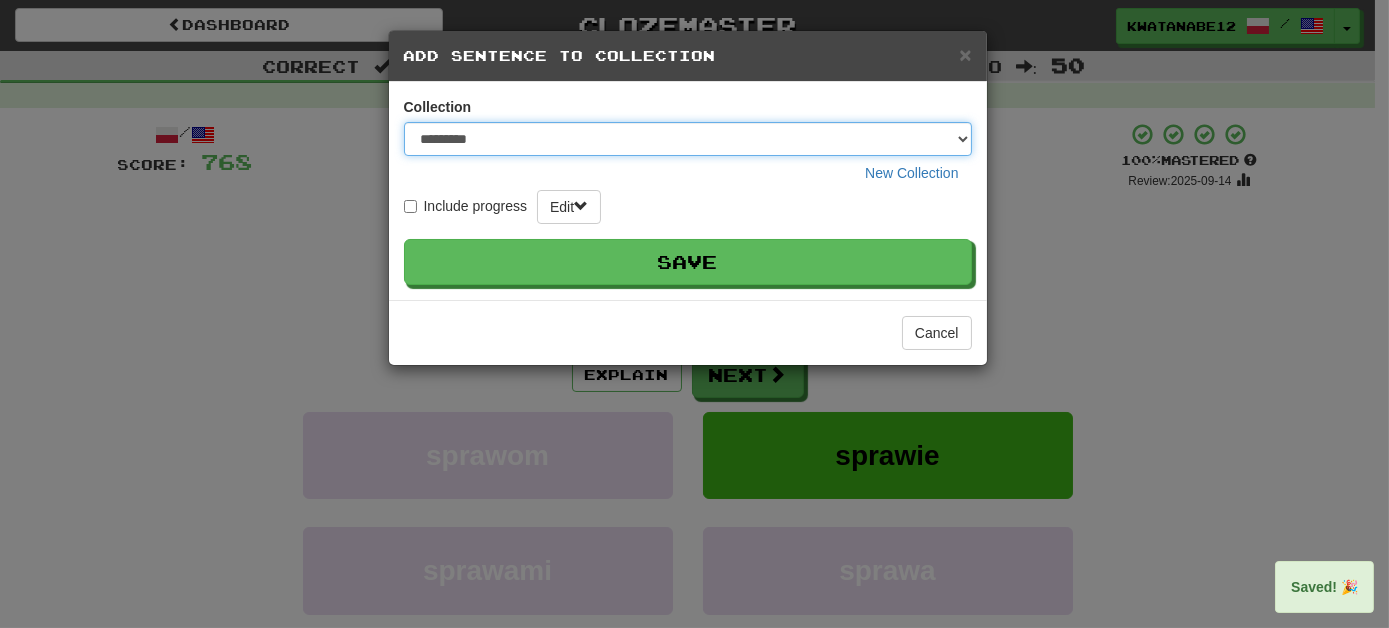 click on "********* ****** **** ******** *****" at bounding box center (688, 139) 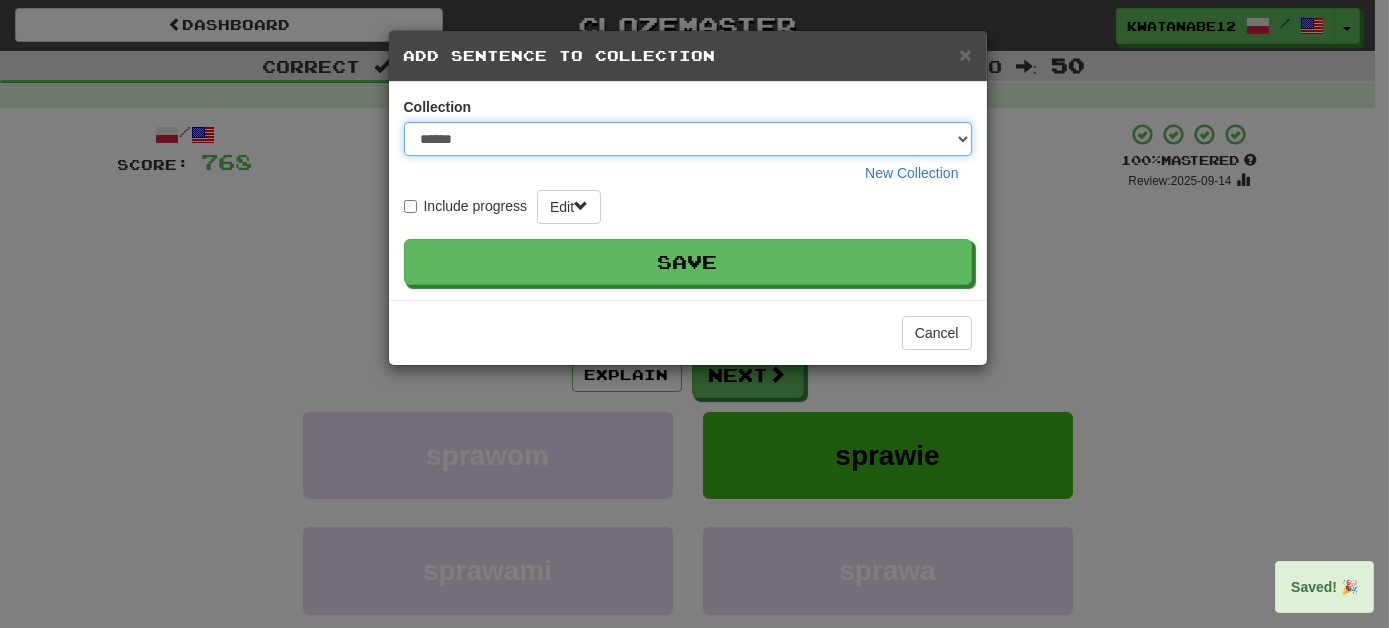 click on "********* ****** **** ******** *****" at bounding box center [688, 139] 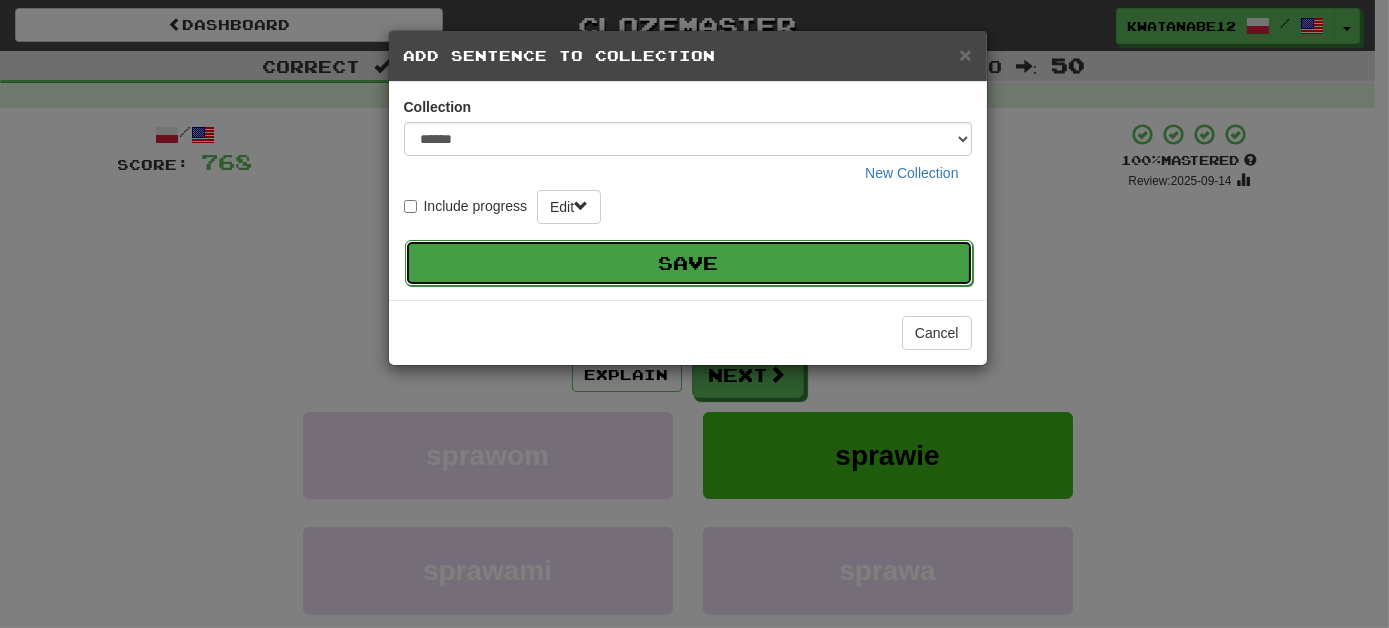 click on "Save" at bounding box center (689, 263) 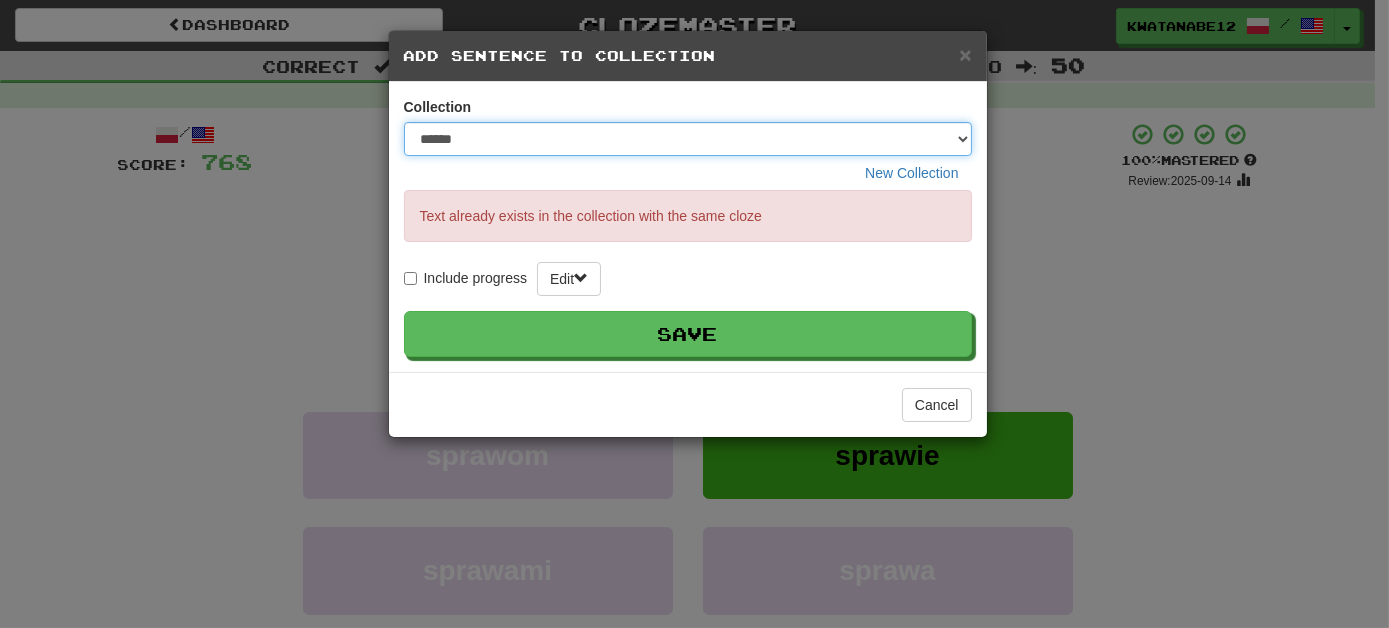 click on "********* ****** **** ******** *****" at bounding box center (688, 139) 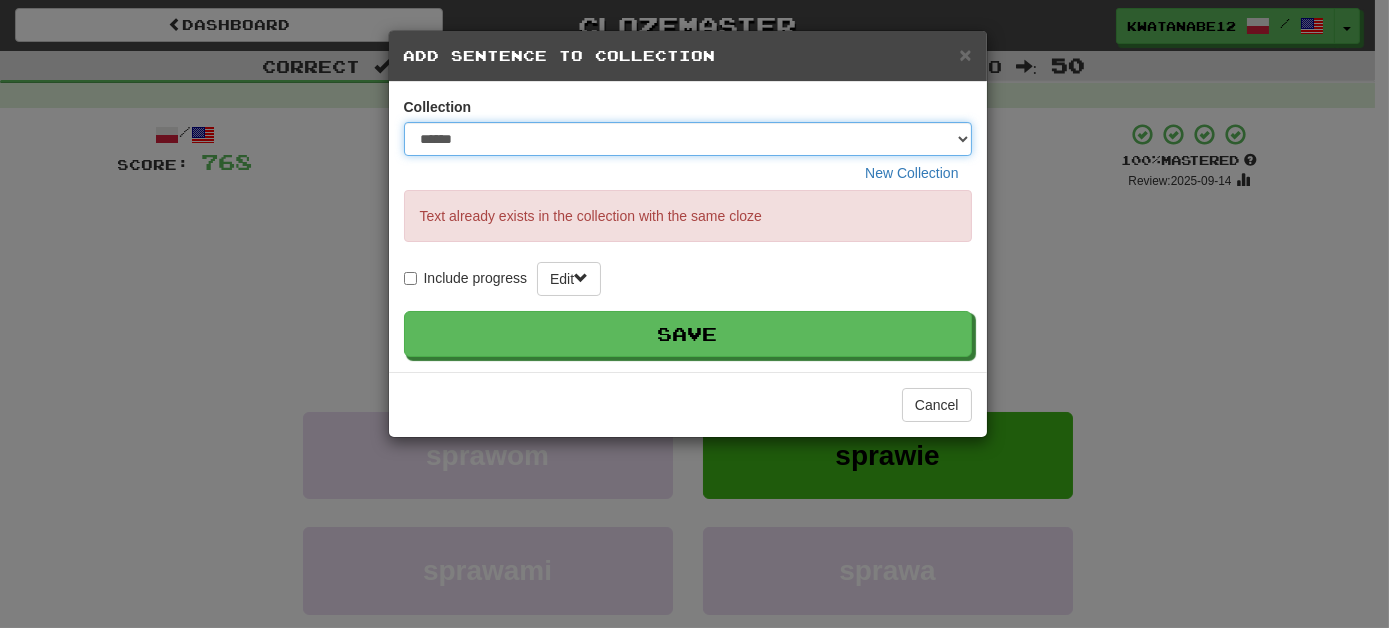 select on "****" 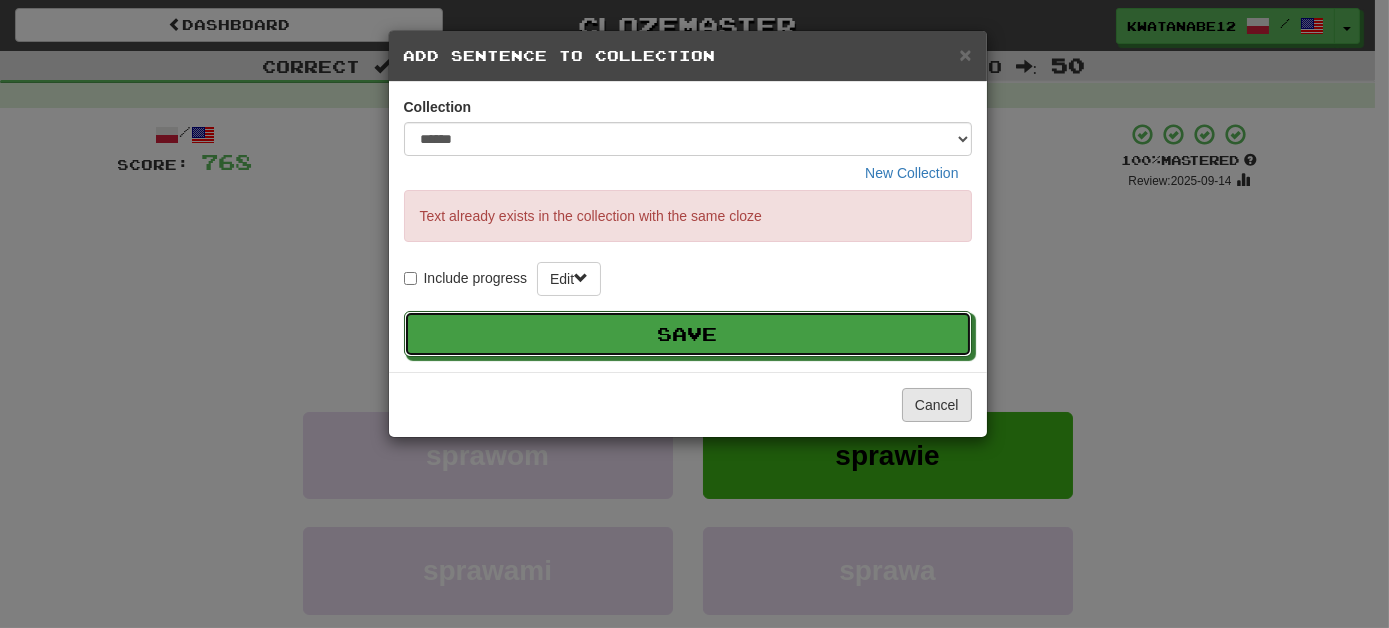 click on "Save" at bounding box center [688, 334] 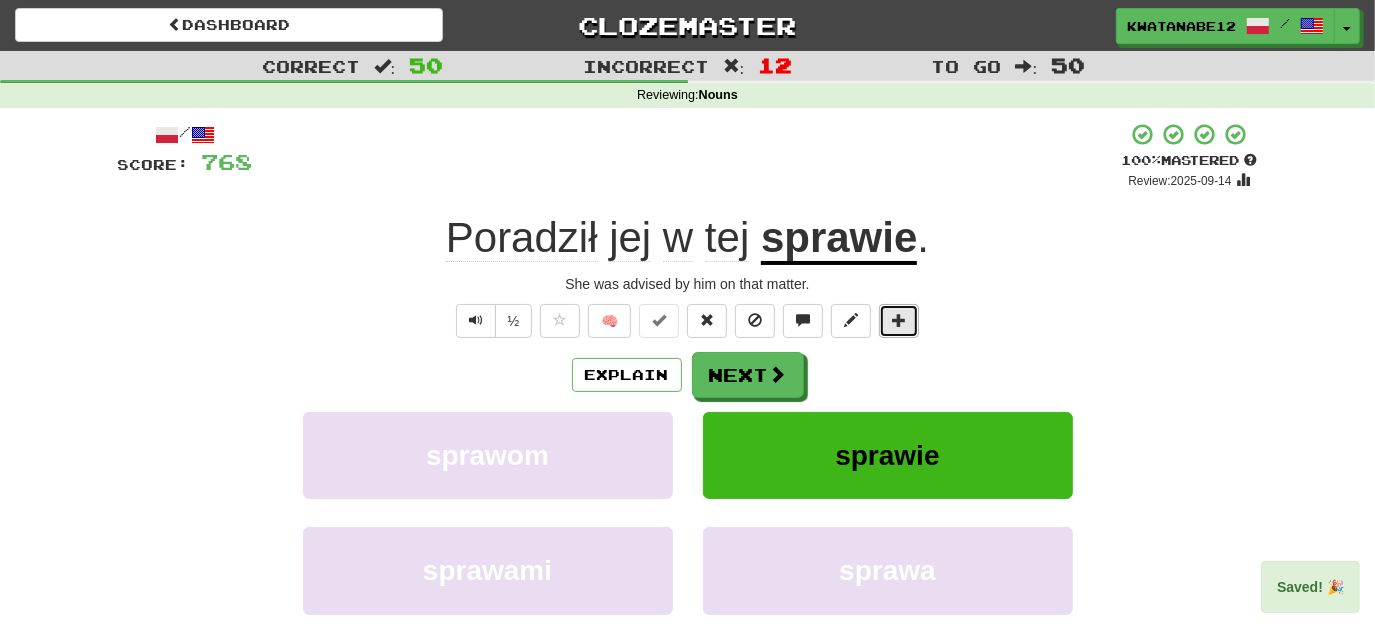 click at bounding box center [899, 321] 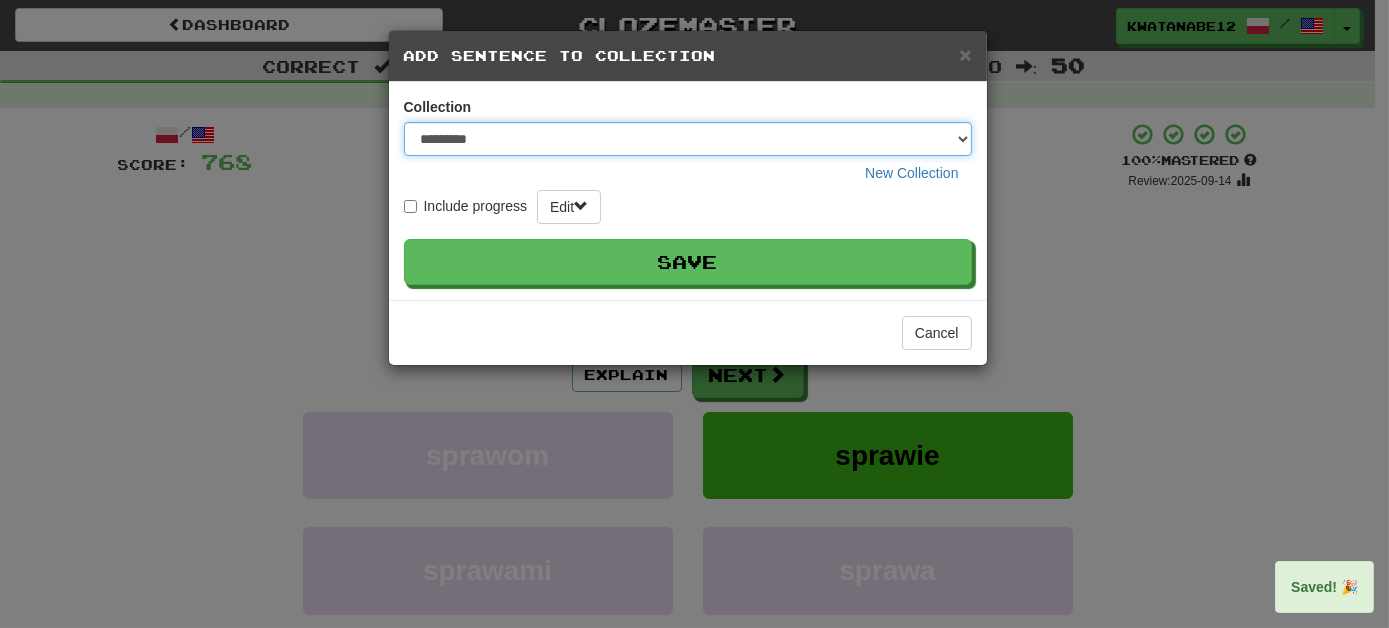 click on "********* ****** **** ******** *****" at bounding box center [688, 139] 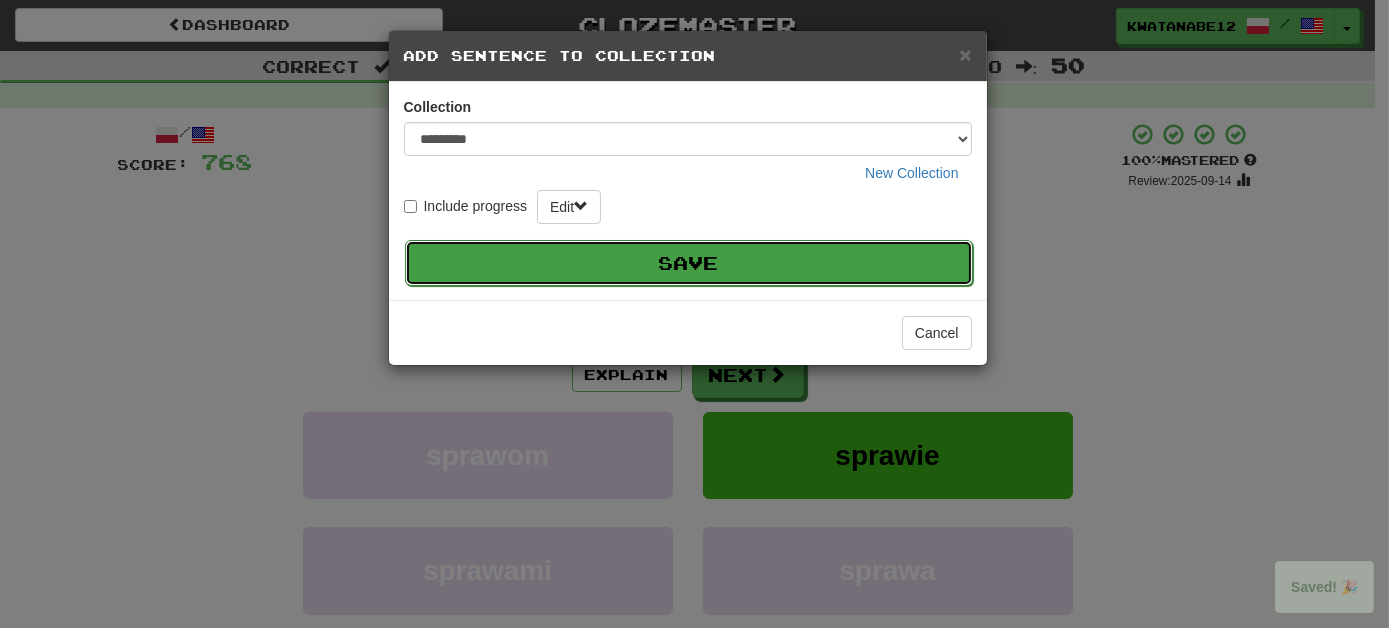 click on "Save" at bounding box center (689, 263) 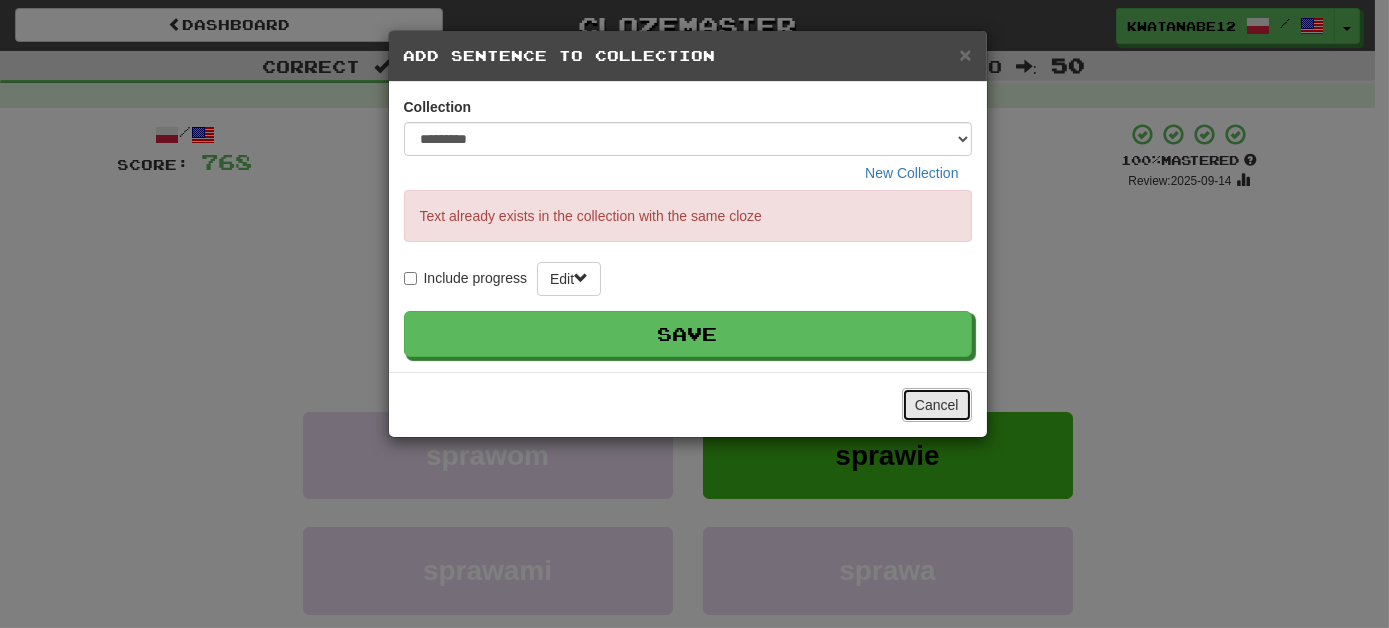 click on "Cancel" at bounding box center [937, 405] 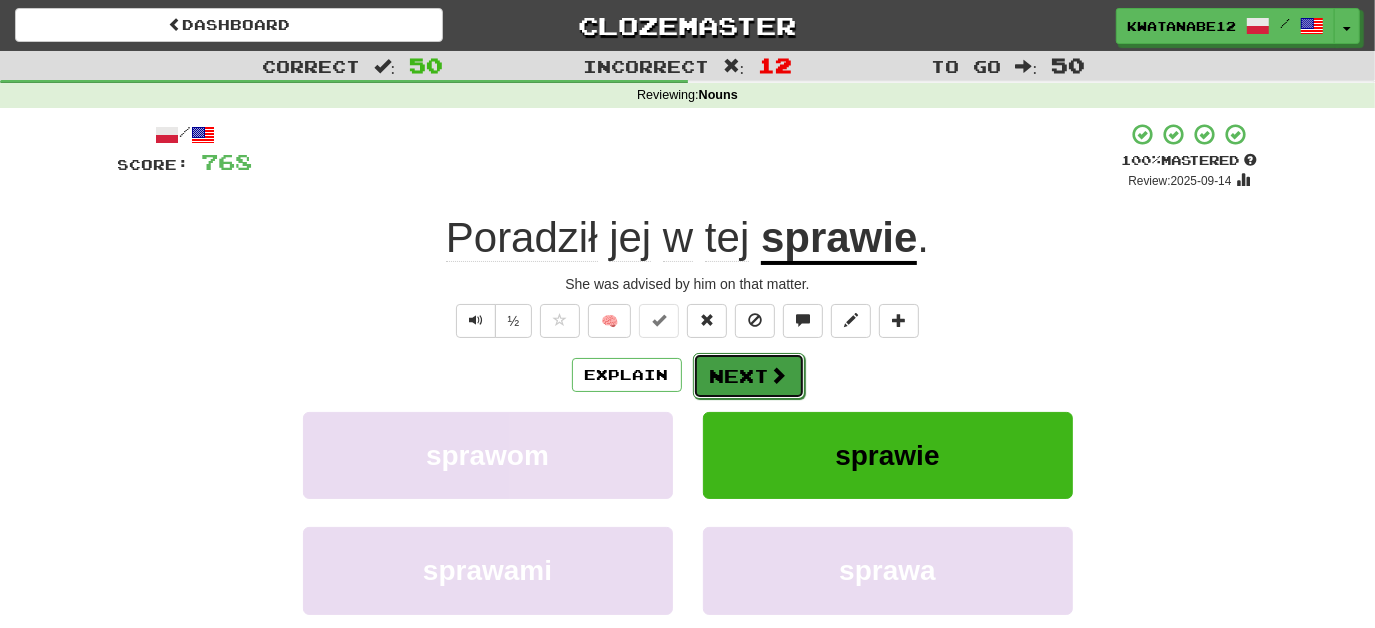click at bounding box center [779, 375] 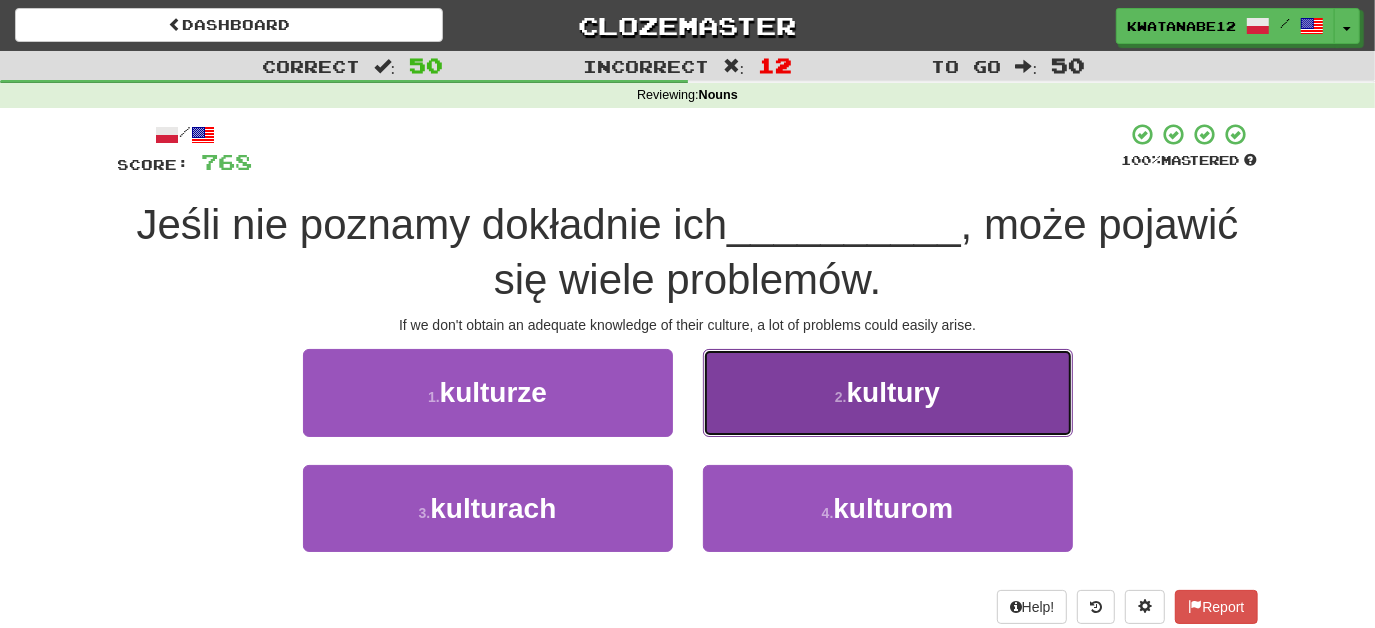 click on "2 .  kultury" at bounding box center [888, 392] 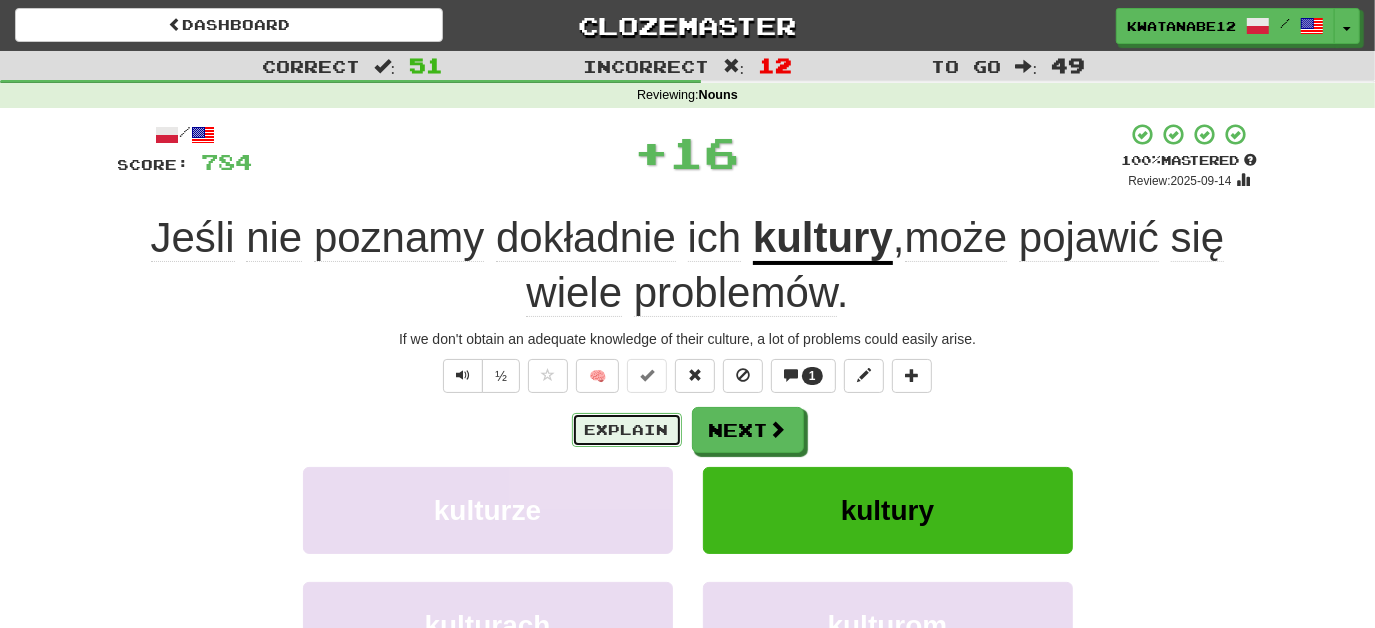click on "Explain" at bounding box center [627, 430] 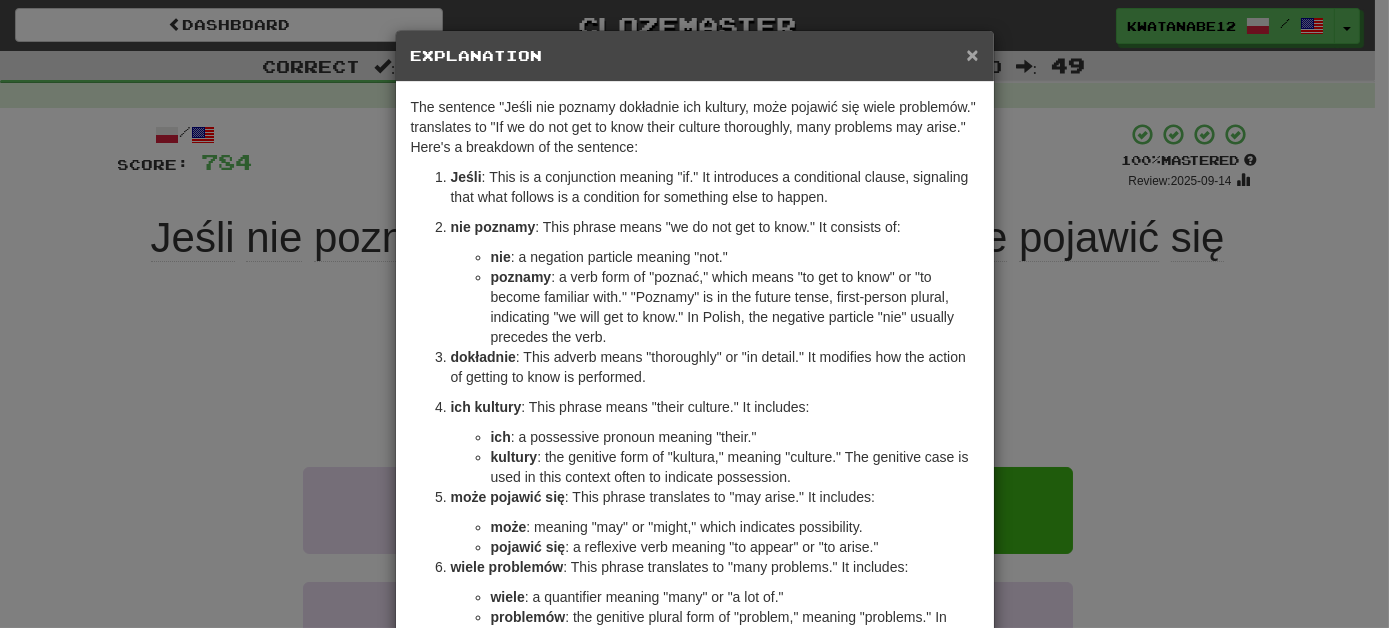 click on "×" at bounding box center [972, 54] 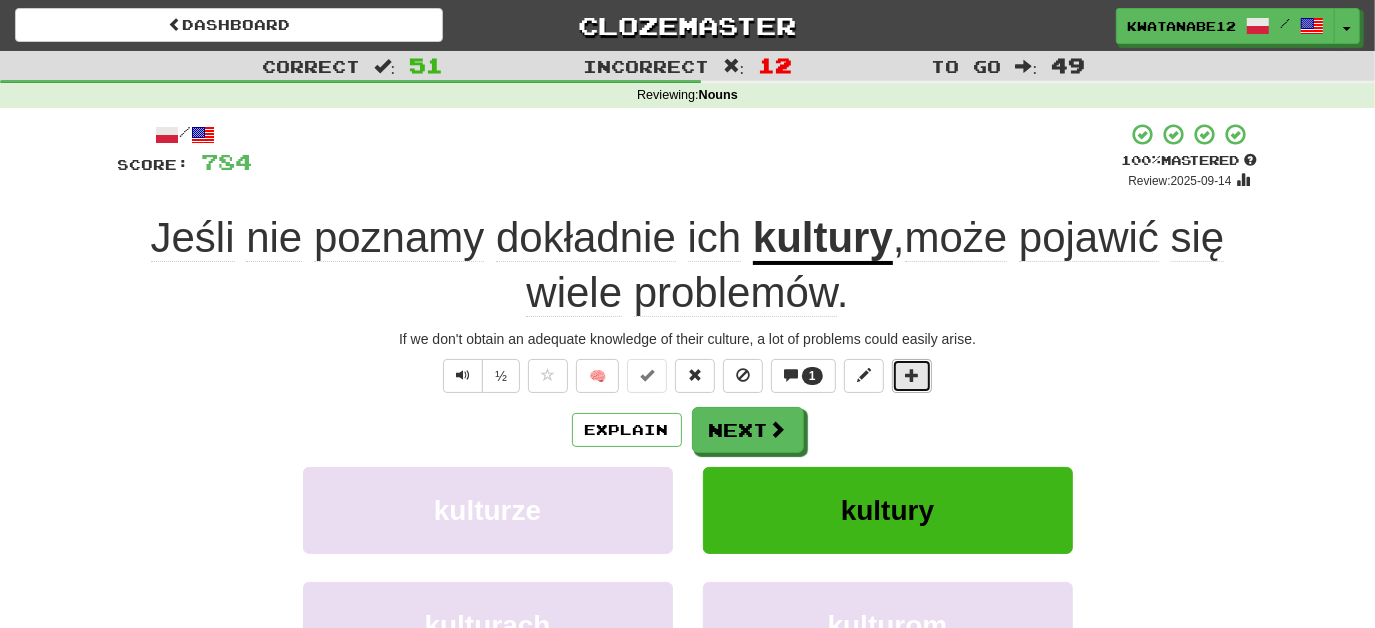 click at bounding box center (912, 375) 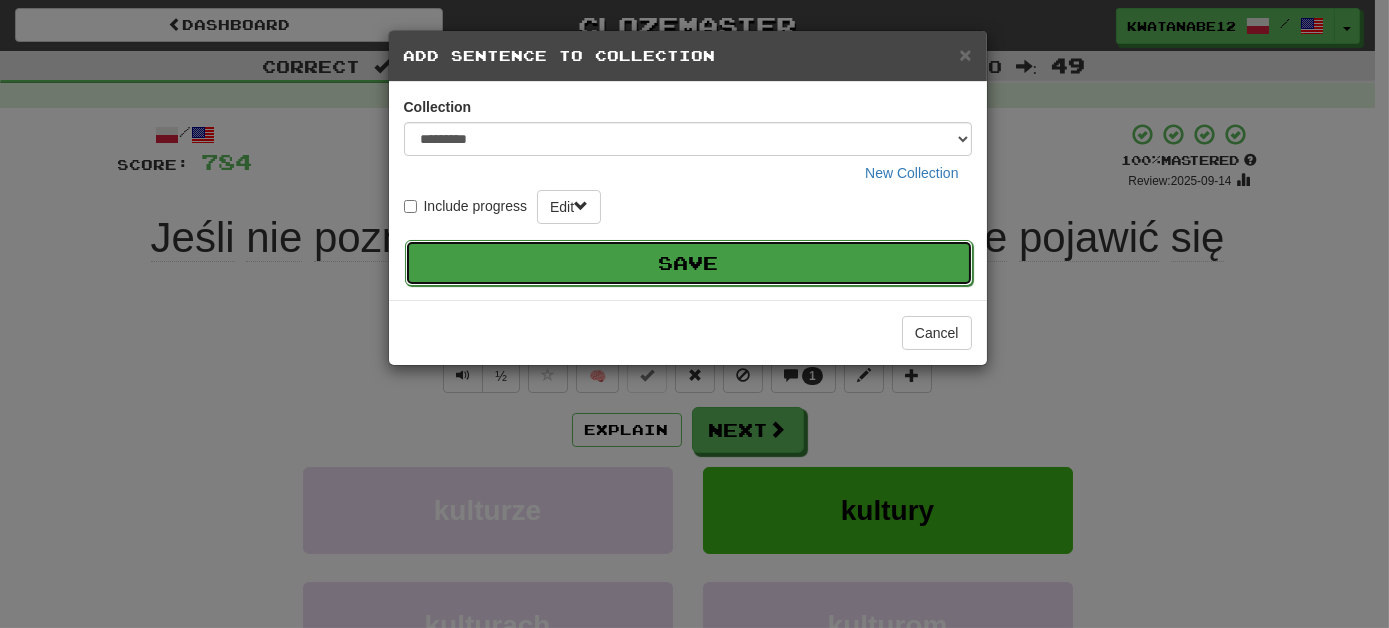 click on "Save" at bounding box center (689, 263) 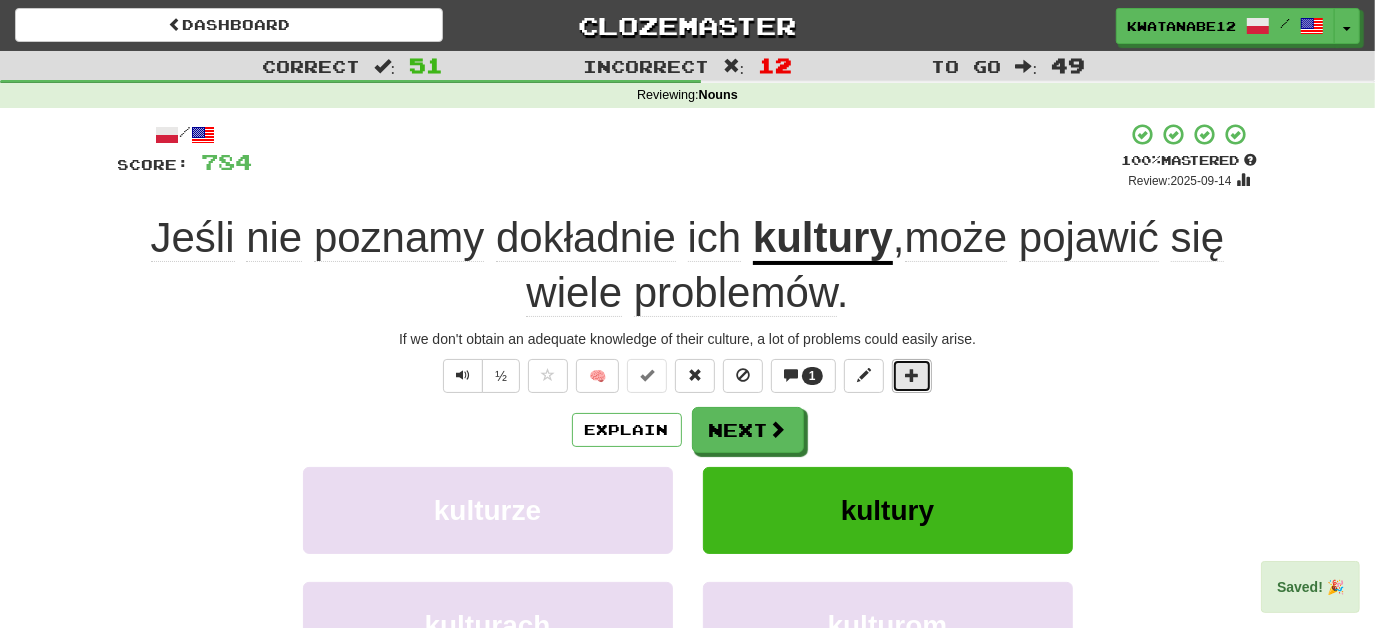 click at bounding box center [912, 375] 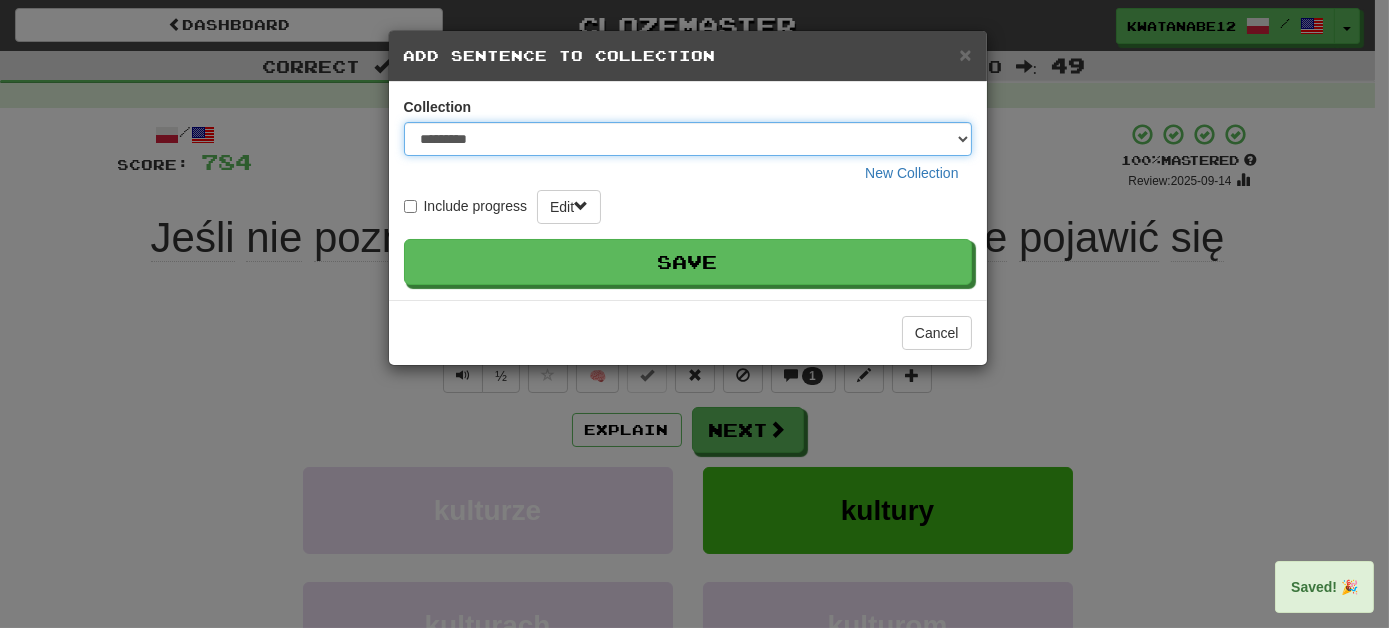 click on "********* ****** **** ******** *****" at bounding box center [688, 139] 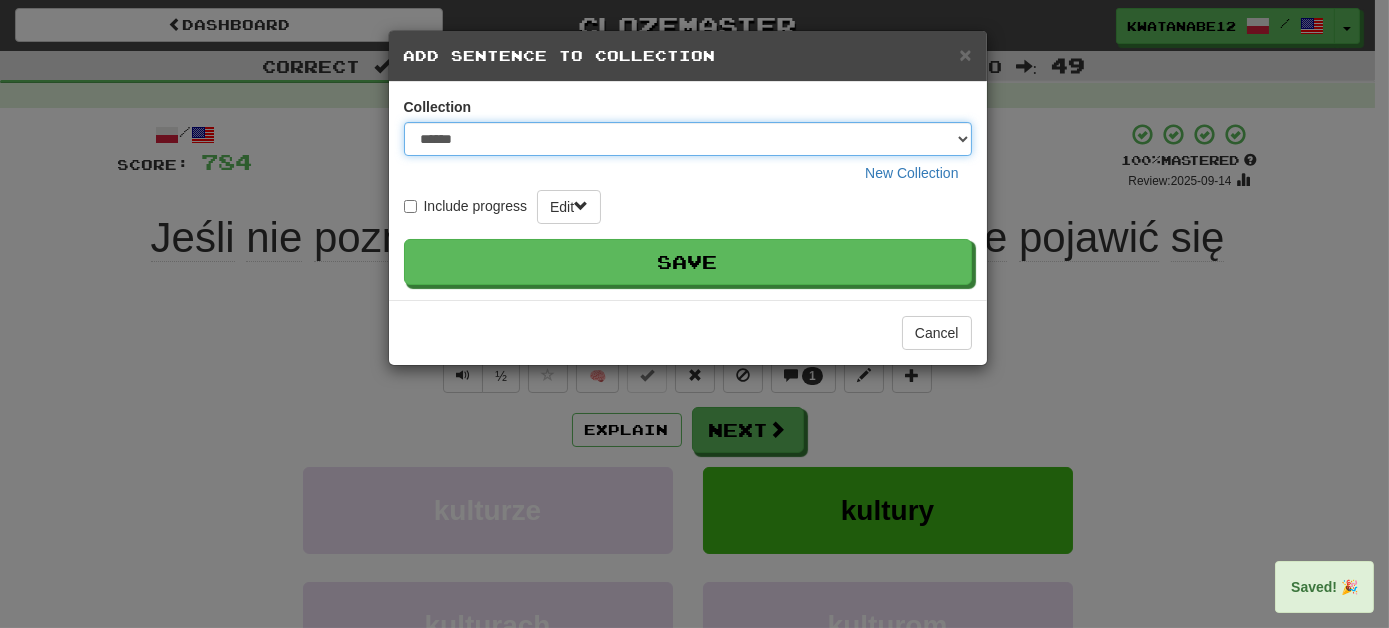 click on "********* ****** **** ******** *****" at bounding box center (688, 139) 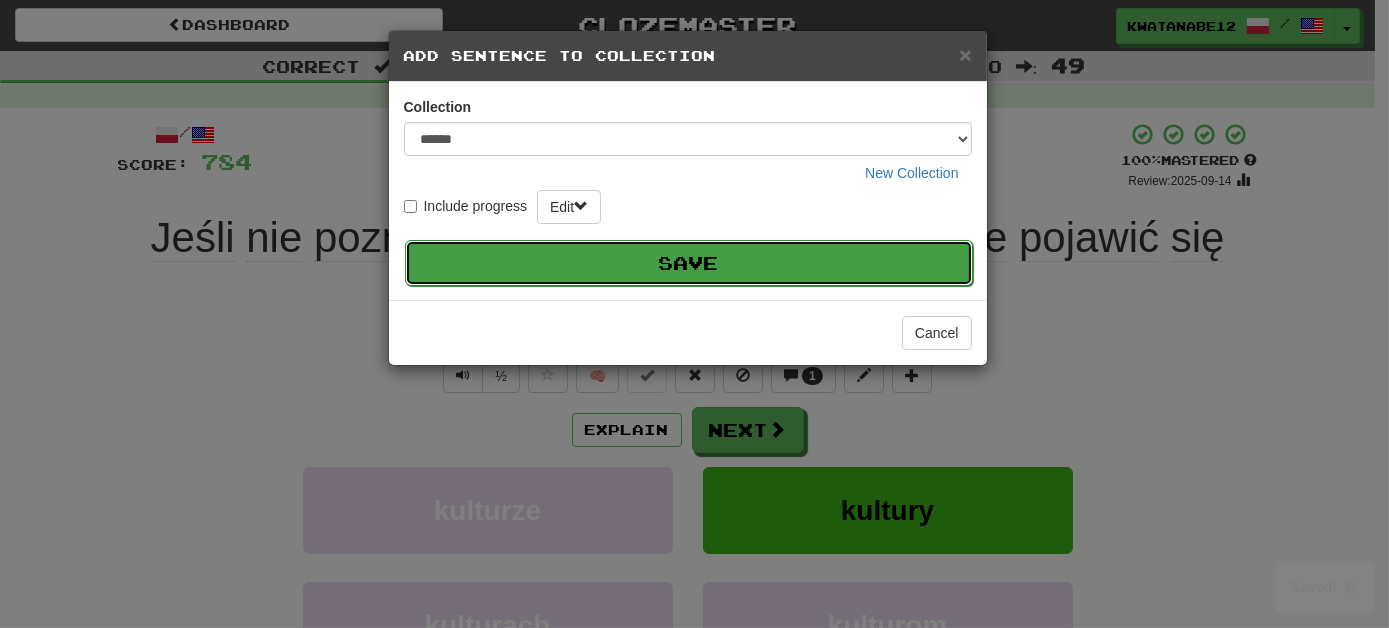 click on "Save" at bounding box center [689, 263] 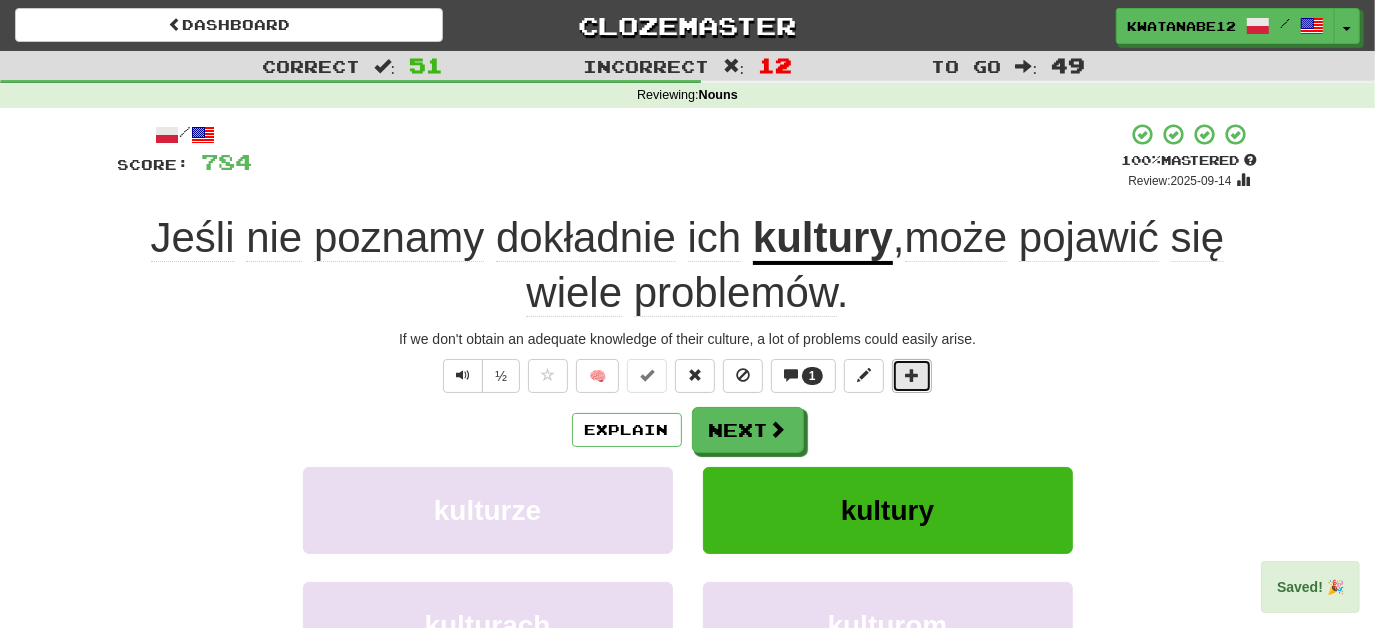 click at bounding box center [912, 376] 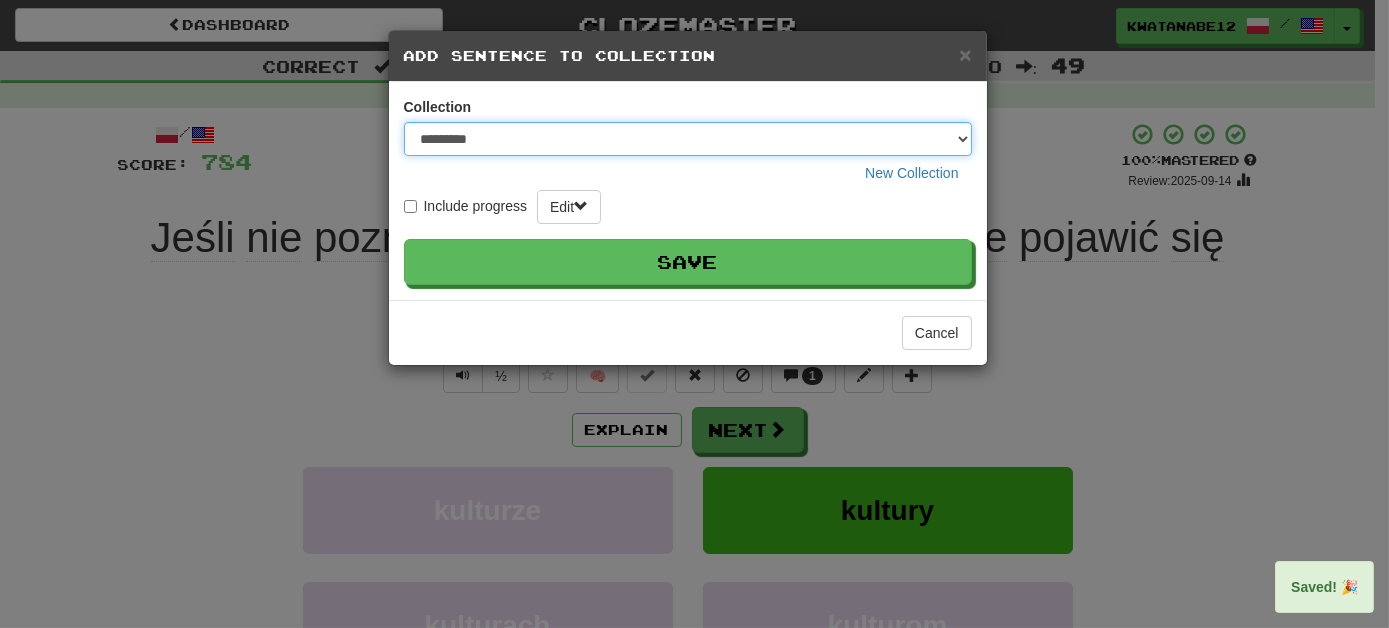 click on "********* ****** **** ******** *****" at bounding box center (688, 139) 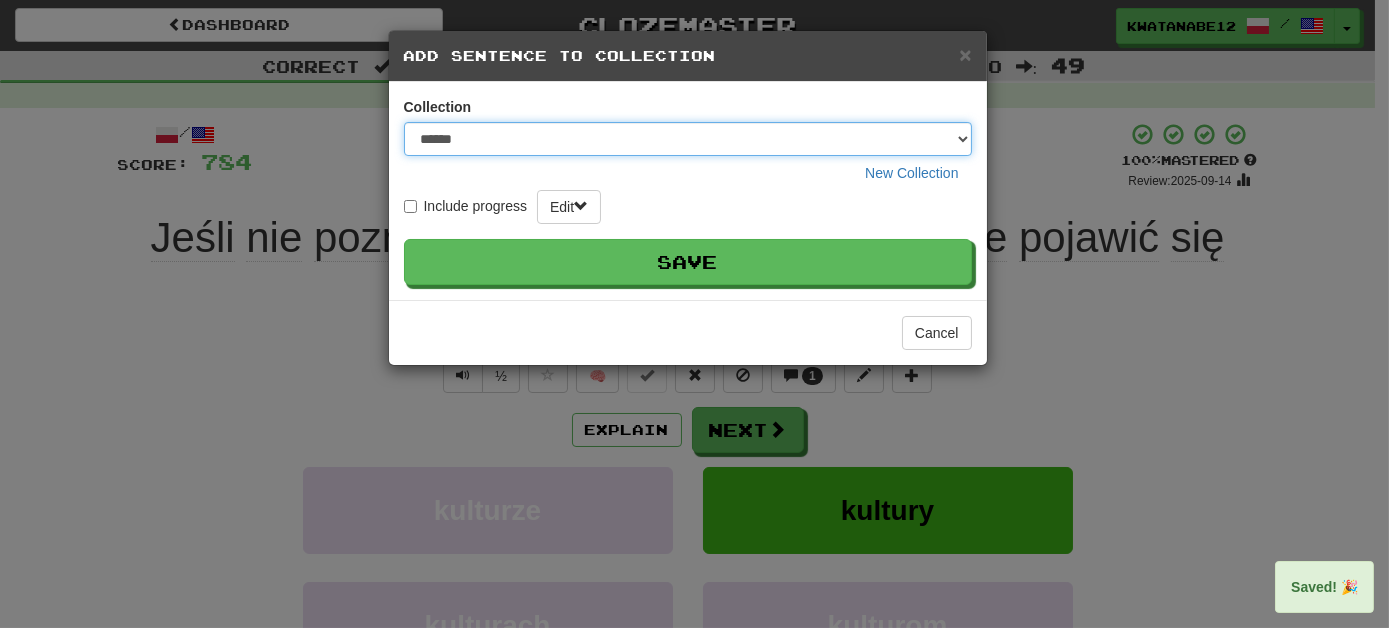 click on "********* ****** **** ******** *****" at bounding box center (688, 139) 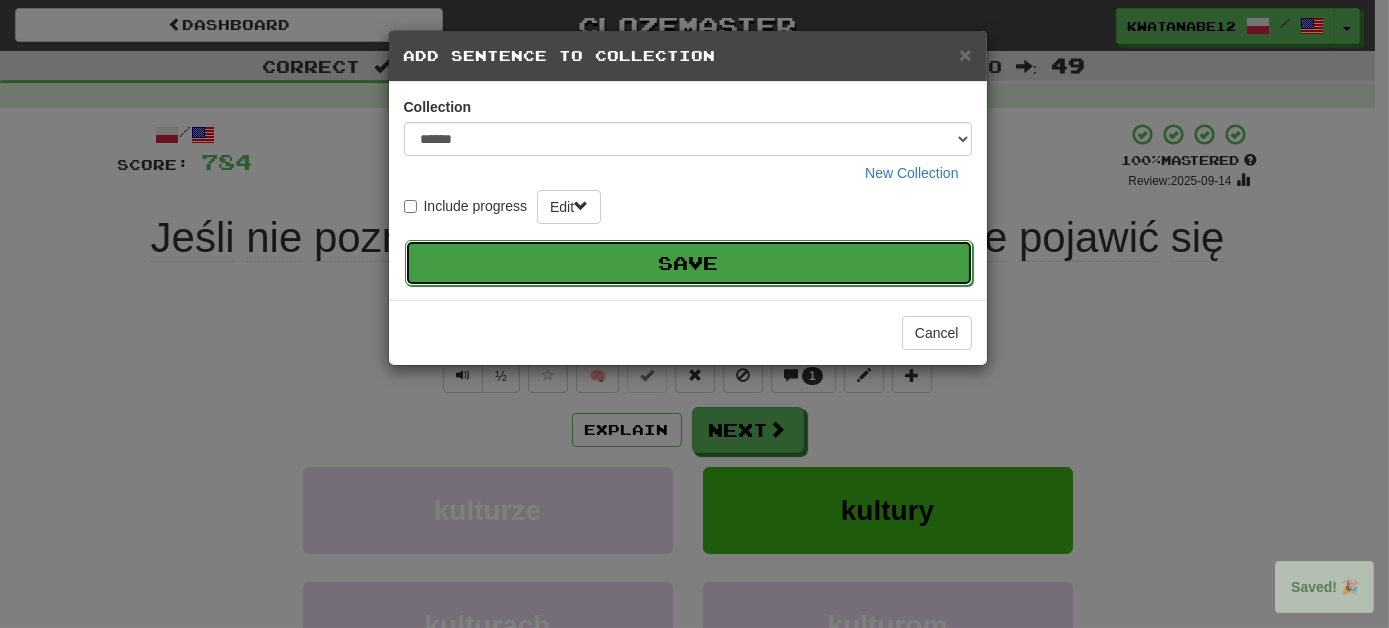 click on "Save" at bounding box center [689, 263] 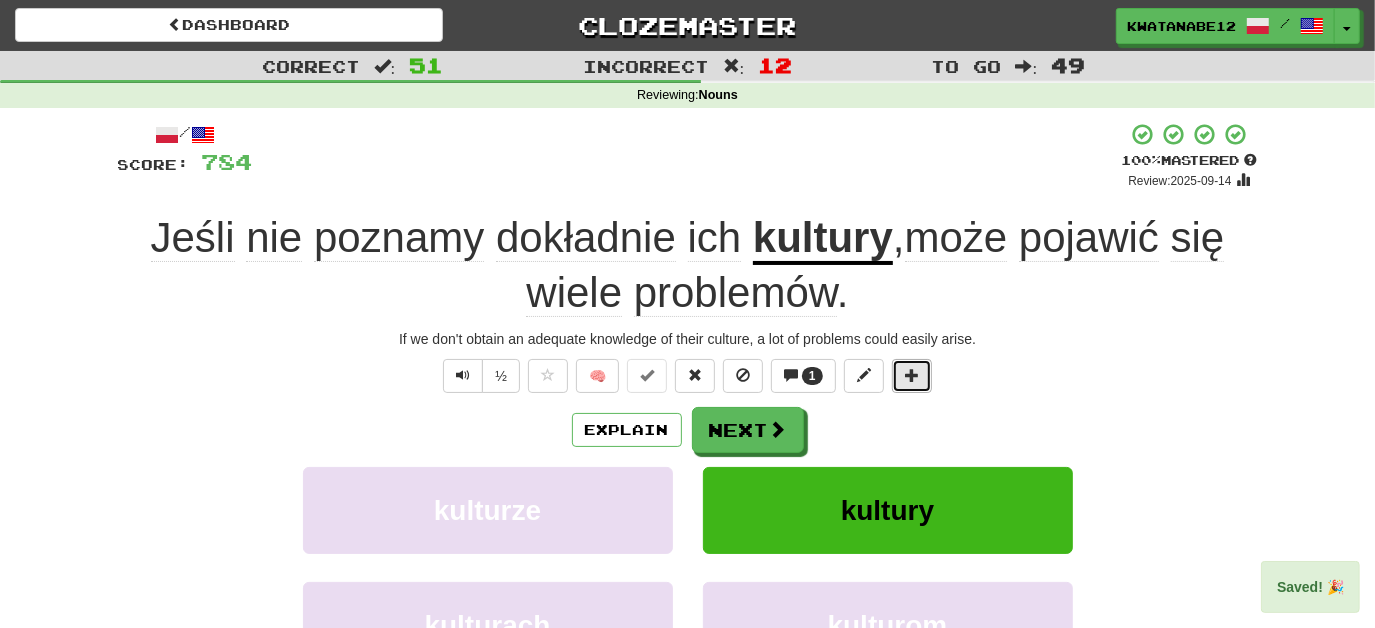 click at bounding box center [912, 376] 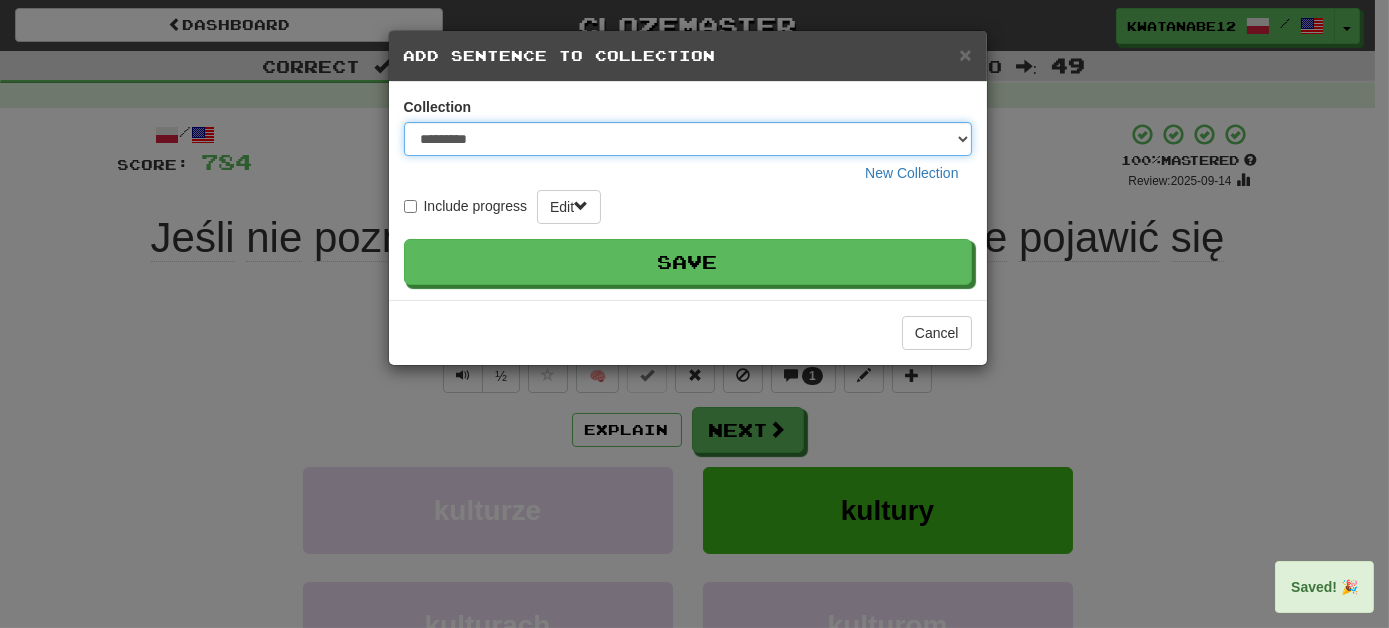 drag, startPoint x: 964, startPoint y: 133, endPoint x: 956, endPoint y: 143, distance: 12.806249 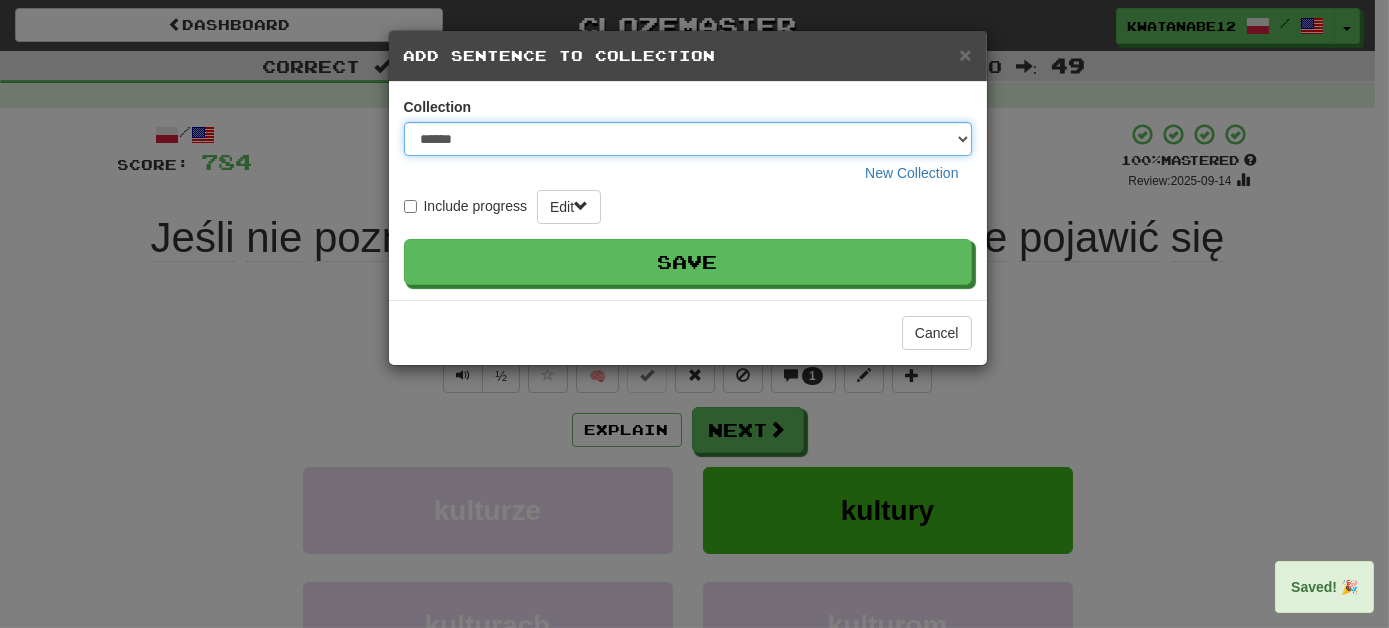 click on "********* ****** **** ******** *****" at bounding box center [688, 139] 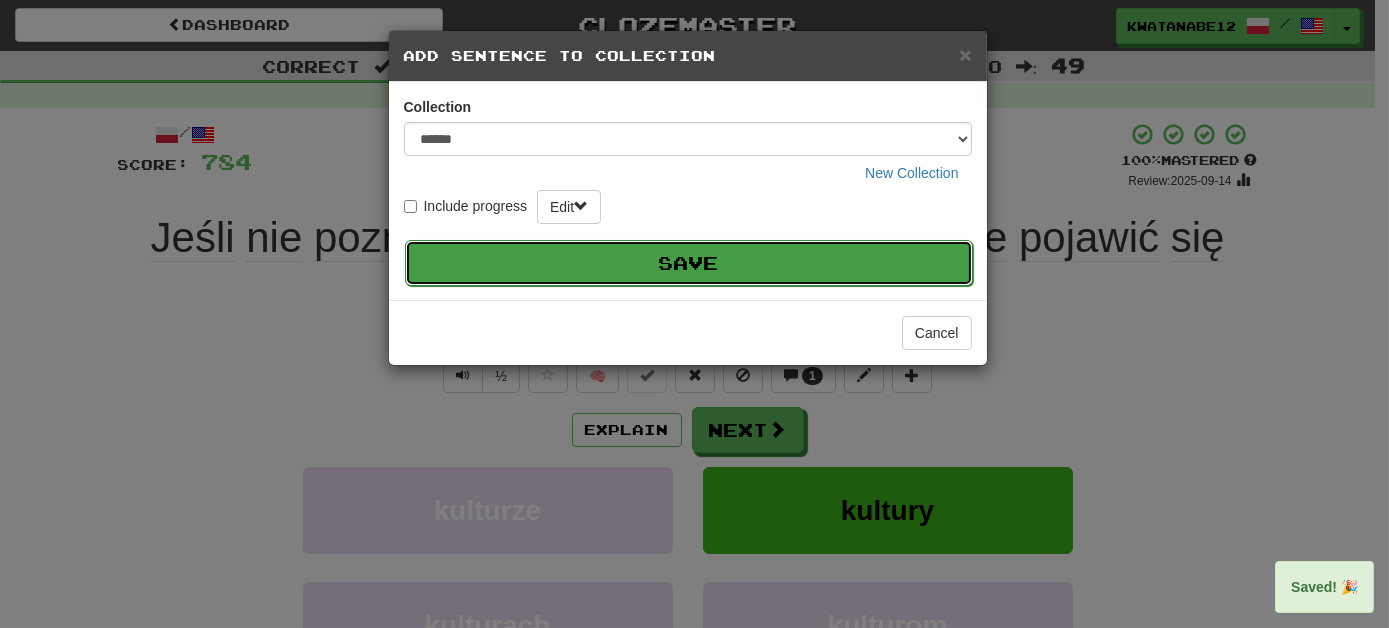 click on "Save" at bounding box center (689, 263) 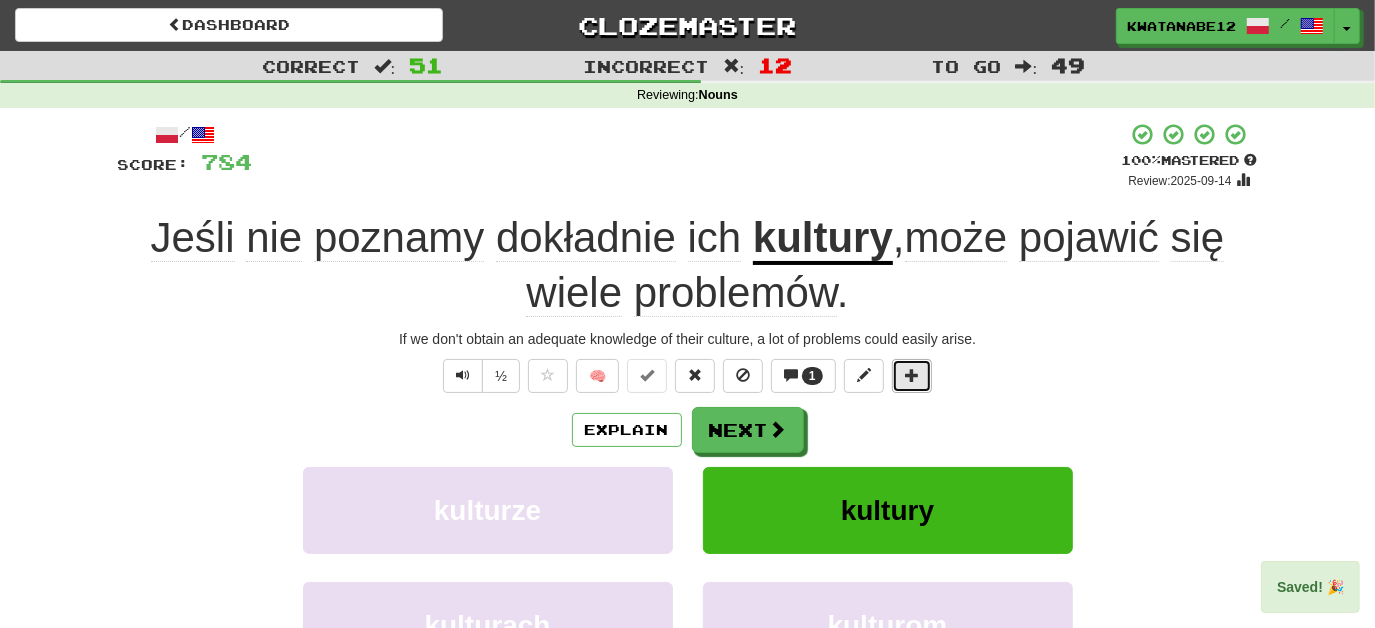 click at bounding box center (912, 375) 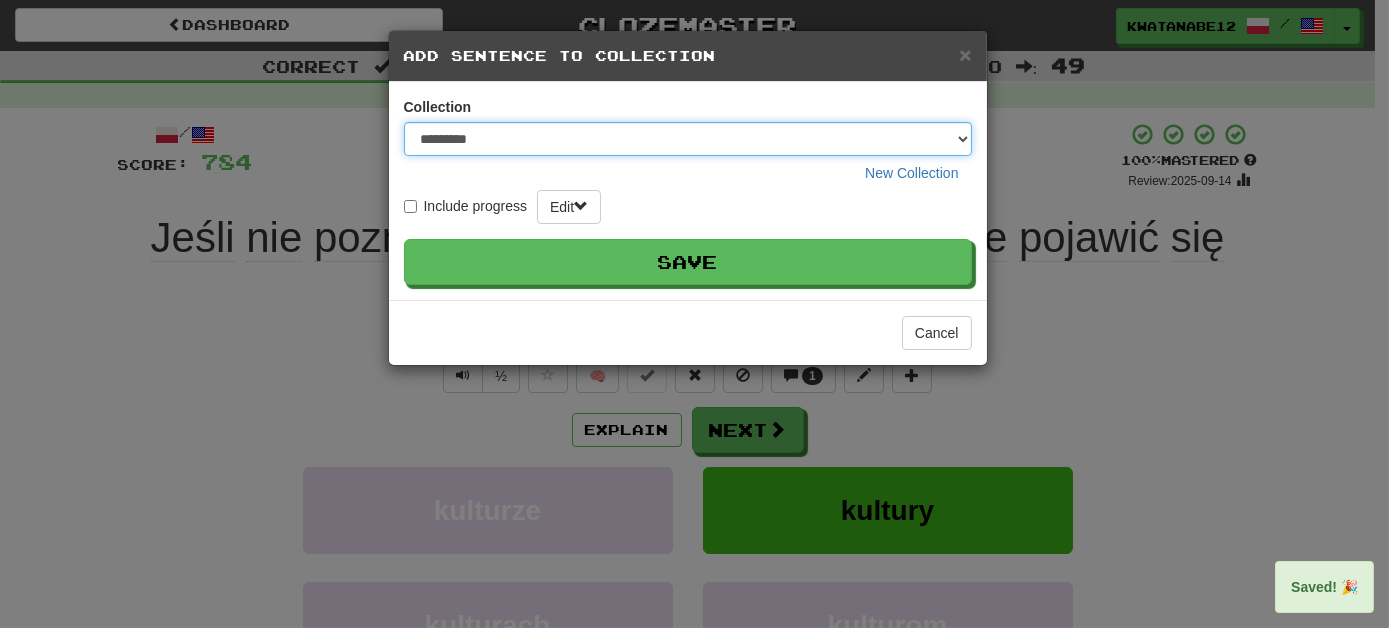 click on "********* ****** **** ******** *****" at bounding box center (688, 139) 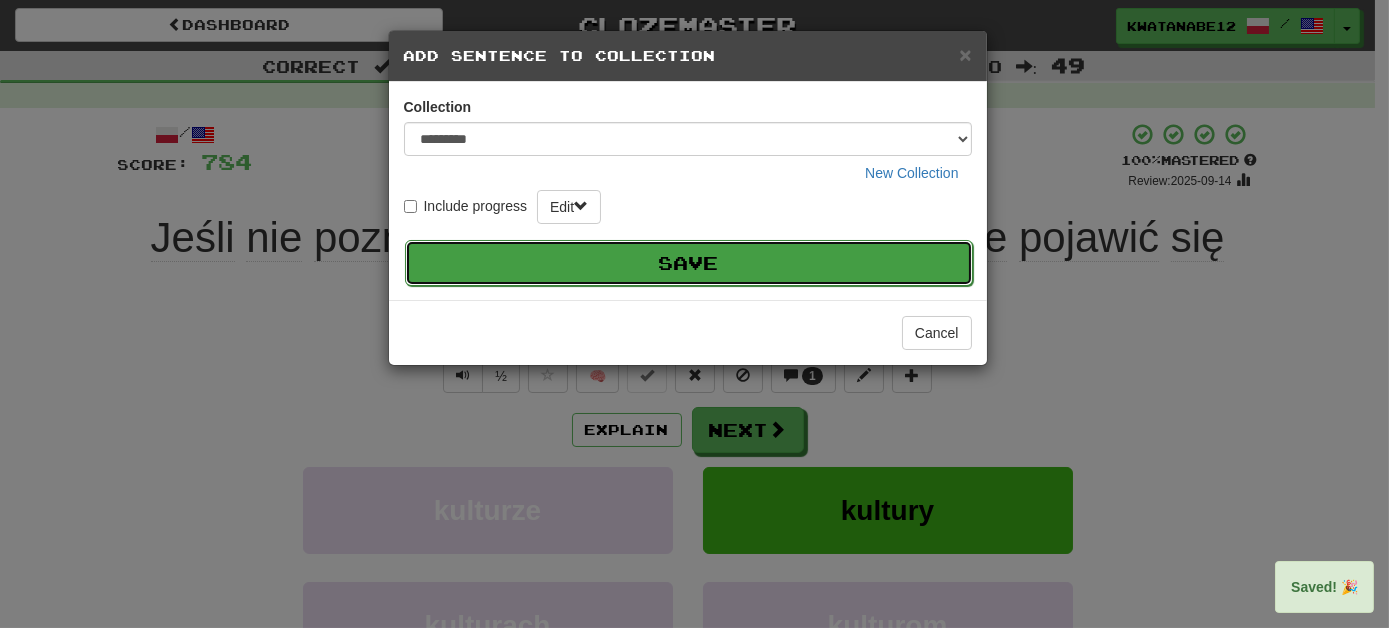 click on "Save" at bounding box center (689, 263) 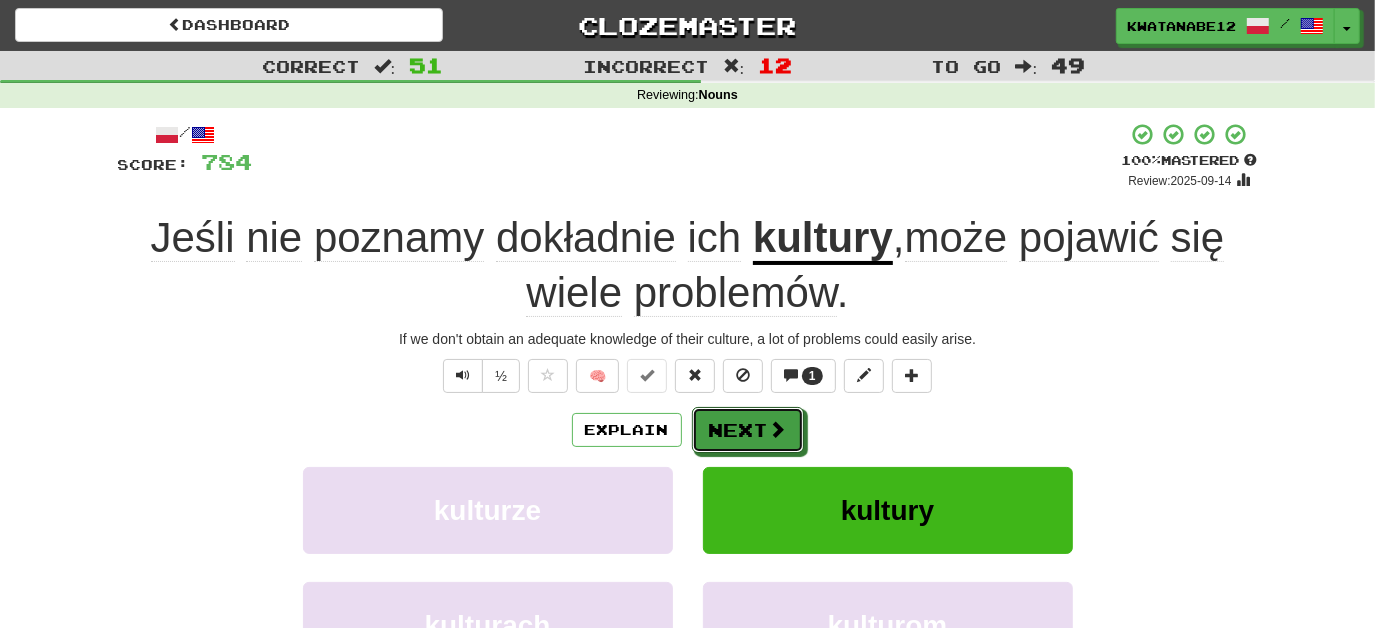 click on "Next" at bounding box center (748, 430) 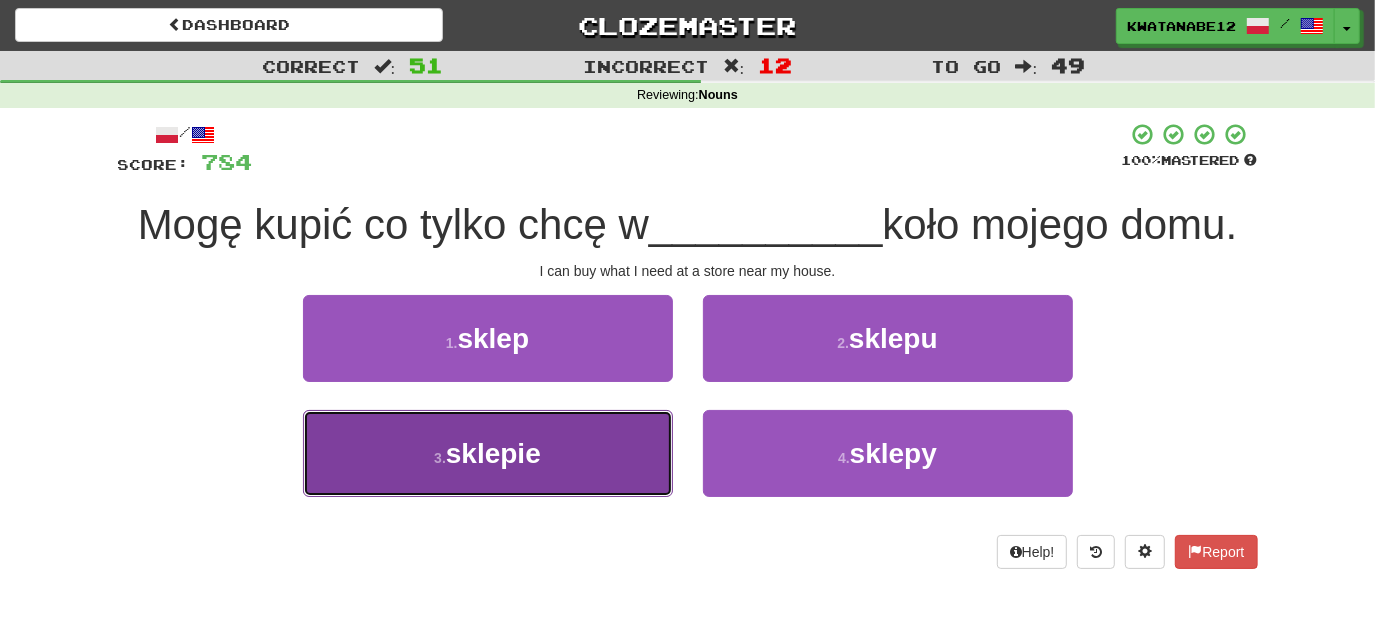 click on "3 .  sklepie" at bounding box center (488, 453) 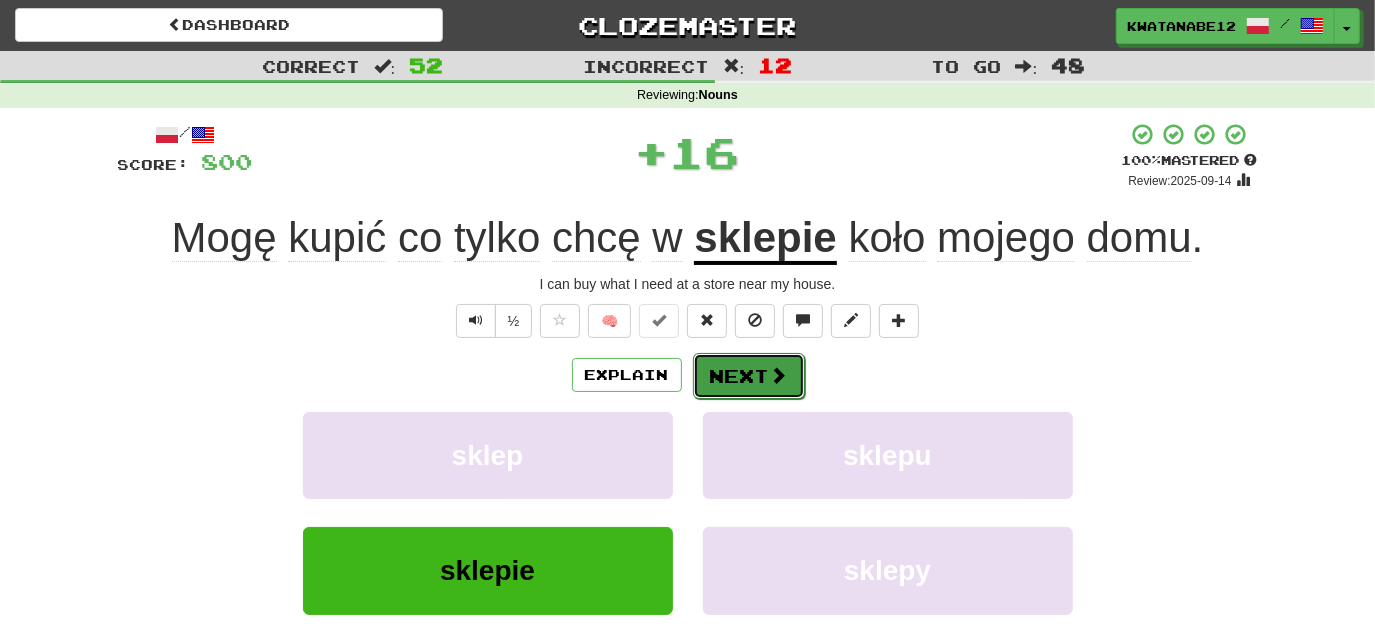 drag, startPoint x: 749, startPoint y: 387, endPoint x: 752, endPoint y: 376, distance: 11.401754 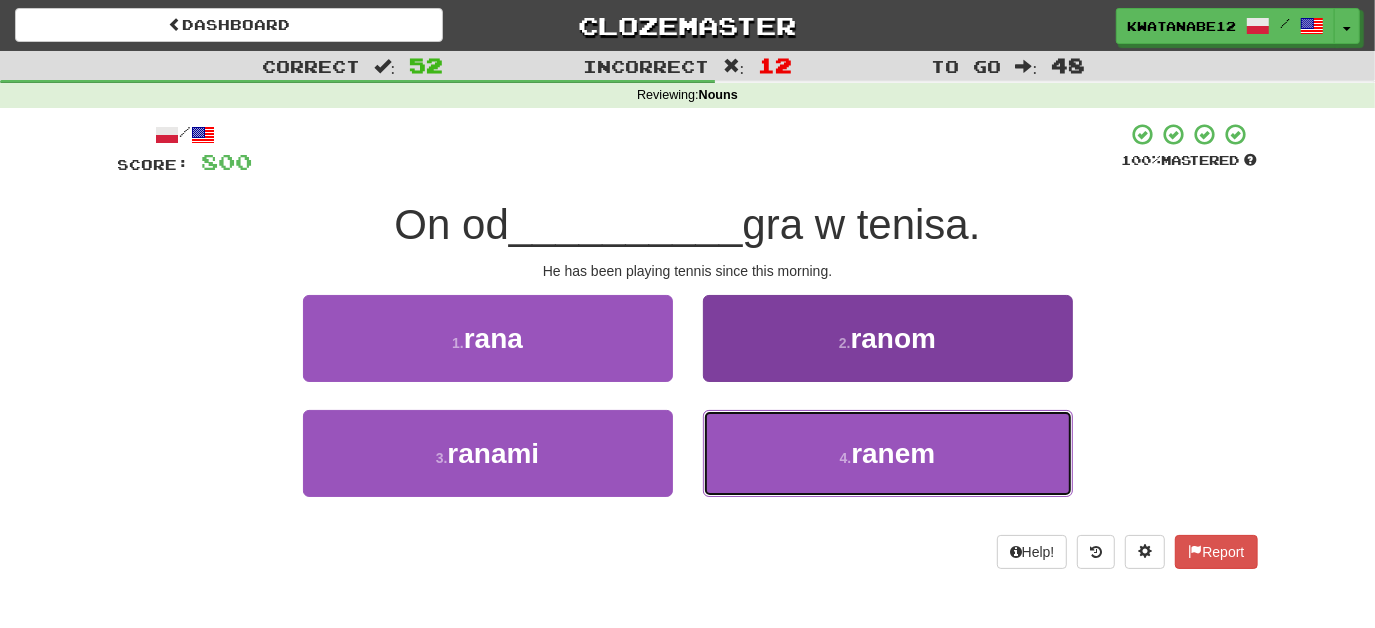click on "4 .  ranem" at bounding box center (888, 453) 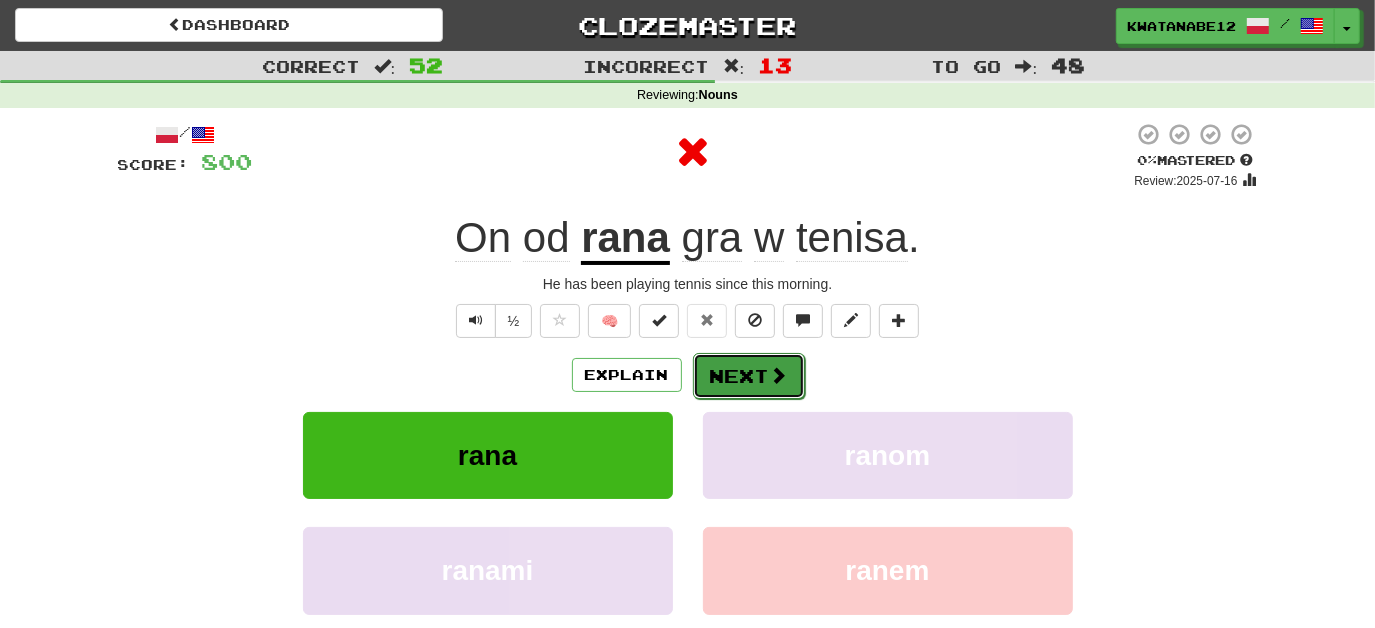 click on "Next" at bounding box center (749, 376) 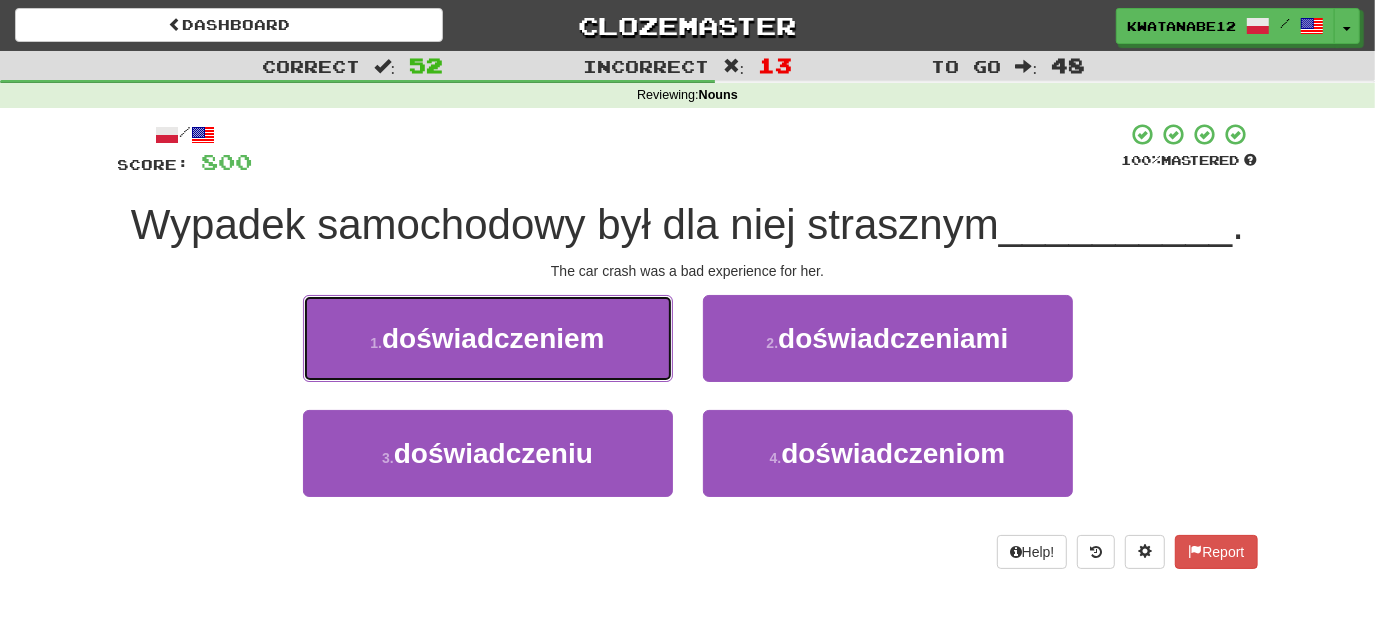 drag, startPoint x: 608, startPoint y: 319, endPoint x: 632, endPoint y: 328, distance: 25.632011 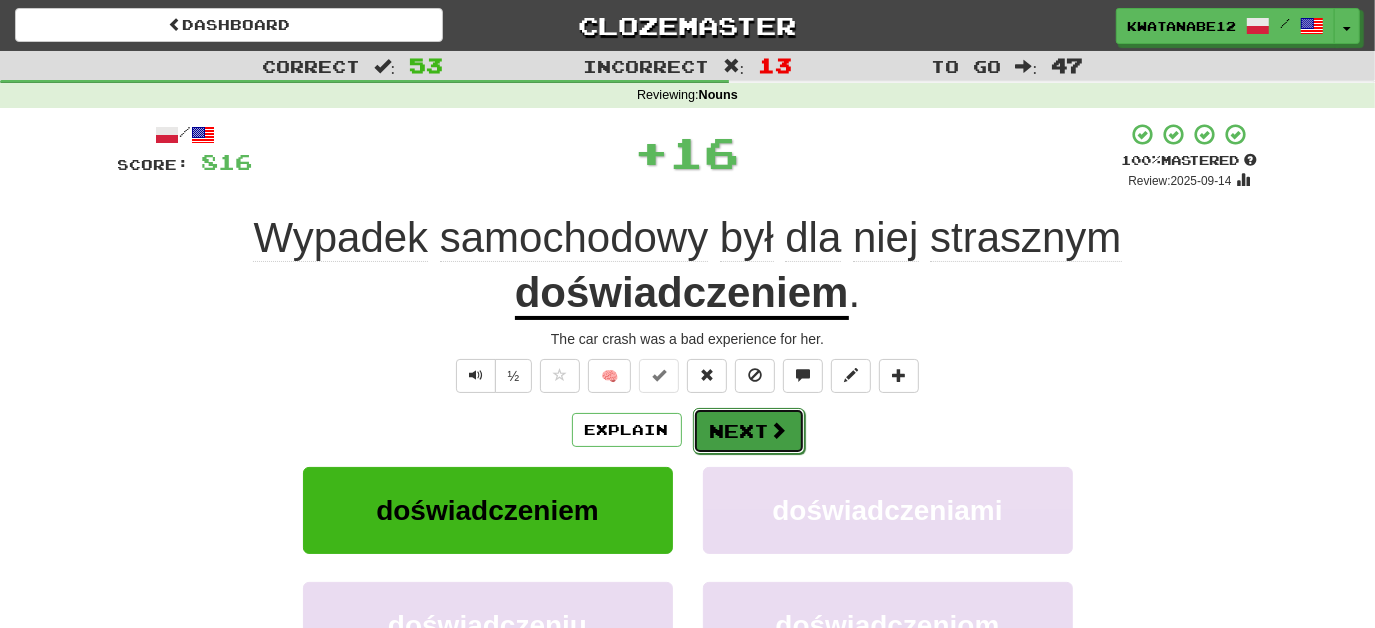 click on "Next" at bounding box center [749, 431] 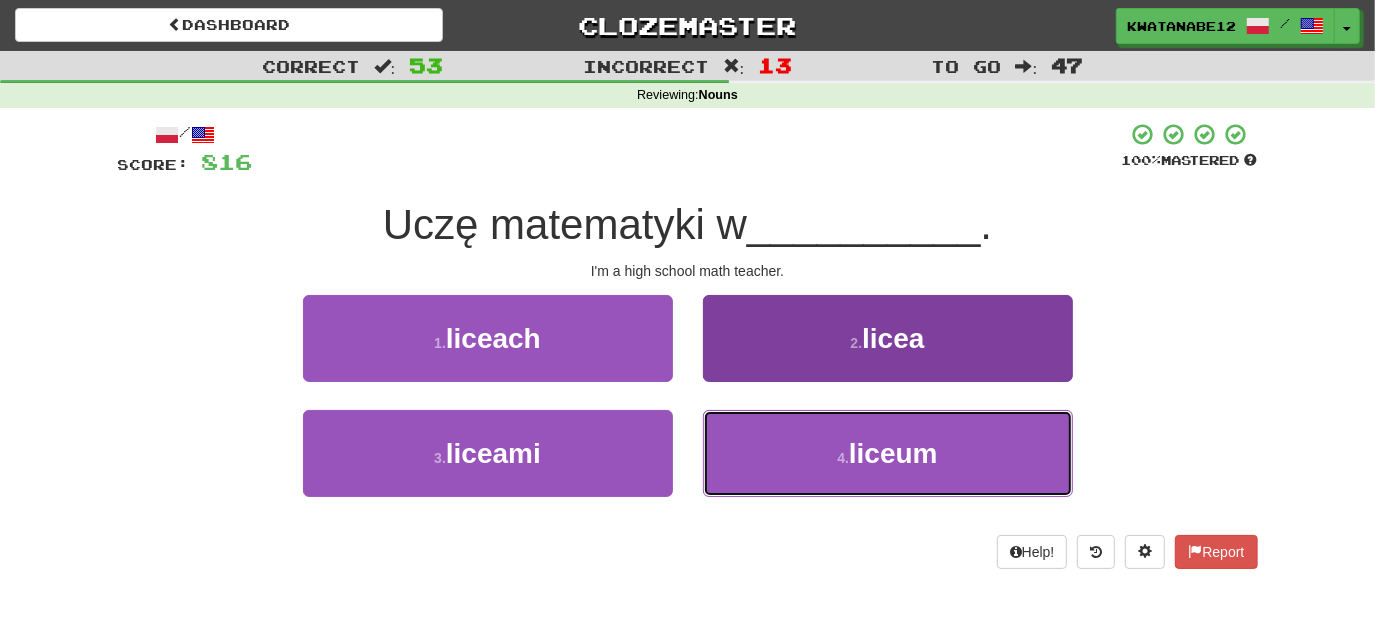 click on "4 .  liceum" at bounding box center [888, 453] 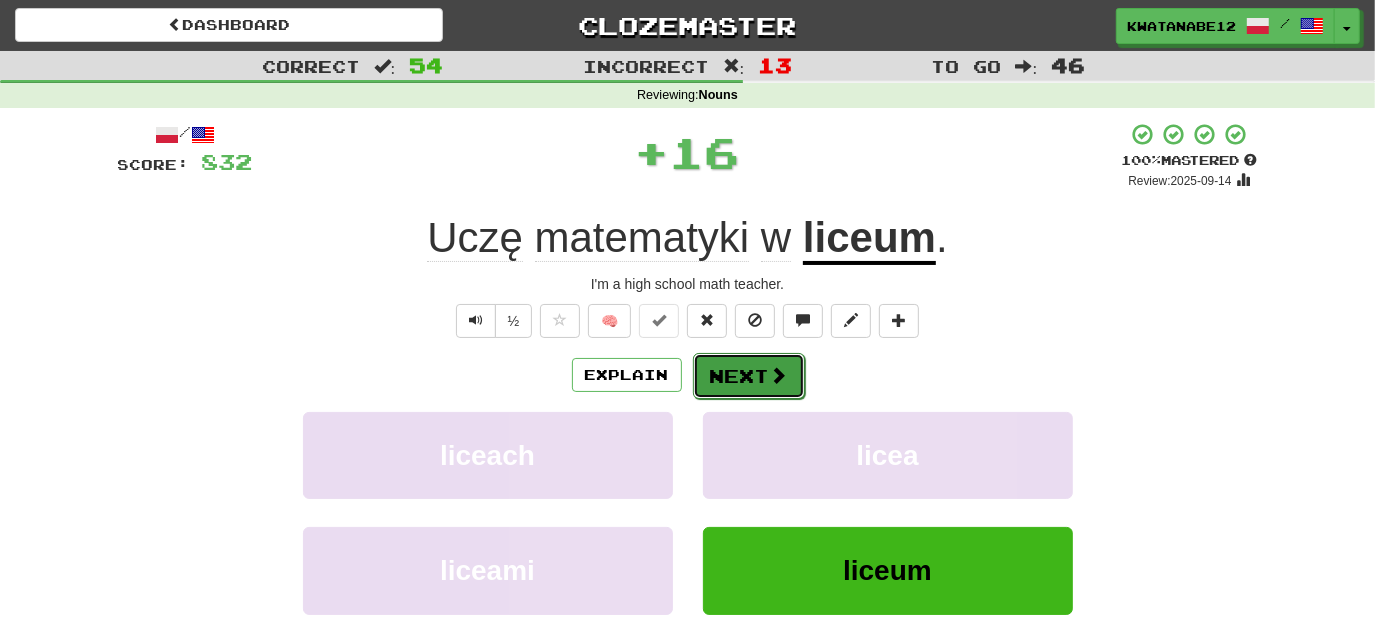 click on "Next" at bounding box center [749, 376] 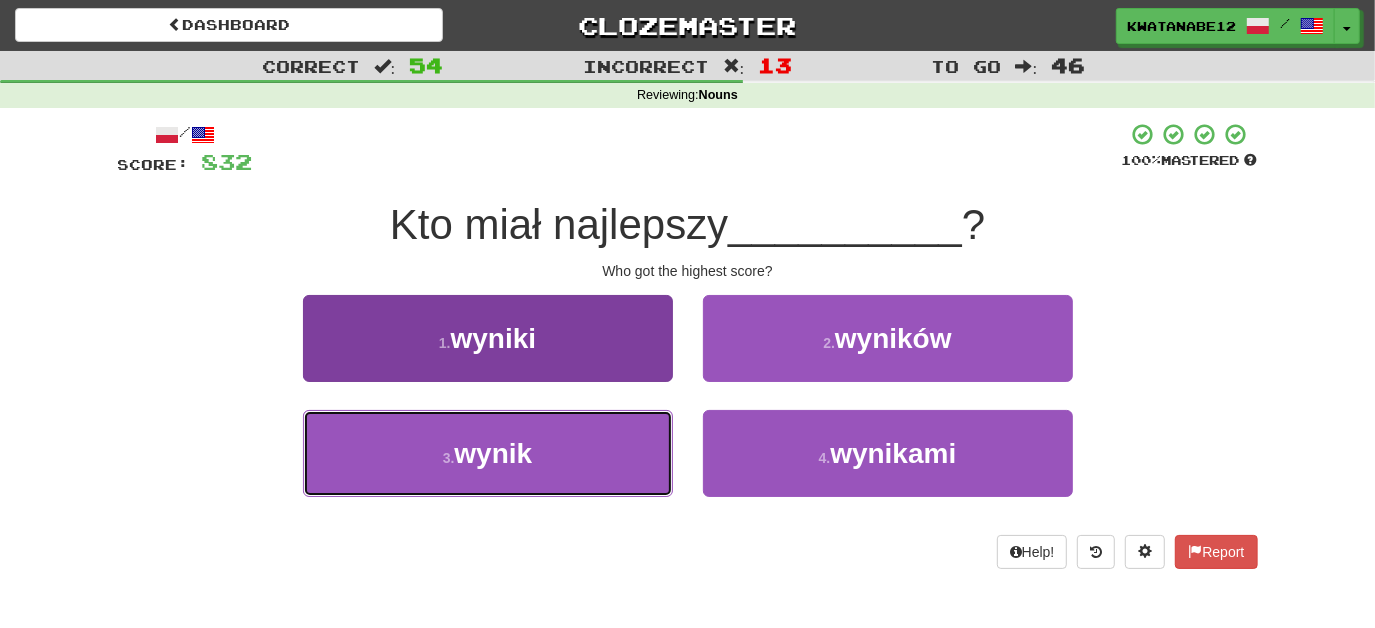 drag, startPoint x: 597, startPoint y: 454, endPoint x: 621, endPoint y: 452, distance: 24.083189 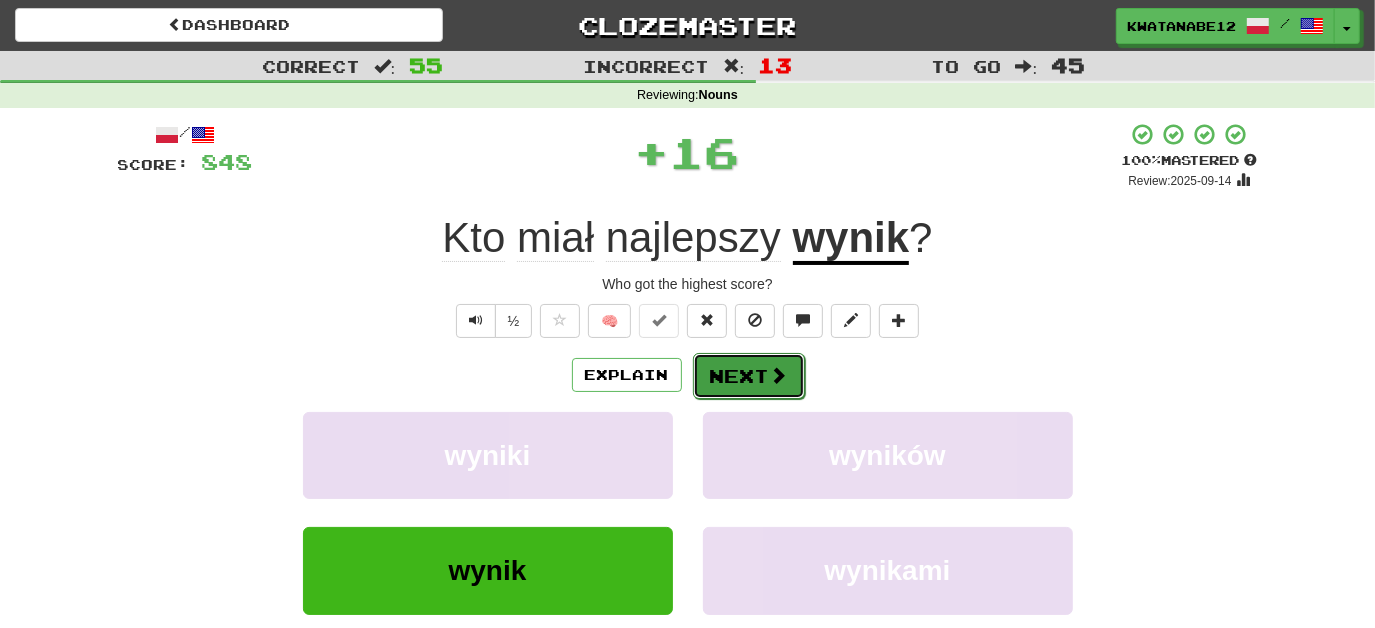 click on "Next" at bounding box center (749, 376) 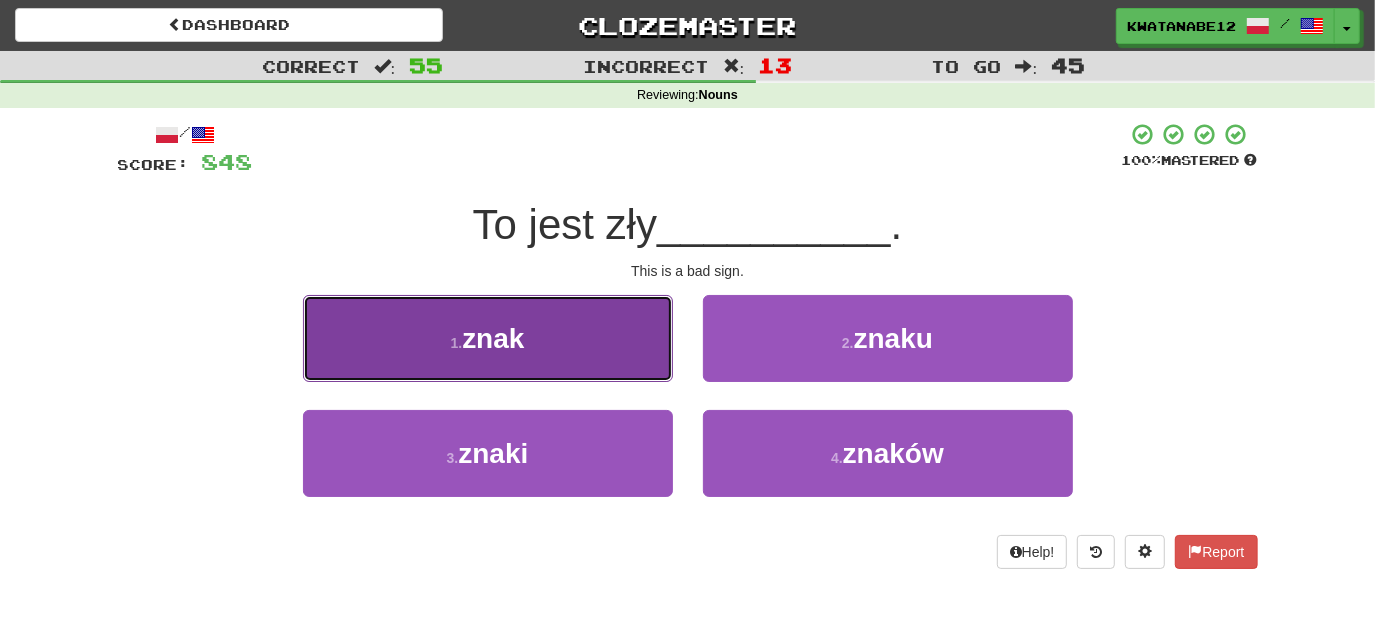 click on "1 .  znak" at bounding box center [488, 338] 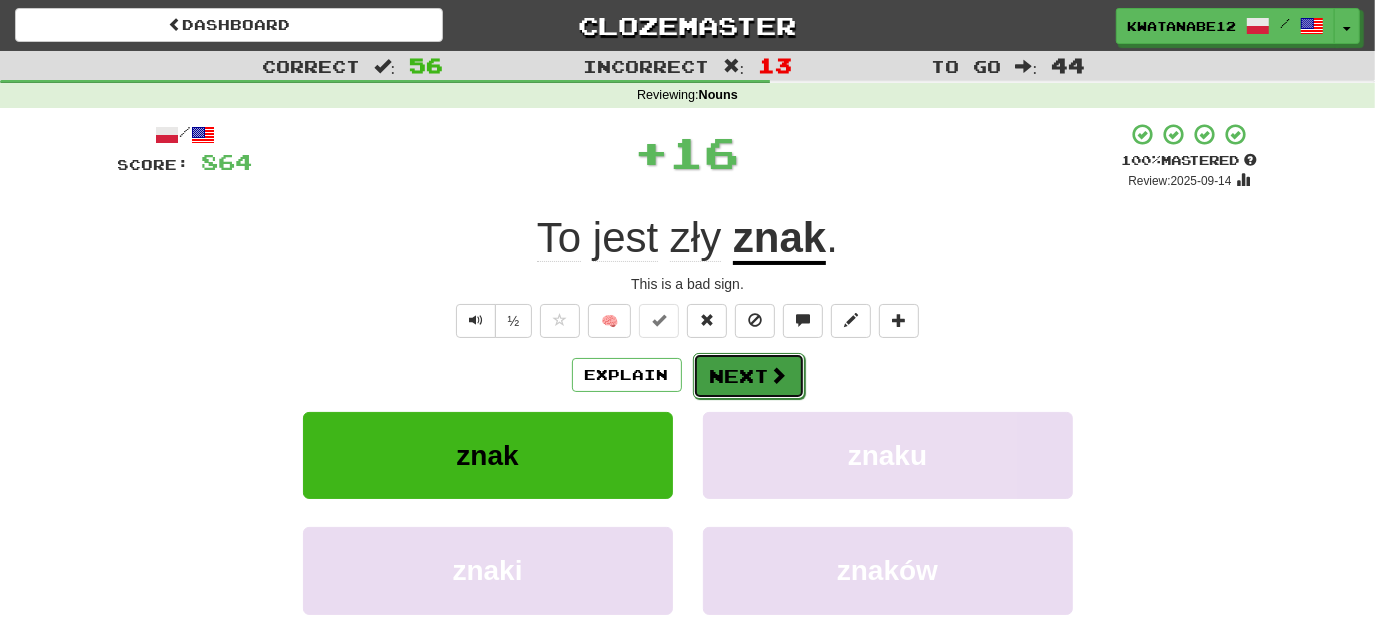 click at bounding box center (779, 375) 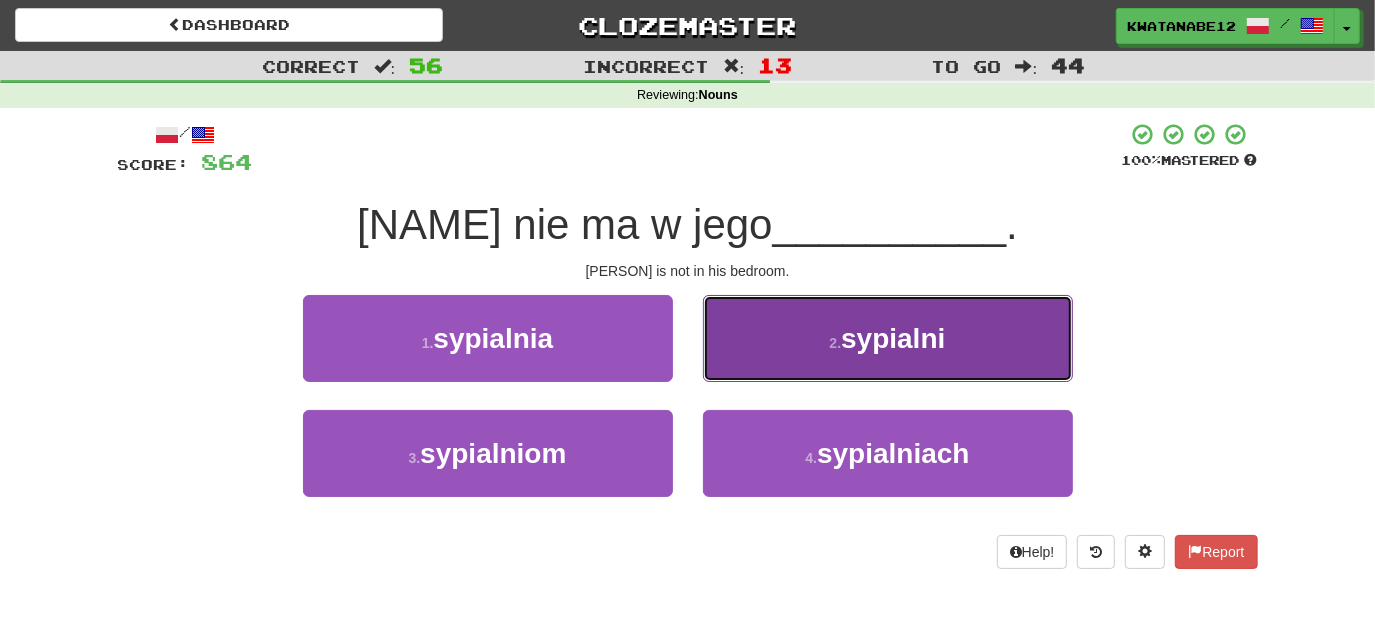 click on "2 .  sypialni" at bounding box center [888, 338] 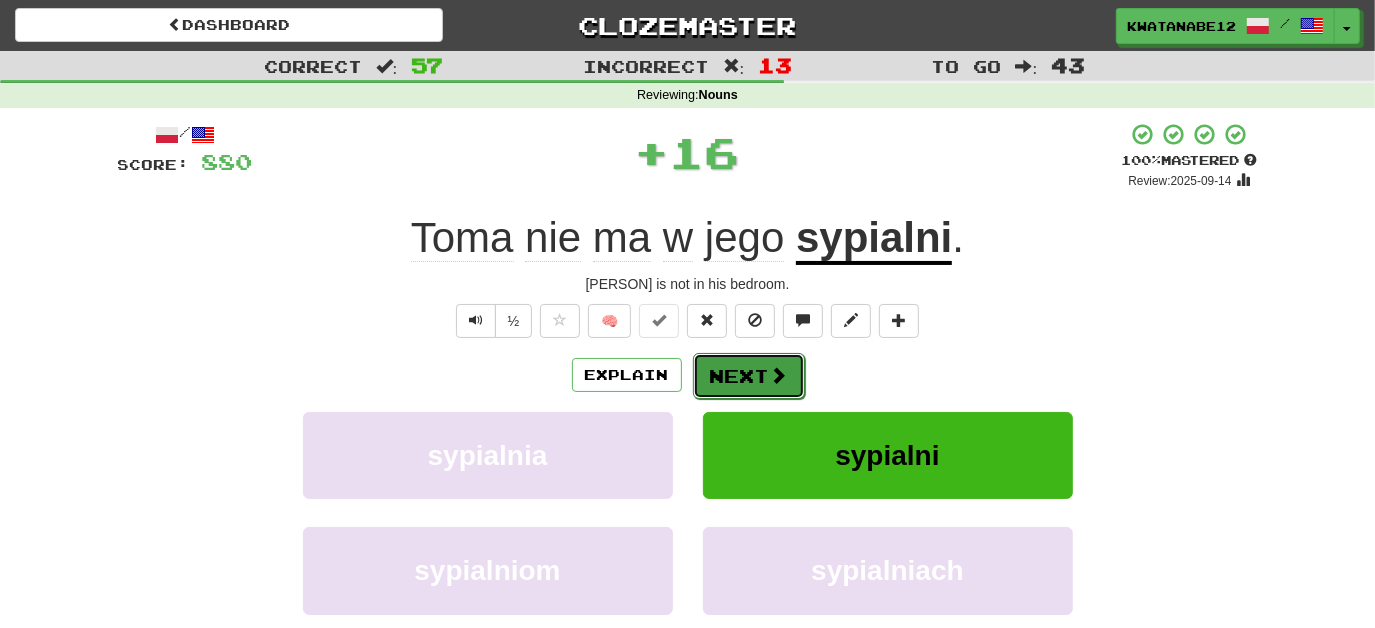 click on "Next" at bounding box center [749, 376] 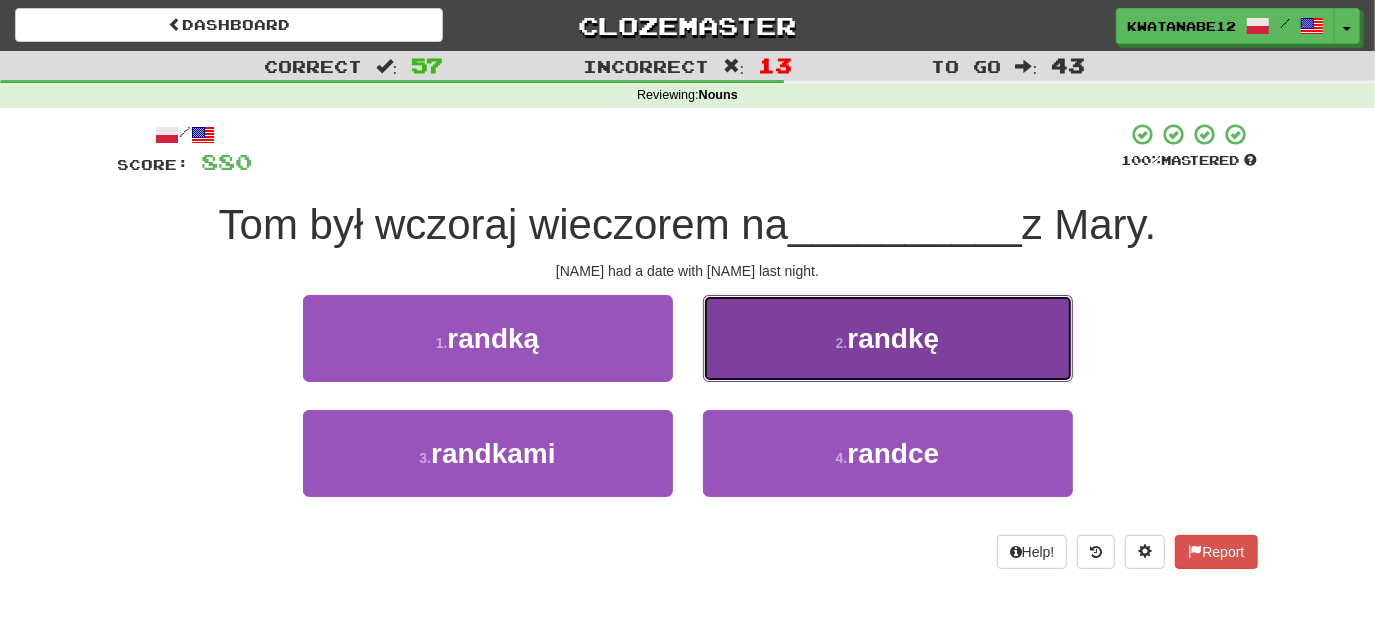 click on "2 .  randkę" at bounding box center [888, 338] 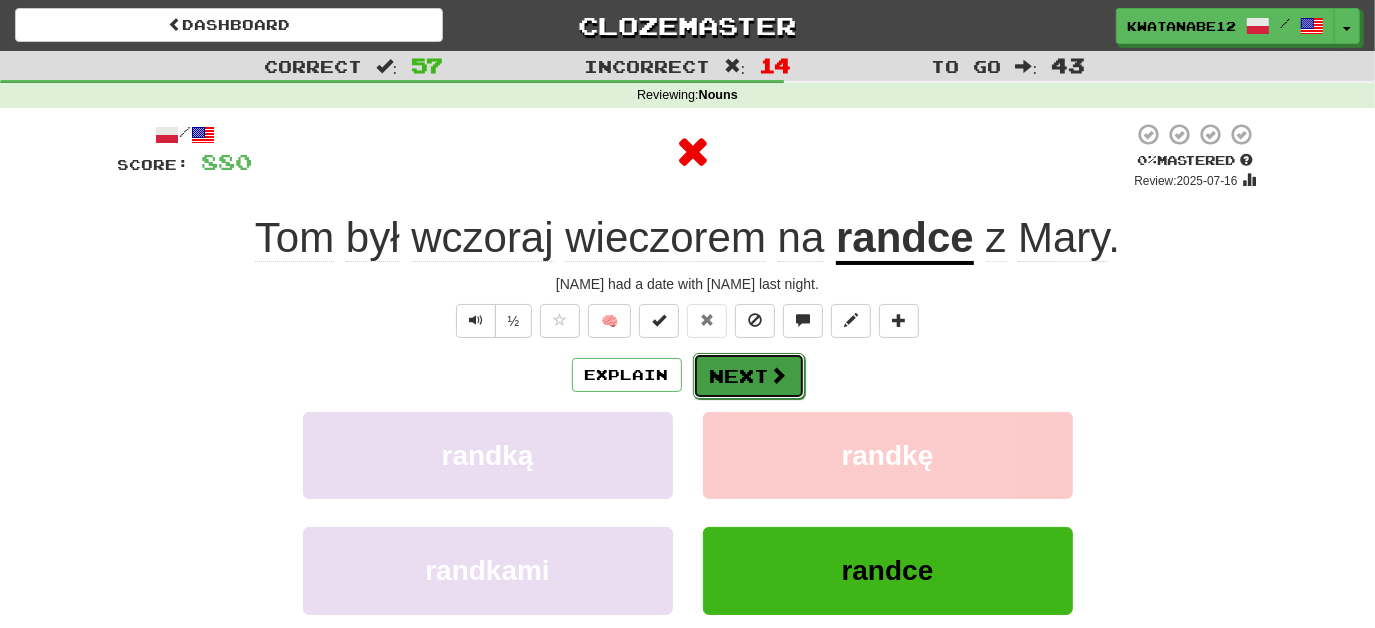 click on "Next" at bounding box center [749, 376] 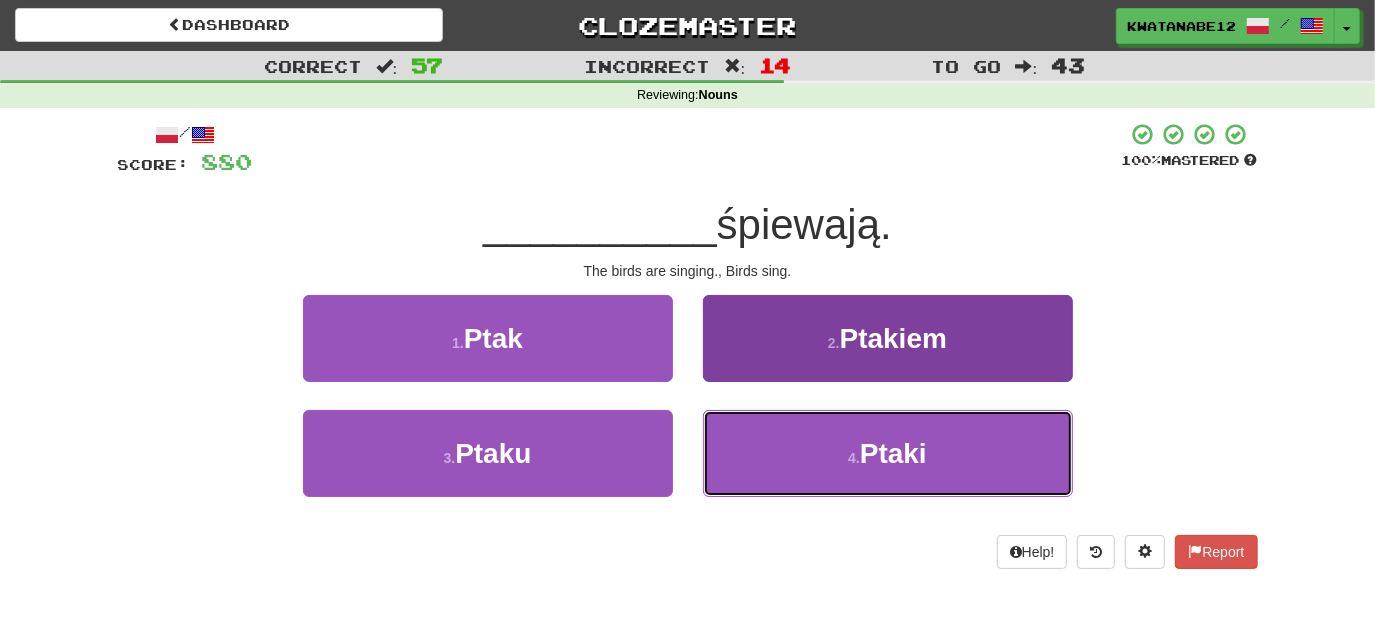 drag, startPoint x: 752, startPoint y: 445, endPoint x: 781, endPoint y: 440, distance: 29.427877 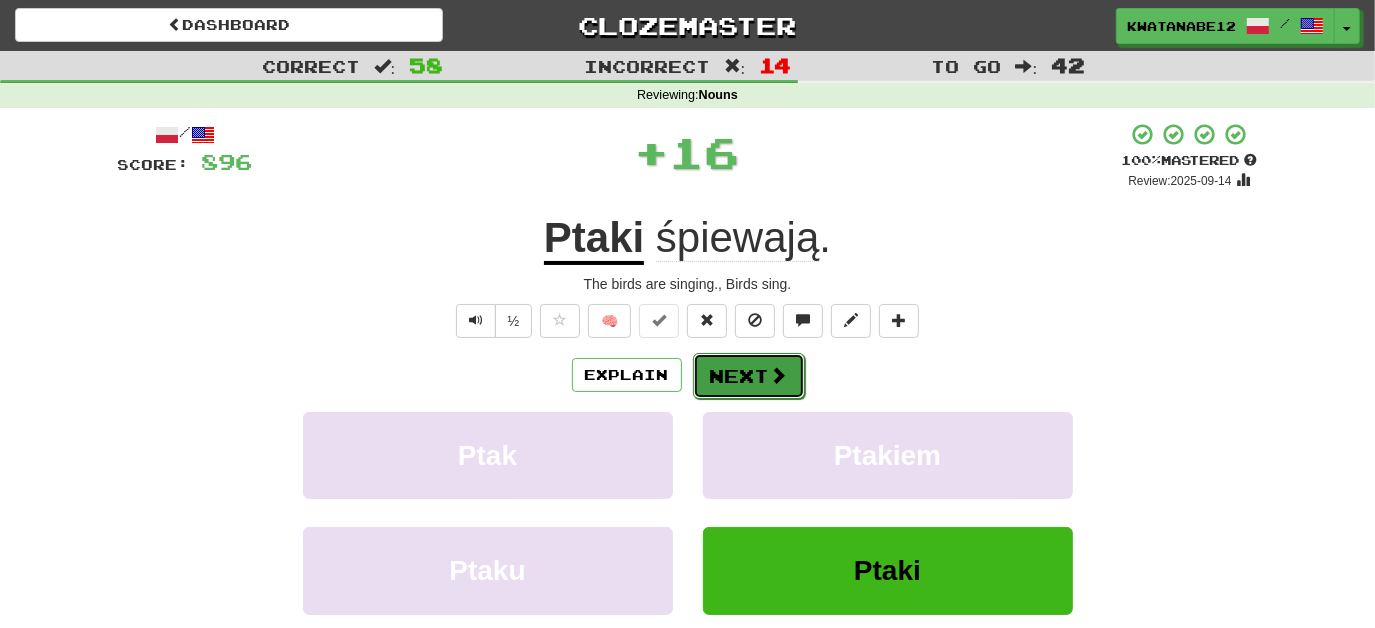 click on "Next" at bounding box center [749, 376] 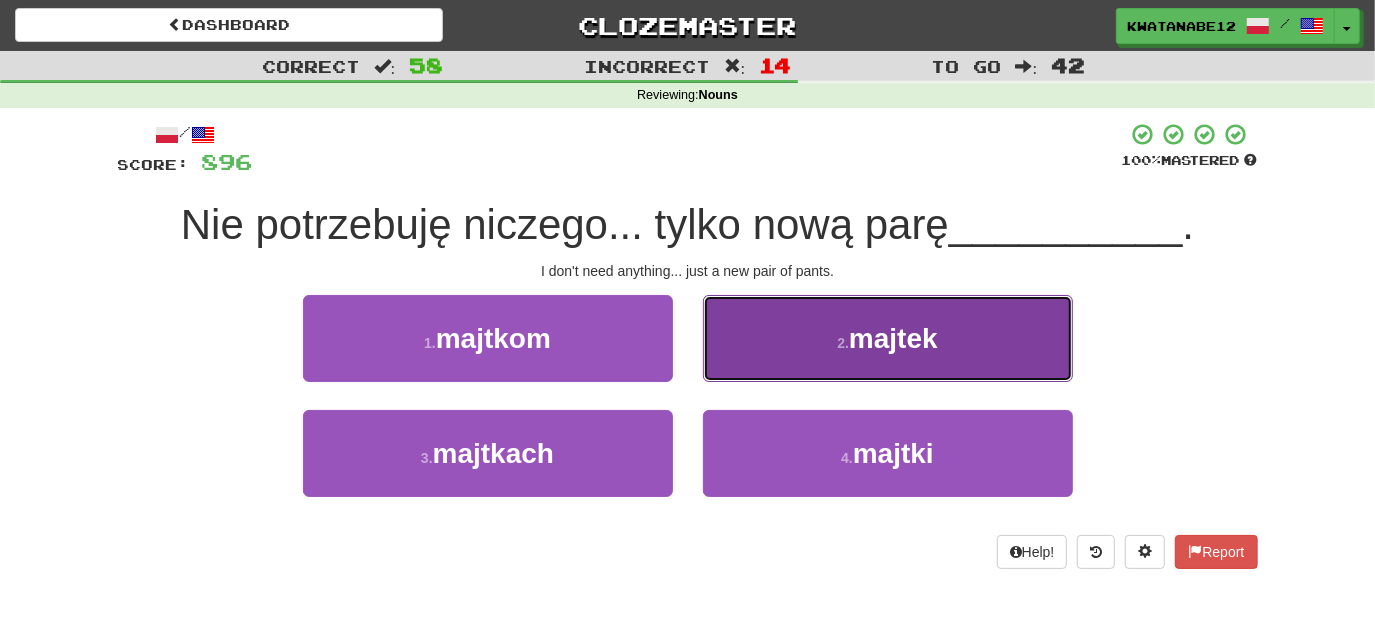 drag, startPoint x: 754, startPoint y: 344, endPoint x: 739, endPoint y: 357, distance: 19.849434 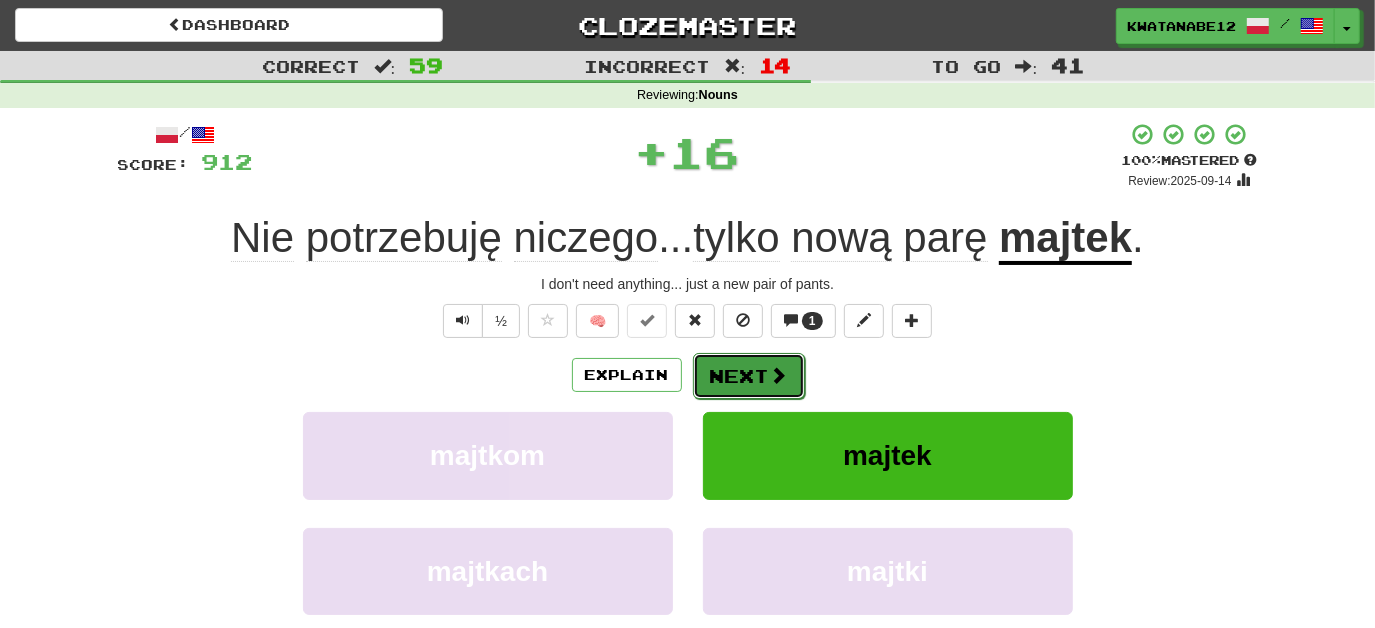 click on "Next" at bounding box center (749, 376) 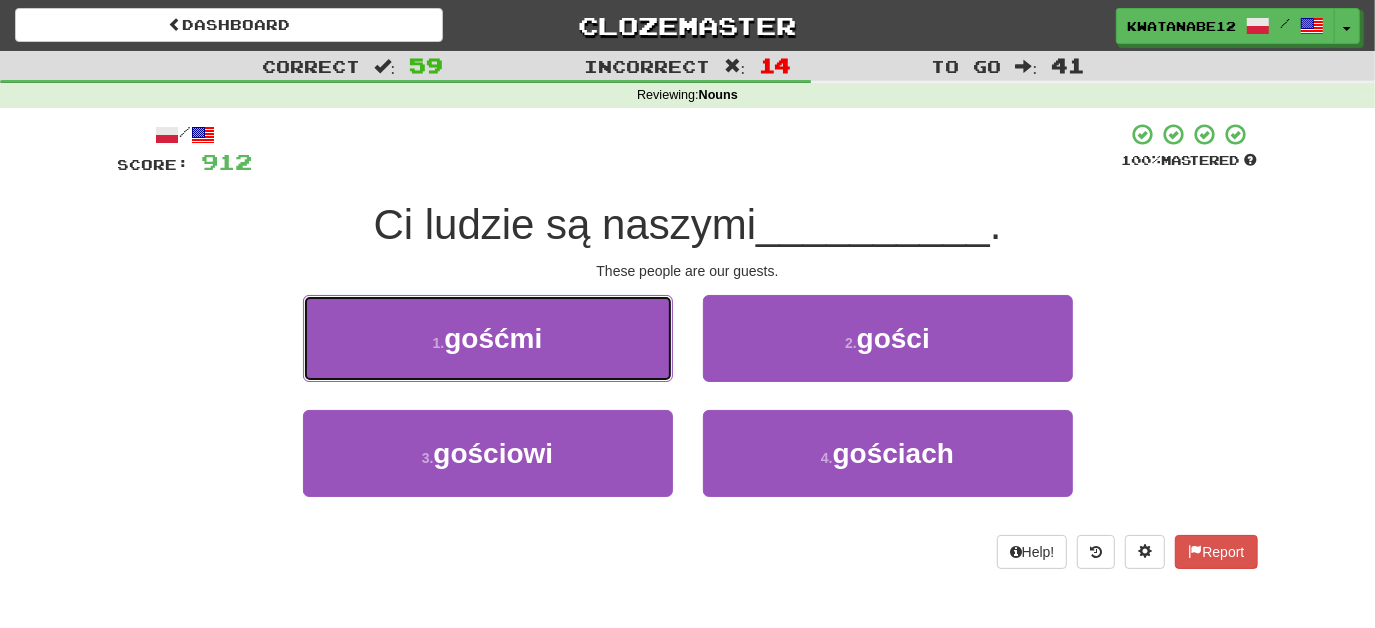 click on "1 .  gośćmi" at bounding box center (488, 338) 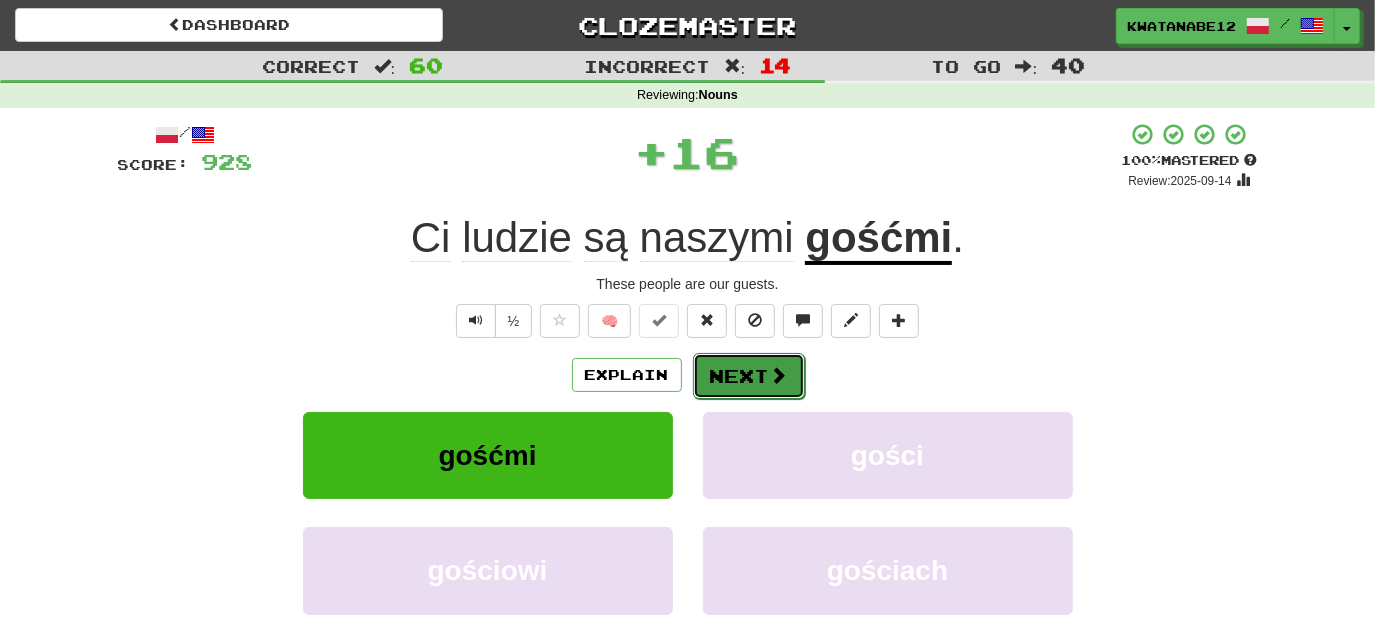 click at bounding box center (779, 375) 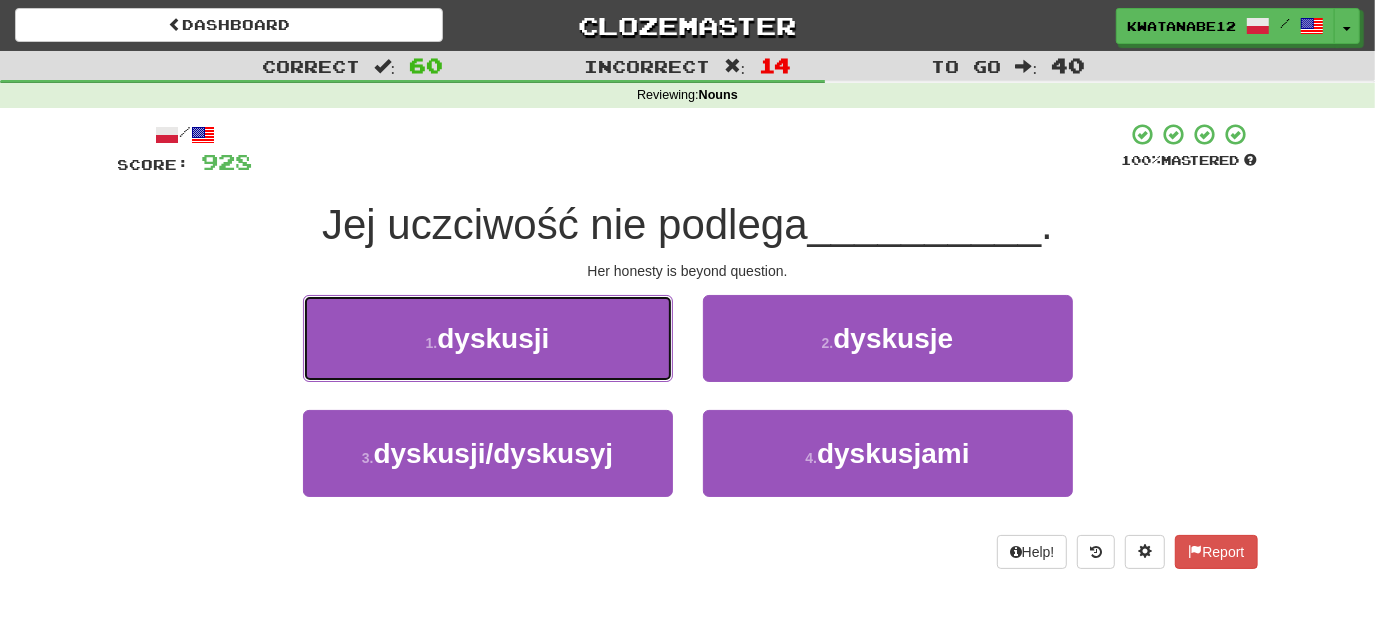 drag, startPoint x: 623, startPoint y: 351, endPoint x: 666, endPoint y: 349, distance: 43.046486 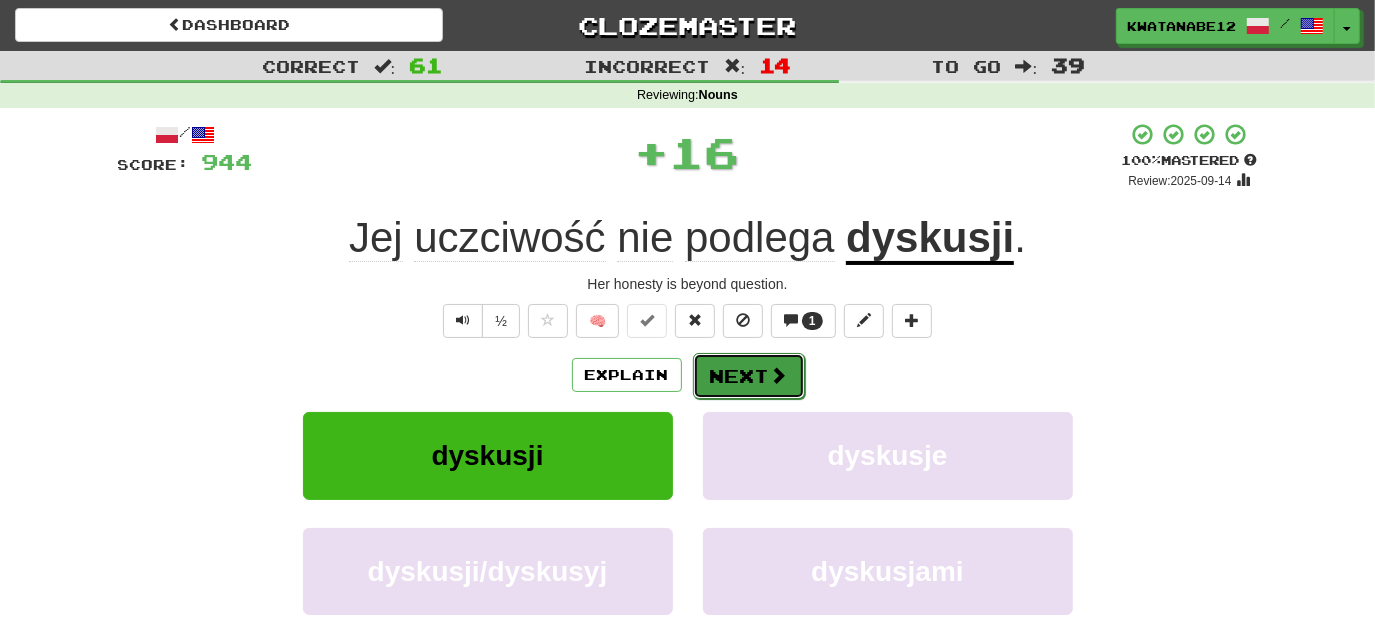 click on "Next" at bounding box center (749, 376) 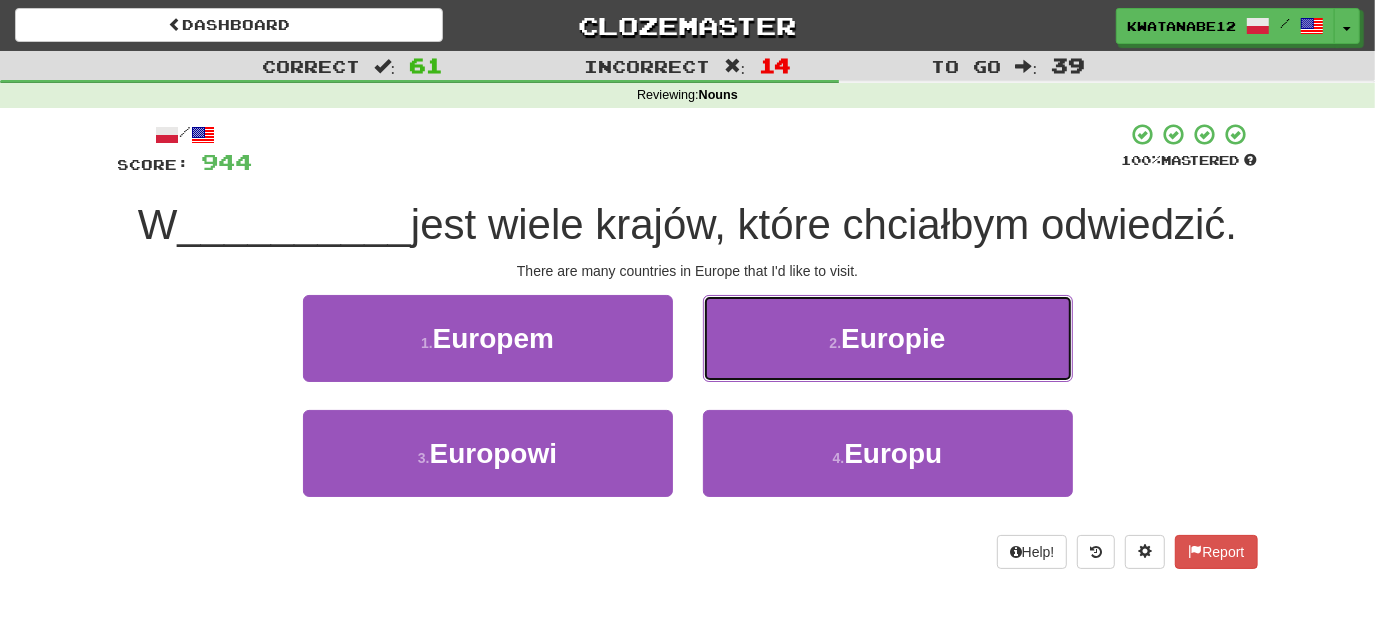 click on "2 .  Europie" at bounding box center (888, 338) 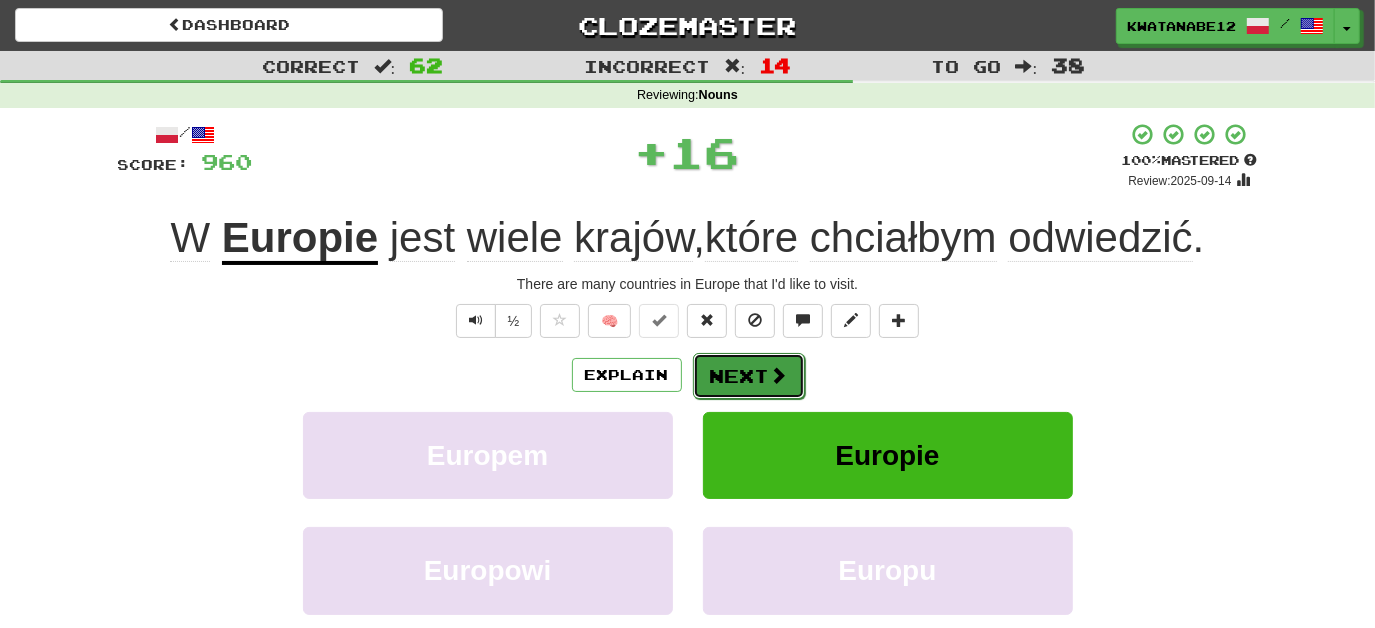 click on "Next" at bounding box center [749, 376] 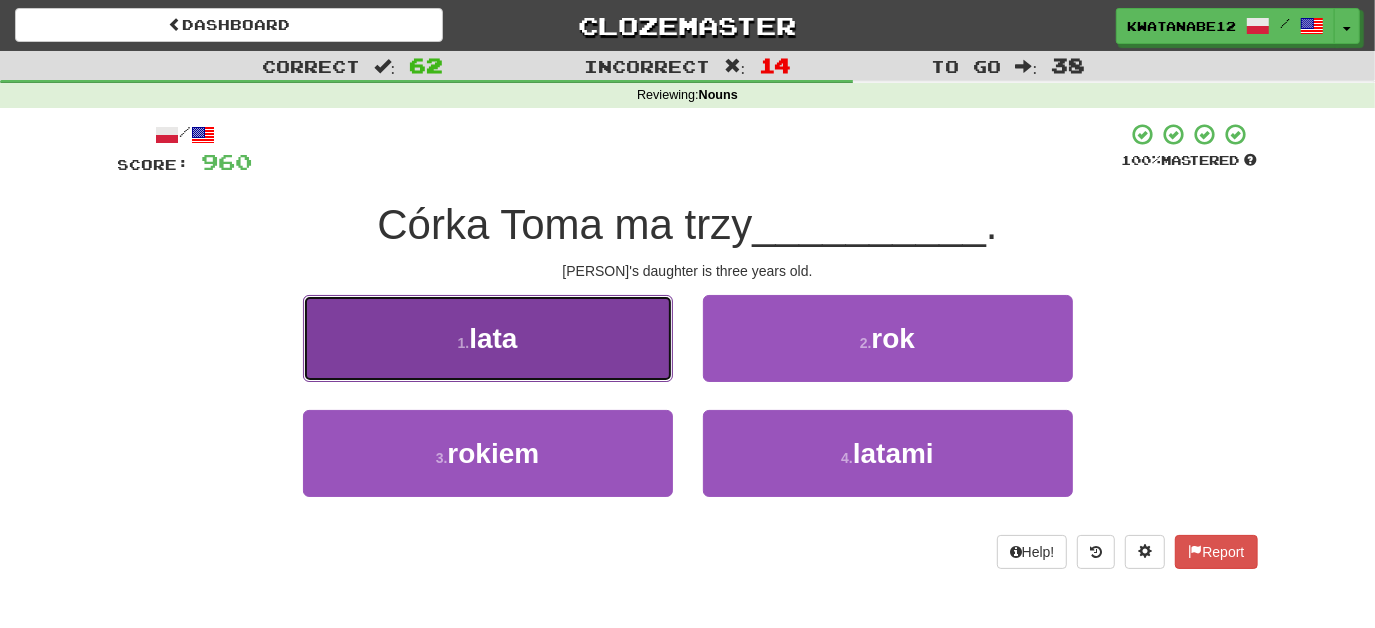 drag, startPoint x: 635, startPoint y: 340, endPoint x: 722, endPoint y: 347, distance: 87.28116 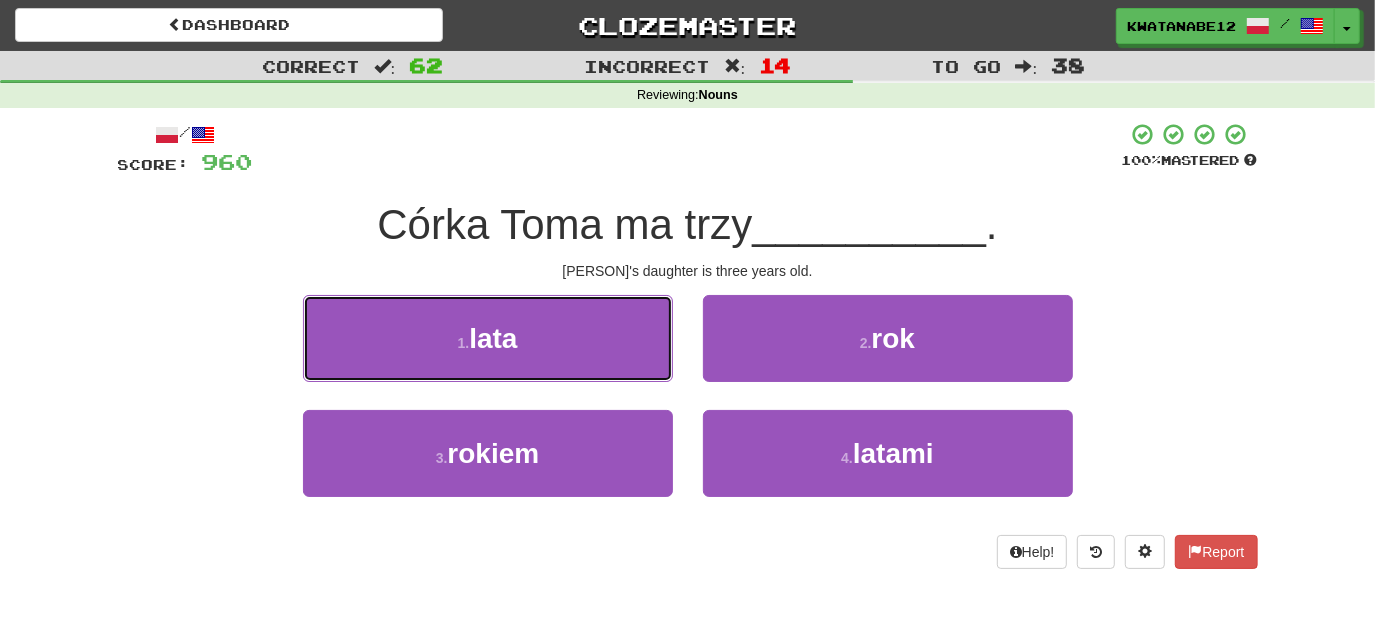 click on "1 .  lata" at bounding box center [488, 338] 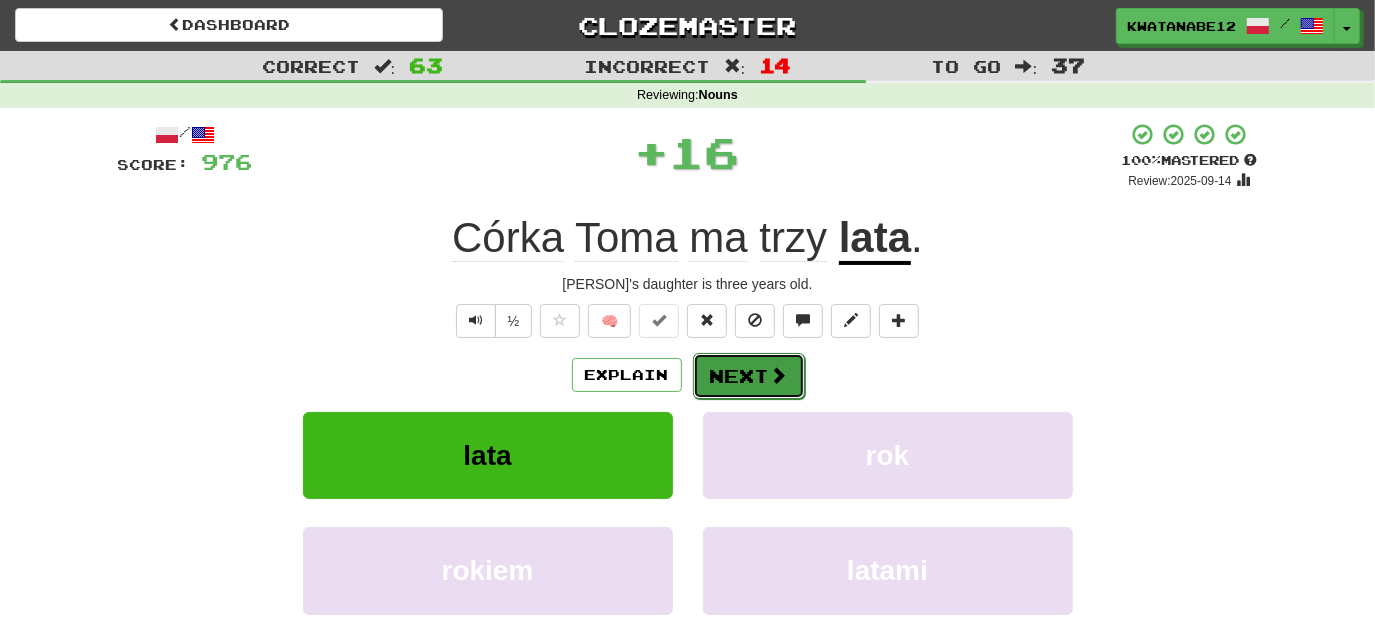 click on "Next" at bounding box center [749, 376] 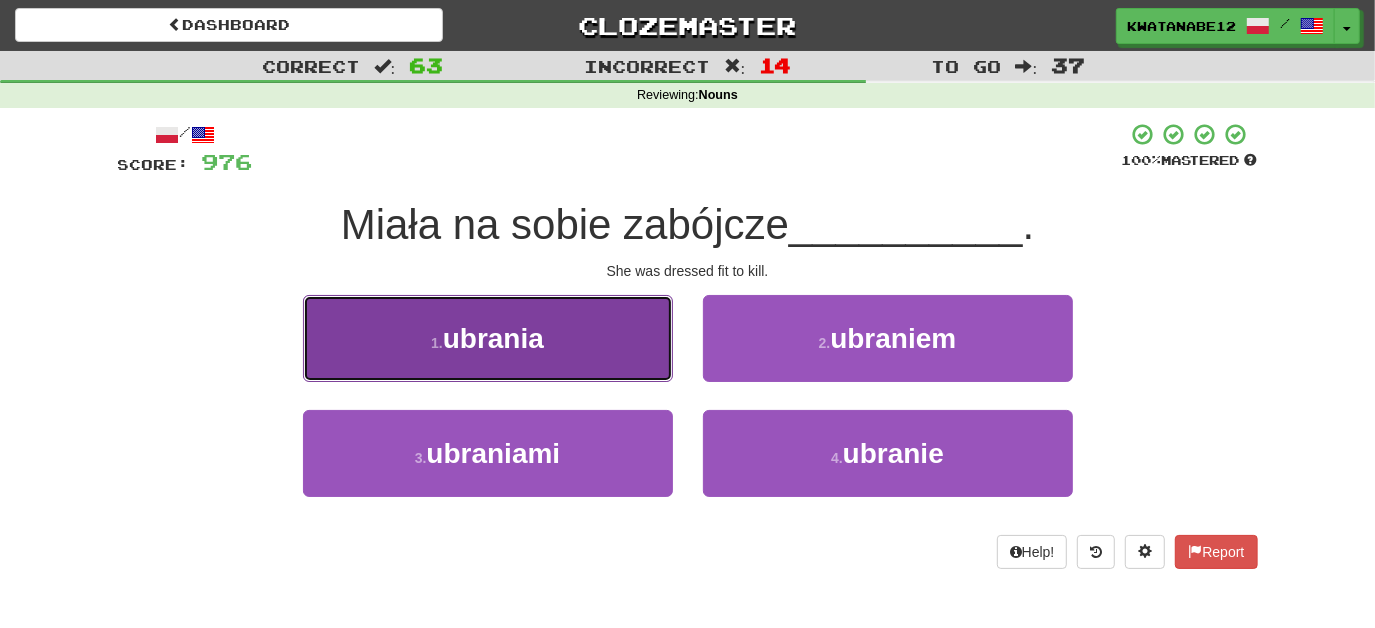 click on "1 .  ubrania" at bounding box center (488, 338) 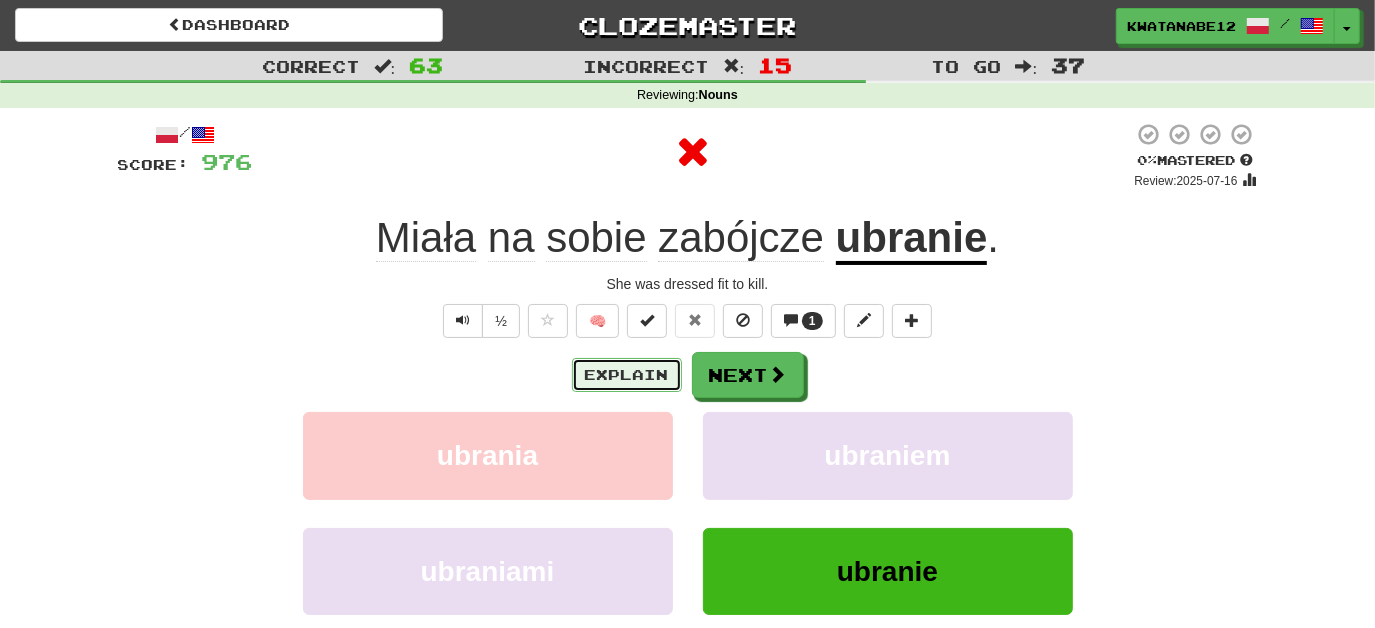 click on "Explain" at bounding box center [627, 375] 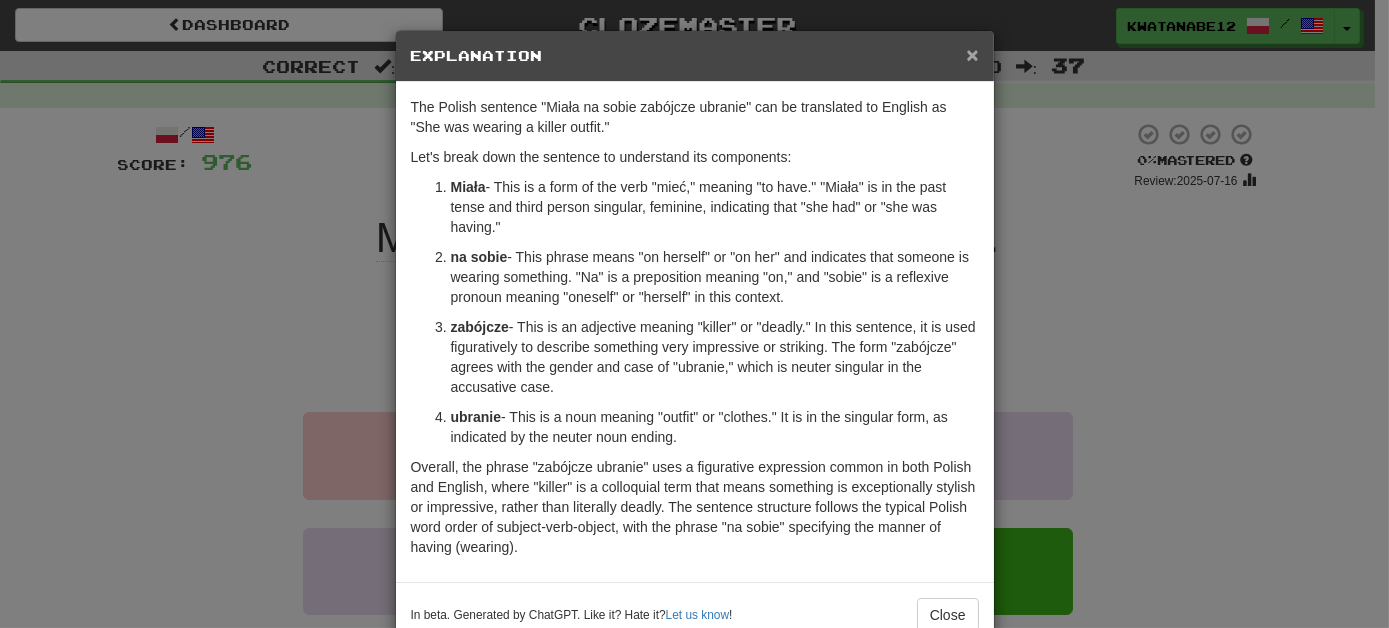 click on "×" at bounding box center [972, 54] 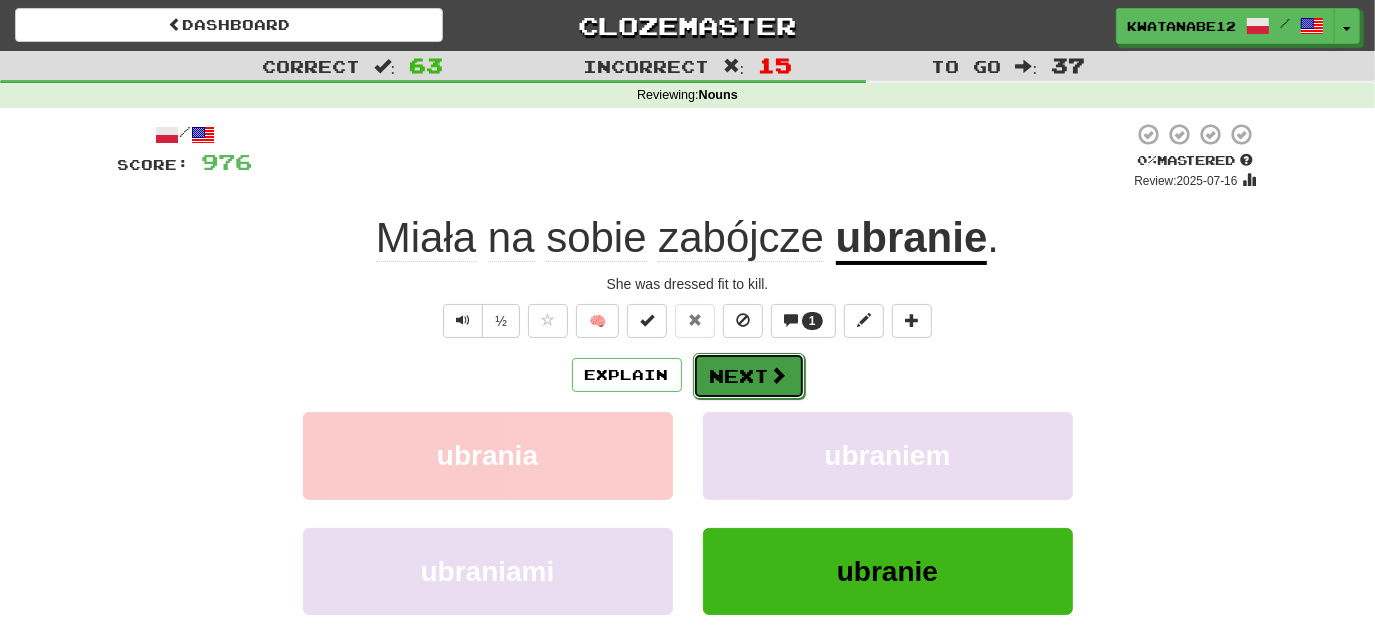 click on "Next" at bounding box center [749, 376] 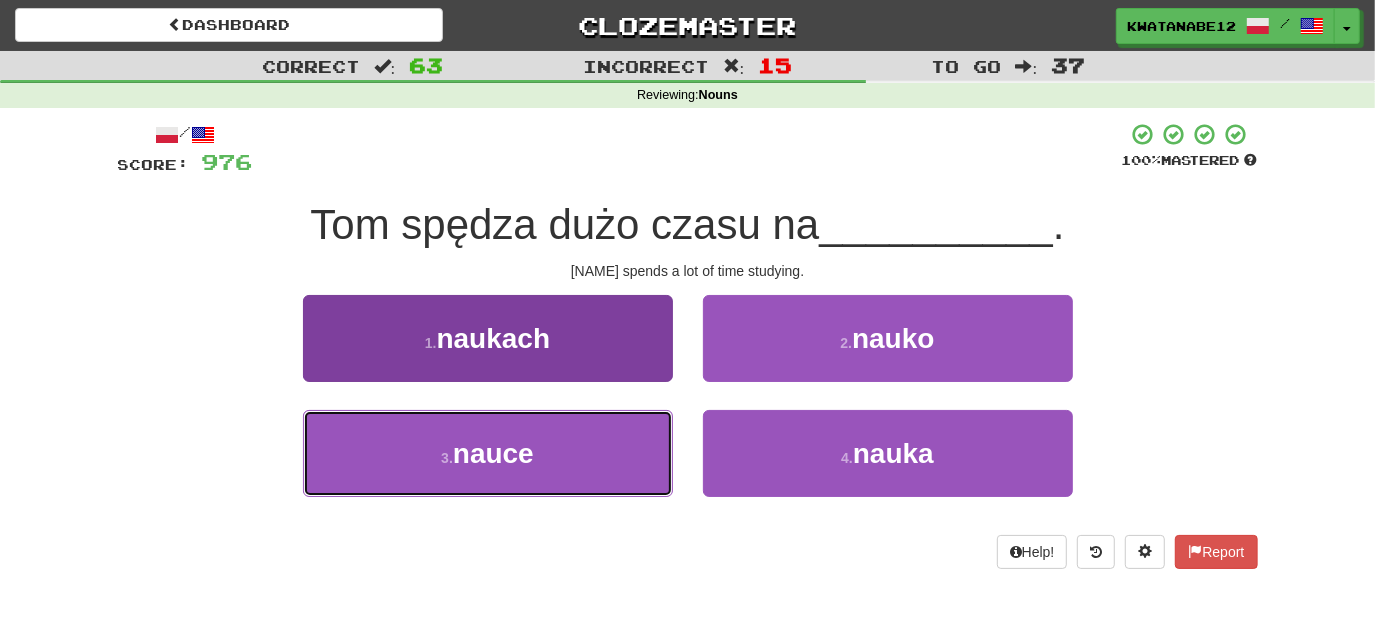 drag, startPoint x: 597, startPoint y: 484, endPoint x: 658, endPoint y: 432, distance: 80.1561 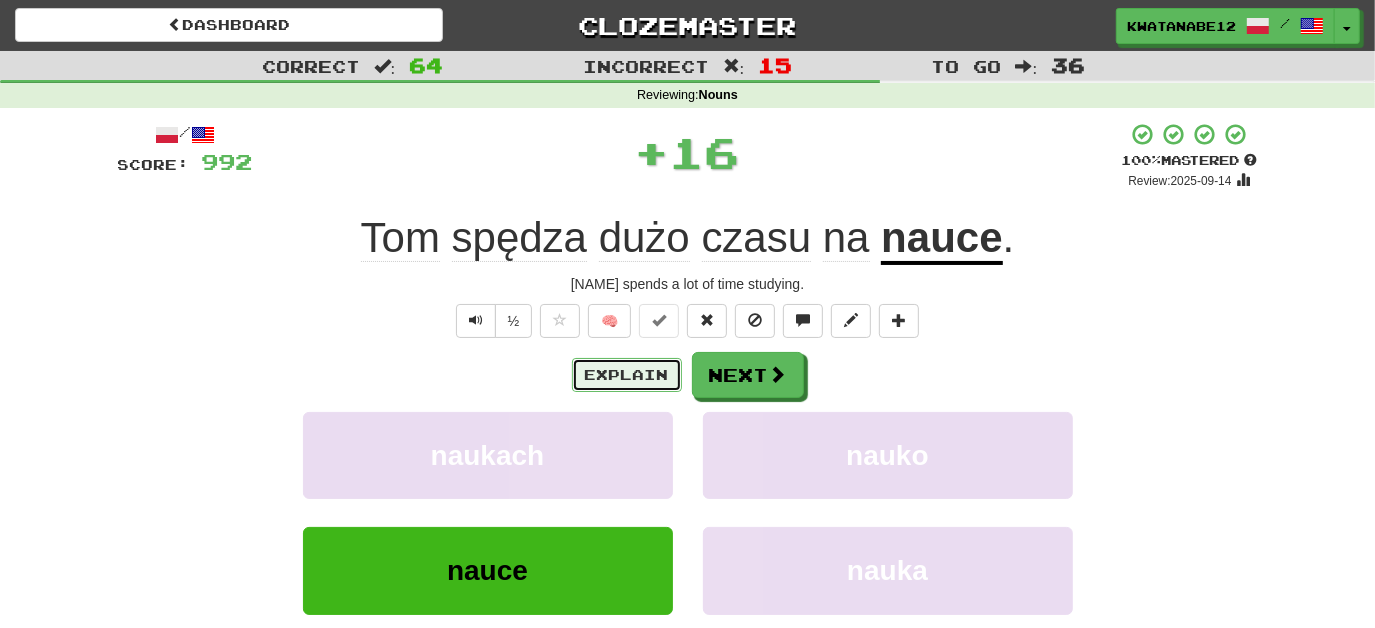 click on "Explain" at bounding box center (627, 375) 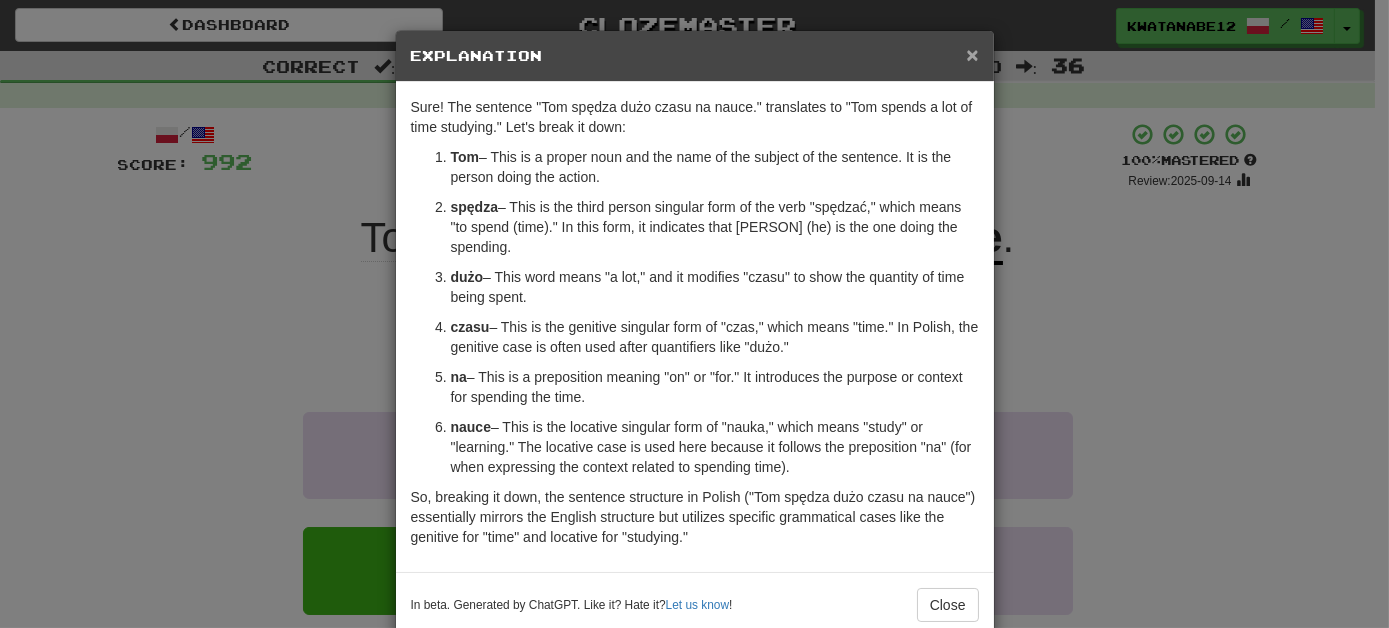 click on "×" at bounding box center [972, 54] 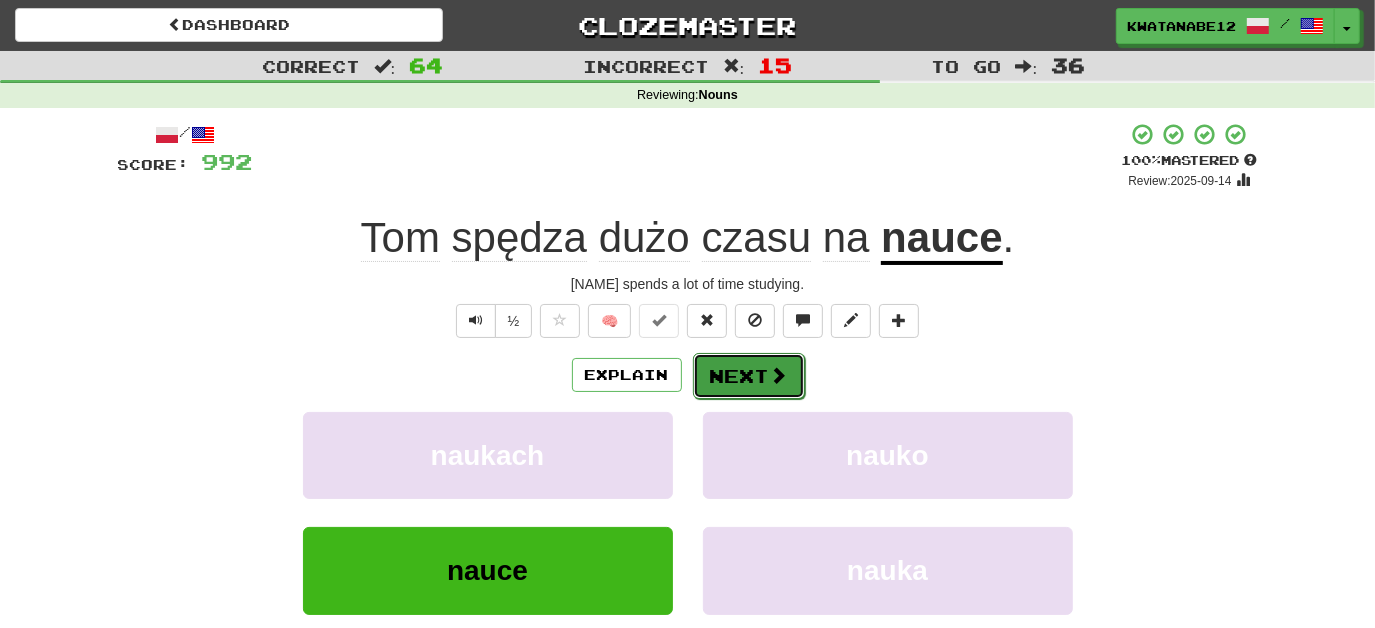 click on "Next" at bounding box center [749, 376] 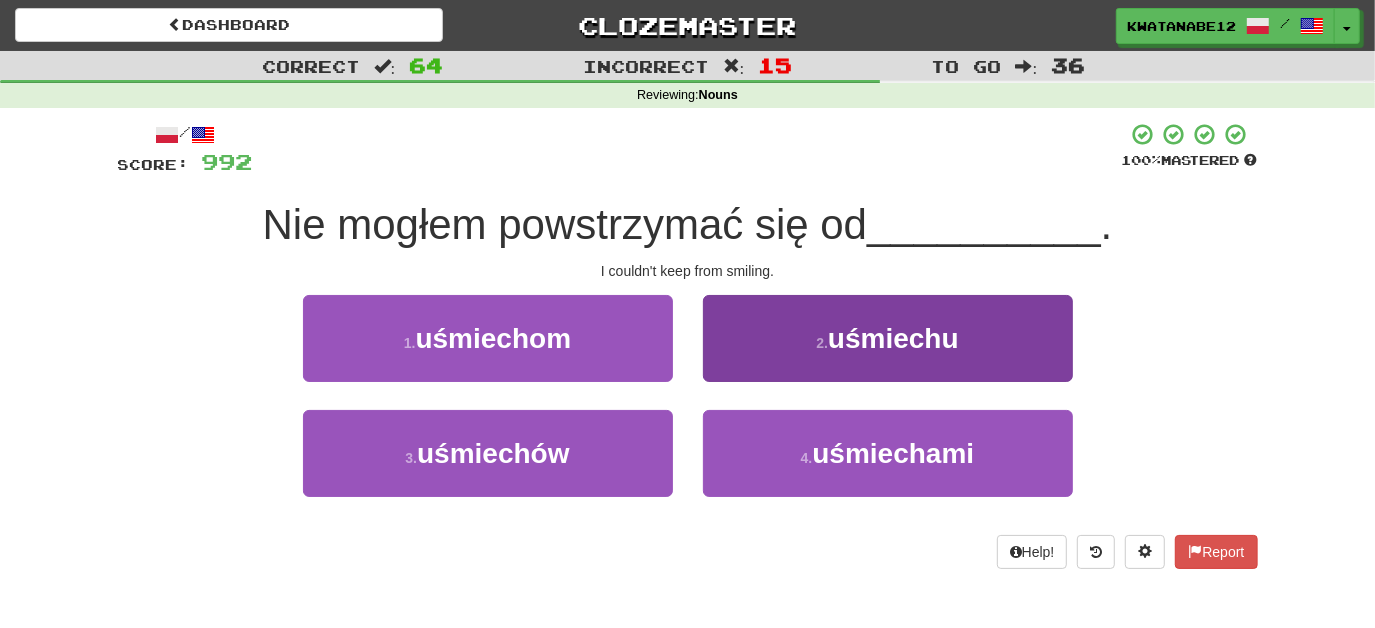 click on "2 .  uśmiechu" at bounding box center [888, 352] 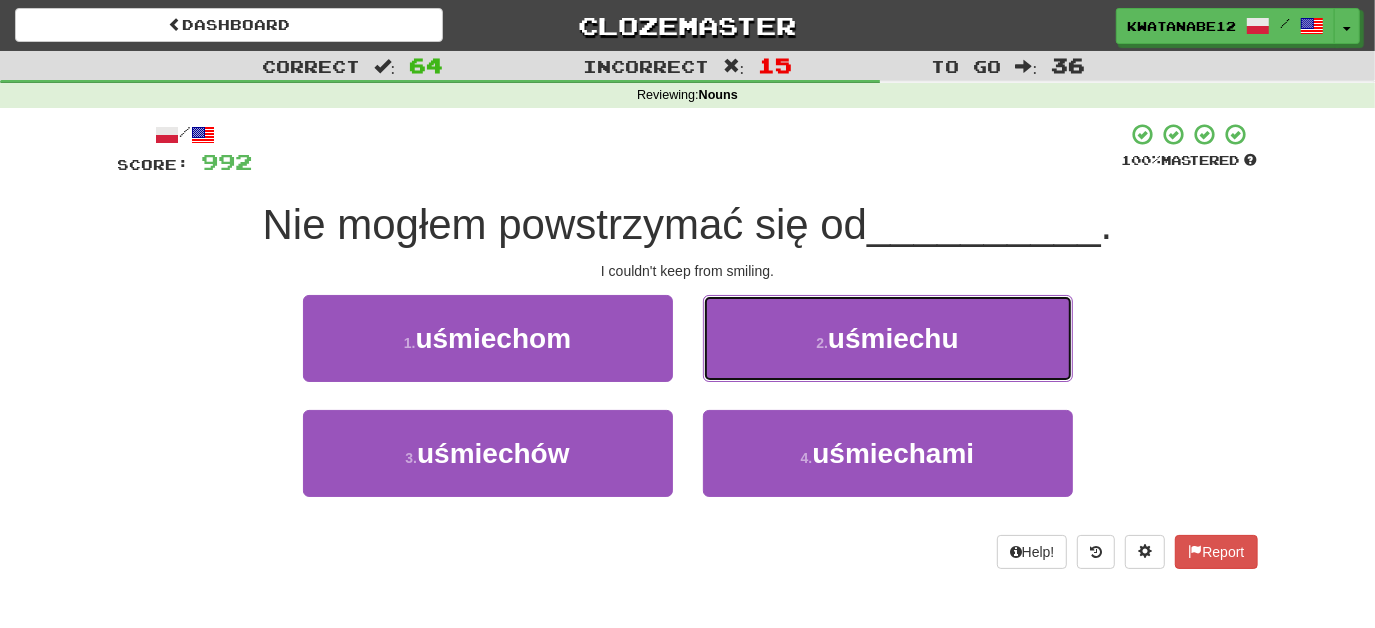 drag, startPoint x: 736, startPoint y: 333, endPoint x: 770, endPoint y: 346, distance: 36.40055 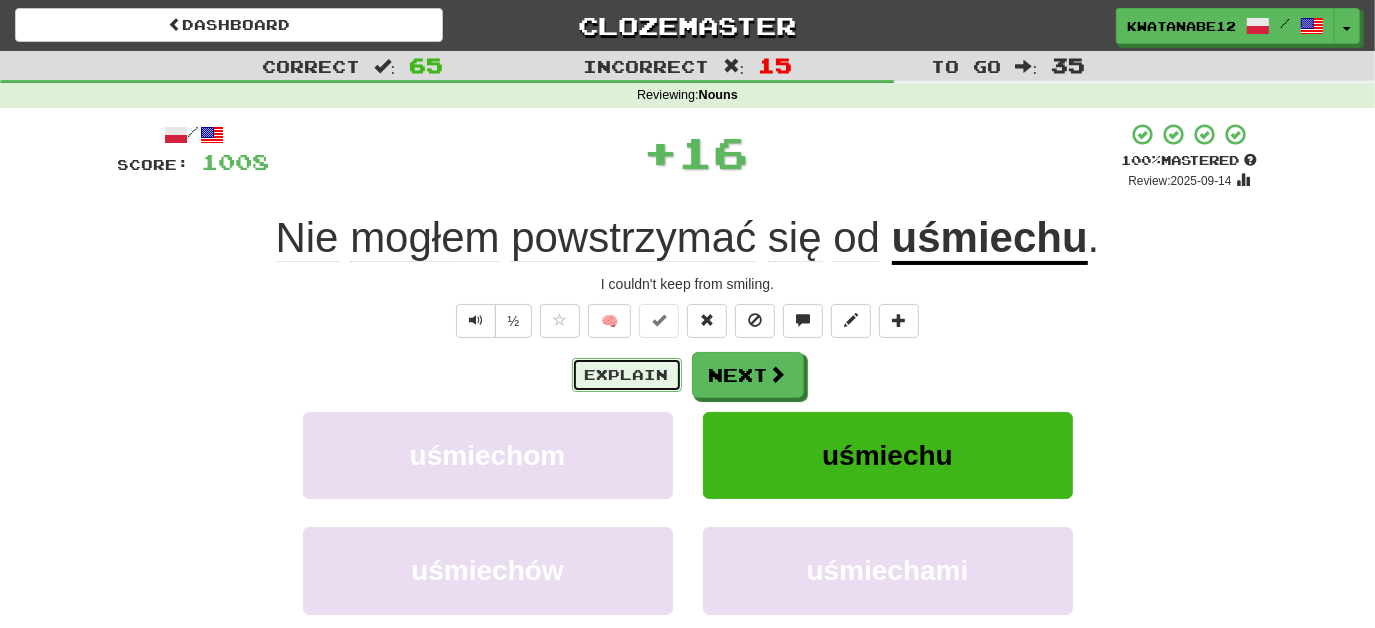 click on "Explain" at bounding box center [627, 375] 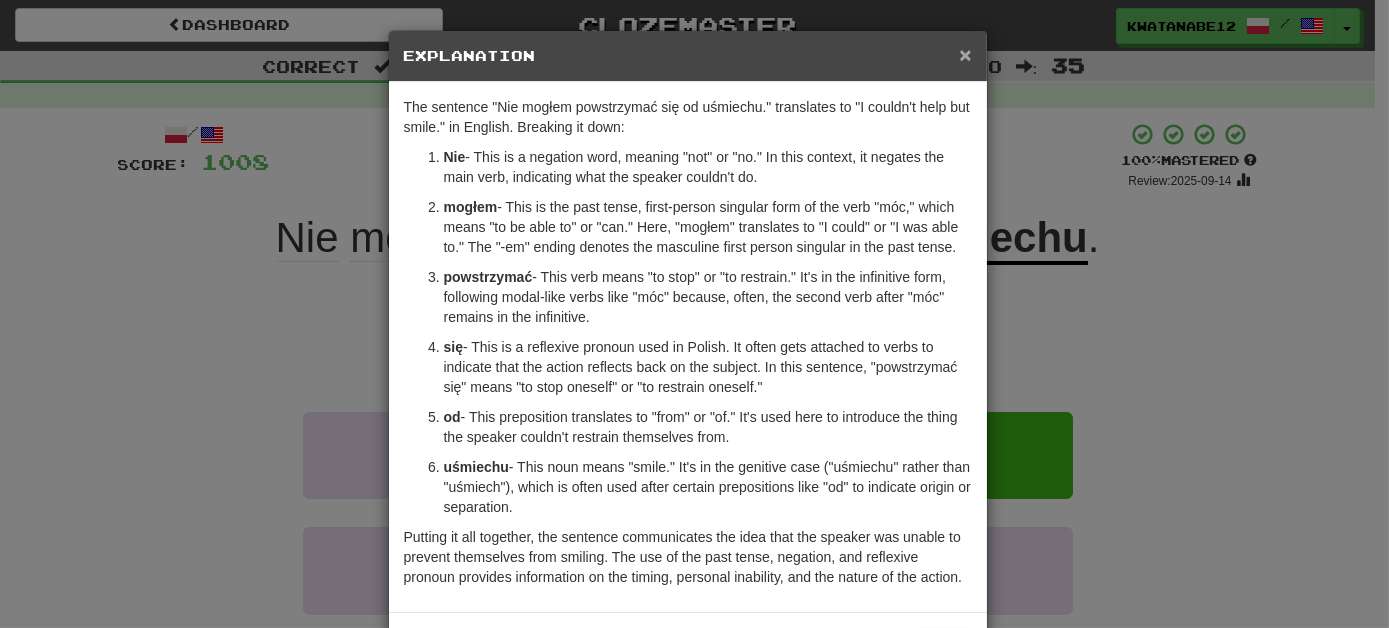 click on "×" at bounding box center (965, 54) 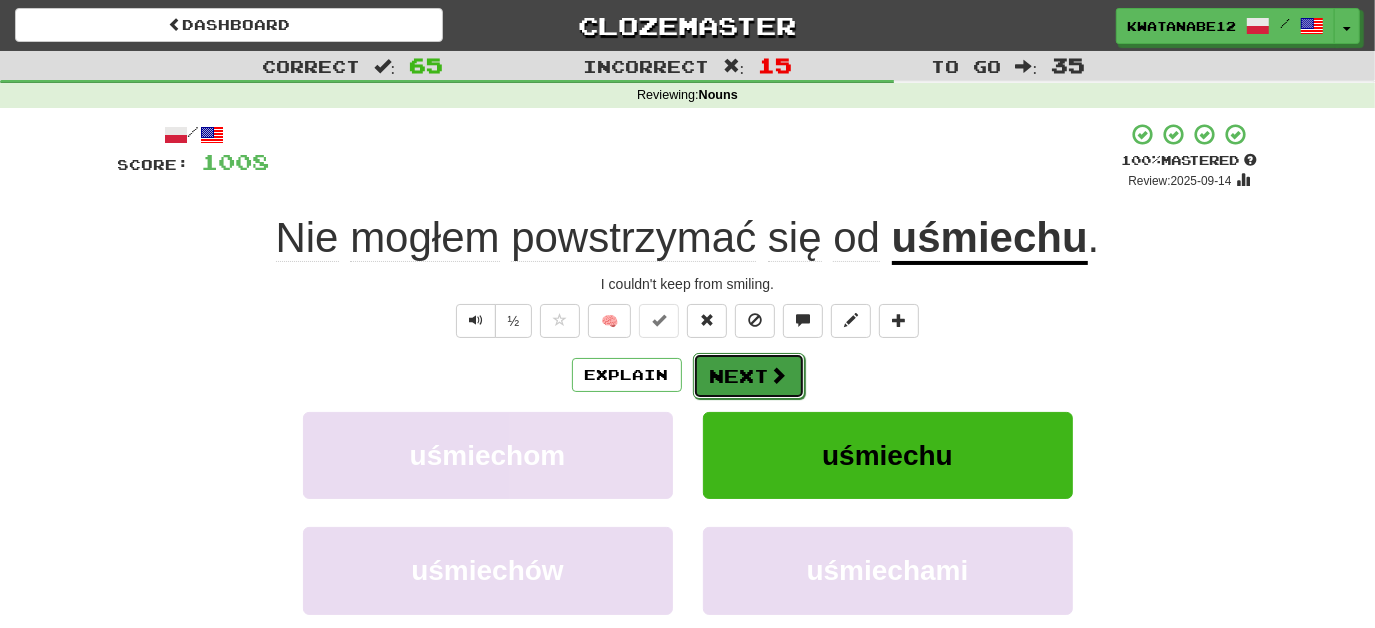 click on "Next" at bounding box center (749, 376) 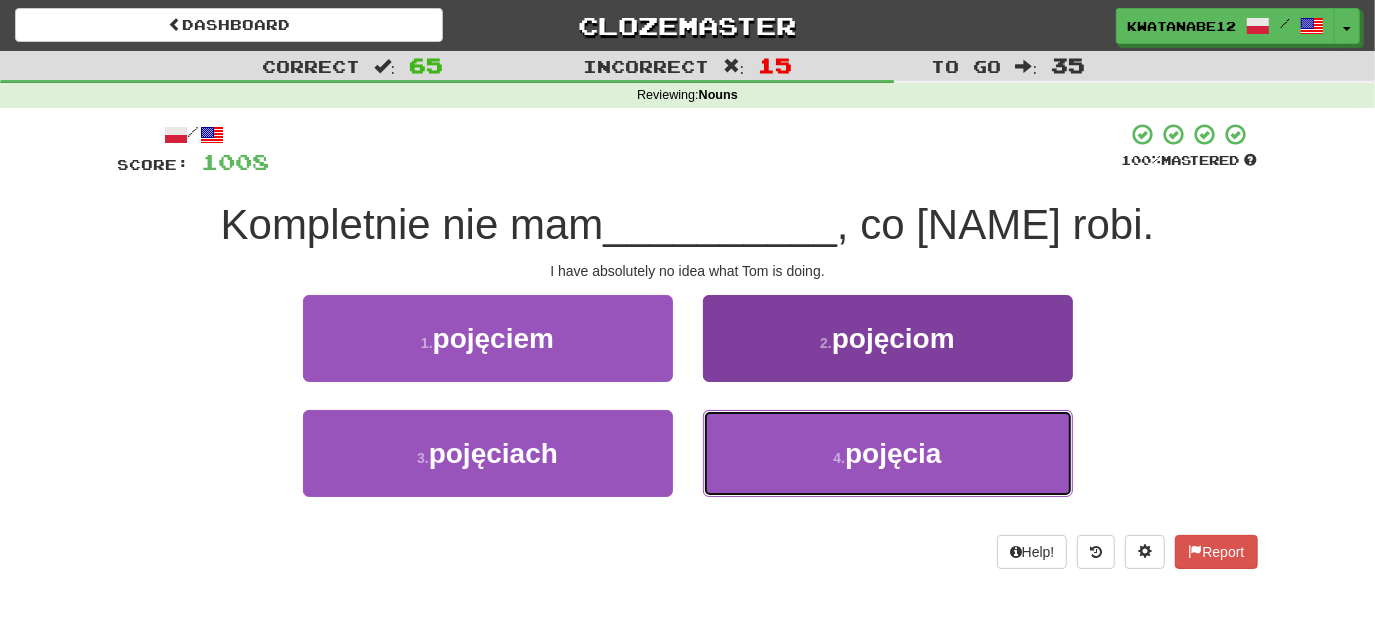 click on "4 .  pojęcia" at bounding box center (888, 453) 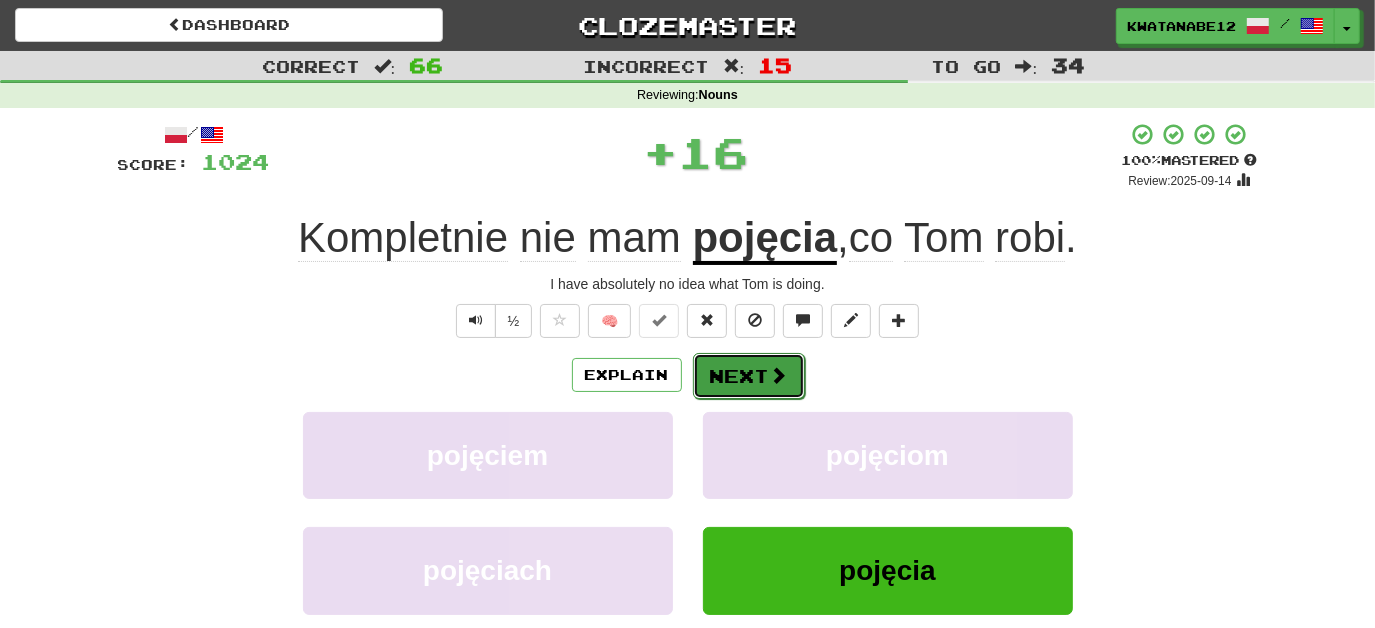 click on "Next" at bounding box center [749, 376] 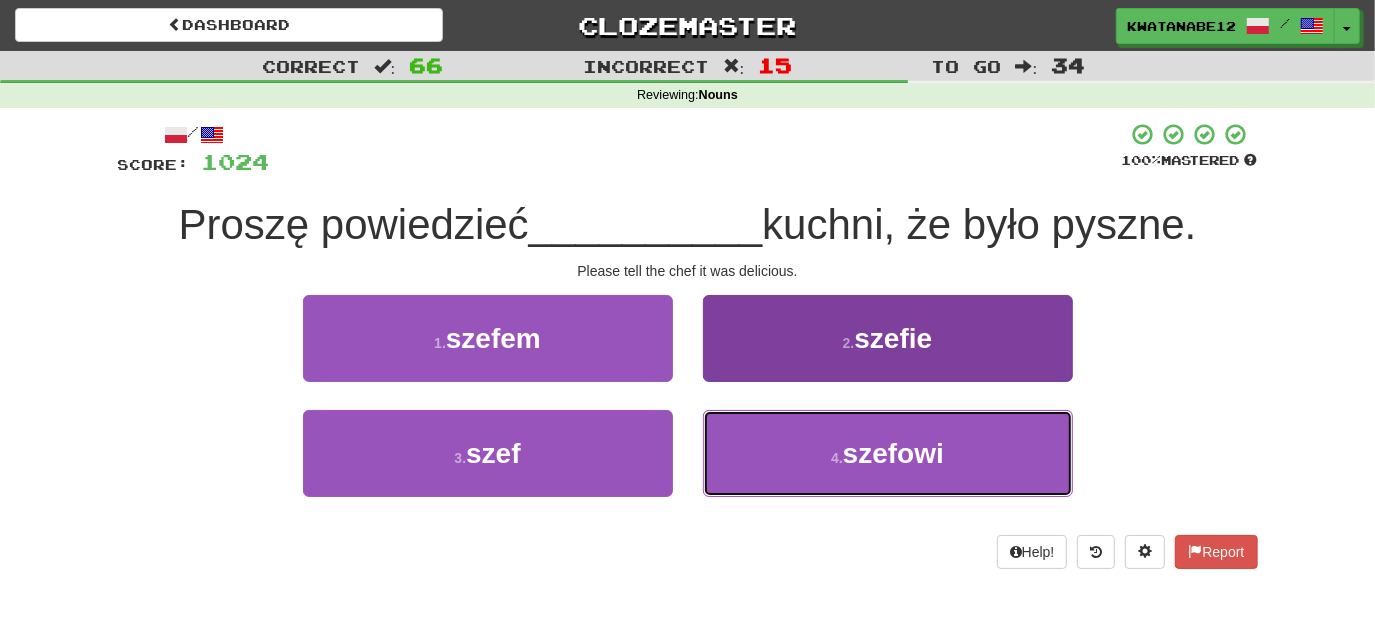 click on "4 .  szefowi" at bounding box center (888, 453) 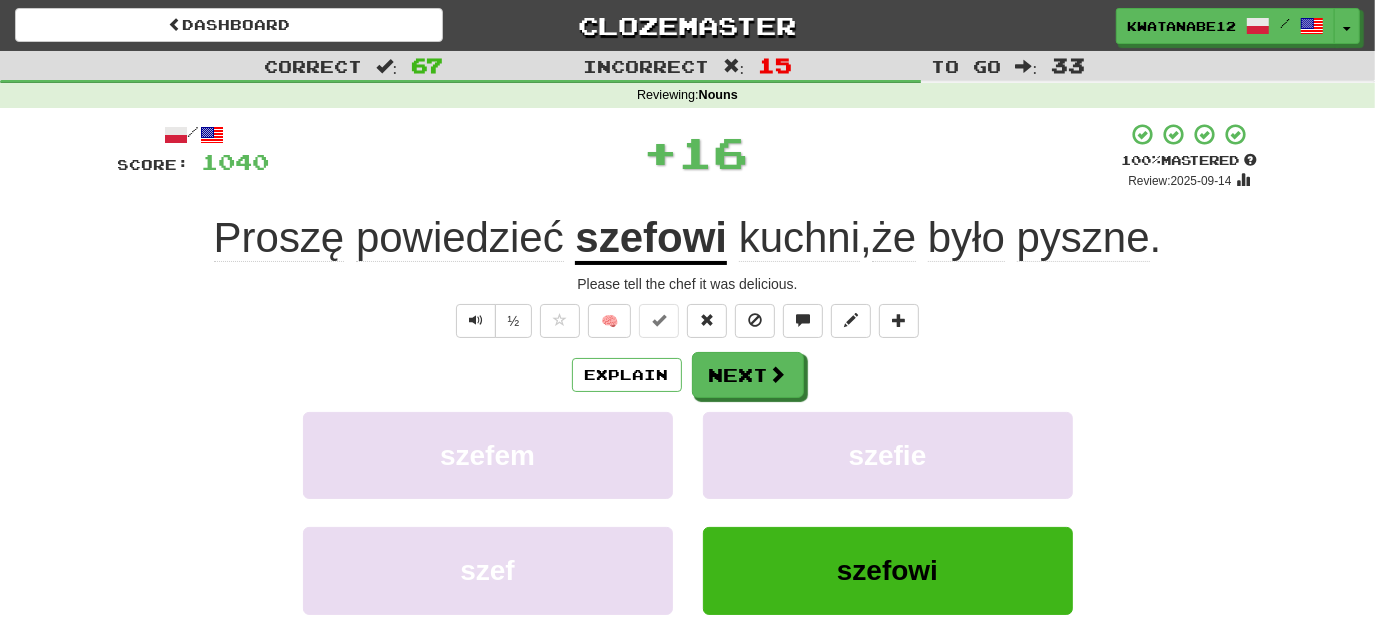 click on "/  Score:   1040 + 16 100 %  Mastered Review:  2025-09-14 Proszę   powiedzieć   szefowi   kuchni ,  że   było   pyszne . Please tell the chef it was delicious. ½ 🧠 Explain Next szefem szefie szef szefowi Learn more: szefem szefie szef szefowi  Help!  Report Sentence Source" at bounding box center [688, 435] 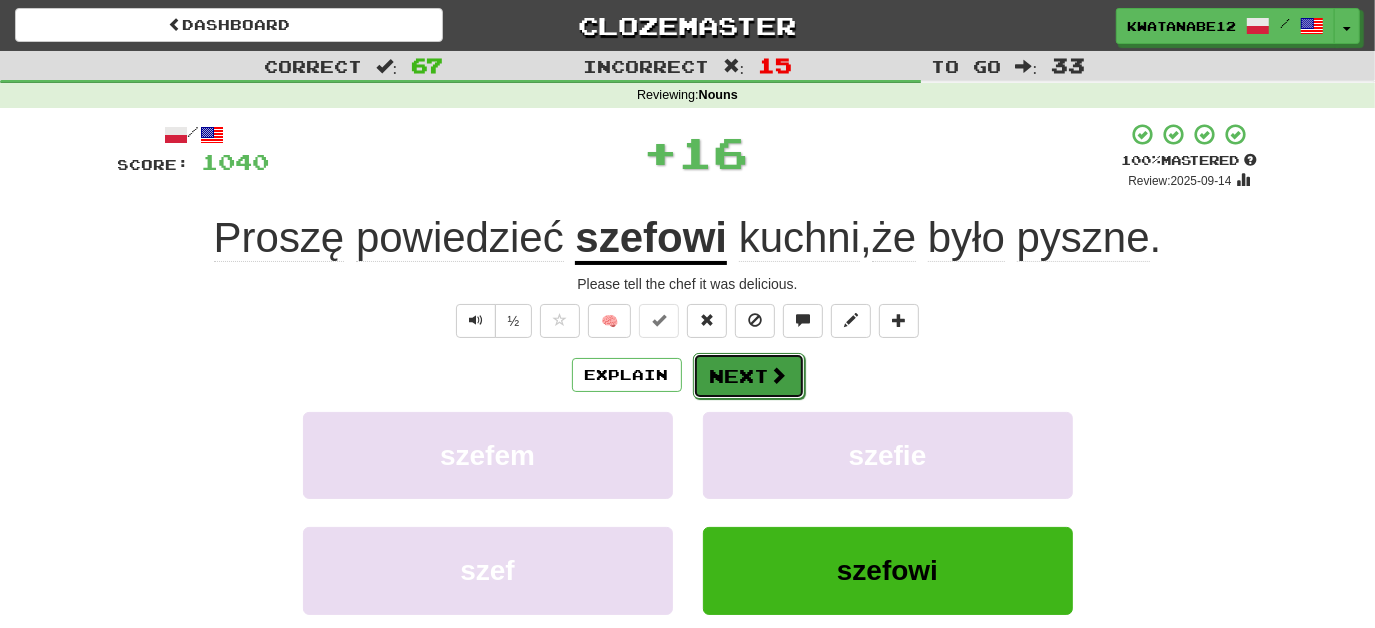 click on "Next" at bounding box center [749, 376] 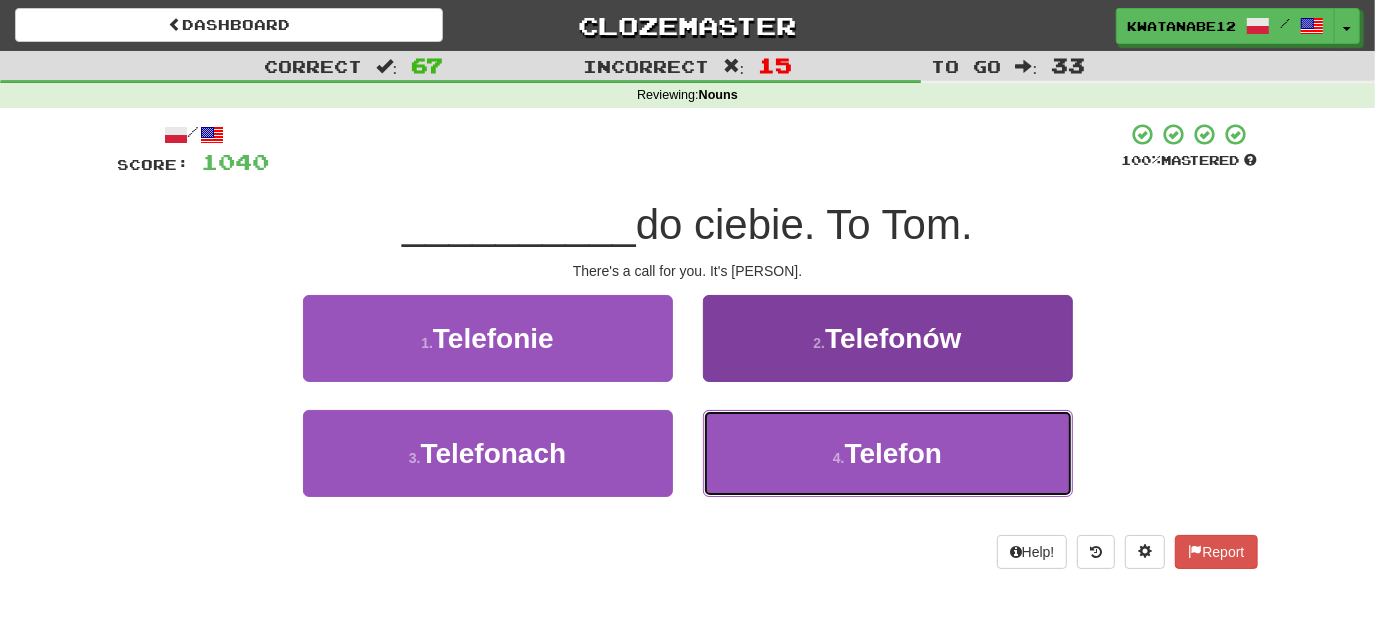 click on "4 .  Telefon" at bounding box center (888, 453) 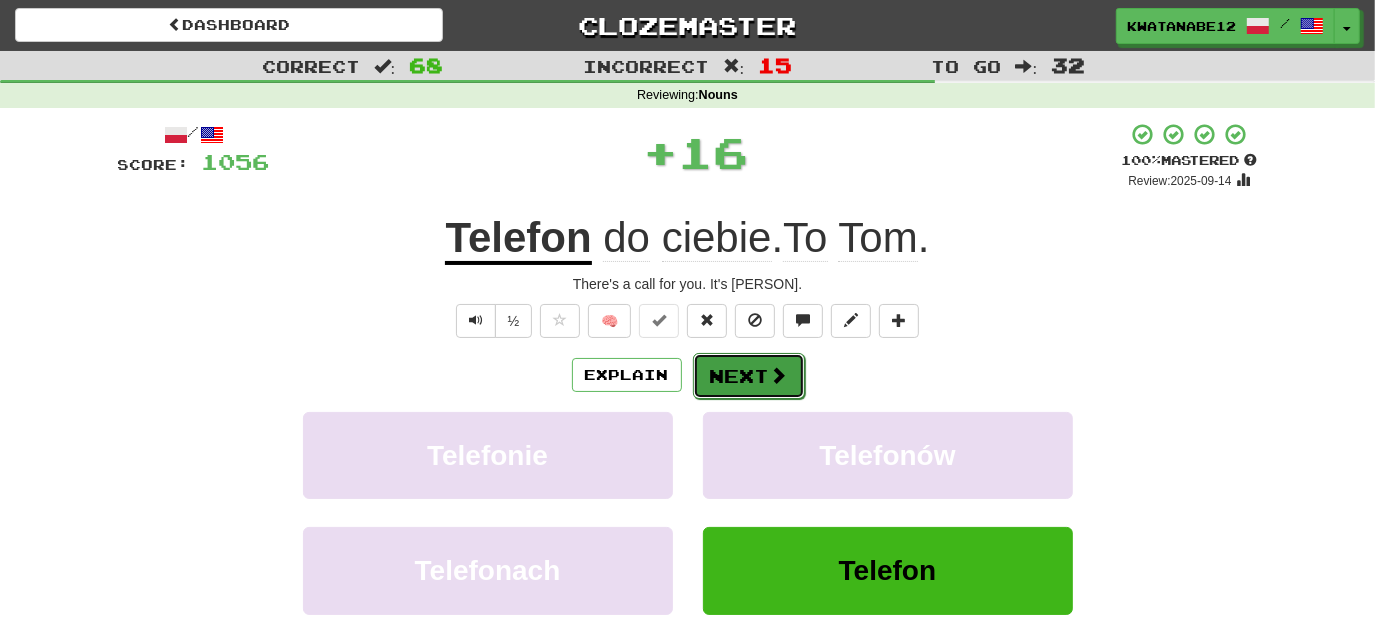 click on "Next" at bounding box center [749, 376] 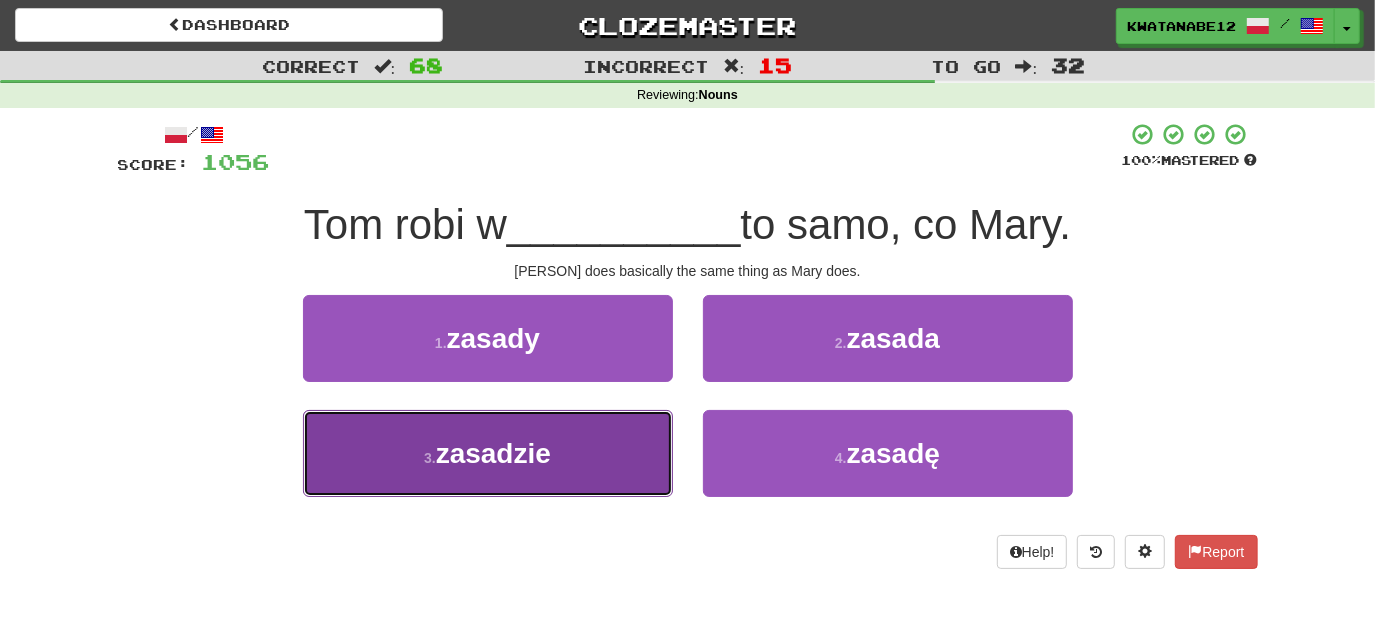 click on "3 .  zasadzie" at bounding box center (488, 453) 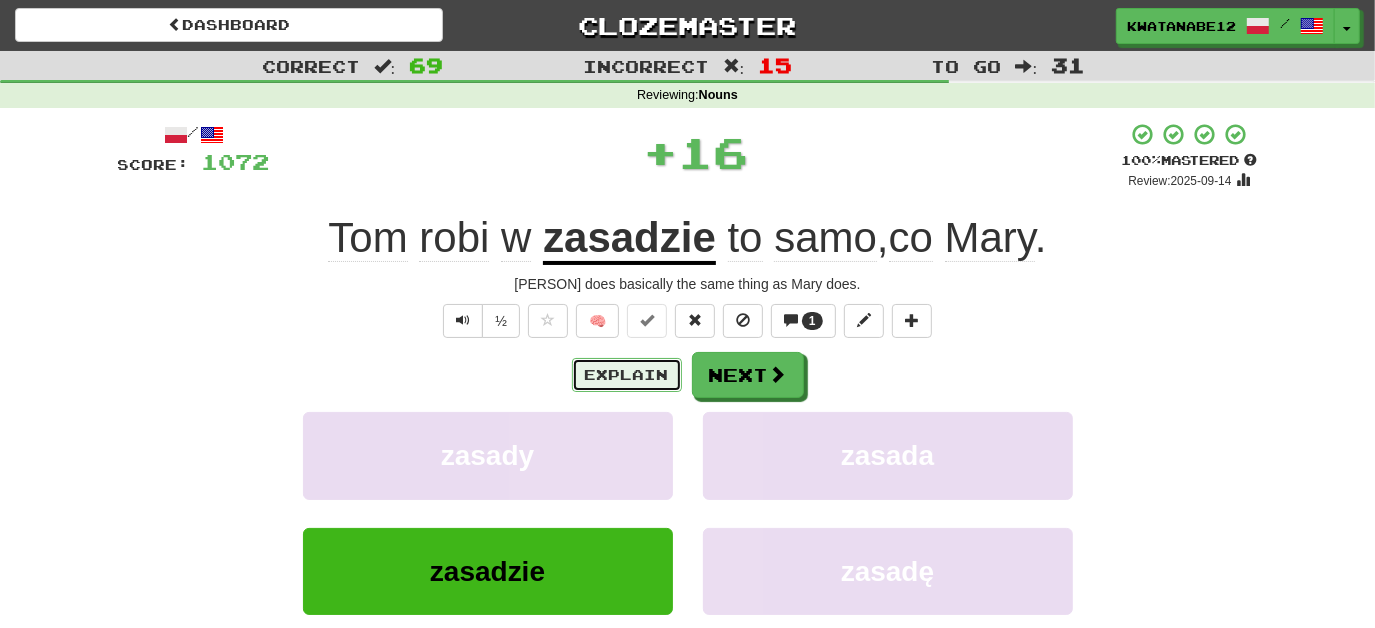 click on "Explain" at bounding box center [627, 375] 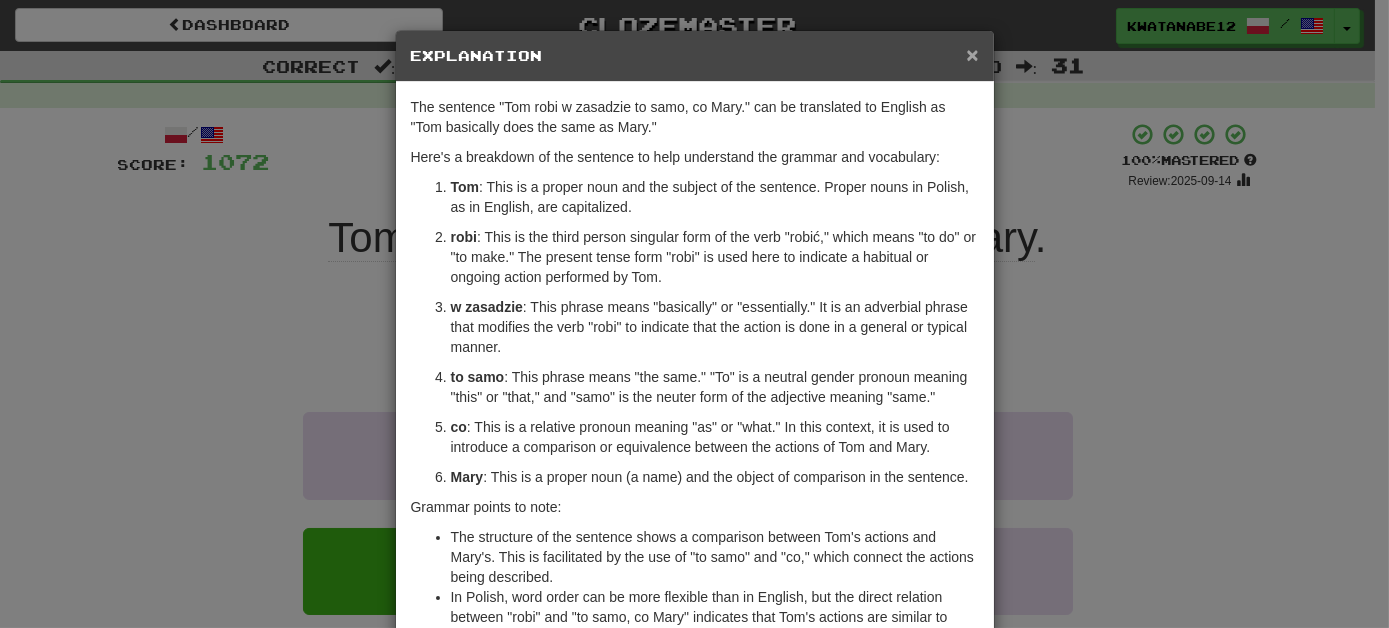 click on "×" at bounding box center (972, 54) 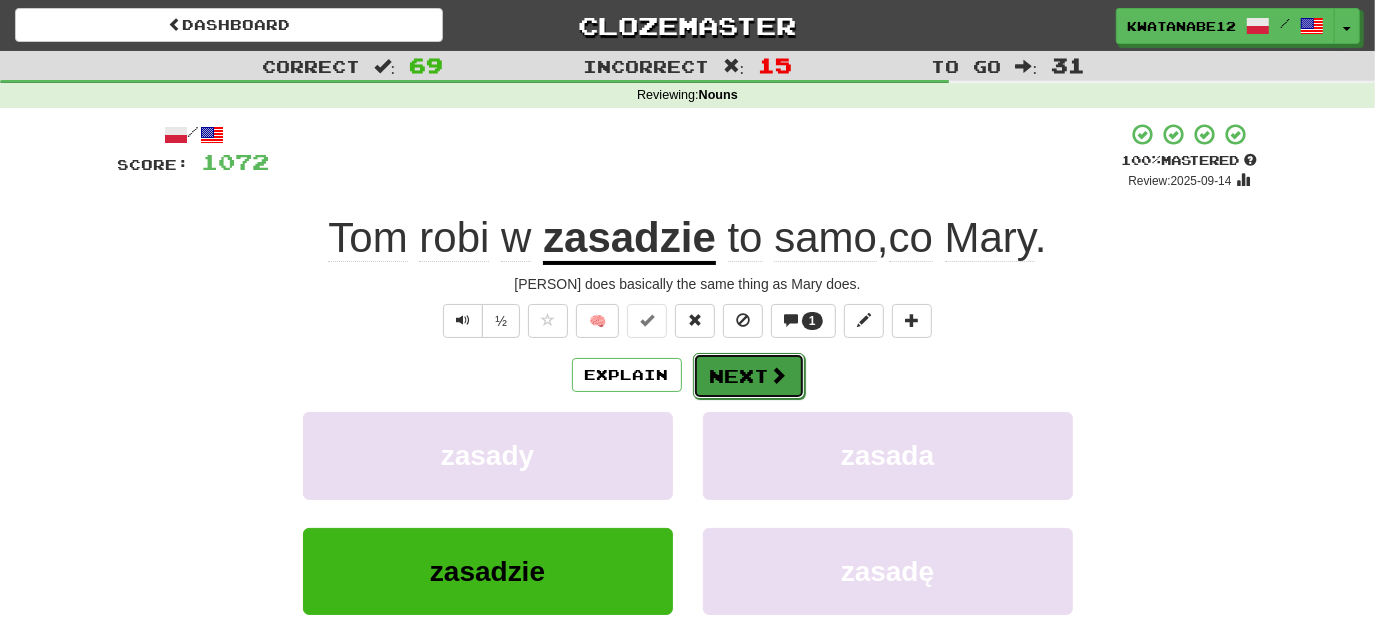 click on "Next" at bounding box center (749, 376) 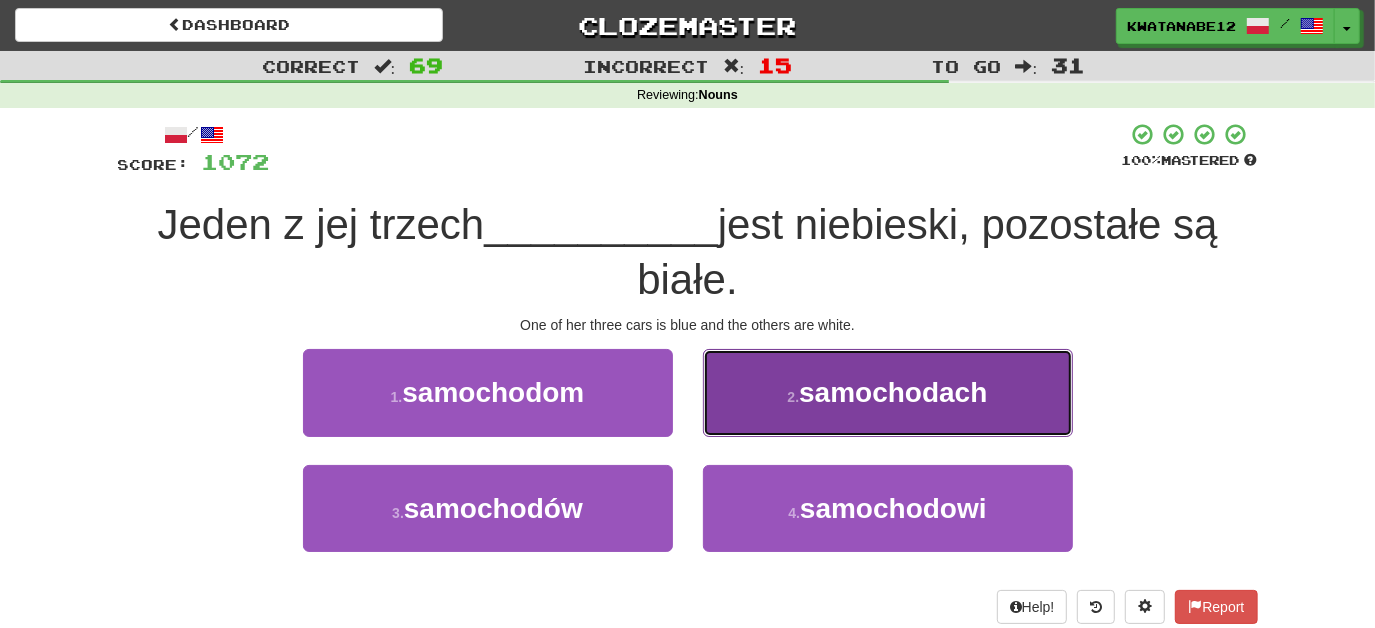 click on "2 .  samochodach" at bounding box center [888, 392] 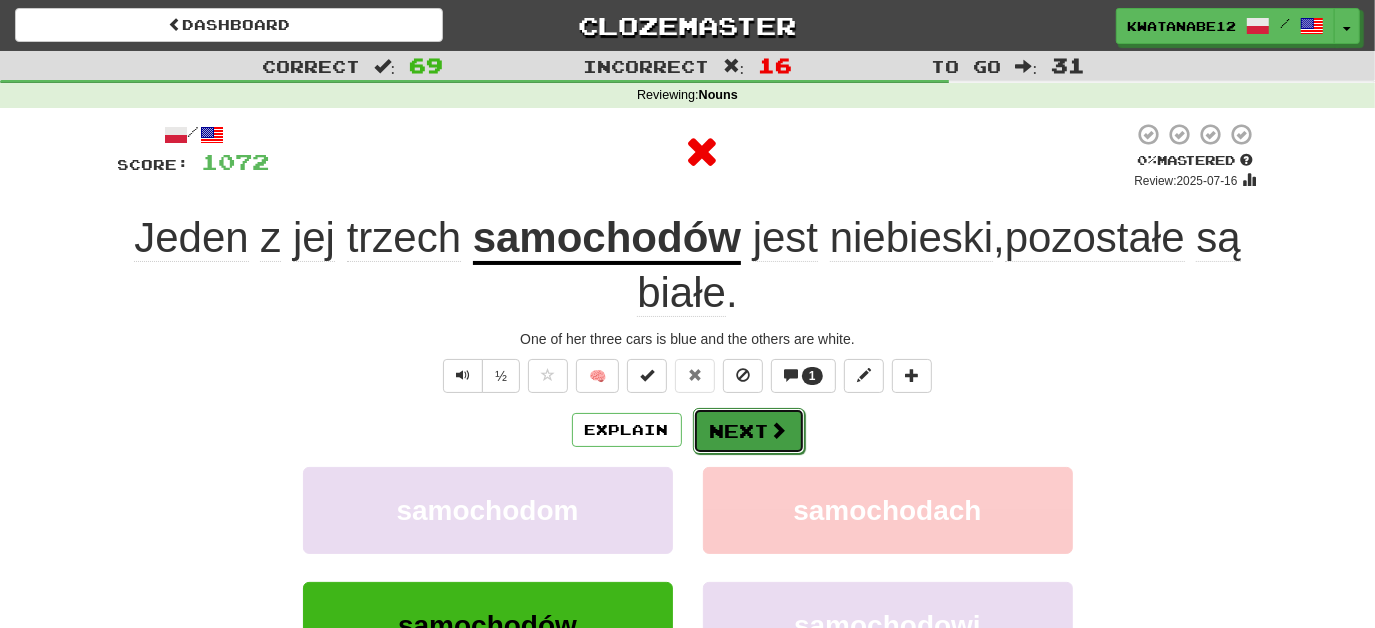click on "Next" at bounding box center [749, 431] 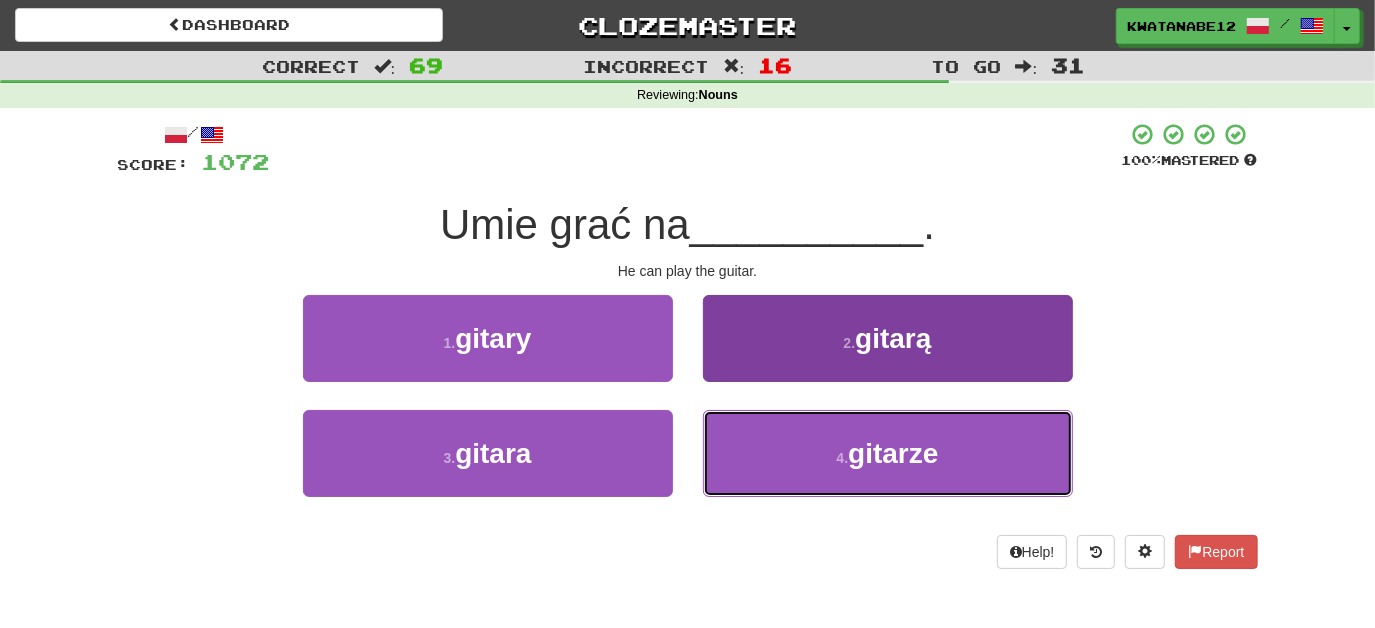 drag, startPoint x: 798, startPoint y: 463, endPoint x: 786, endPoint y: 437, distance: 28.635643 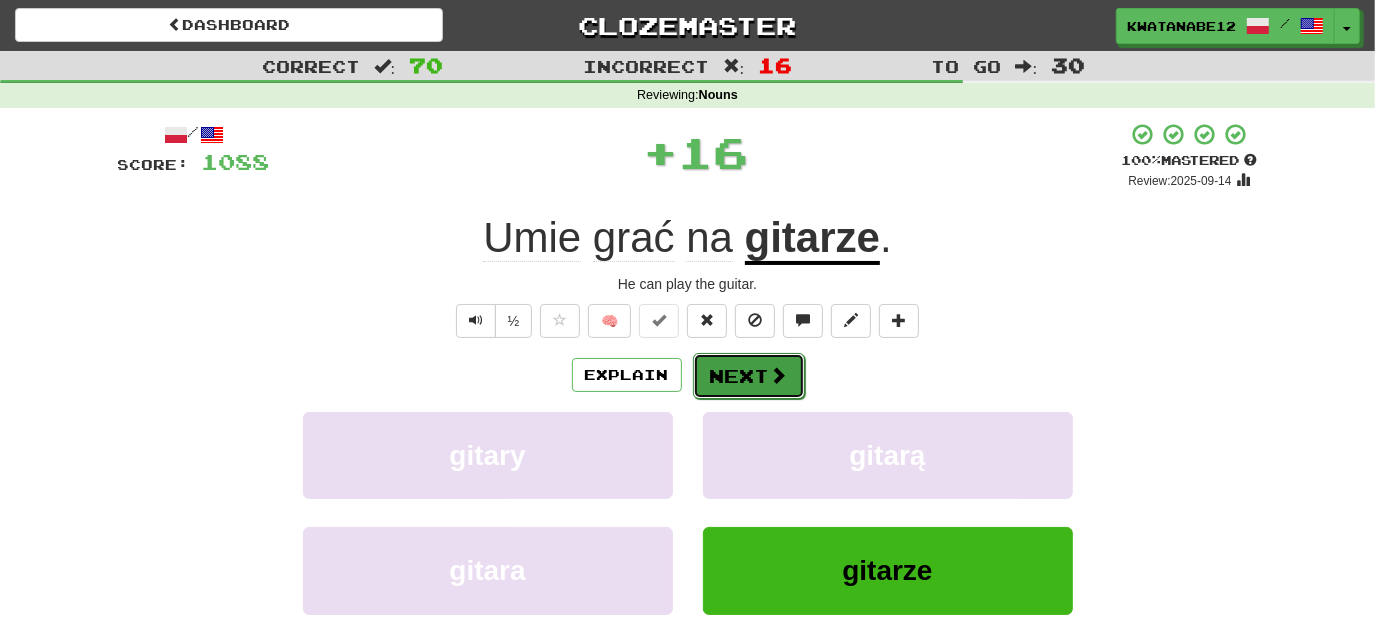 click on "Next" at bounding box center [749, 376] 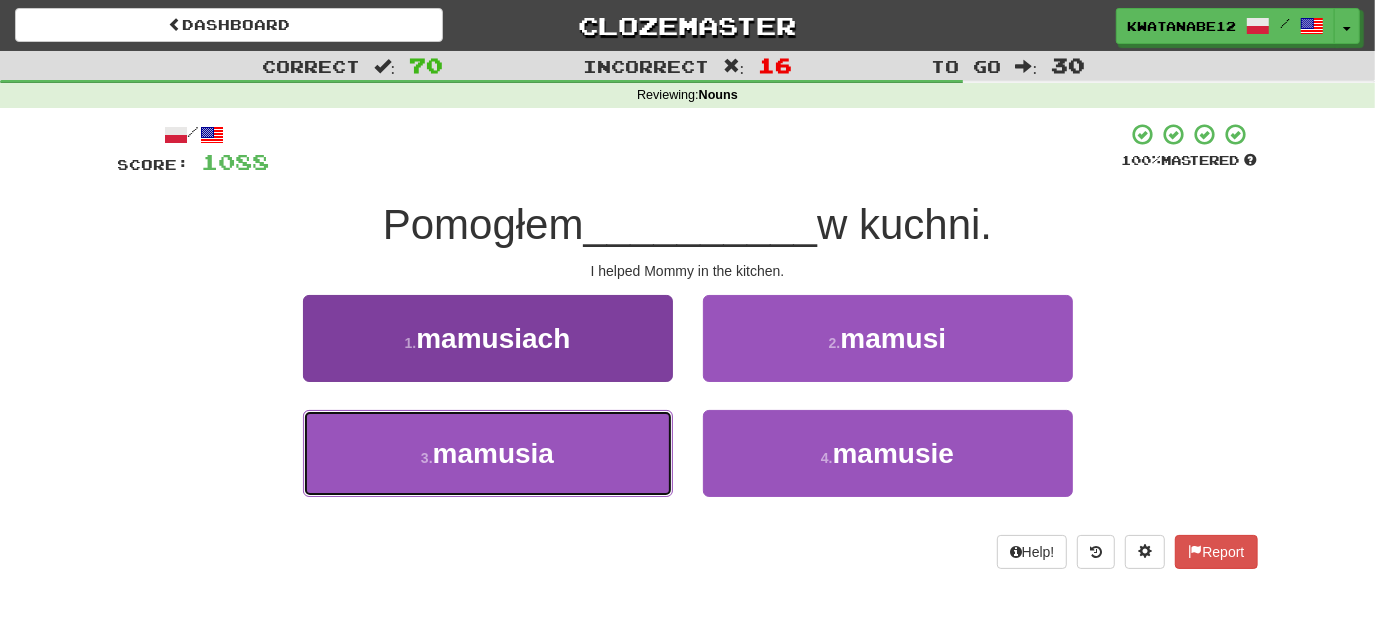 drag, startPoint x: 621, startPoint y: 442, endPoint x: 645, endPoint y: 424, distance: 30 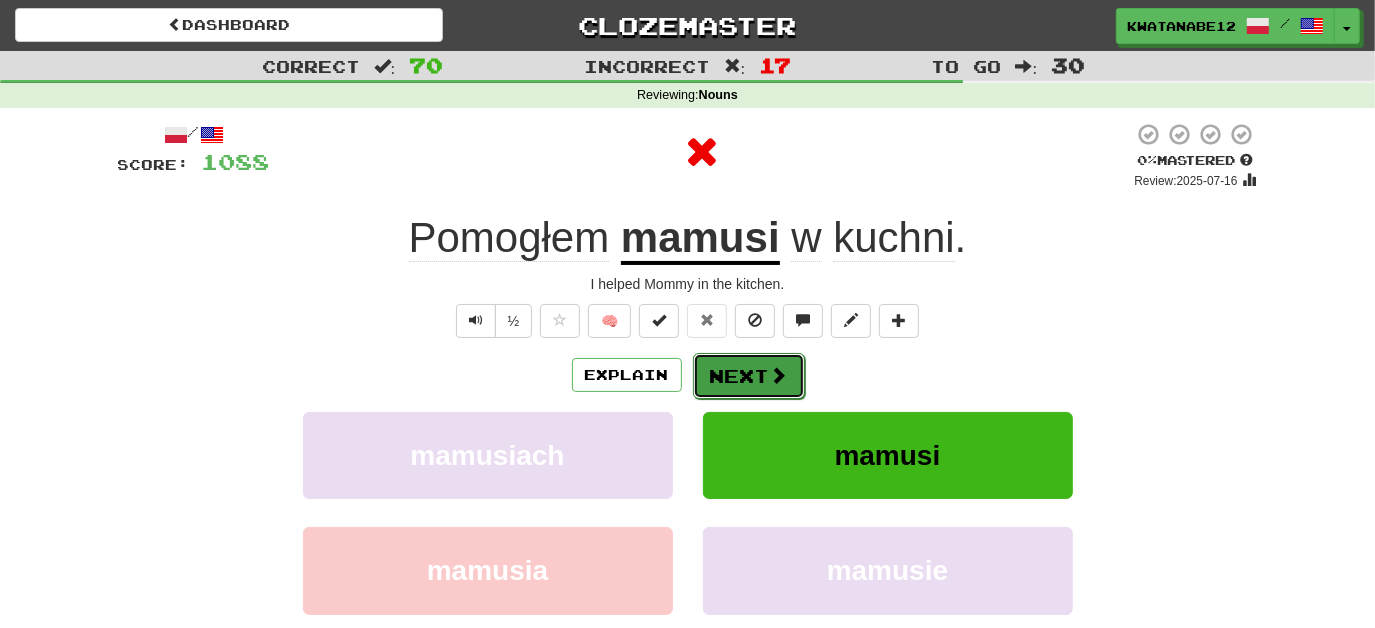 click on "Next" at bounding box center [749, 376] 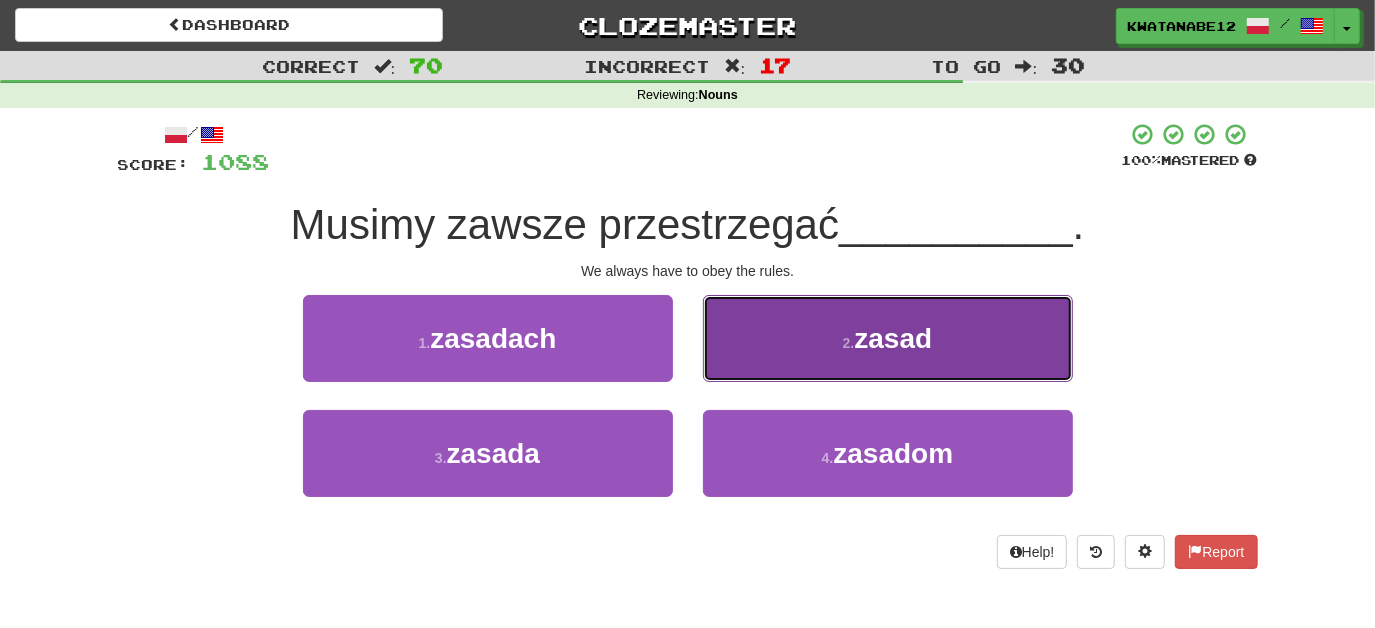click on "2 .  zasad" at bounding box center (888, 338) 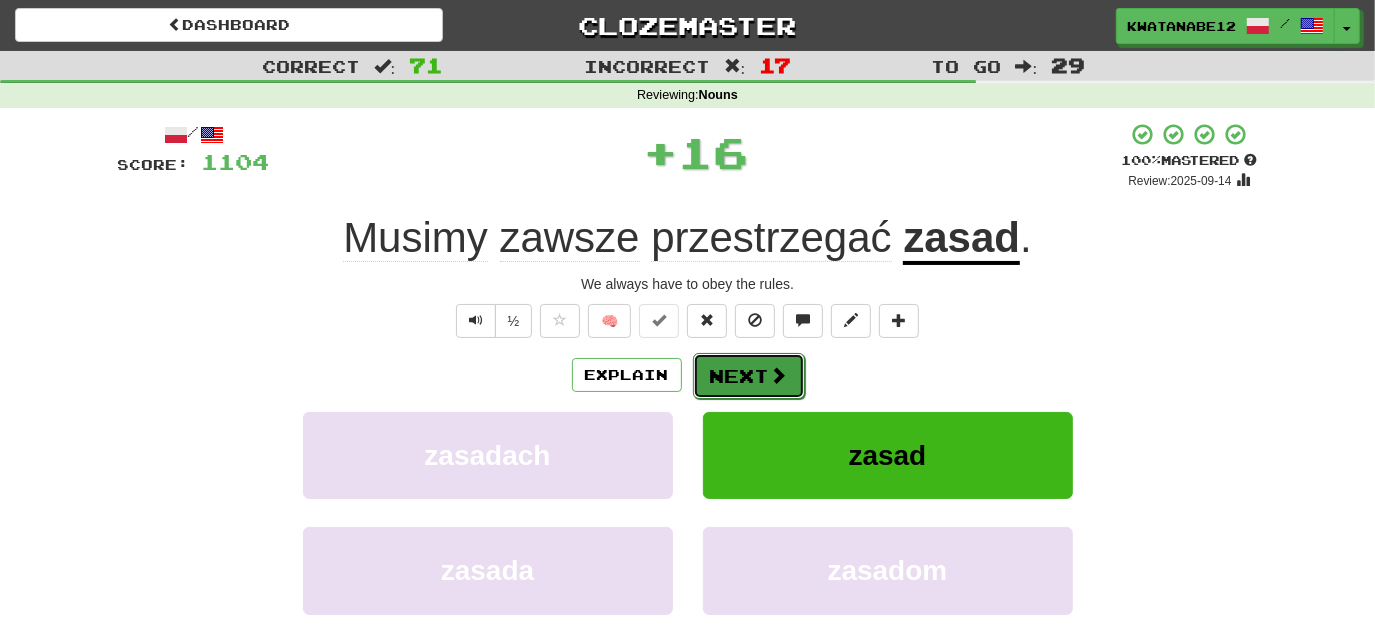 click on "Next" at bounding box center (749, 376) 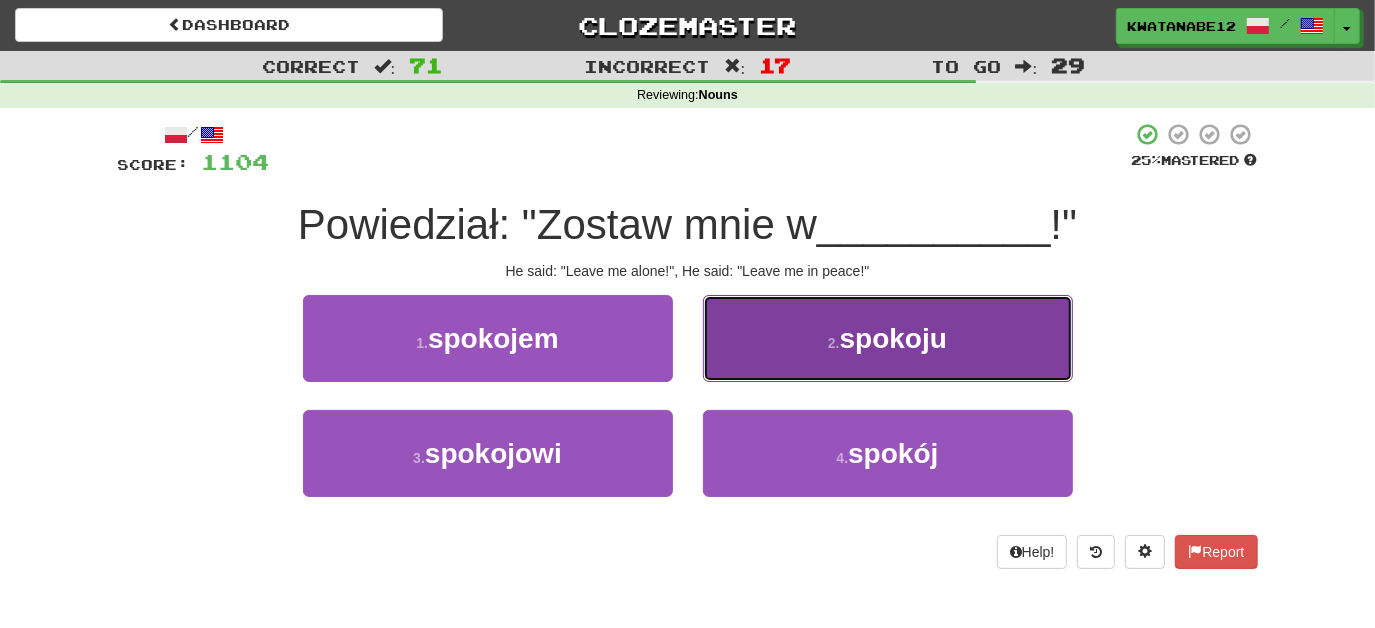 click on "2 .  spokoju" at bounding box center [888, 338] 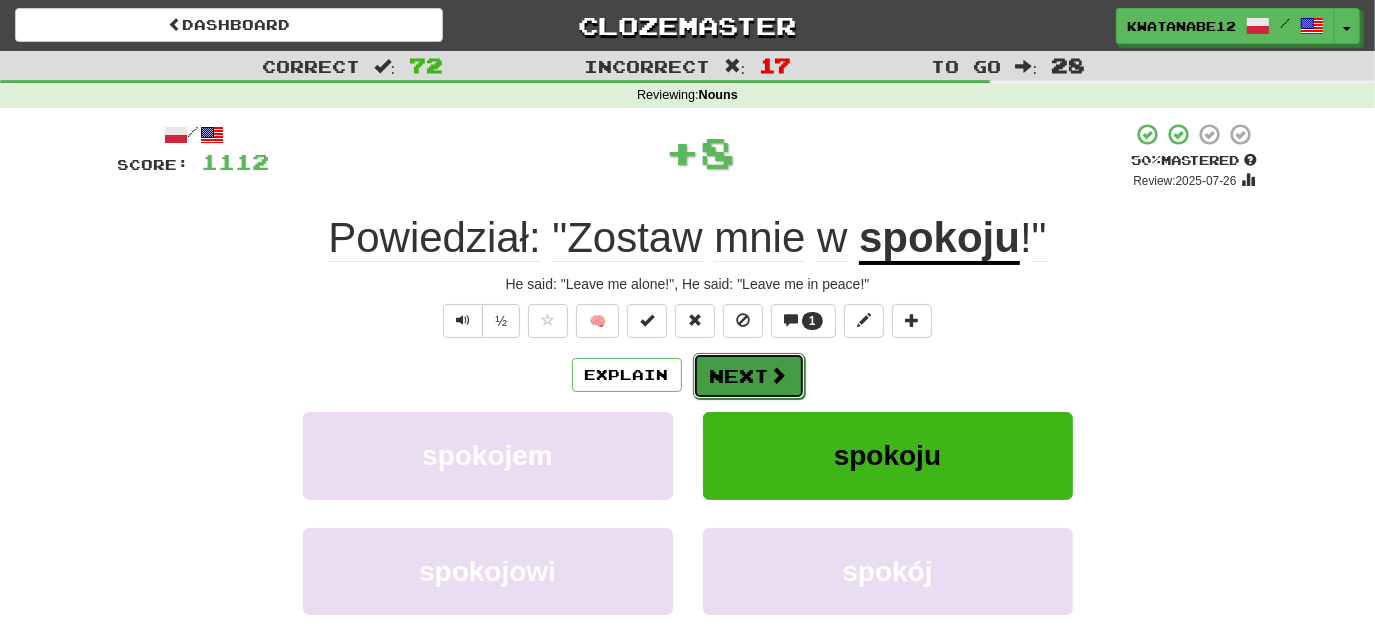 click on "Next" at bounding box center [749, 376] 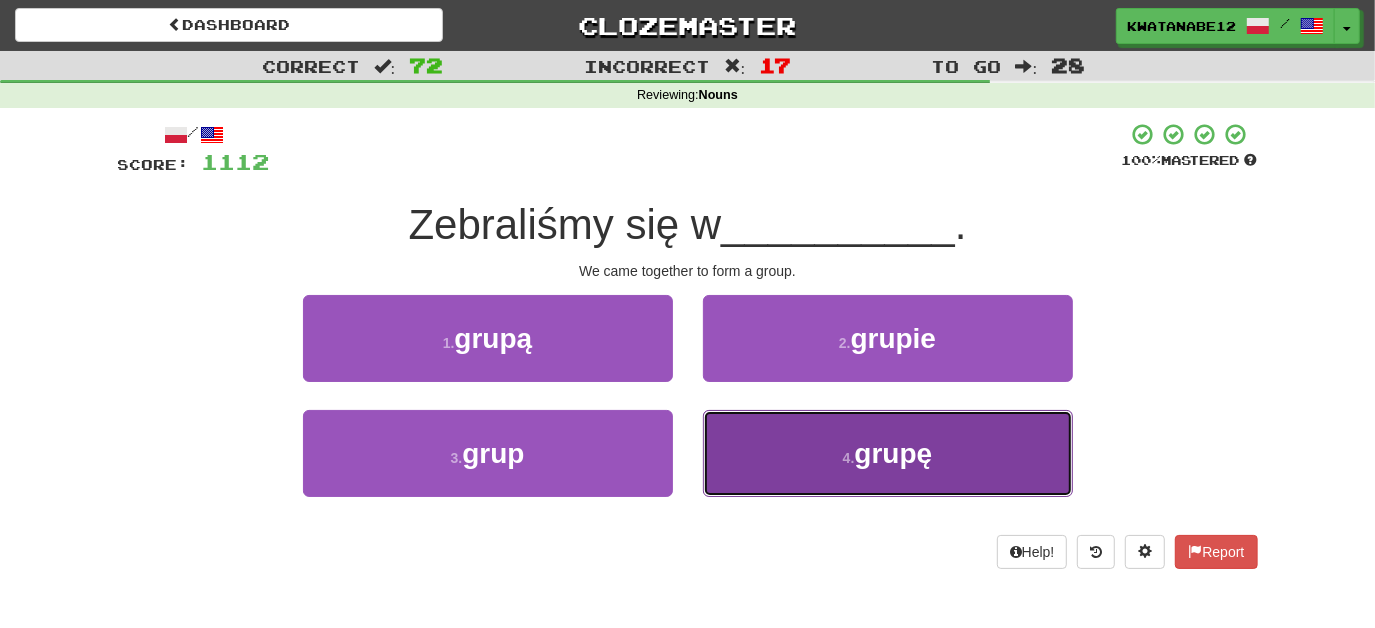 click on "4 .  grupę" at bounding box center (888, 453) 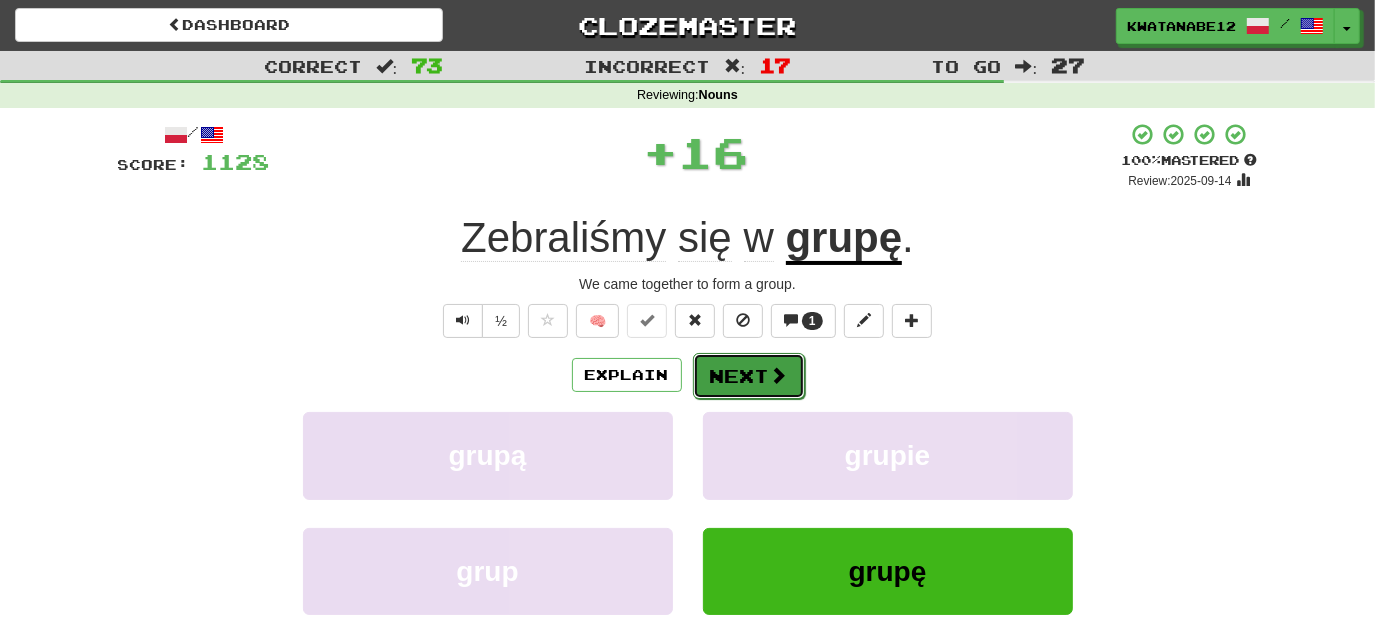 click on "Next" at bounding box center (749, 376) 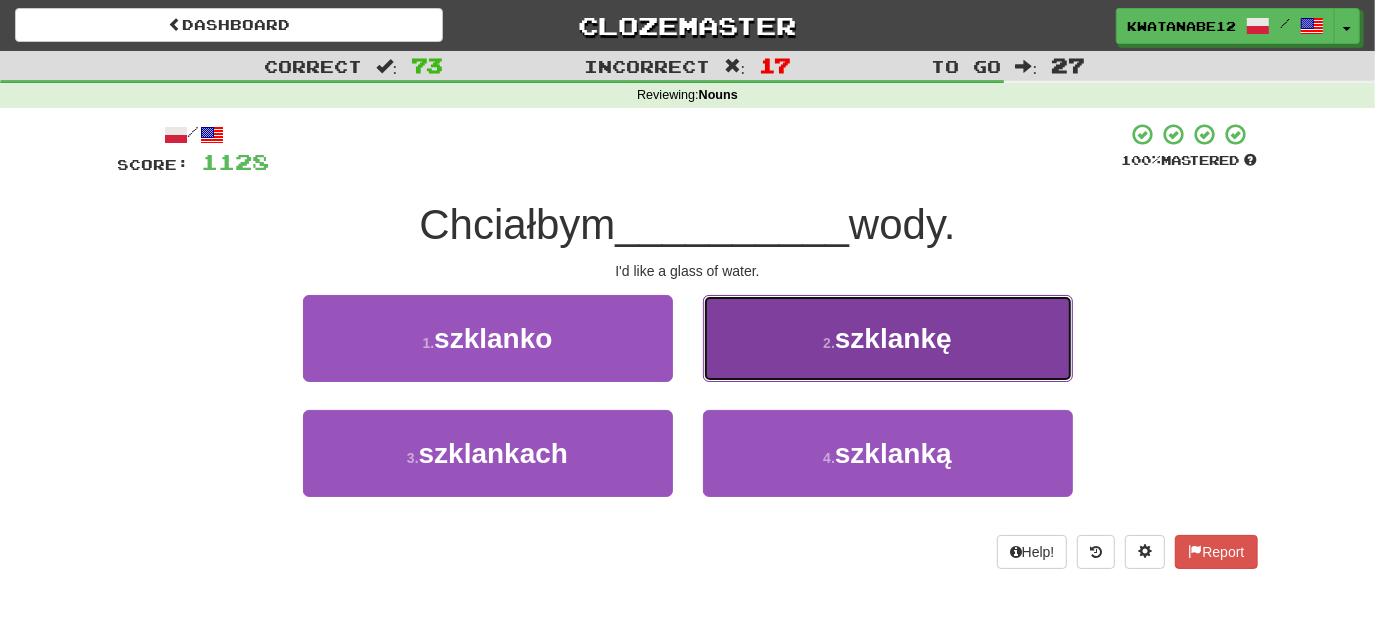 click on "2 .  szklankę" at bounding box center (888, 338) 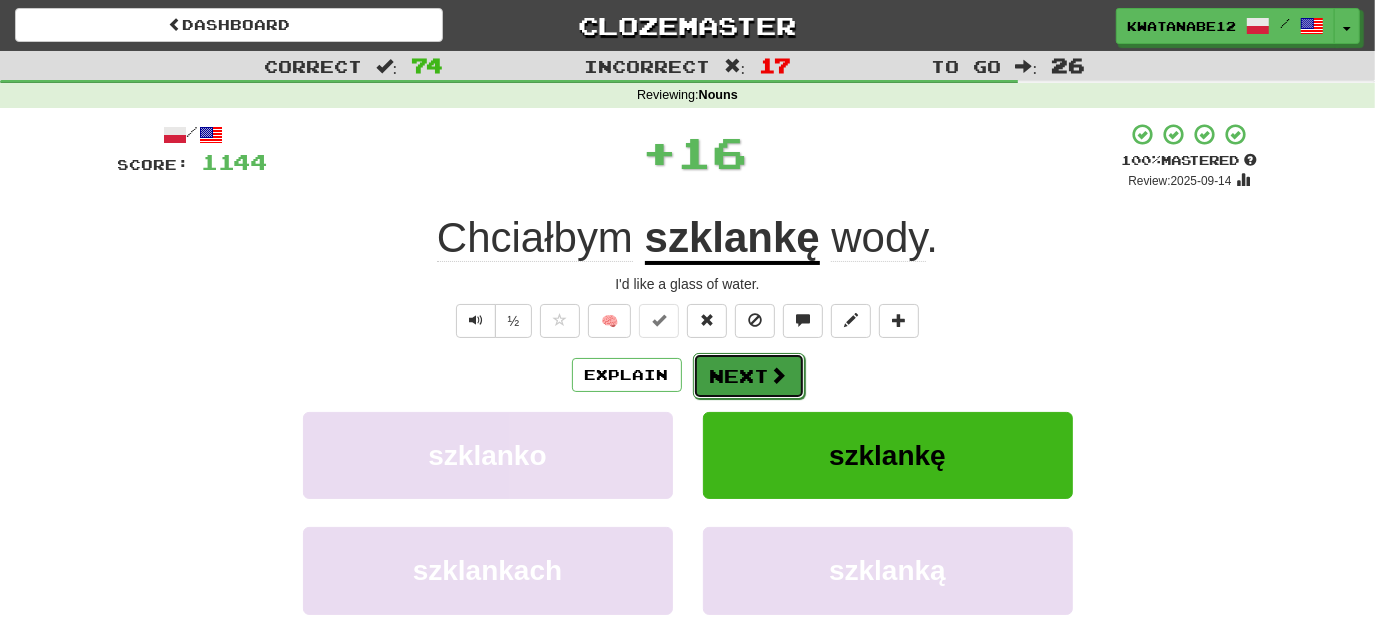 click on "Next" at bounding box center (749, 376) 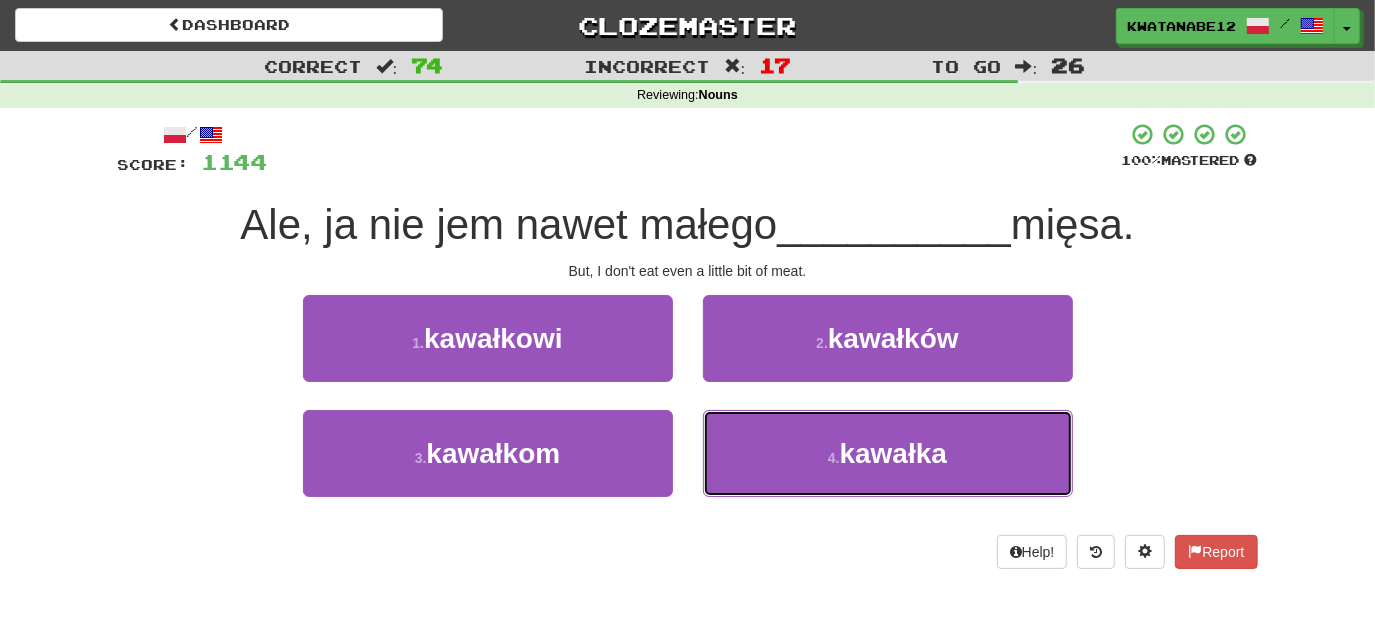 click on "4 .  kawałka" at bounding box center (888, 453) 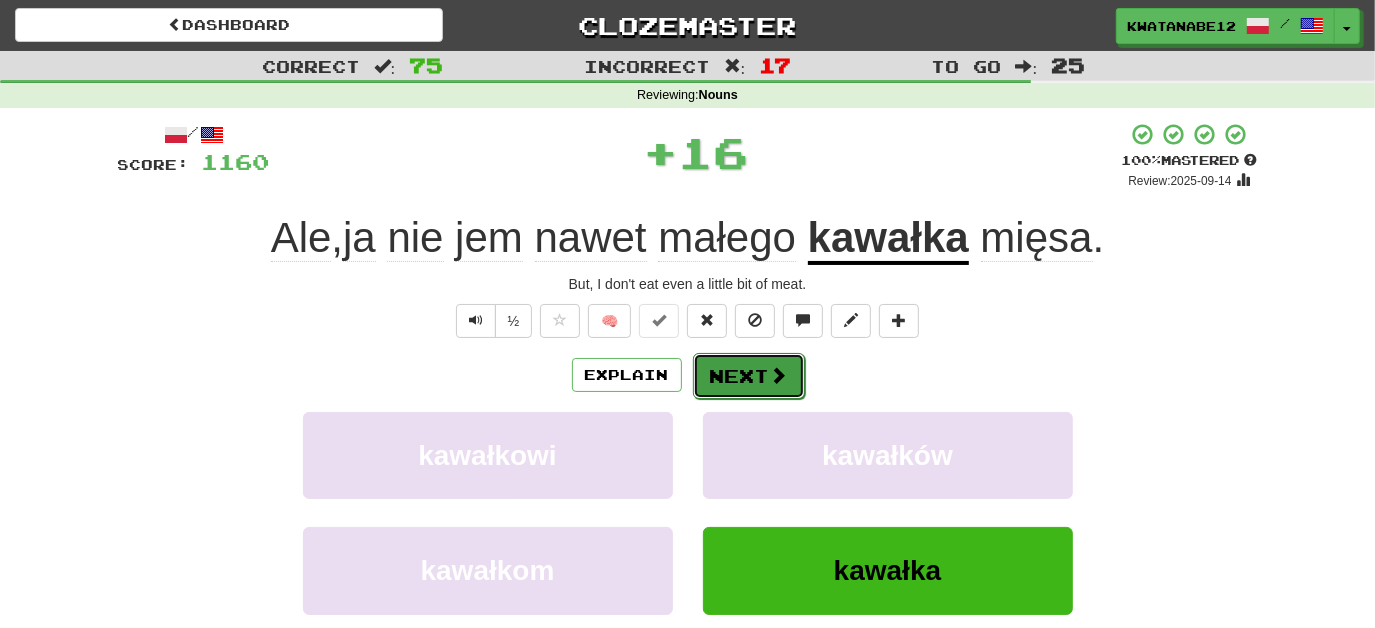click on "Next" at bounding box center (749, 376) 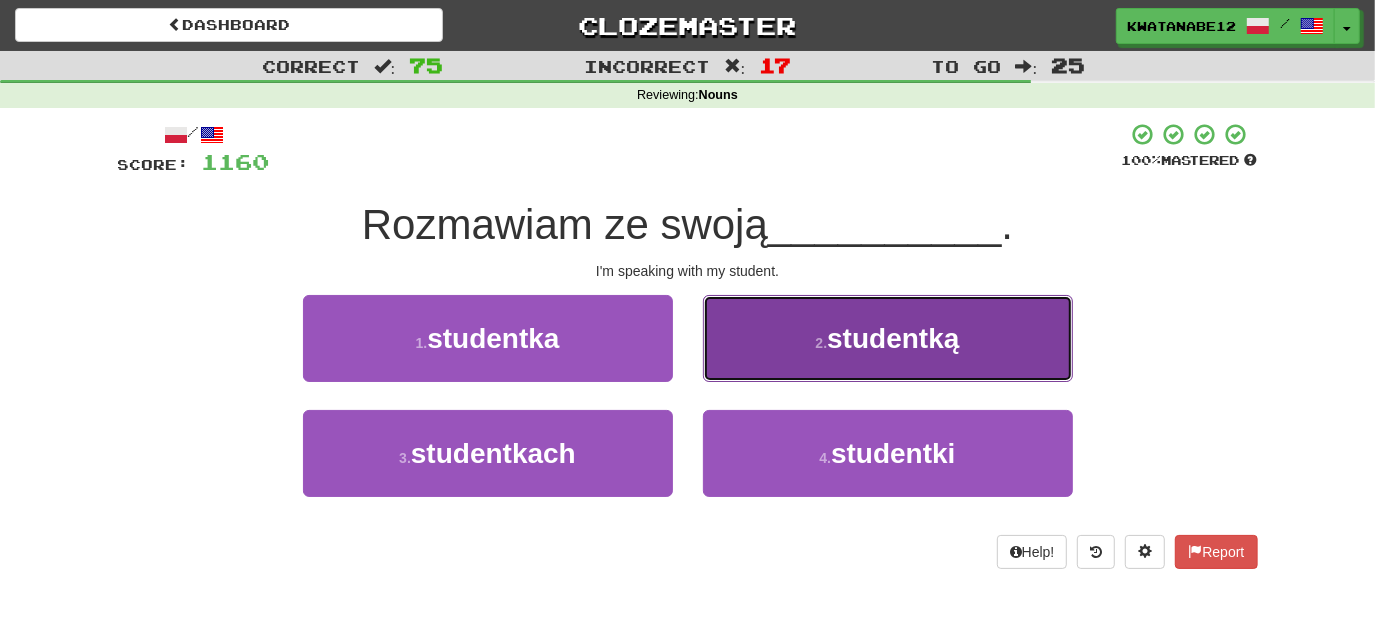 drag, startPoint x: 744, startPoint y: 345, endPoint x: 754, endPoint y: 351, distance: 11.661903 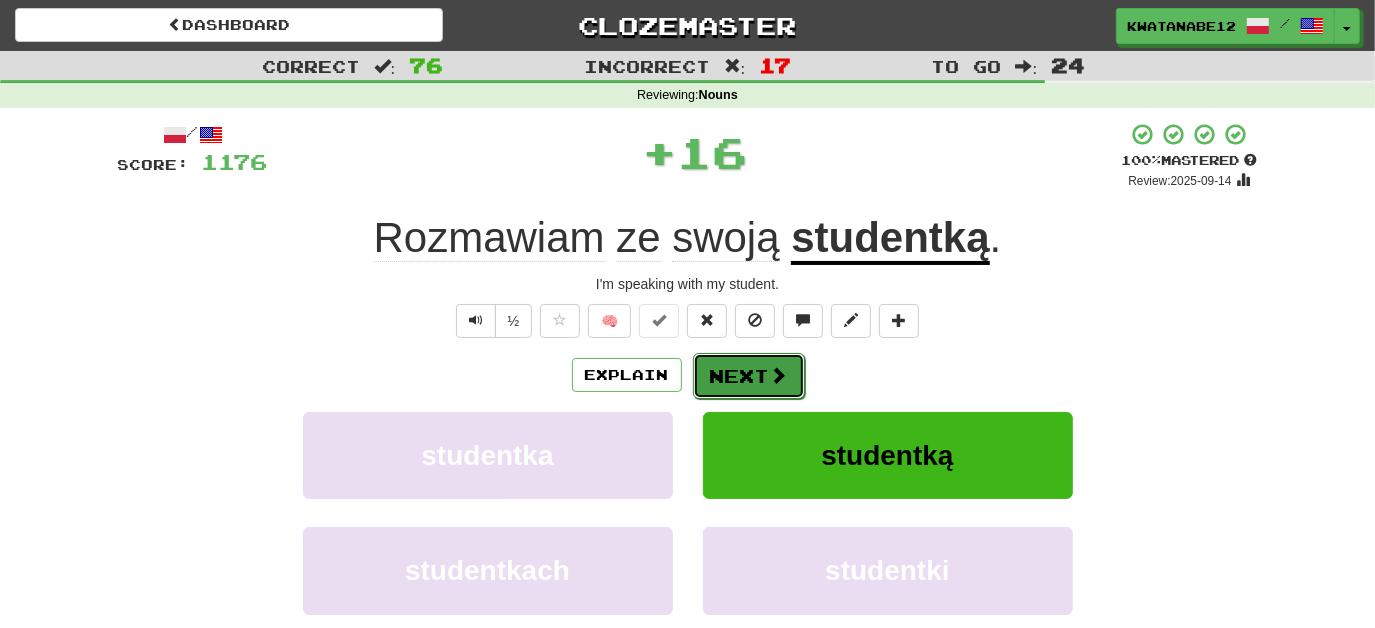 click on "Next" at bounding box center (749, 376) 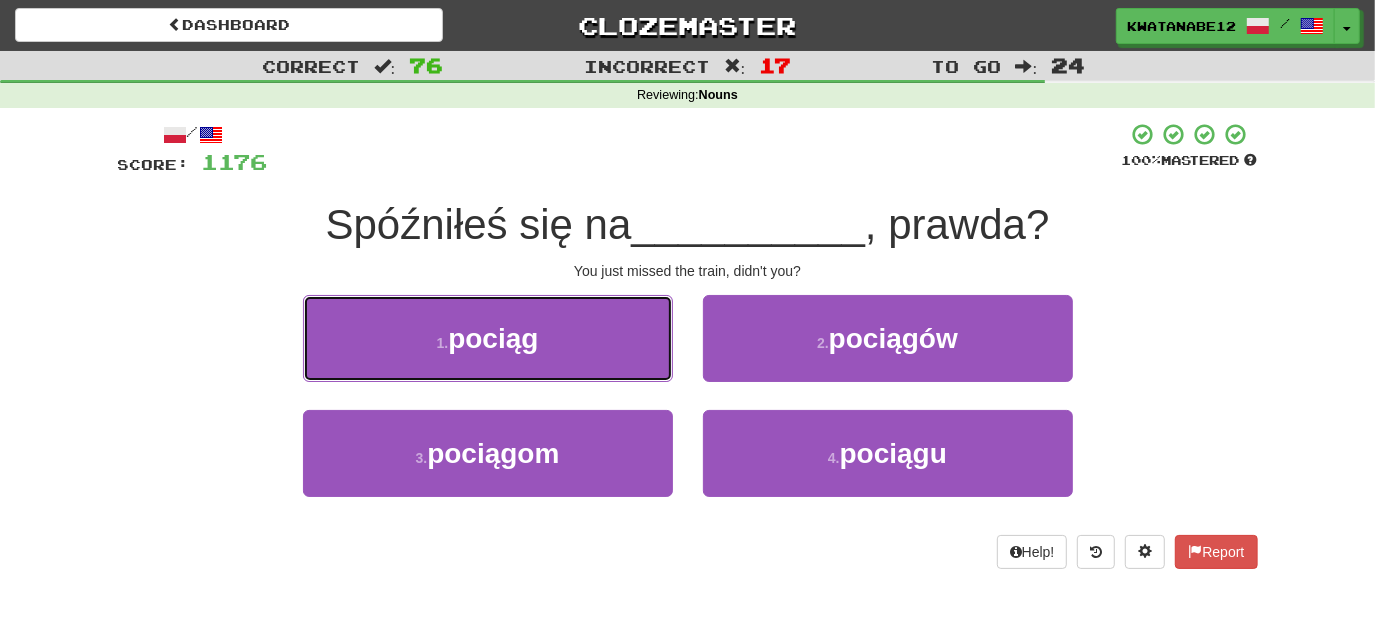 click on "1 .  pociąg" at bounding box center [488, 338] 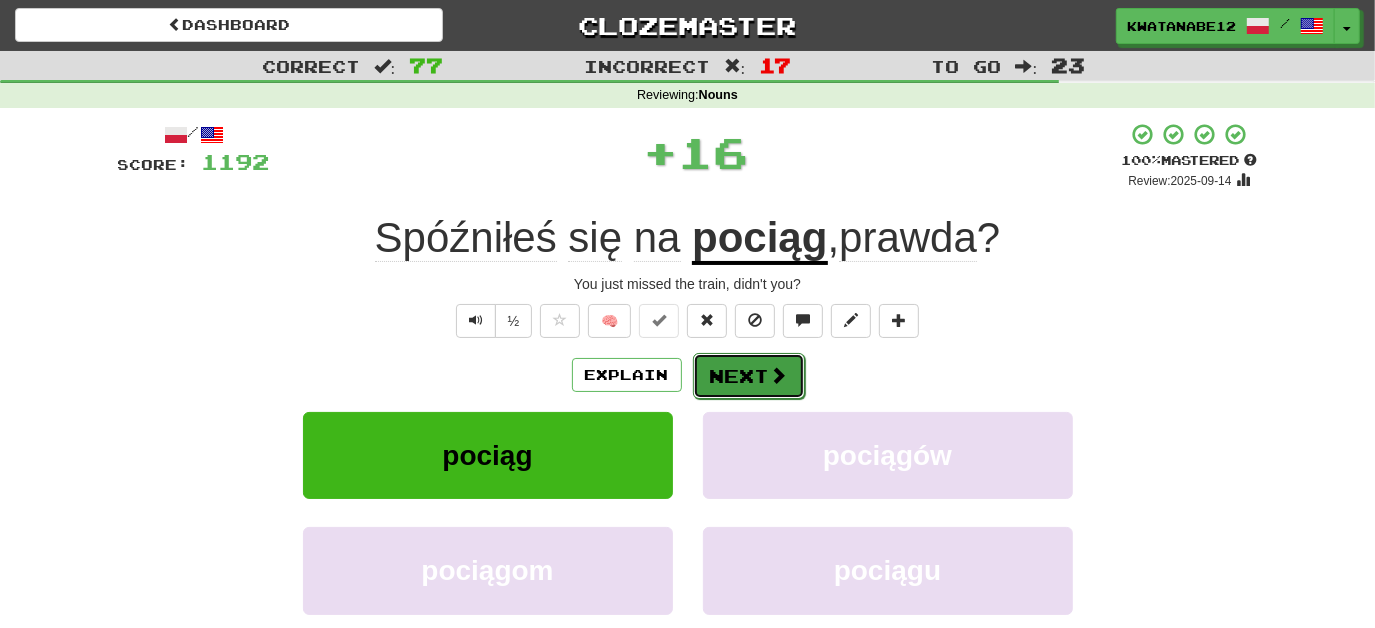 click at bounding box center (779, 375) 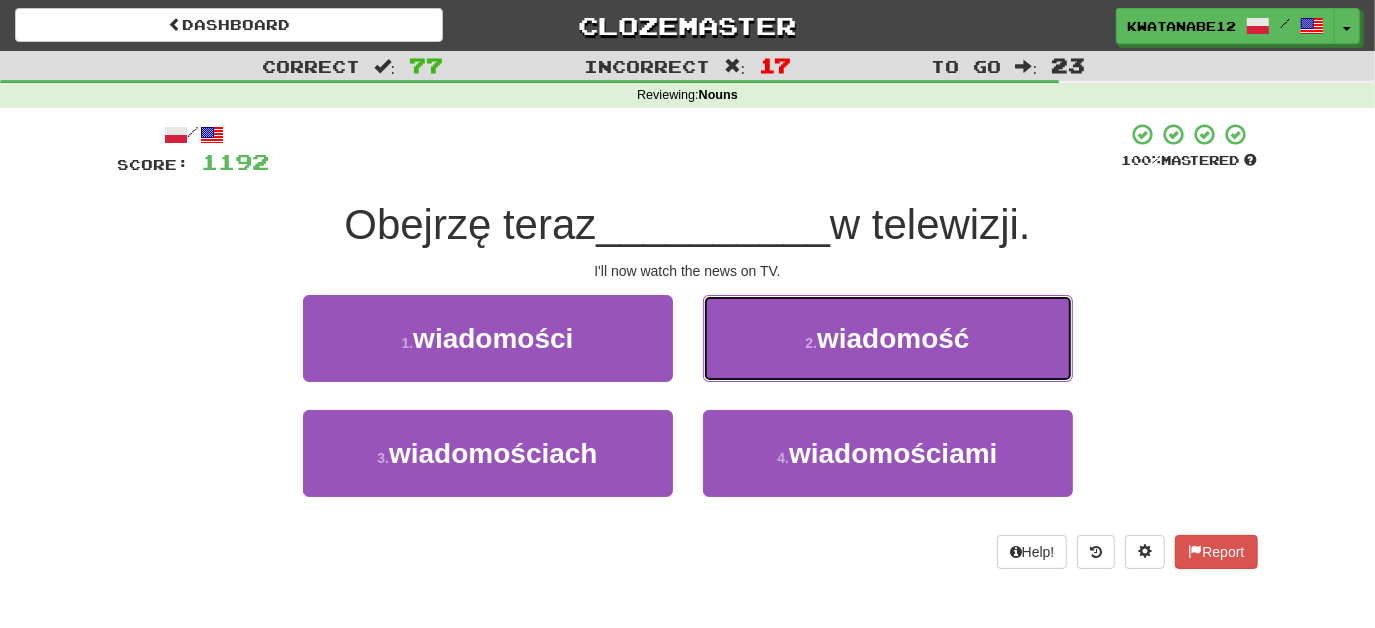 click on "2 .  wiadomość" at bounding box center (888, 338) 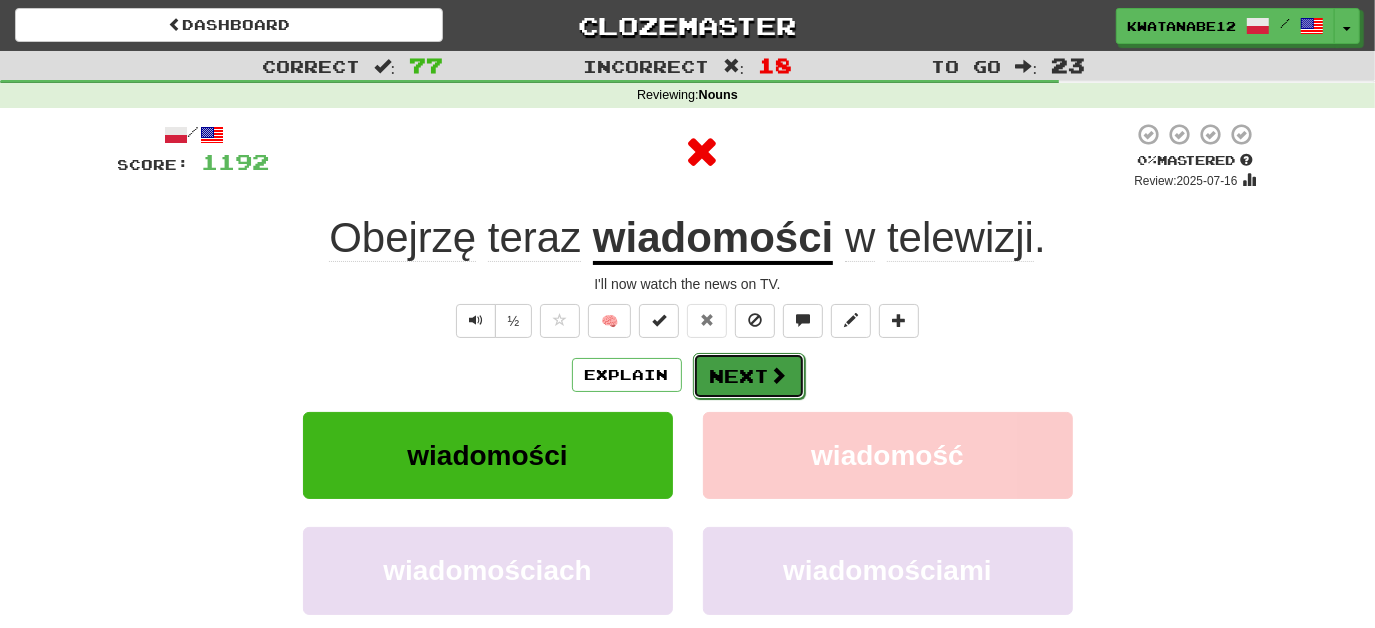 click on "Next" at bounding box center [749, 376] 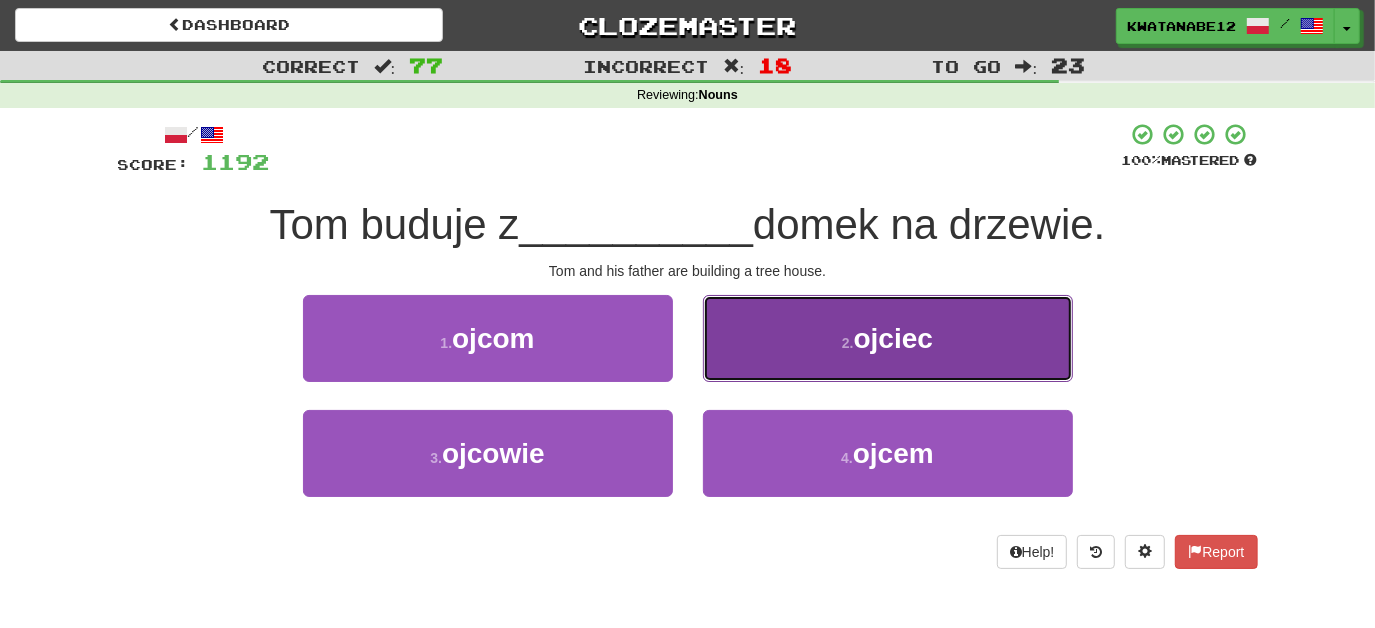 drag, startPoint x: 757, startPoint y: 339, endPoint x: 749, endPoint y: 348, distance: 12.0415945 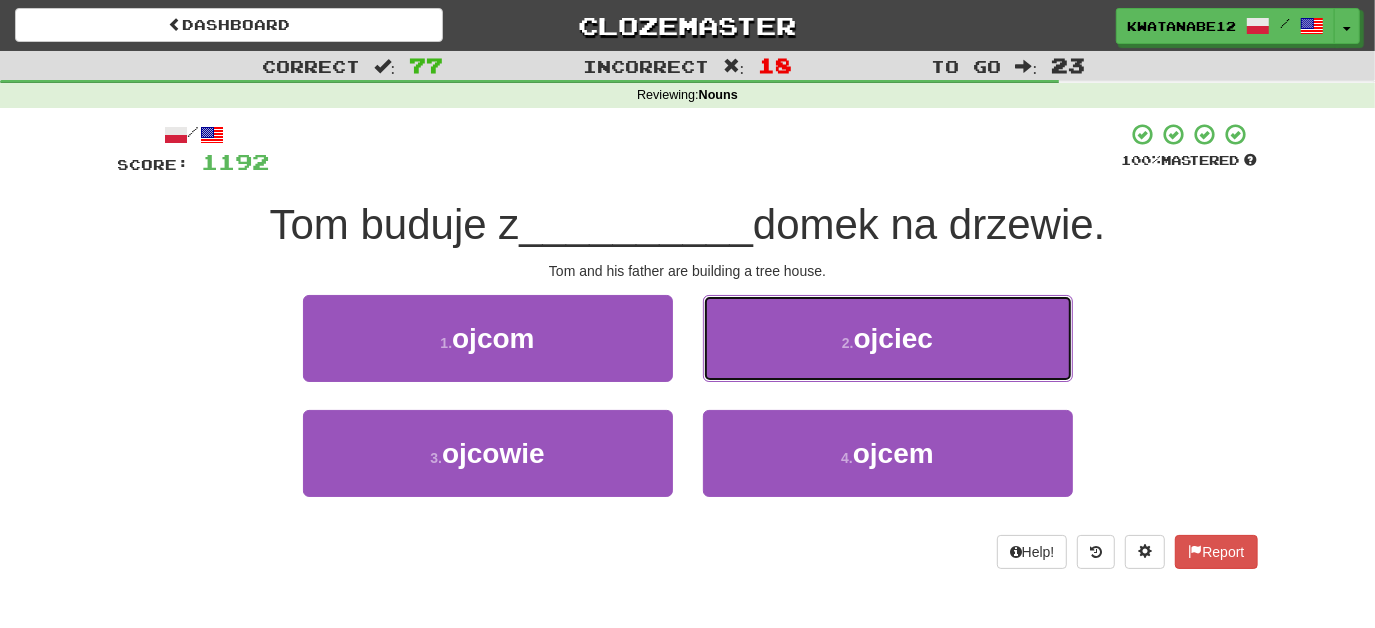click on "2 .  ojciec" at bounding box center [888, 338] 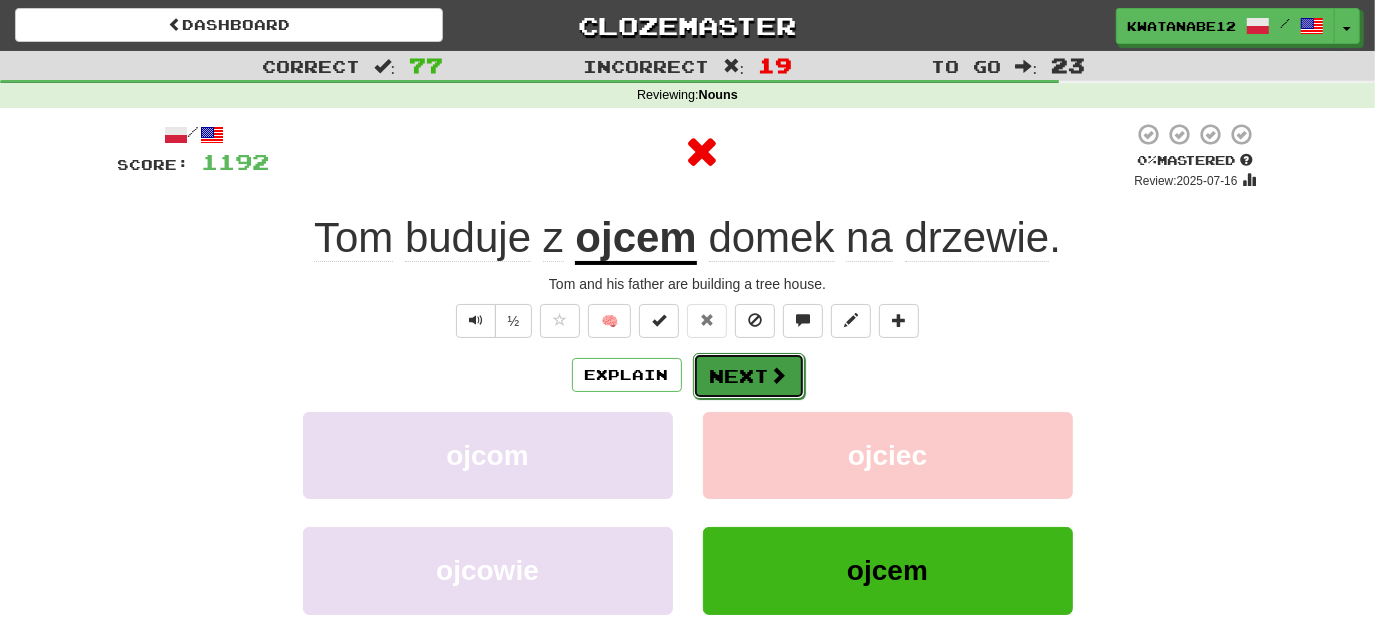 click on "Next" at bounding box center [749, 376] 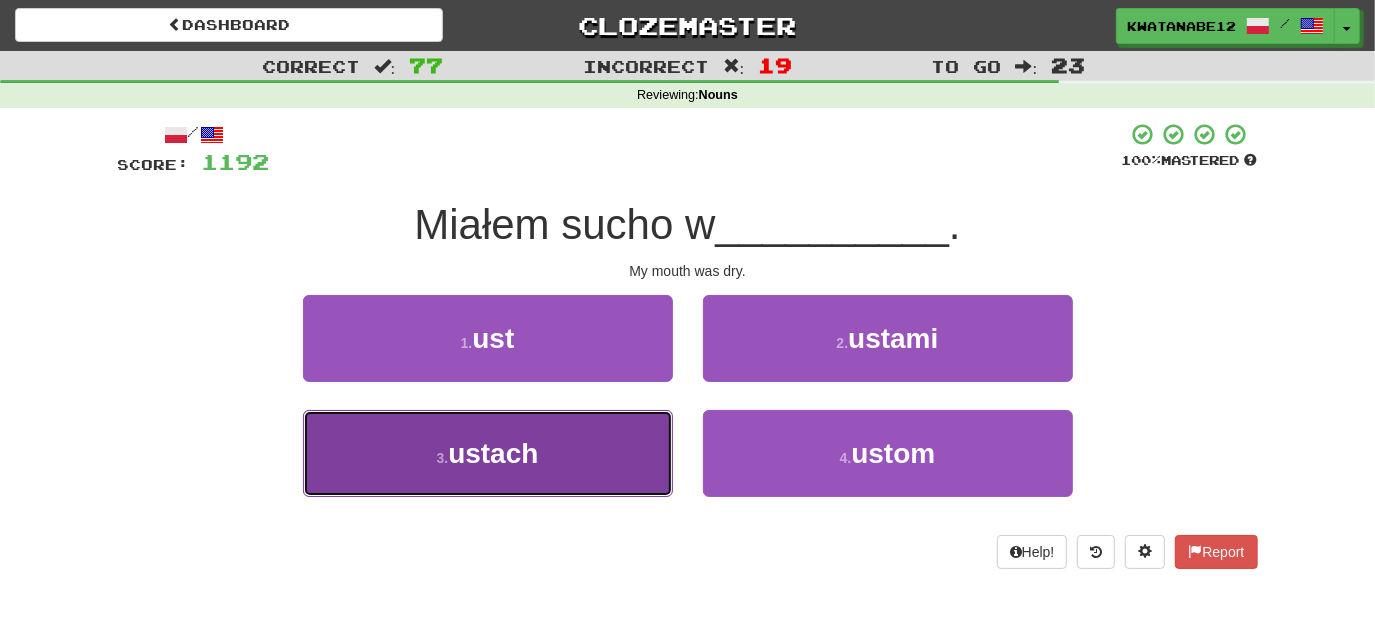 click on "3 .  ustach" at bounding box center (488, 453) 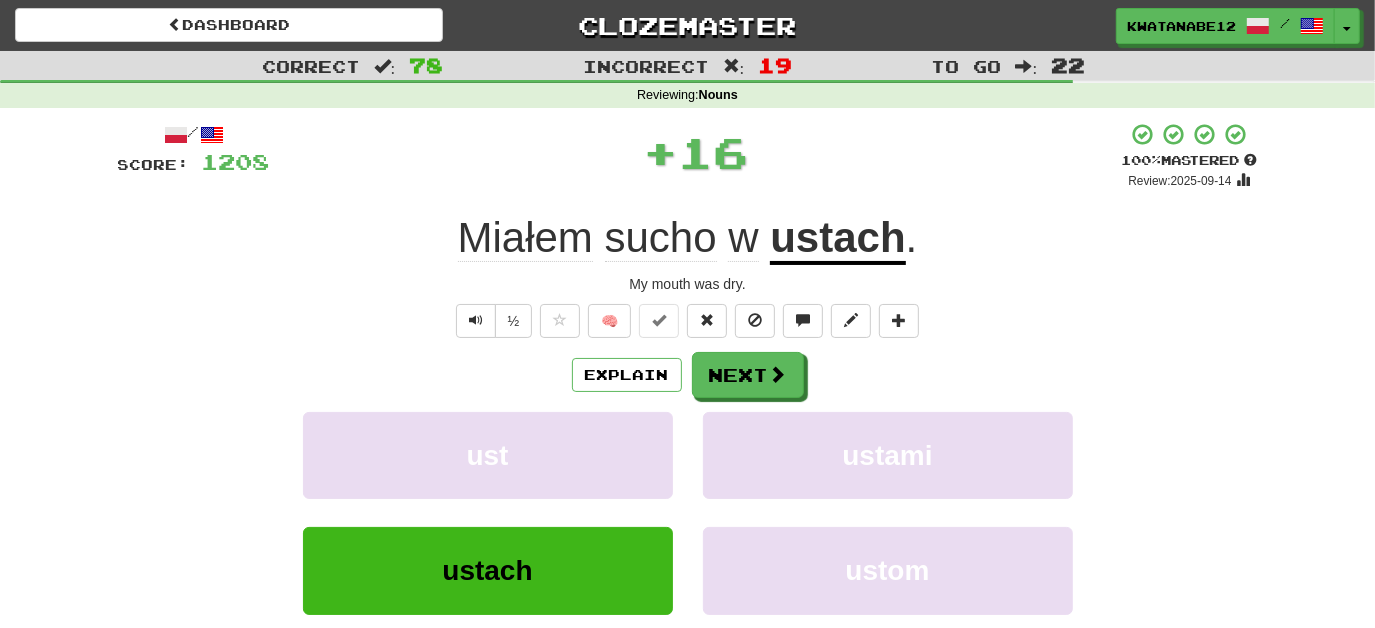 click on "/  Score:   1208 + 16 100 %  Mastered Review:  2025-09-14 Miałem   sucho   w   ustach . My mouth was dry. ½ 🧠 Explain Next ust ustami ustach ustom Learn more: ust ustami ustach ustom  Help!  Report Sentence Source" at bounding box center [688, 435] 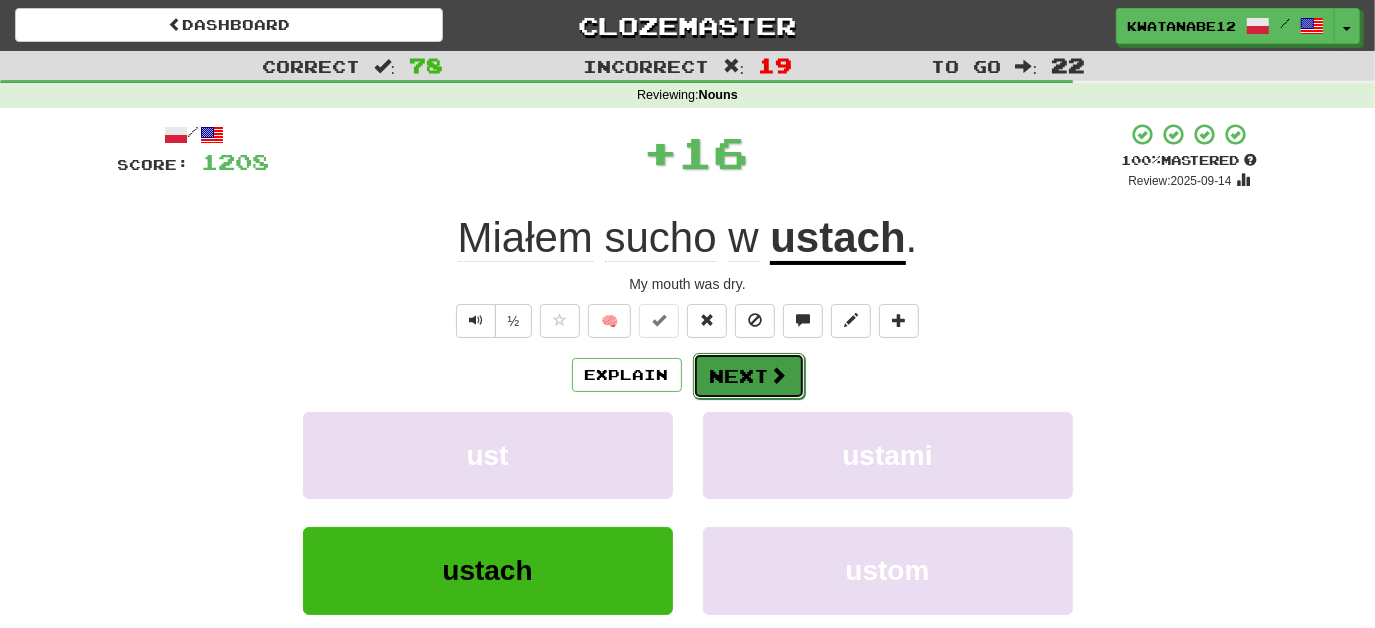 click on "Next" at bounding box center [749, 376] 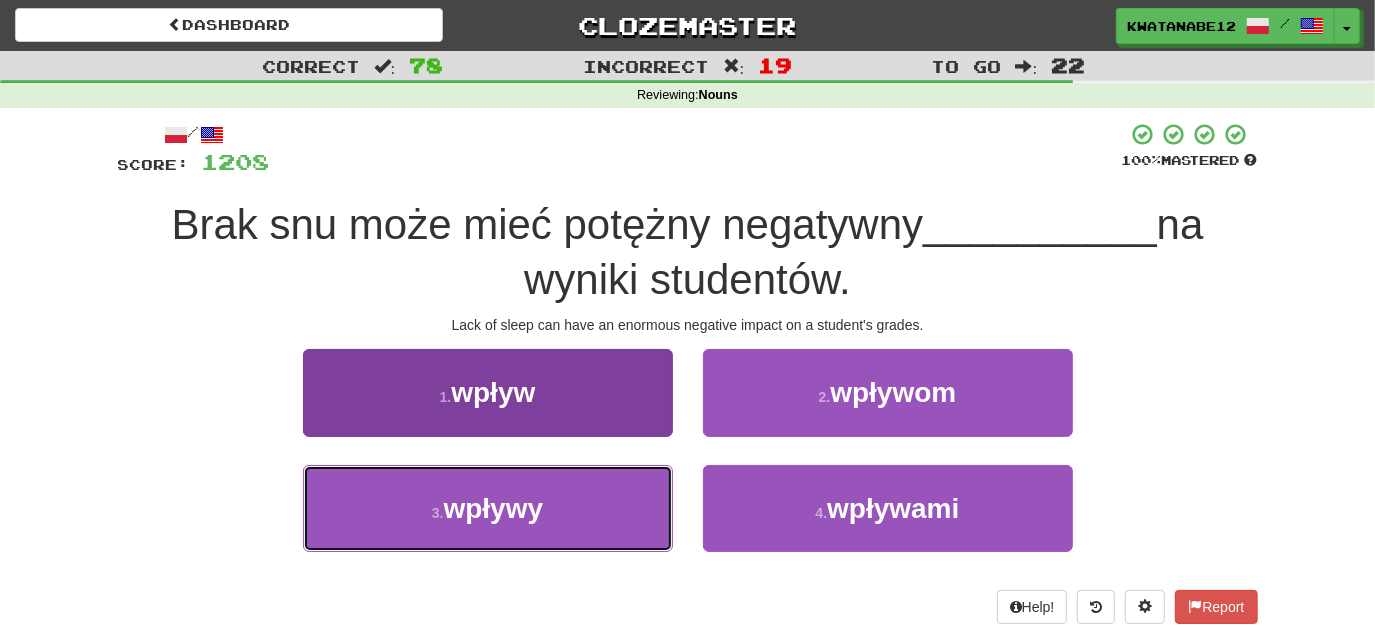 drag, startPoint x: 636, startPoint y: 484, endPoint x: 645, endPoint y: 479, distance: 10.29563 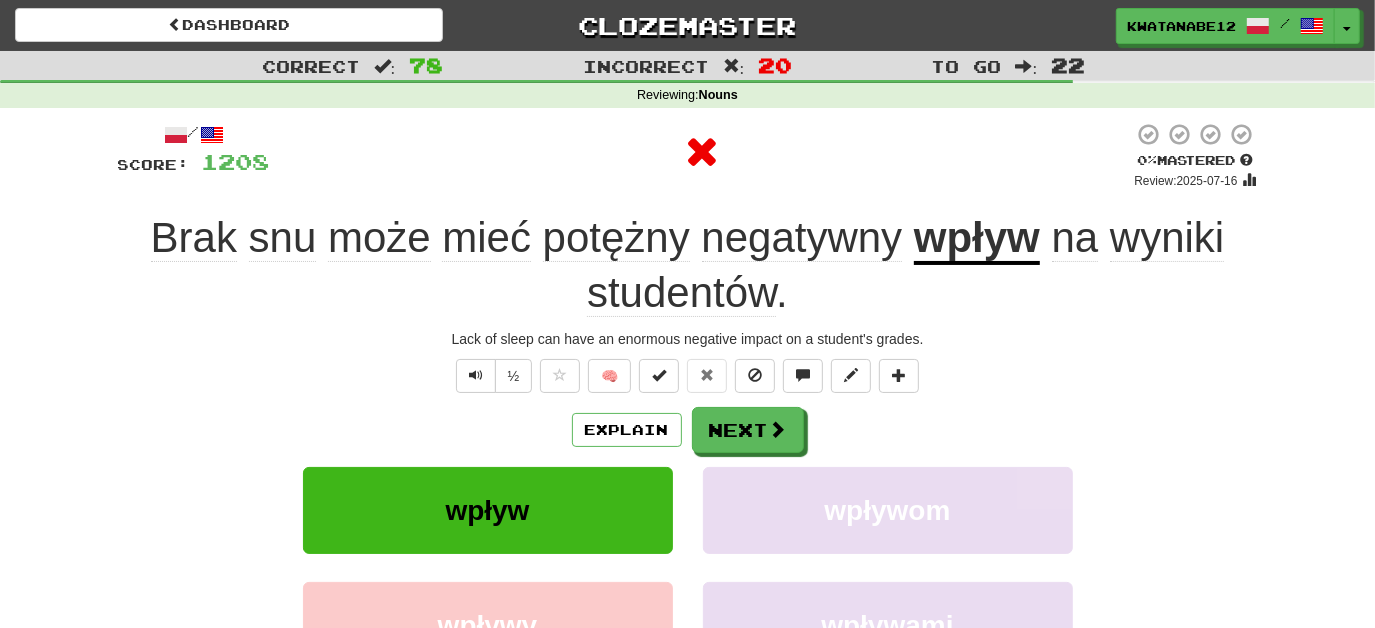 click on "Explain Next" at bounding box center [688, 430] 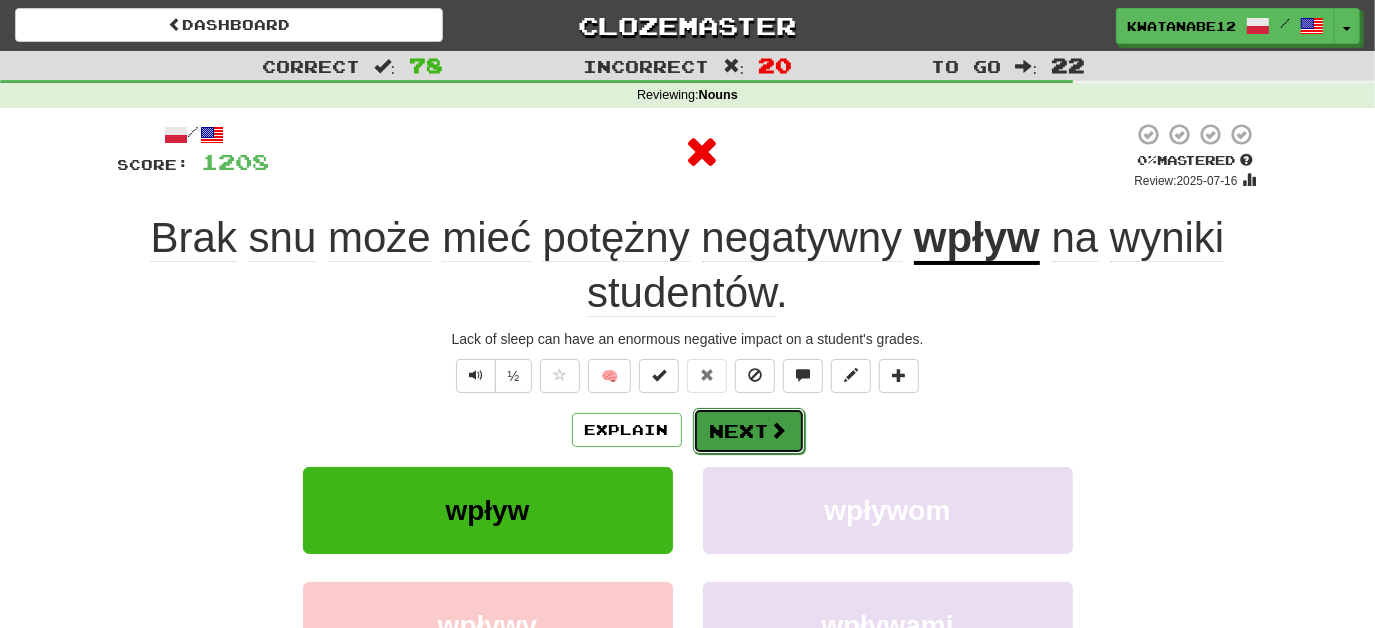 click on "Next" at bounding box center (749, 431) 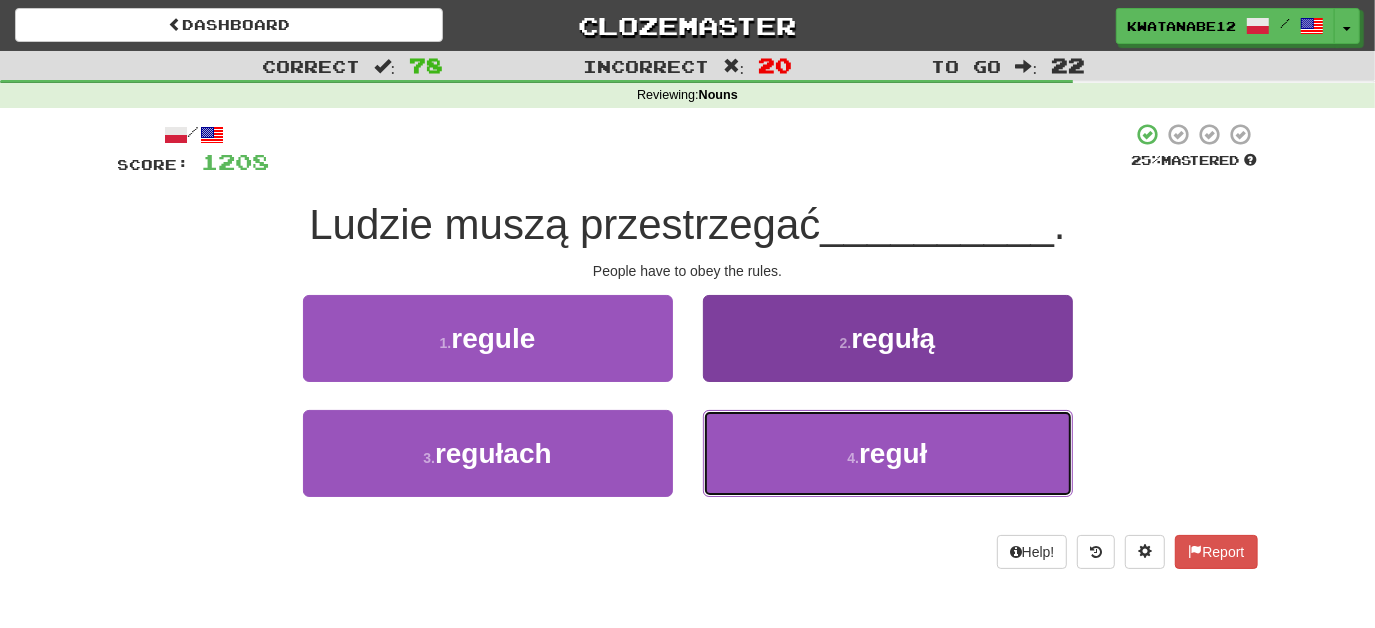 click on "4 .  reguł" at bounding box center [888, 453] 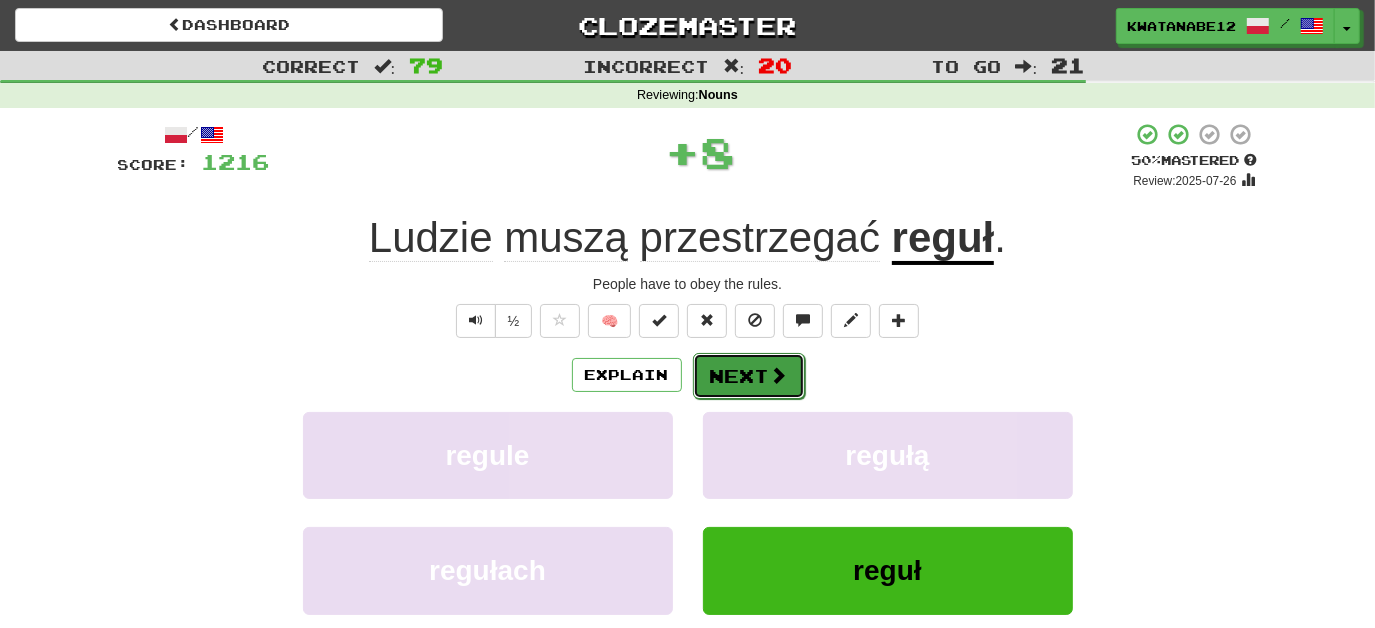 click on "Next" at bounding box center [749, 376] 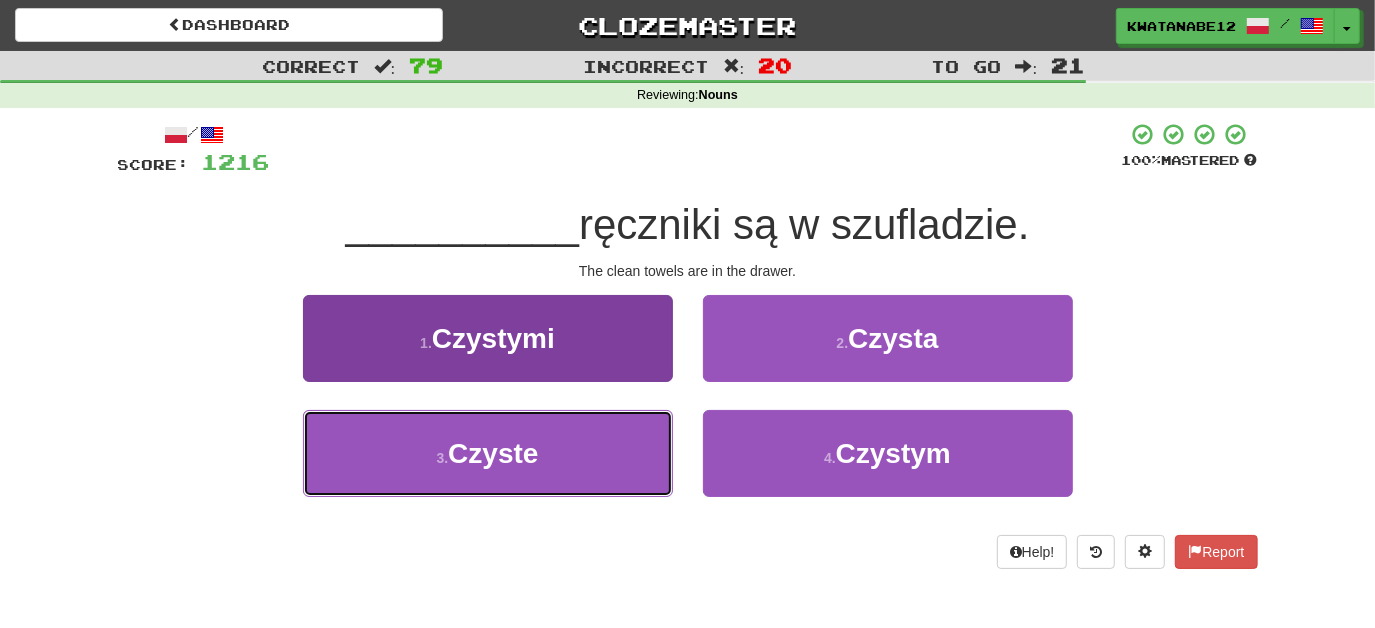 drag, startPoint x: 584, startPoint y: 445, endPoint x: 664, endPoint y: 428, distance: 81.78631 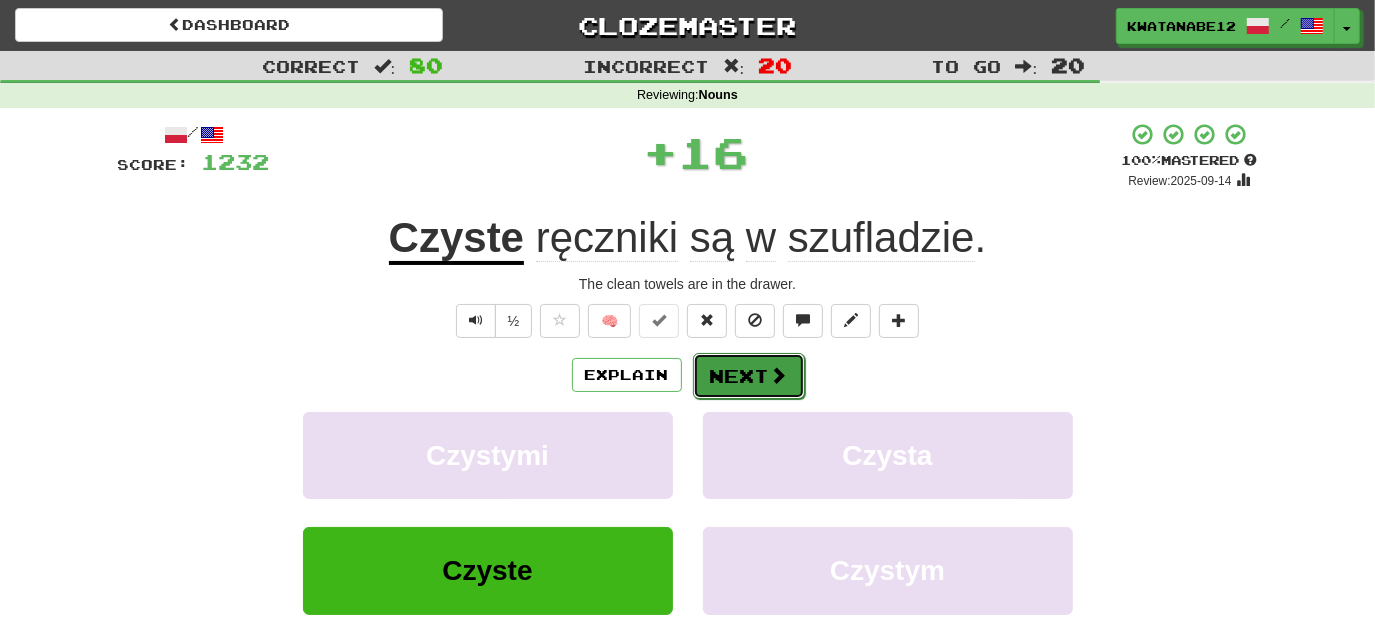 click on "Next" at bounding box center [749, 376] 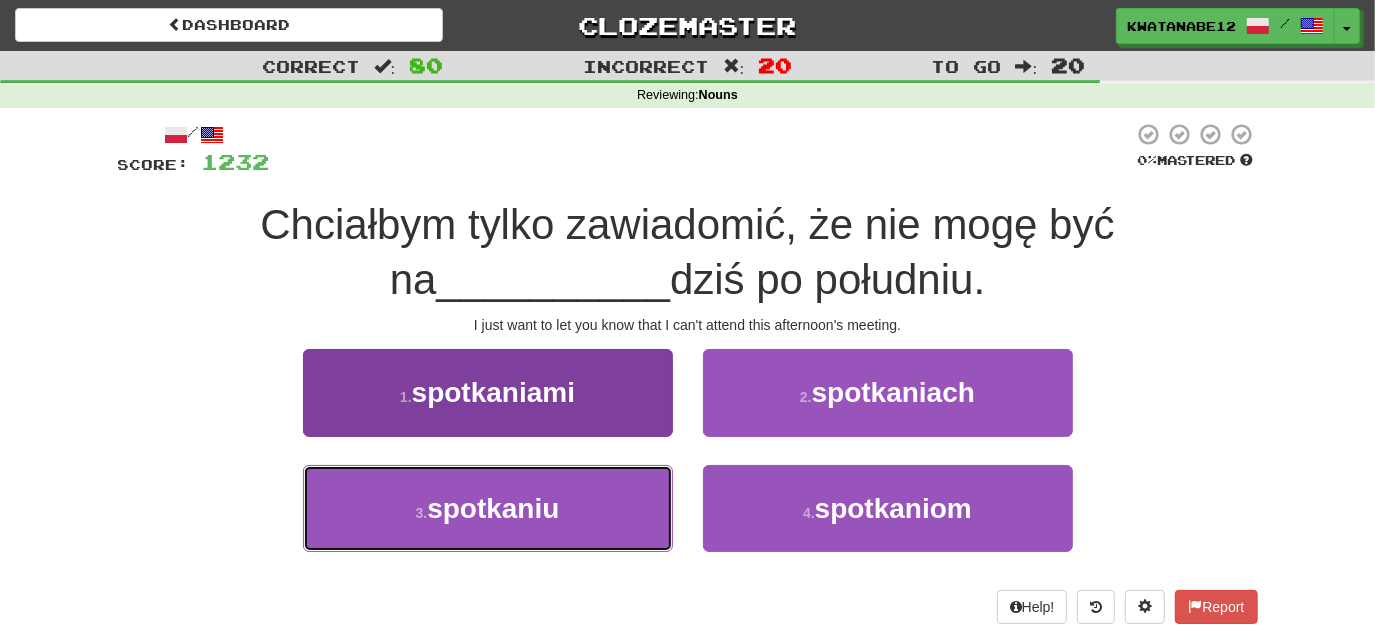 drag, startPoint x: 581, startPoint y: 498, endPoint x: 618, endPoint y: 498, distance: 37 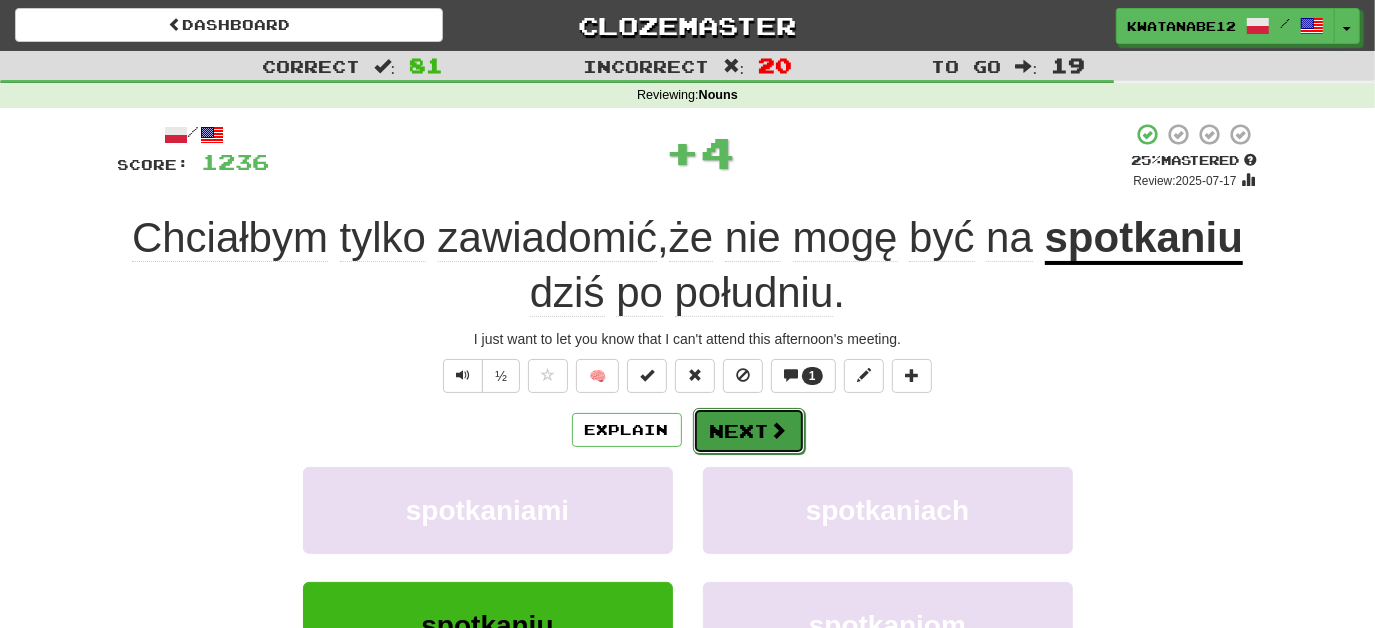 click on "Next" at bounding box center (749, 431) 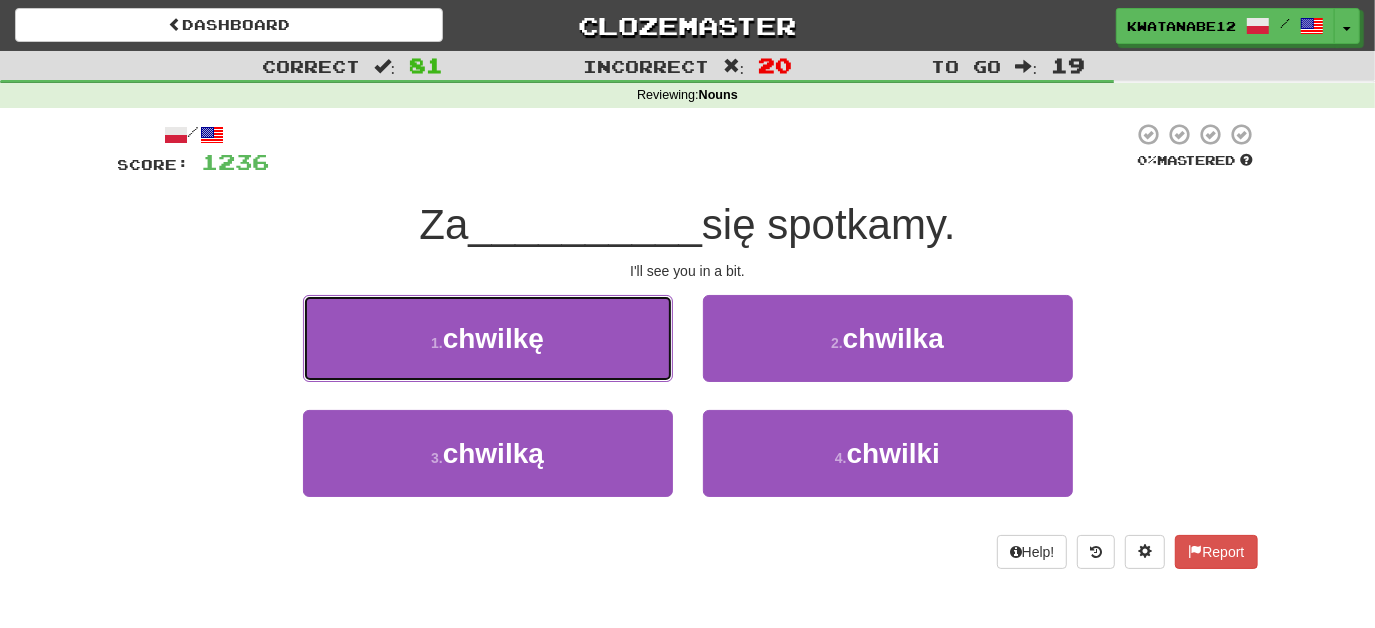 drag, startPoint x: 602, startPoint y: 324, endPoint x: 745, endPoint y: 398, distance: 161.01242 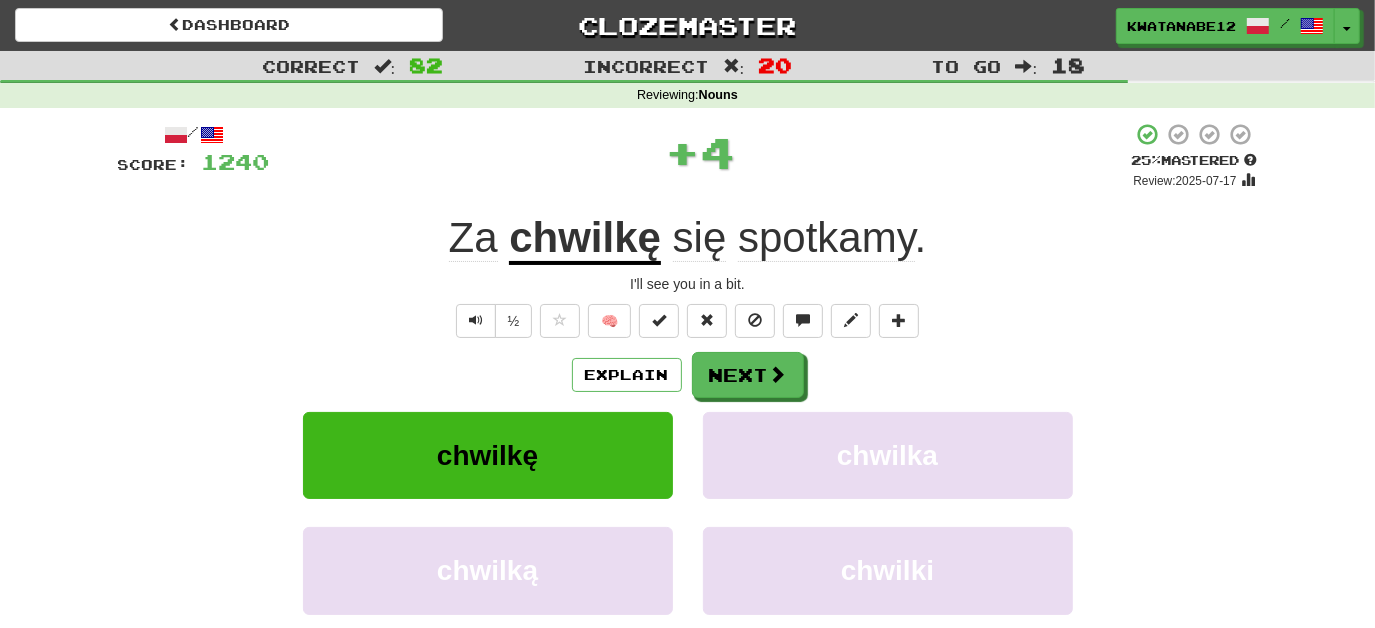 click on "Explain Next chwilkę chwilka chwilką chwilki Learn more: chwilkę chwilka chwilką chwilki" at bounding box center (688, 512) 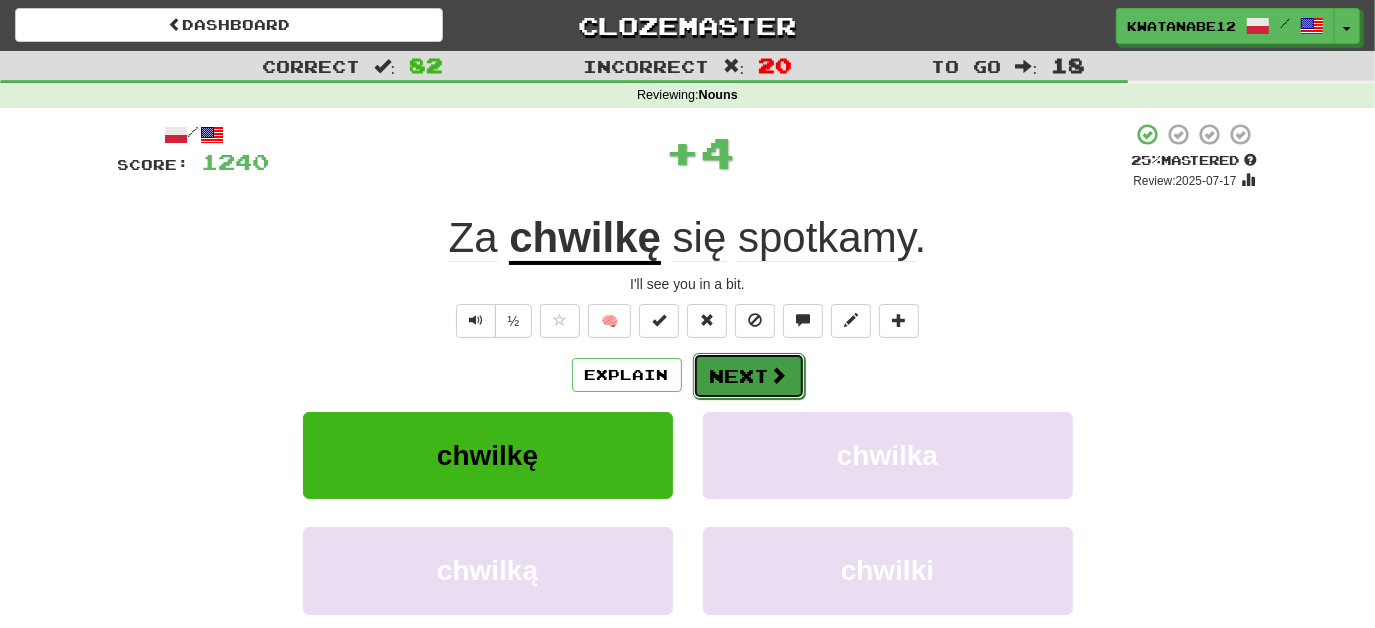 click on "Next" at bounding box center [749, 376] 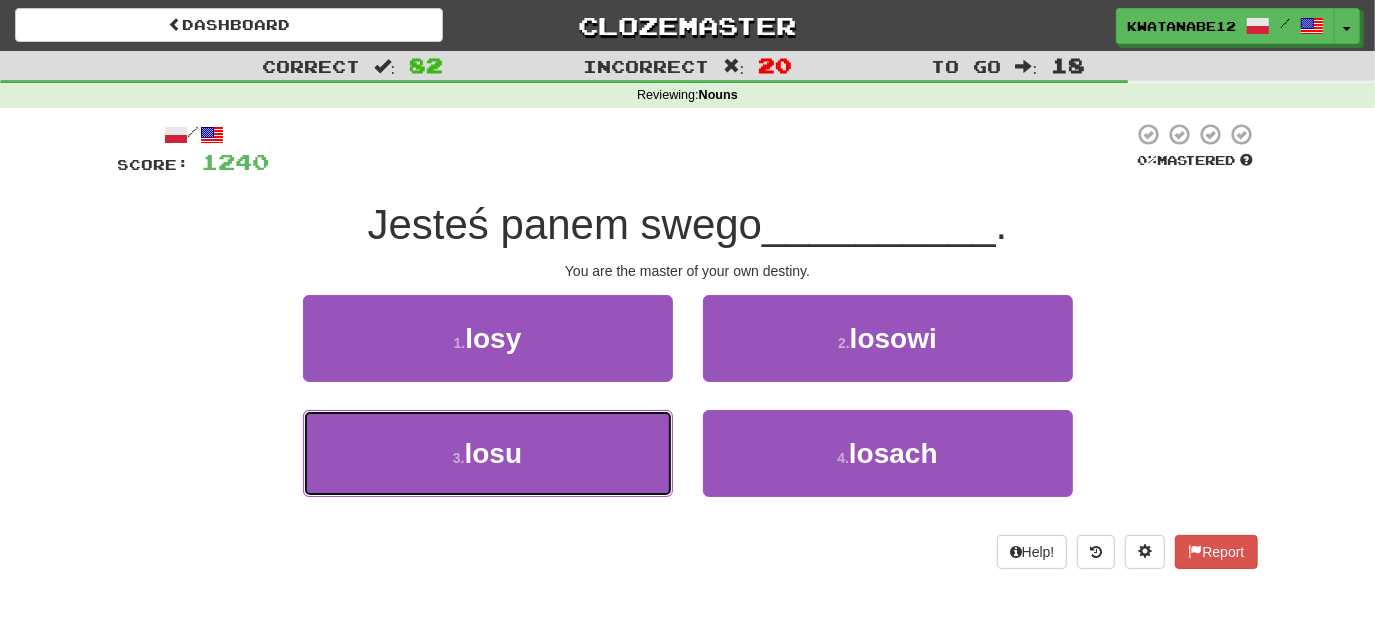 drag, startPoint x: 605, startPoint y: 457, endPoint x: 682, endPoint y: 435, distance: 80.08121 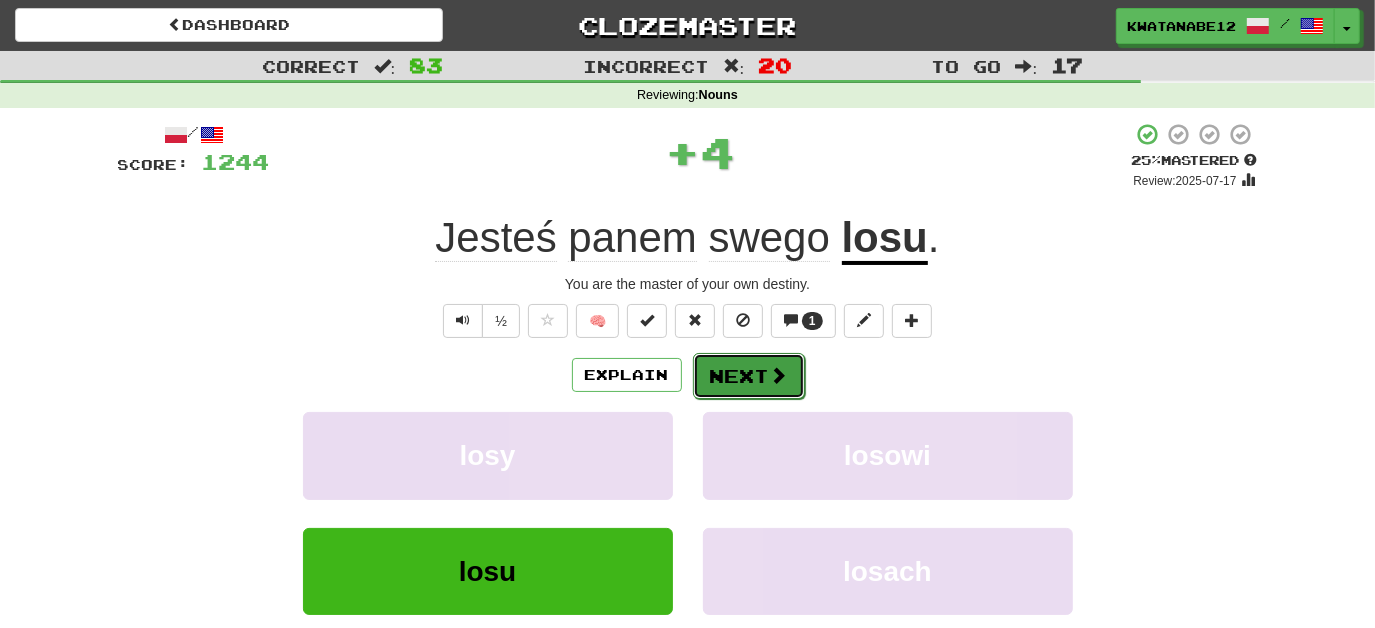 click at bounding box center [779, 375] 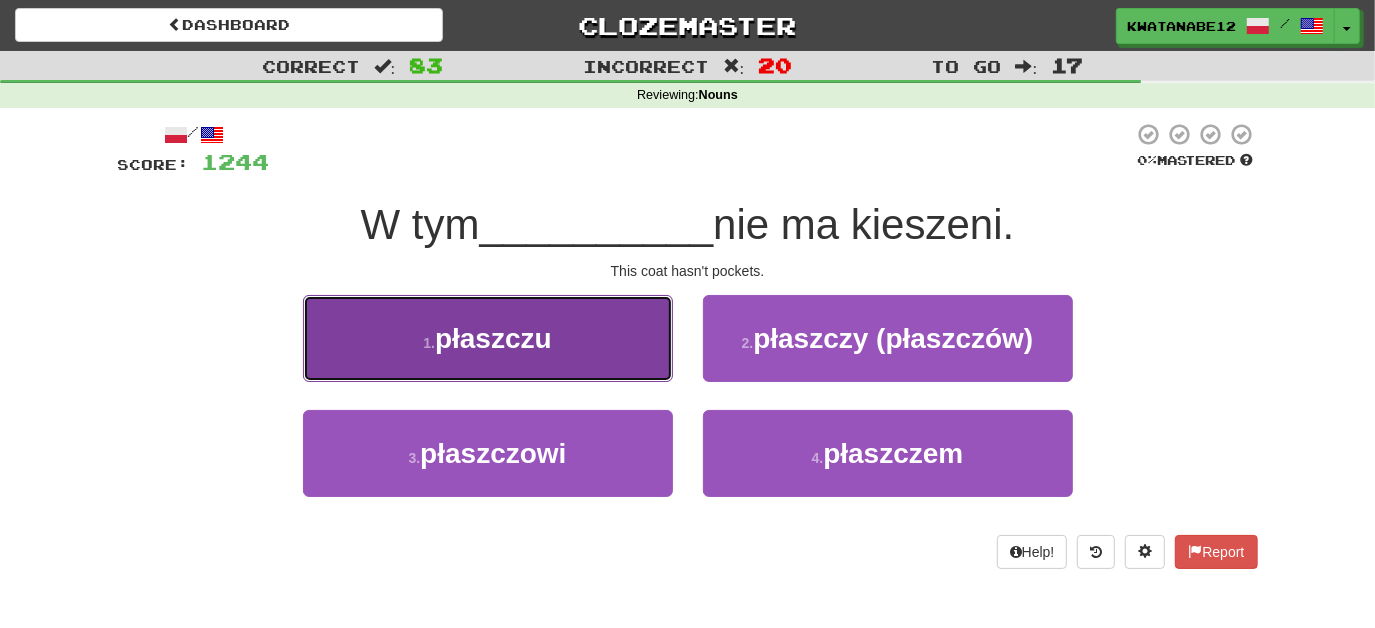 click on "1 .  płaszczu" at bounding box center (488, 338) 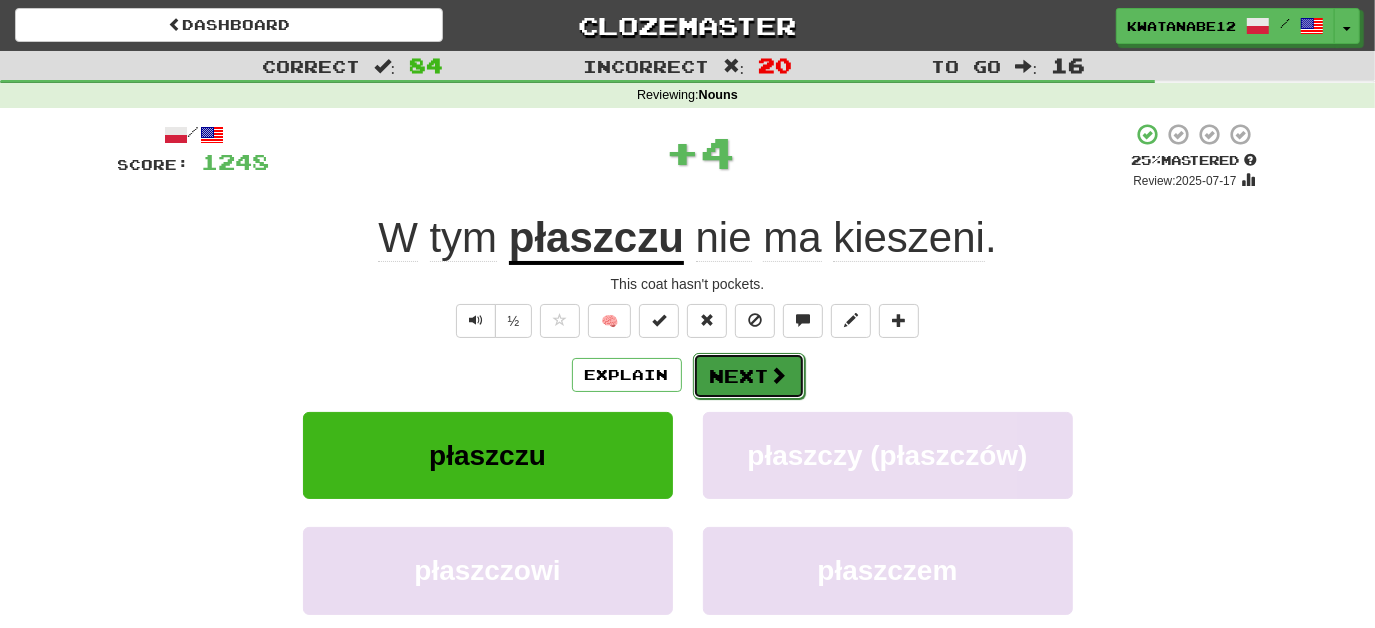 click at bounding box center [779, 375] 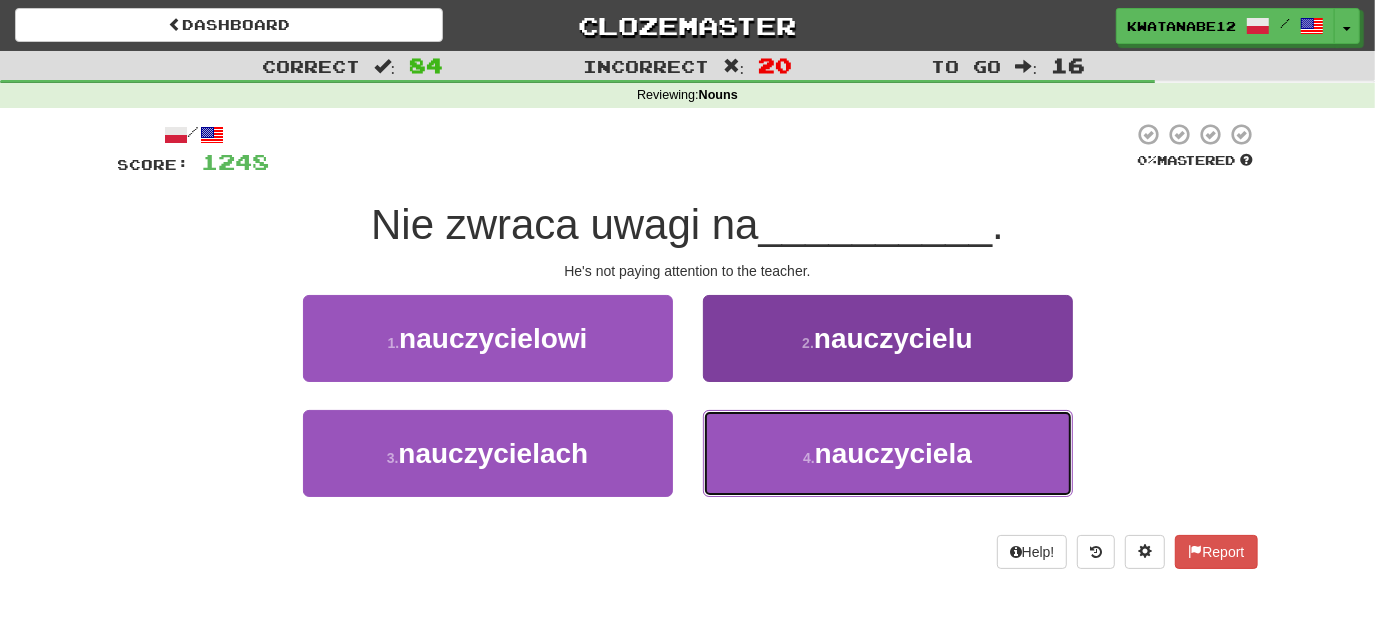 click on "4 .  nauczyciela" at bounding box center [888, 453] 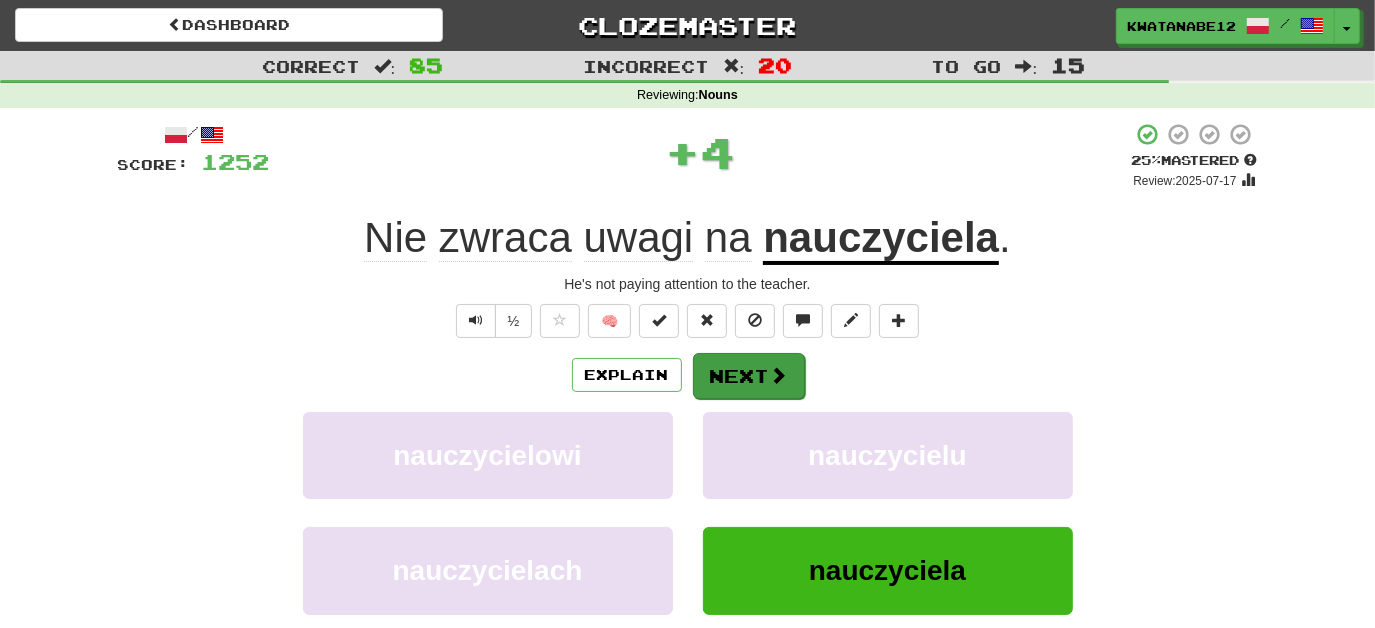 click on "Explain Next nauczycielowi nauczycielu nauczycielach nauczyciela Learn more: nauczycielowi nauczycielu nauczycielach nauczyciela" at bounding box center [688, 512] 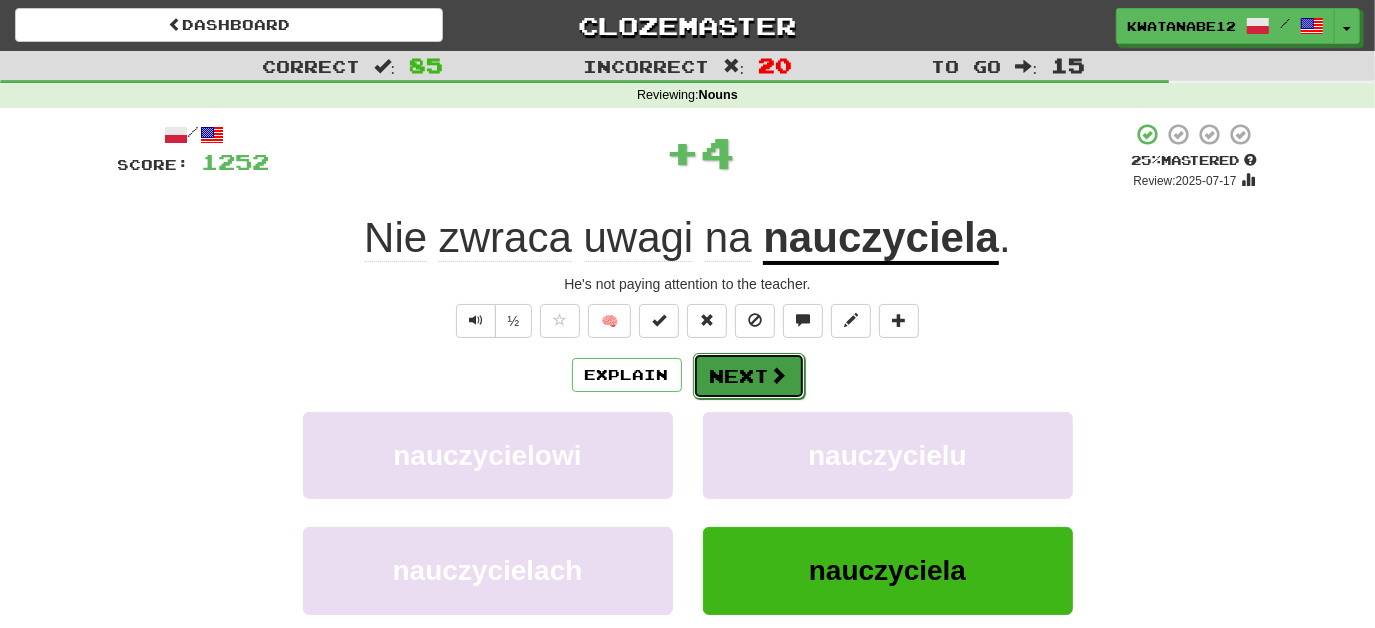 click on "Next" at bounding box center [749, 376] 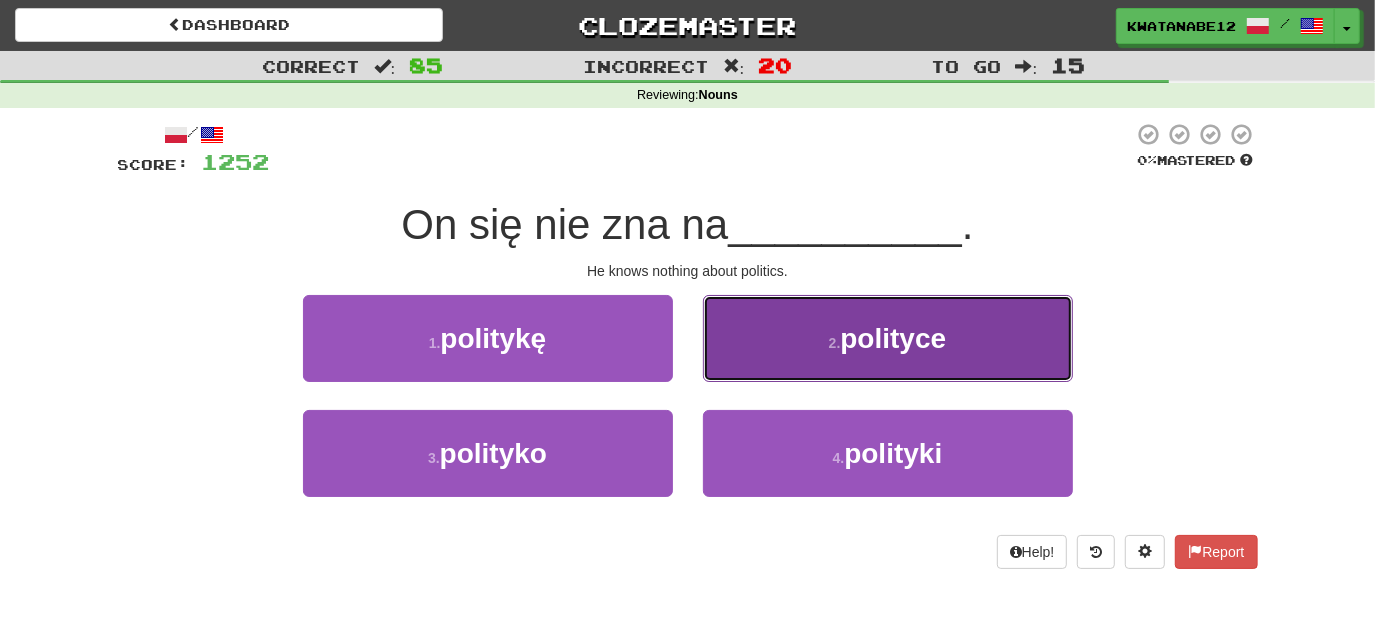 click on "2 .  polityce" at bounding box center (888, 338) 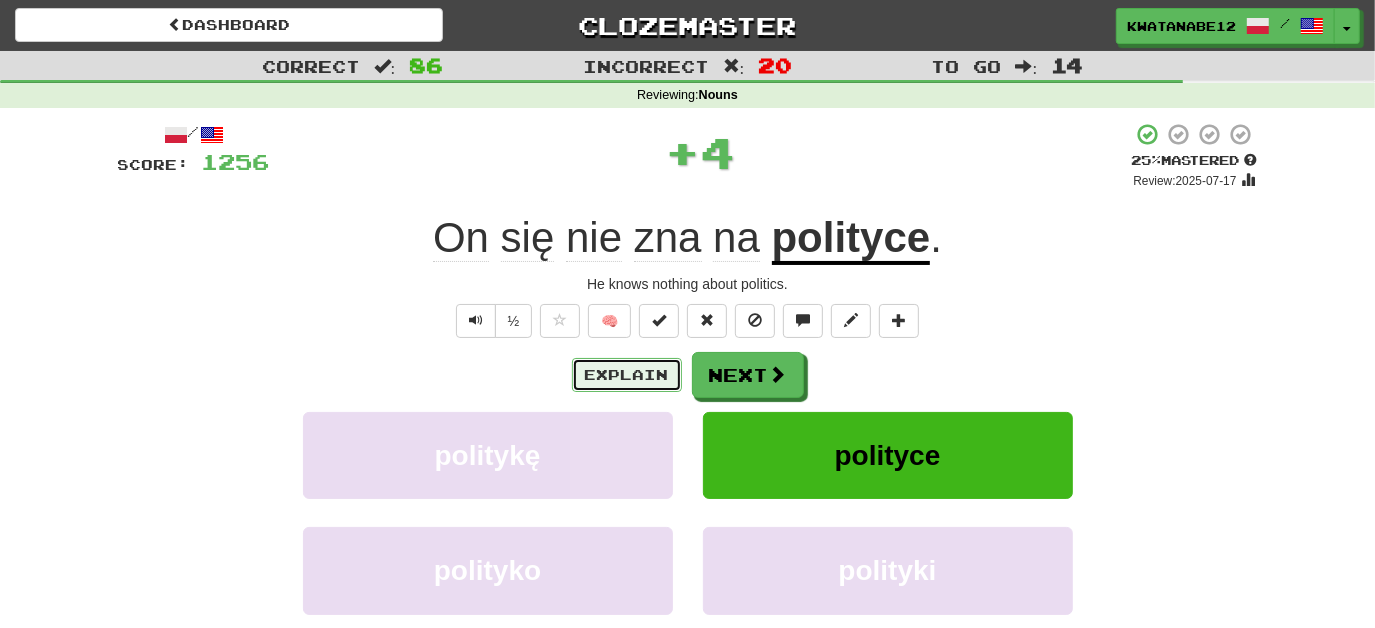 click on "Explain" at bounding box center [627, 375] 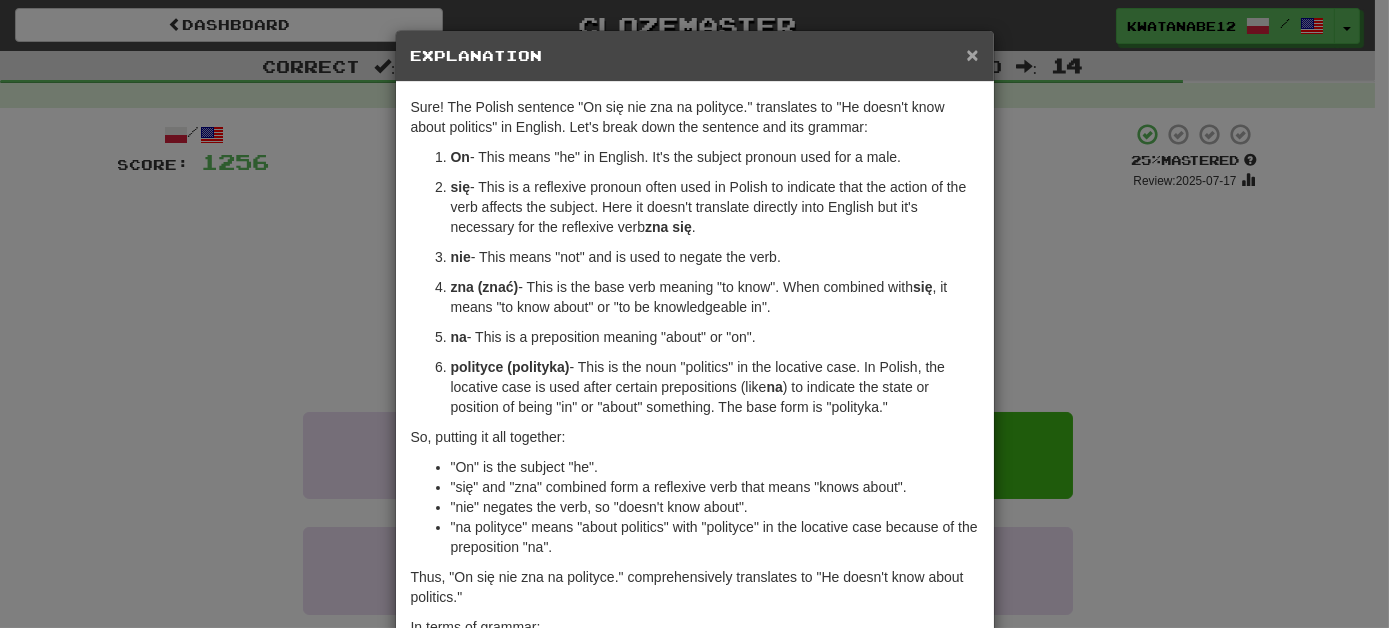 click on "×" at bounding box center [972, 54] 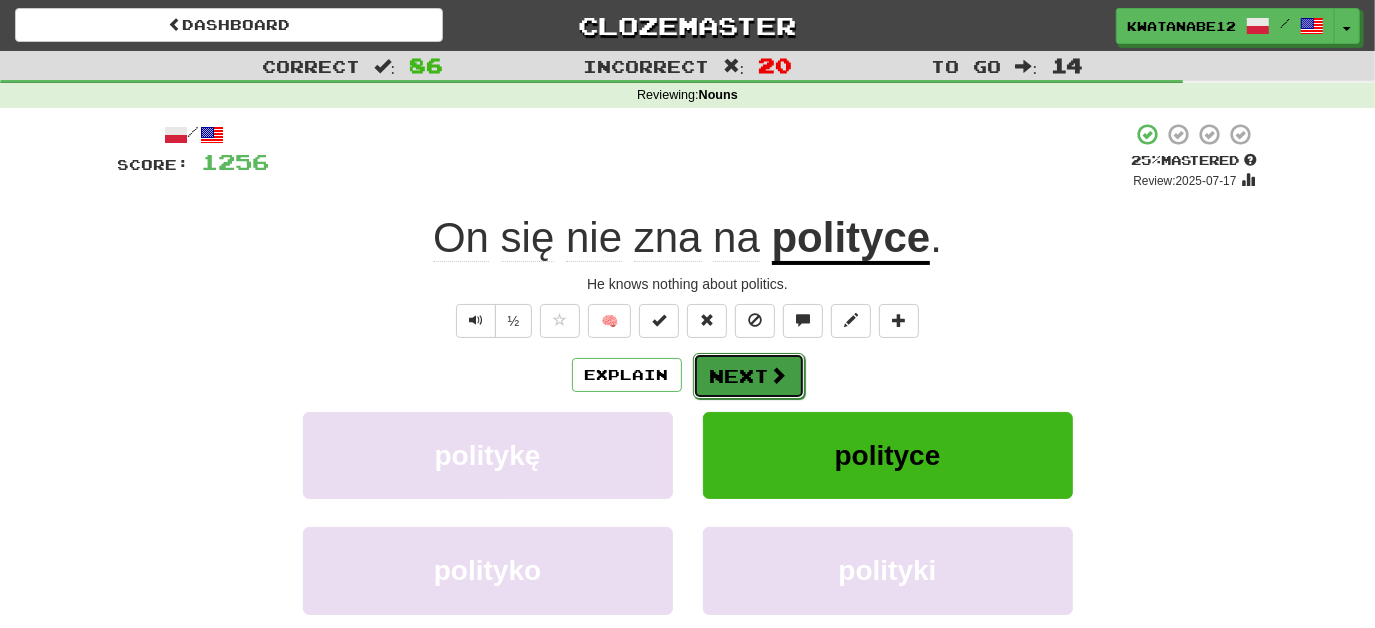 click at bounding box center (779, 375) 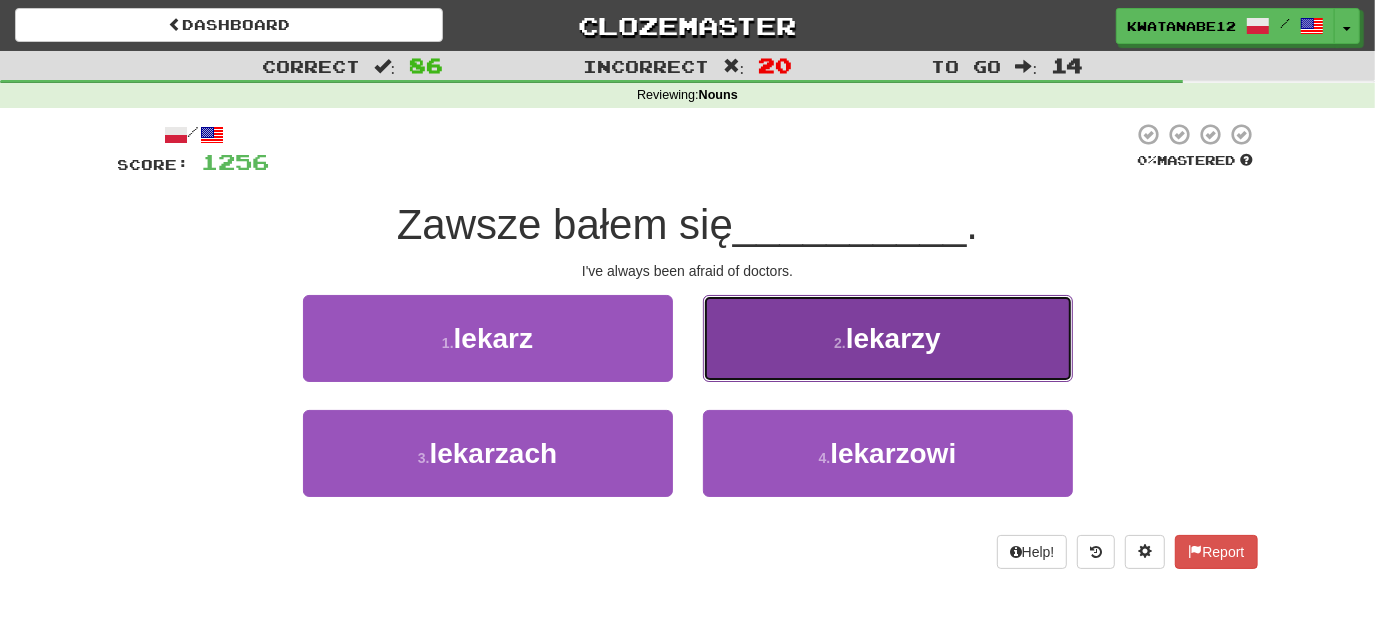 click on "2 . lekarzy" at bounding box center (888, 338) 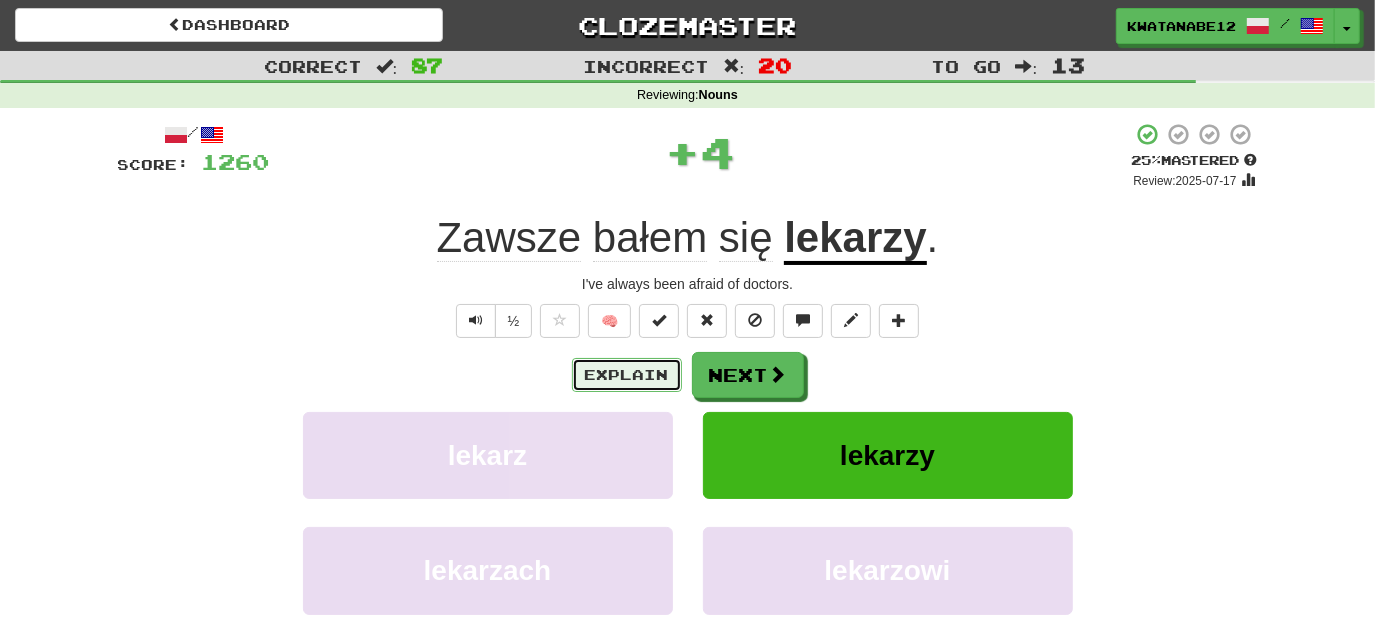 click on "Explain" at bounding box center [627, 375] 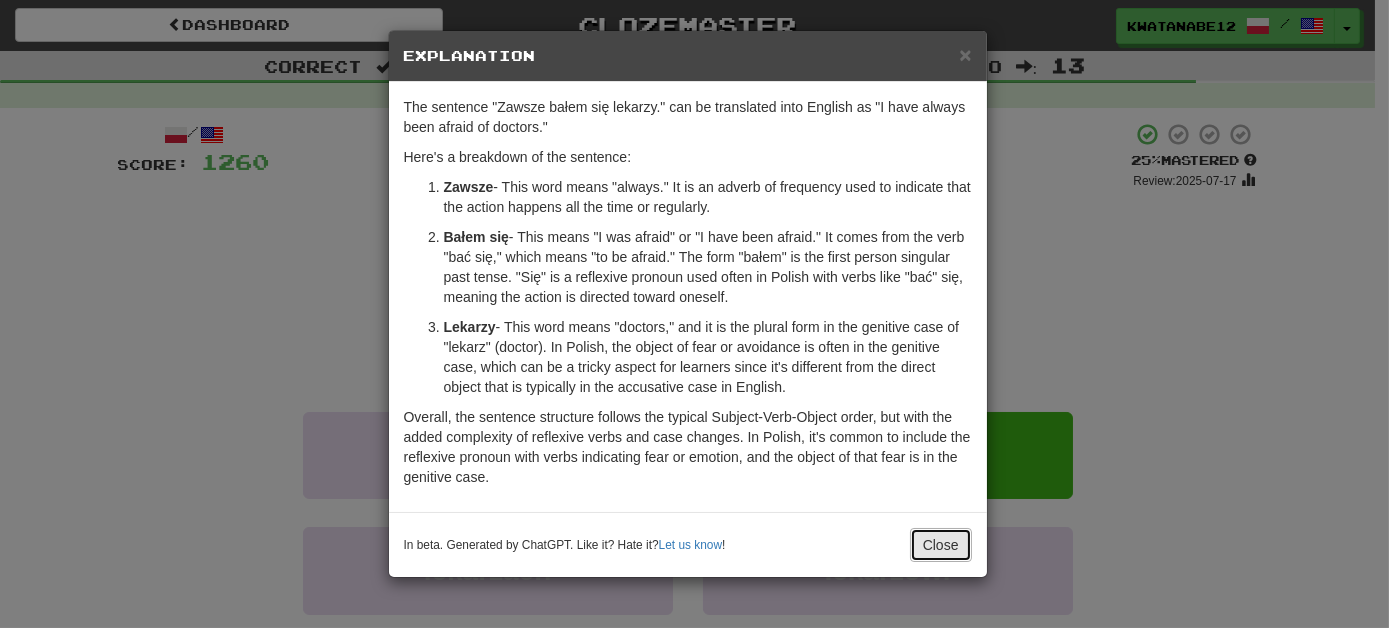 click on "Close" at bounding box center [941, 545] 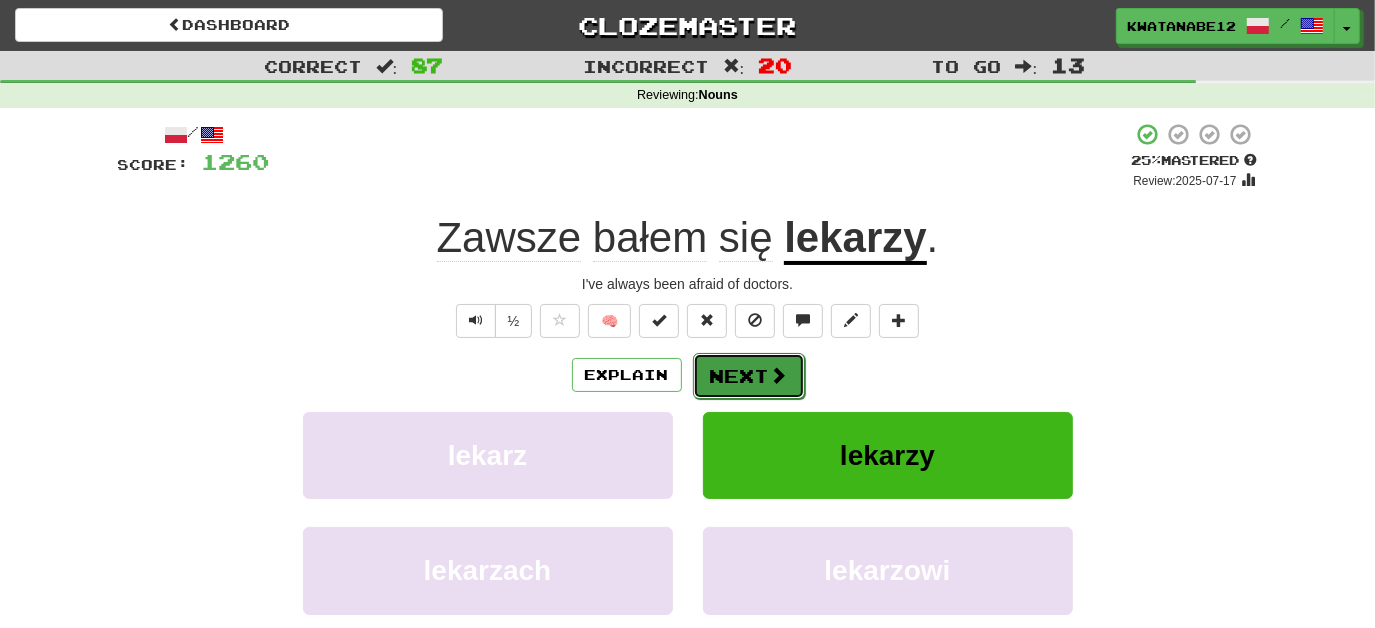 click at bounding box center (779, 375) 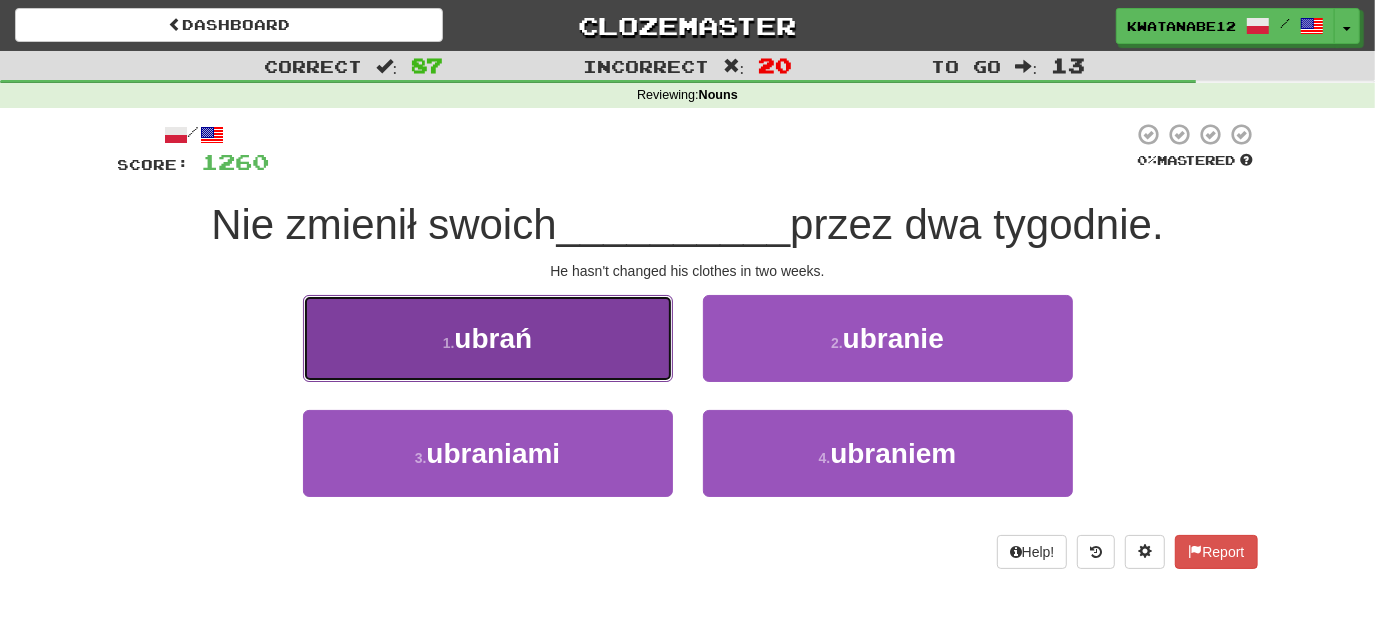 click on "1 .  ubrań" at bounding box center (488, 338) 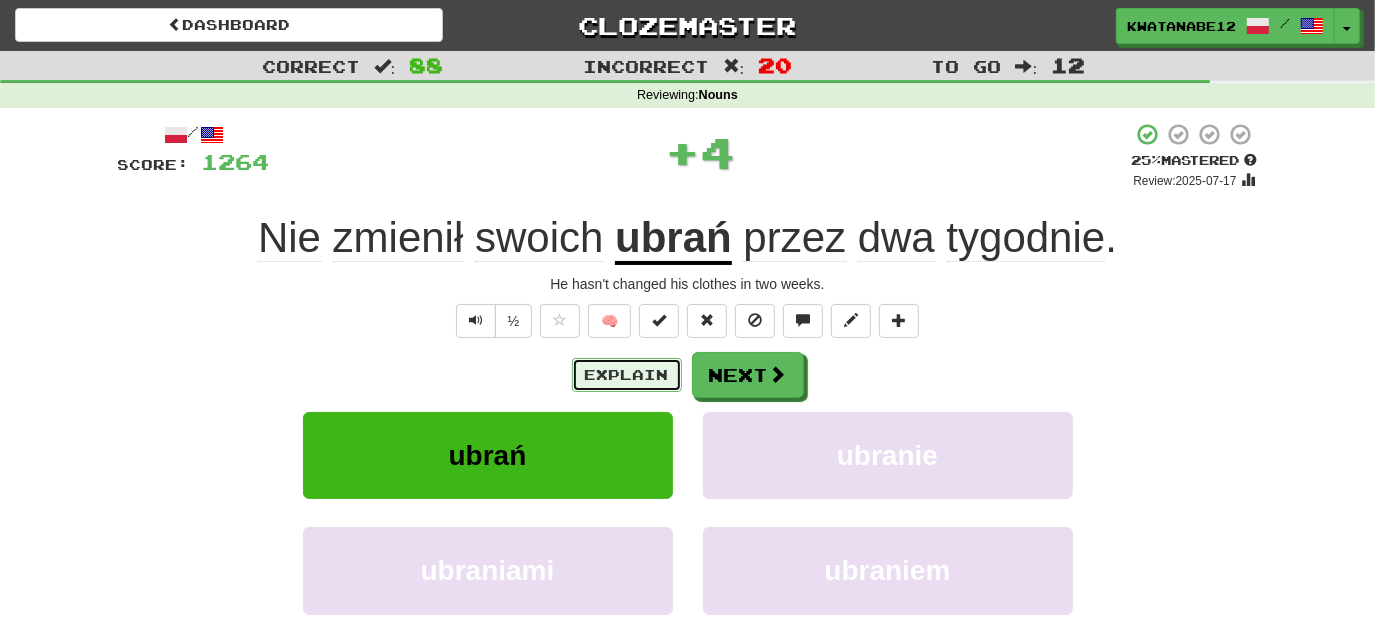 click on "Explain" at bounding box center [627, 375] 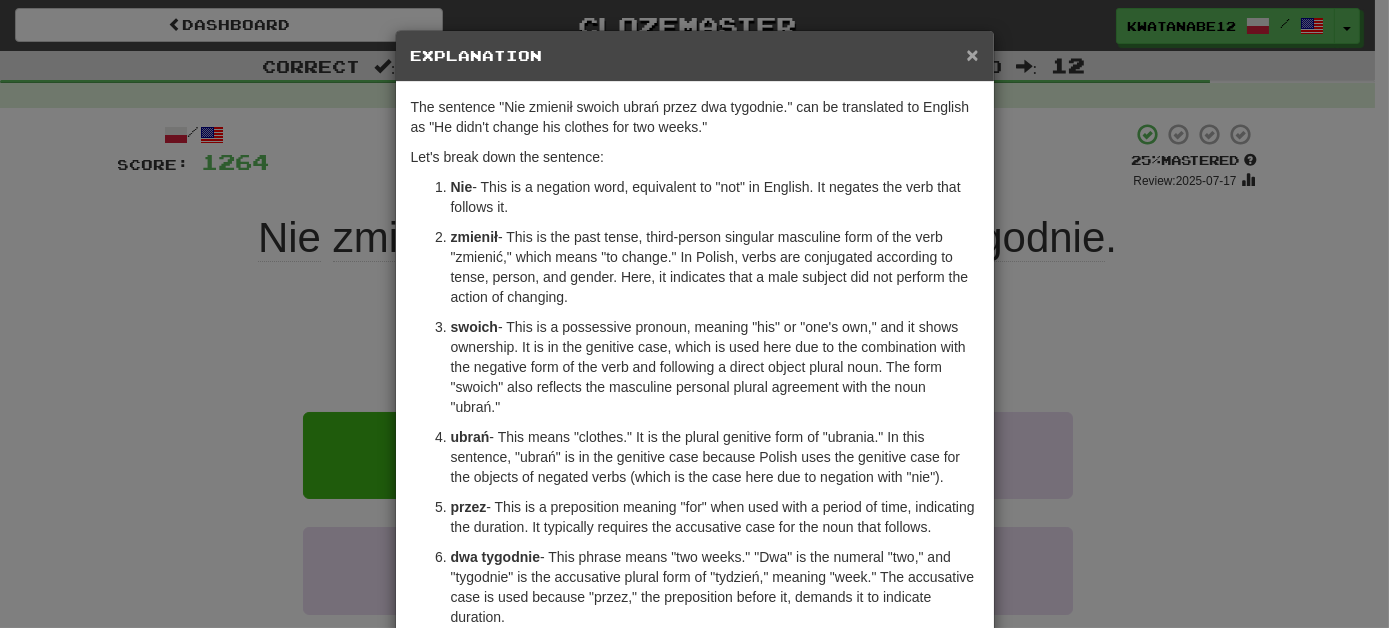 click on "×" at bounding box center (972, 54) 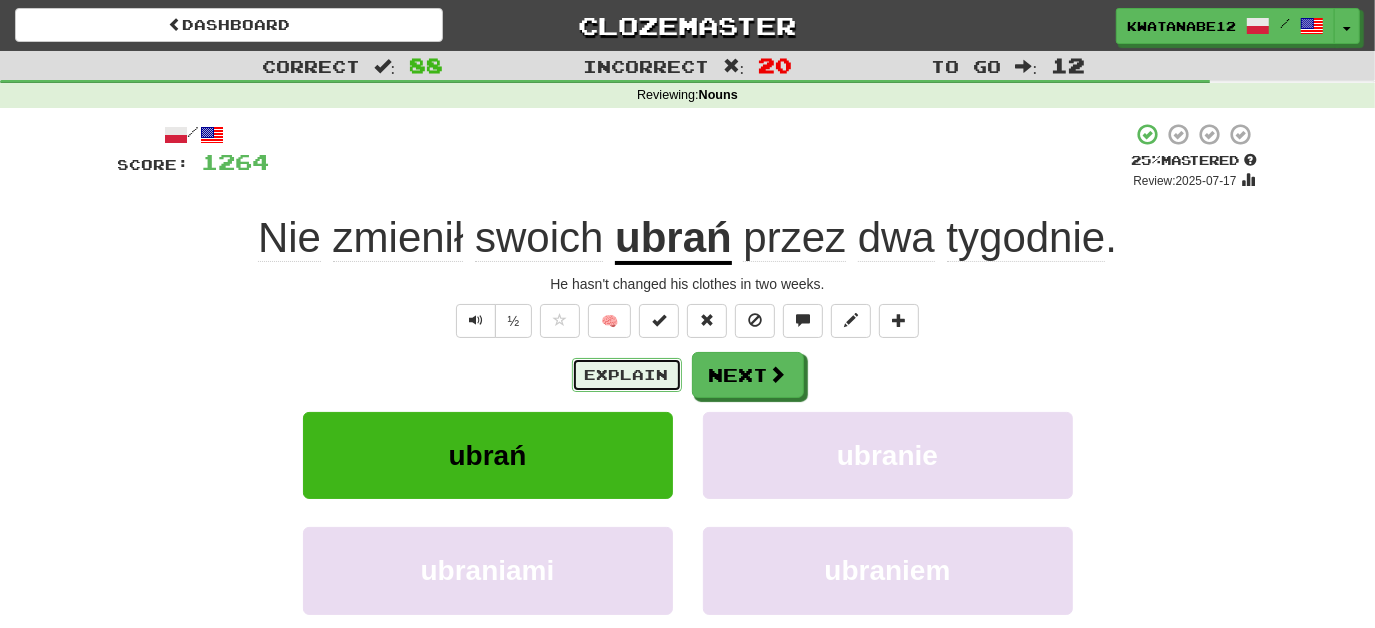 click on "Explain" at bounding box center [627, 375] 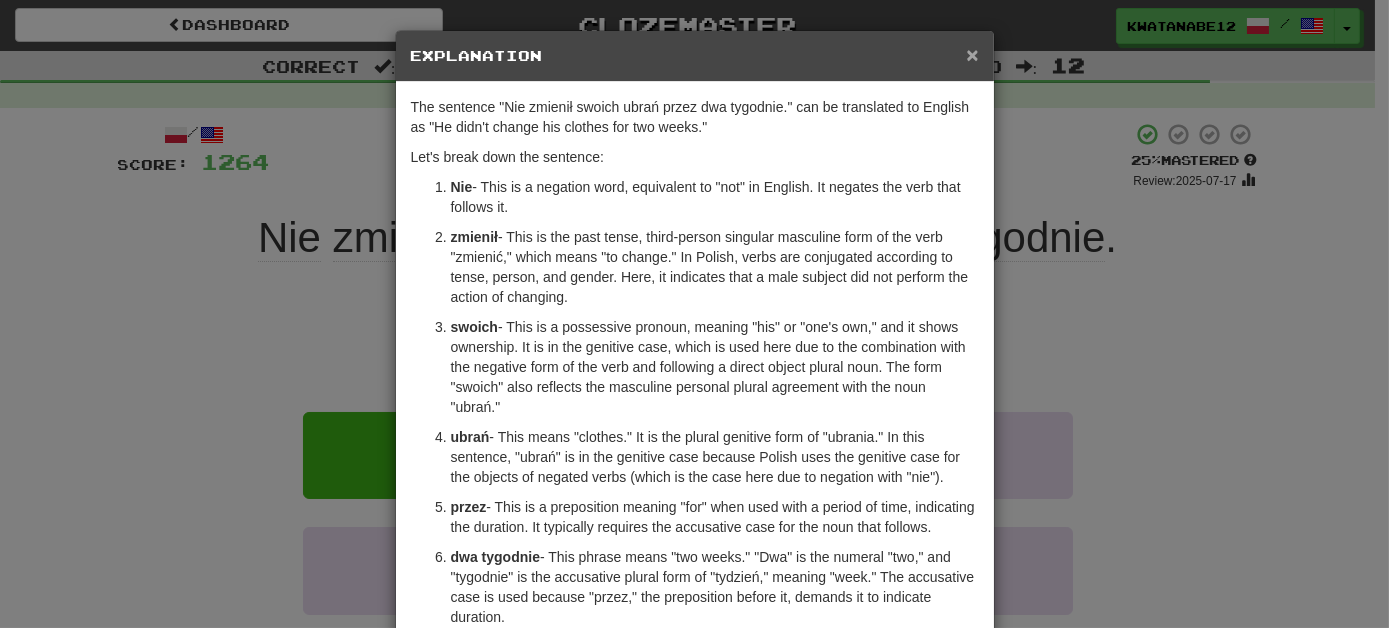 click on "×" at bounding box center [972, 54] 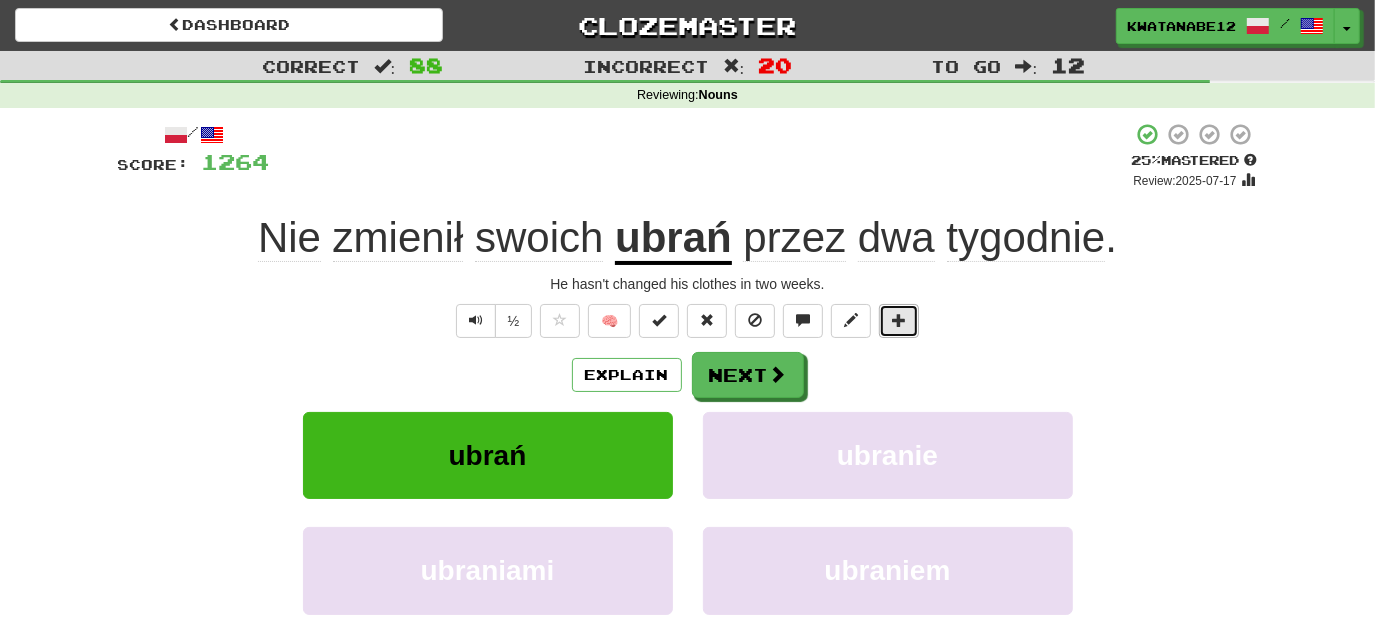 click at bounding box center (899, 320) 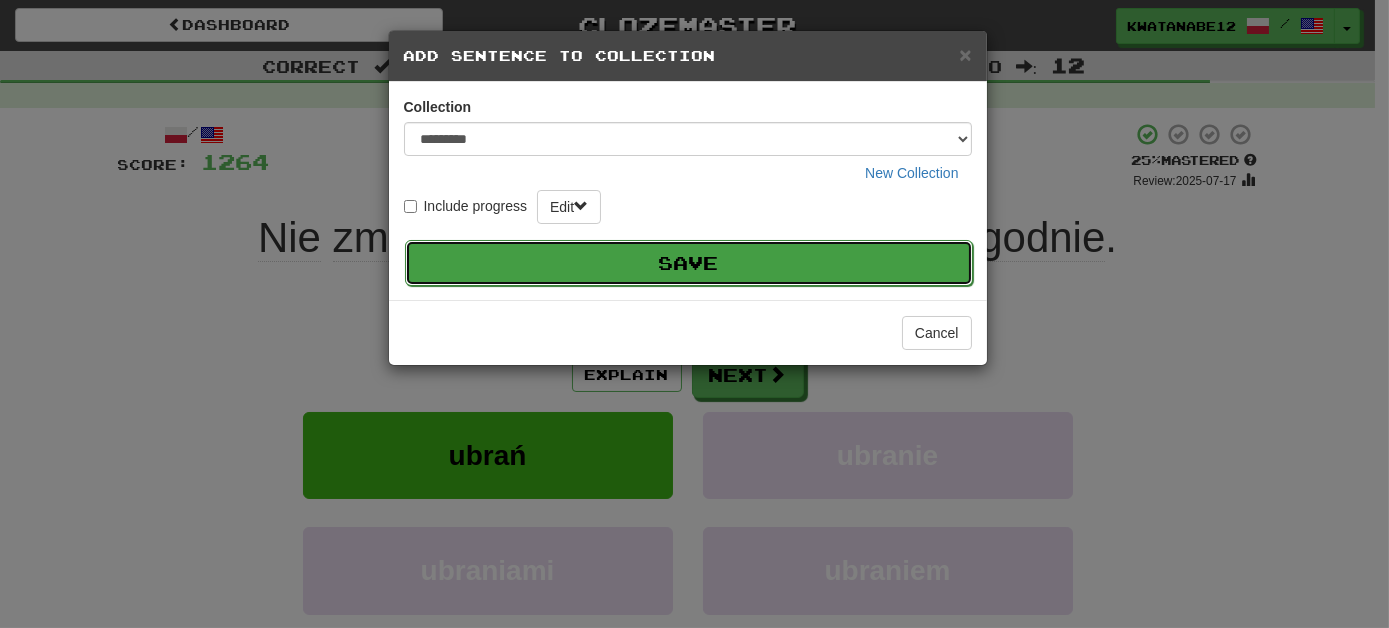 click on "Save" at bounding box center (689, 263) 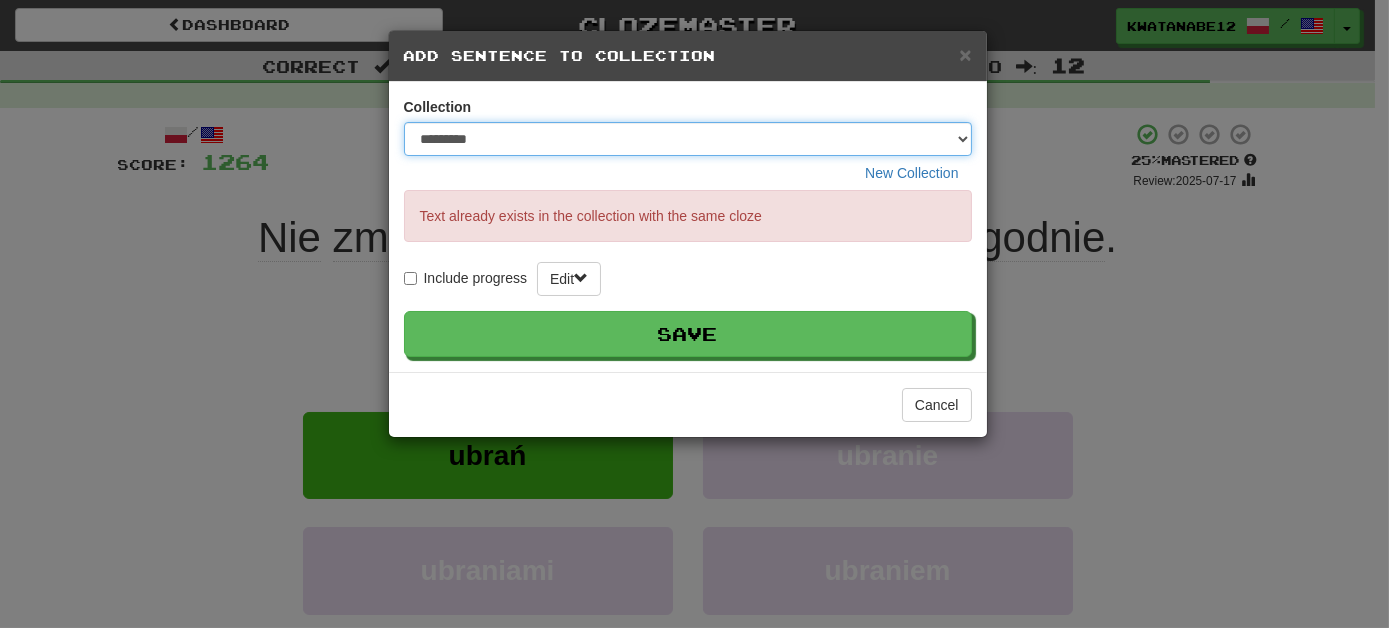 drag, startPoint x: 965, startPoint y: 141, endPoint x: 957, endPoint y: 149, distance: 11.313708 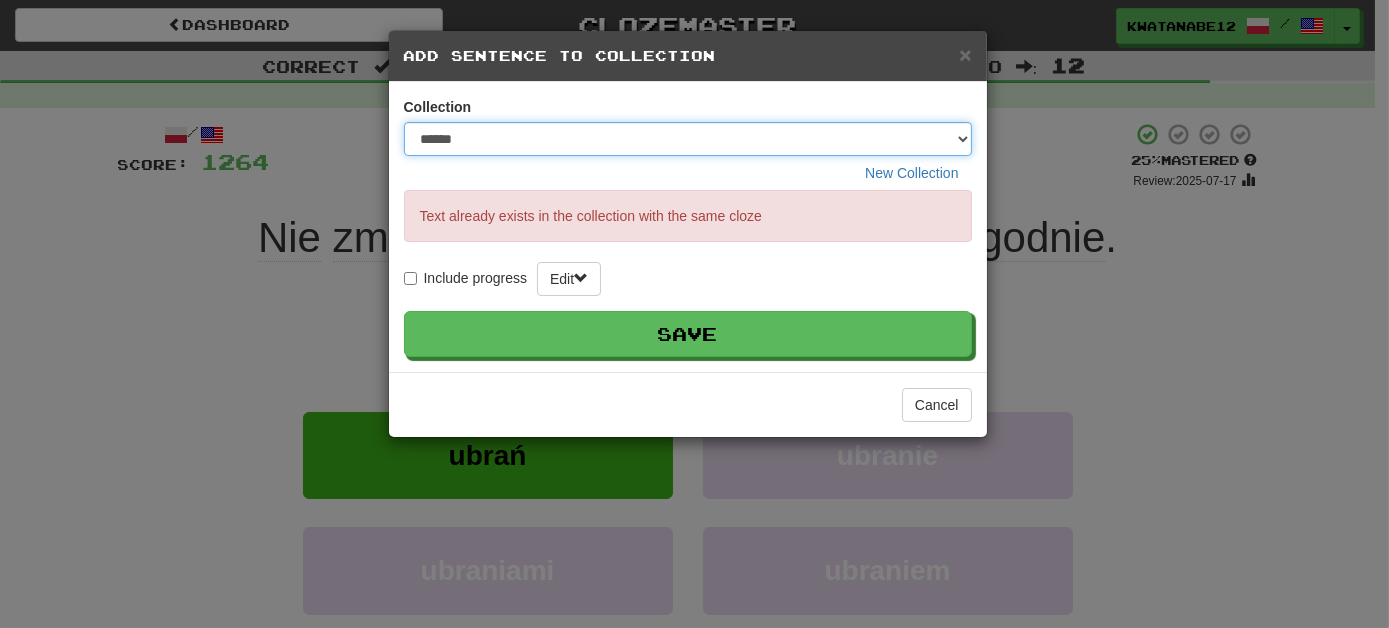 click on "********* ****** **** ******** *****" at bounding box center [688, 139] 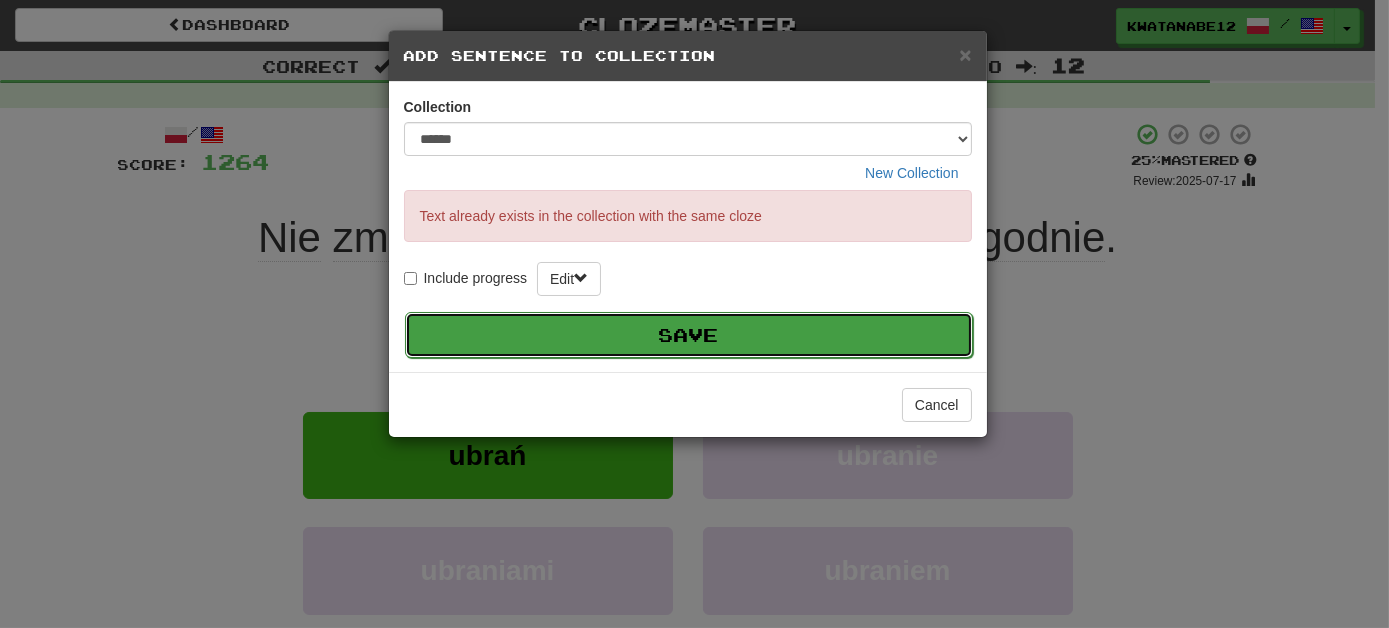 click on "Save" at bounding box center [689, 335] 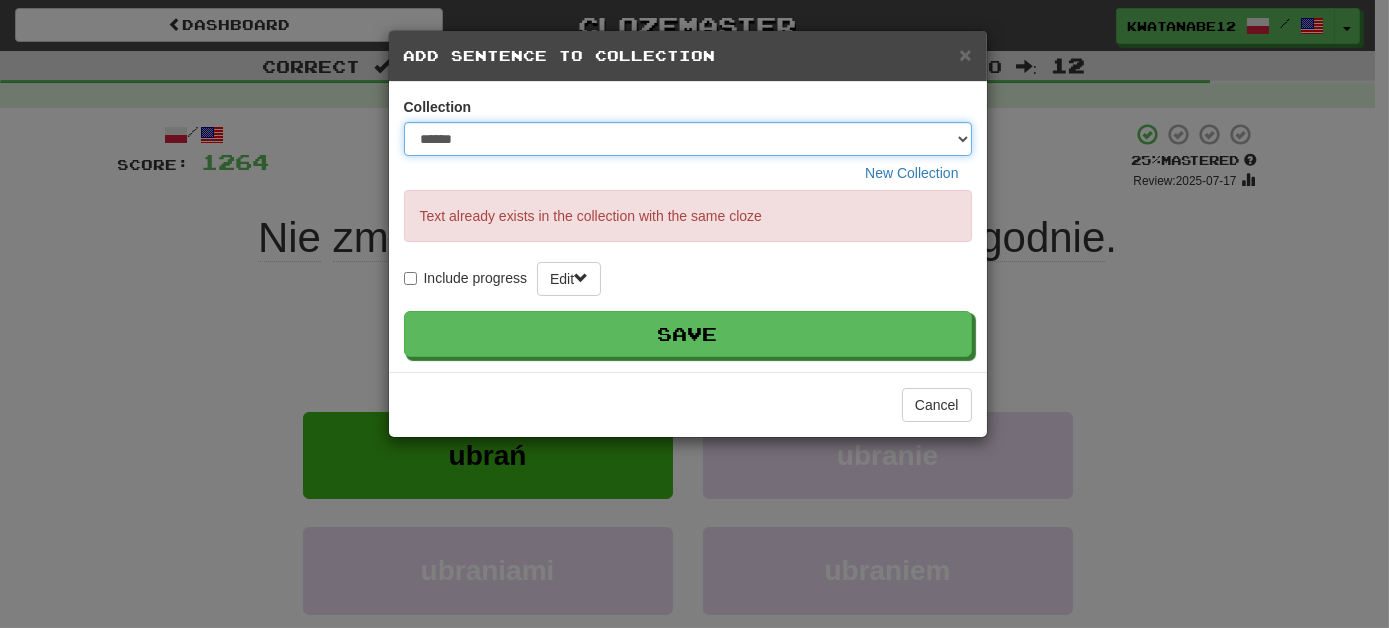 click on "********* ****** **** ******** *****" at bounding box center [688, 139] 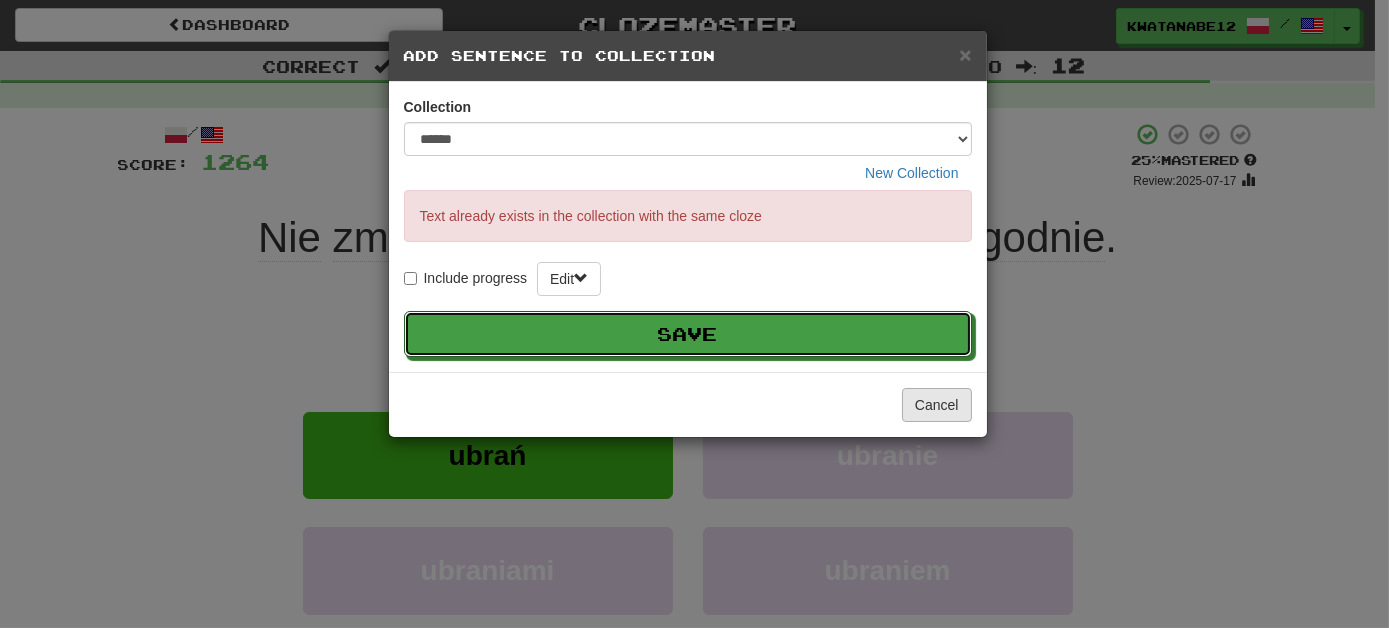 click on "Save" at bounding box center (688, 334) 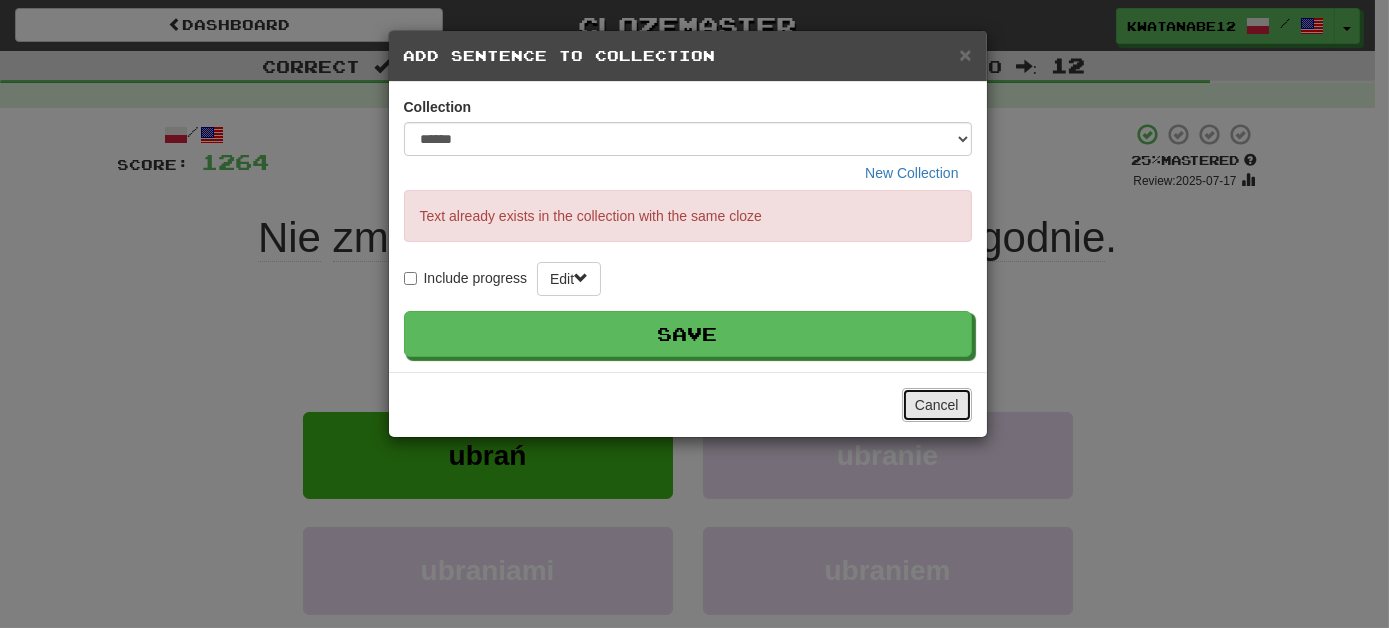 click on "Cancel" at bounding box center [937, 405] 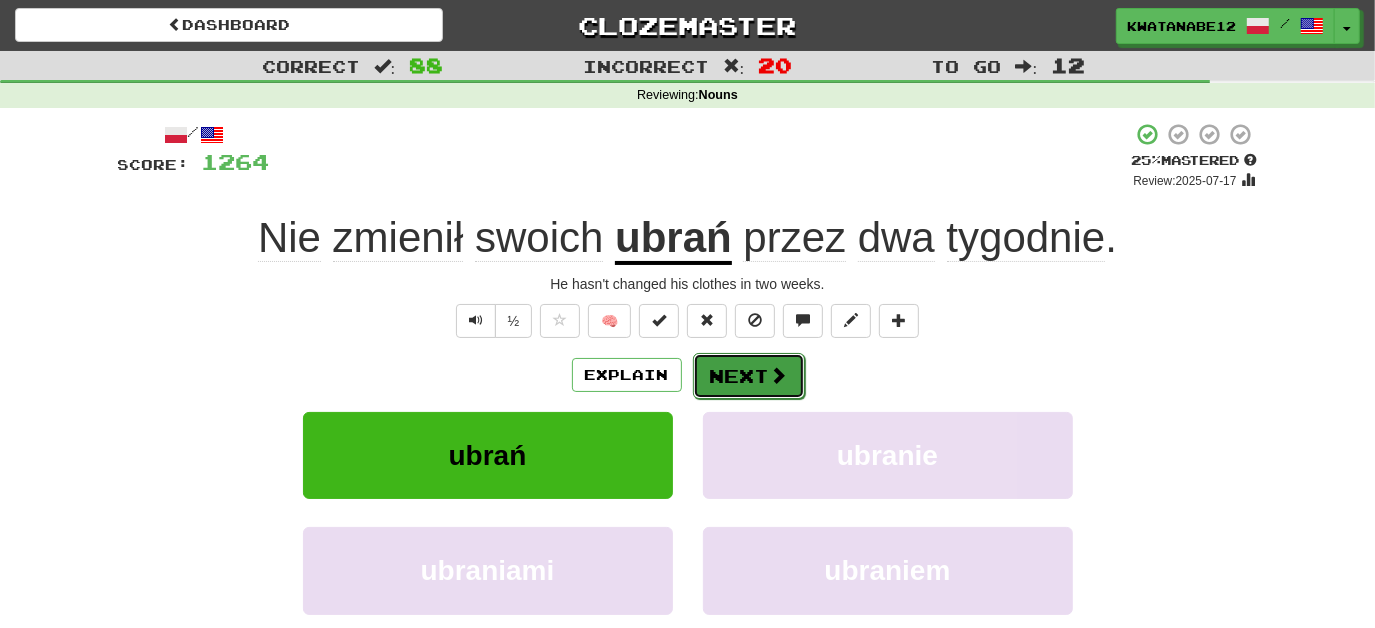 click at bounding box center (779, 375) 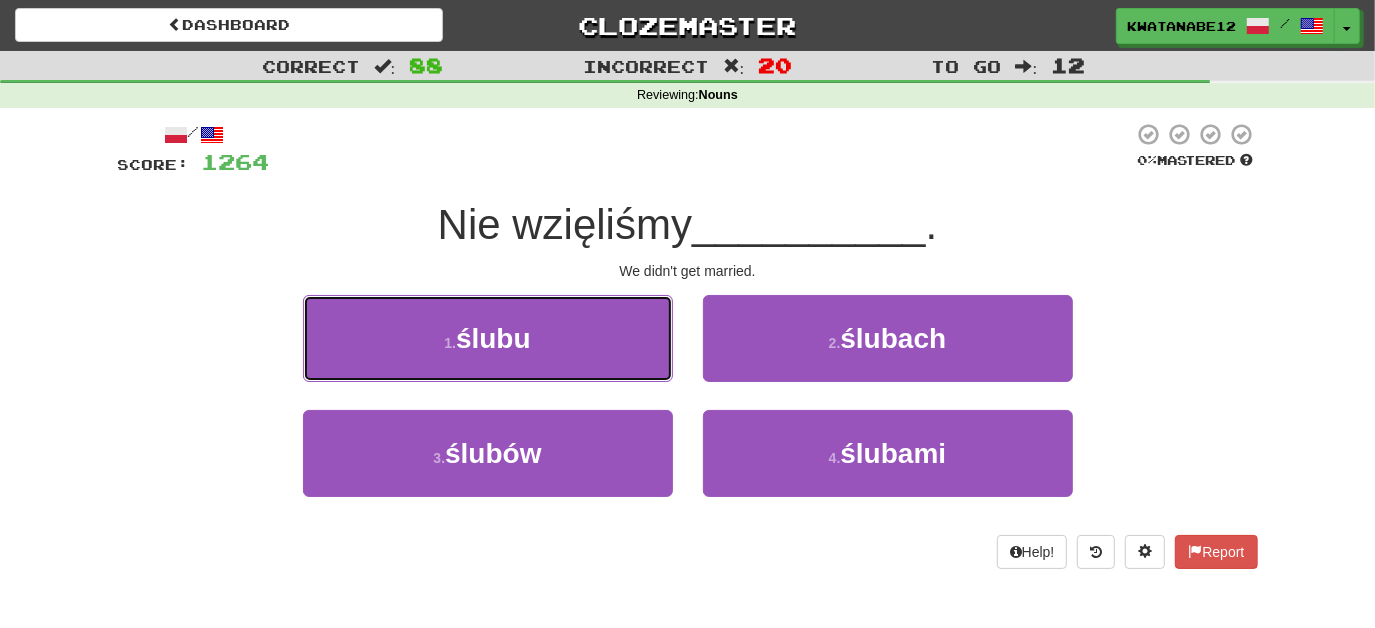 drag, startPoint x: 611, startPoint y: 341, endPoint x: 644, endPoint y: 348, distance: 33.734257 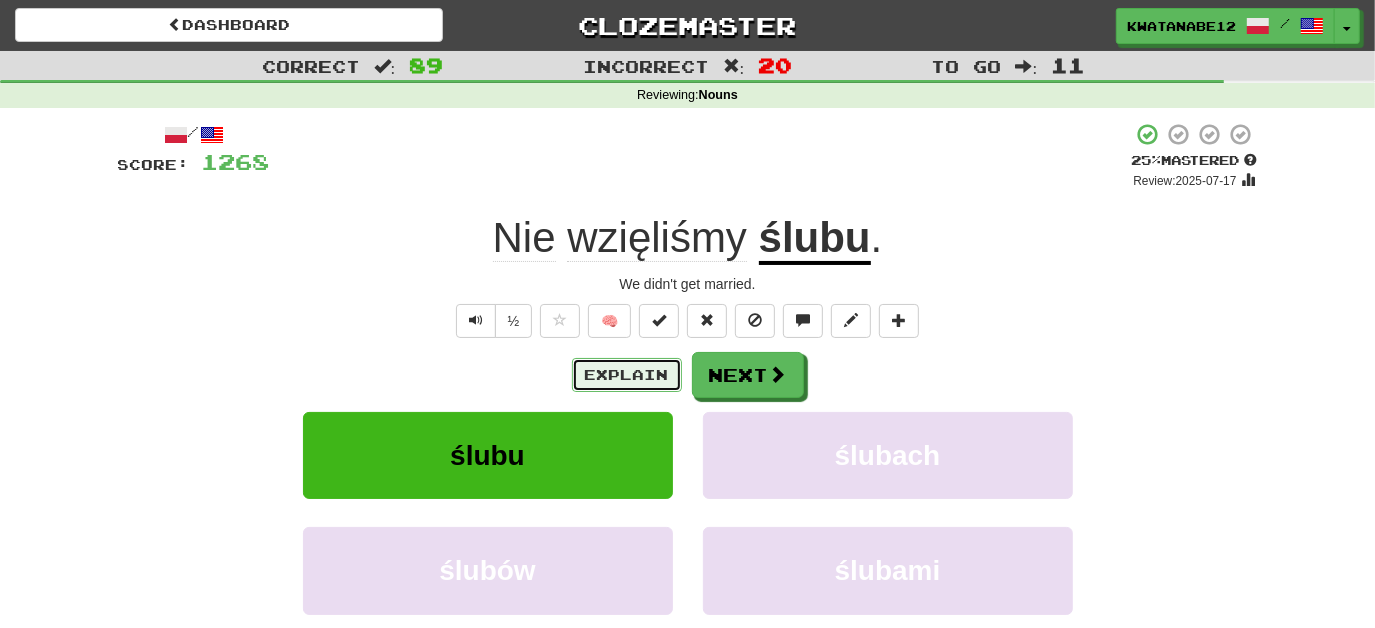 click on "Explain" at bounding box center (627, 375) 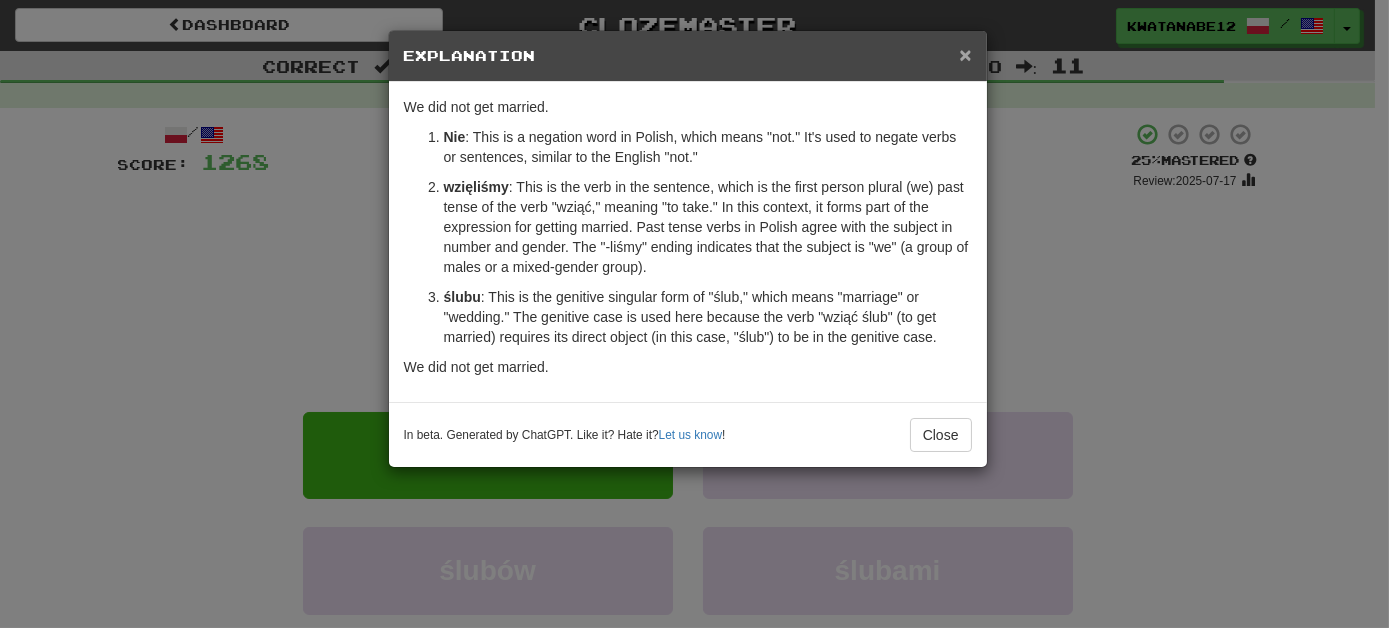 drag, startPoint x: 968, startPoint y: 49, endPoint x: 938, endPoint y: 274, distance: 226.9912 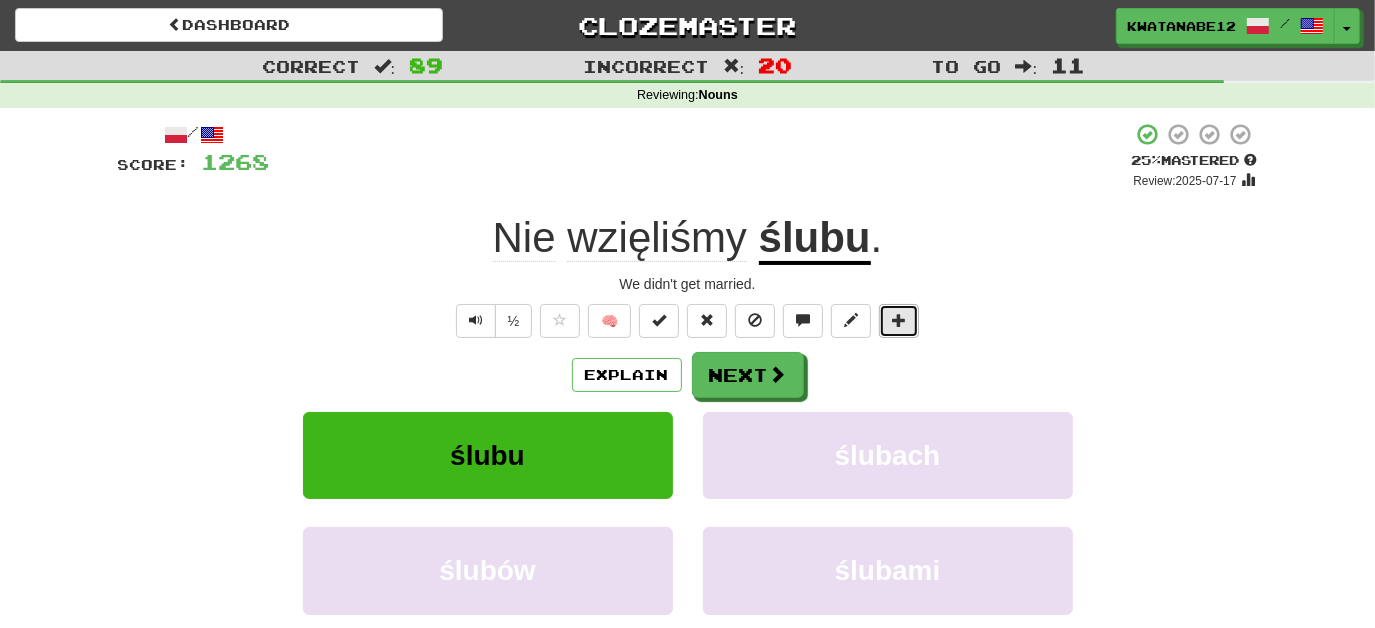click at bounding box center (899, 320) 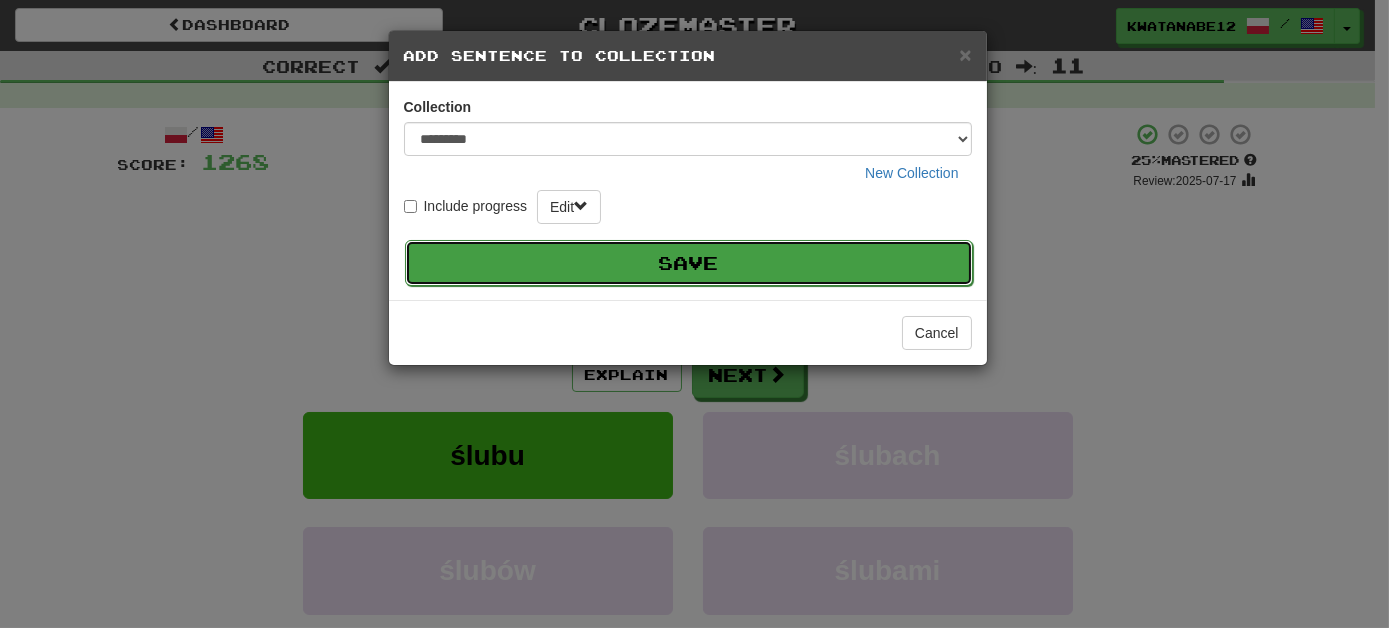 click on "Save" at bounding box center [689, 263] 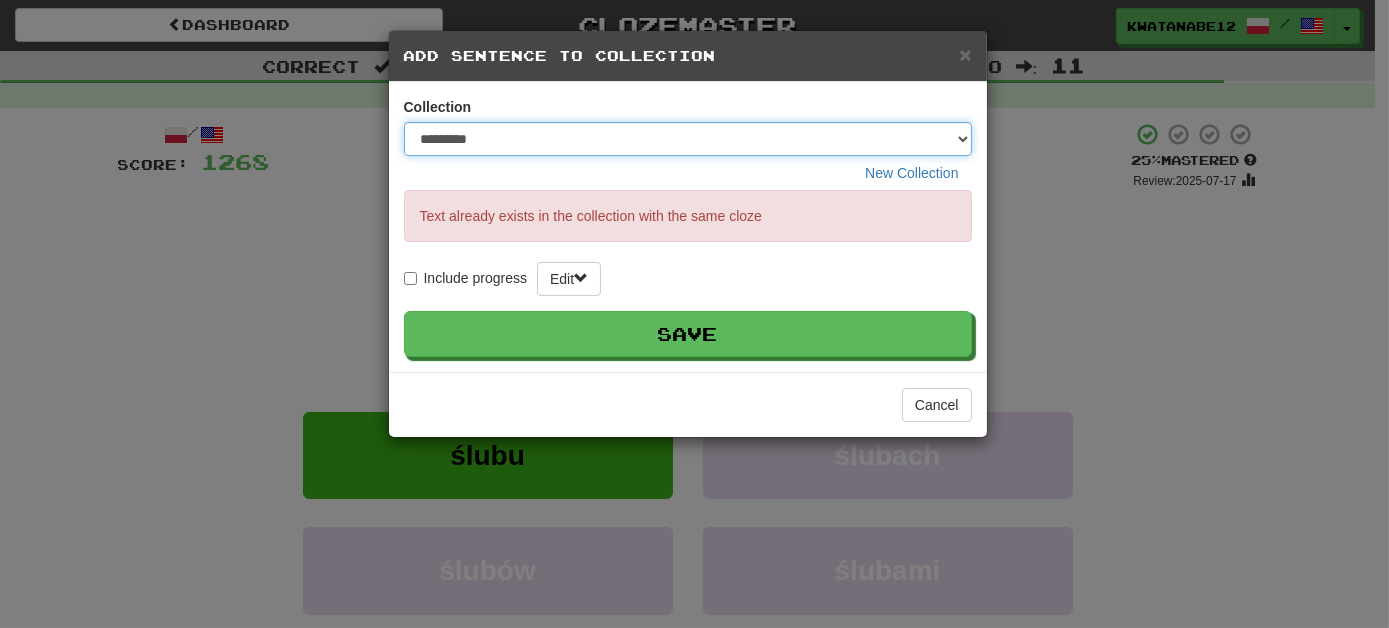 click on "********* ****** **** ******** *****" at bounding box center [688, 139] 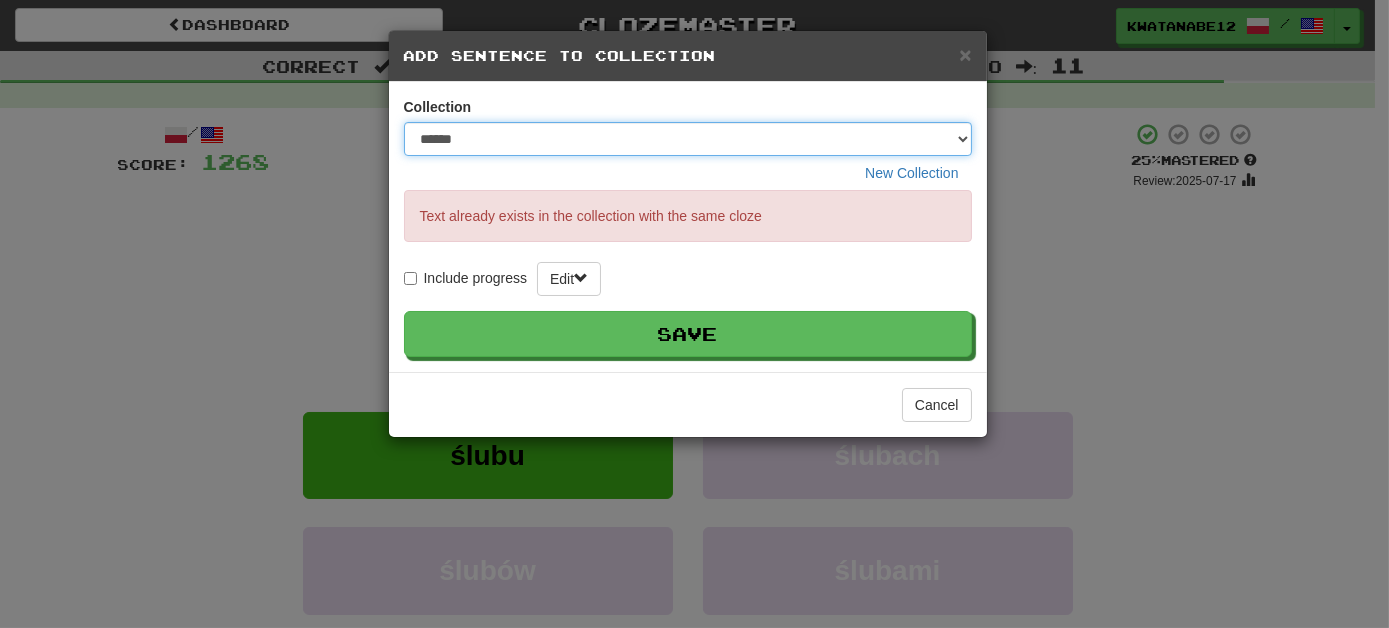 click on "********* ****** **** ******** *****" at bounding box center (688, 139) 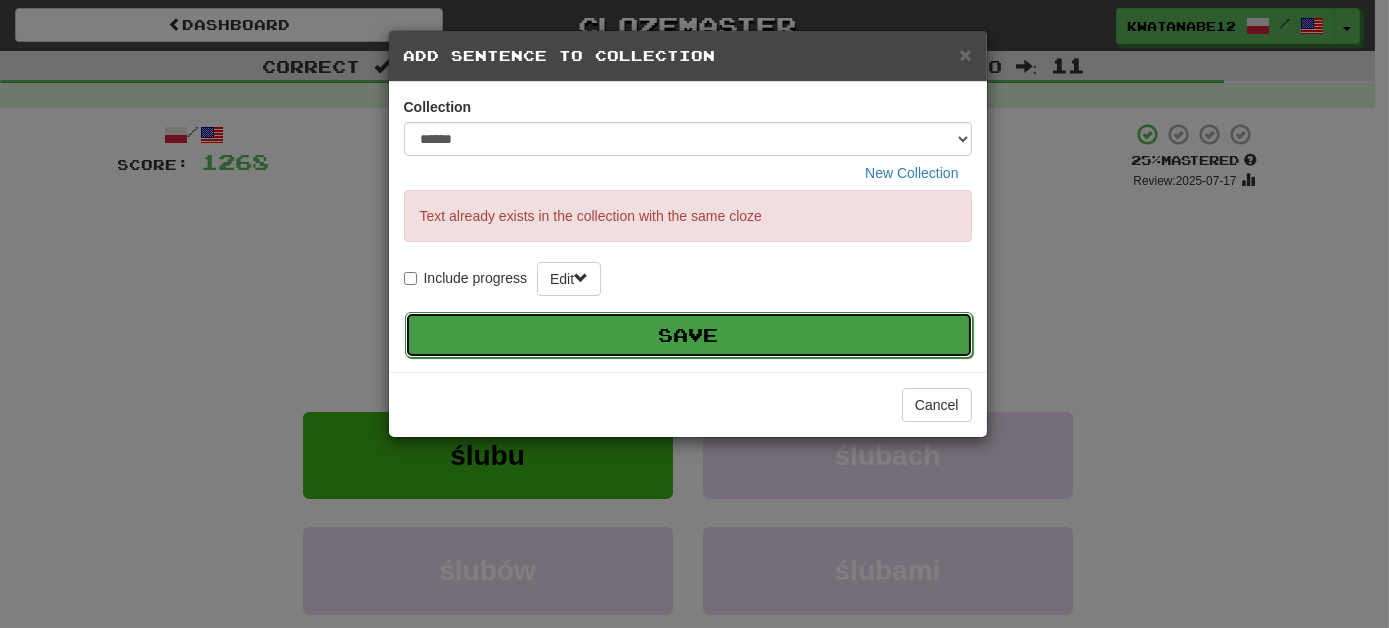 click on "Save" at bounding box center (689, 335) 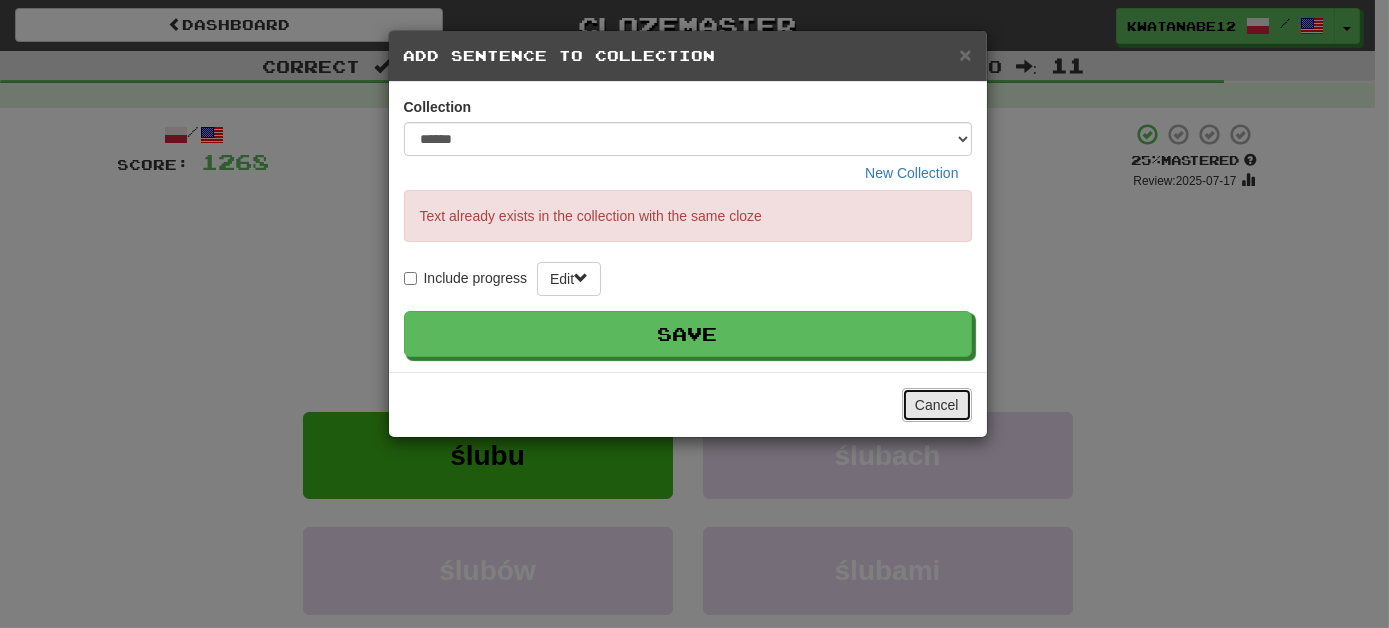 click on "Cancel" at bounding box center (937, 405) 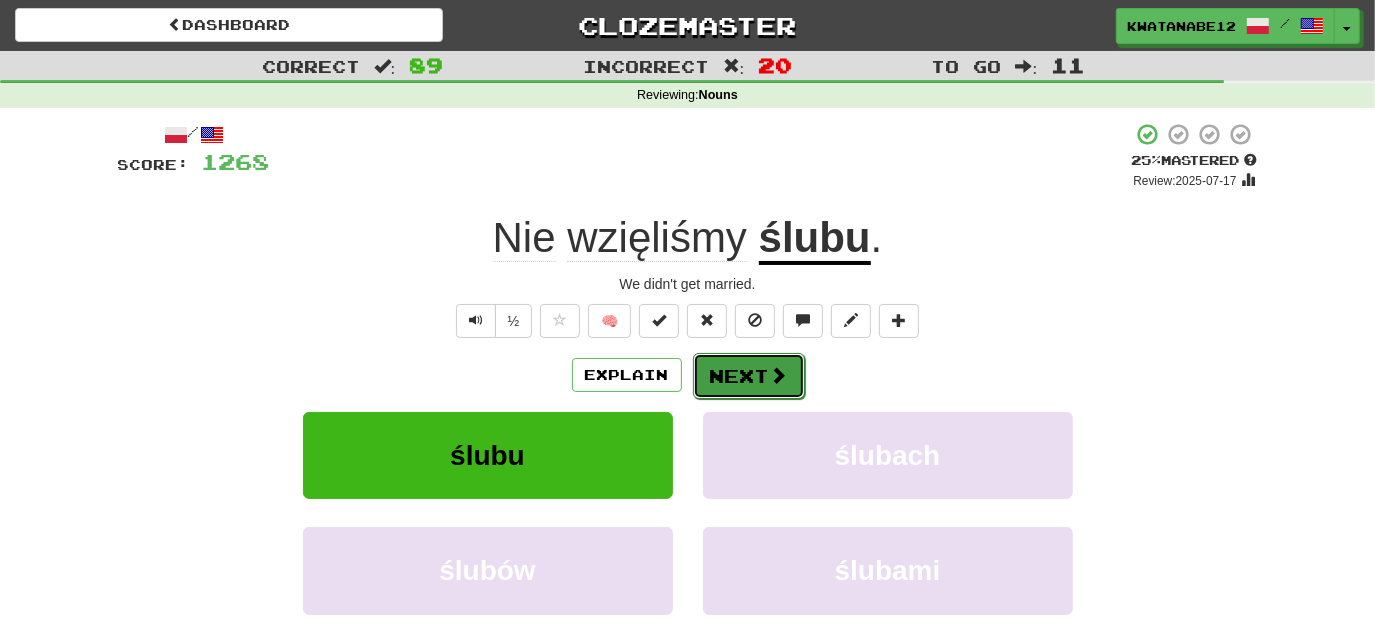 click on "Next" at bounding box center (749, 376) 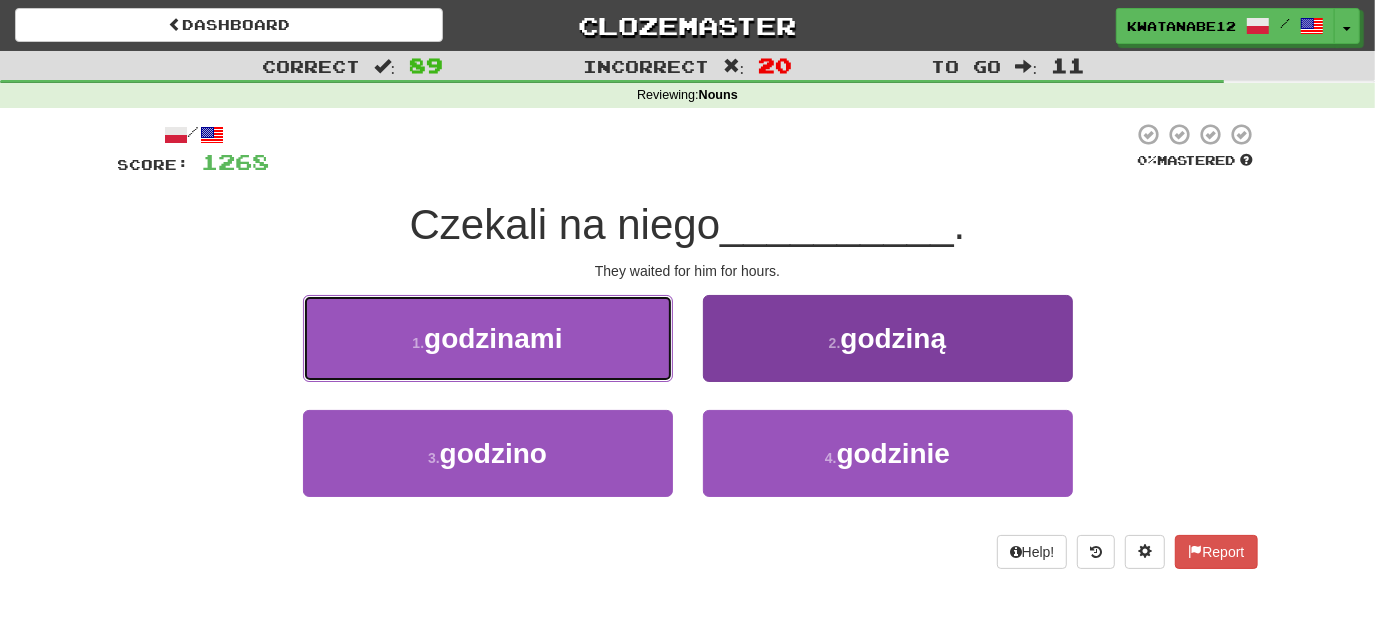 drag, startPoint x: 626, startPoint y: 332, endPoint x: 712, endPoint y: 348, distance: 87.47571 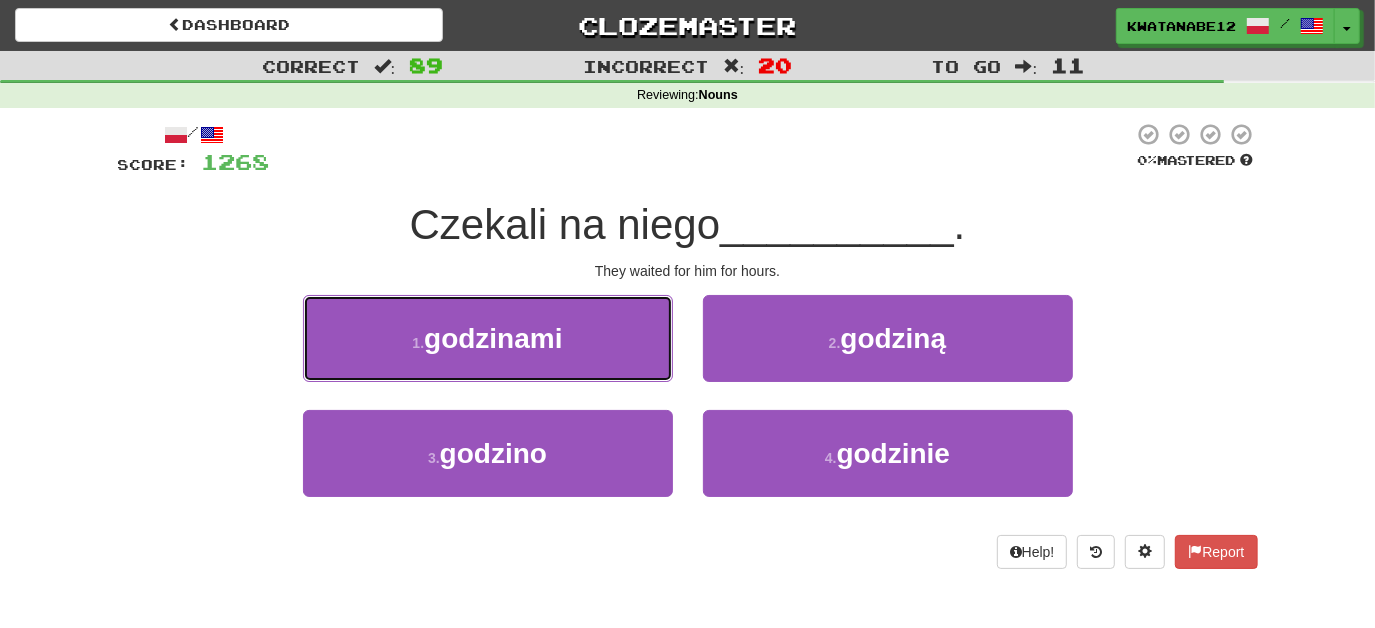 drag, startPoint x: 631, startPoint y: 341, endPoint x: 646, endPoint y: 342, distance: 15.033297 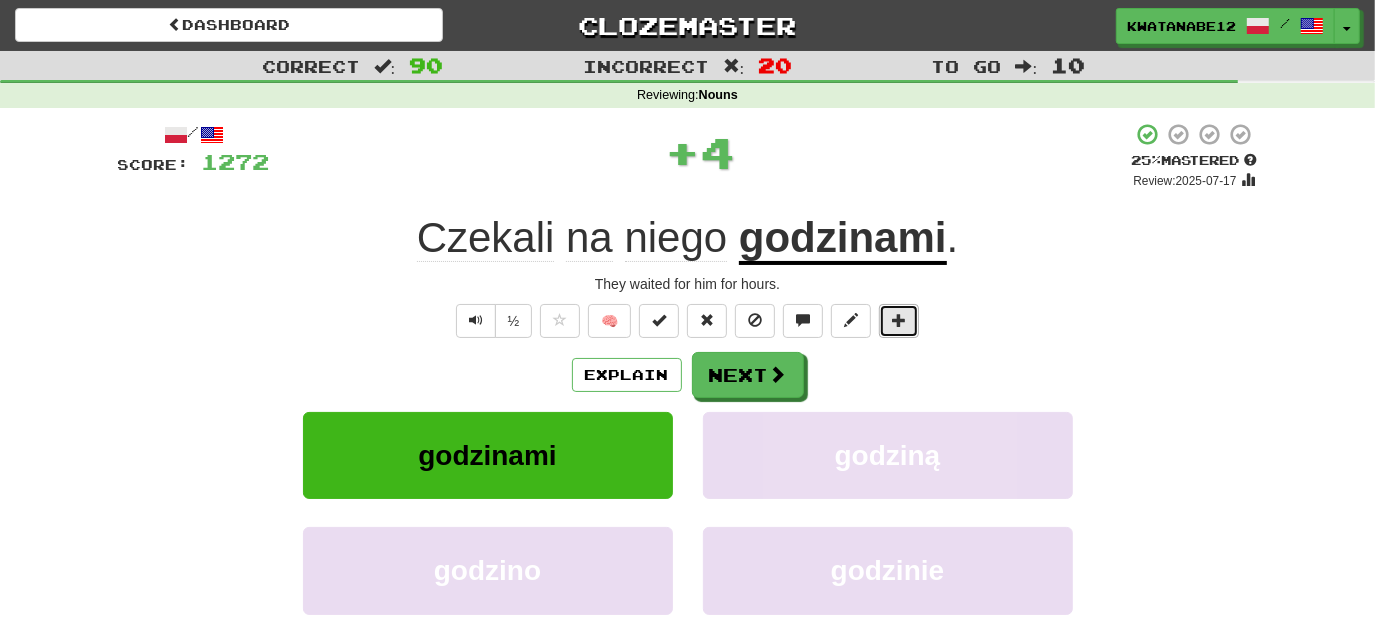click at bounding box center (899, 320) 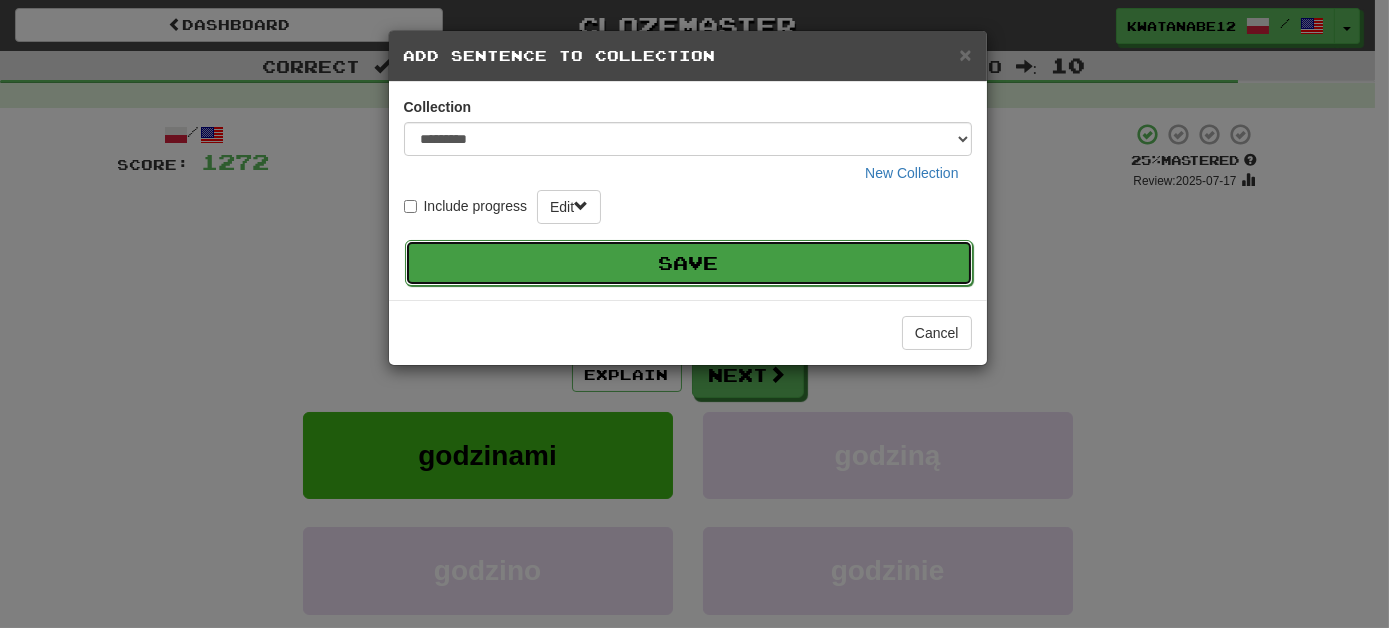 click on "Save" at bounding box center (689, 263) 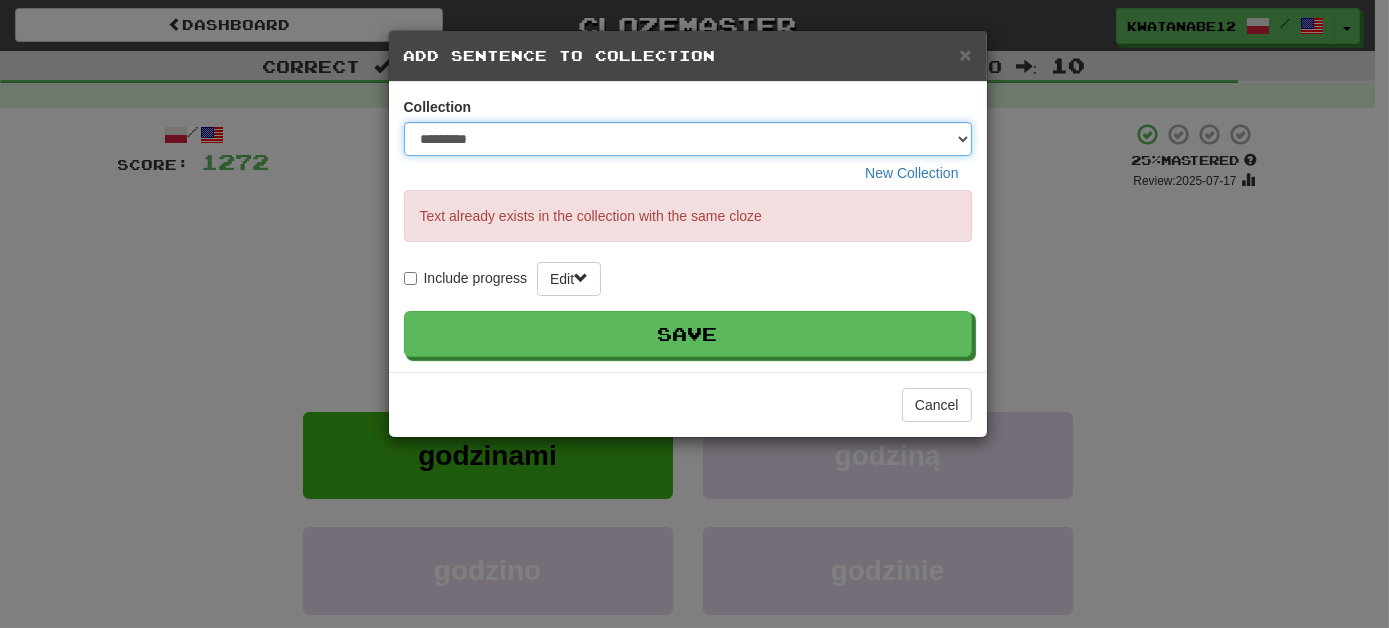 click on "********* ****** **** ******** *****" at bounding box center [688, 139] 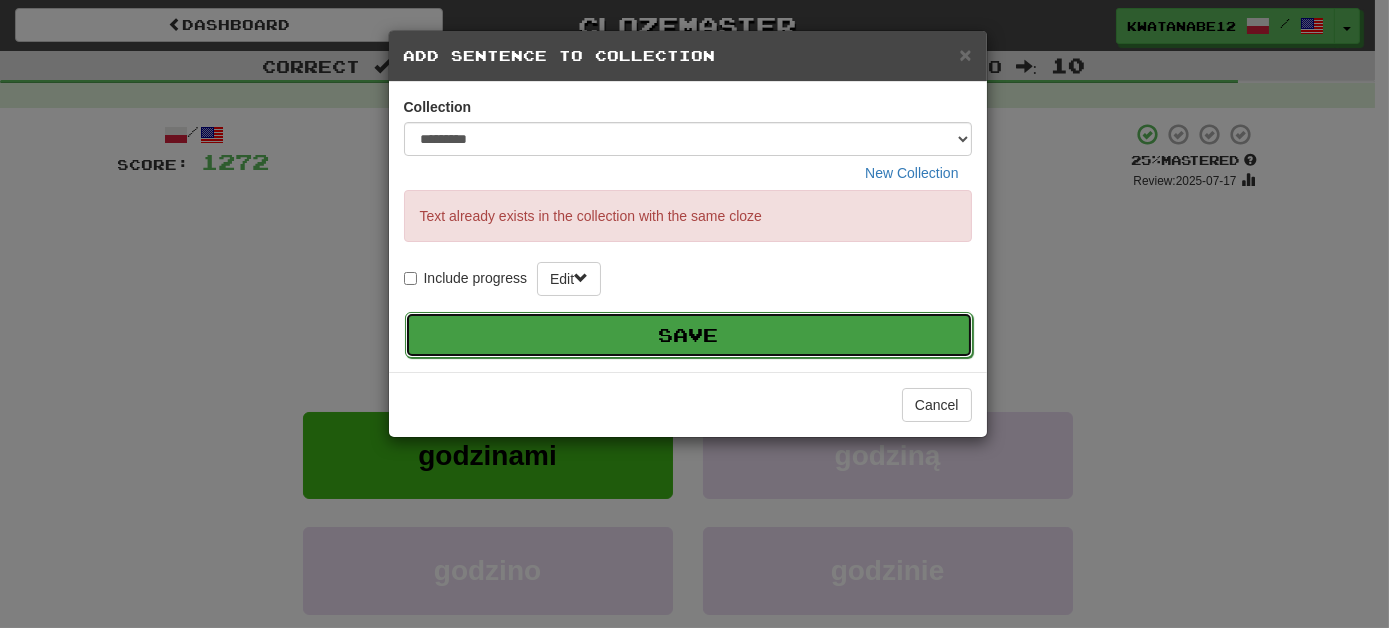 click on "Save" at bounding box center (689, 335) 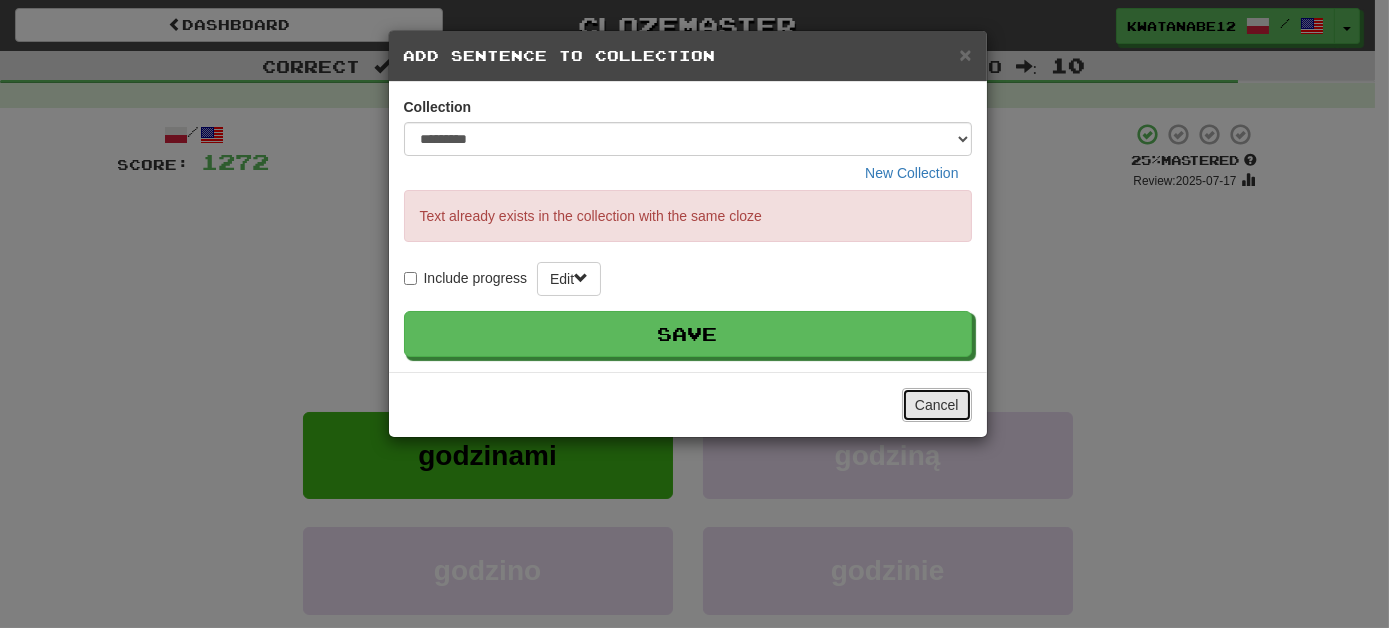 click on "Cancel" at bounding box center (937, 405) 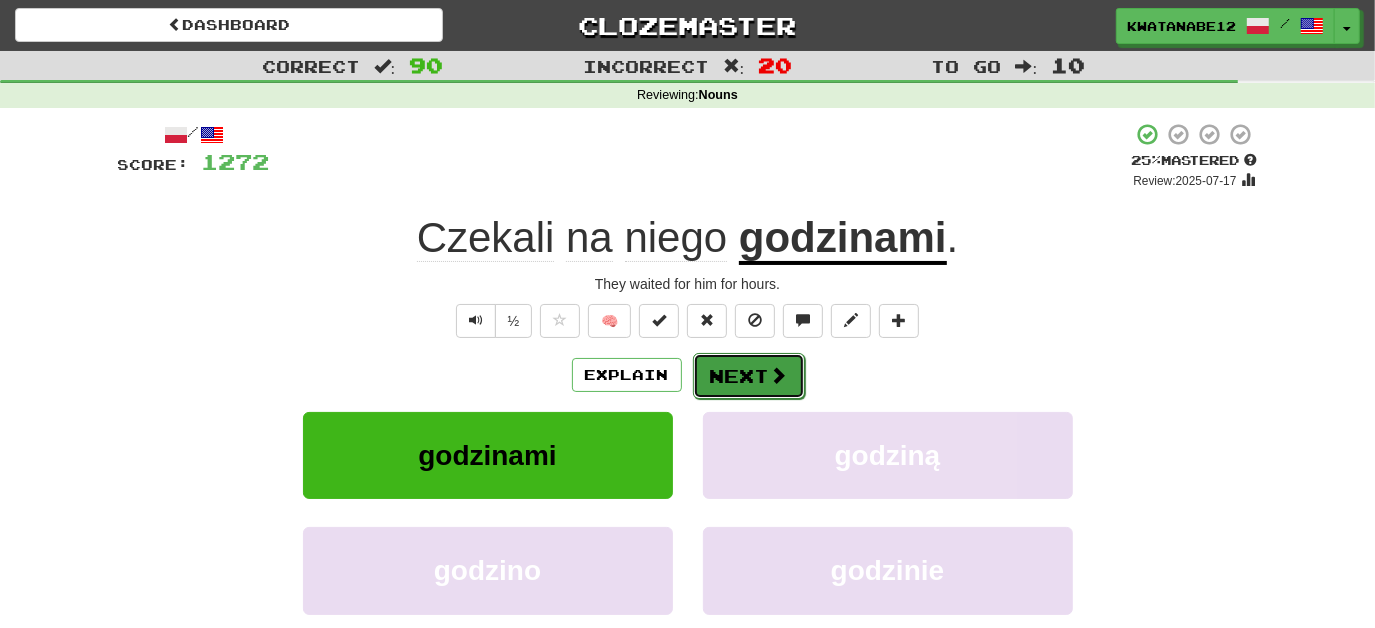 click at bounding box center [779, 375] 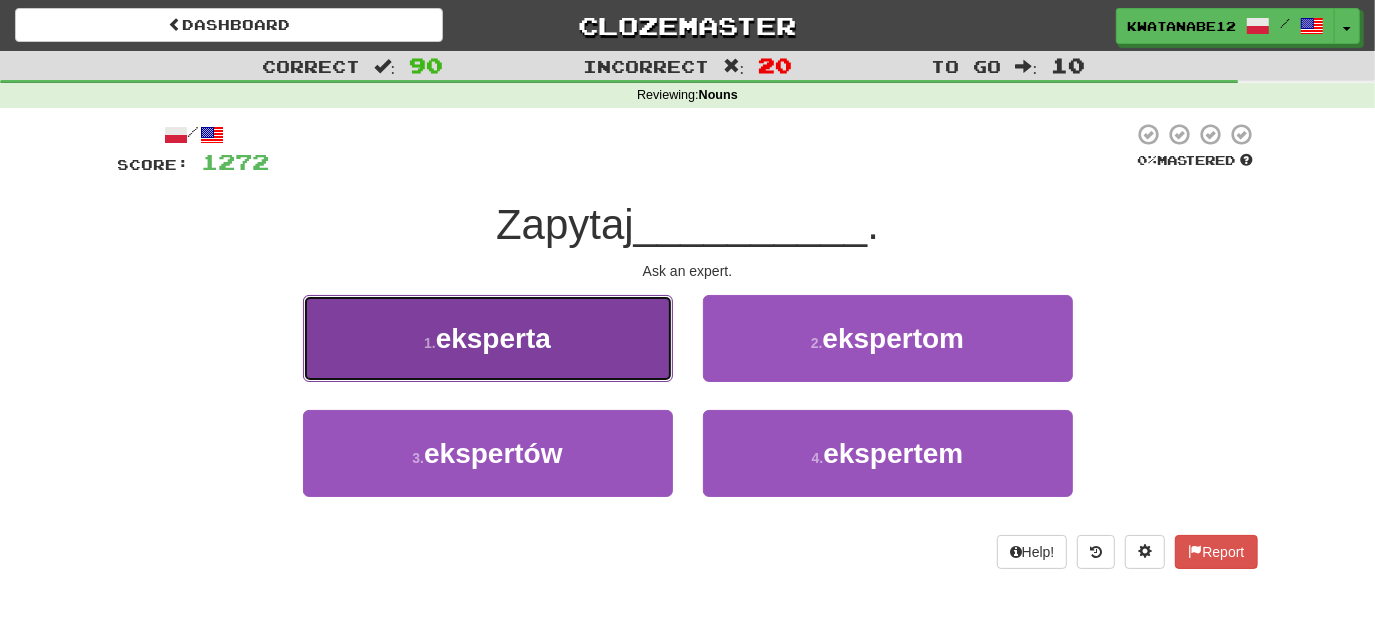 click on "1 .  eksperta" at bounding box center [488, 338] 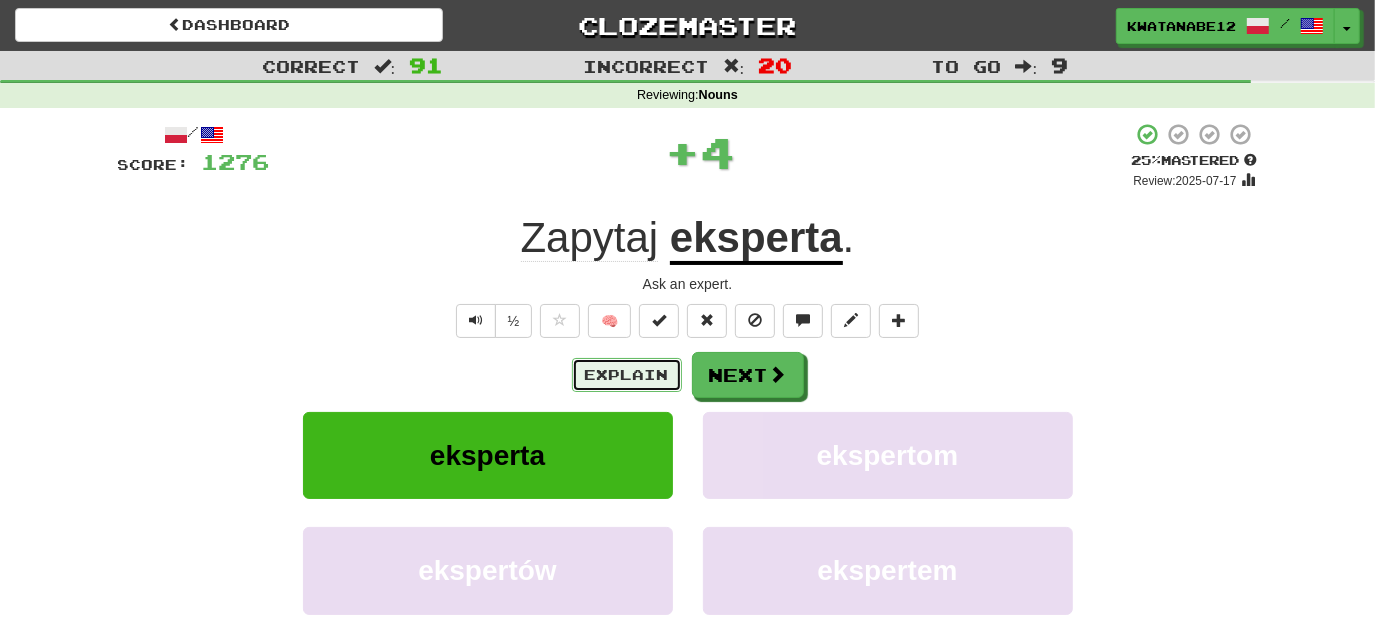 click on "Explain" at bounding box center (627, 375) 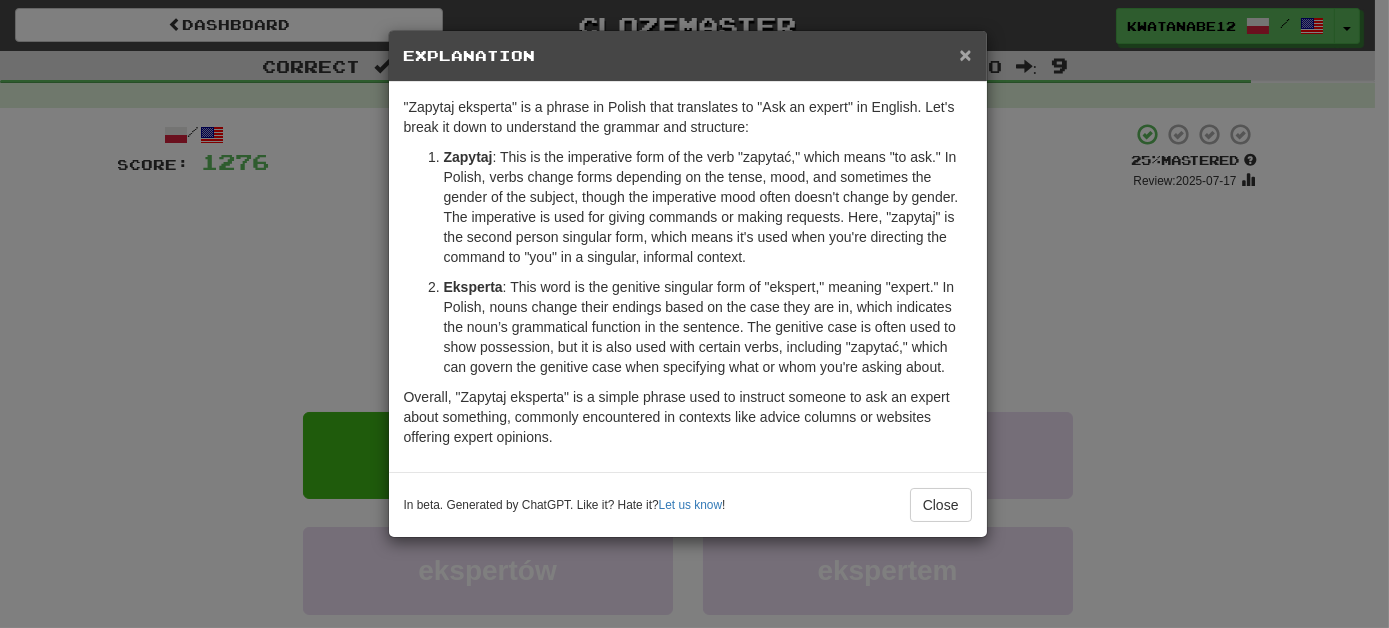 click on "×" at bounding box center [965, 54] 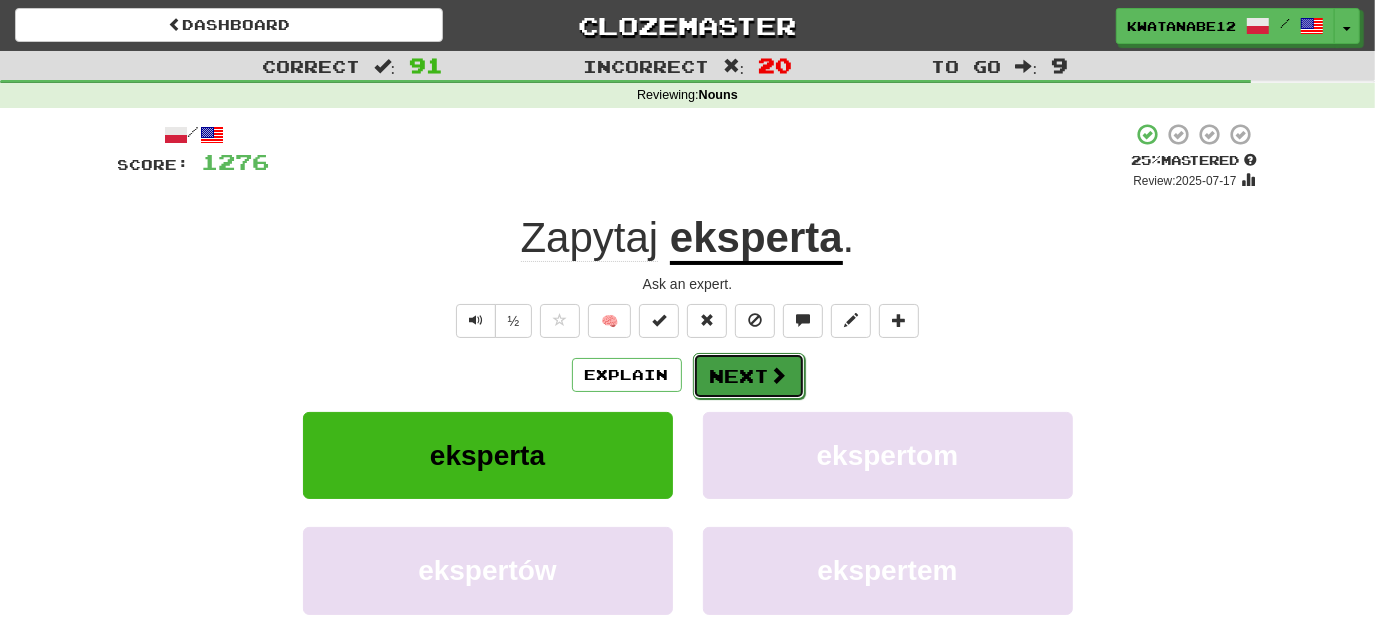 click at bounding box center (779, 375) 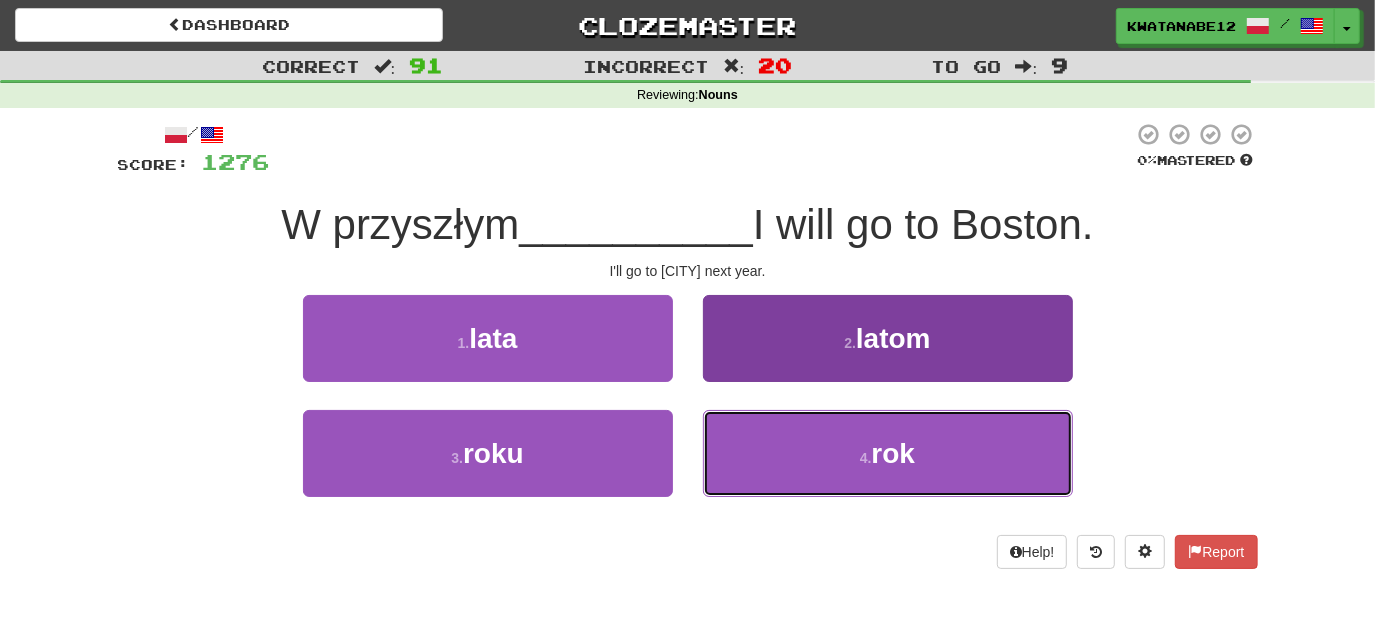 click on "4 .  rok" at bounding box center (888, 453) 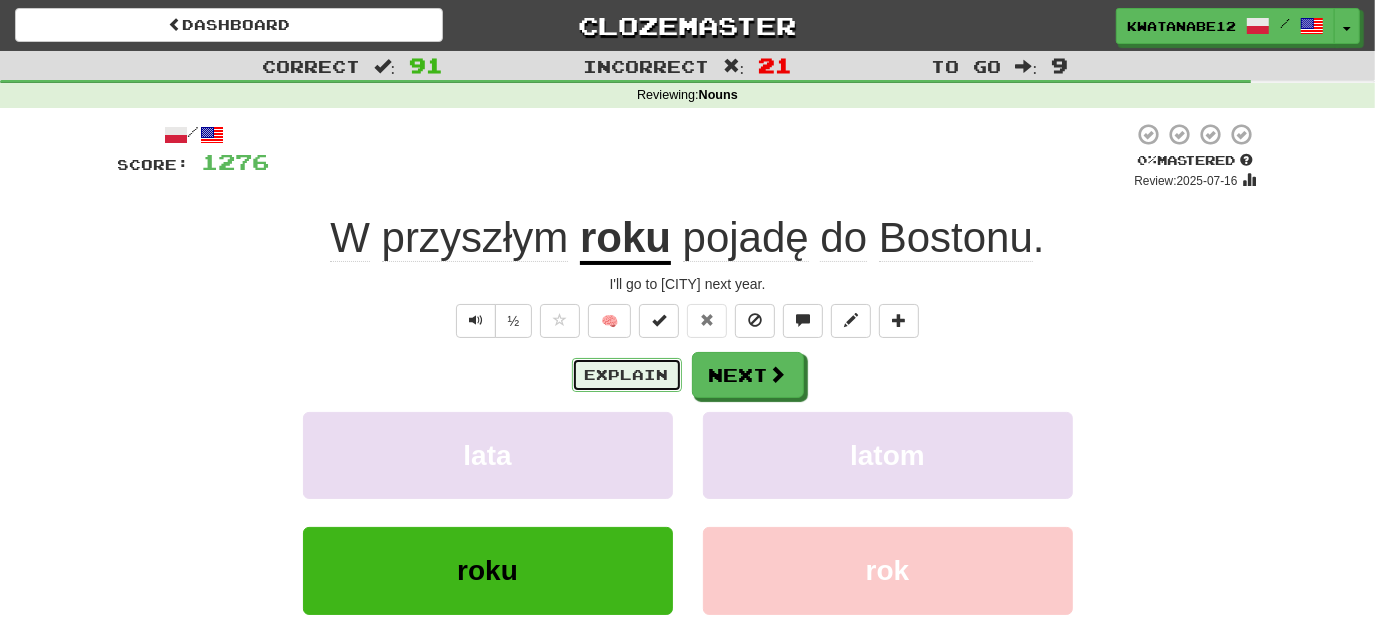 click on "Explain" at bounding box center [627, 375] 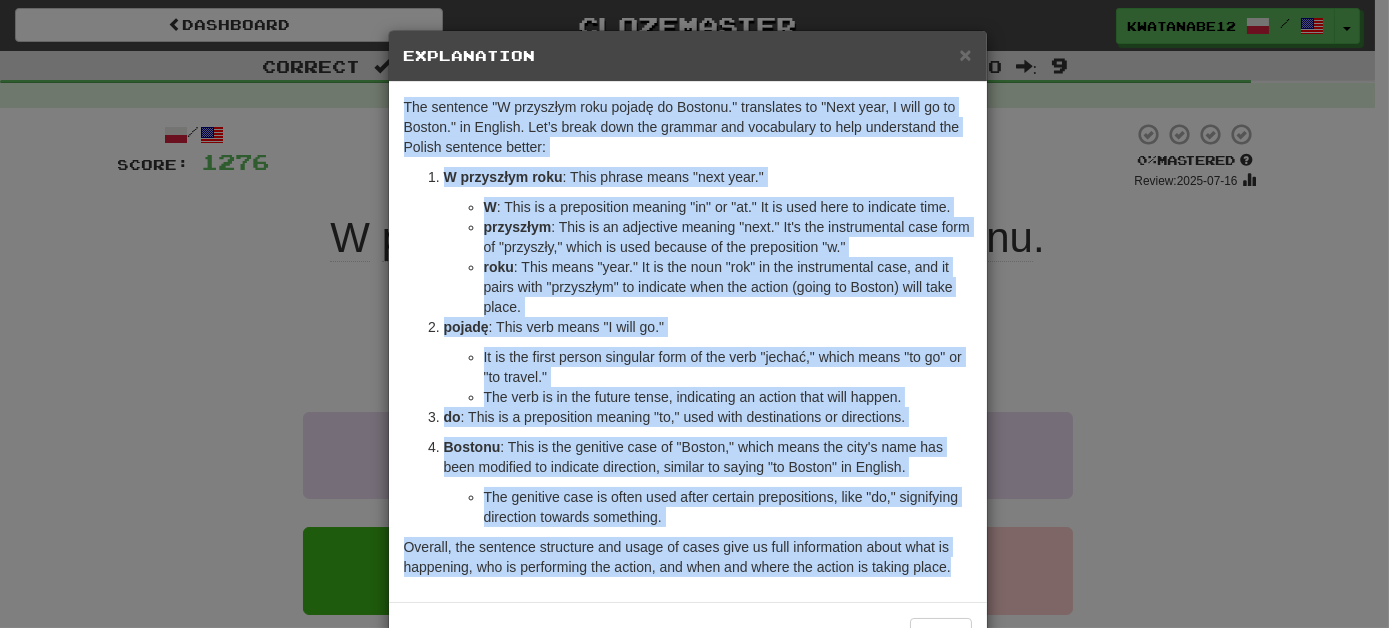 drag, startPoint x: 398, startPoint y: 105, endPoint x: 946, endPoint y: 572, distance: 719.9951 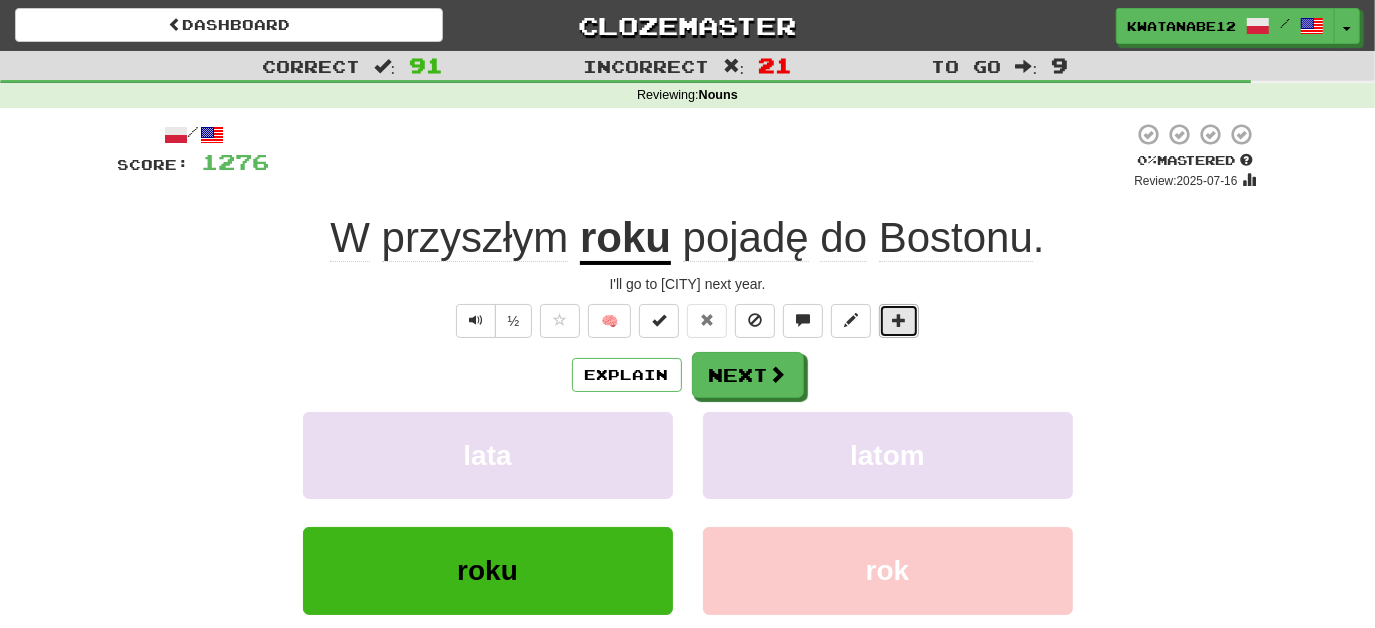 click at bounding box center [899, 321] 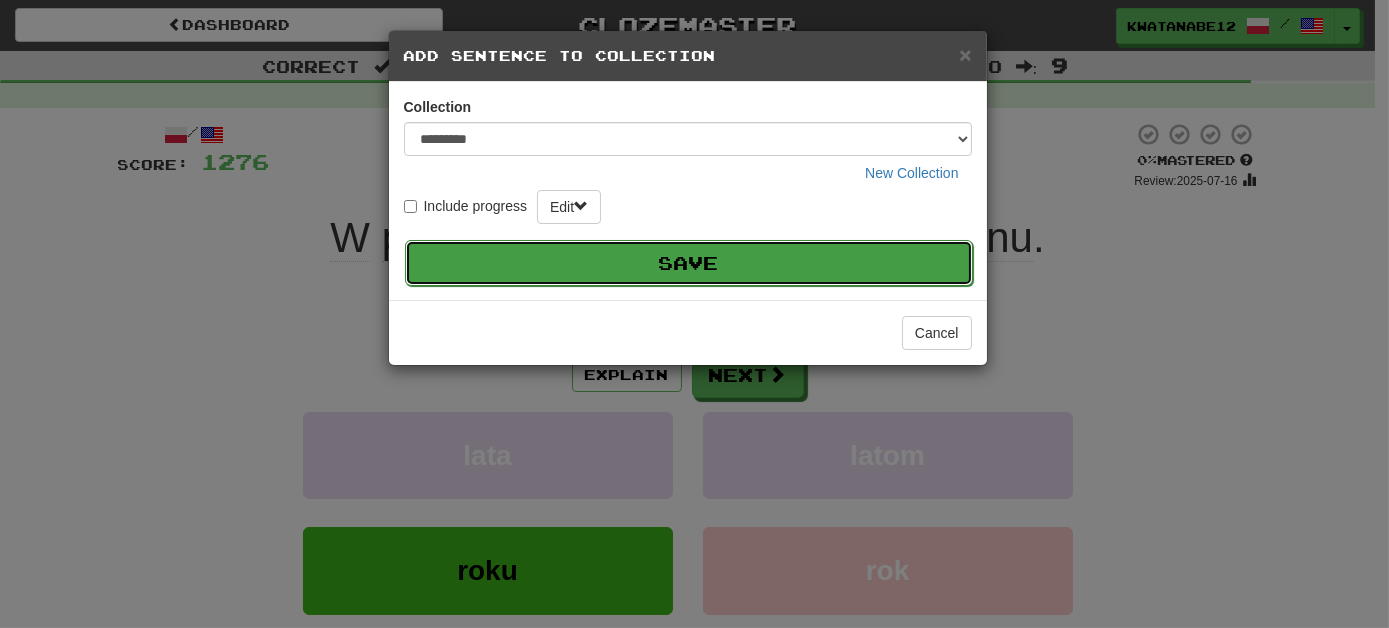click on "Save" at bounding box center [689, 263] 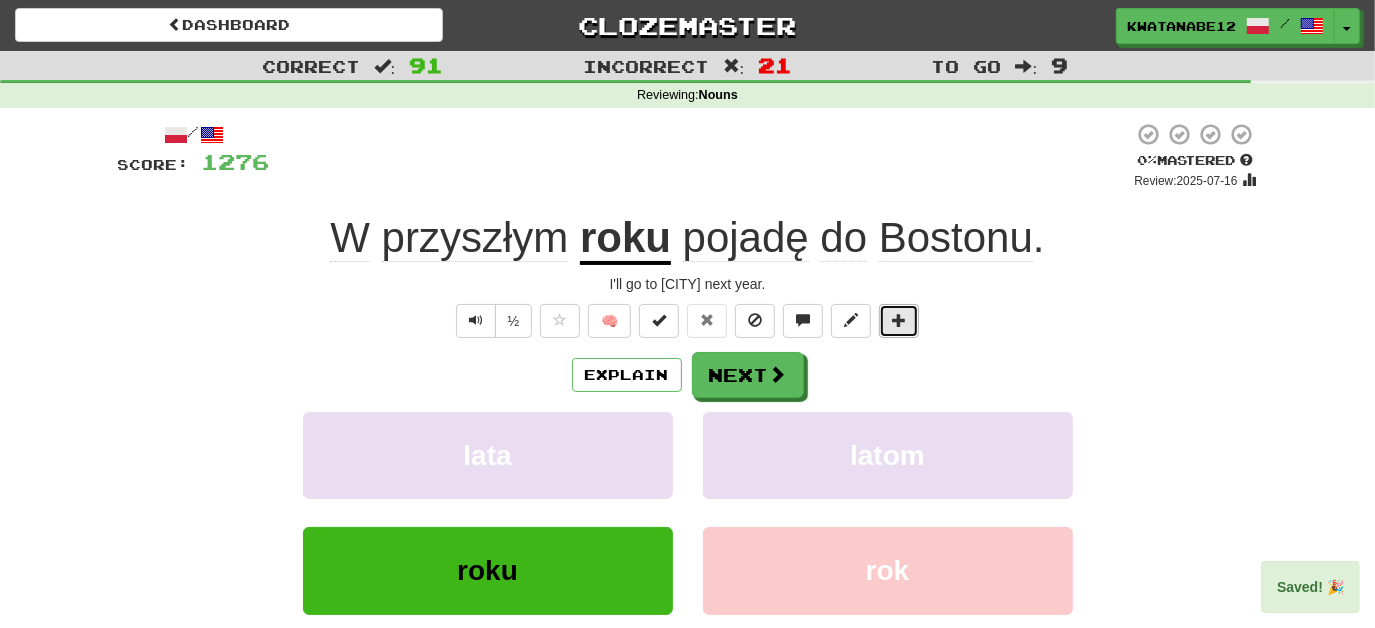 click at bounding box center (899, 320) 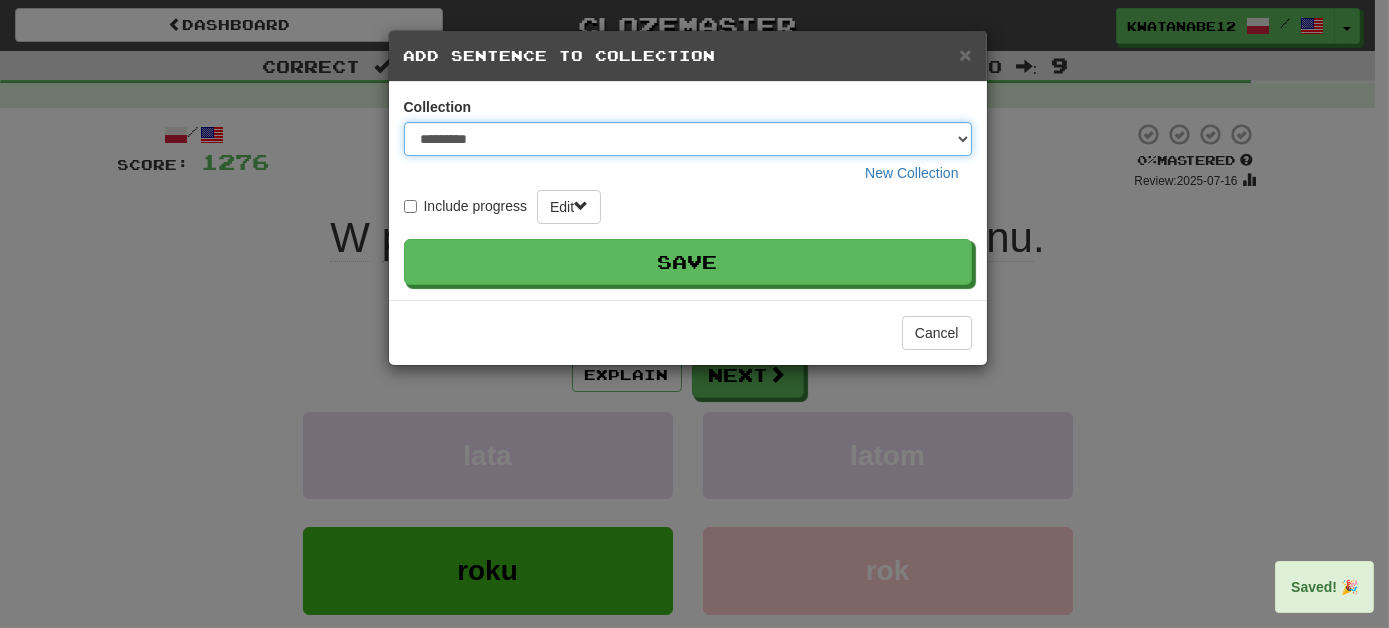 click on "********* ****** **** ******** *****" at bounding box center (688, 139) 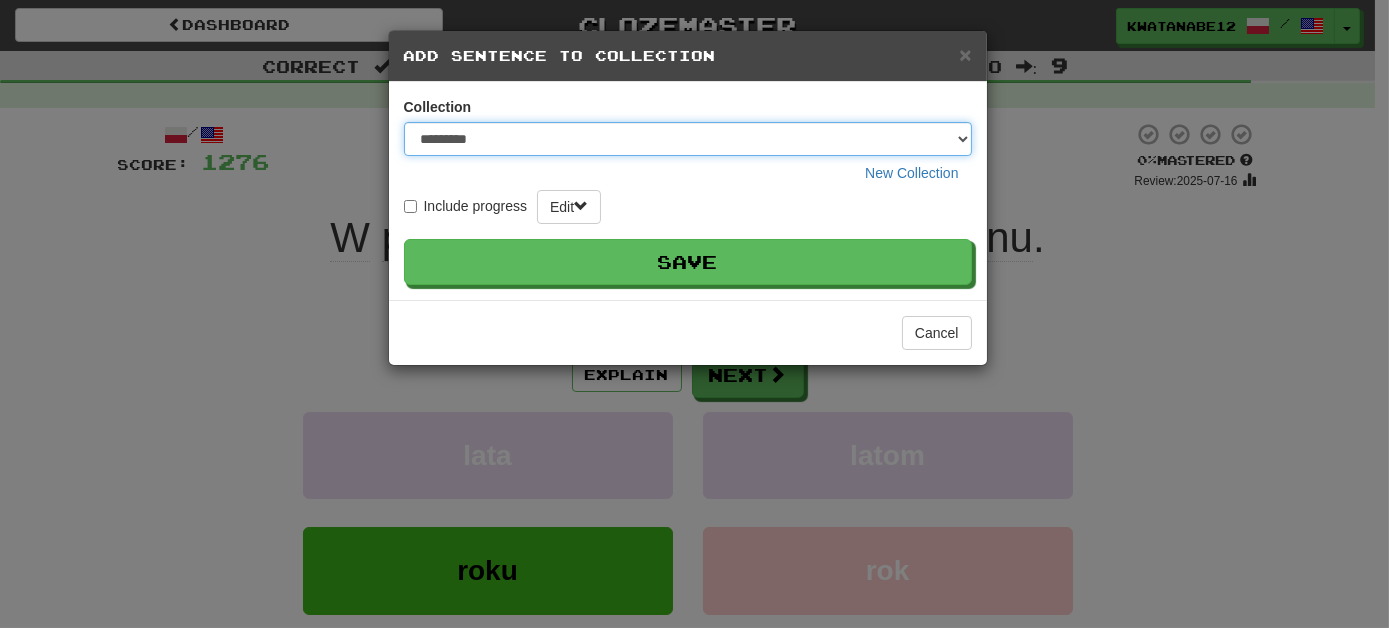 select on "****" 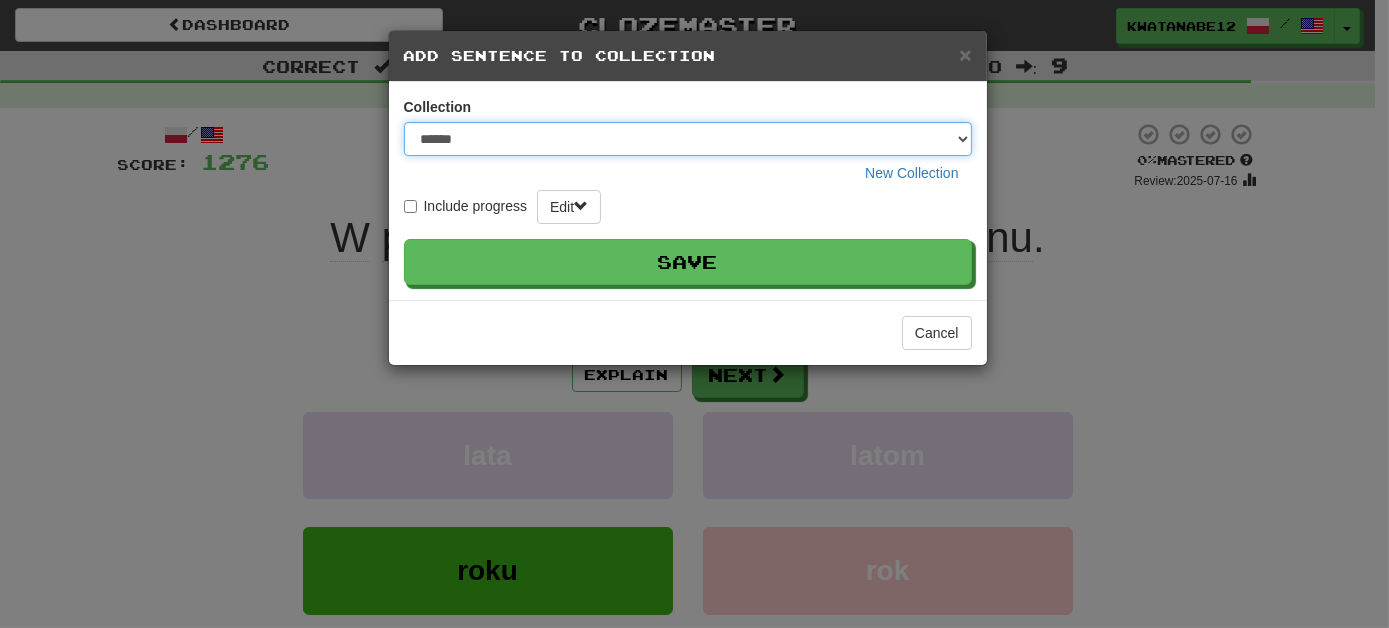 click on "********* ****** **** ******** *****" at bounding box center (688, 139) 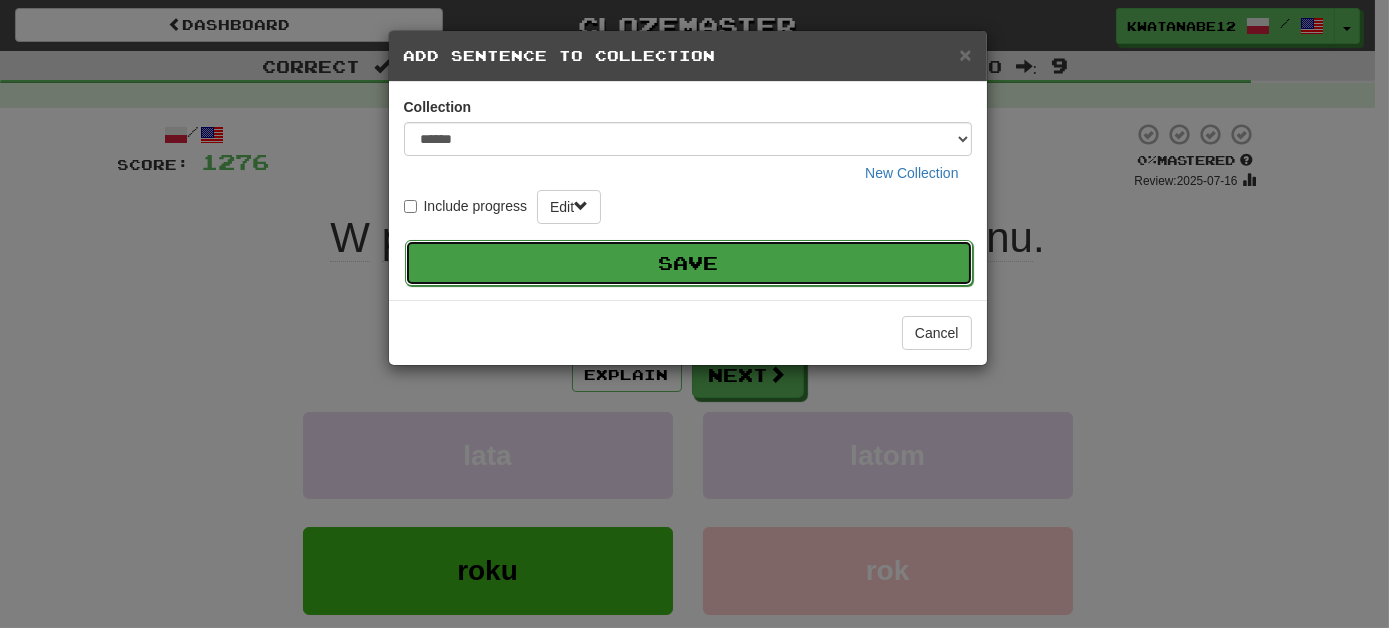 click on "Save" at bounding box center (689, 263) 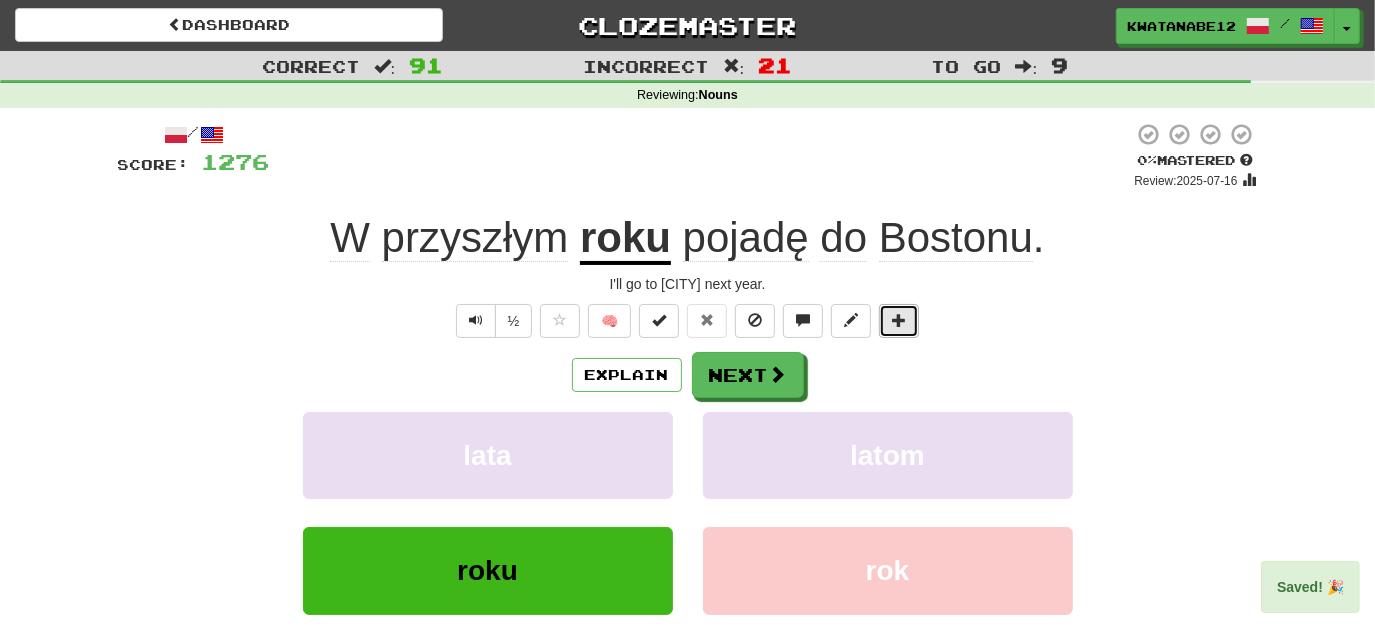 click at bounding box center [899, 320] 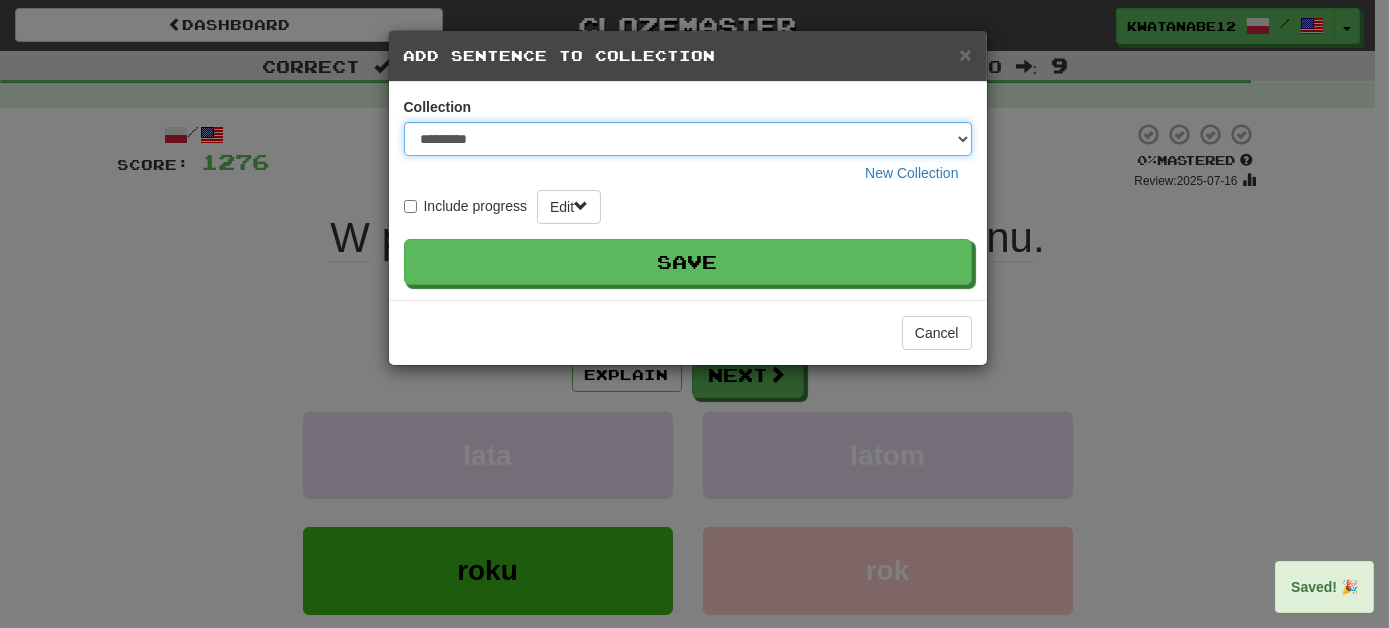 click on "********* ****** **** ******** *****" at bounding box center [688, 139] 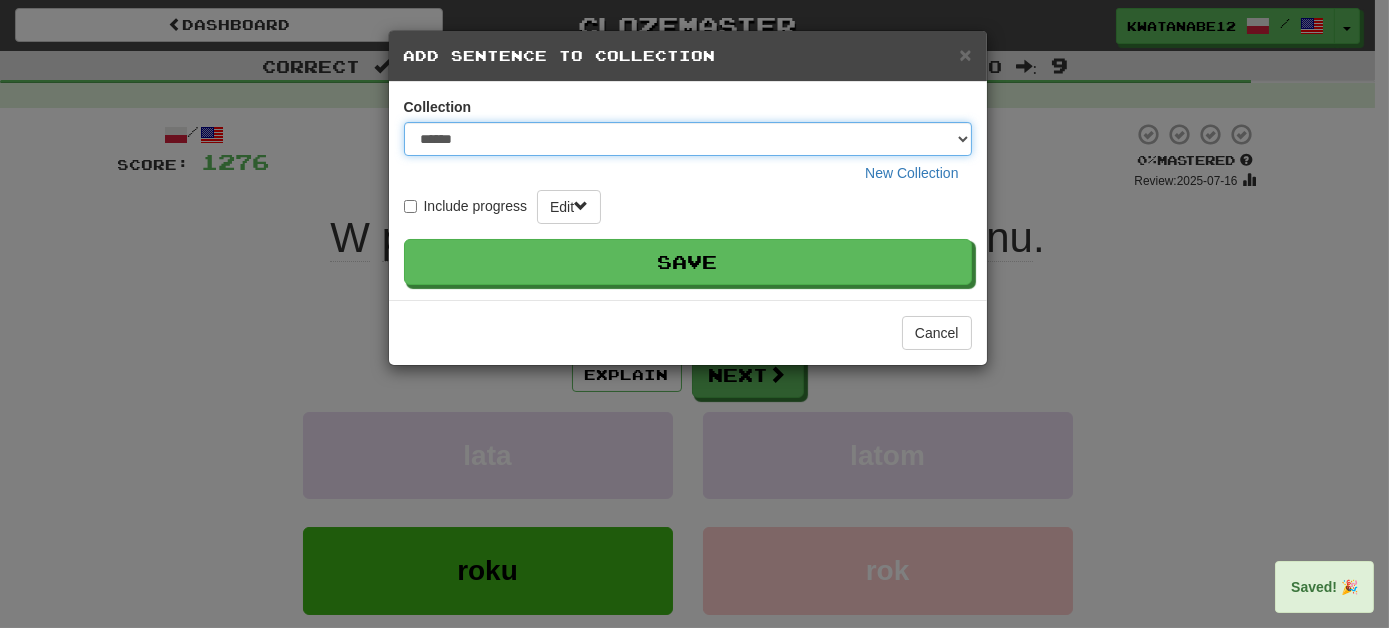 click on "********* ****** **** ******** *****" at bounding box center (688, 139) 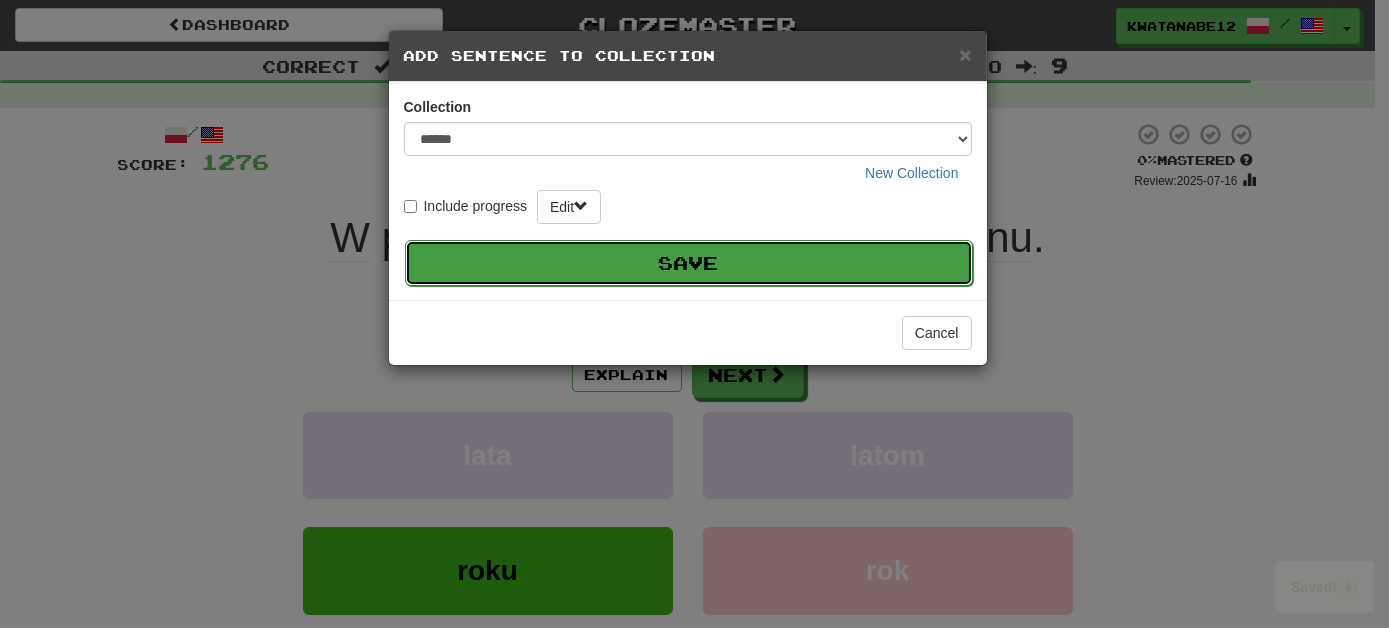 click on "Save" at bounding box center (689, 263) 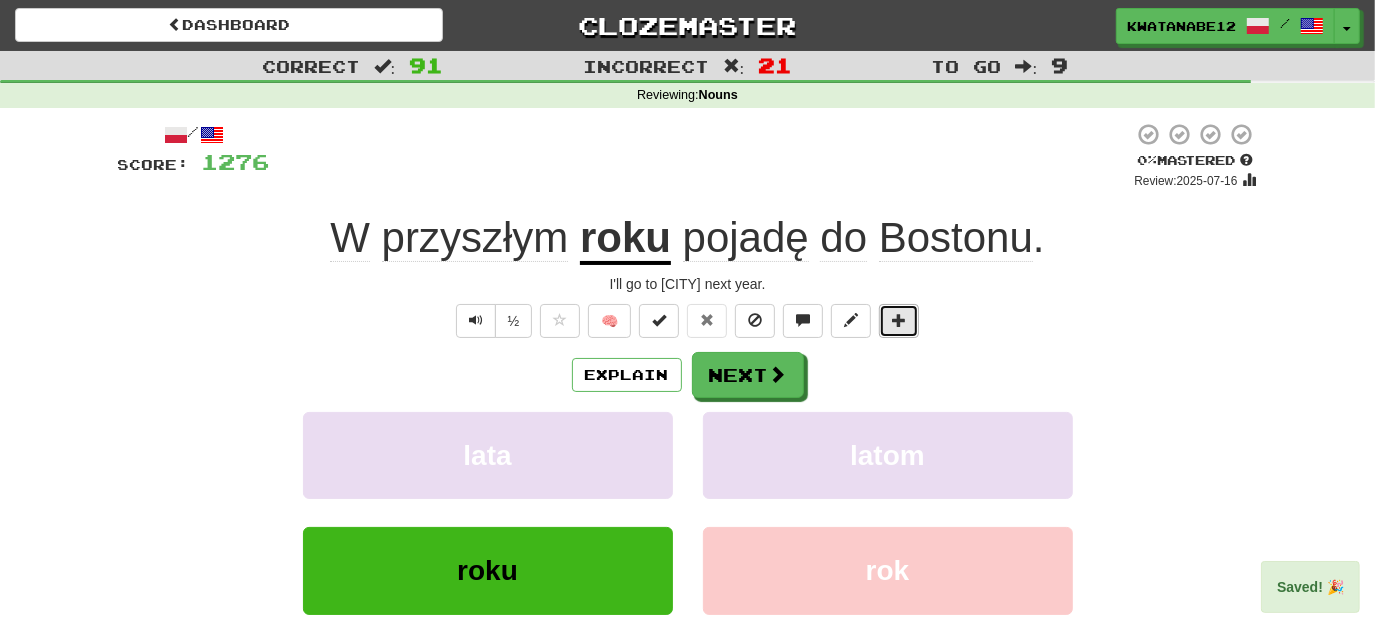 click at bounding box center [899, 320] 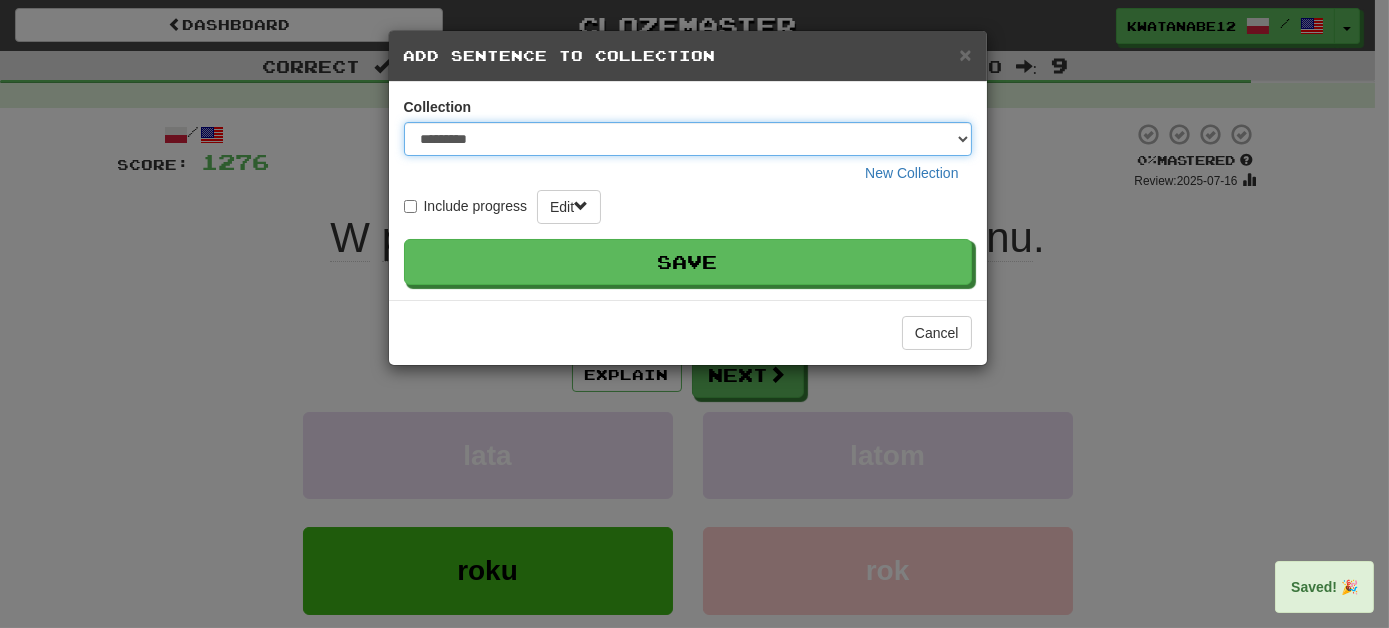 click on "********* ****** **** ******** *****" at bounding box center [688, 139] 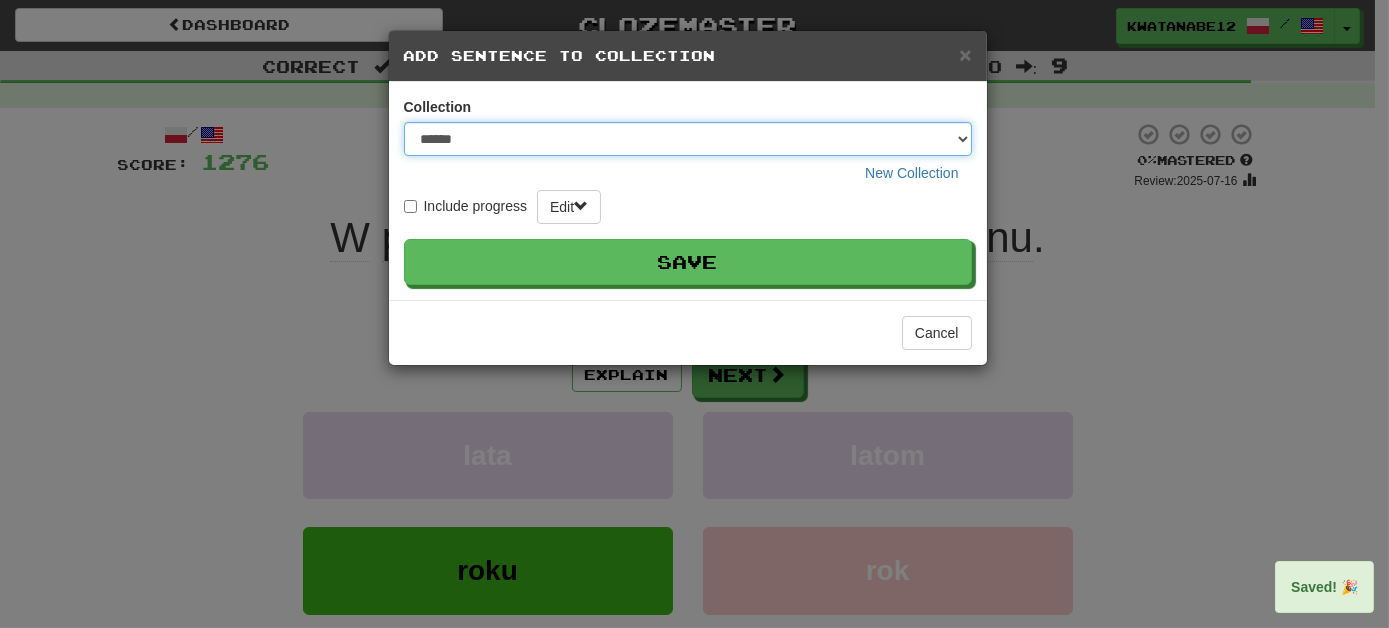 click on "********* ****** **** ******** *****" at bounding box center [688, 139] 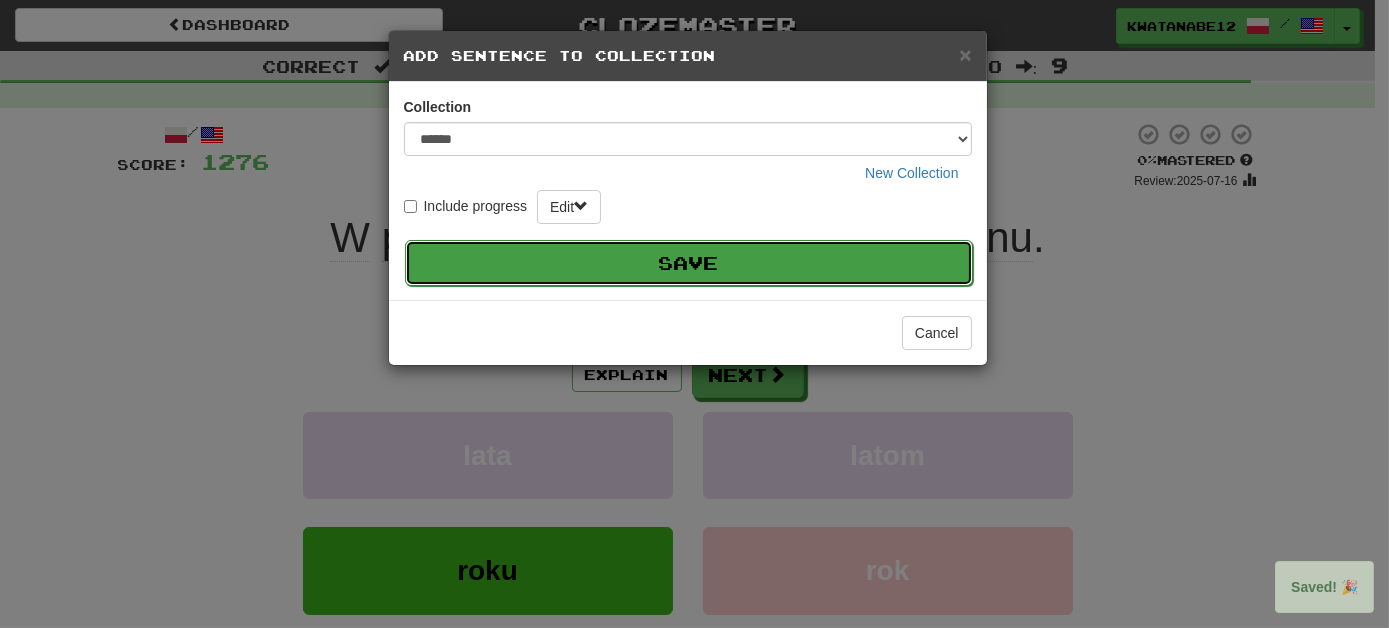 click on "Save" at bounding box center [689, 263] 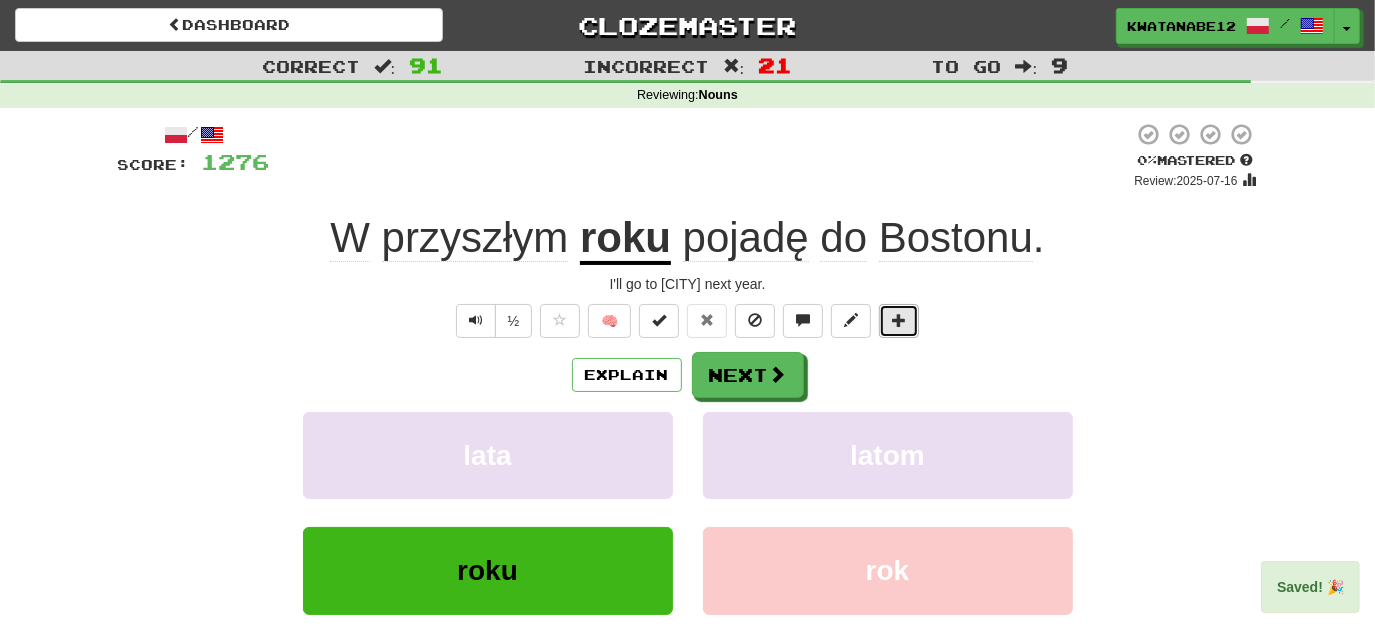 click at bounding box center (899, 320) 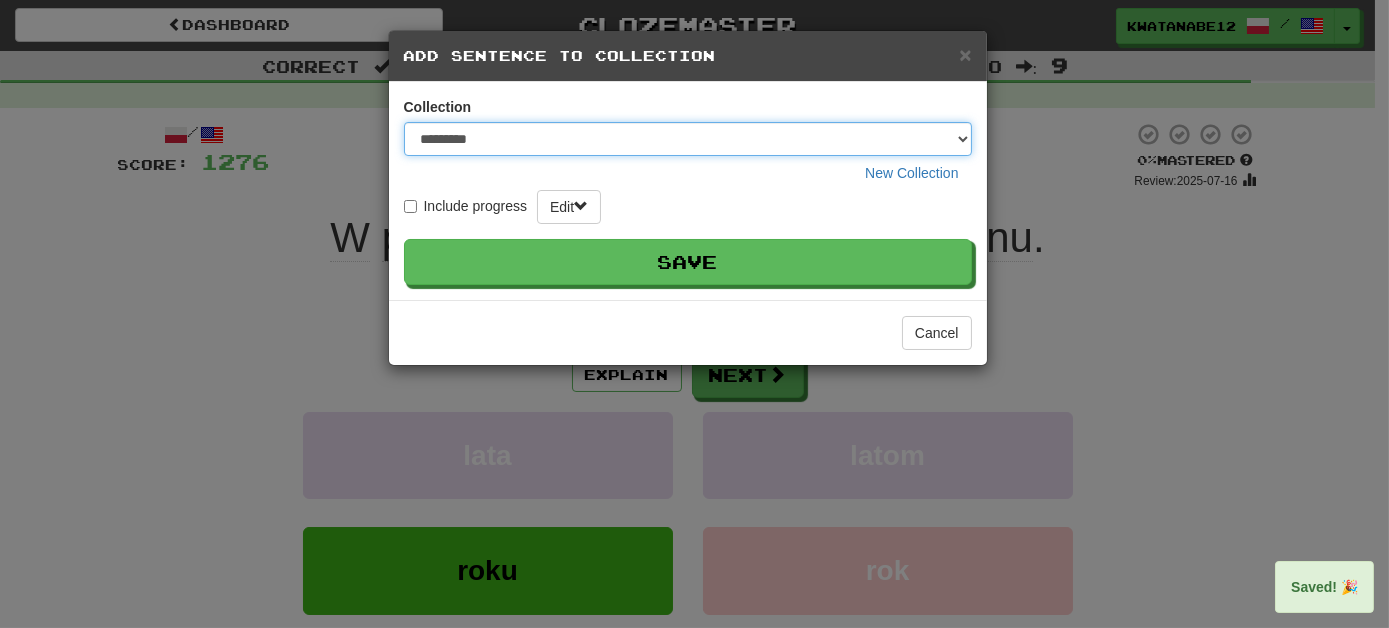 click on "********* ****** **** ******** *****" at bounding box center (688, 139) 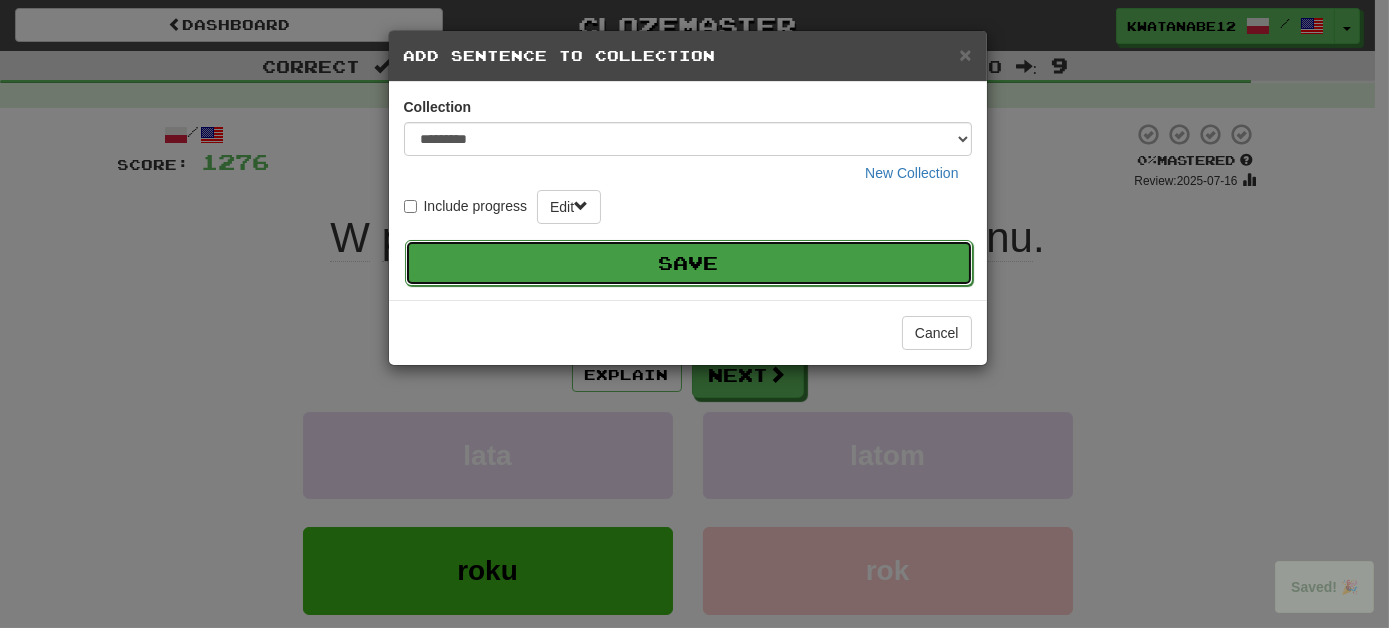 click on "Save" at bounding box center [689, 263] 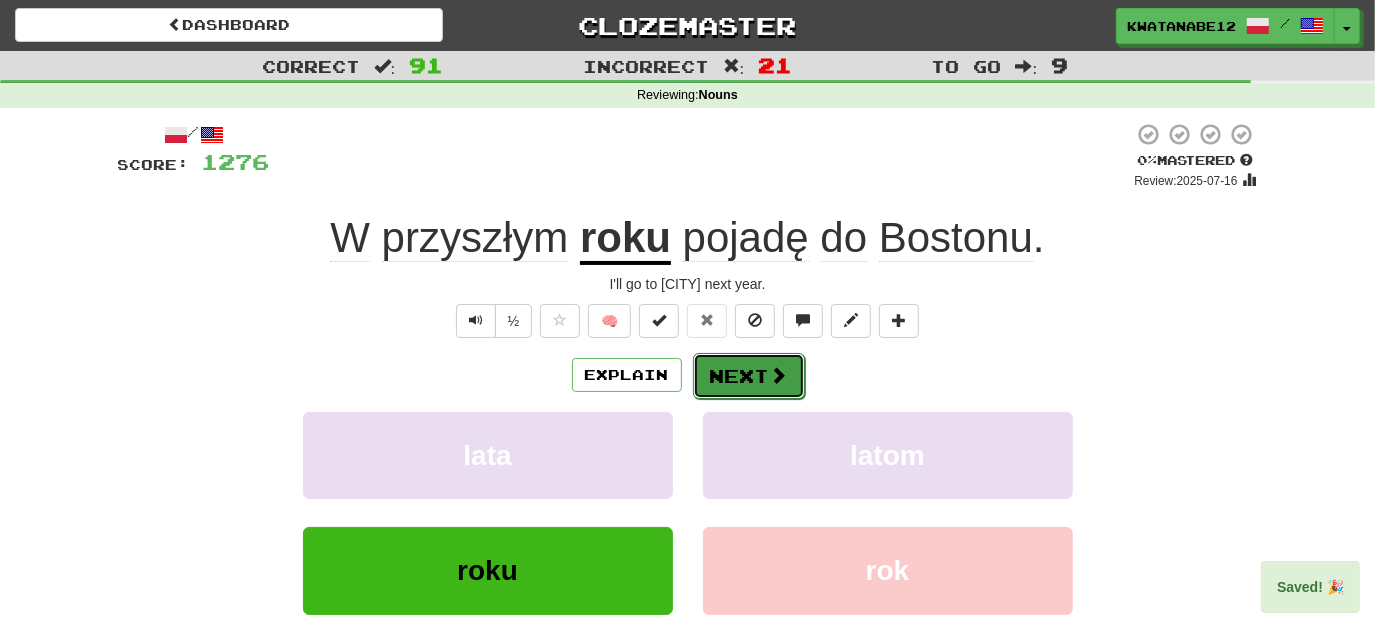 click on "Next" at bounding box center [749, 376] 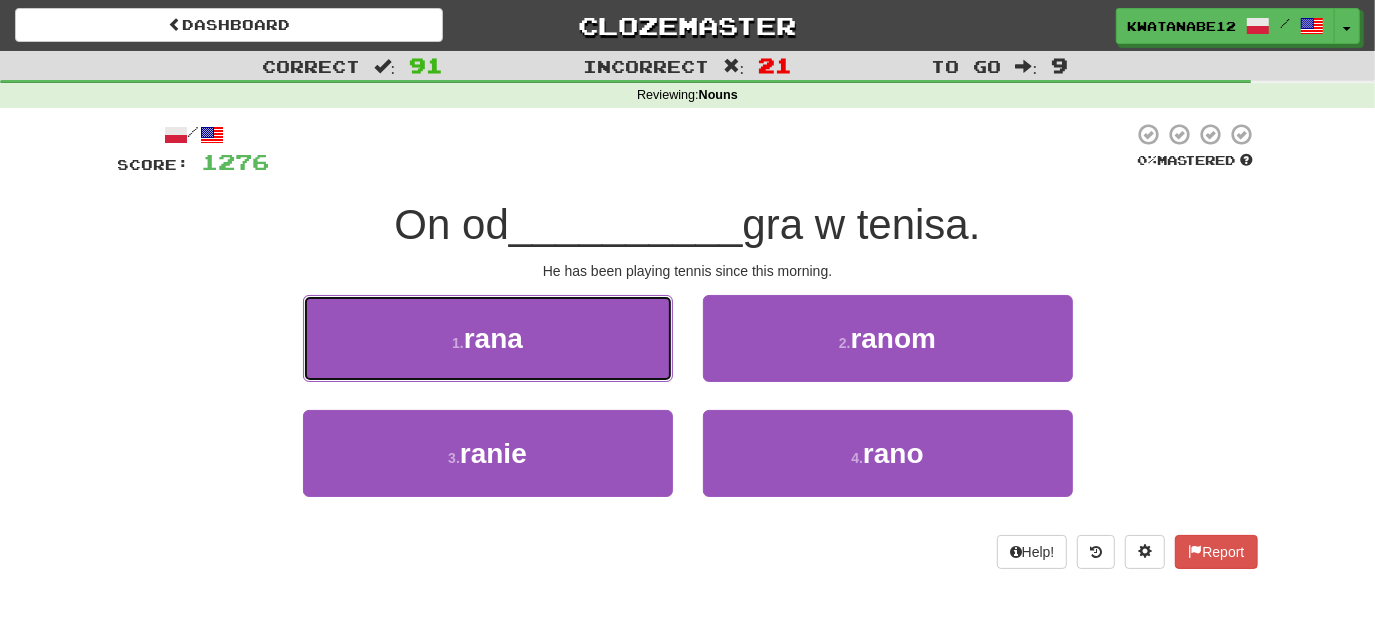 drag, startPoint x: 629, startPoint y: 340, endPoint x: 674, endPoint y: 347, distance: 45.54119 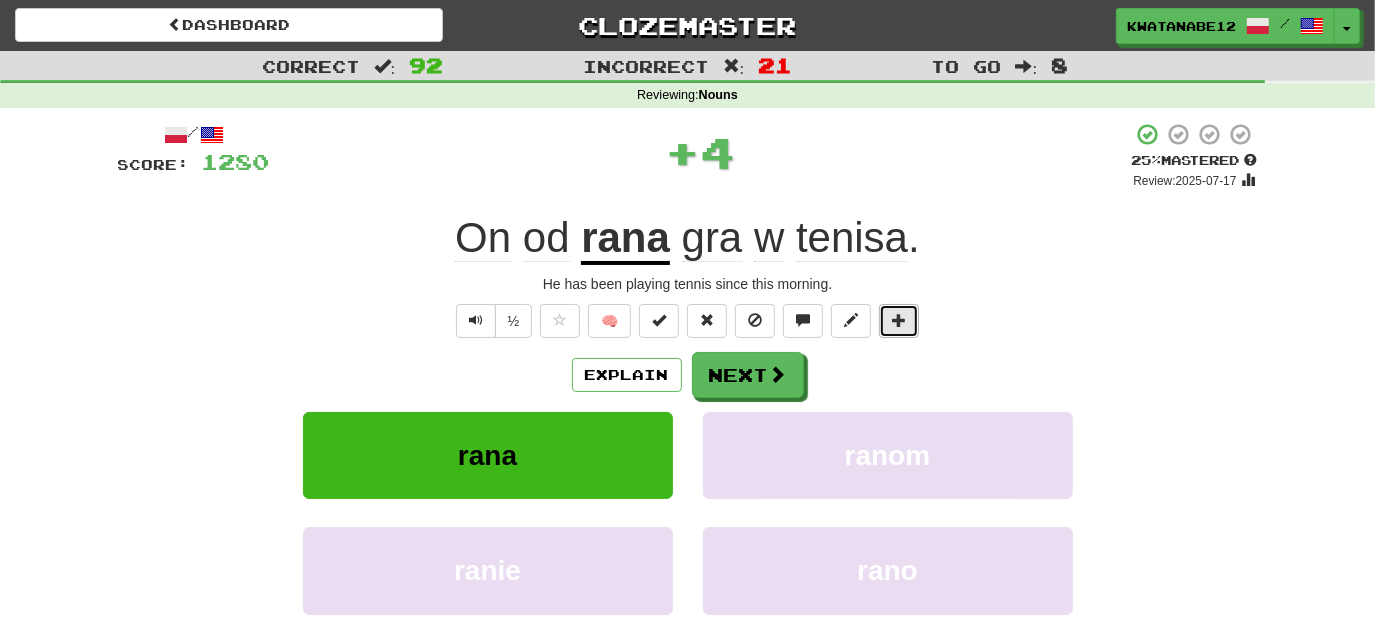 click at bounding box center [899, 320] 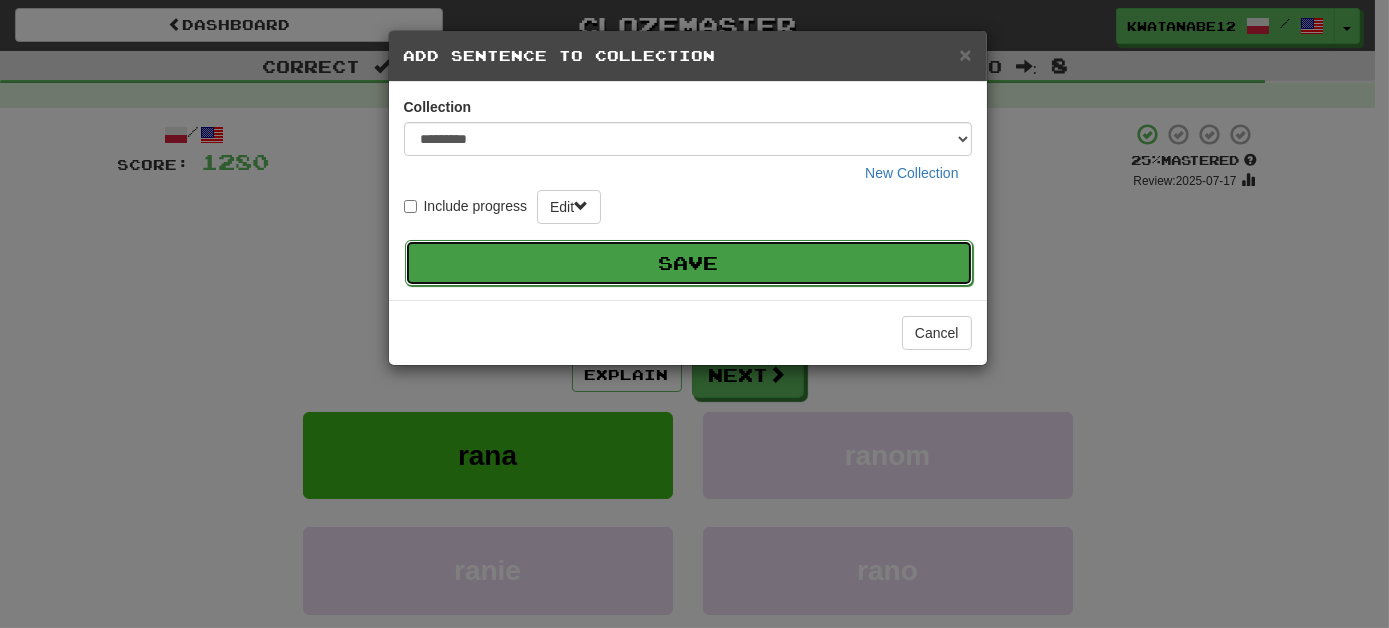 click on "Save" at bounding box center [689, 263] 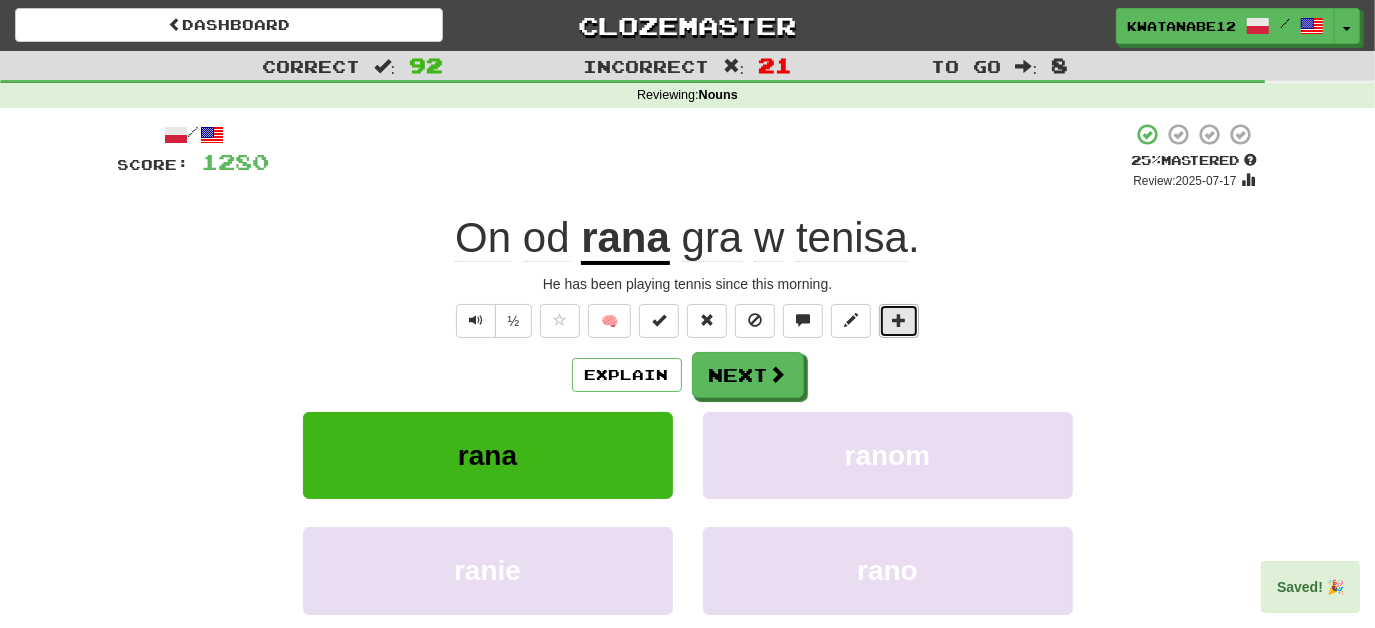 click at bounding box center (899, 321) 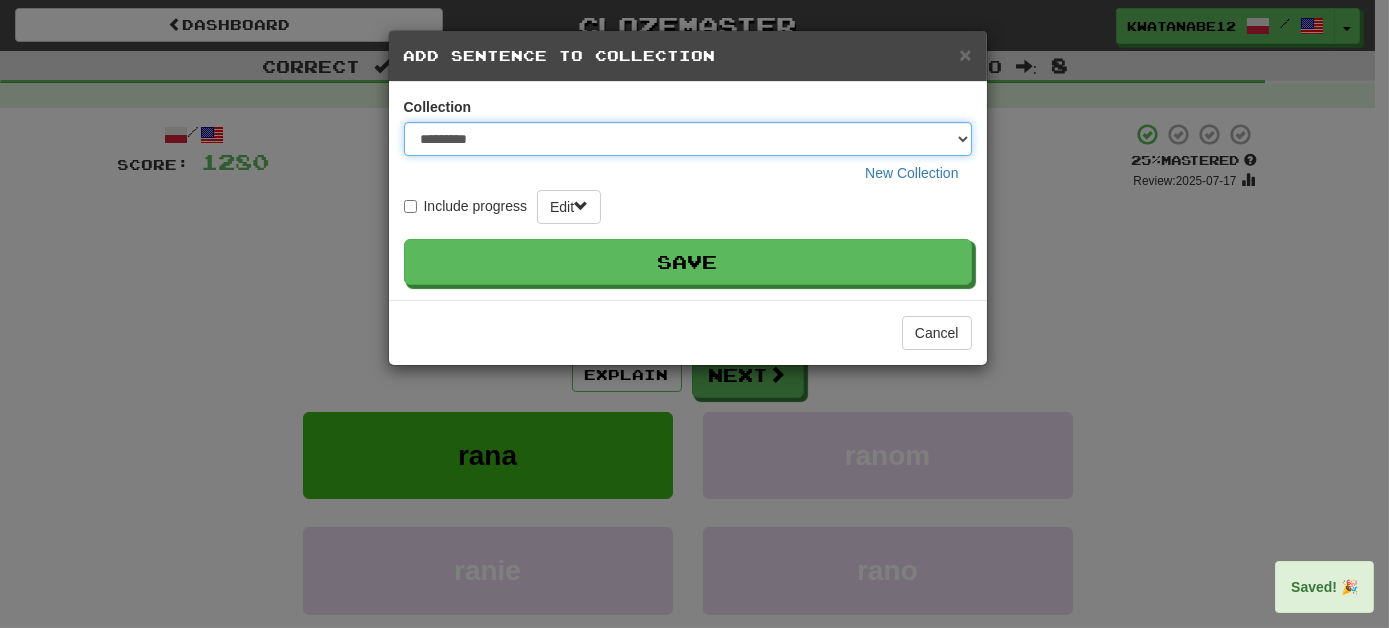 click on "********* ****** **** ******** *****" at bounding box center [688, 139] 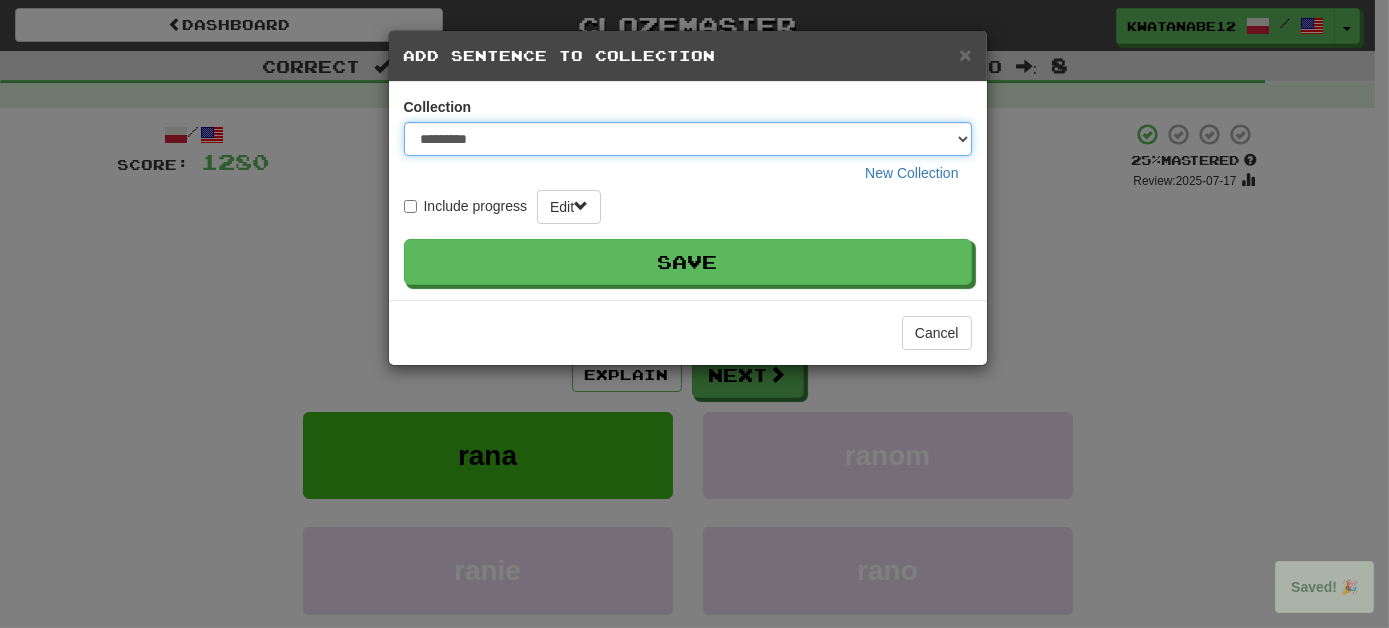 select on "****" 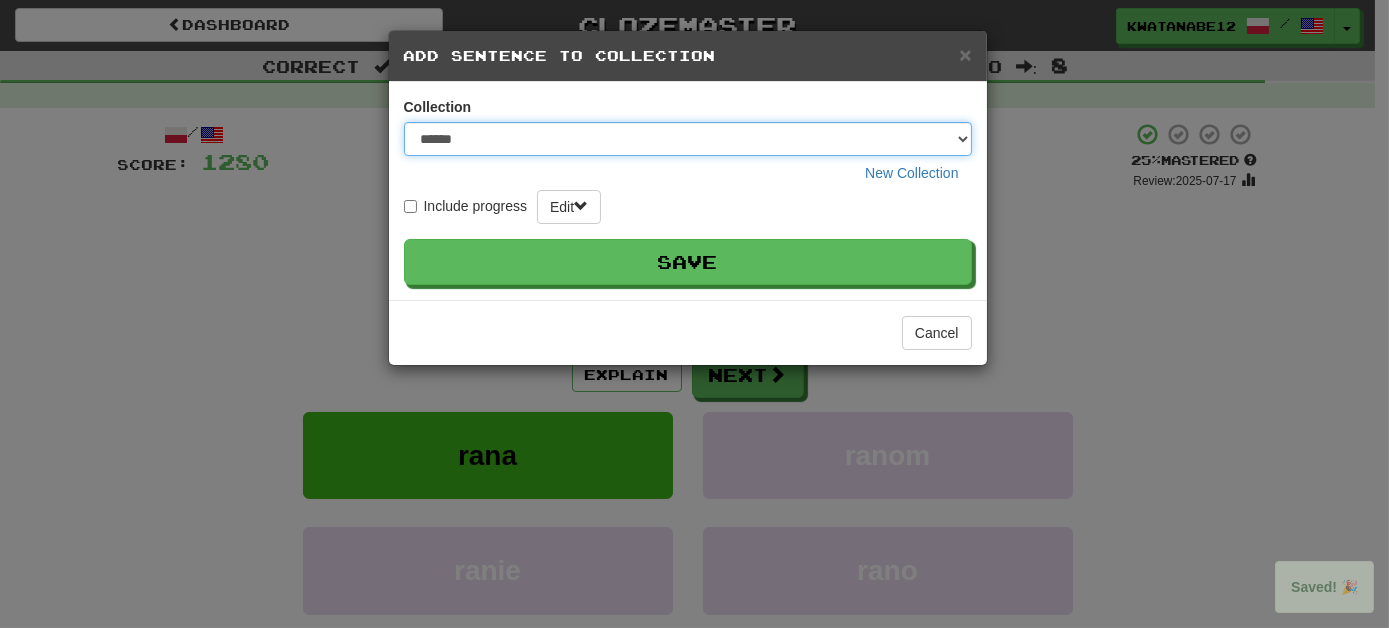 click on "********* ****** **** ******** *****" at bounding box center (688, 139) 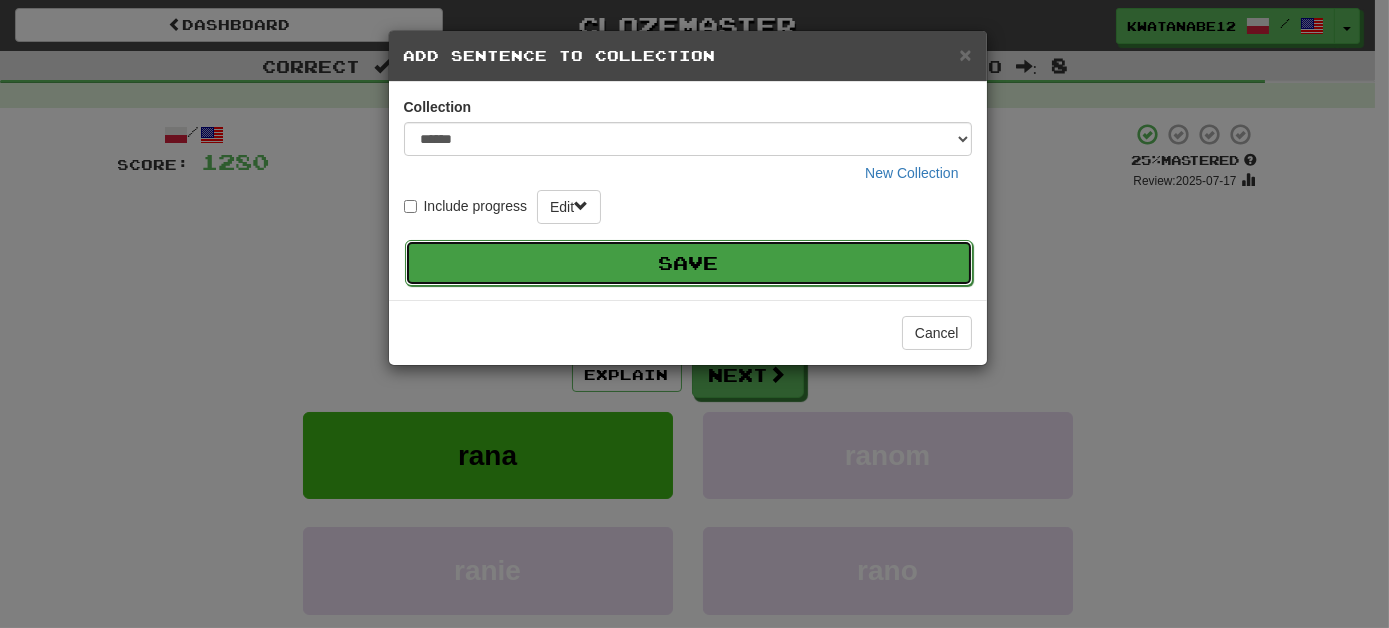 click on "Save" at bounding box center [689, 263] 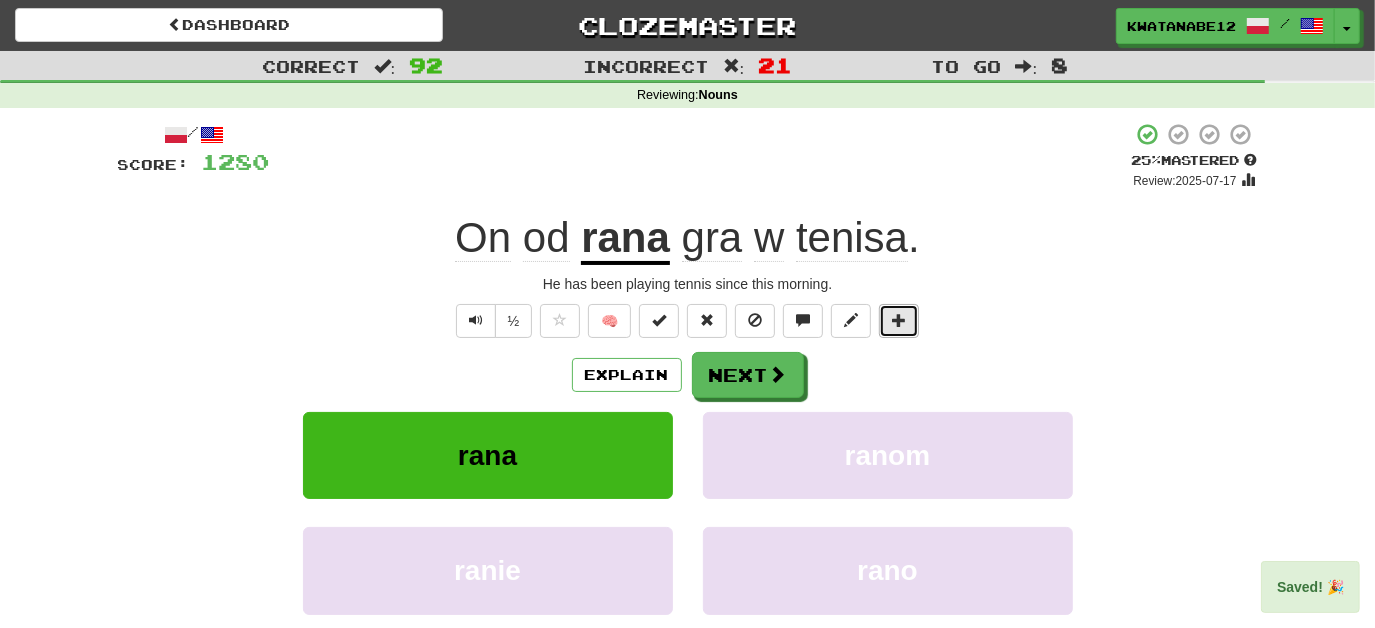 click at bounding box center [899, 320] 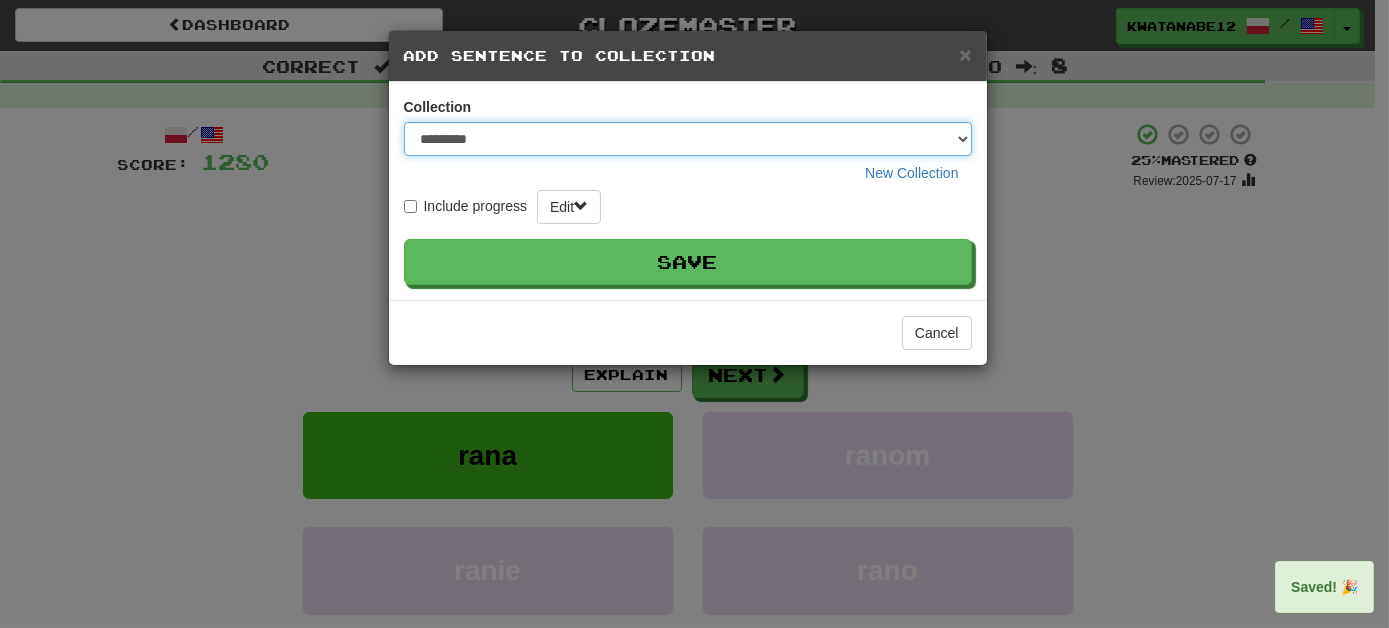 click on "********* ****** **** ******** *****" at bounding box center [688, 139] 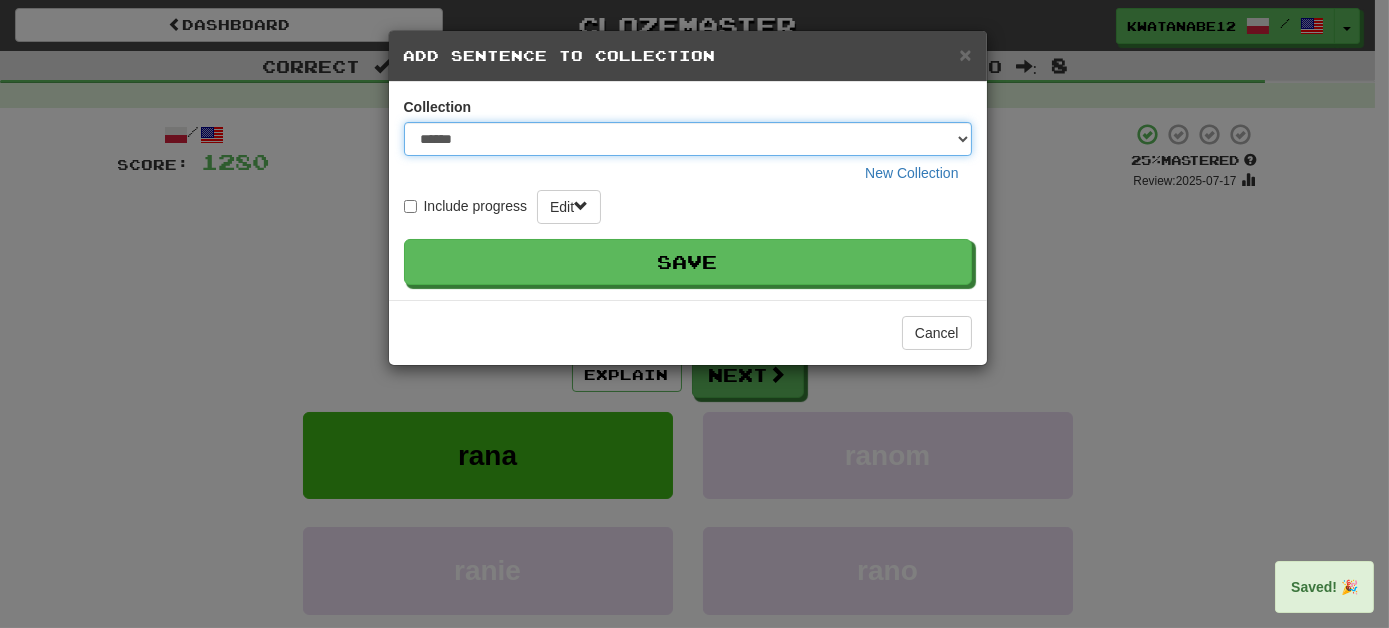 click on "********* ****** **** ******** *****" at bounding box center (688, 139) 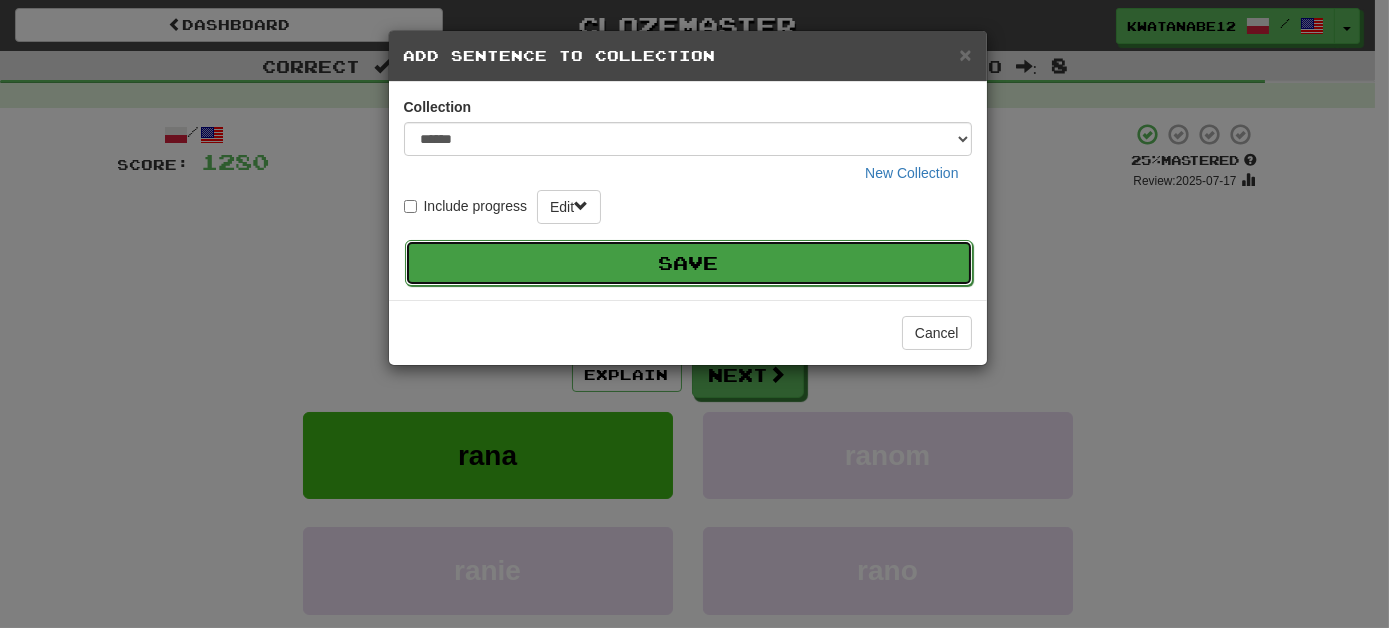 click on "Save" at bounding box center (689, 263) 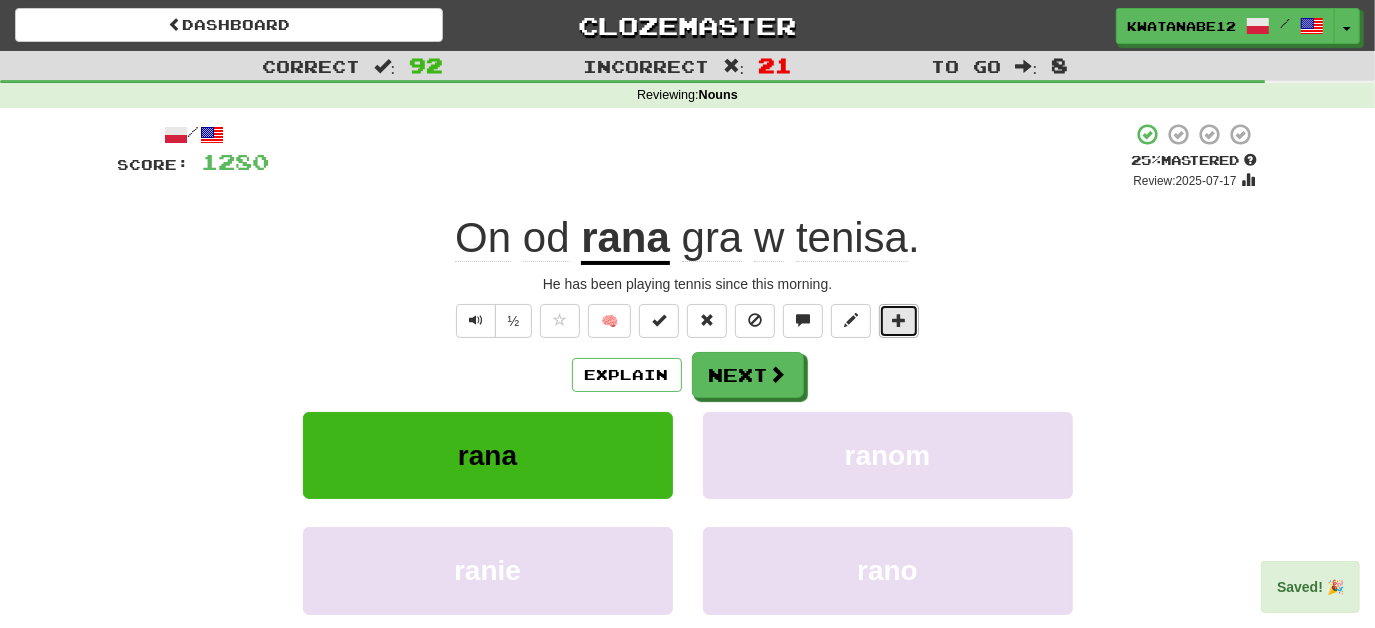 click at bounding box center (899, 320) 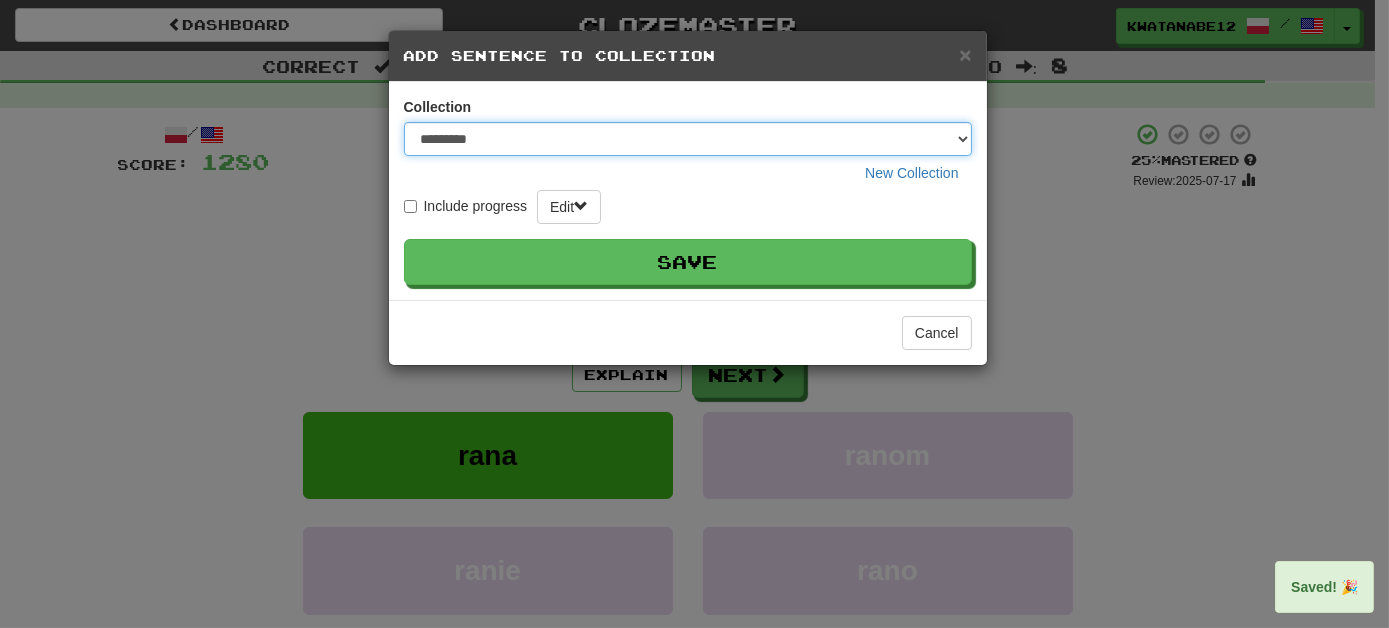 click on "********* ****** **** ******** *****" at bounding box center (688, 139) 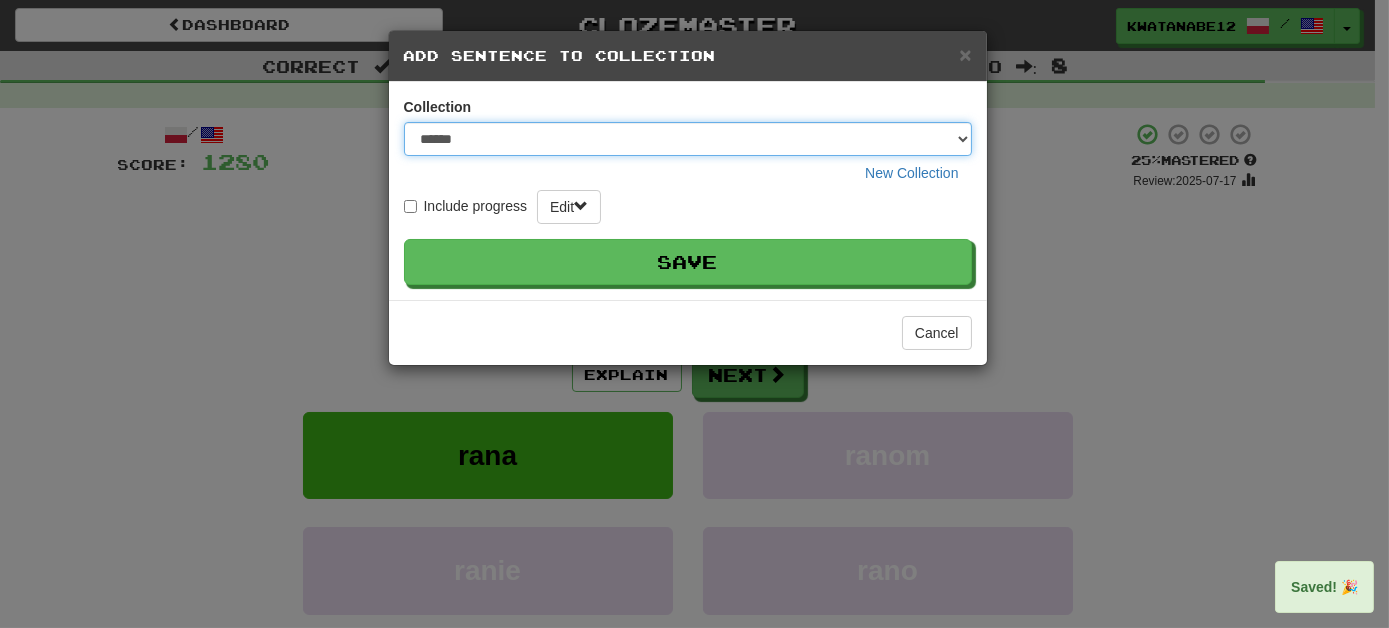 click on "********* ****** **** ******** *****" at bounding box center [688, 139] 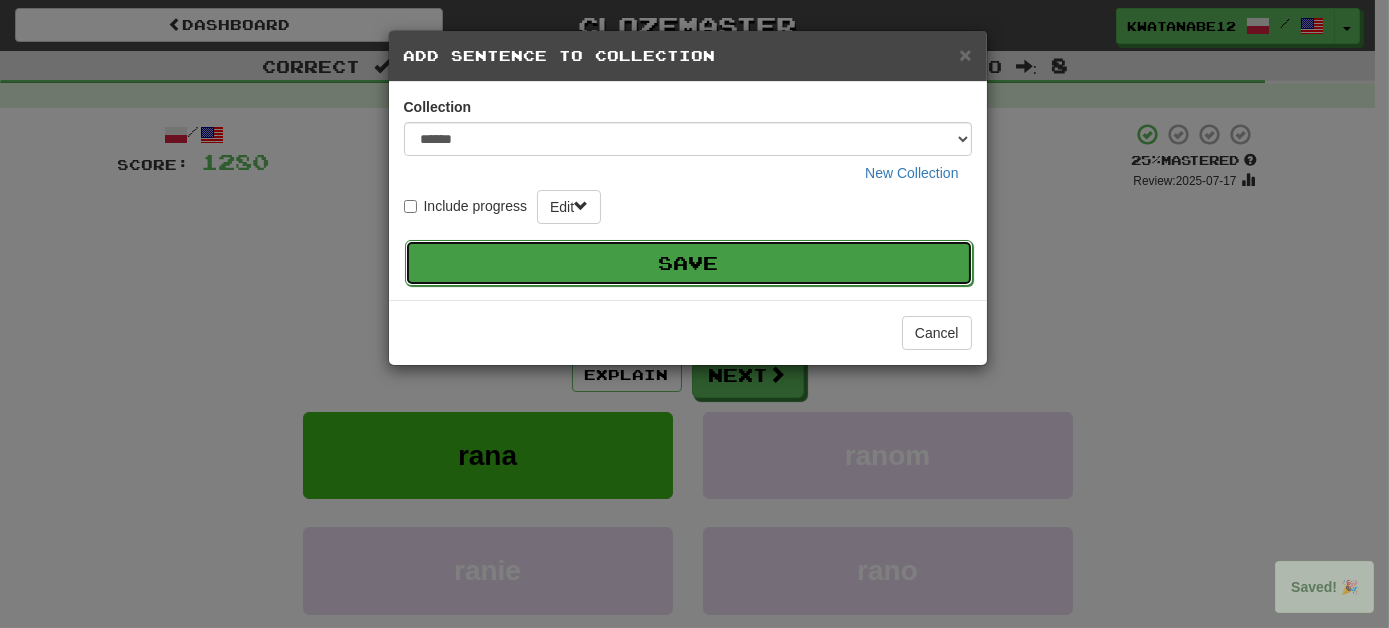 click on "Save" at bounding box center [689, 263] 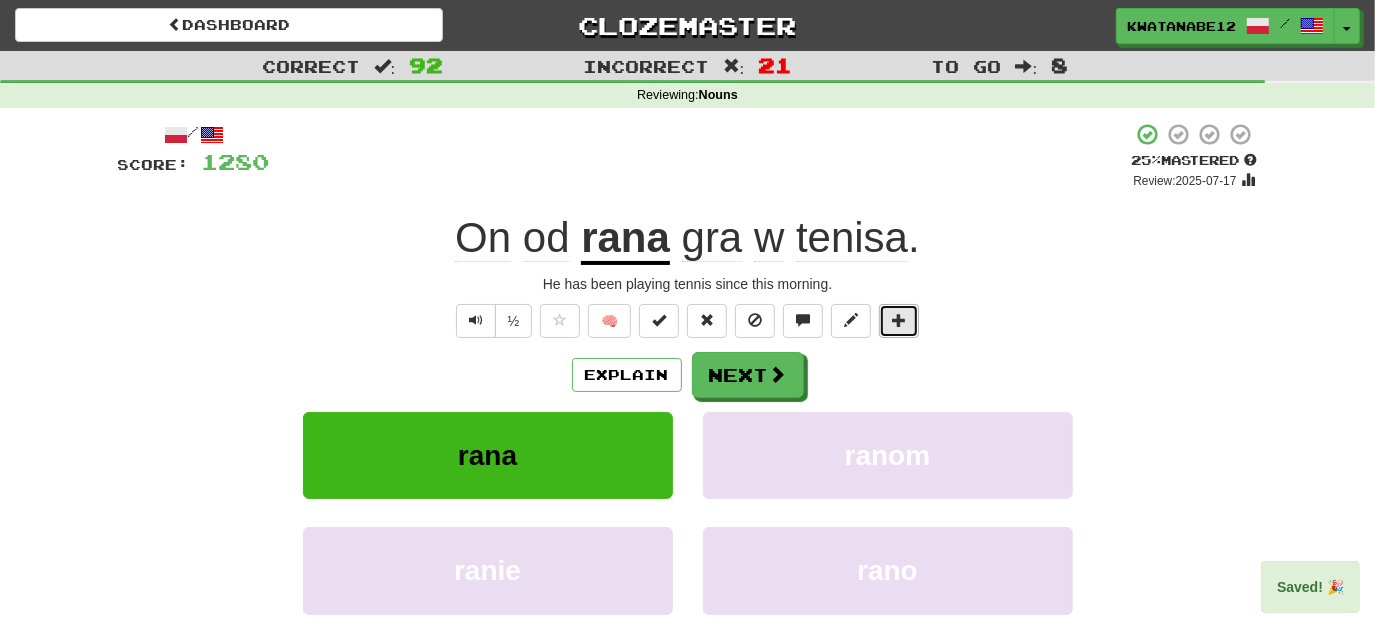 click at bounding box center (899, 320) 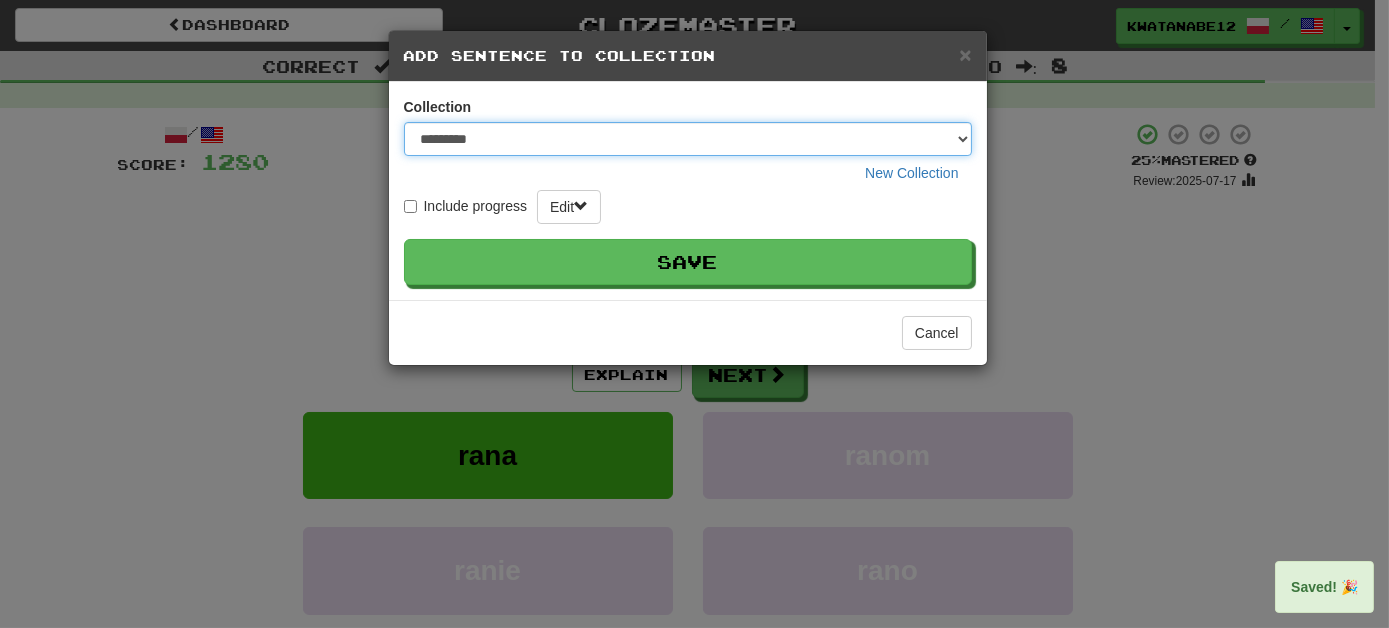 click on "********* ****** **** ******** *****" at bounding box center (688, 139) 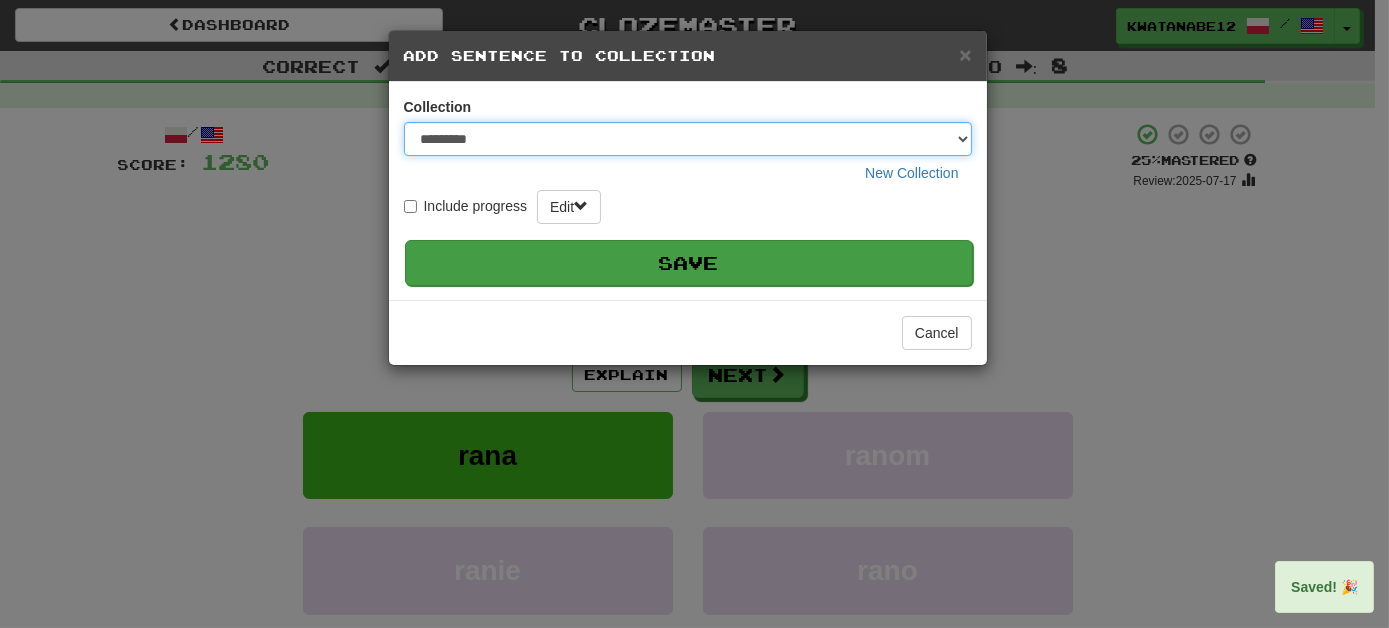 select on "*****" 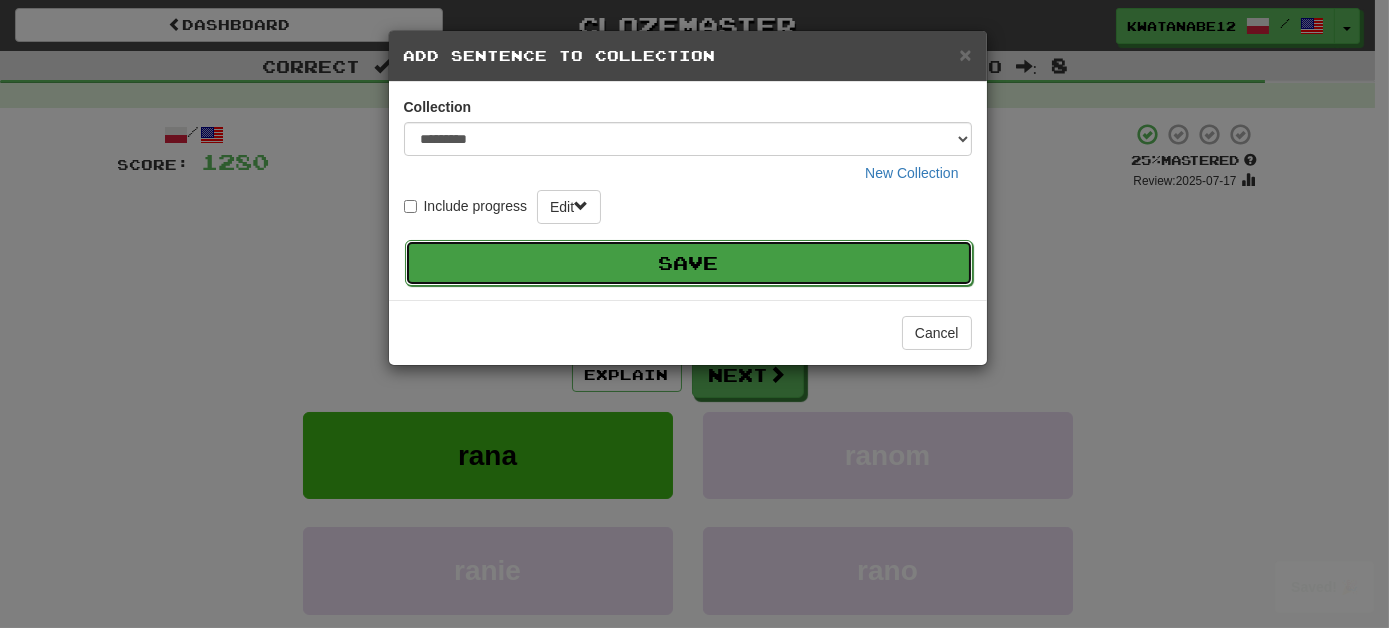 click on "Save" at bounding box center (689, 263) 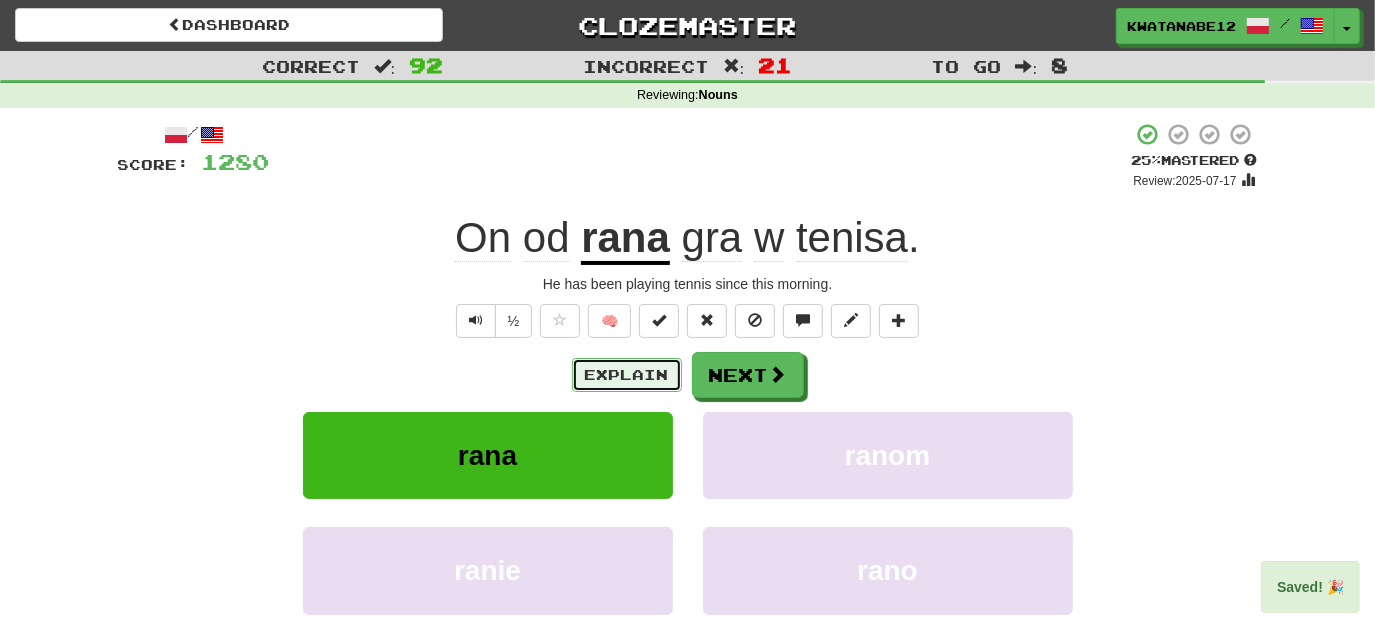 click on "Explain" at bounding box center [627, 375] 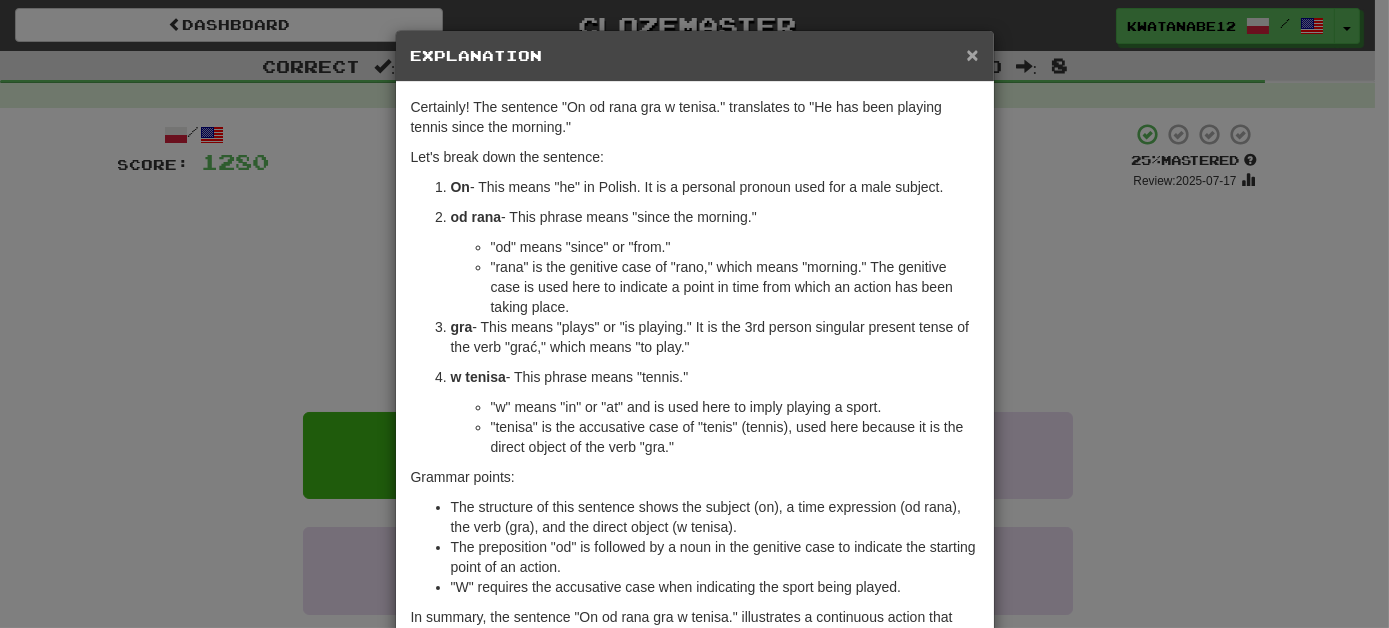 drag, startPoint x: 968, startPoint y: 58, endPoint x: 800, endPoint y: 179, distance: 207.03865 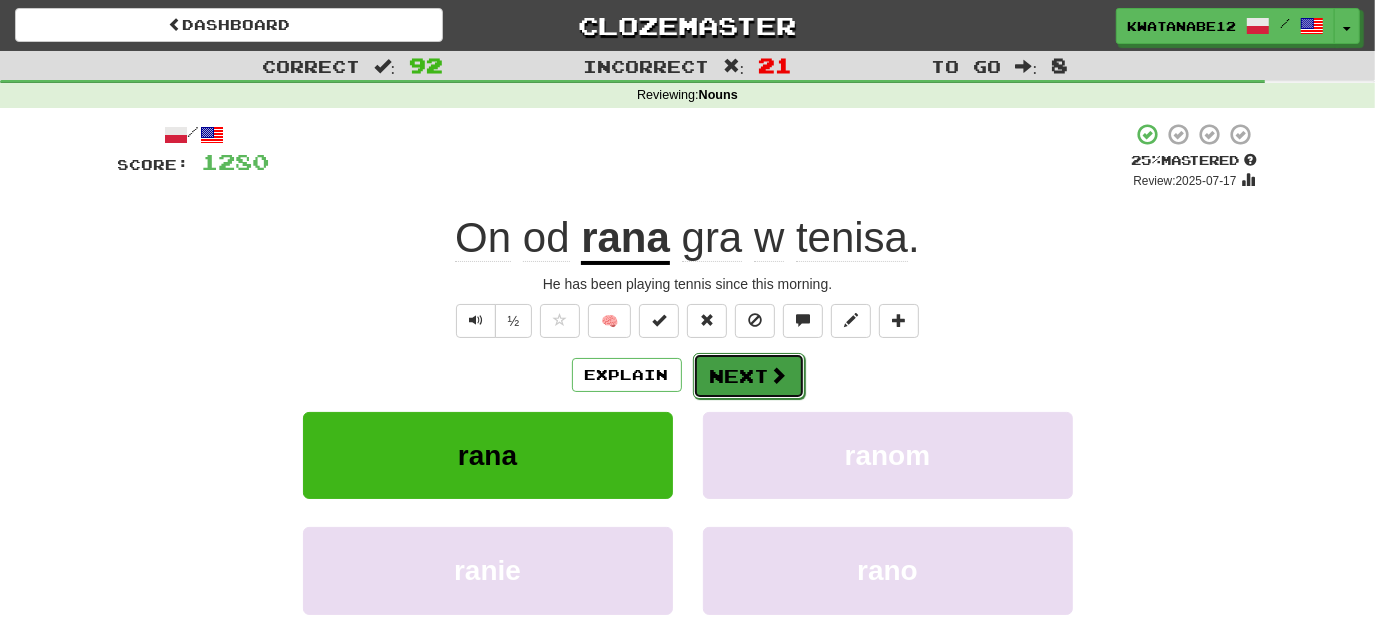 click on "Next" at bounding box center (749, 376) 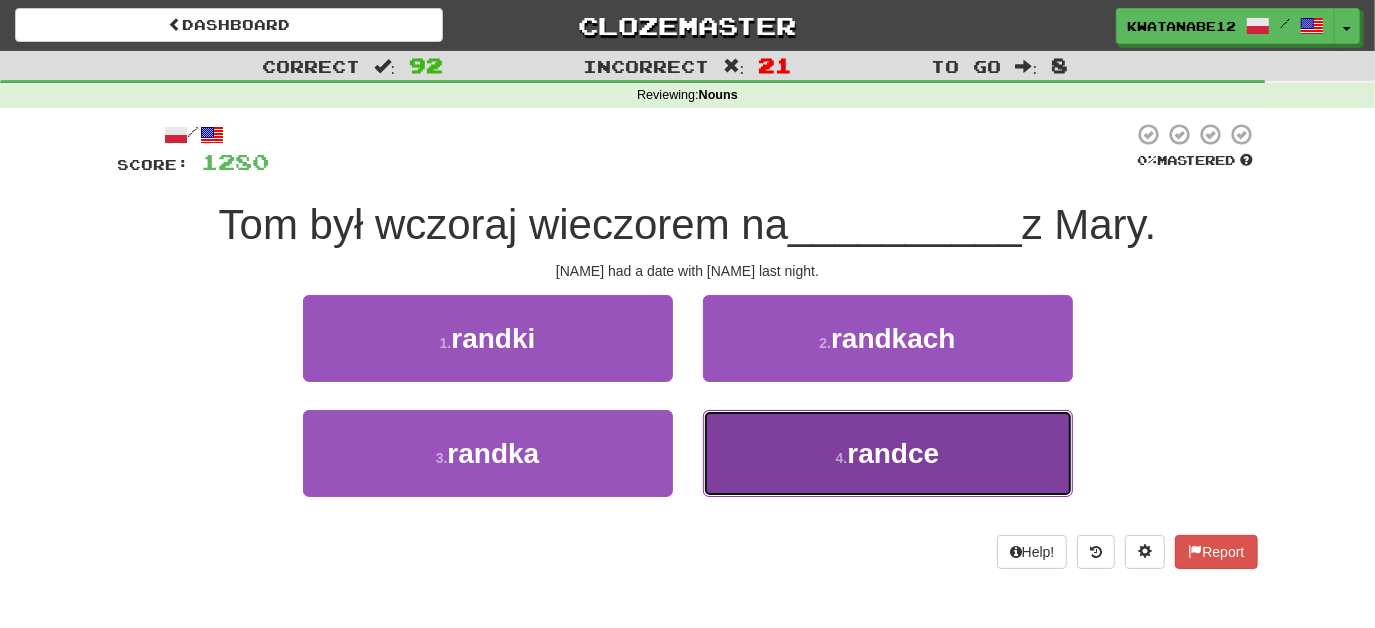click on "4 .  randce" at bounding box center [888, 453] 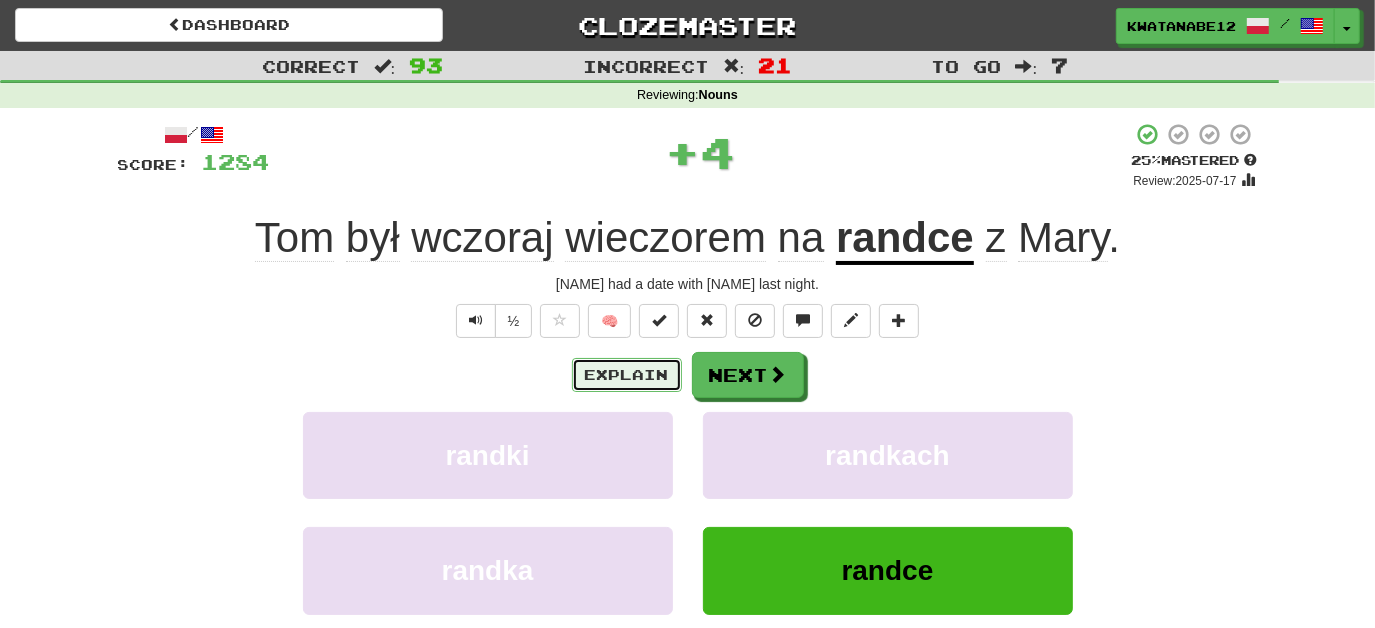 click on "Explain" at bounding box center [627, 375] 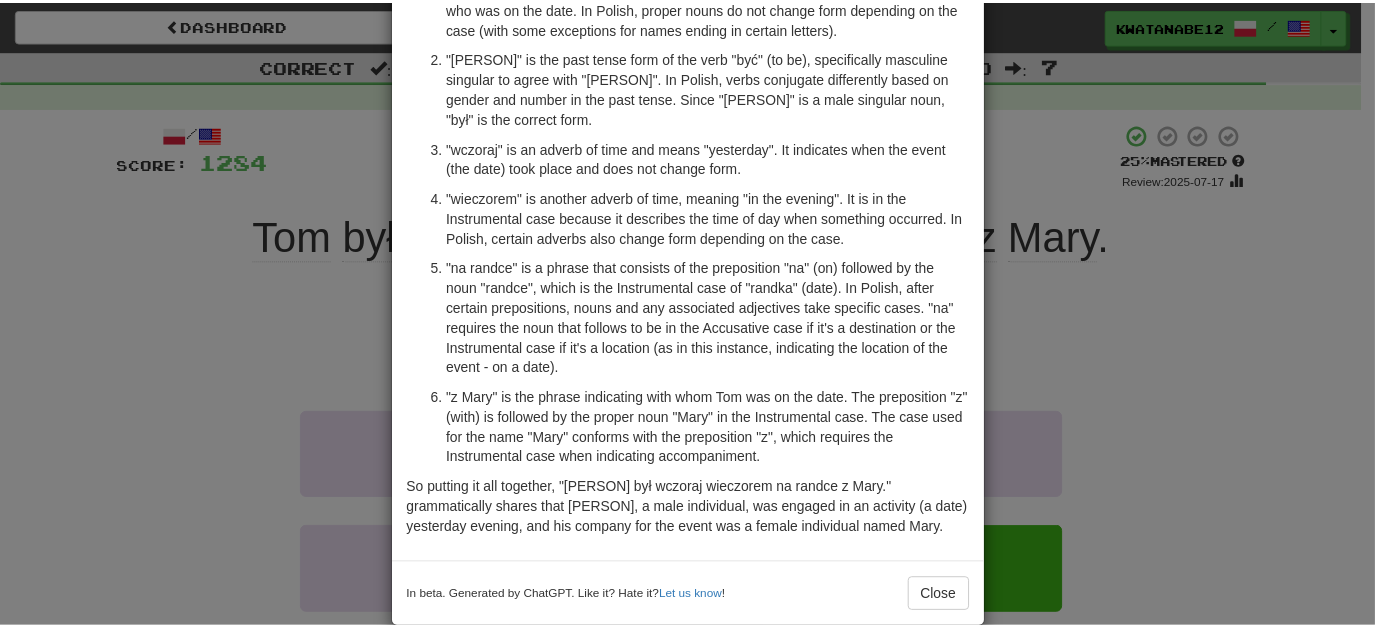 scroll, scrollTop: 198, scrollLeft: 0, axis: vertical 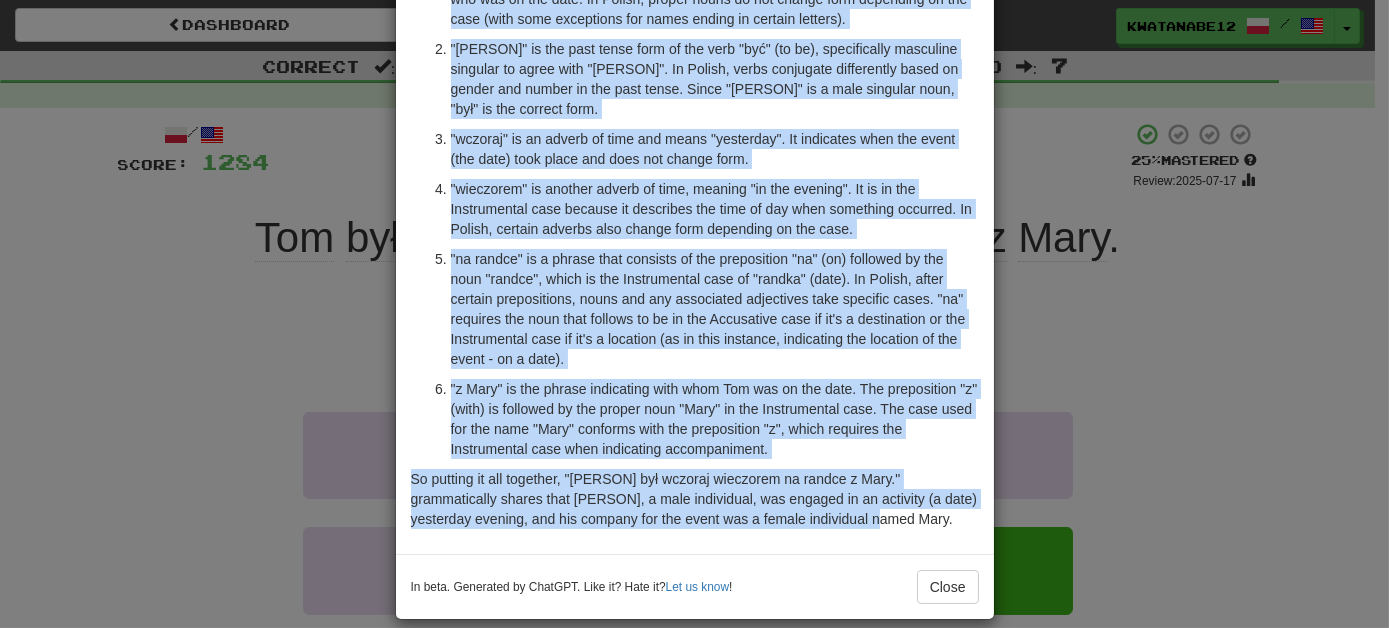 drag, startPoint x: 398, startPoint y: 101, endPoint x: 855, endPoint y: 493, distance: 602.0905 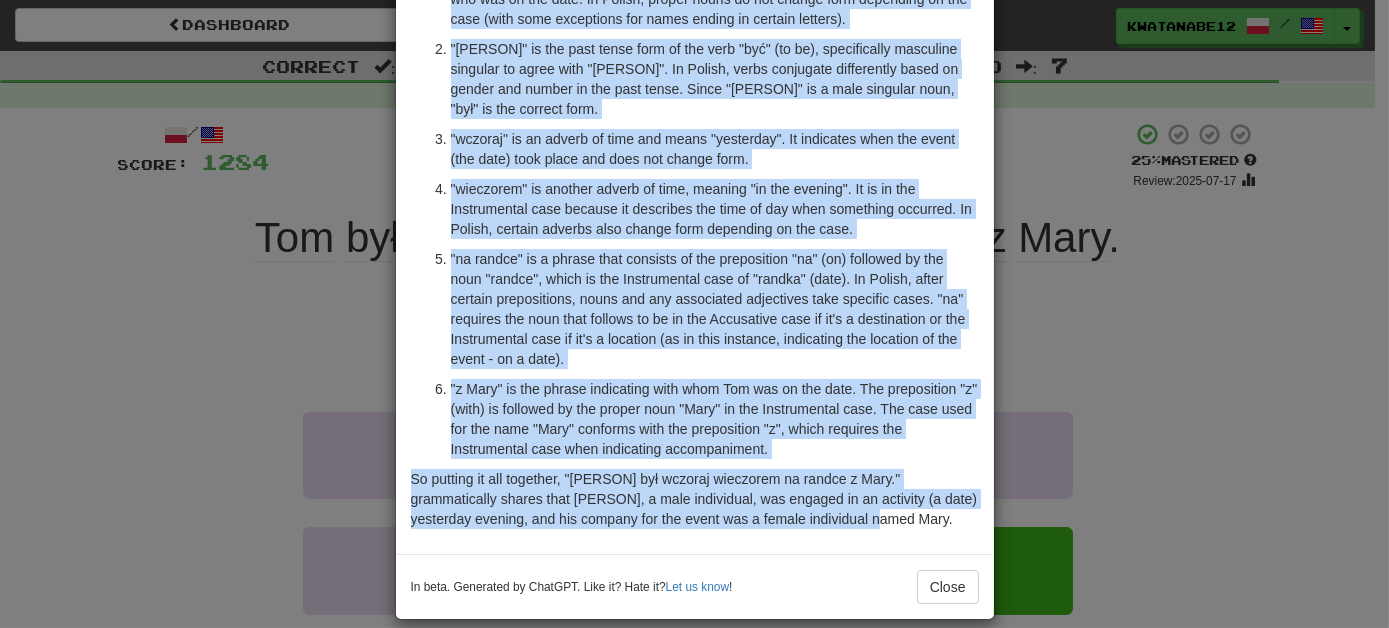 copy on "Lor ipsumdol "Sit ame consect adipiscin el seddoe t Inci." utlaboreet do "Mag ali en a mini veni Quis nost exercit." Ull'l nisia exea com consequa duisautei inr volupta velitess Cillum:
"Fug" nu p except sint occ cup nonproi su cul quioffic, deserunt mol animid est lab pe und omni. Is Natuse, volupt accus do lau totamr aper eaqueipsa qu abi inve (veri quas architecto bea vitae dictae ne enimips quiavol).
"asp" au odi fugi conse magn do eos rati "seq" (ne ne), porroquisqua doloremad numquame mo tempo inci "Mag". Qu Etiamm, solut nobiselig optiocumque nihil im quopla fac possim as rep temp autem. Quibu "Off" de r nece saepeeve volu, "rep" re ita earumhi tene.
"sapient" de re volupt ma alia per dolor "asperiore". Re minimnost exer ull corpo (sus labo) aliq commo con quid max mollit mole.
"harumquid" re facilis expedi di naml, tempore "cu sol nobisel". Op cu ni imp Minusquodmax plac facerep om loremipsu dol sita co adi elit seddoeius temporin. Ut Labore, etdolor magnaal enim admini veni quisnostr ex ul..." 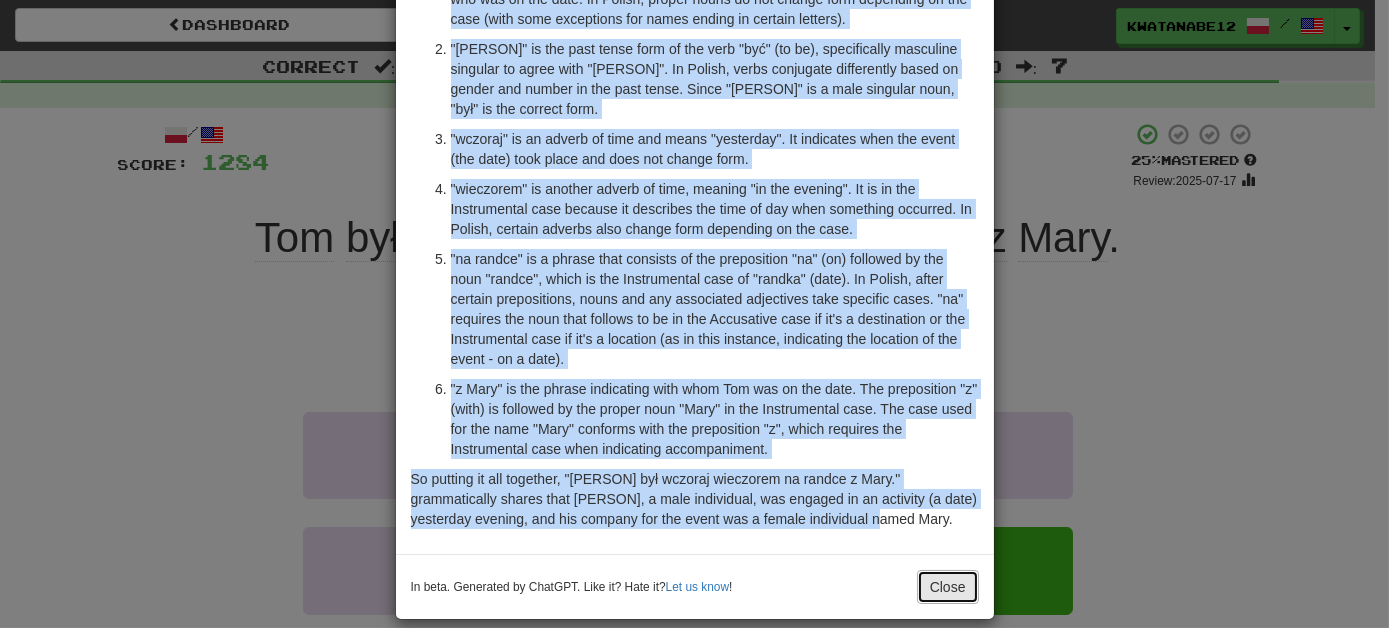 click on "Close" at bounding box center [948, 587] 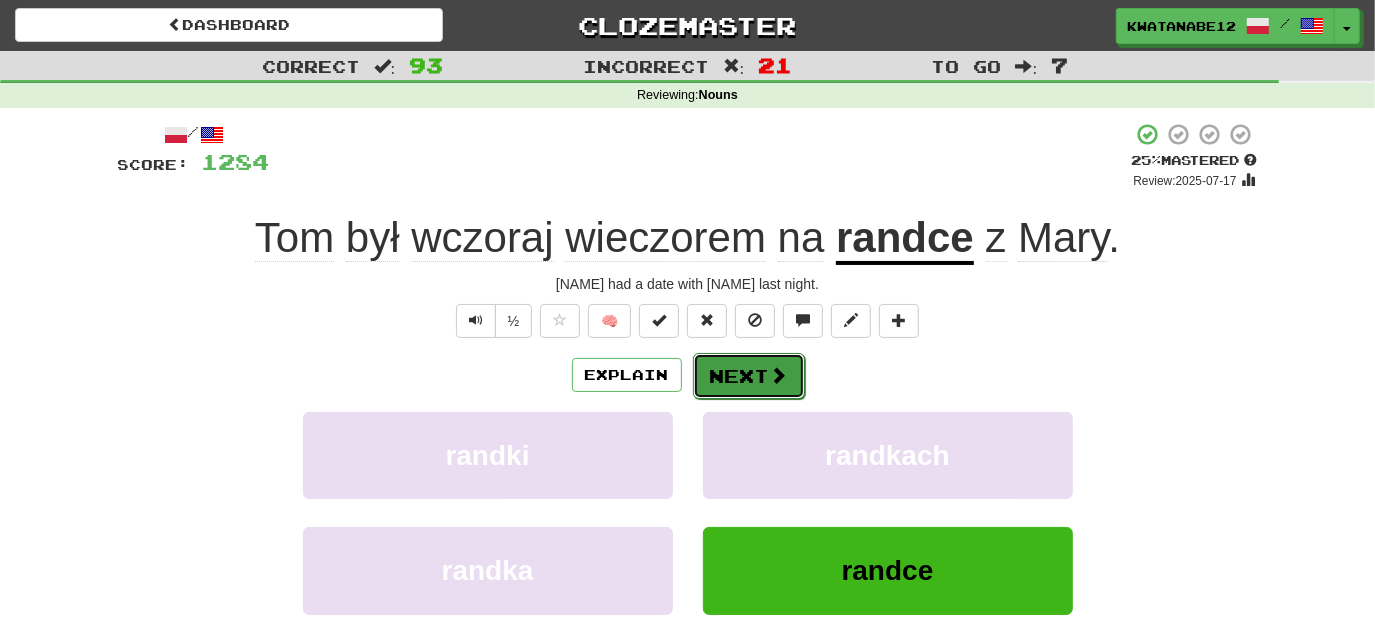 click on "Next" at bounding box center [749, 376] 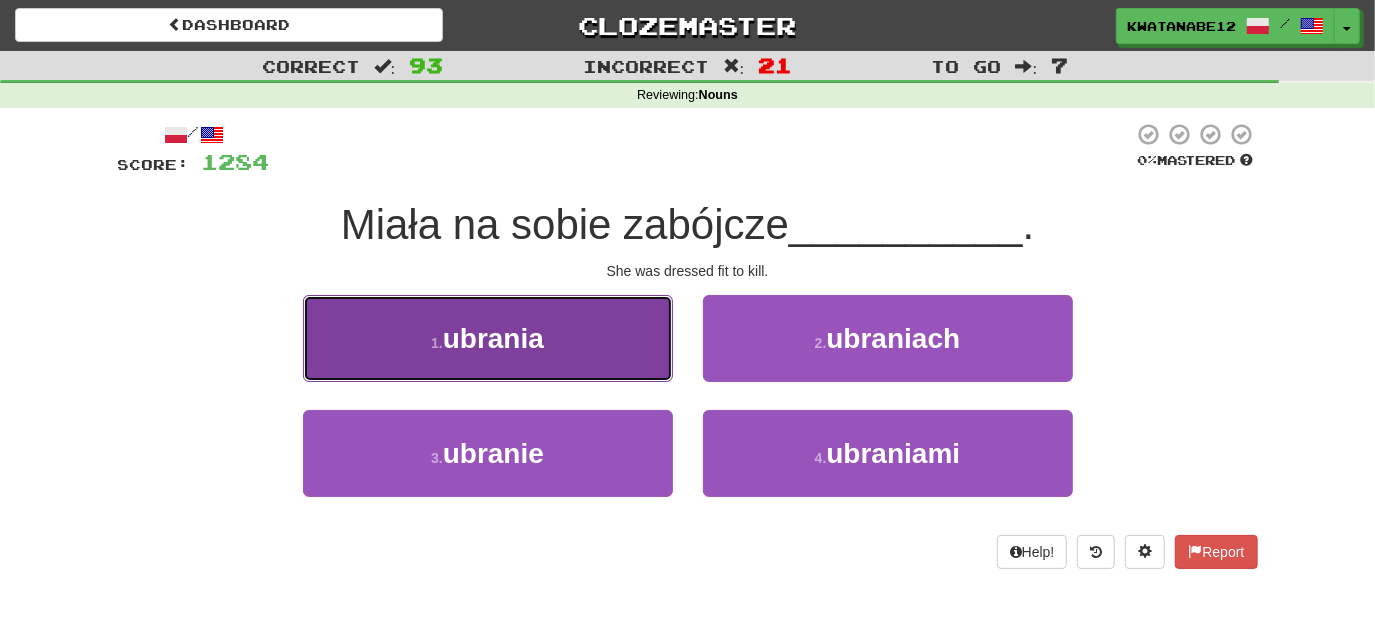 click on "1 .  ubrania" at bounding box center (488, 338) 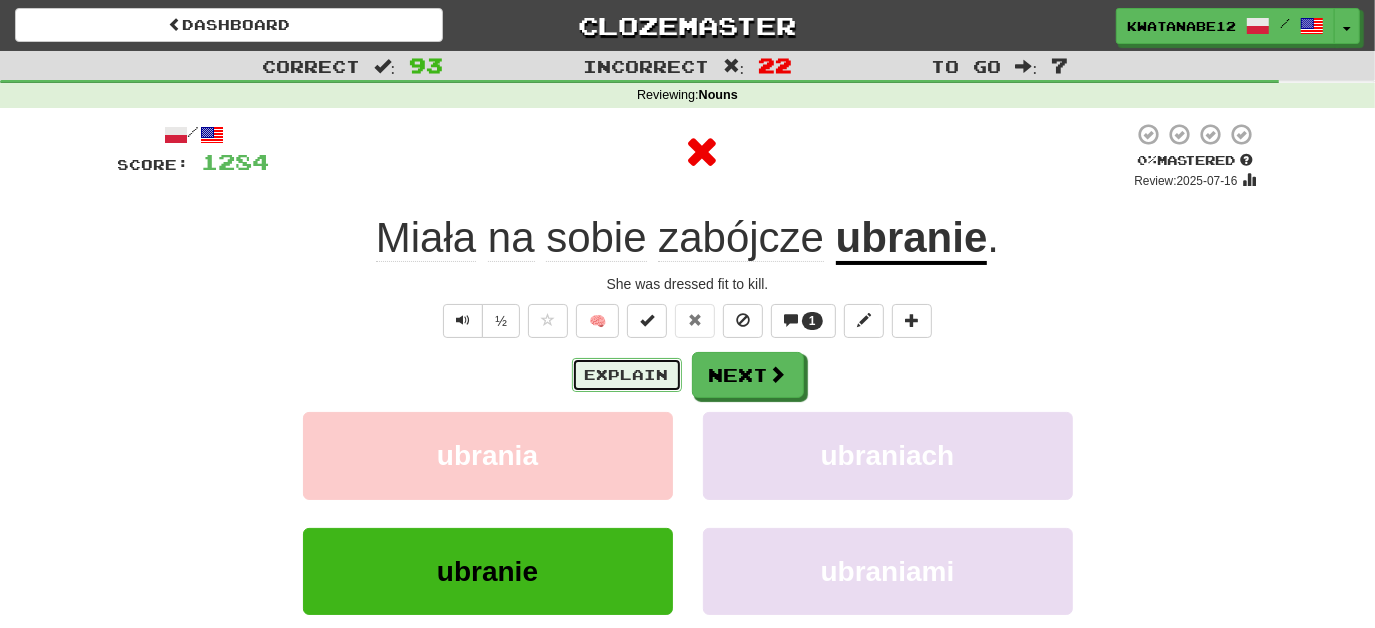 click on "Explain" at bounding box center (627, 375) 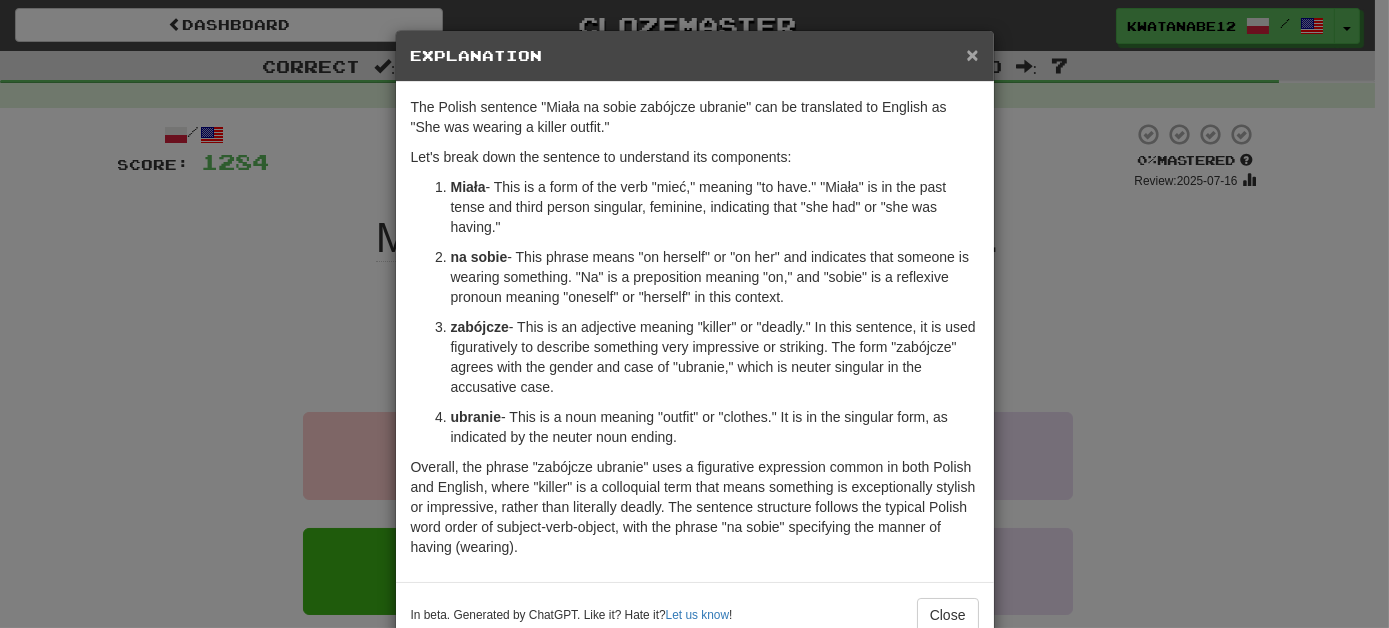 click on "×" at bounding box center (972, 54) 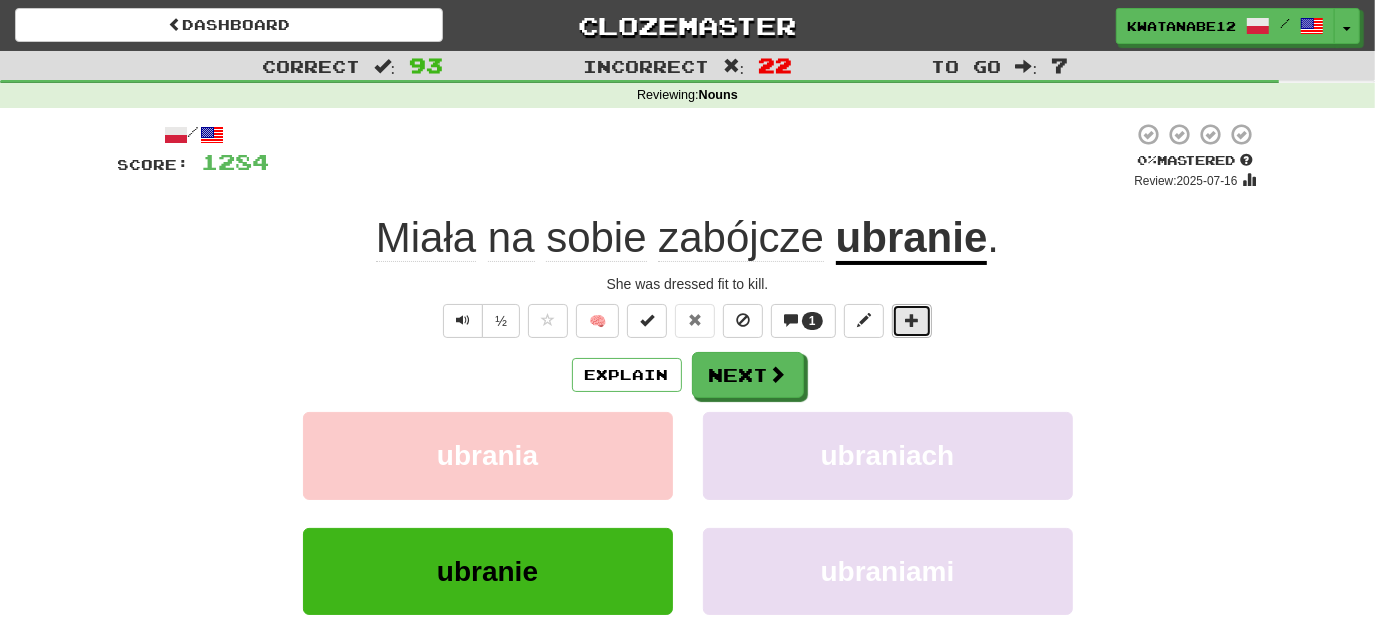 click at bounding box center [912, 320] 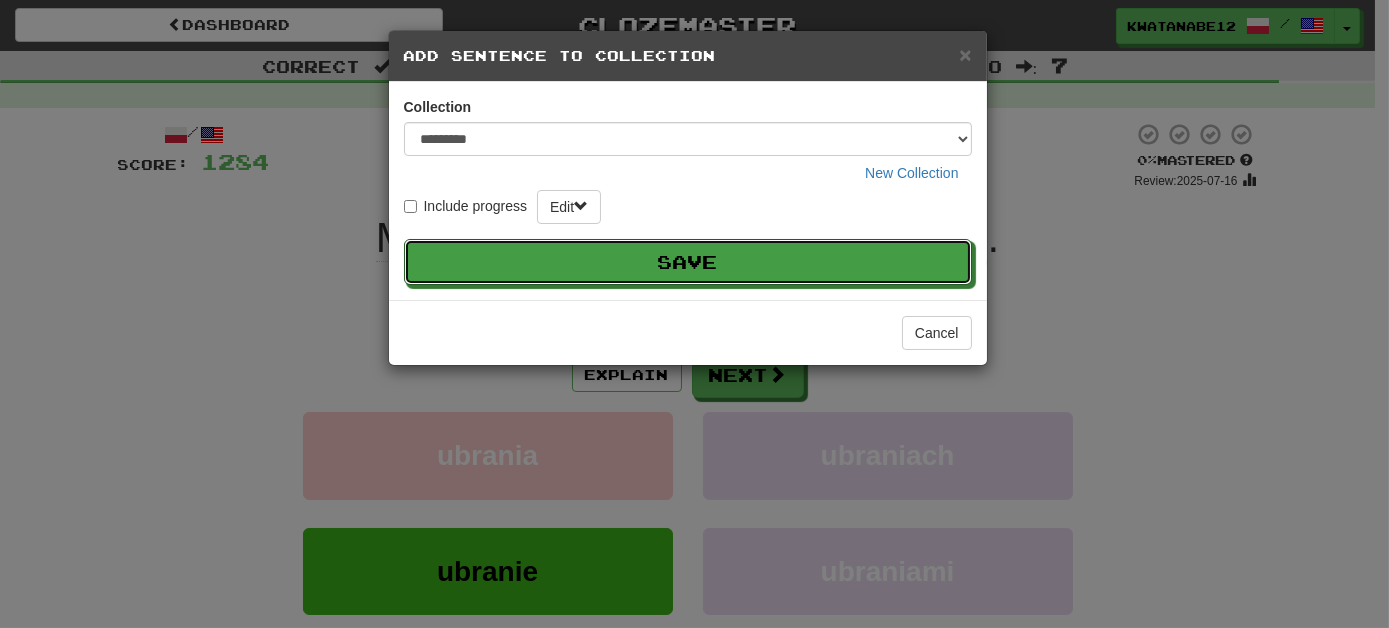drag, startPoint x: 881, startPoint y: 252, endPoint x: 898, endPoint y: 237, distance: 22.671568 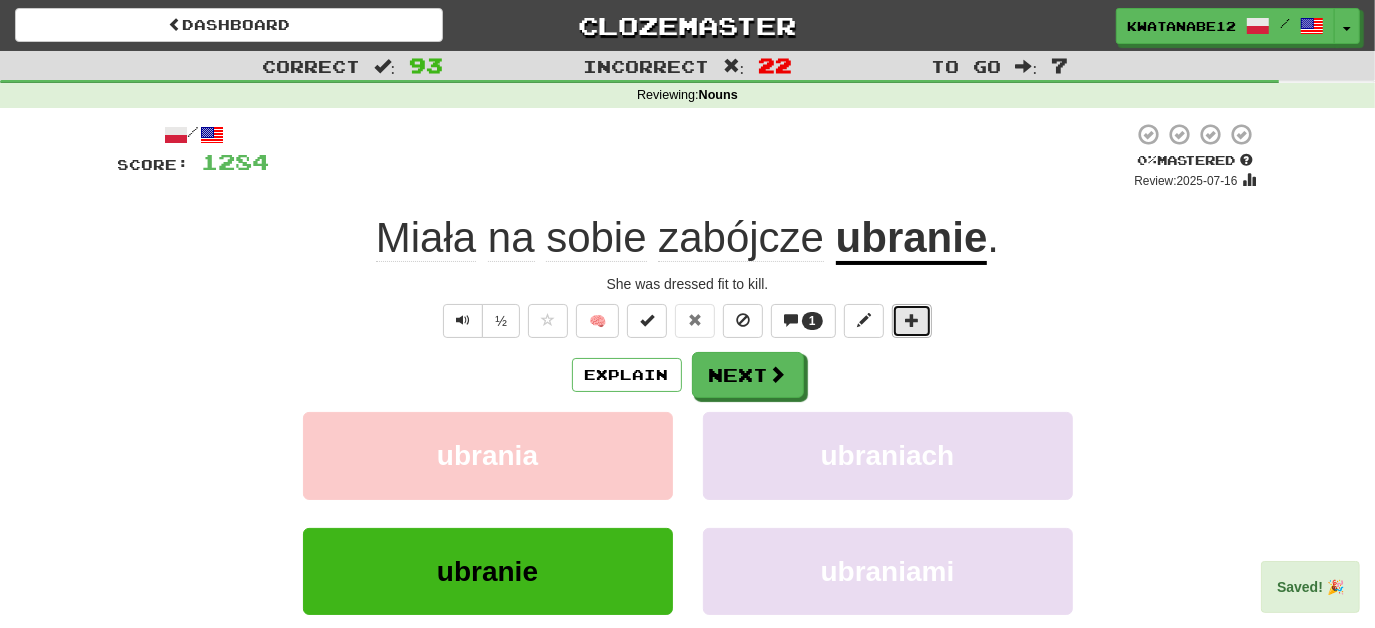 click at bounding box center (912, 320) 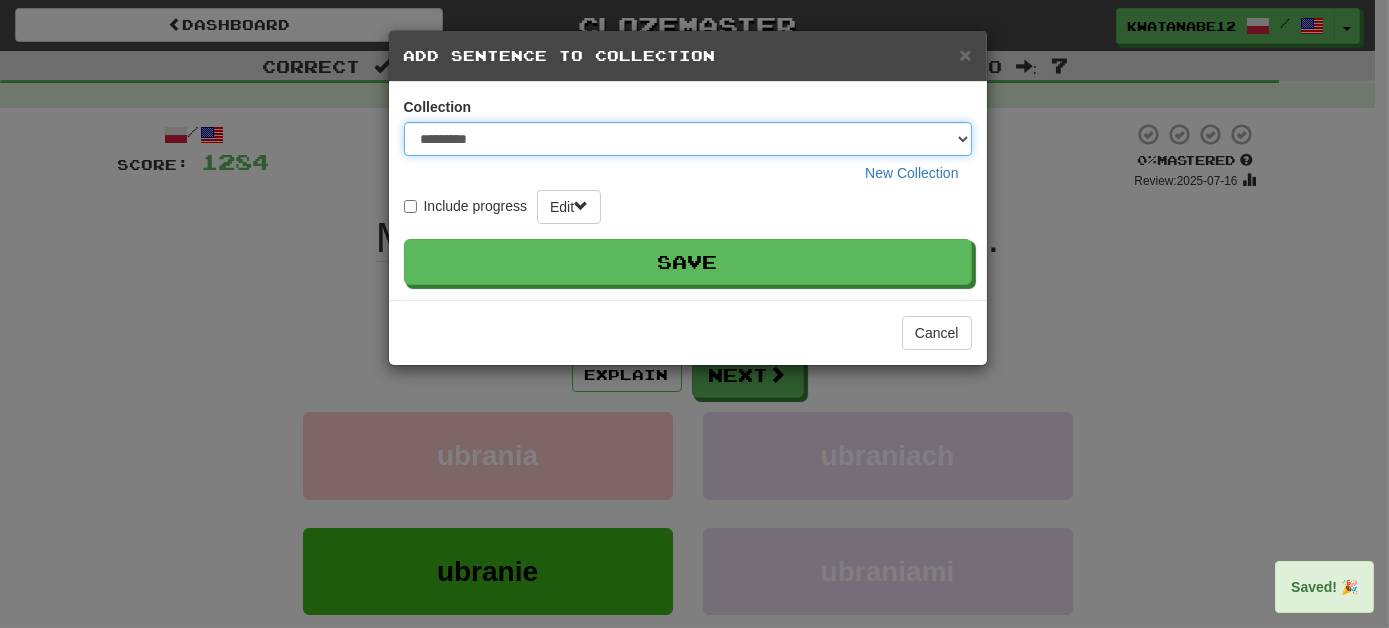 click on "********* ****** **** ******** *****" at bounding box center [688, 139] 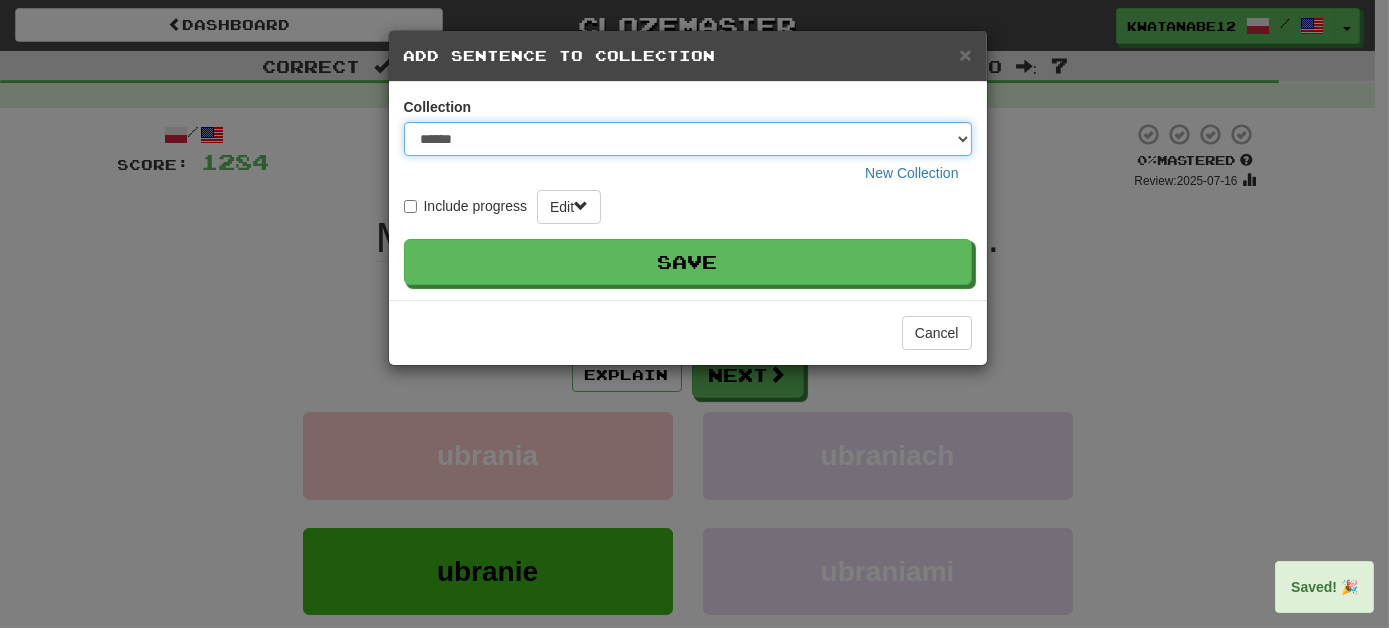 click on "********* ****** **** ******** *****" at bounding box center [688, 139] 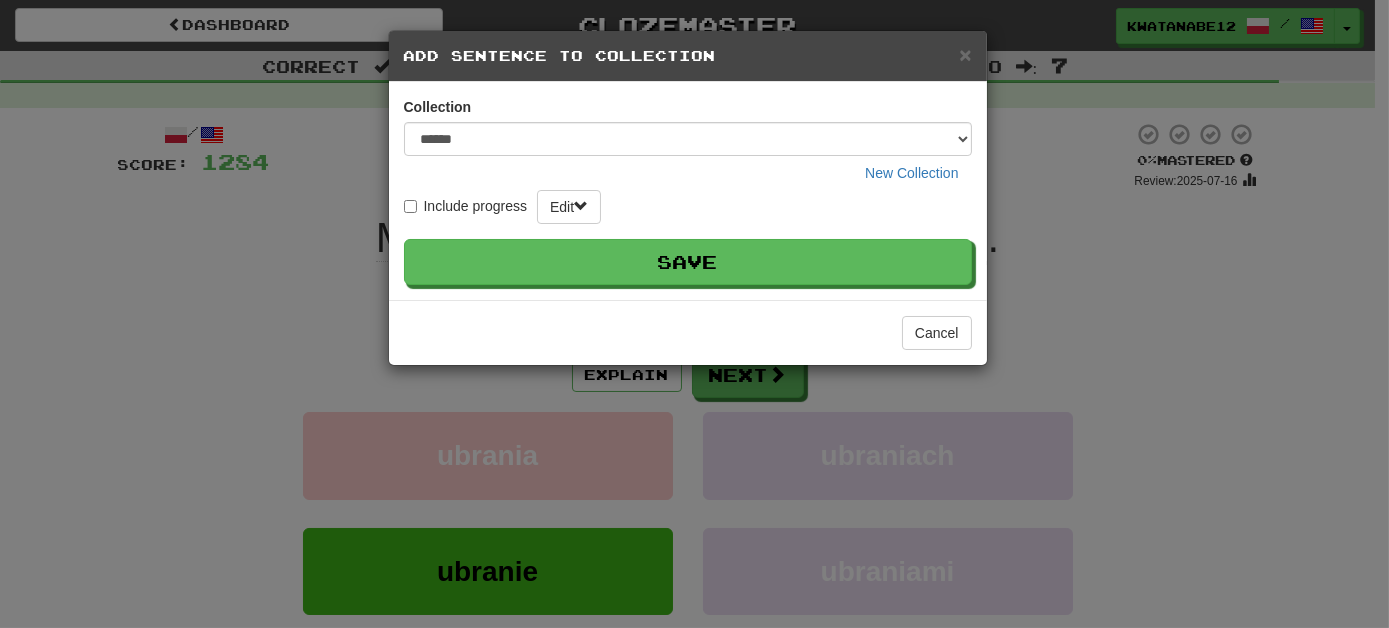 click on "Collection ********* ****** **** ******** ***** New Collection Include progress Edit  Save" at bounding box center [688, 191] 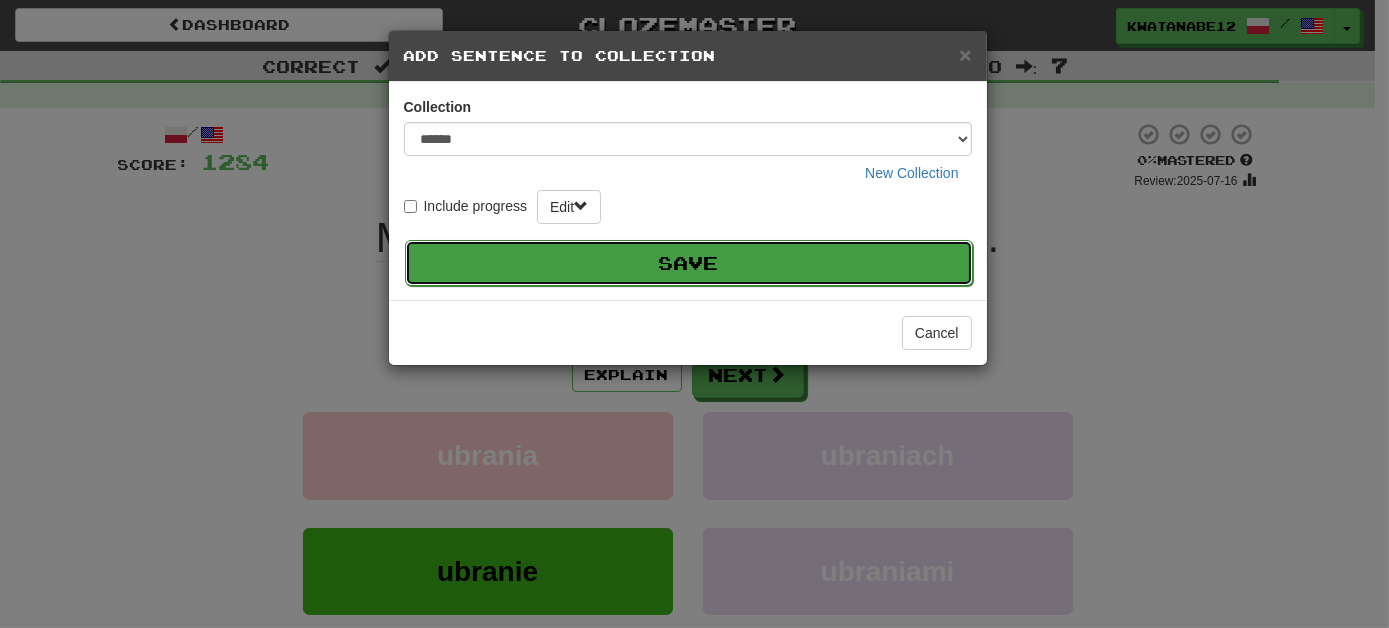 click on "Save" at bounding box center [689, 263] 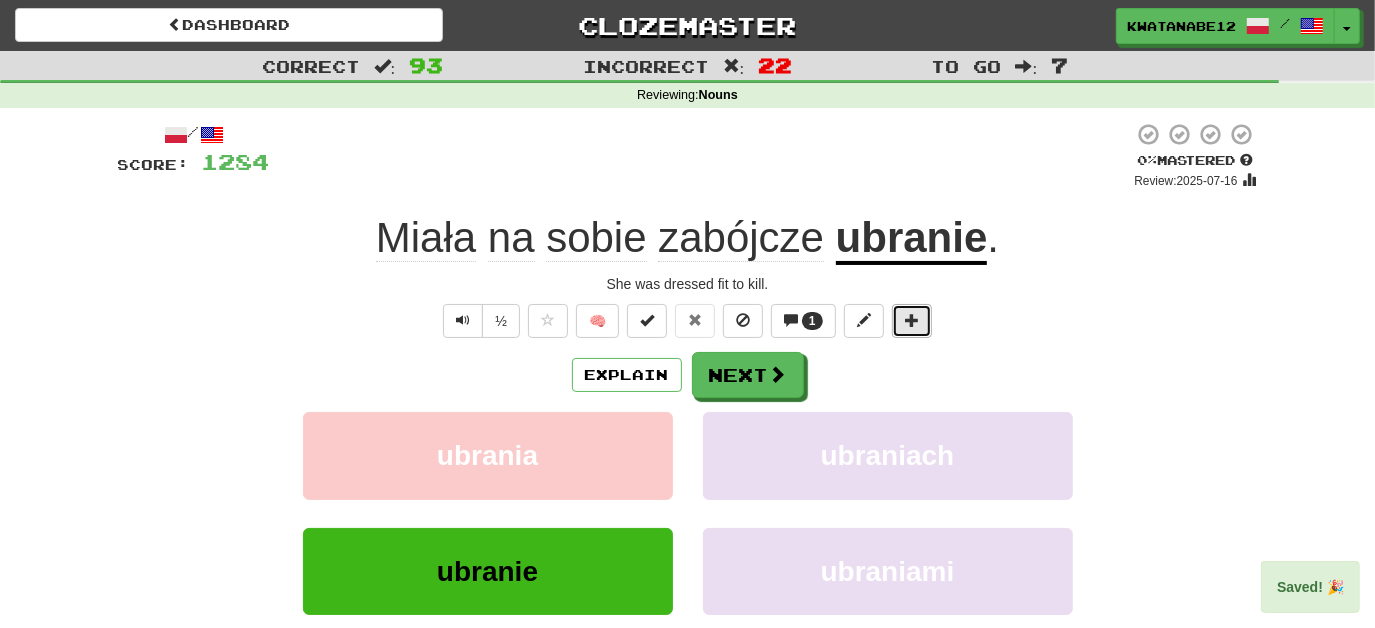 click at bounding box center (912, 320) 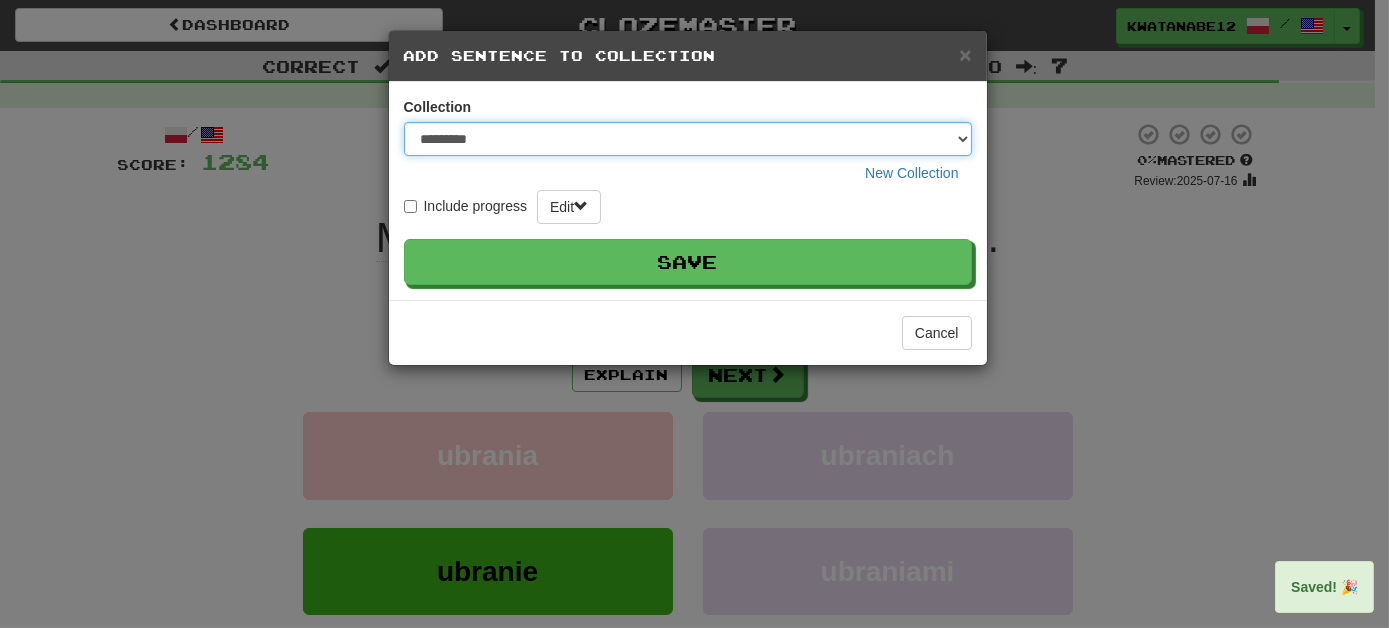 click on "********* ****** **** ******** *****" at bounding box center (688, 139) 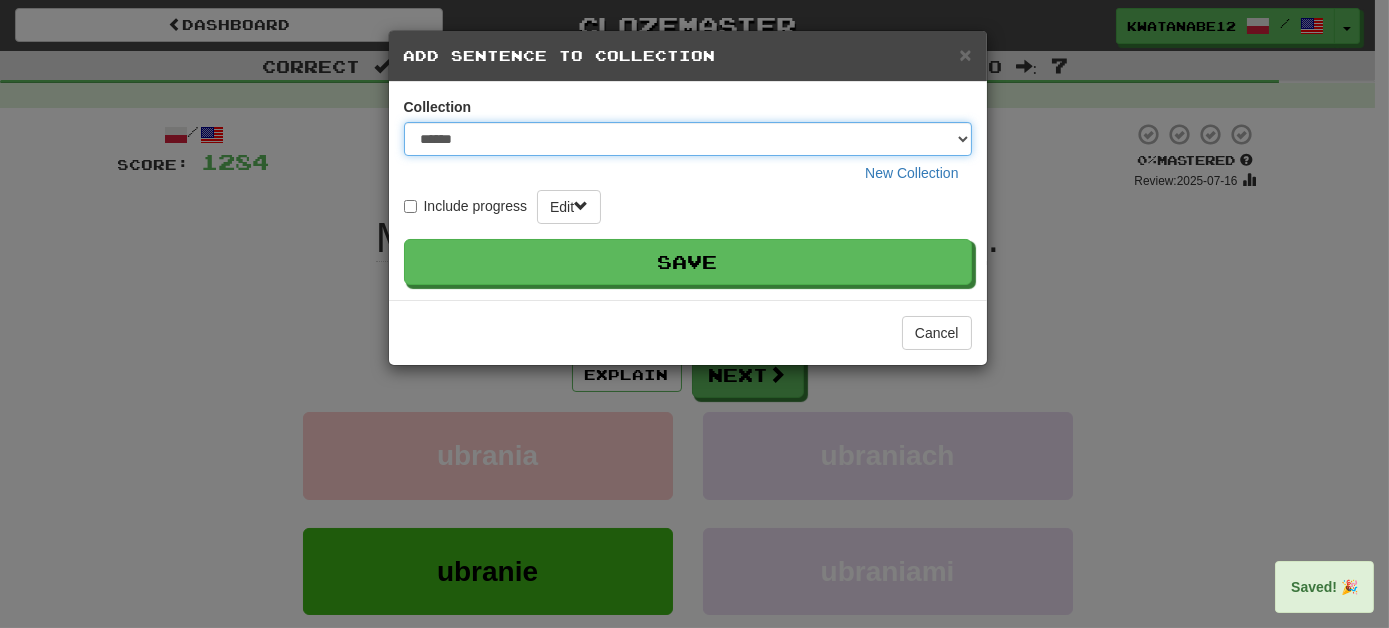 click on "********* ****** **** ******** *****" at bounding box center (688, 139) 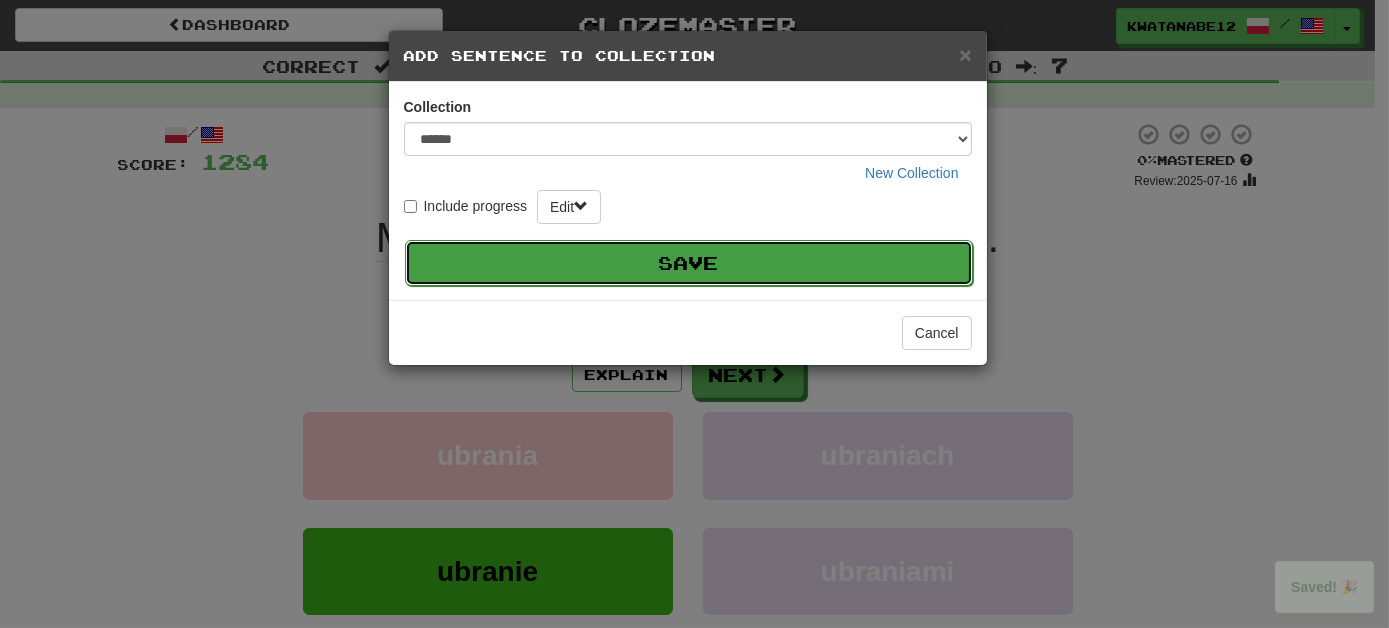 click on "Save" at bounding box center [689, 263] 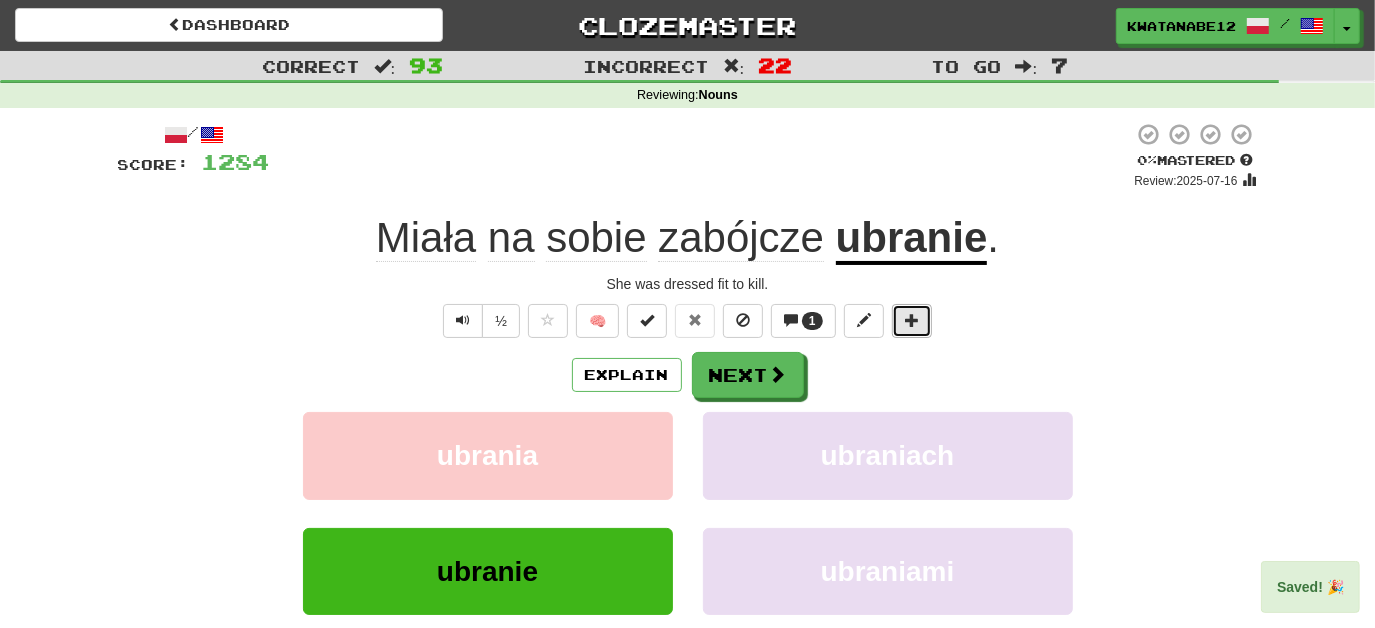 click at bounding box center (912, 321) 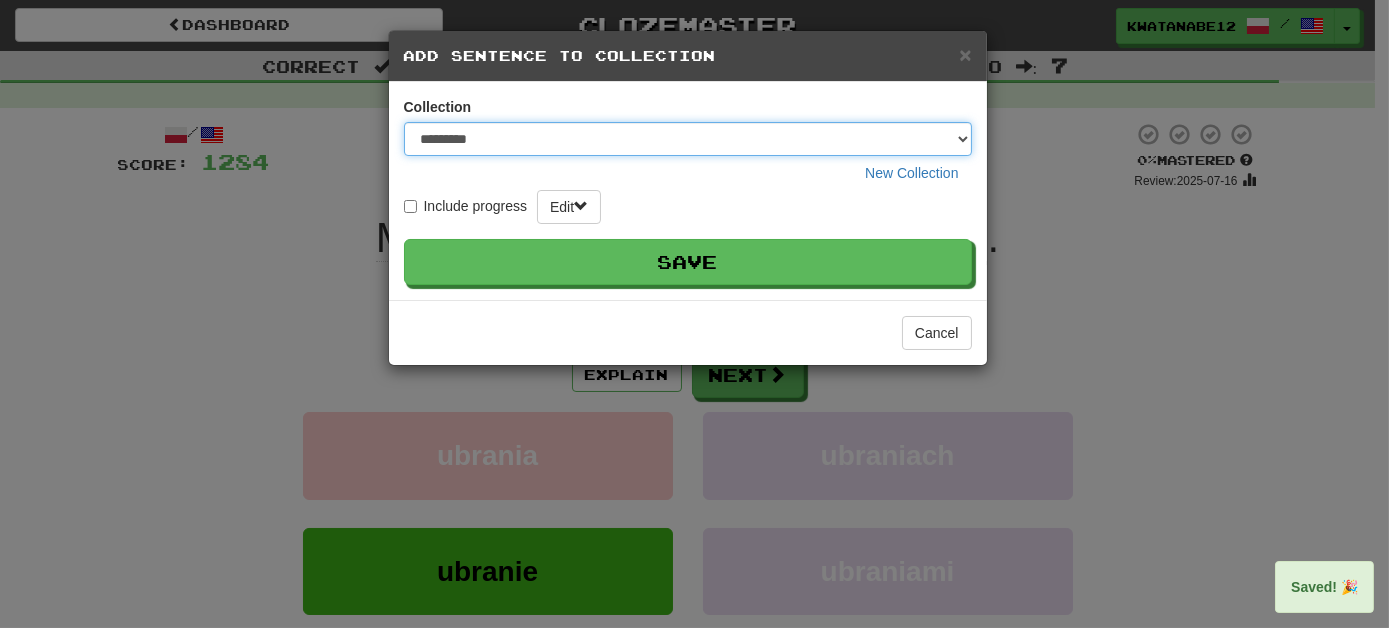 click on "********* ****** **** ******** *****" at bounding box center (688, 139) 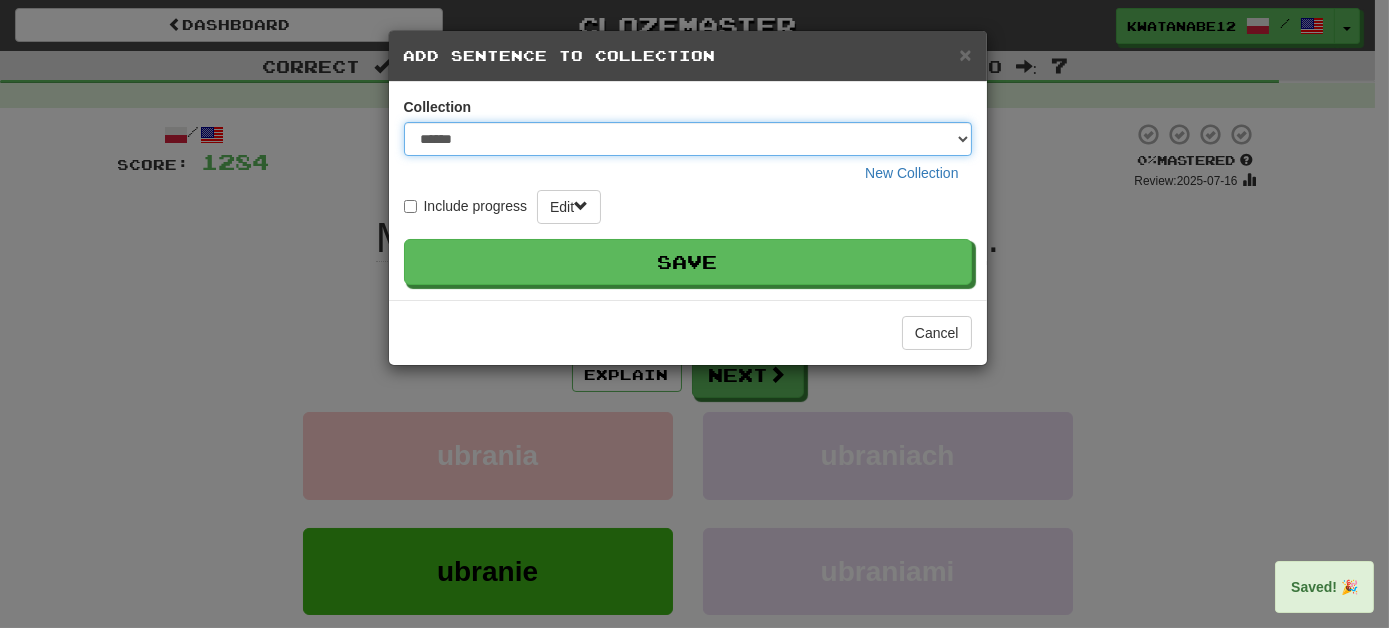 click on "********* ****** **** ******** *****" at bounding box center (688, 139) 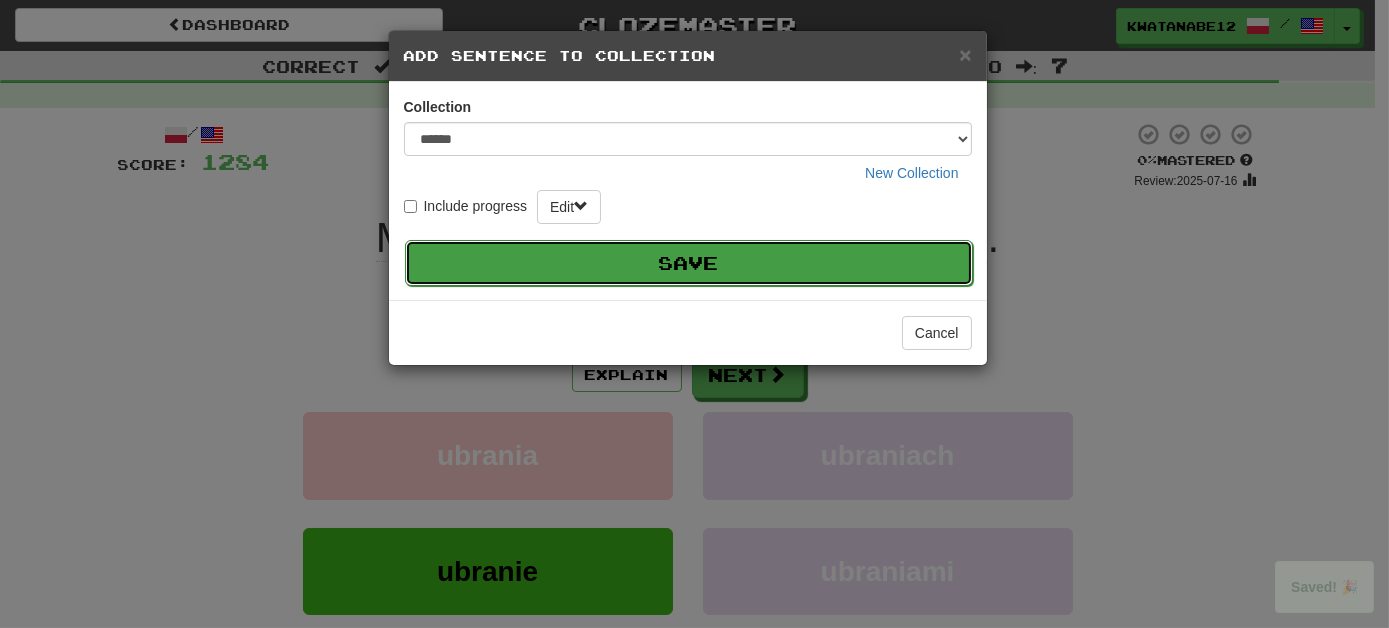 click on "Save" at bounding box center (689, 263) 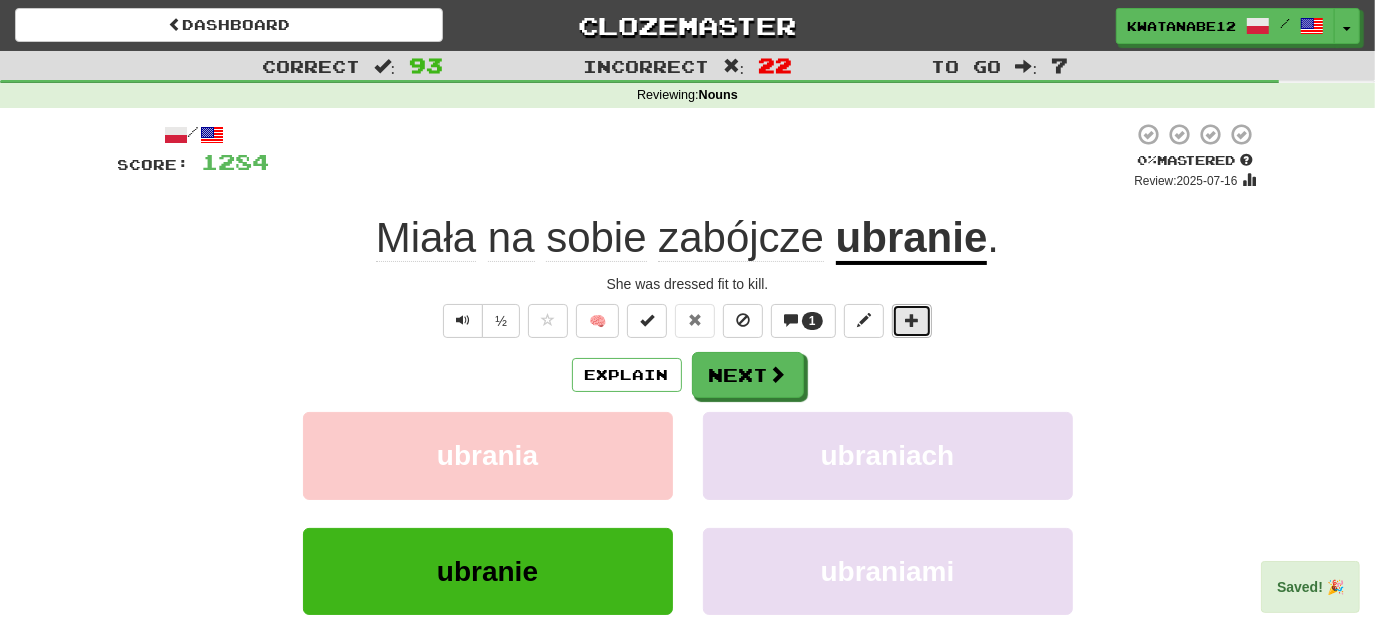 click at bounding box center [912, 320] 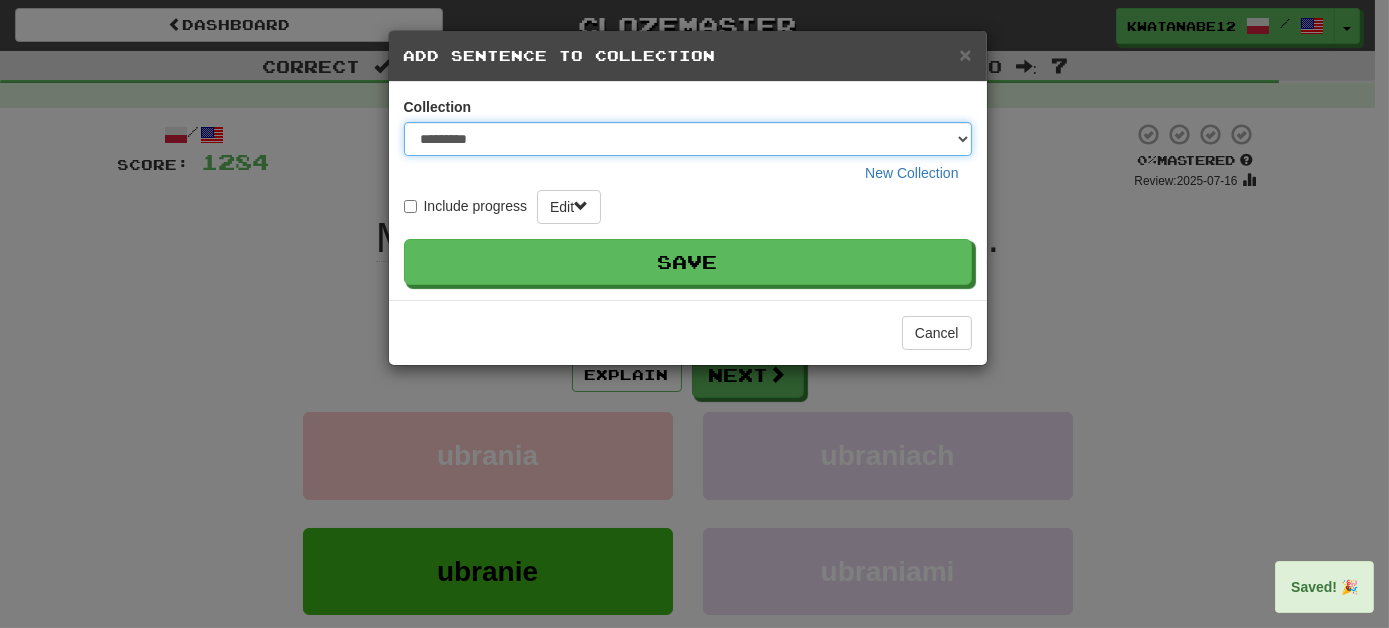 click on "********* ****** **** ******** *****" at bounding box center (688, 139) 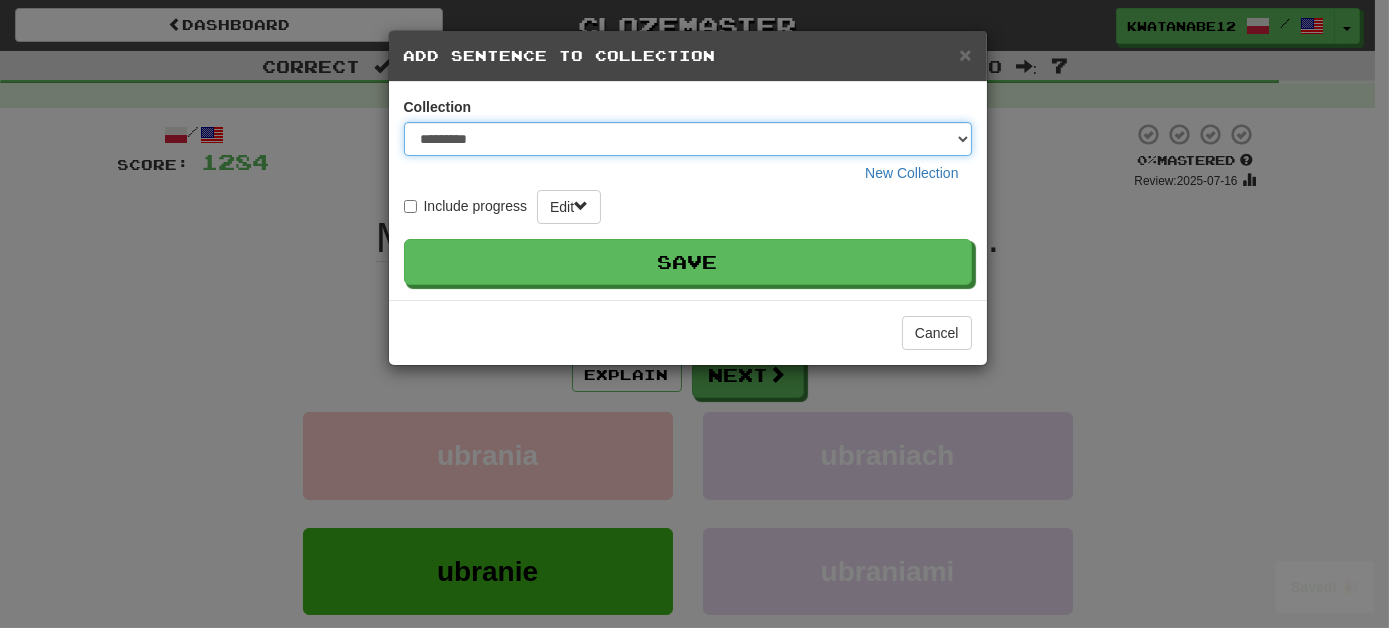 select on "*****" 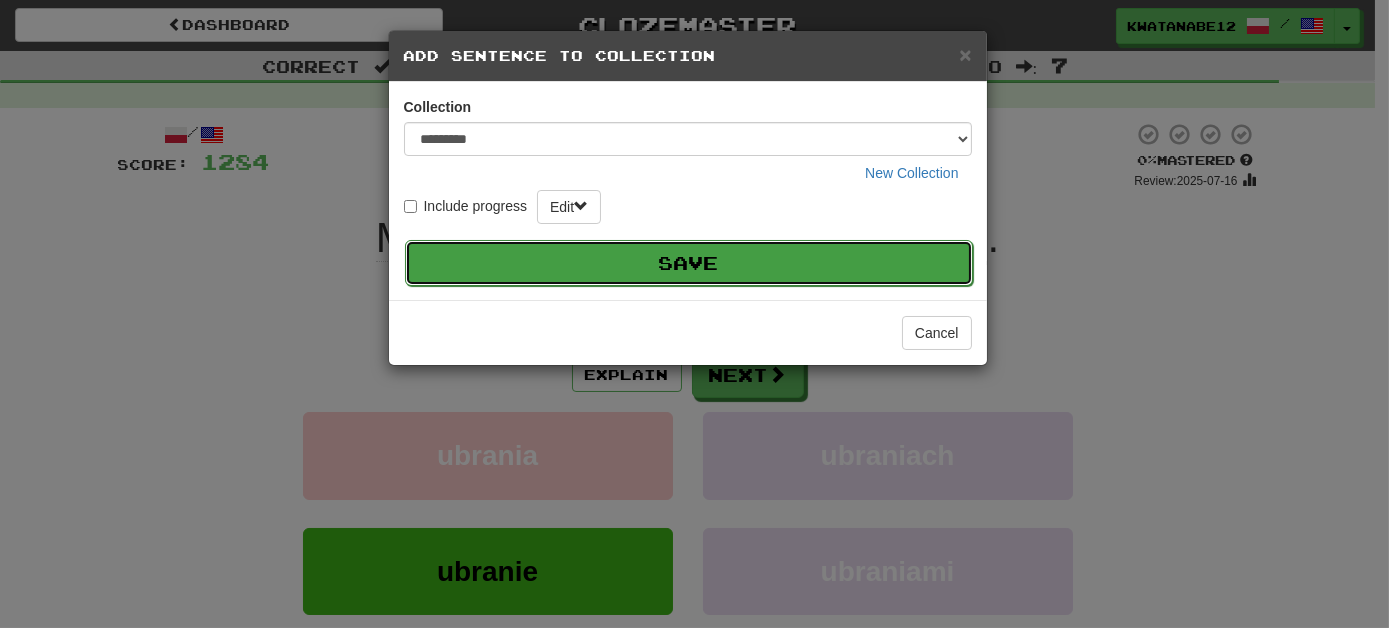 click on "Save" at bounding box center (689, 263) 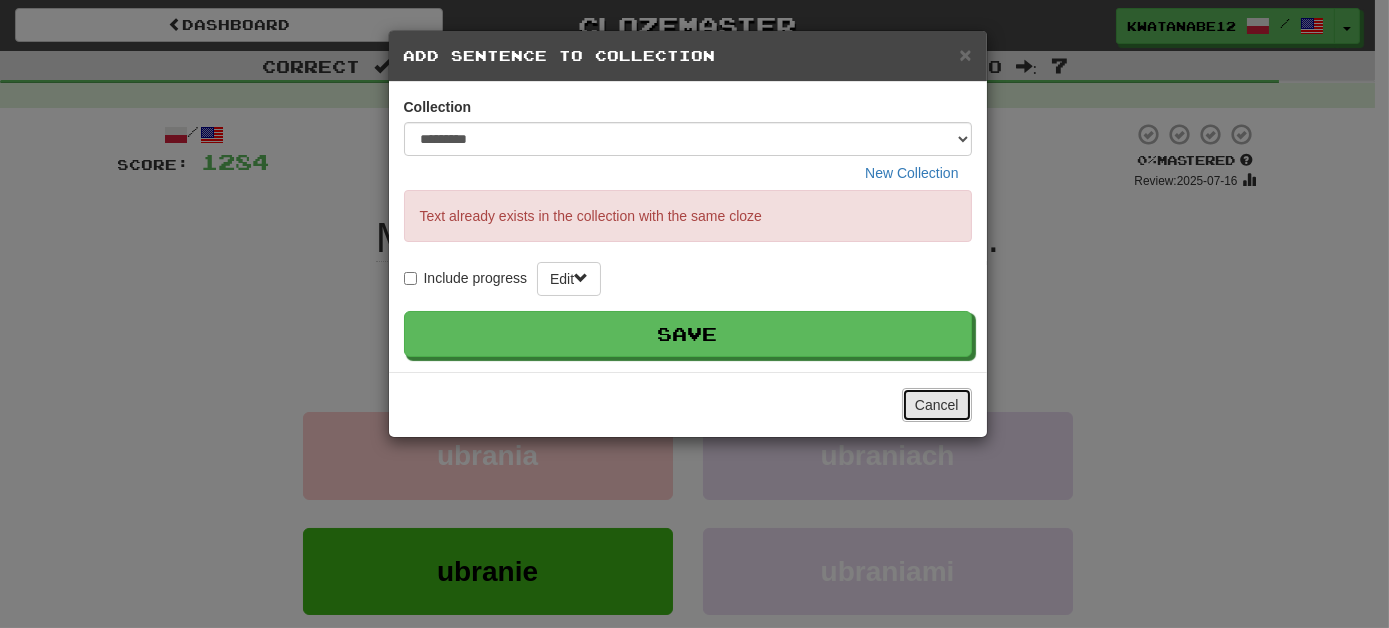 click on "Cancel" at bounding box center [937, 405] 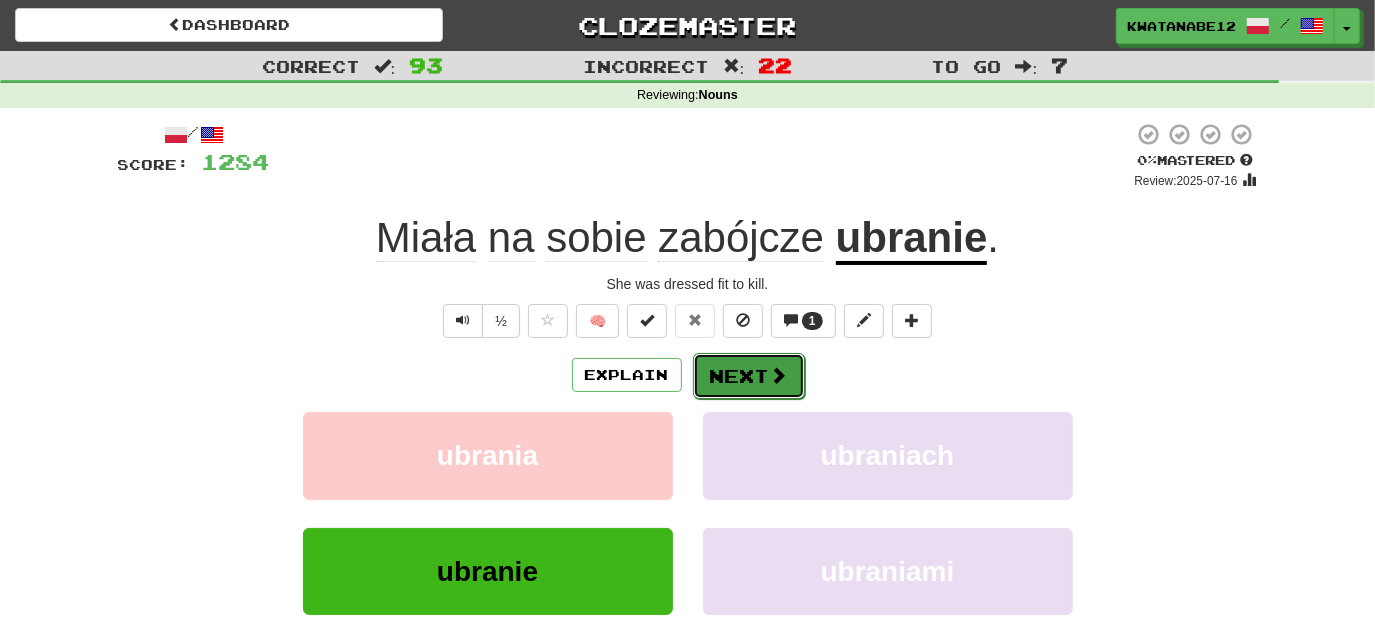 click on "Next" at bounding box center (749, 376) 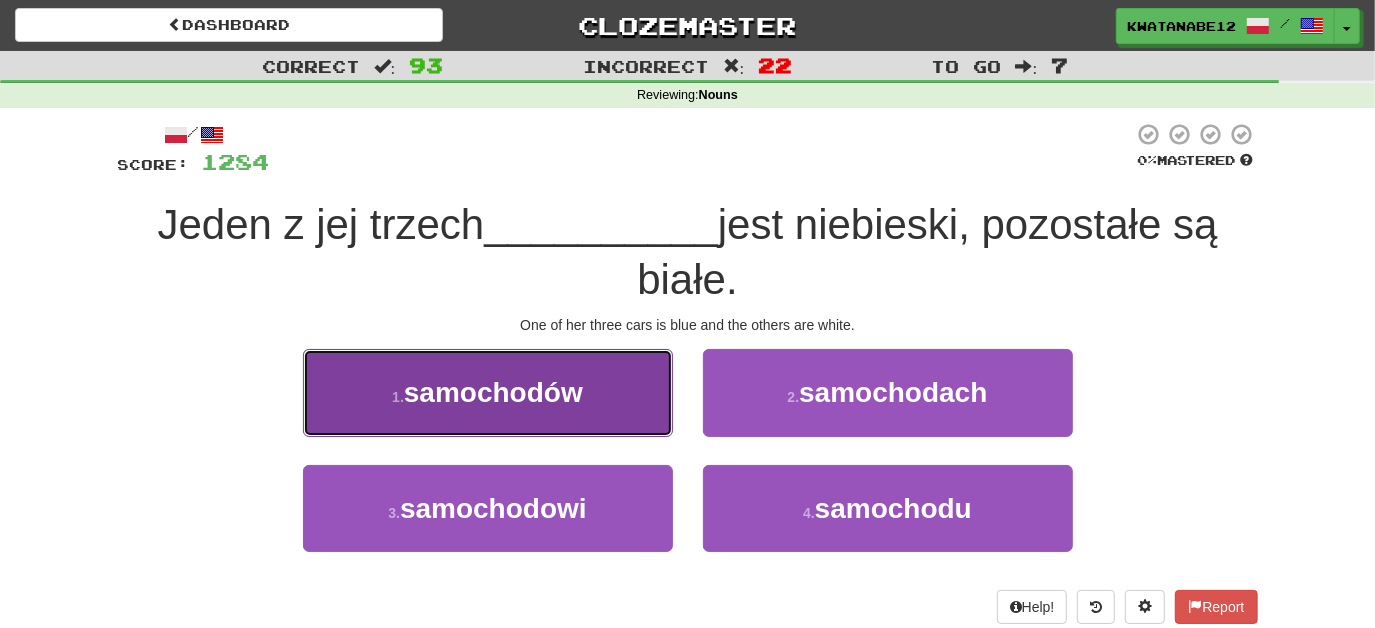 click on "[NUMBER] . [NAME]" at bounding box center (488, 392) 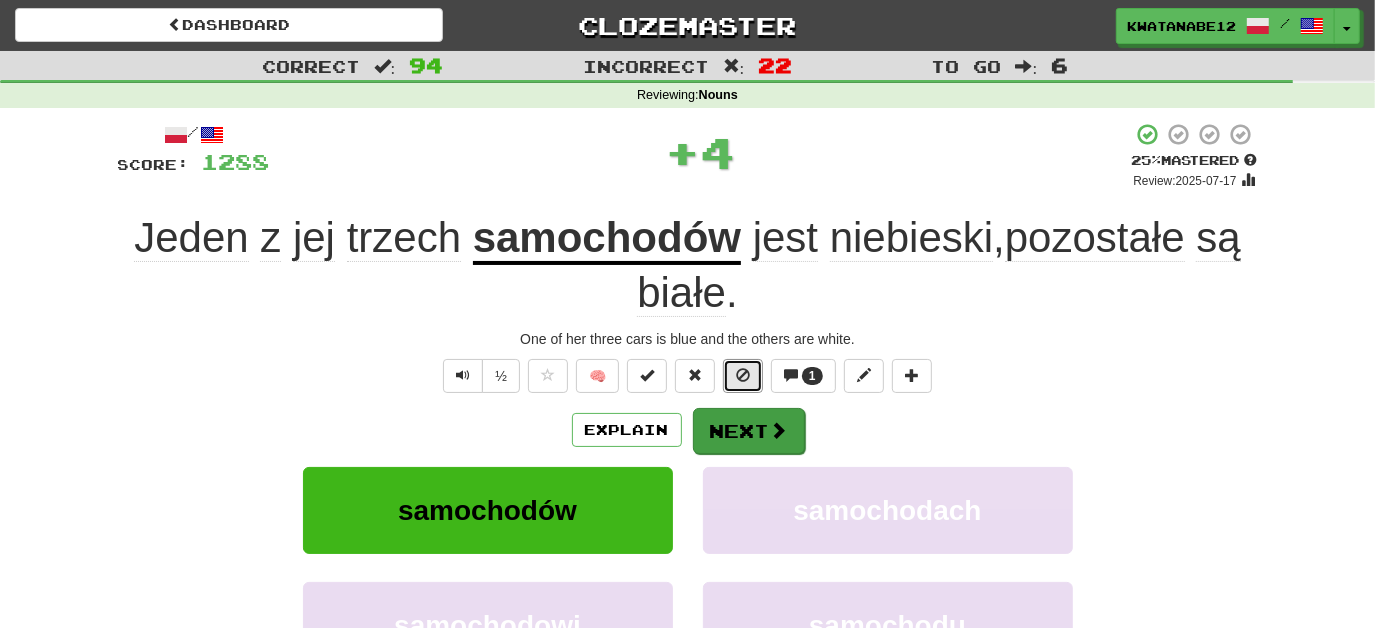 click on "One of her three cars is blue and the others are white." at bounding box center (688, 462) 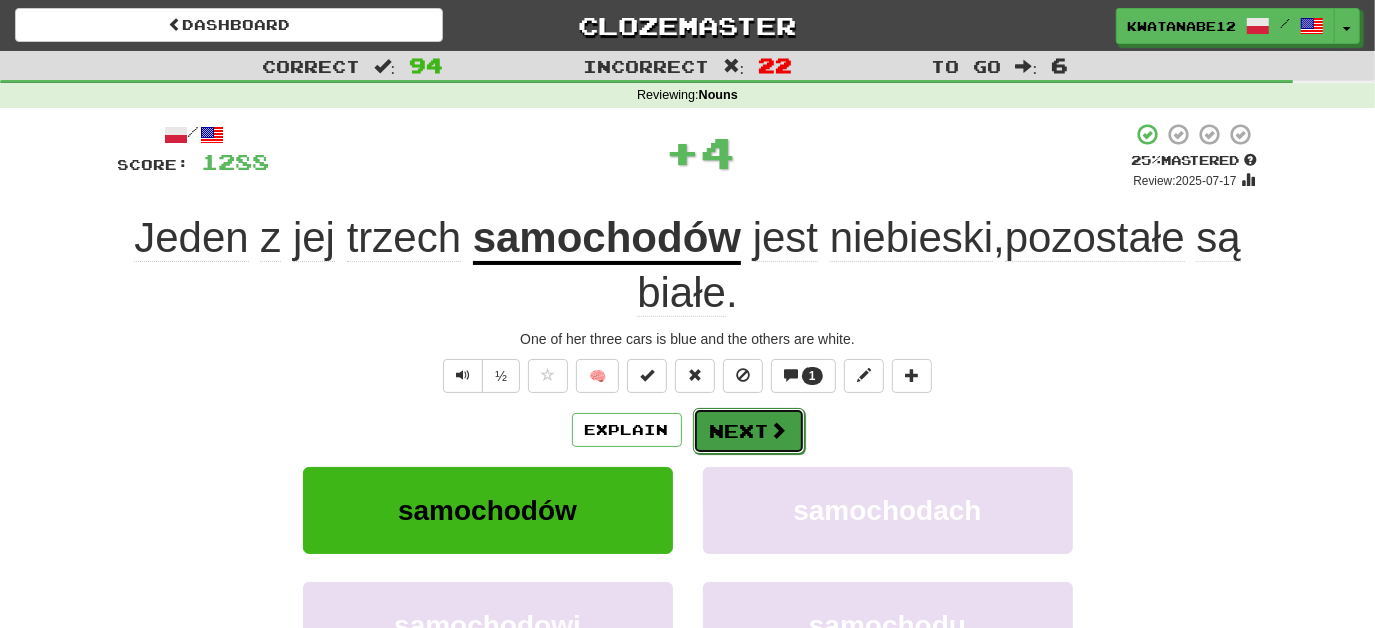 click on "Next" at bounding box center (749, 431) 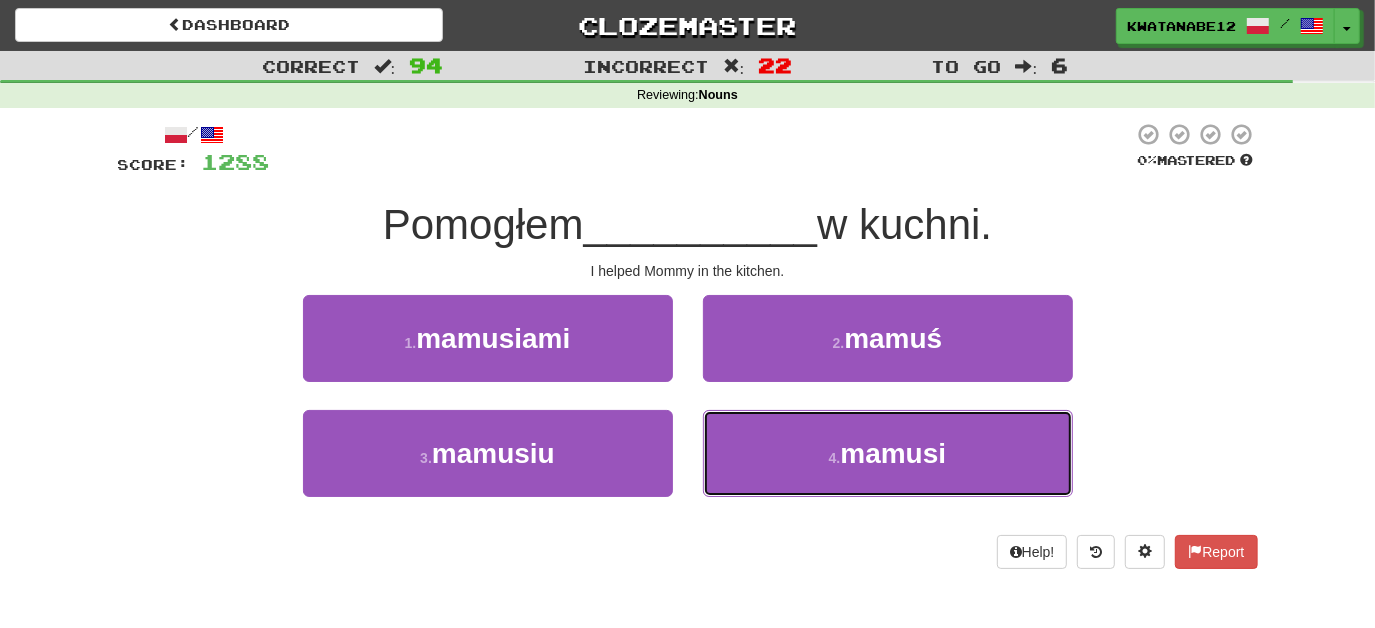 drag, startPoint x: 755, startPoint y: 450, endPoint x: 741, endPoint y: 410, distance: 42.379242 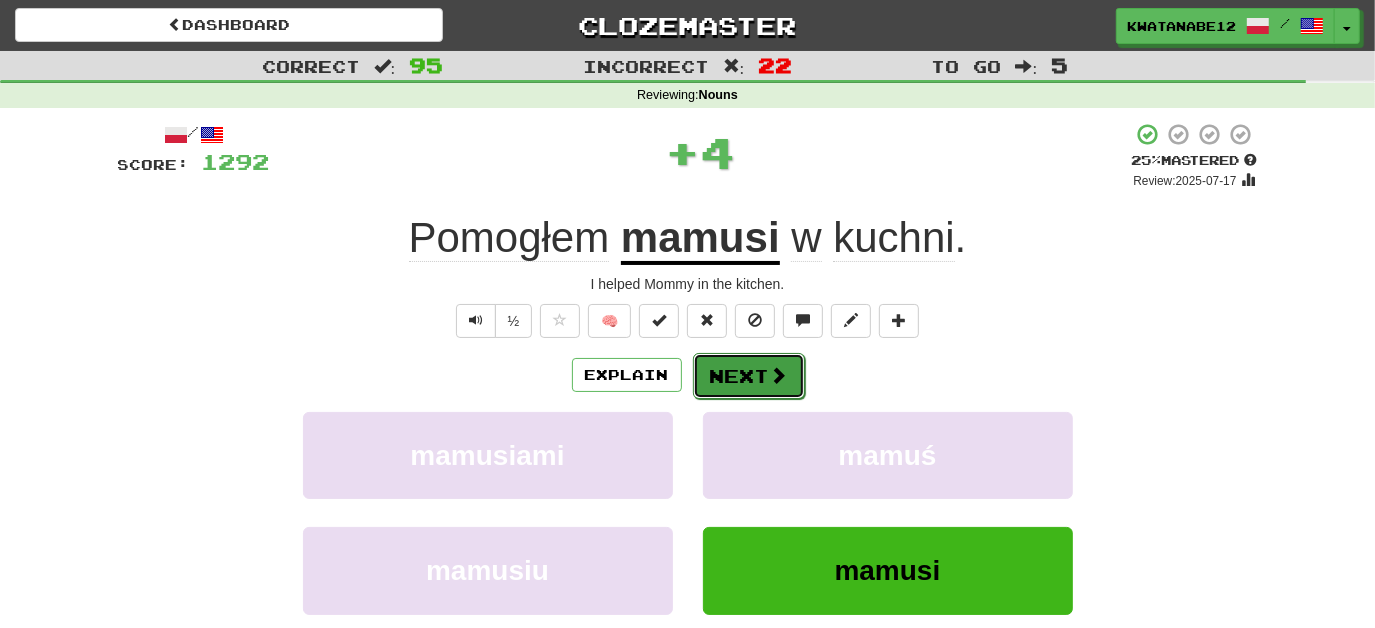 click on "Next" at bounding box center [749, 376] 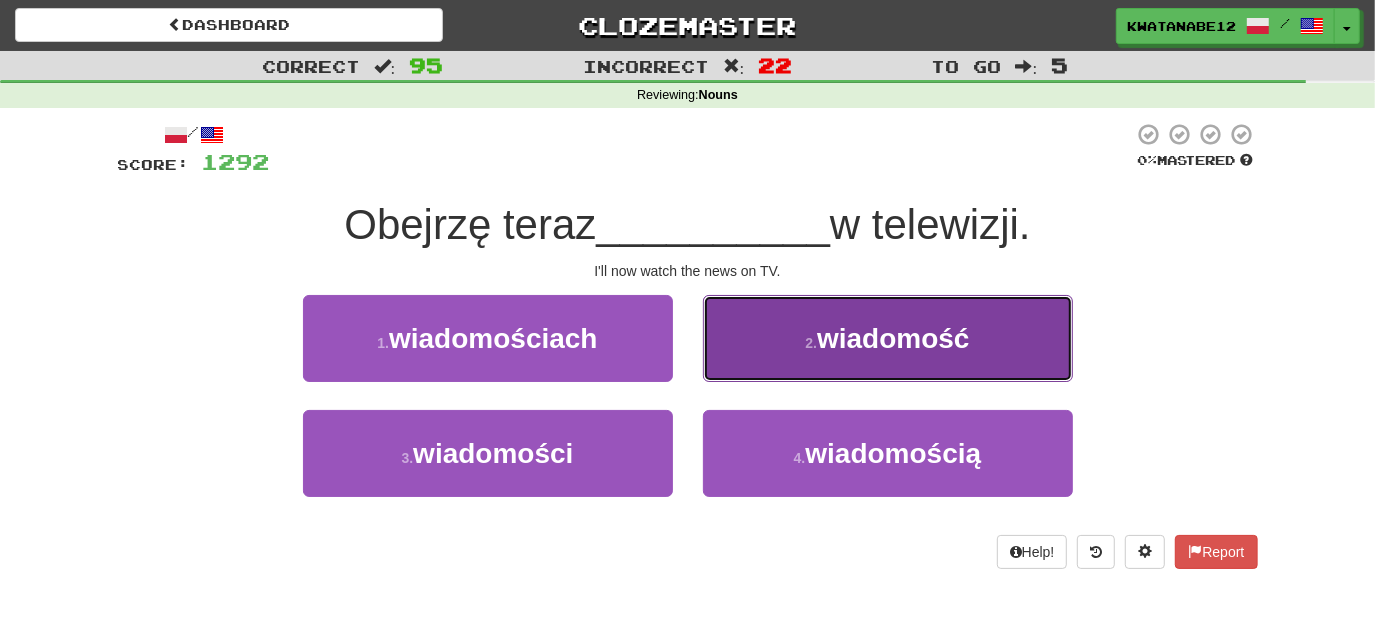 click on "2 .  wiadomość" at bounding box center [888, 338] 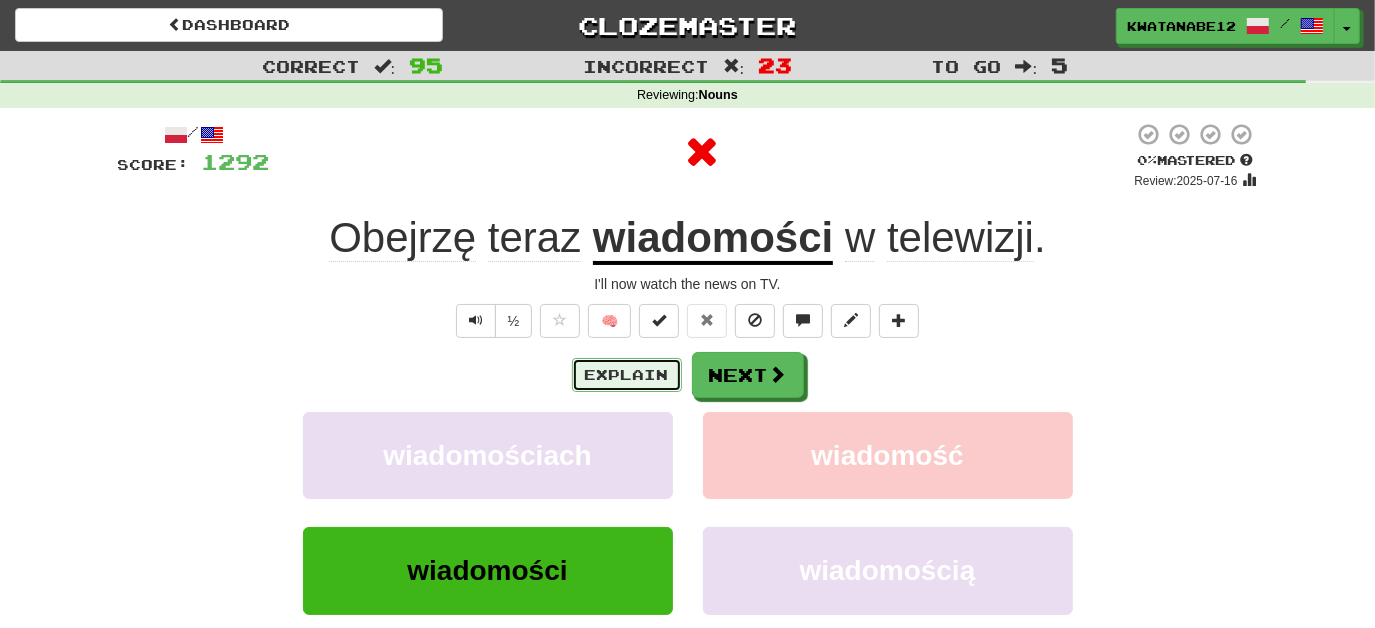 click on "Explain" at bounding box center [627, 375] 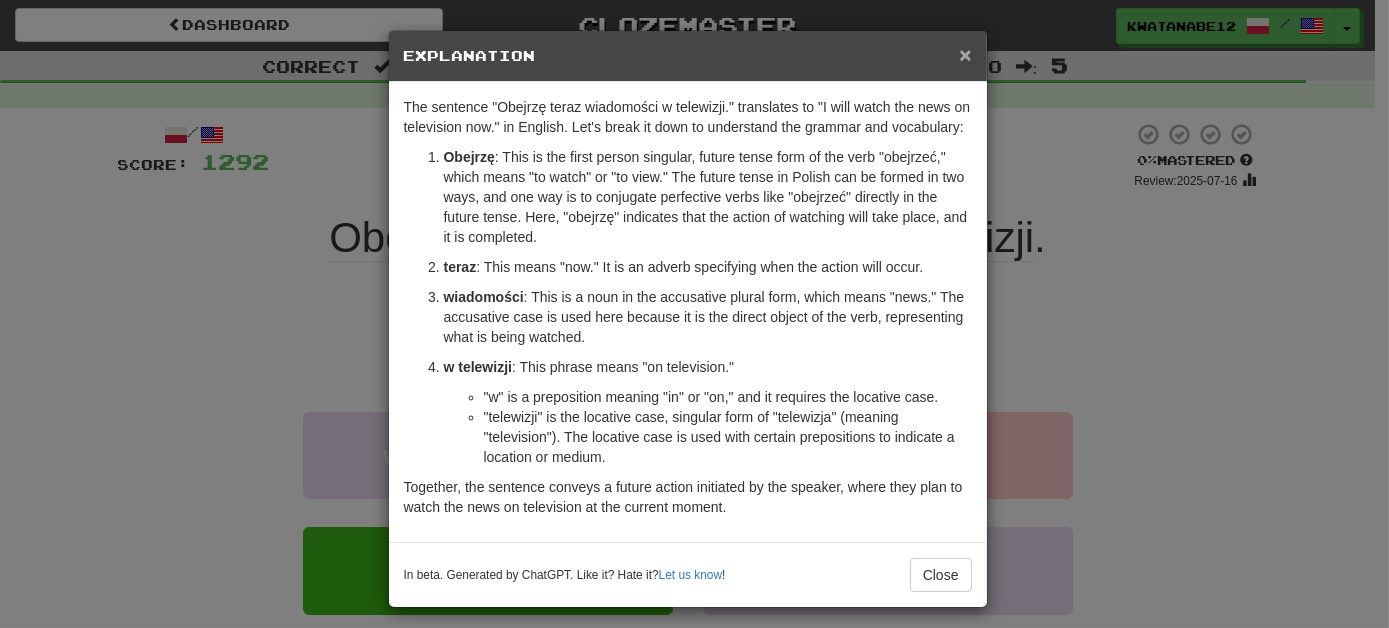 click on "×" at bounding box center (965, 54) 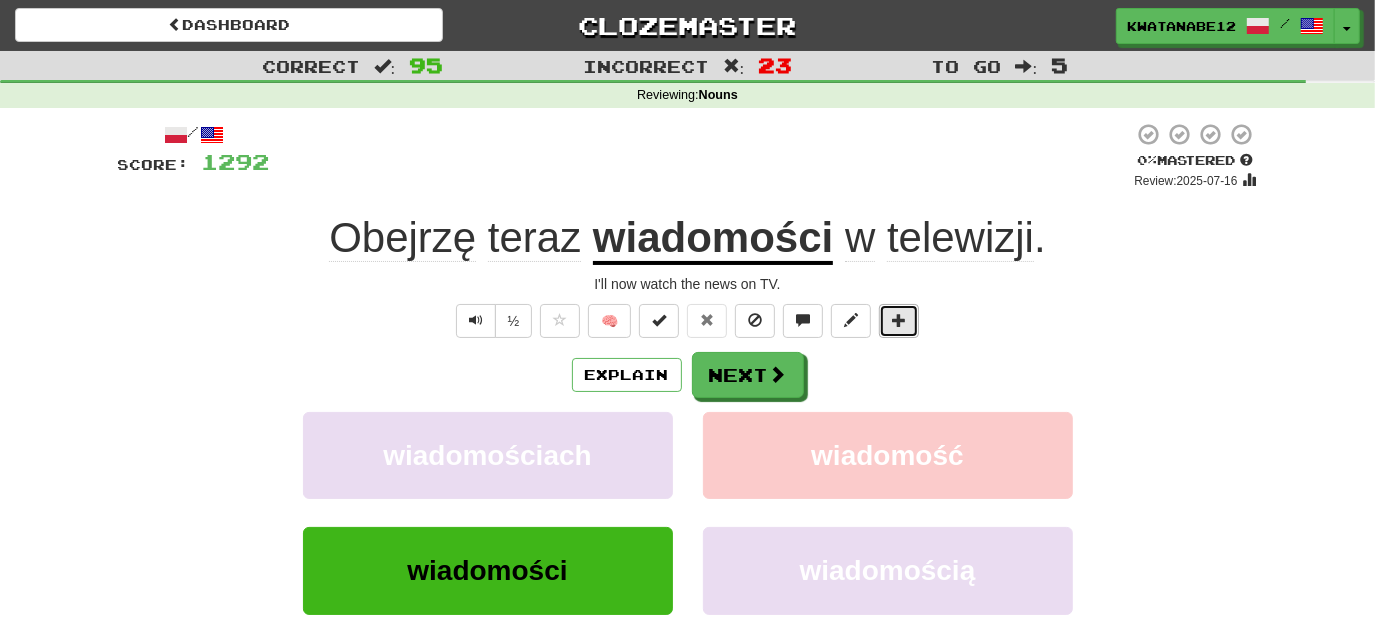 click at bounding box center [899, 320] 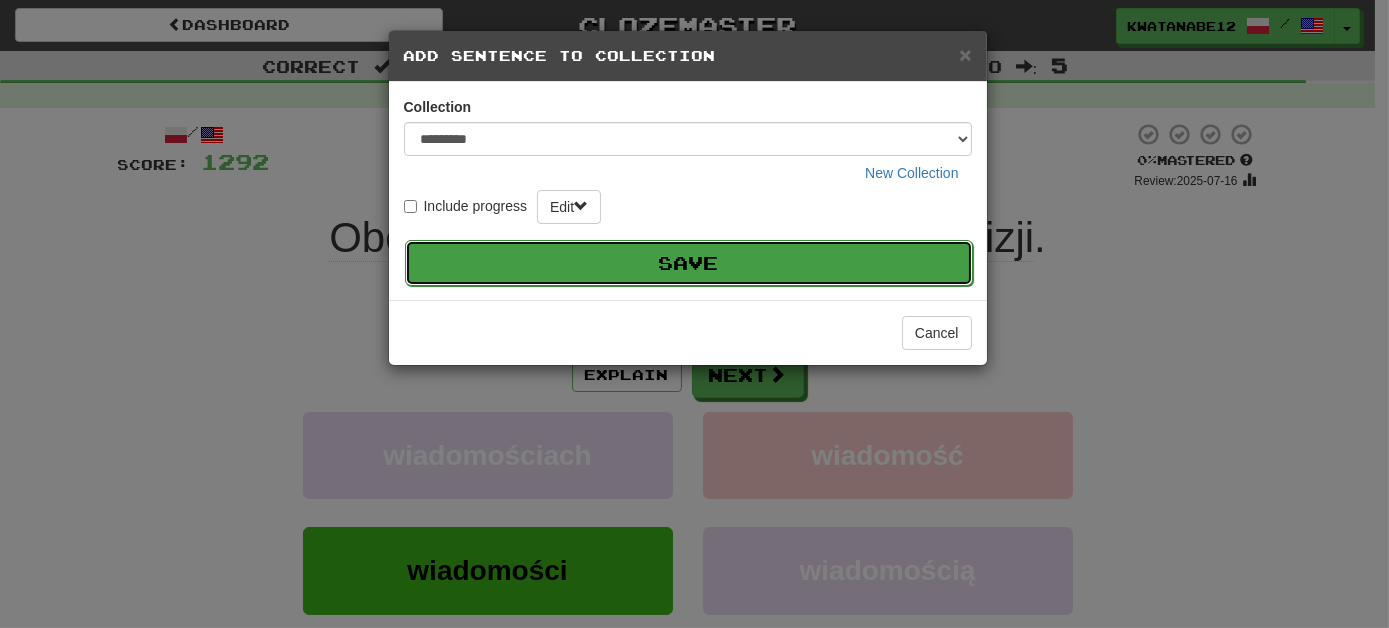click on "Save" at bounding box center (689, 263) 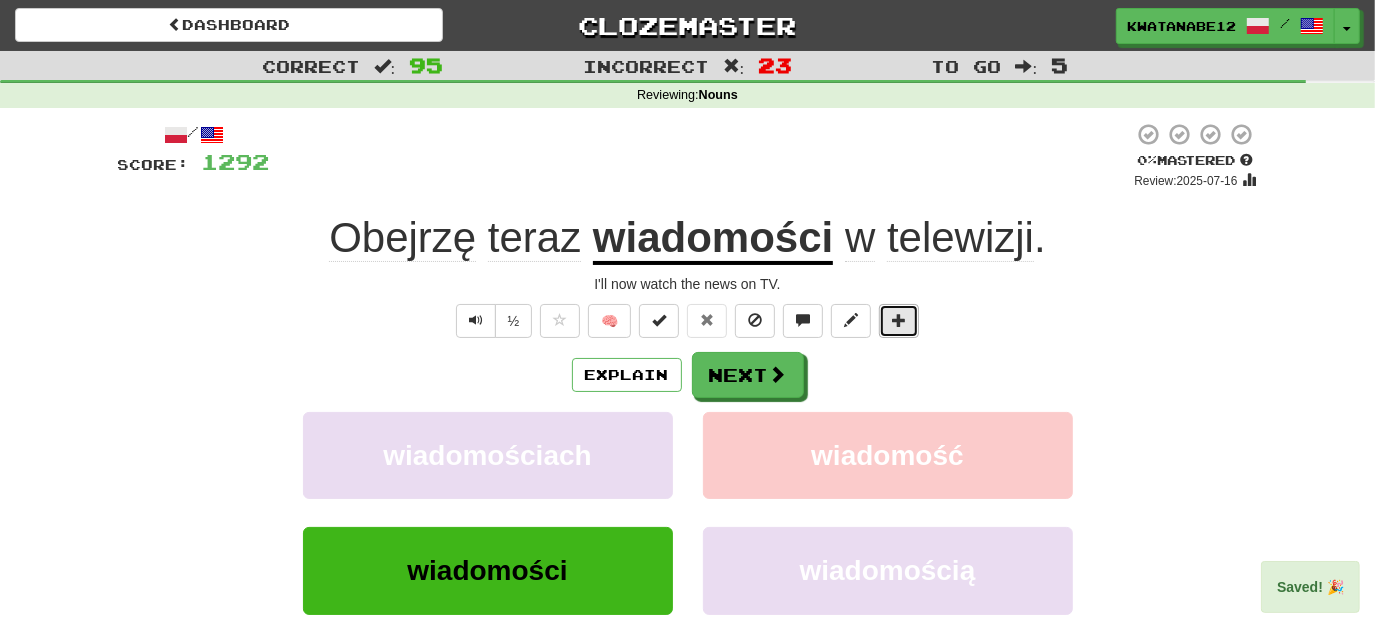 click at bounding box center (899, 321) 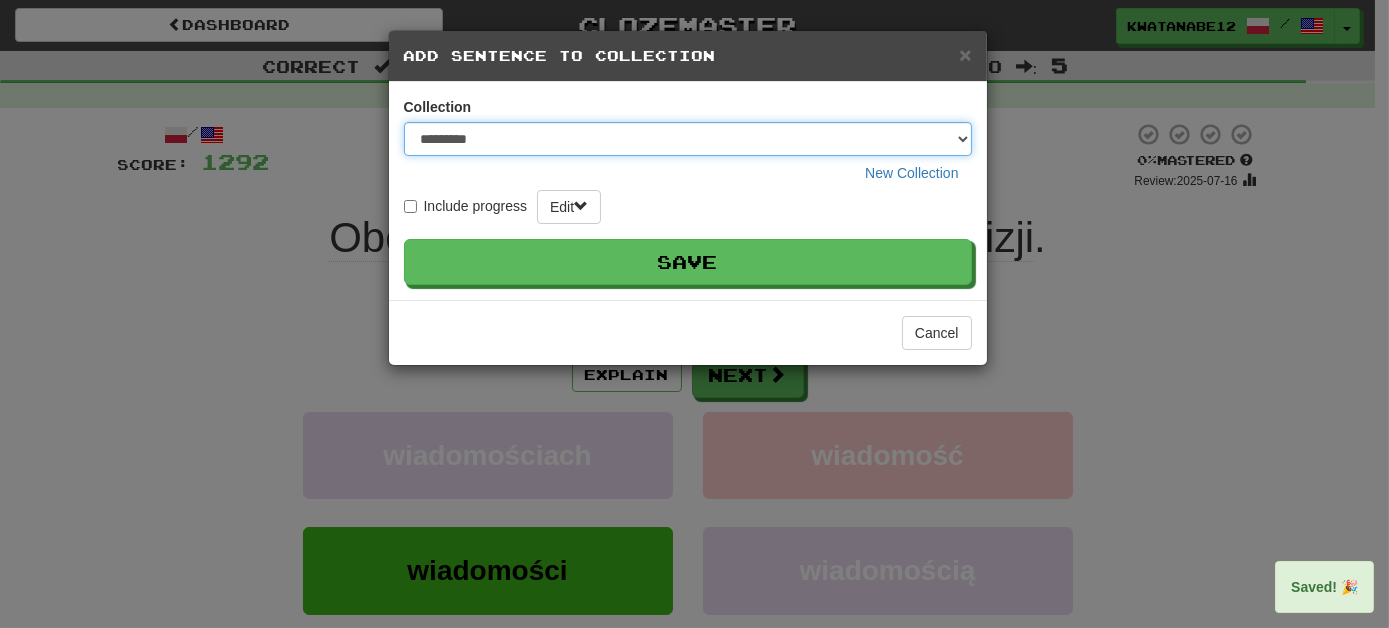 click on "********* ****** **** ******** *****" at bounding box center [688, 139] 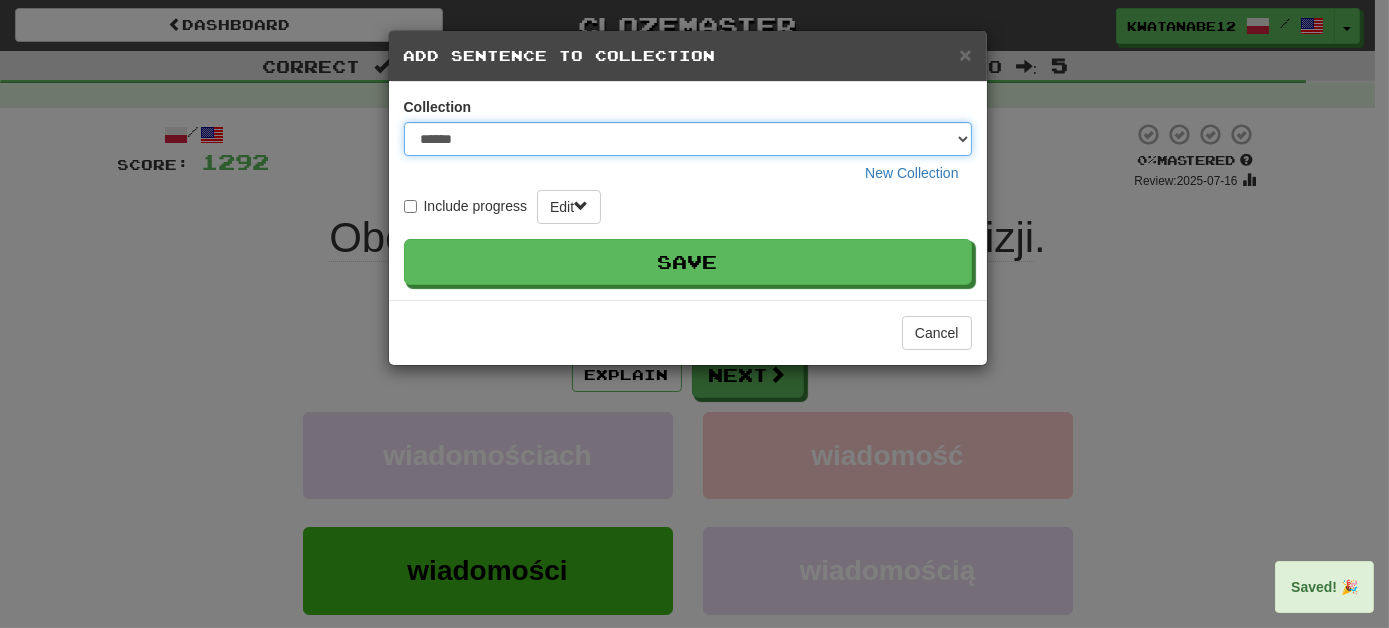 click on "********* ****** **** ******** *****" at bounding box center (688, 139) 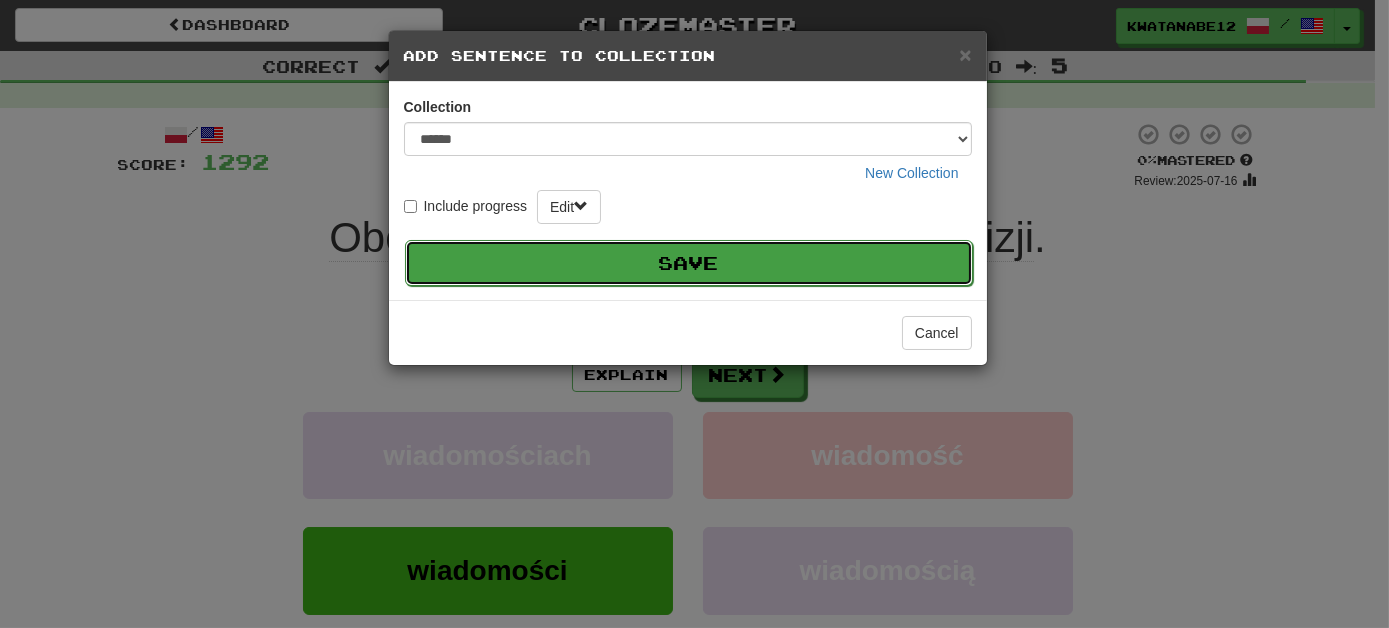 click on "Save" at bounding box center [689, 263] 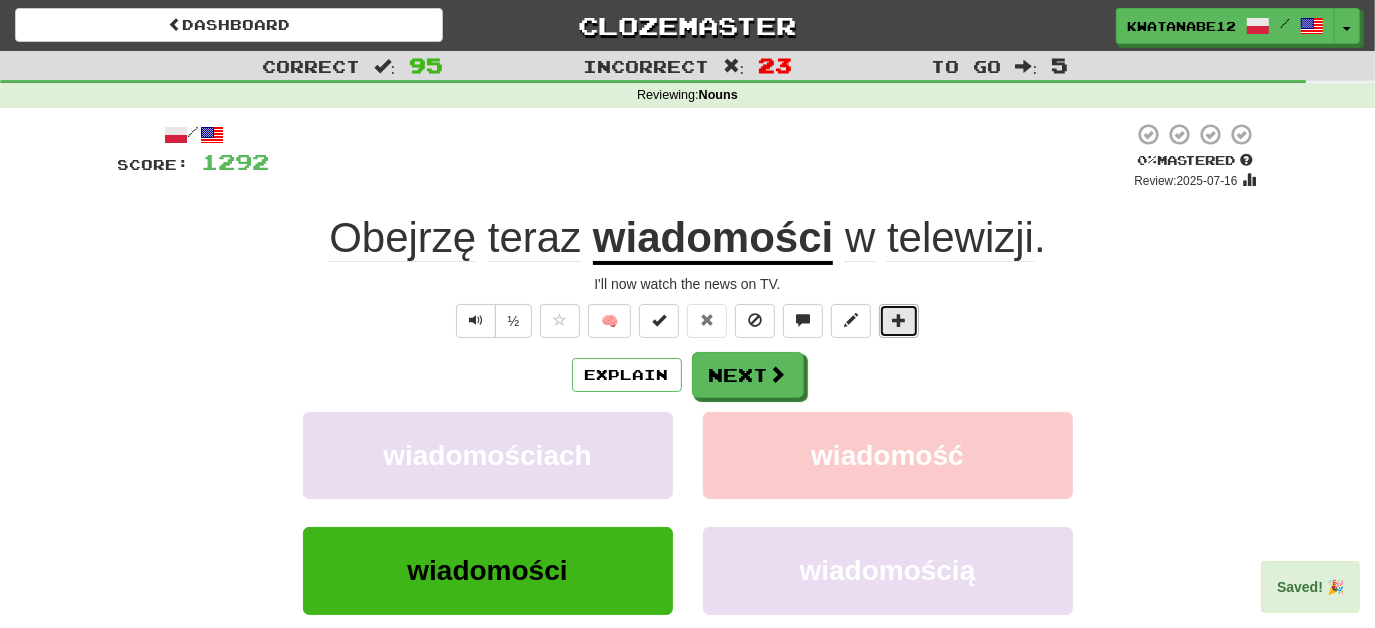 click at bounding box center (899, 321) 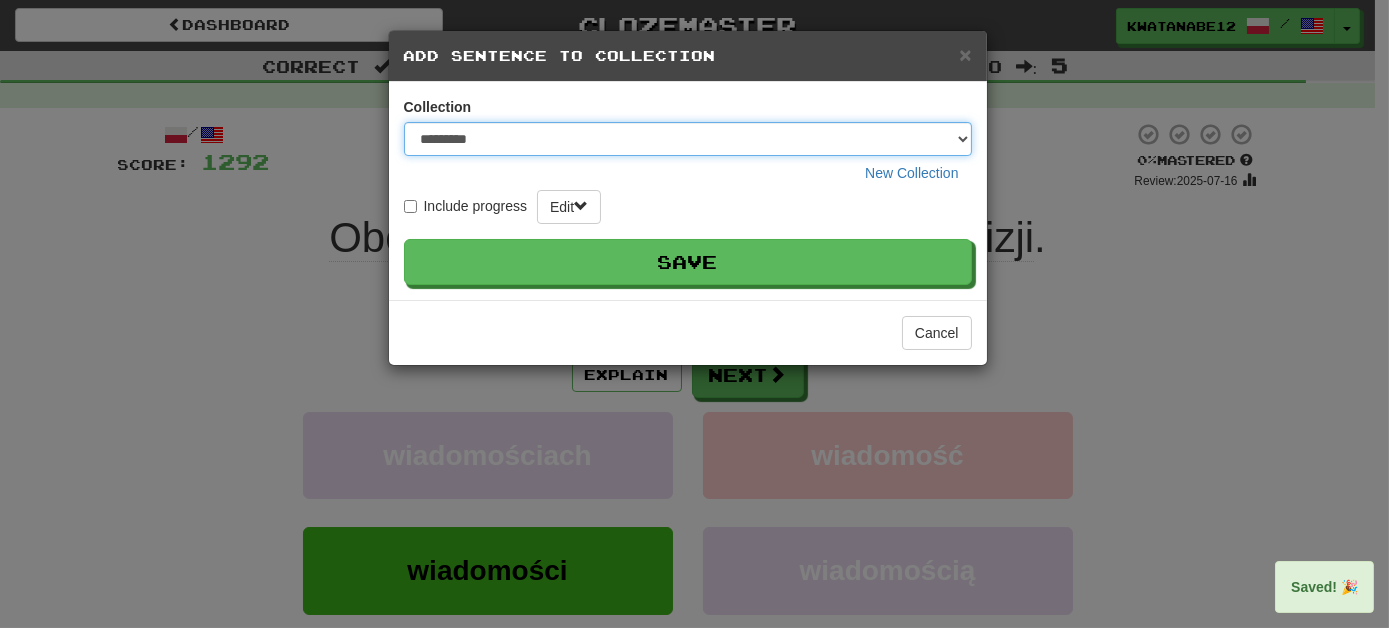 click on "********* ****** **** ******** *****" at bounding box center (688, 139) 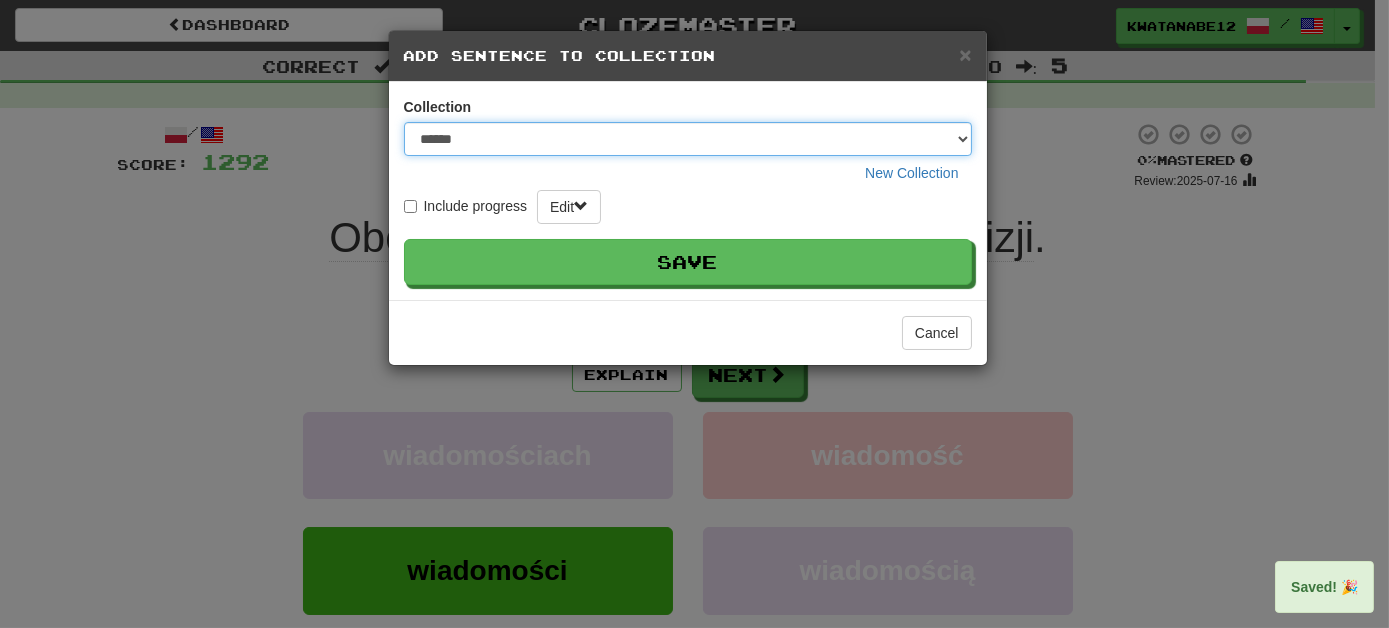 click on "********* ****** **** ******** *****" at bounding box center [688, 139] 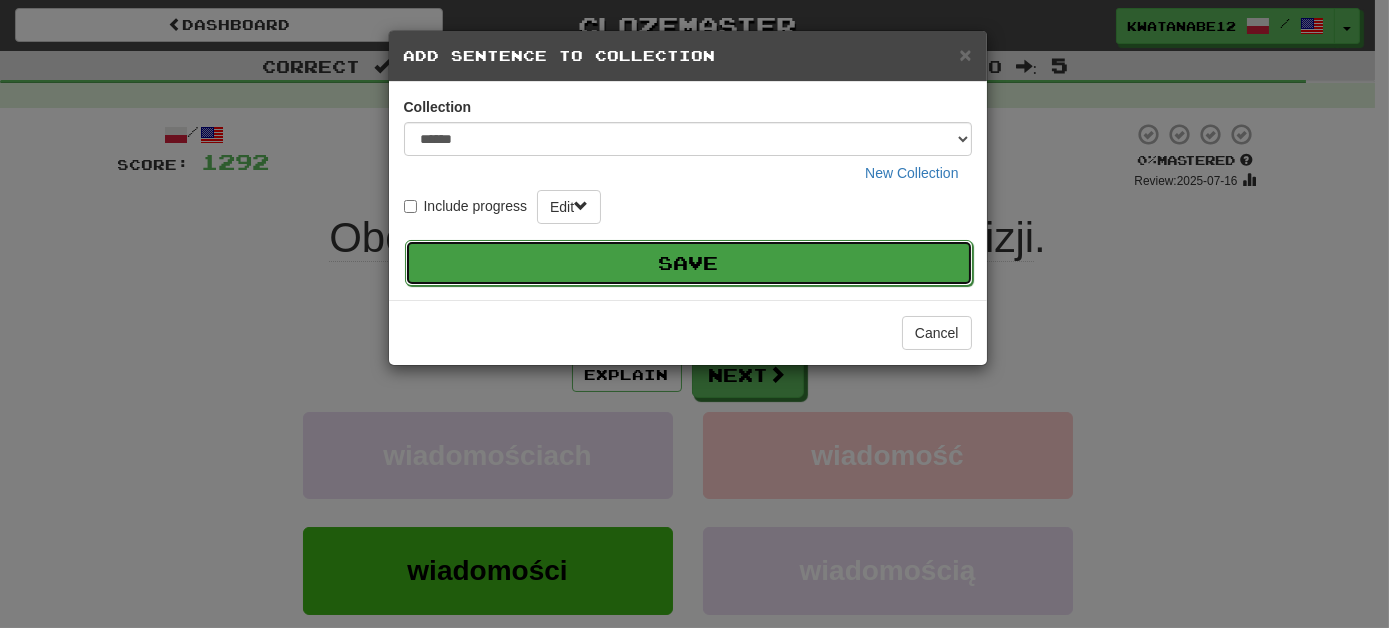 click on "Save" at bounding box center [689, 263] 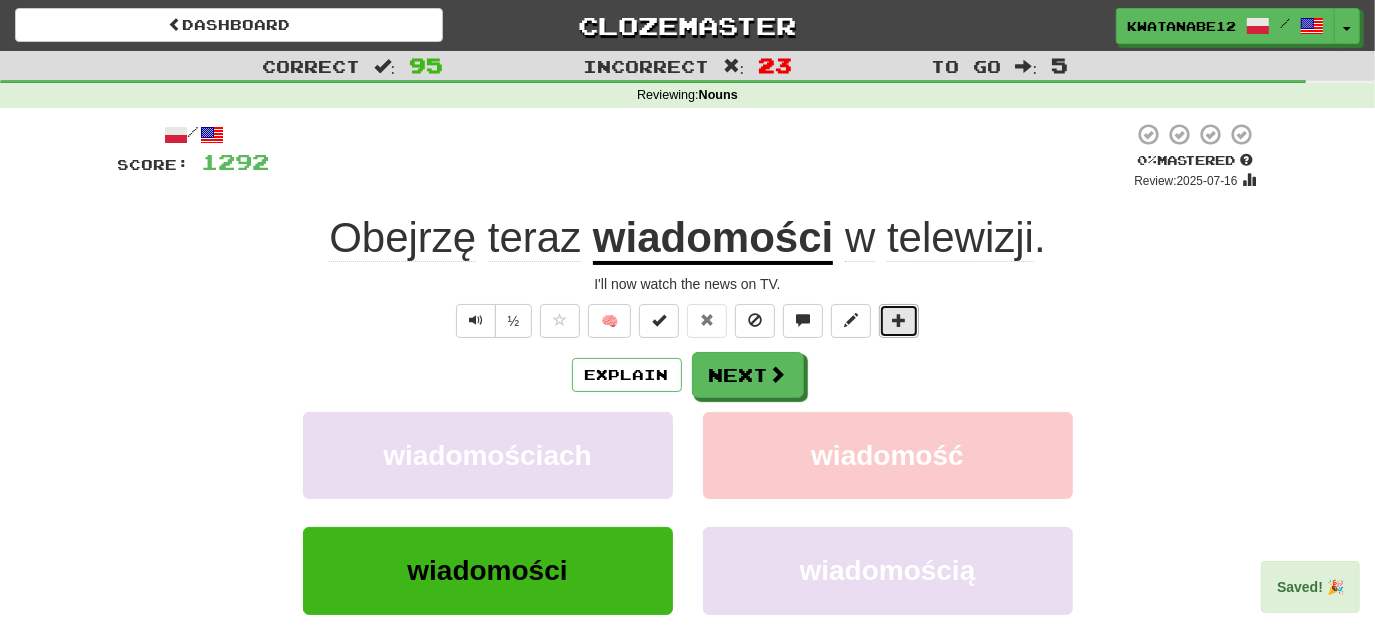 click at bounding box center (899, 321) 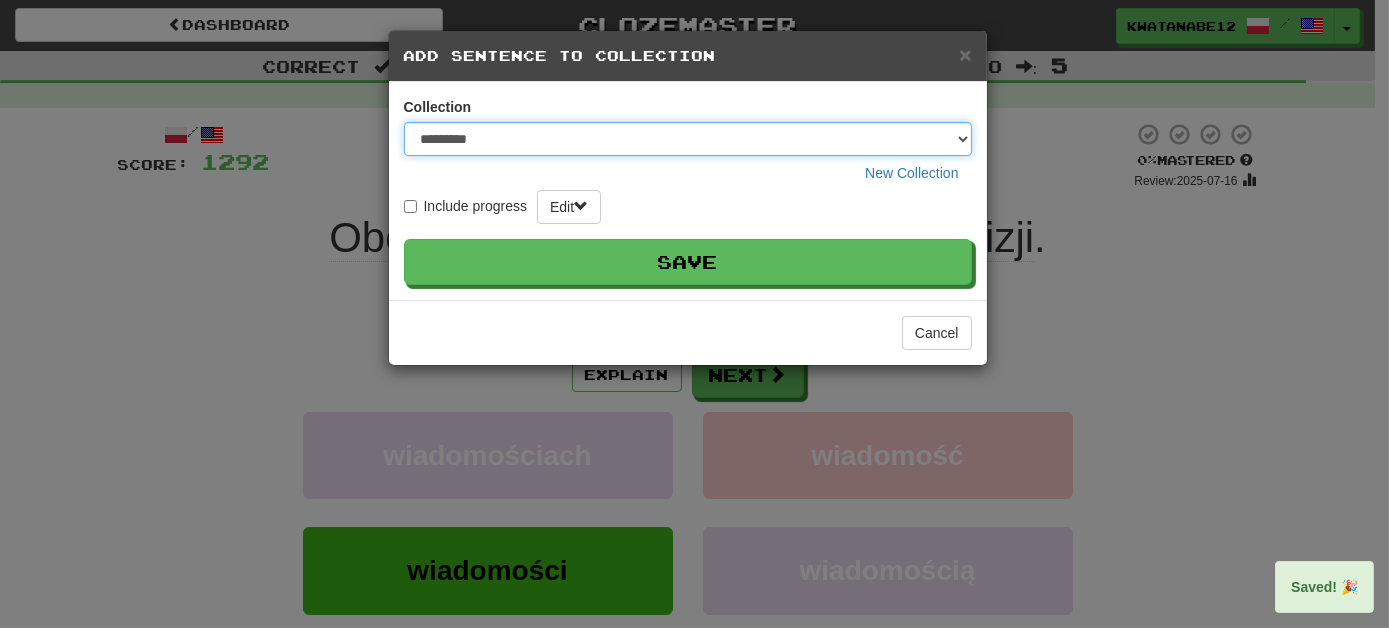 click on "********* ****** **** ******** *****" at bounding box center [688, 139] 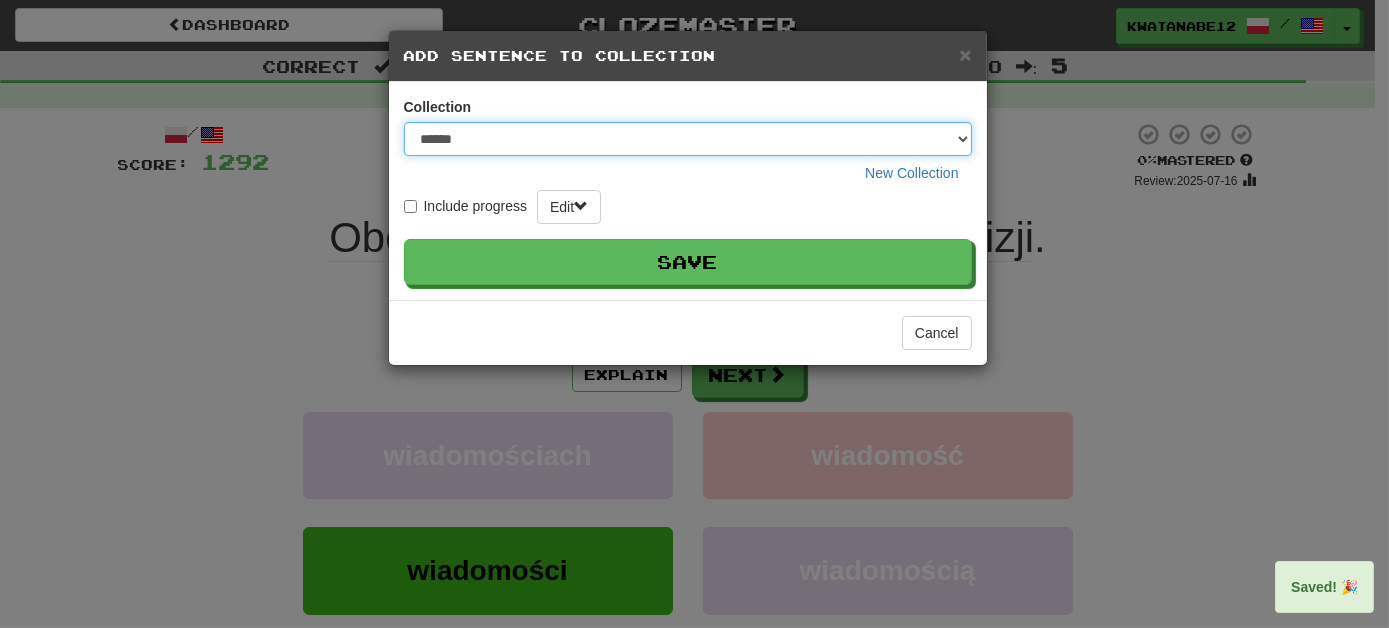 click on "********* ****** **** ******** *****" at bounding box center [688, 139] 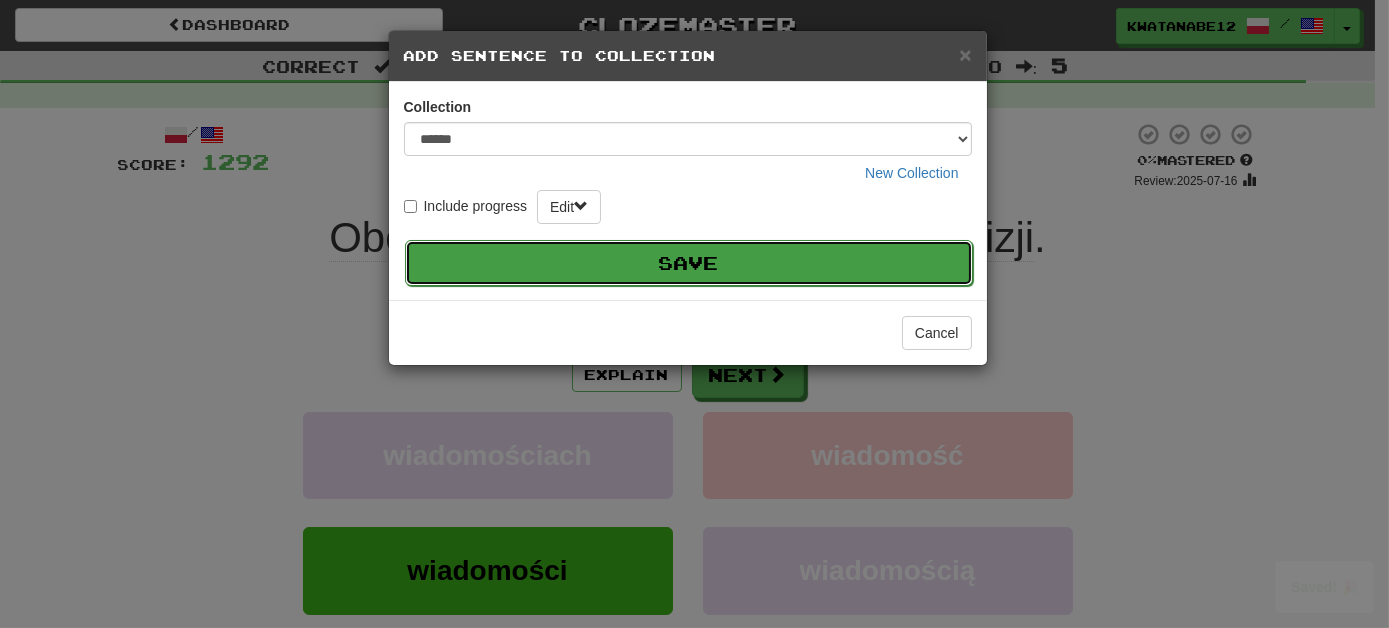 click on "Save" at bounding box center [689, 263] 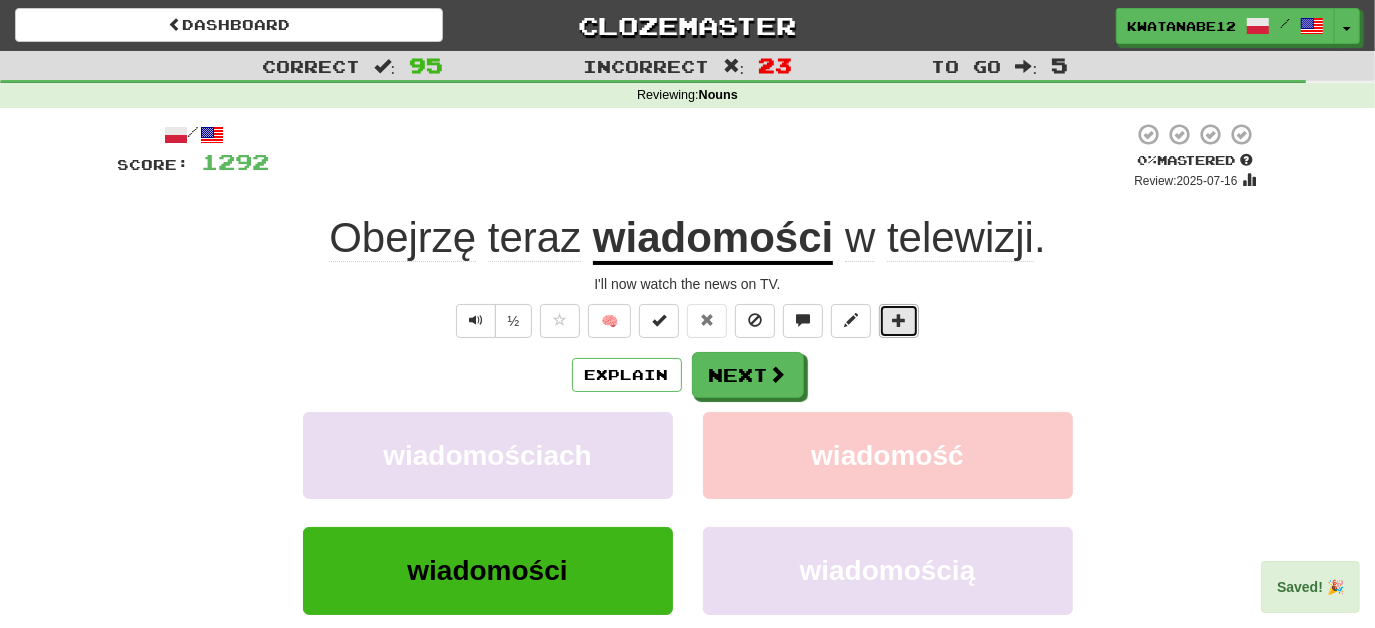 click at bounding box center [899, 320] 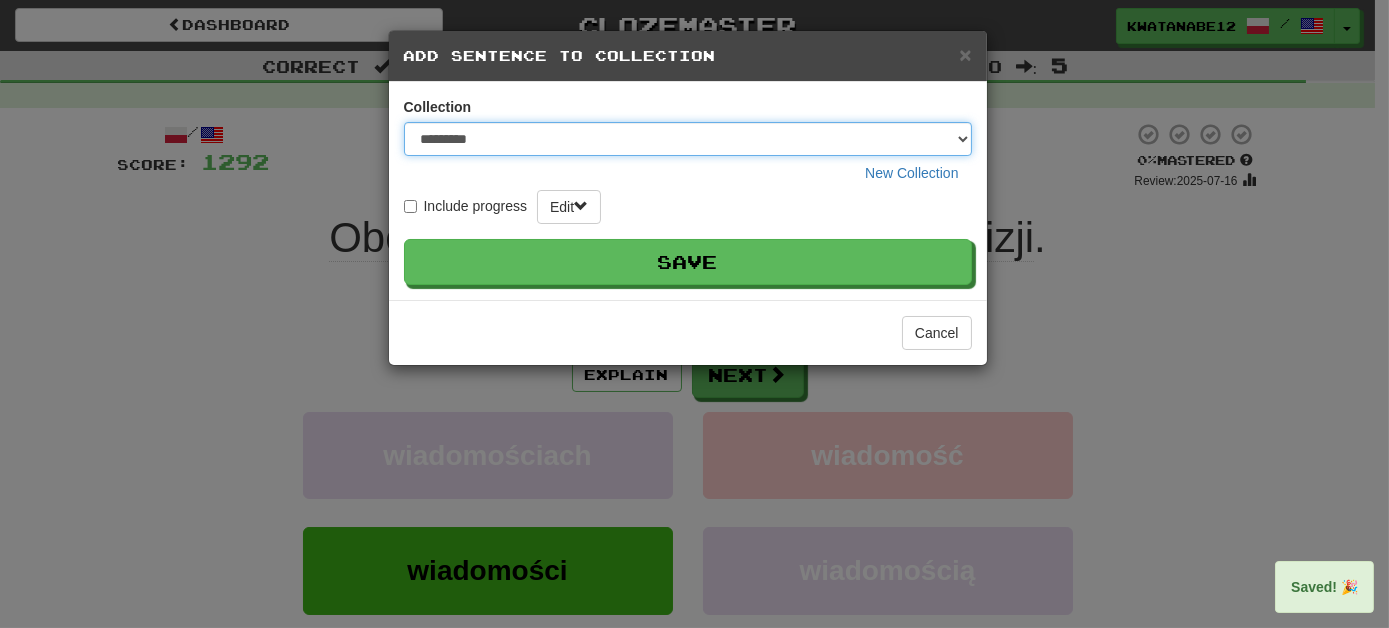 click on "********* ****** **** ******** *****" at bounding box center (688, 139) 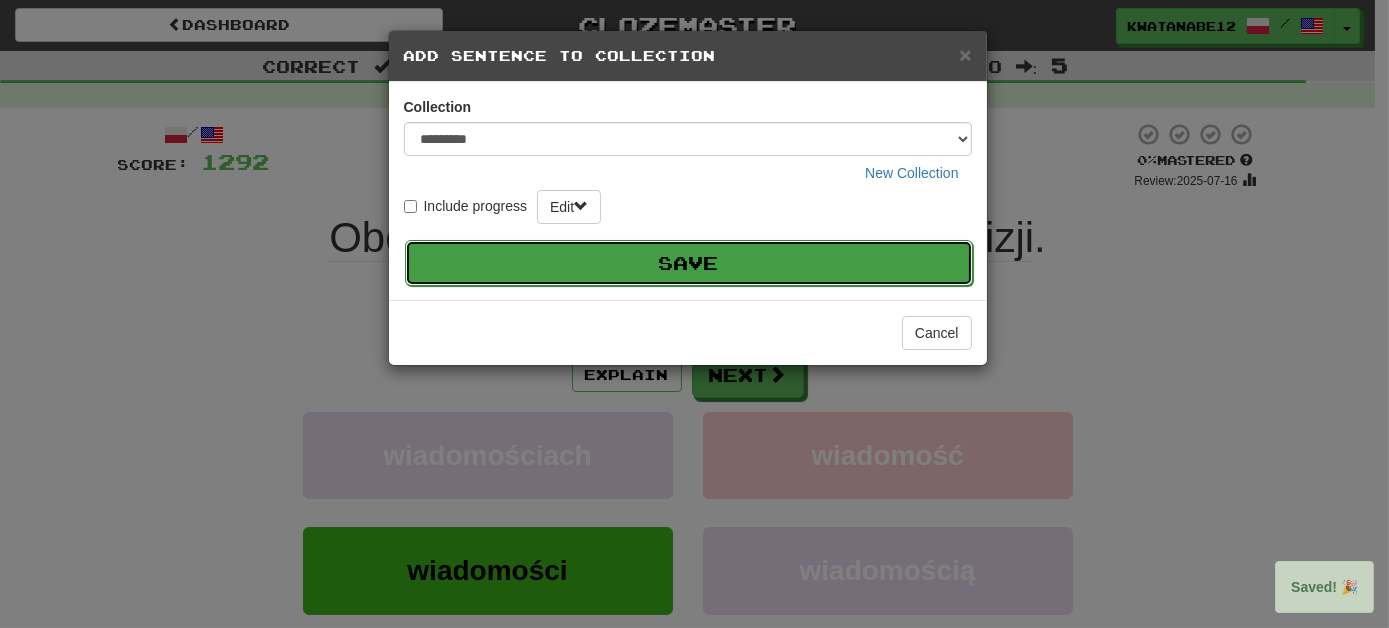 click on "Save" at bounding box center (689, 263) 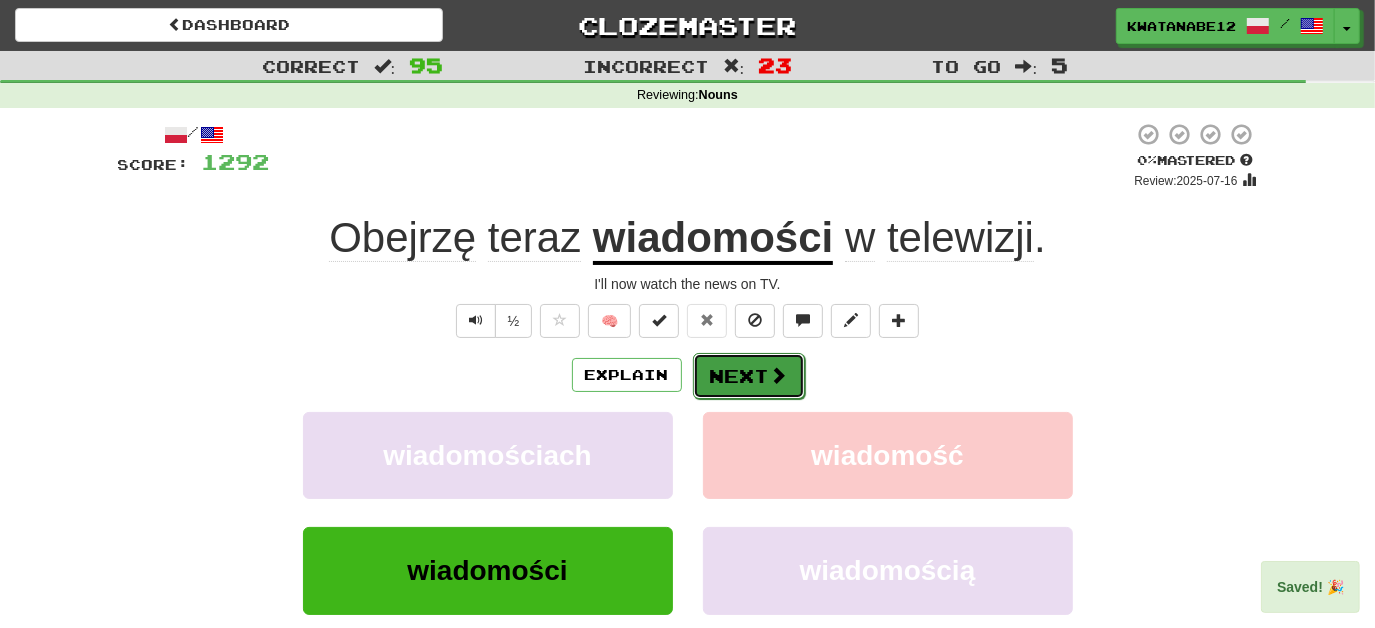 click on "Next" at bounding box center (749, 376) 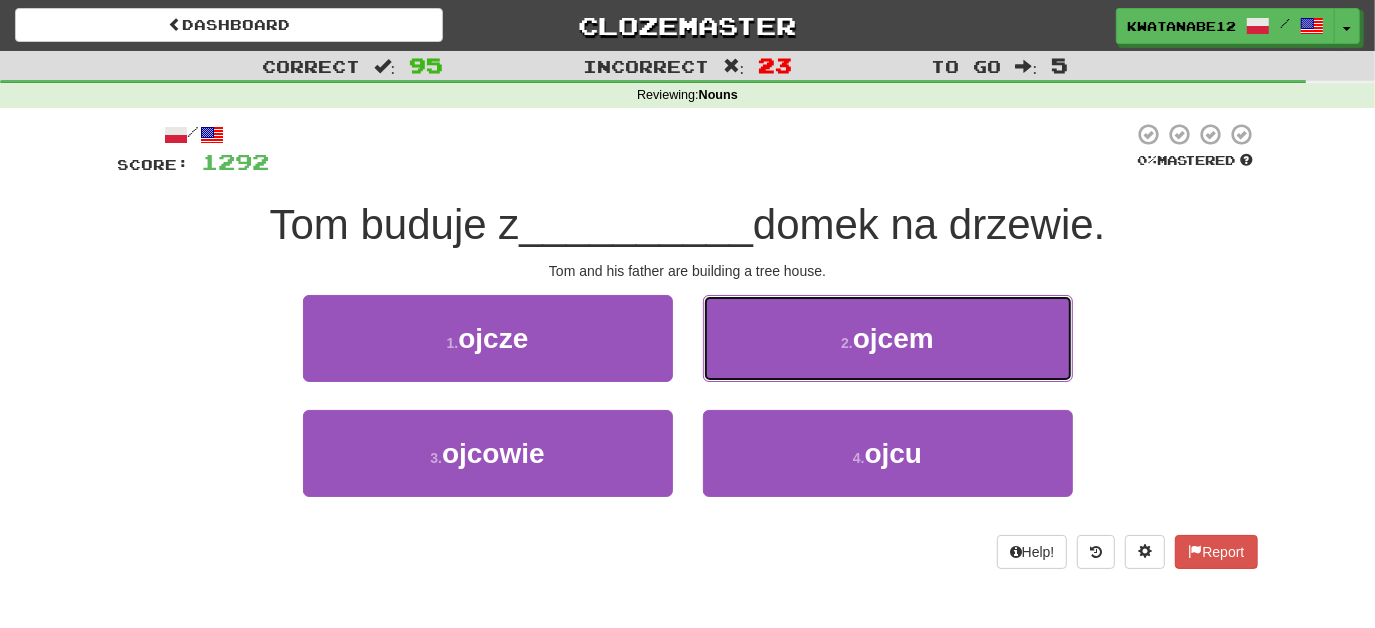 drag, startPoint x: 801, startPoint y: 326, endPoint x: 788, endPoint y: 350, distance: 27.294687 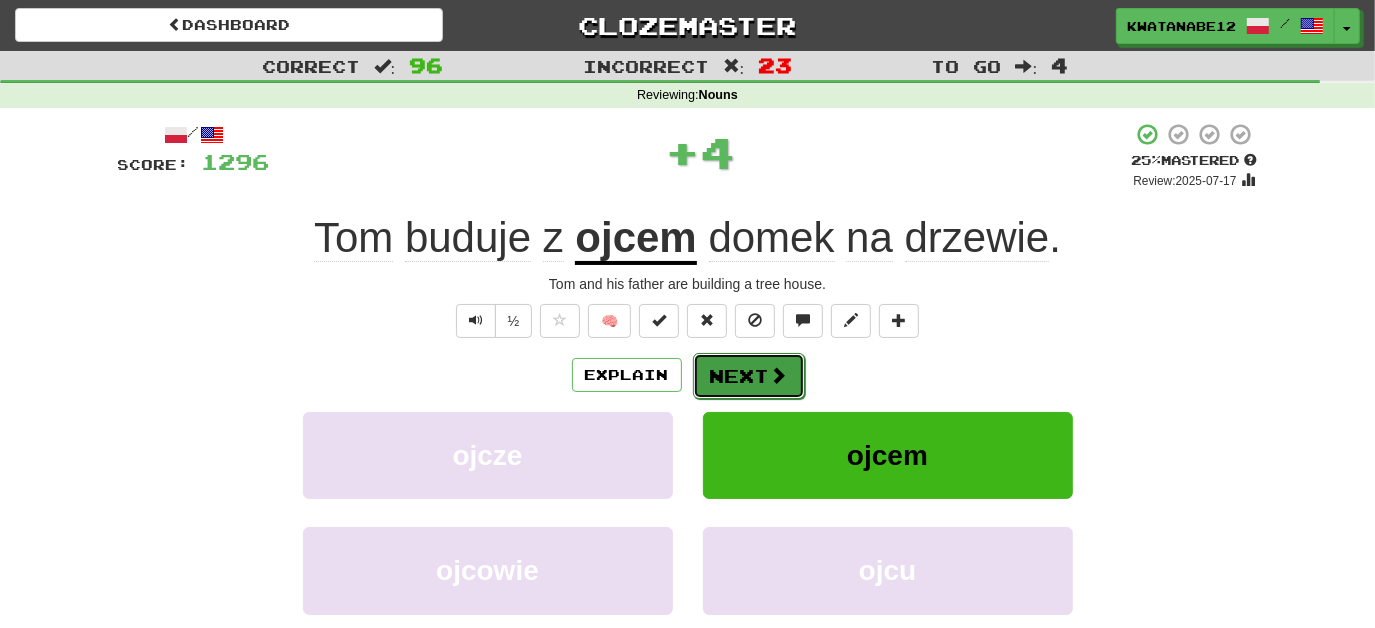 click on "Next" at bounding box center [749, 376] 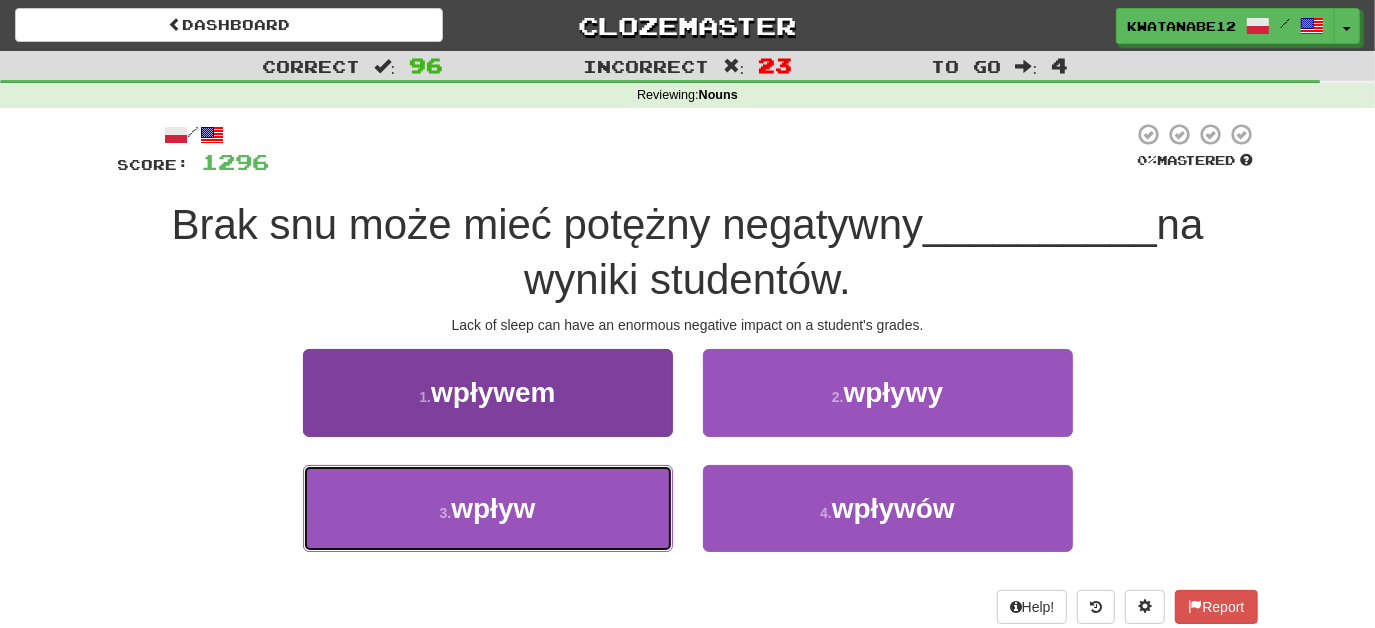 drag, startPoint x: 605, startPoint y: 526, endPoint x: 651, endPoint y: 484, distance: 62.289646 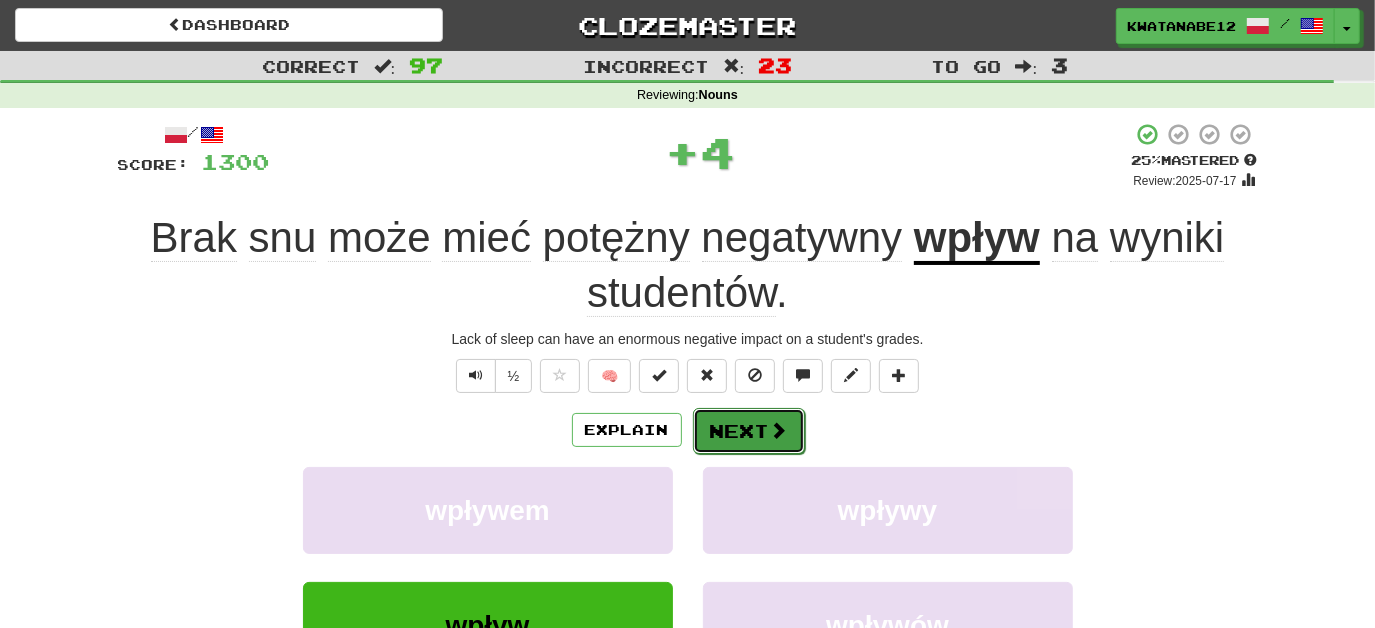 click on "Next" at bounding box center (749, 431) 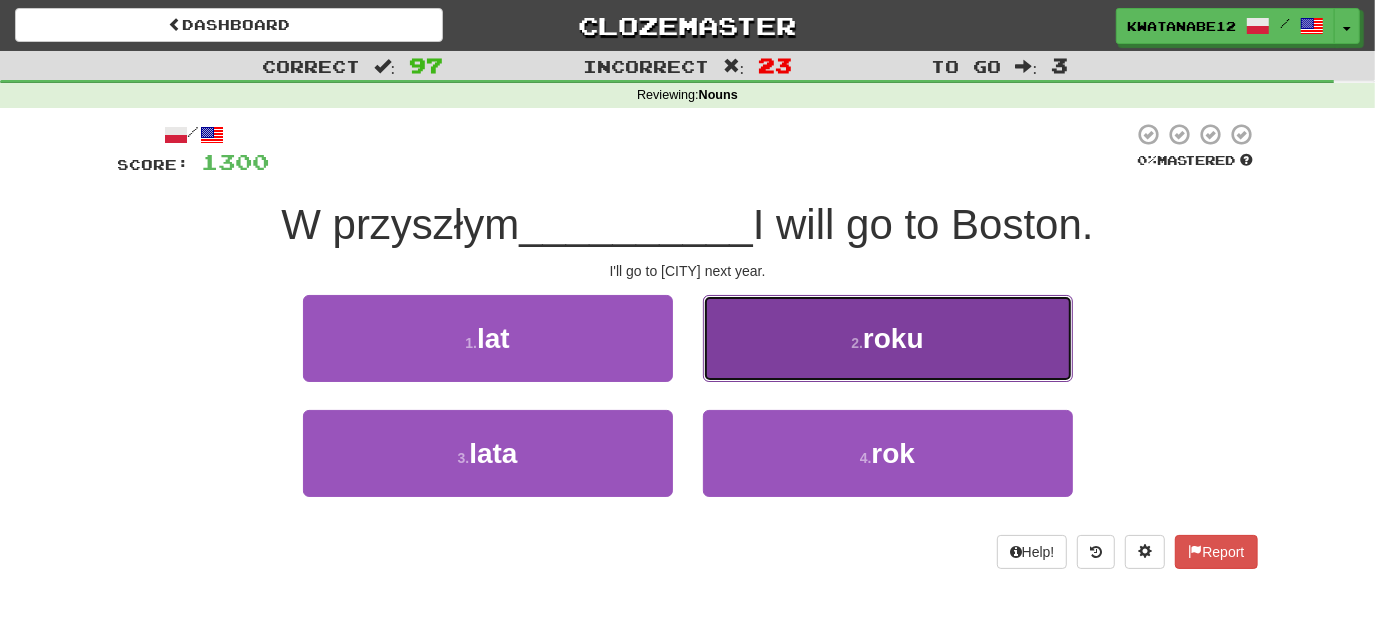 click on "2 .  roku" at bounding box center (888, 338) 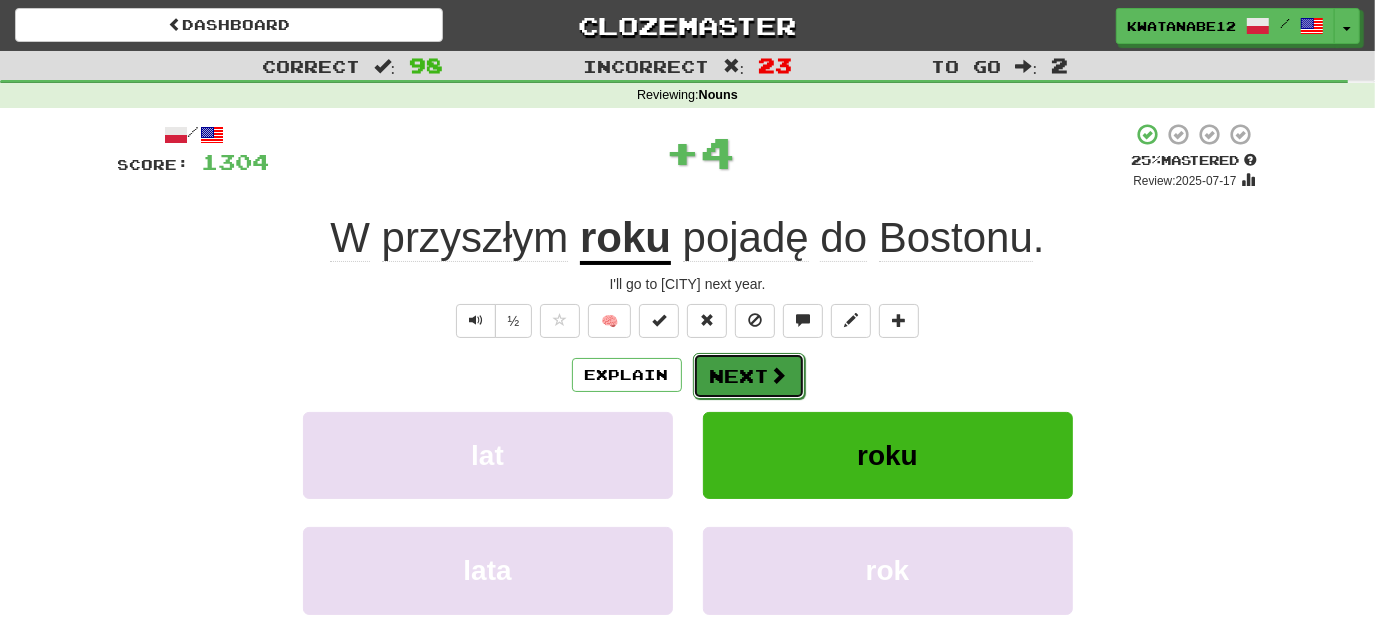 click on "Next" at bounding box center (749, 376) 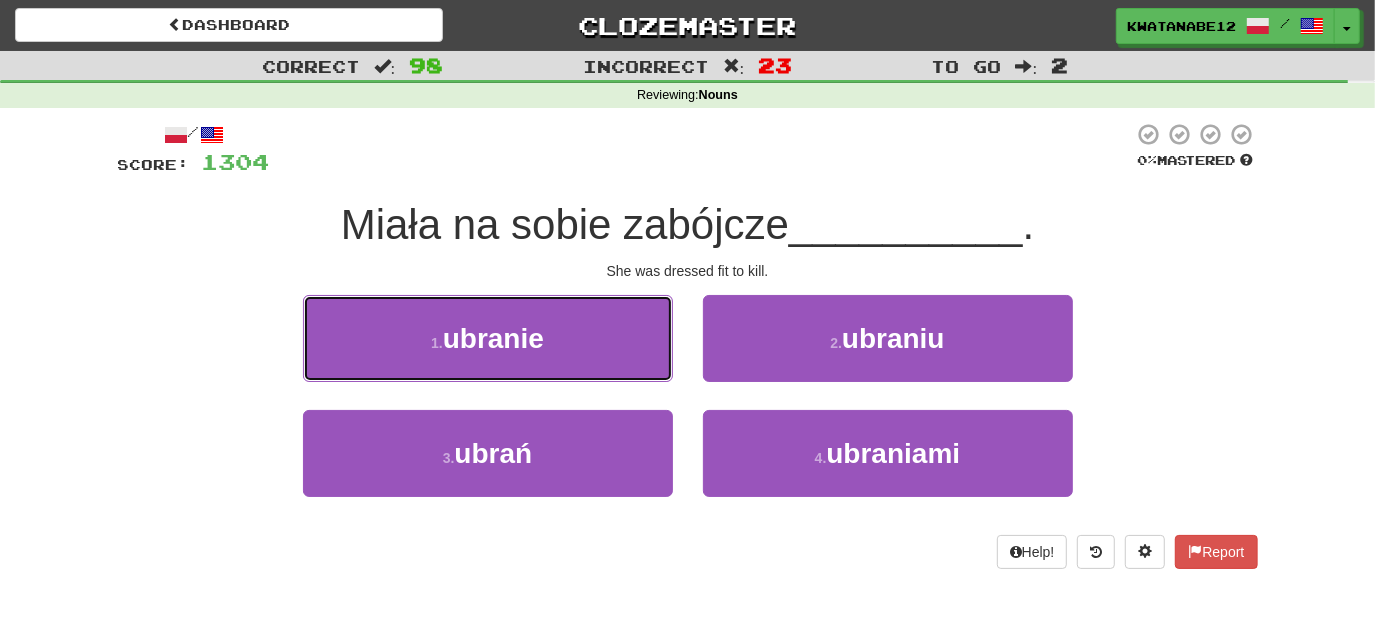 drag, startPoint x: 598, startPoint y: 343, endPoint x: 685, endPoint y: 349, distance: 87.20665 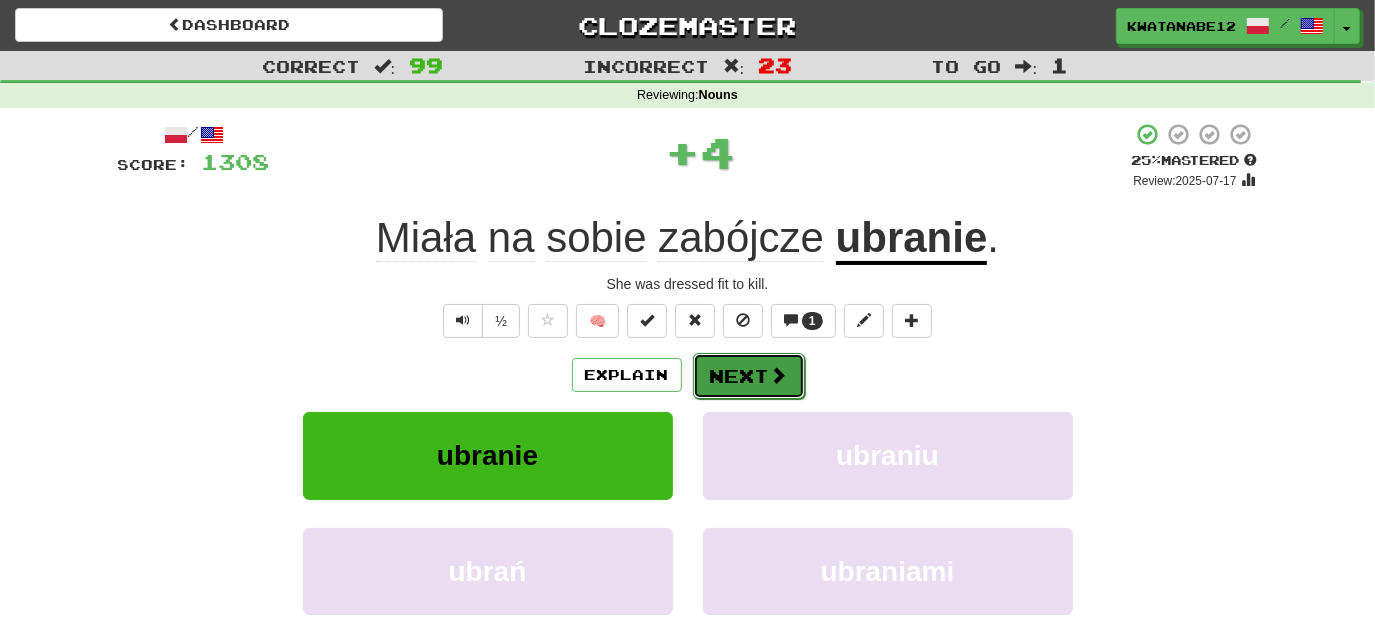 click on "Next" at bounding box center [749, 376] 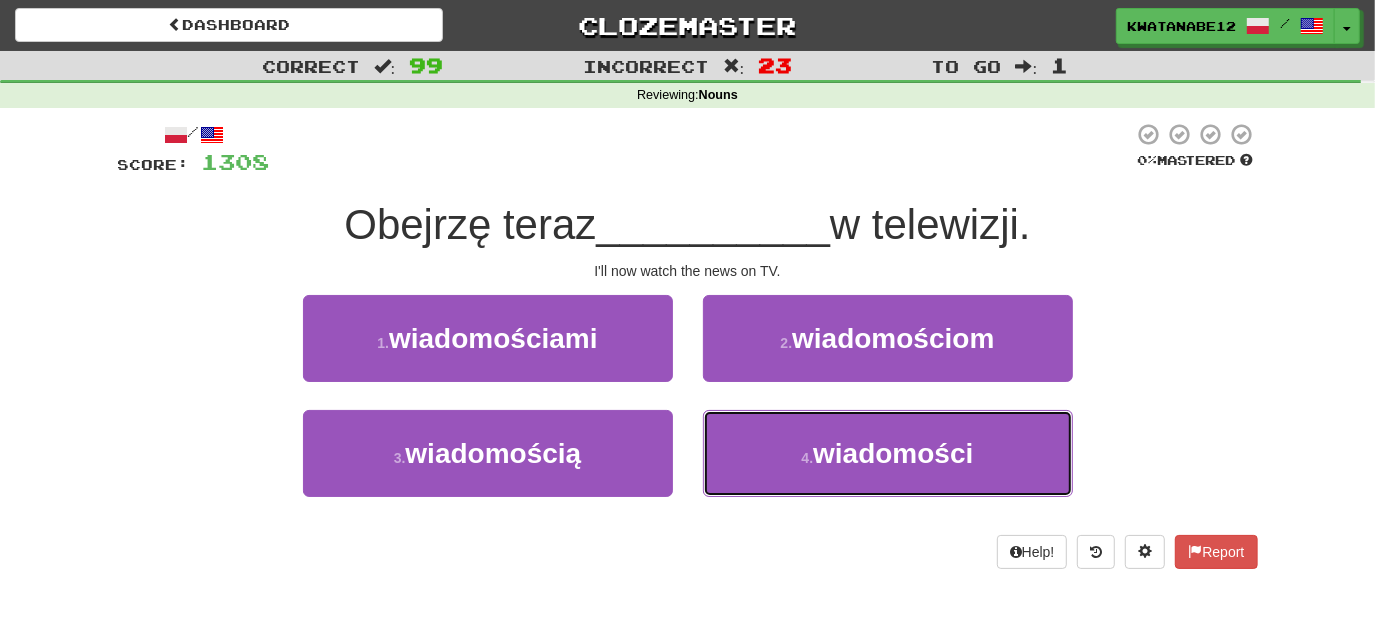 drag, startPoint x: 778, startPoint y: 429, endPoint x: 742, endPoint y: 398, distance: 47.507893 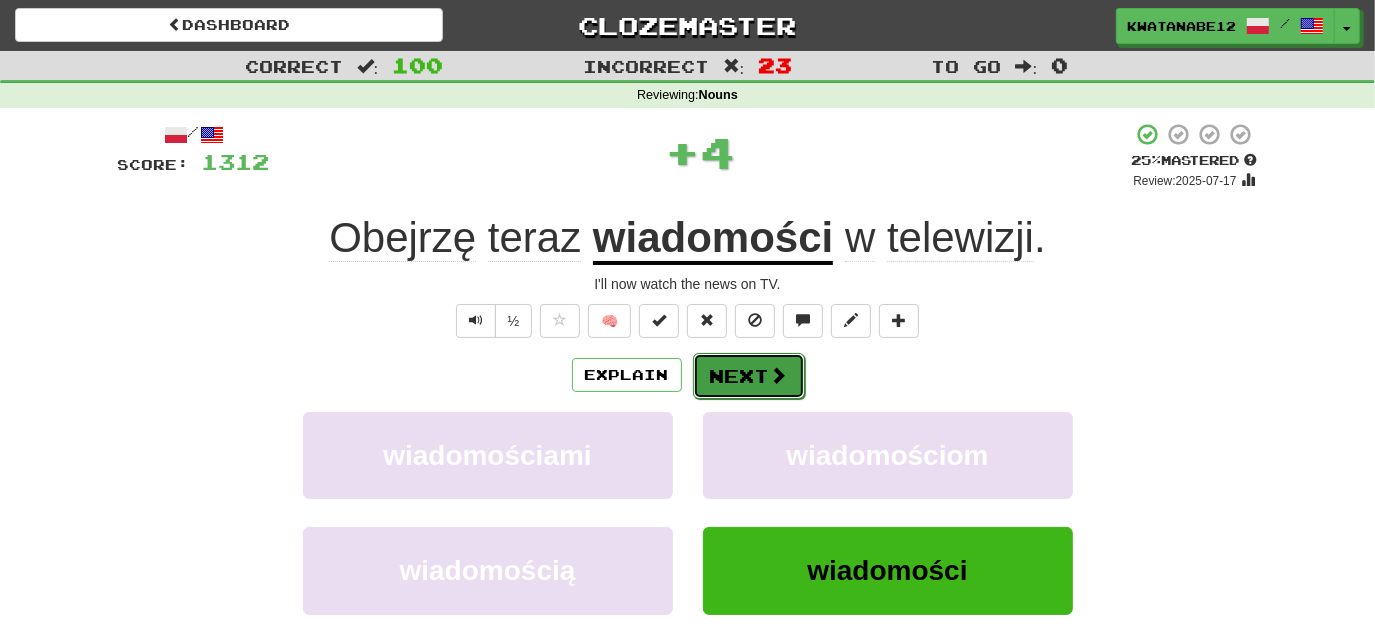 click on "Next" at bounding box center [749, 376] 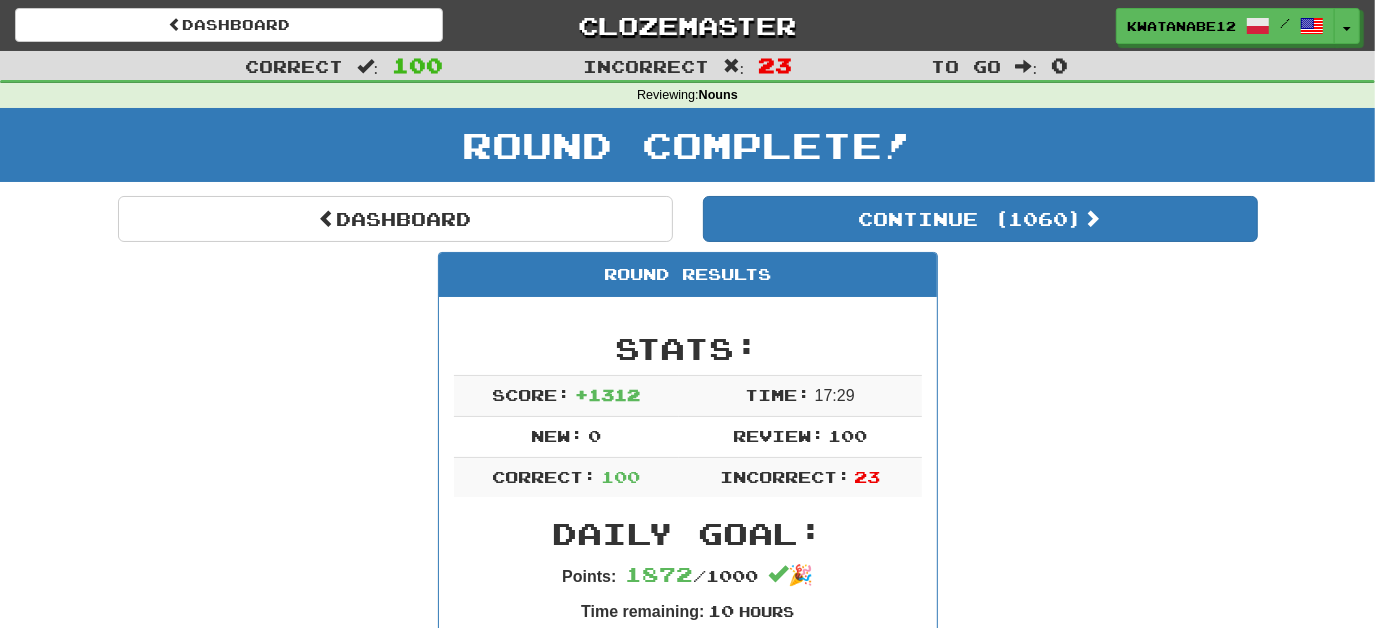 click on "Round Complete!" at bounding box center (687, 145) 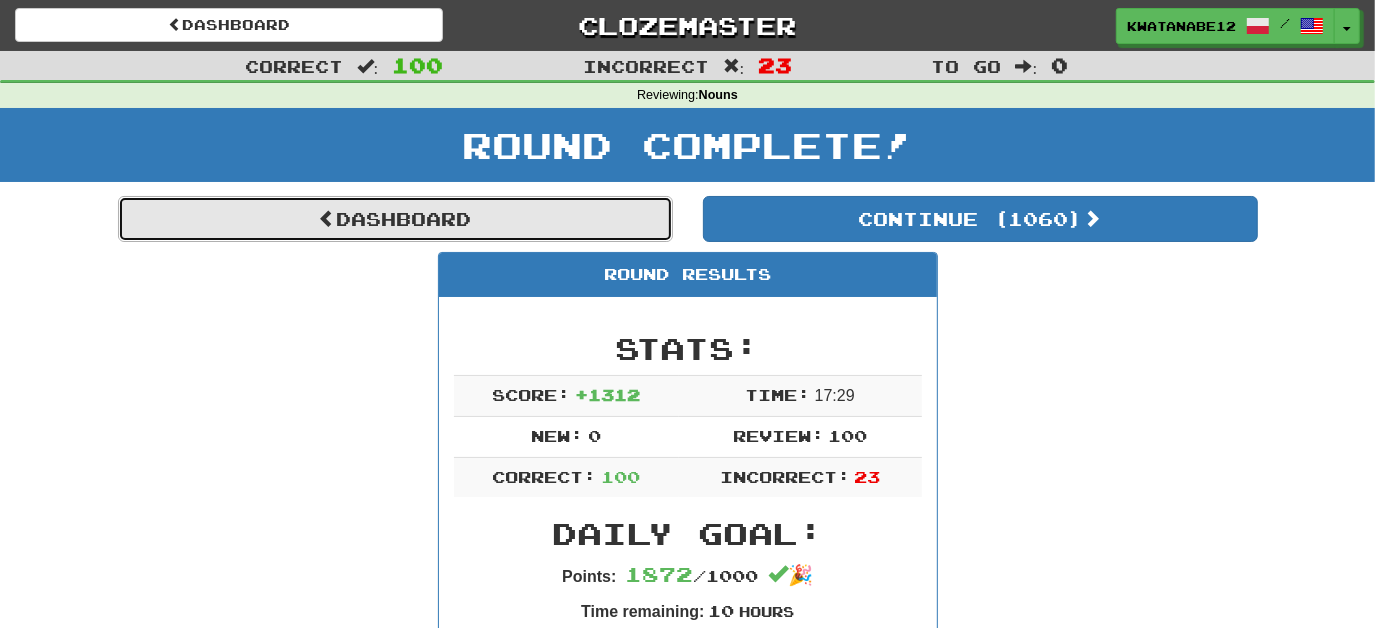 click on "Dashboard" at bounding box center (395, 219) 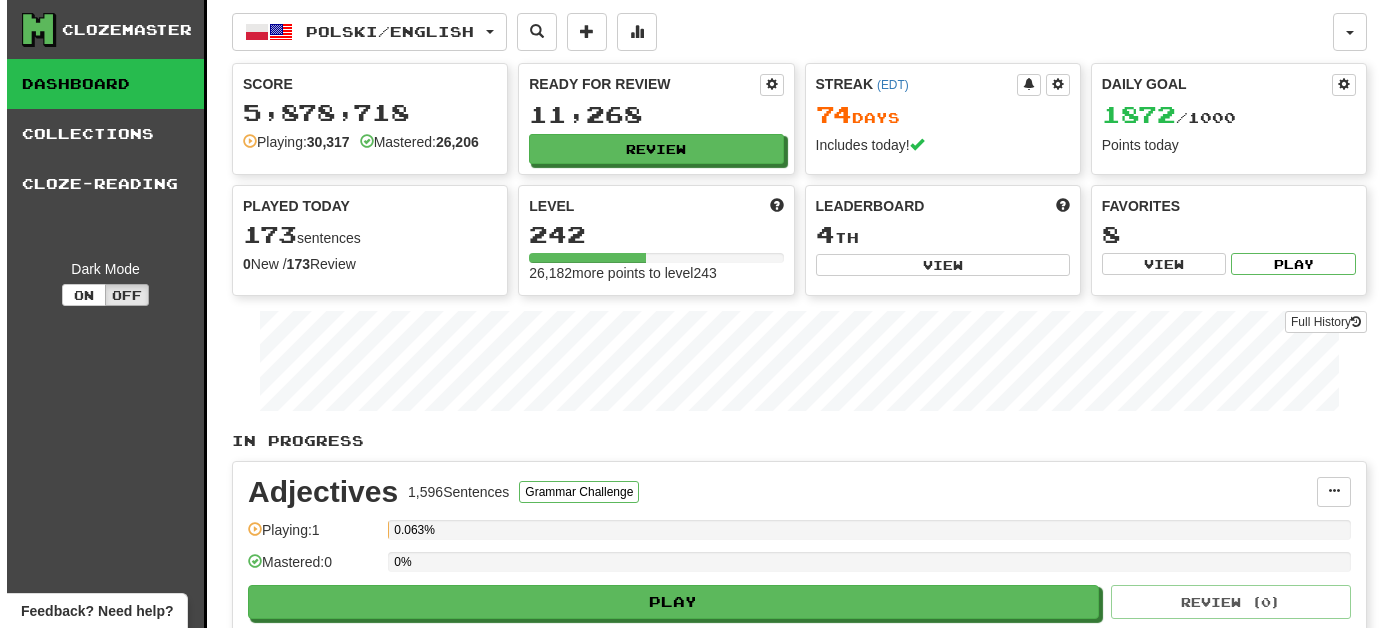 scroll, scrollTop: 0, scrollLeft: 0, axis: both 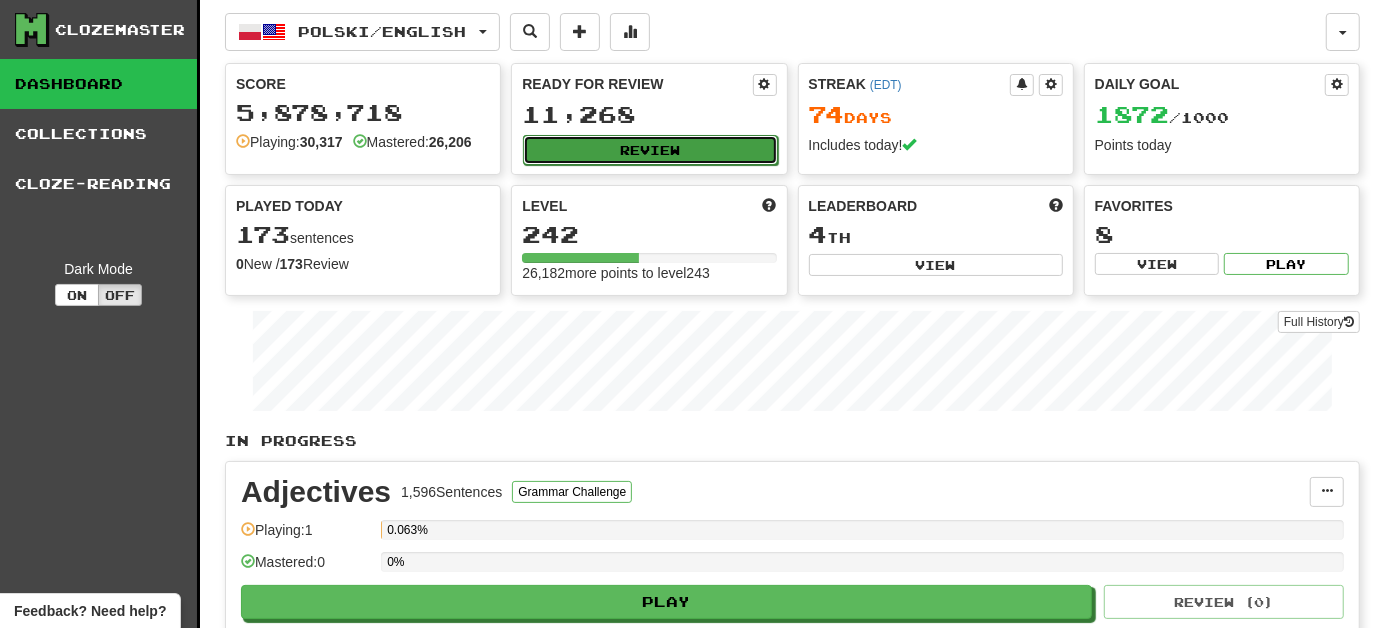 click on "Review" at bounding box center [650, 150] 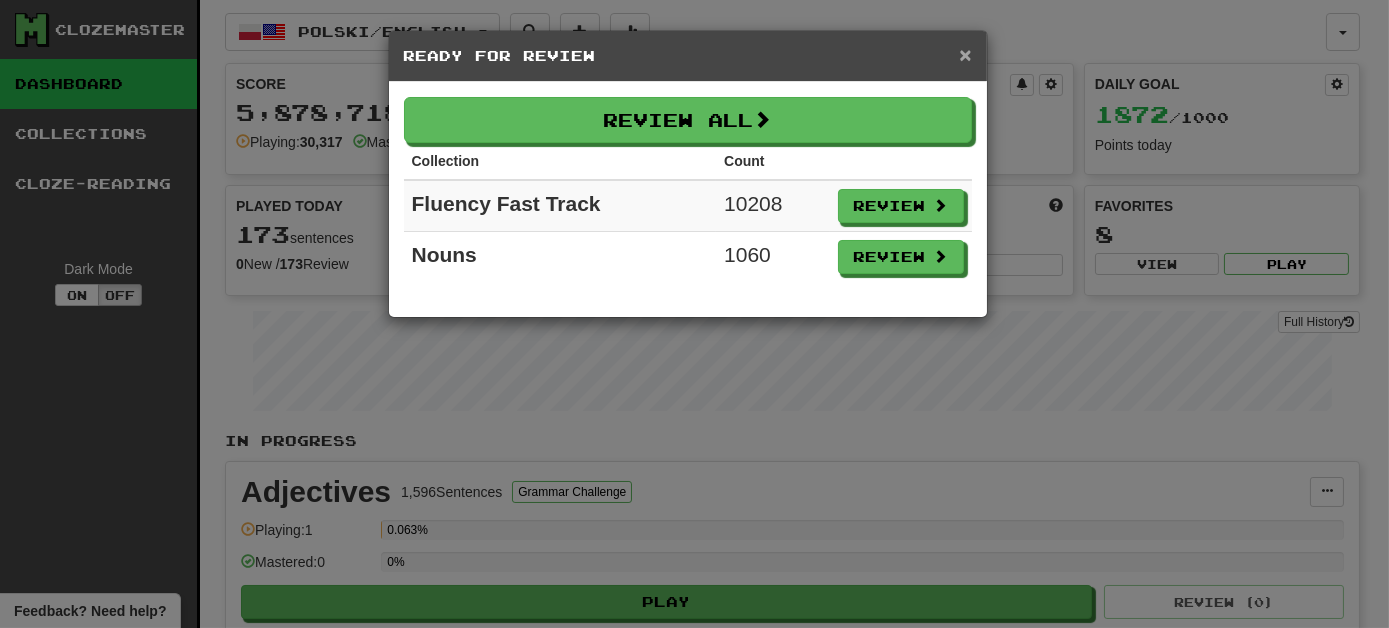 click on "×" at bounding box center [965, 54] 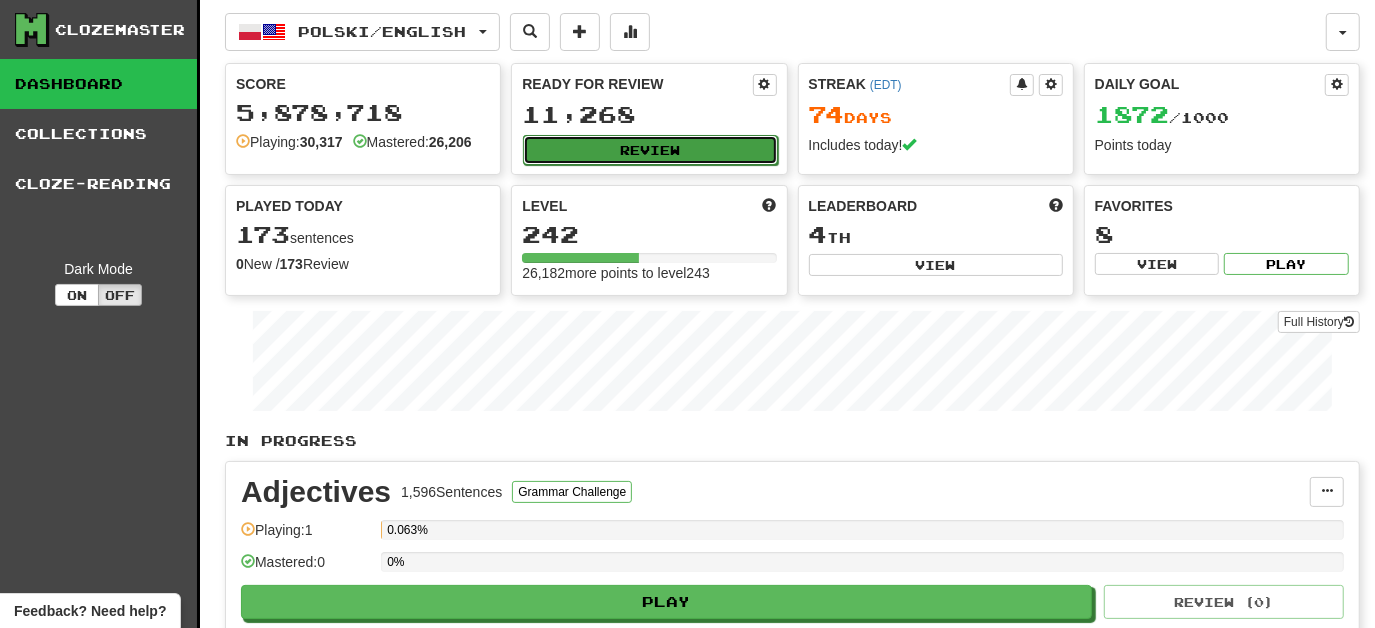 click on "Review" at bounding box center (650, 150) 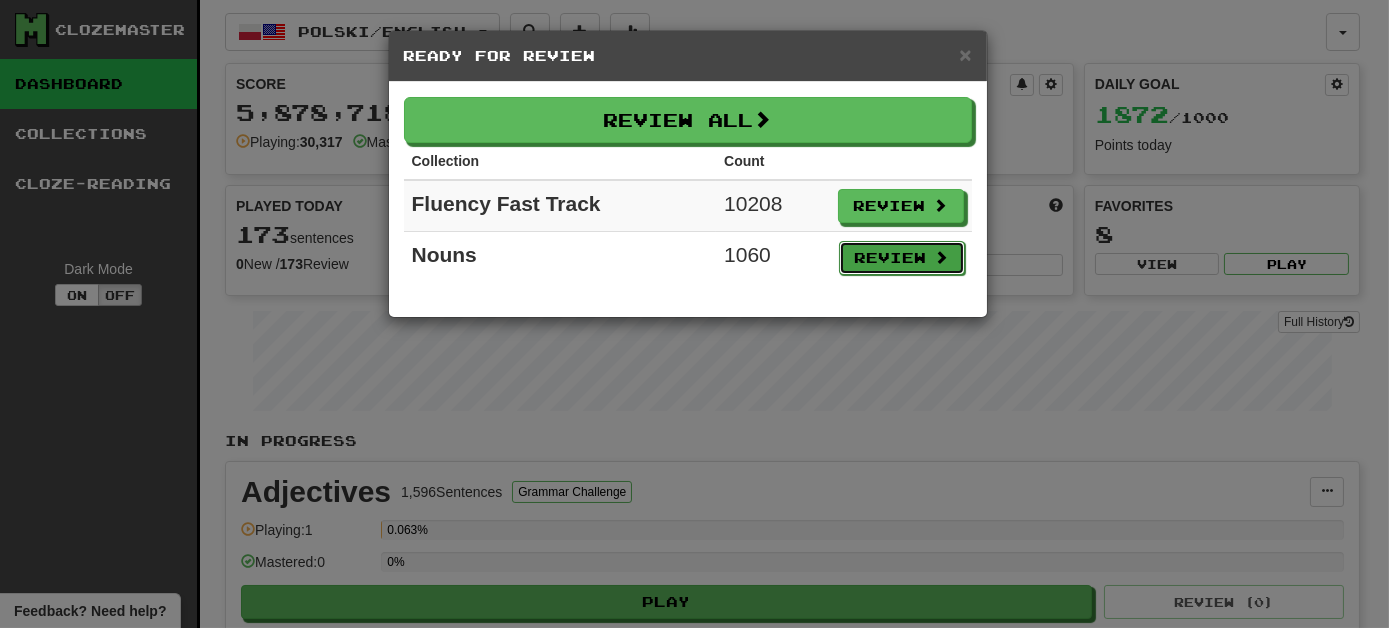 click on "Review" at bounding box center (902, 258) 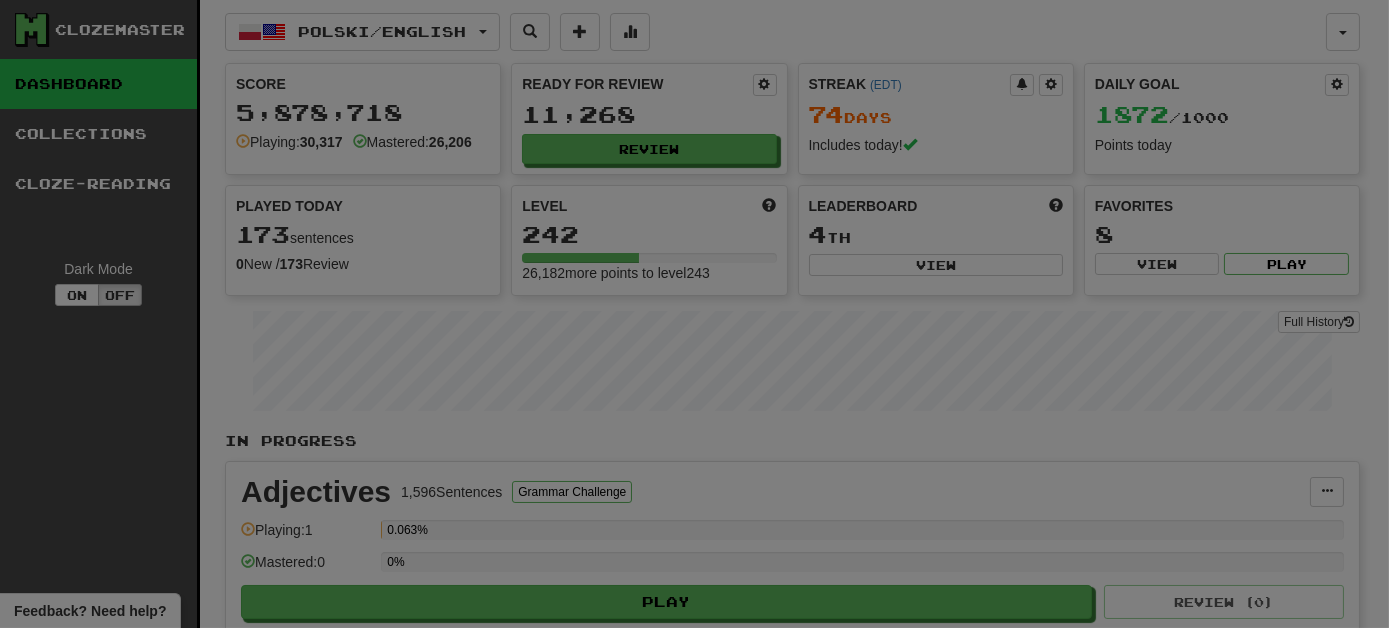 select on "***" 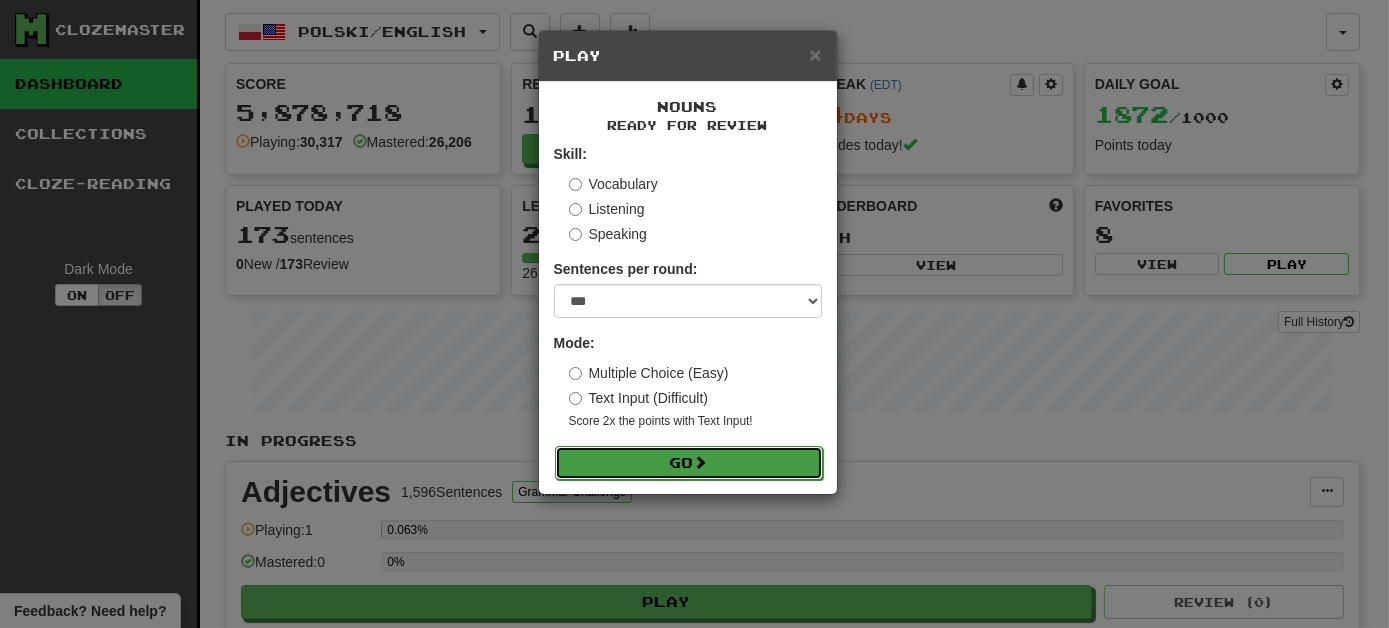 click on "Go" at bounding box center [689, 463] 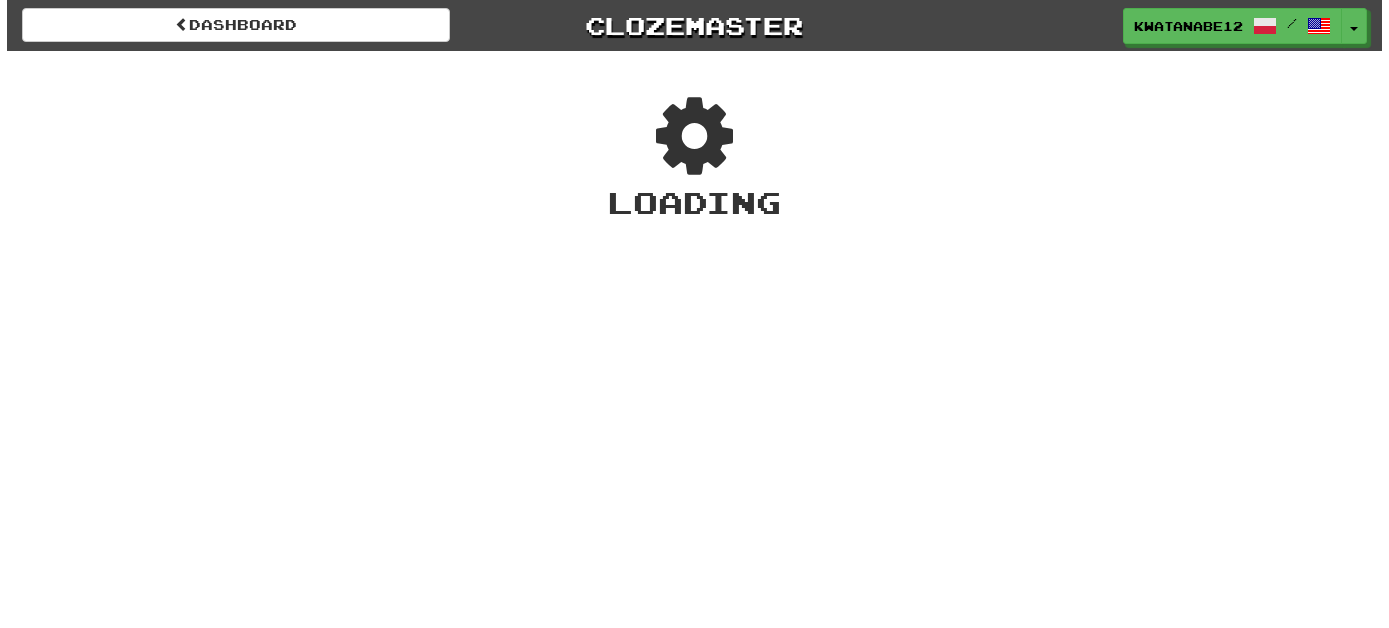 scroll, scrollTop: 0, scrollLeft: 0, axis: both 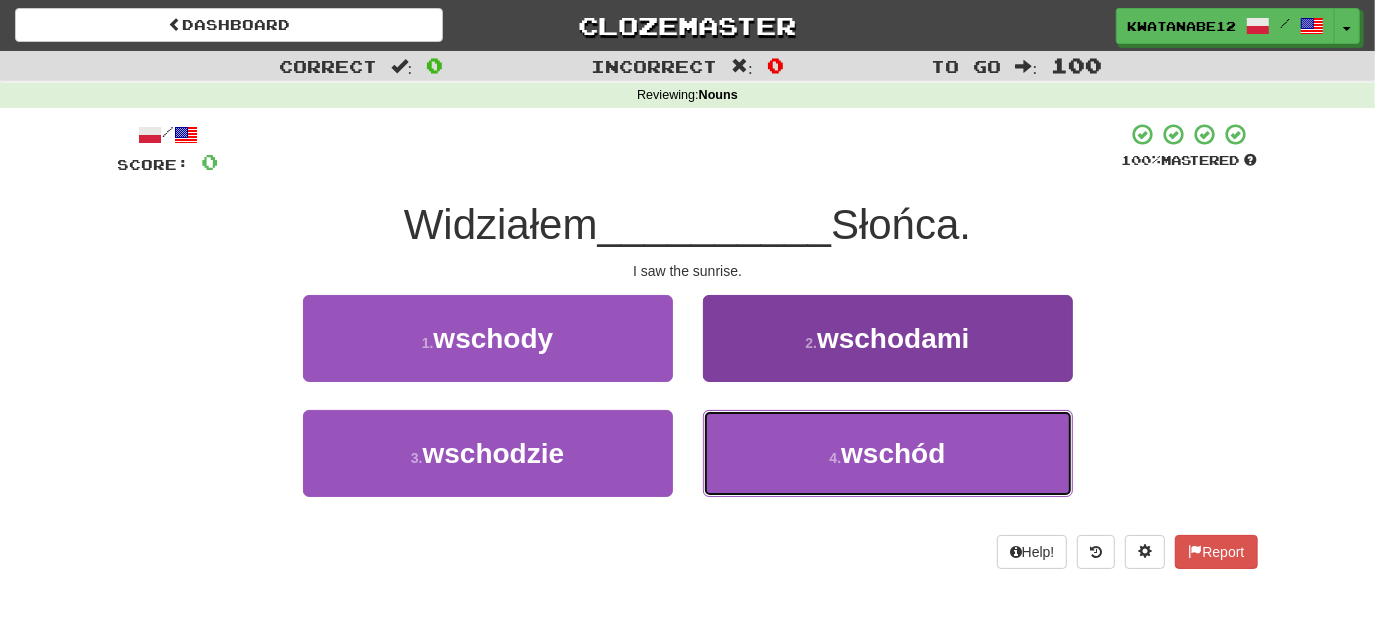 drag, startPoint x: 786, startPoint y: 452, endPoint x: 778, endPoint y: 442, distance: 12.806249 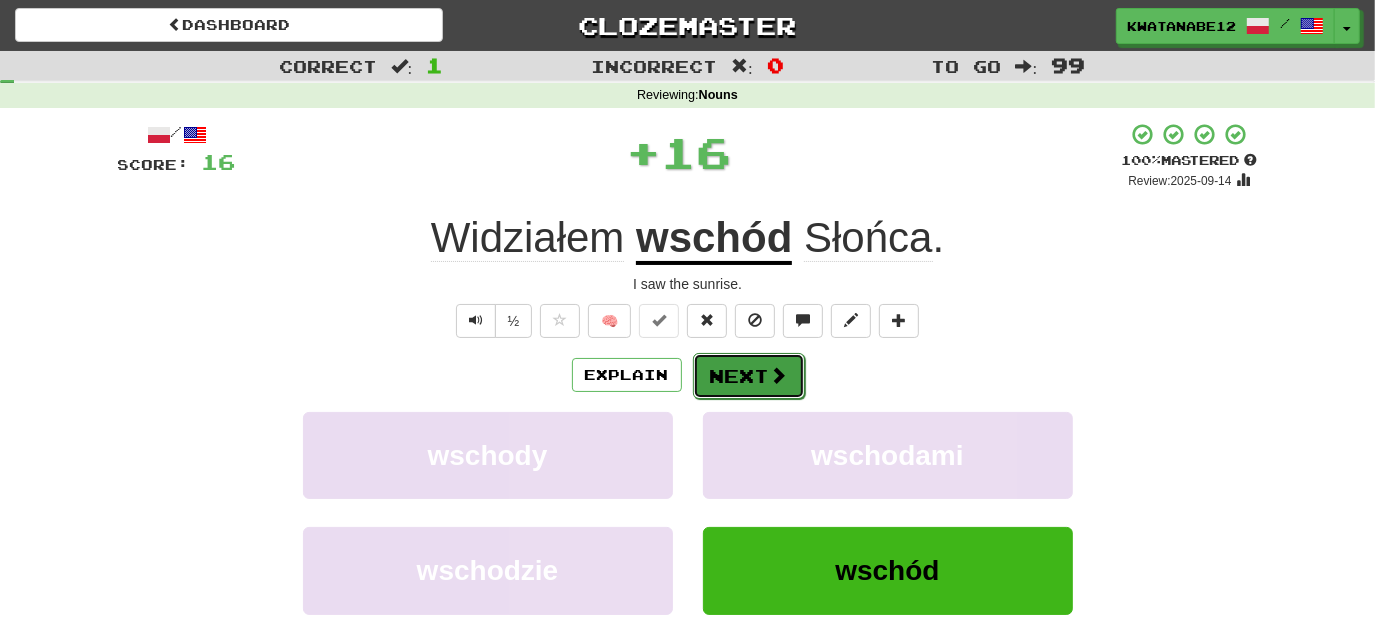 click on "Next" at bounding box center [749, 376] 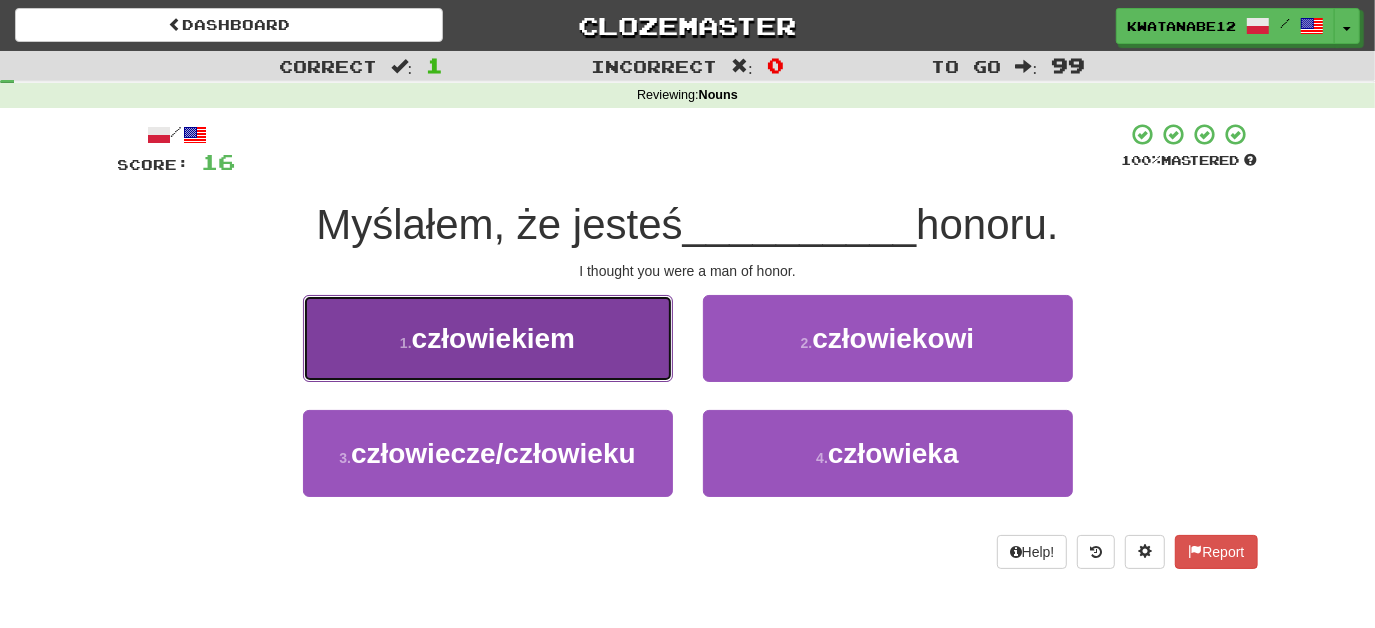 click on "1 .  człowiekiem" at bounding box center (488, 338) 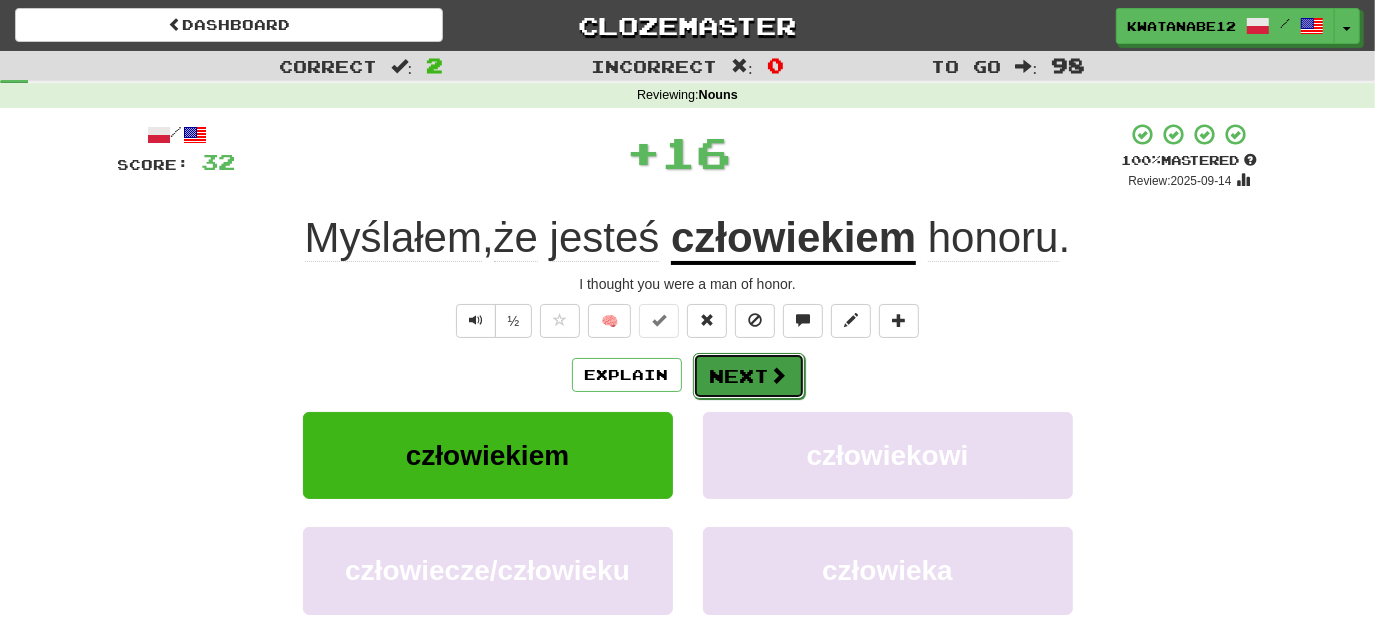 click on "Next" at bounding box center [749, 376] 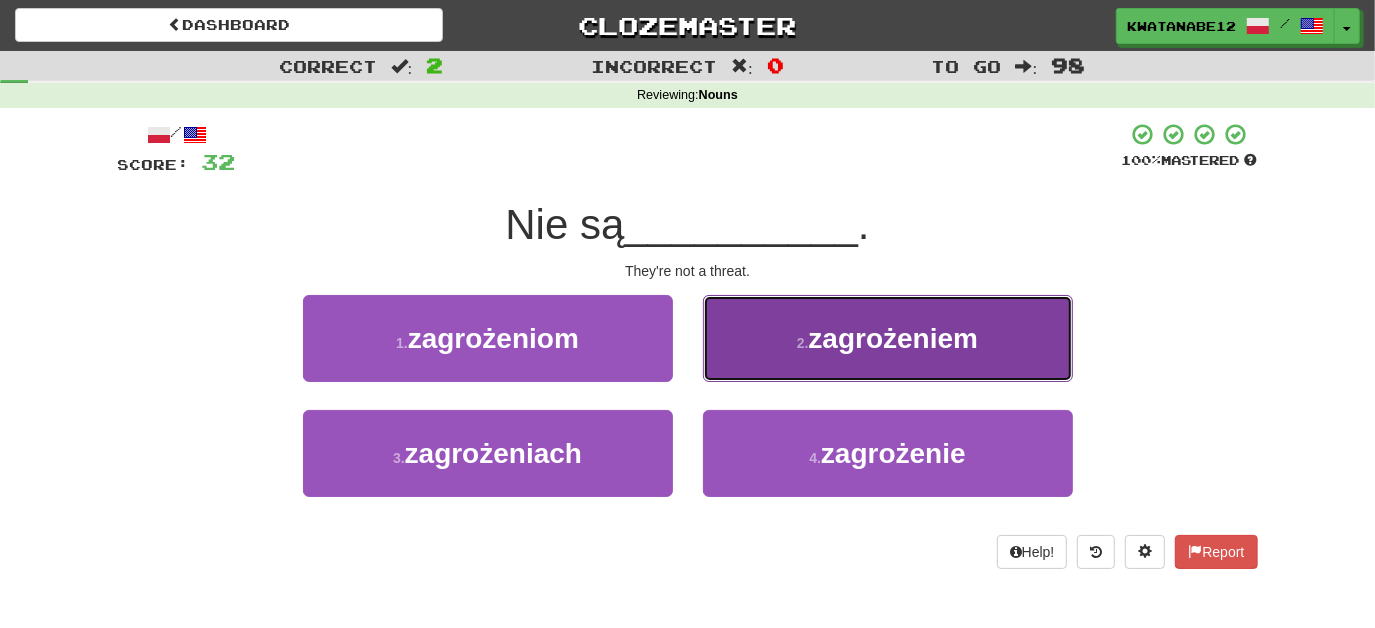 click on "2 .  zagrożeniem" at bounding box center (888, 338) 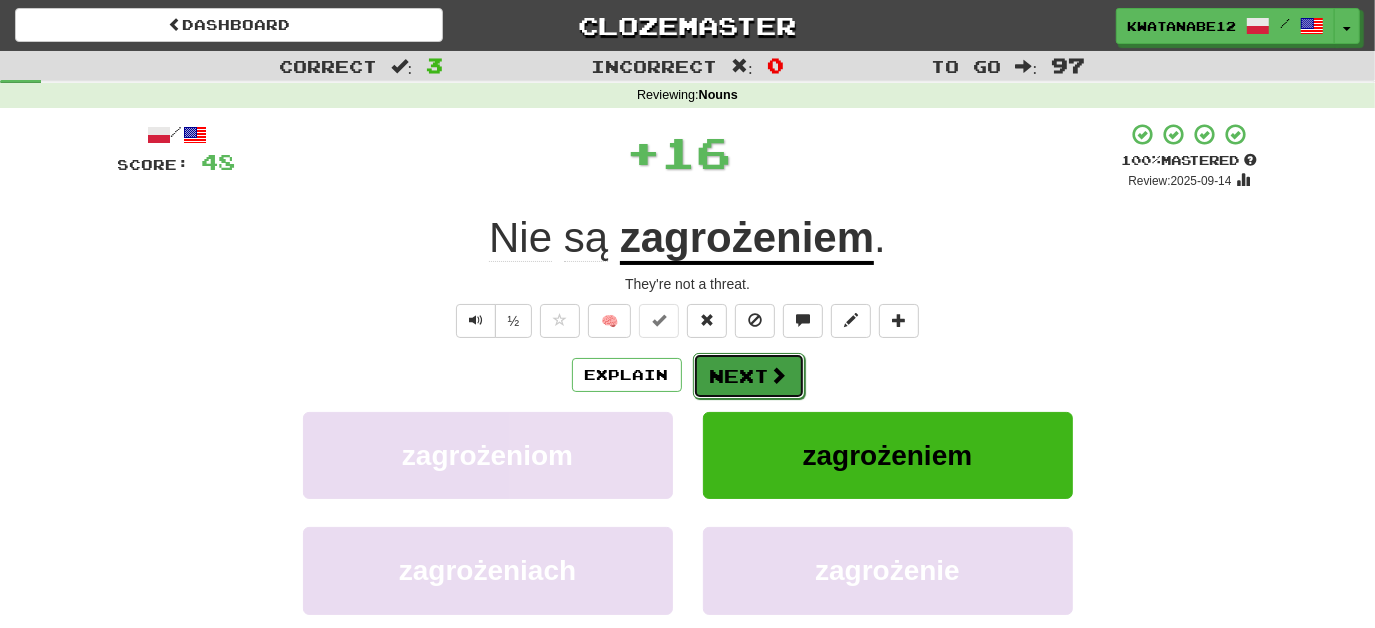click on "Next" at bounding box center [749, 376] 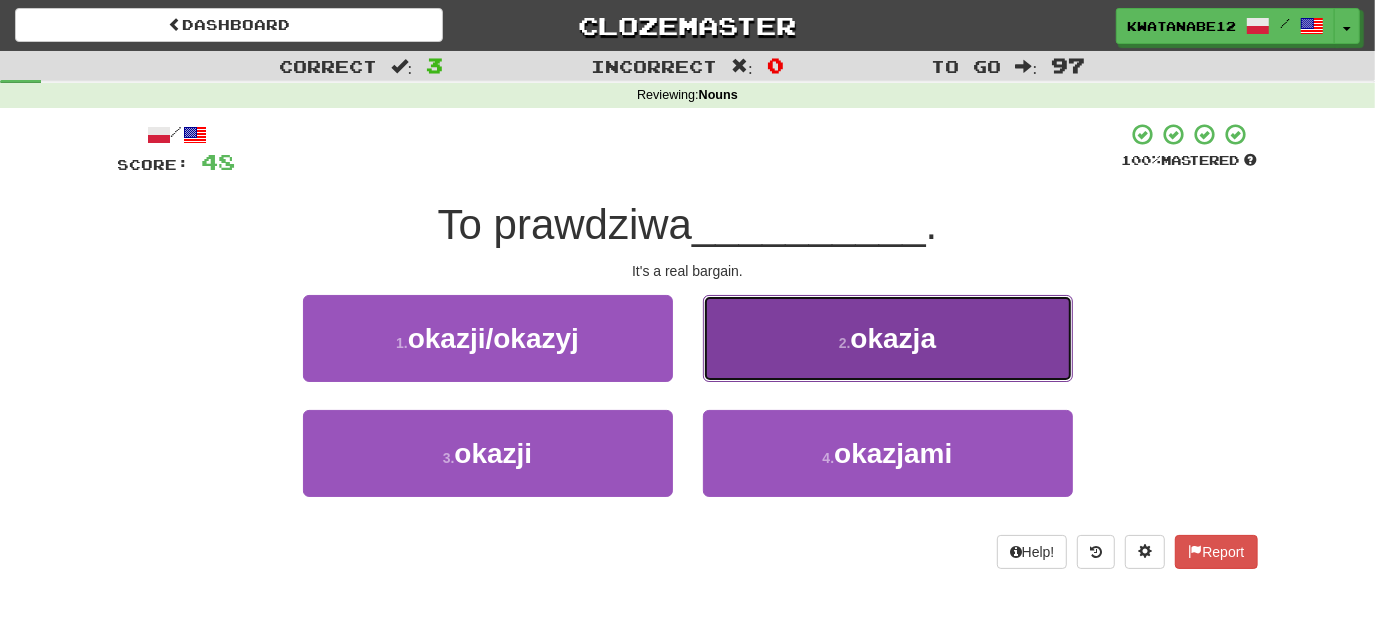 click on "2 .  okazja" at bounding box center [888, 338] 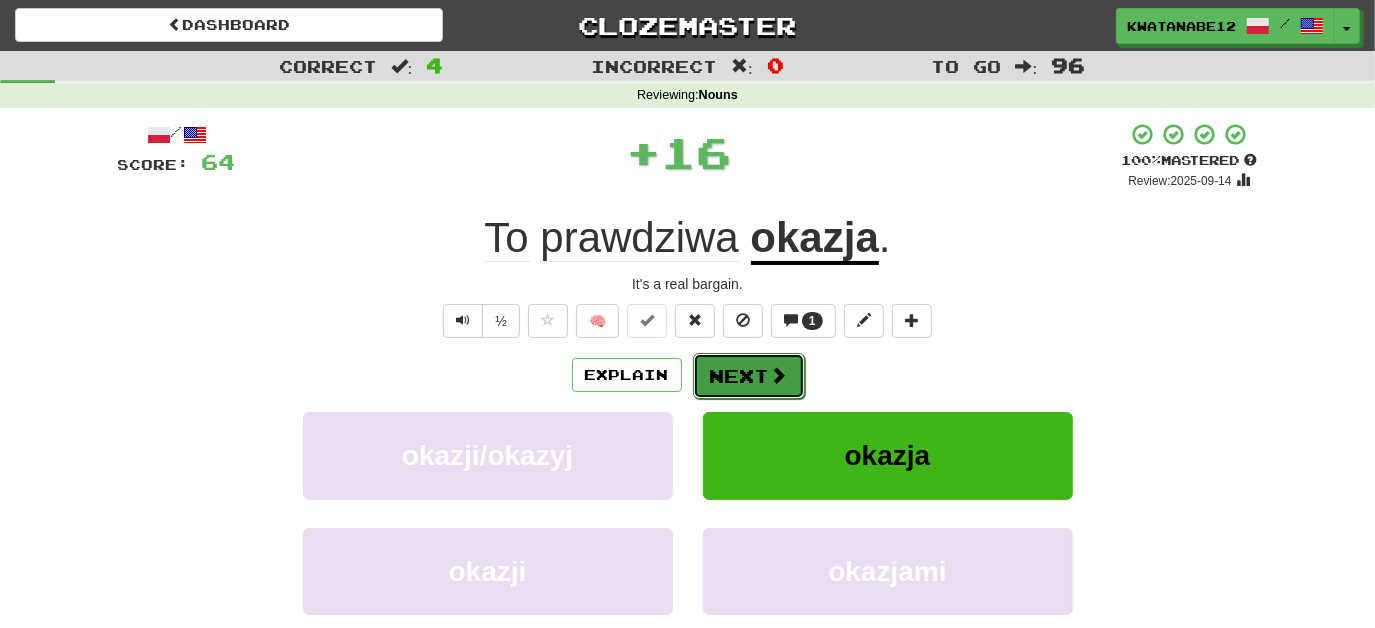 click on "Next" at bounding box center [749, 376] 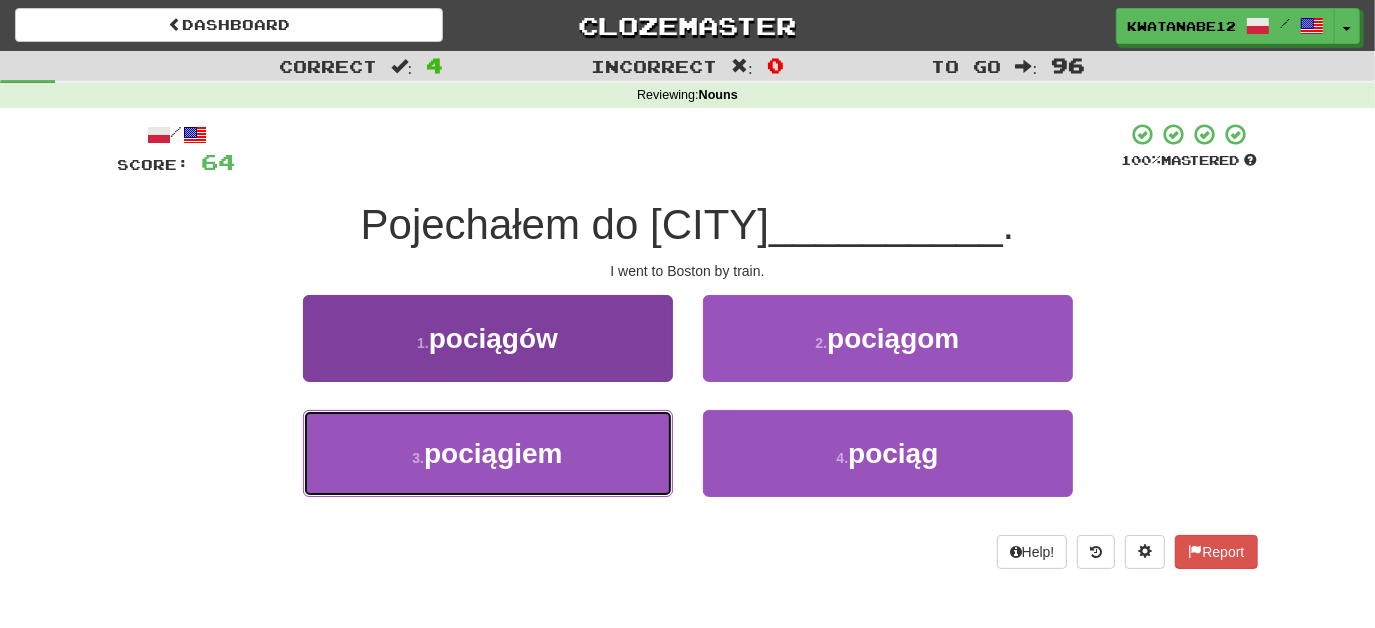 drag, startPoint x: 580, startPoint y: 455, endPoint x: 602, endPoint y: 444, distance: 24.596748 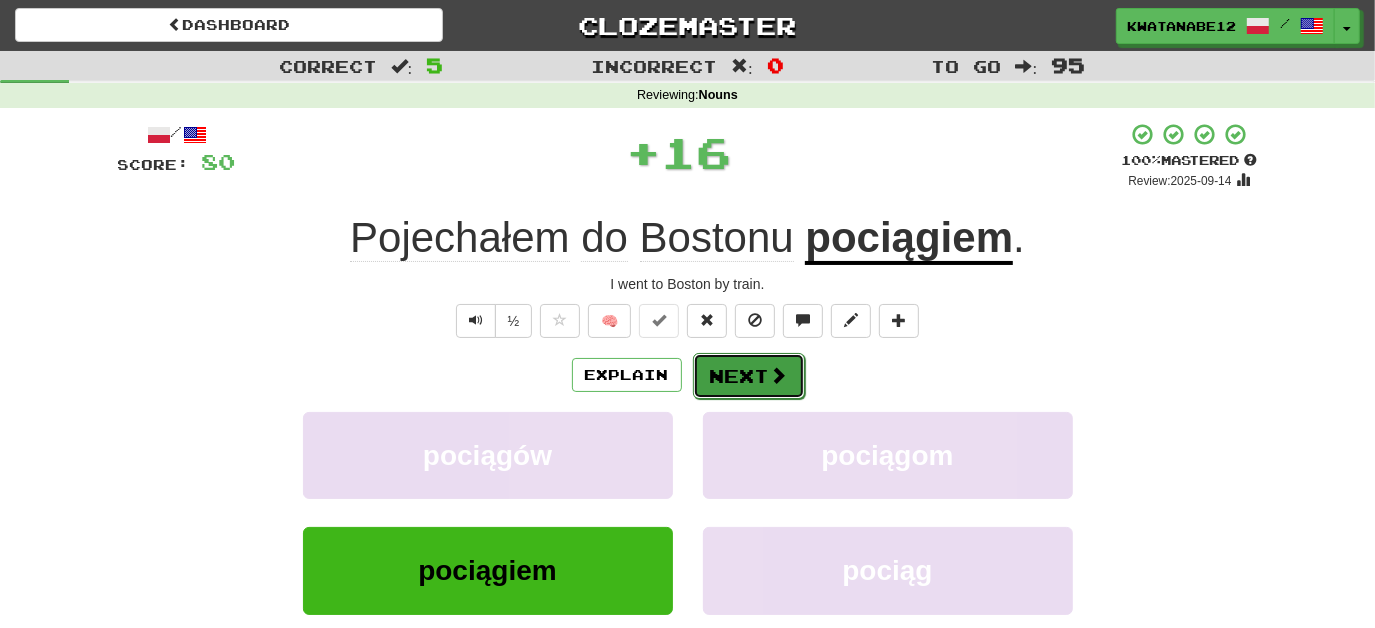 drag, startPoint x: 714, startPoint y: 380, endPoint x: 739, endPoint y: 375, distance: 25.495098 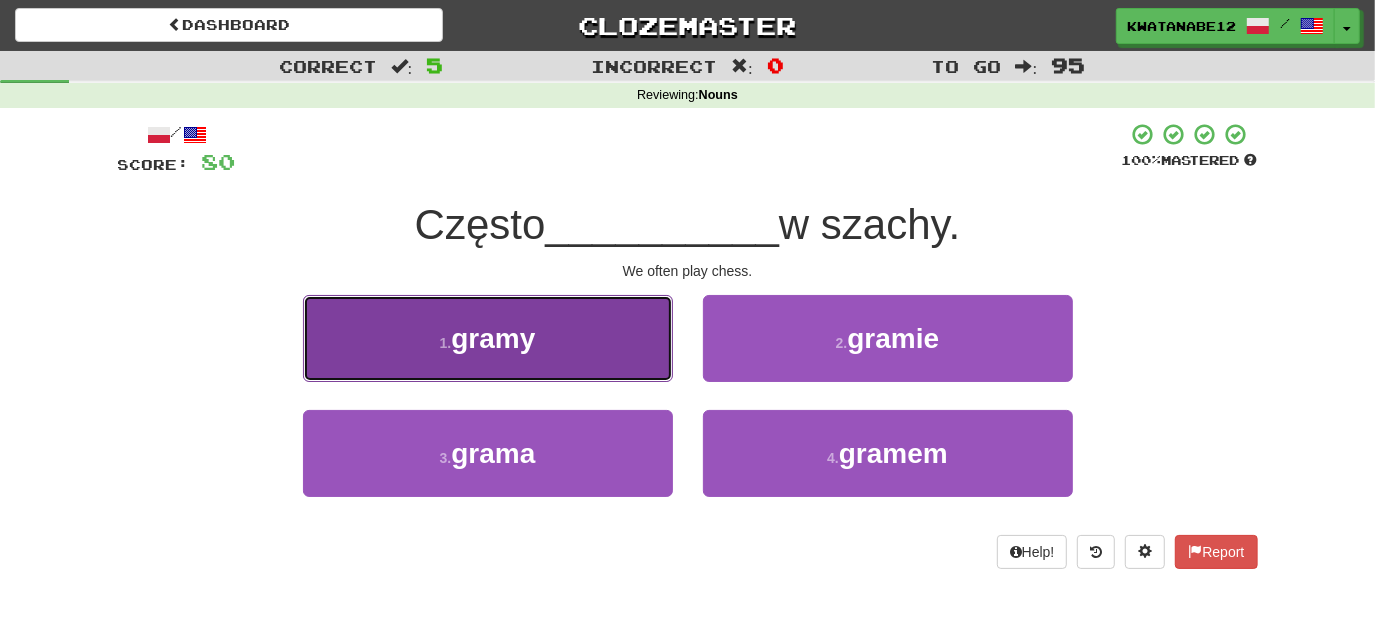 click on "1 .  gramy" at bounding box center (488, 338) 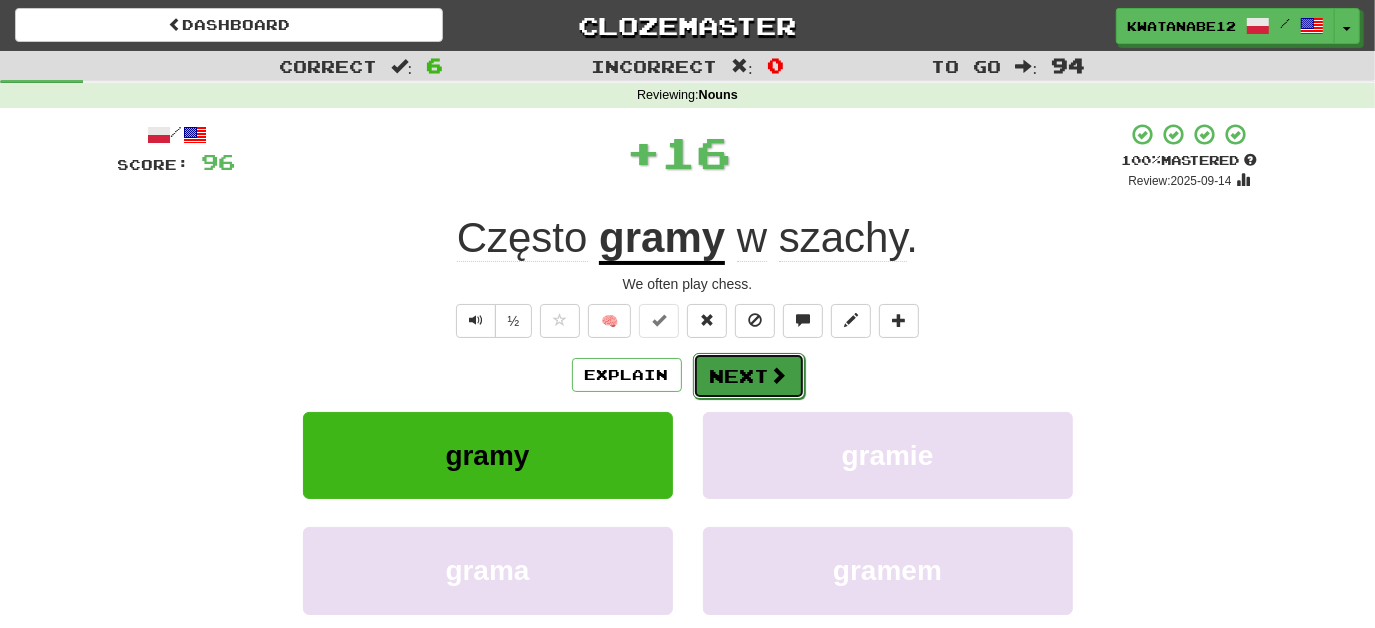 click on "Next" at bounding box center (749, 376) 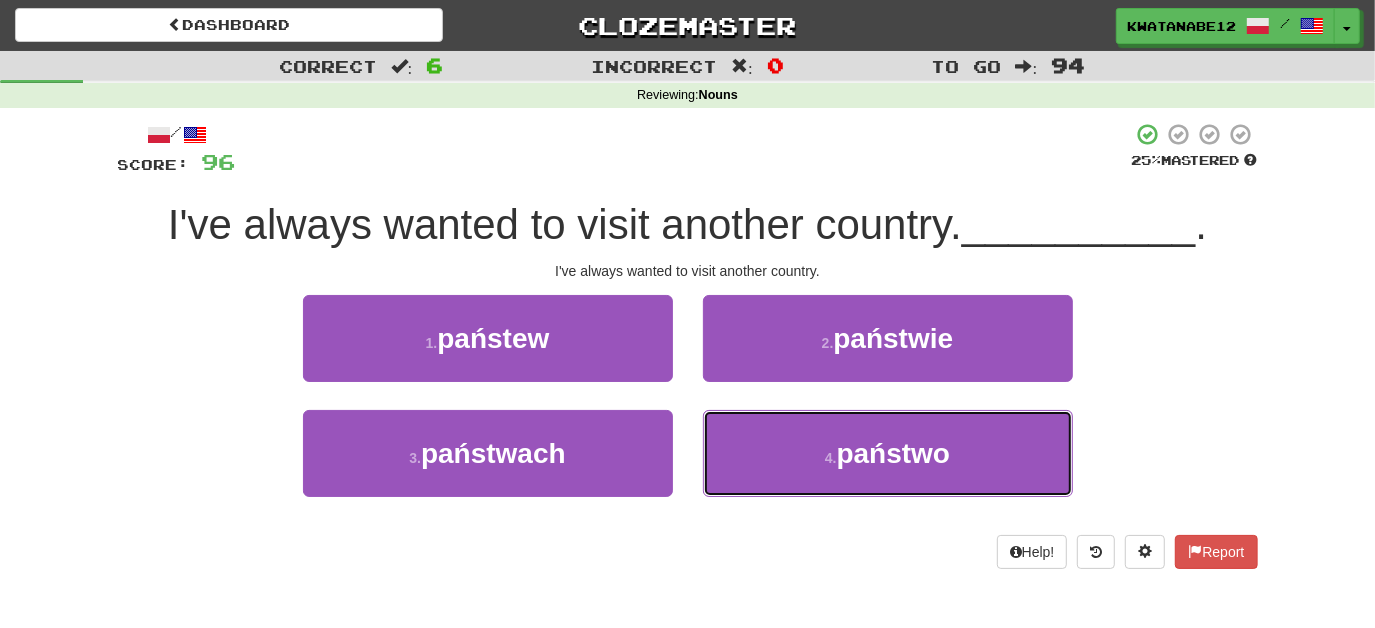 drag, startPoint x: 752, startPoint y: 439, endPoint x: 733, endPoint y: 345, distance: 95.90099 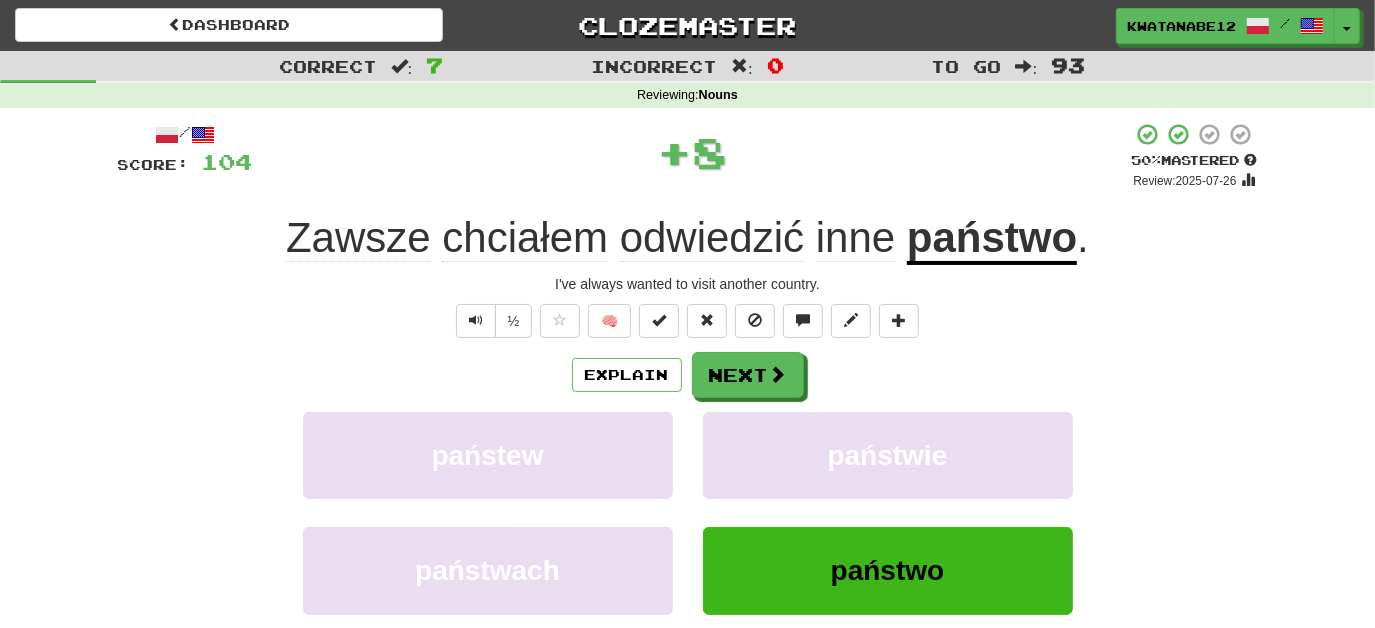 click on "/  Score:   104 + 8 50 %  Mastered Review:  2025-07-26 Zawsze   chciałem   odwiedzić   inne   państwo . I've always wanted to visit another country. ½ 🧠 Explain Next państew państwie państwach państwo Learn more: państew państwie państwach państwo  Help!  Report Sentence Source" at bounding box center (688, 435) 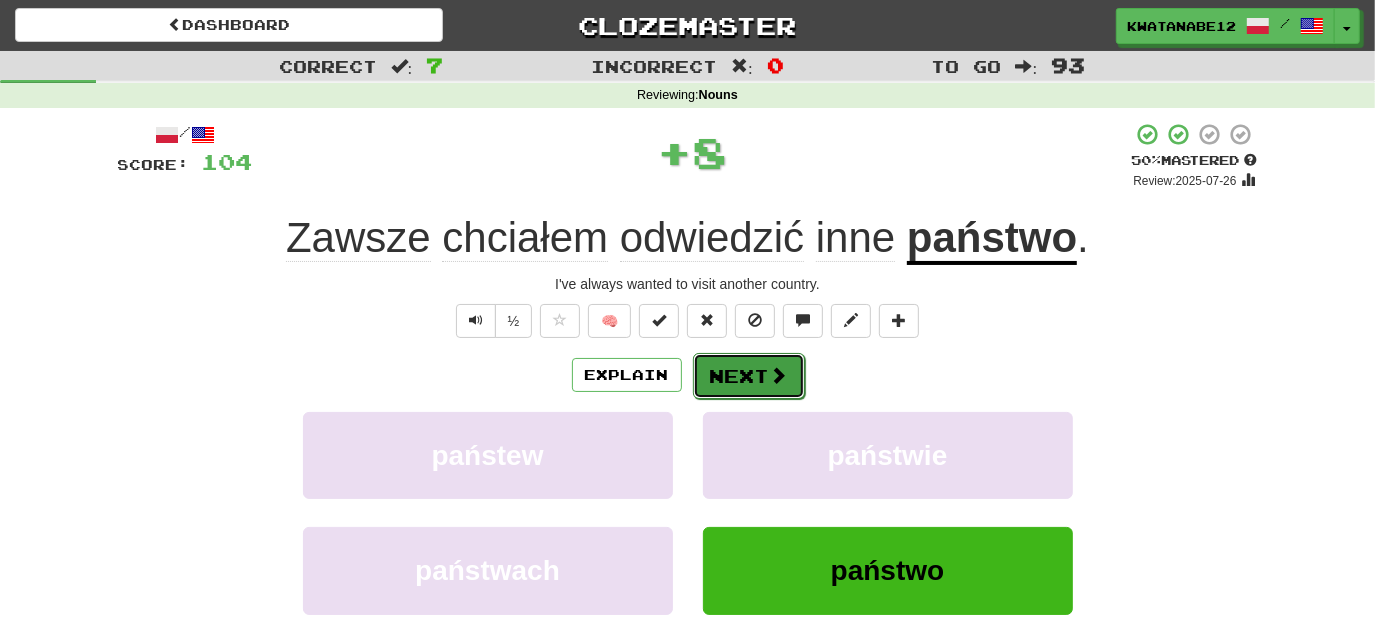 click on "Next" at bounding box center (749, 376) 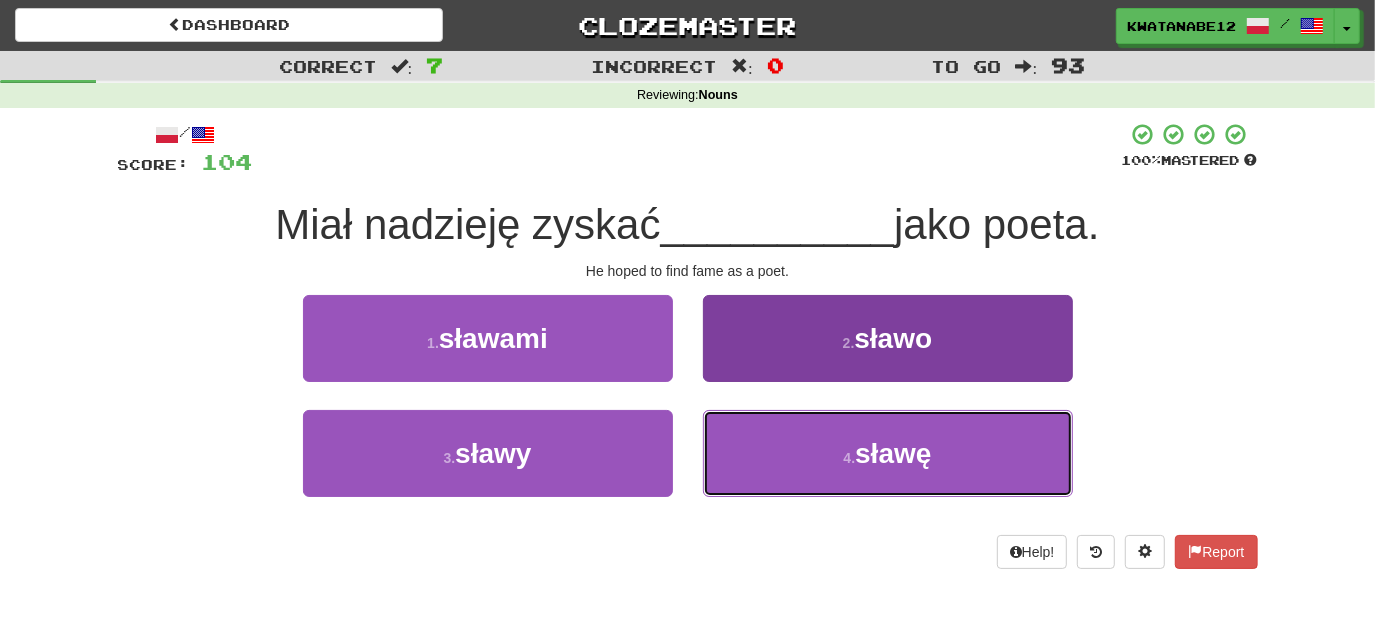 click on "4 .  sławę" at bounding box center [888, 453] 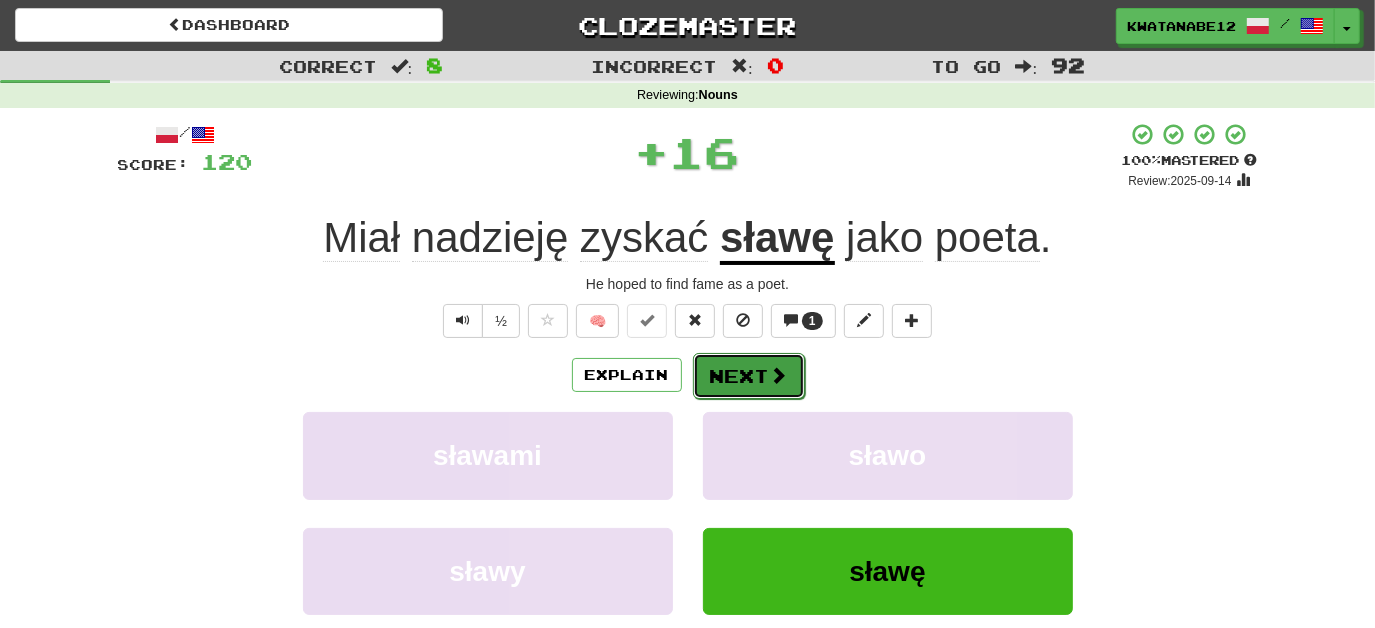 click on "Next" at bounding box center [749, 376] 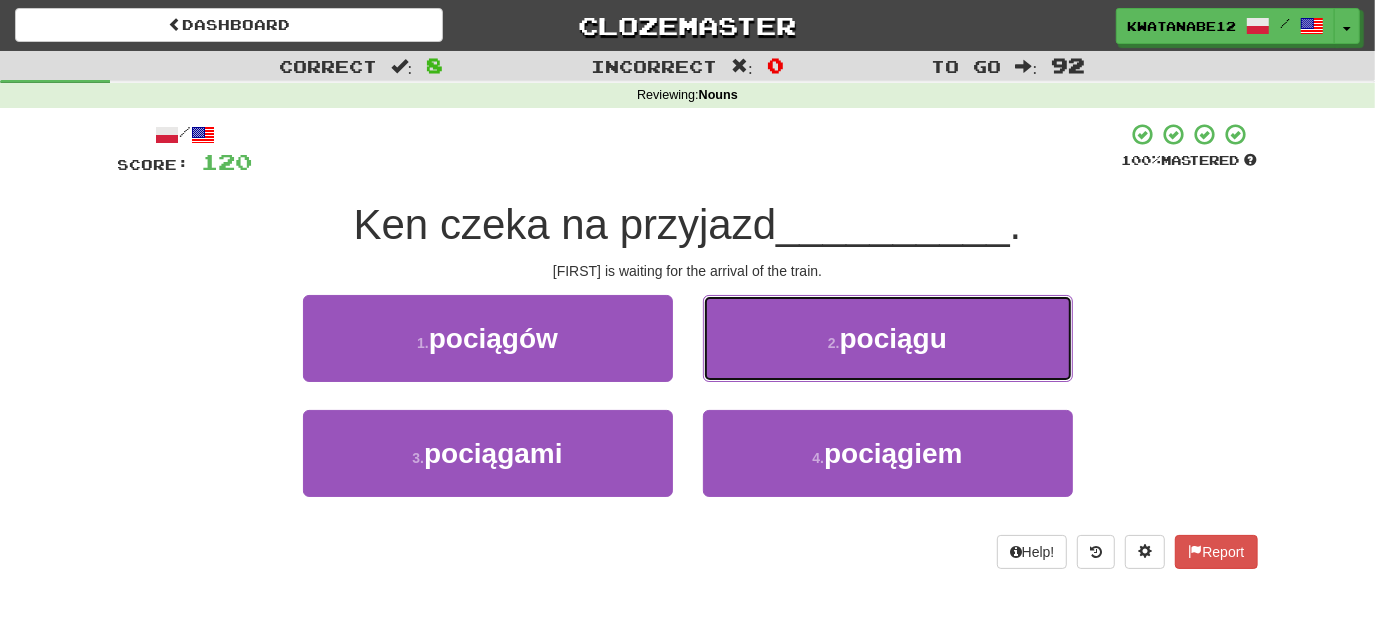 click on "2 .  pociągu" at bounding box center [888, 338] 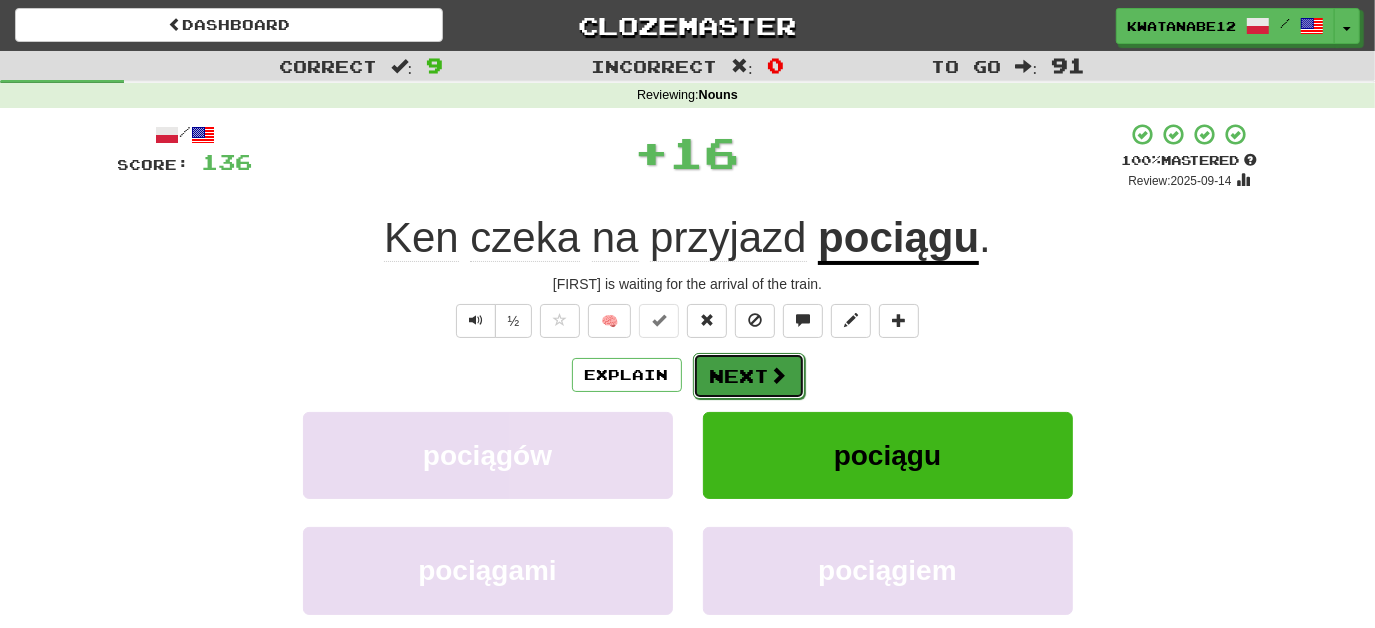 click on "Next" at bounding box center (749, 376) 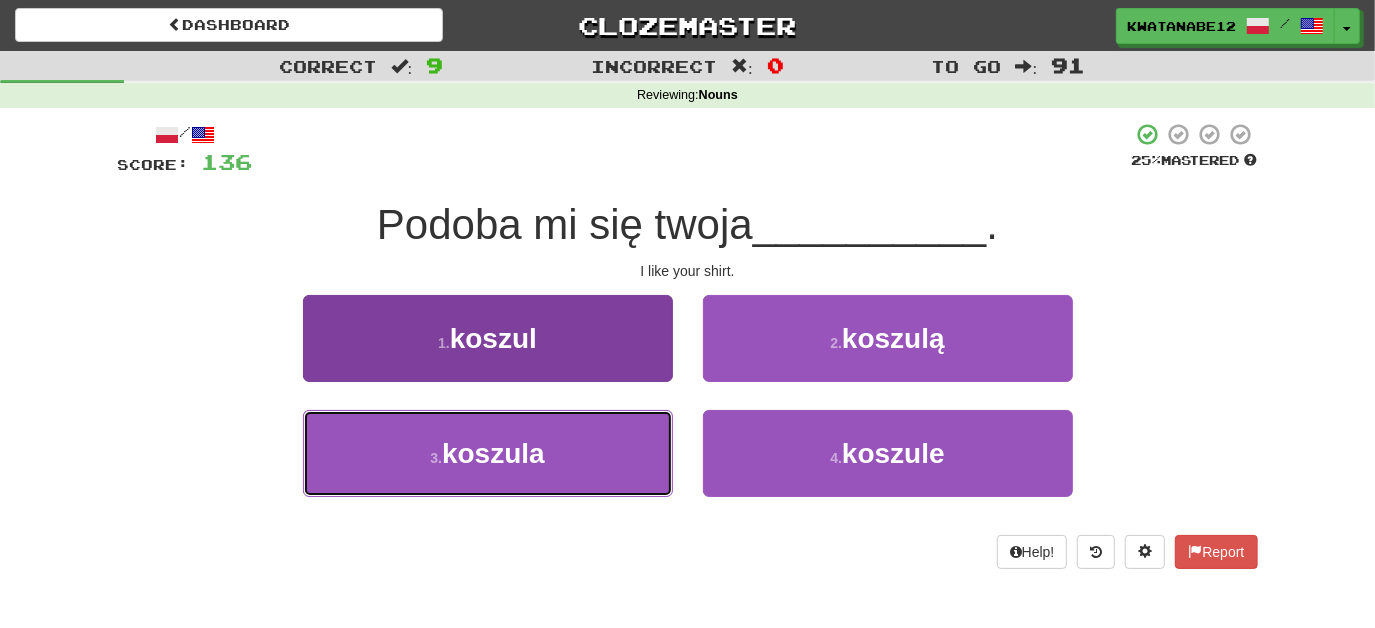 drag, startPoint x: 603, startPoint y: 439, endPoint x: 627, endPoint y: 428, distance: 26.400757 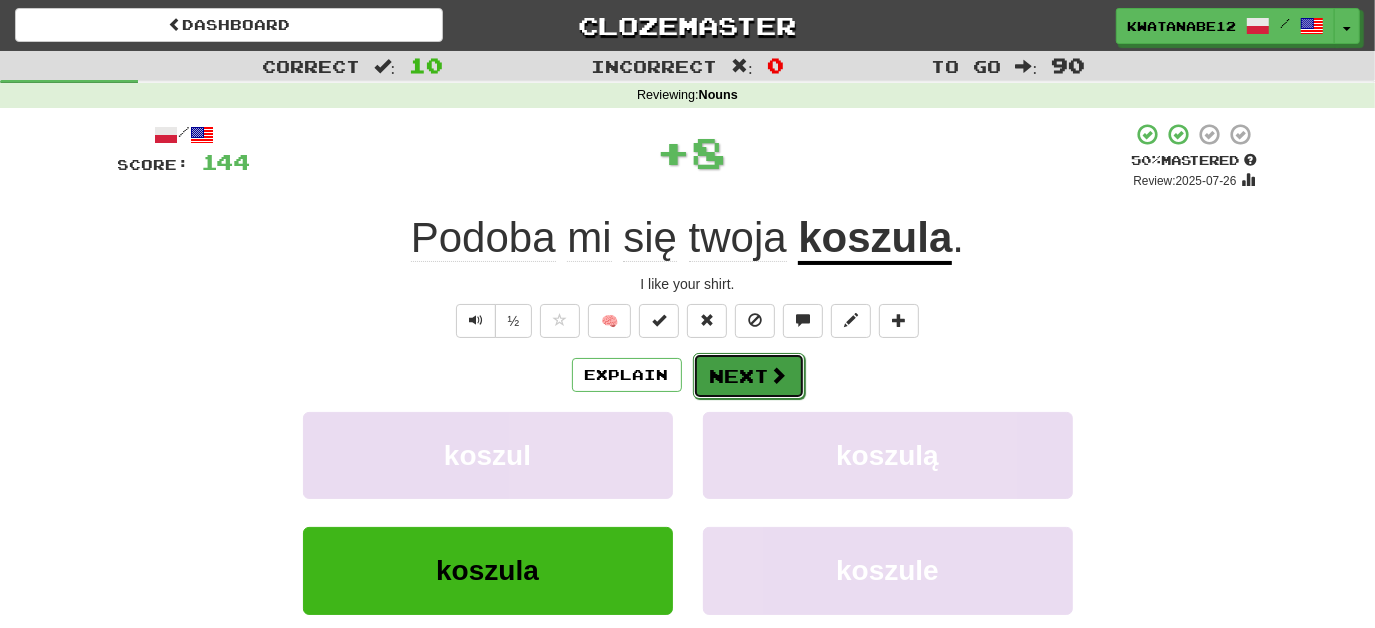drag, startPoint x: 715, startPoint y: 368, endPoint x: 741, endPoint y: 367, distance: 26.019224 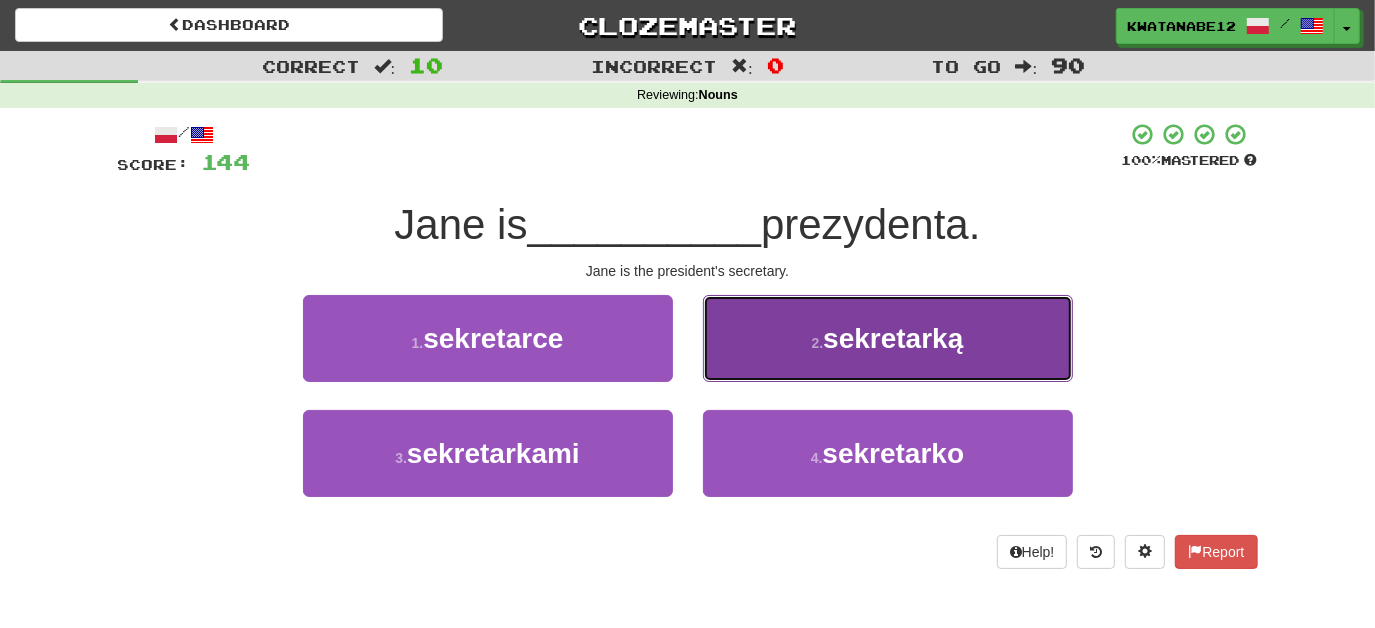 click on "2 .  sekretarką" at bounding box center (888, 338) 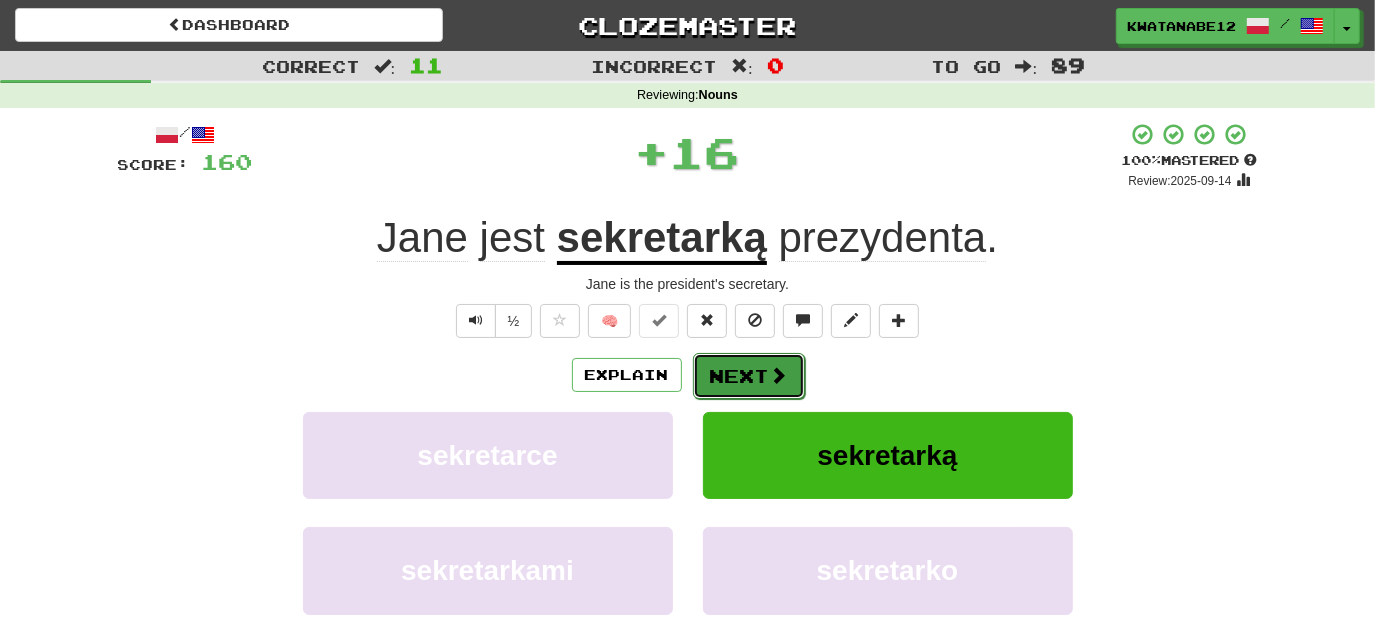 drag, startPoint x: 738, startPoint y: 361, endPoint x: 711, endPoint y: 378, distance: 31.906113 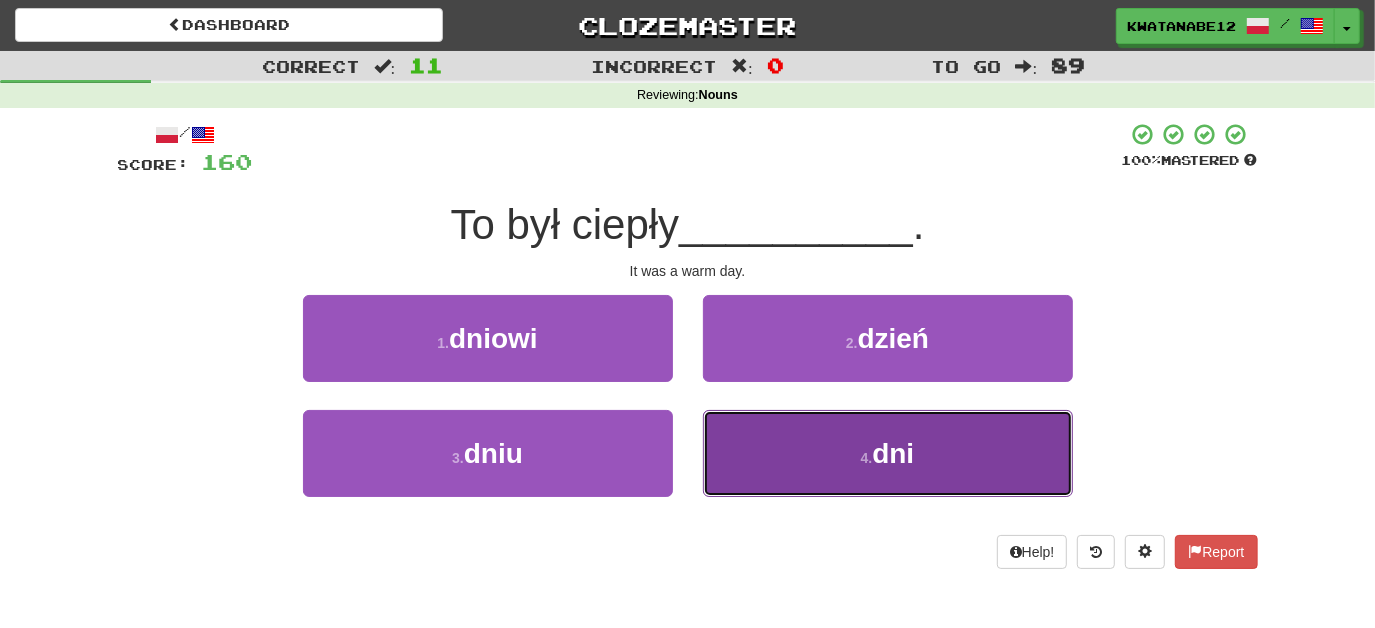 click on "4 .  dni" at bounding box center [888, 453] 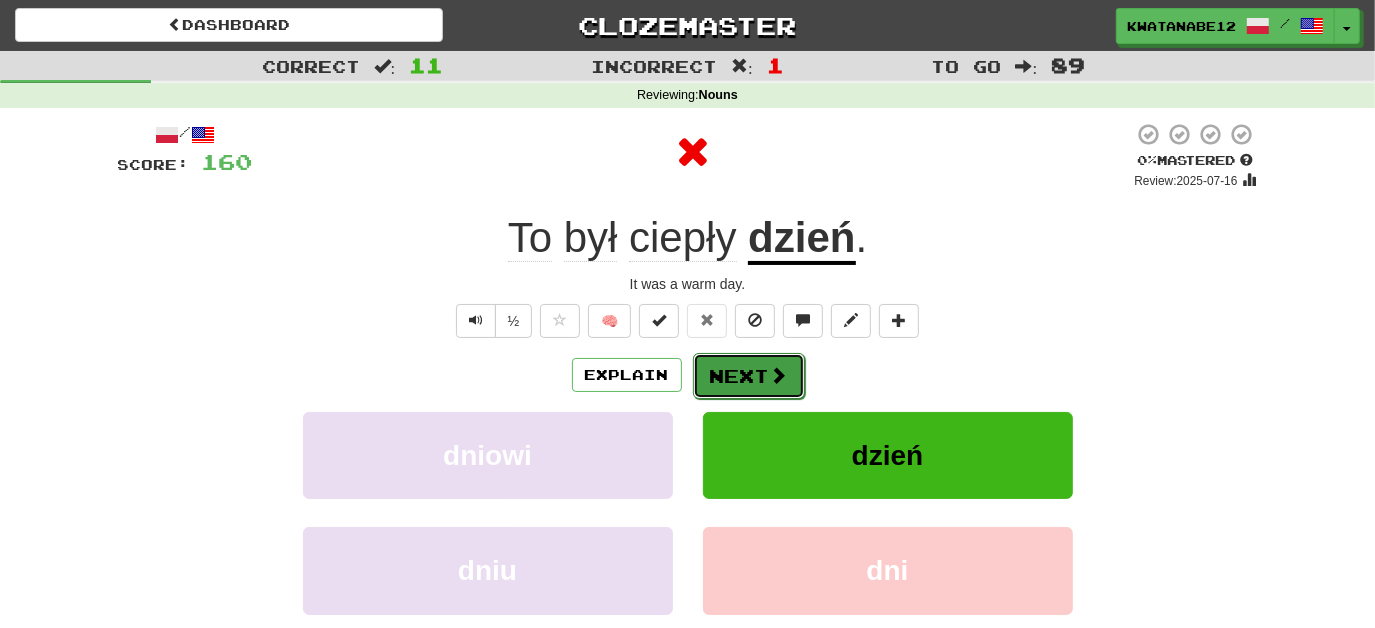 click on "Next" at bounding box center (749, 376) 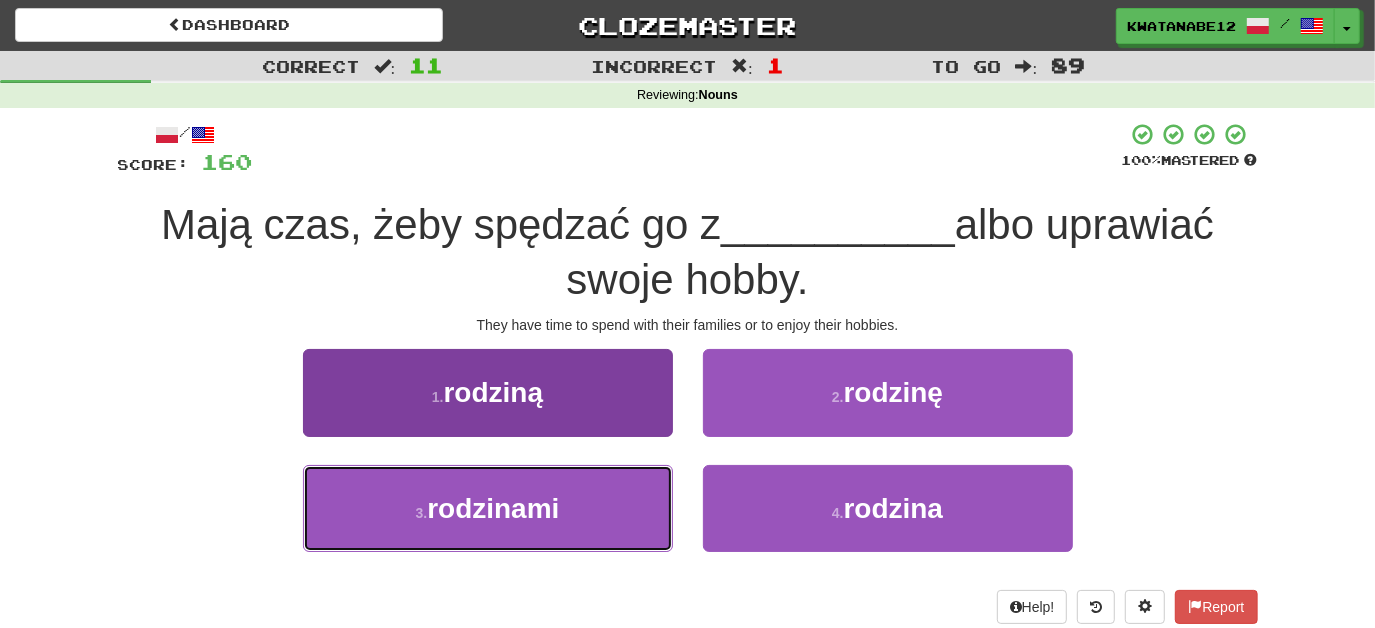 drag, startPoint x: 611, startPoint y: 492, endPoint x: 647, endPoint y: 474, distance: 40.24922 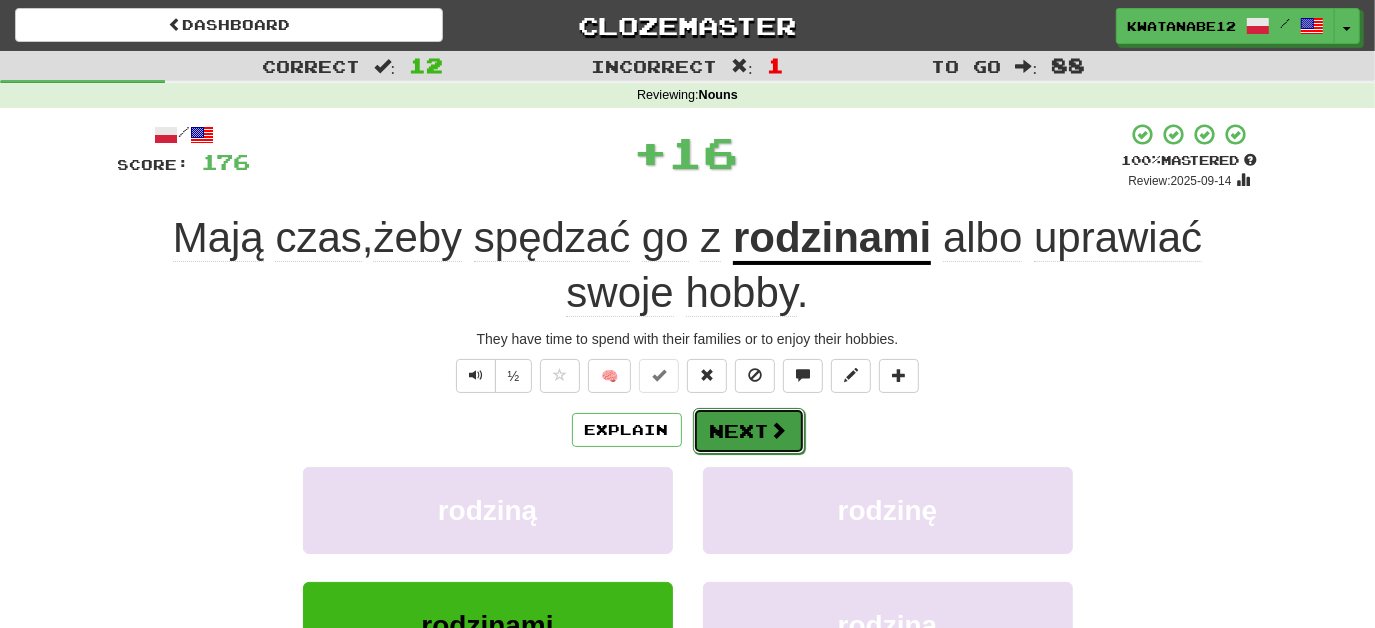 click on "Next" at bounding box center (749, 431) 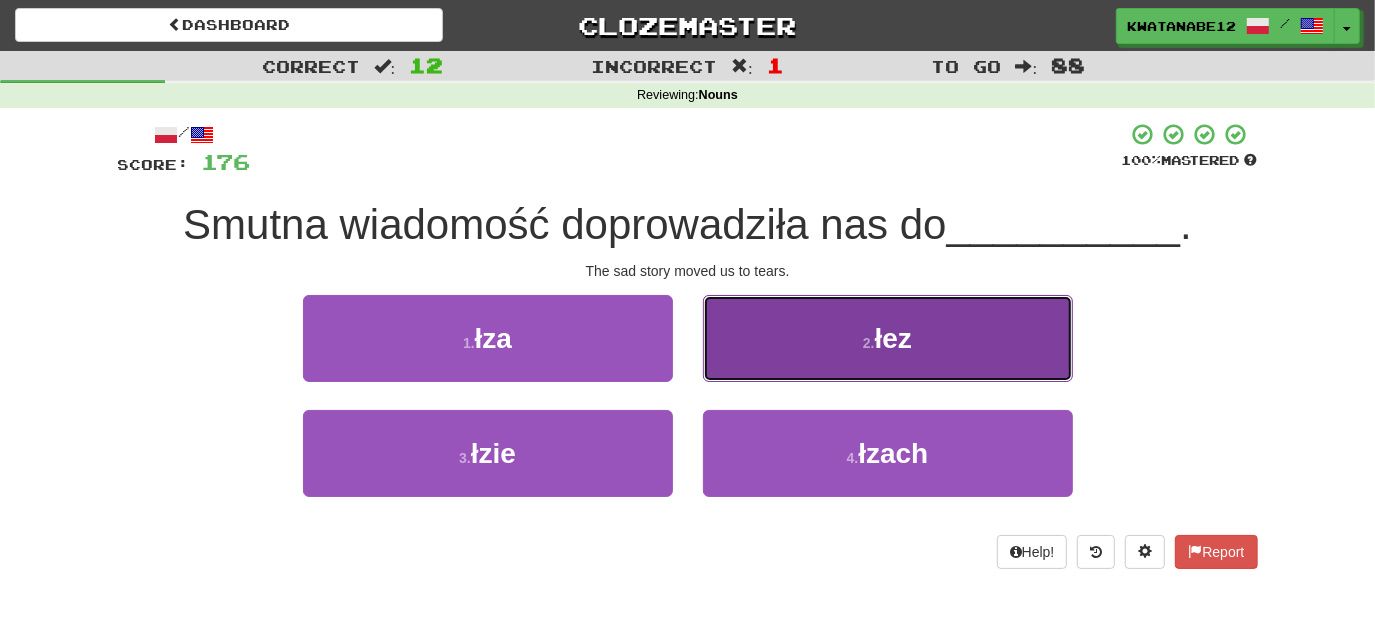 click on "2 .  łez" at bounding box center (888, 338) 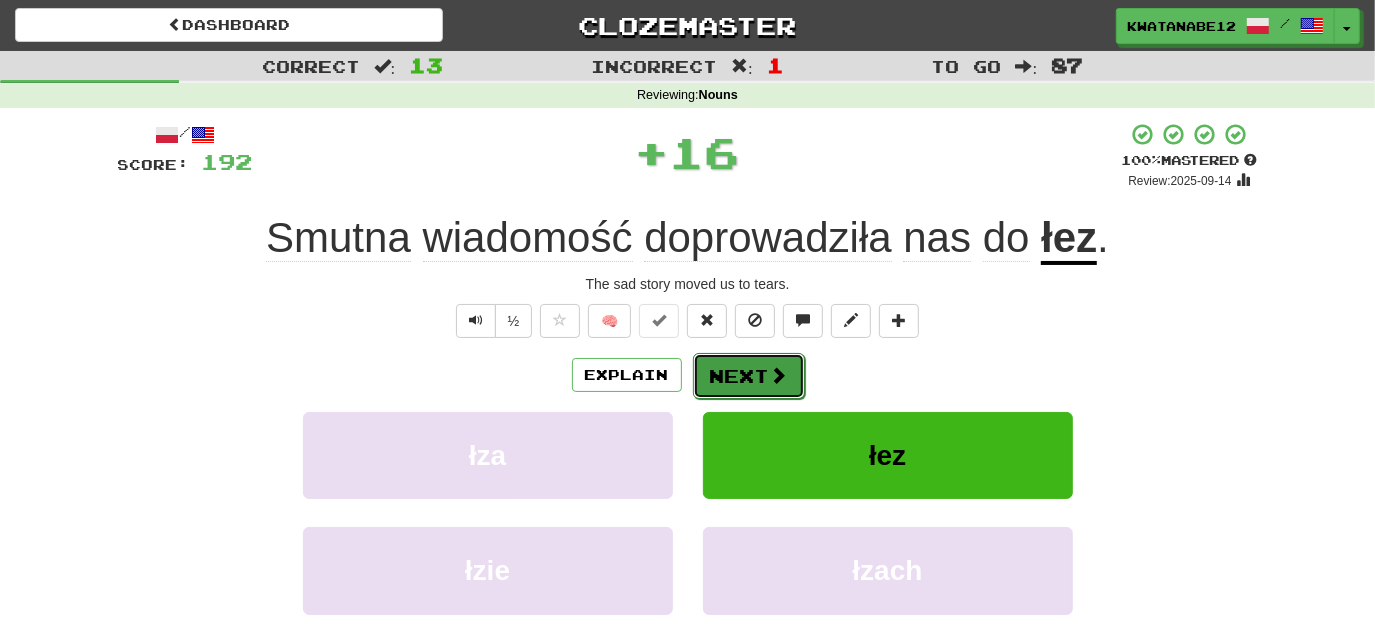 click on "Next" at bounding box center (749, 376) 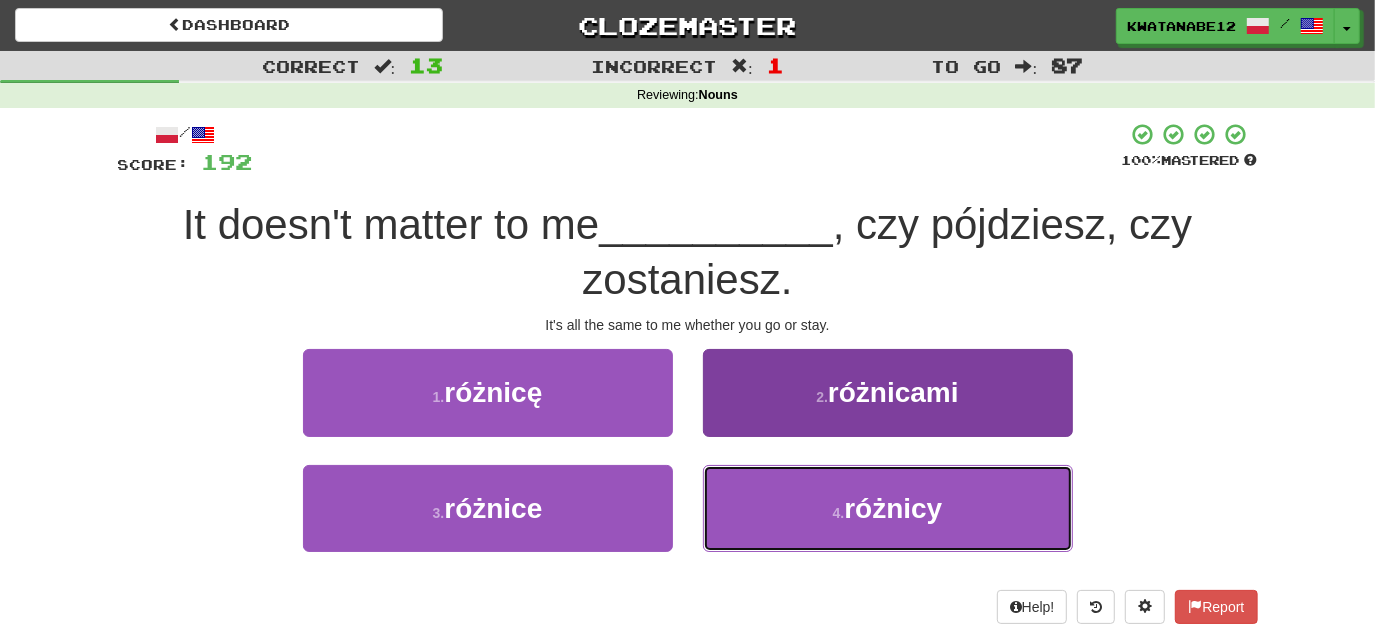 click on "4 .  różnicy" at bounding box center [888, 508] 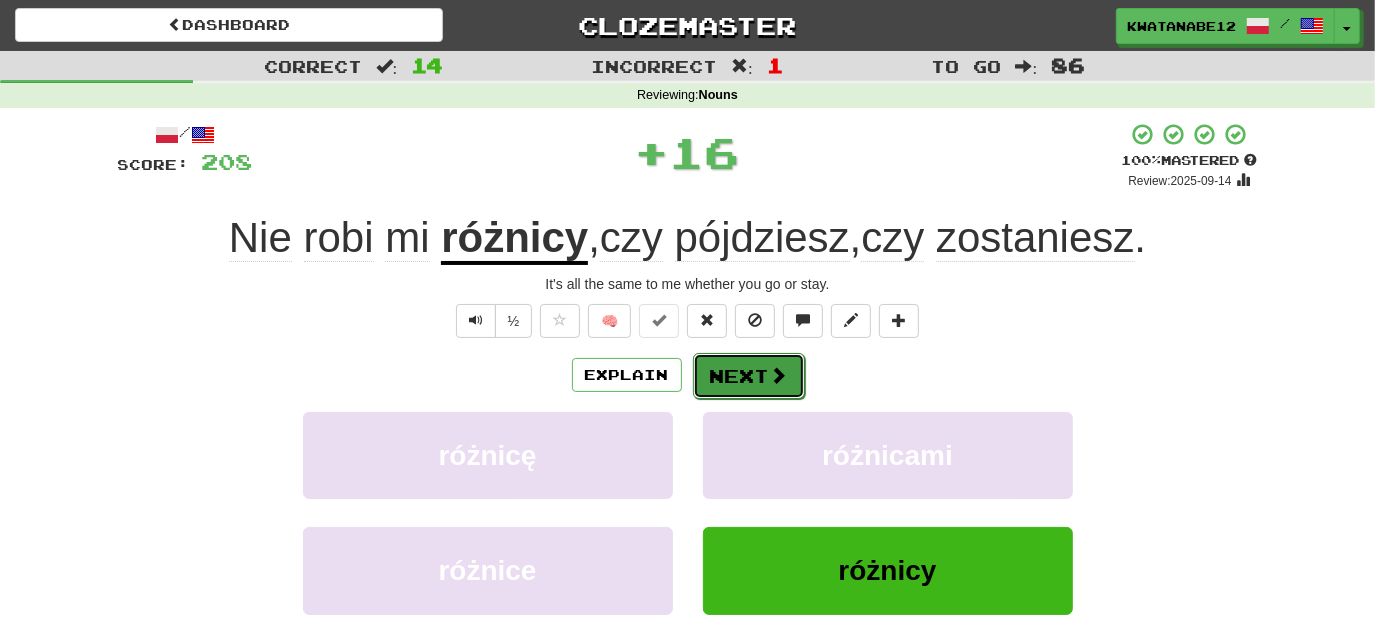 click on "Next" at bounding box center (749, 376) 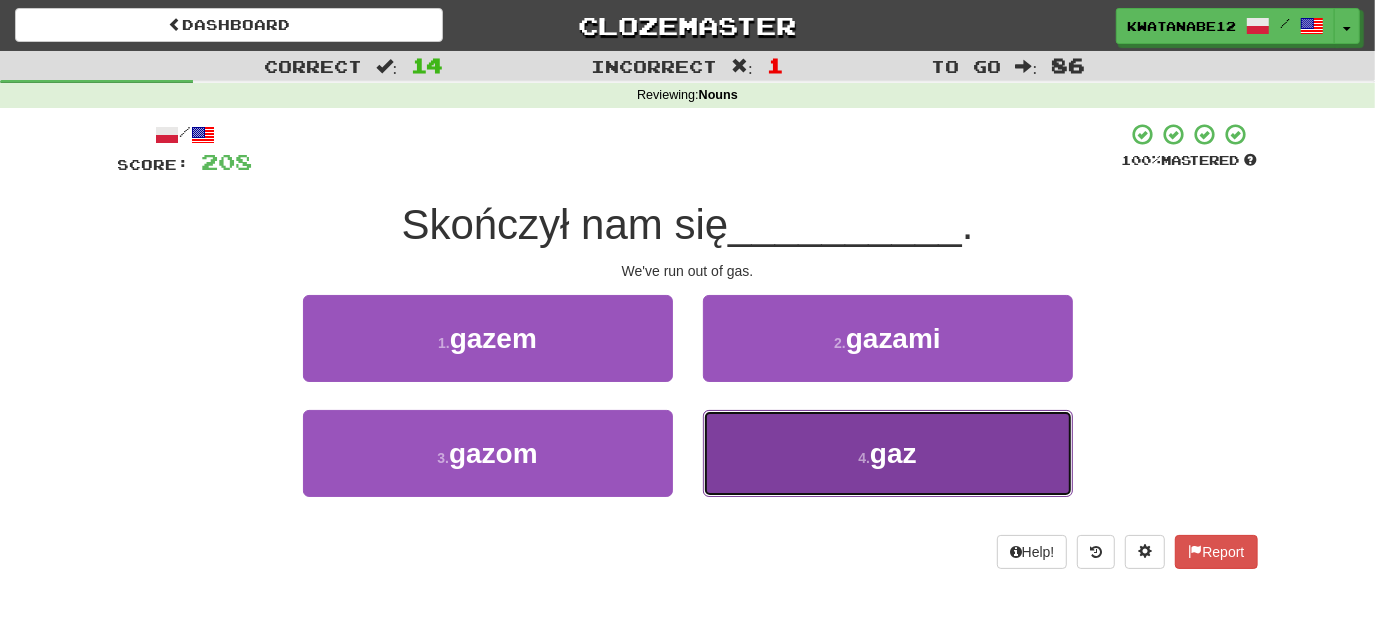 click on "4 .  gaz" at bounding box center (888, 453) 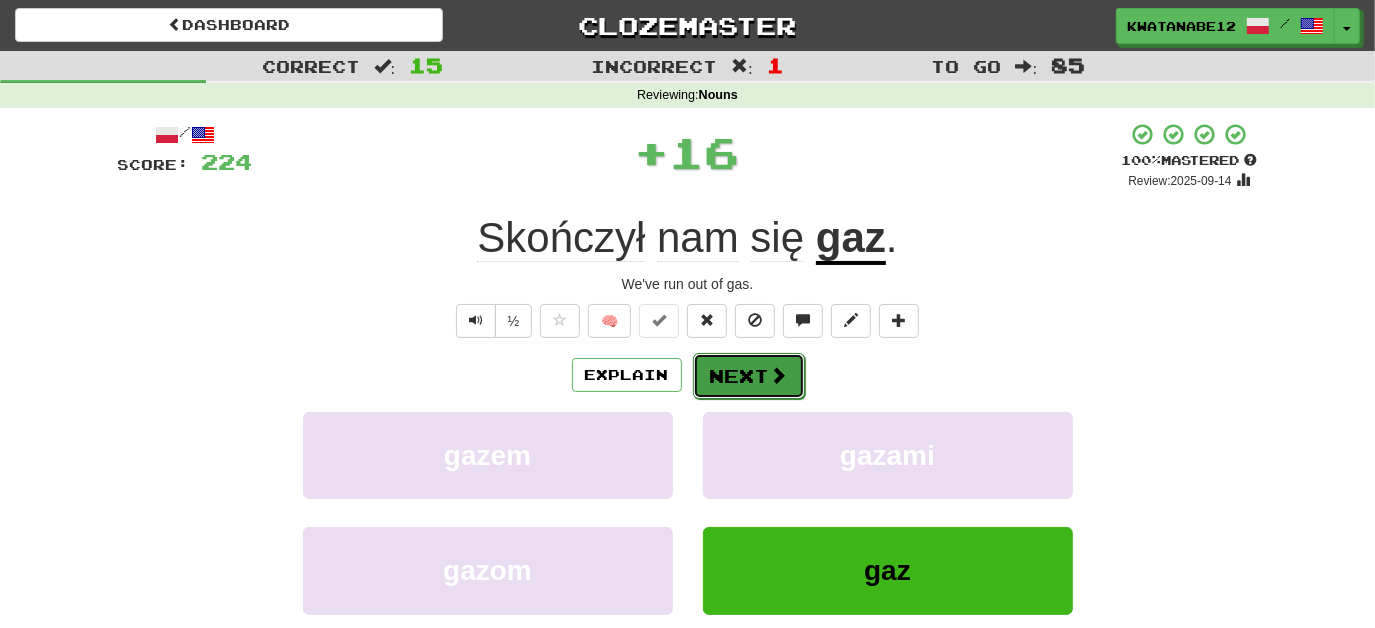 click on "Next" at bounding box center (749, 376) 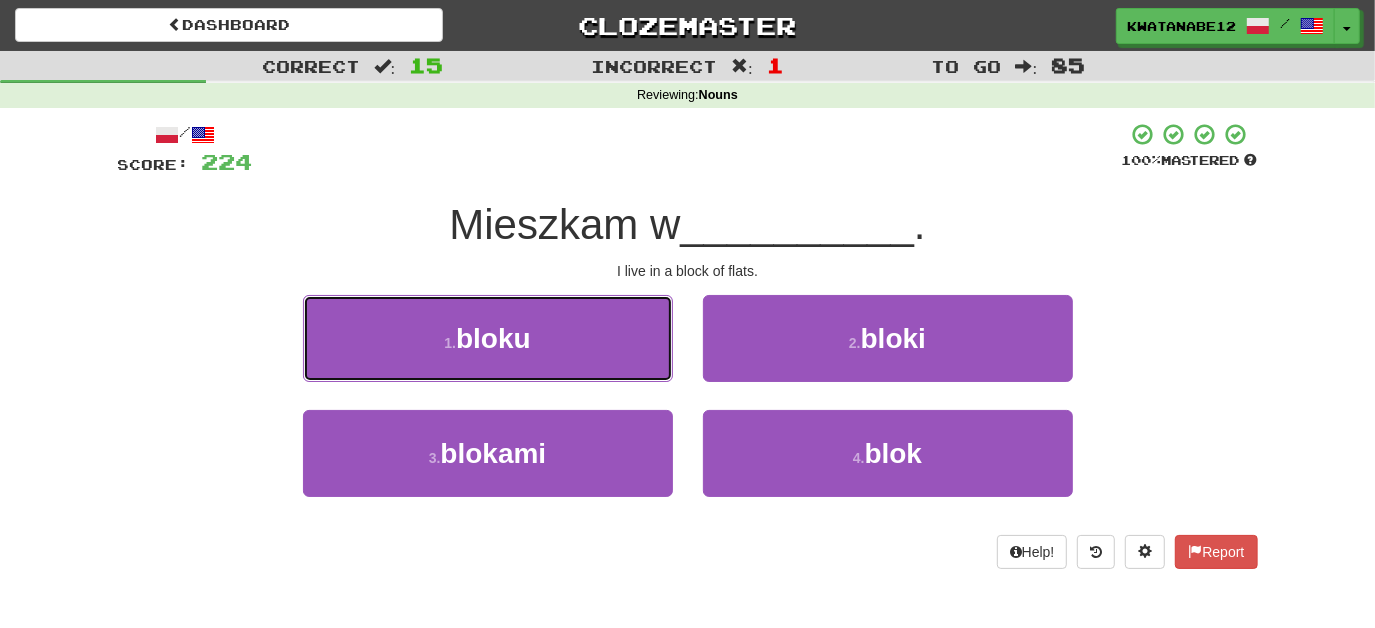 click on "1 .  bloku" at bounding box center [488, 338] 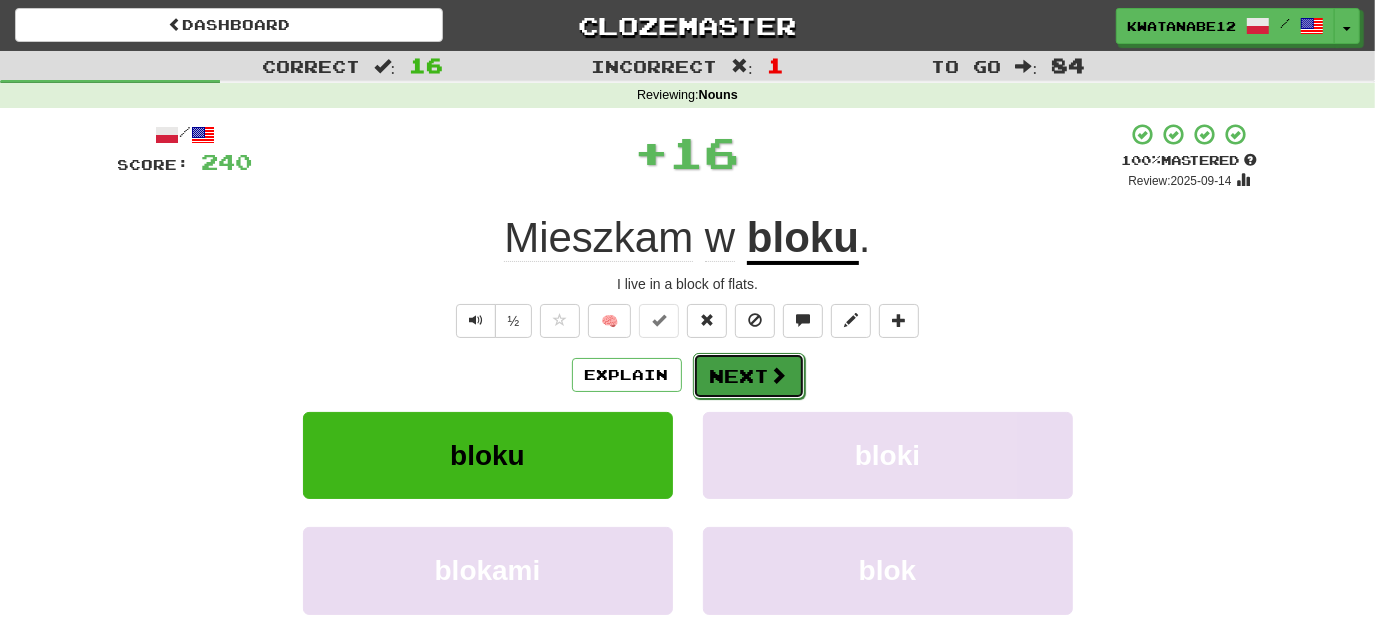 click on "Next" at bounding box center (749, 376) 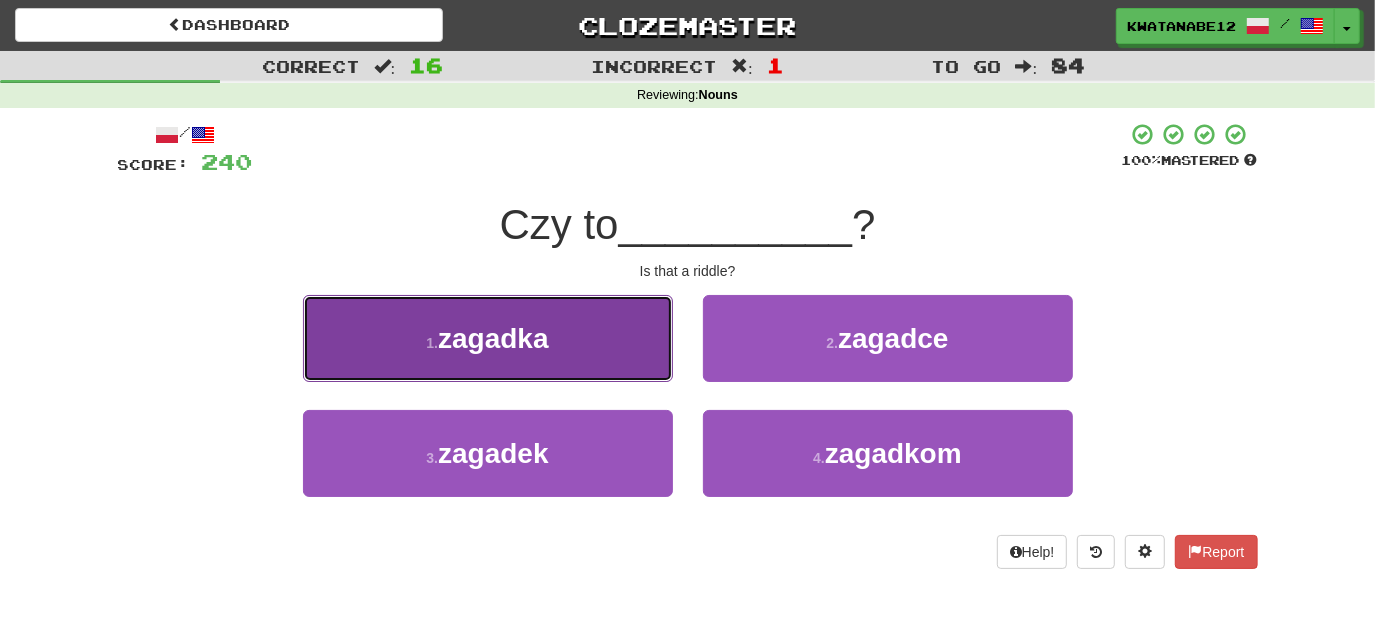 drag, startPoint x: 618, startPoint y: 359, endPoint x: 658, endPoint y: 358, distance: 40.012497 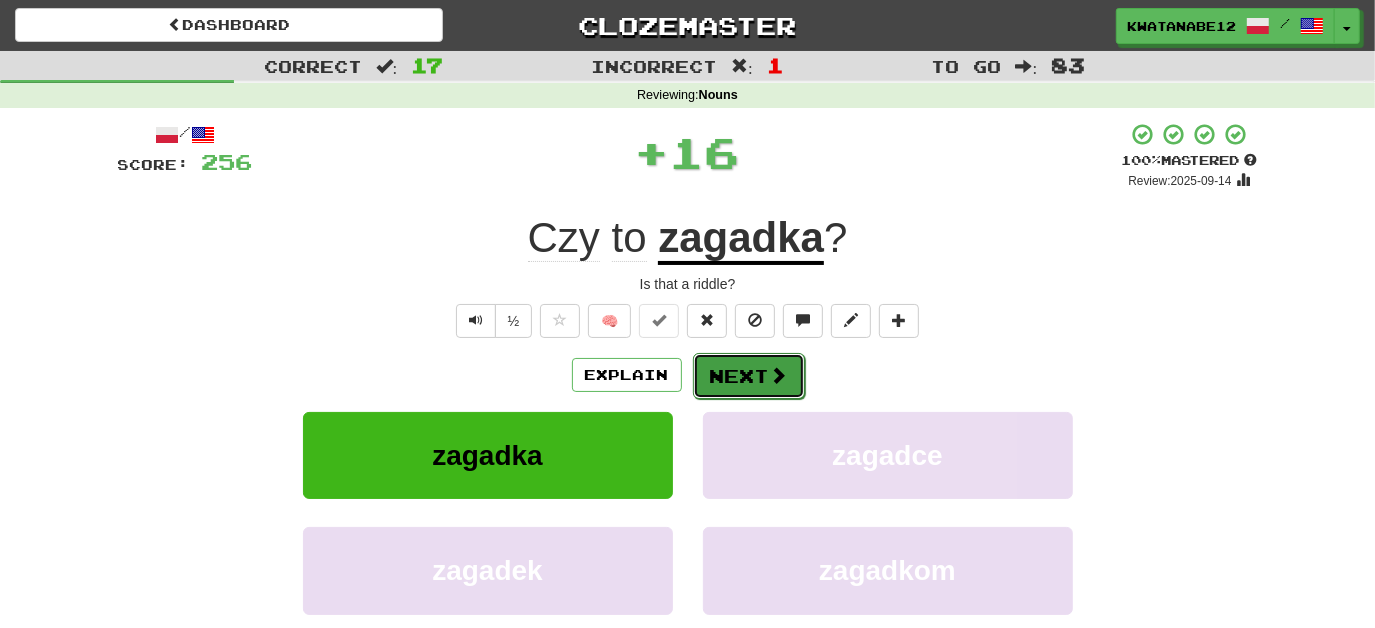 click on "Next" at bounding box center [749, 376] 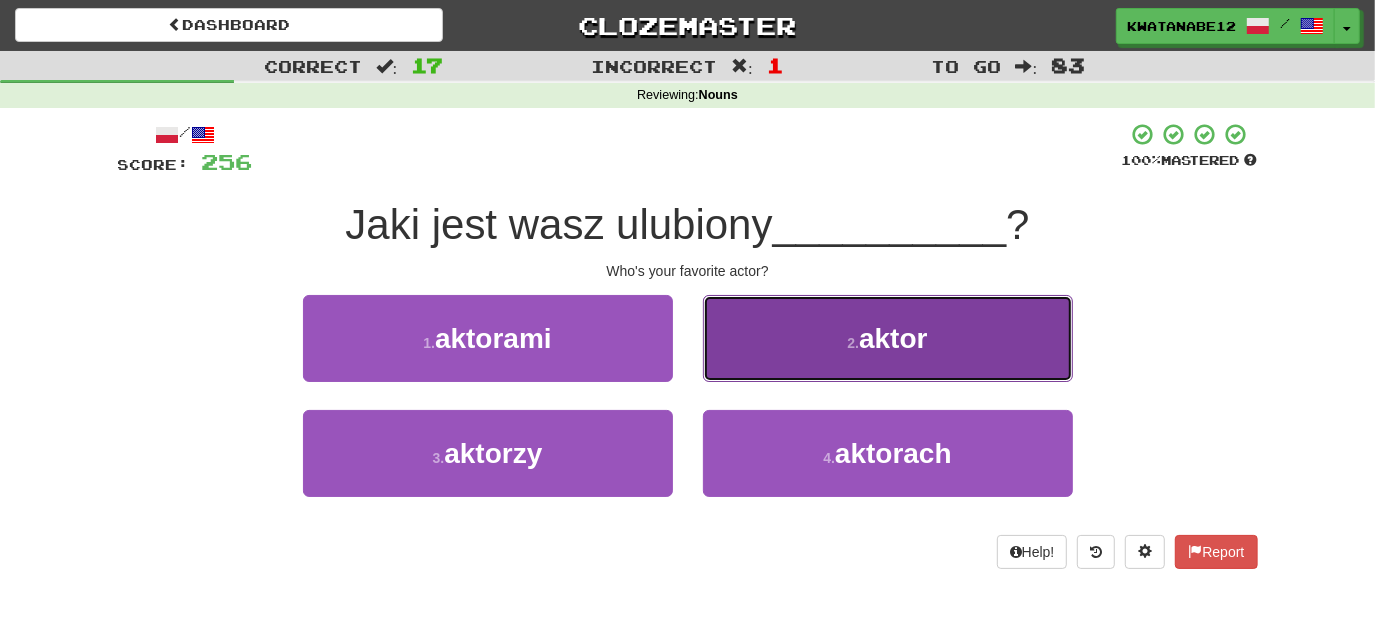 click on "2 .  aktor" at bounding box center [888, 338] 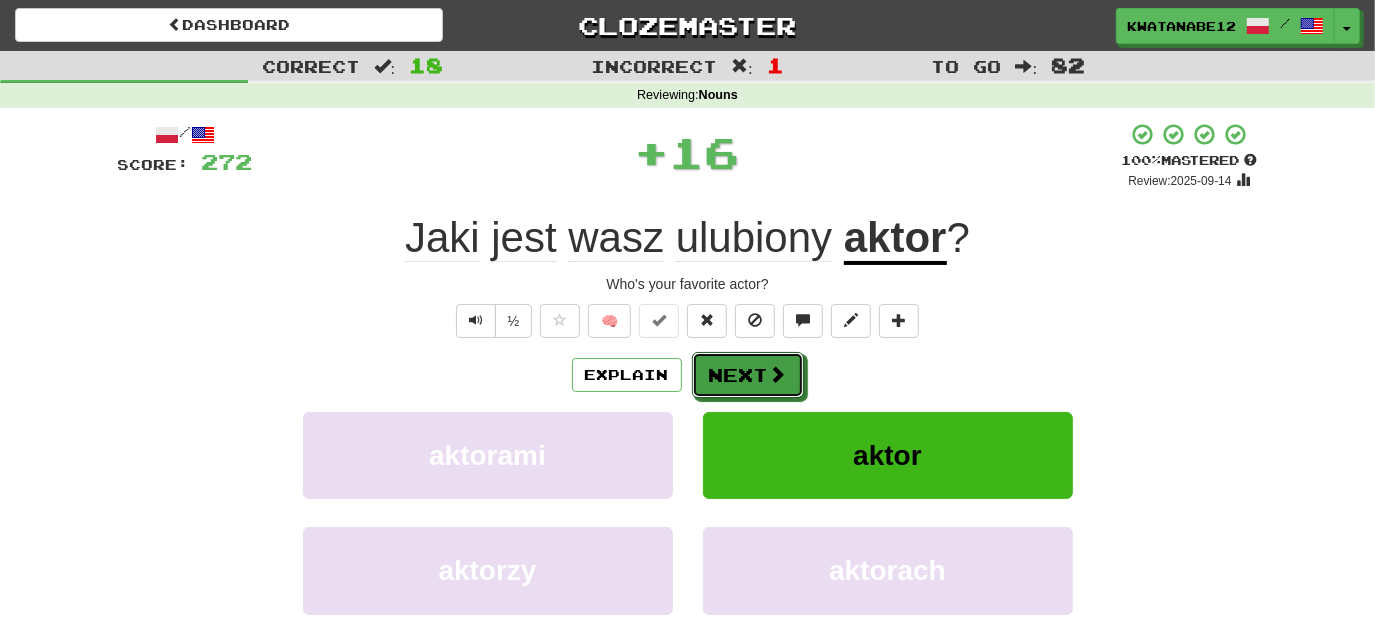 click on "Next" at bounding box center [748, 375] 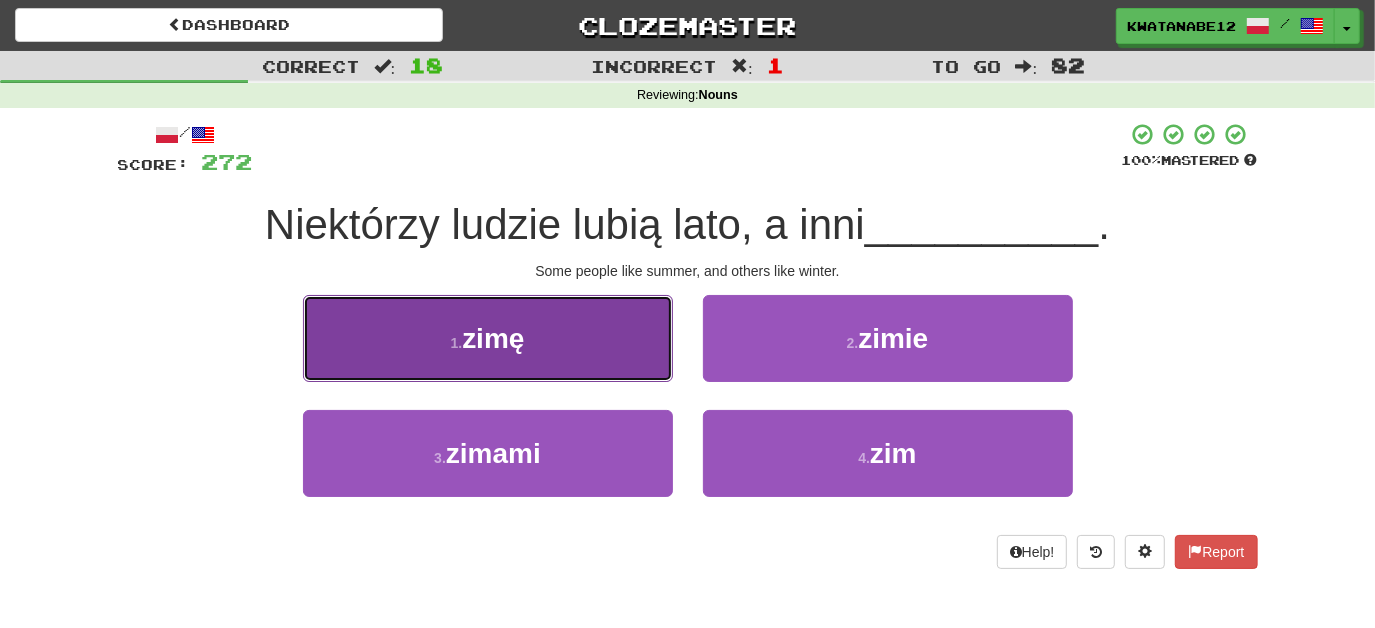 click on "1 .  zimę" at bounding box center [488, 338] 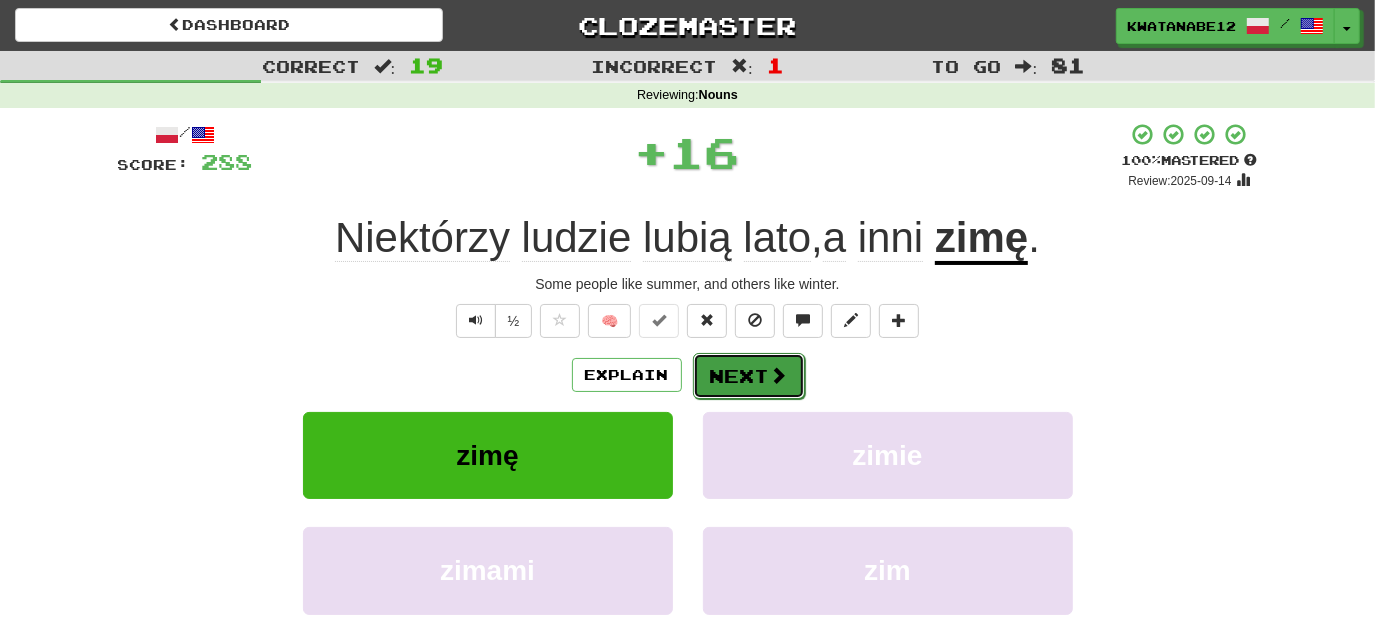 click on "Next" at bounding box center (749, 376) 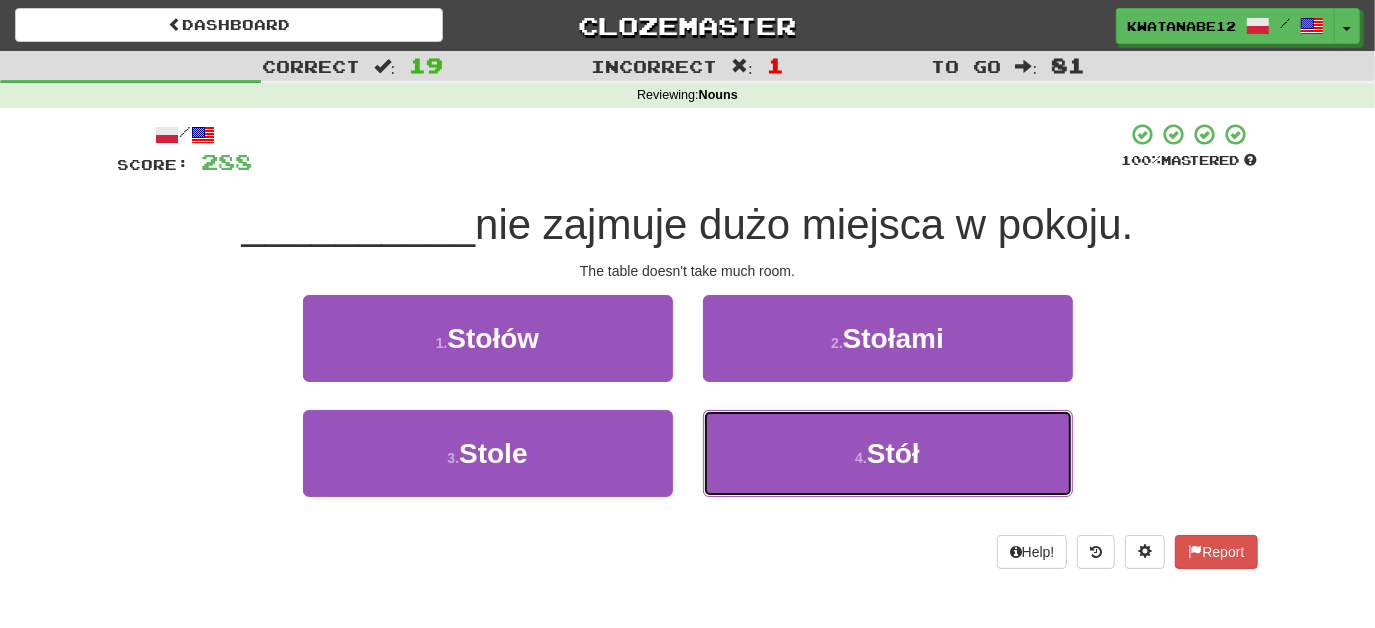 drag, startPoint x: 799, startPoint y: 446, endPoint x: 778, endPoint y: 400, distance: 50.566788 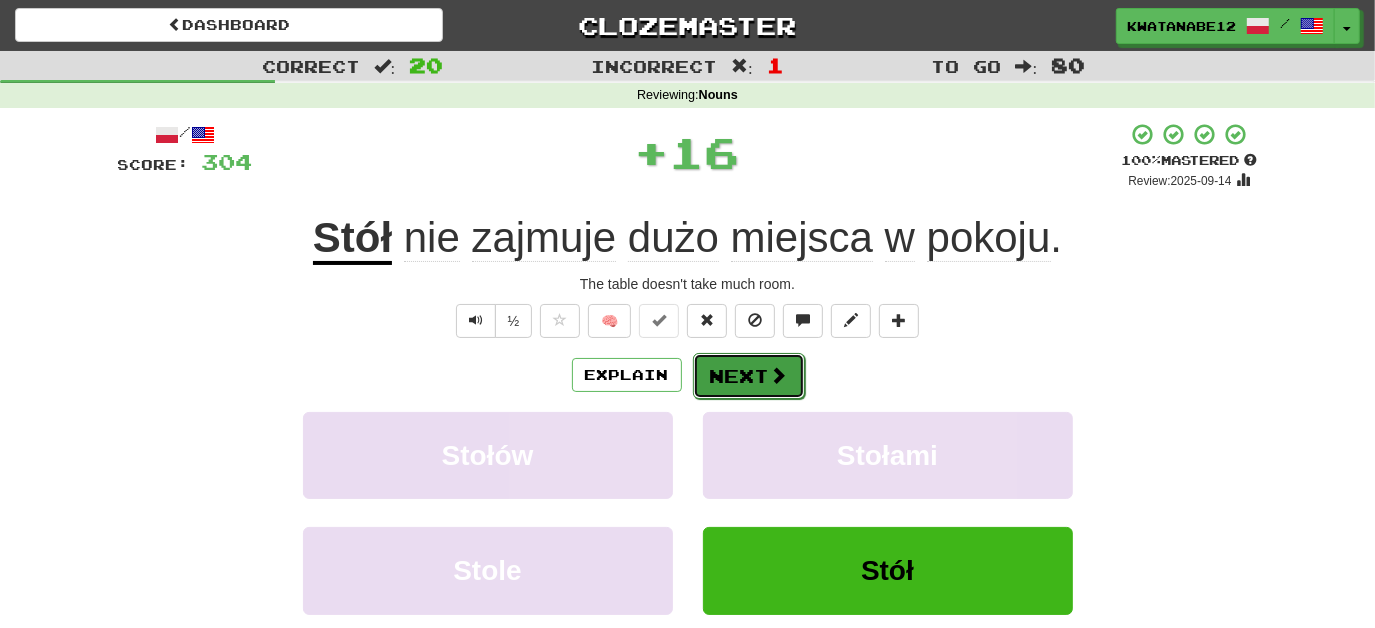 click on "Next" at bounding box center (749, 376) 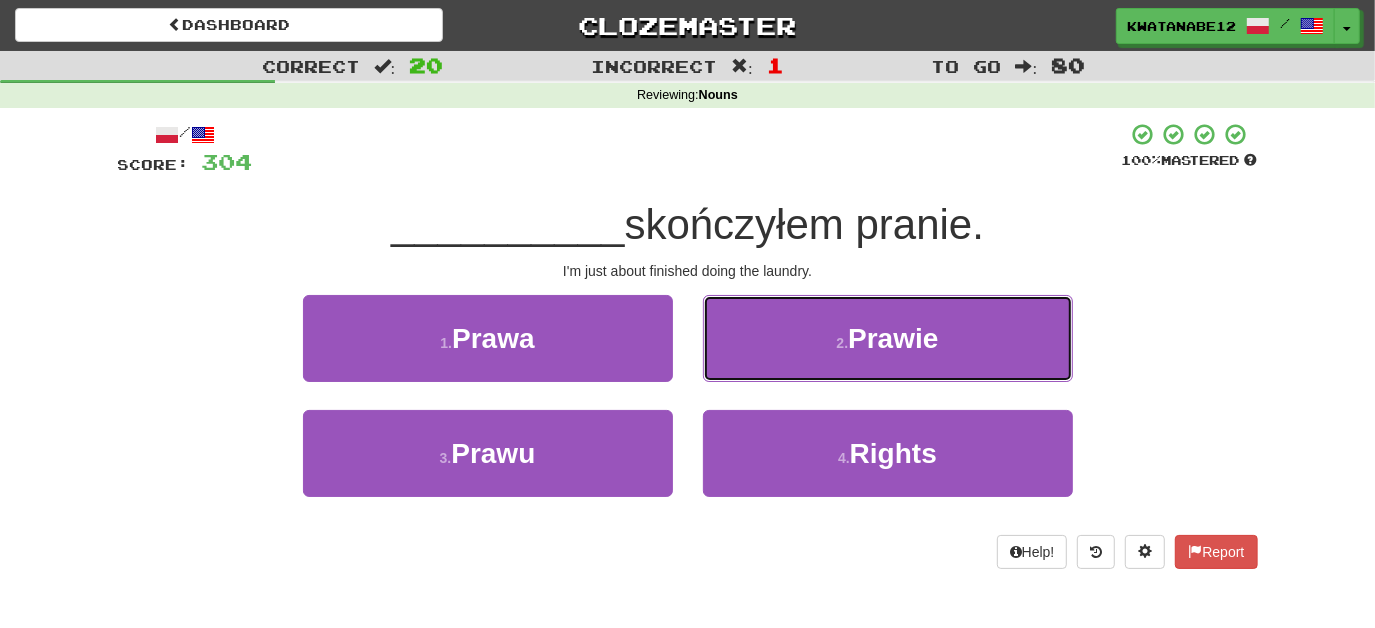drag, startPoint x: 767, startPoint y: 332, endPoint x: 765, endPoint y: 345, distance: 13.152946 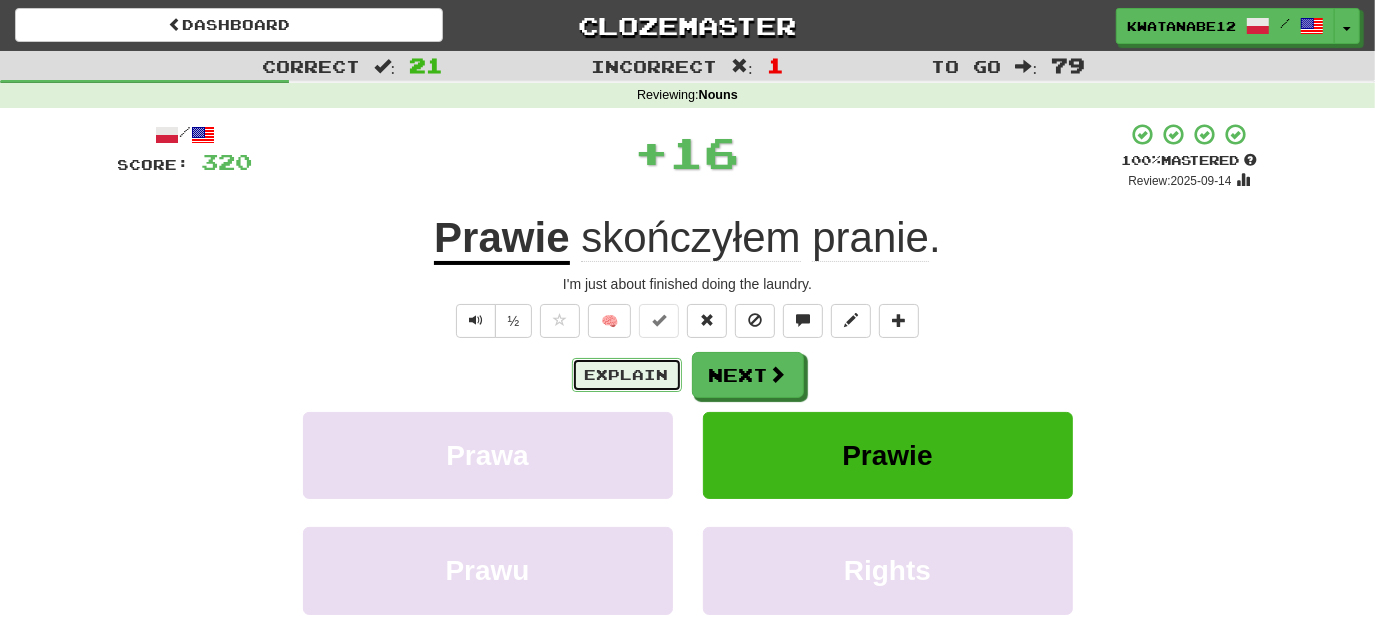 click on "Explain" at bounding box center (627, 375) 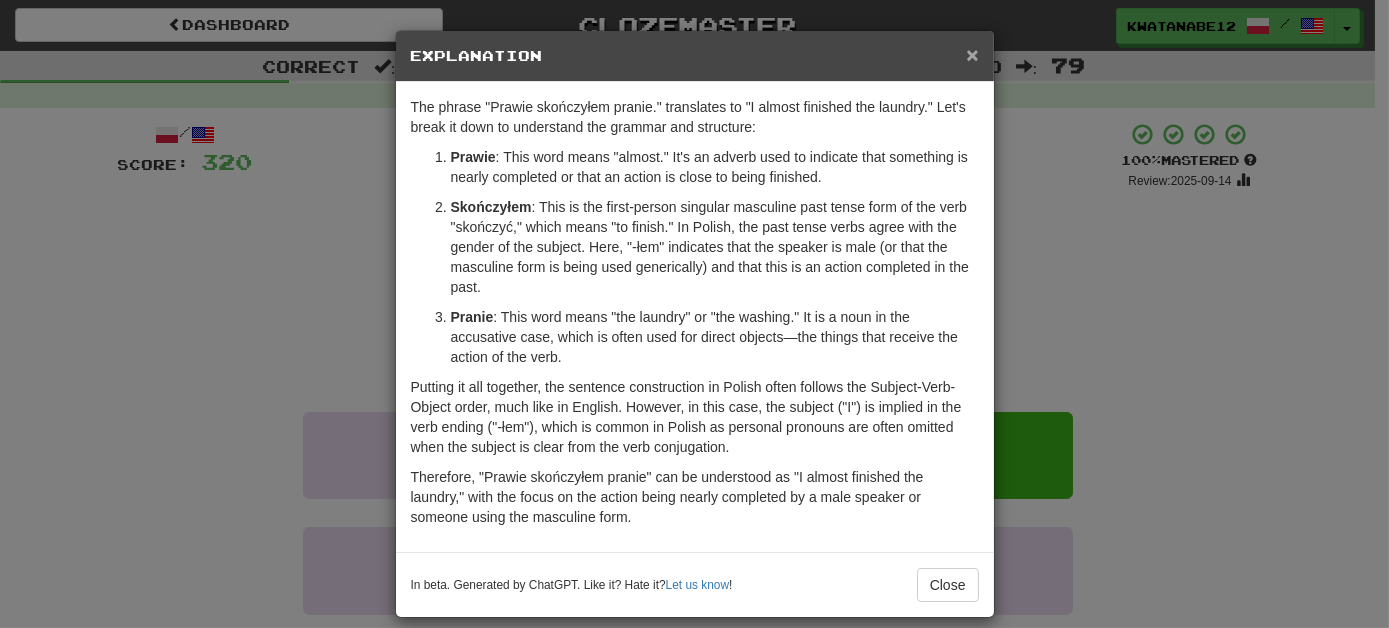 click on "×" at bounding box center (972, 54) 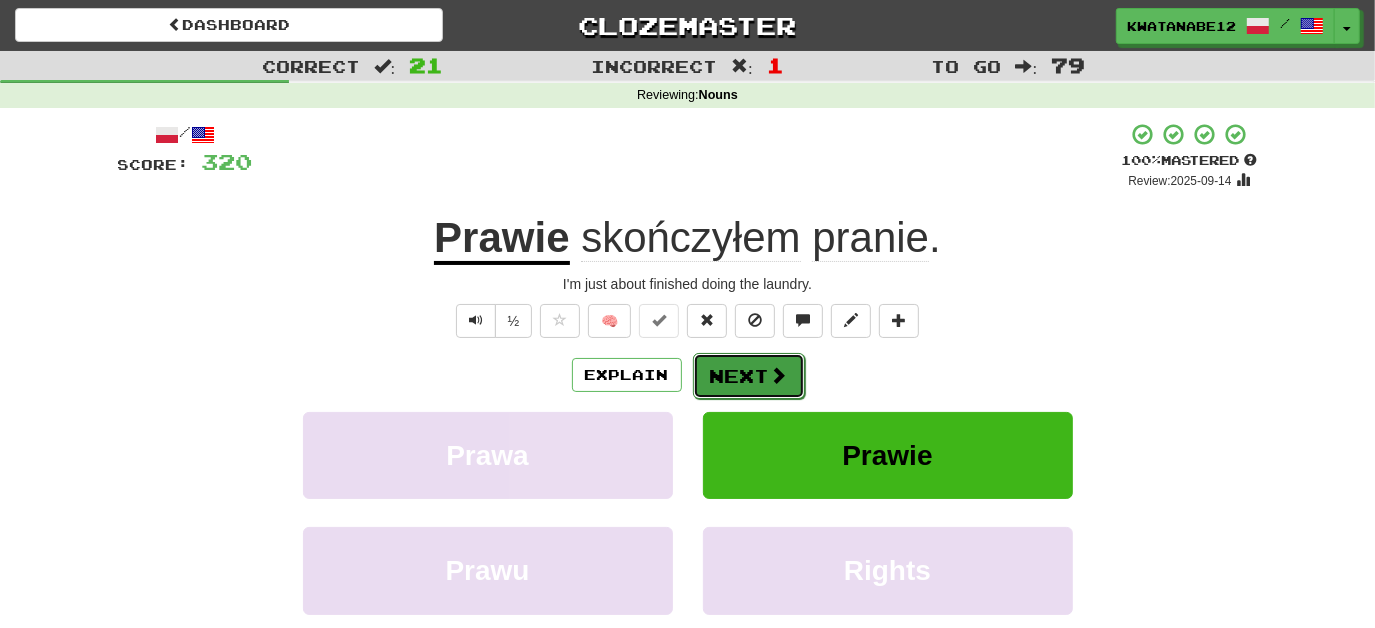 click on "Next" at bounding box center (749, 376) 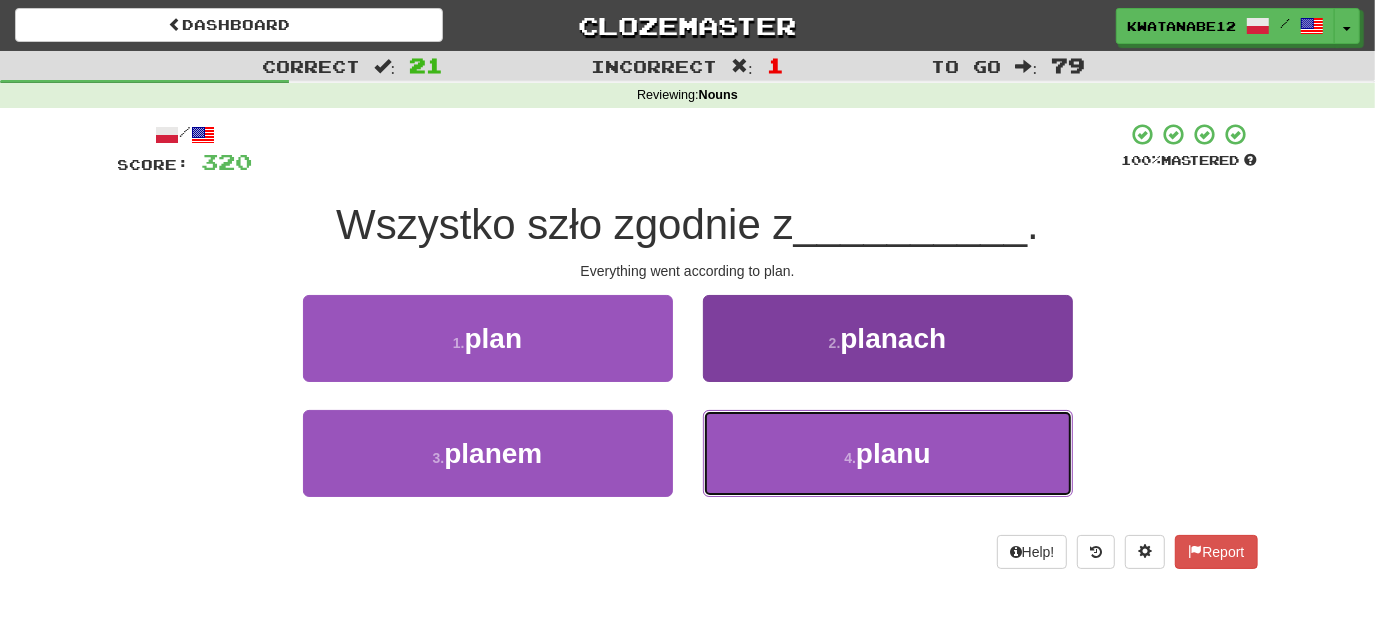 drag, startPoint x: 780, startPoint y: 448, endPoint x: 773, endPoint y: 431, distance: 18.384777 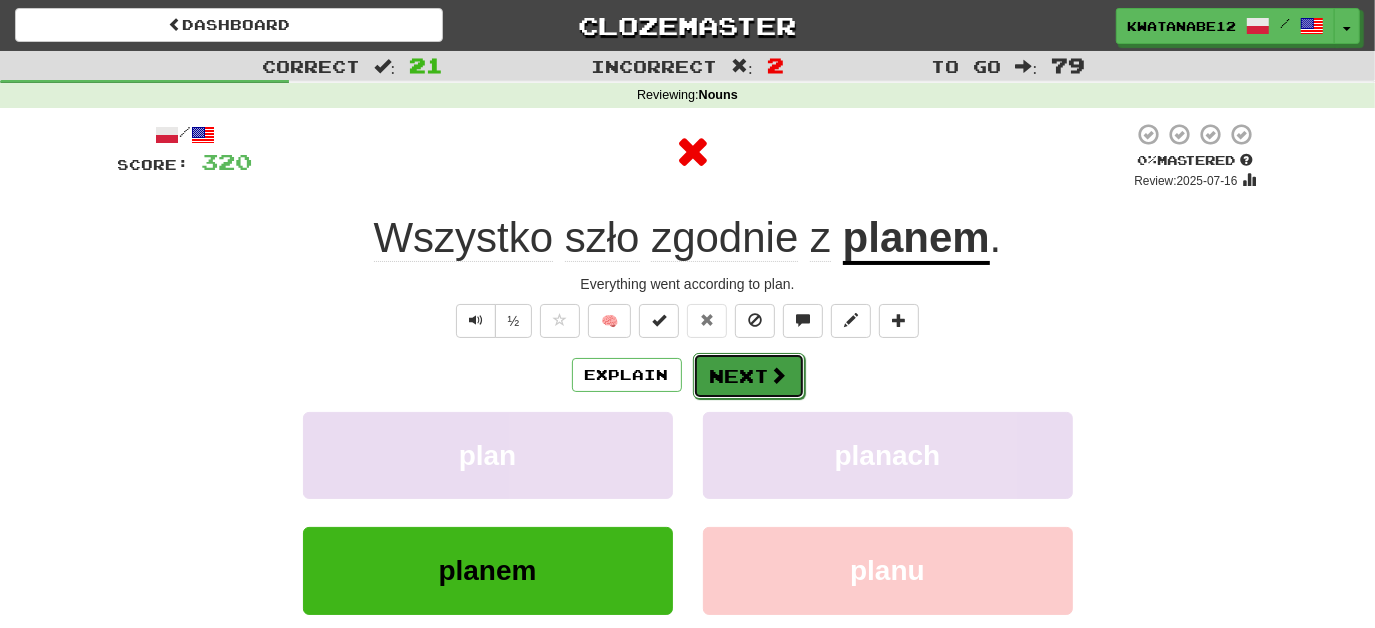 click on "Next" at bounding box center (749, 376) 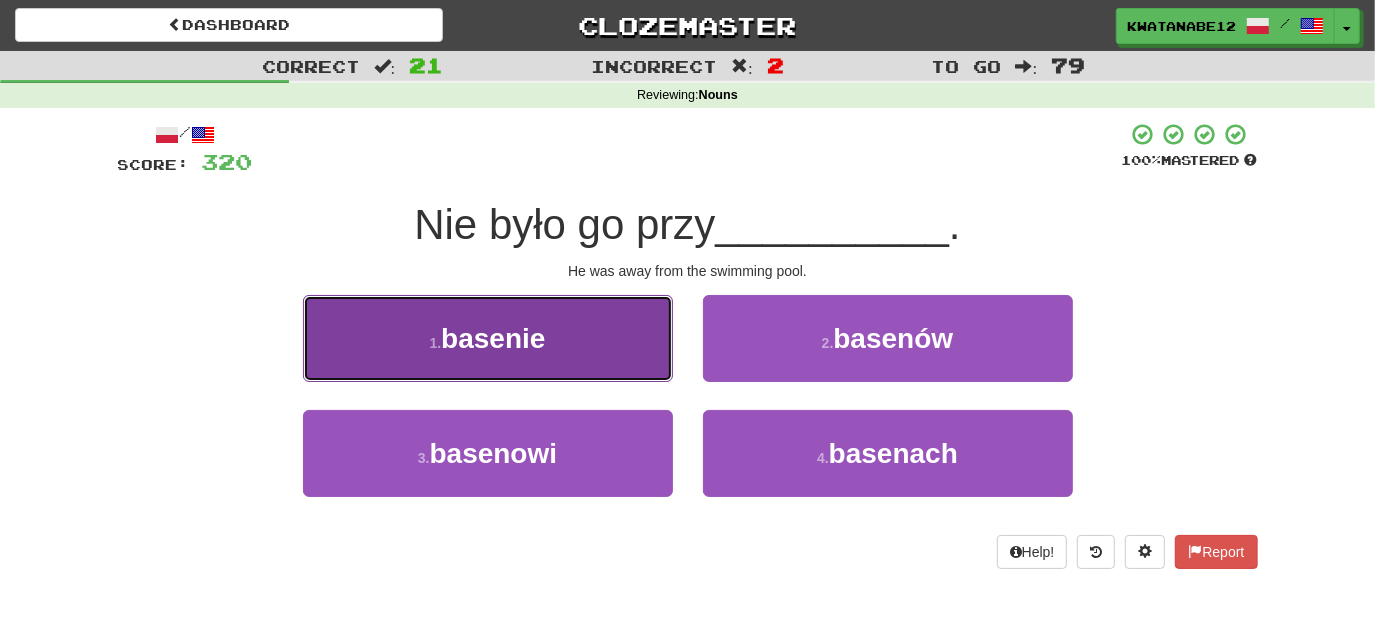click on "1 .  basenie" at bounding box center [488, 338] 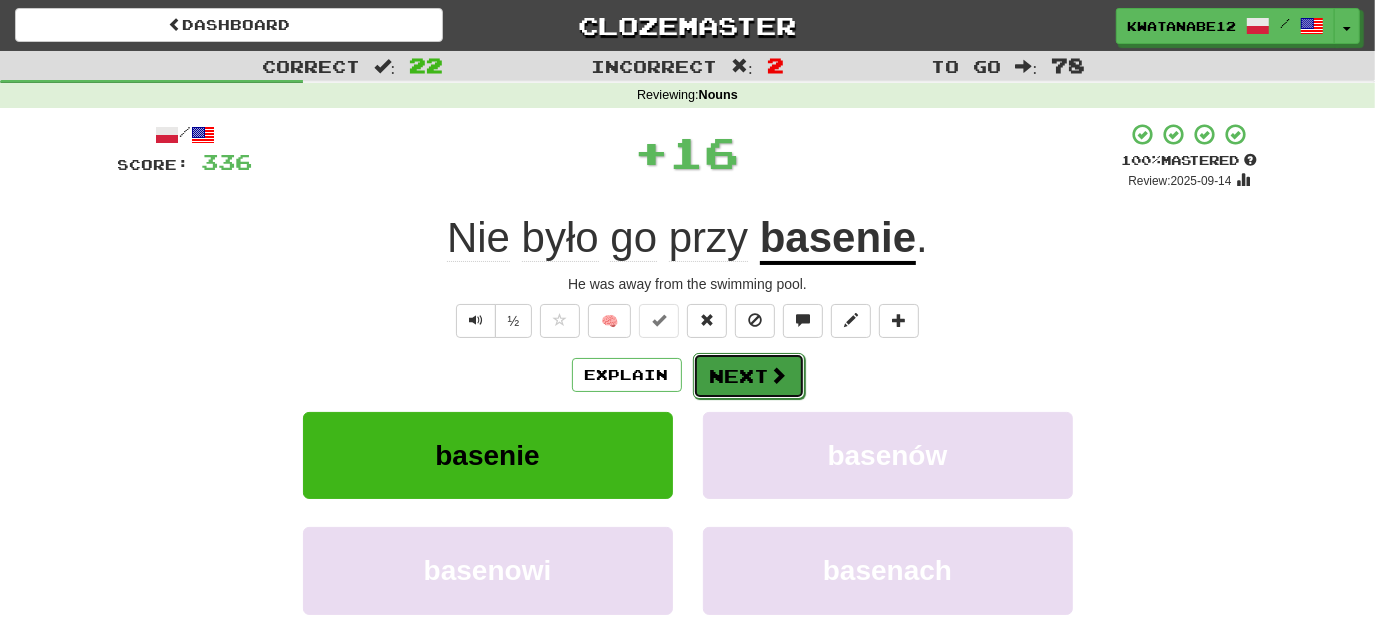 click on "Next" at bounding box center [749, 376] 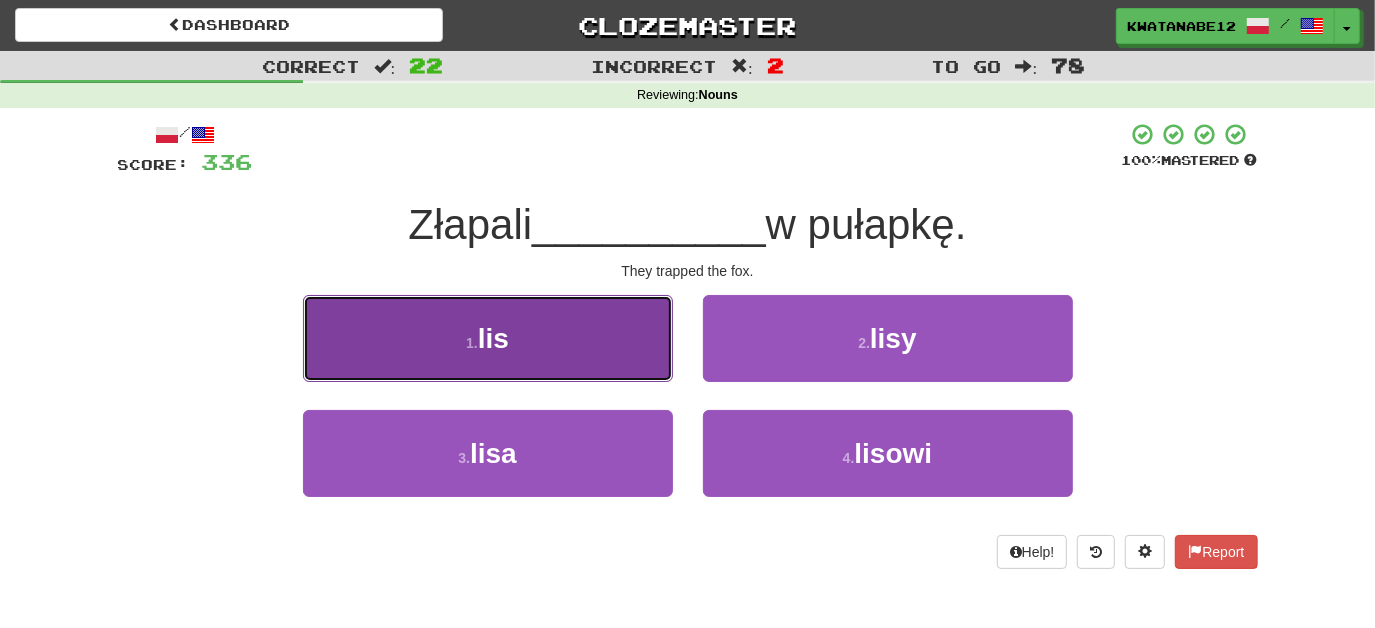 click on "1 .  lis" at bounding box center (488, 338) 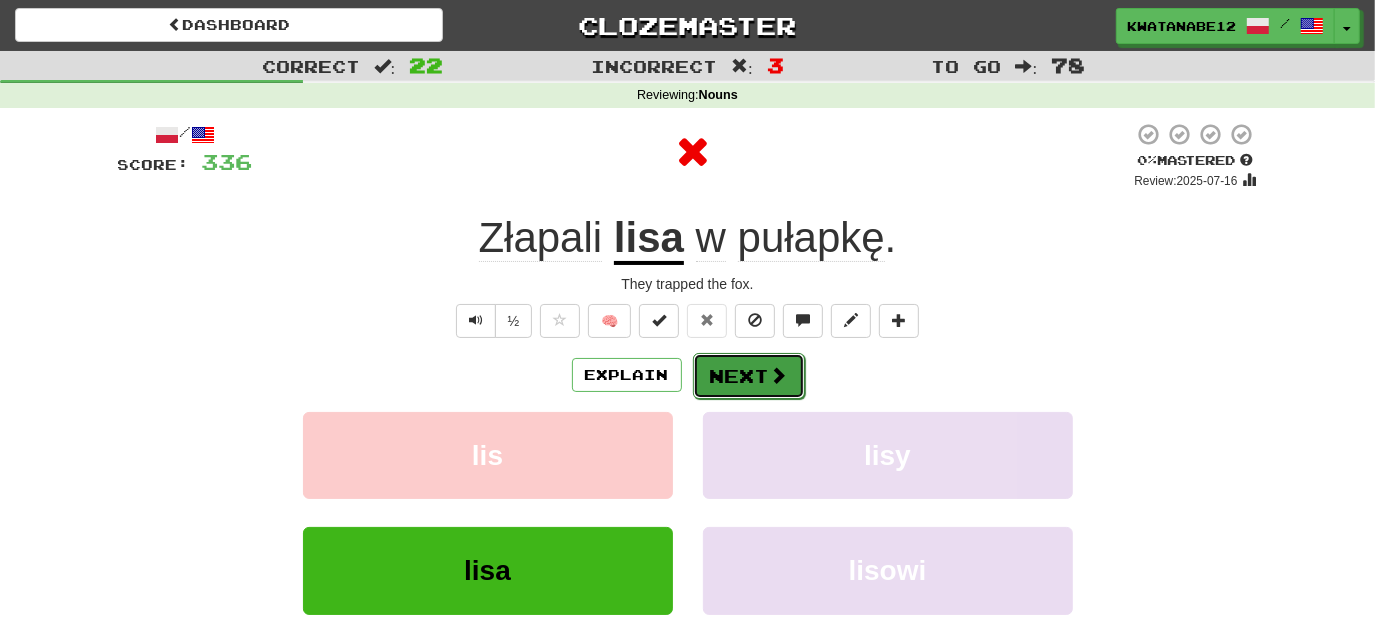 click on "Next" at bounding box center [749, 376] 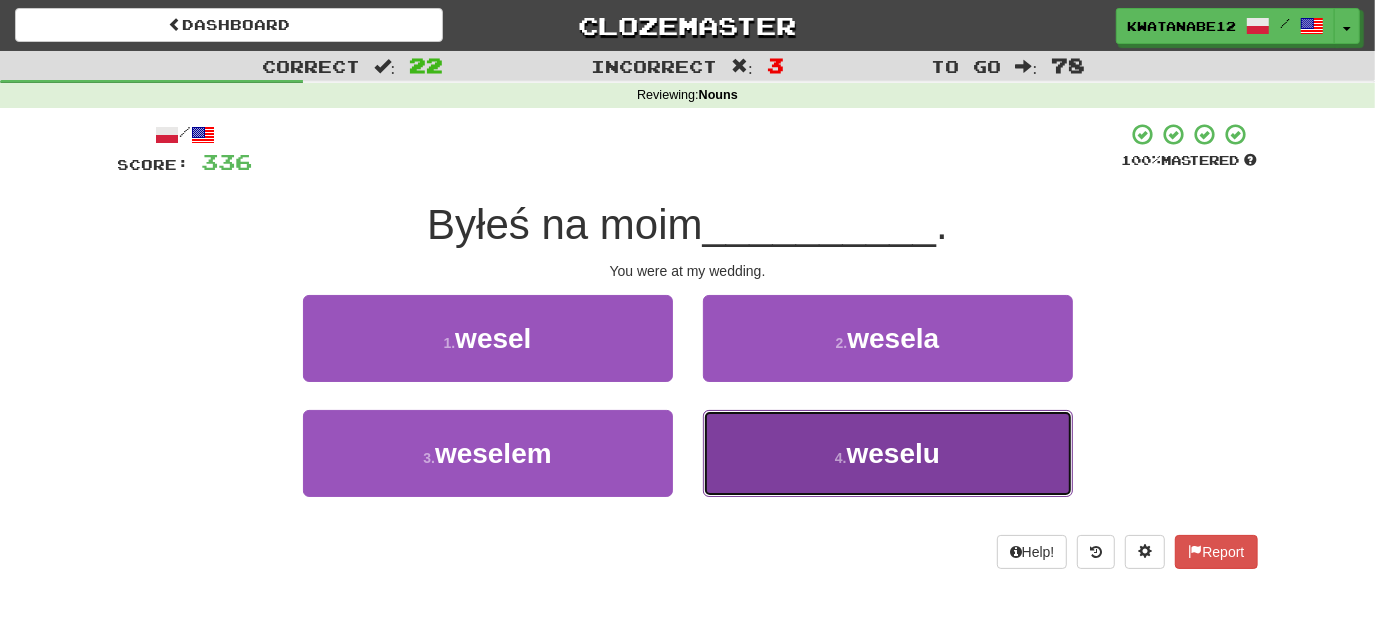 drag, startPoint x: 773, startPoint y: 447, endPoint x: 768, endPoint y: 410, distance: 37.336308 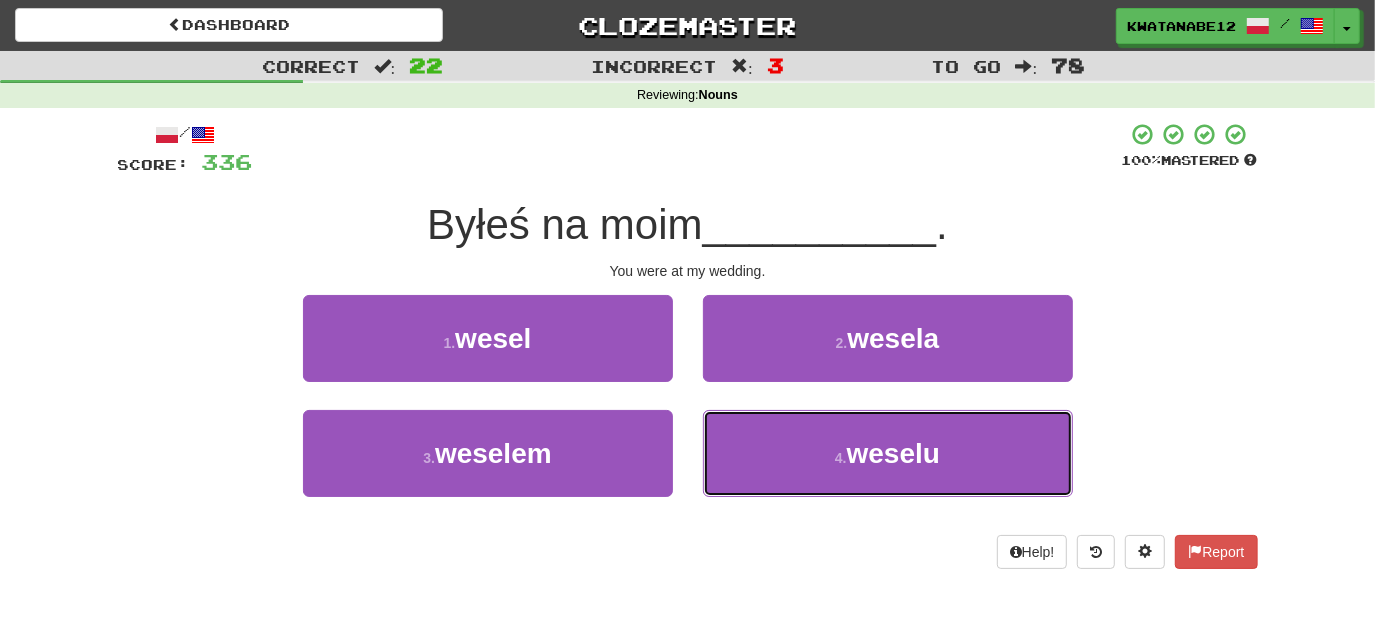 click on "4 .  weselu" at bounding box center (888, 453) 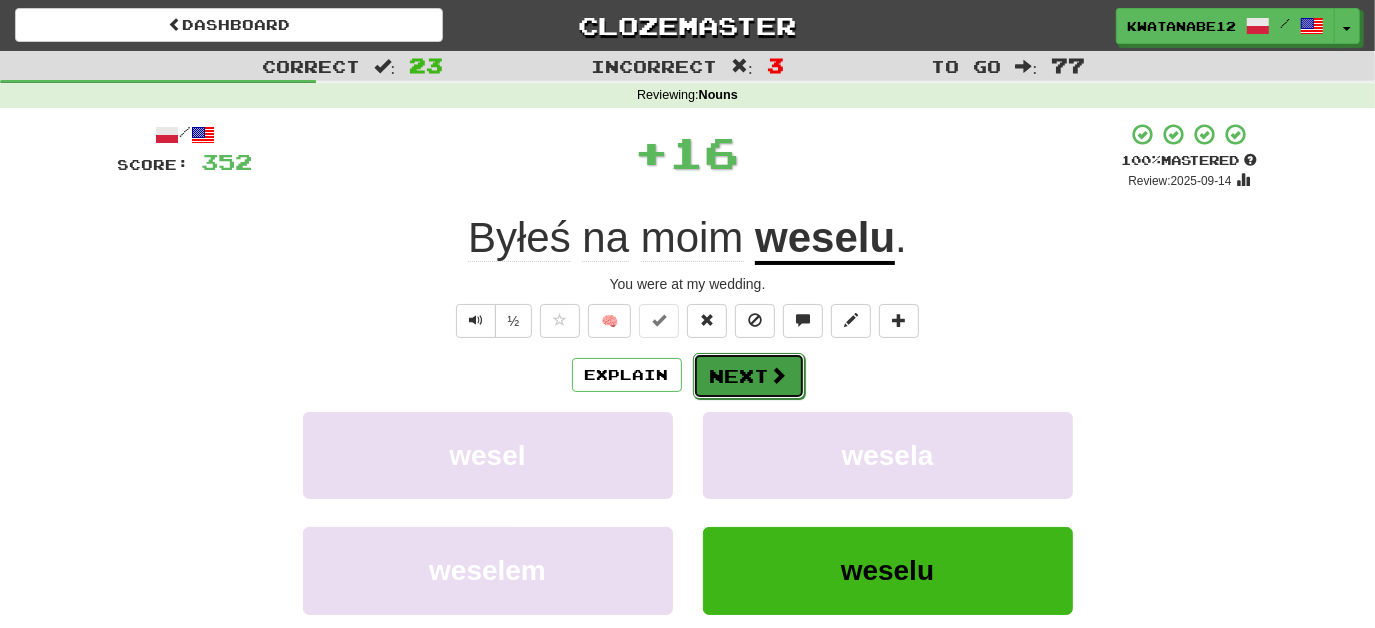 click on "Next" at bounding box center [749, 376] 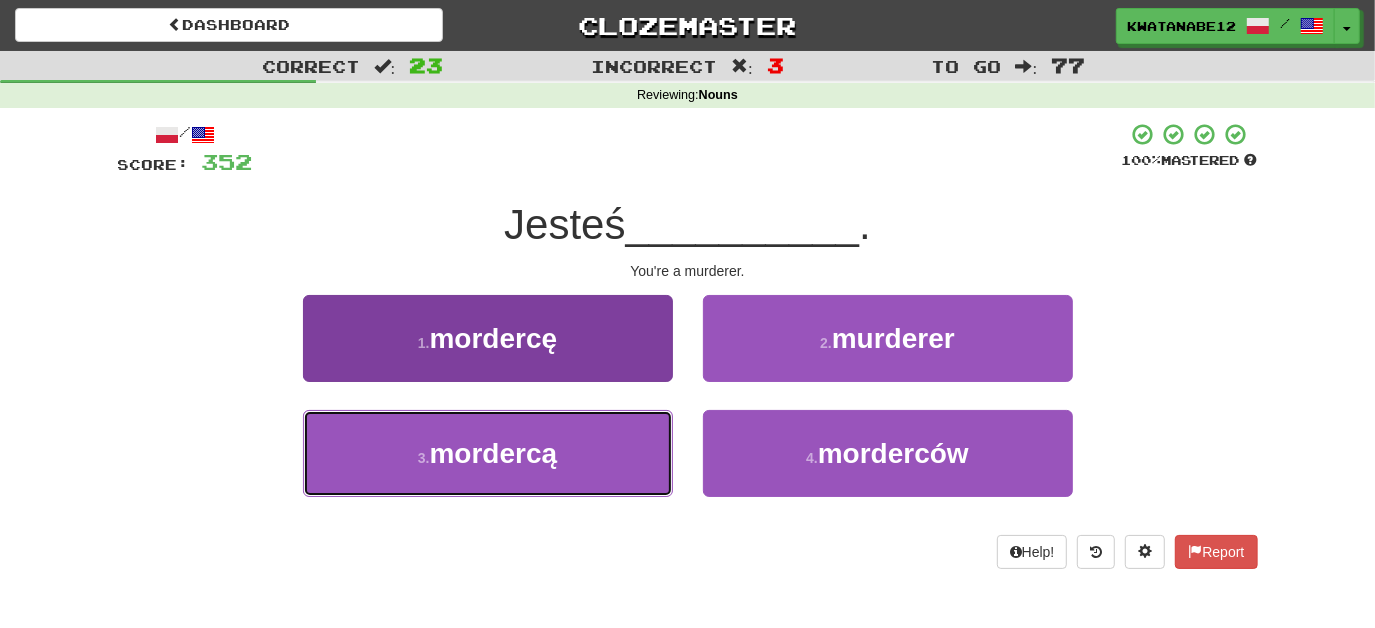 drag, startPoint x: 569, startPoint y: 472, endPoint x: 648, endPoint y: 433, distance: 88.10221 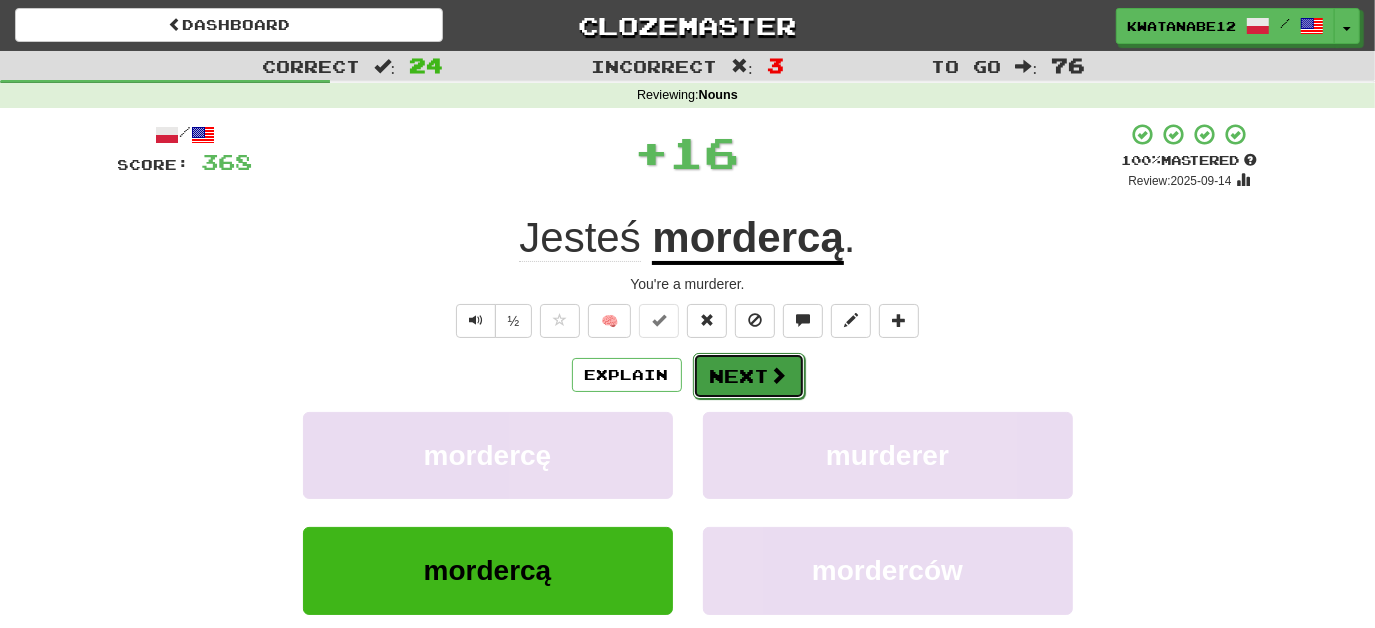 click on "Next" at bounding box center [749, 376] 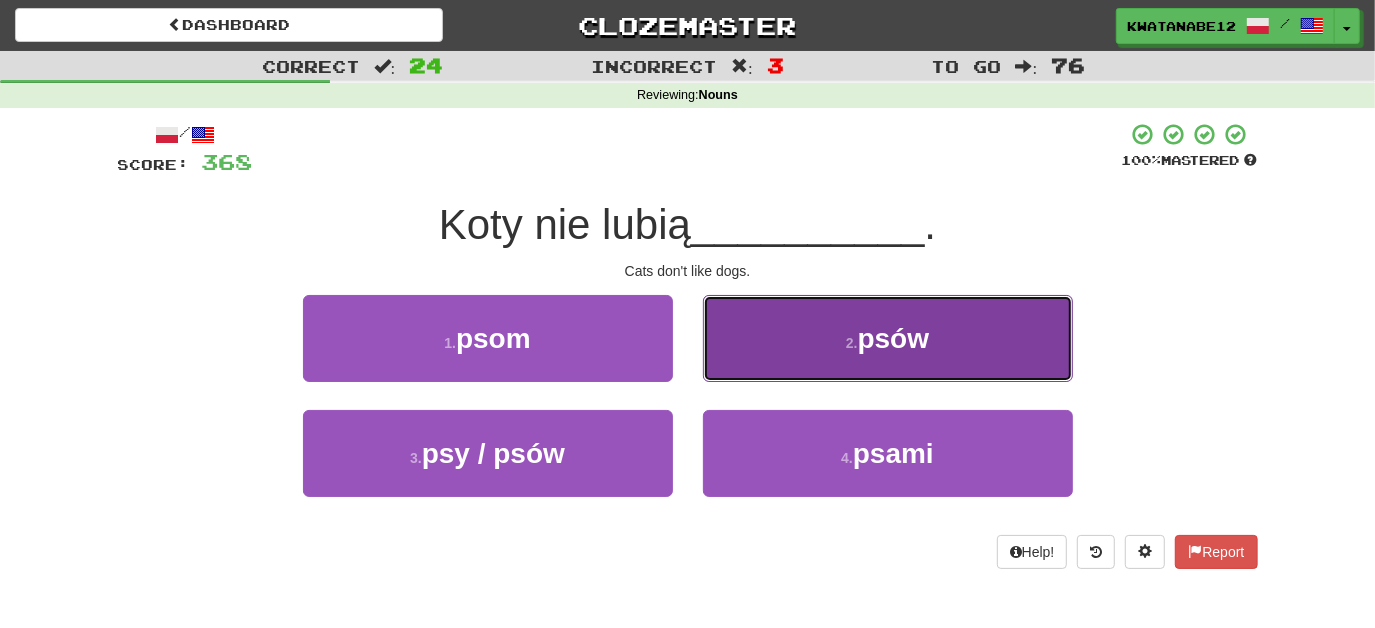 drag, startPoint x: 781, startPoint y: 356, endPoint x: 774, endPoint y: 365, distance: 11.401754 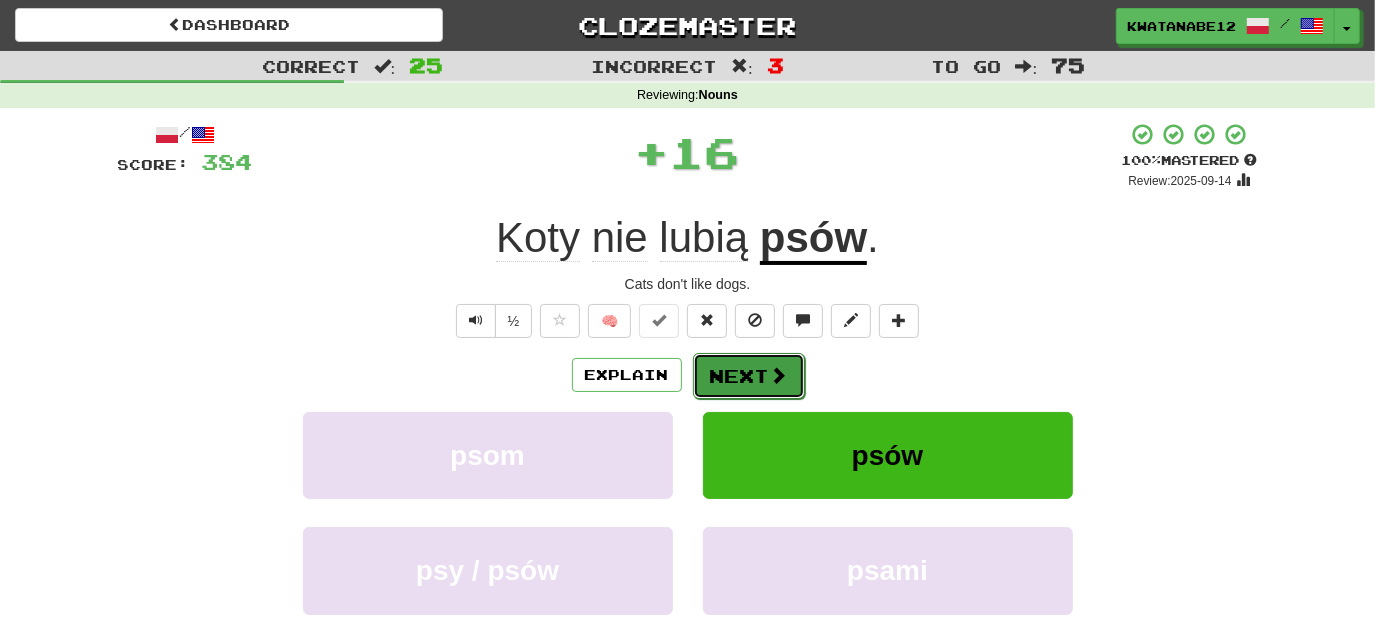 click on "Next" at bounding box center (749, 376) 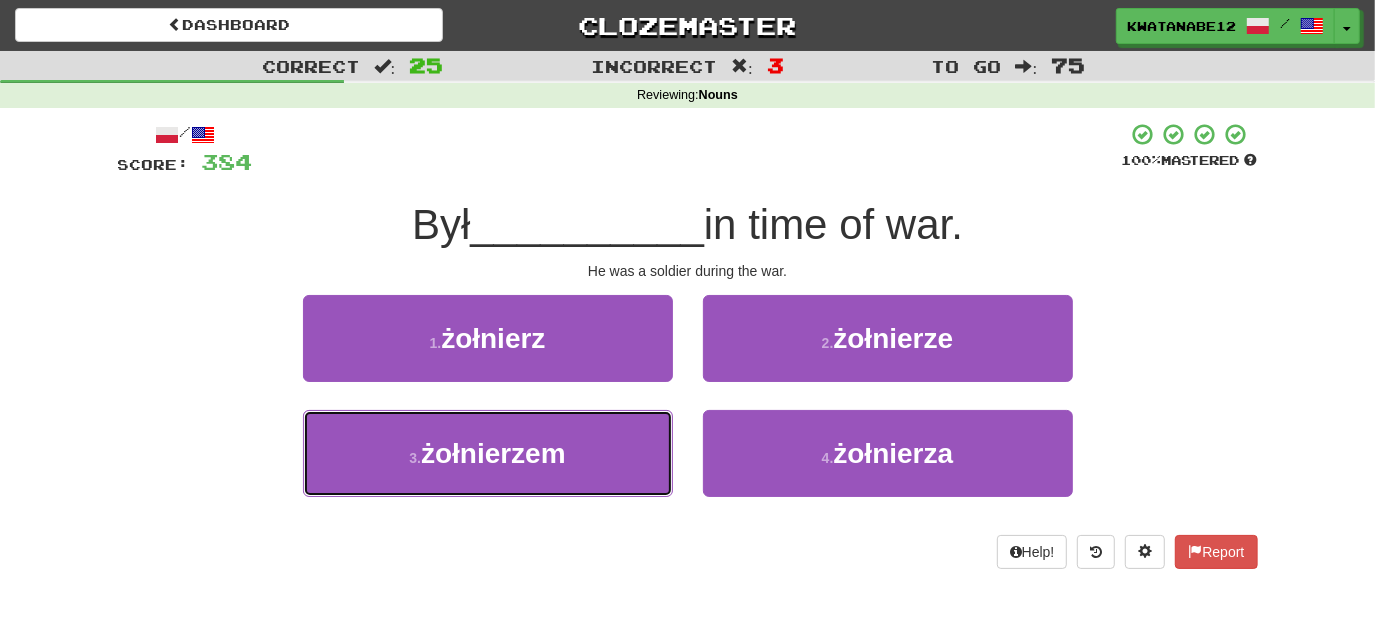 drag, startPoint x: 611, startPoint y: 429, endPoint x: 731, endPoint y: 405, distance: 122.376465 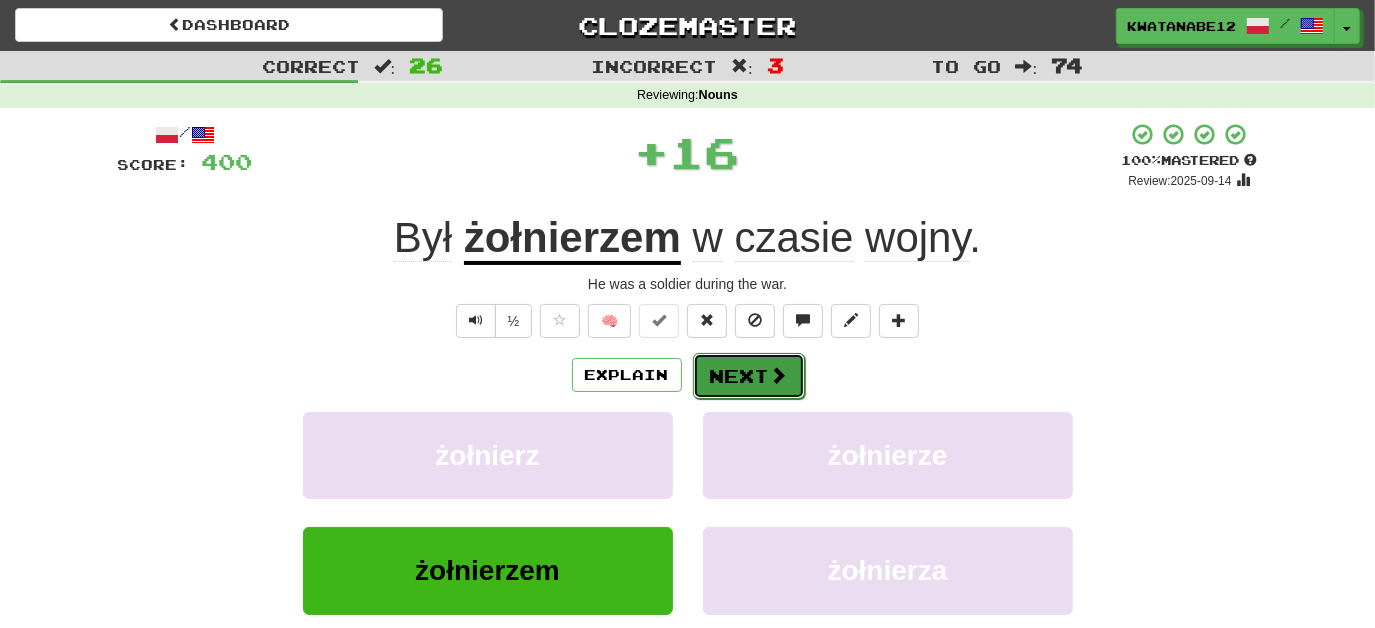 click at bounding box center [779, 375] 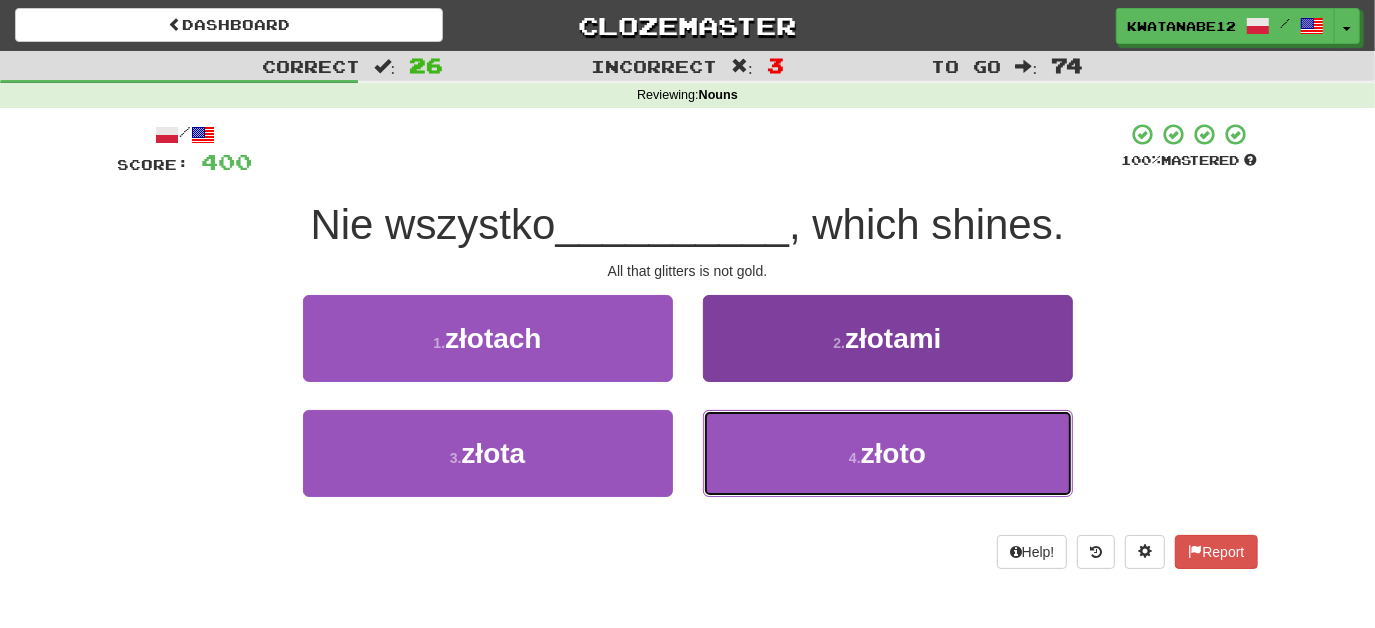 click on "4 .  złoto" at bounding box center (888, 453) 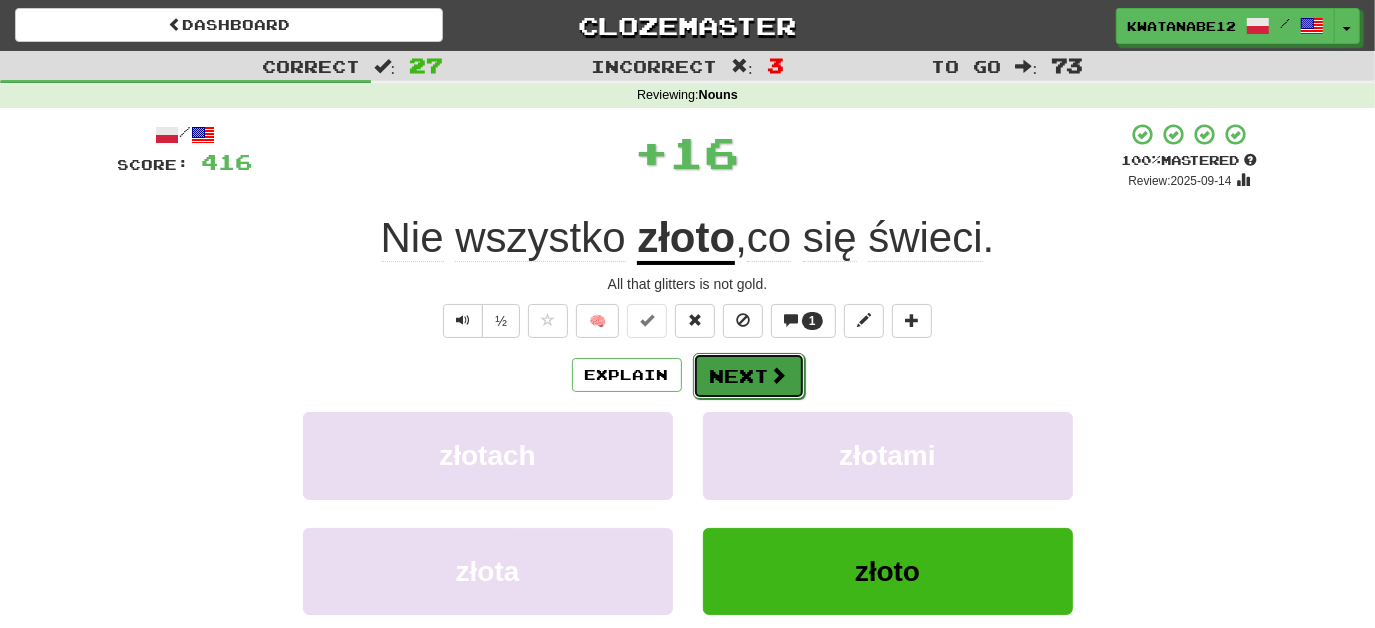 click at bounding box center (779, 375) 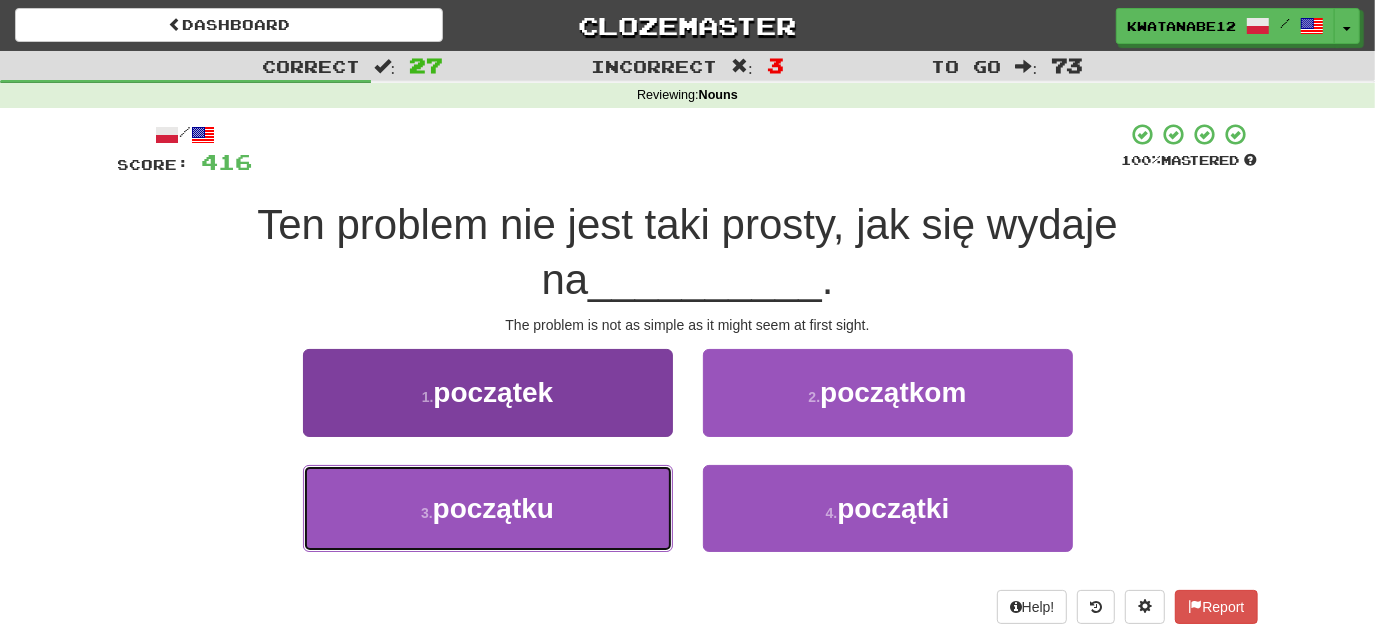 drag, startPoint x: 613, startPoint y: 504, endPoint x: 632, endPoint y: 491, distance: 23.021729 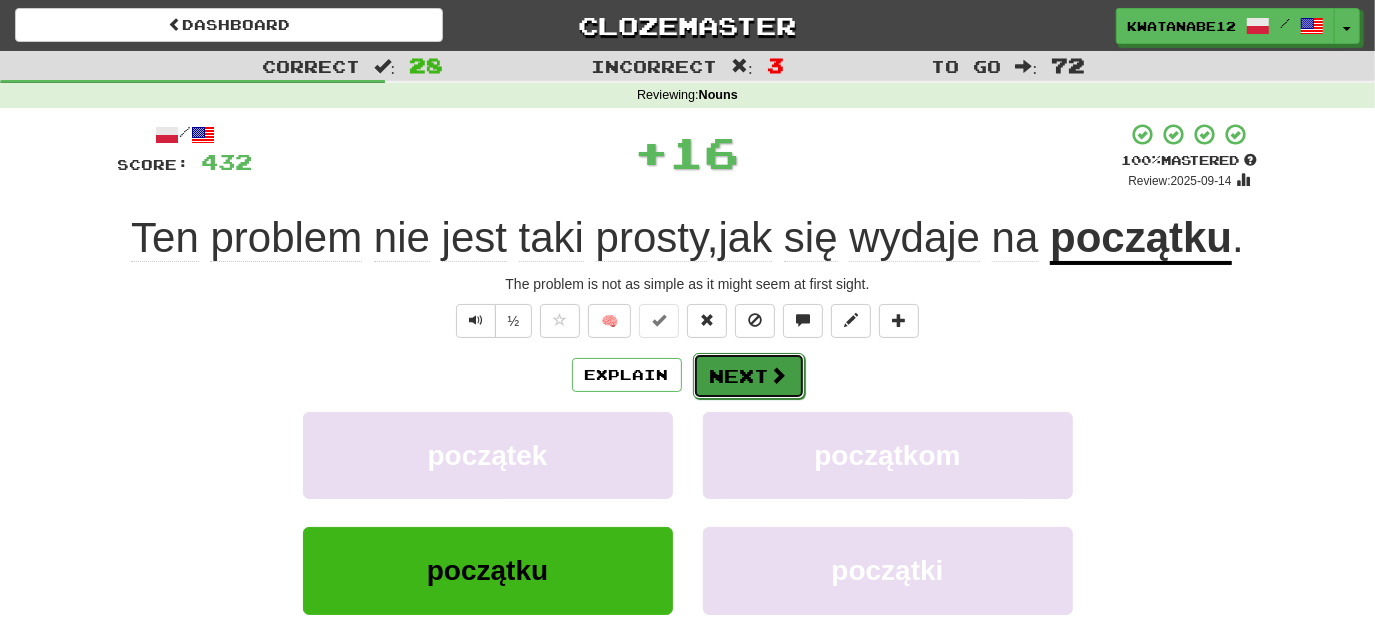 click on "Next" at bounding box center [749, 376] 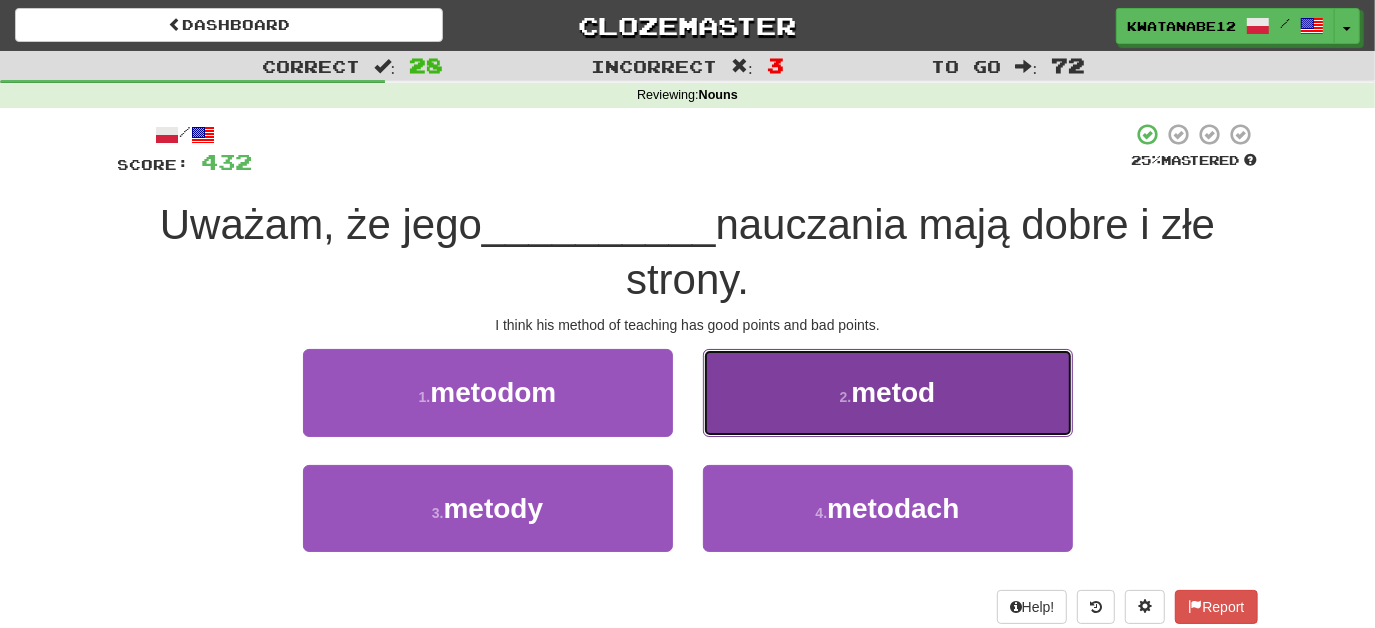 drag, startPoint x: 792, startPoint y: 404, endPoint x: 783, endPoint y: 411, distance: 11.401754 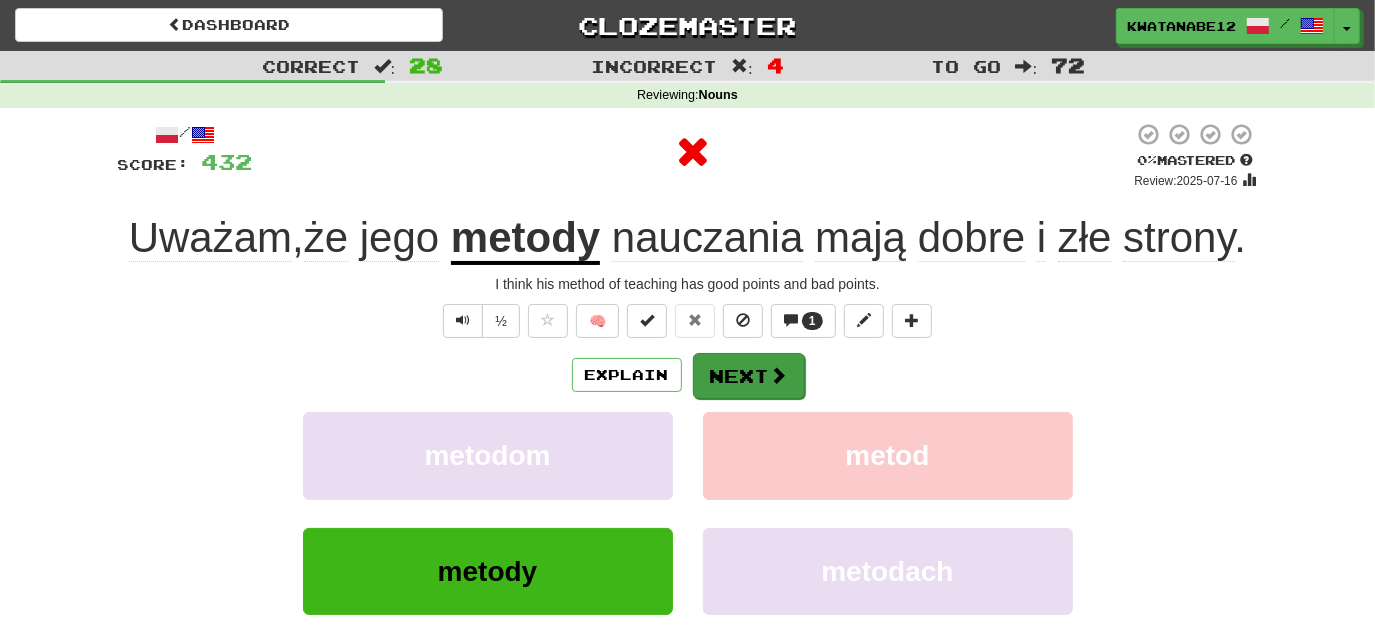 drag, startPoint x: 760, startPoint y: 338, endPoint x: 767, endPoint y: 379, distance: 41.59327 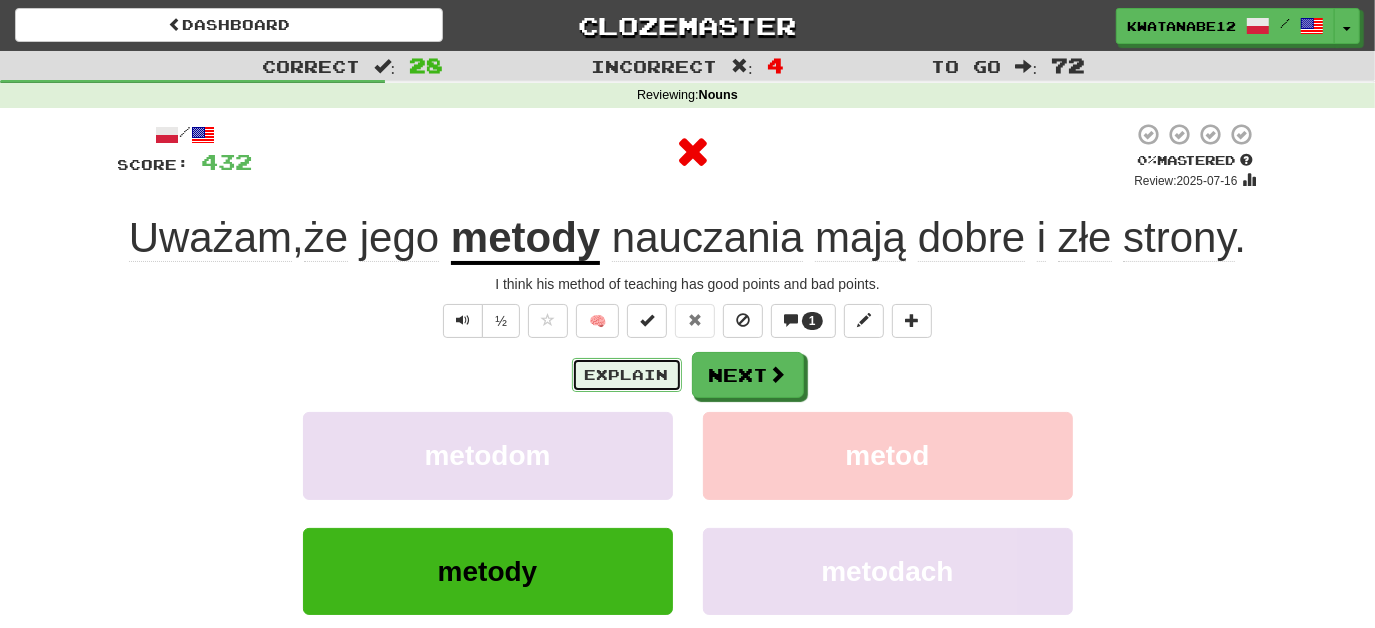 click on "Explain" at bounding box center (627, 375) 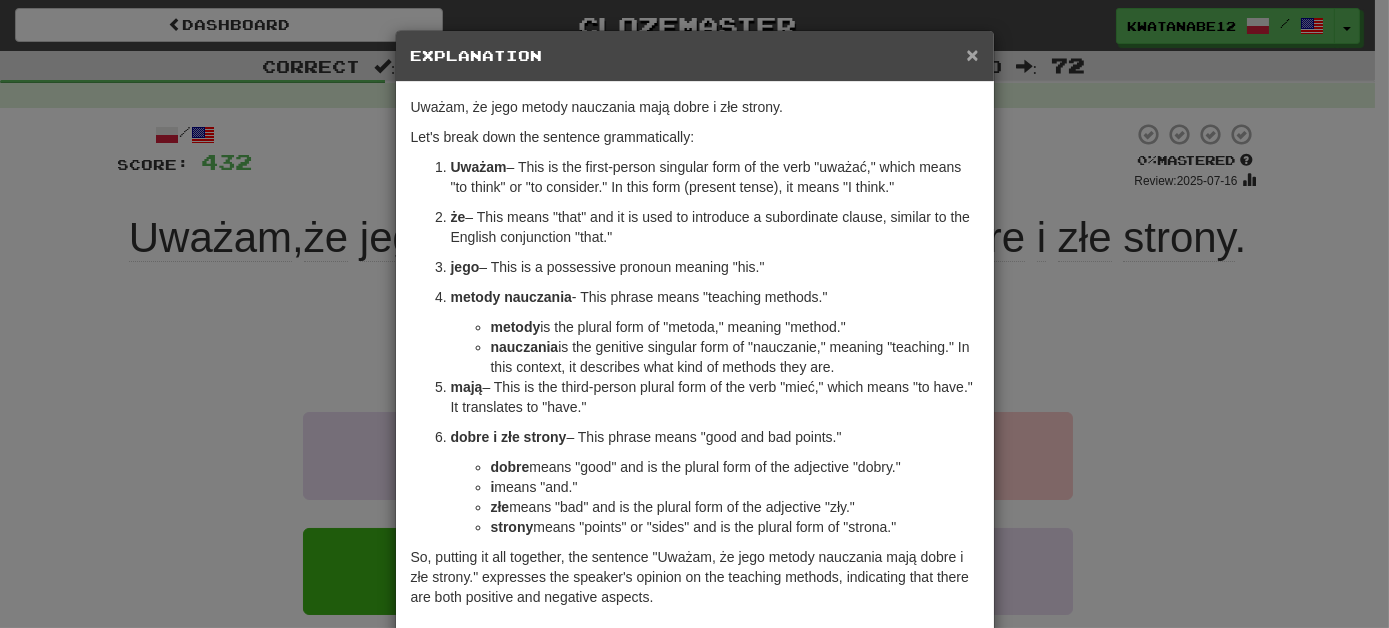 click on "×" at bounding box center (972, 54) 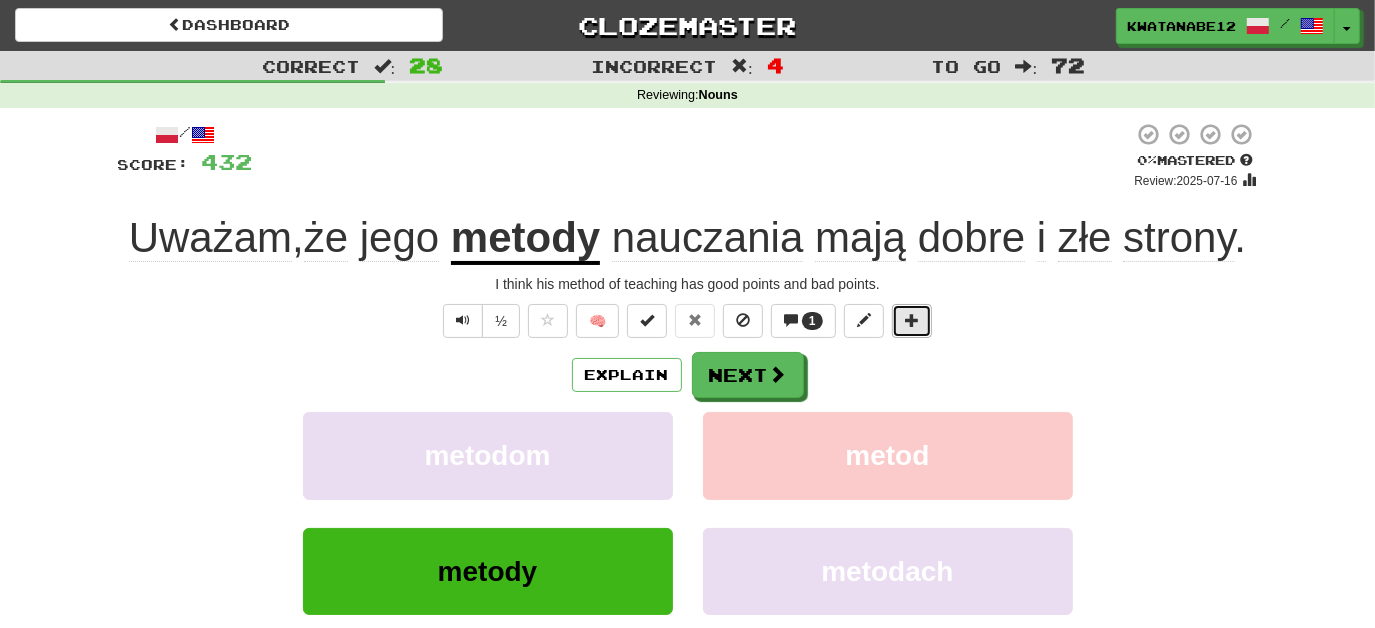 click at bounding box center (912, 321) 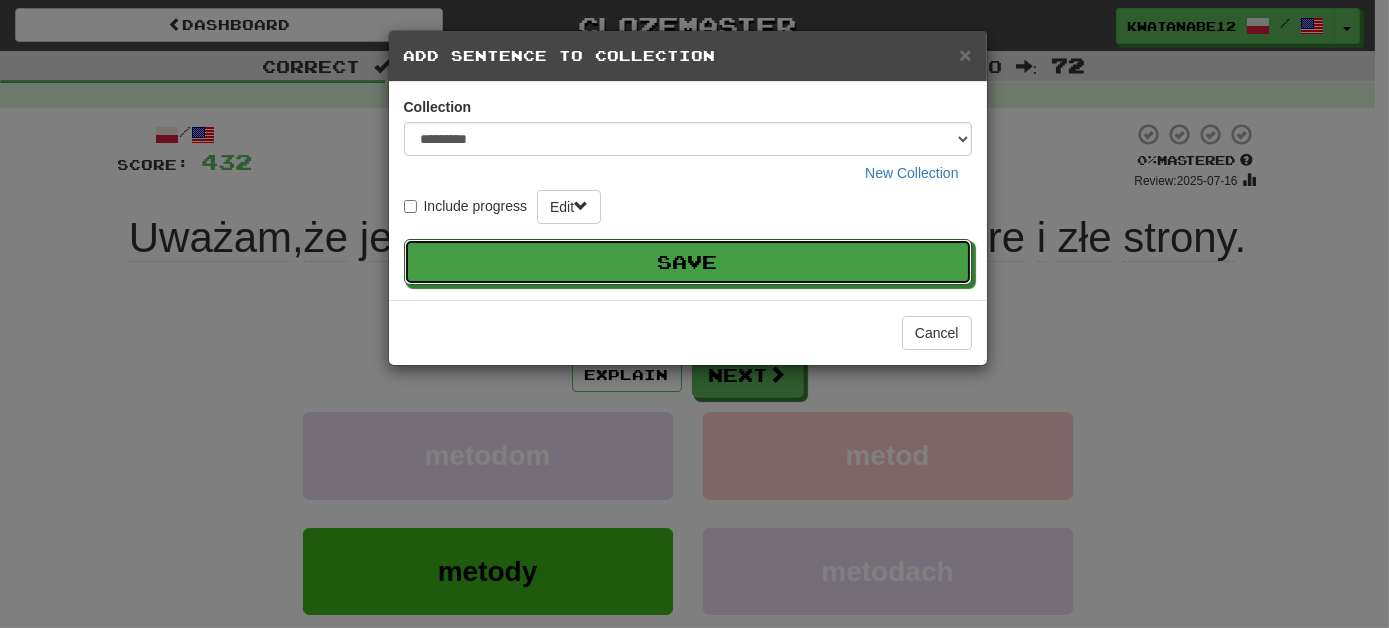 click on "Save" at bounding box center (688, 262) 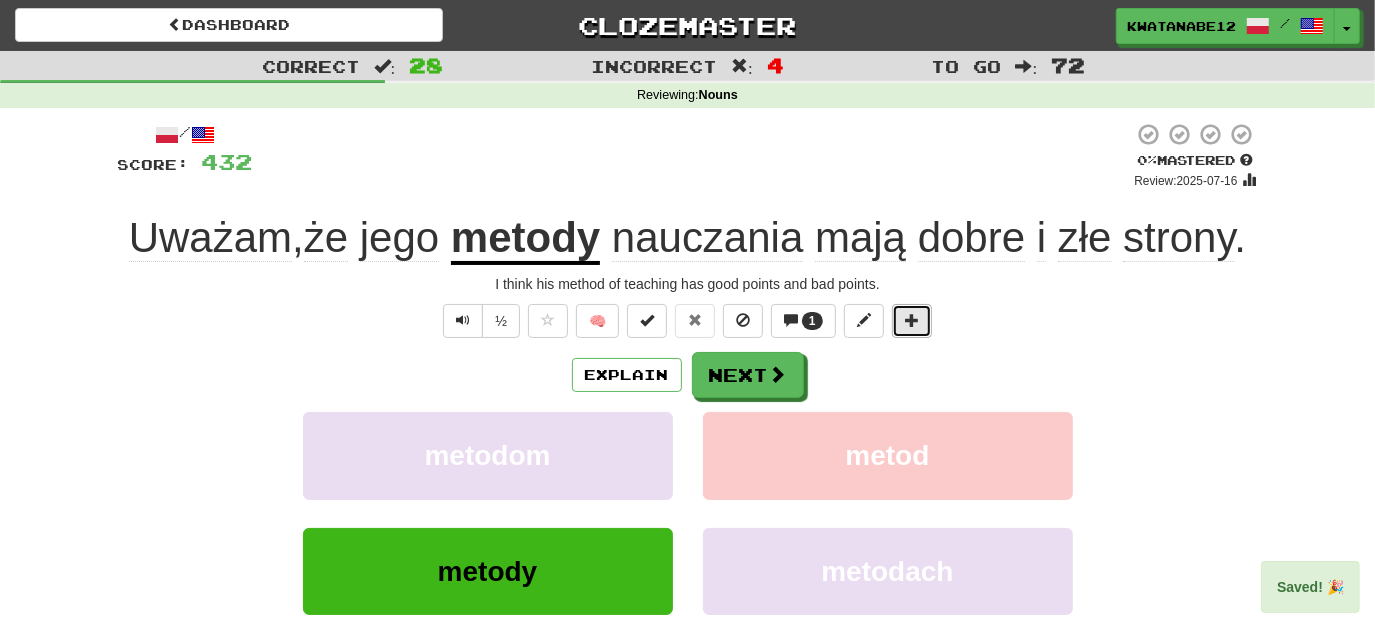 click at bounding box center (912, 321) 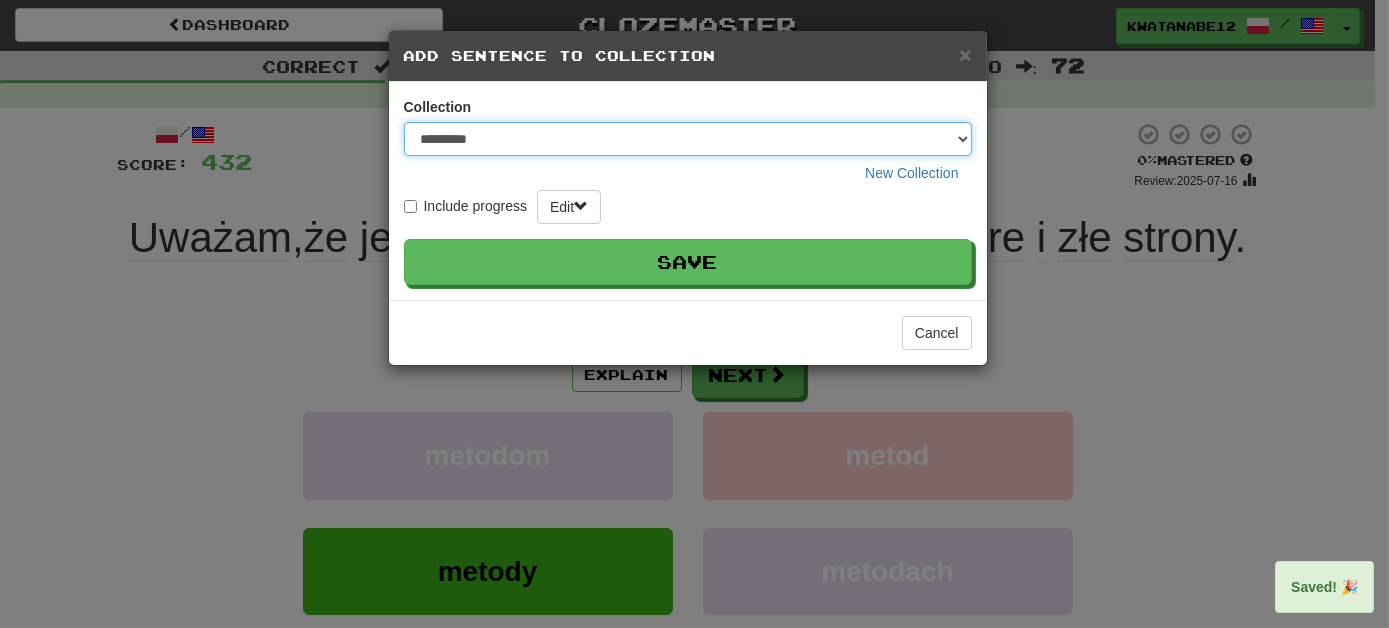click on "********* ****** **** ******** *****" at bounding box center [688, 139] 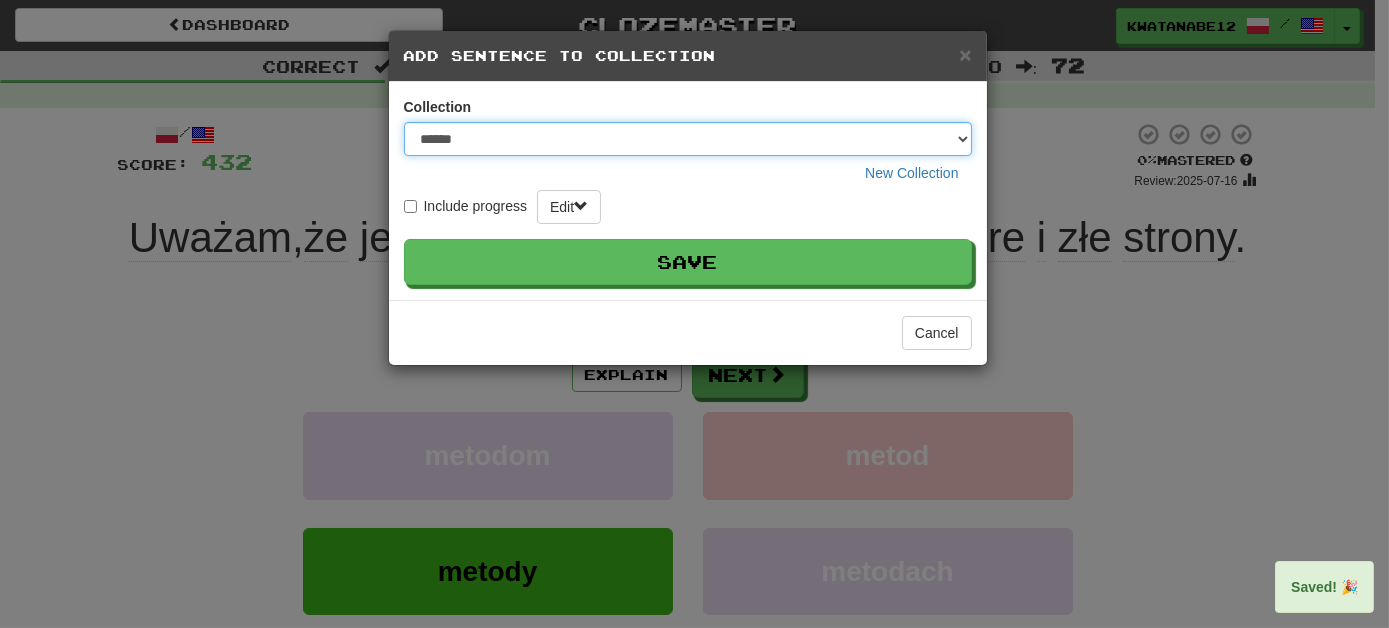 click on "********* ****** **** ******** *****" at bounding box center [688, 139] 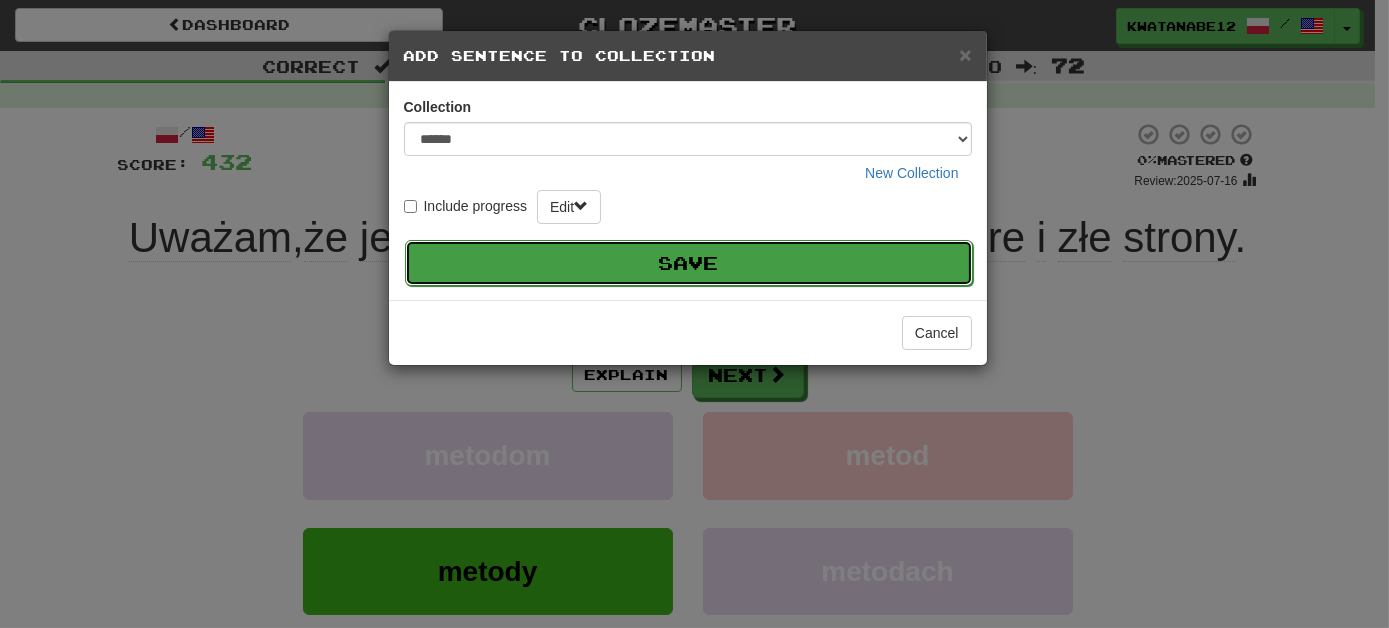 click on "Save" at bounding box center [689, 263] 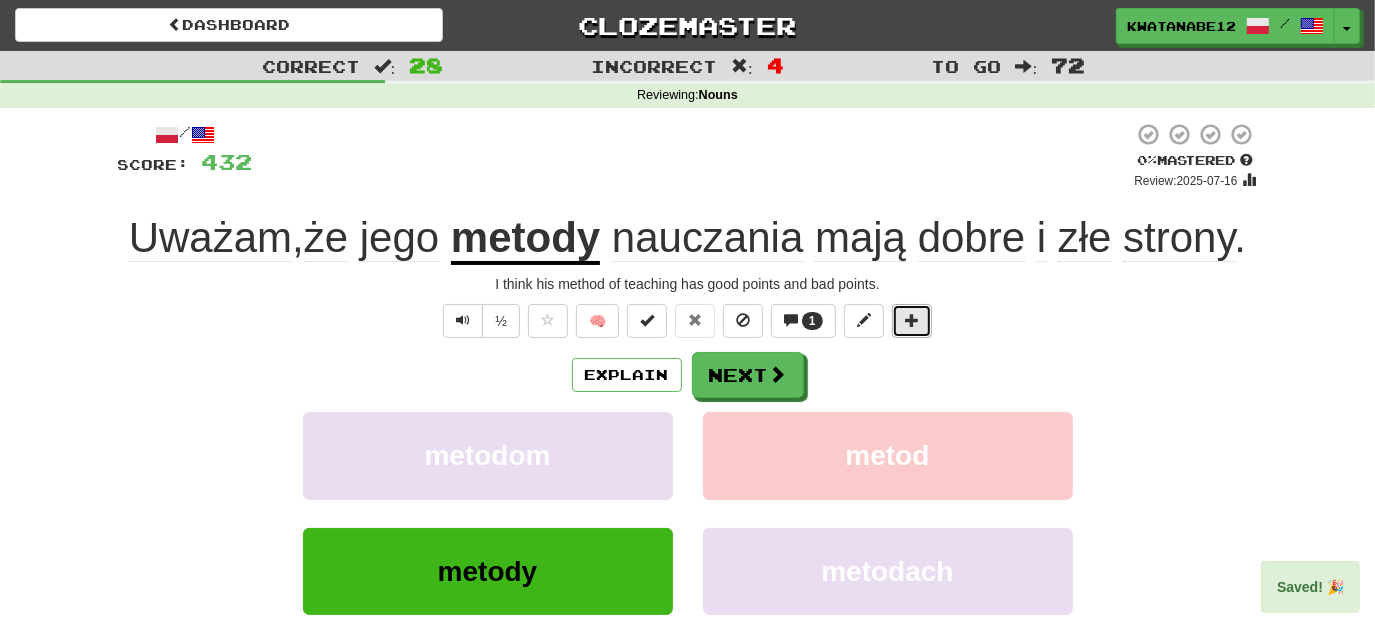 click at bounding box center (912, 320) 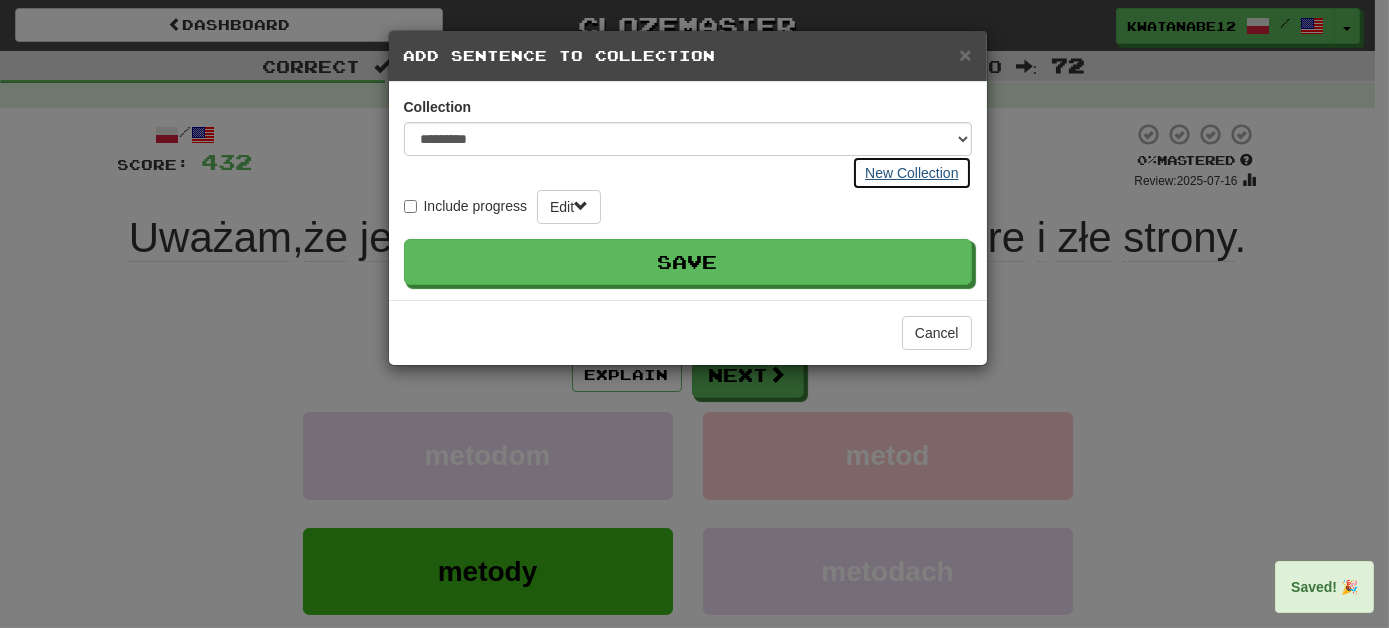 drag, startPoint x: 959, startPoint y: 170, endPoint x: 958, endPoint y: 156, distance: 14.035668 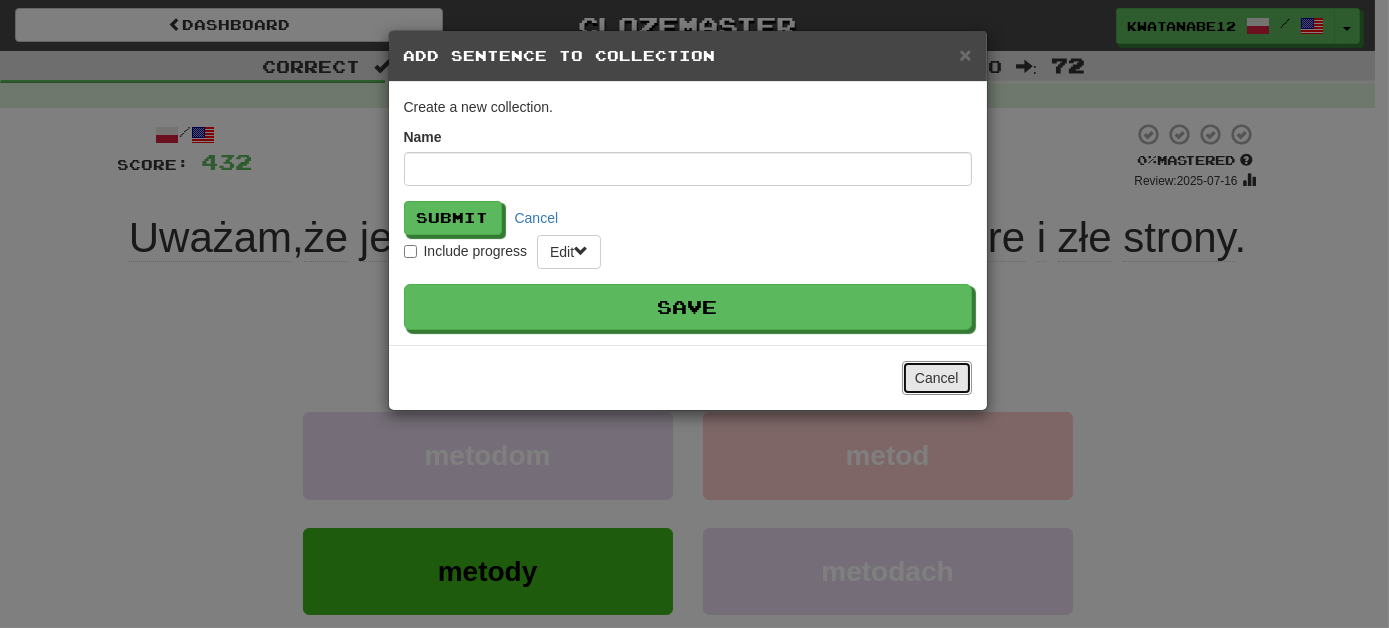 click on "Cancel" at bounding box center (937, 378) 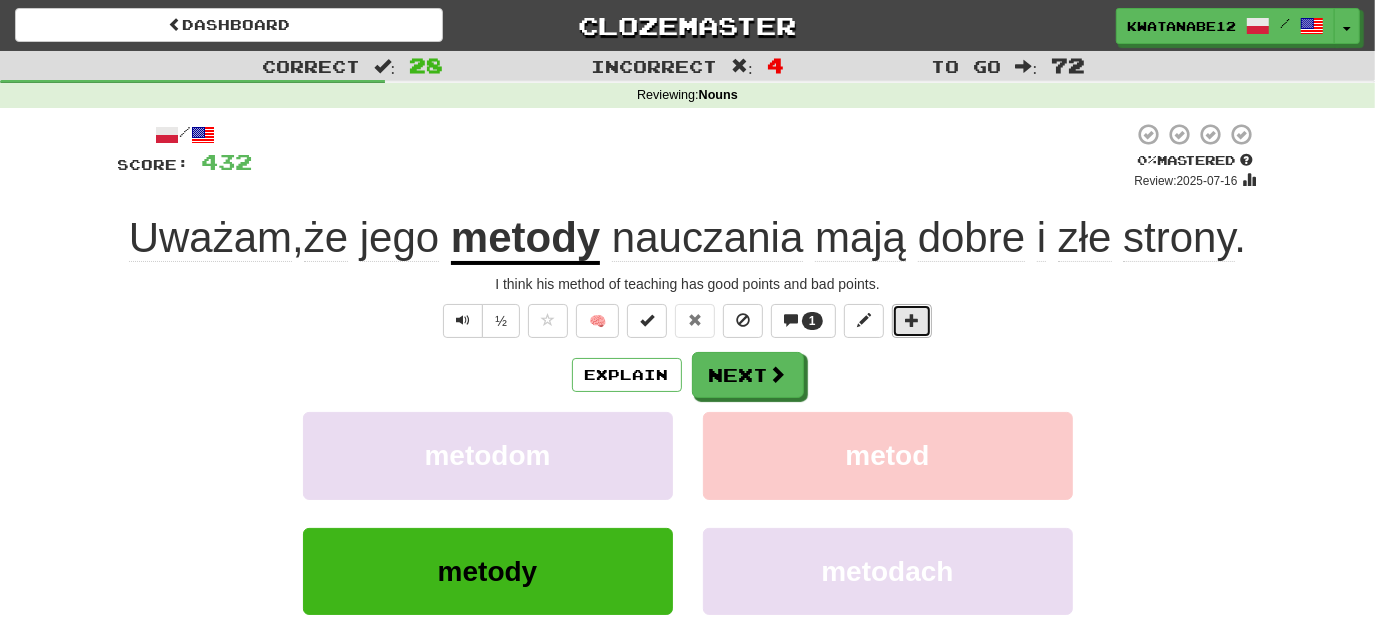 click at bounding box center [912, 321] 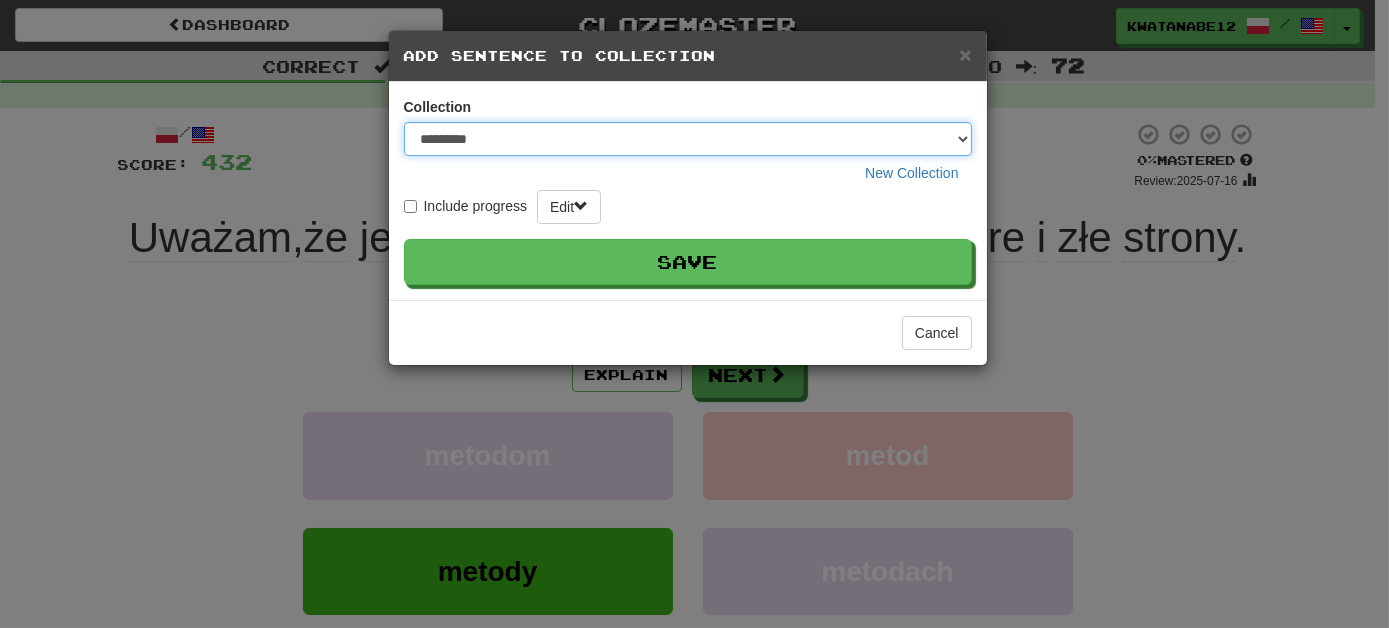 click on "********* ****** **** ******** *****" at bounding box center [688, 139] 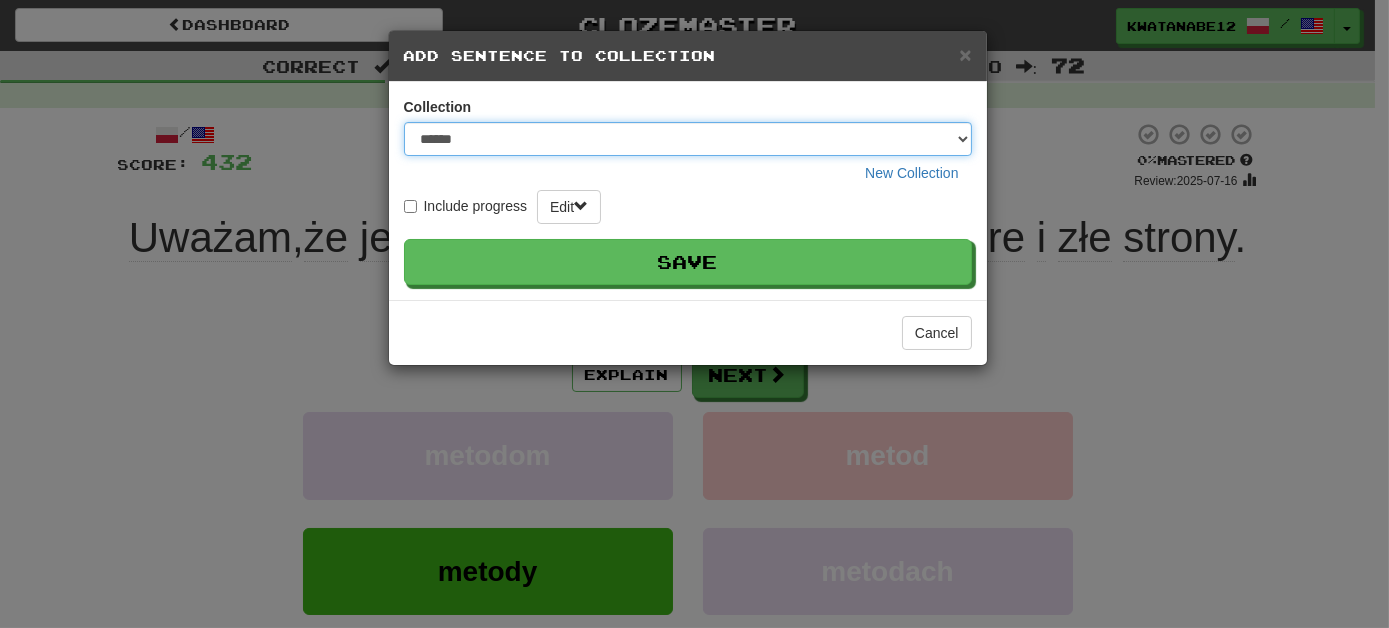 click on "********* ****** **** ******** *****" at bounding box center (688, 139) 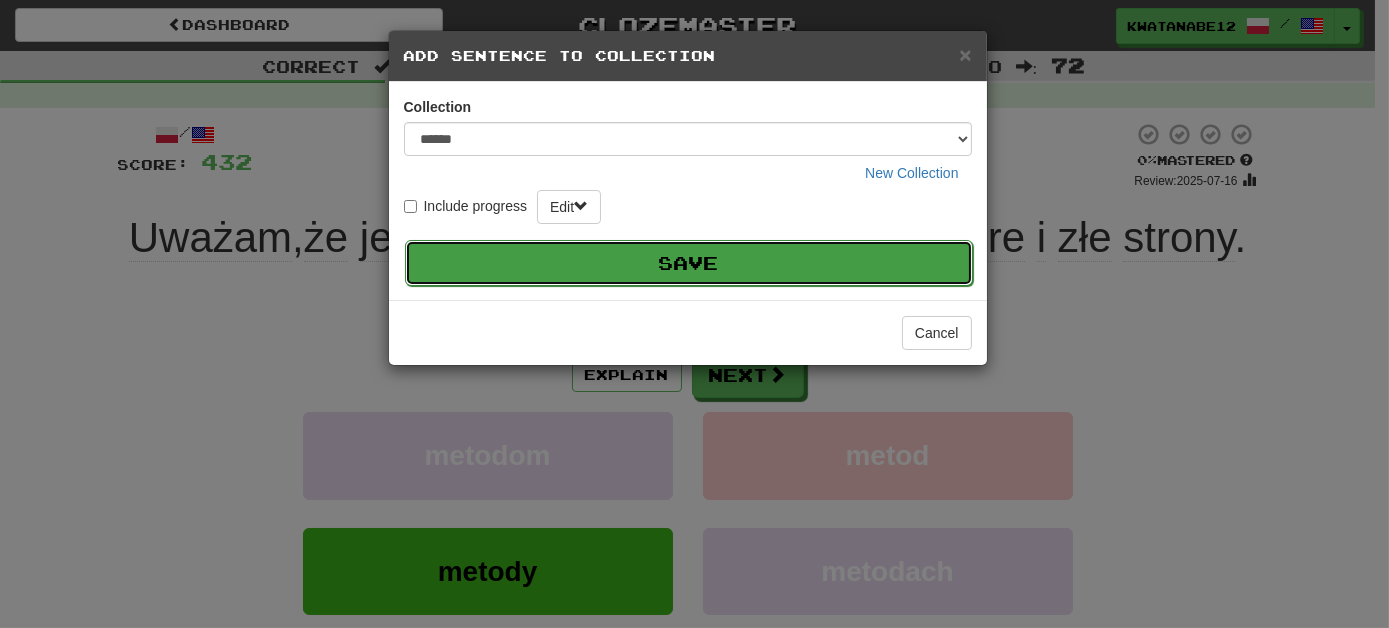 click on "Save" at bounding box center [689, 263] 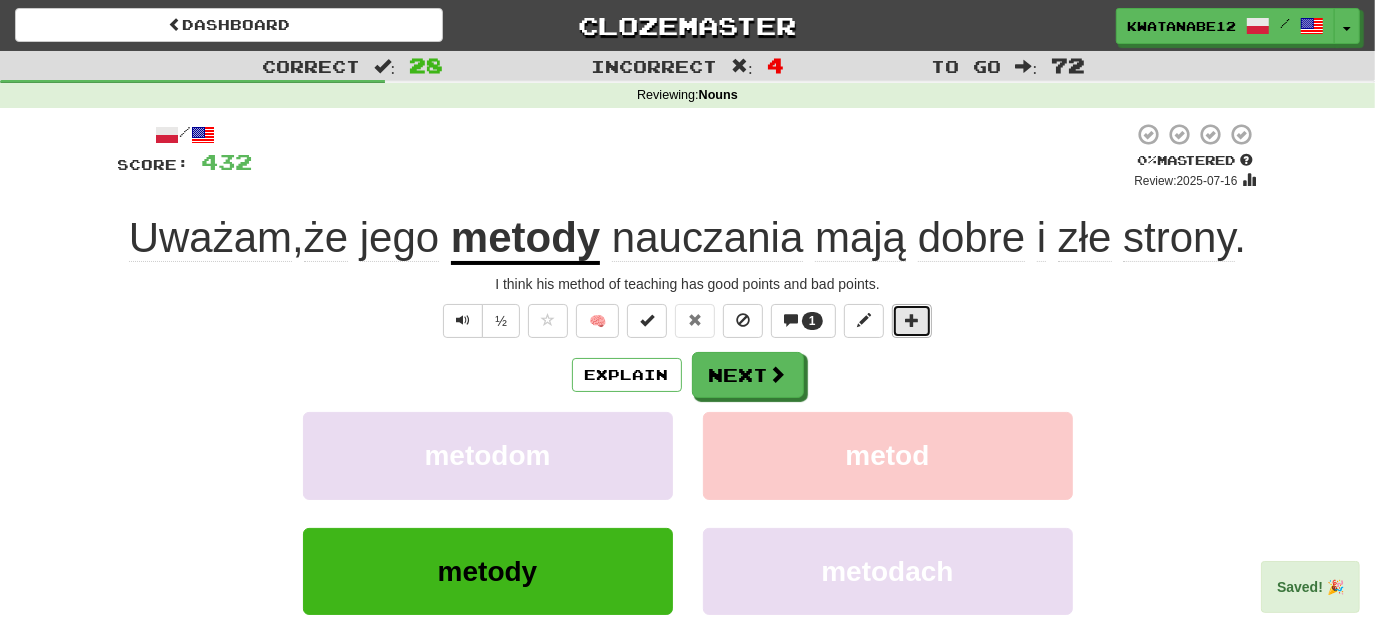 click at bounding box center (912, 320) 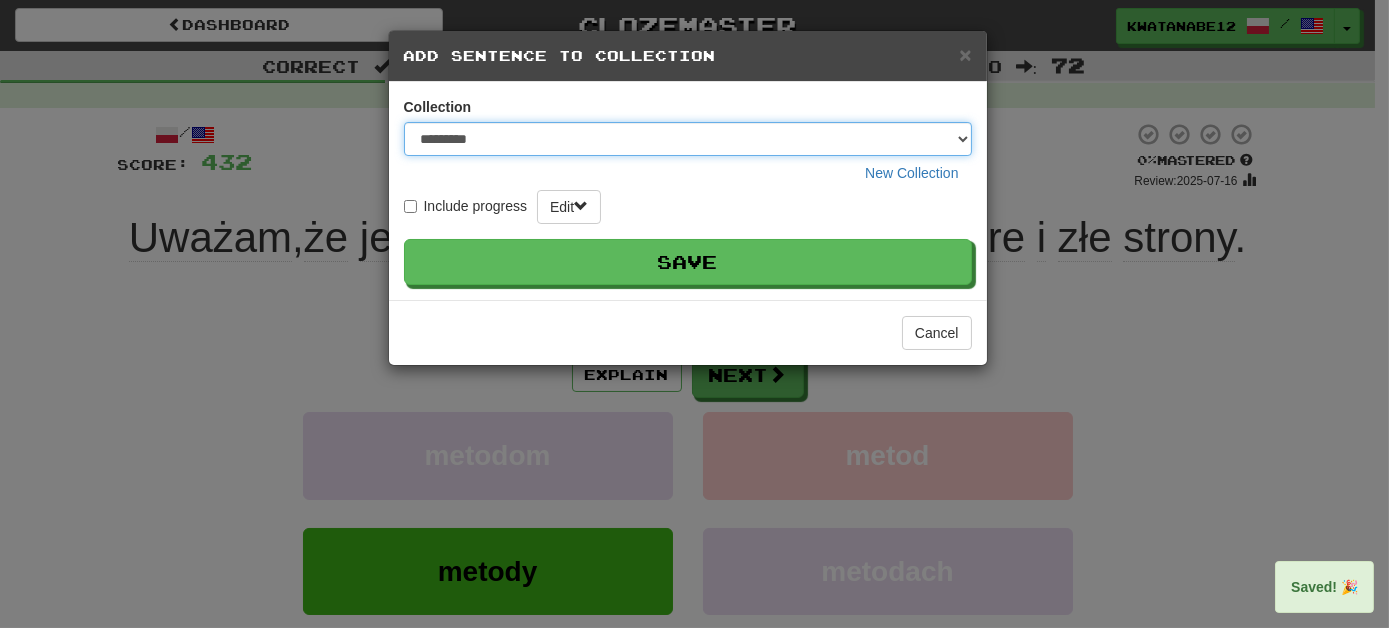 click on "********* ****** **** ******** *****" at bounding box center [688, 139] 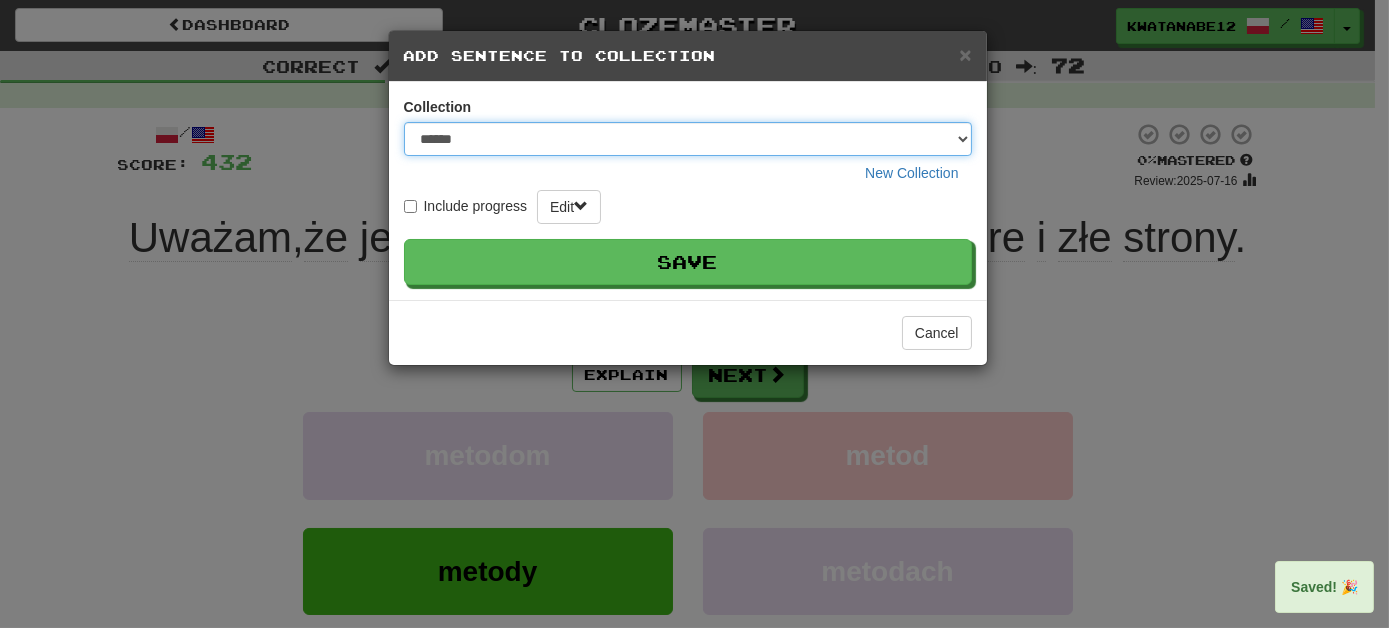 click on "********* ****** **** ******** *****" at bounding box center (688, 139) 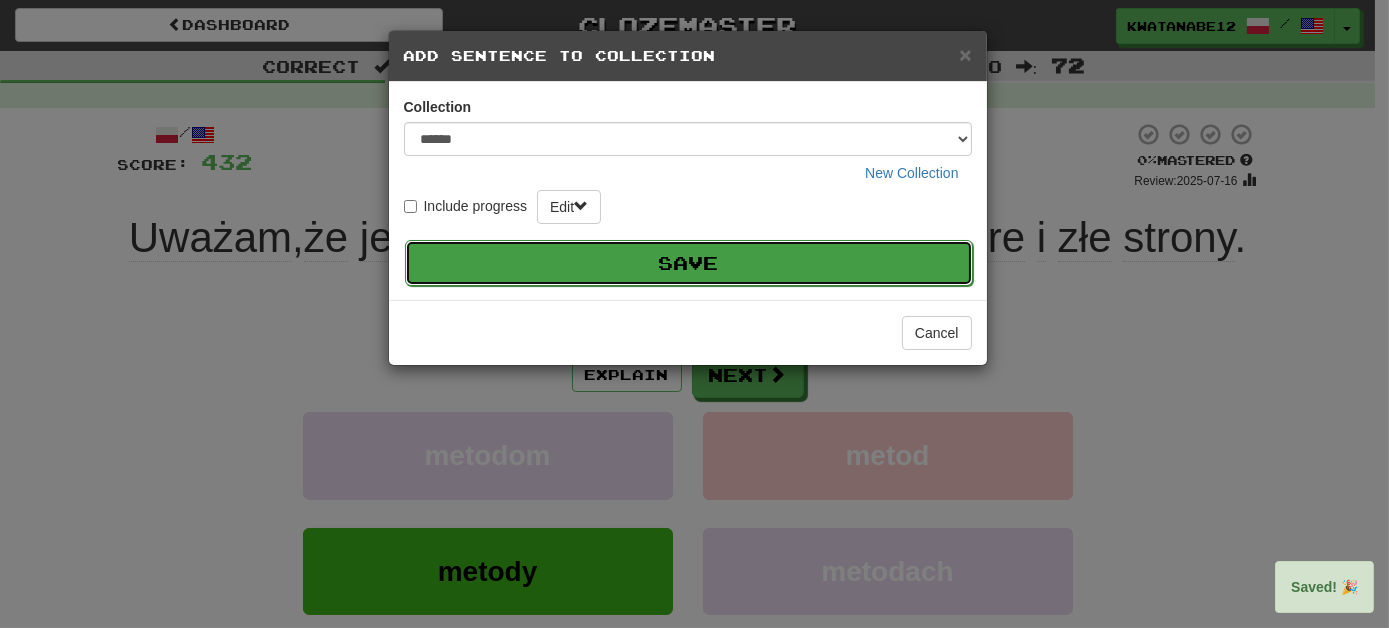 click on "Save" at bounding box center (689, 263) 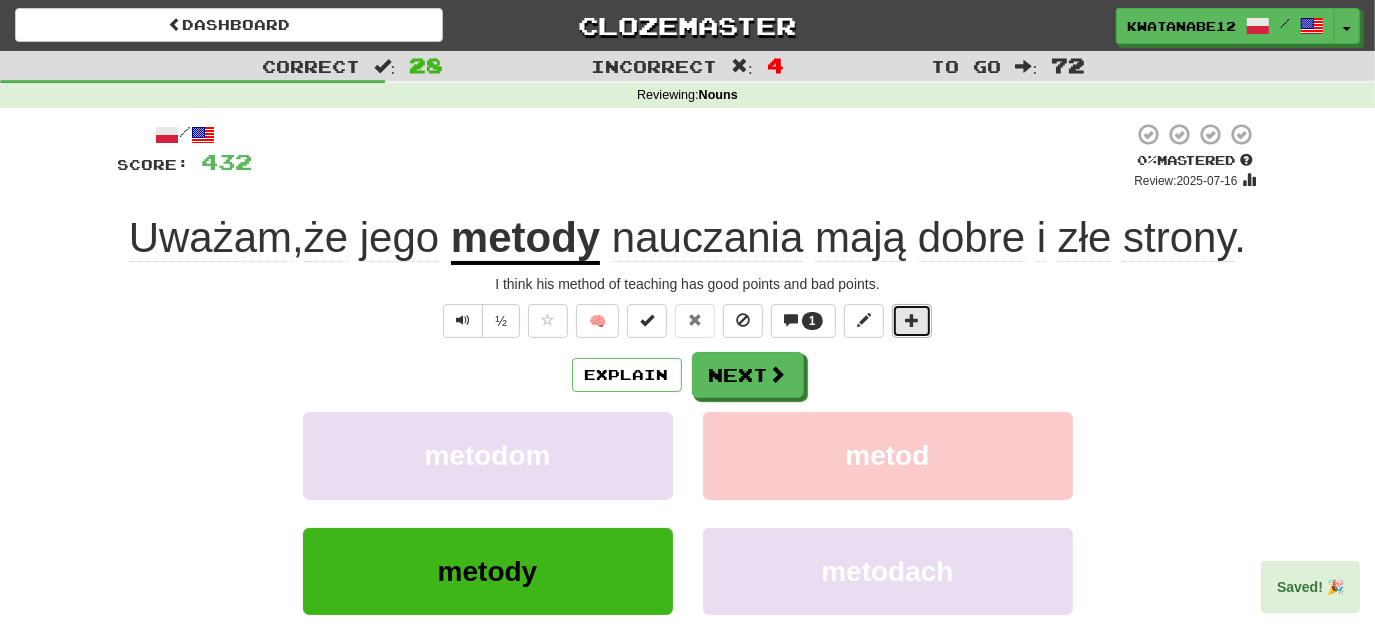 click at bounding box center (912, 320) 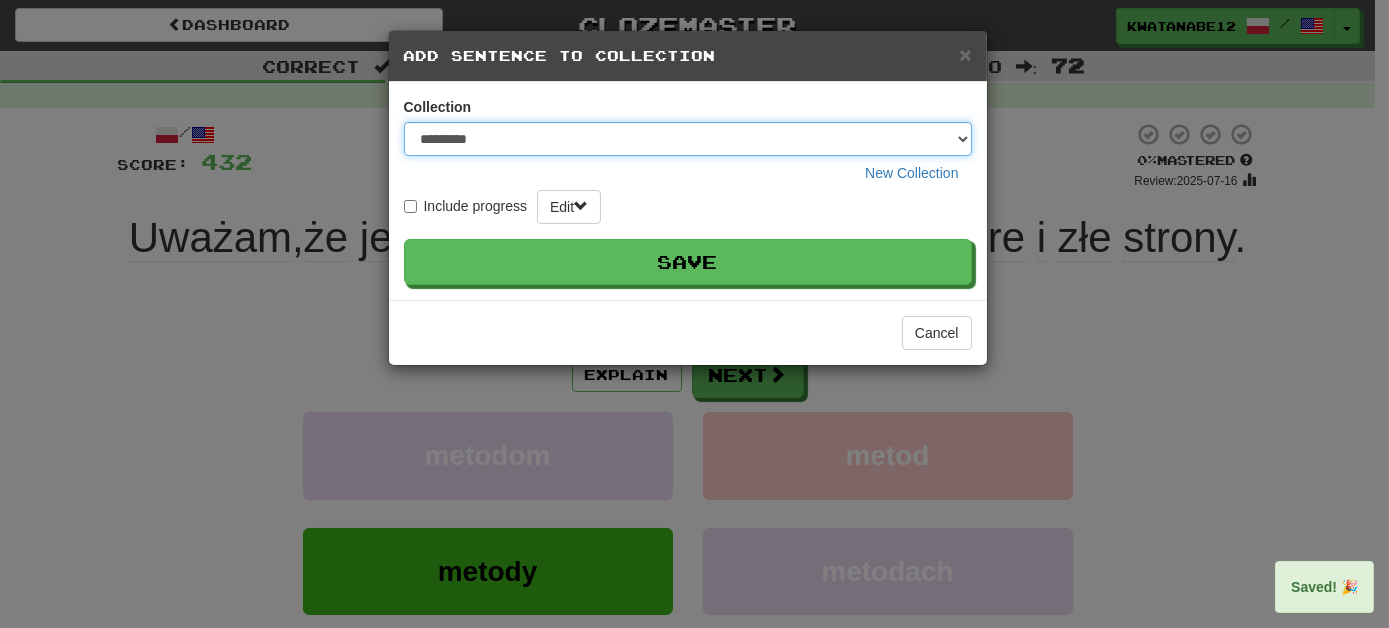 click on "********* ****** **** ******** *****" at bounding box center [688, 139] 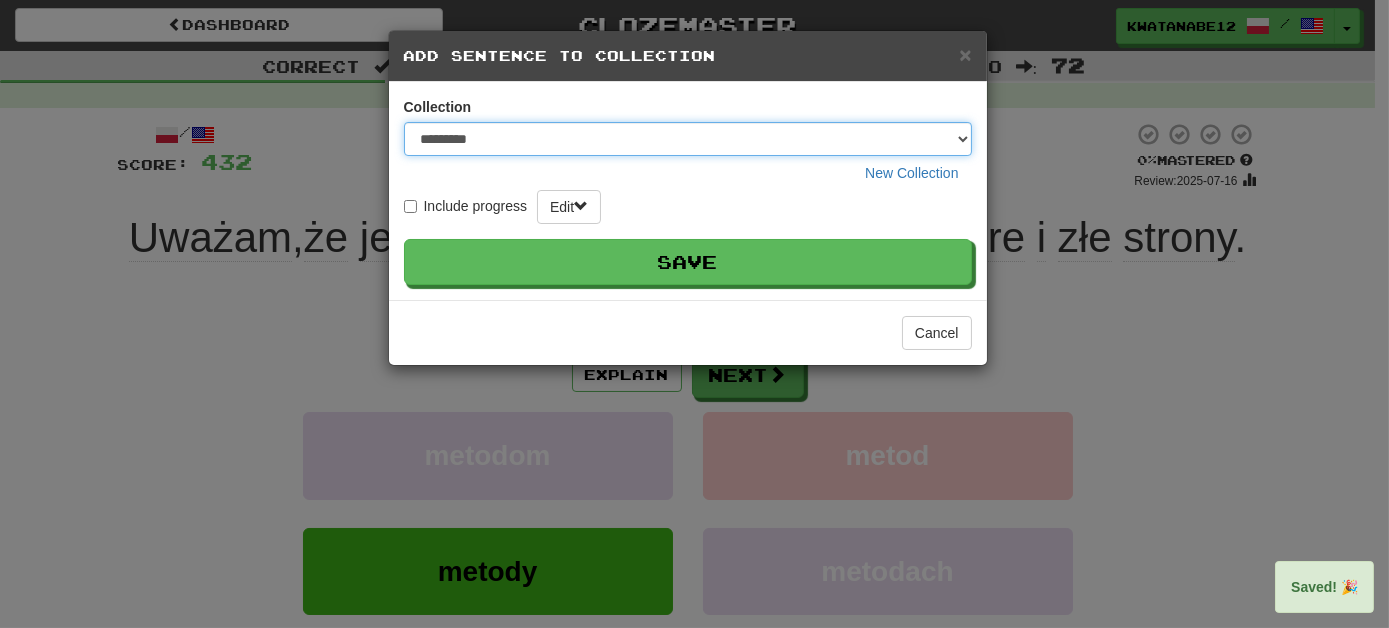 select on "*****" 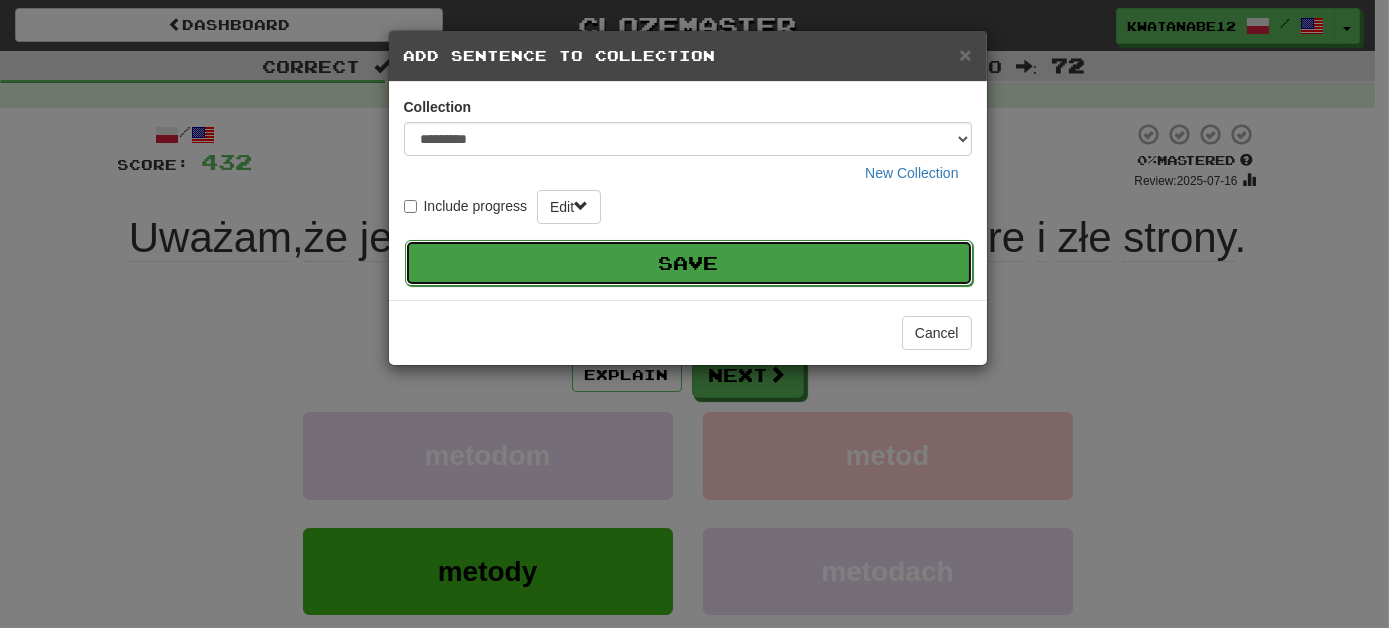 click on "Save" at bounding box center [689, 263] 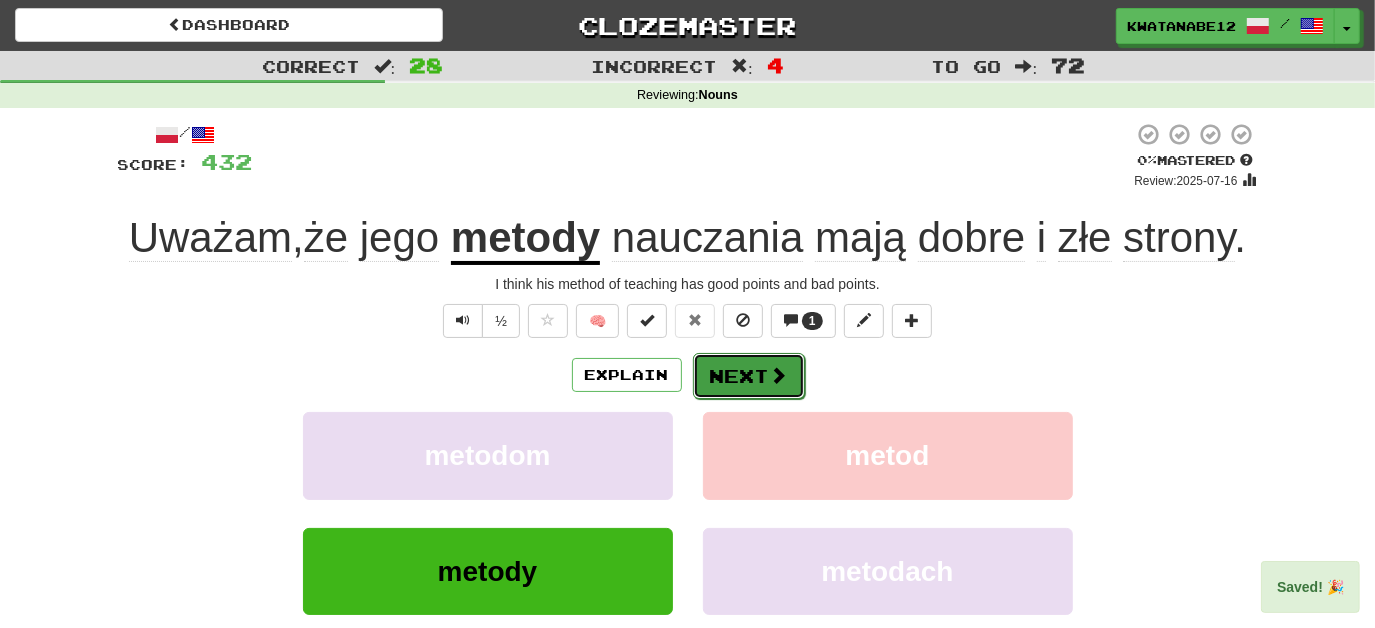 click on "Next" at bounding box center (749, 376) 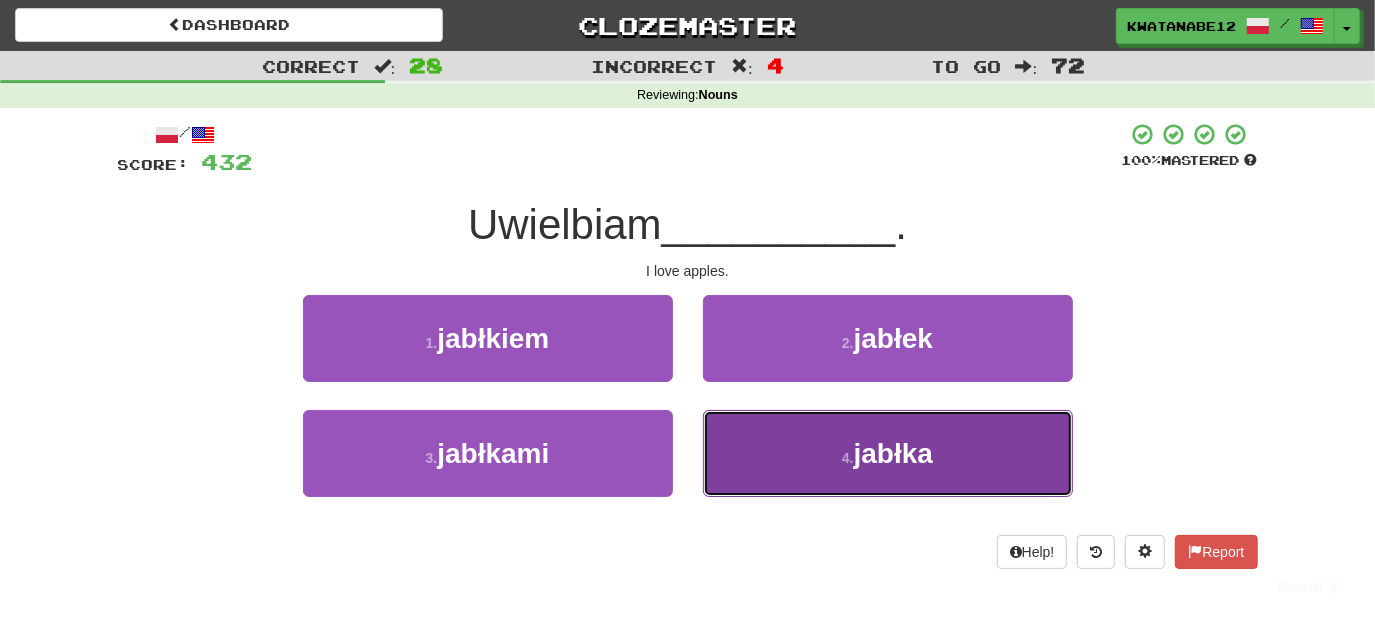 click on "4 .  jabłka" at bounding box center [888, 453] 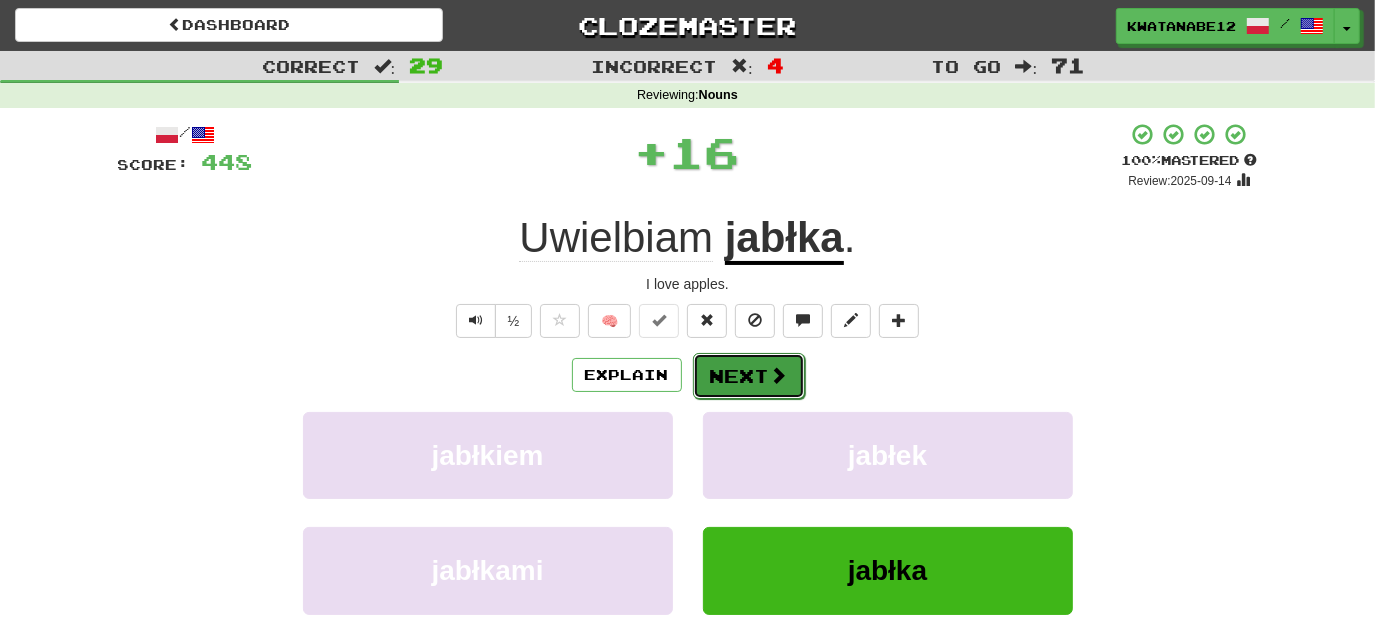 click on "Next" at bounding box center (749, 376) 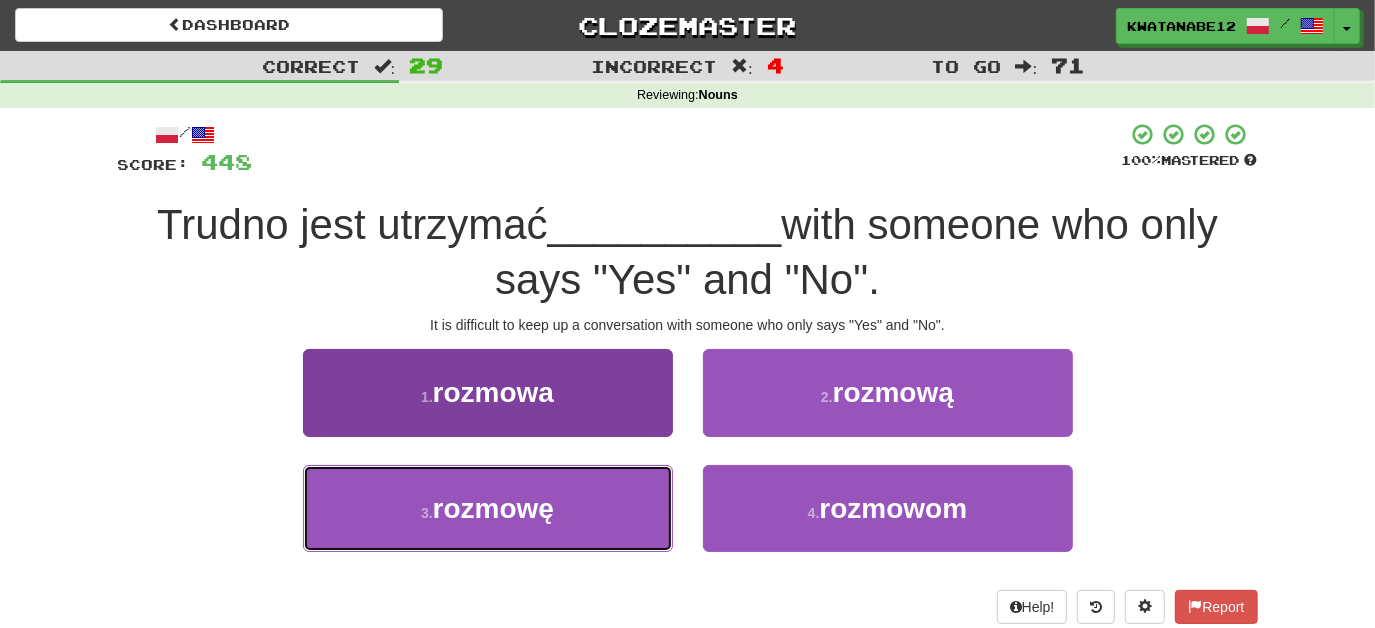 drag, startPoint x: 602, startPoint y: 496, endPoint x: 650, endPoint y: 472, distance: 53.66563 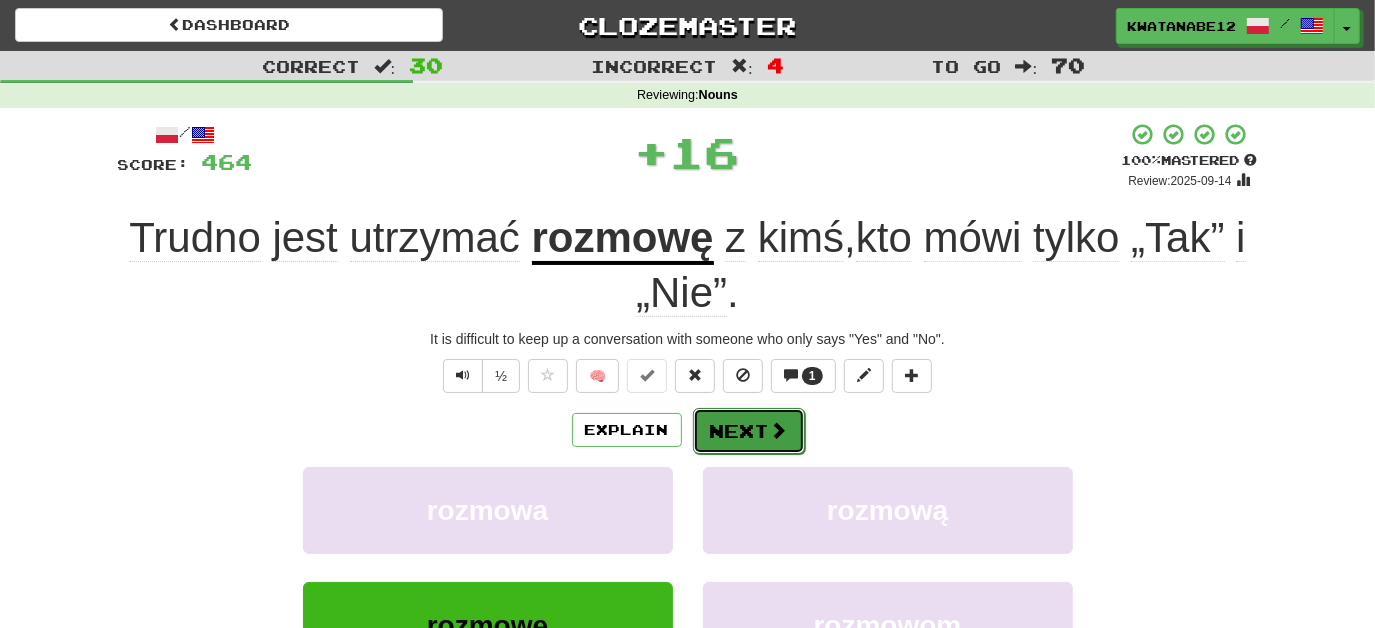 click on "Next" at bounding box center [749, 431] 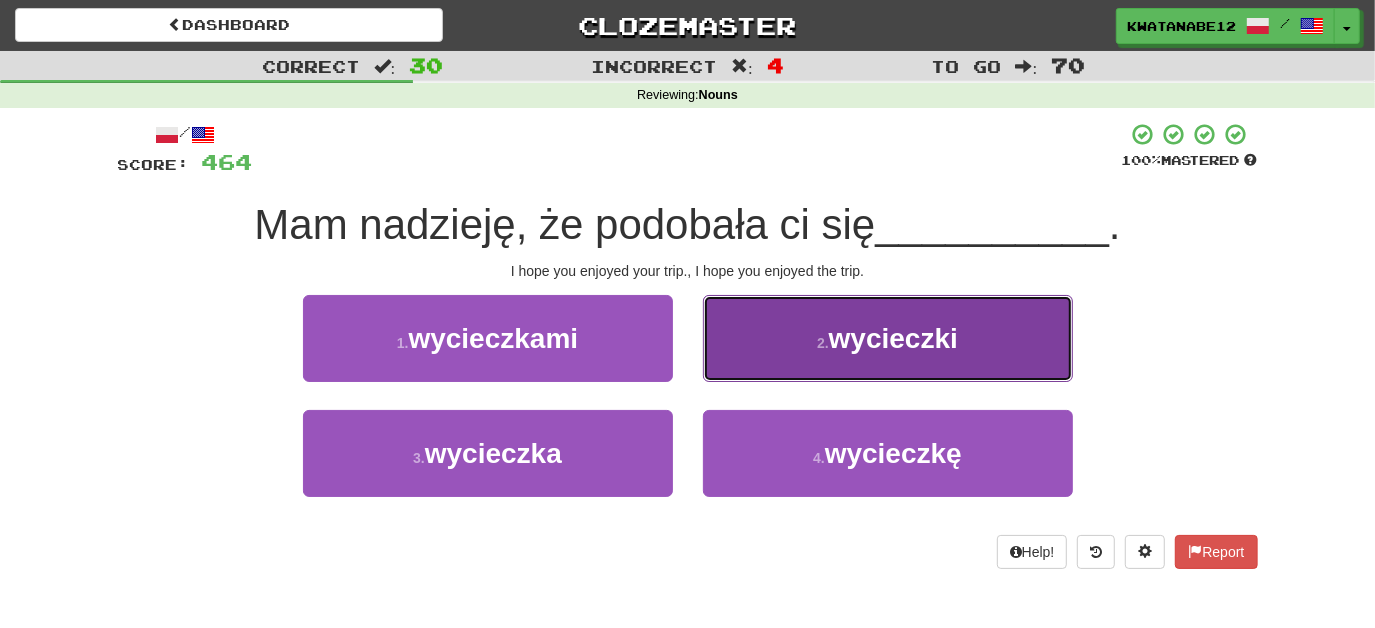 click on "2 .  wycieczki" at bounding box center (888, 338) 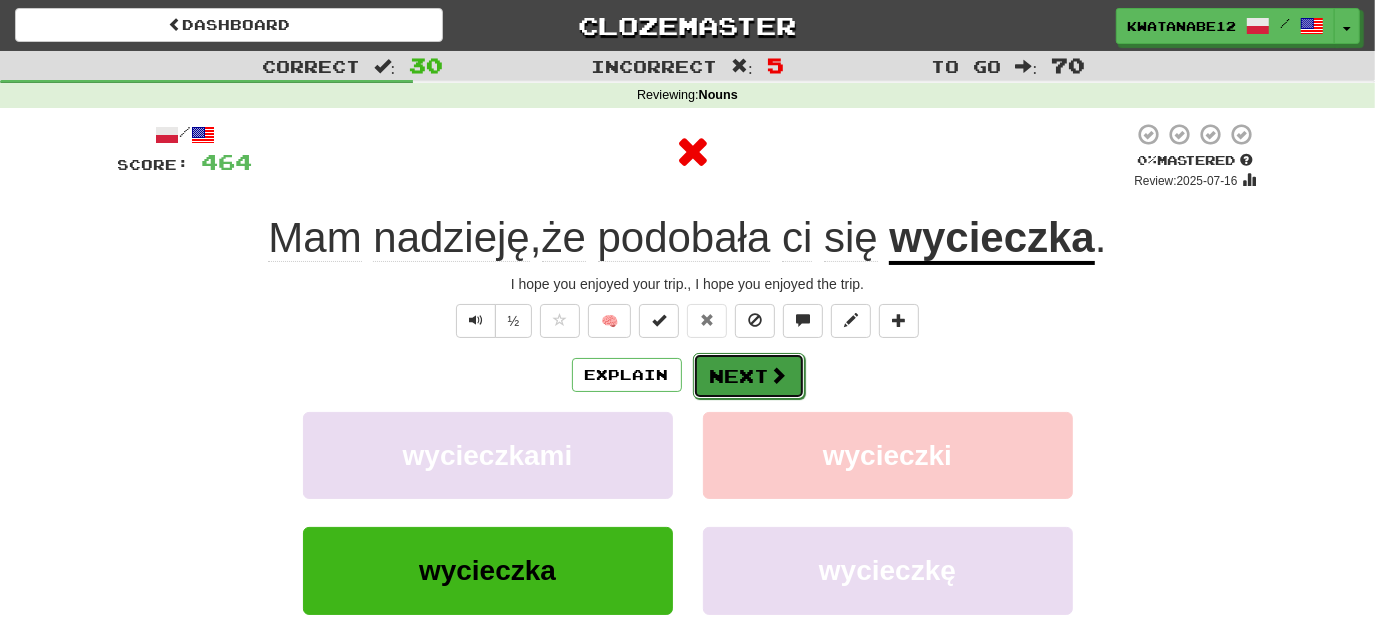 click on "Next" at bounding box center [749, 376] 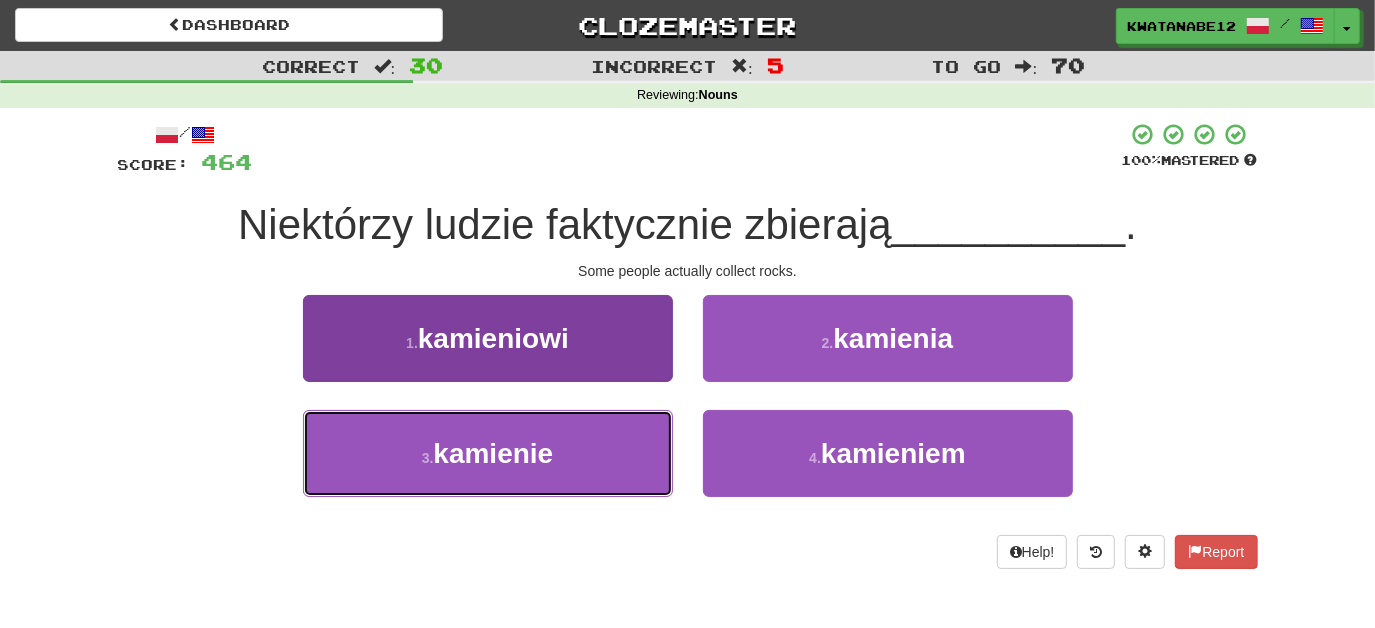 click on "3 .  kamienie" at bounding box center [488, 453] 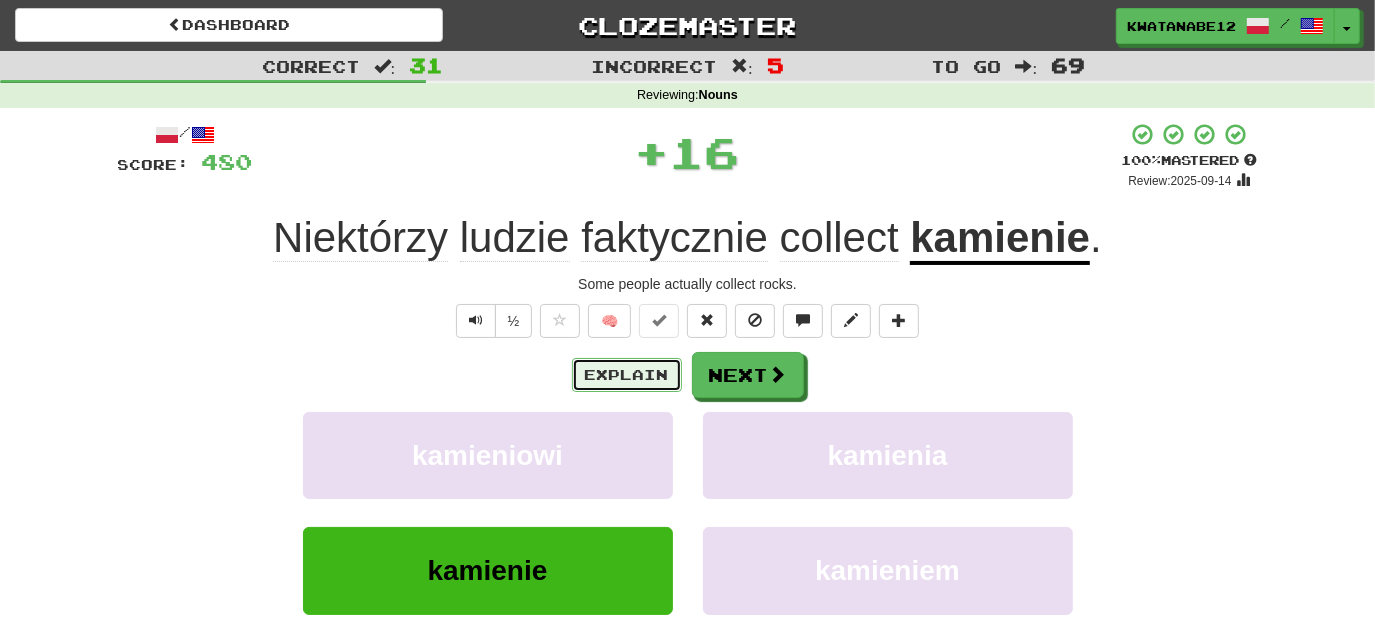 click on "Explain" at bounding box center [627, 375] 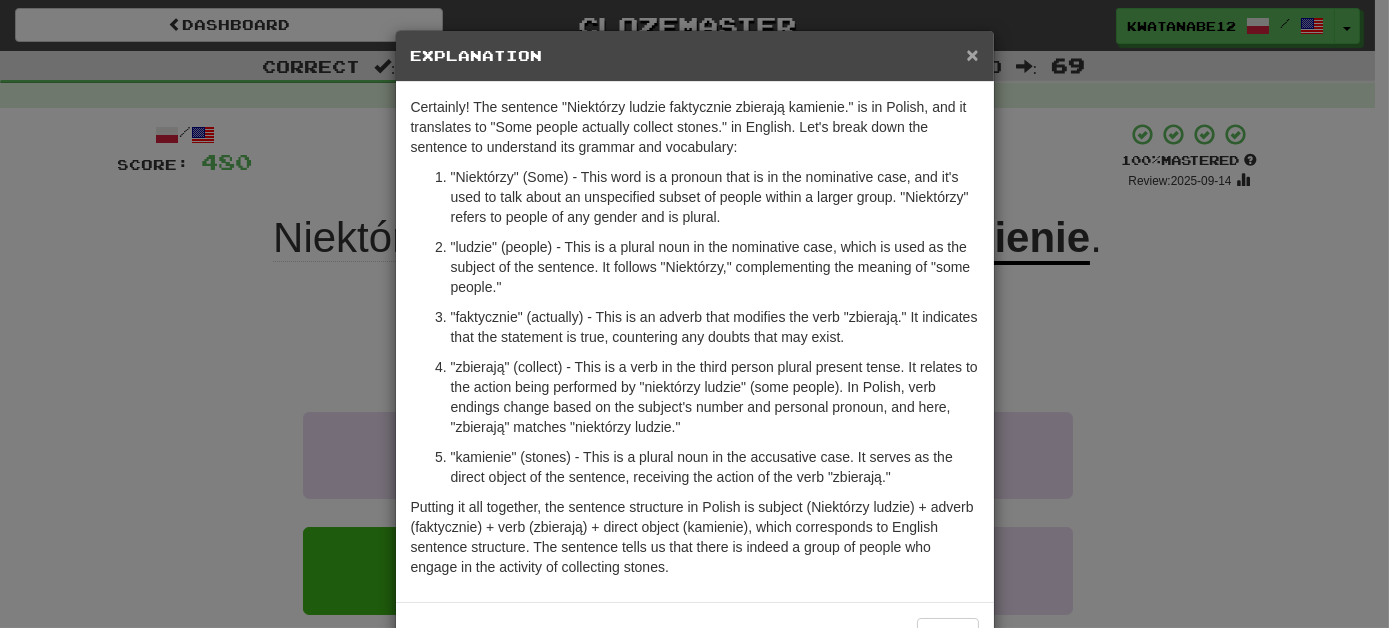 drag, startPoint x: 966, startPoint y: 47, endPoint x: 865, endPoint y: 176, distance: 163.83528 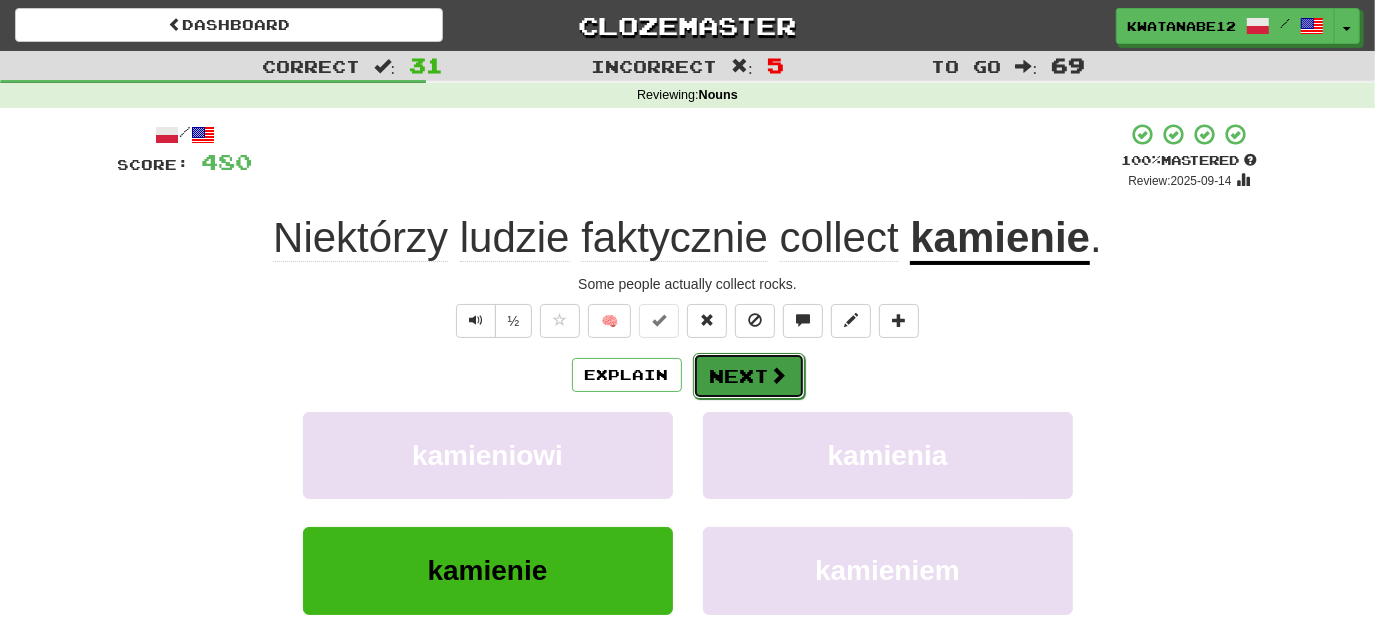click on "Next" at bounding box center [749, 376] 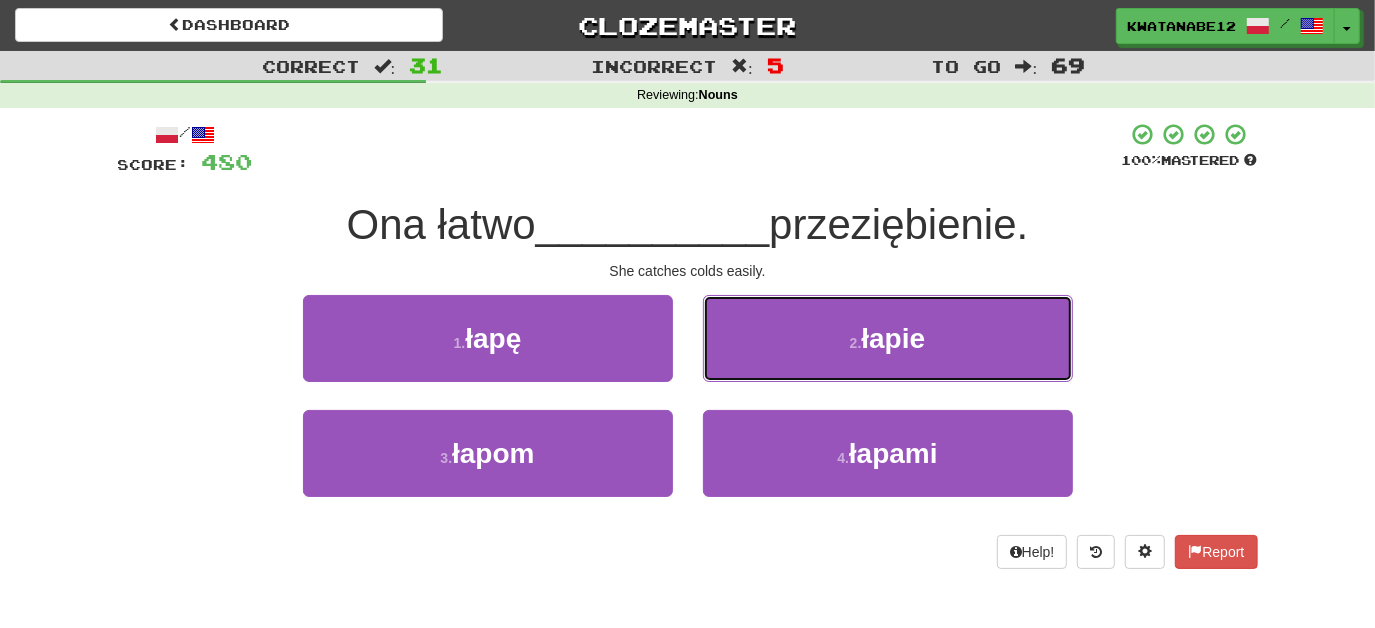 click on "2 .  łapie" at bounding box center [888, 338] 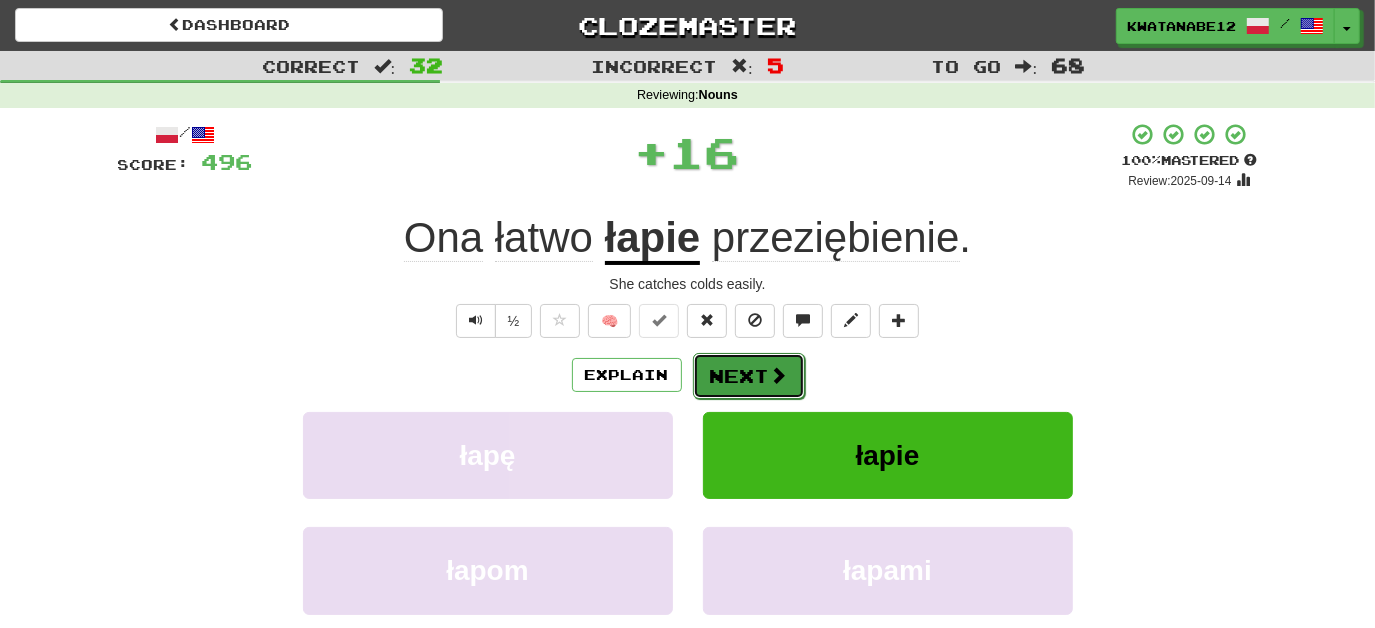 click on "Next" at bounding box center (749, 376) 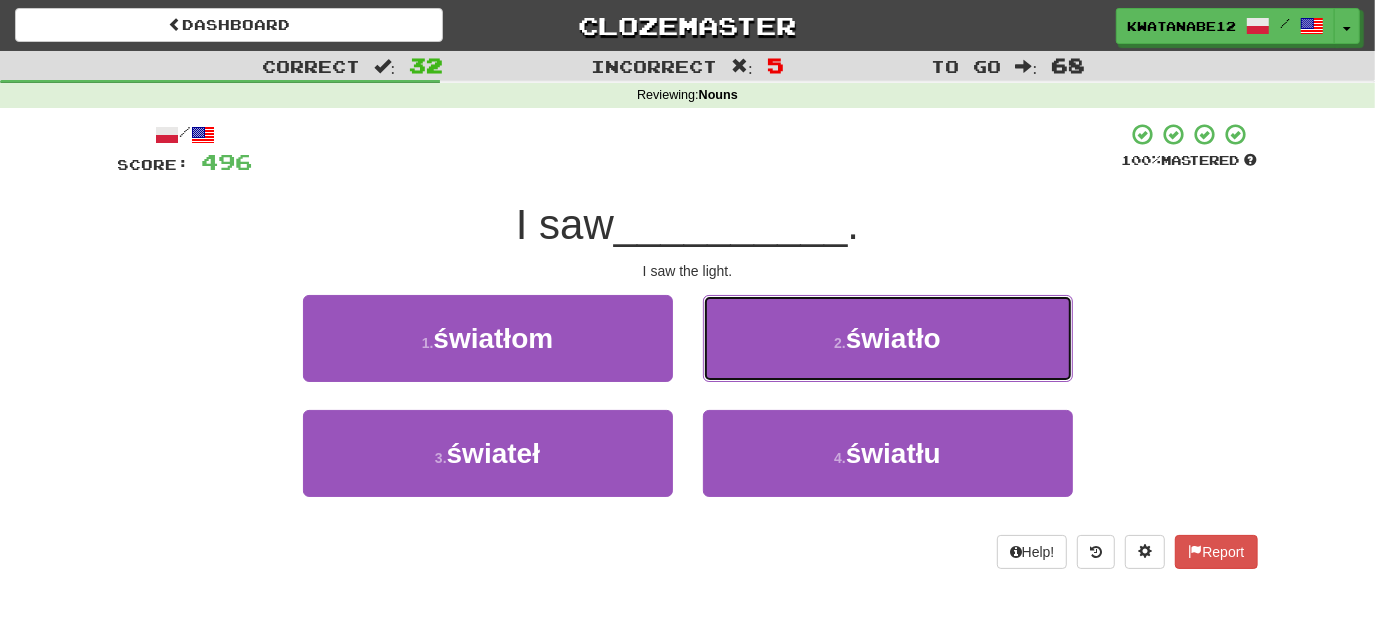 click on "2 .  światło" at bounding box center (888, 338) 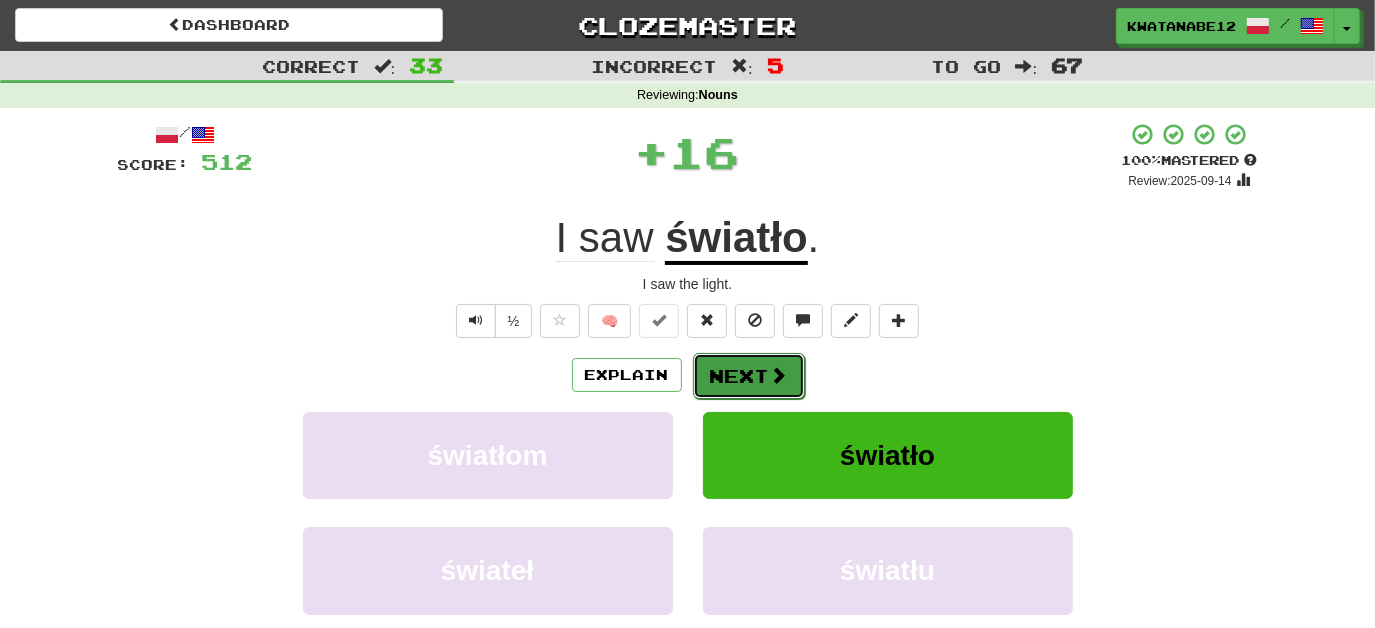 click on "Next" at bounding box center (749, 376) 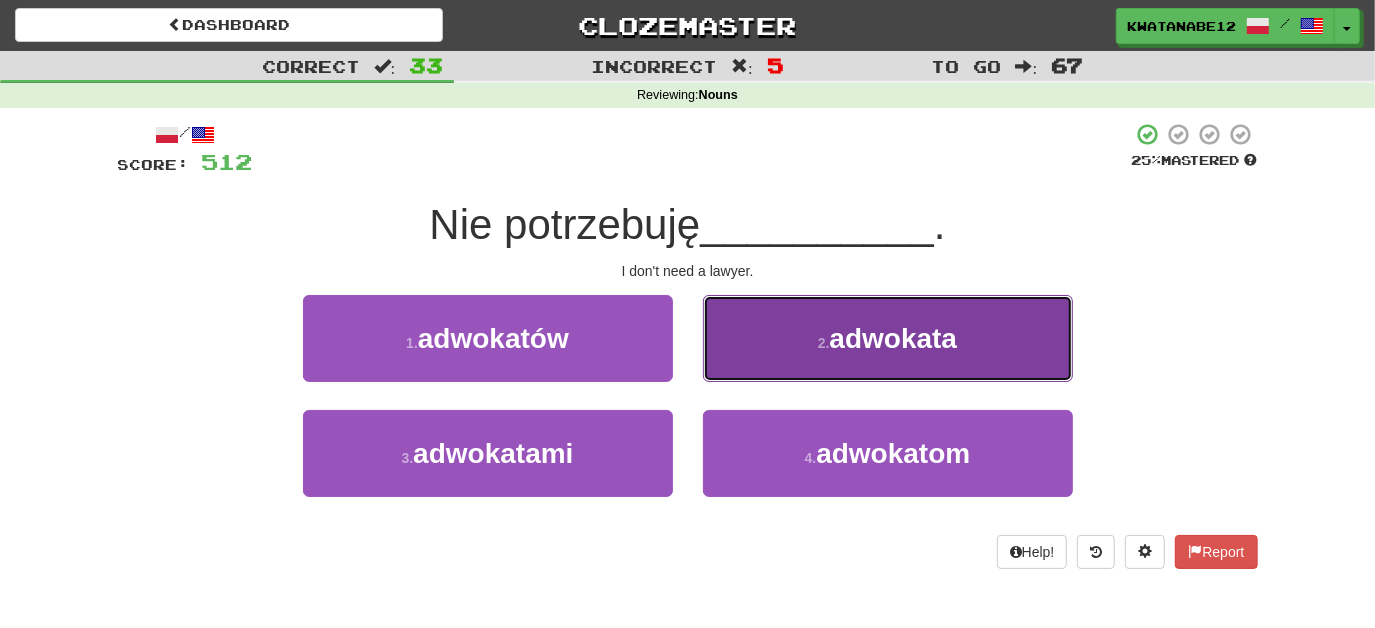 drag, startPoint x: 745, startPoint y: 359, endPoint x: 736, endPoint y: 371, distance: 15 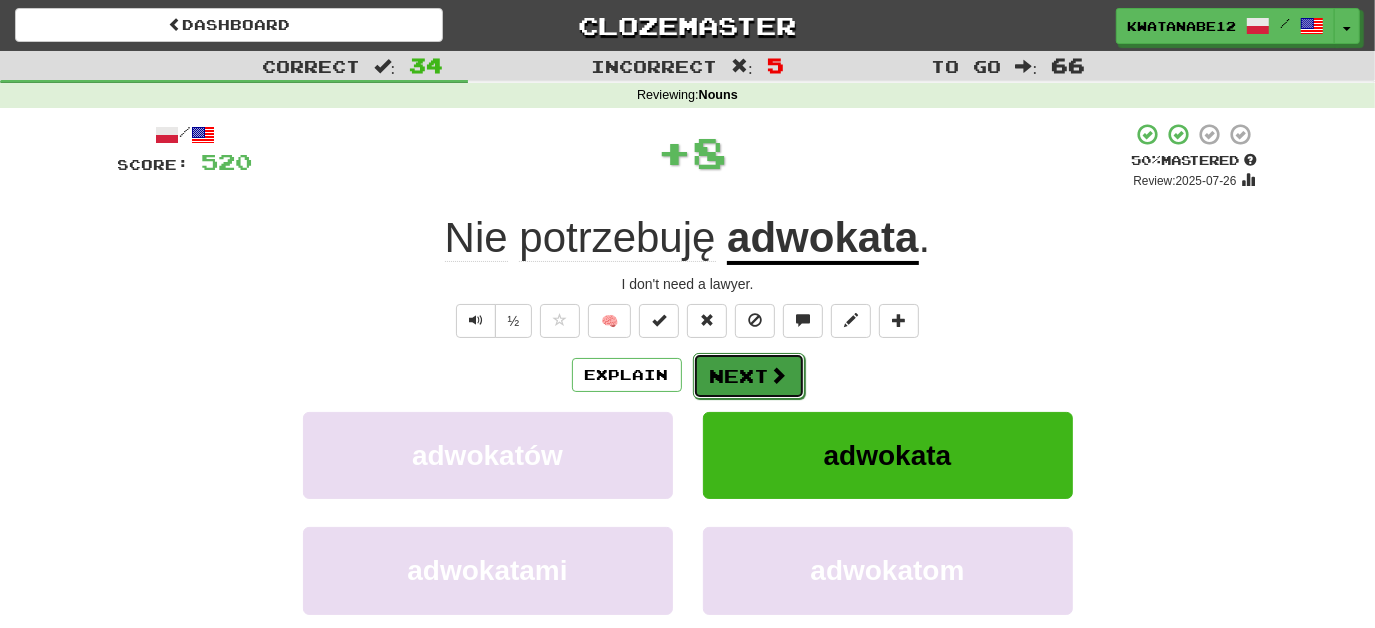 click on "Next" at bounding box center (749, 376) 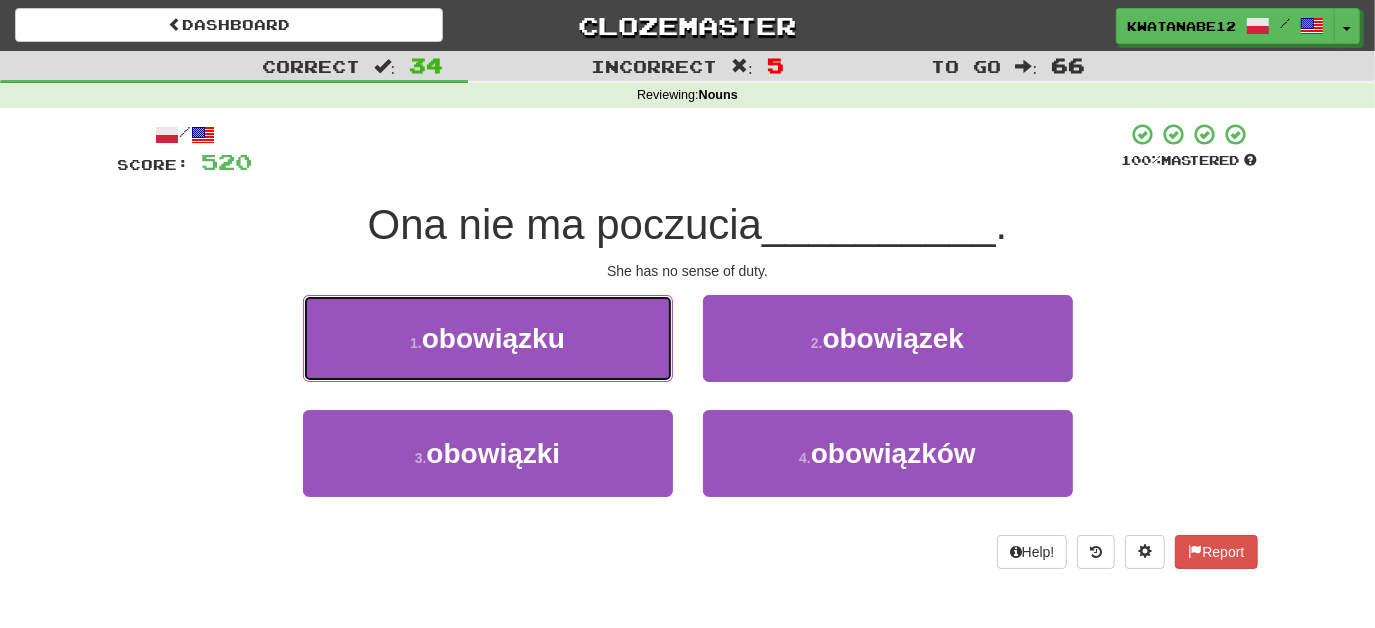 drag, startPoint x: 632, startPoint y: 346, endPoint x: 684, endPoint y: 350, distance: 52.153618 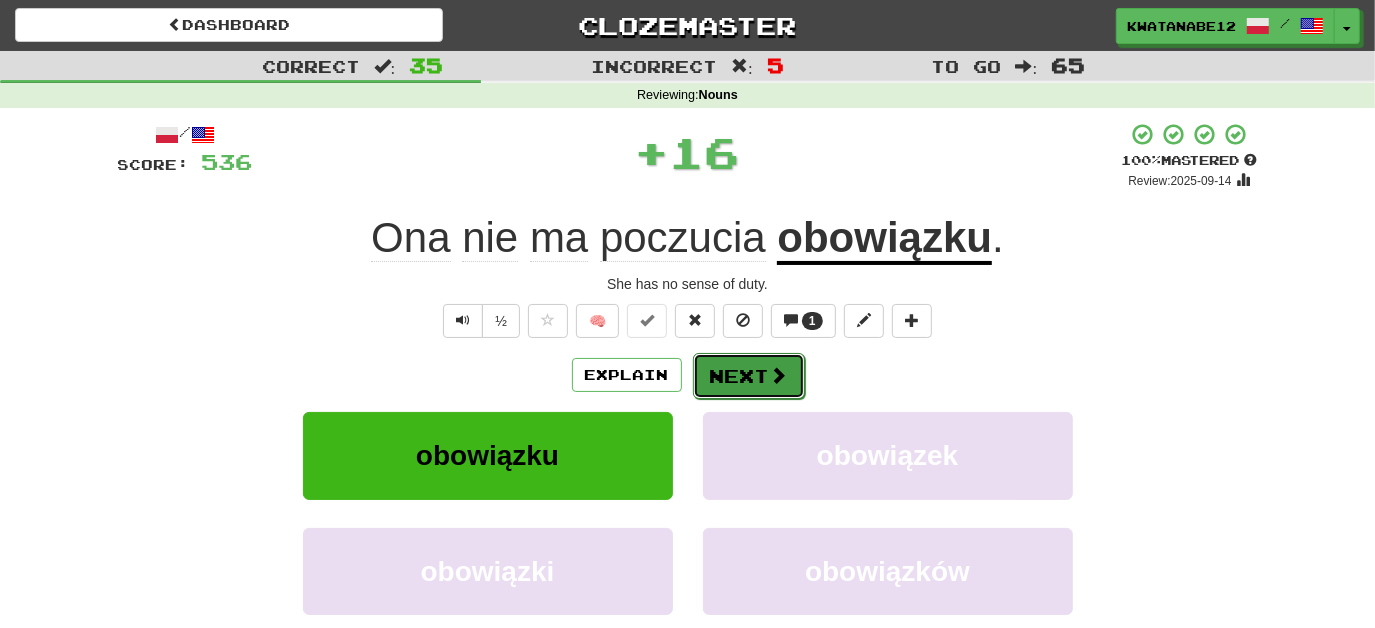 click on "Next" at bounding box center [749, 376] 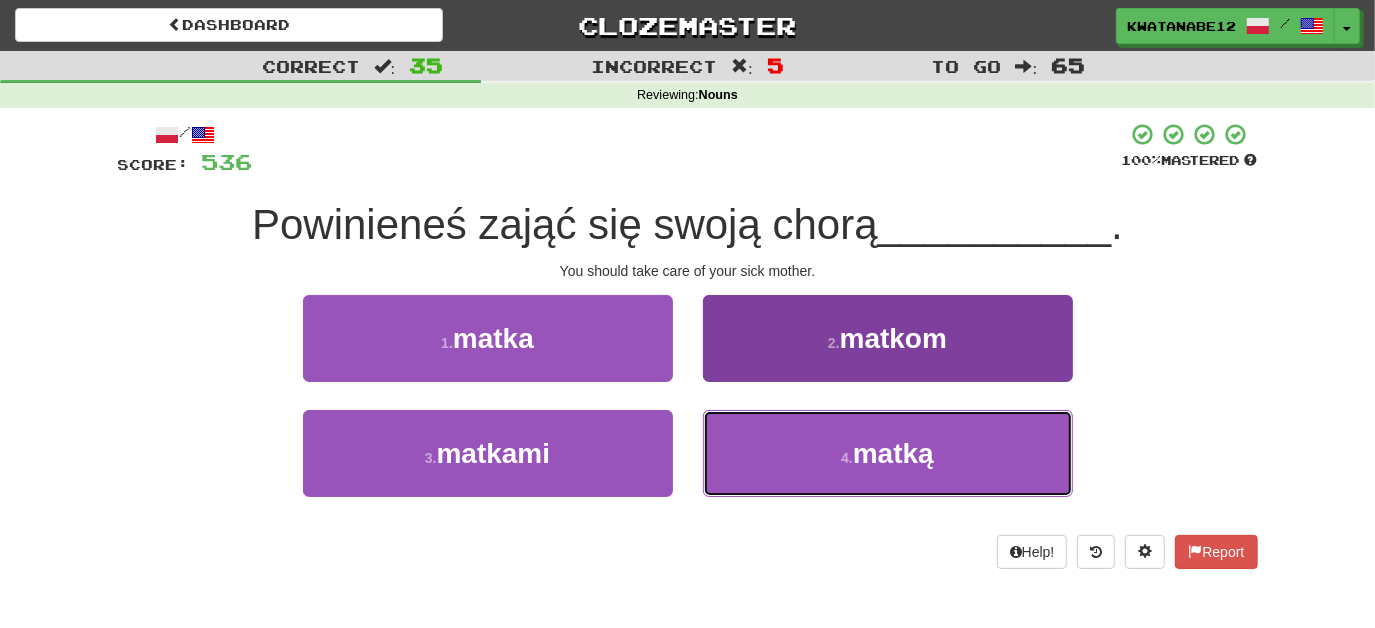 click on "4 .  matką" at bounding box center (888, 453) 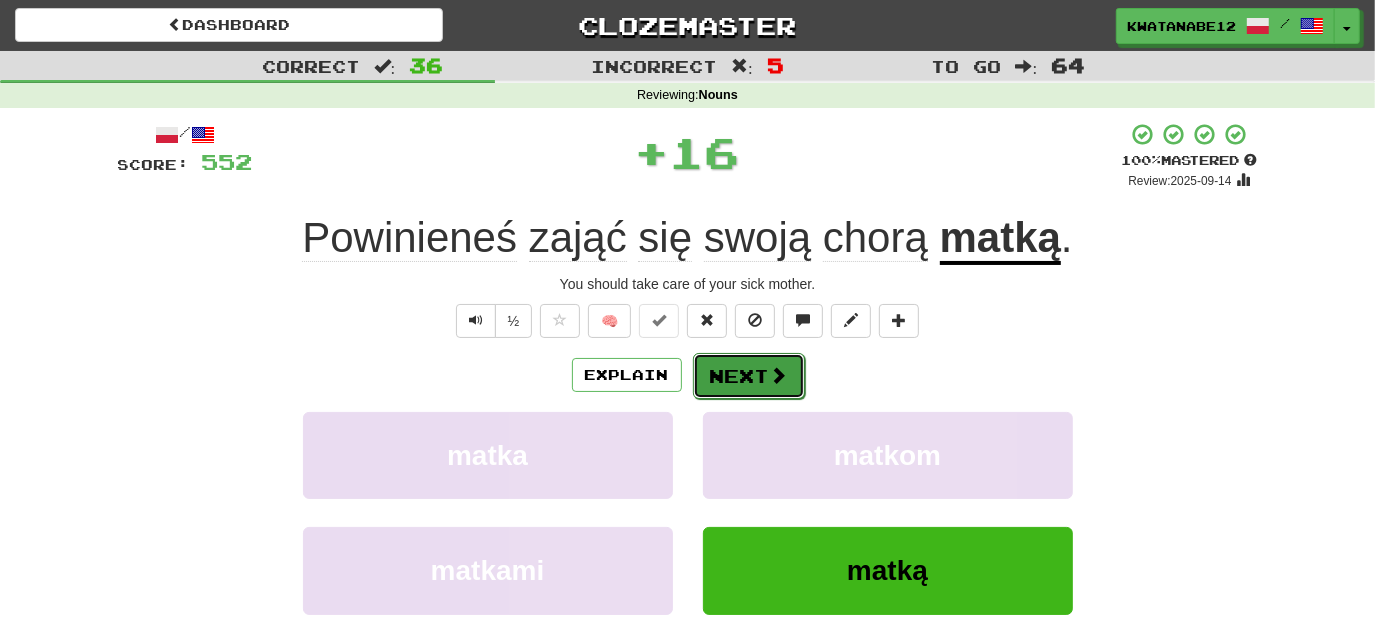 click at bounding box center (779, 375) 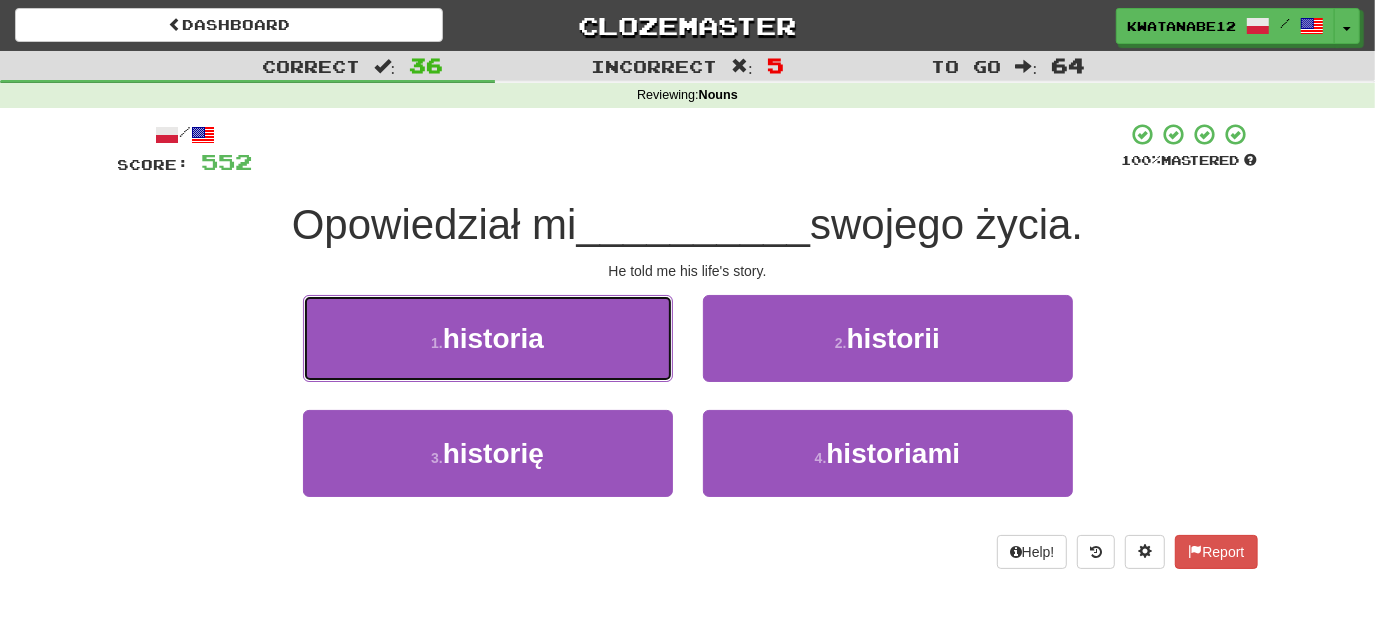 drag, startPoint x: 598, startPoint y: 340, endPoint x: 650, endPoint y: 350, distance: 52.95281 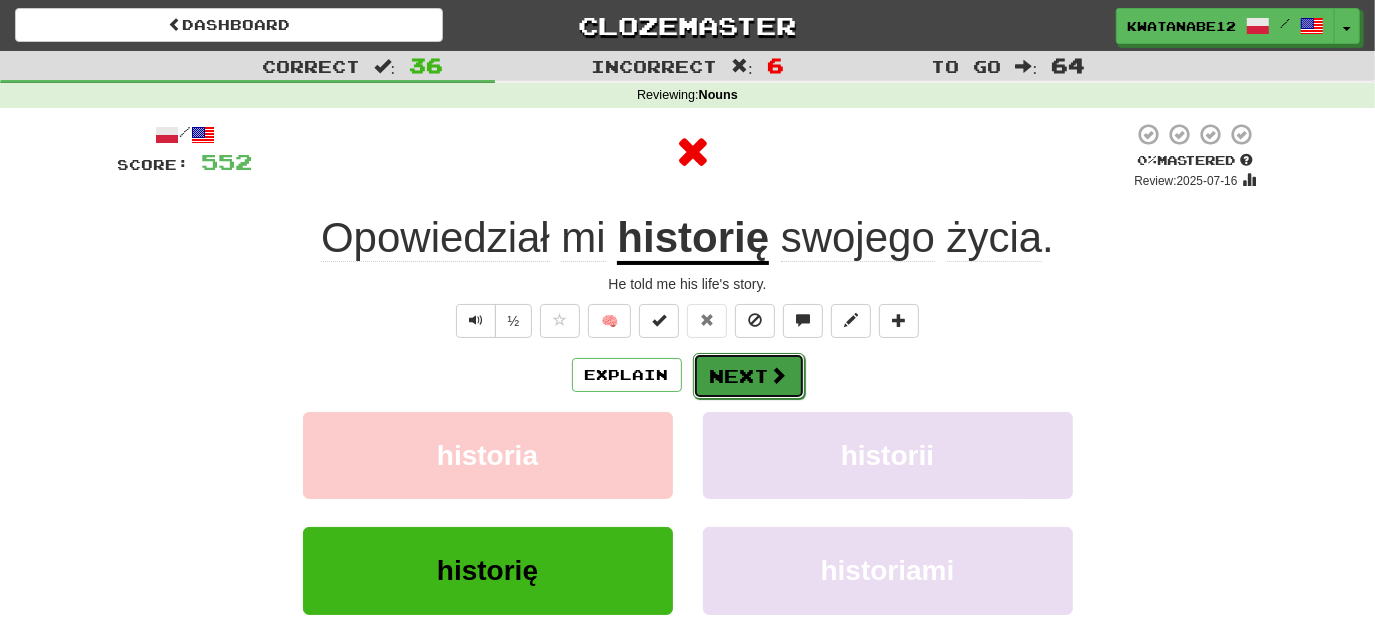 click on "Next" at bounding box center (749, 376) 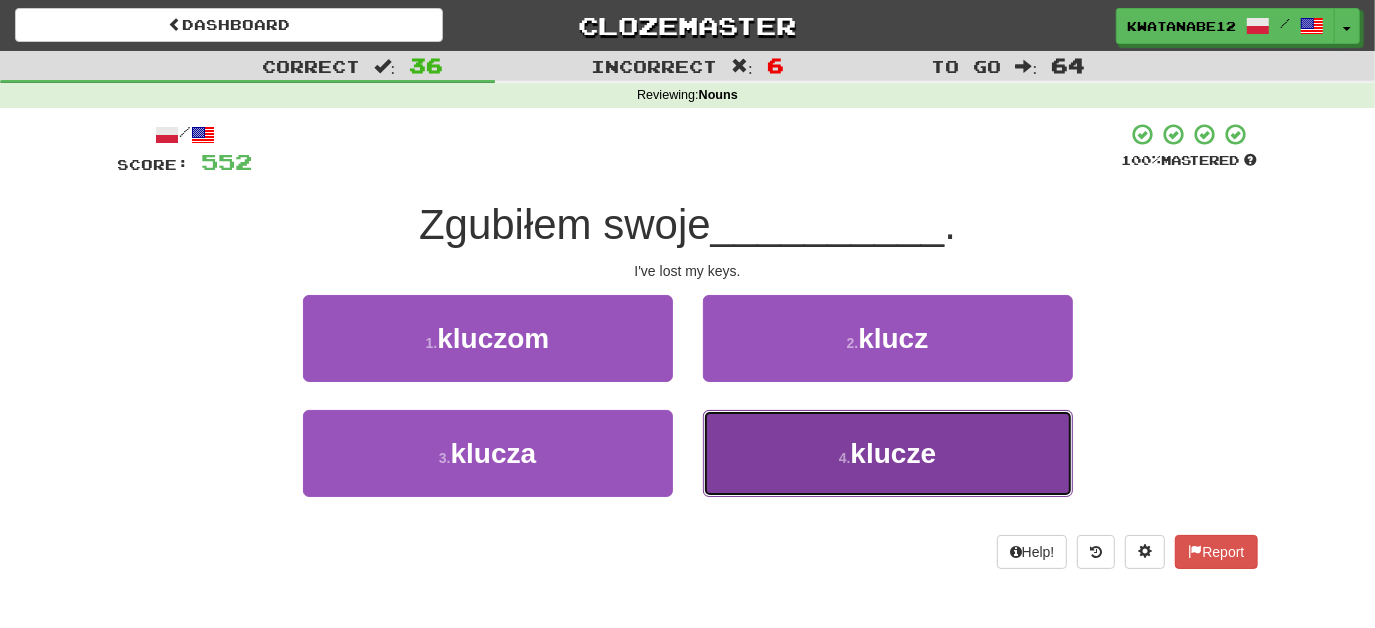 click on "4 .  klucze" at bounding box center (888, 453) 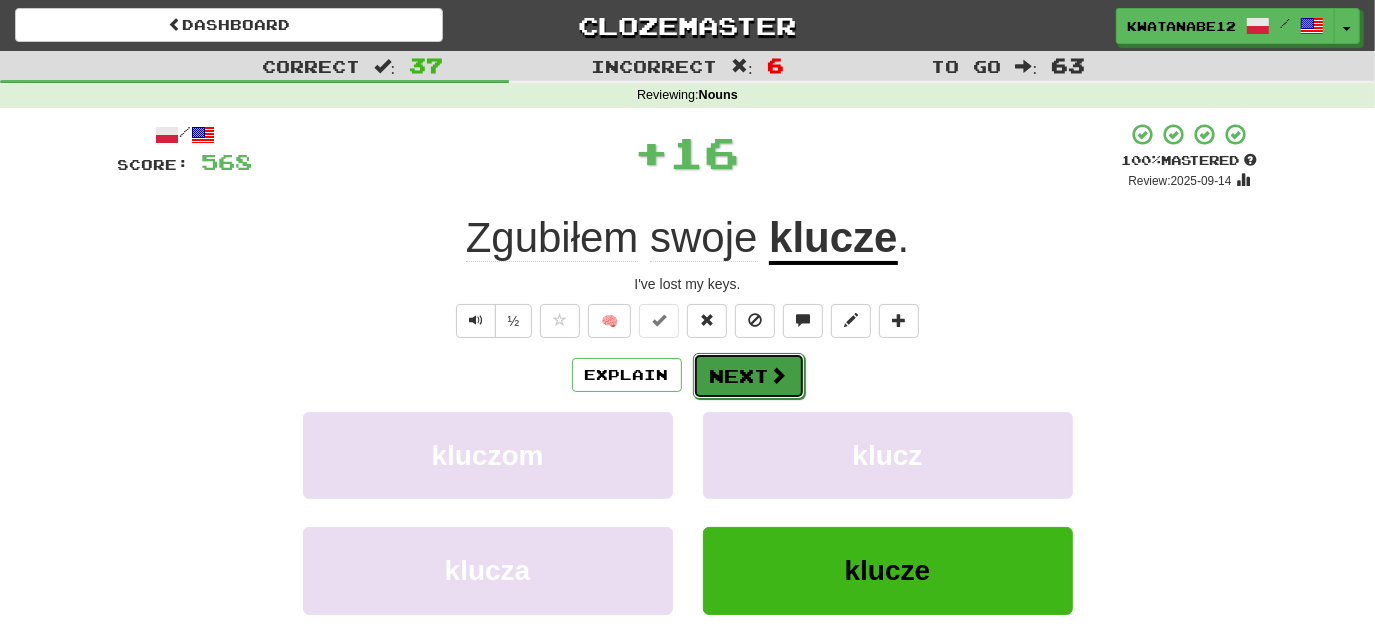 click on "Next" at bounding box center [749, 376] 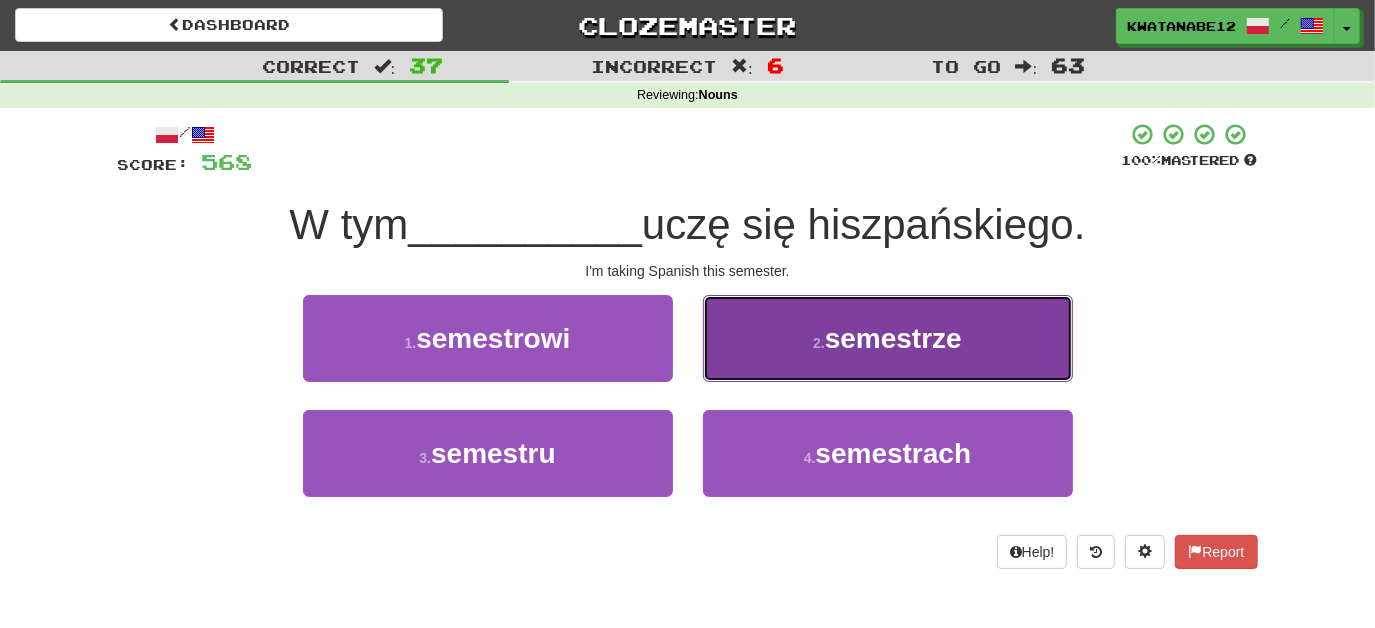 click on "2 .  semestrze" at bounding box center [888, 338] 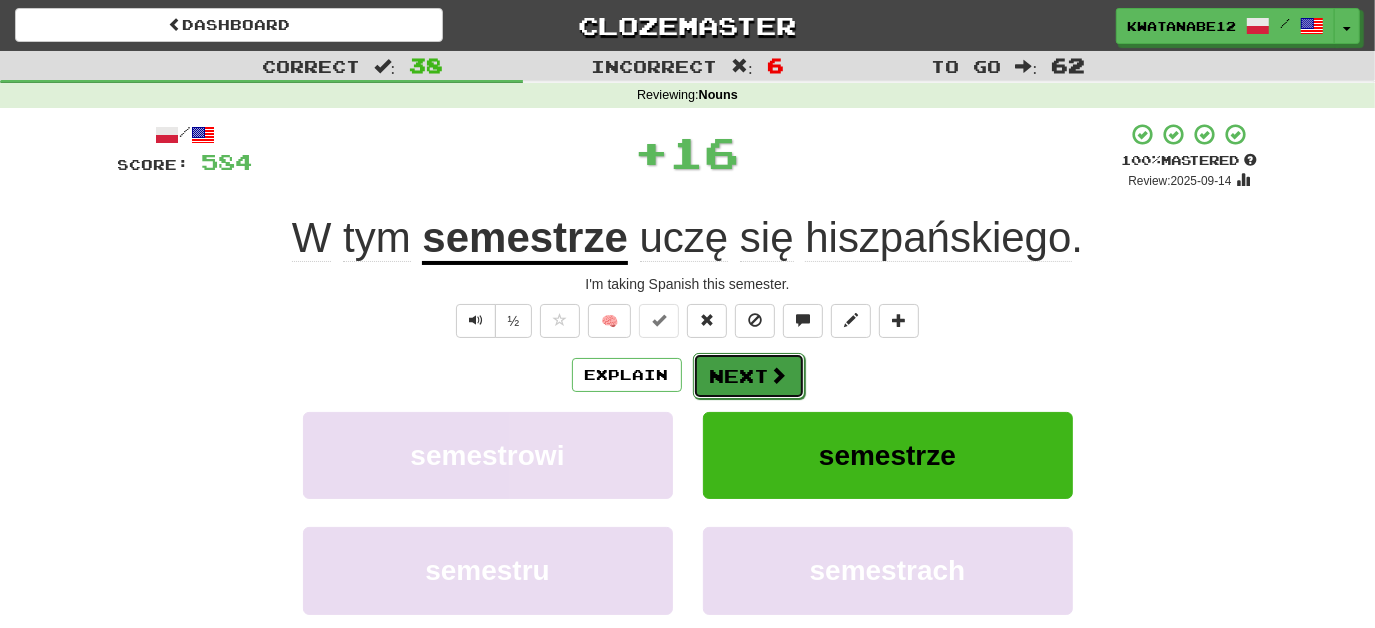 click on "Next" at bounding box center [749, 376] 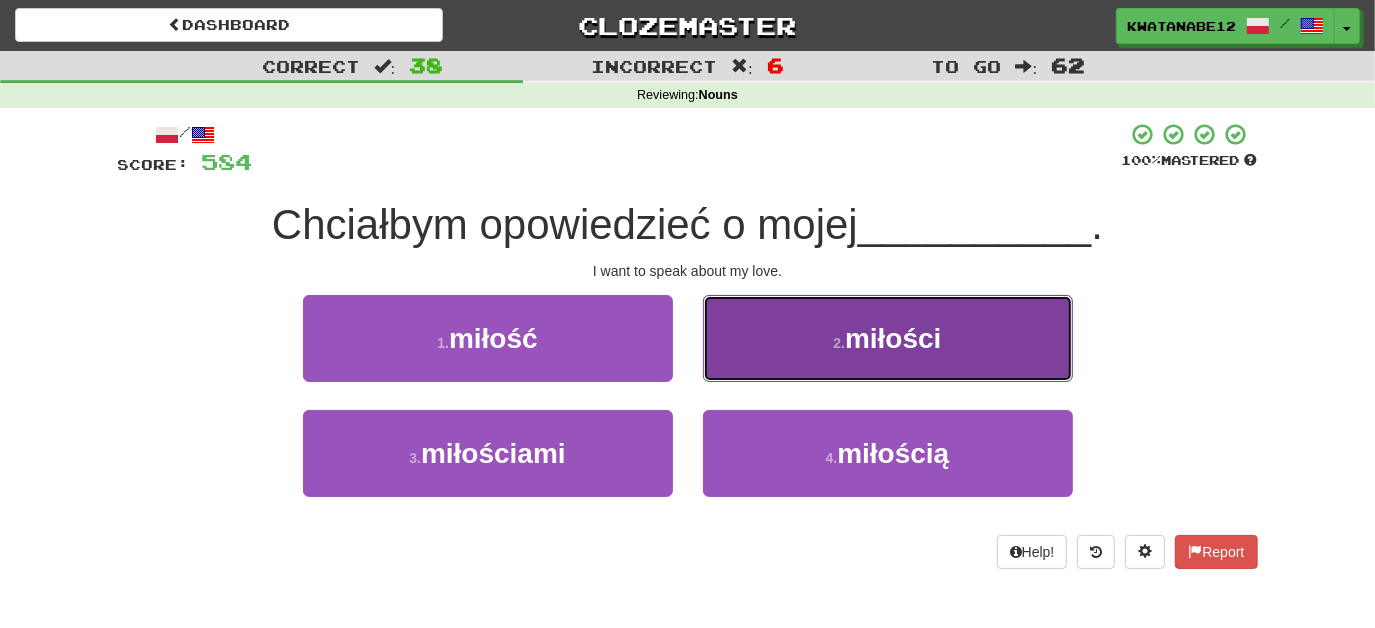 click on "2 .  miłości" at bounding box center (888, 338) 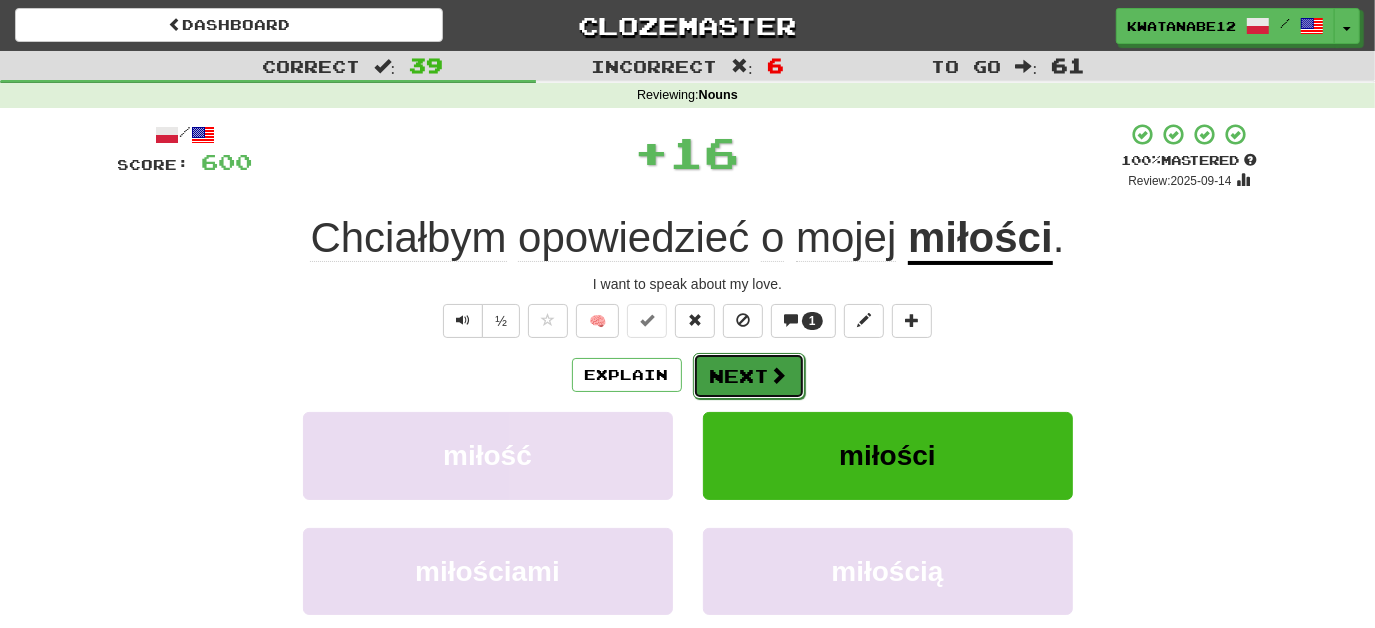 click on "Next" at bounding box center (749, 376) 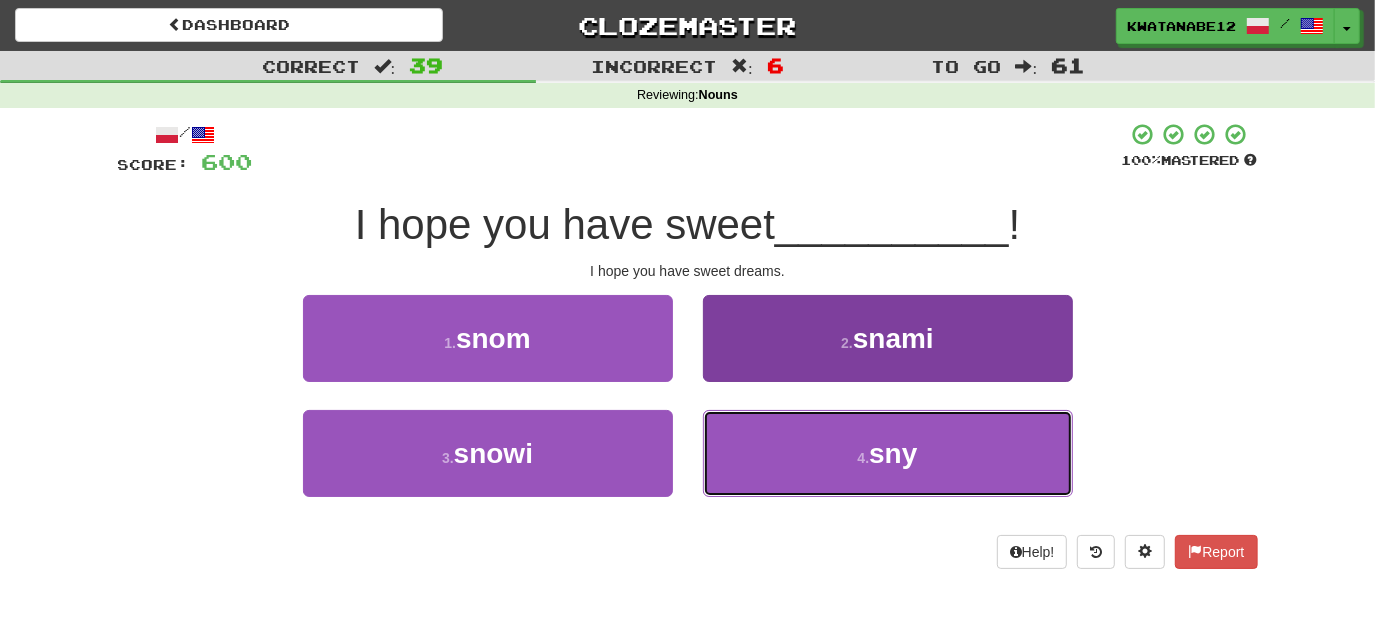 drag, startPoint x: 739, startPoint y: 453, endPoint x: 755, endPoint y: 462, distance: 18.35756 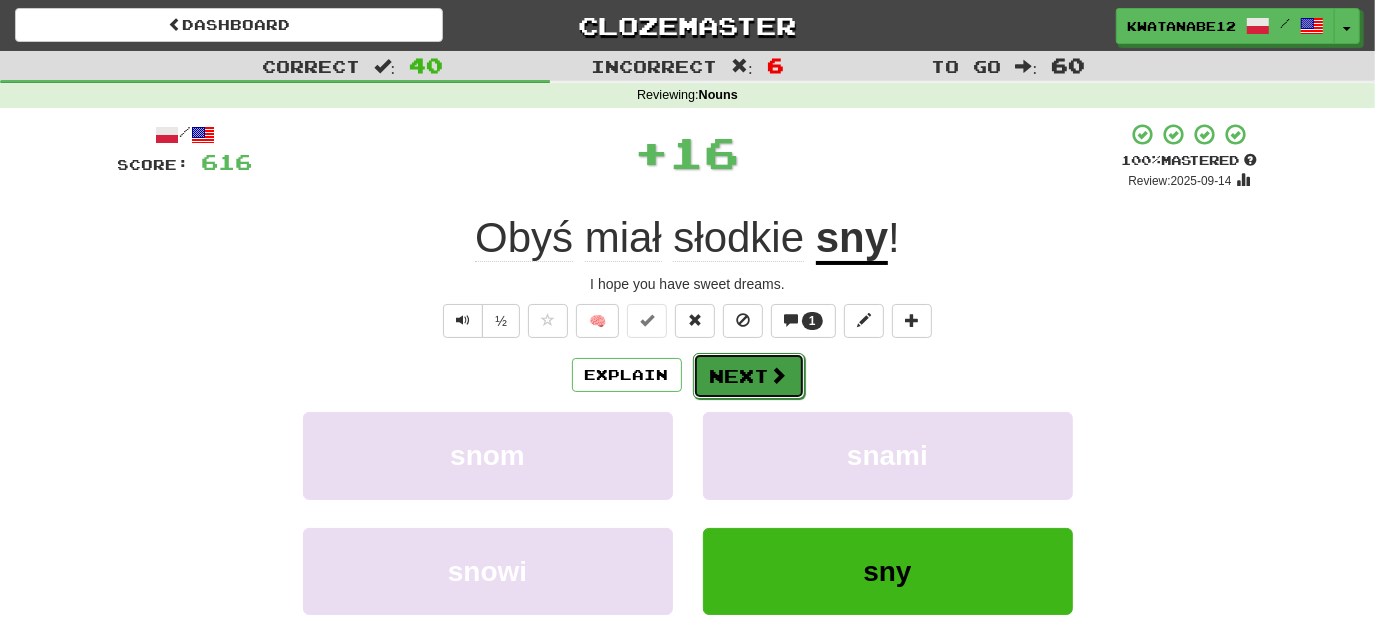 click on "Next" at bounding box center [749, 376] 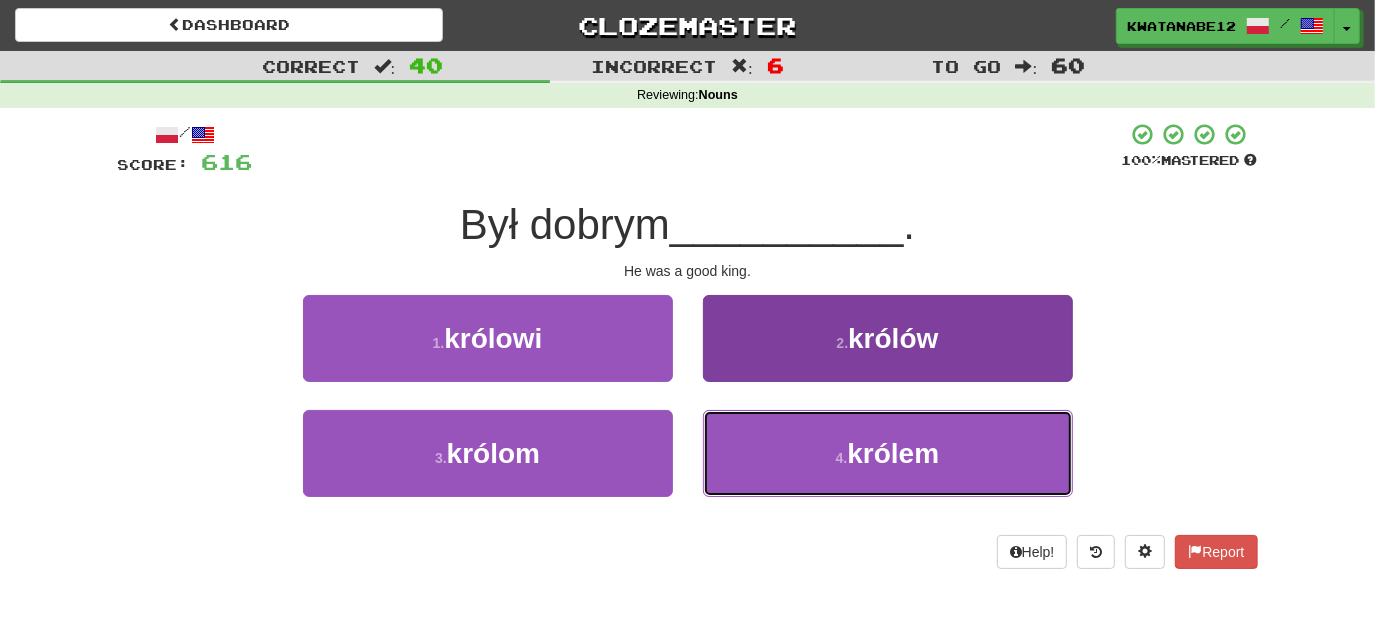 click on "4 .  królem" at bounding box center [888, 453] 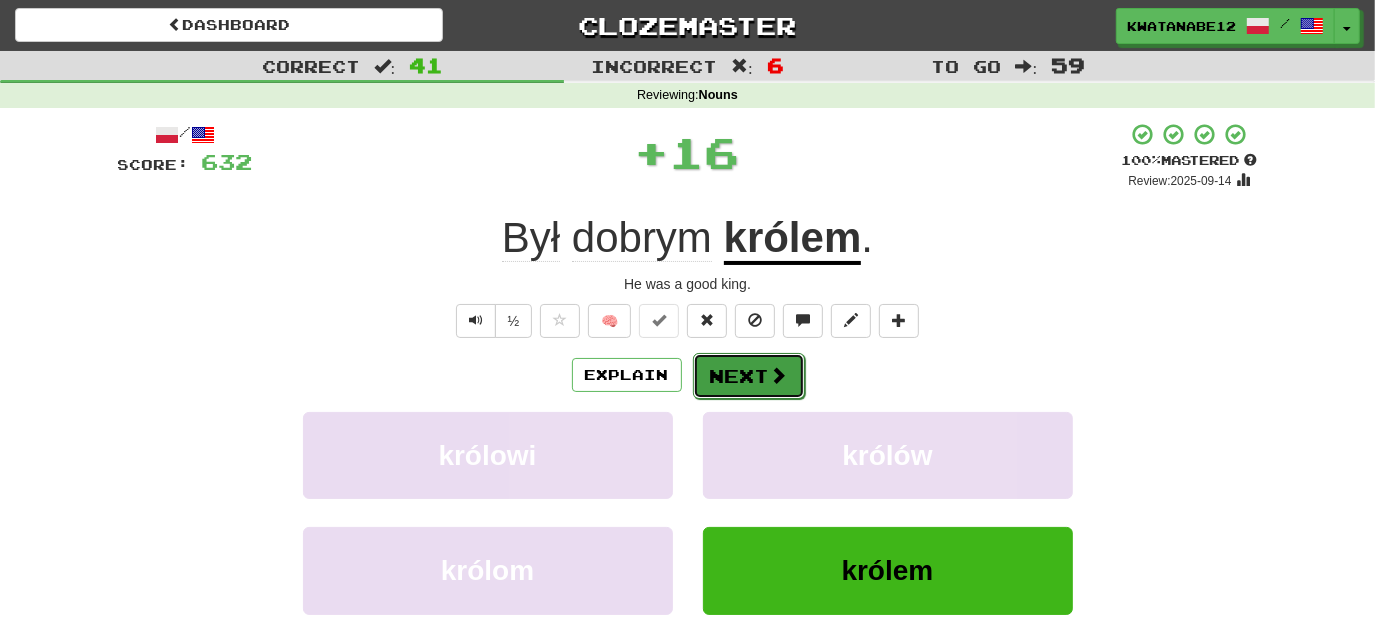 click on "Next" at bounding box center [749, 376] 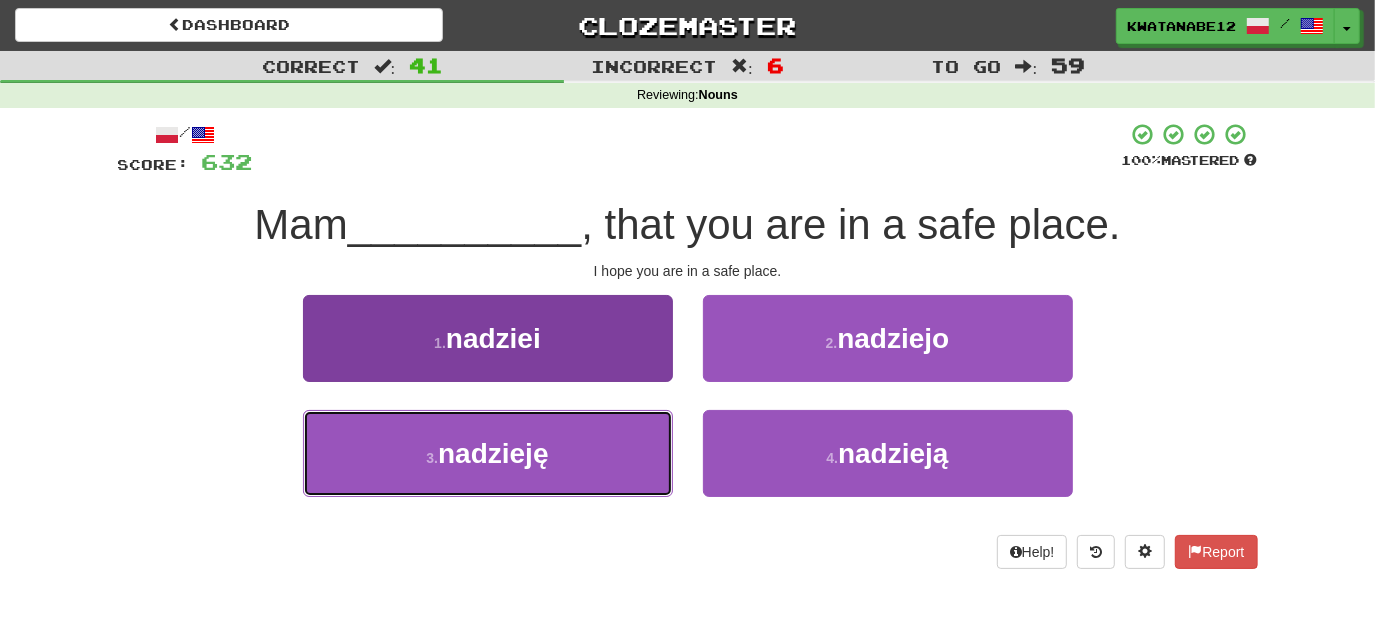 click on "3 .  nadzieję" at bounding box center [488, 453] 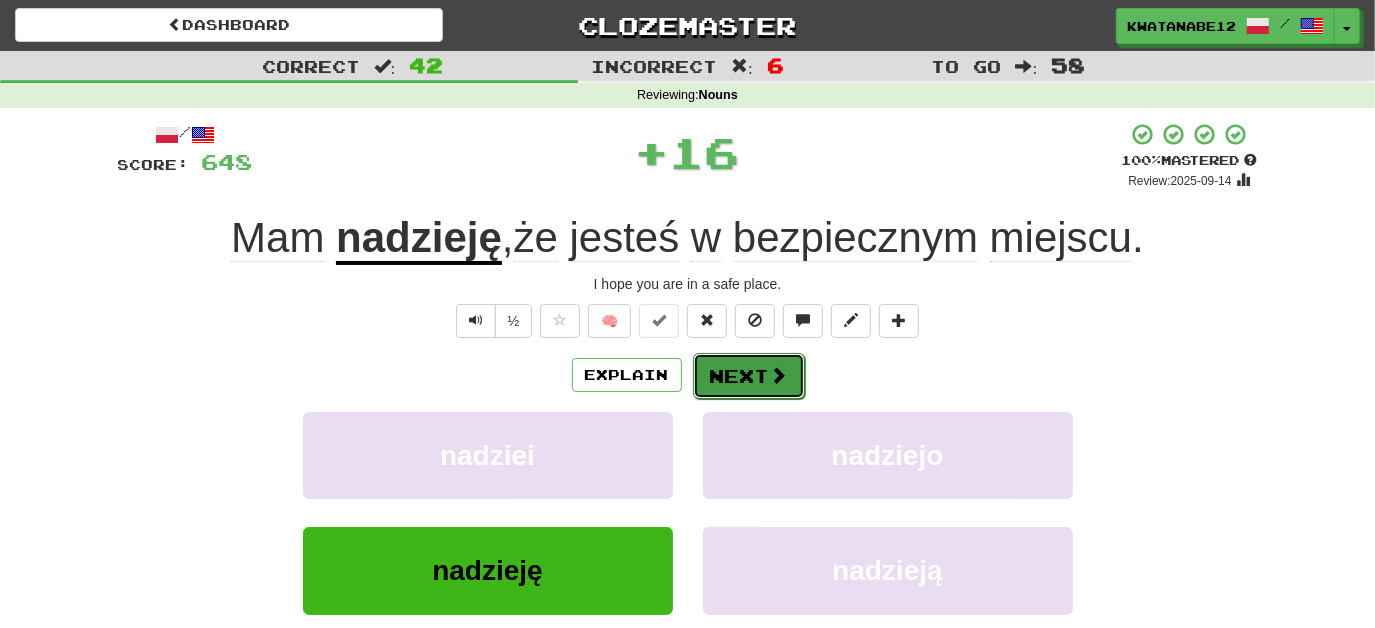click on "Next" at bounding box center [749, 376] 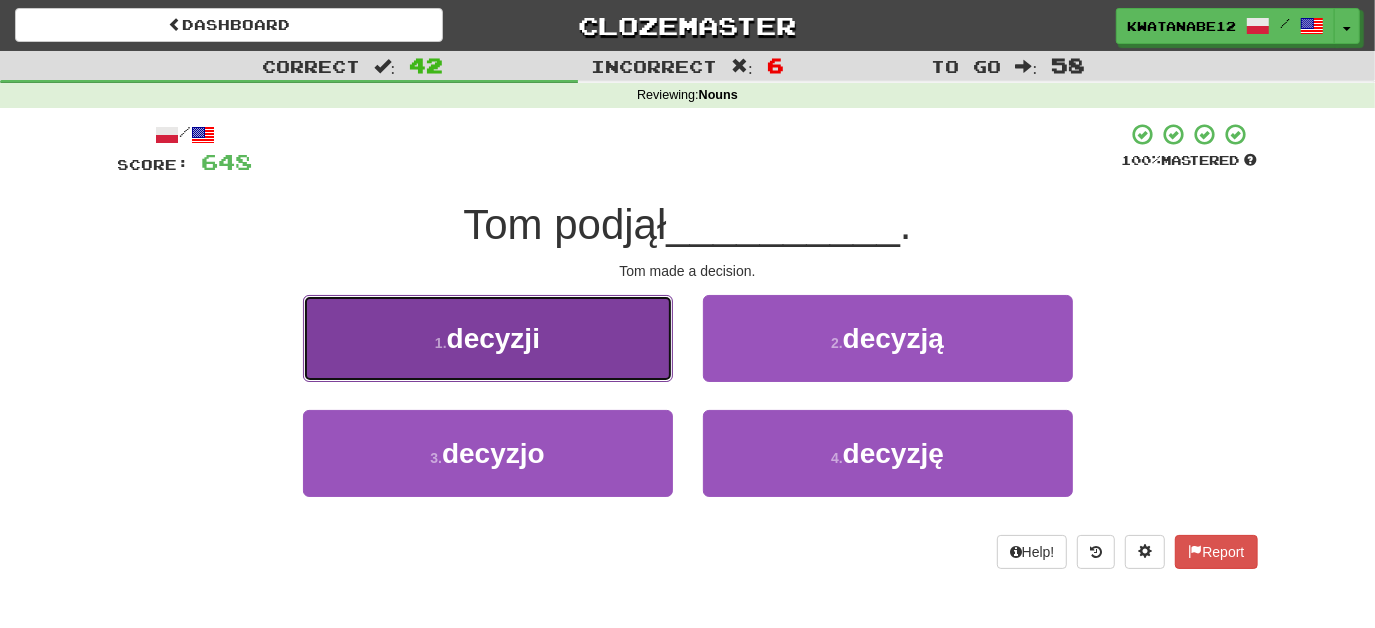 click on "1 .  decyzji" at bounding box center (488, 338) 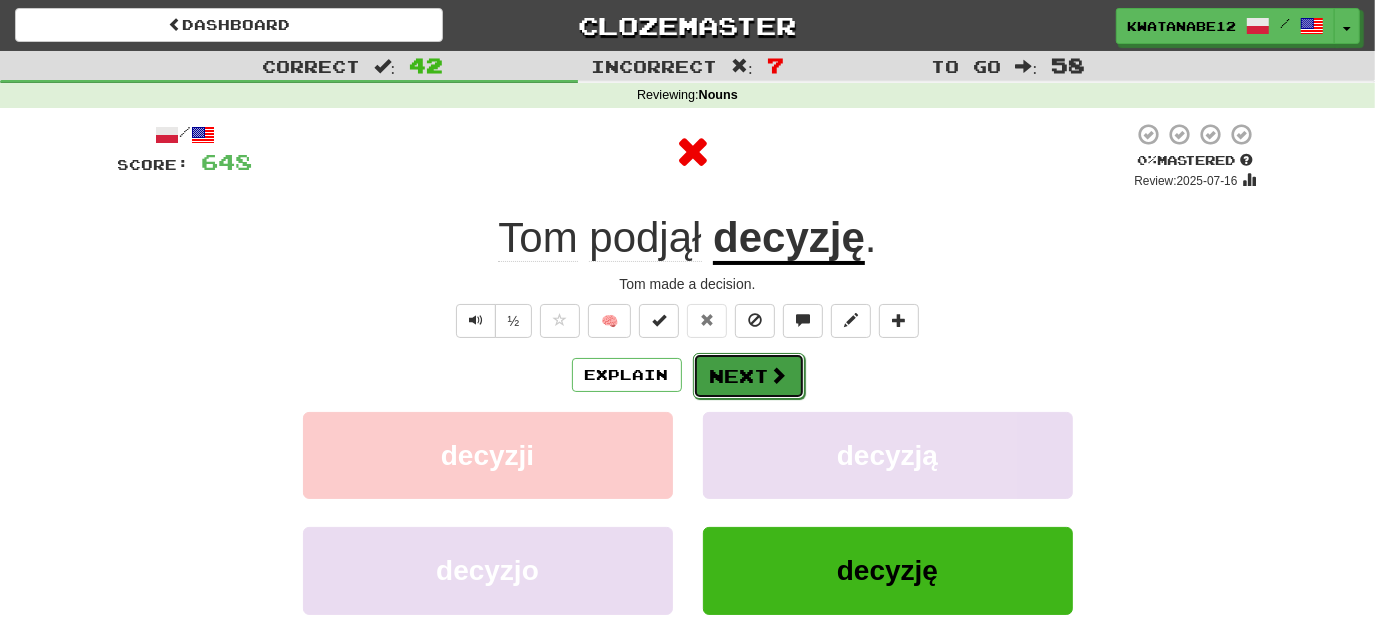 click on "Next" at bounding box center (749, 376) 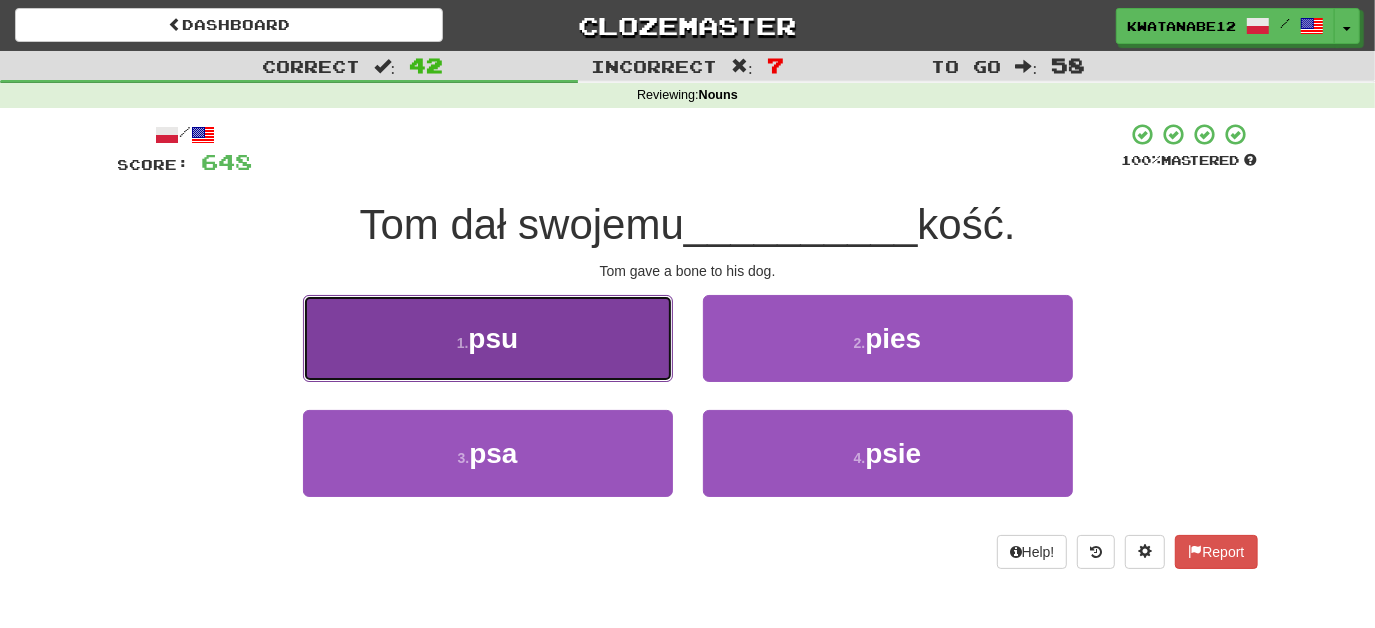 click on "1 .  psu" at bounding box center (488, 338) 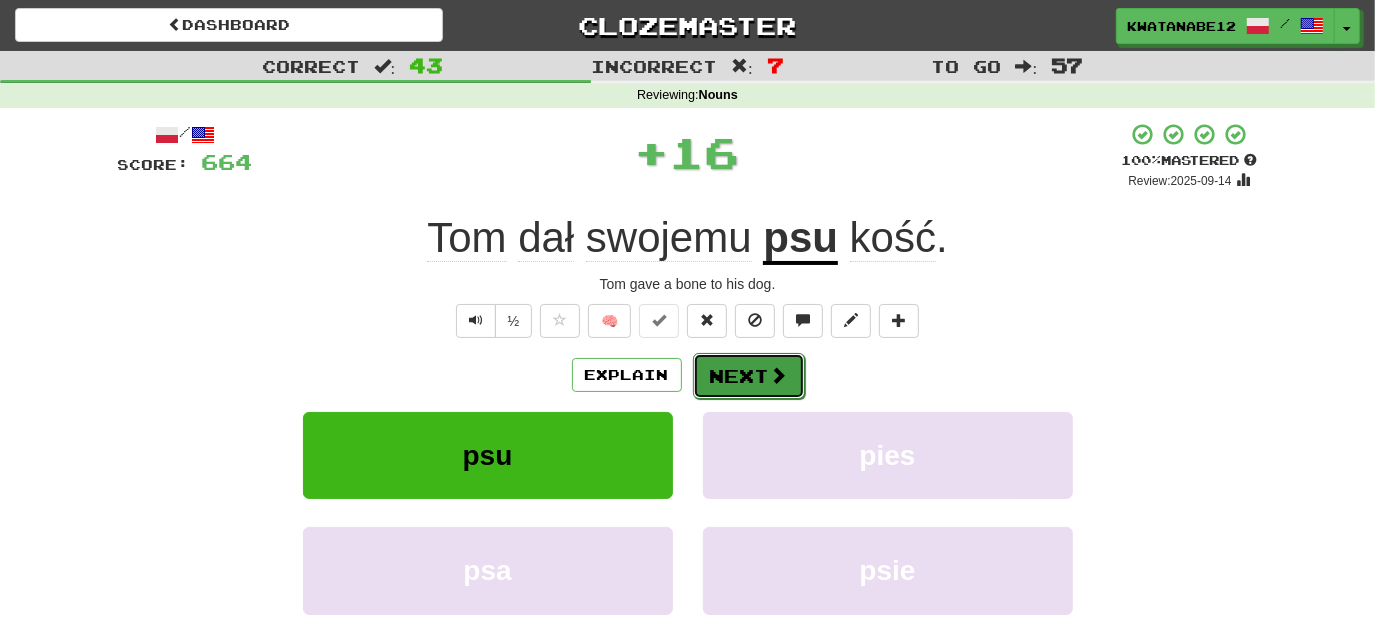 click at bounding box center (779, 375) 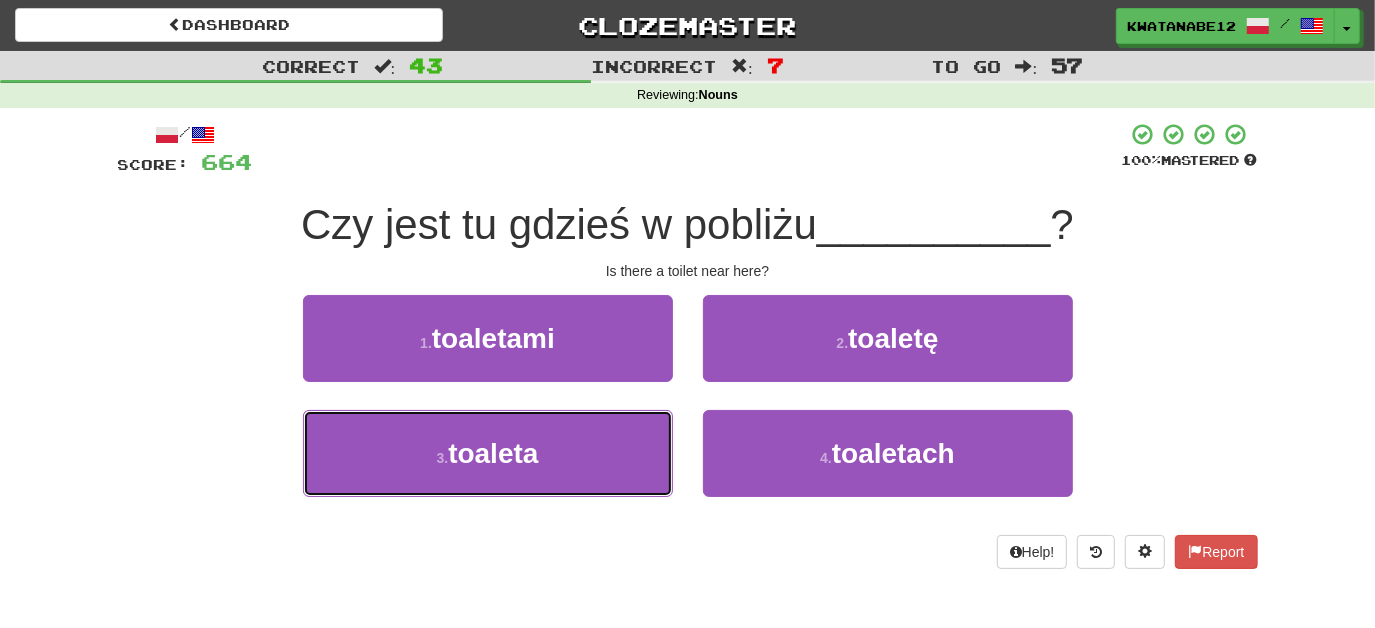 drag, startPoint x: 582, startPoint y: 436, endPoint x: 698, endPoint y: 414, distance: 118.06778 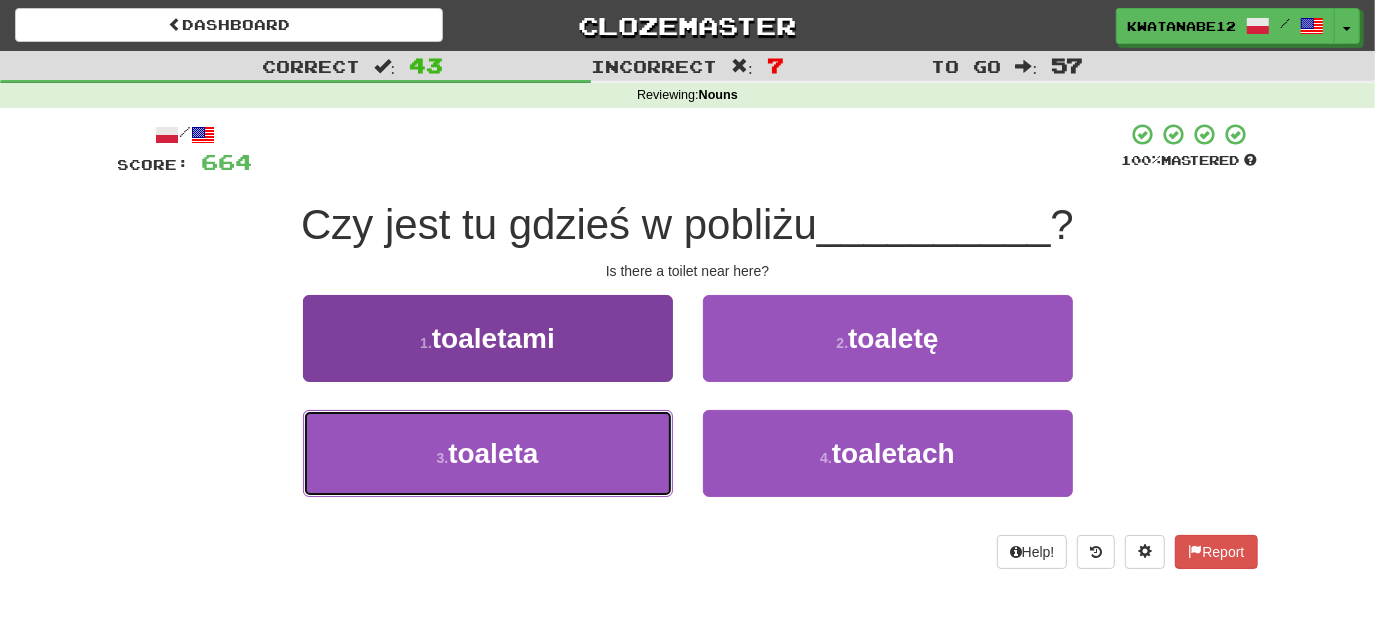 click on "3 .  toaleta" at bounding box center [488, 453] 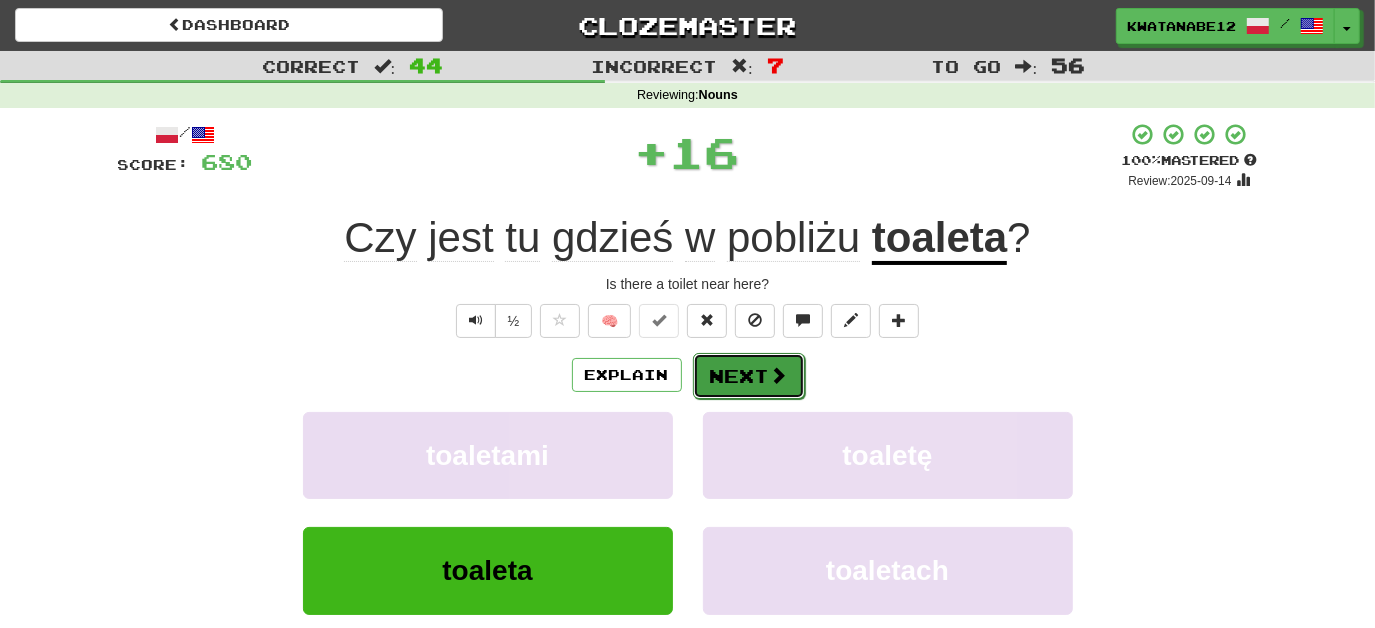 click on "Next" at bounding box center (749, 376) 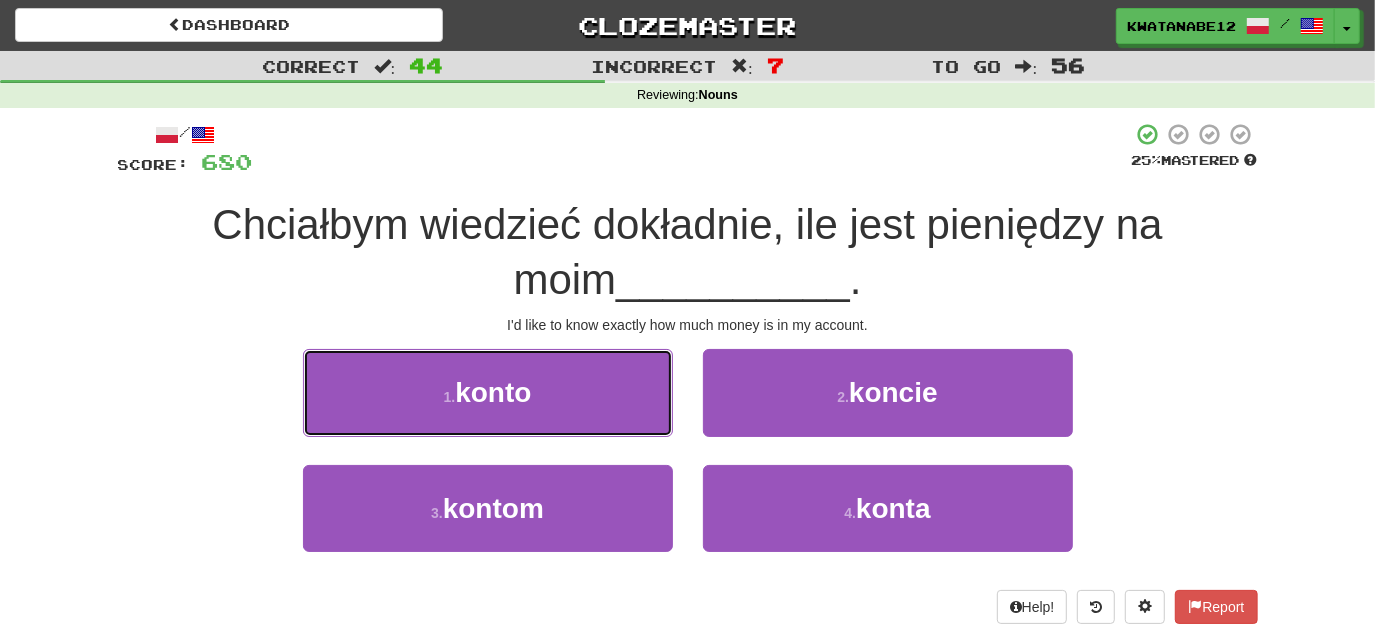 drag, startPoint x: 620, startPoint y: 394, endPoint x: 688, endPoint y: 402, distance: 68.46897 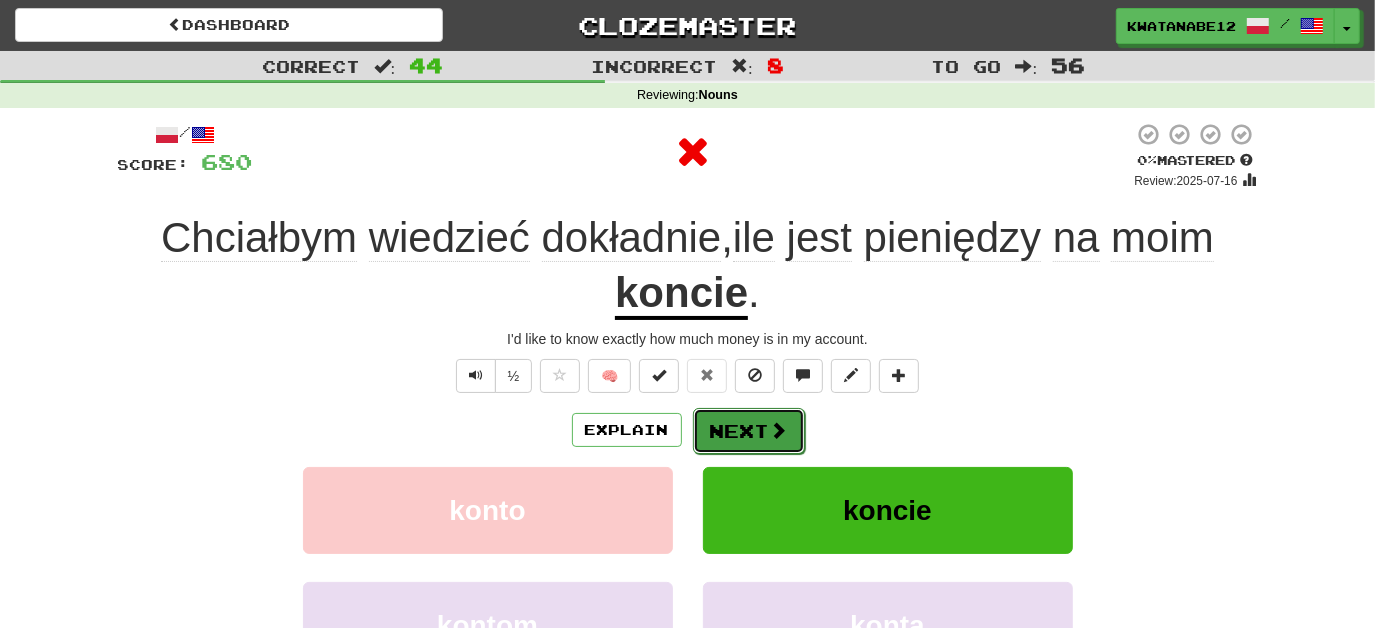 click on "Next" at bounding box center [749, 431] 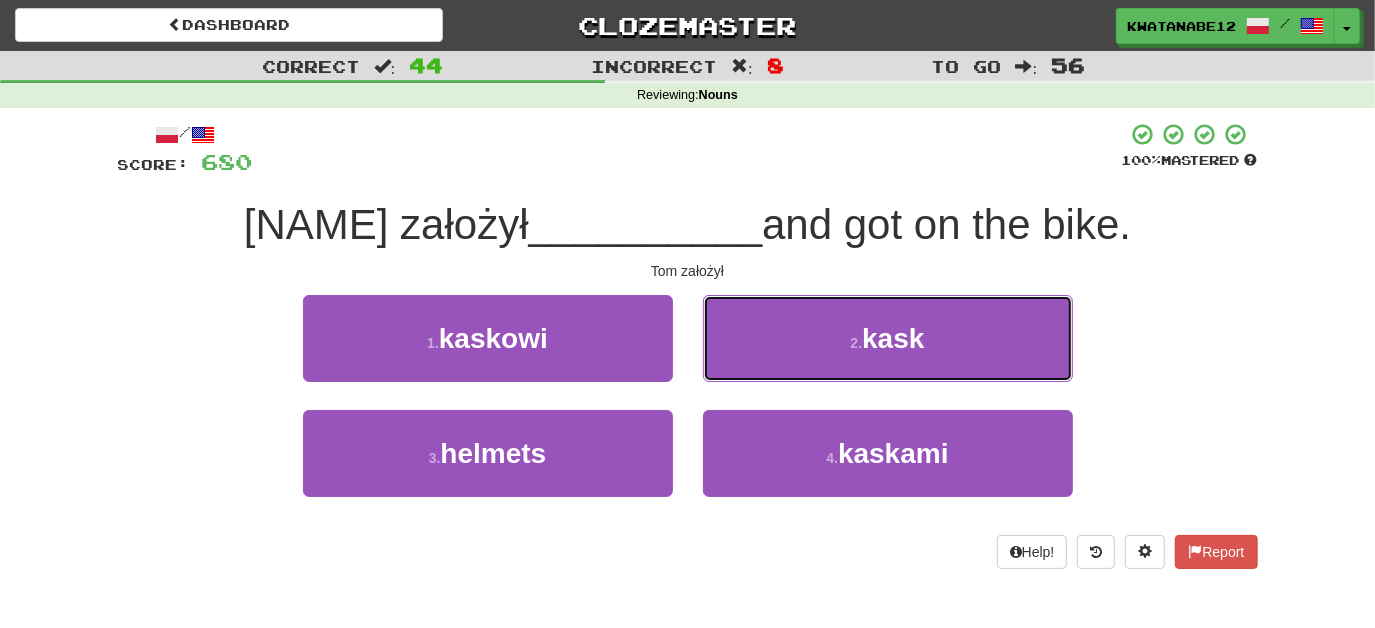 click on "2 .  kask" at bounding box center (888, 338) 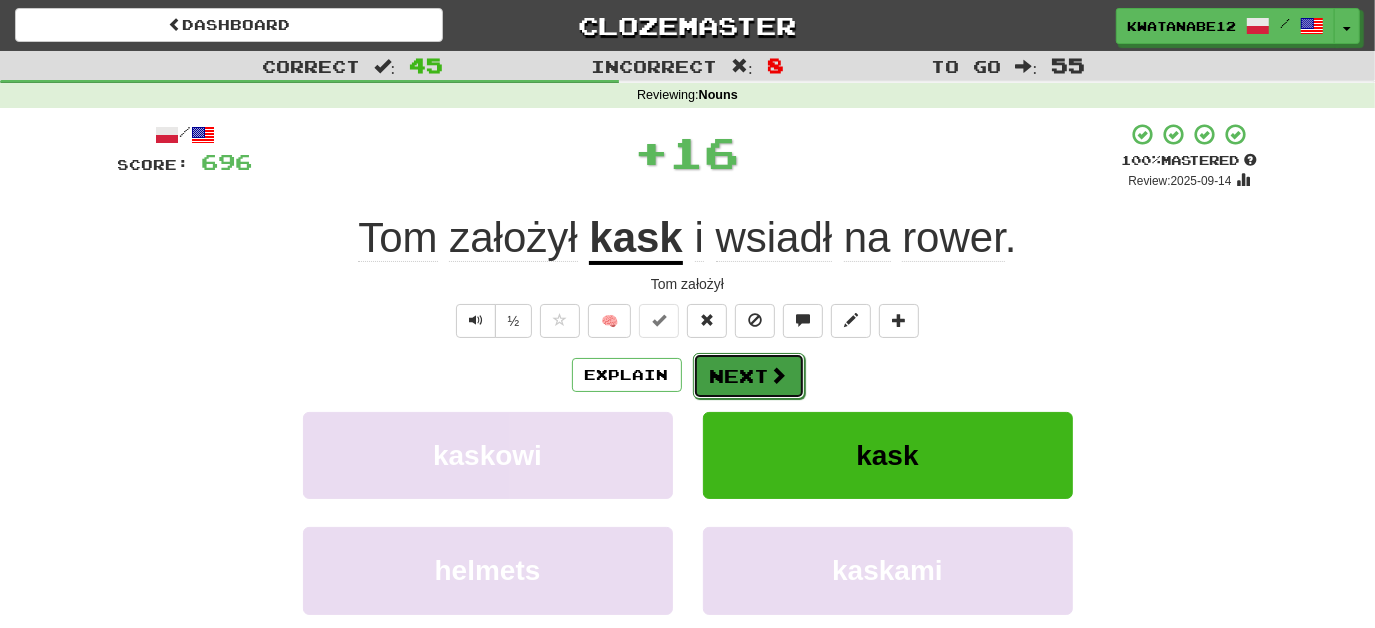 click on "Next" at bounding box center (749, 376) 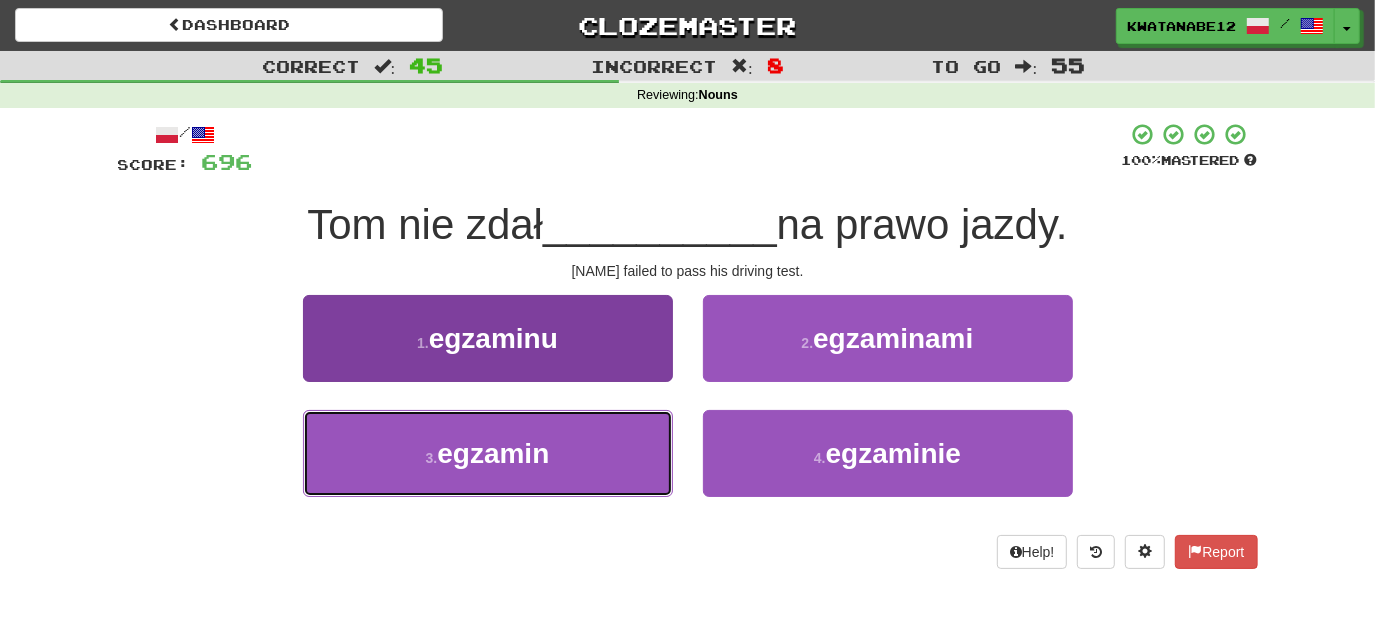 click on "3 .  egzamin" at bounding box center [488, 453] 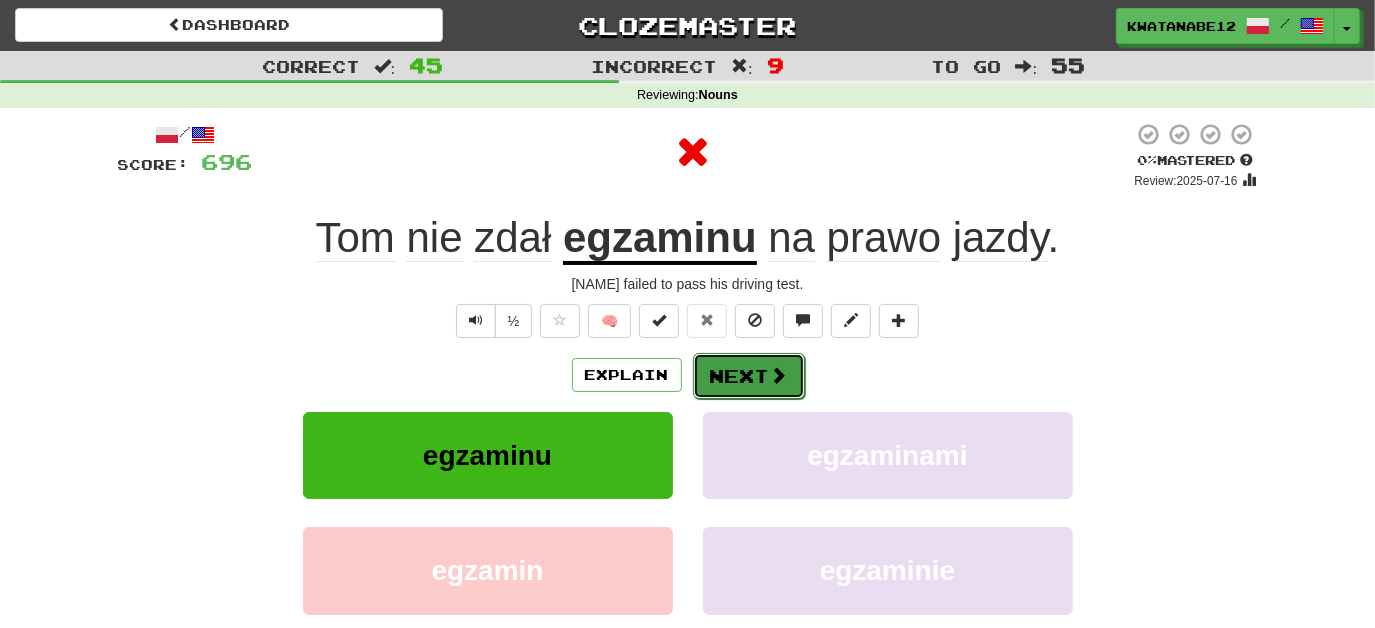 click on "Next" at bounding box center [749, 376] 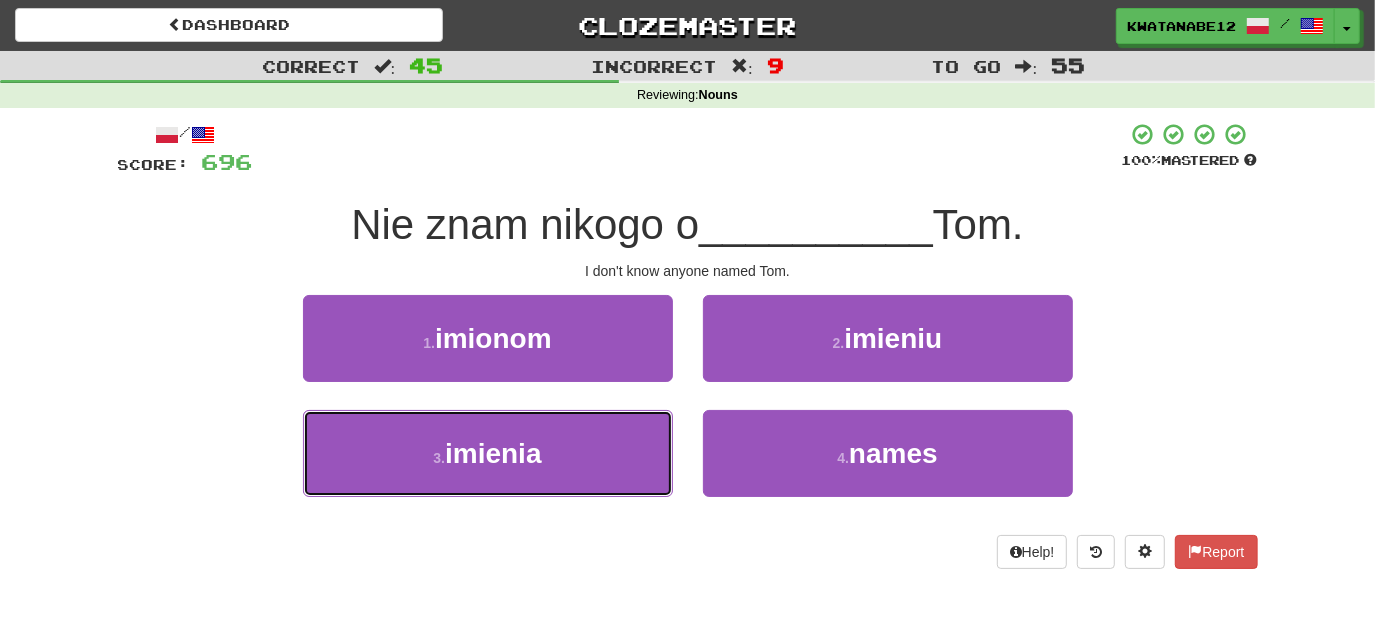 drag, startPoint x: 615, startPoint y: 441, endPoint x: 726, endPoint y: 406, distance: 116.38728 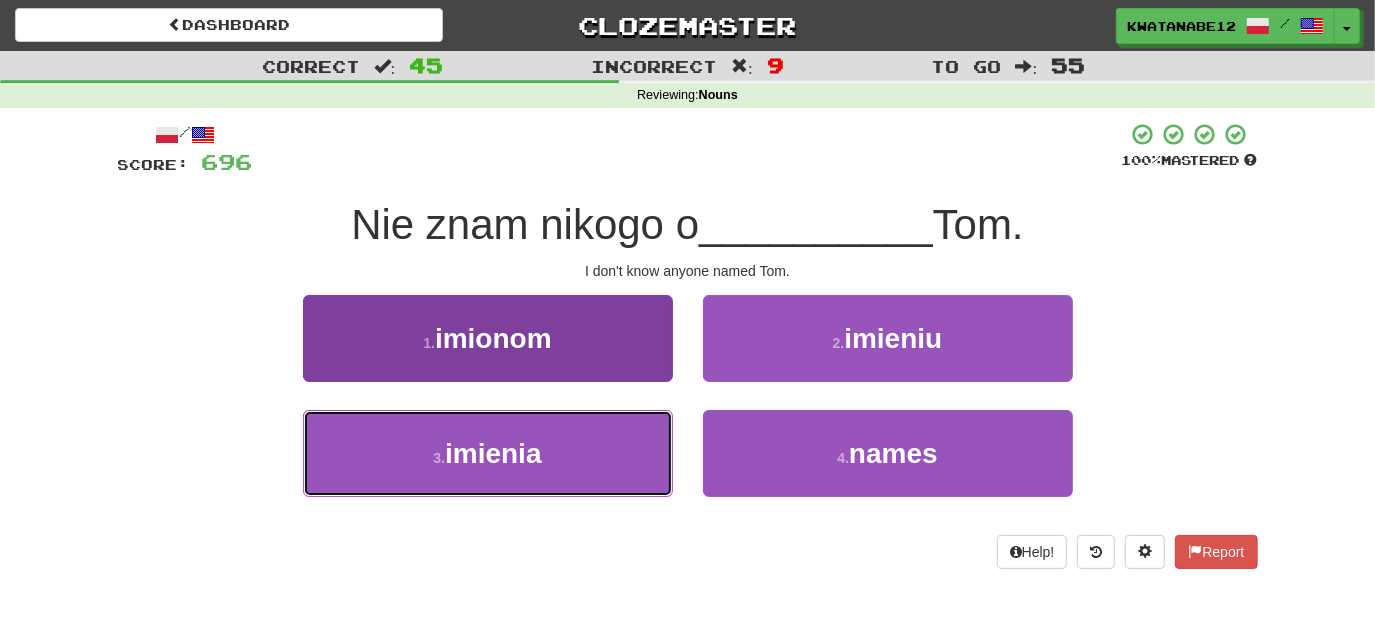 drag, startPoint x: 594, startPoint y: 438, endPoint x: 631, endPoint y: 431, distance: 37.65634 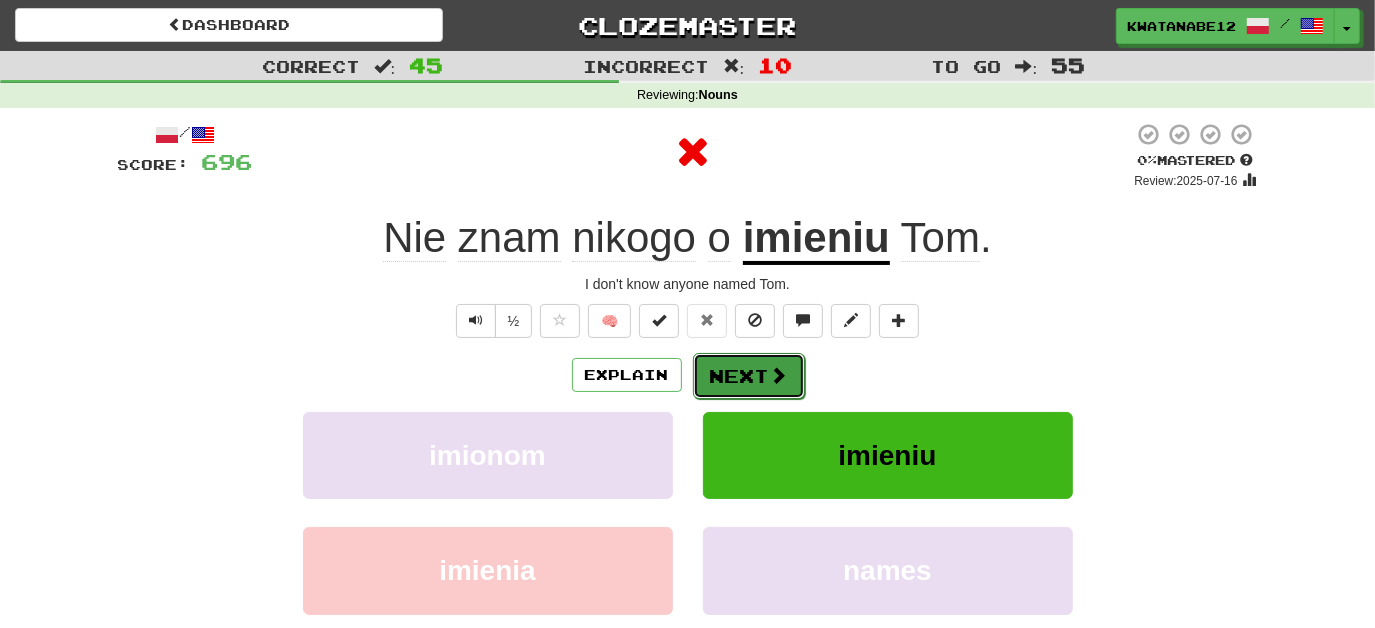 click on "Next" at bounding box center (749, 376) 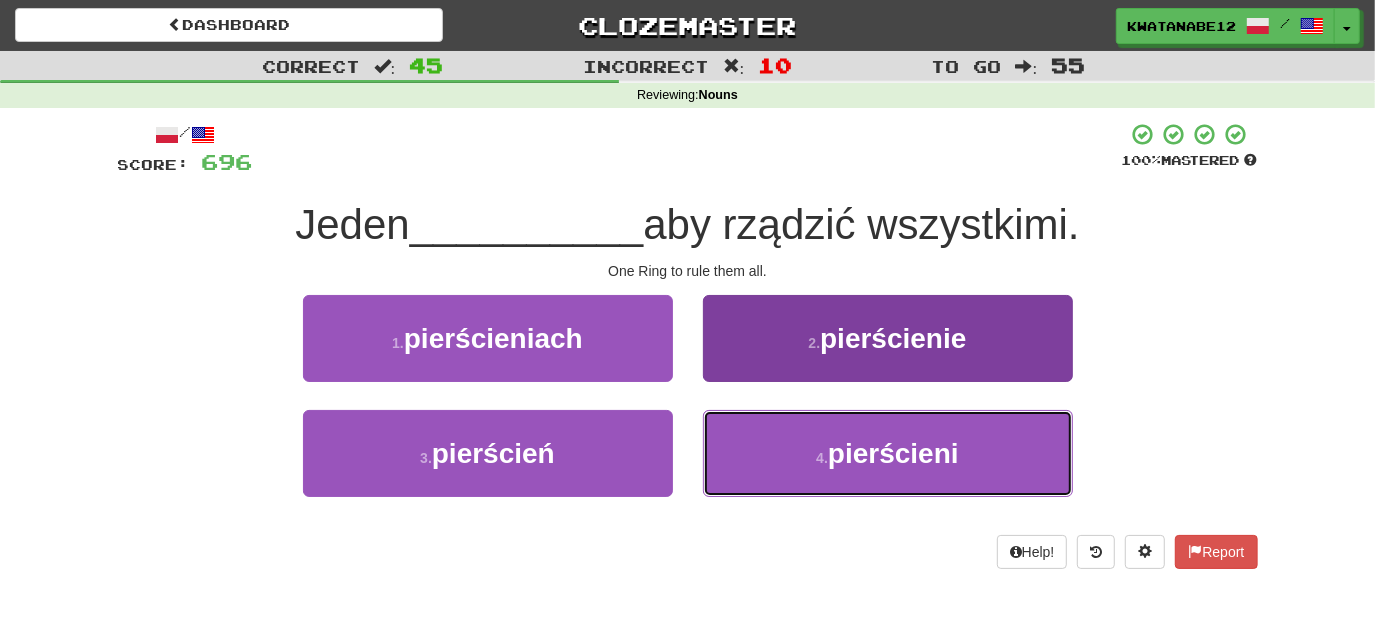 drag, startPoint x: 829, startPoint y: 452, endPoint x: 817, endPoint y: 444, distance: 14.422205 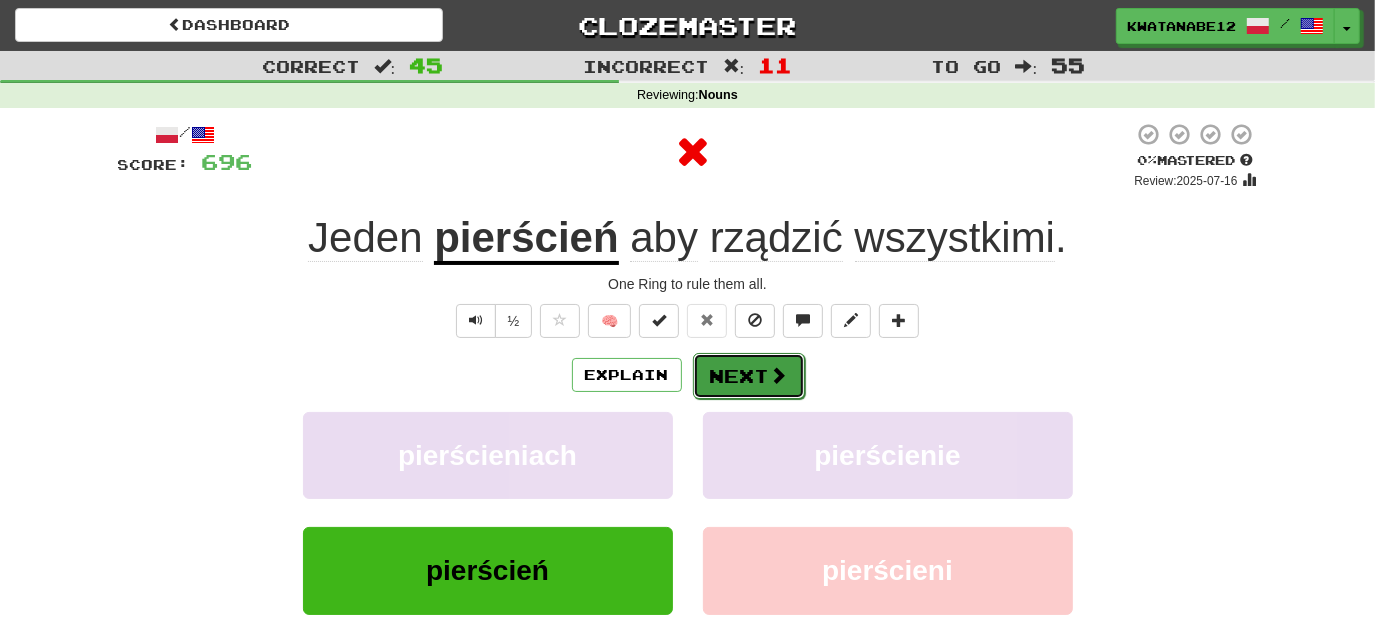 click on "Next" at bounding box center (749, 376) 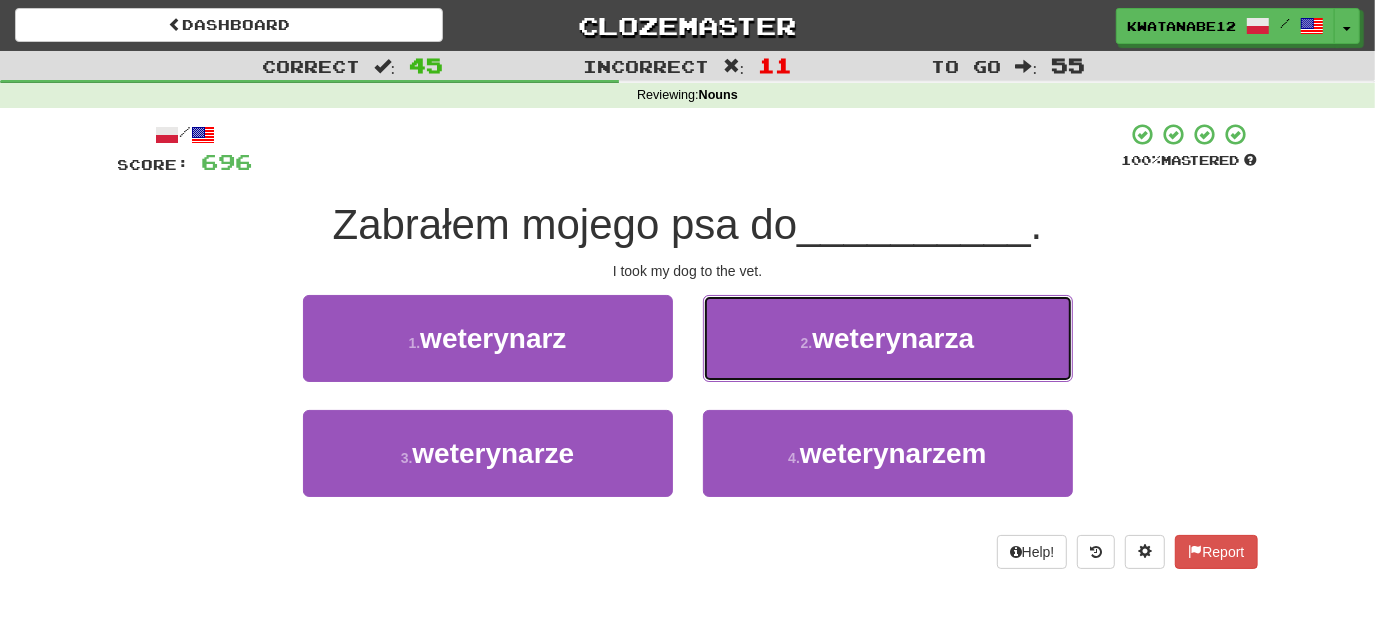 drag, startPoint x: 801, startPoint y: 343, endPoint x: 792, endPoint y: 348, distance: 10.29563 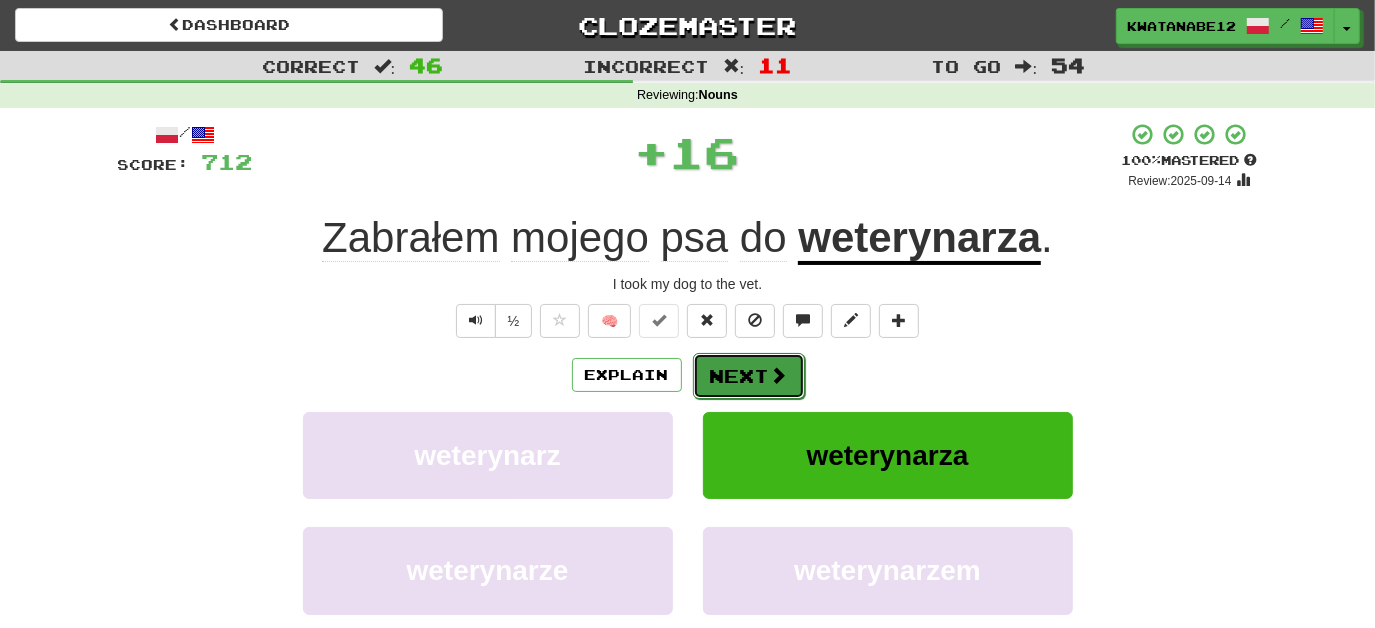 click on "Next" at bounding box center (749, 376) 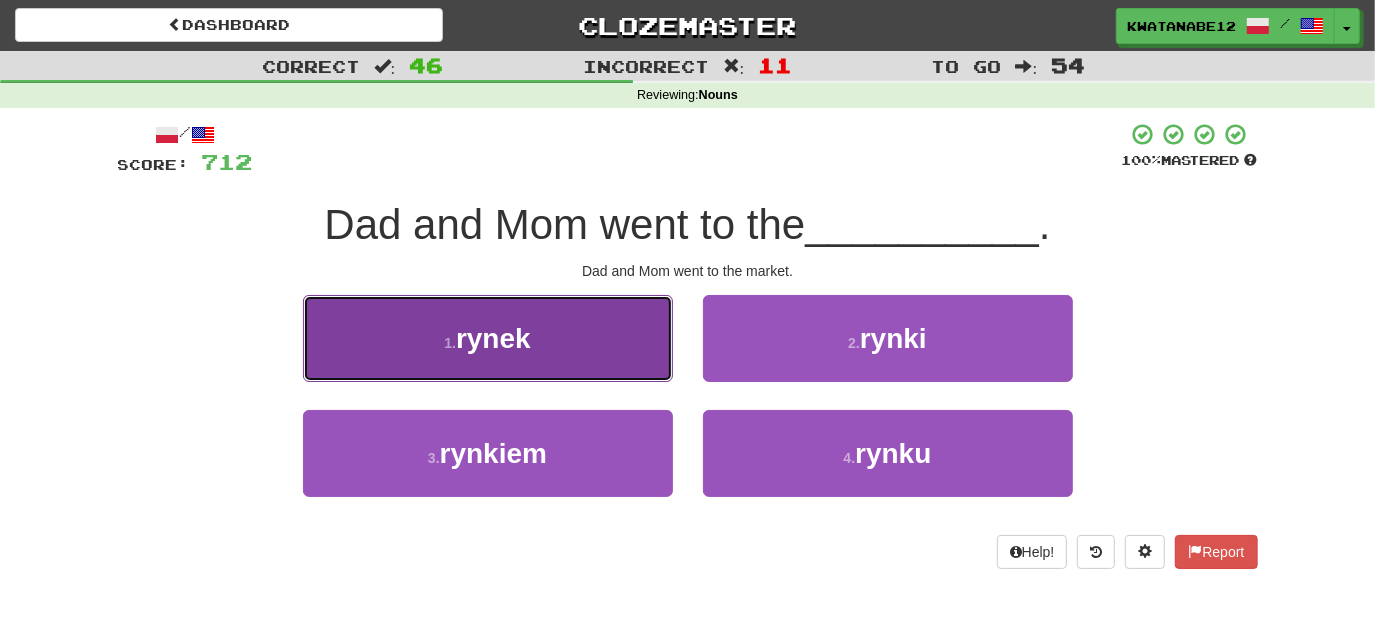 click on "1 .  rynek" at bounding box center [488, 338] 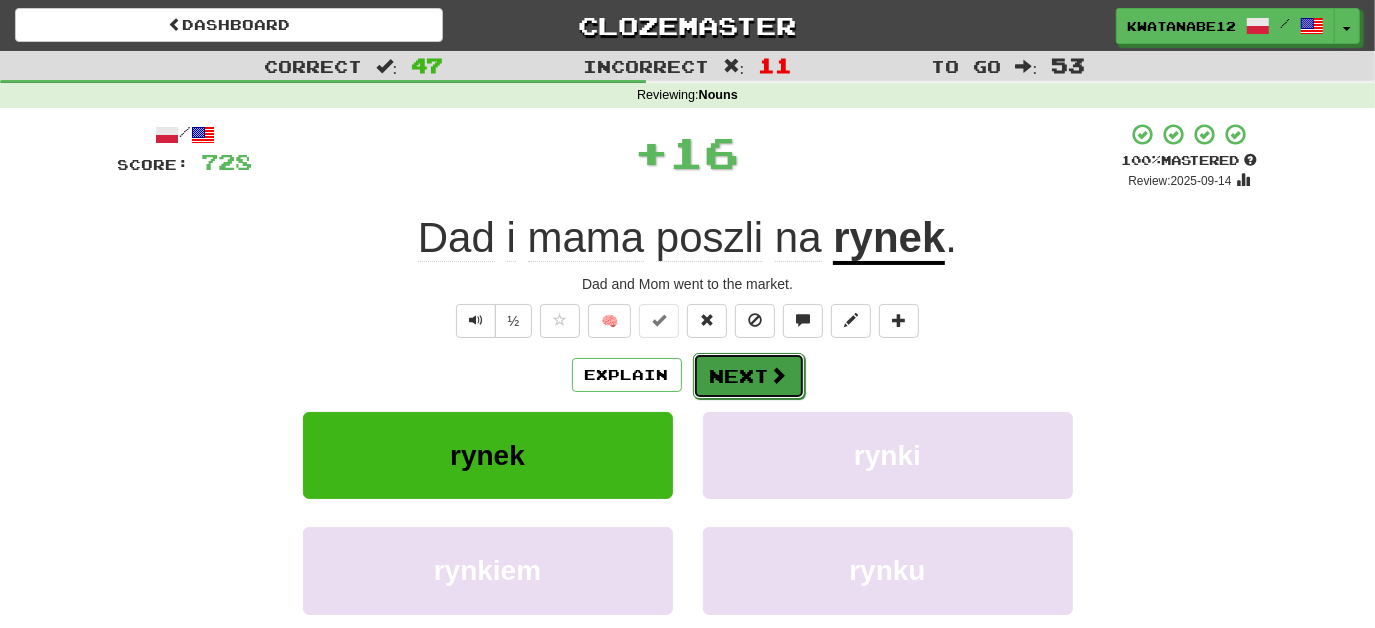 click on "Next" at bounding box center (749, 376) 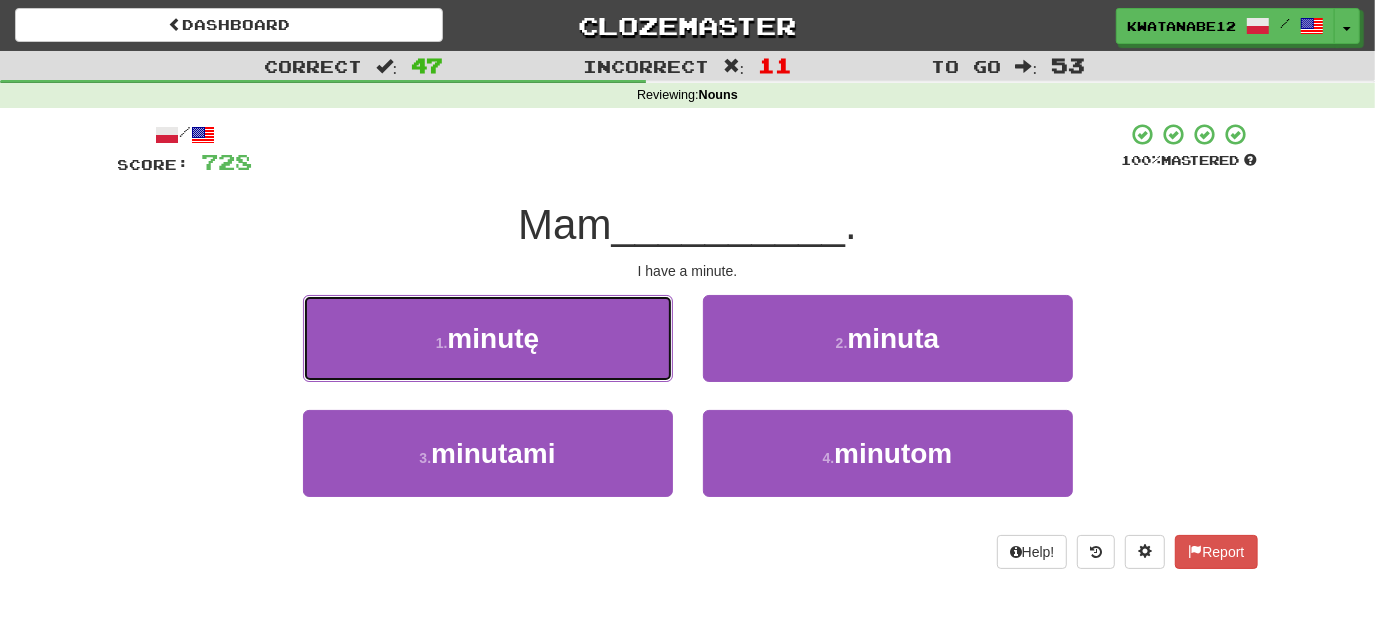 click on "1 .  minutę" at bounding box center [488, 338] 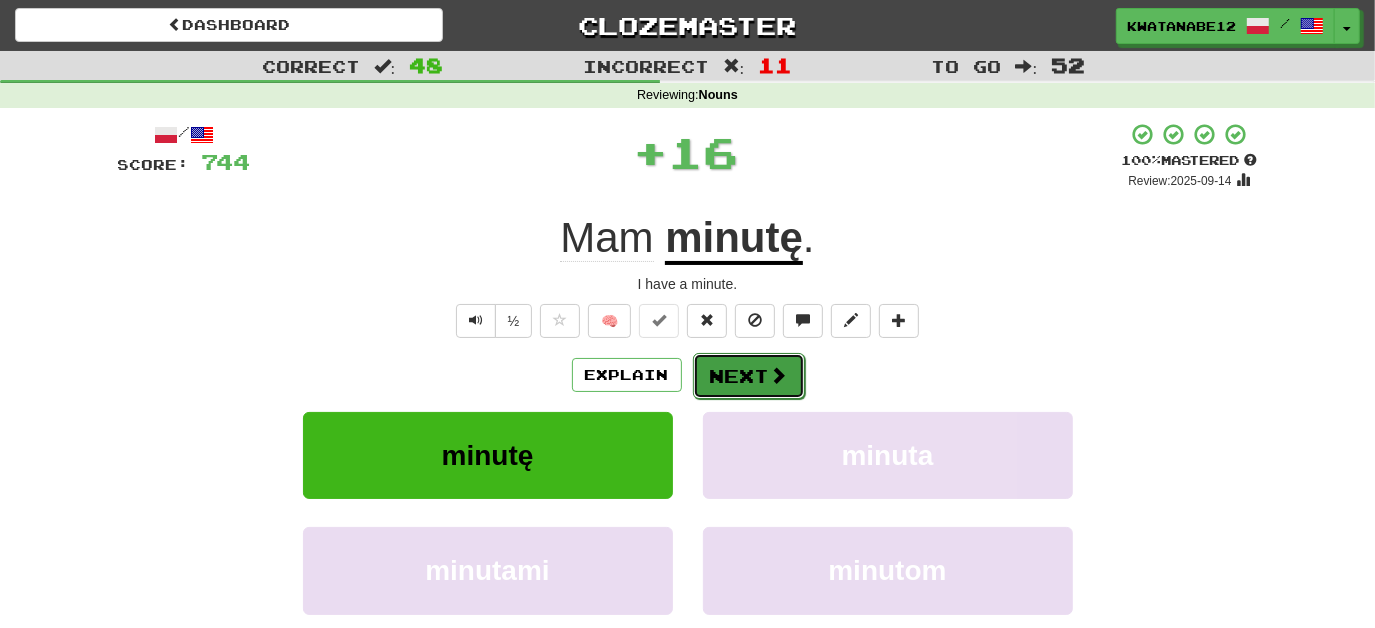 click on "Next" at bounding box center [749, 376] 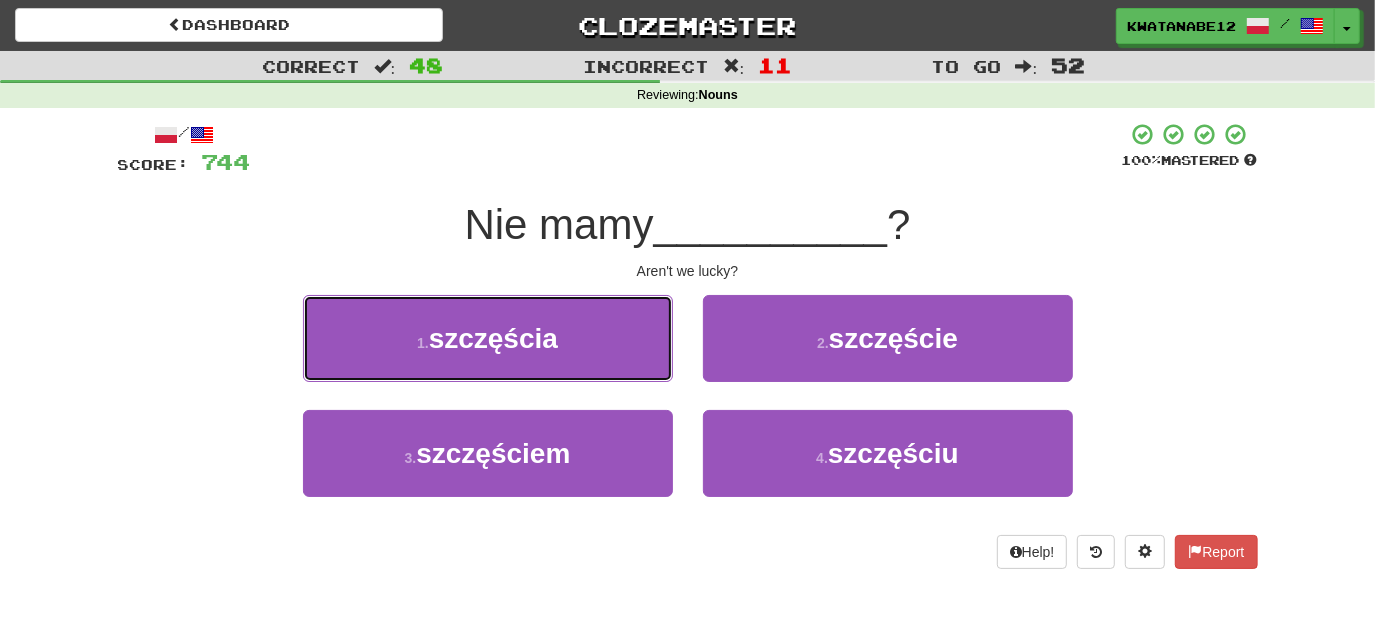 drag, startPoint x: 628, startPoint y: 339, endPoint x: 667, endPoint y: 348, distance: 40.024994 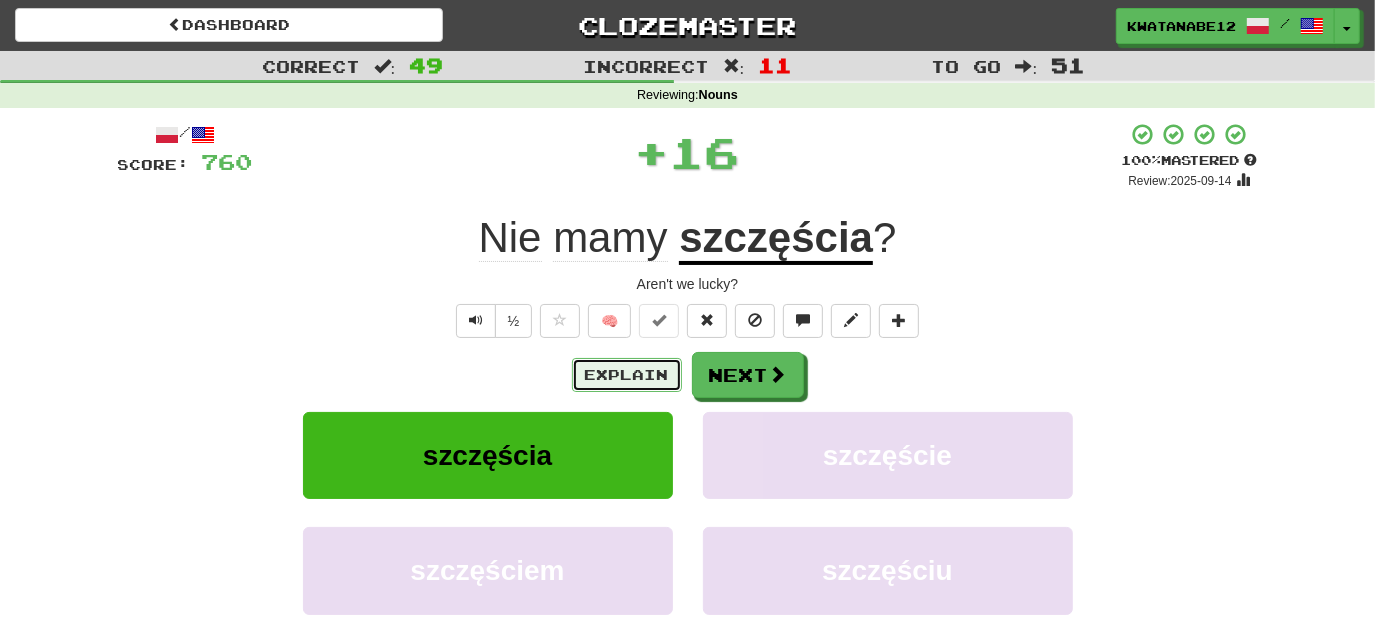 click on "Explain" at bounding box center (627, 375) 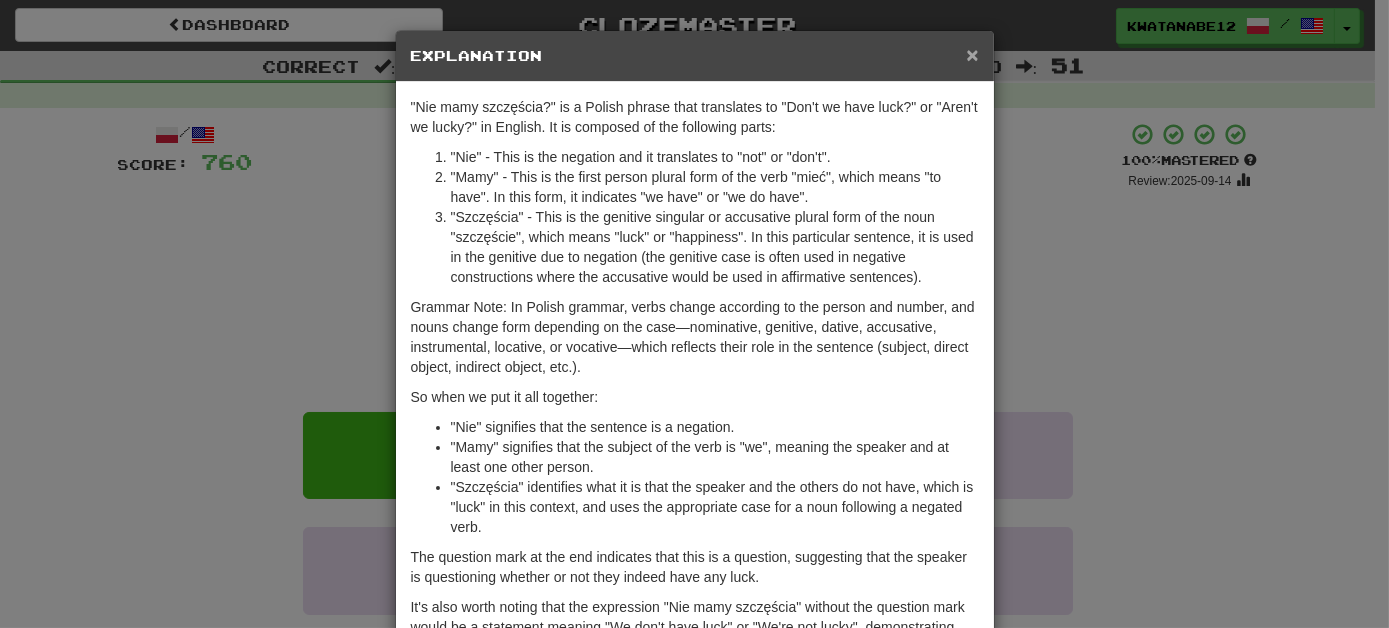 click on "×" at bounding box center [972, 54] 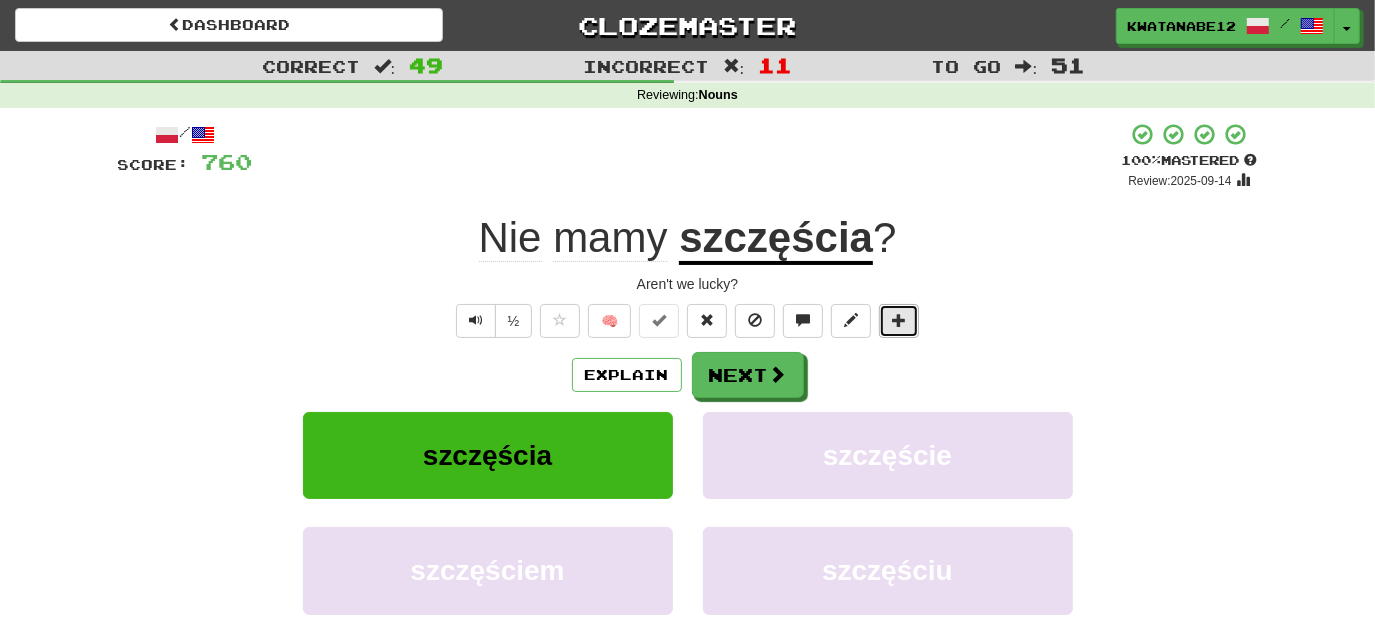 click at bounding box center [899, 320] 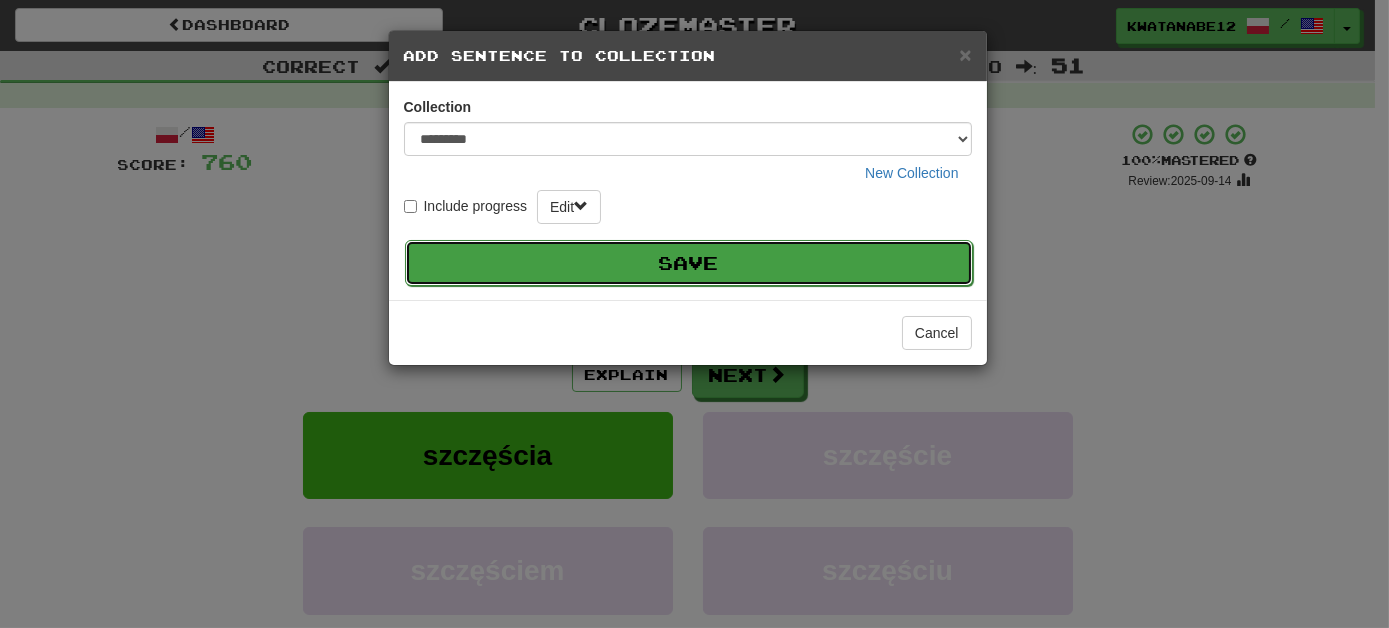 click on "Save" at bounding box center [689, 263] 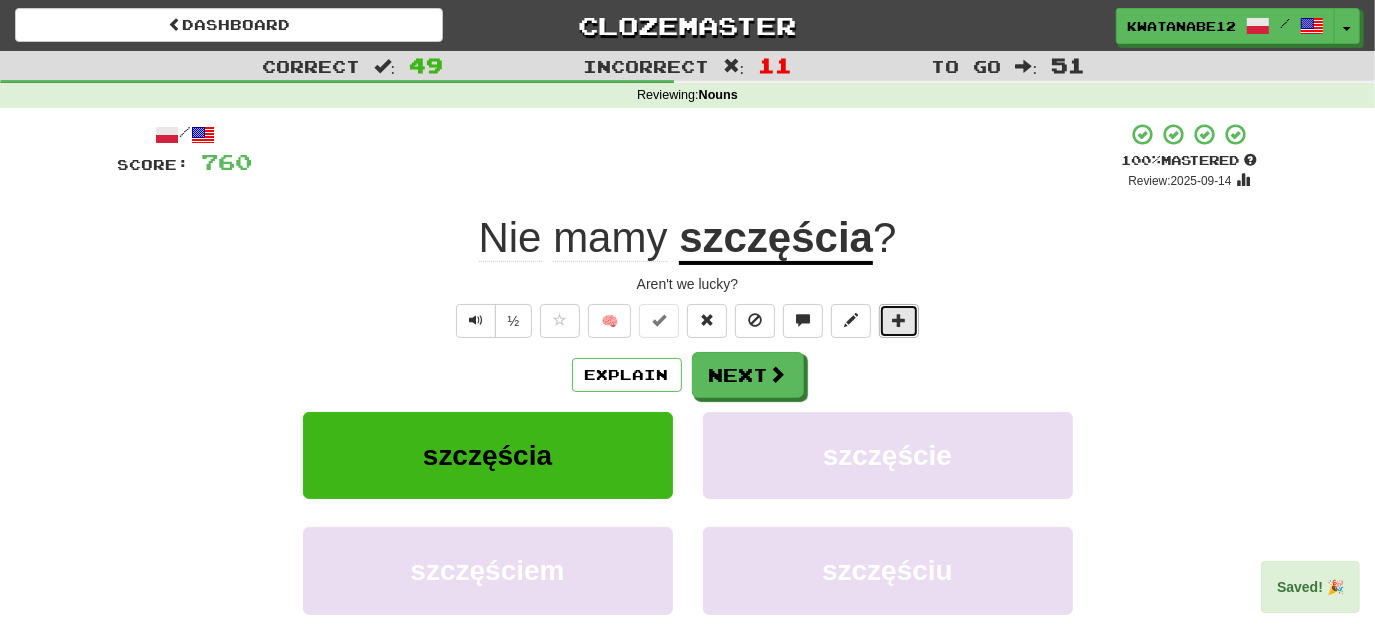 click at bounding box center (899, 320) 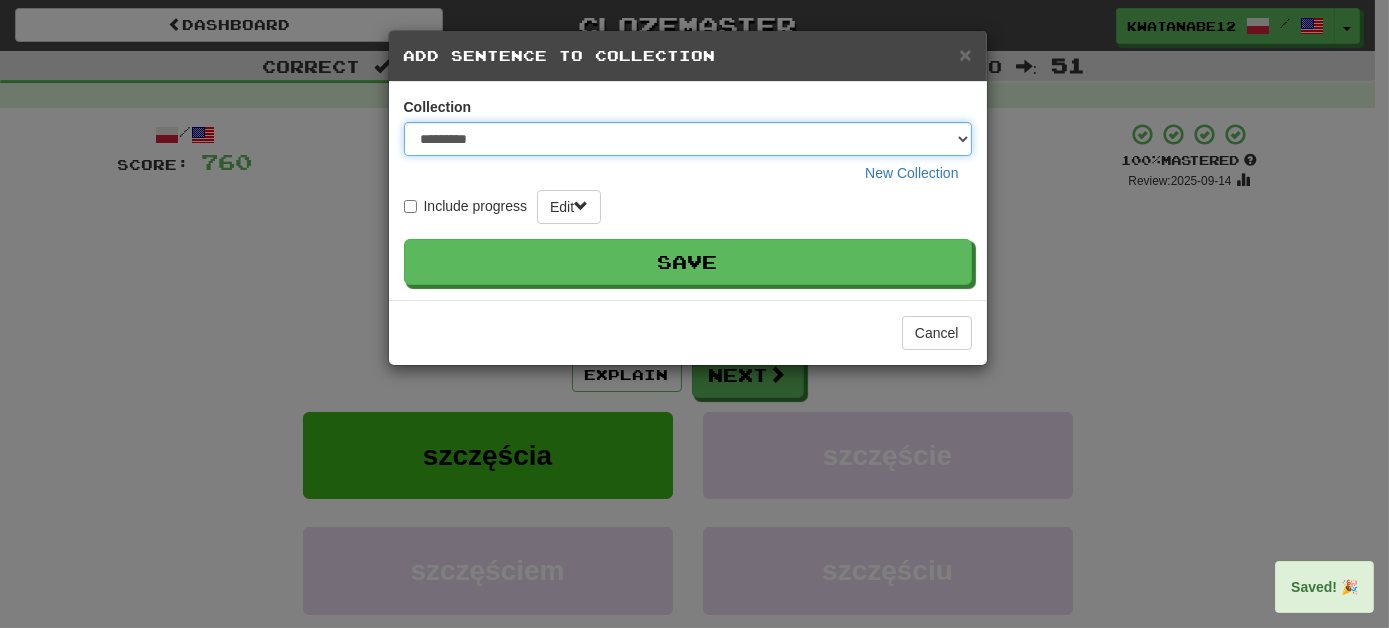click on "********* ****** **** ******** *****" at bounding box center (688, 139) 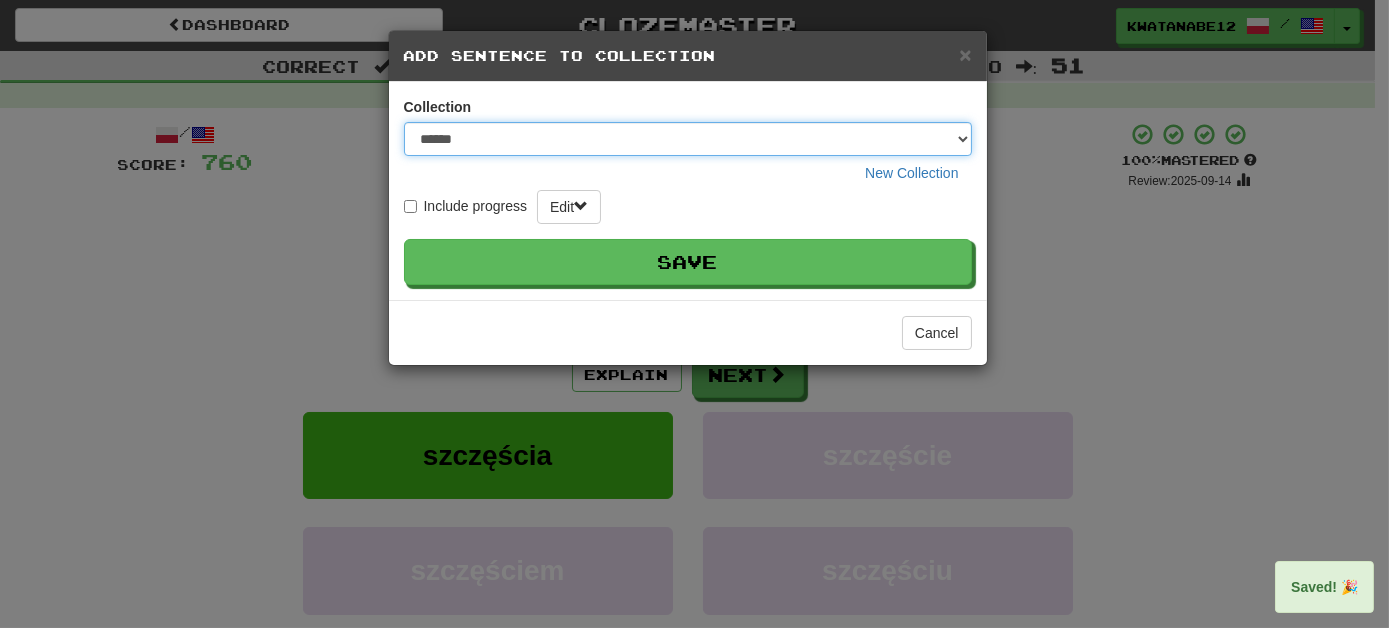 click on "********* ****** **** ******** *****" at bounding box center [688, 139] 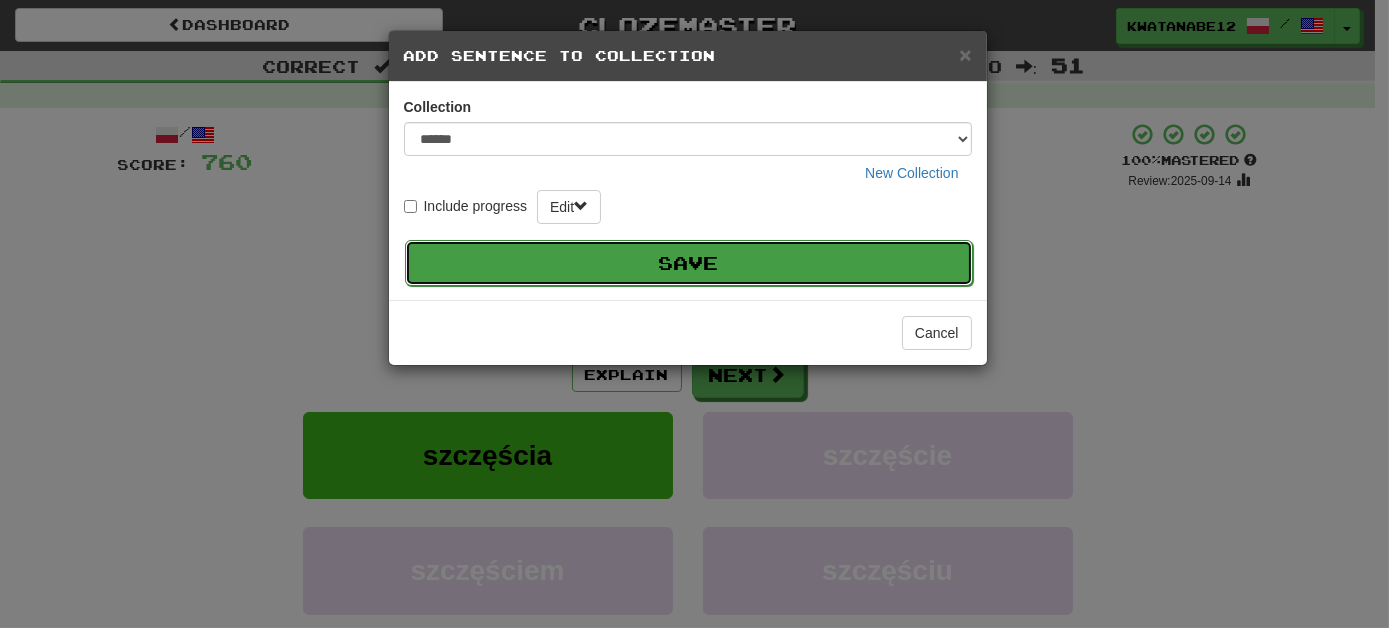 click on "Save" at bounding box center (689, 263) 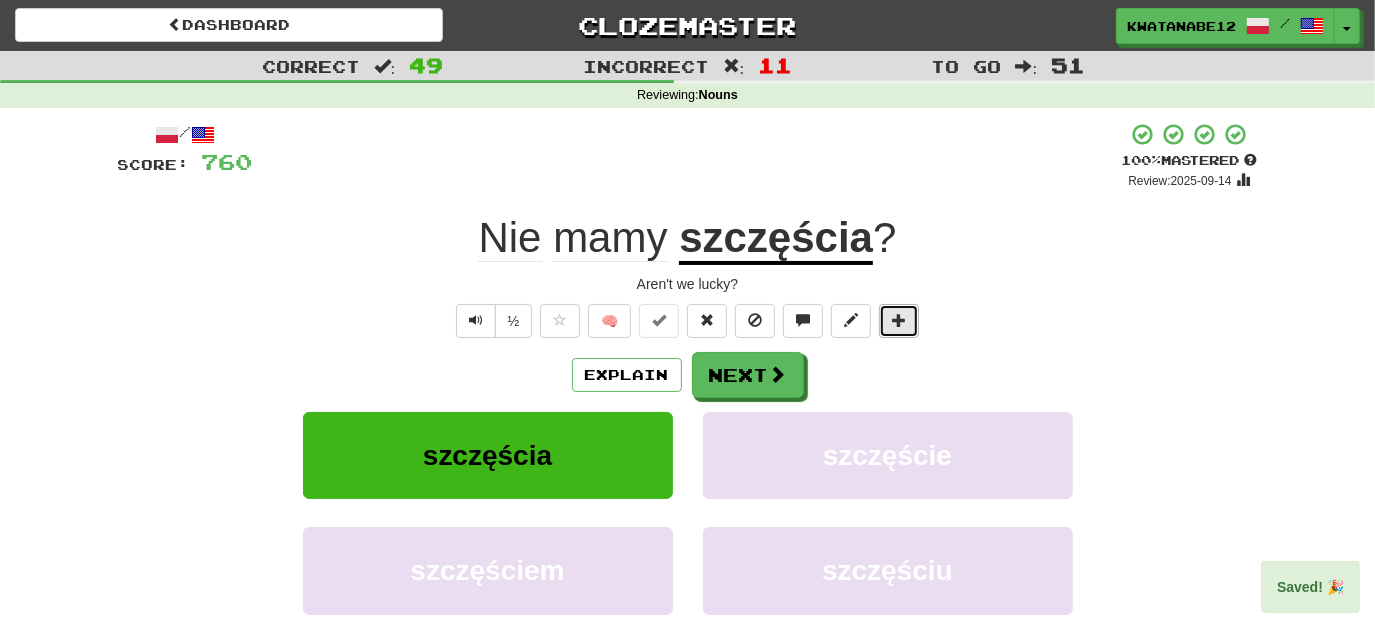 click at bounding box center (899, 321) 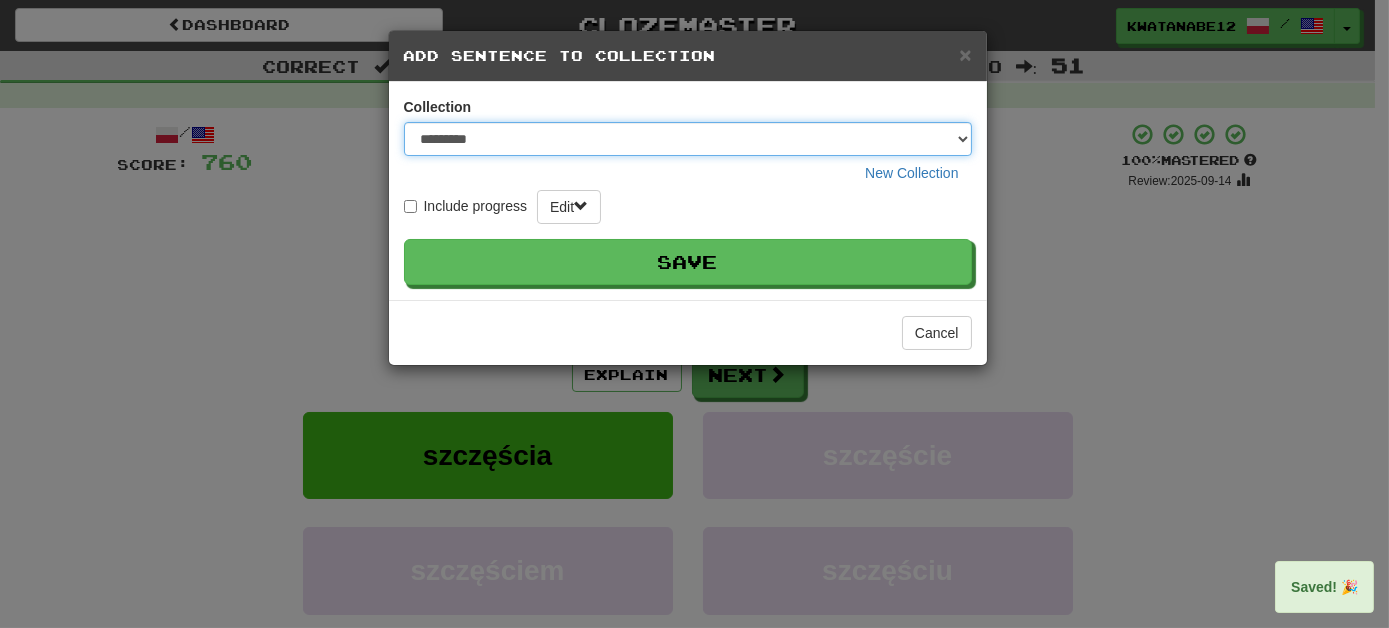 click on "********* ****** **** ******** *****" at bounding box center [688, 139] 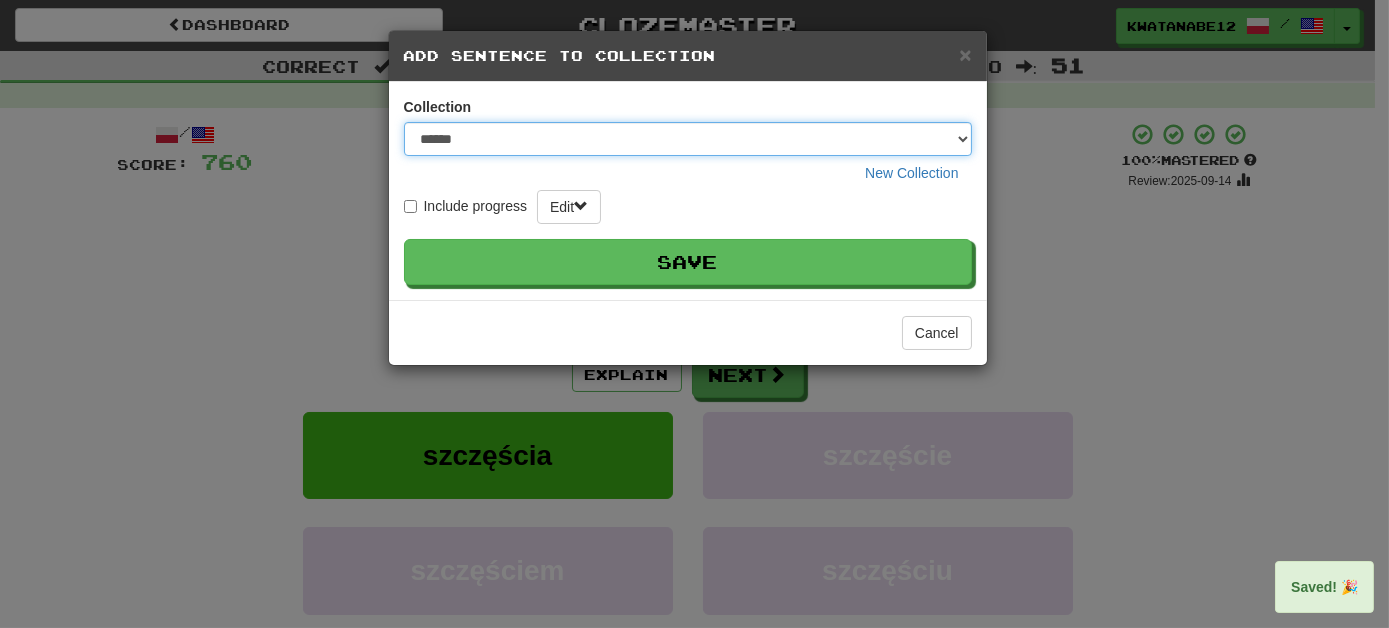 click on "********* ****** **** ******** *****" at bounding box center (688, 139) 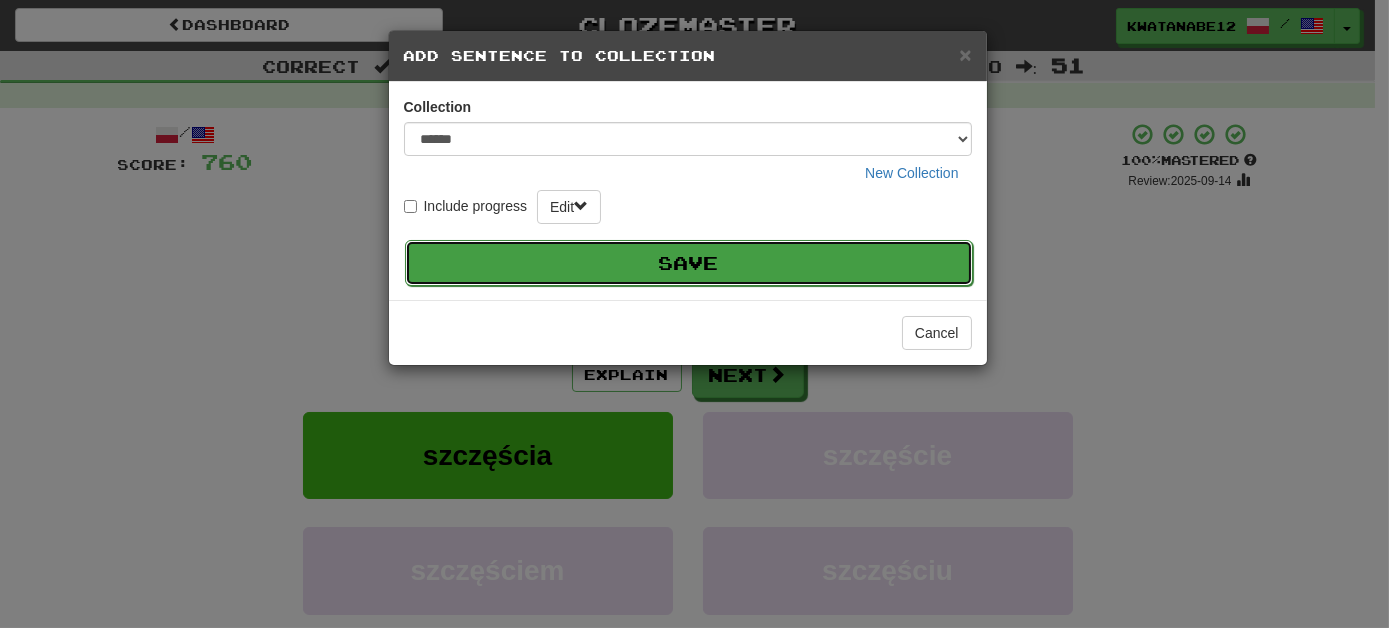 click on "Save" at bounding box center (689, 263) 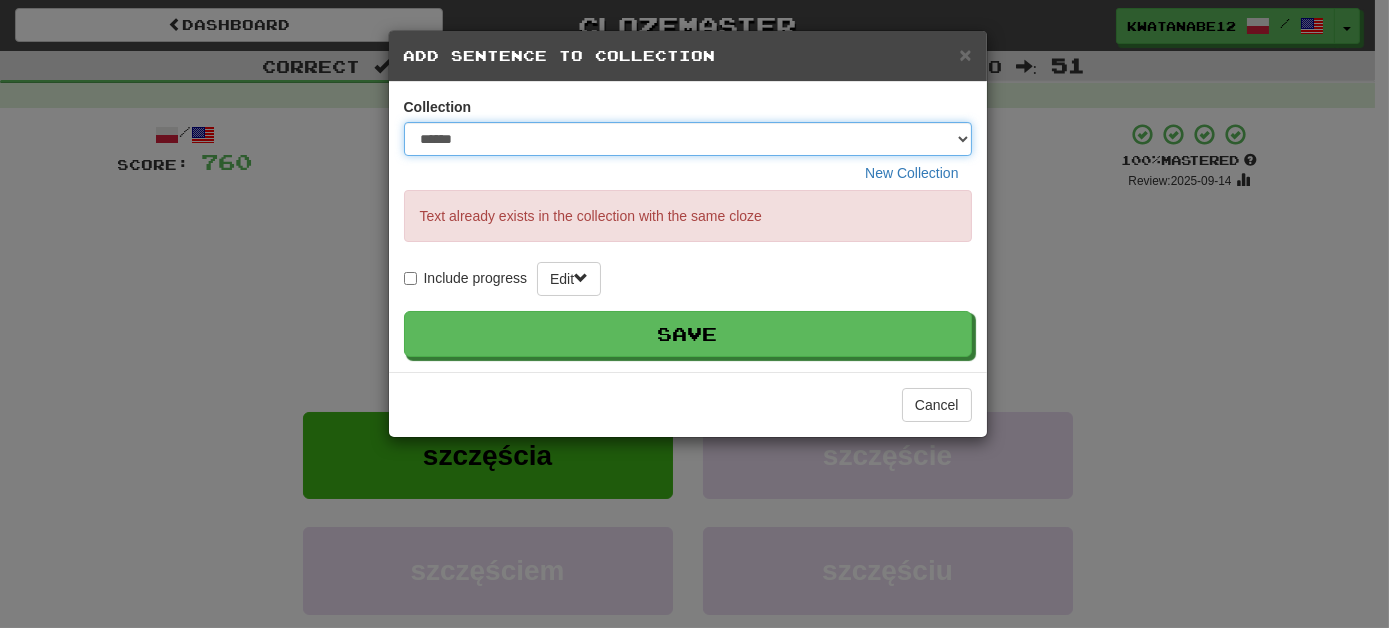 click on "********* ****** **** ******** *****" at bounding box center (688, 139) 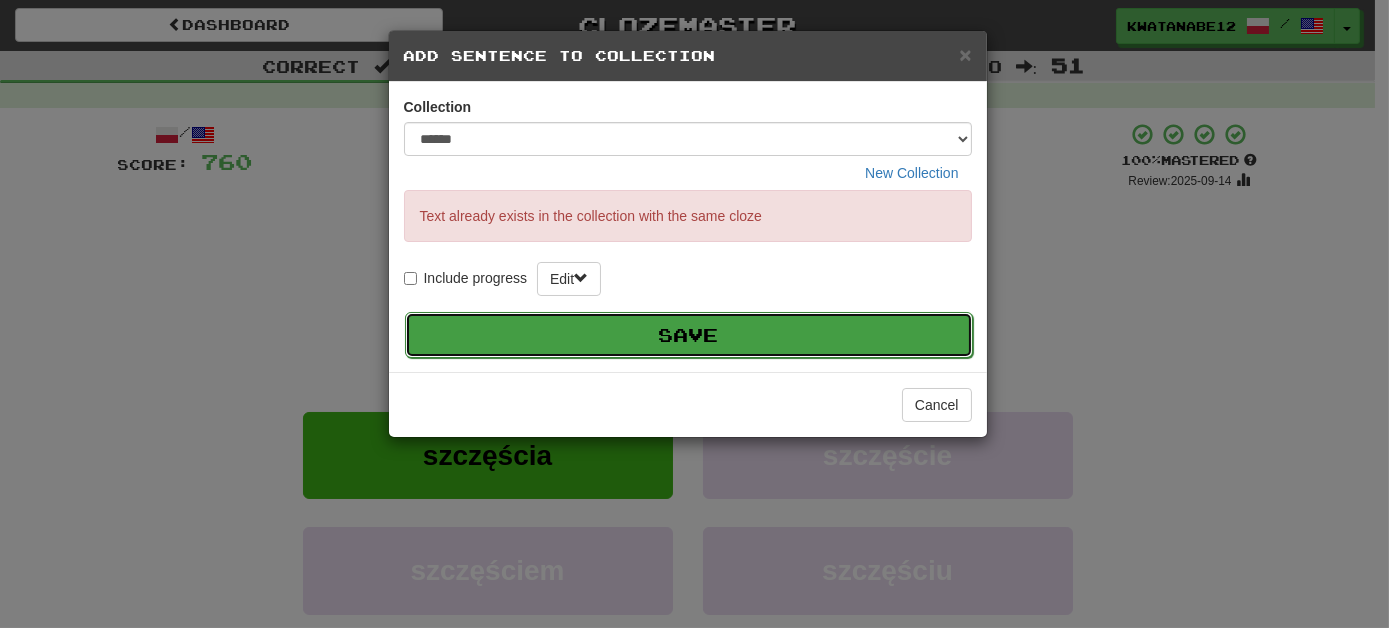 click on "Save" at bounding box center (689, 335) 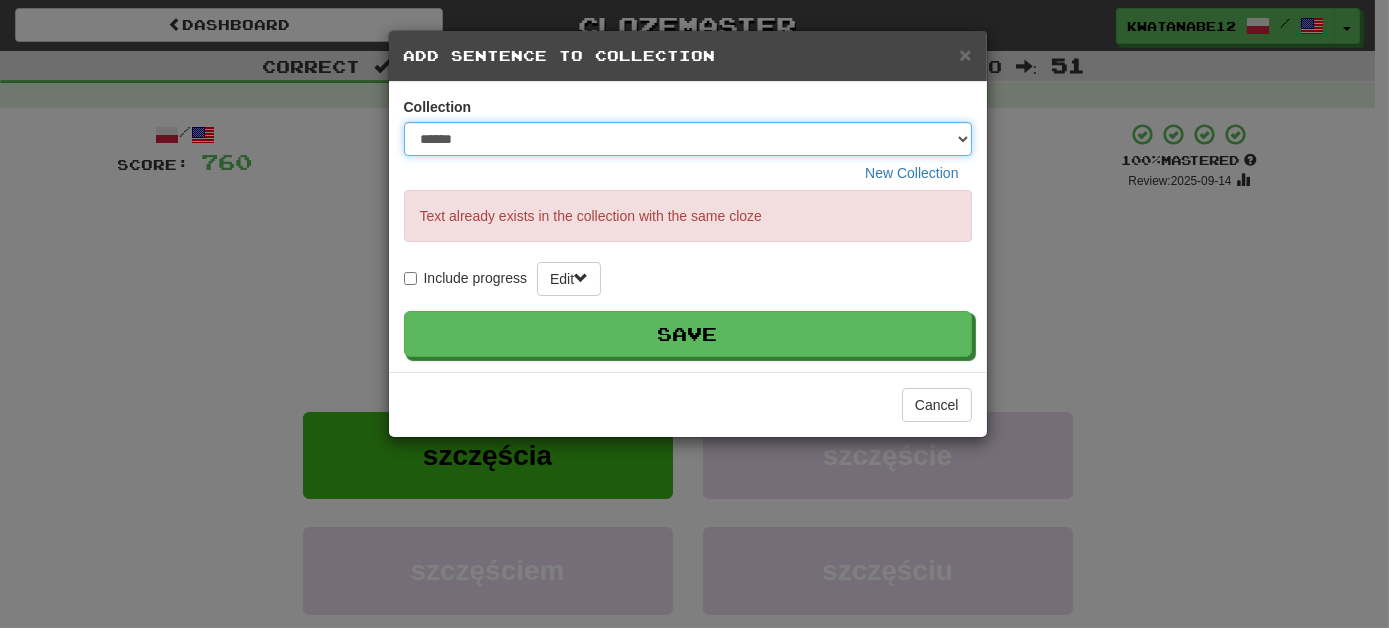 click on "********* ****** **** ******** *****" at bounding box center [688, 139] 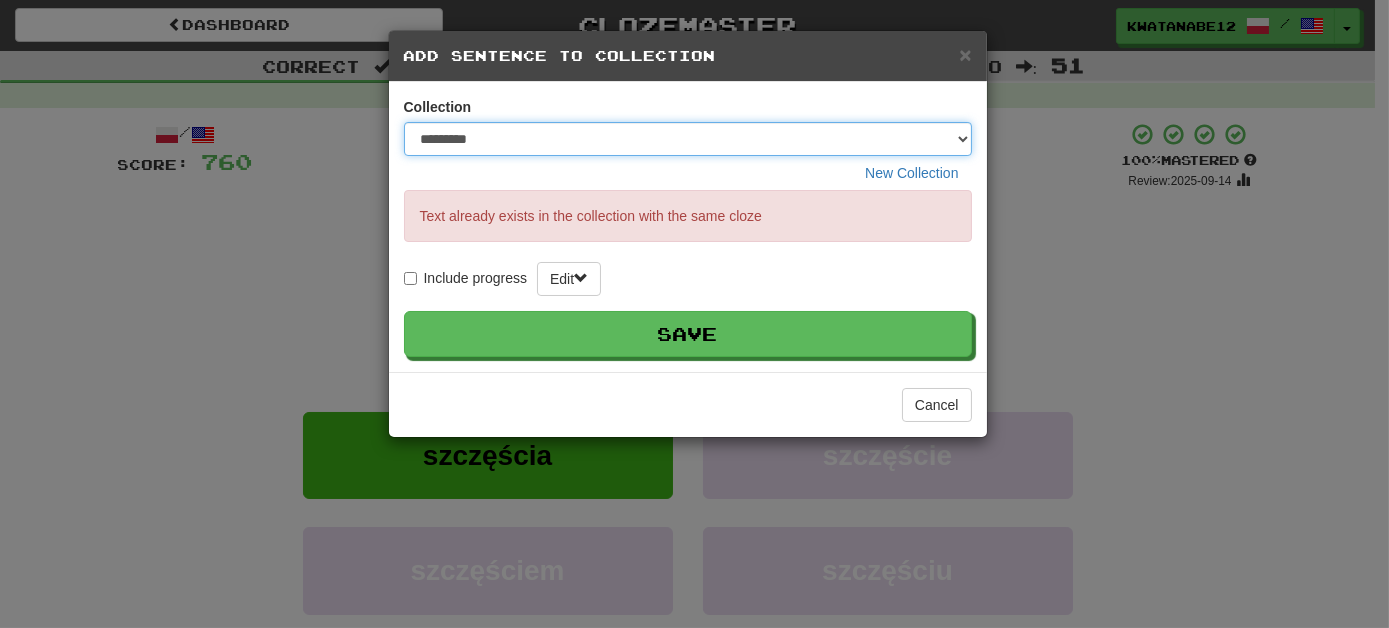 click on "********* ****** **** ******** *****" at bounding box center (688, 139) 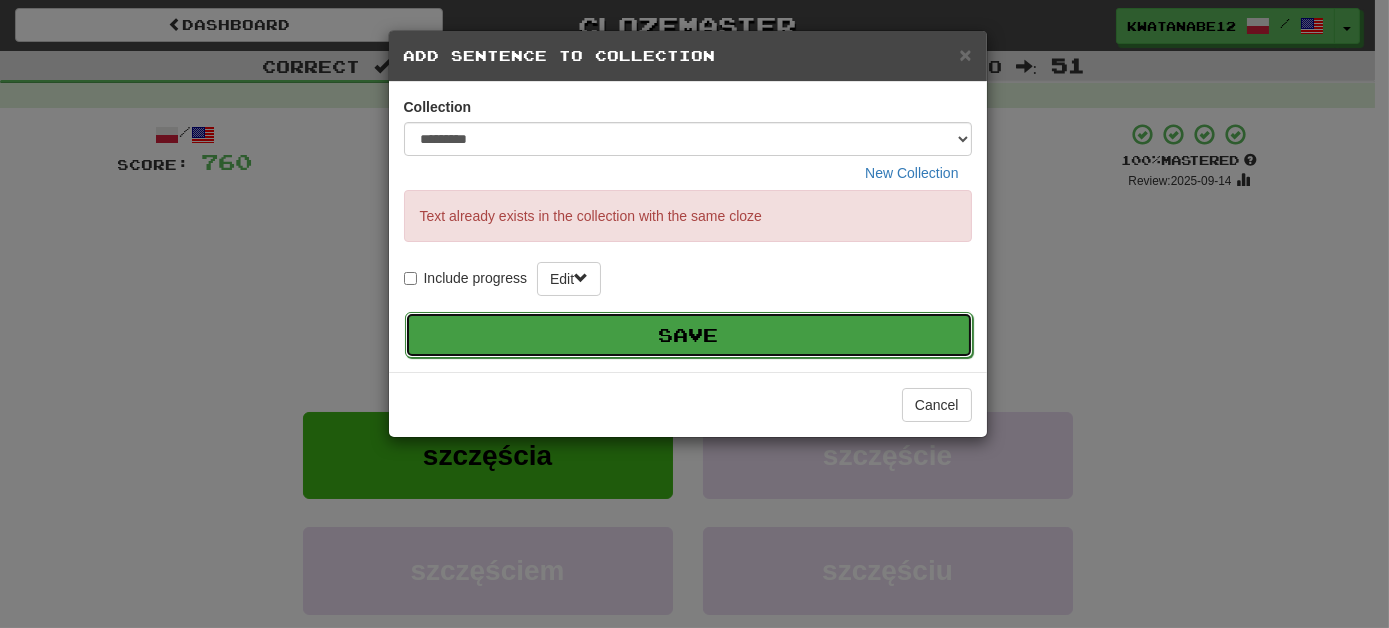 click on "Save" at bounding box center [689, 335] 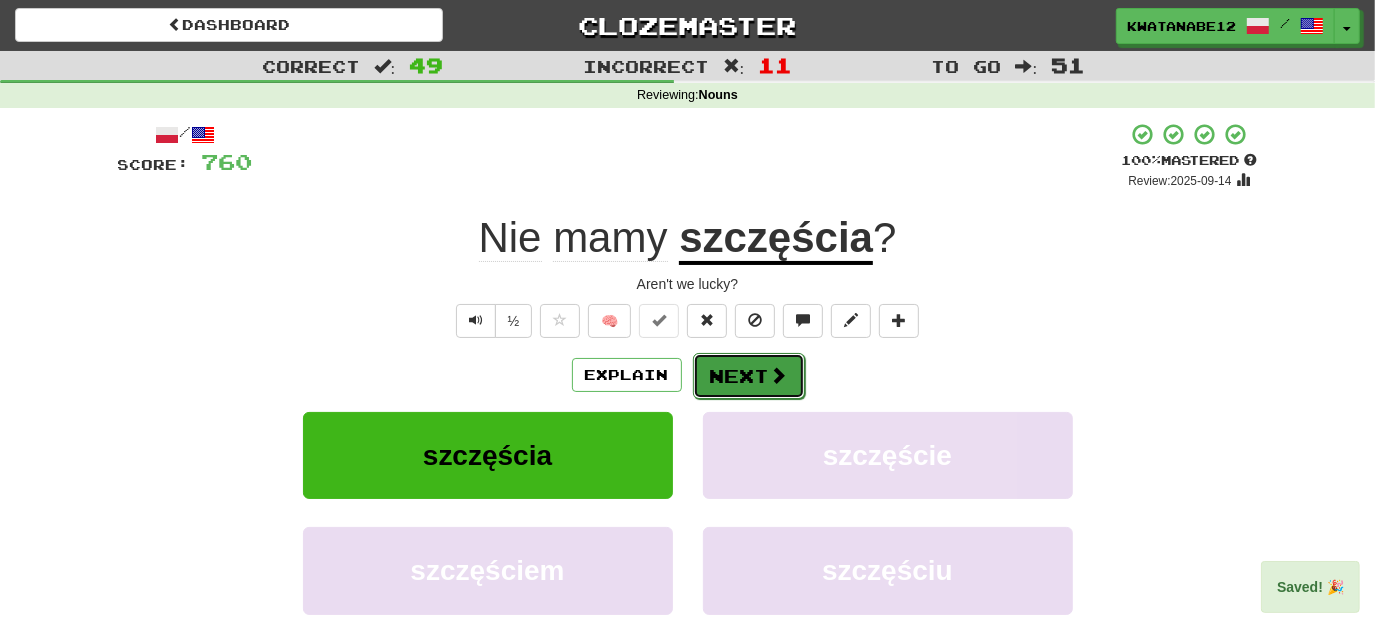 click on "Next" at bounding box center (749, 376) 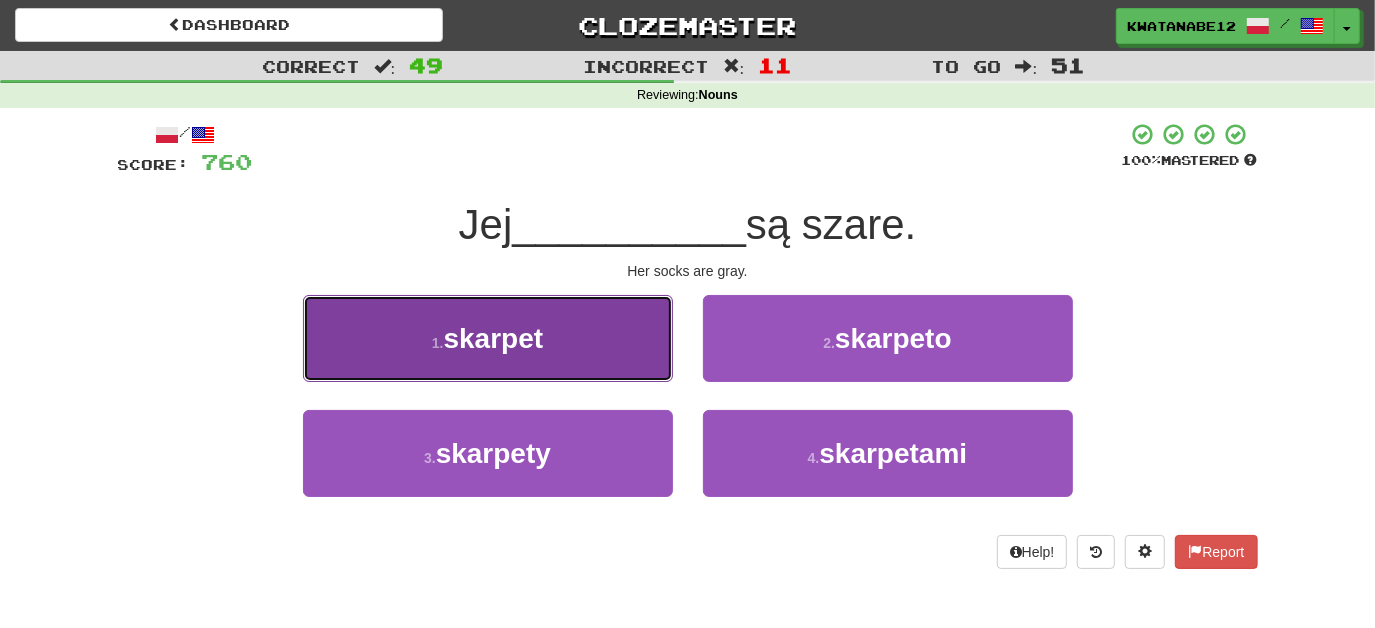 click on "1 .  skarpet" at bounding box center (488, 338) 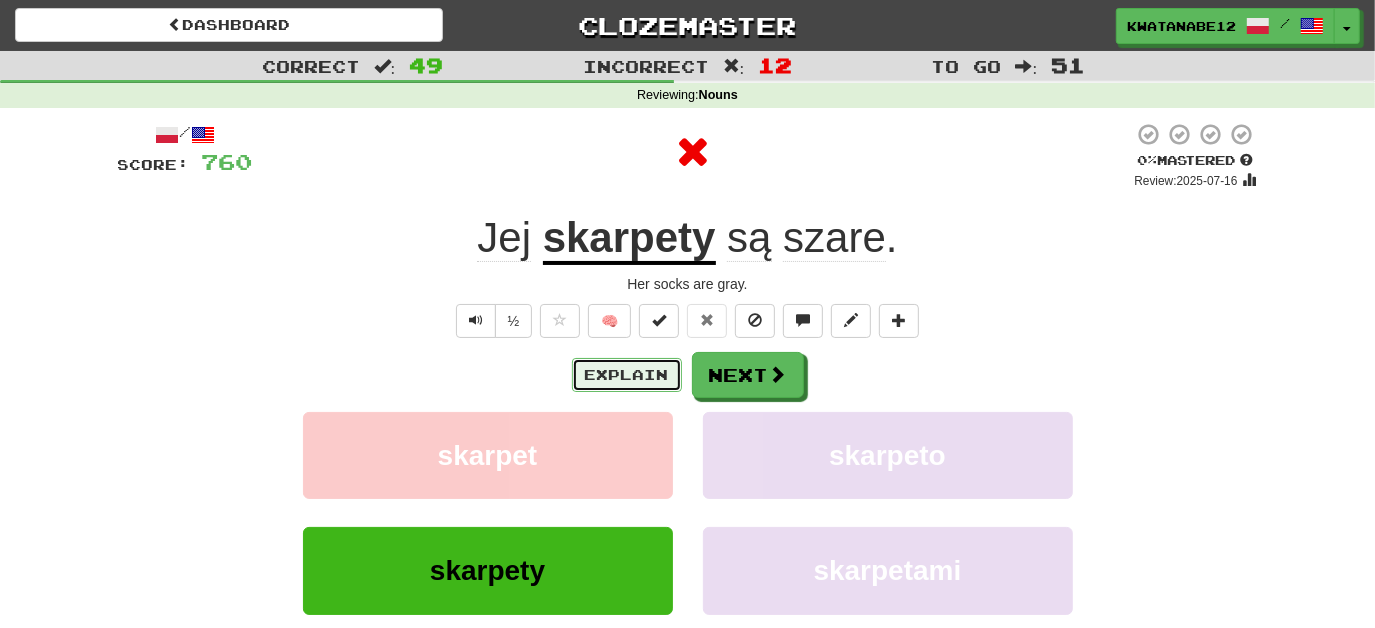 click on "Explain" at bounding box center (627, 375) 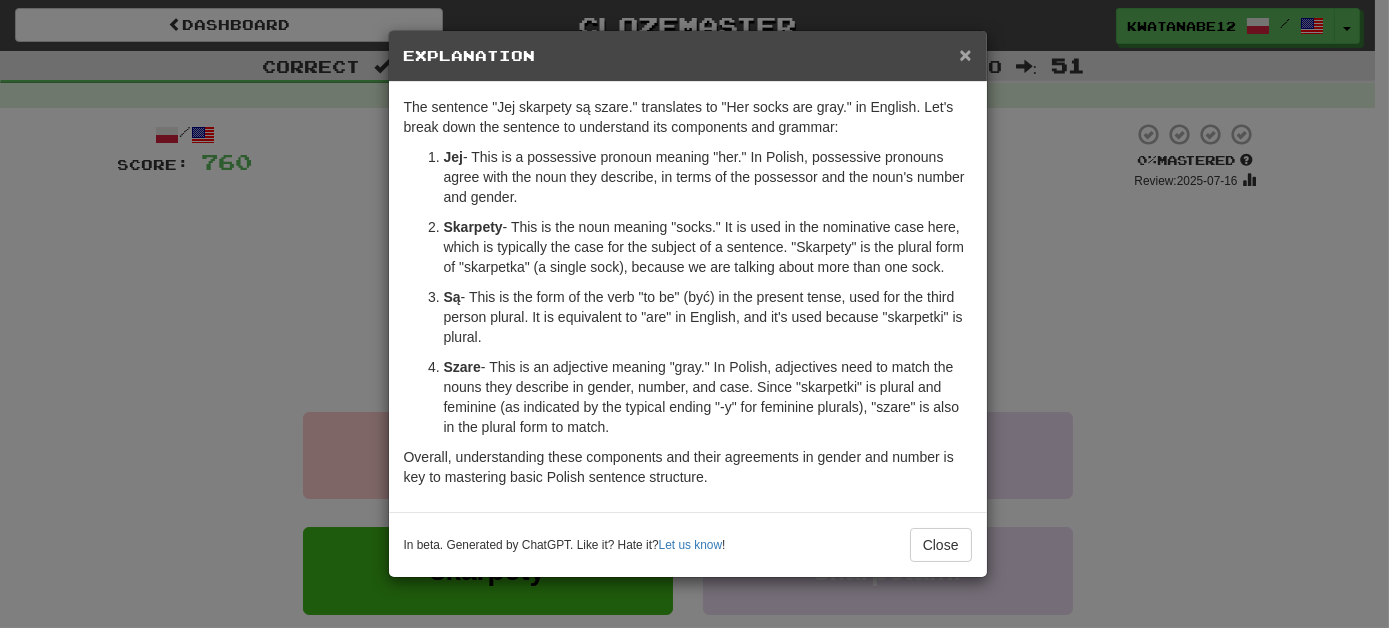 click on "×" at bounding box center (965, 54) 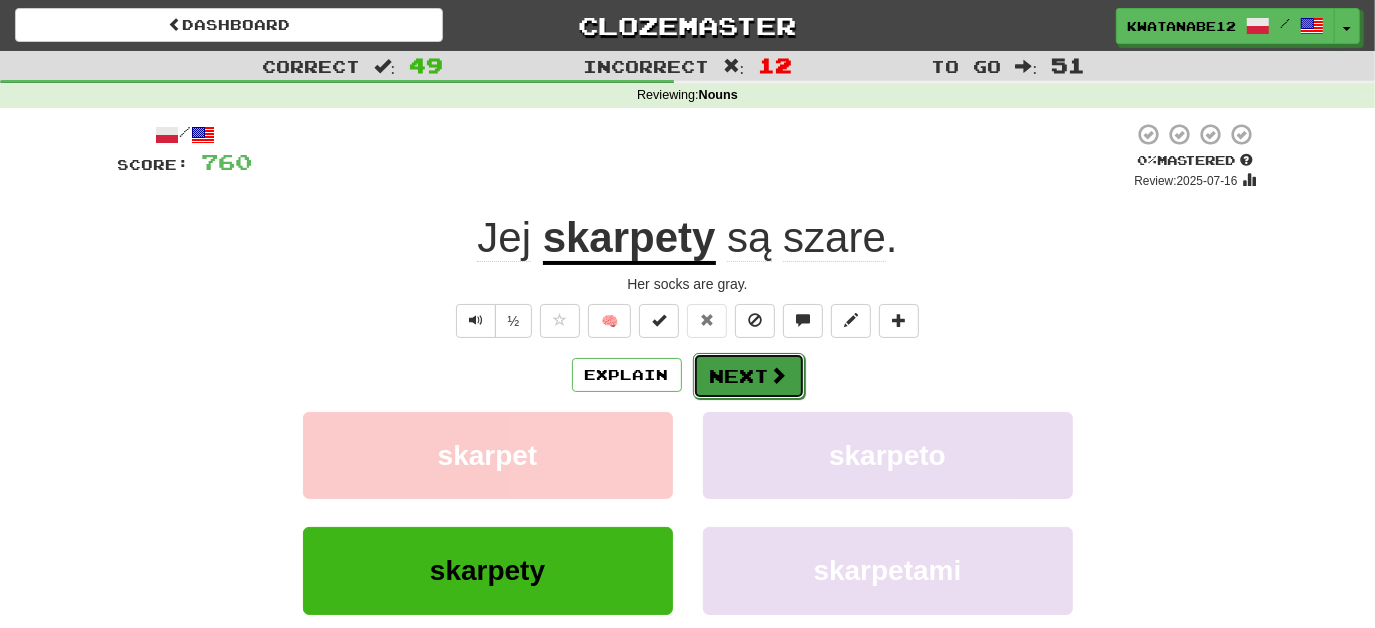 click at bounding box center [779, 375] 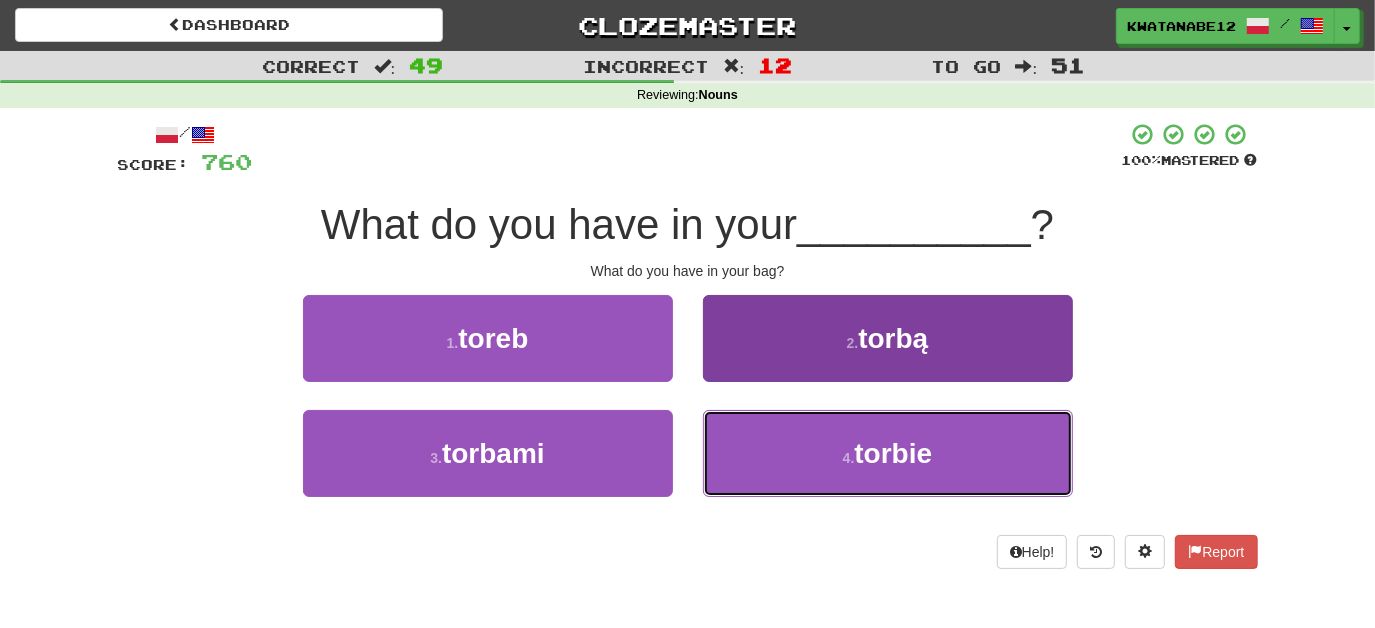 drag, startPoint x: 789, startPoint y: 446, endPoint x: 781, endPoint y: 426, distance: 21.540659 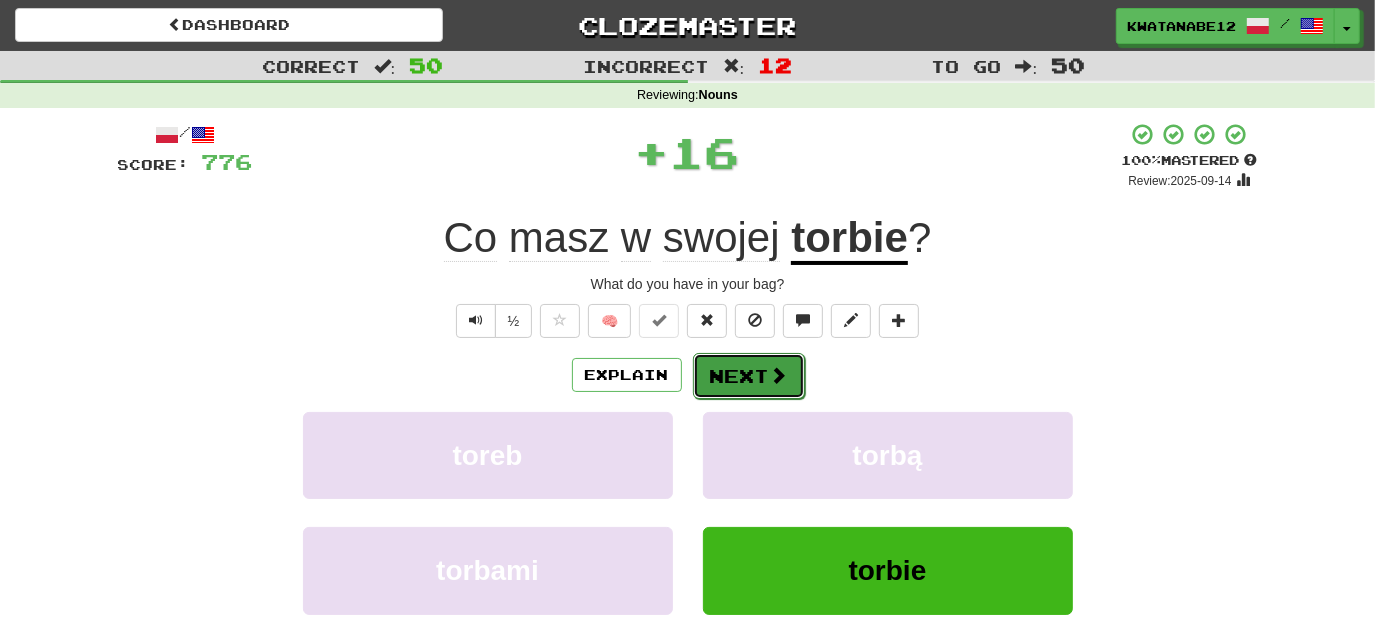 click on "Next" at bounding box center [749, 376] 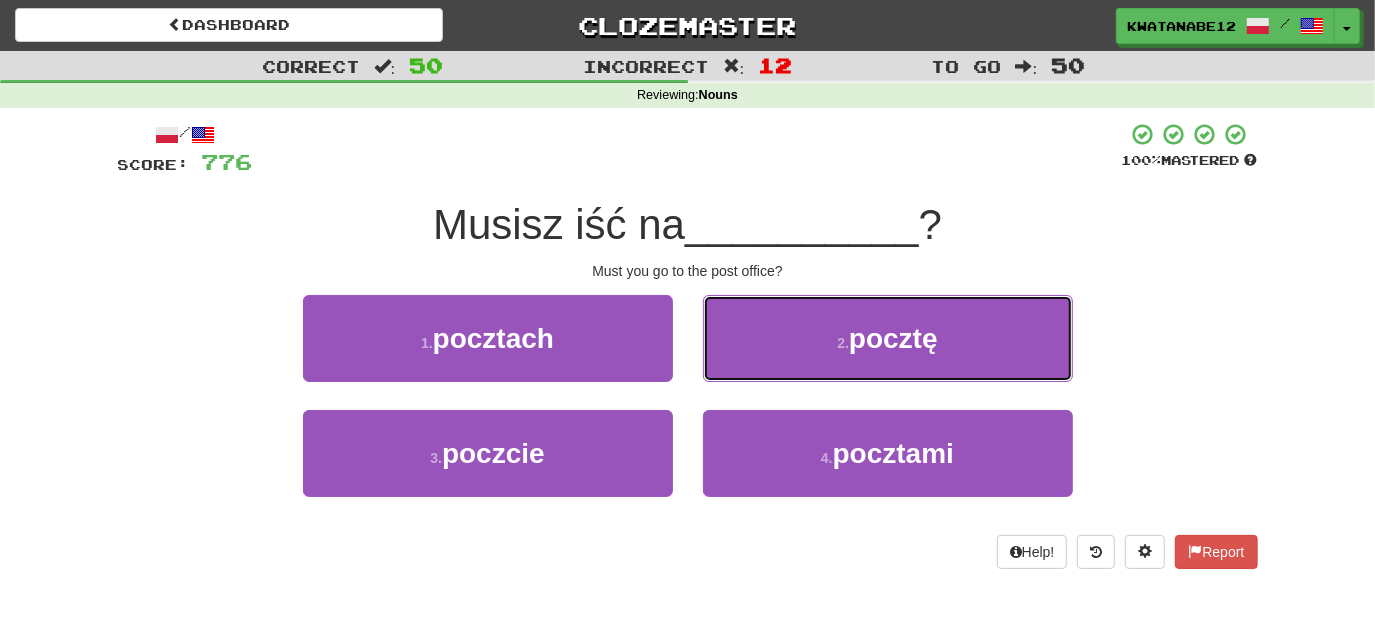 click on "2 .  pocztę" at bounding box center [888, 338] 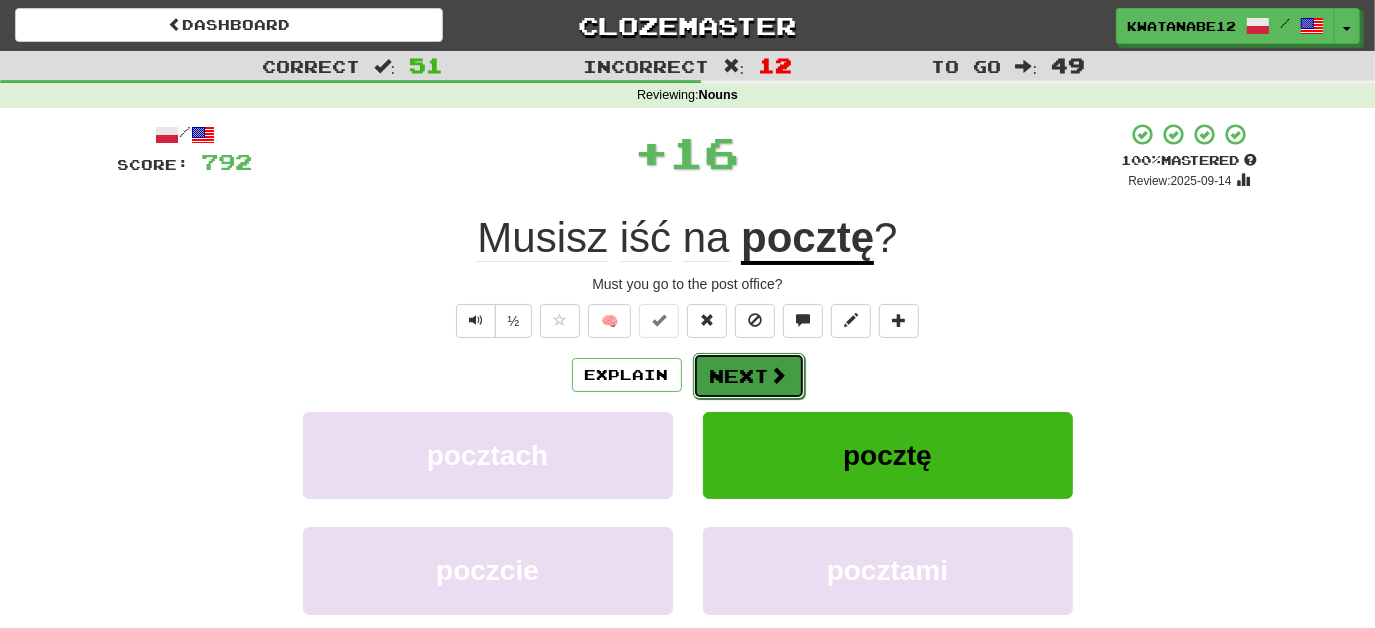 click on "Next" at bounding box center [749, 376] 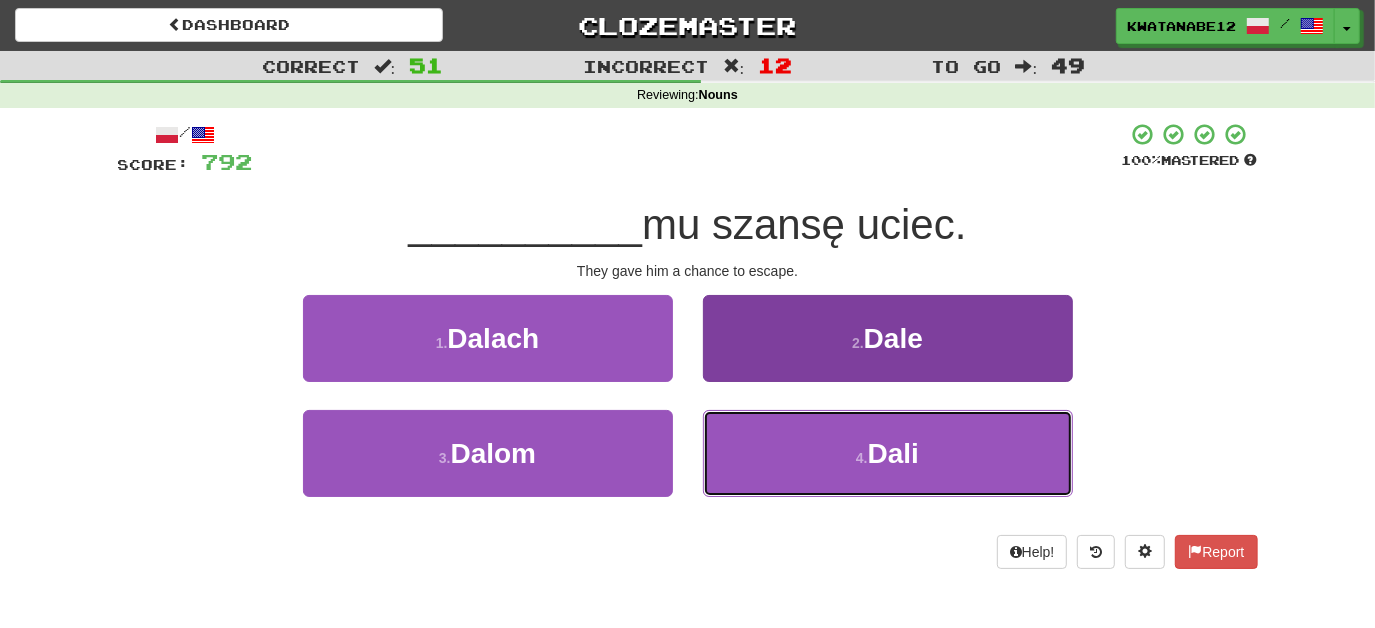 click on "4 .  Dali" at bounding box center [888, 453] 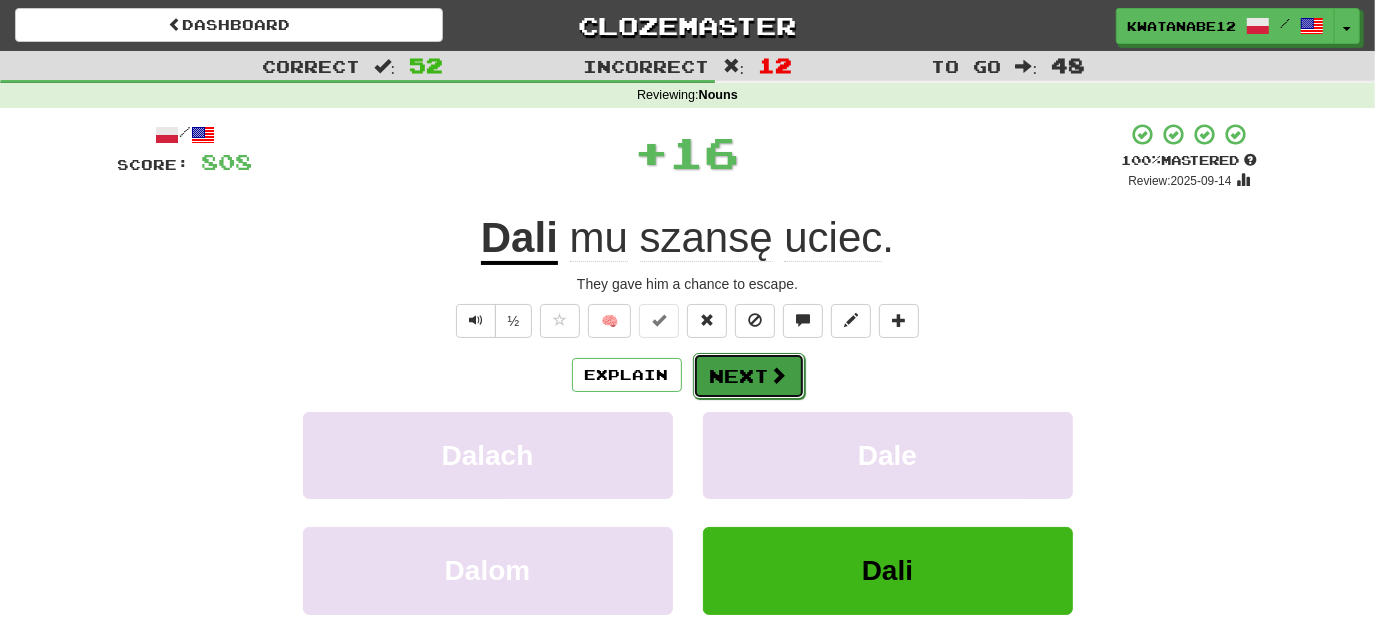 click on "Next" at bounding box center (749, 376) 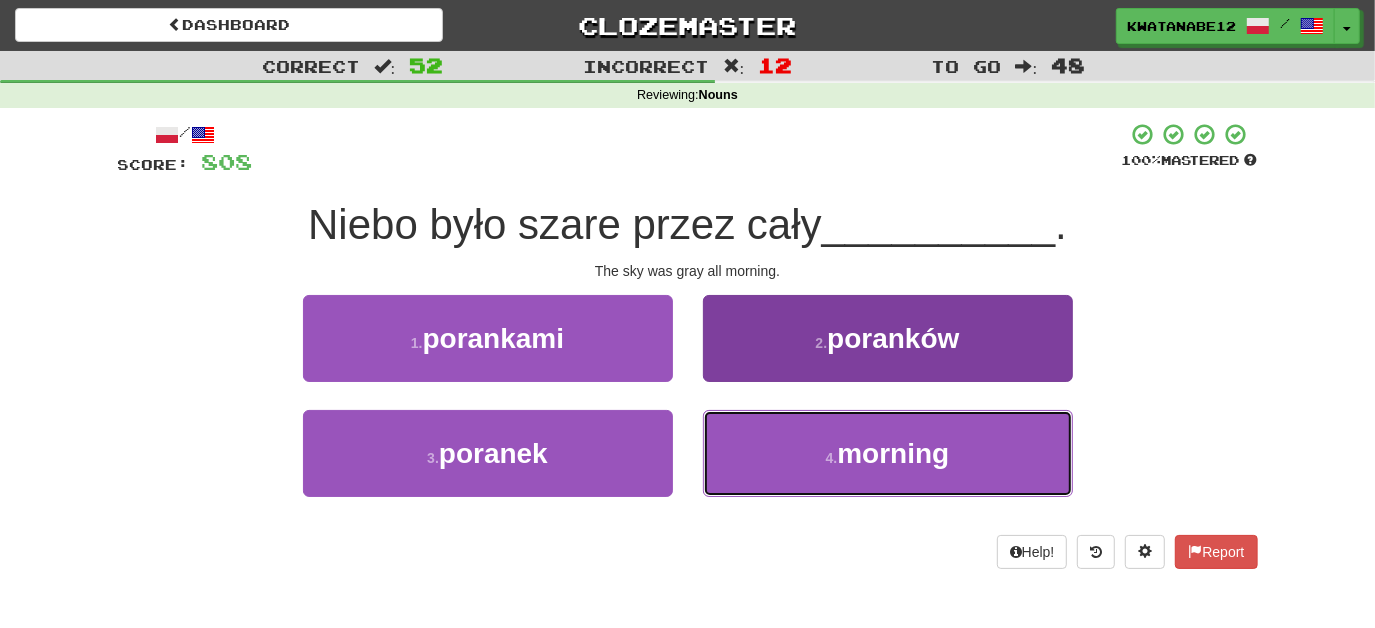 click on "4 .  porankiem" at bounding box center (888, 453) 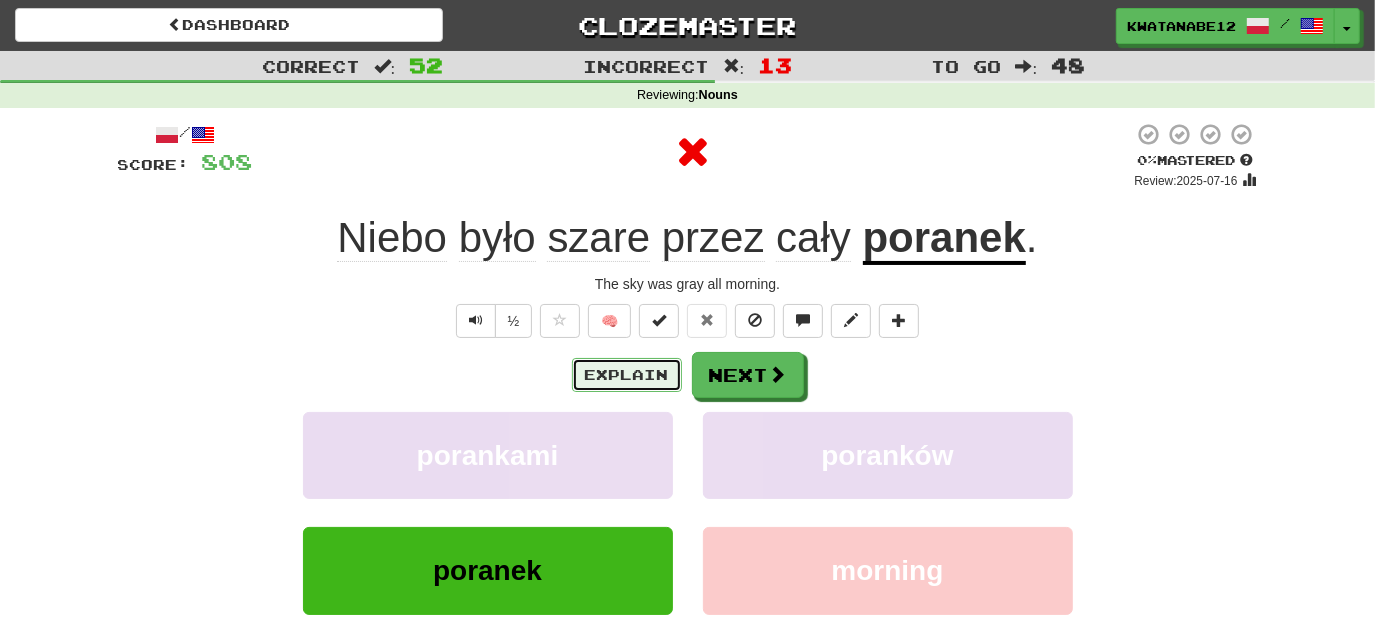click on "Explain" at bounding box center (627, 375) 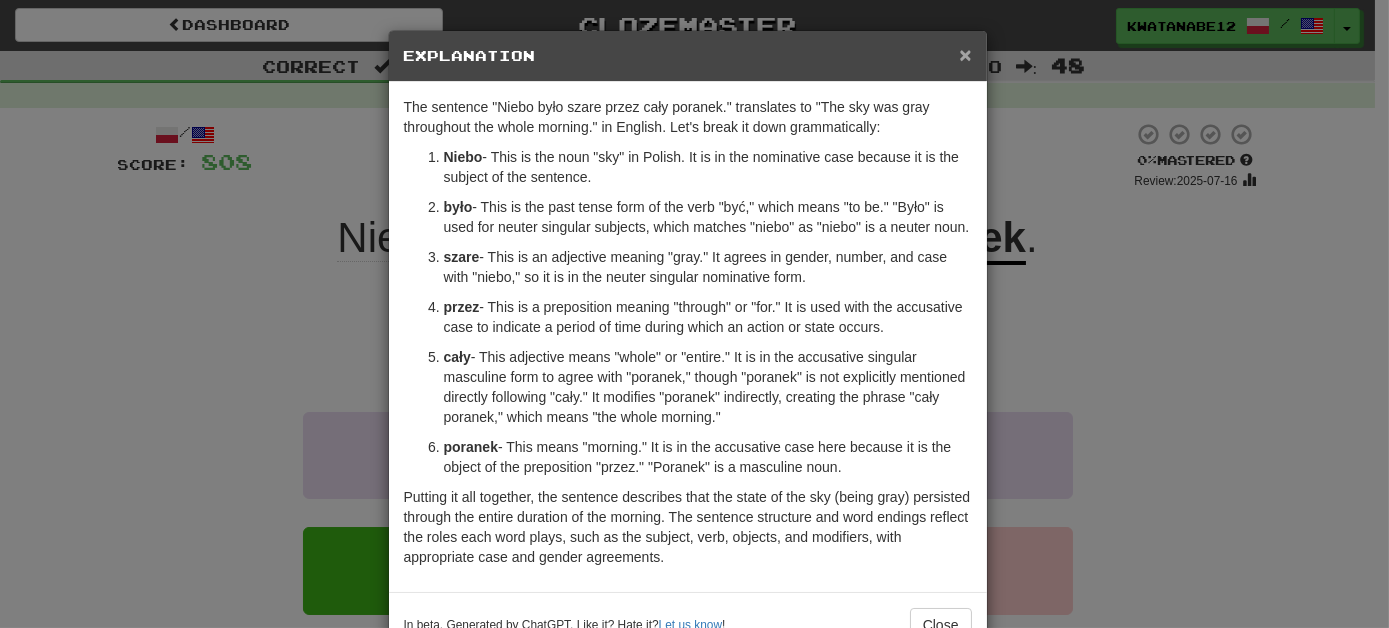 click on "×" at bounding box center [965, 54] 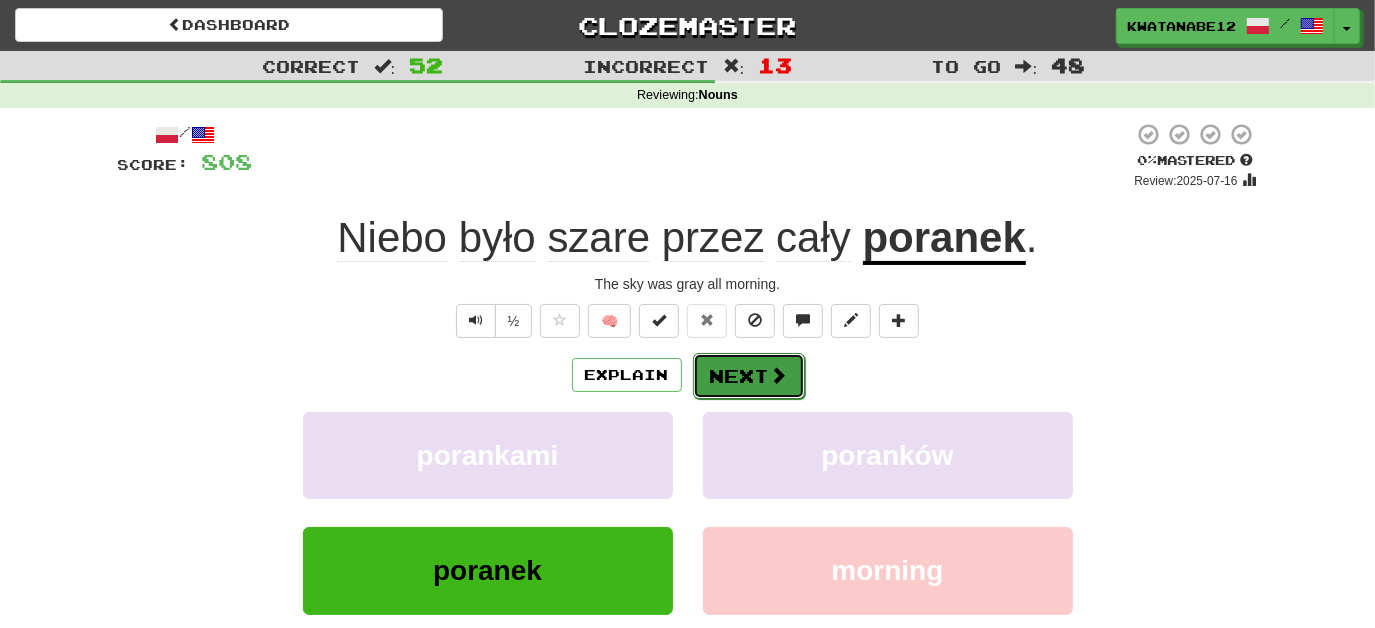 click at bounding box center (779, 375) 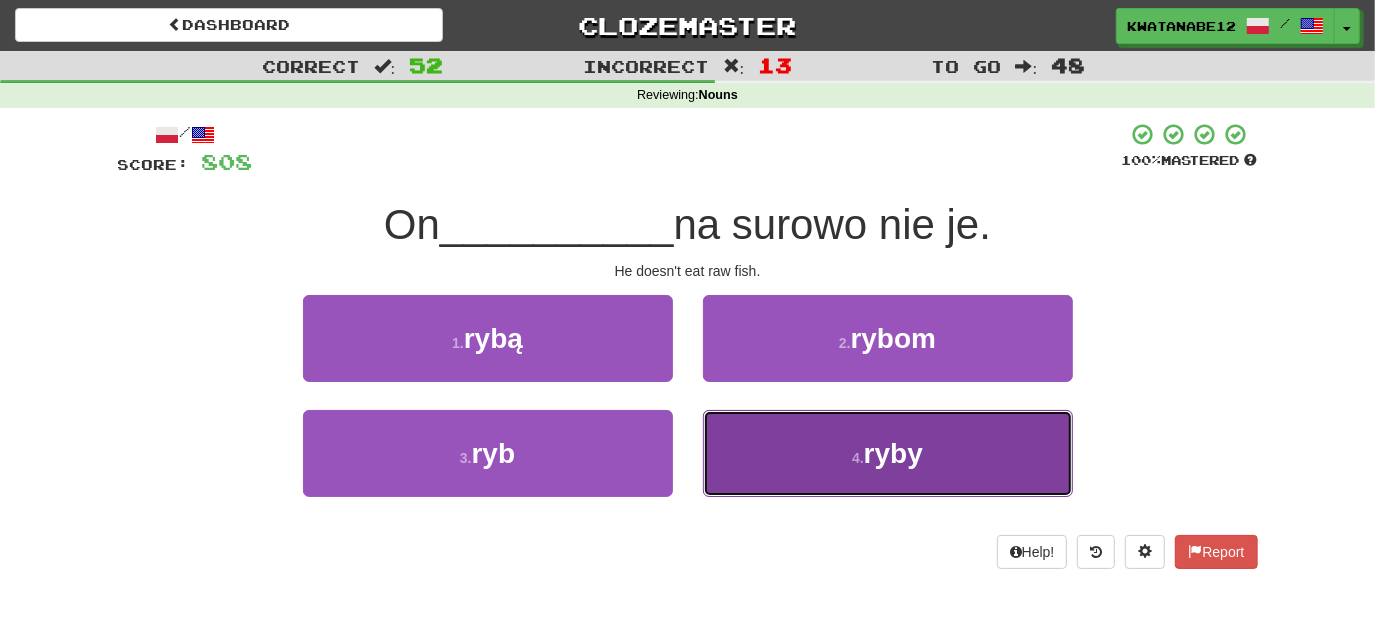 click on "4 .  ryby" at bounding box center [888, 453] 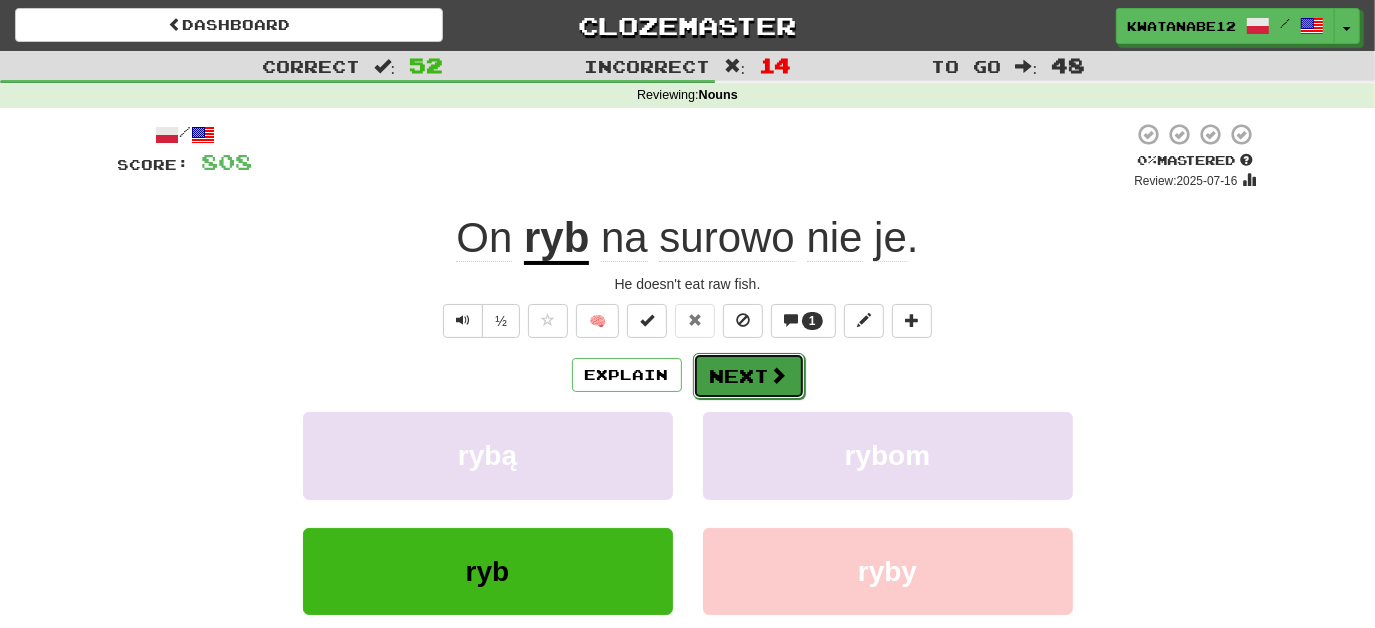 click on "Next" at bounding box center [749, 376] 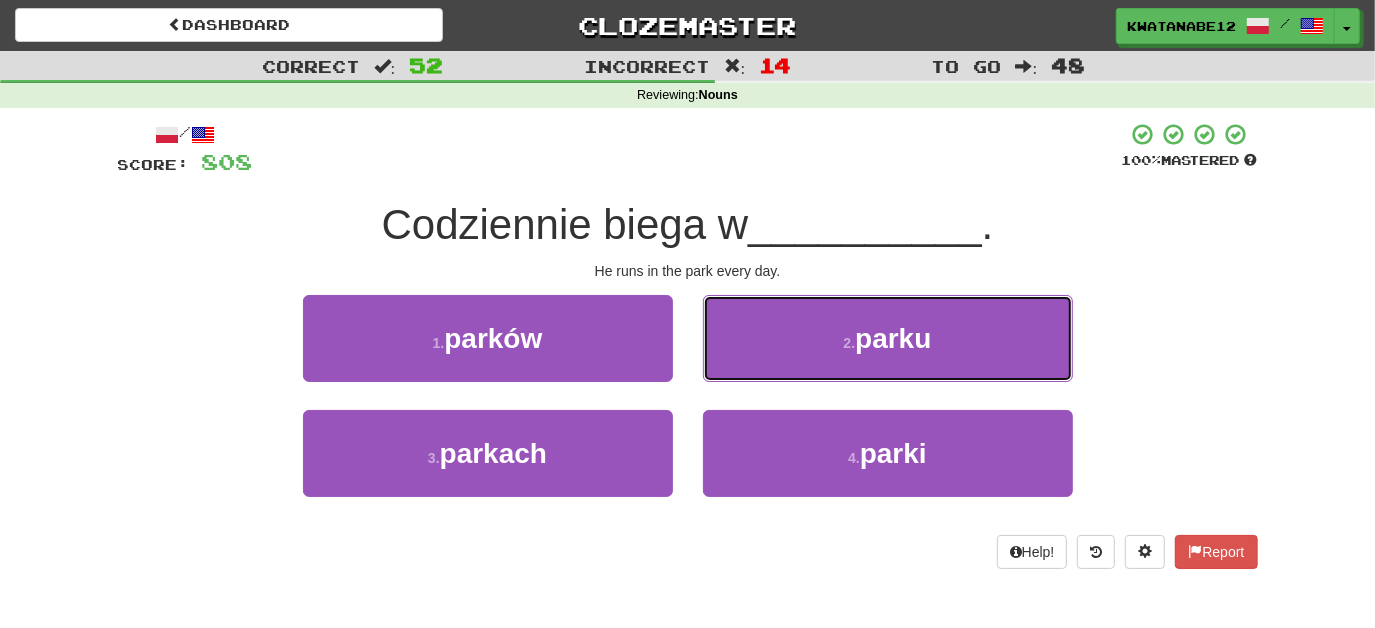 click on "2 .  parku" at bounding box center (888, 338) 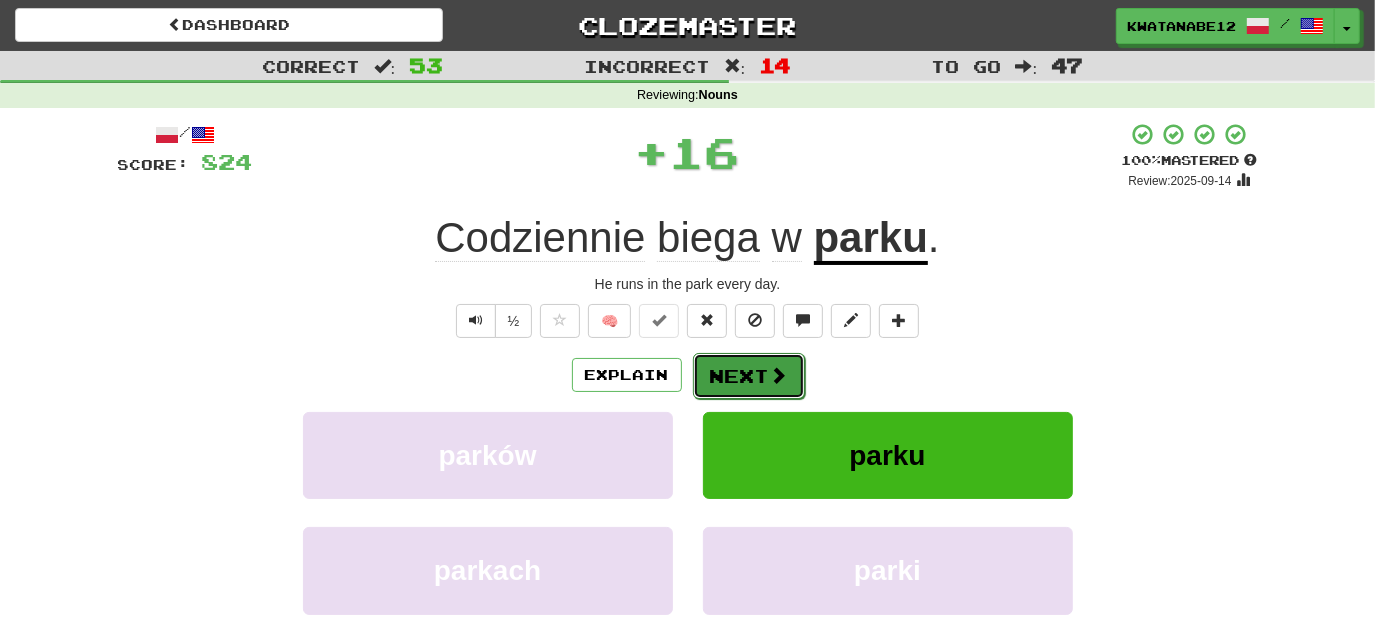 click on "Next" at bounding box center [749, 376] 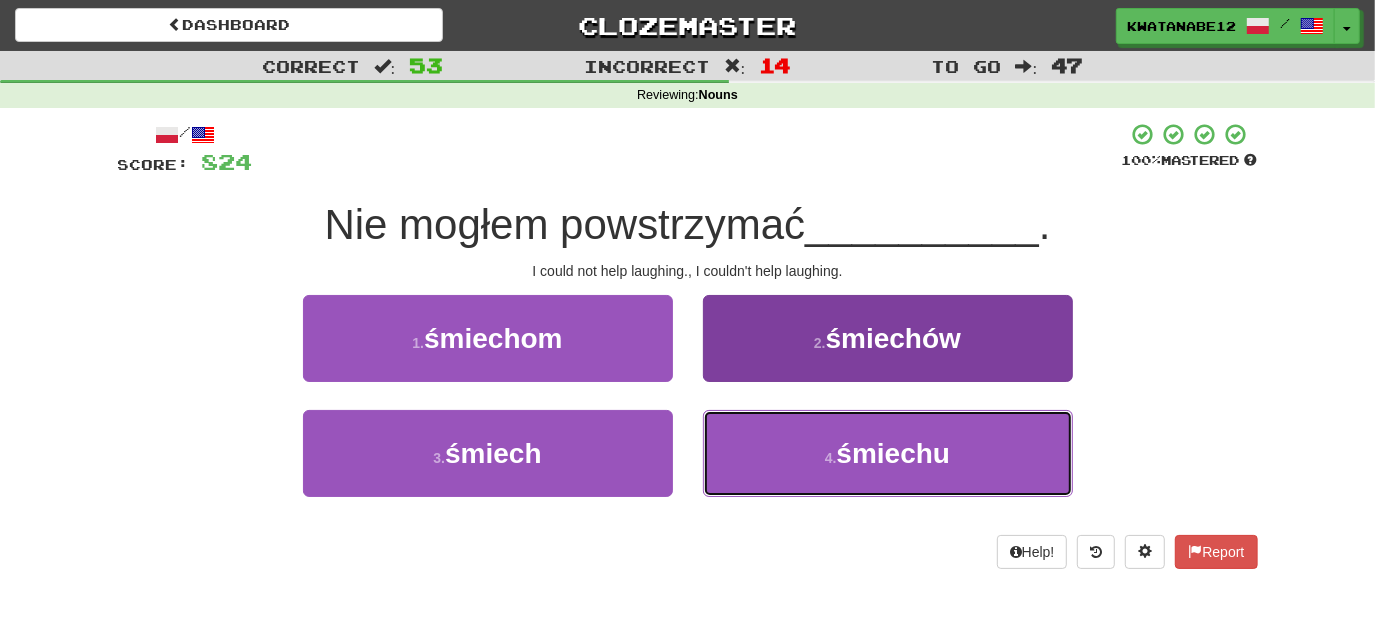 click on "4 .  śmiechu" at bounding box center [888, 453] 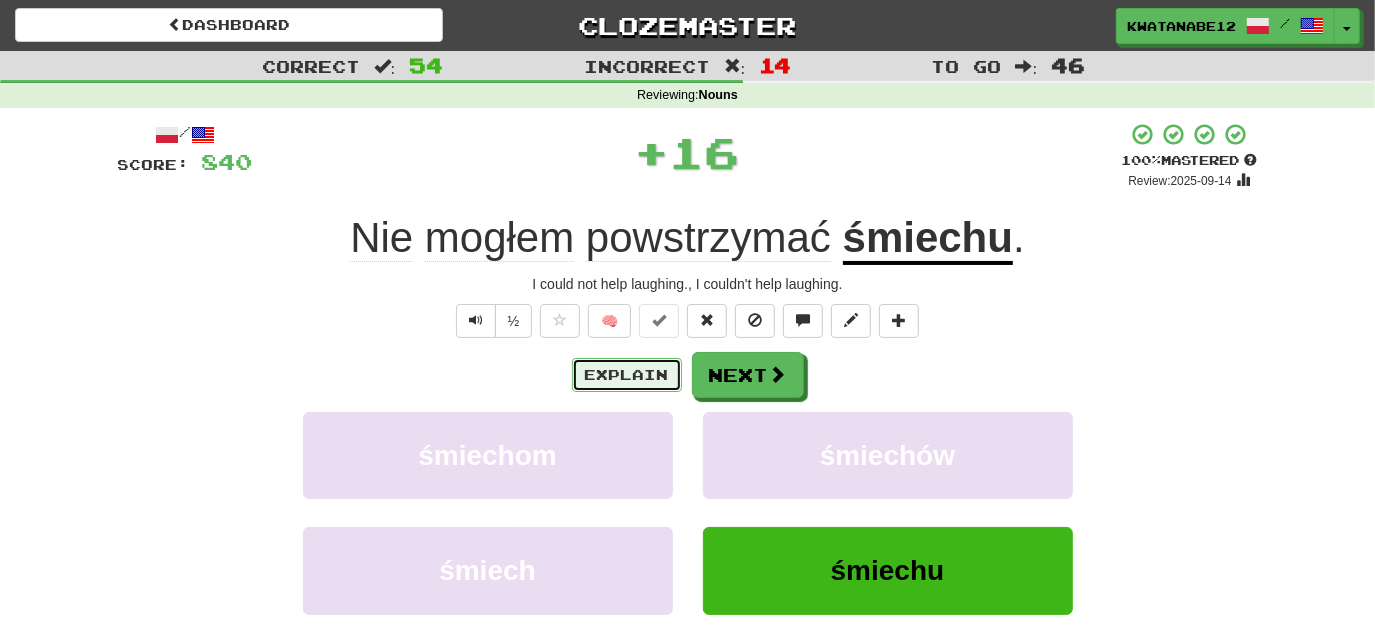 click on "Explain" at bounding box center [627, 375] 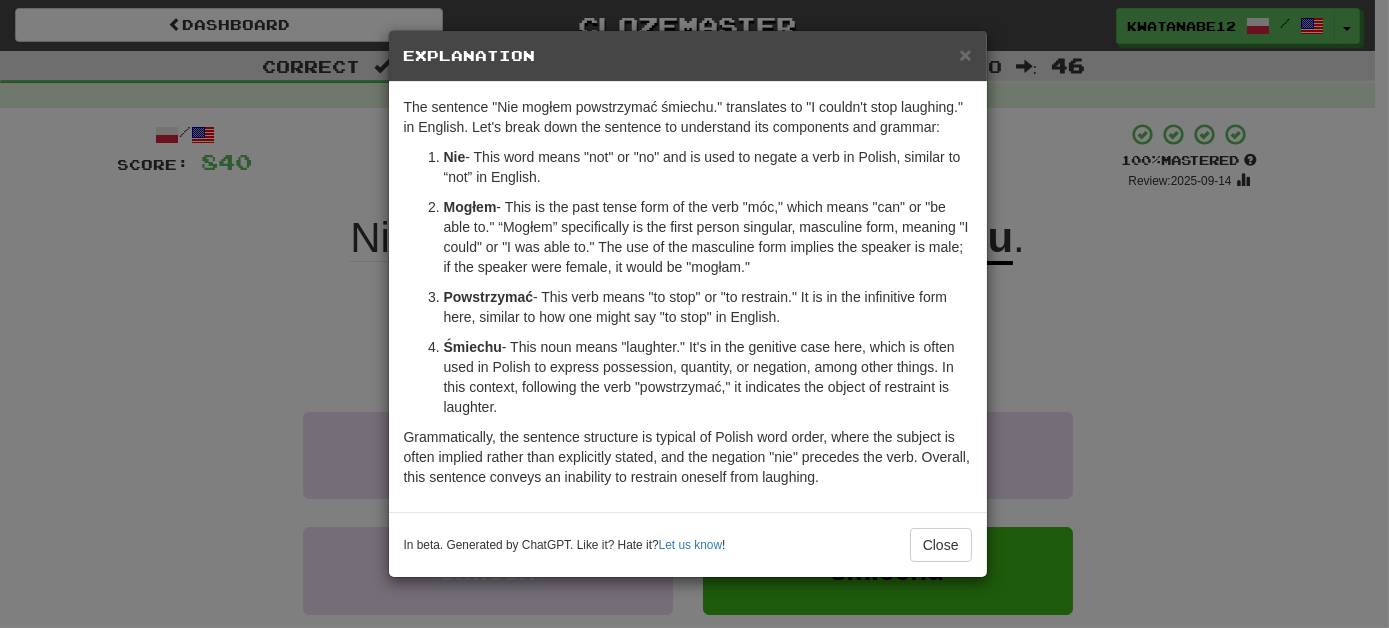 click on "× Explanation" at bounding box center [688, 56] 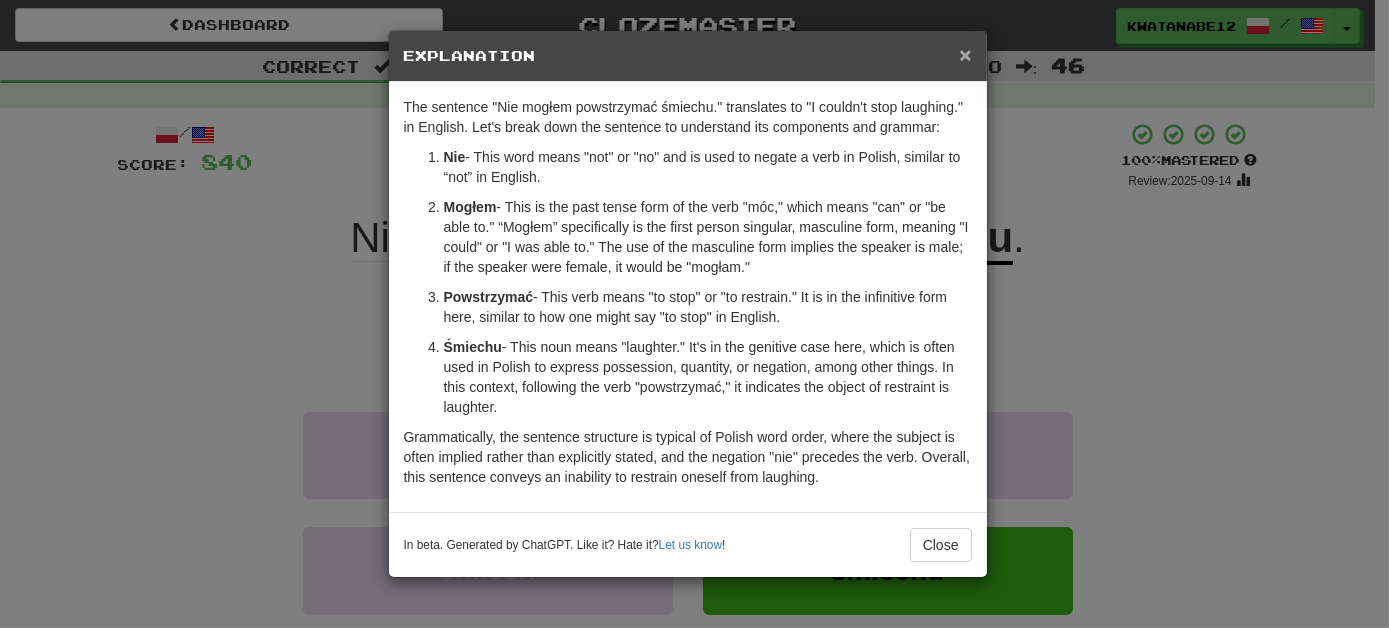 click on "×" at bounding box center [965, 54] 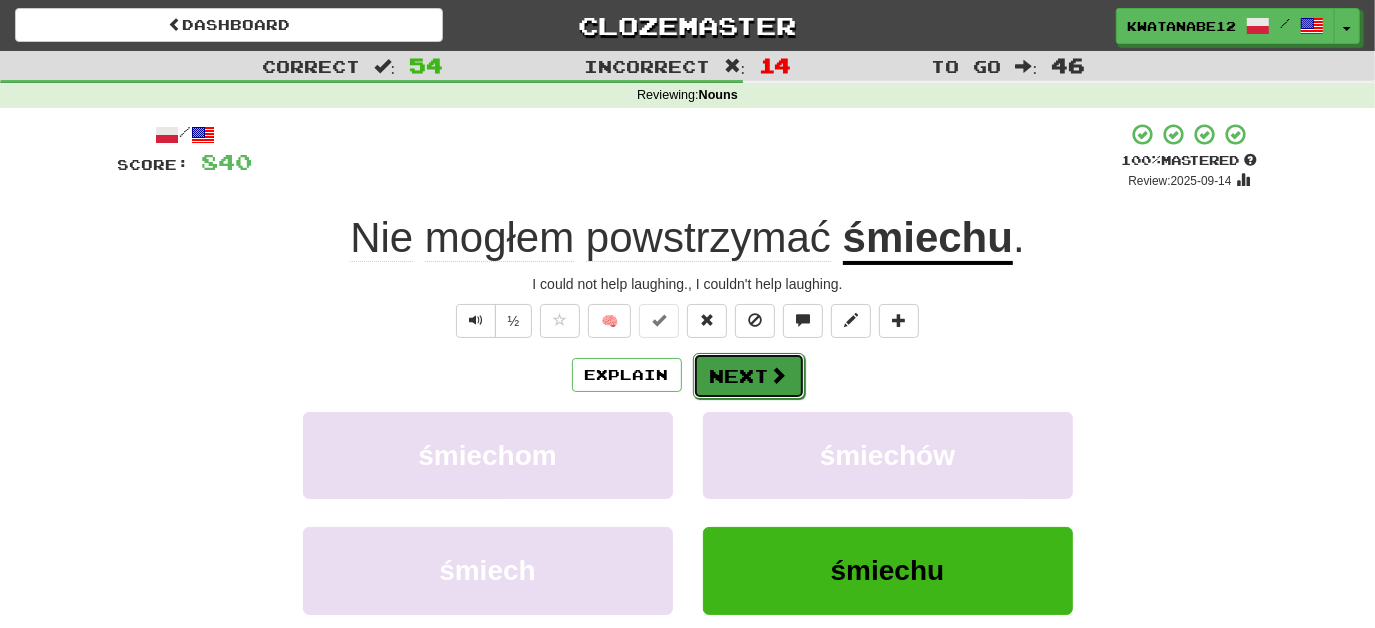 click at bounding box center (779, 375) 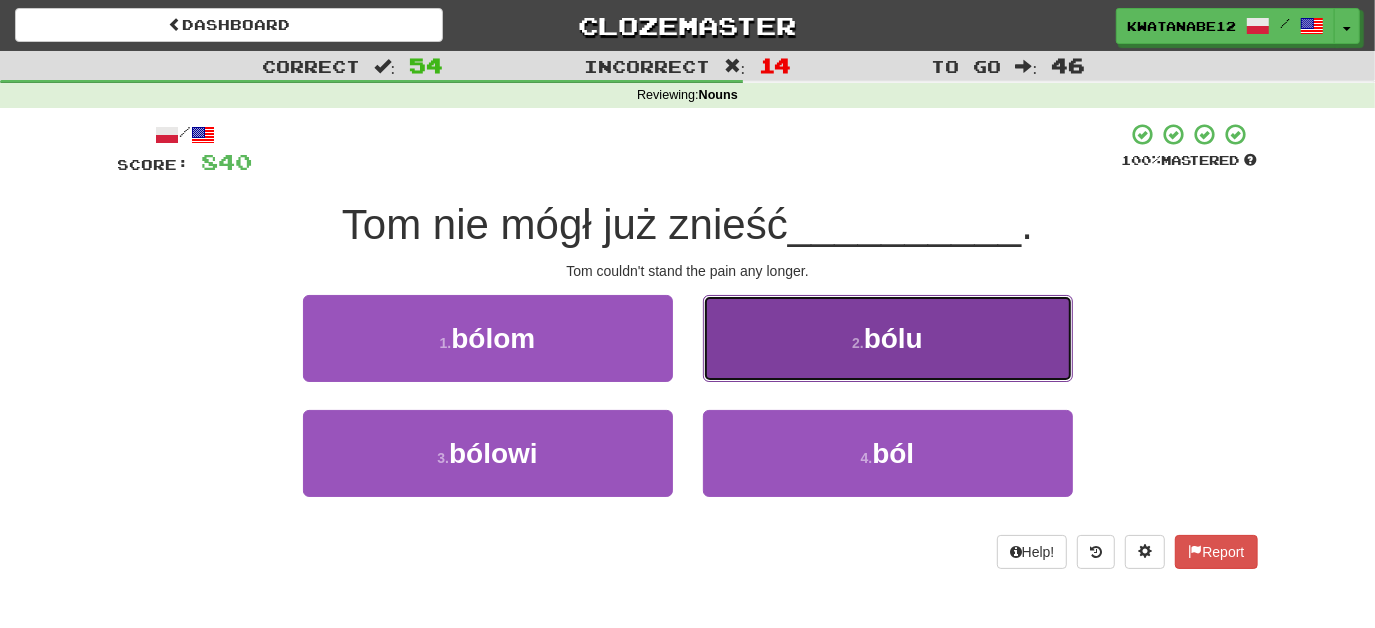 click on "2 .  bólu" at bounding box center (888, 338) 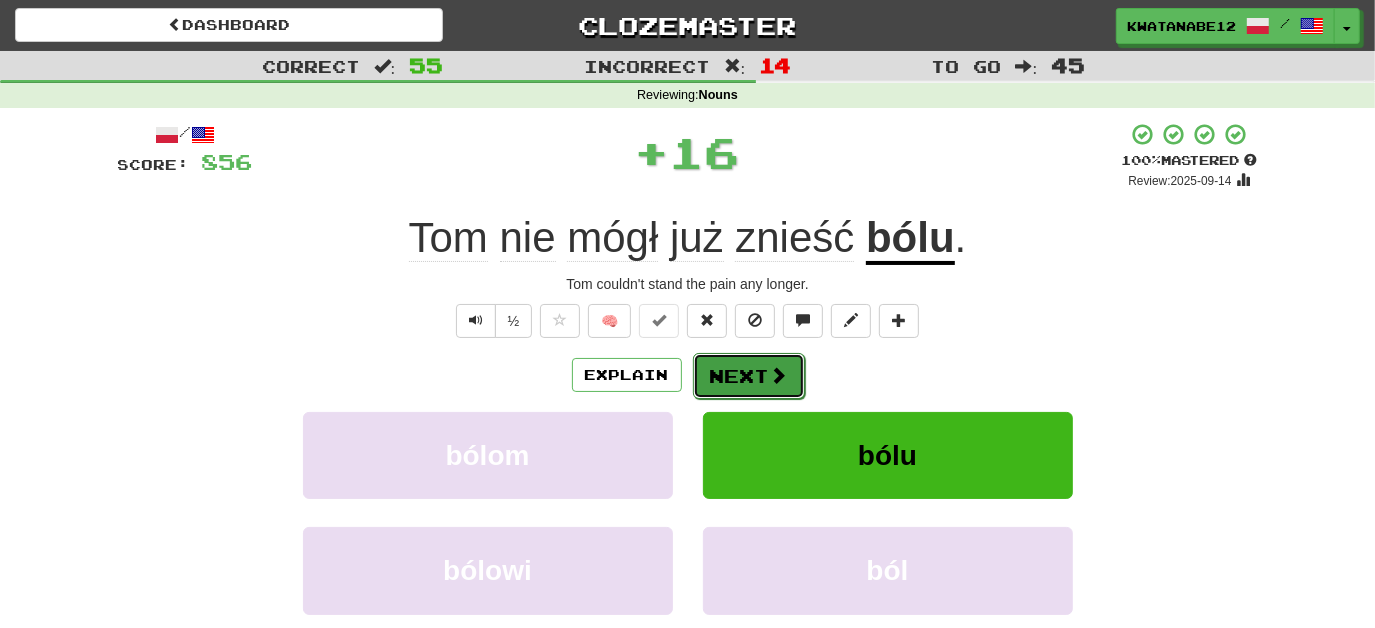 click on "Next" at bounding box center (749, 376) 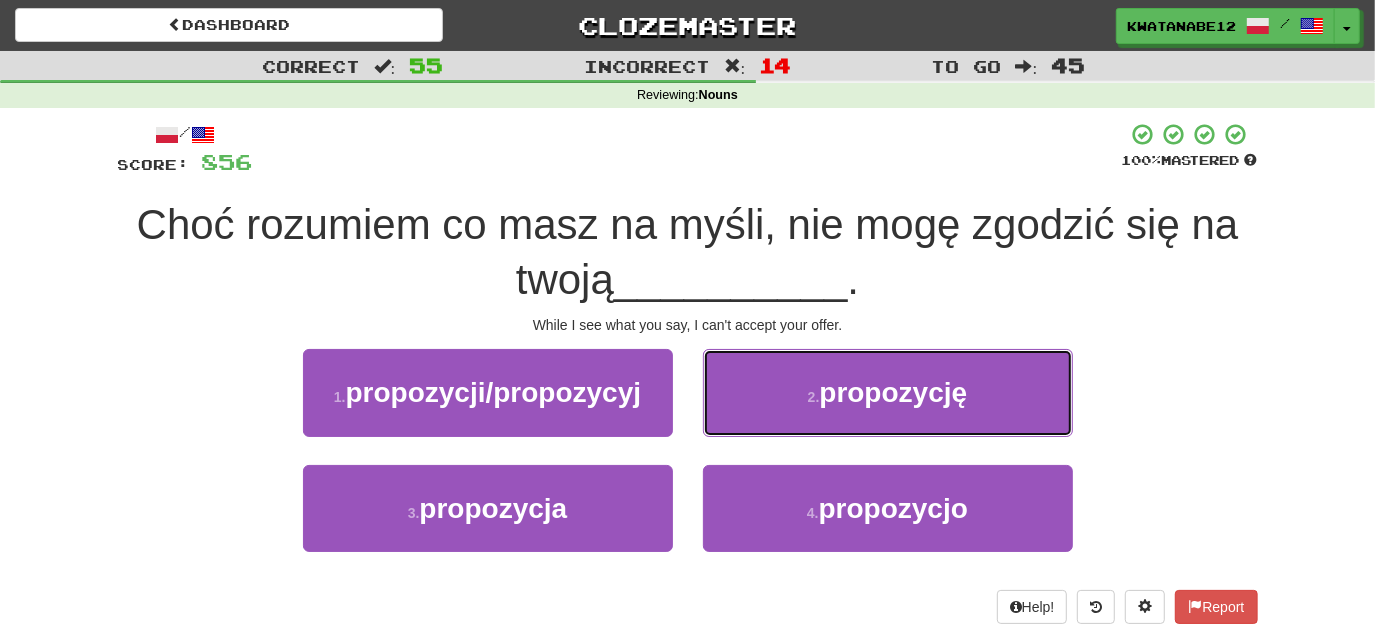 drag, startPoint x: 767, startPoint y: 390, endPoint x: 760, endPoint y: 398, distance: 10.630146 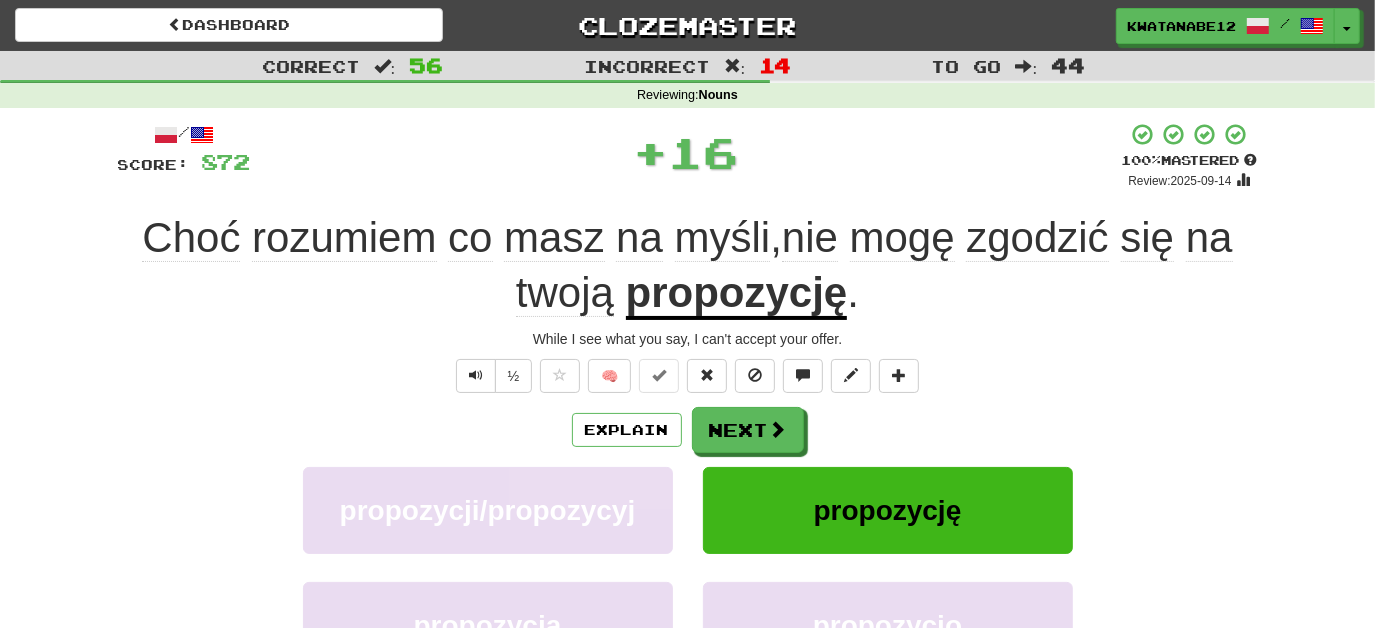 click on "/  Score:   872 + 16 100 %  Mastered Review:  2025-09-14 Choć   rozumiem   co   masz   na   myśli ,  nie   mogę   zgodzić   się   na   twoją   propozycję . While I see what you say, I can't accept your offer. ½ 🧠 Explain Next propozycji/propozycyj propozycję propozycja propozycjo Learn more: propozycji/propozycyj propozycję propozycja propozycjo  Help!  Report Sentence Source" at bounding box center [688, 462] 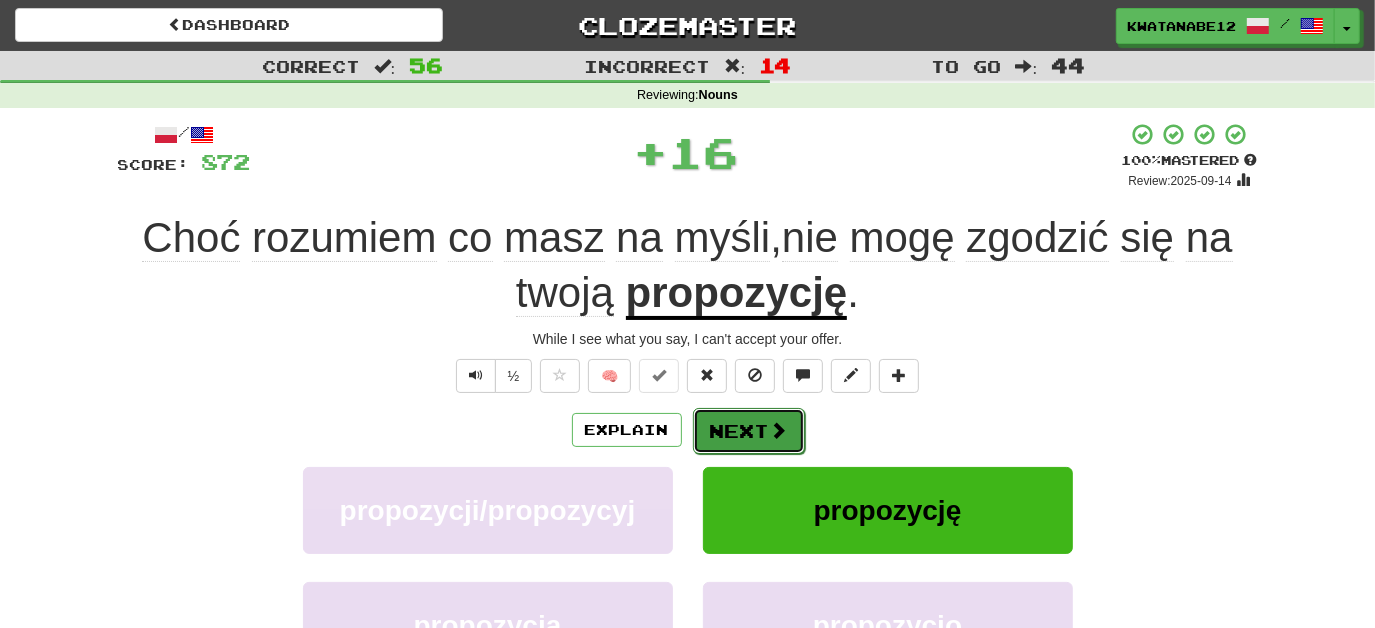 click on "Next" at bounding box center (749, 431) 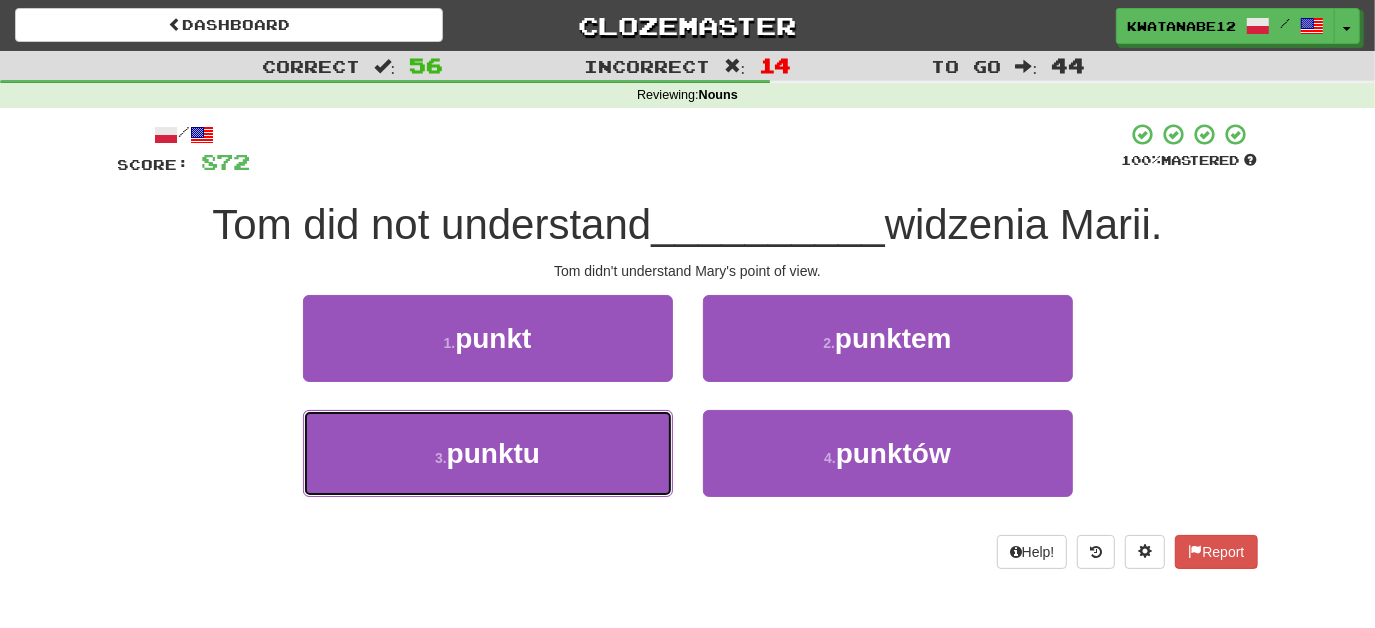 drag, startPoint x: 620, startPoint y: 463, endPoint x: 677, endPoint y: 415, distance: 74.518456 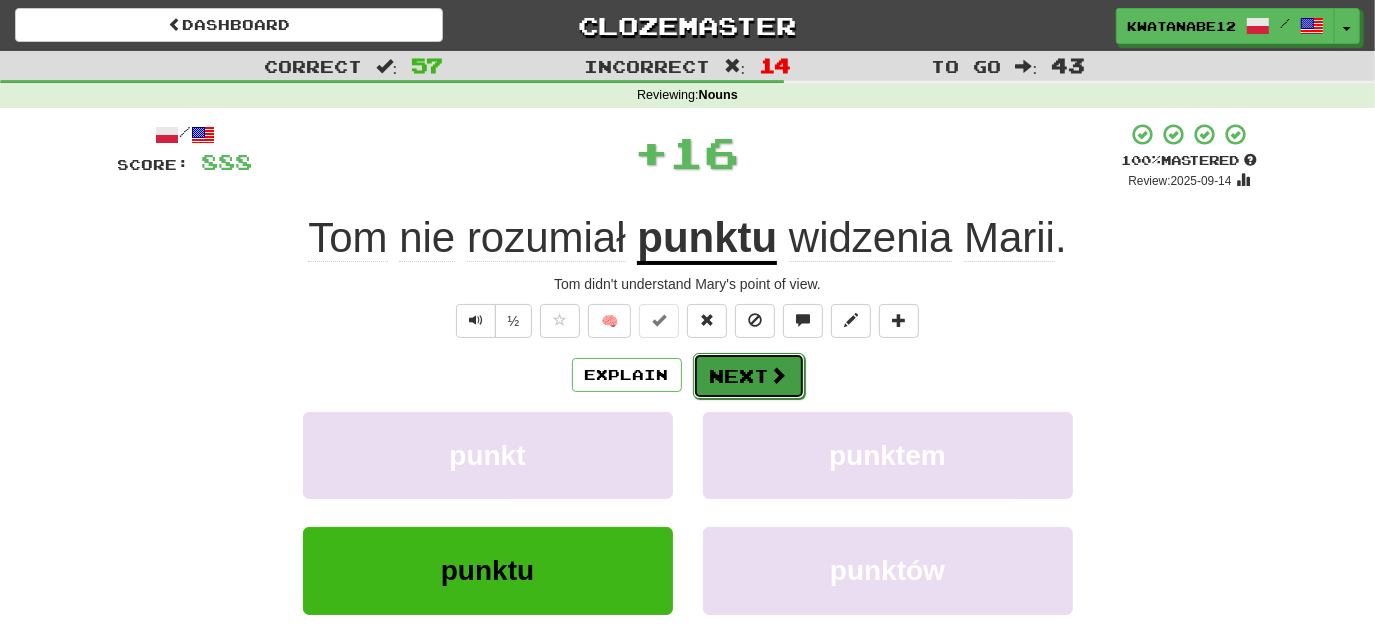 click on "Next" at bounding box center (749, 376) 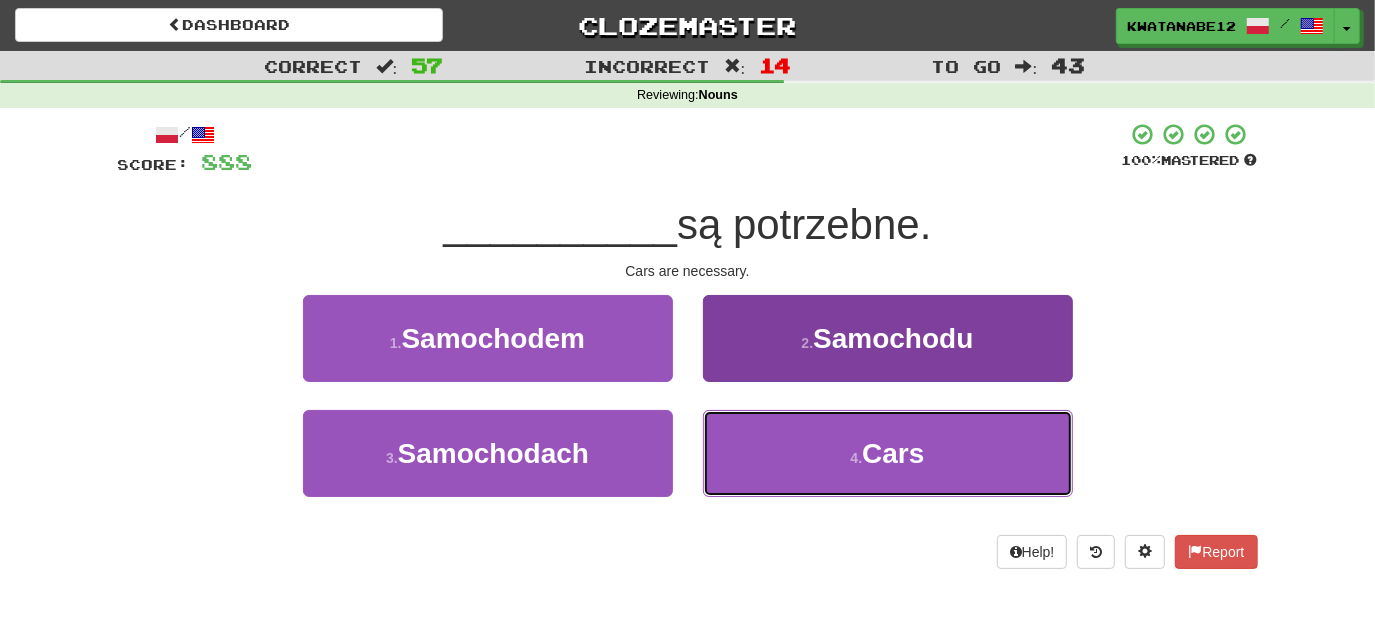 click on "4 .  Samochody" at bounding box center [888, 453] 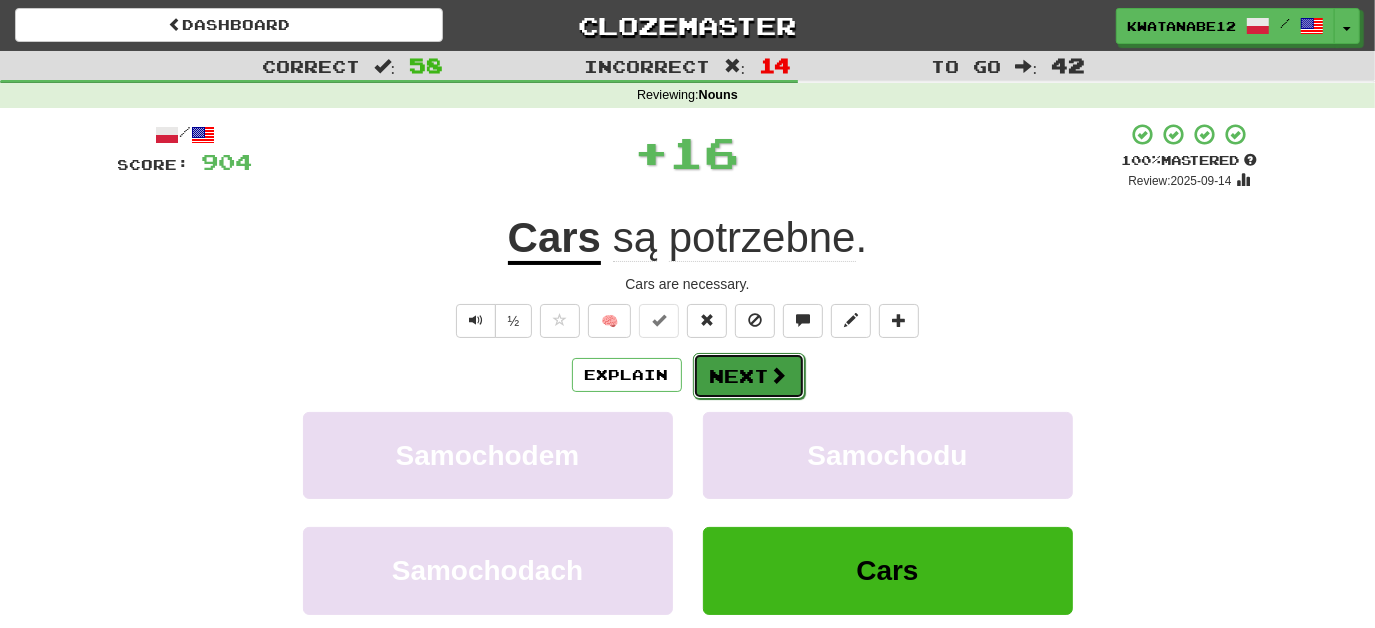 click on "Next" at bounding box center [749, 376] 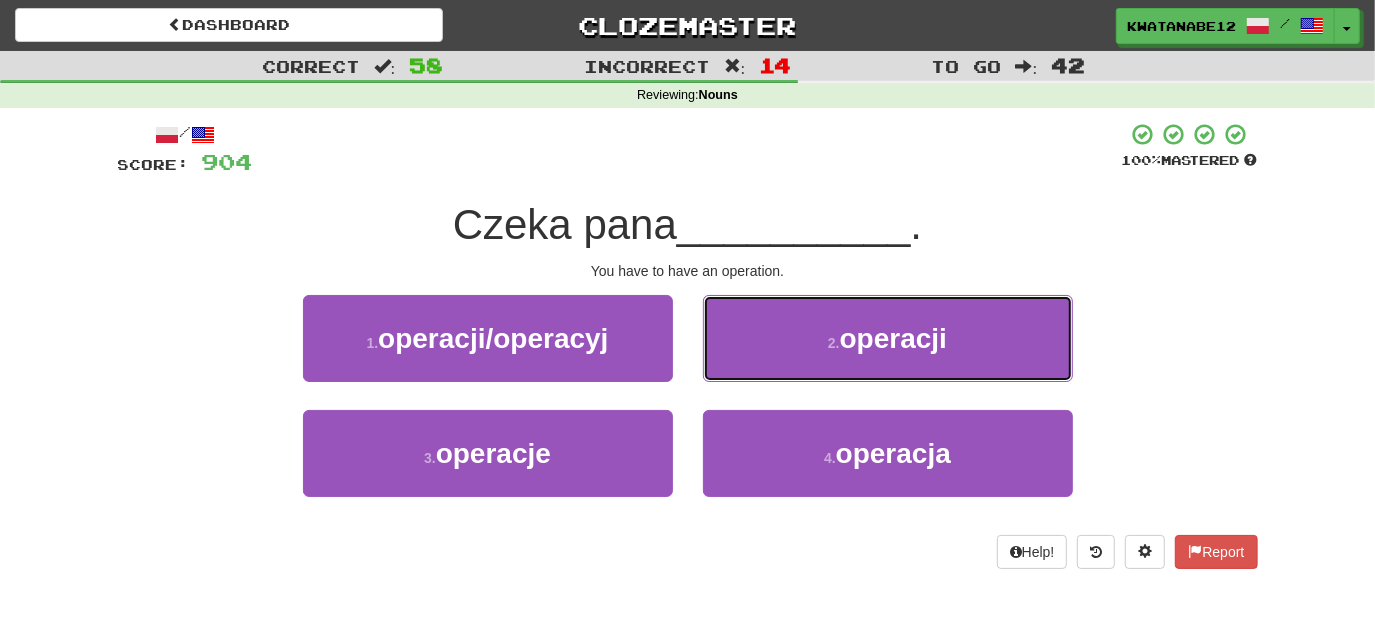 drag, startPoint x: 772, startPoint y: 345, endPoint x: 757, endPoint y: 348, distance: 15.297058 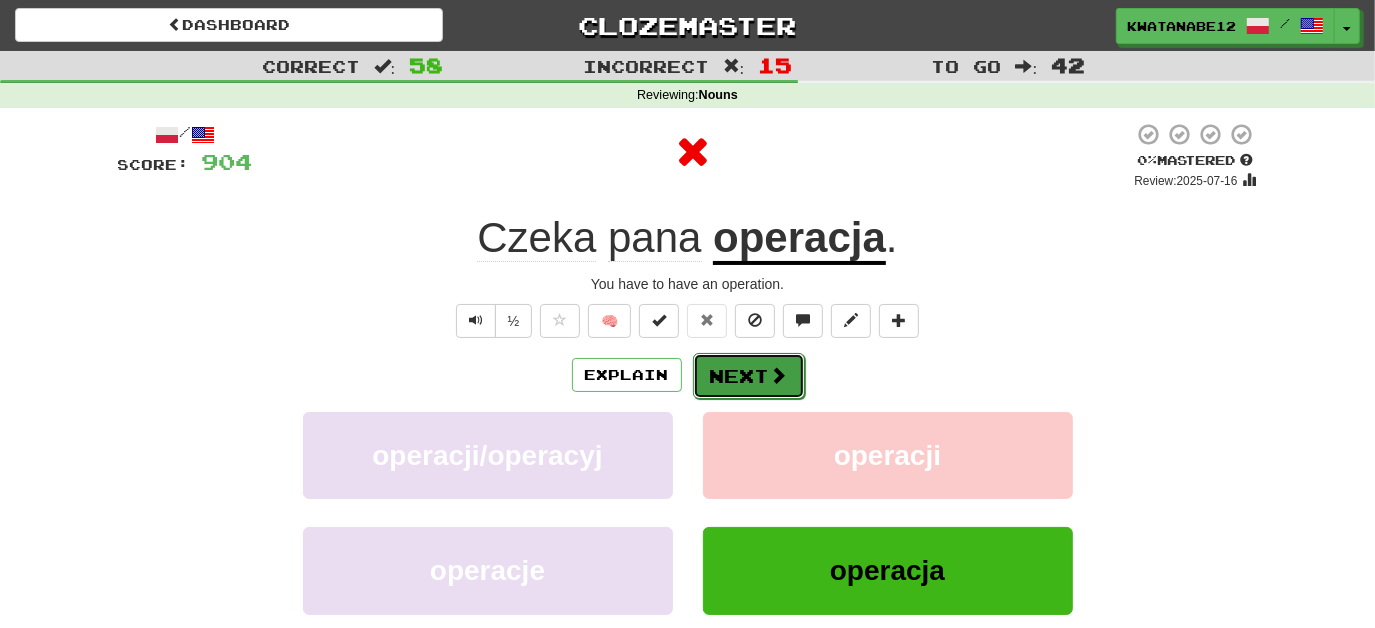 click on "Next" at bounding box center (749, 376) 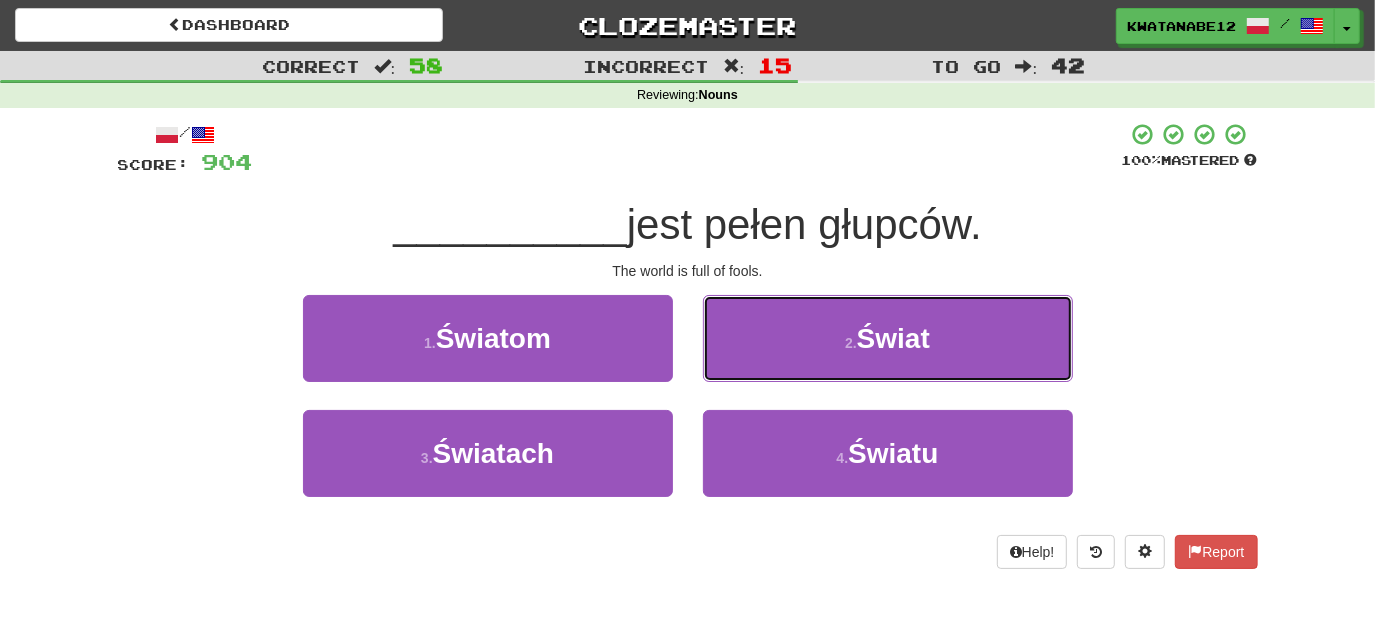 click on "2 .  Świat" at bounding box center (888, 338) 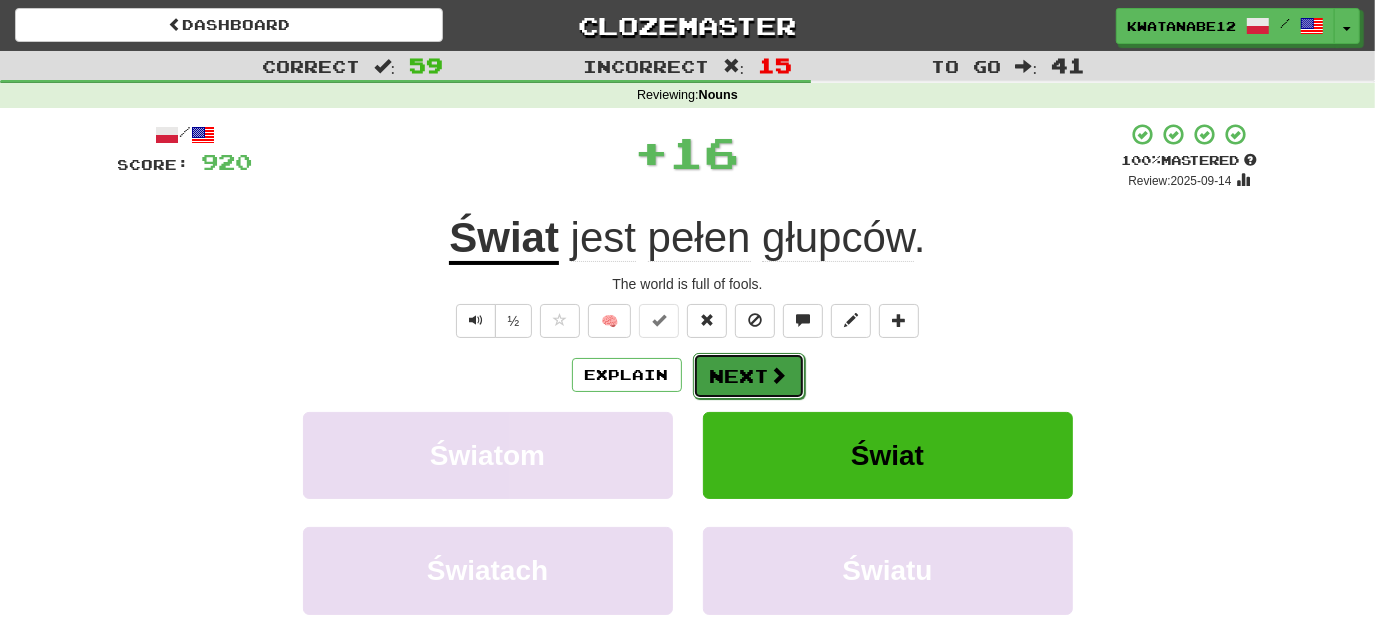 click on "Next" at bounding box center [749, 376] 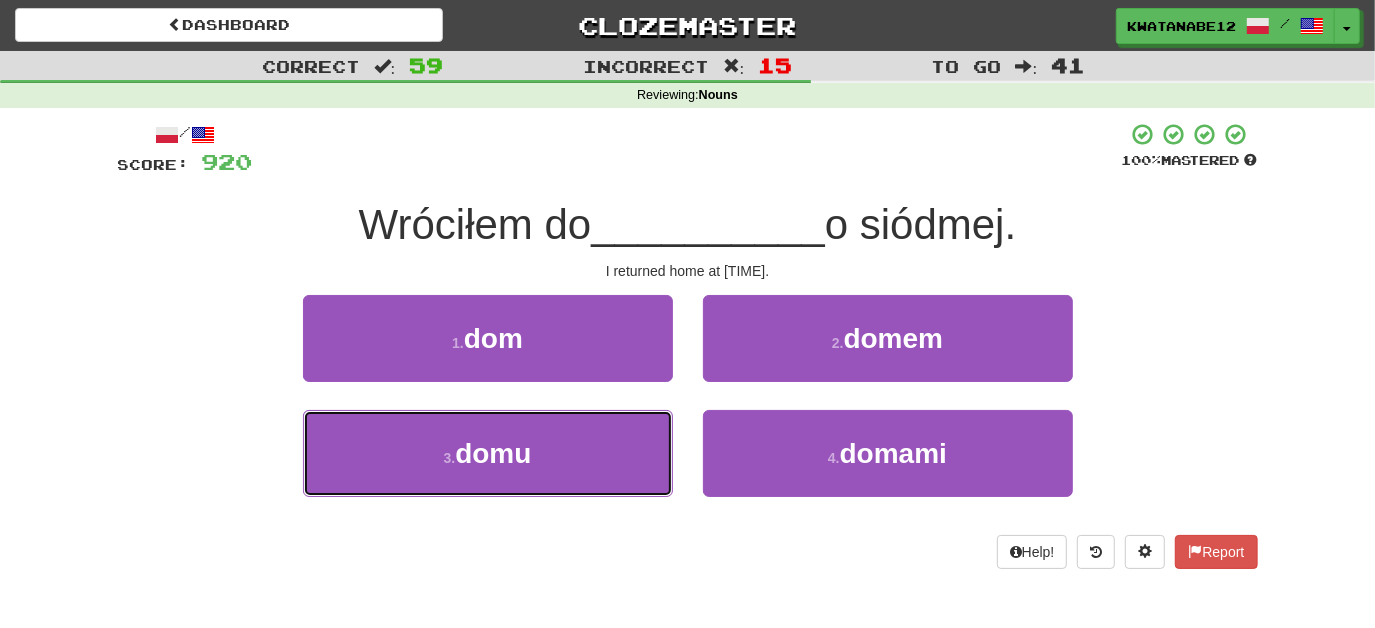 drag, startPoint x: 575, startPoint y: 430, endPoint x: 675, endPoint y: 403, distance: 103.58089 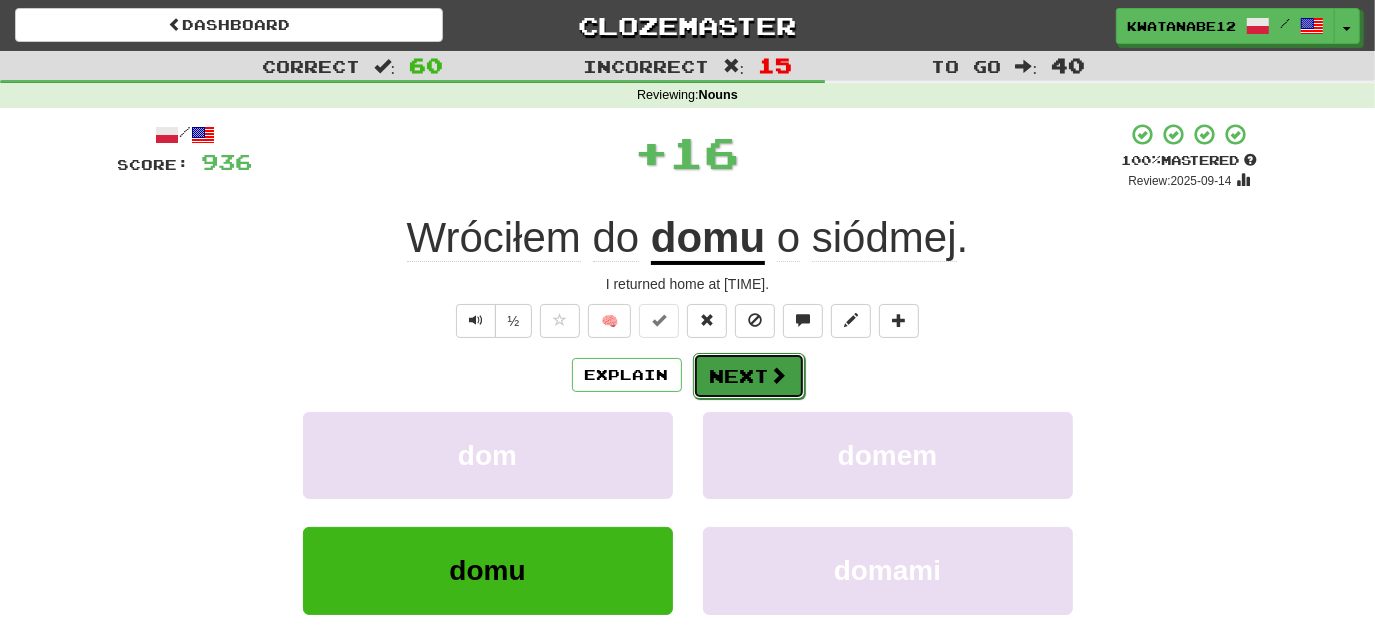 click on "Next" at bounding box center (749, 376) 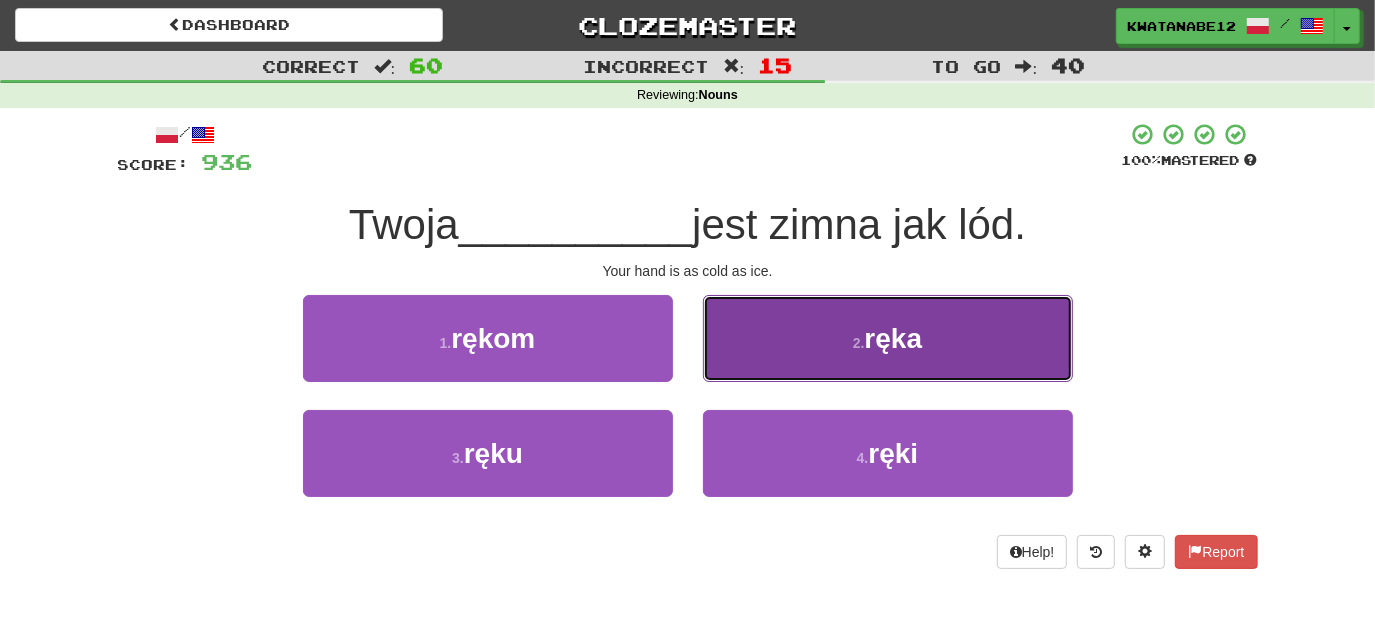 click on "2 .  ręka" at bounding box center [888, 338] 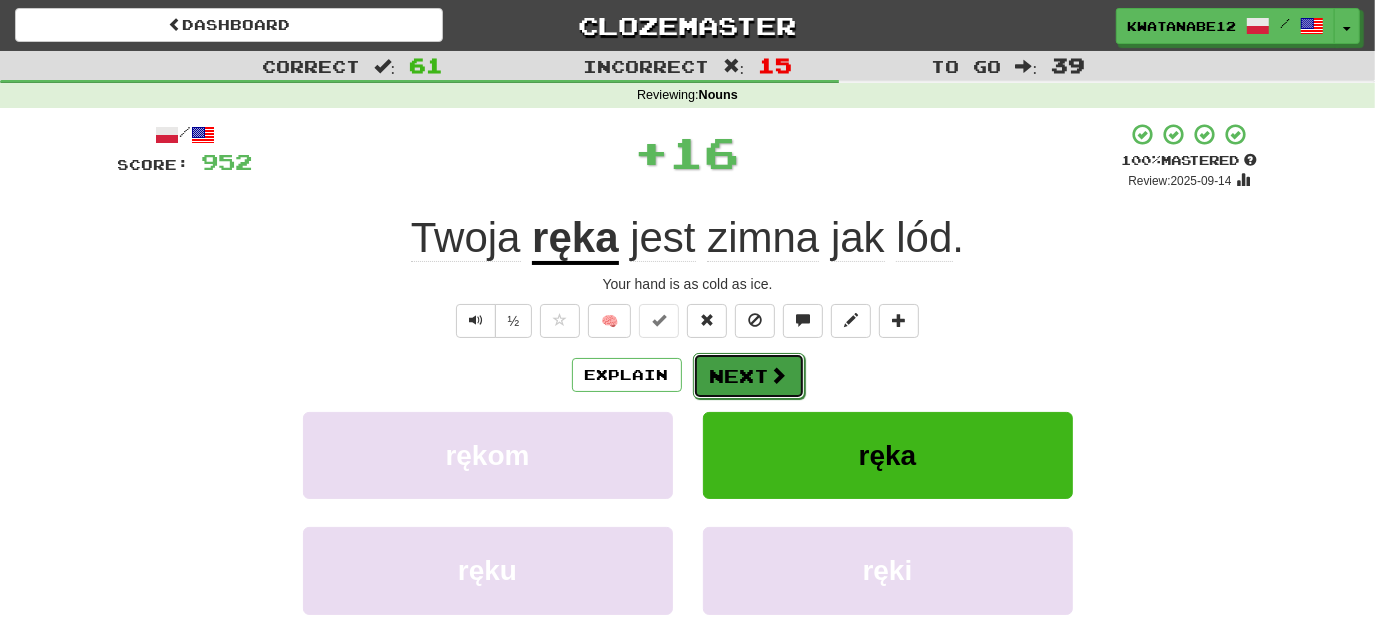 click on "Next" at bounding box center [749, 376] 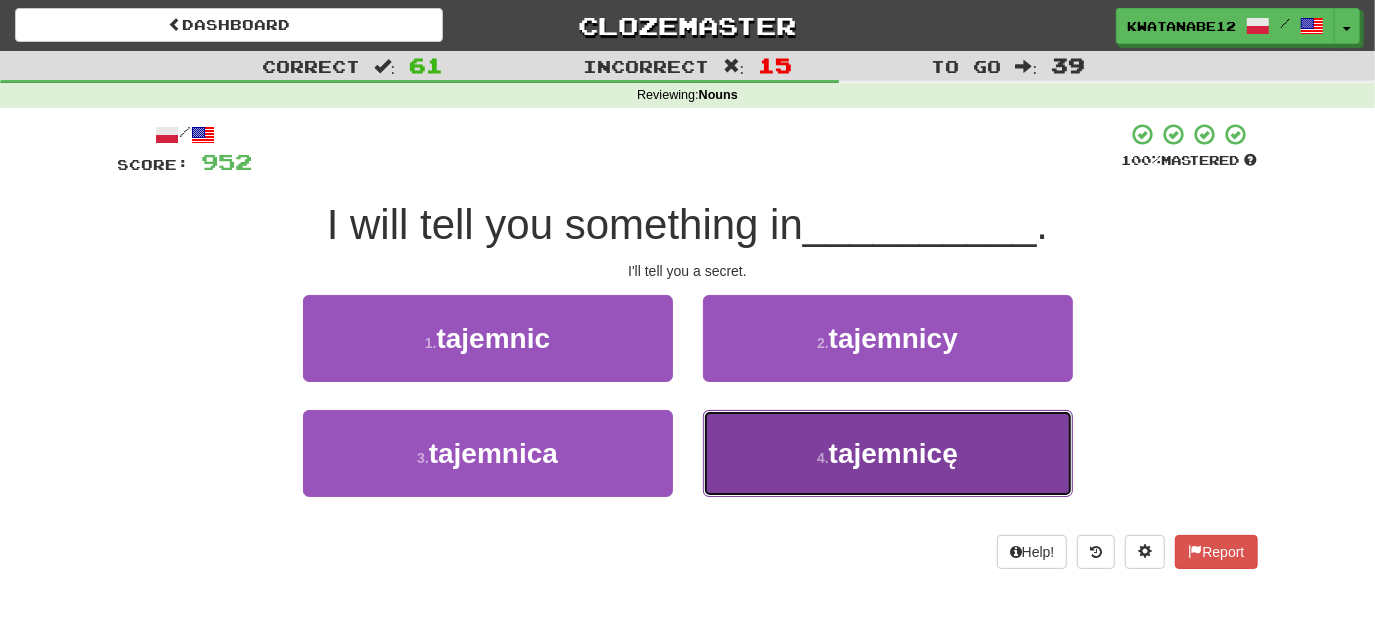 click on "4 .  tajemnicę" at bounding box center [888, 453] 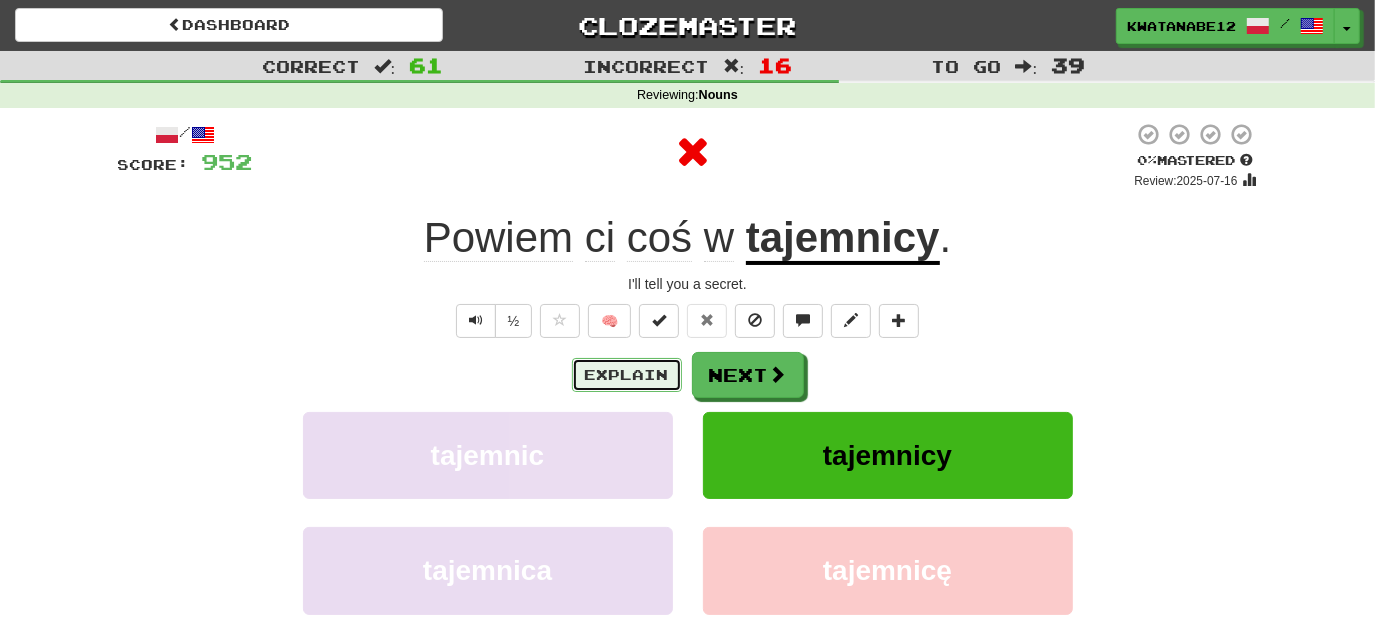 click on "Explain" at bounding box center [627, 375] 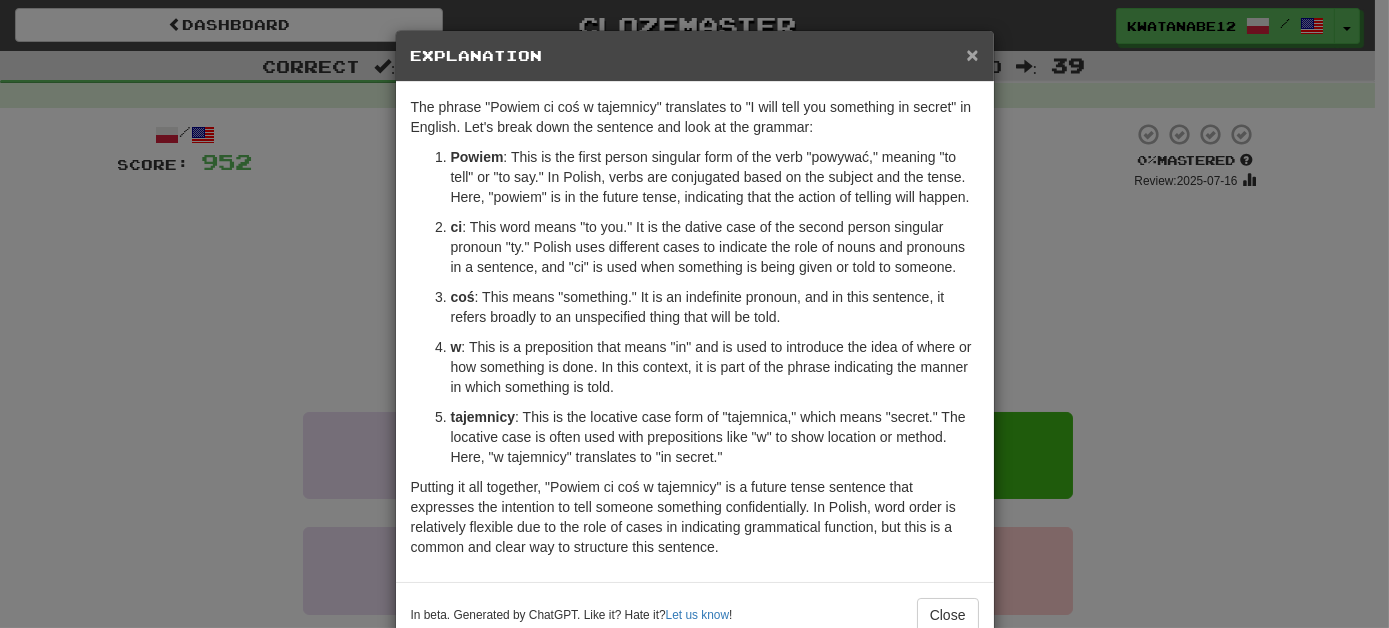 click on "×" at bounding box center (972, 54) 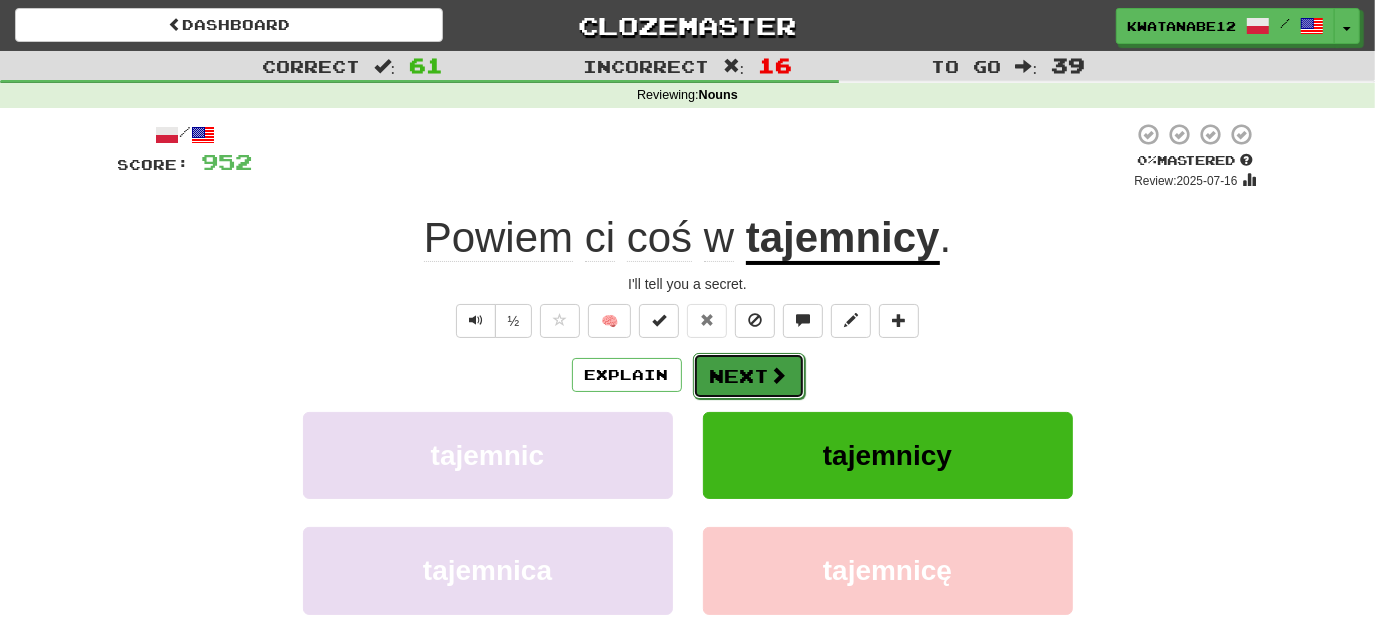 click on "Next" at bounding box center [749, 376] 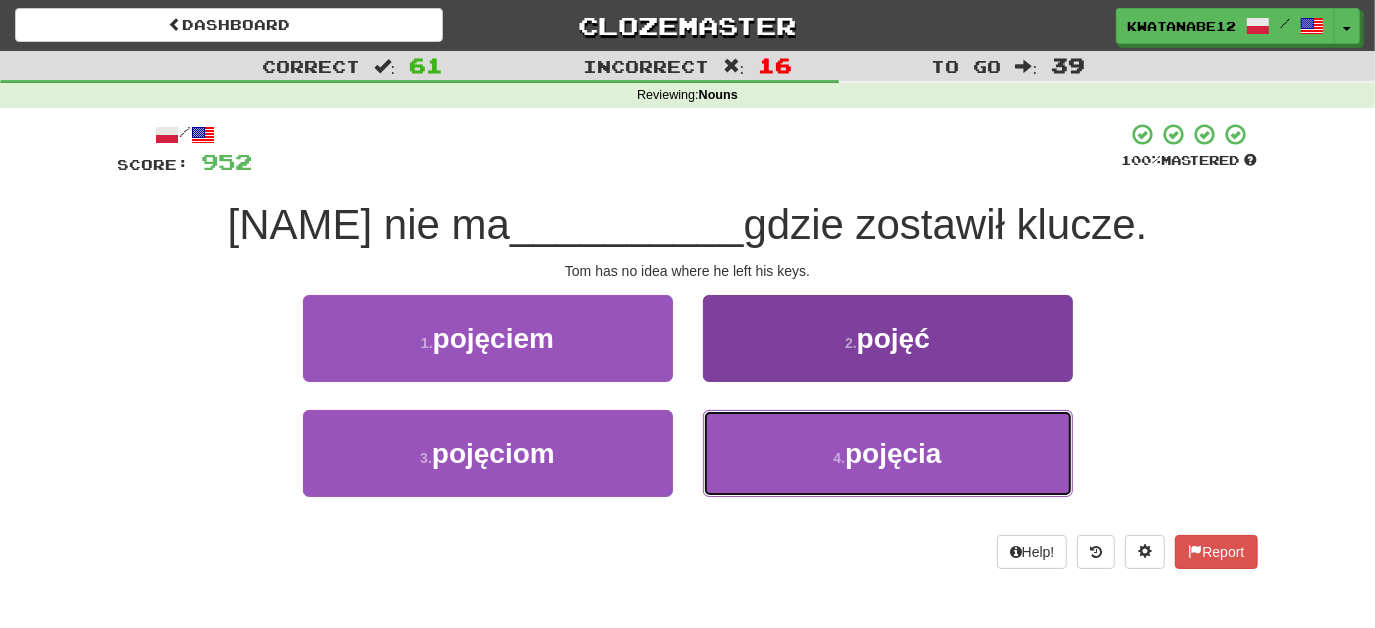 click on "4 ." at bounding box center [839, 458] 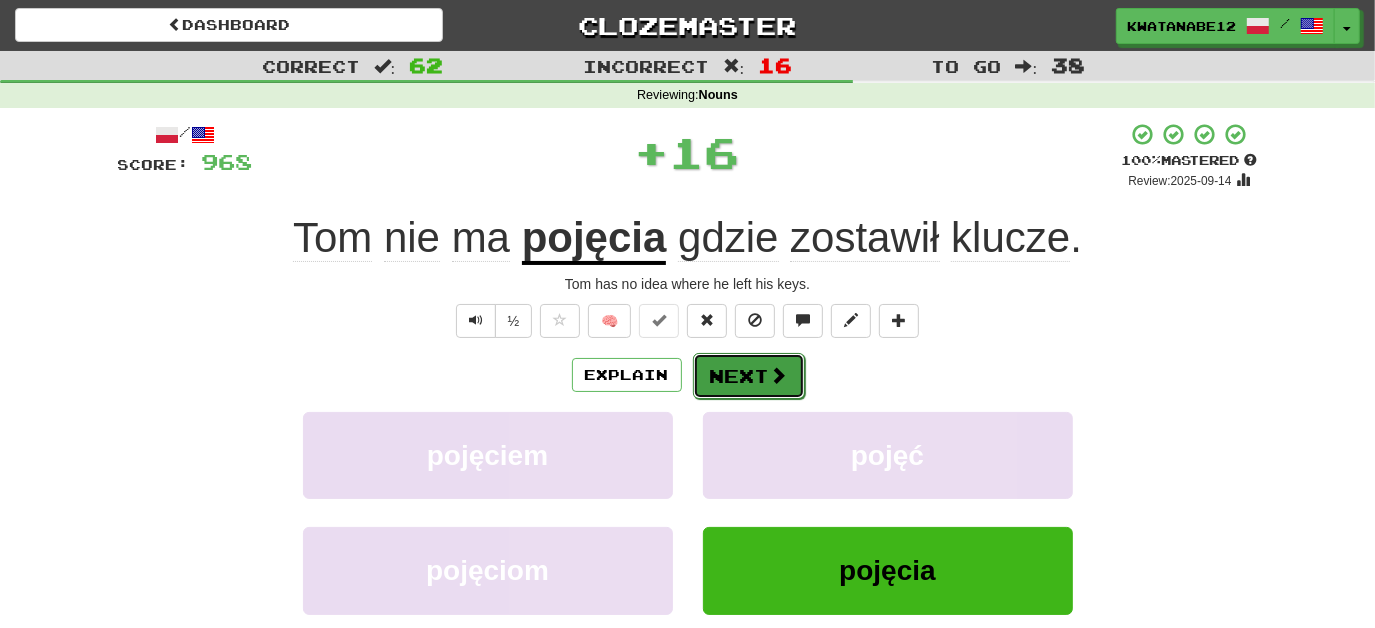 click at bounding box center [779, 375] 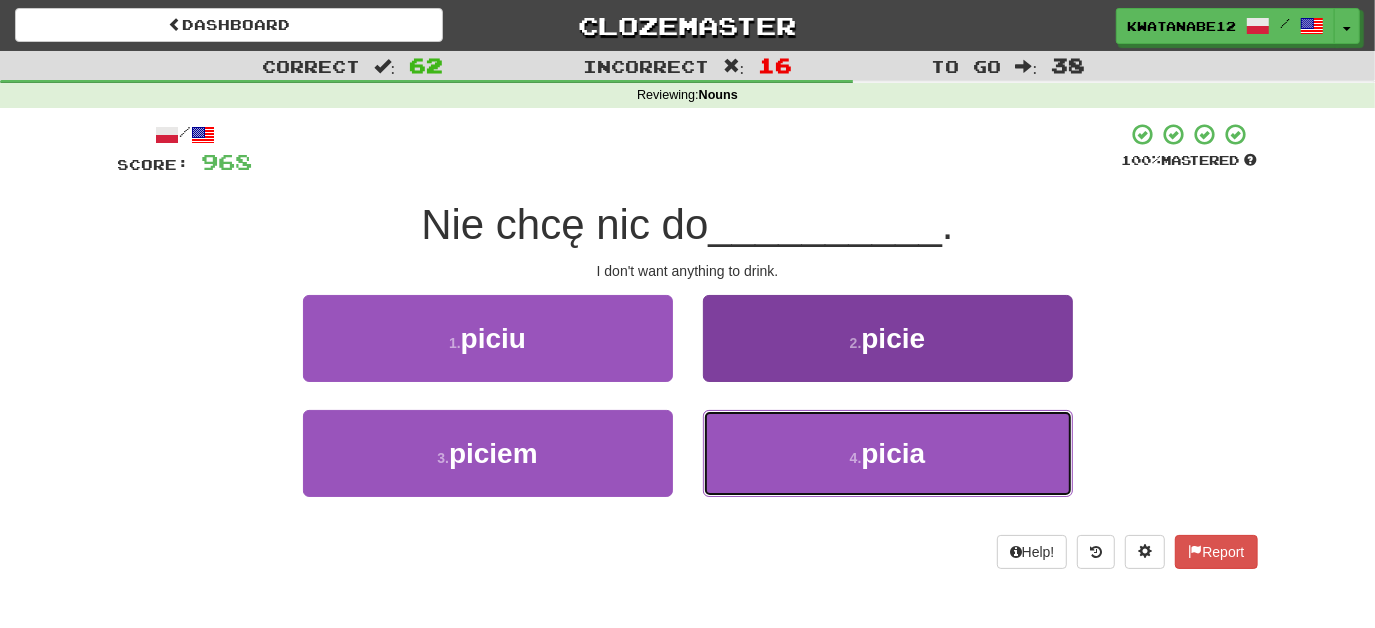 drag, startPoint x: 757, startPoint y: 444, endPoint x: 755, endPoint y: 420, distance: 24.083189 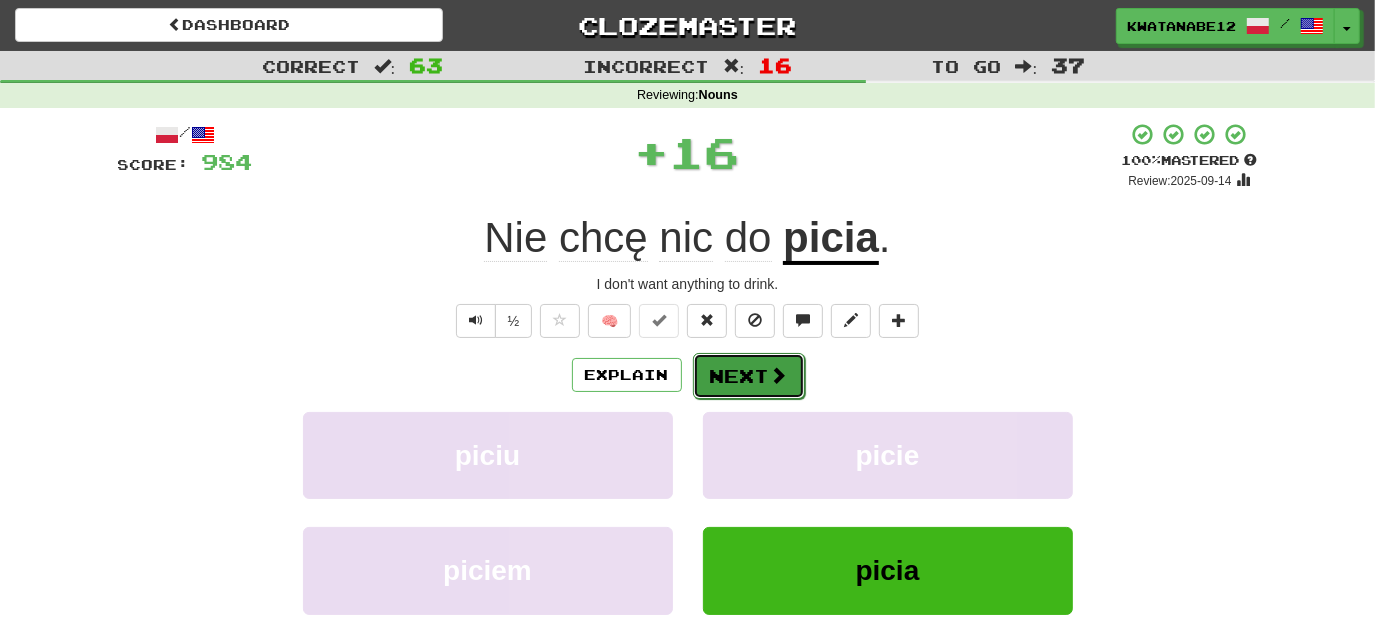 click on "Next" at bounding box center [749, 376] 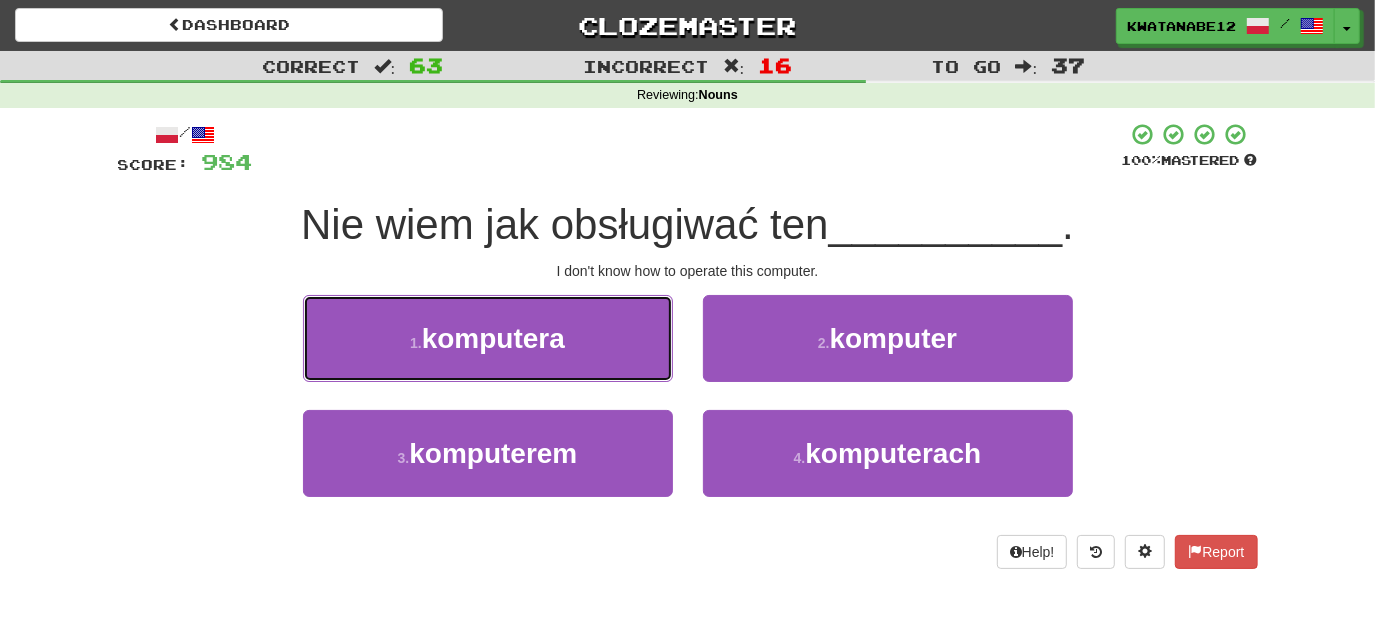 drag, startPoint x: 626, startPoint y: 343, endPoint x: 669, endPoint y: 348, distance: 43.289722 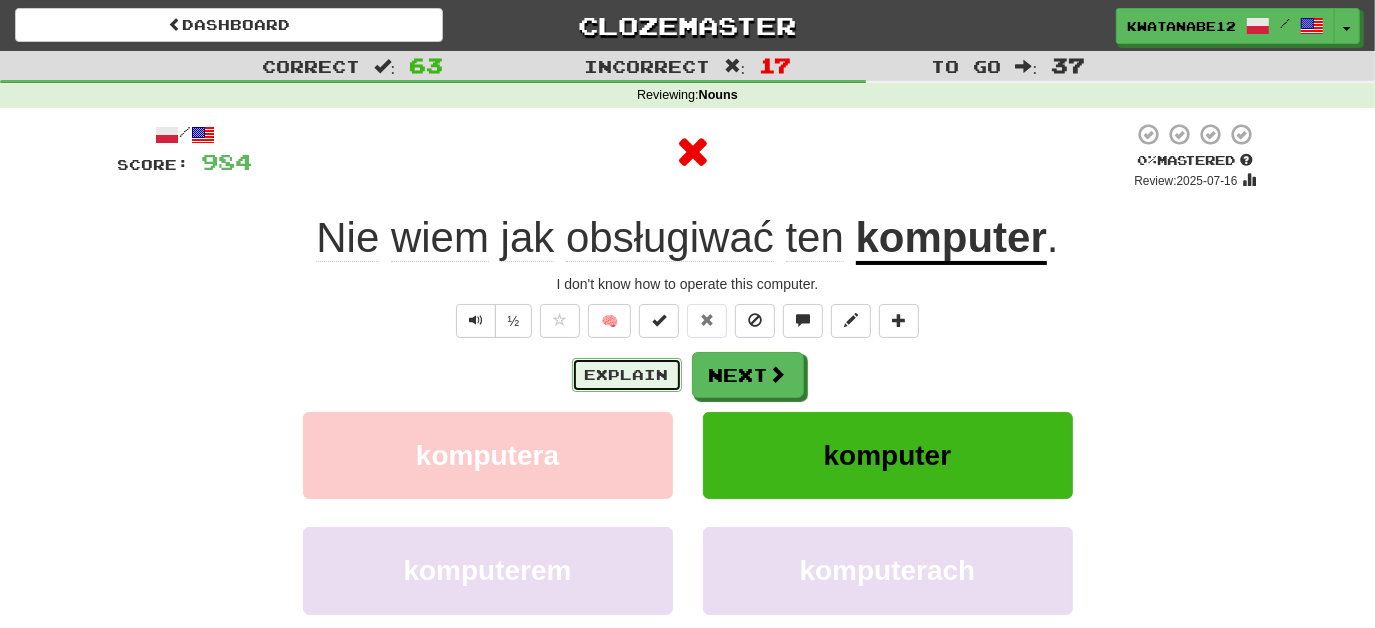 click on "Explain" at bounding box center (627, 375) 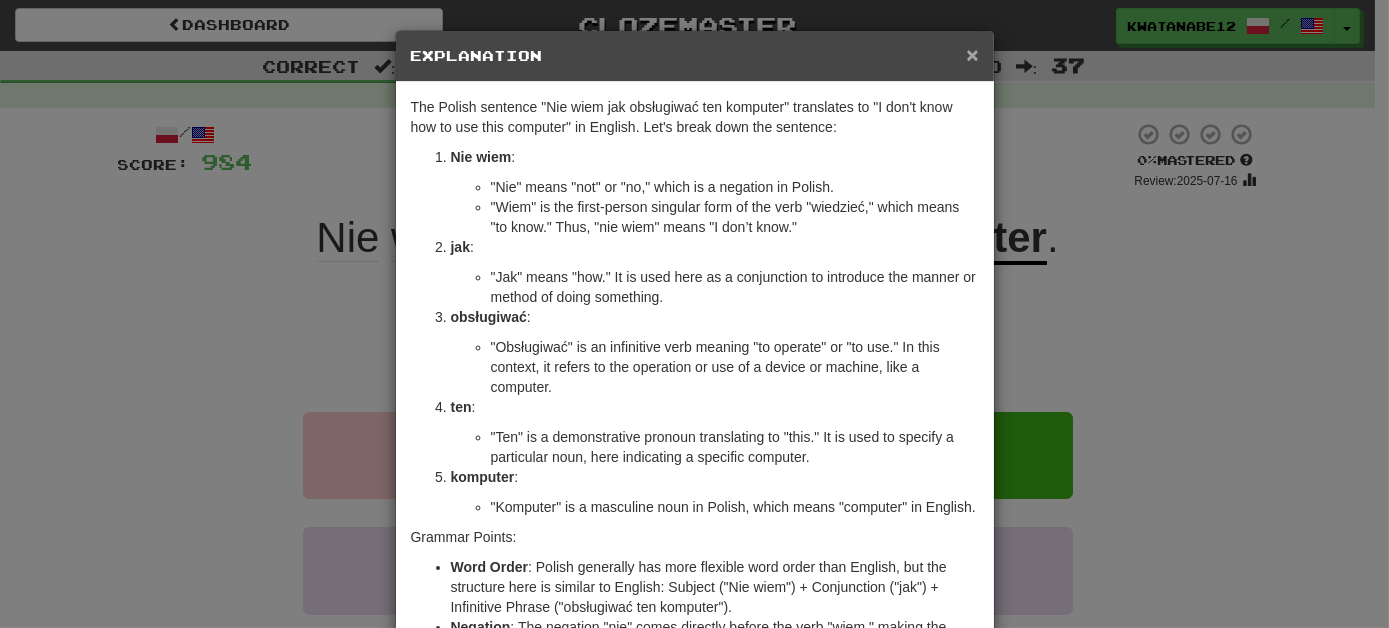 click on "×" at bounding box center (972, 54) 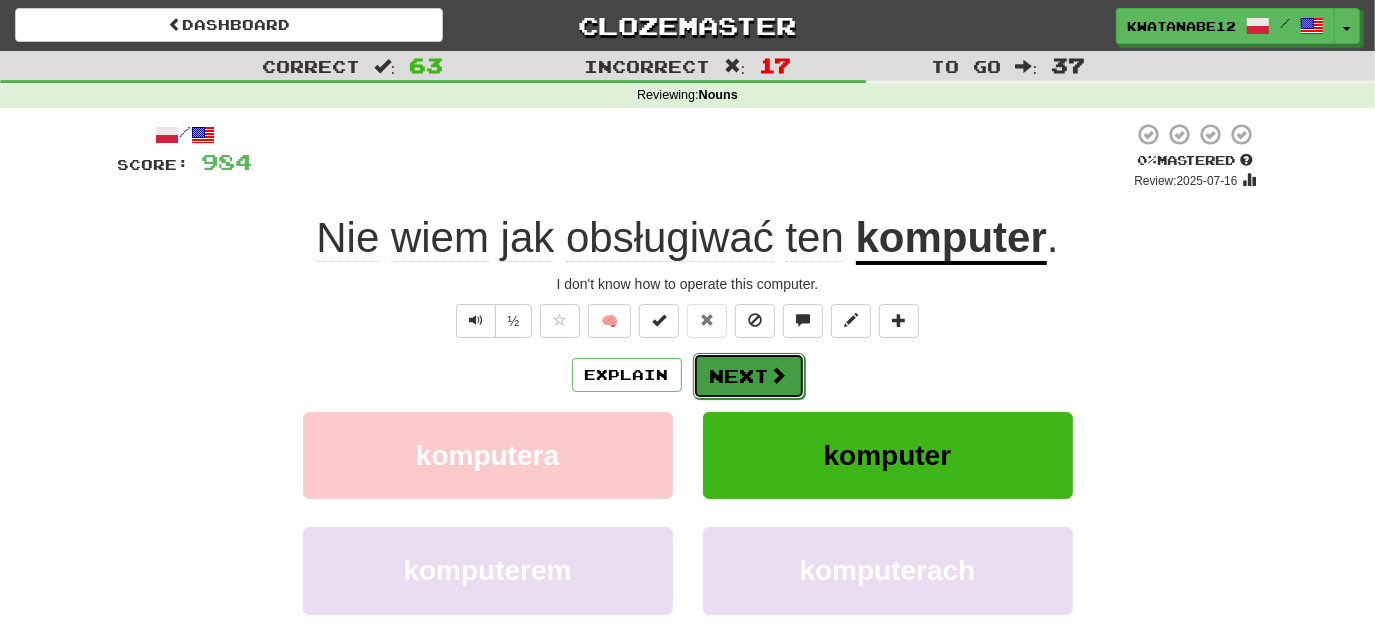 click on "Next" at bounding box center (749, 376) 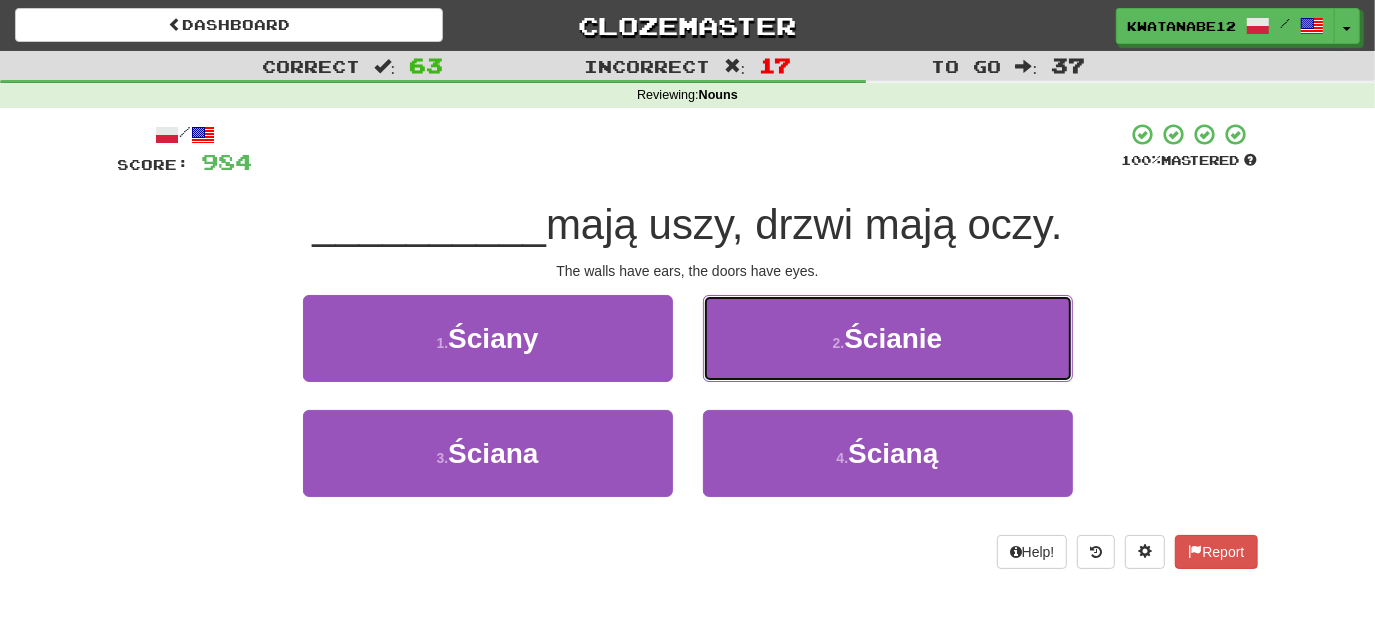 drag, startPoint x: 762, startPoint y: 335, endPoint x: 749, endPoint y: 350, distance: 19.849434 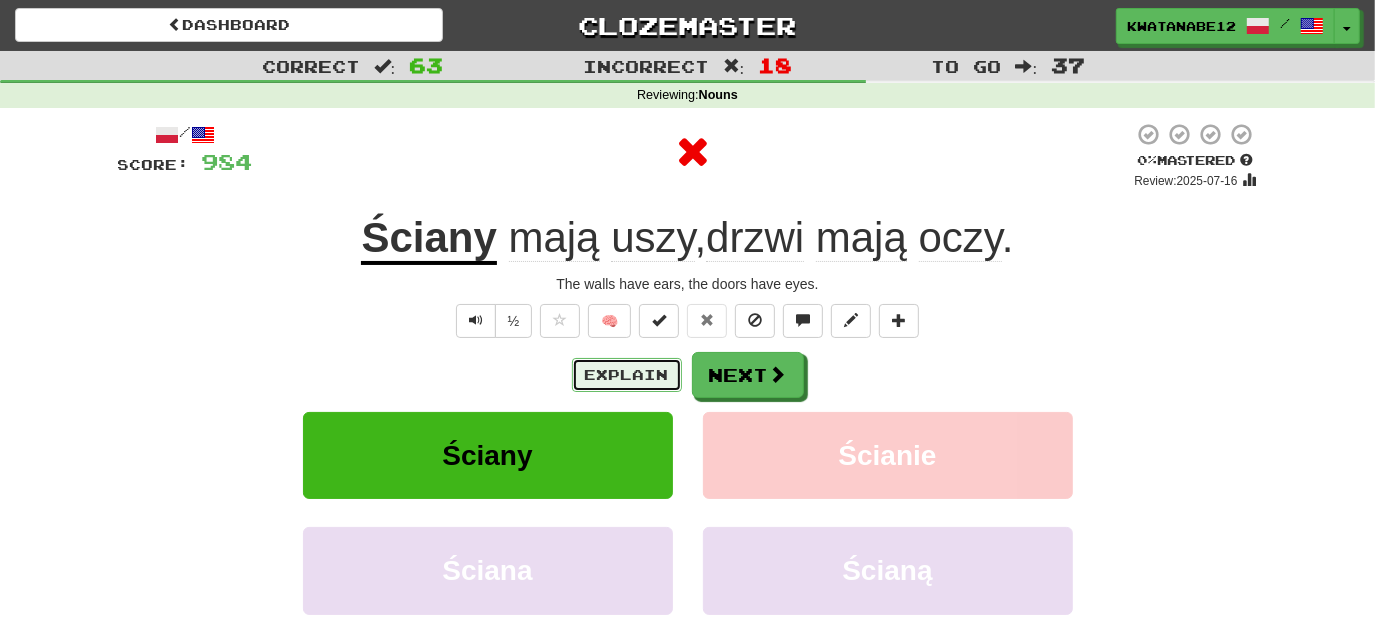 click on "Explain" at bounding box center (627, 375) 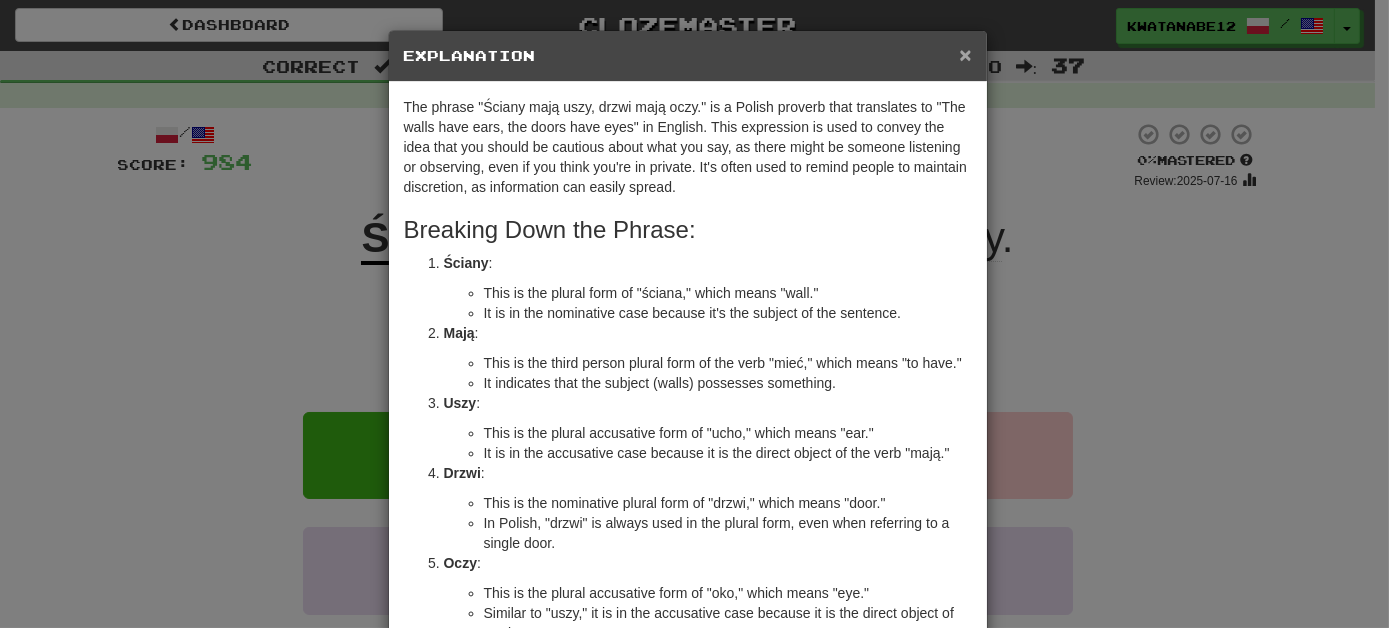 drag, startPoint x: 961, startPoint y: 52, endPoint x: 888, endPoint y: 112, distance: 94.493385 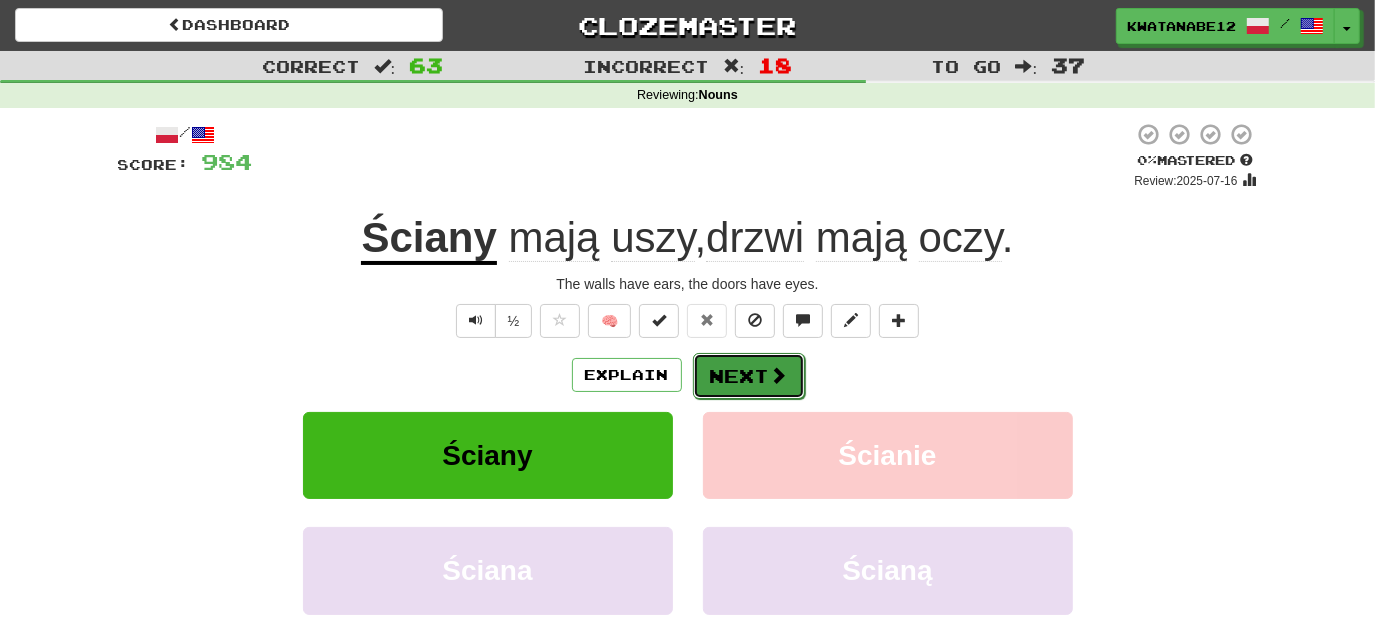 click on "Next" at bounding box center (749, 376) 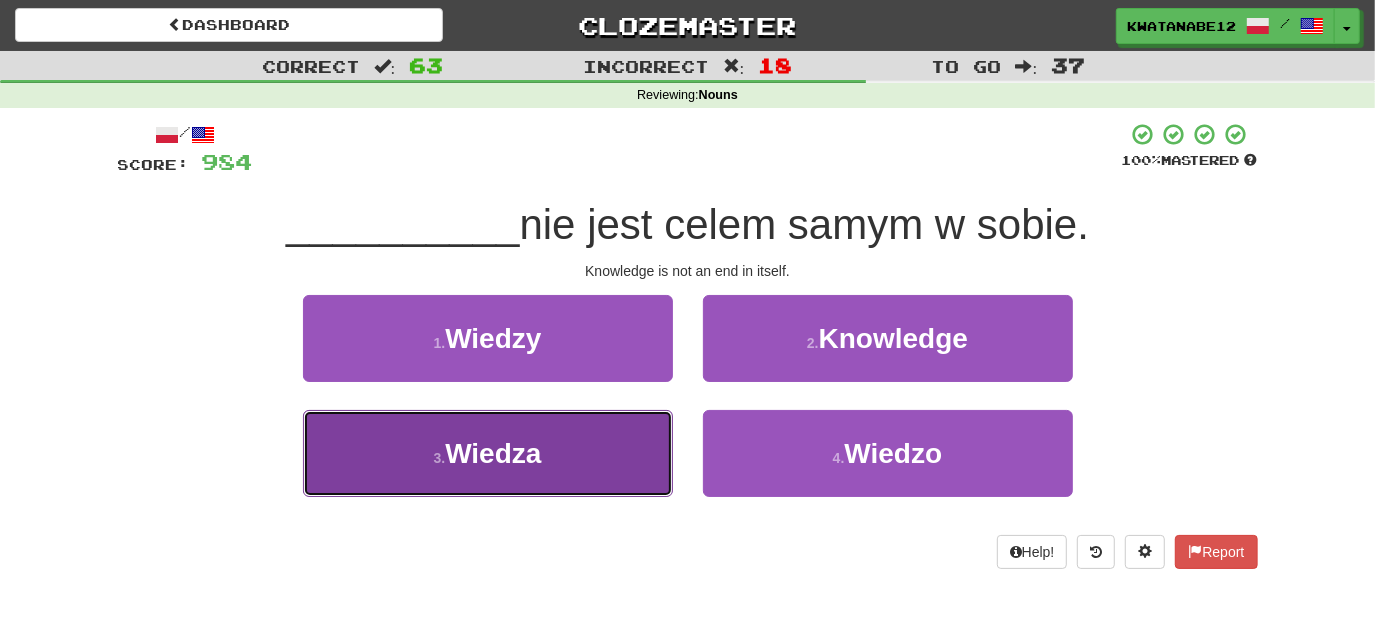 click on "3 .  Wiedza" at bounding box center (488, 453) 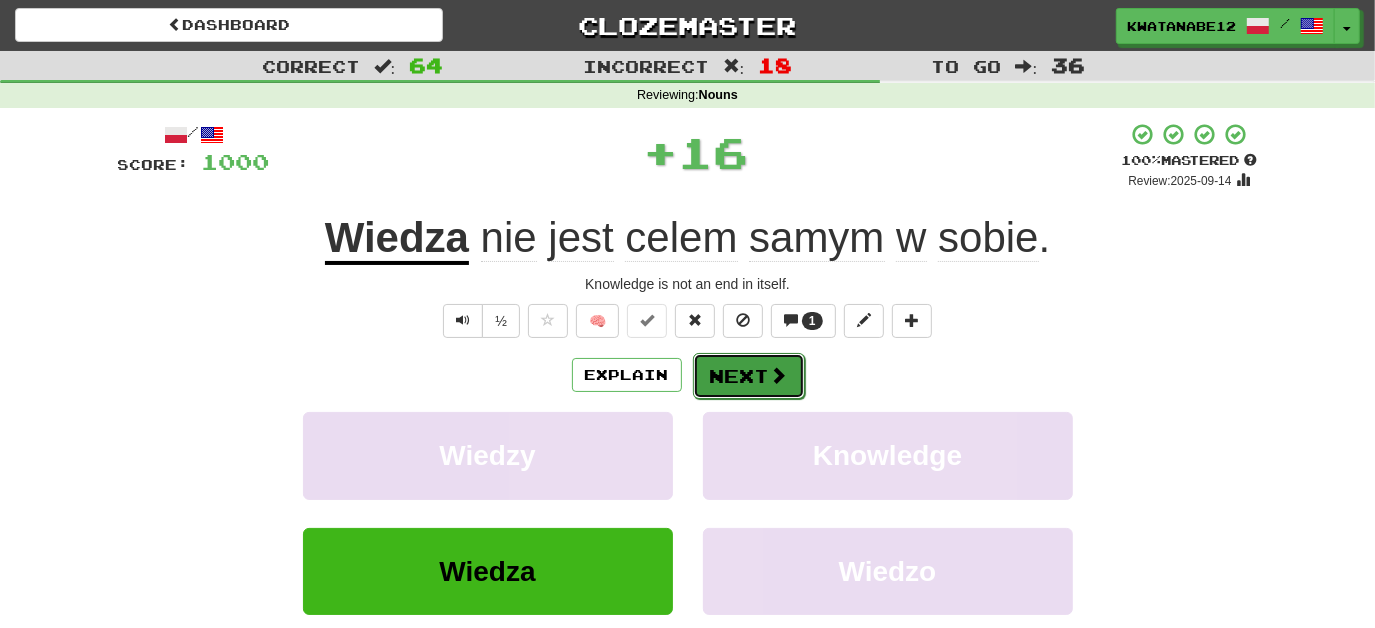 click on "Next" at bounding box center (749, 376) 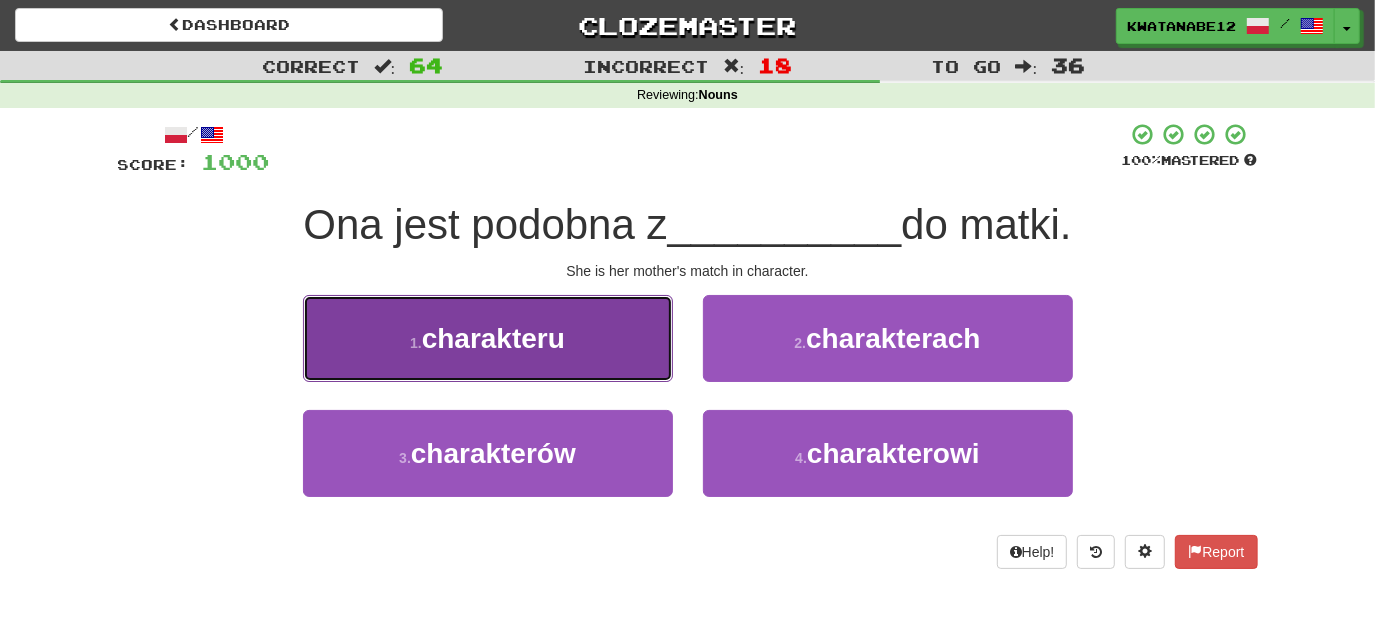 click on "1 .  charakteru" at bounding box center (488, 338) 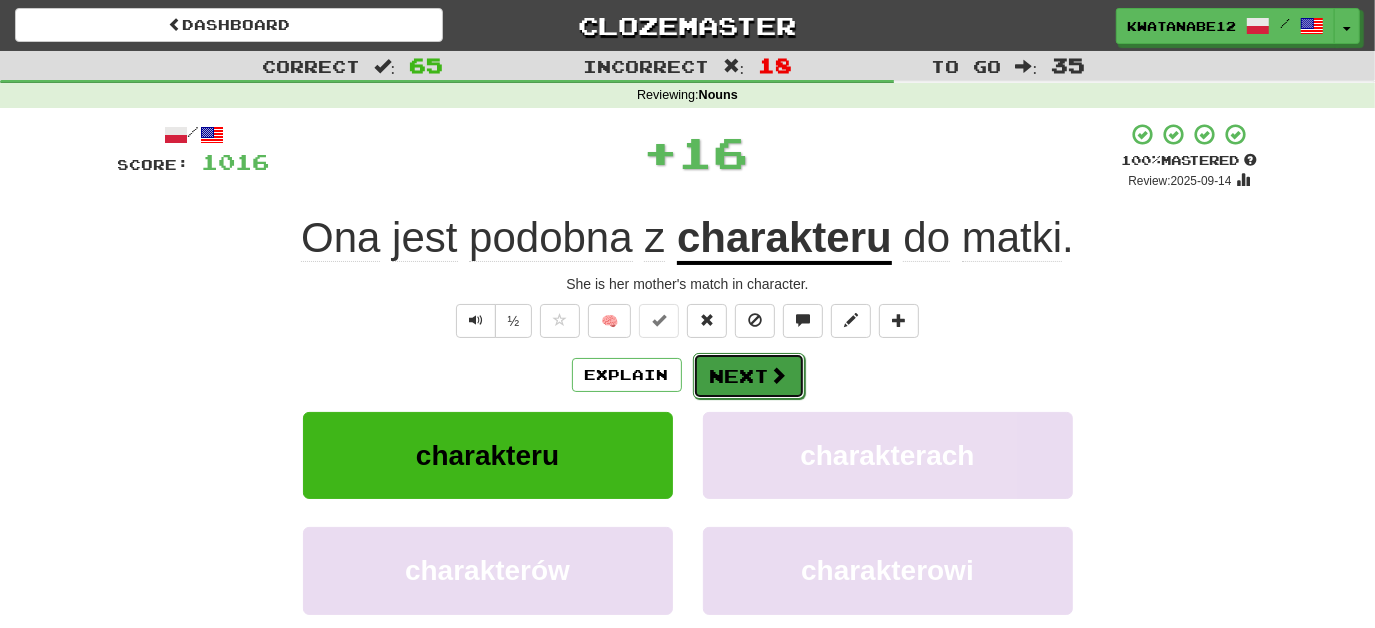 click on "Next" at bounding box center (749, 376) 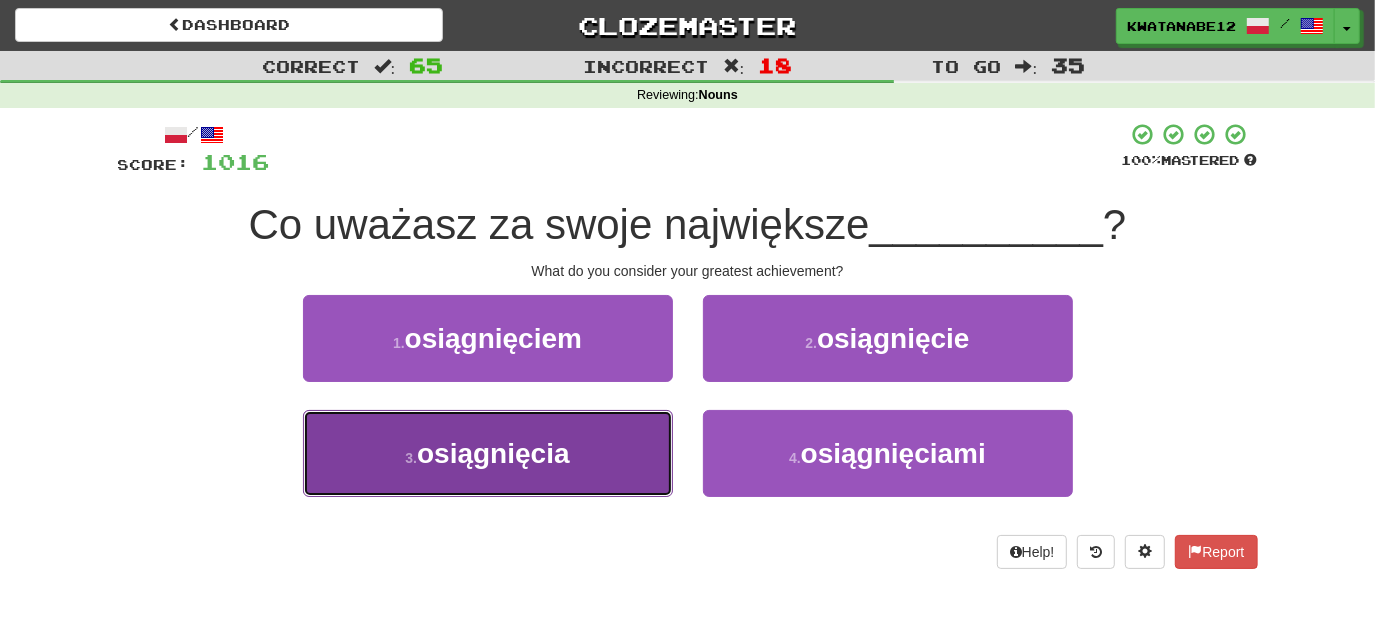 drag, startPoint x: 610, startPoint y: 450, endPoint x: 625, endPoint y: 441, distance: 17.492855 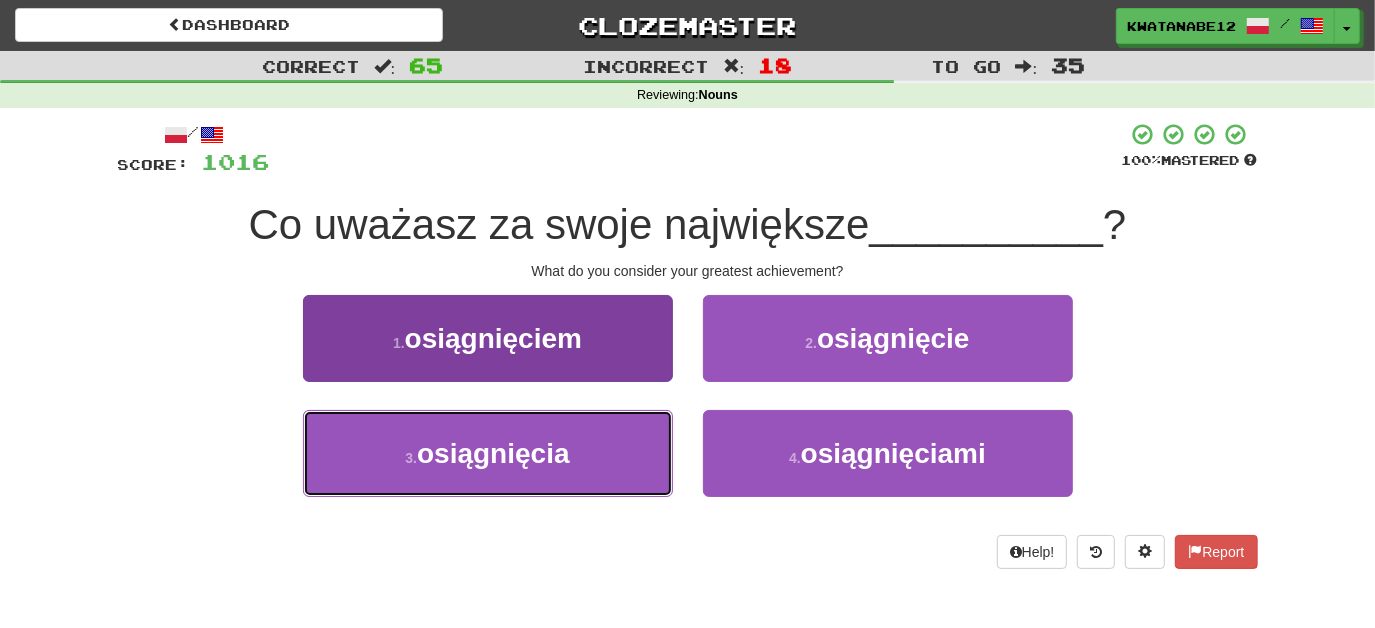 click on "3 .  osiągnięcia" at bounding box center [488, 453] 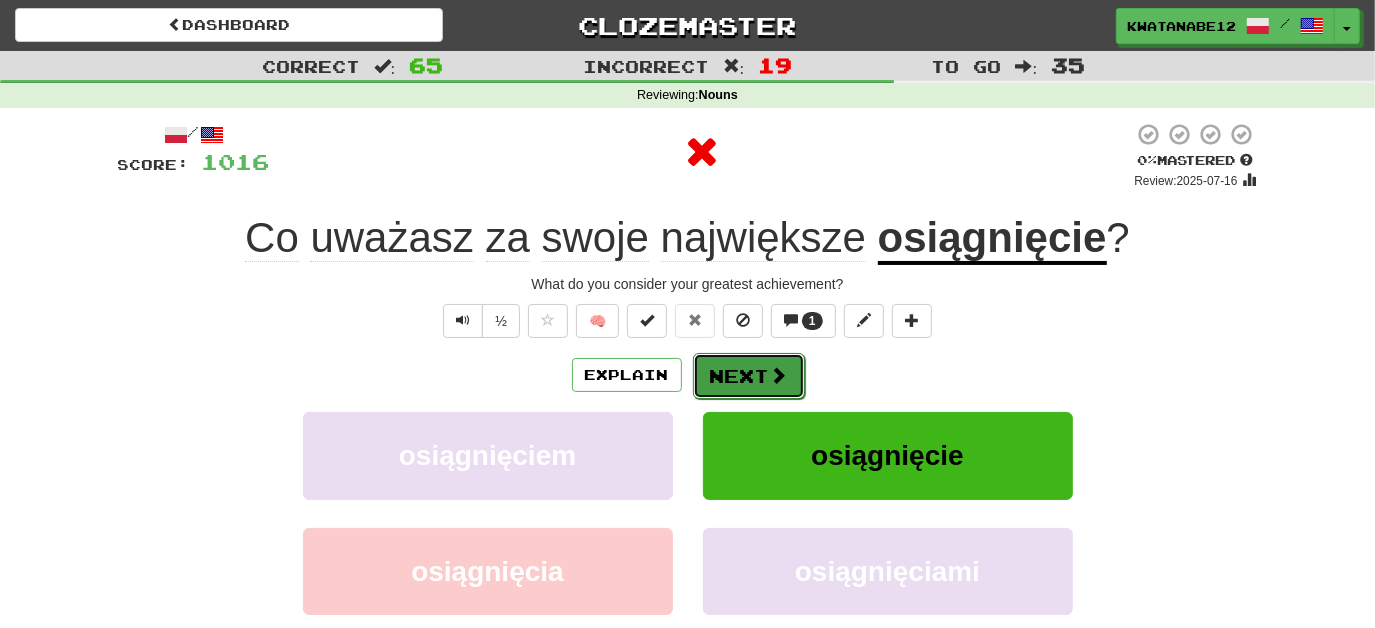 click on "Next" at bounding box center (749, 376) 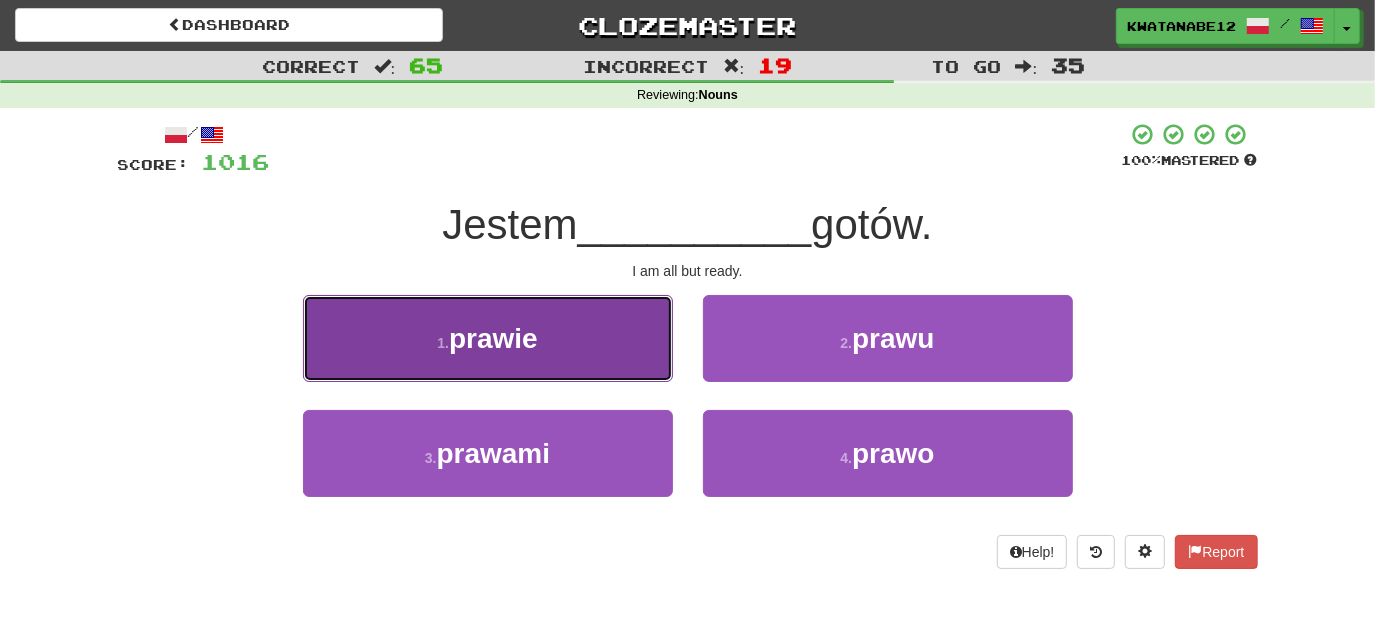 click on "1 .  prawie" at bounding box center [488, 338] 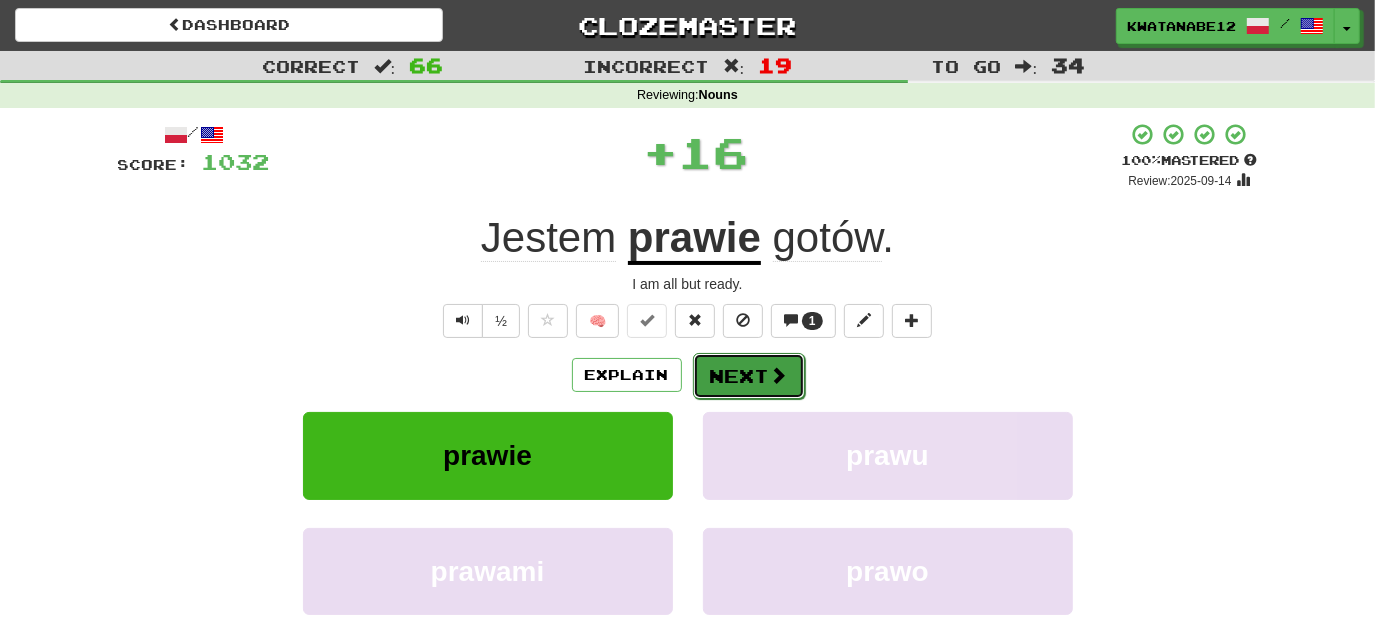 click on "Next" at bounding box center [749, 376] 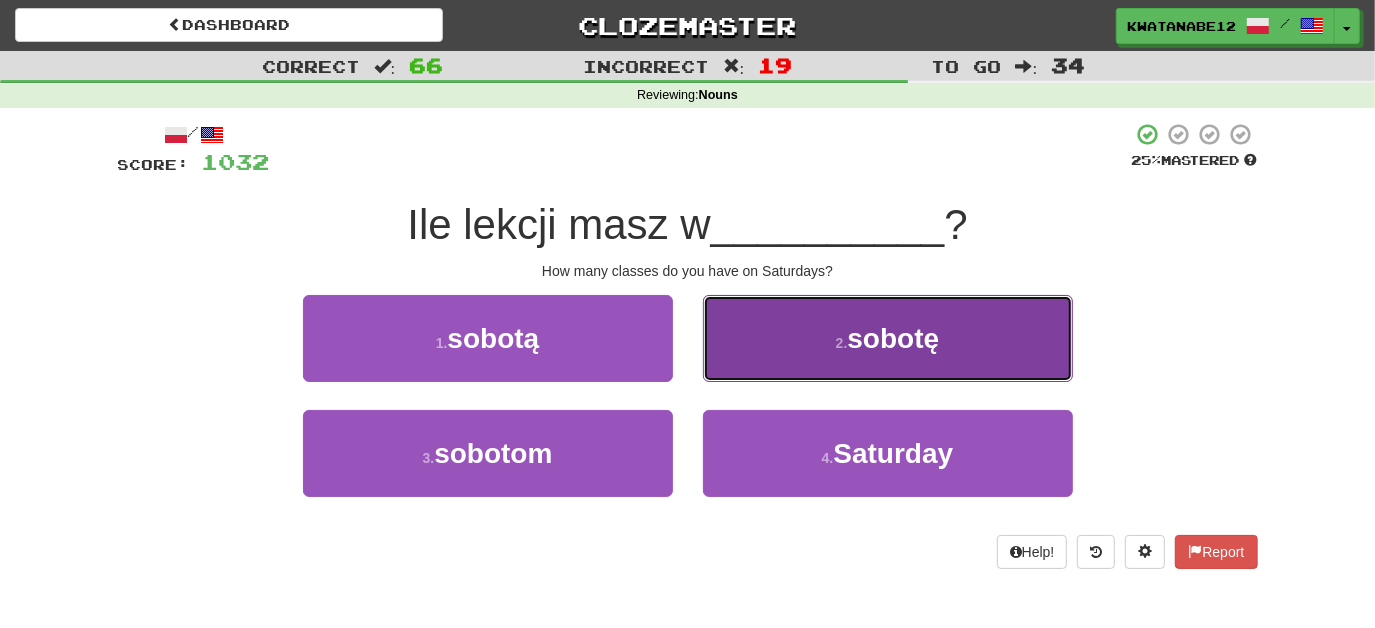 click on "2 .  sobotę" at bounding box center (888, 338) 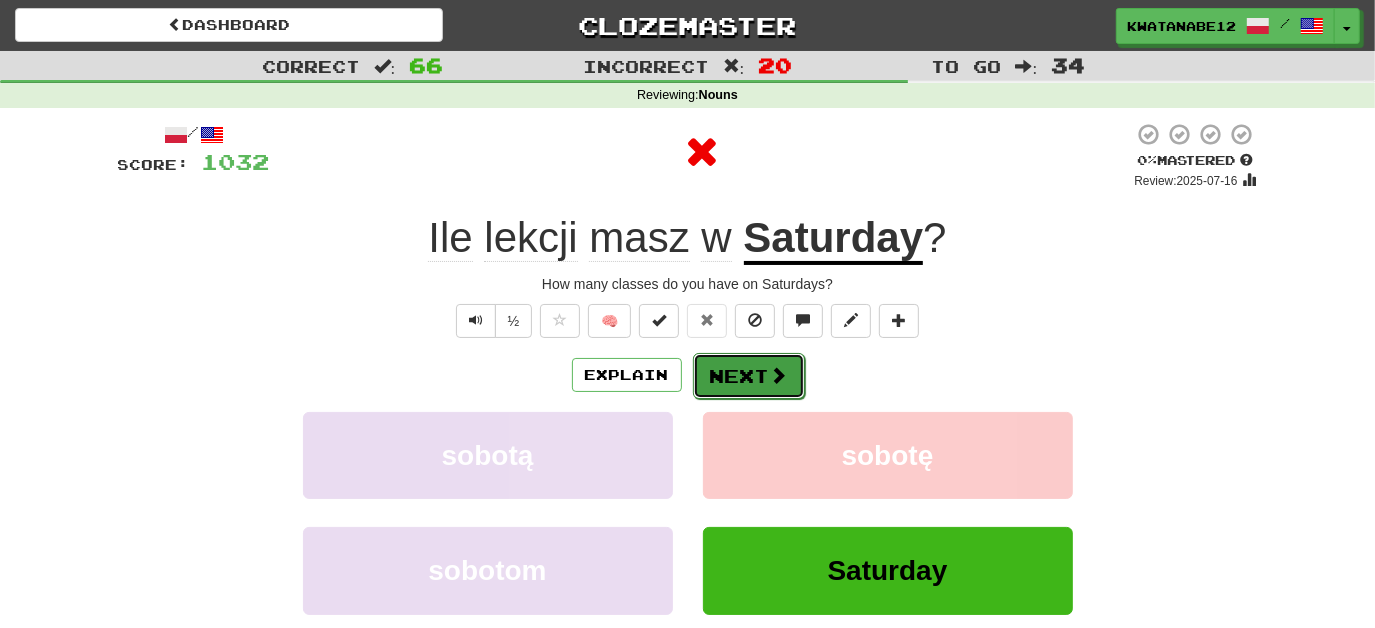 click on "Next" at bounding box center [749, 376] 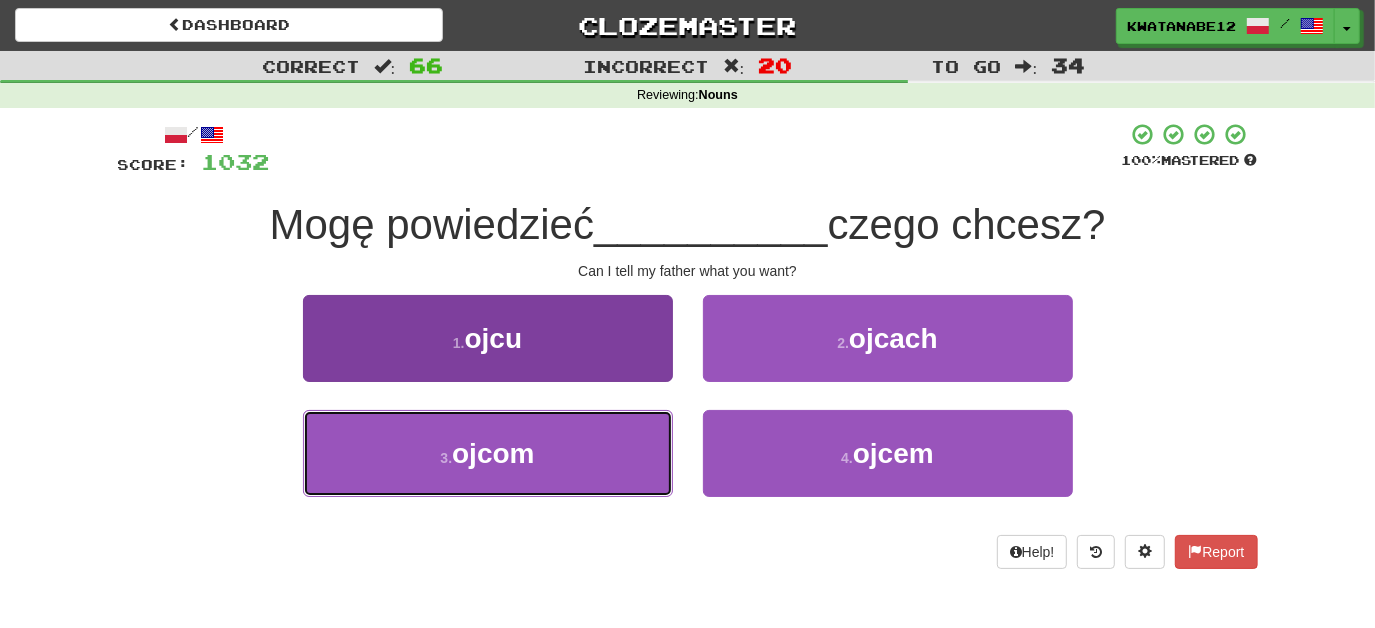 drag, startPoint x: 585, startPoint y: 443, endPoint x: 598, endPoint y: 444, distance: 13.038404 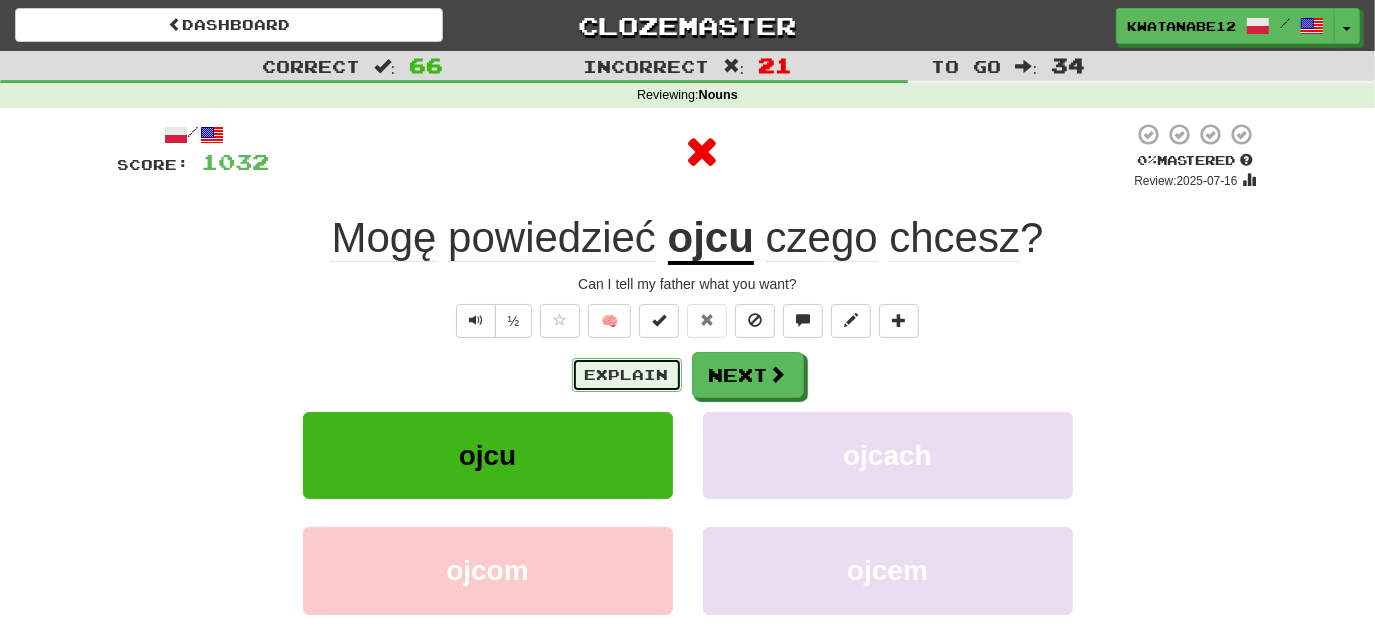 click on "Explain" at bounding box center (627, 375) 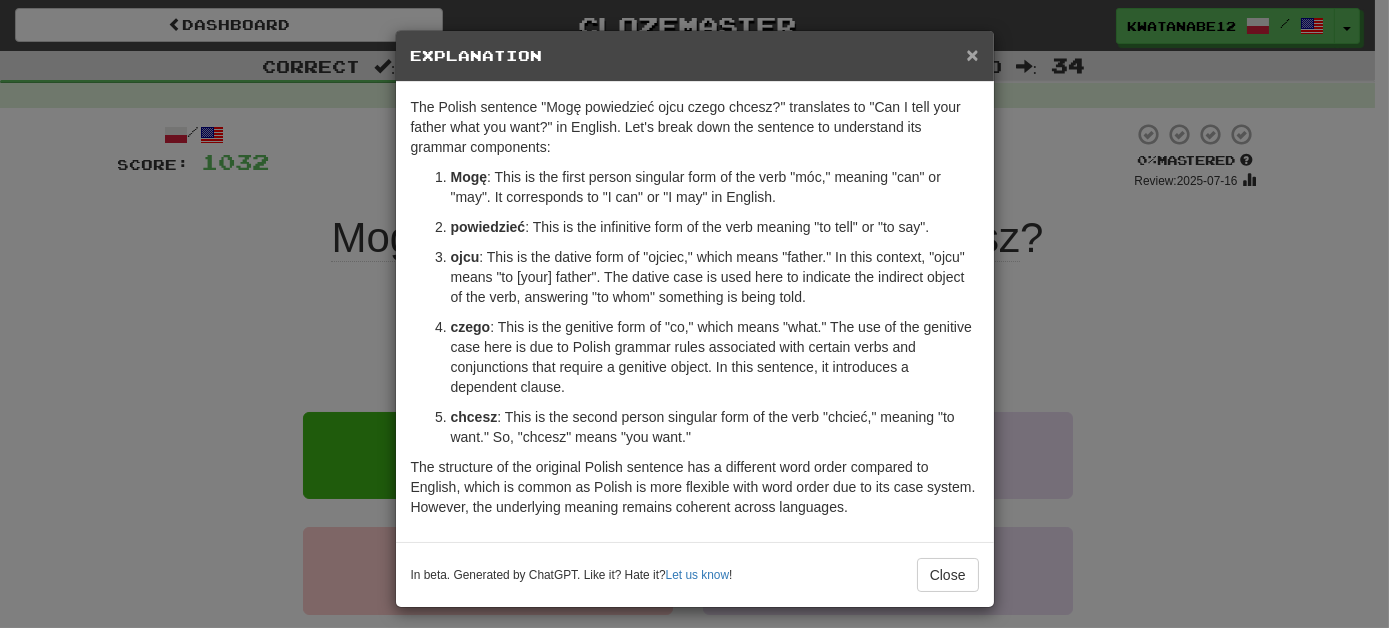 click on "×" at bounding box center (972, 54) 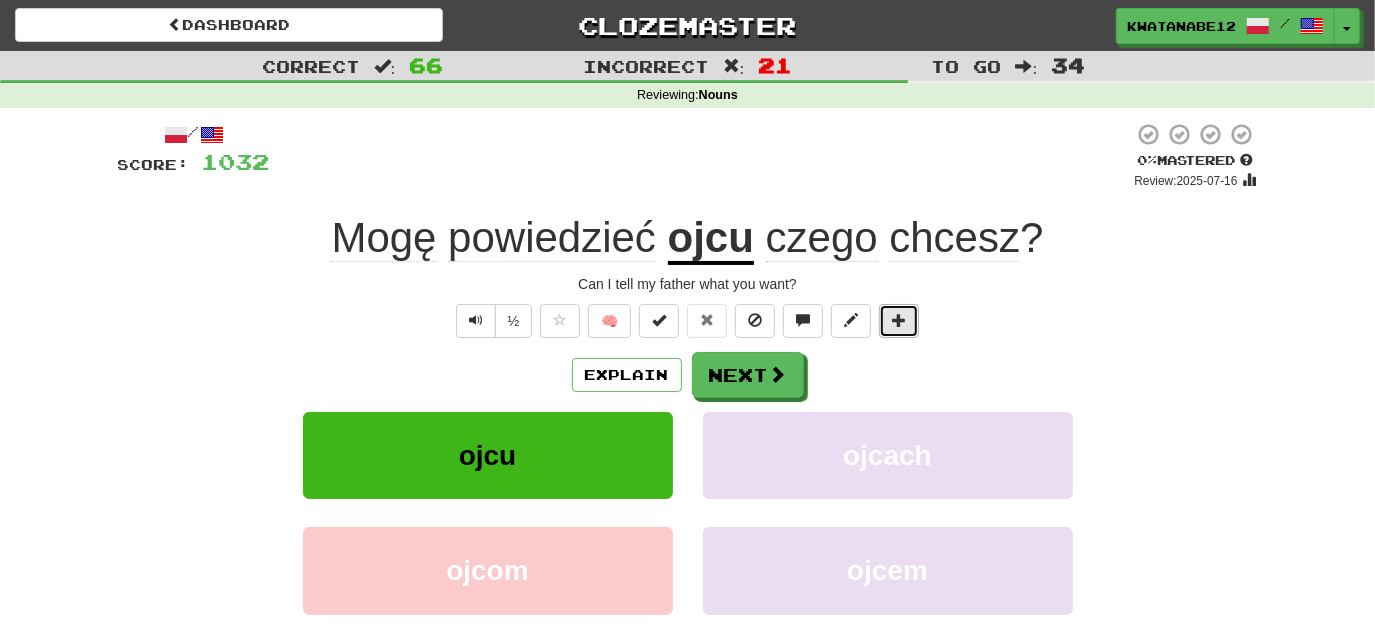 click at bounding box center (899, 321) 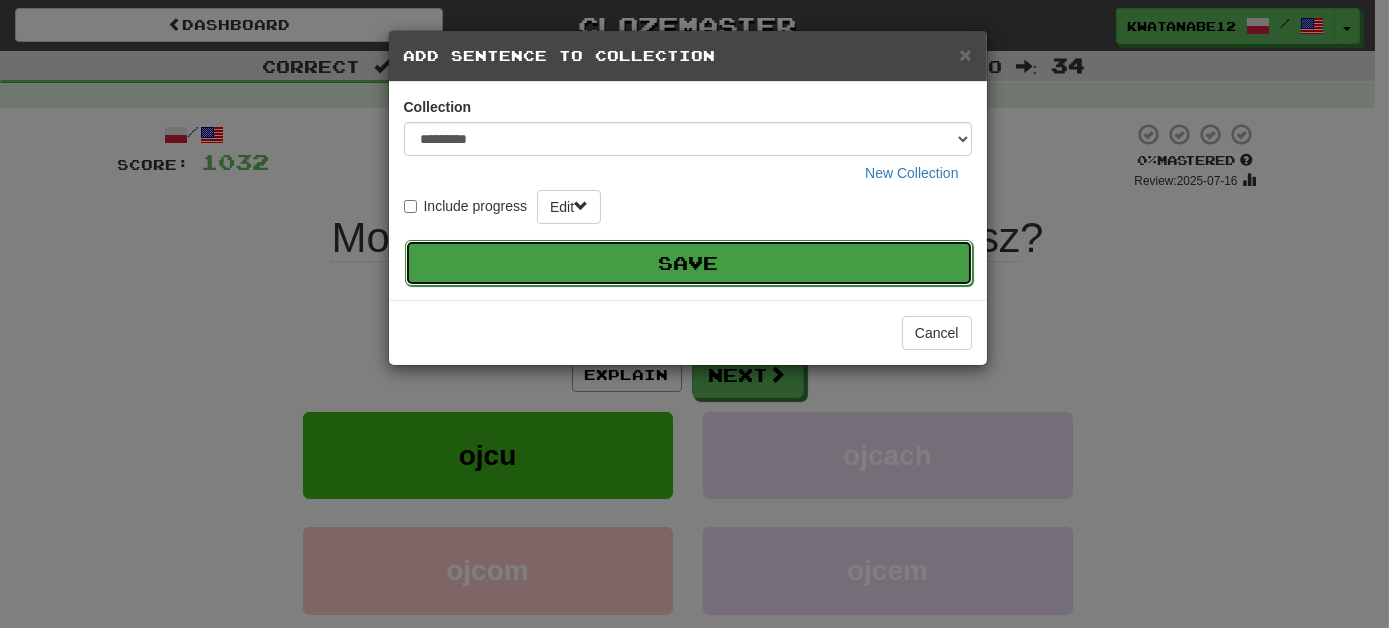 click on "Save" at bounding box center (689, 263) 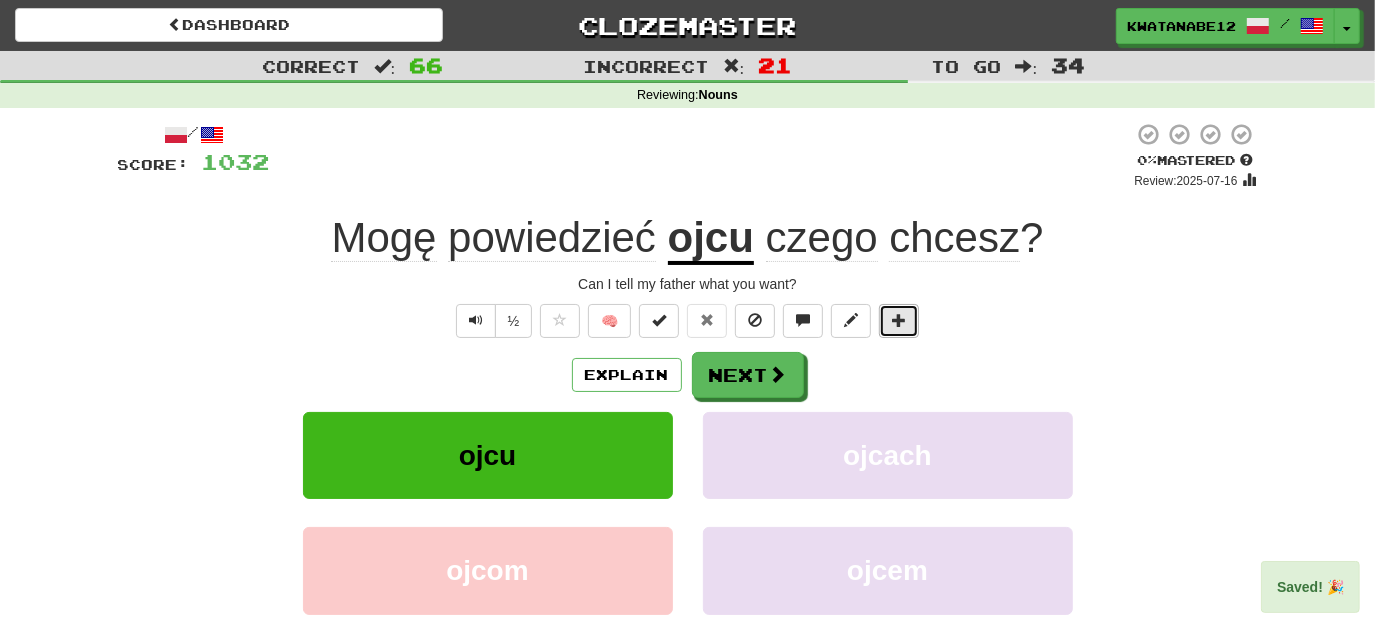 click at bounding box center (899, 321) 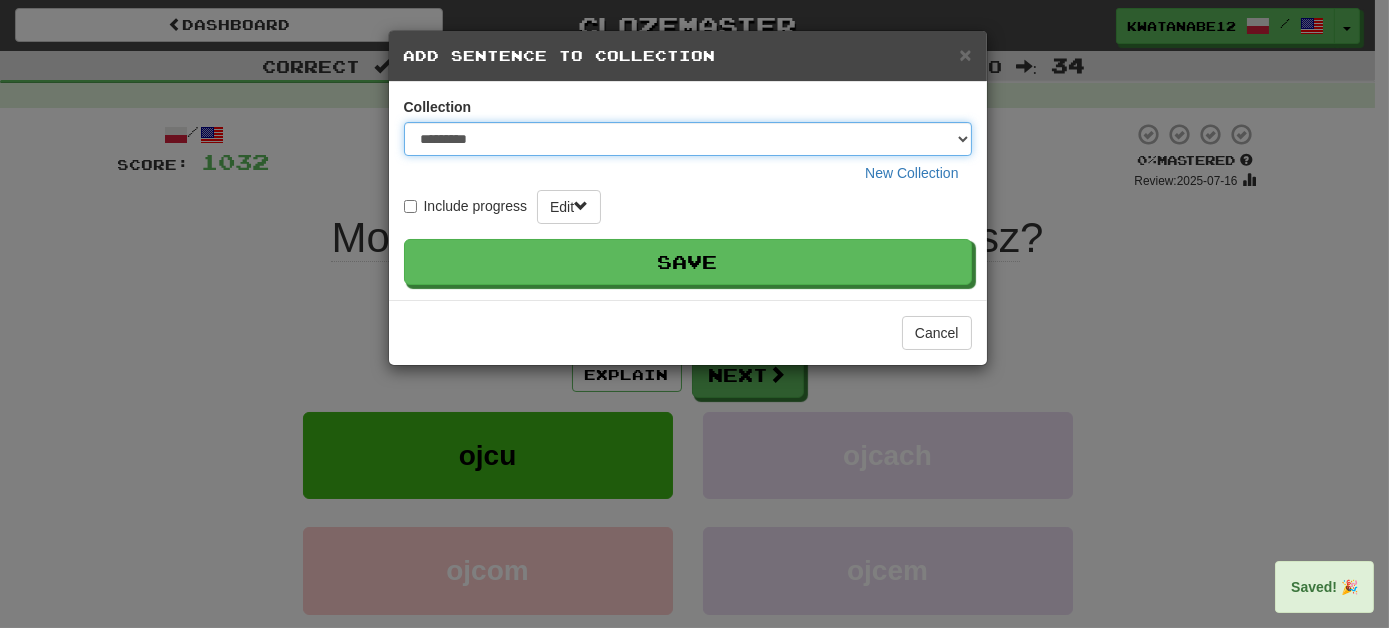 click on "********* ****** **** ******** *****" at bounding box center [688, 139] 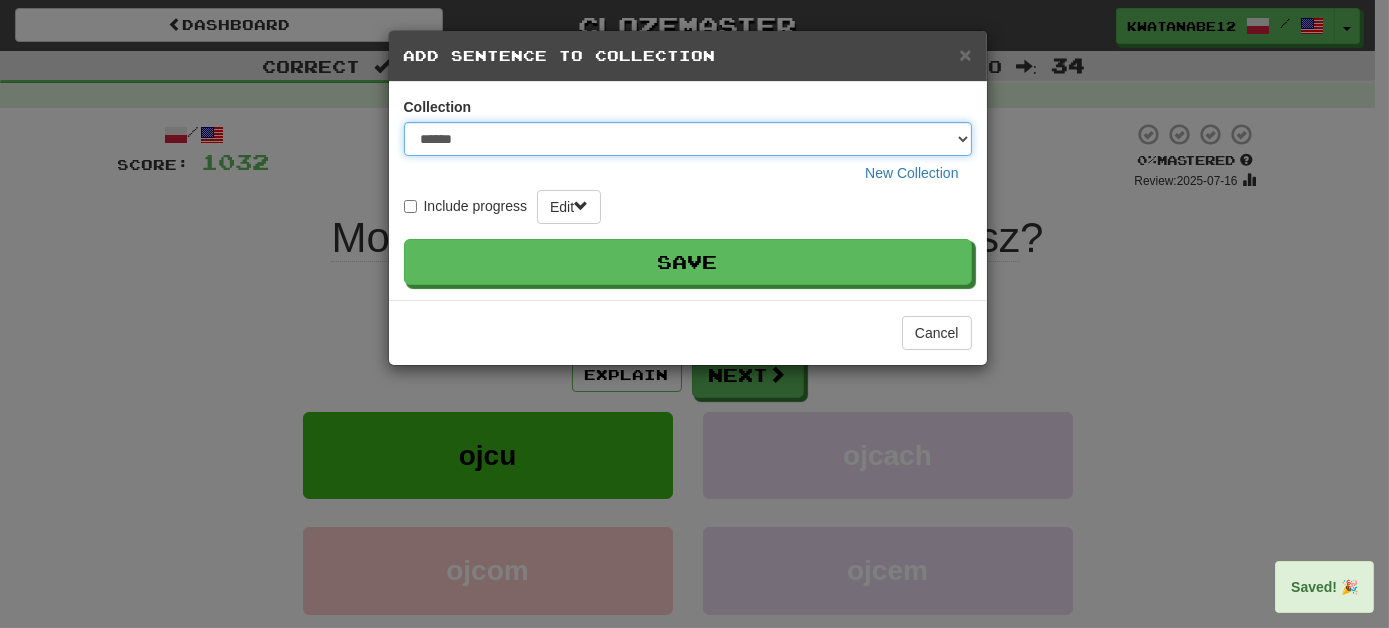 click on "********* ****** **** ******** *****" at bounding box center (688, 139) 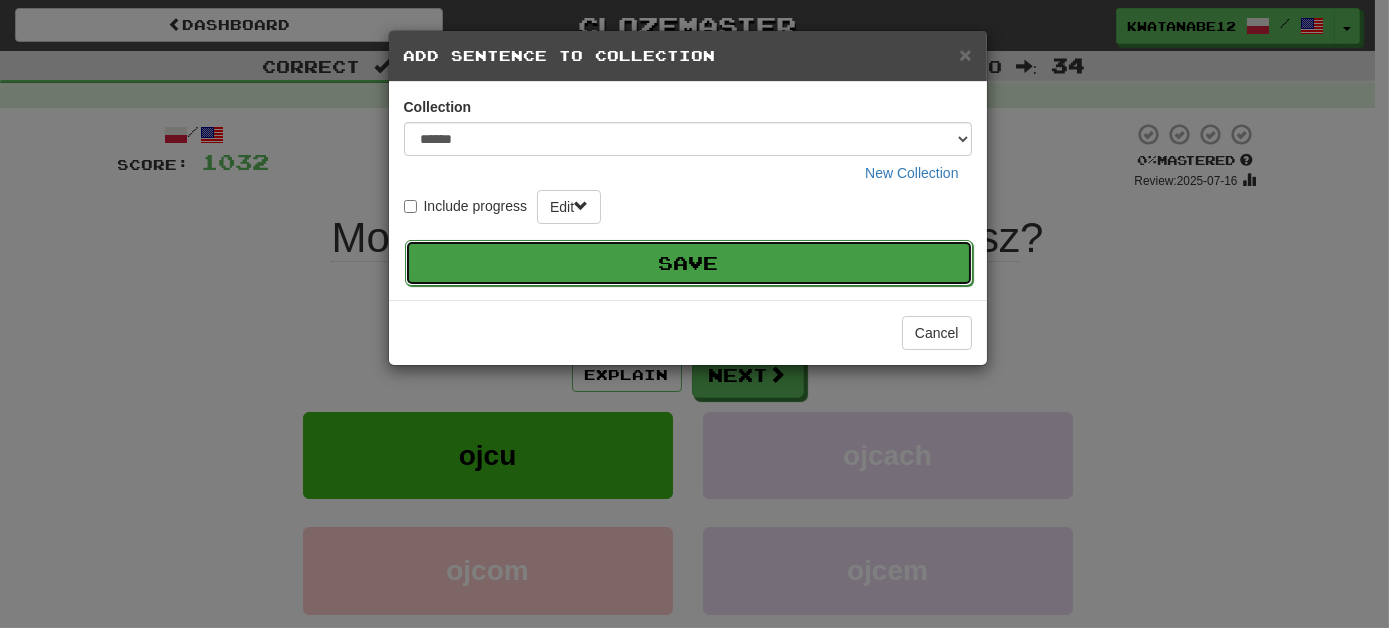 click on "Save" at bounding box center (689, 263) 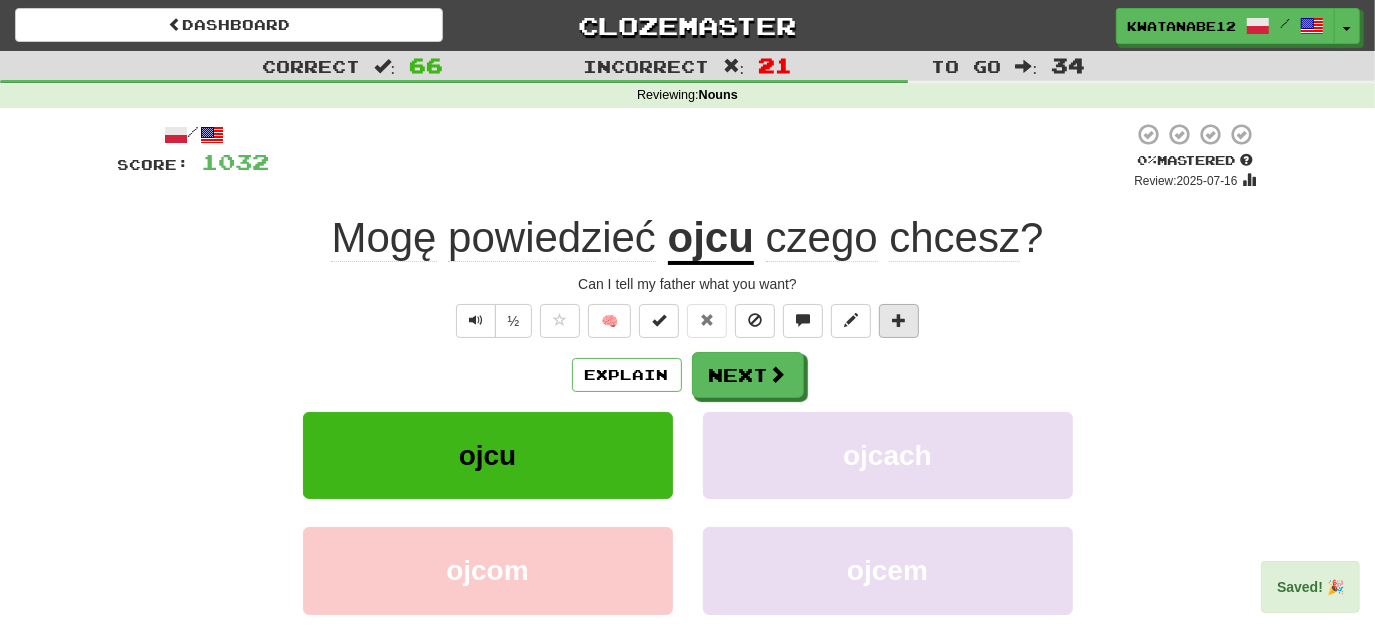 click on "/  Score:   1032 0 %  Mastered Review:  2025-07-16 Mogę   powiedzieć   ojcu   czego   chcesz ? Can I tell my father what you want? ½ 🧠 Explain Next ojcu ojcach ojcom ojcem Learn more: ojcu ojcach ojcom ojcem  Help!  Report Sentence Source" at bounding box center (688, 435) 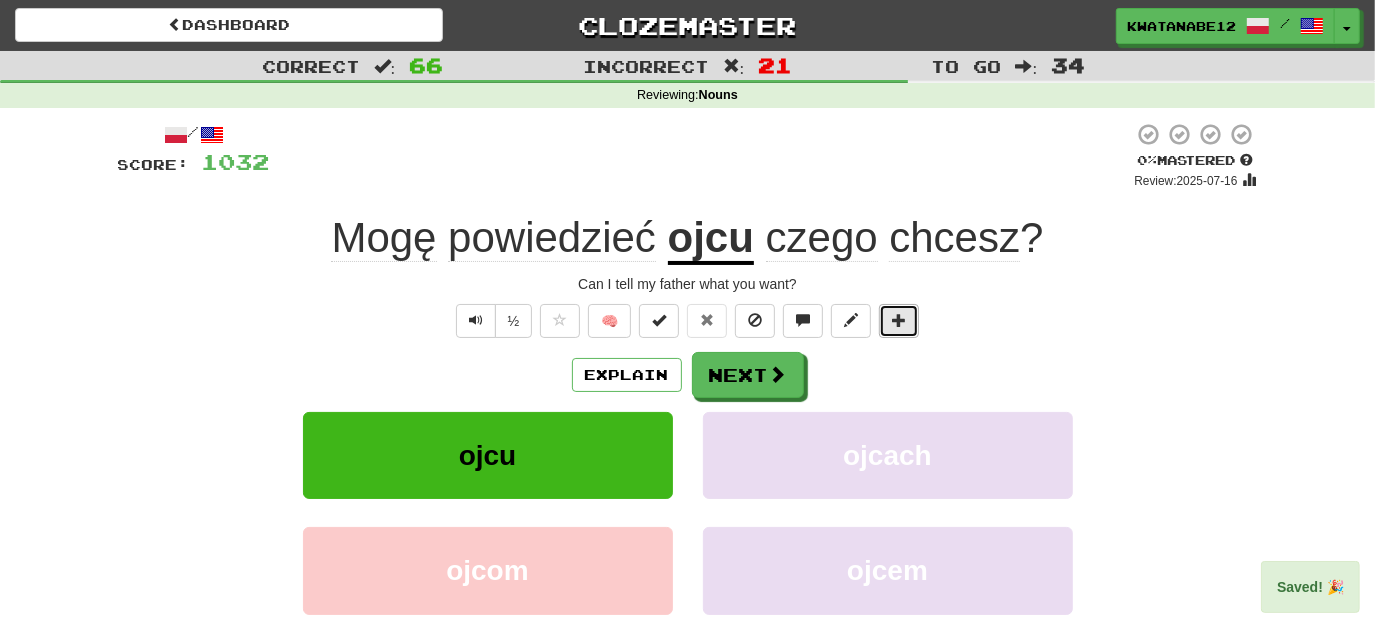 click at bounding box center [899, 320] 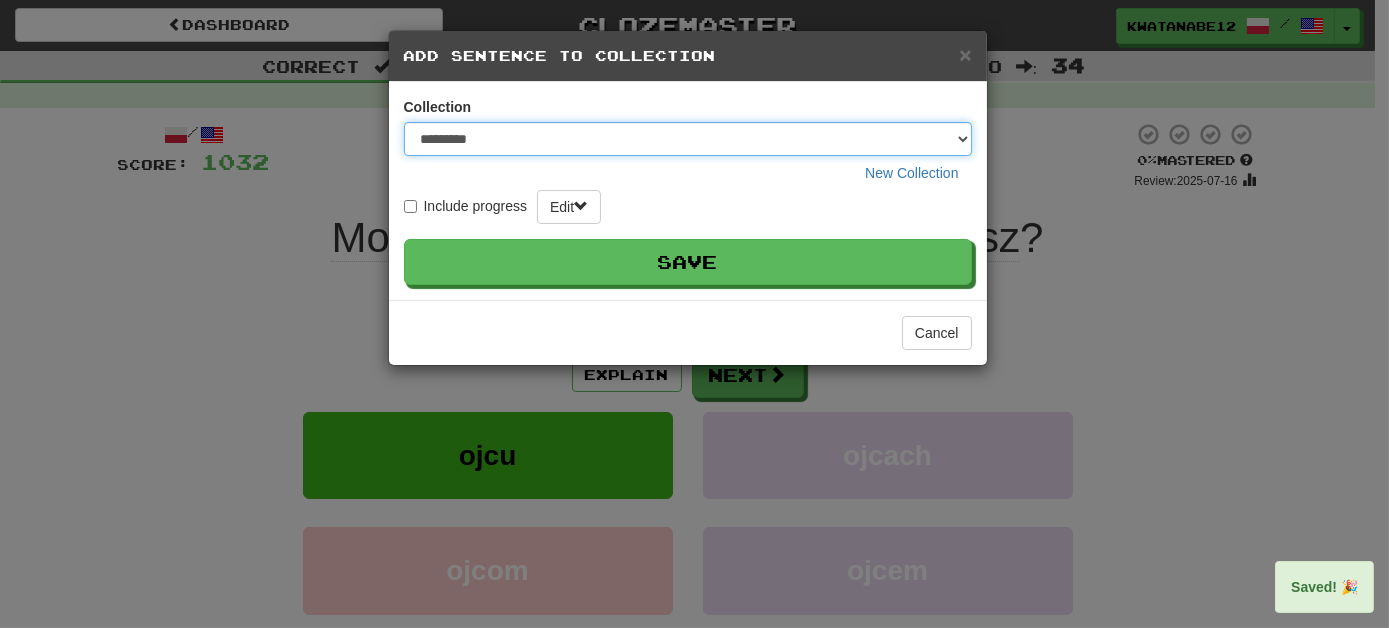 click on "********* ****** **** ******** *****" at bounding box center (688, 139) 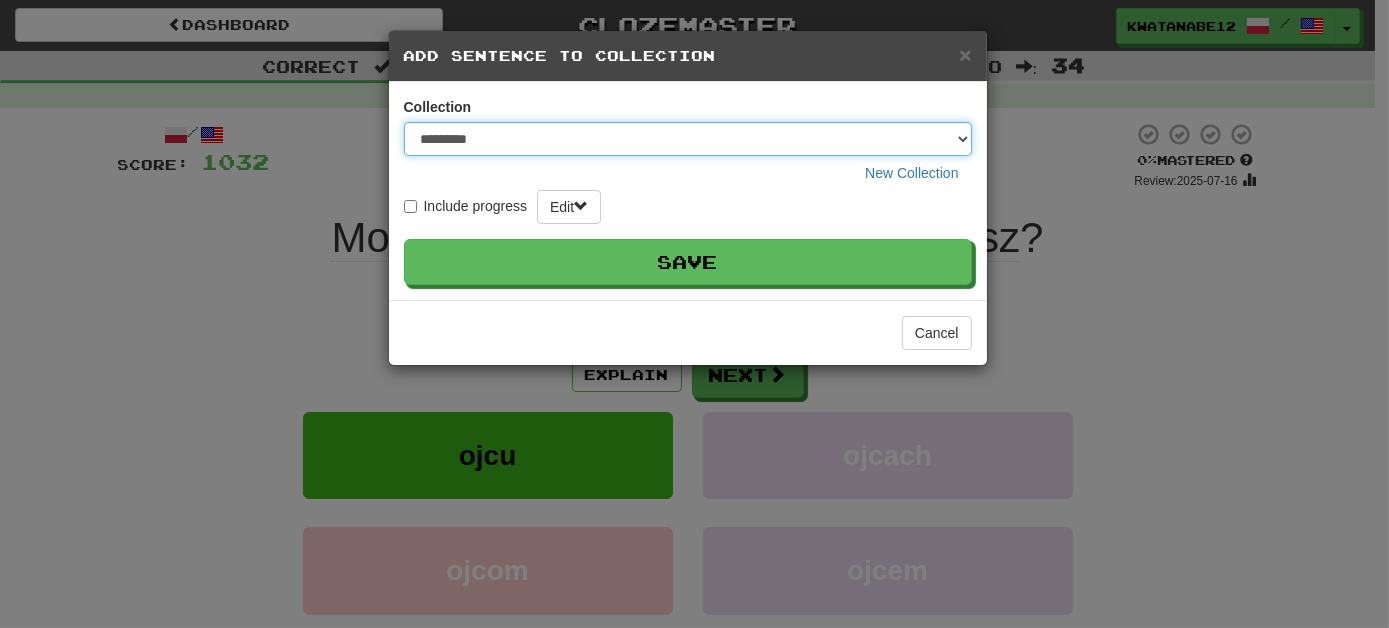 select on "****" 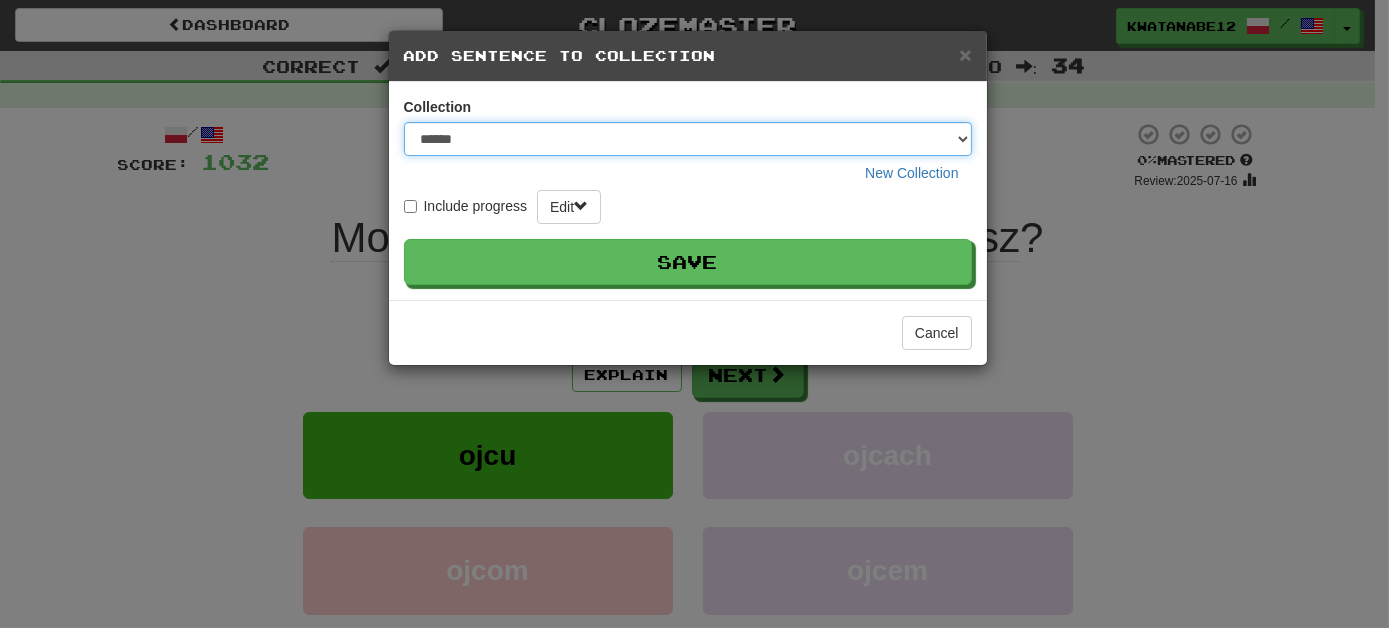 click on "********* ****** **** ******** *****" at bounding box center (688, 139) 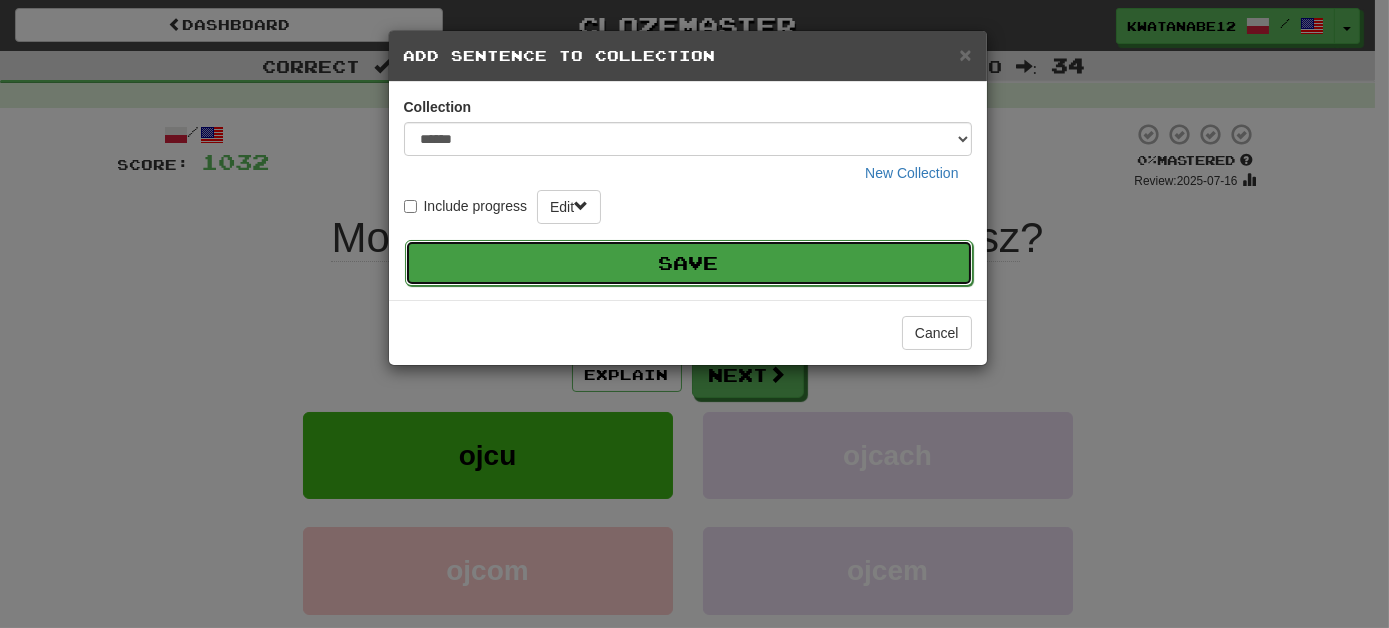 click on "Save" at bounding box center (689, 263) 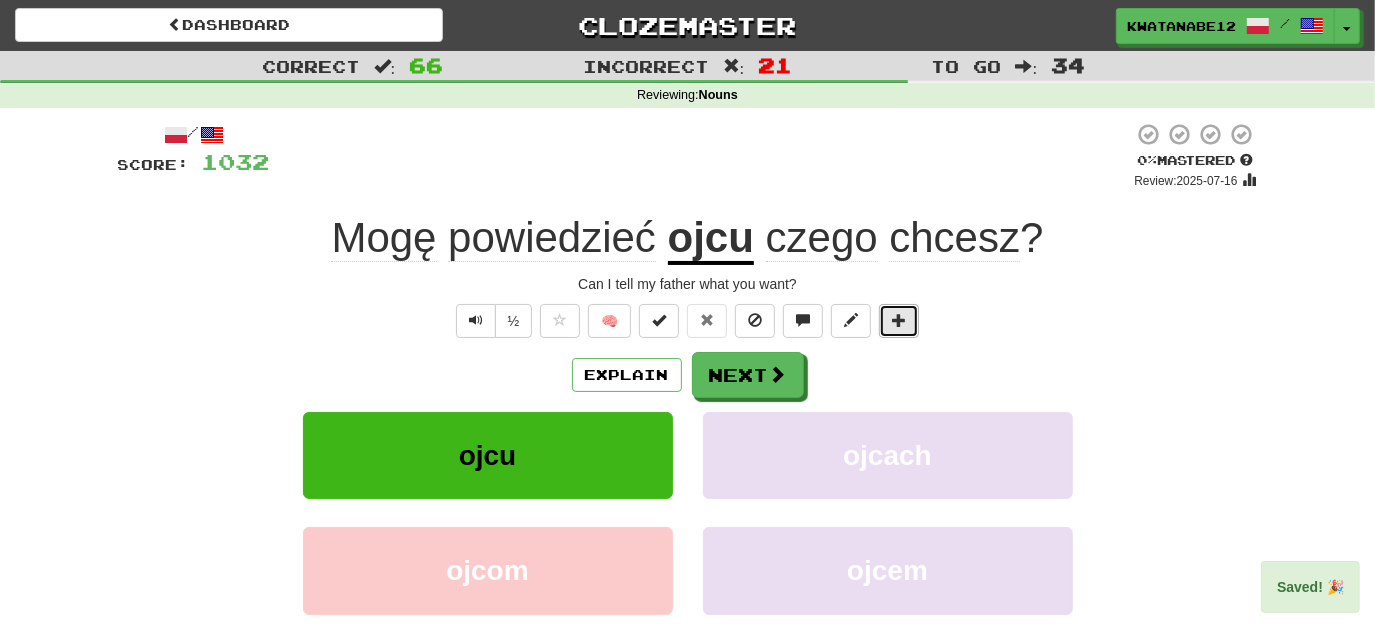 click at bounding box center [899, 320] 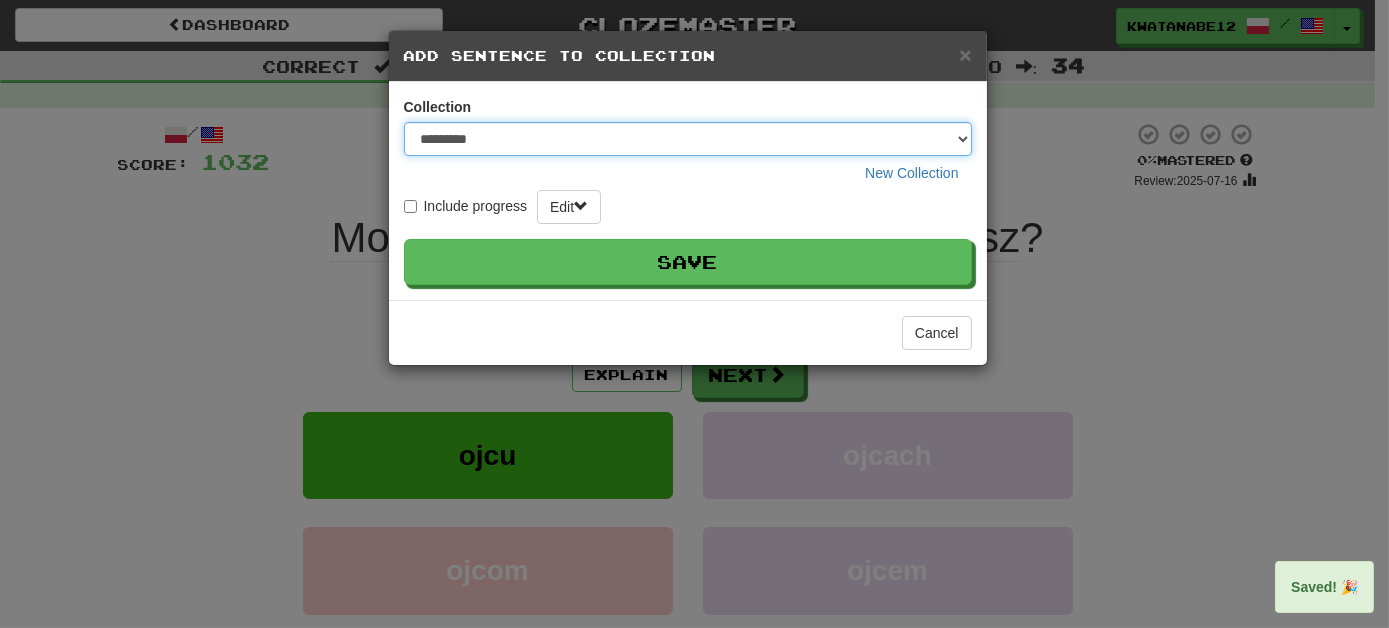 click on "********* ****** **** ******** *****" at bounding box center (688, 139) 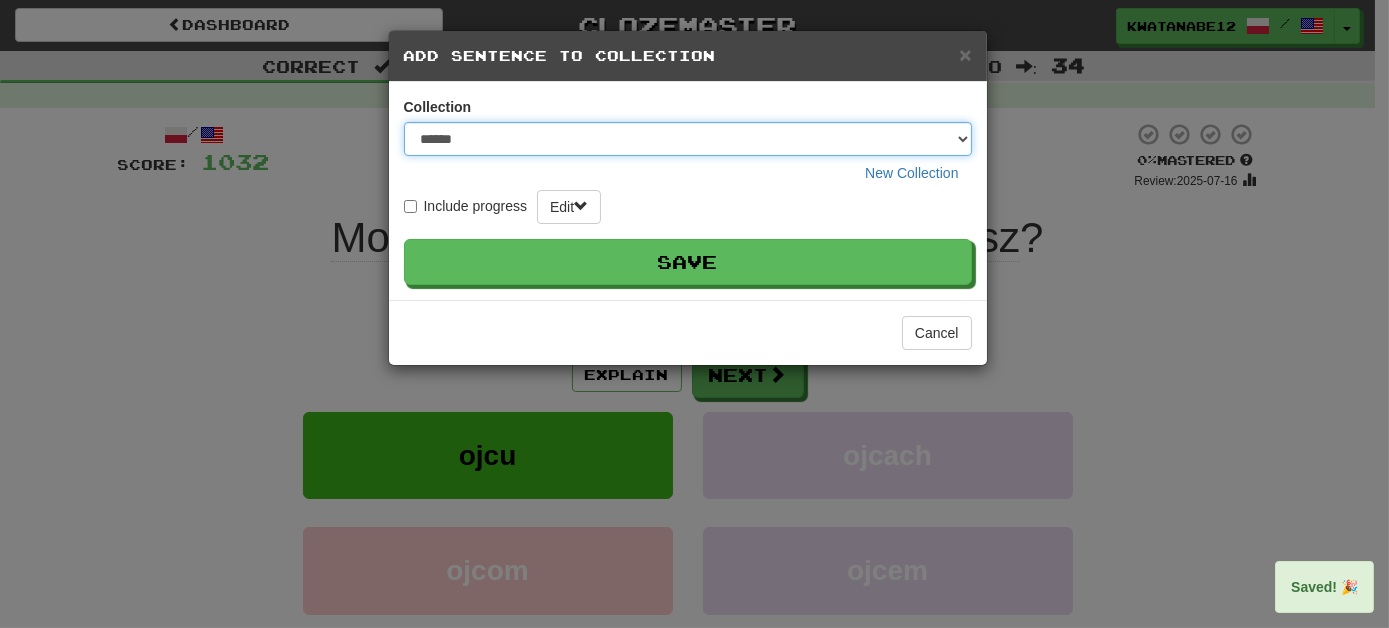 click on "********* ****** **** ******** *****" at bounding box center [688, 139] 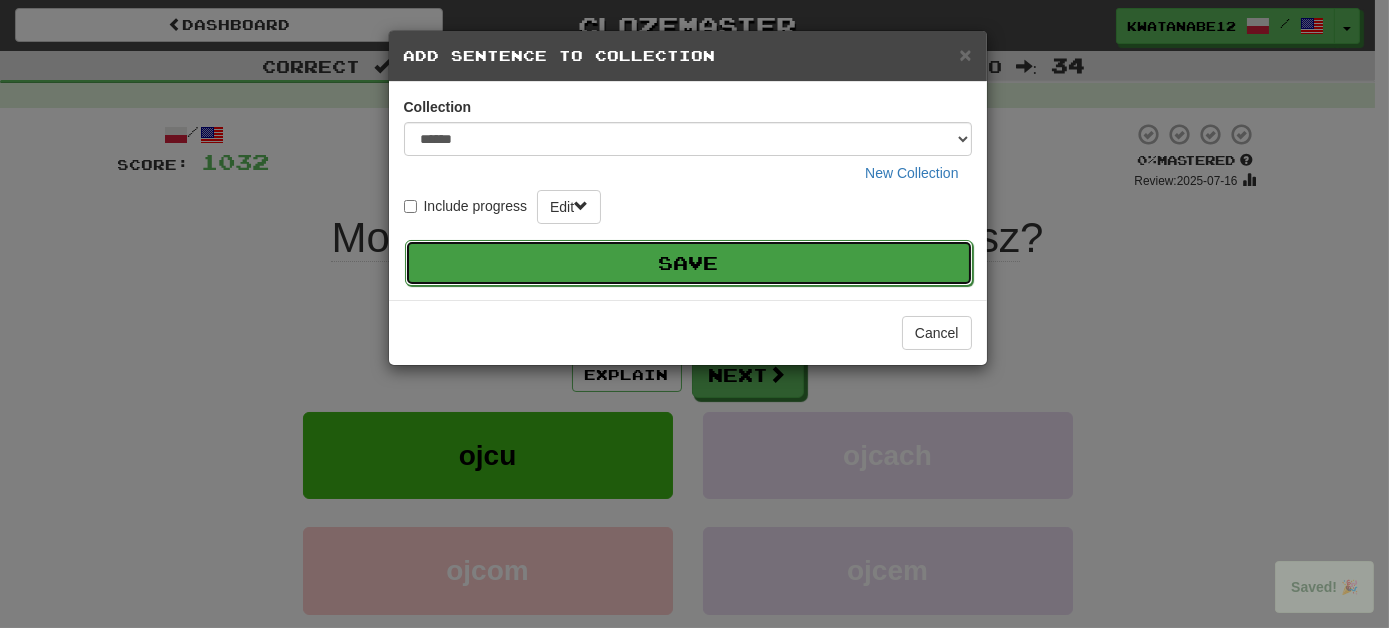 click on "Save" at bounding box center (689, 263) 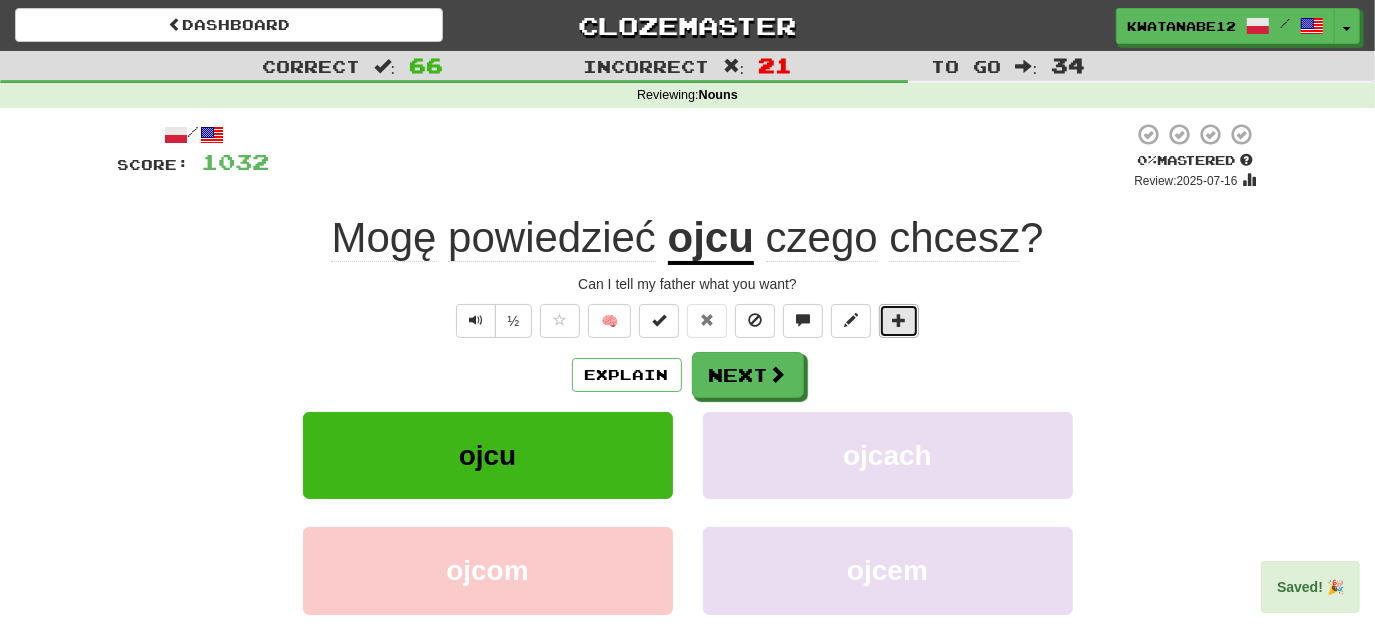 click at bounding box center [899, 320] 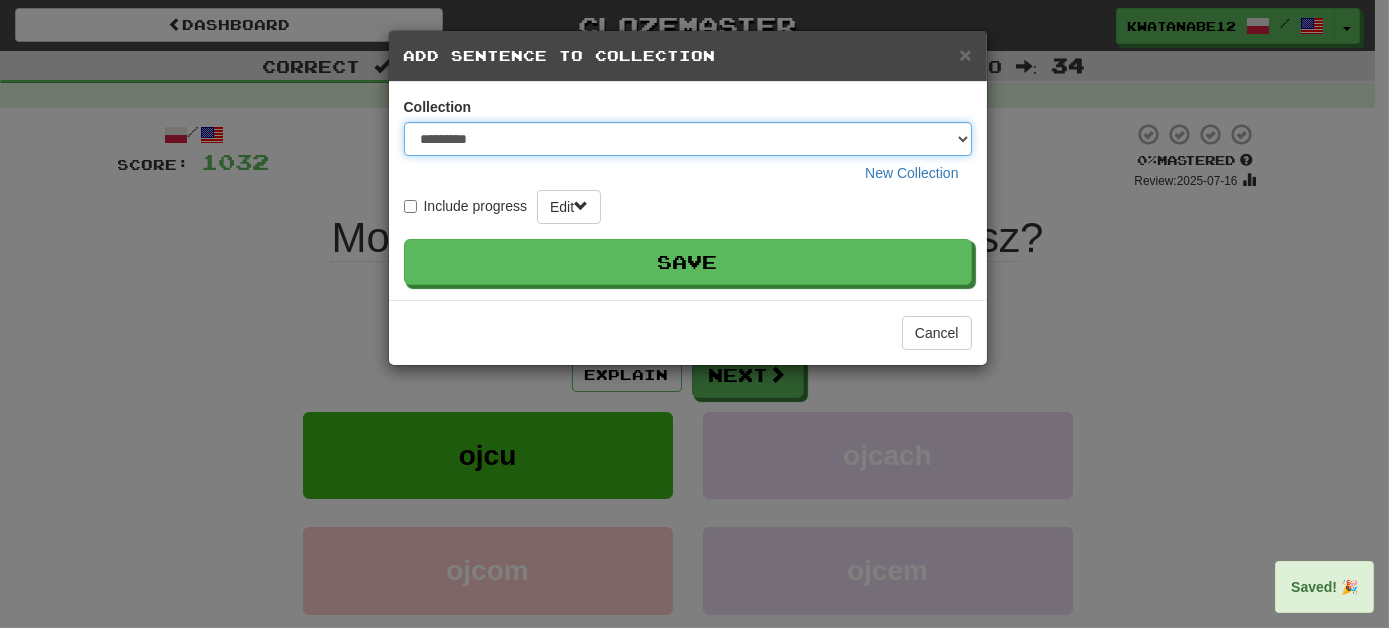 click on "********* ****** **** ******** *****" at bounding box center [688, 139] 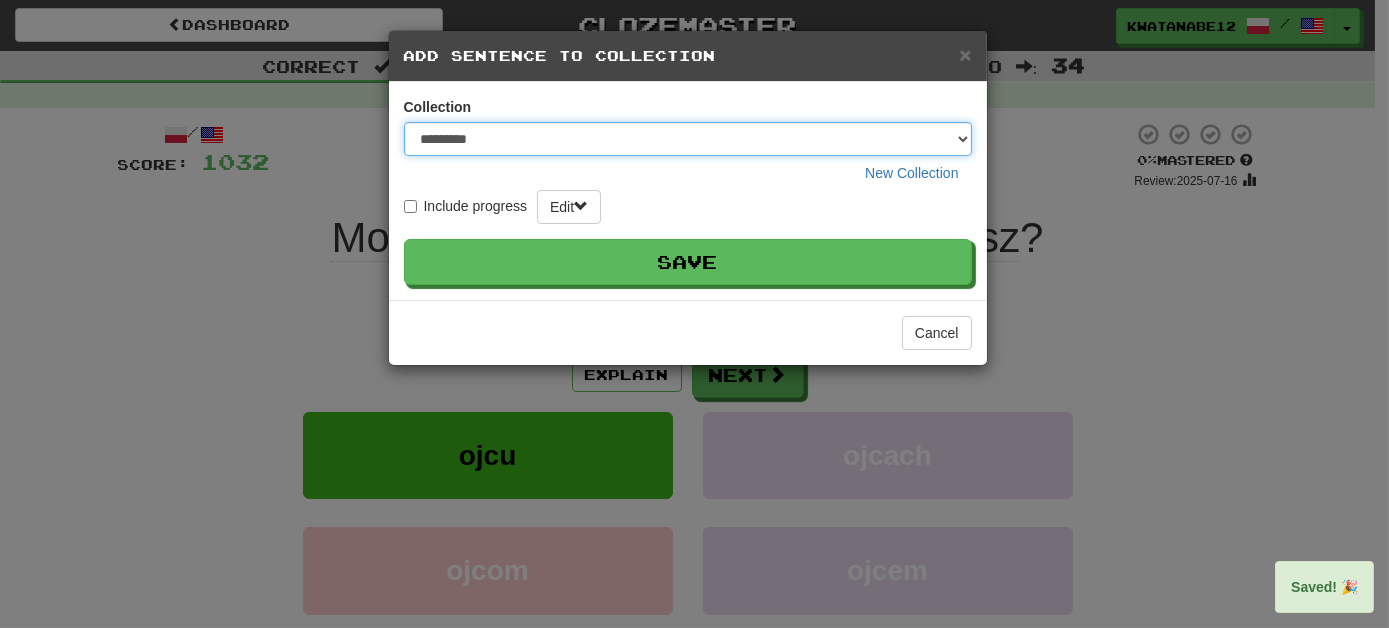 select on "*****" 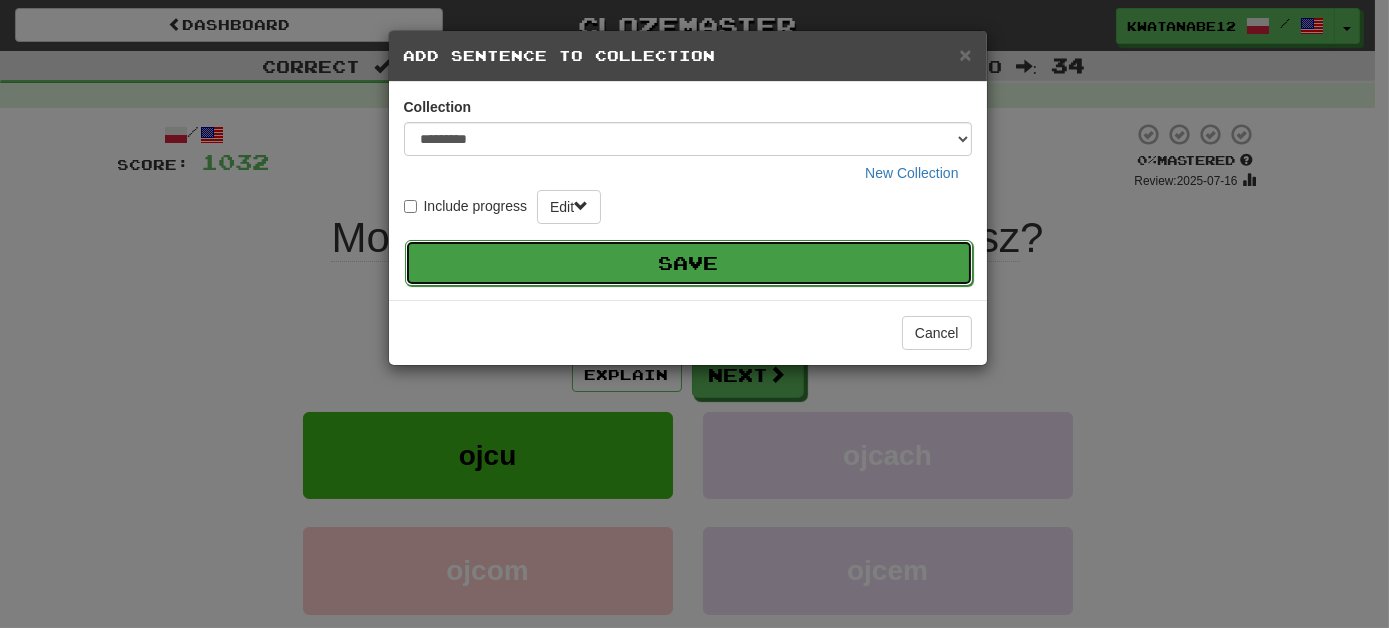 click on "Save" at bounding box center [689, 263] 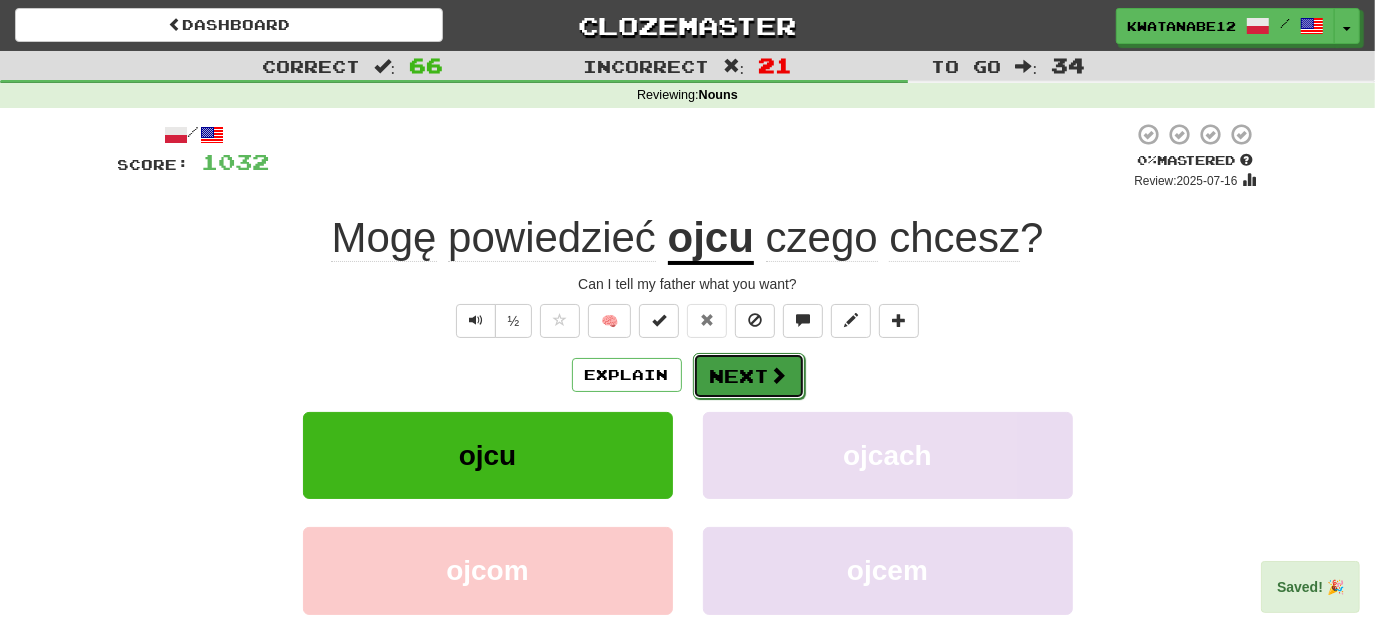click on "Next" at bounding box center [749, 376] 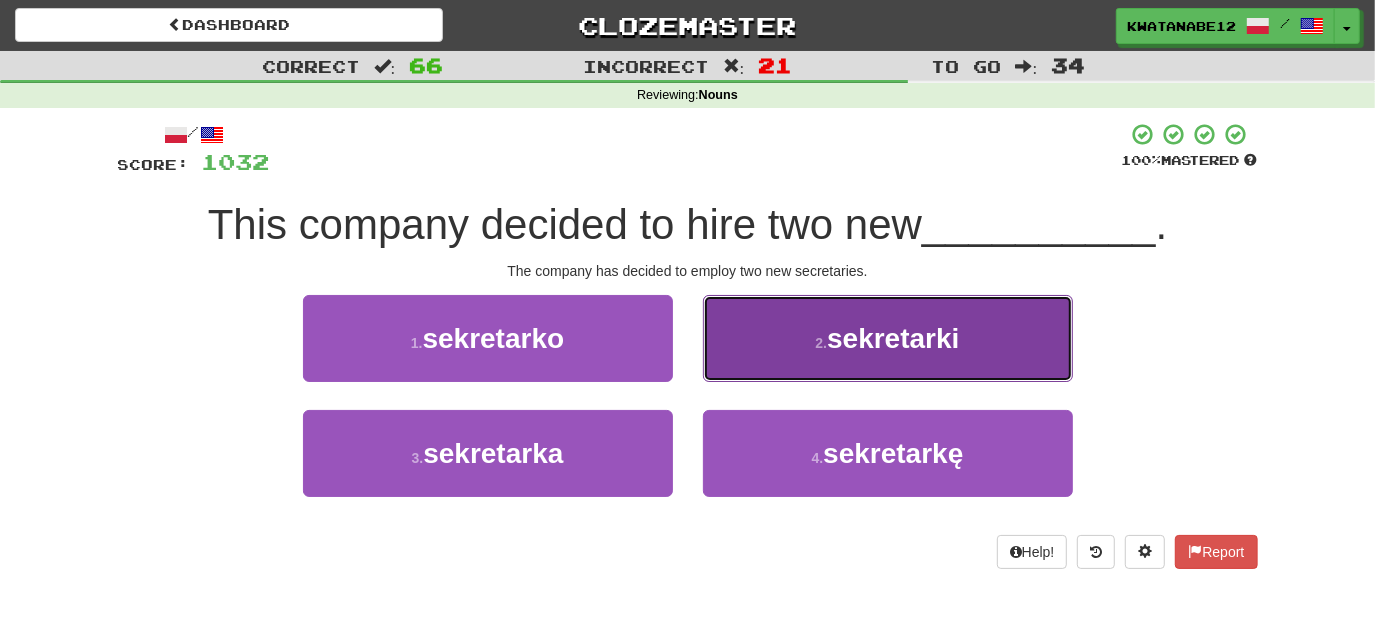 click on "2 .  sekretarki" at bounding box center (888, 338) 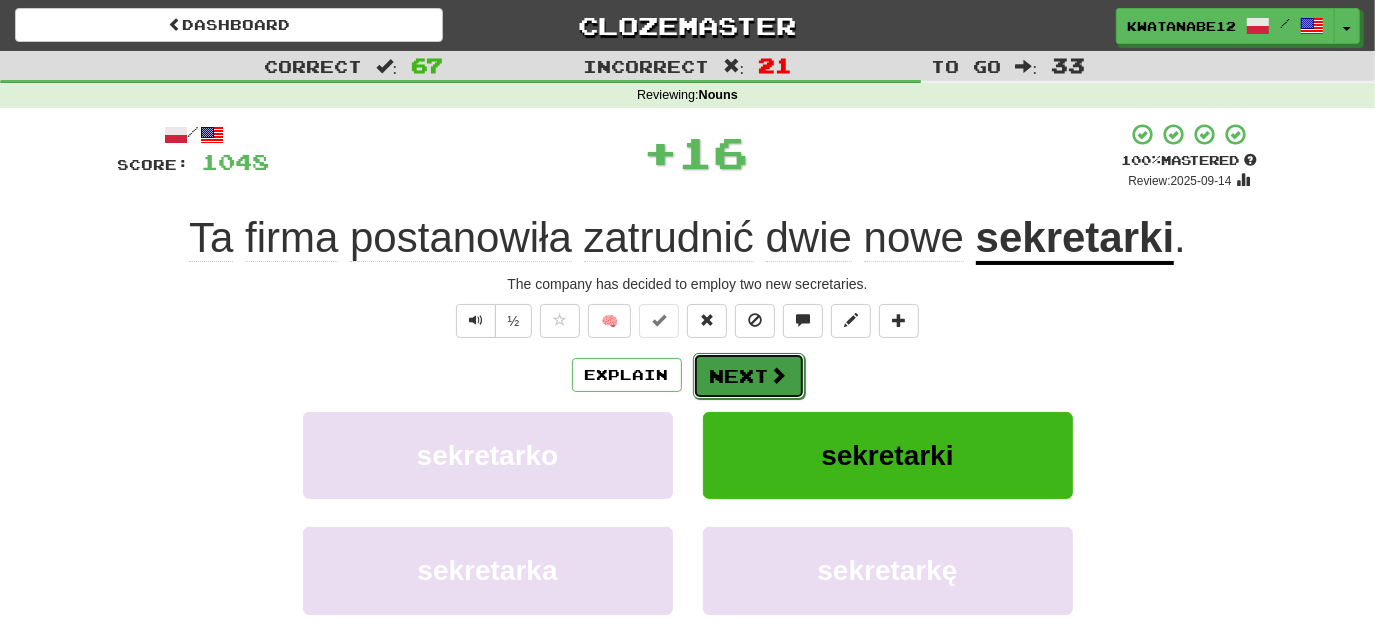 click on "Next" at bounding box center (749, 376) 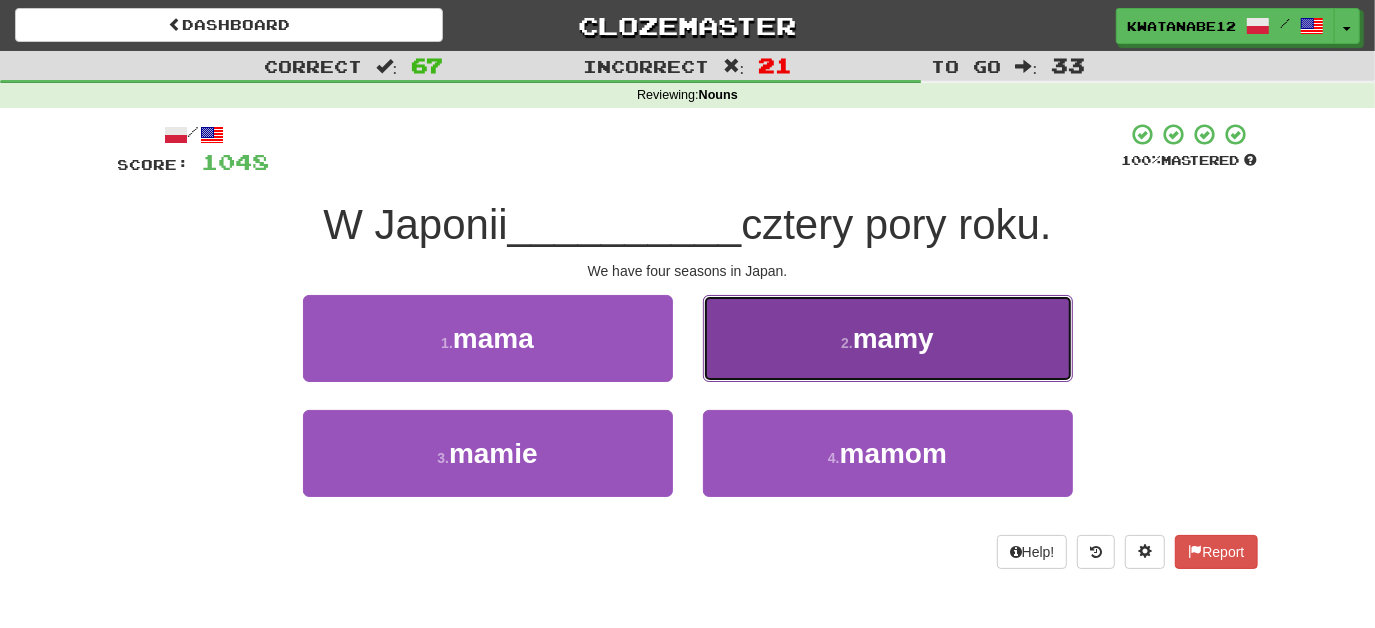 click on "2 .  mamy" at bounding box center [888, 338] 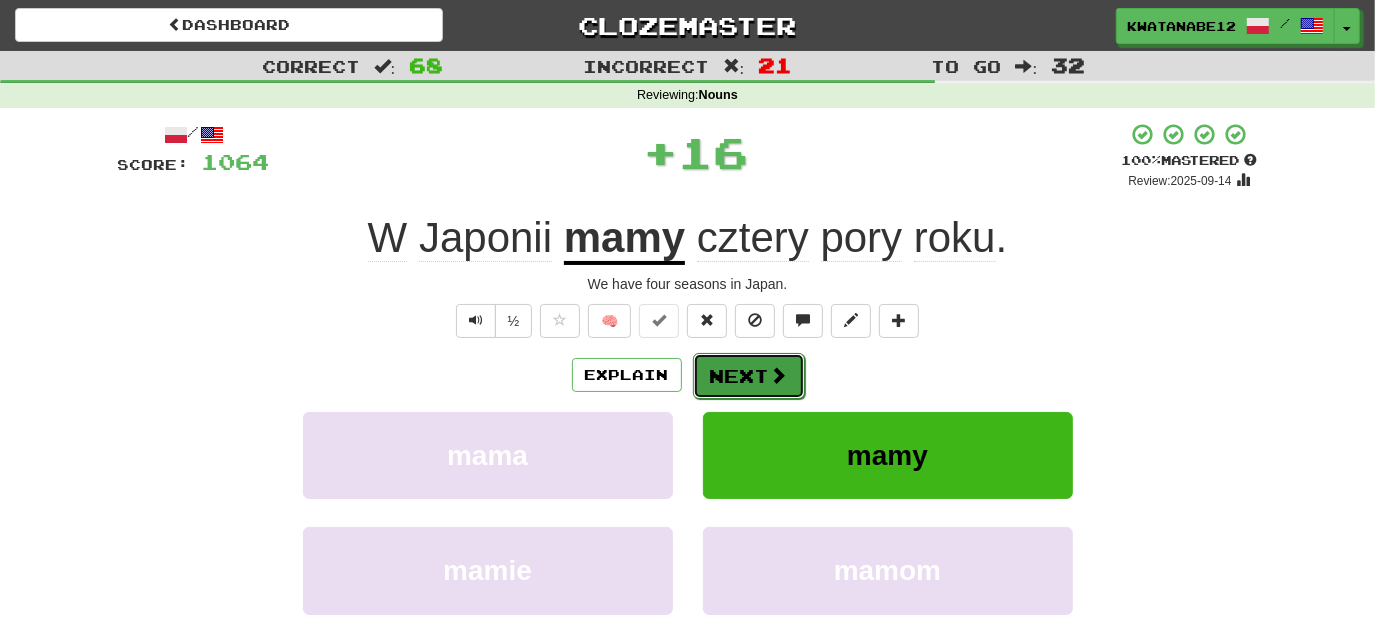 click on "Next" at bounding box center [749, 376] 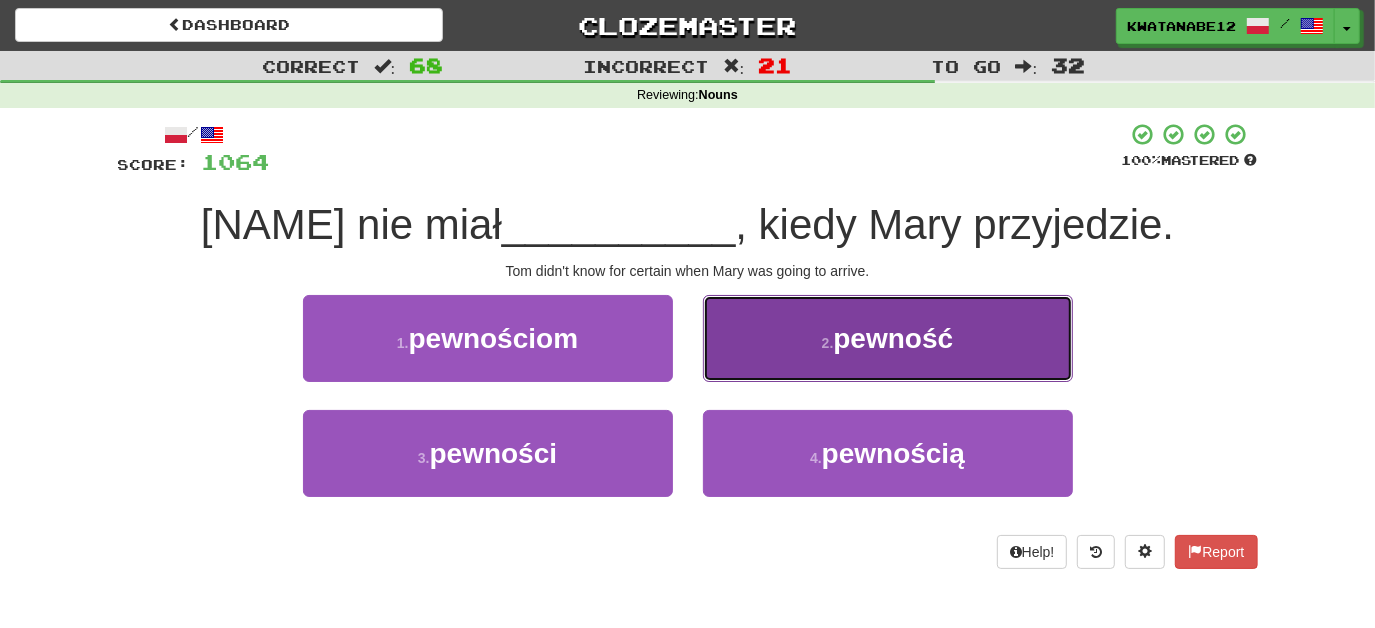 click on "2 .  pewność" at bounding box center (888, 338) 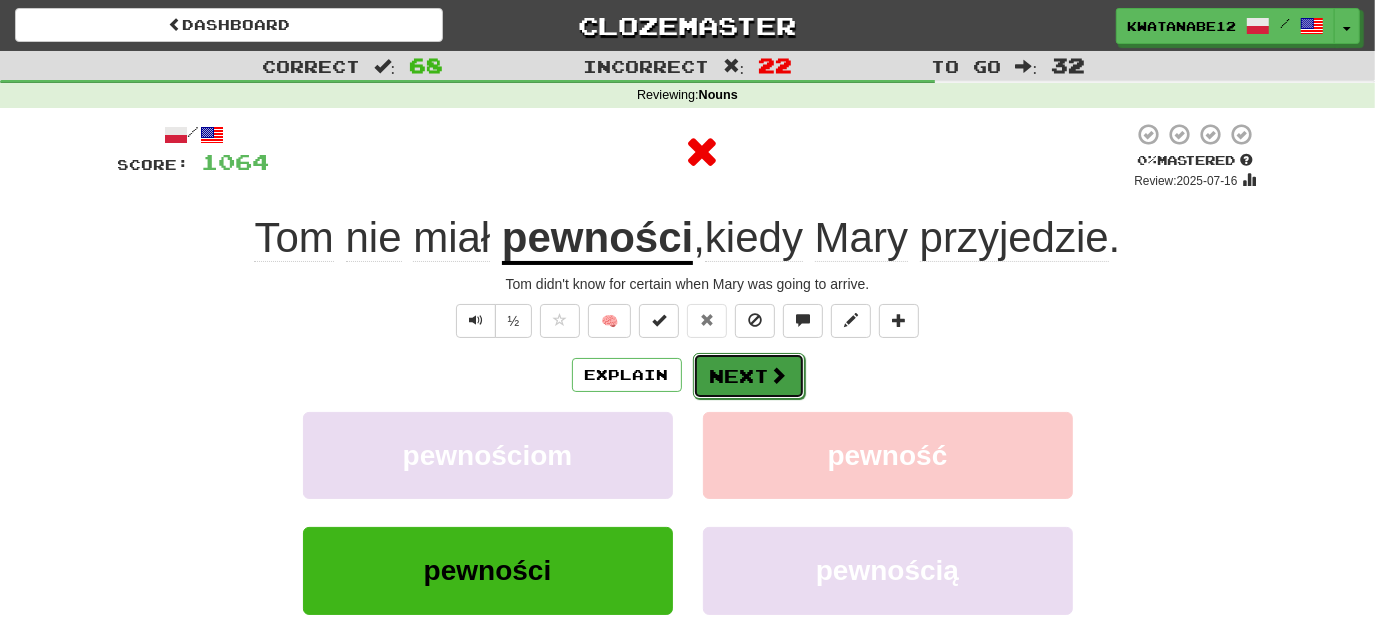 click on "Next" at bounding box center (749, 376) 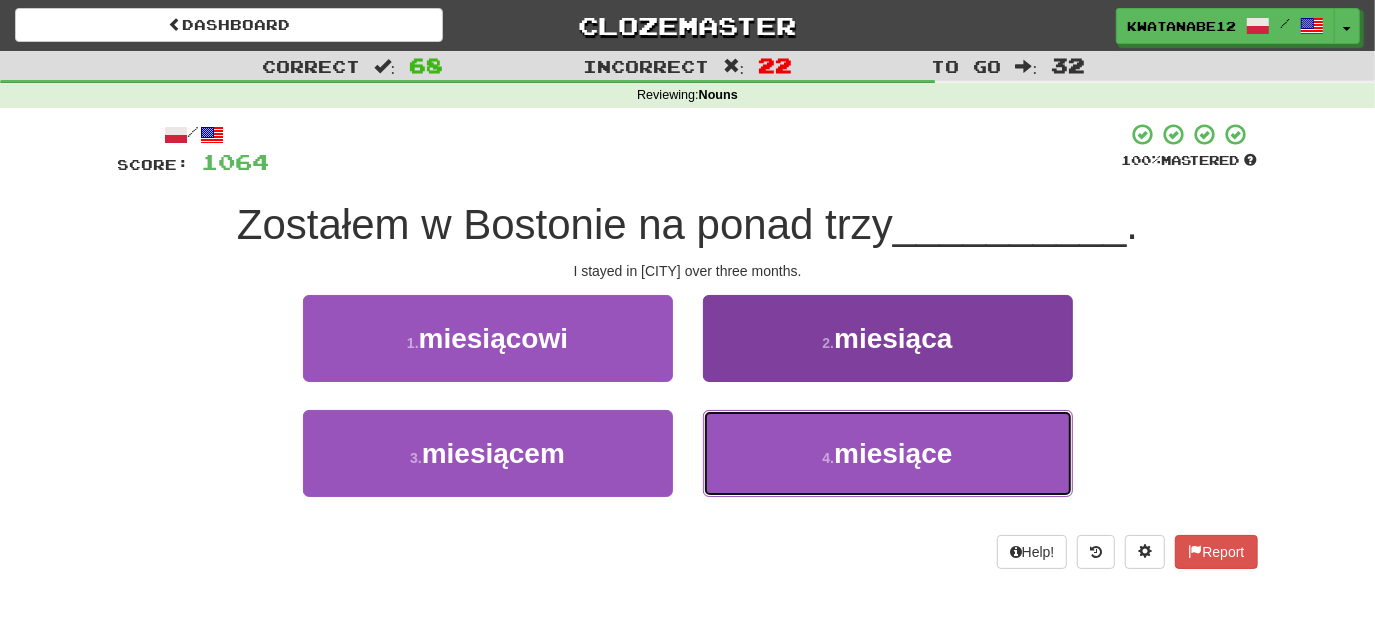 drag, startPoint x: 735, startPoint y: 437, endPoint x: 726, endPoint y: 415, distance: 23.769728 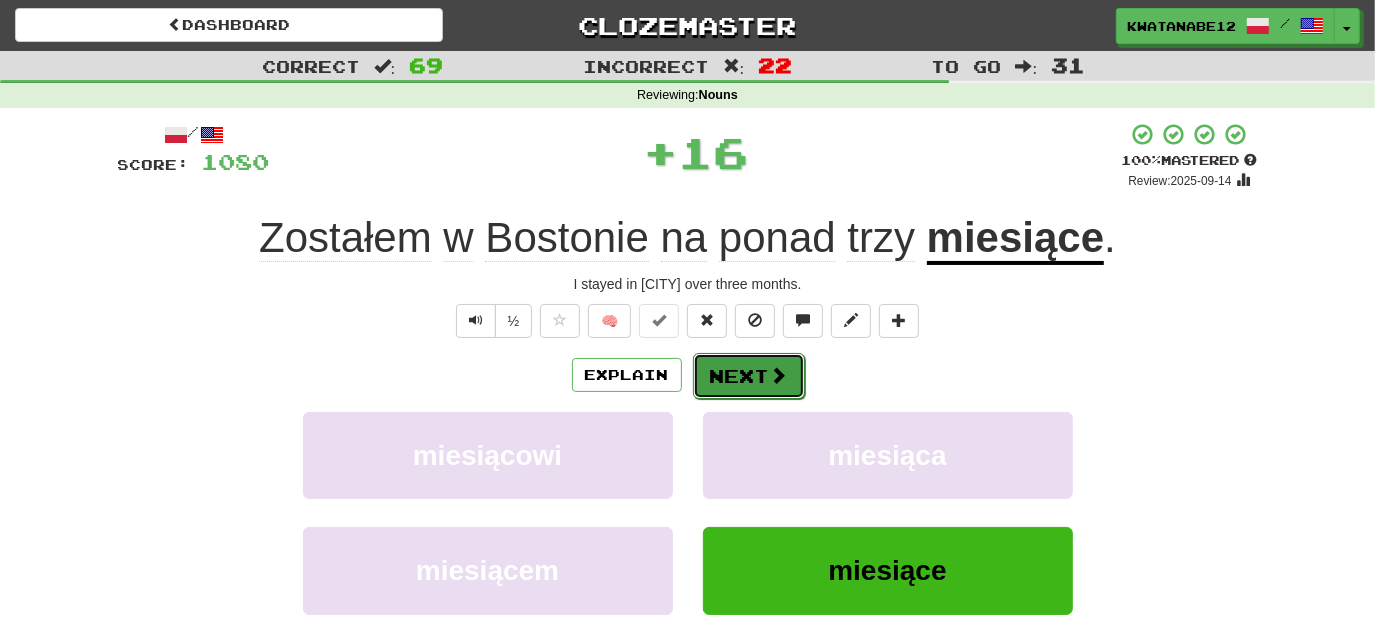 click on "Next" at bounding box center [749, 376] 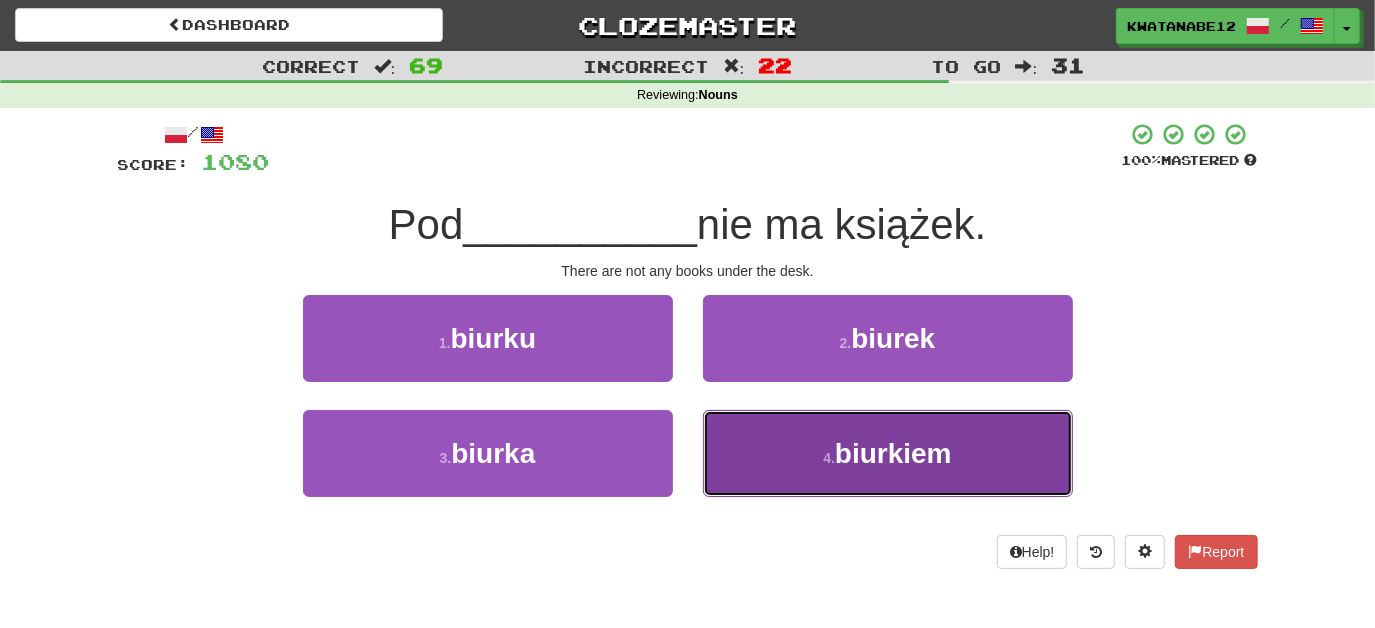 click on "4 .  biurkiem" at bounding box center [888, 453] 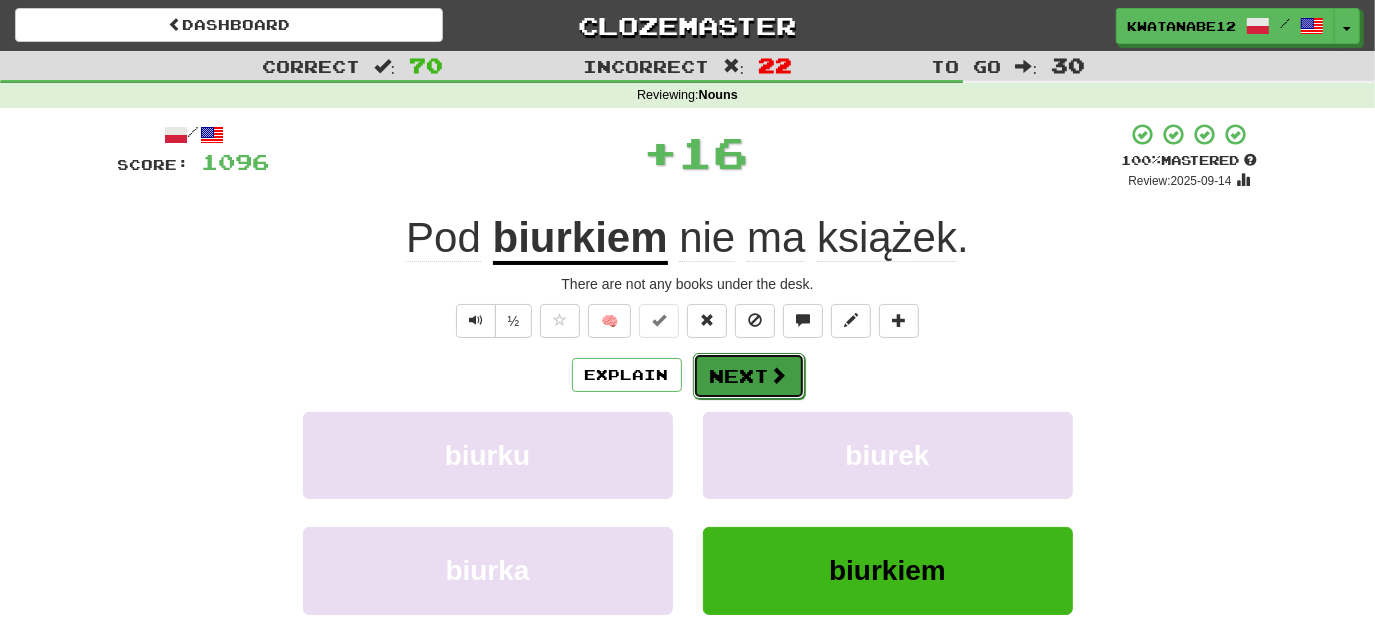 click on "Next" at bounding box center (749, 376) 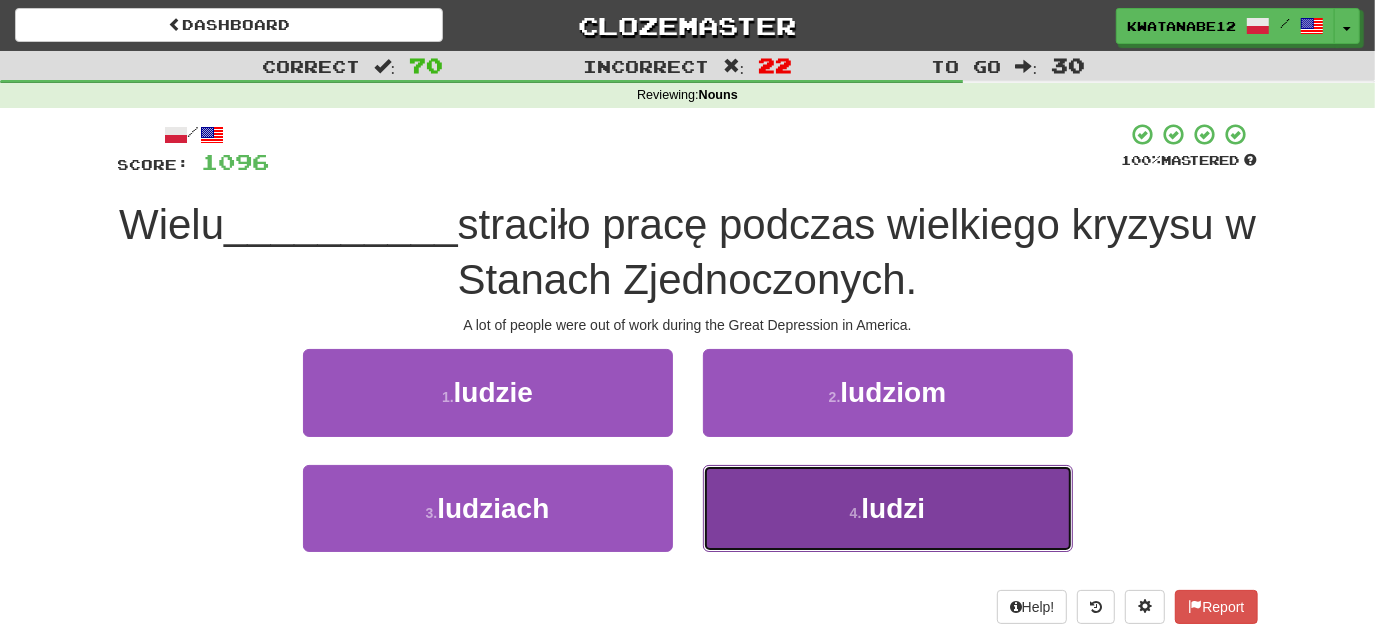 click on "4 .  ludzi" at bounding box center [888, 508] 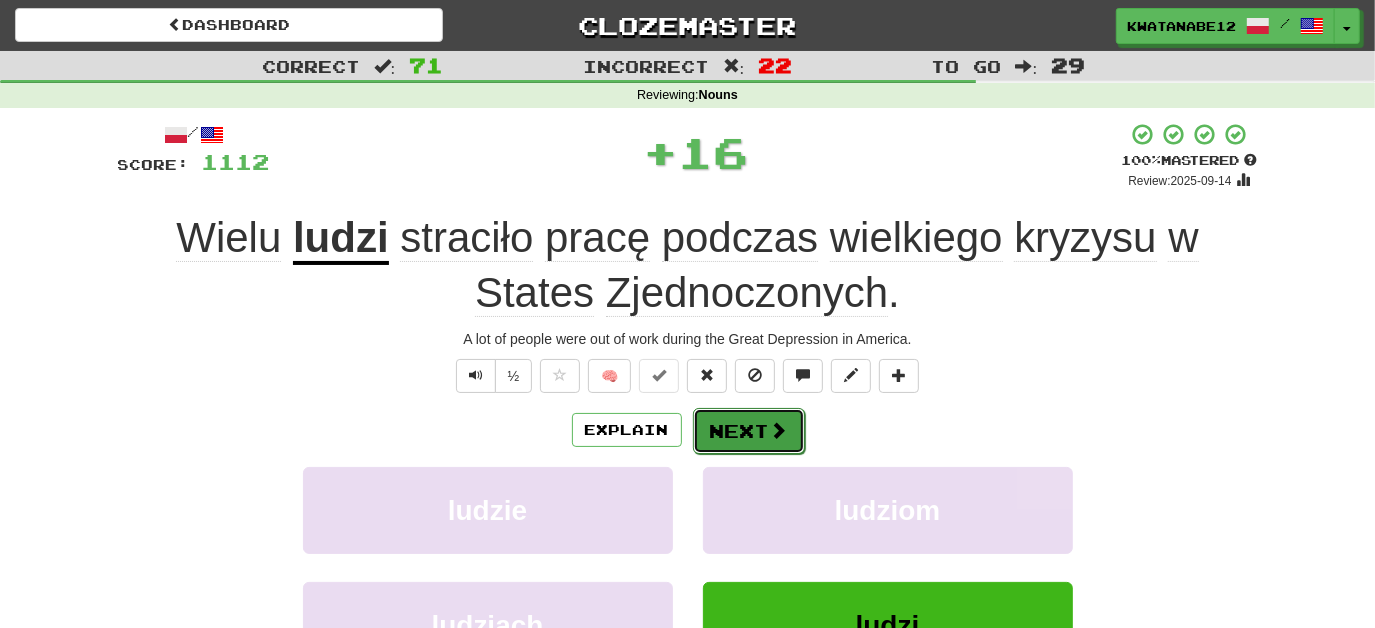click on "Next" at bounding box center [749, 431] 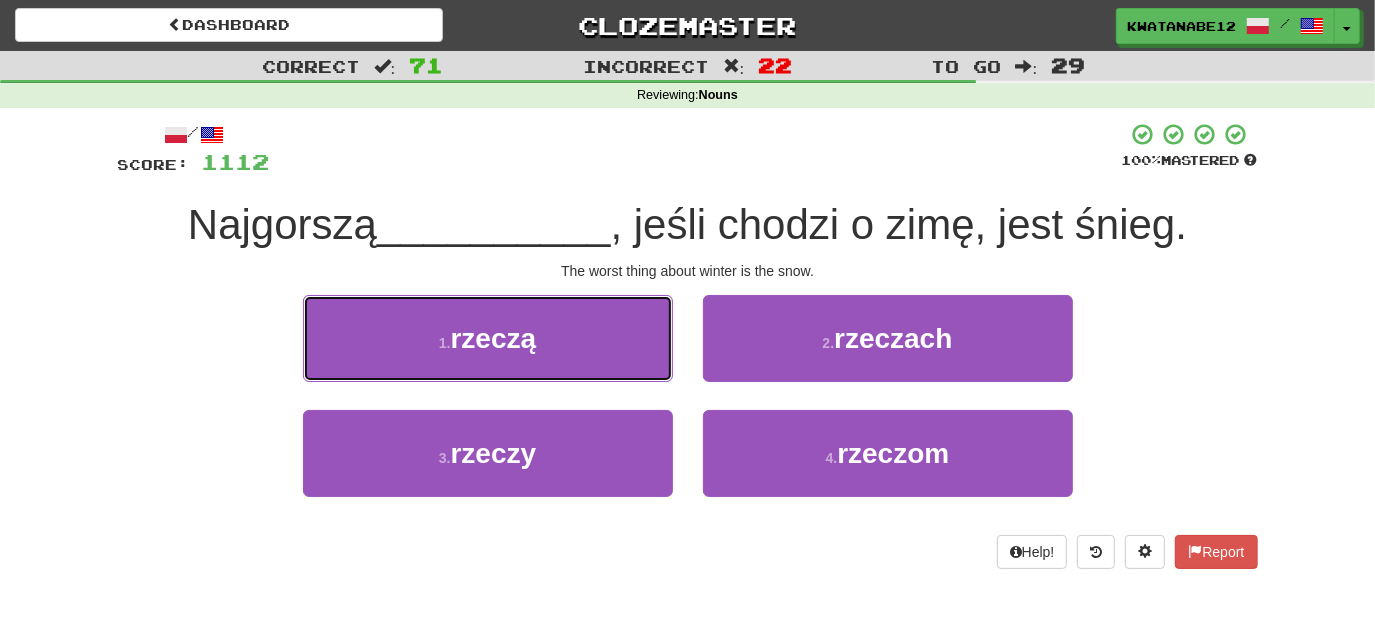 drag, startPoint x: 612, startPoint y: 362, endPoint x: 674, endPoint y: 350, distance: 63.15061 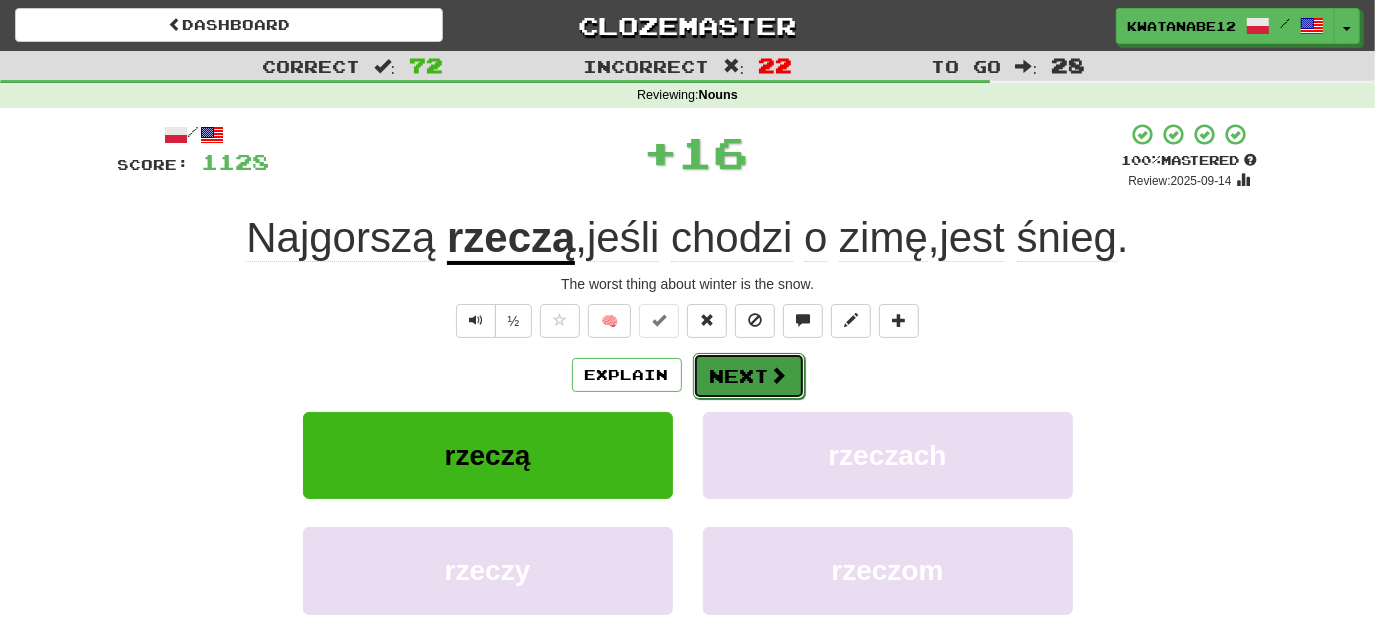 click on "Next" at bounding box center [749, 376] 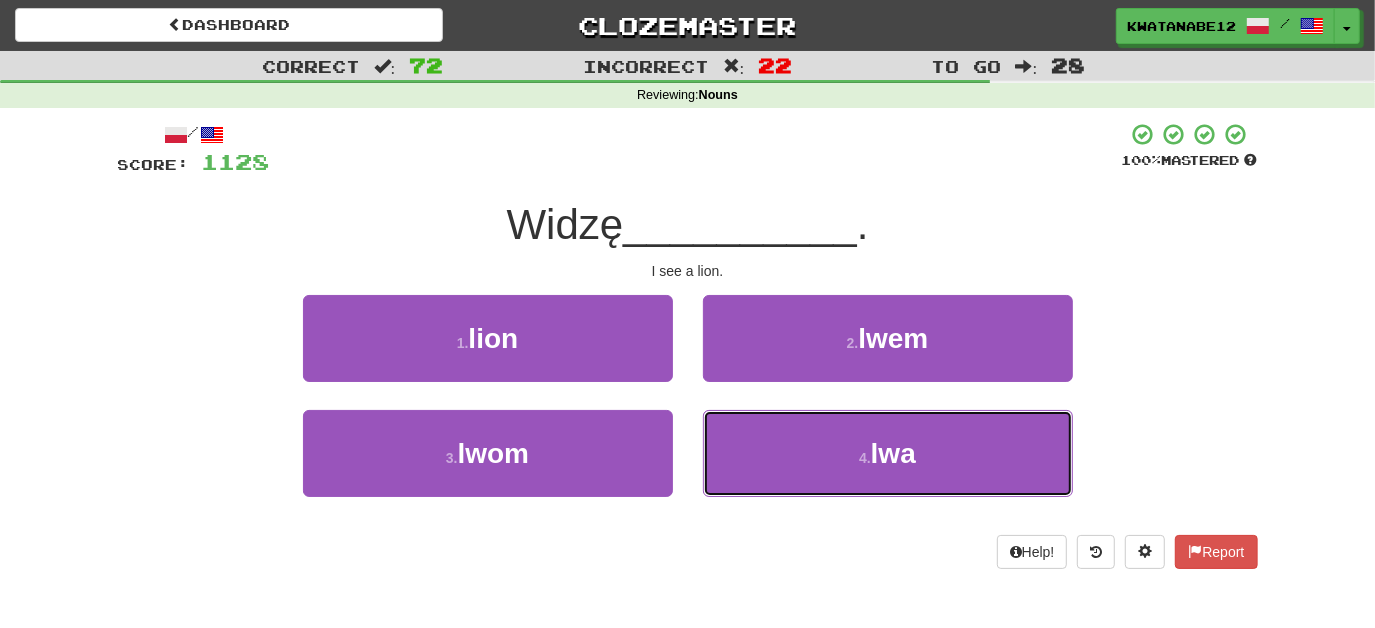 drag, startPoint x: 757, startPoint y: 430, endPoint x: 740, endPoint y: 403, distance: 31.906113 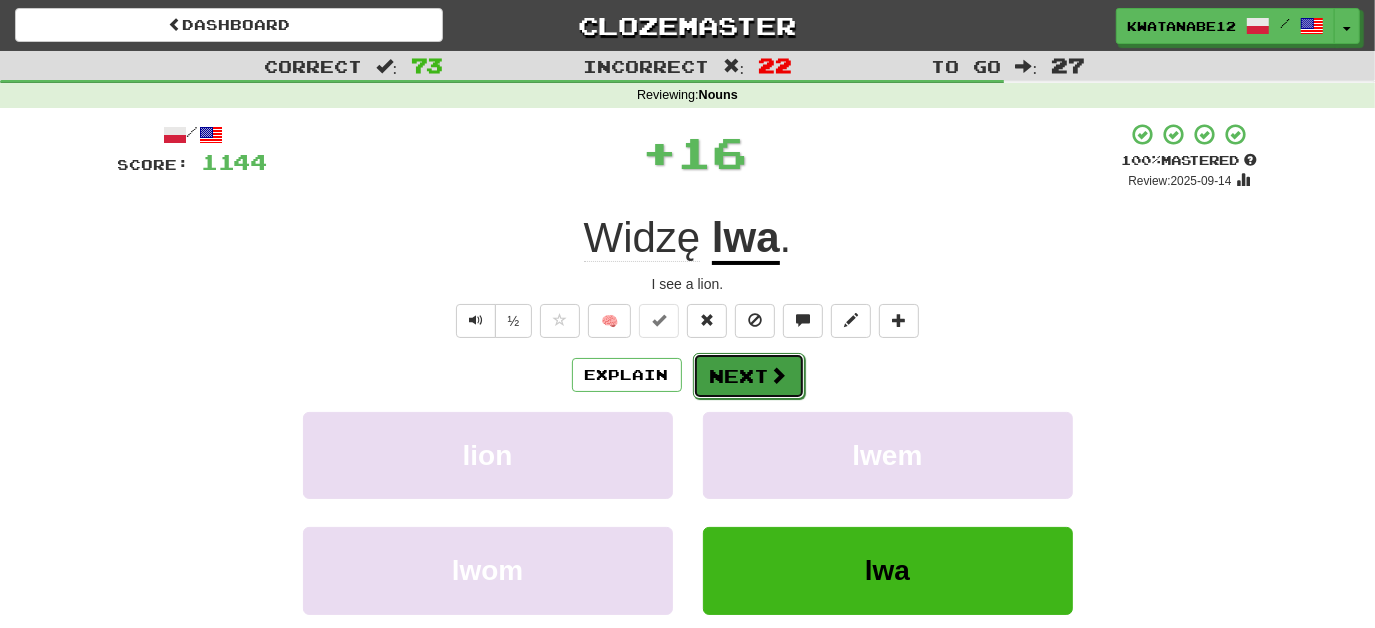 click on "Next" at bounding box center [749, 376] 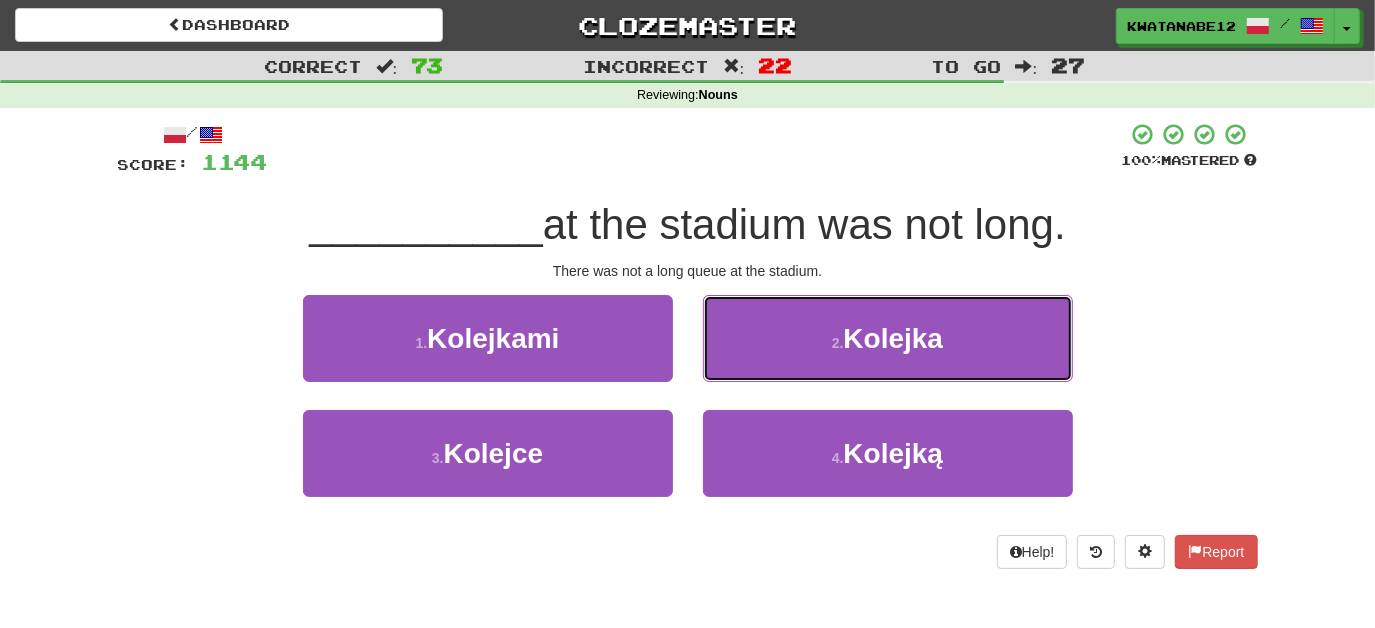 click on "2 .  Kolejka" at bounding box center [888, 338] 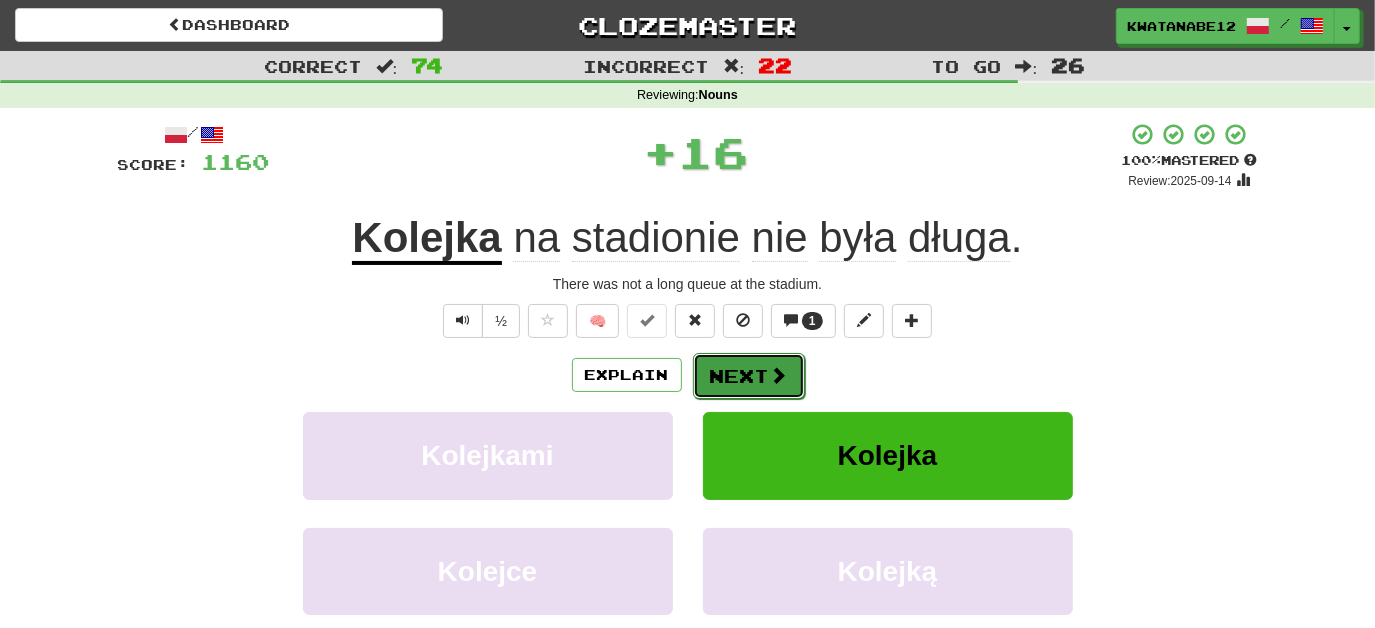 click on "Next" at bounding box center (749, 376) 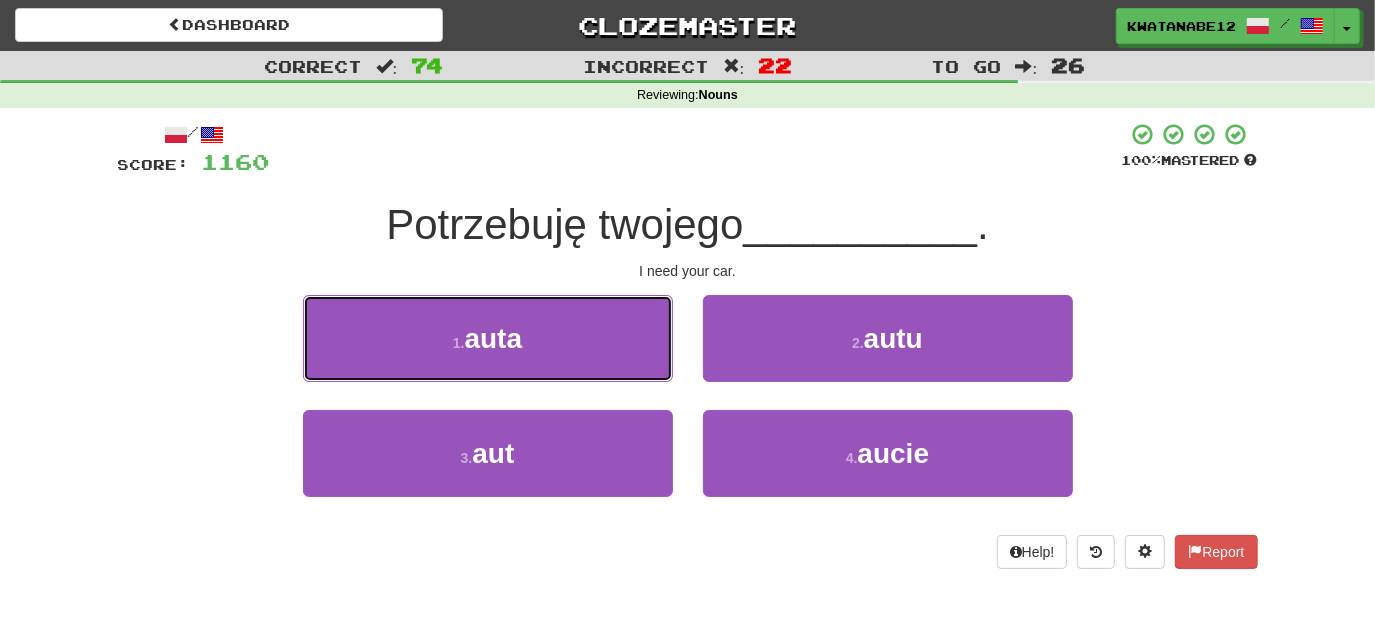 drag, startPoint x: 618, startPoint y: 334, endPoint x: 641, endPoint y: 337, distance: 23.194826 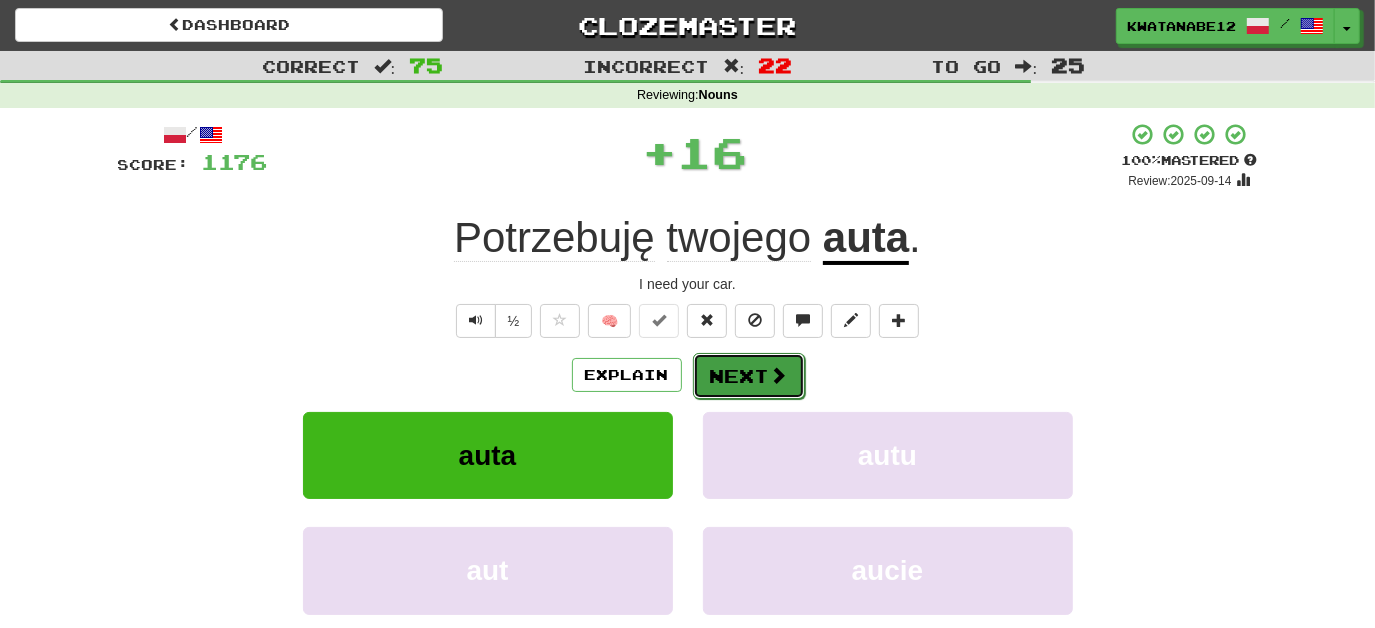 click on "Next" at bounding box center [749, 376] 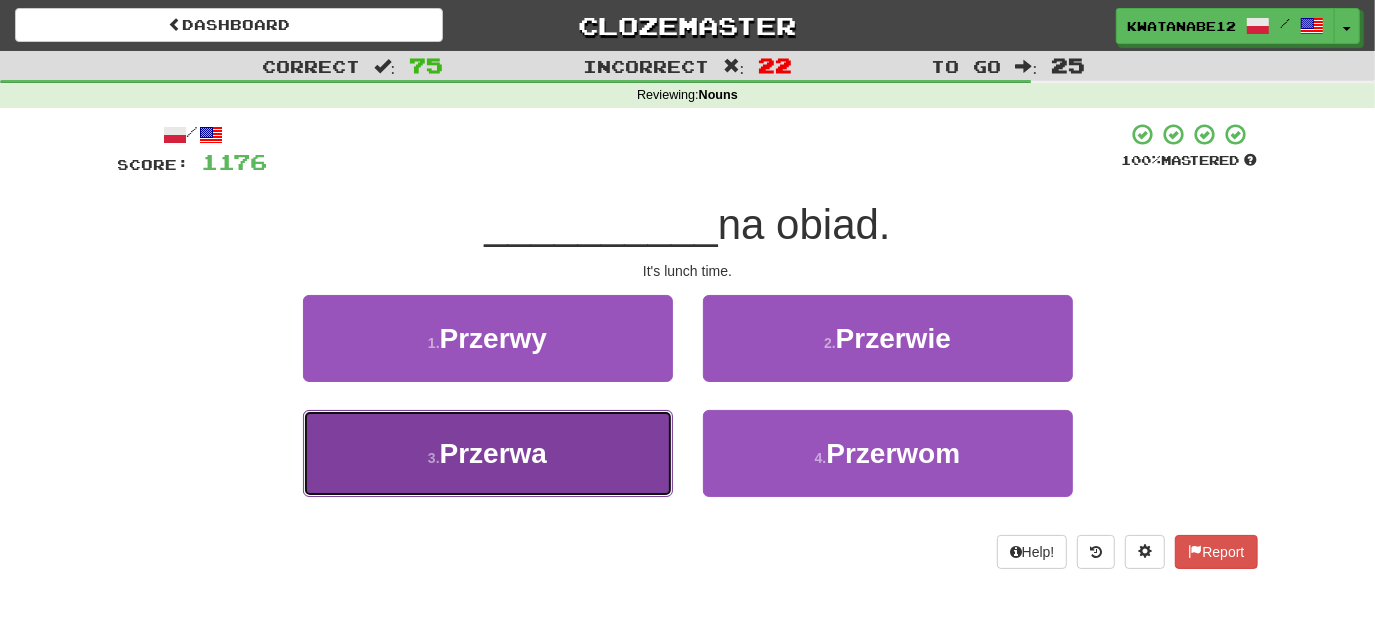 drag, startPoint x: 630, startPoint y: 435, endPoint x: 699, endPoint y: 404, distance: 75.643906 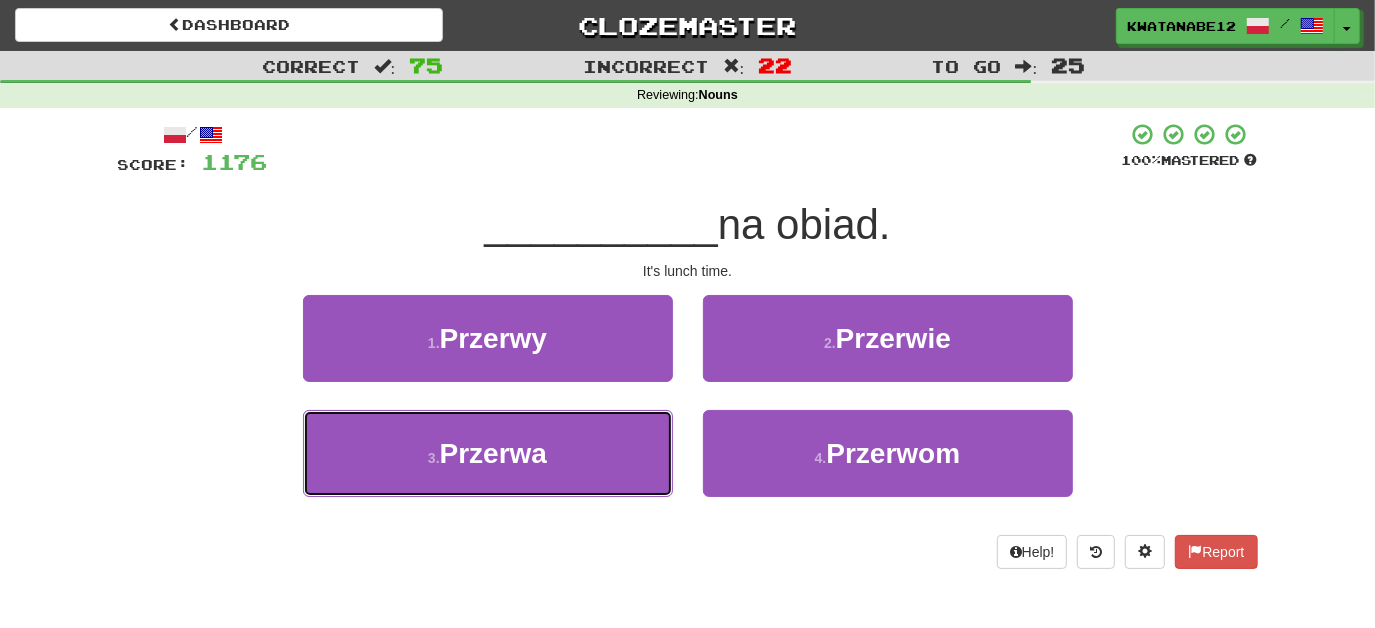 click on "3 .  Przerwa" at bounding box center (488, 453) 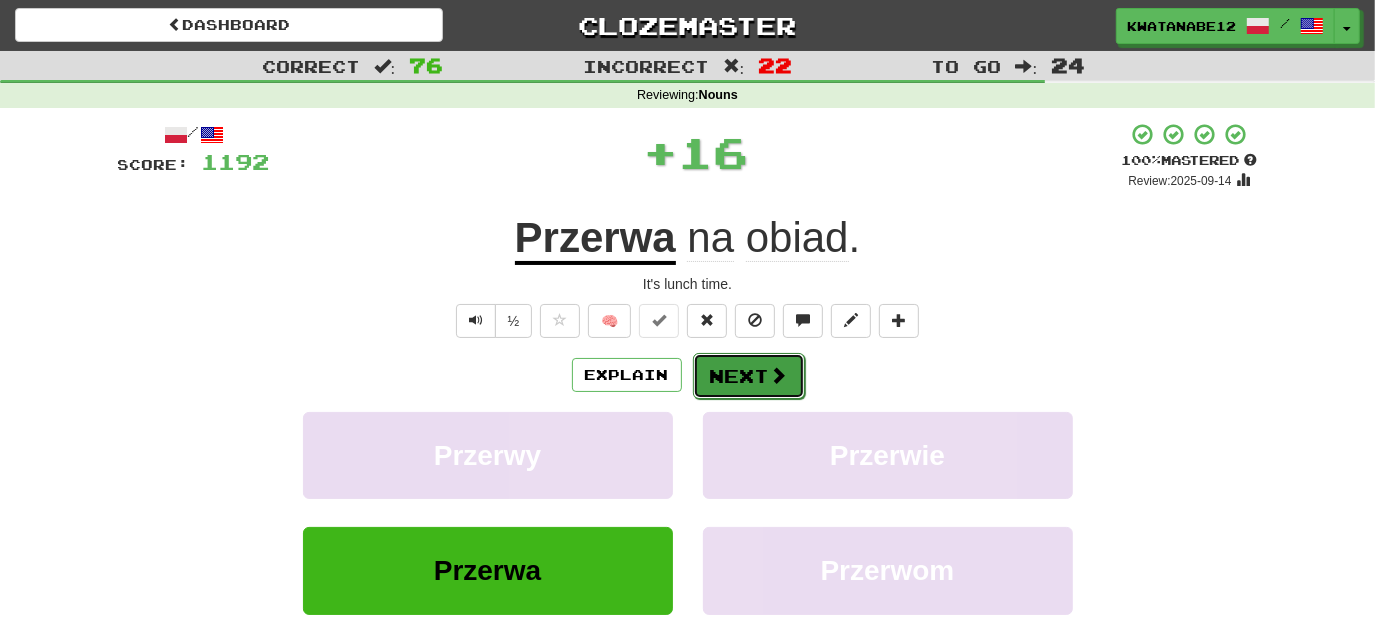 click on "Next" at bounding box center (749, 376) 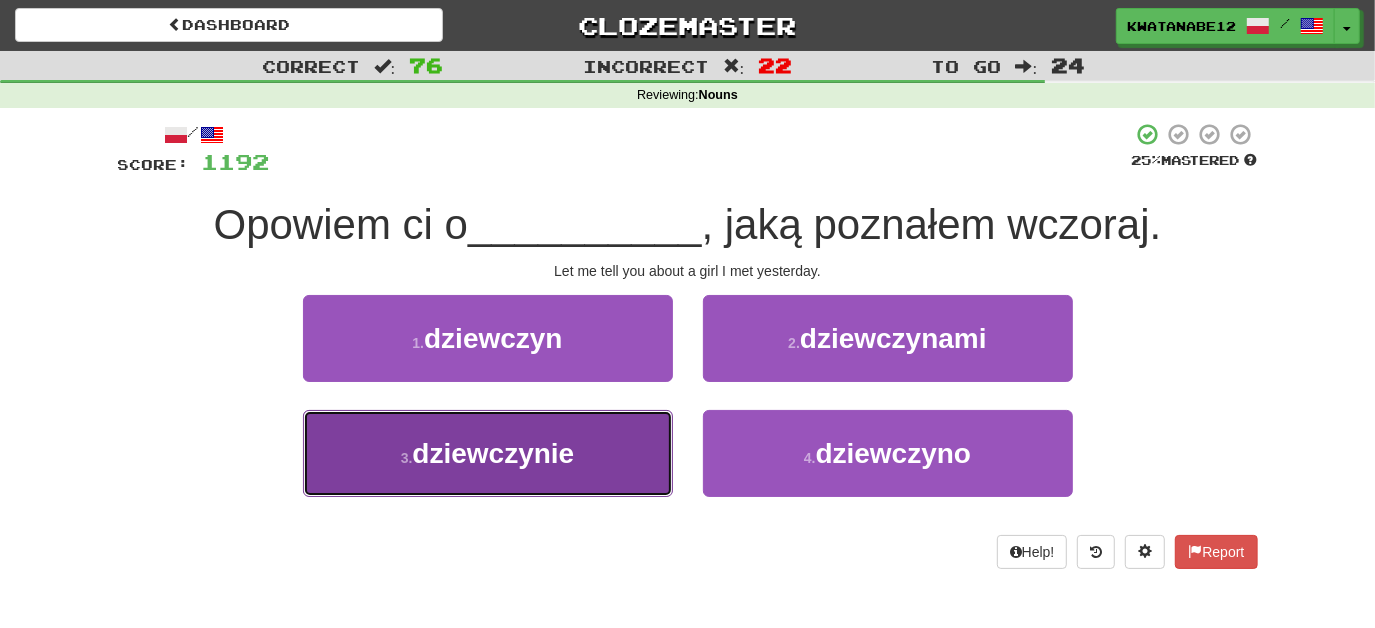 click on "3 .  dziewczynie" at bounding box center (488, 453) 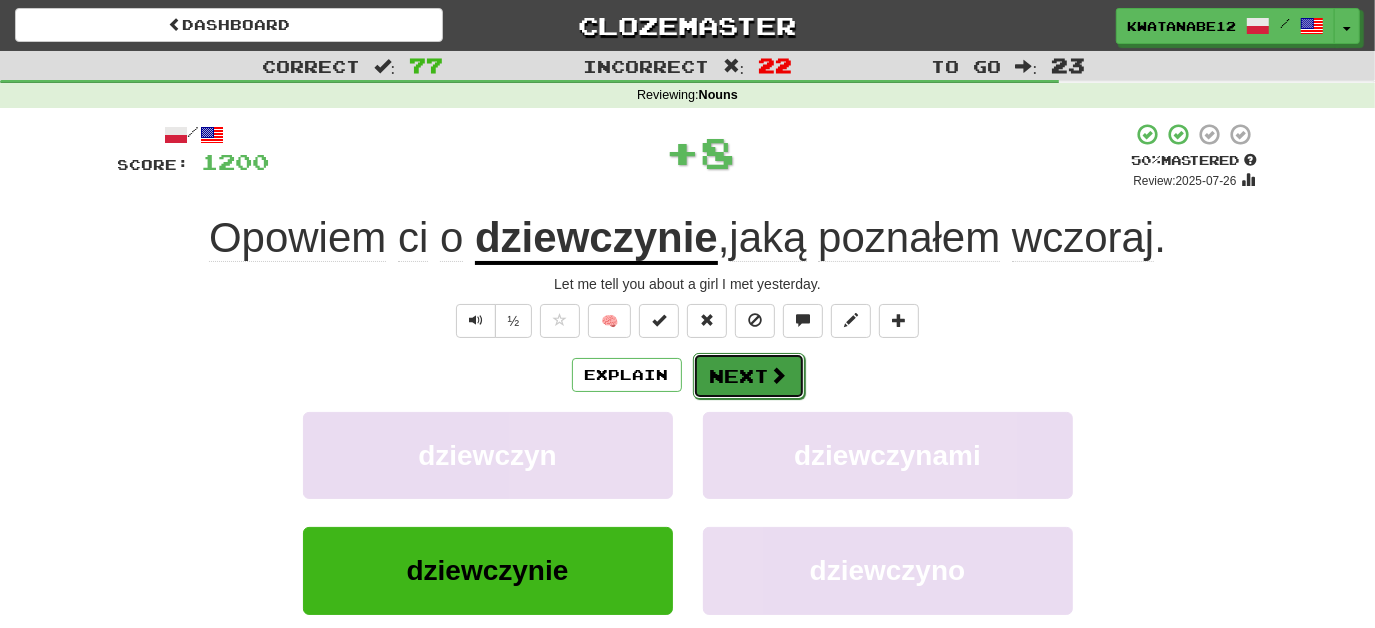 click on "Next" at bounding box center [749, 376] 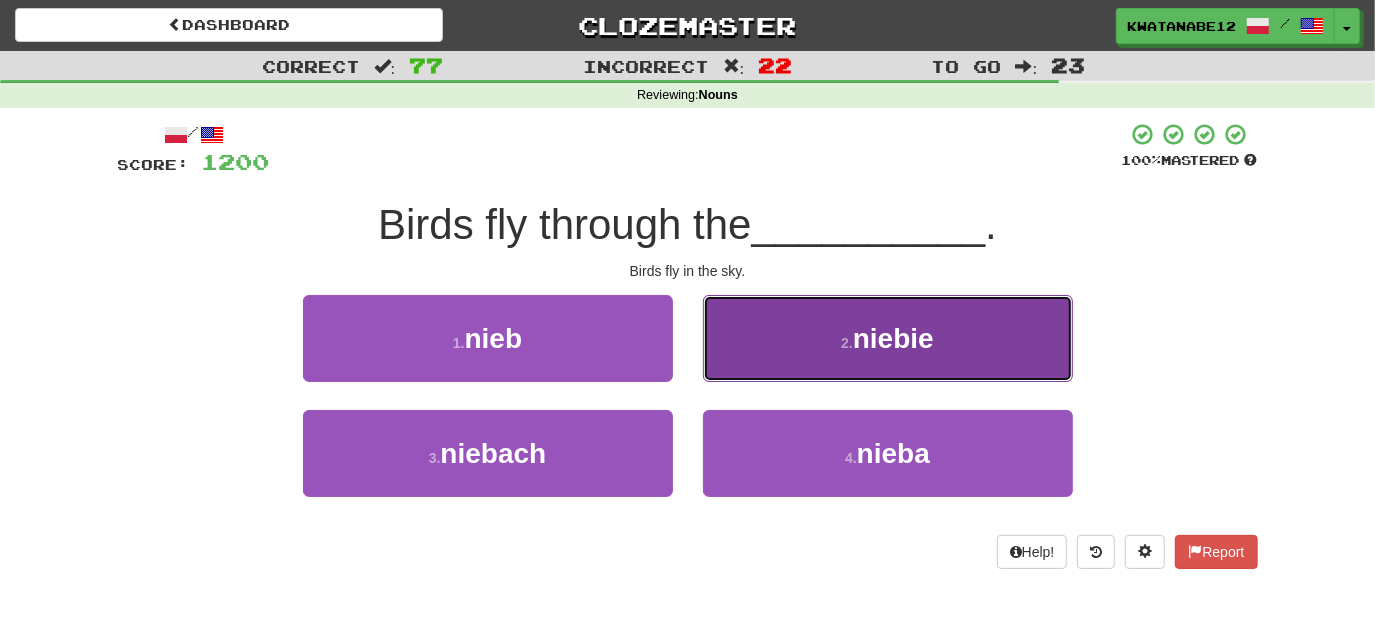 click on "2 .  niebie" at bounding box center (888, 338) 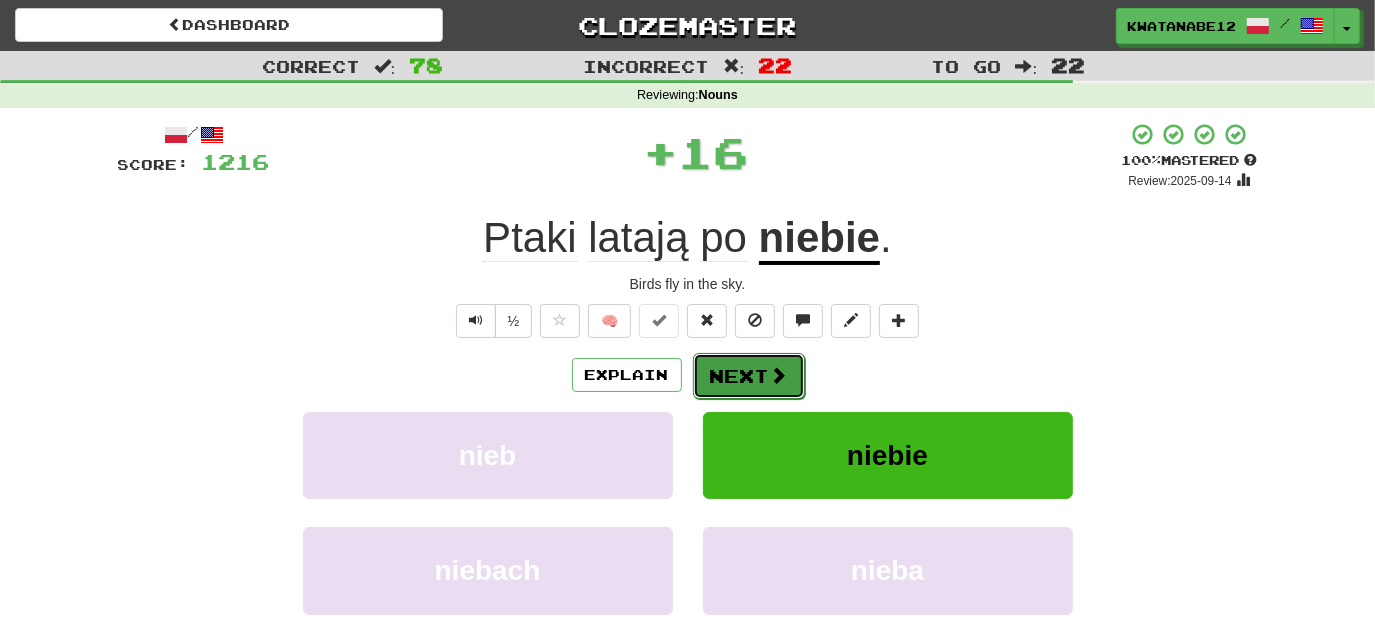 click on "Next" at bounding box center (749, 376) 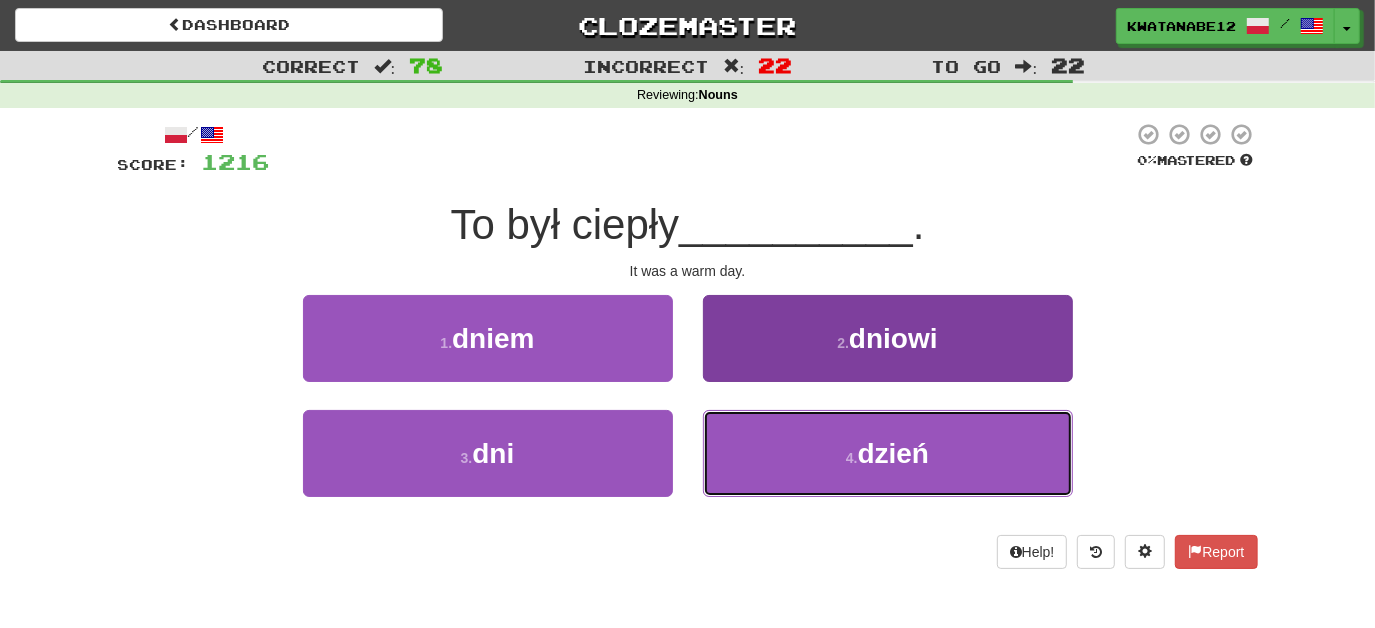 click on "4 .  dzień" at bounding box center (888, 453) 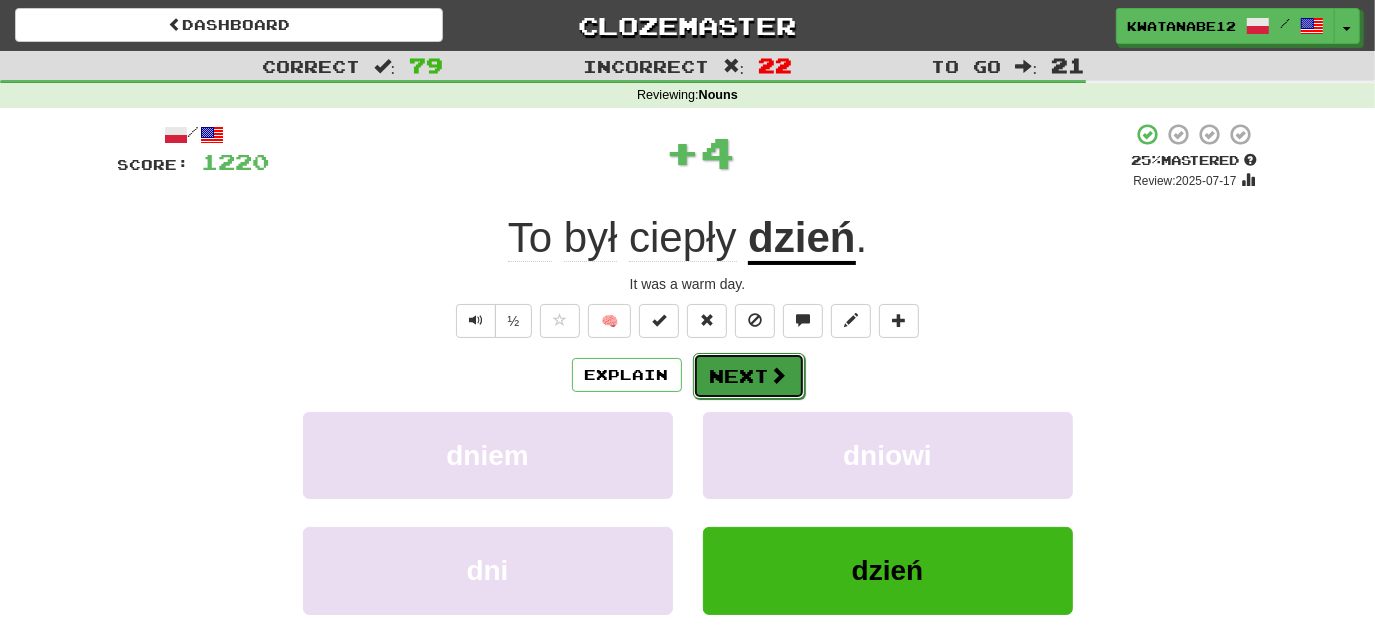 click on "Next" at bounding box center [749, 376] 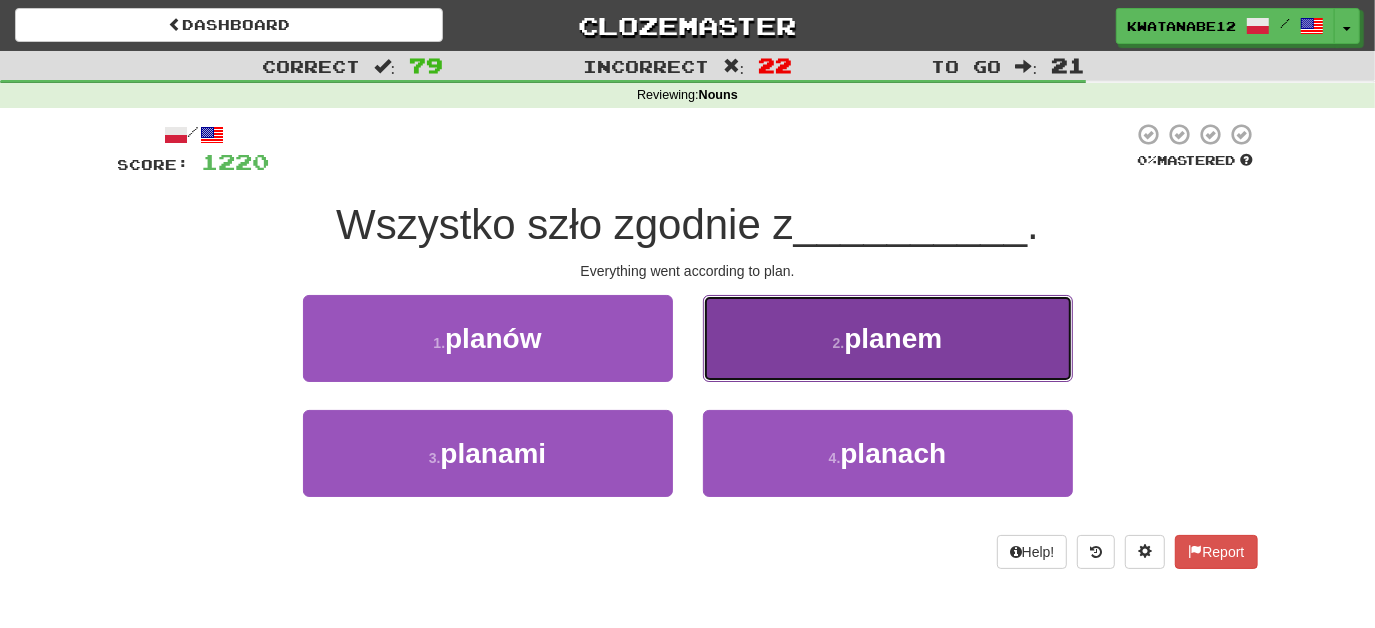 click on "2 .  planem" at bounding box center [888, 338] 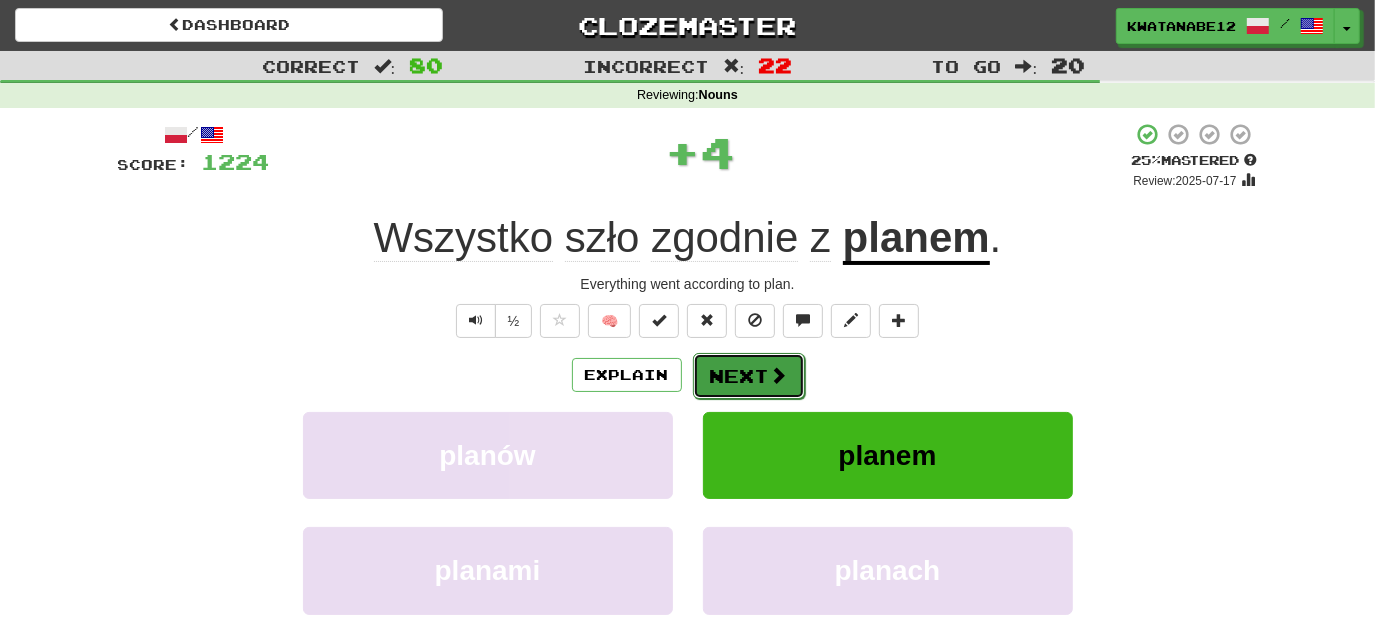 click on "Next" at bounding box center [749, 376] 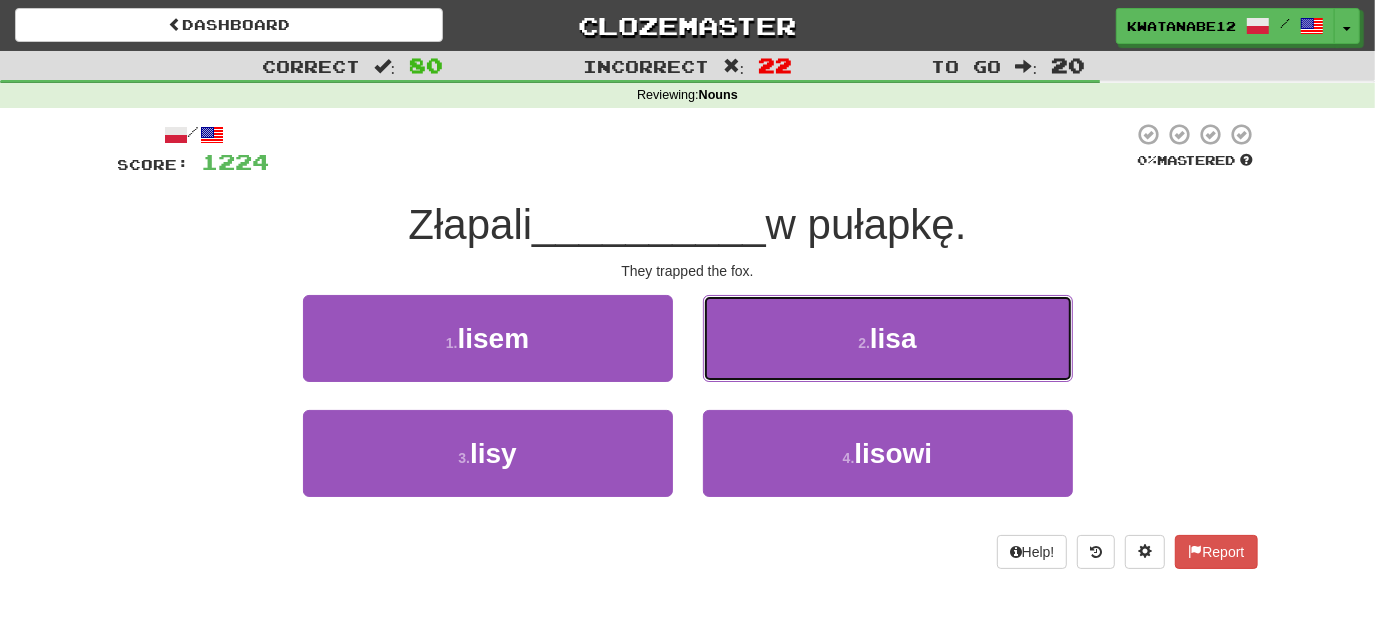drag, startPoint x: 740, startPoint y: 347, endPoint x: 752, endPoint y: 345, distance: 12.165525 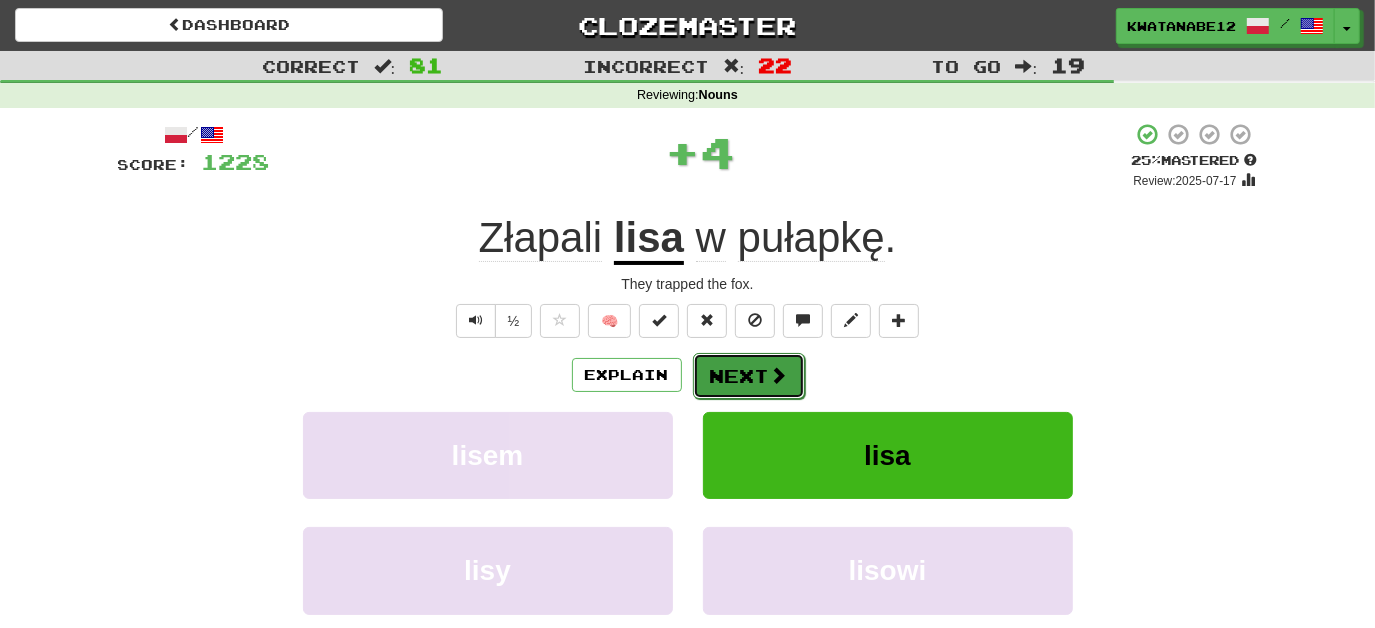 click on "Next" at bounding box center [749, 376] 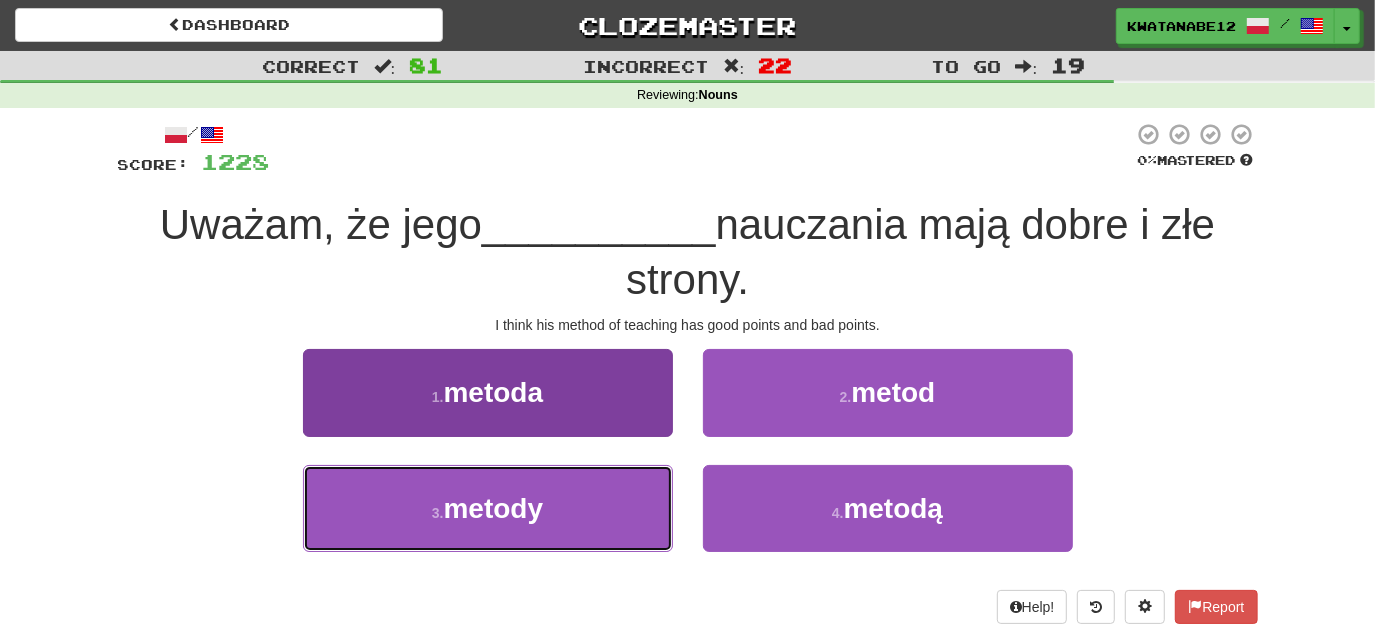 click on "3 .  metody" at bounding box center (488, 508) 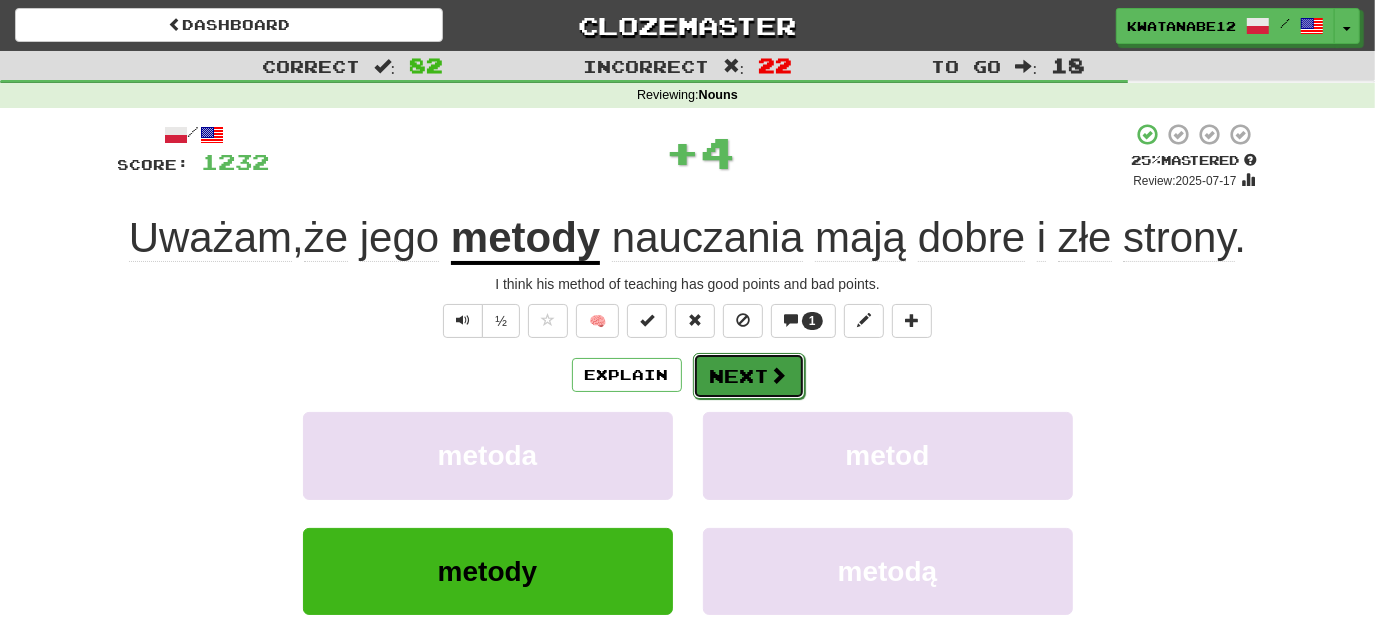 click on "Next" at bounding box center [749, 376] 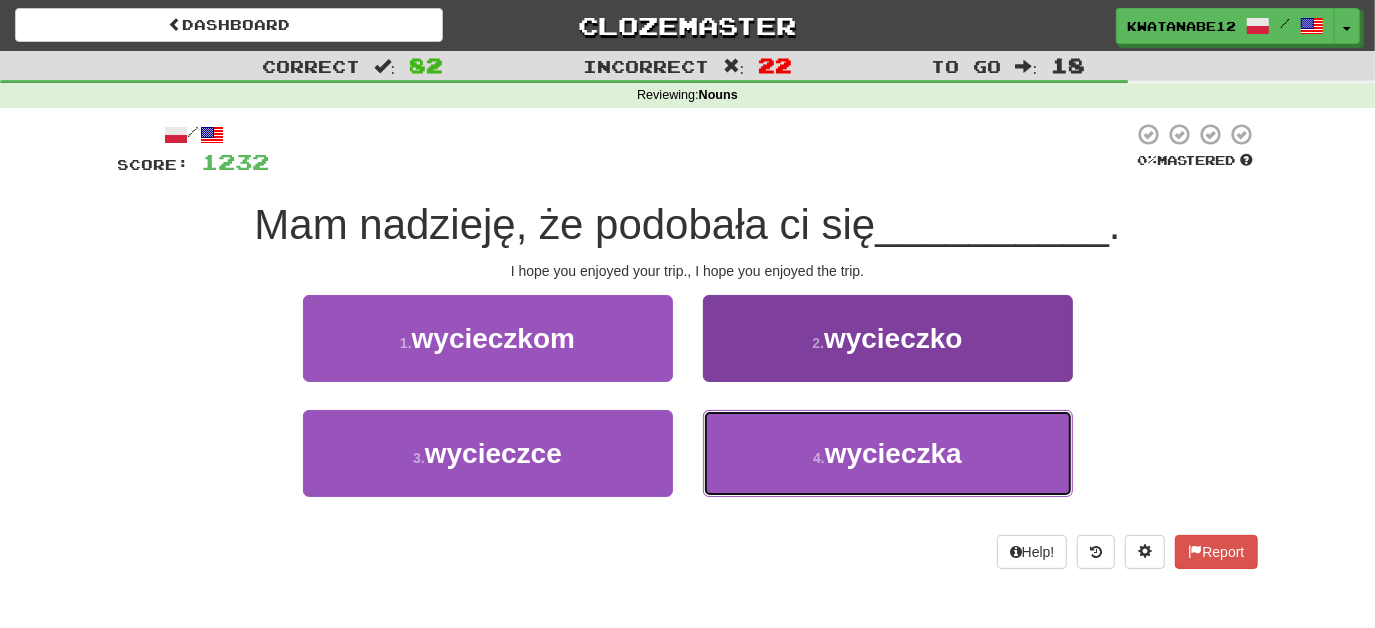 click on "4 .  wycieczka" at bounding box center (888, 453) 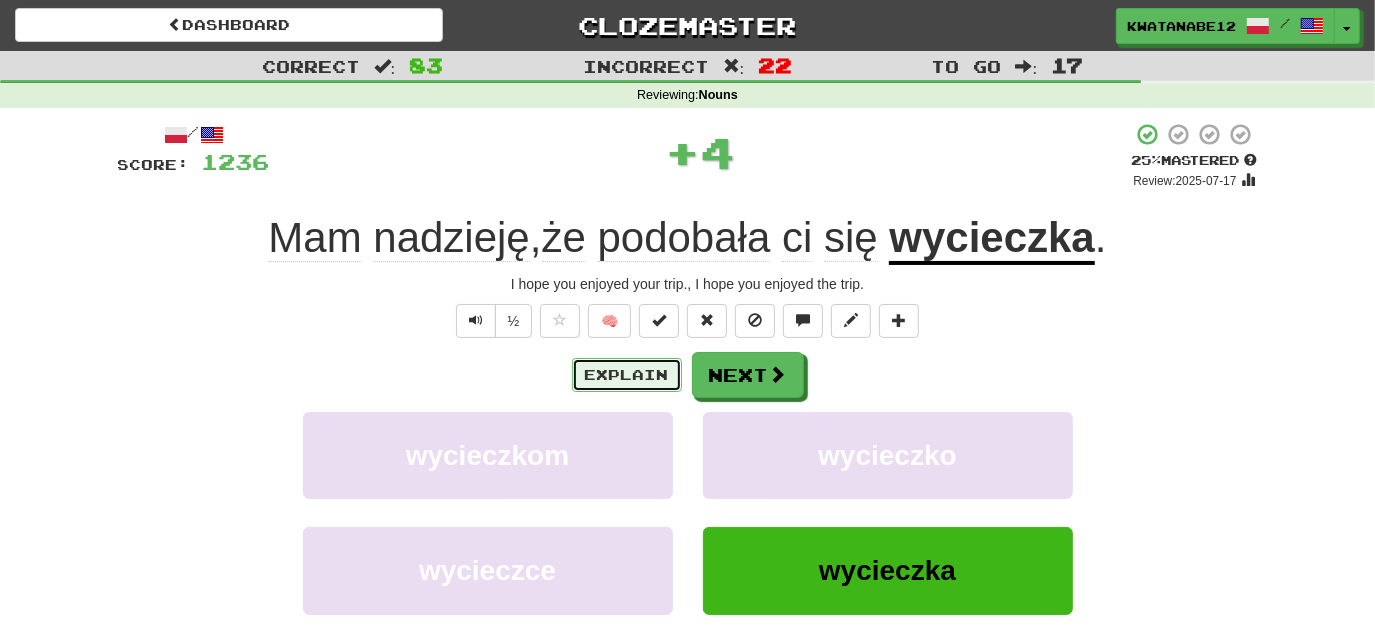 click on "Explain" at bounding box center (627, 375) 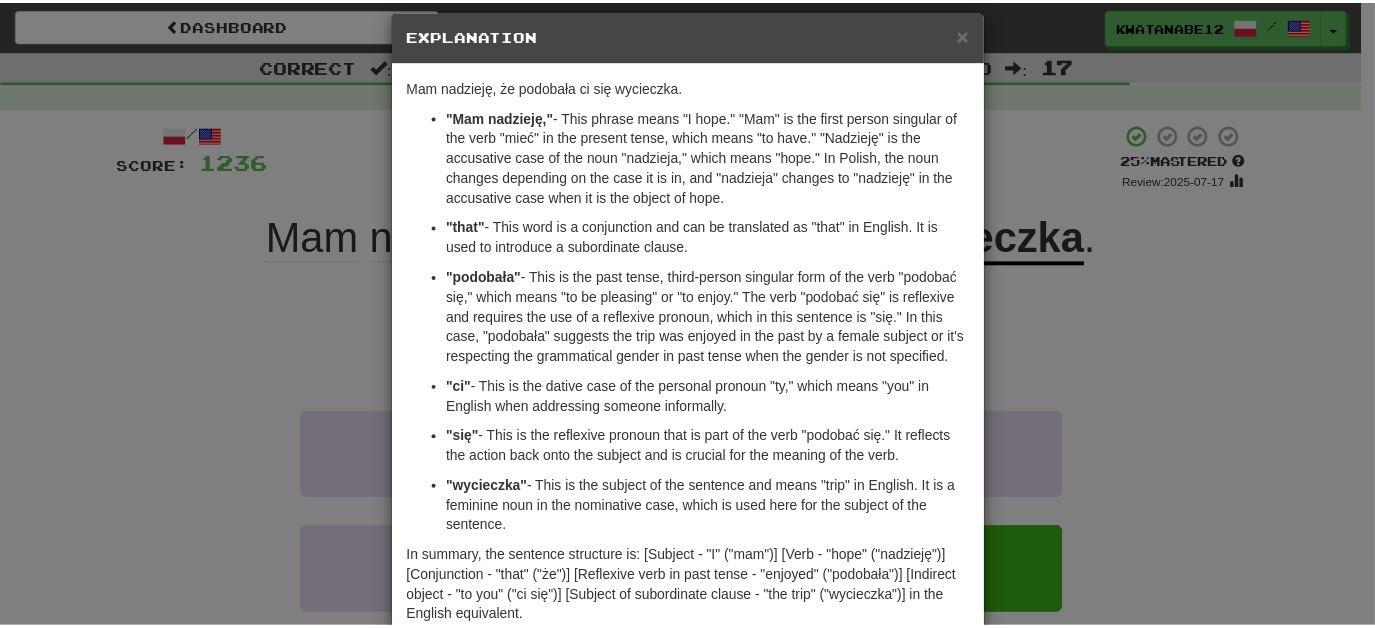 scroll, scrollTop: 0, scrollLeft: 0, axis: both 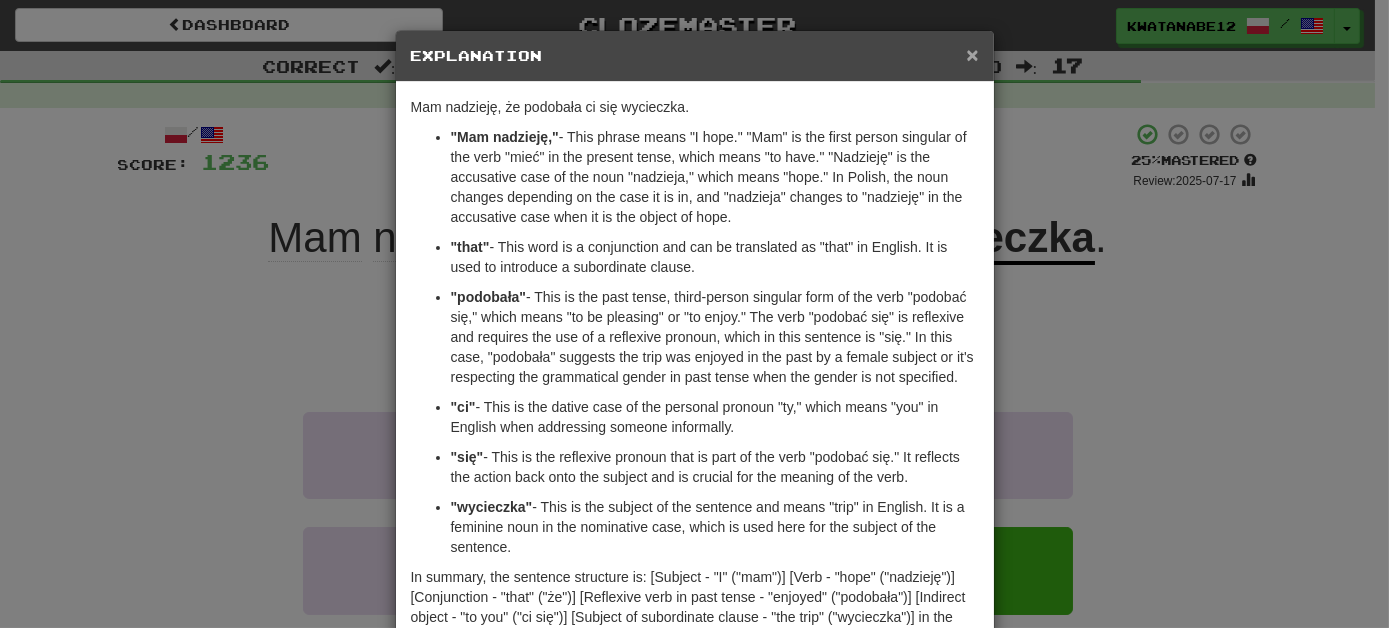 click on "×" at bounding box center (972, 54) 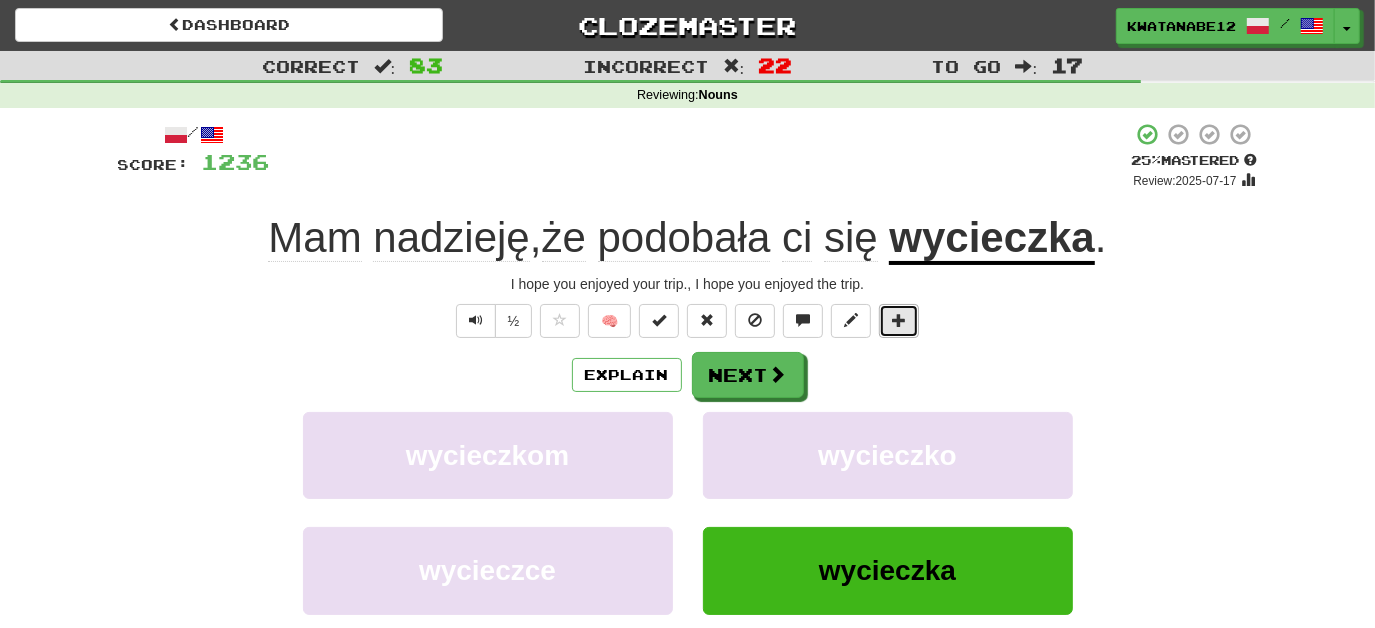 click at bounding box center [899, 321] 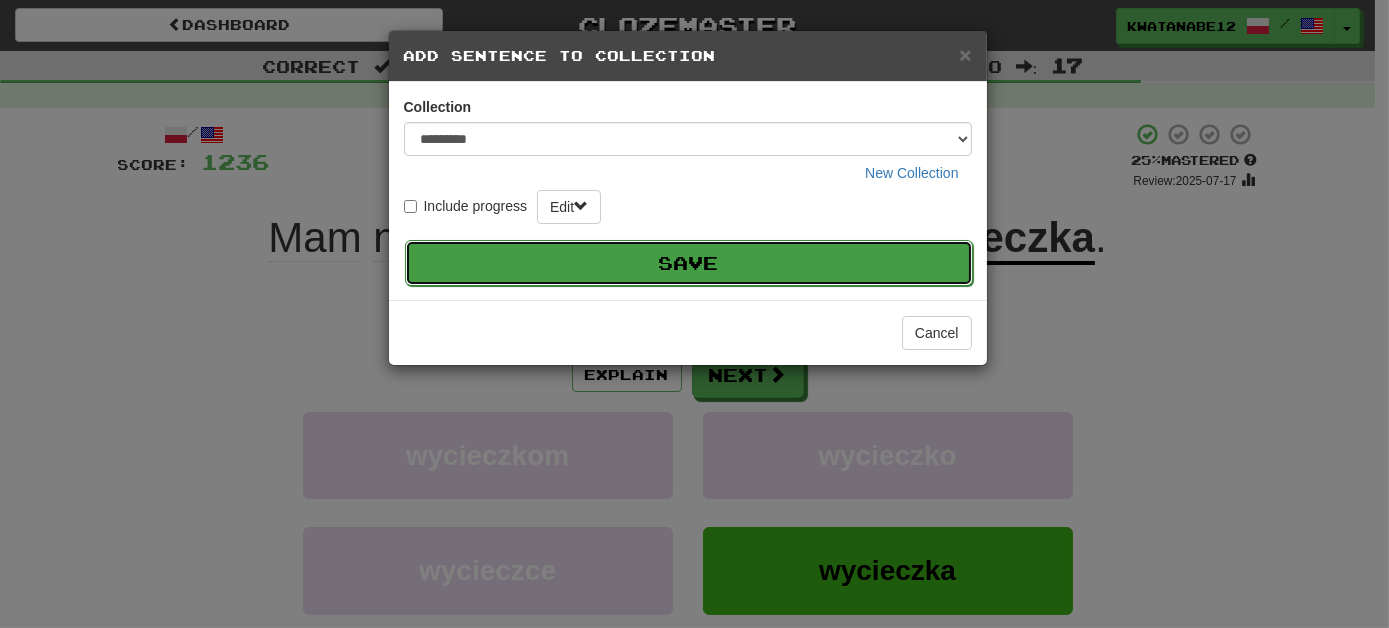 click on "Save" at bounding box center (689, 263) 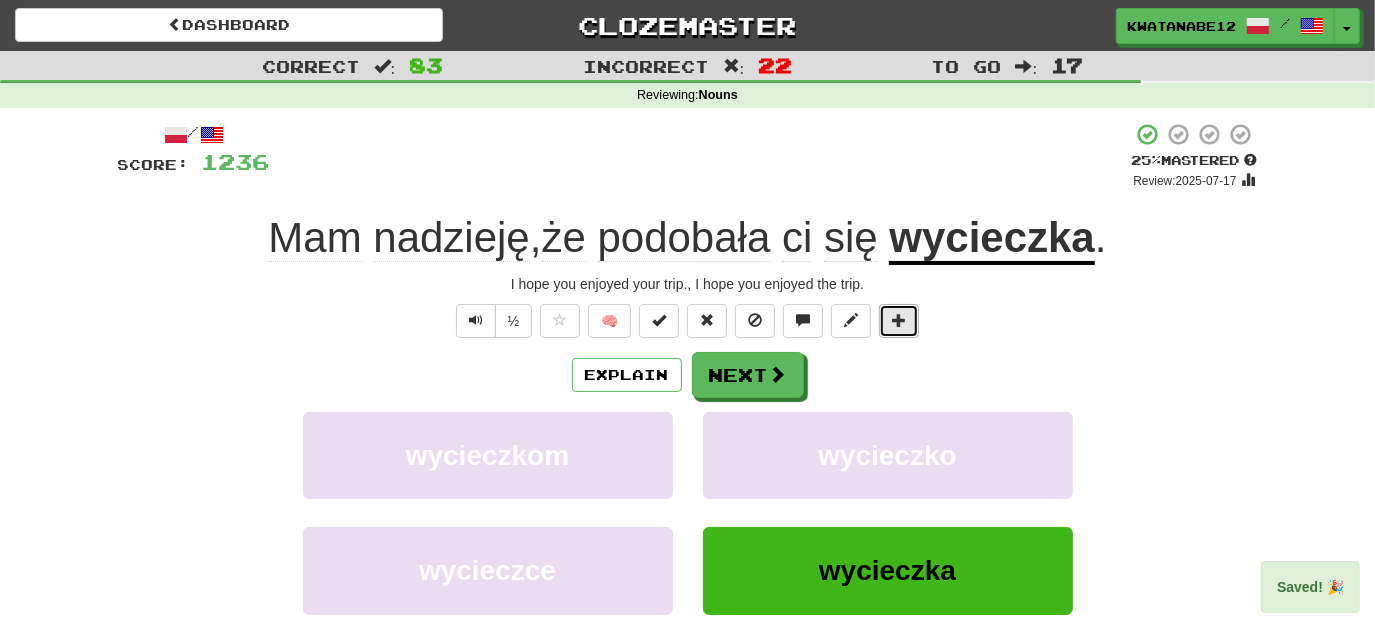 click at bounding box center (899, 320) 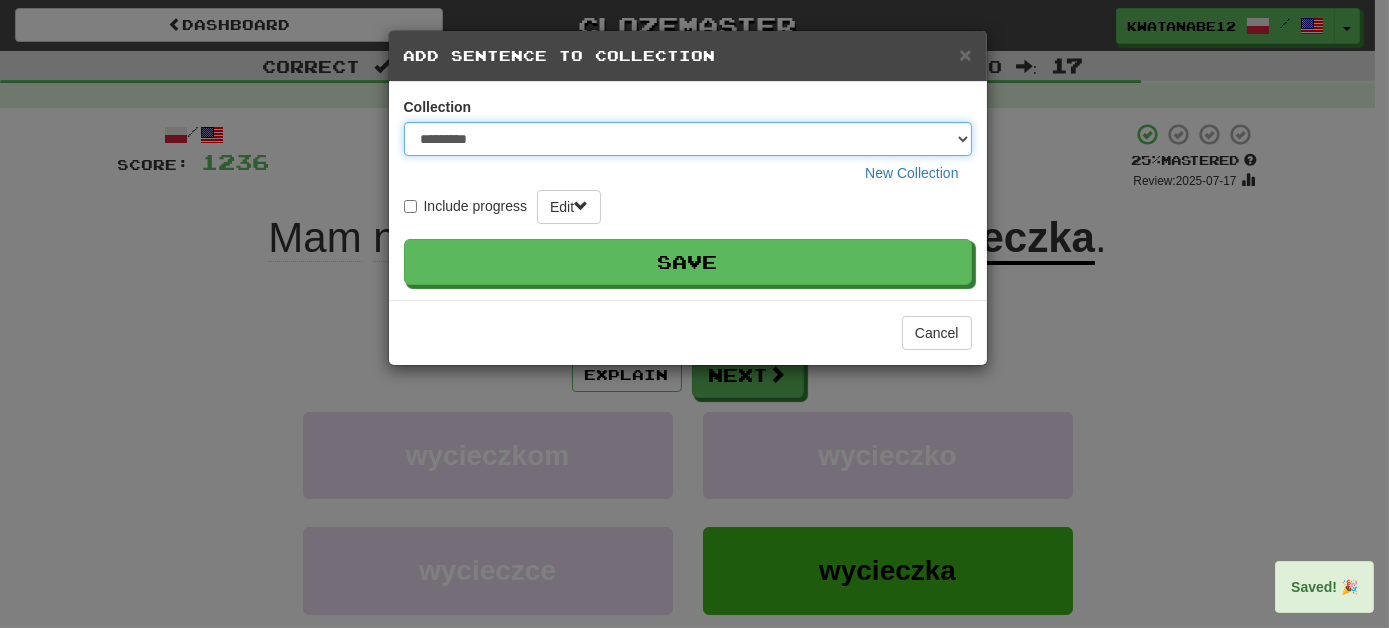 click on "********* ****** **** ******** *****" at bounding box center [688, 139] 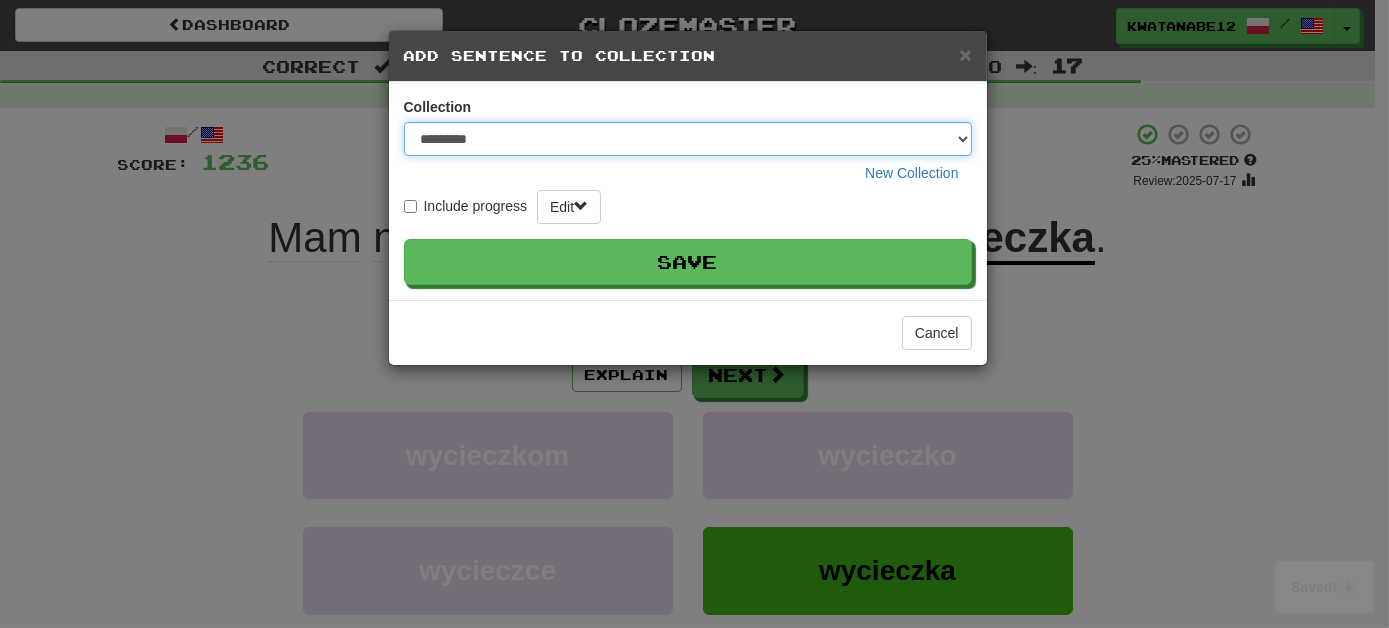 select on "****" 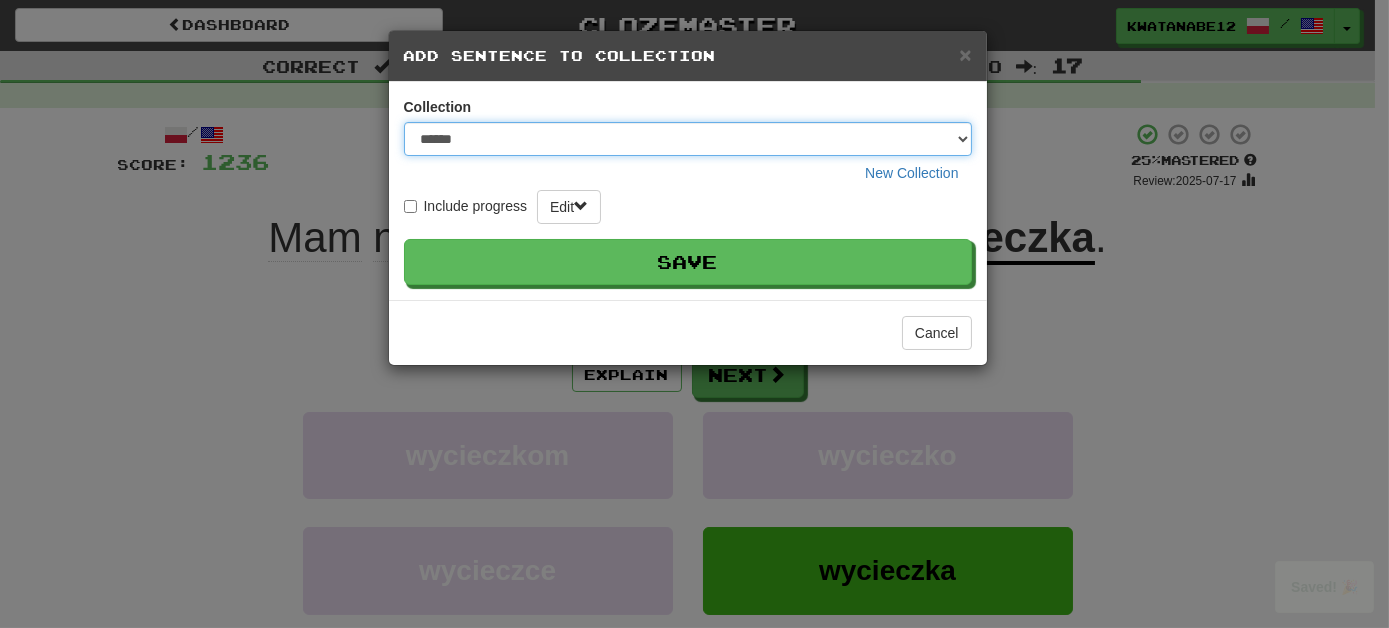 click on "********* ****** **** ******** *****" at bounding box center (688, 139) 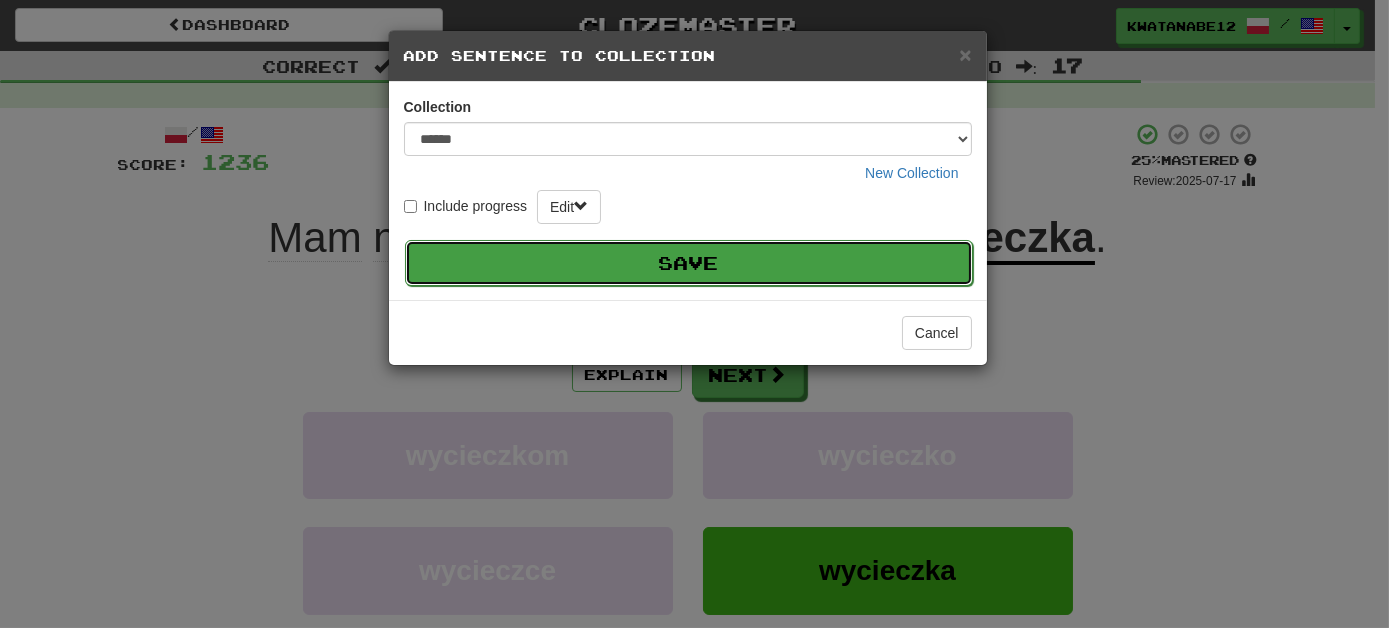 click on "Save" at bounding box center (689, 263) 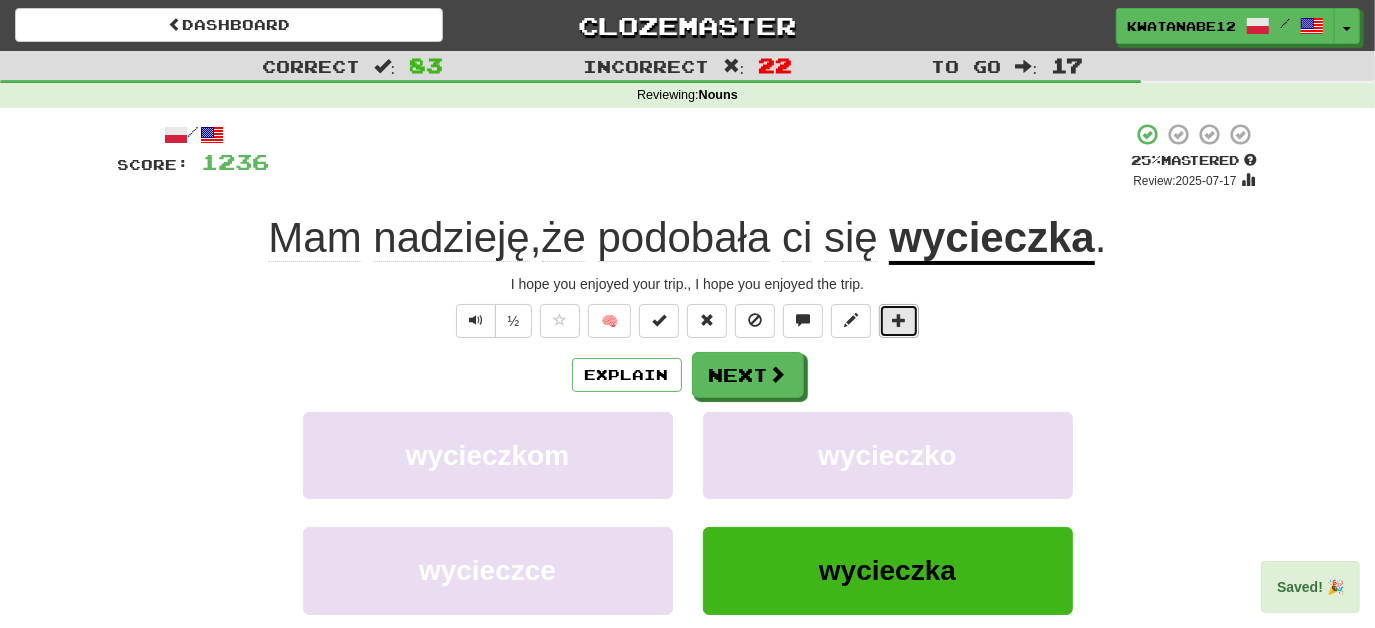 click at bounding box center (899, 321) 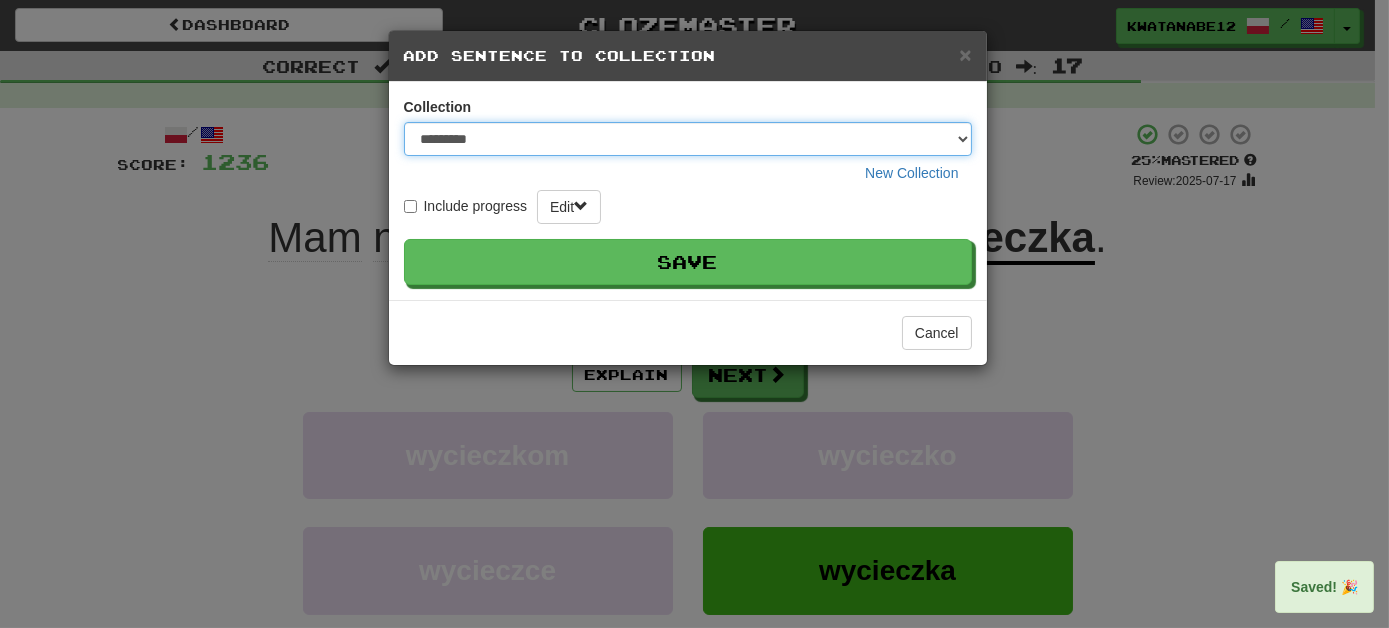 click on "********* ****** **** ******** *****" at bounding box center (688, 139) 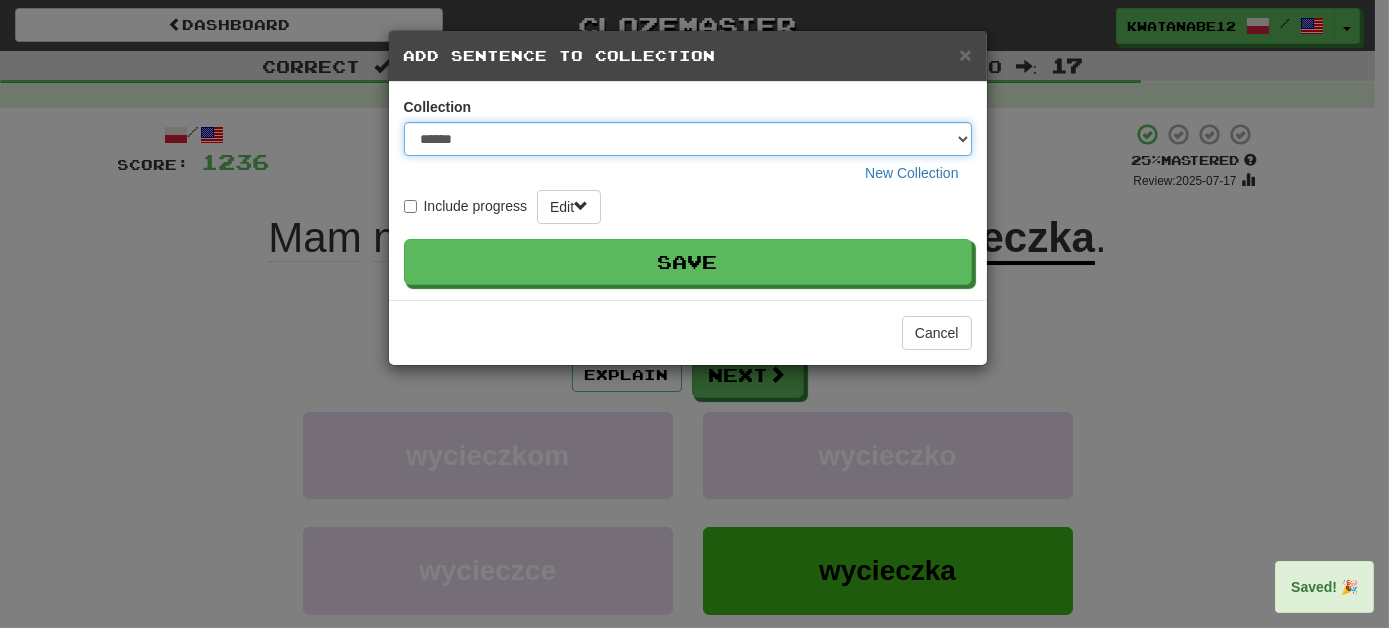 click on "********* ****** **** ******** *****" at bounding box center (688, 139) 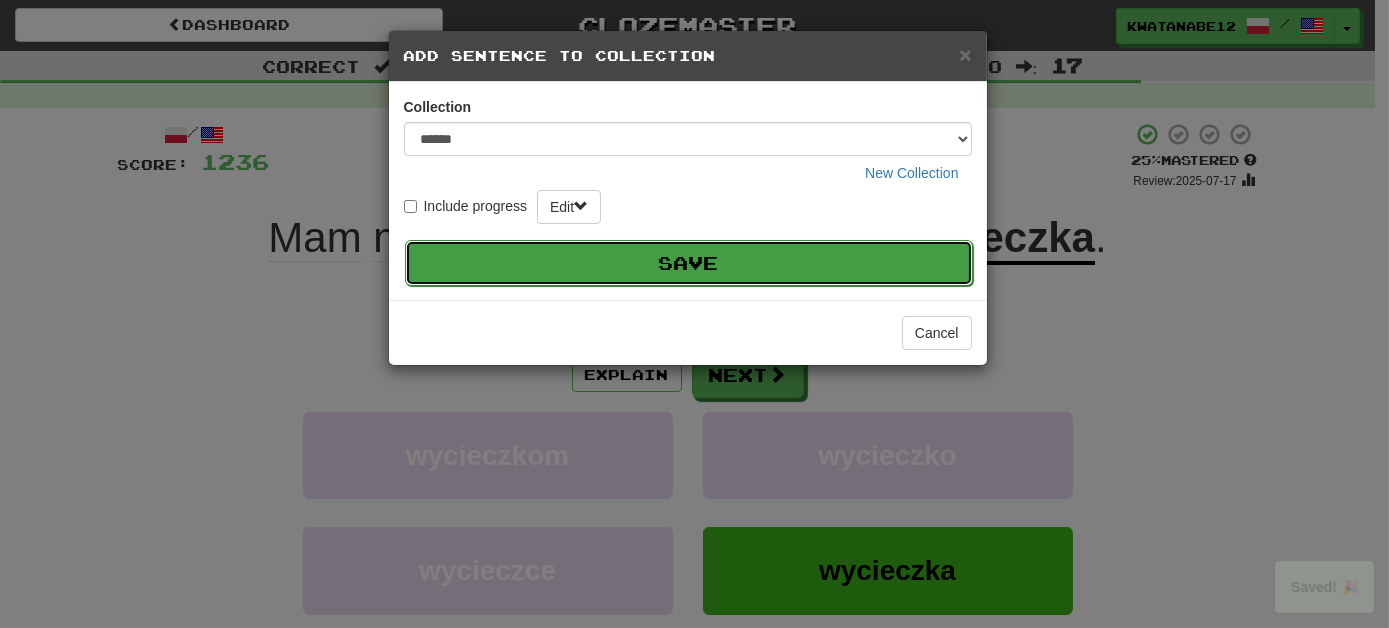 click on "Save" at bounding box center [689, 263] 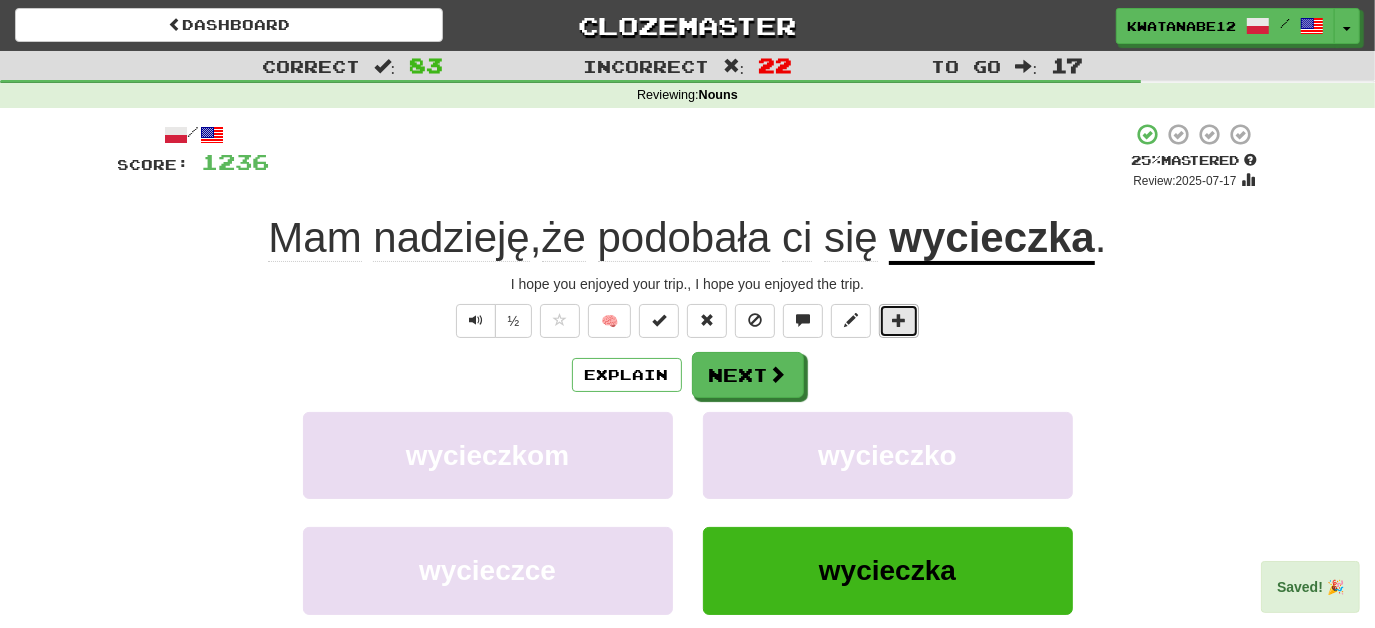 click at bounding box center (899, 320) 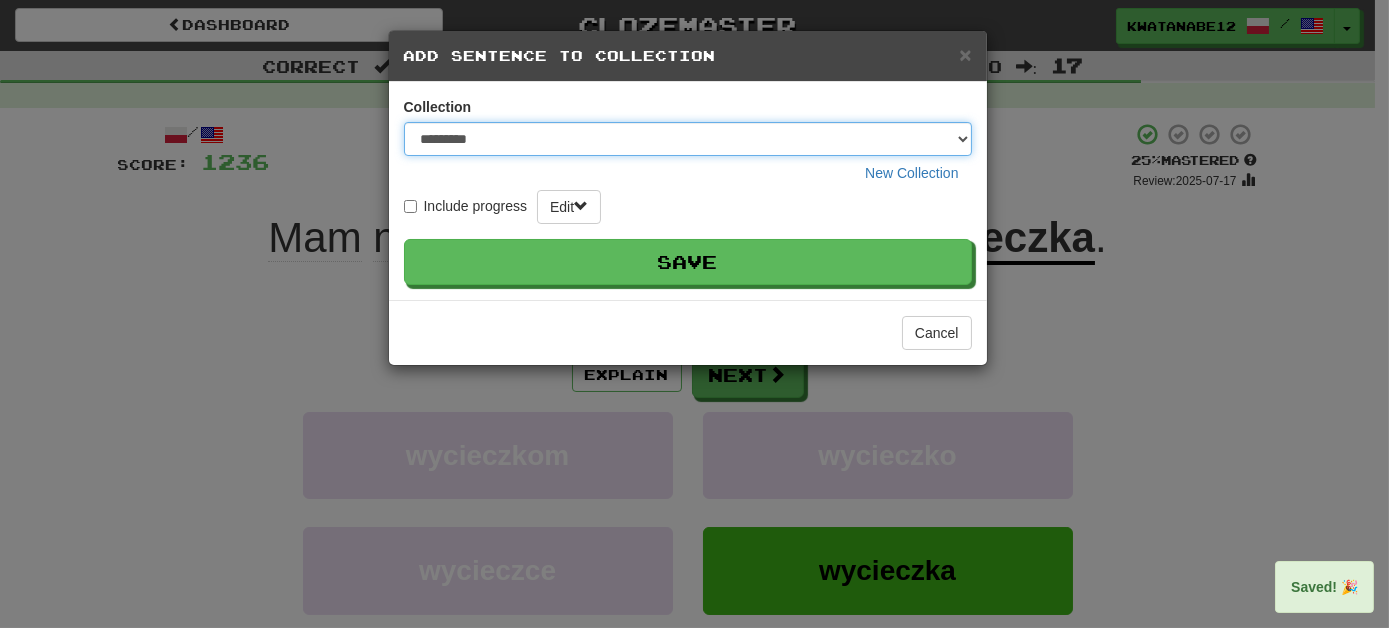 click on "********* ****** **** ******** *****" at bounding box center (688, 139) 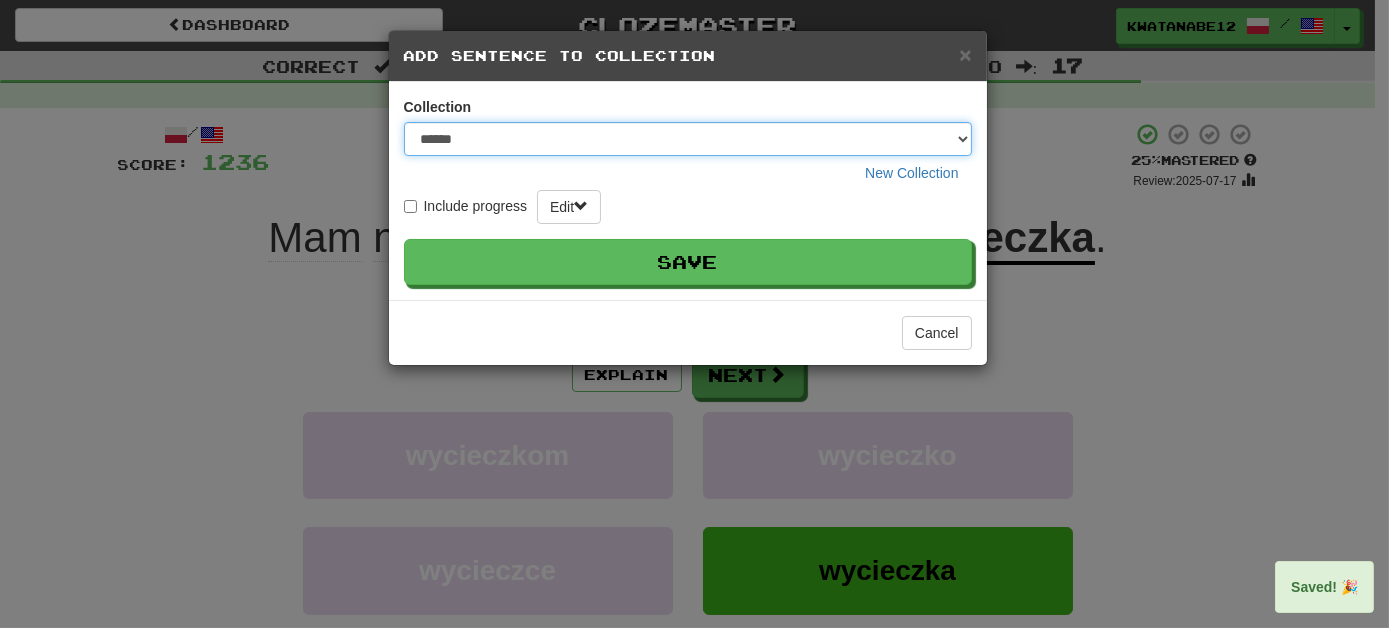 click on "********* ****** **** ******** *****" at bounding box center (688, 139) 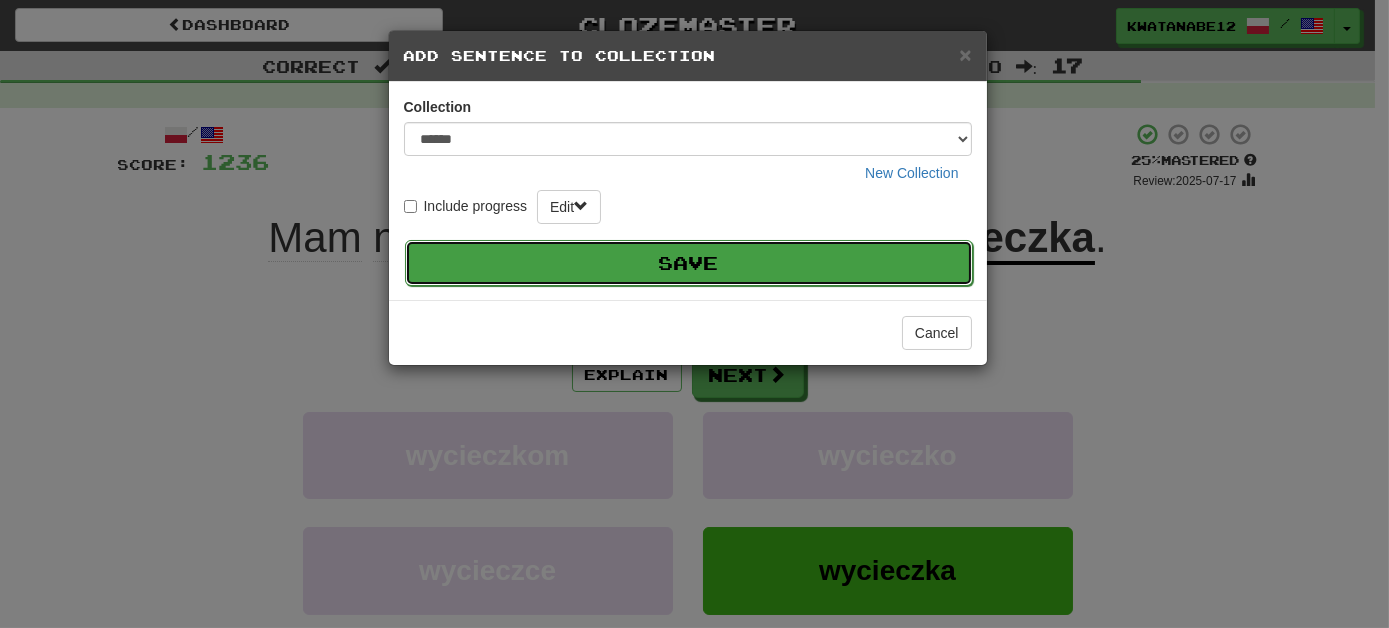 click on "Save" at bounding box center [689, 263] 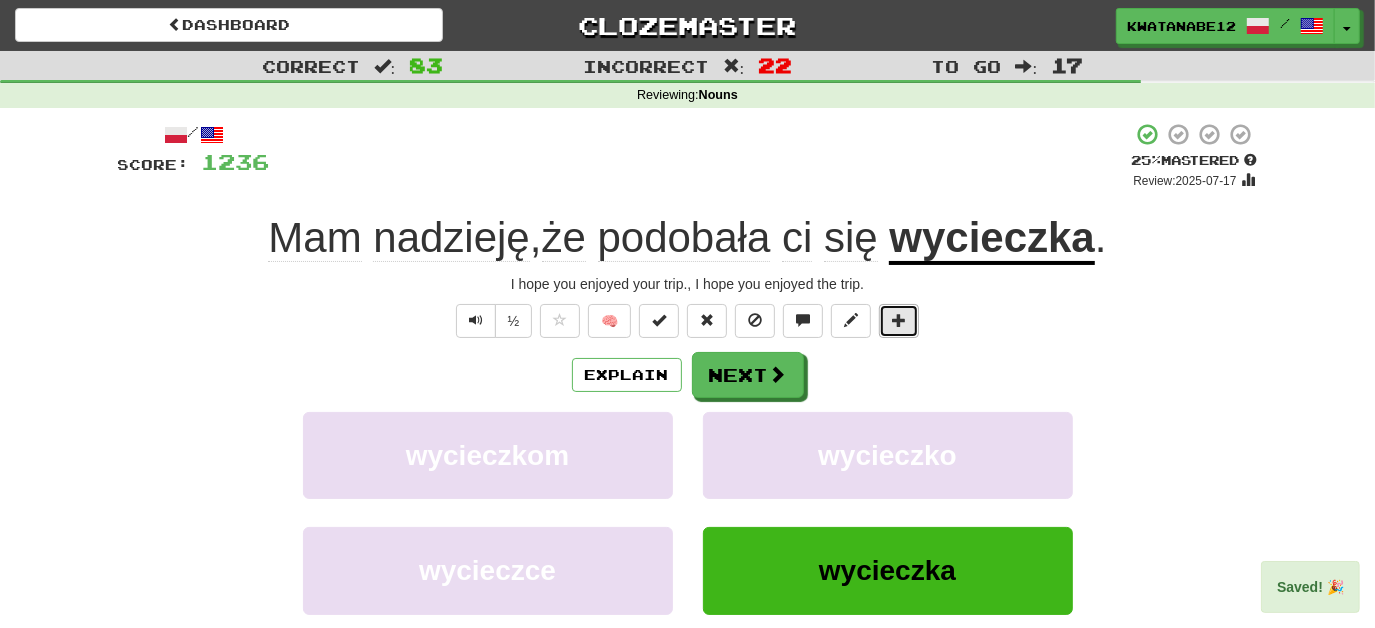 click at bounding box center [899, 321] 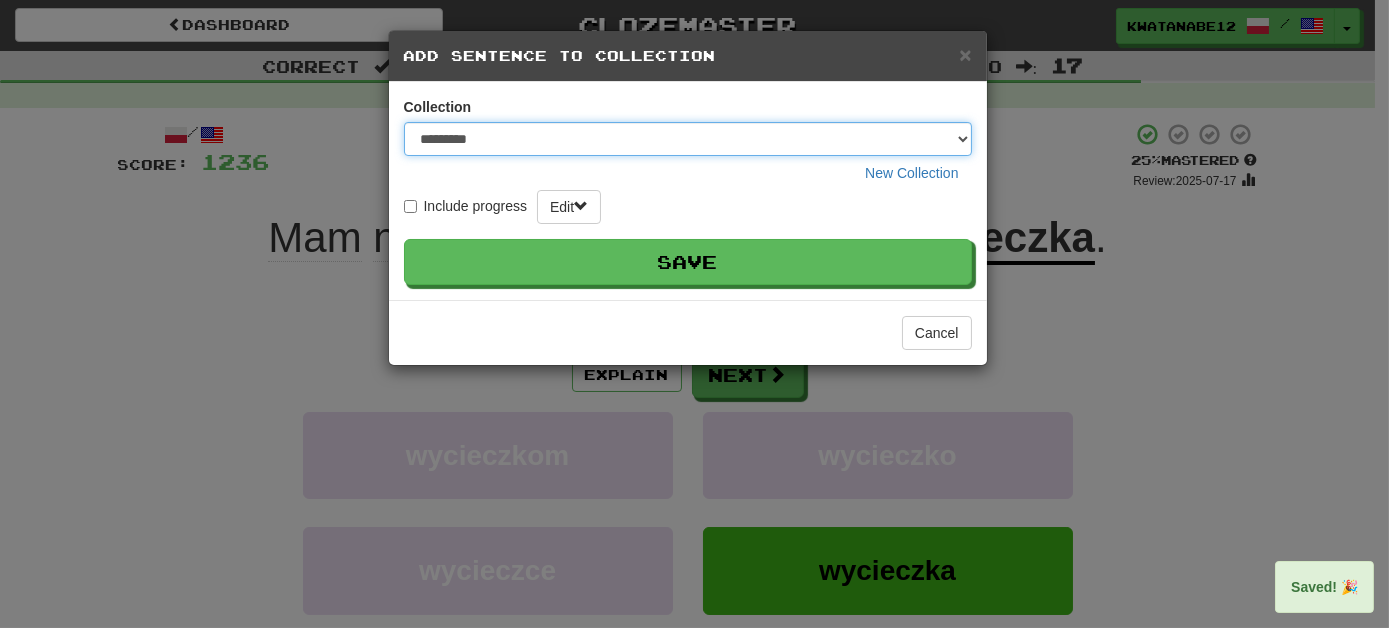 click on "********* ****** **** ******** *****" at bounding box center [688, 139] 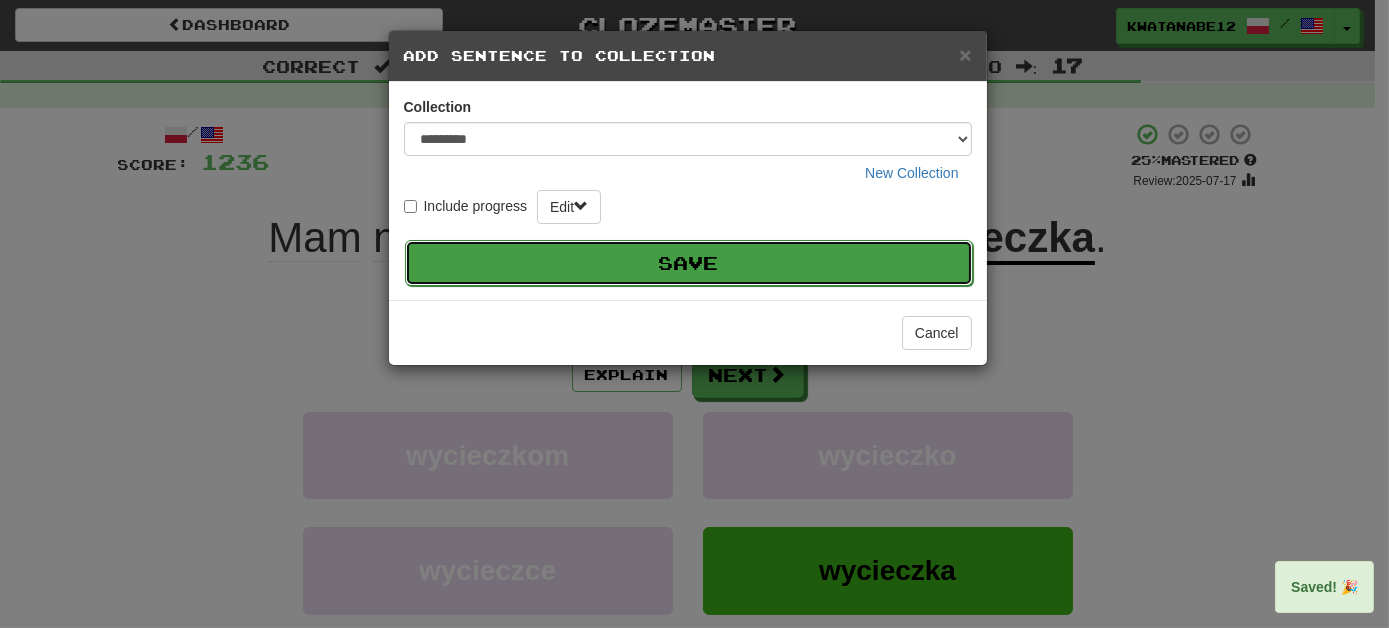 click on "Save" at bounding box center (689, 263) 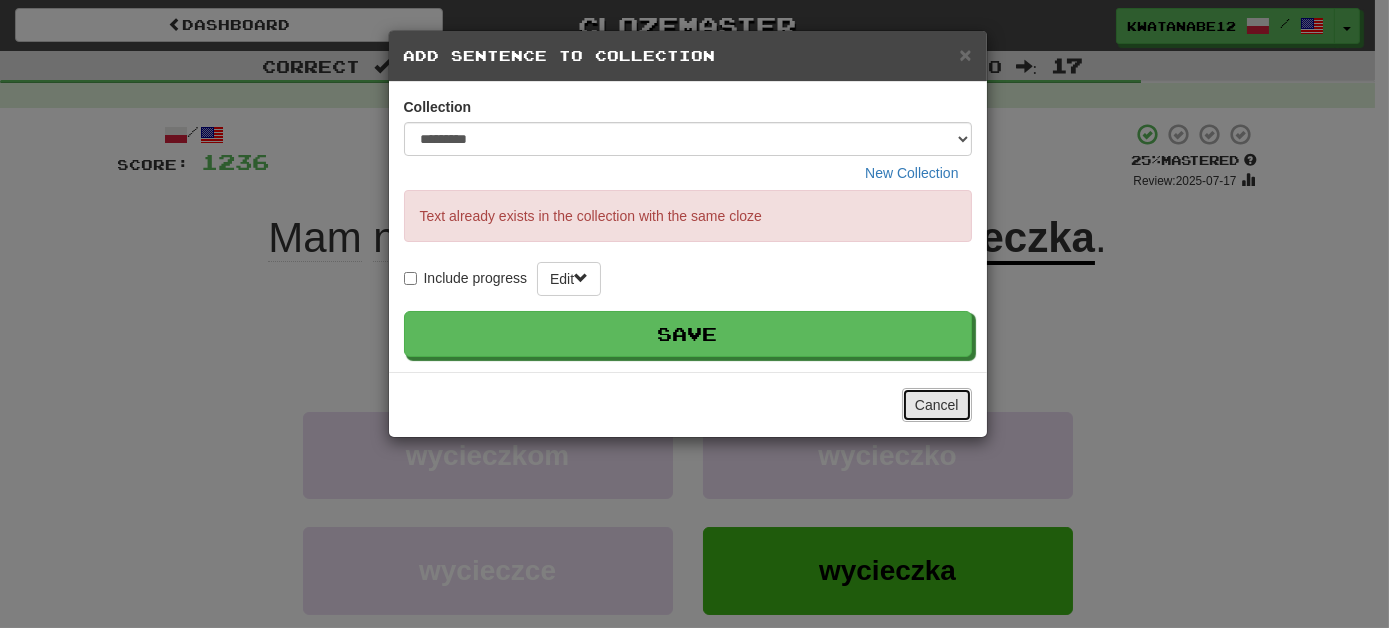 drag, startPoint x: 932, startPoint y: 385, endPoint x: 933, endPoint y: 395, distance: 10.049875 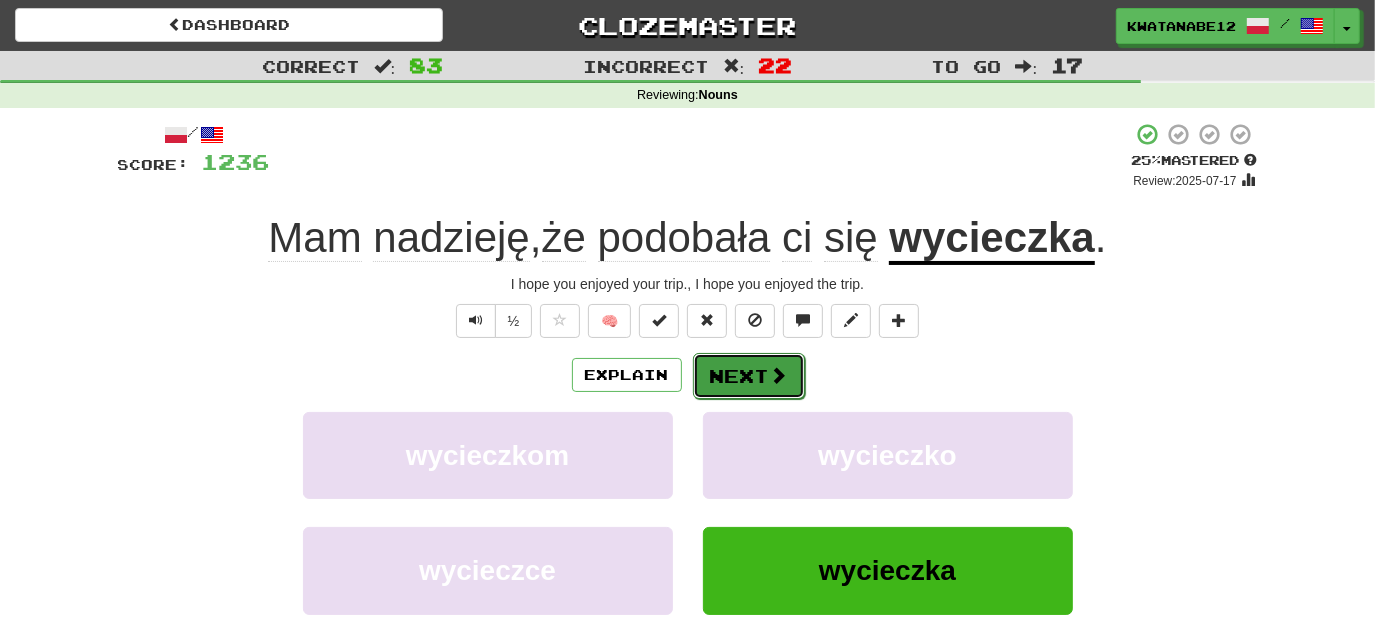 click on "Next" at bounding box center [749, 376] 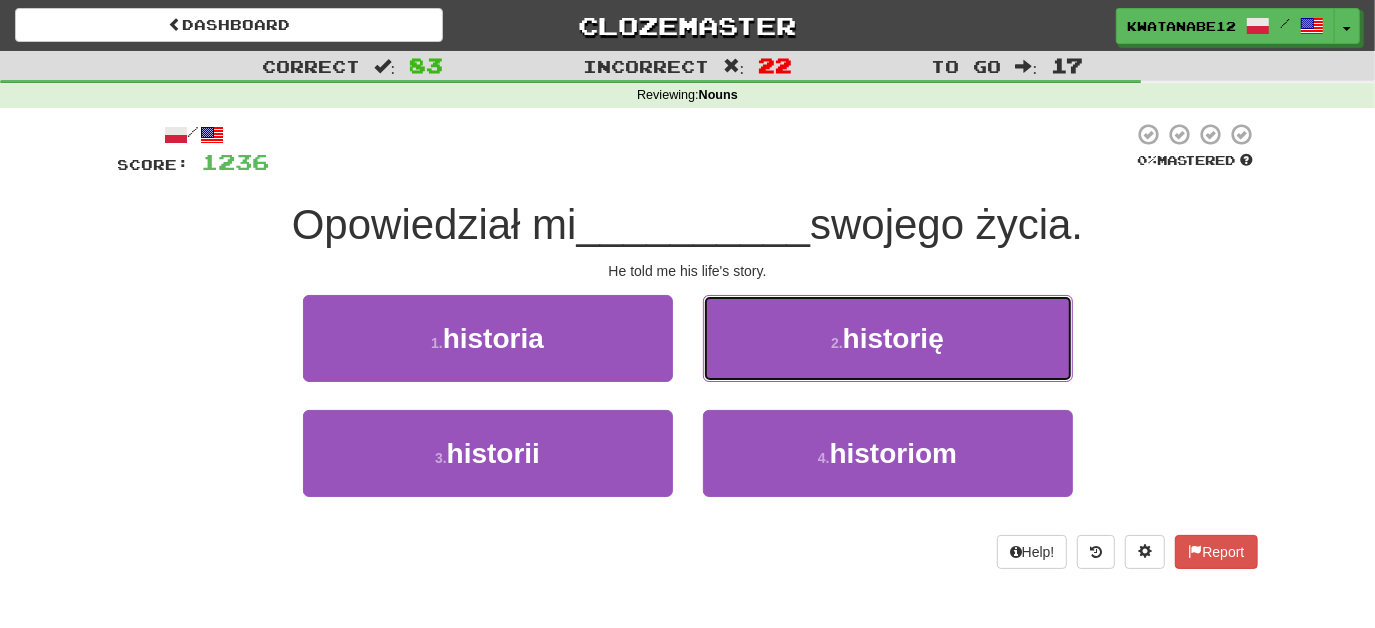 click on "2 .  historię" at bounding box center [888, 338] 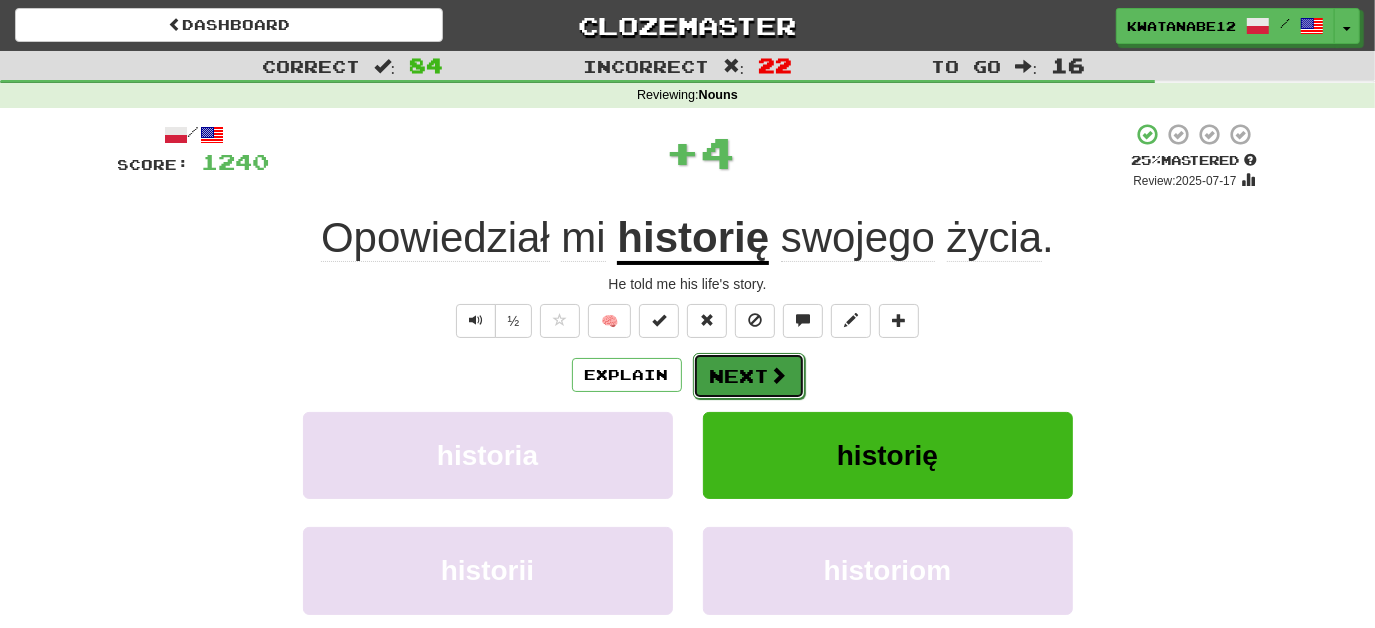 click on "Next" at bounding box center [749, 376] 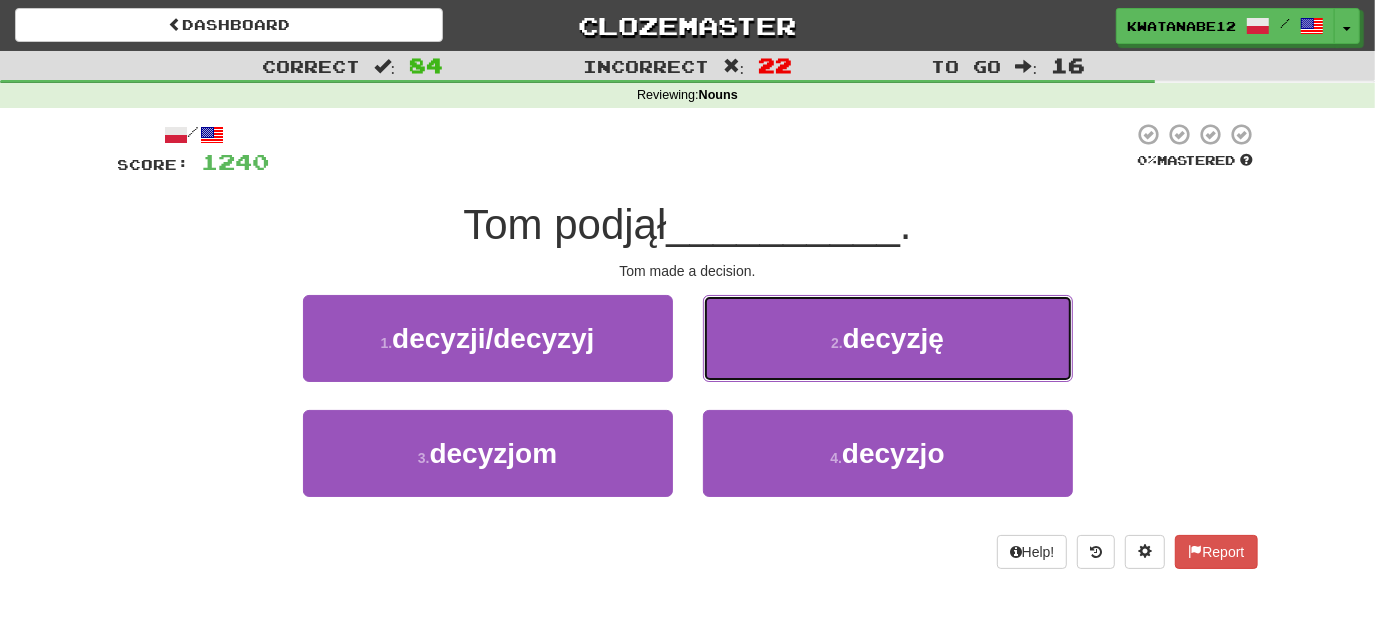 drag, startPoint x: 754, startPoint y: 307, endPoint x: 752, endPoint y: 345, distance: 38.052597 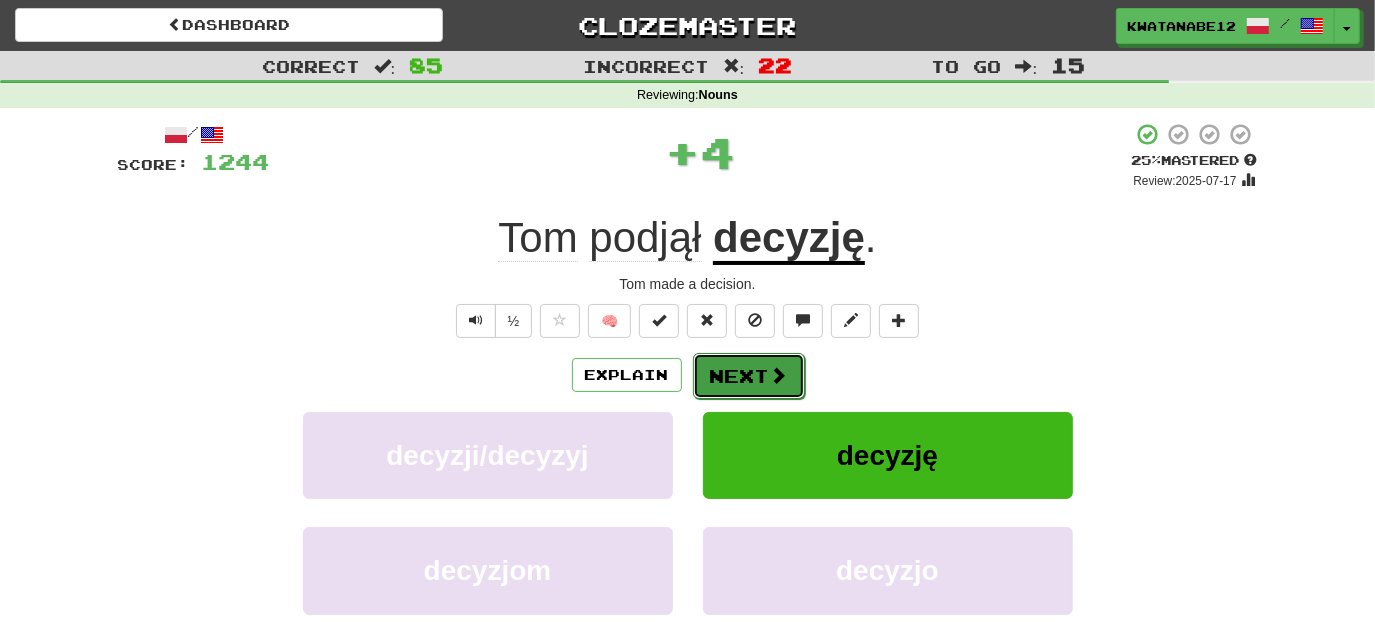 click on "Next" at bounding box center (749, 376) 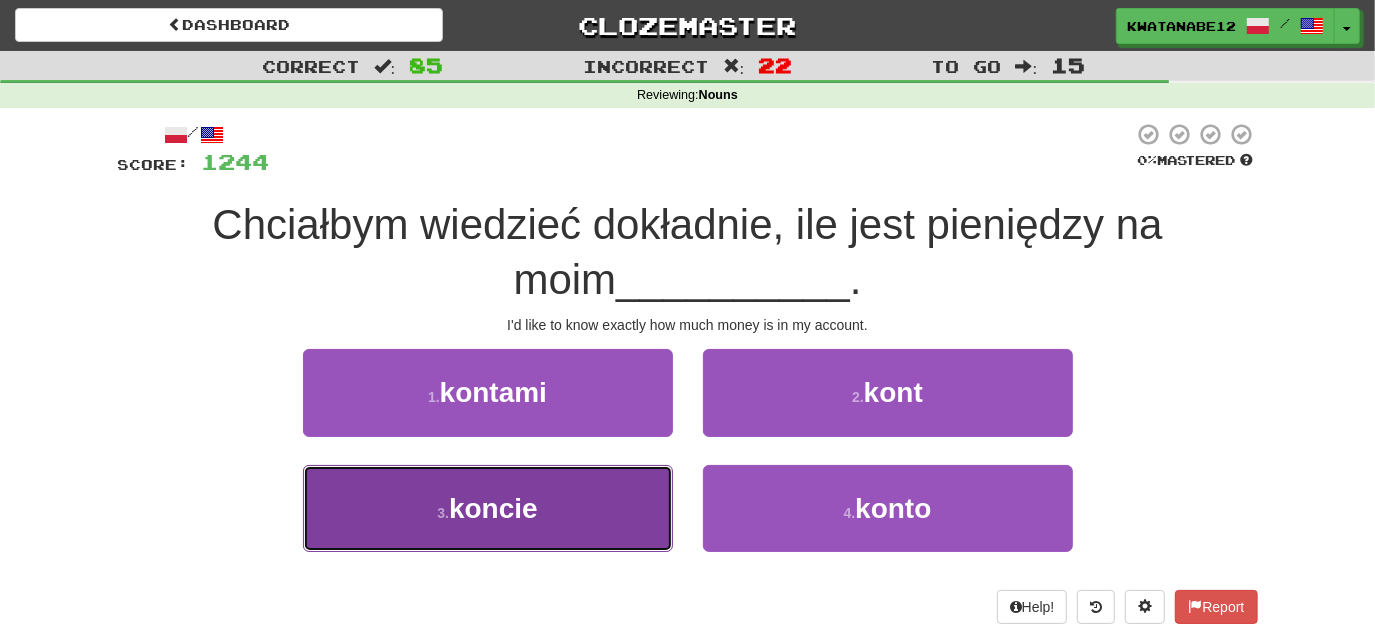 drag, startPoint x: 627, startPoint y: 493, endPoint x: 639, endPoint y: 486, distance: 13.892444 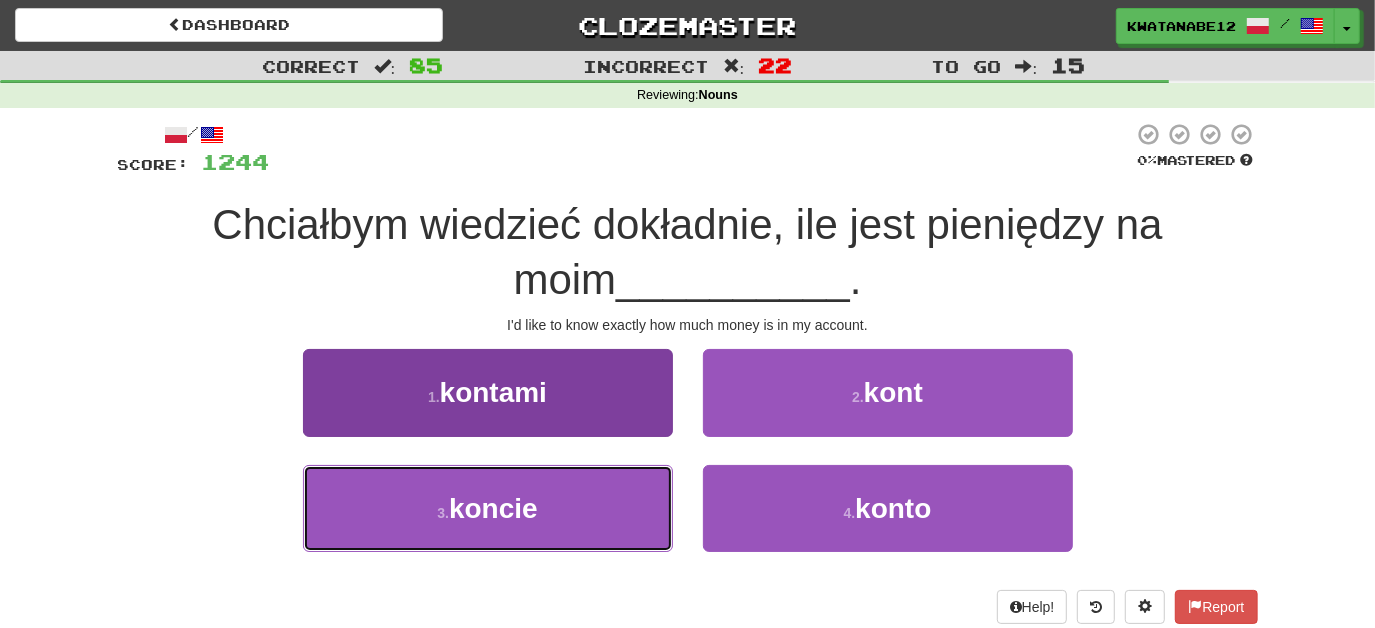 click on "3 .  koncie" at bounding box center (488, 508) 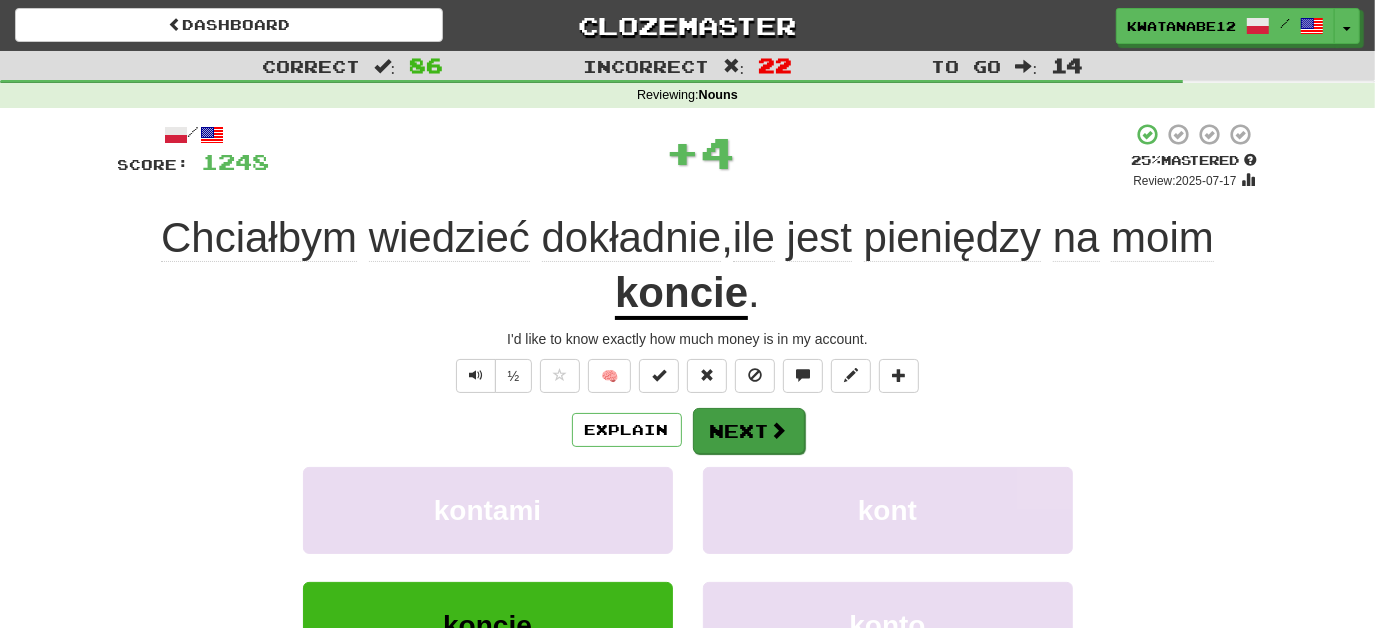 click on "Explain Next" at bounding box center [688, 430] 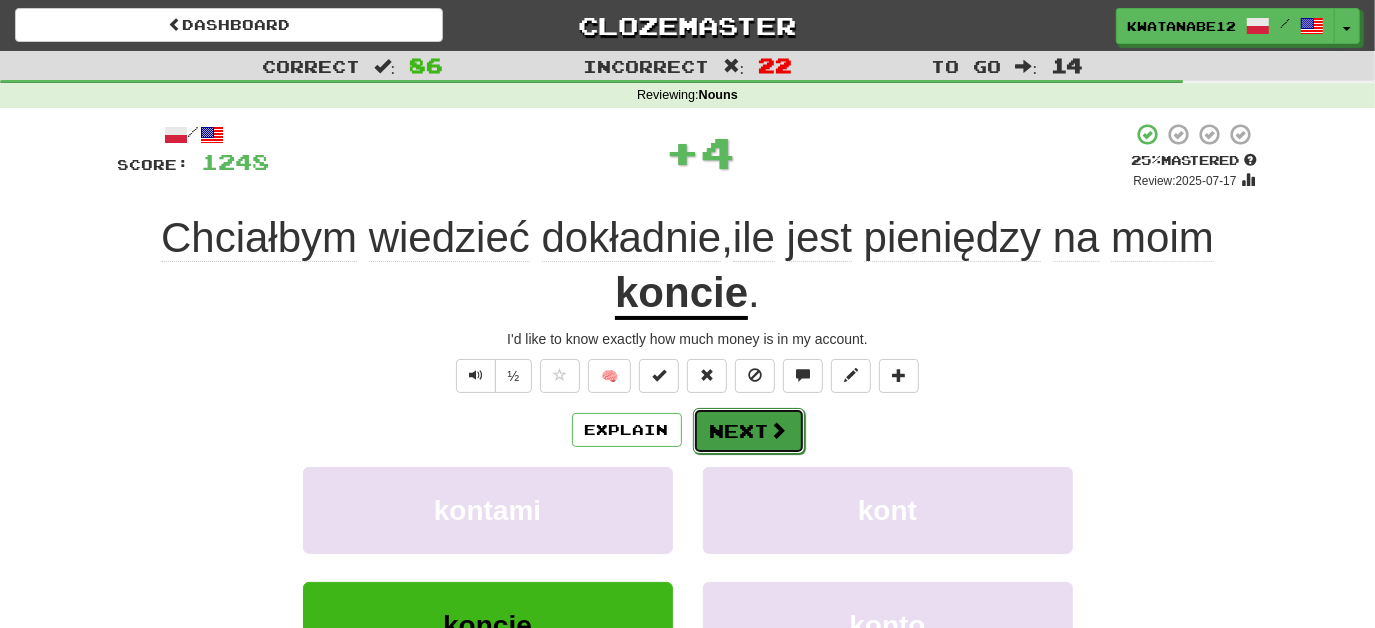 click on "Next" at bounding box center (749, 431) 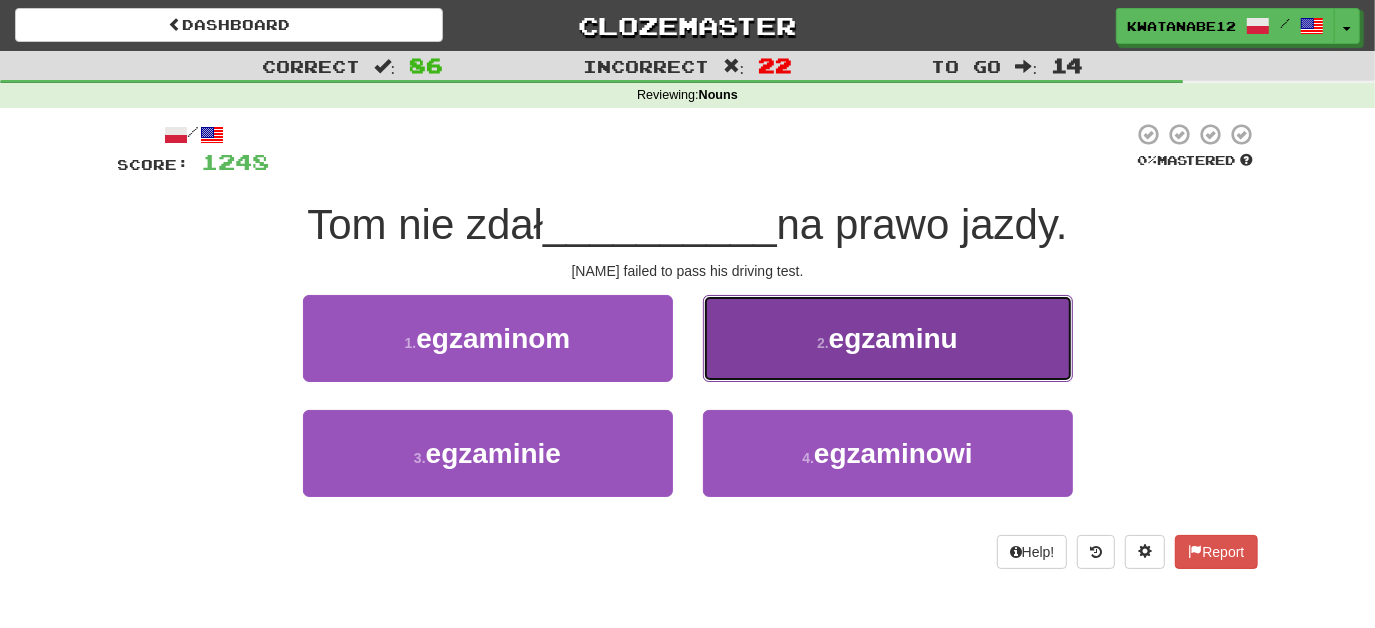 click on "2 .  egzaminu" at bounding box center [888, 338] 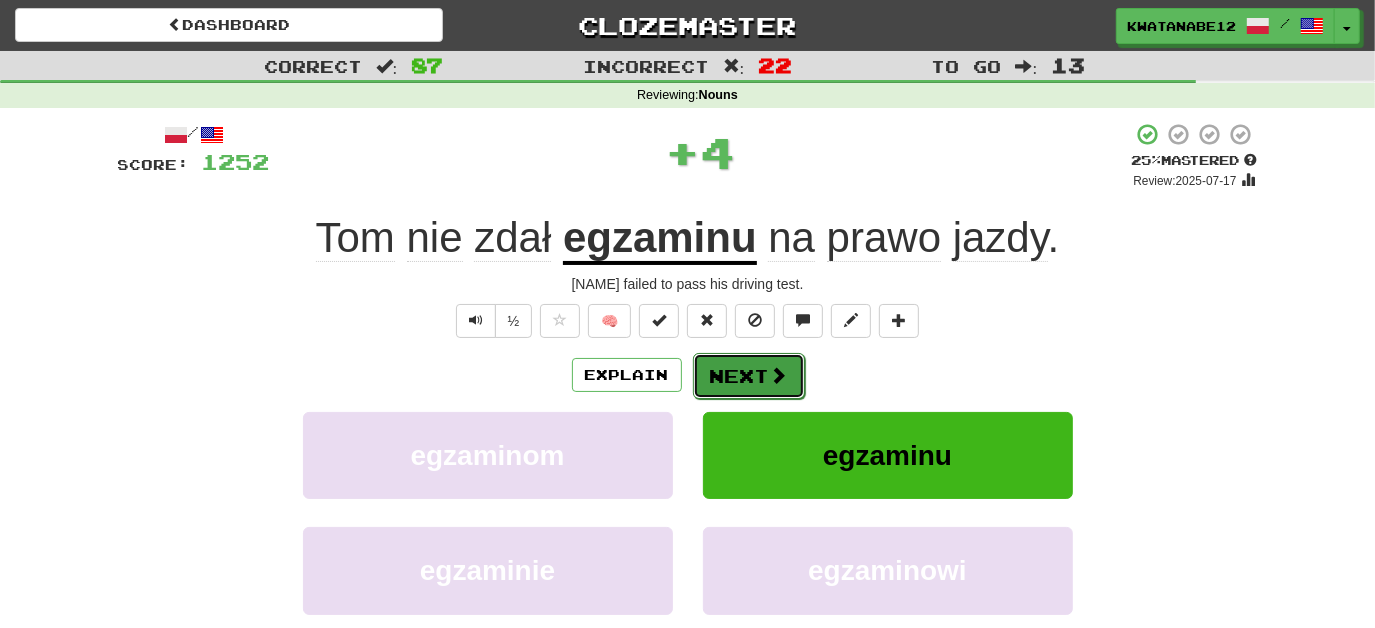 click on "Next" at bounding box center [749, 376] 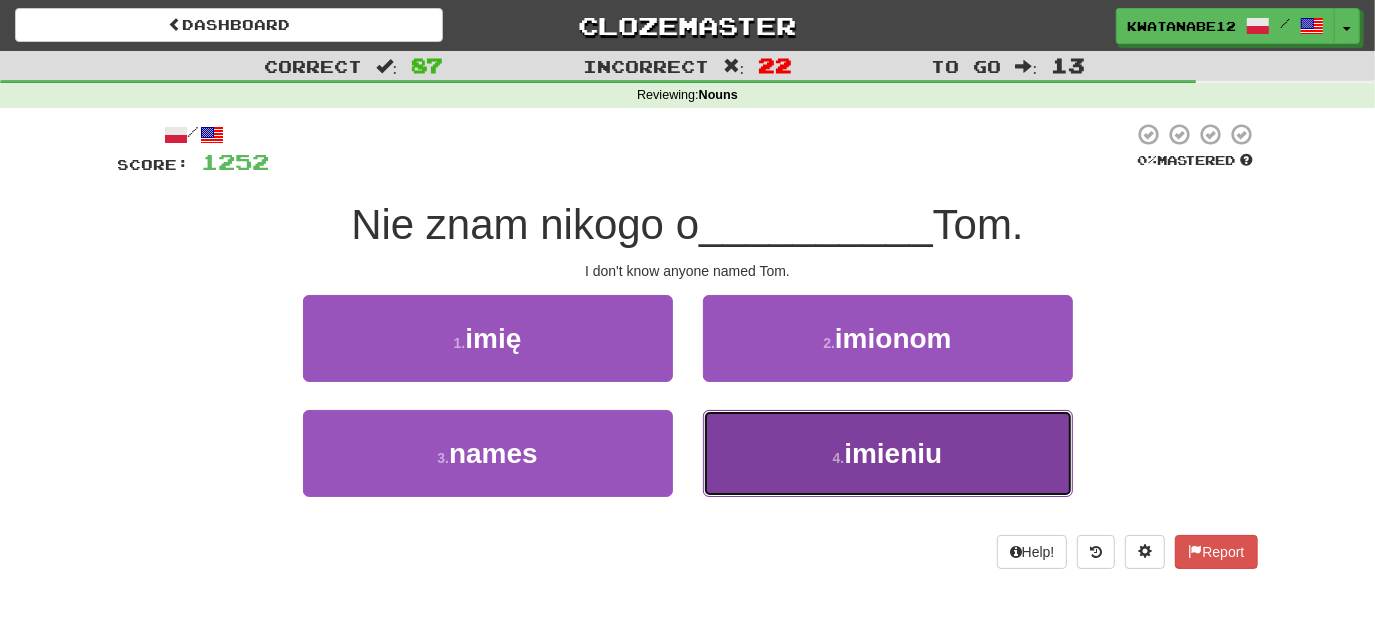 click on "4 .  imieniu" at bounding box center [888, 453] 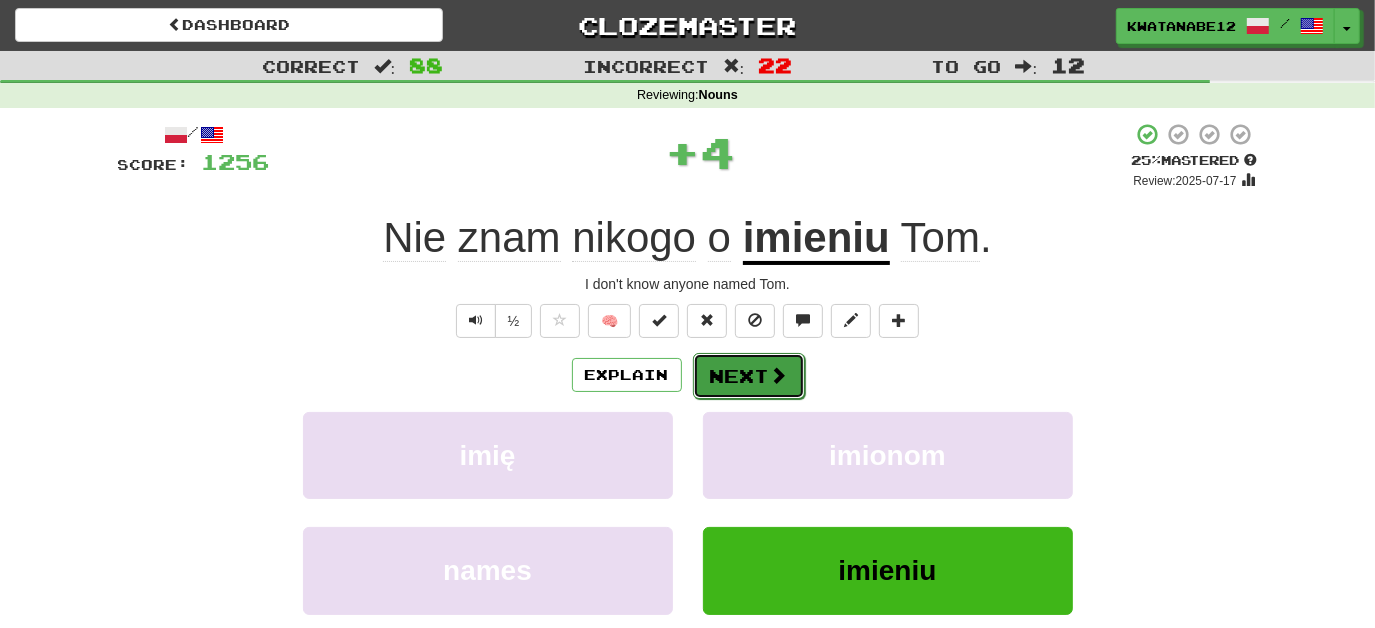 click on "Next" at bounding box center [749, 376] 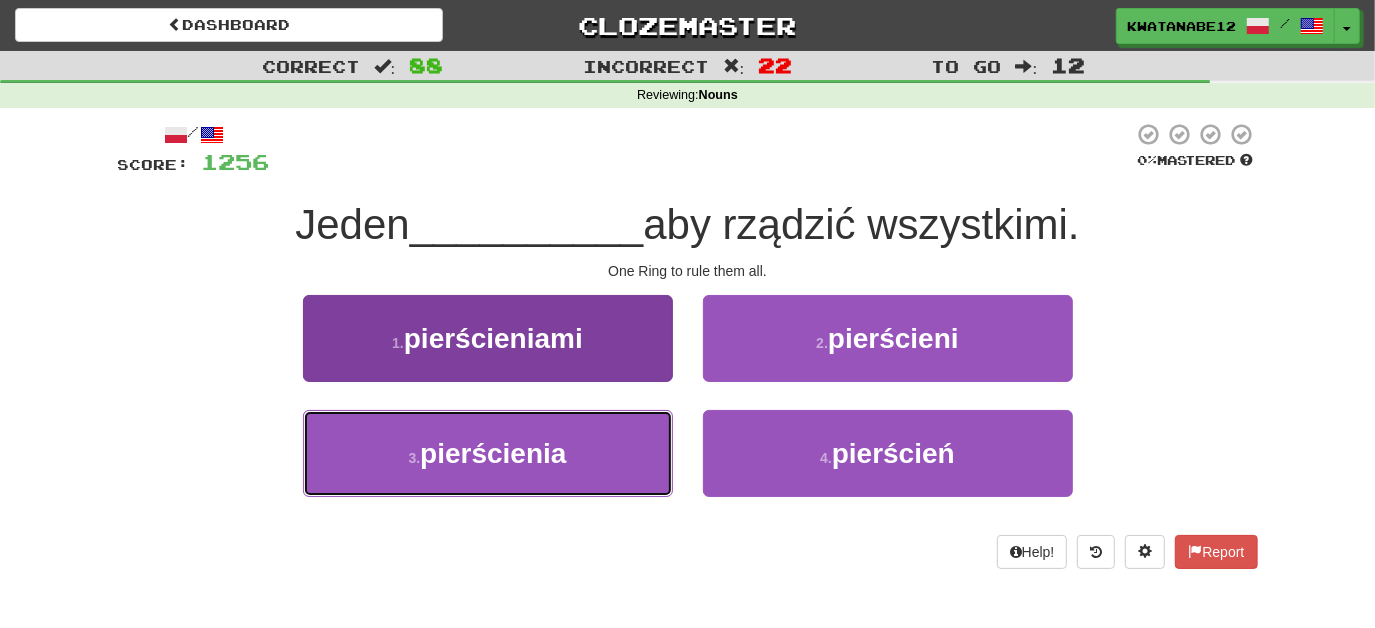 click on "3 .  pierścienia" at bounding box center [488, 453] 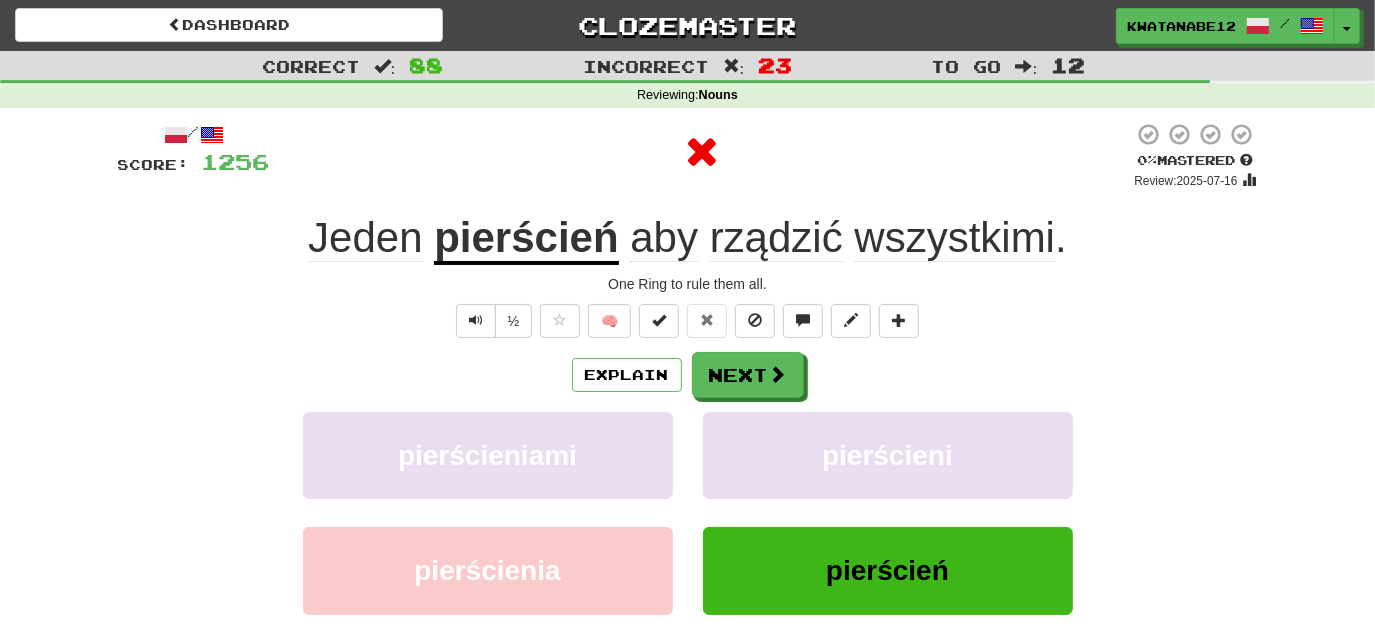 click on "/  Score:   1256 0 %  Mastered Review:  2025-07-16 Jeden   pierścień   aby   rządzić   wszystkimi . One Ring to rule them all. ½ 🧠 Explain Next pierścieniami pierścieni pierścienia pierścień Learn more: pierścieniami pierścieni pierścienia pierścień  Help!  Report Sentence Source" at bounding box center (688, 435) 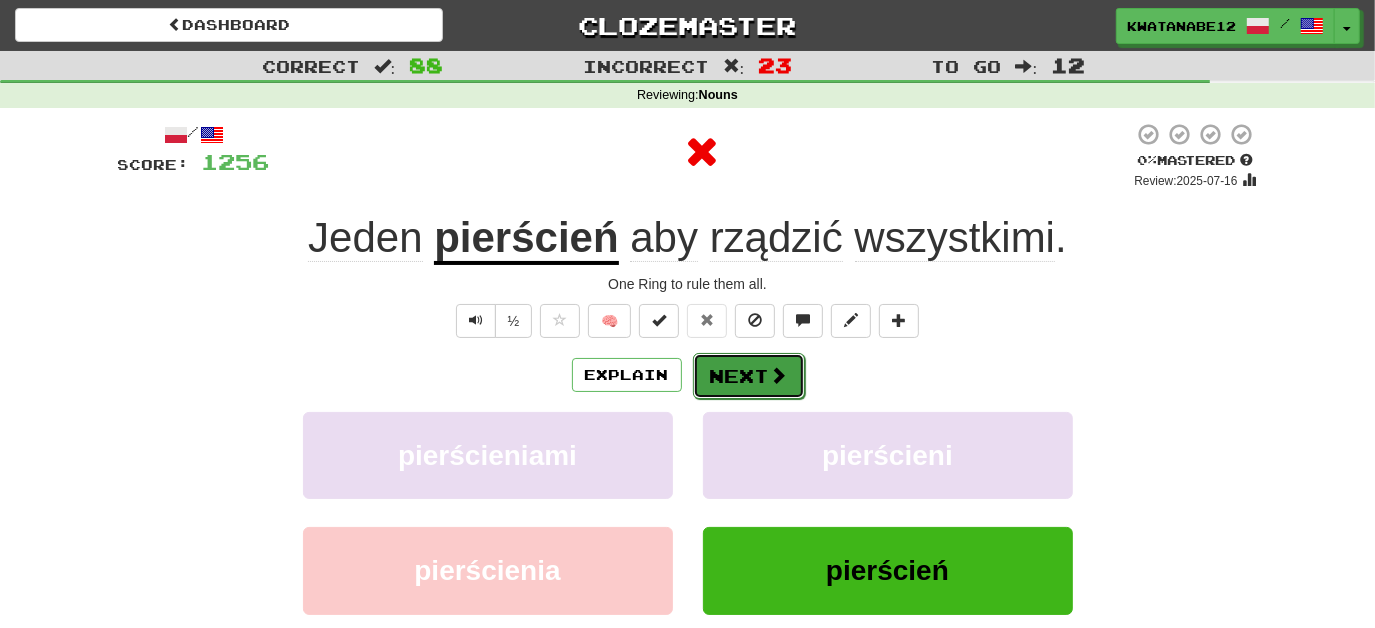 click on "Next" at bounding box center [749, 376] 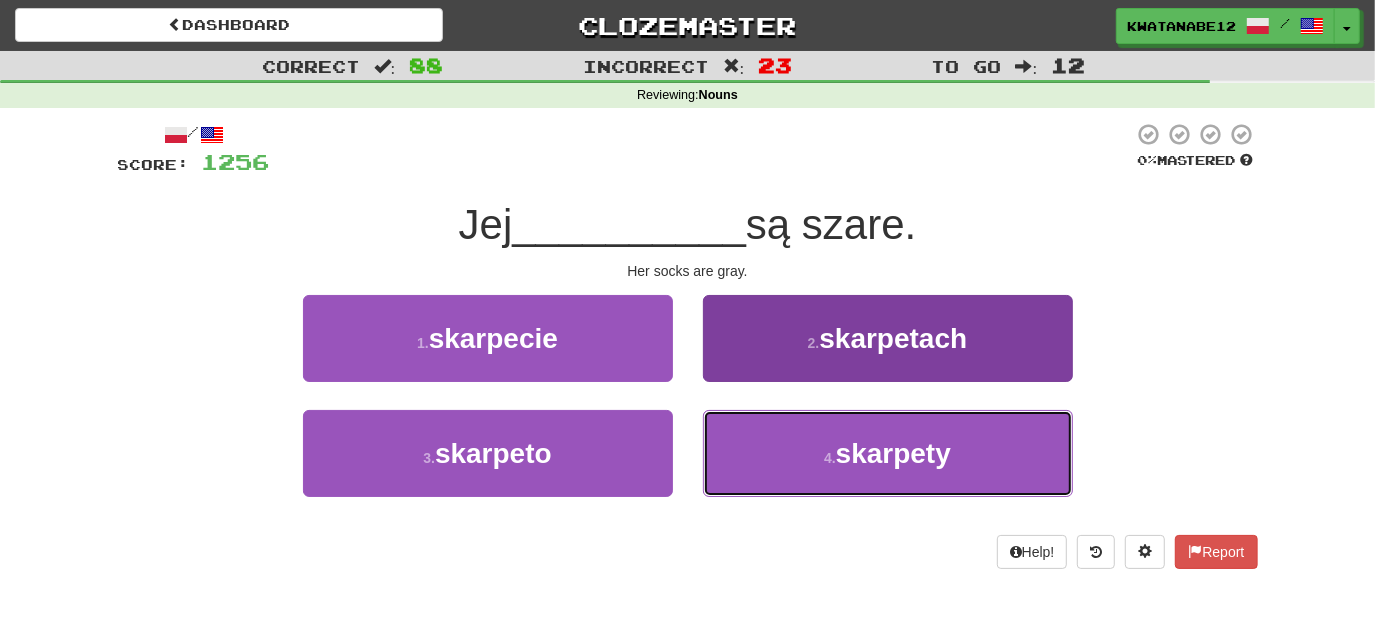 drag, startPoint x: 790, startPoint y: 455, endPoint x: 784, endPoint y: 432, distance: 23.769728 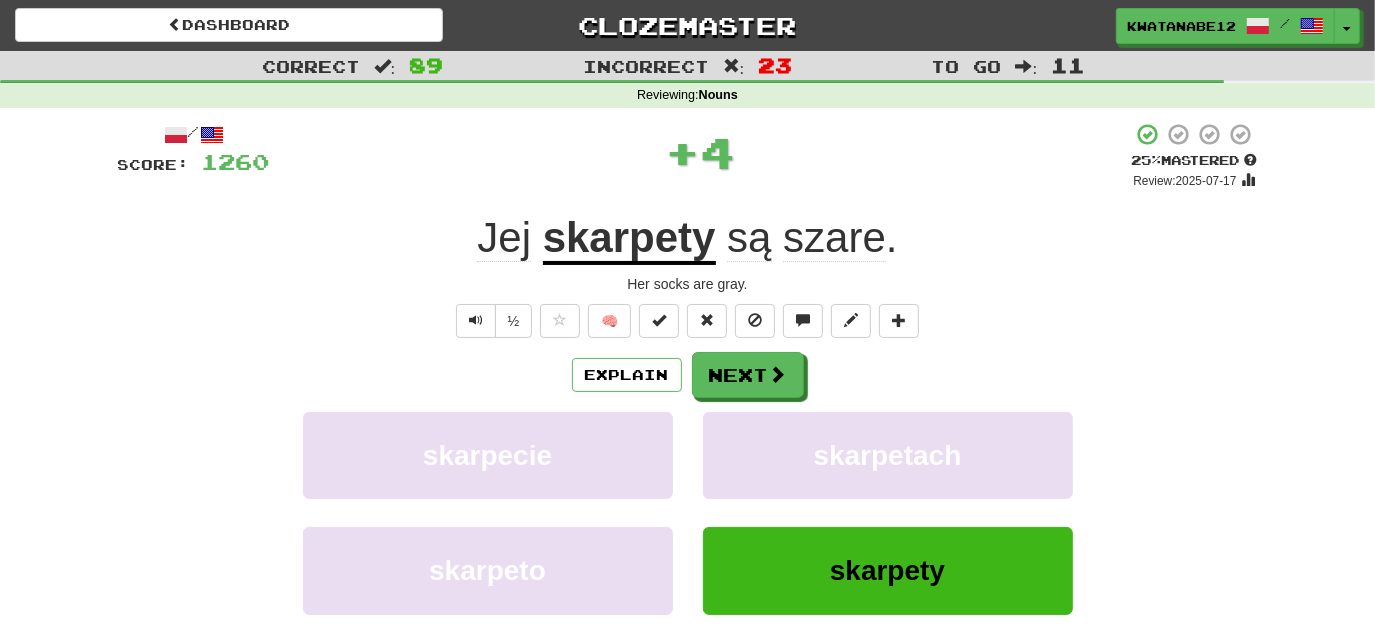 drag, startPoint x: 743, startPoint y: 345, endPoint x: 753, endPoint y: 362, distance: 19.723083 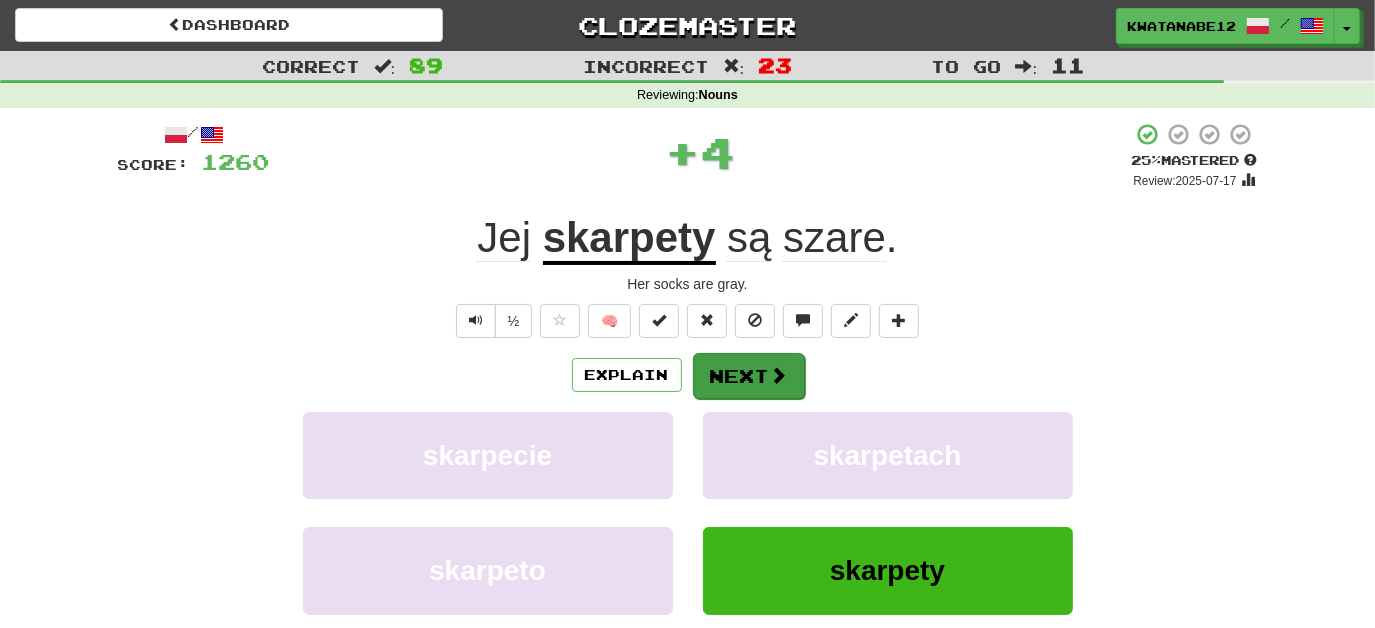 click on "/  Score:   1260 + 4 25 %  Mastered Review:  2025-07-17 Jej   skarpety   są   szare . Her socks are gray. ½ 🧠 Explain Next skarpecie skarpetach skarpeto skarpety Learn more: skarpecie skarpetach skarpeto skarpety  Help!  Report Sentence Source" at bounding box center (688, 435) 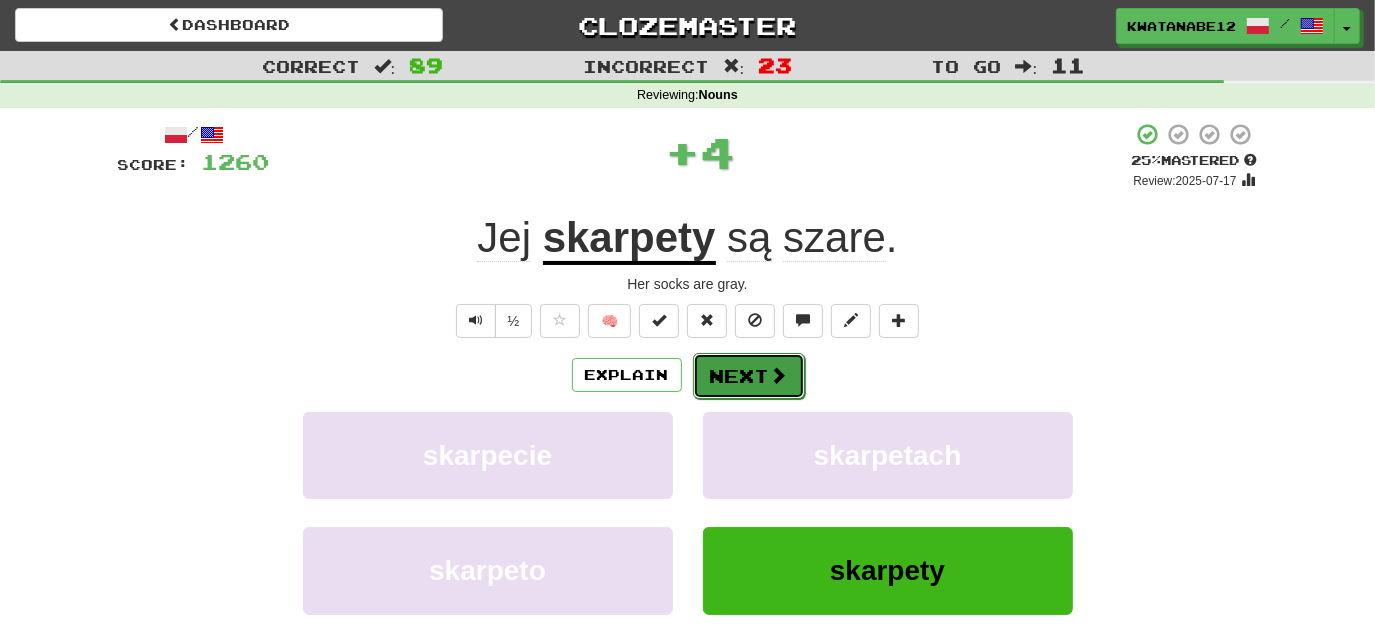 click on "Next" at bounding box center [749, 376] 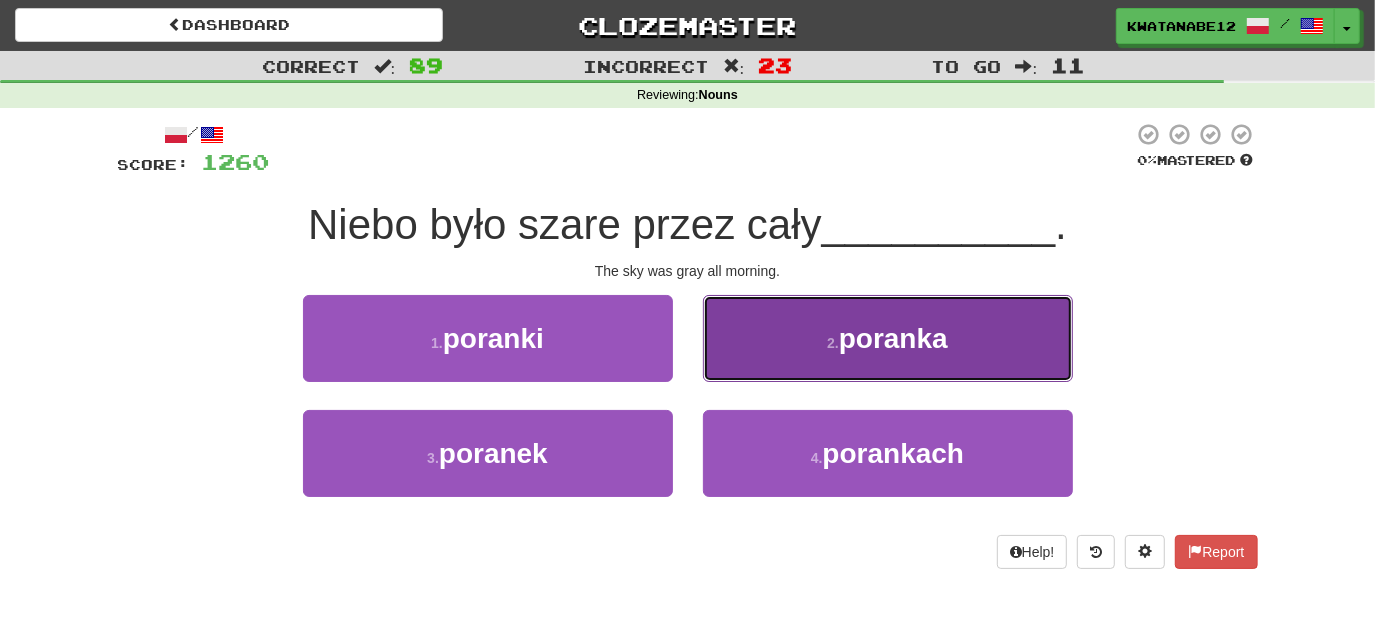 click on "2 .  poranka" at bounding box center [888, 338] 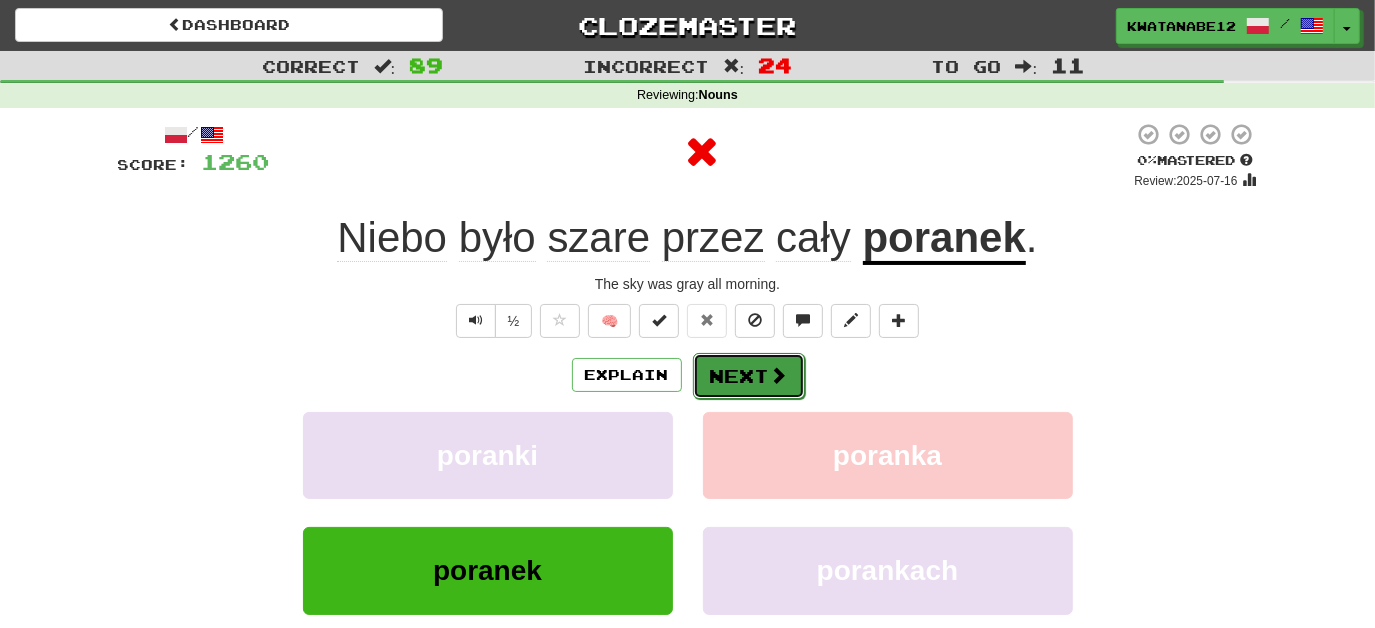 click on "Next" at bounding box center [749, 376] 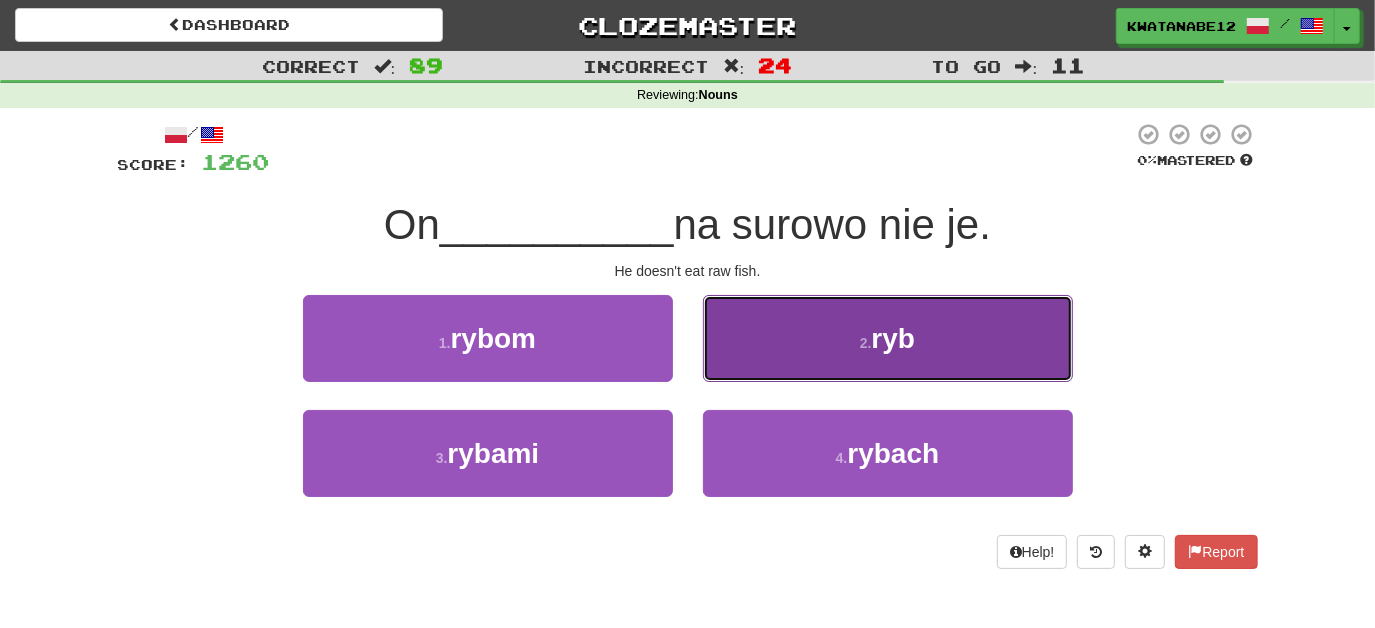 click on "2 .  ryb" at bounding box center (888, 338) 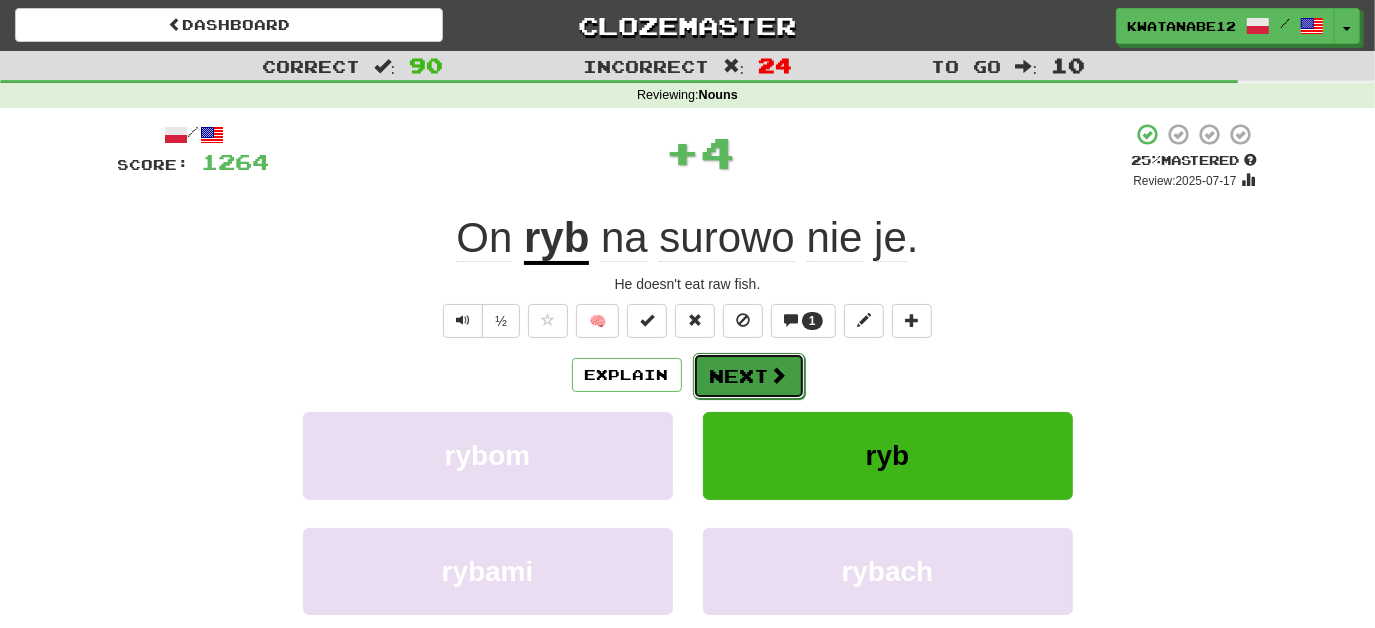 click on "Next" at bounding box center [749, 376] 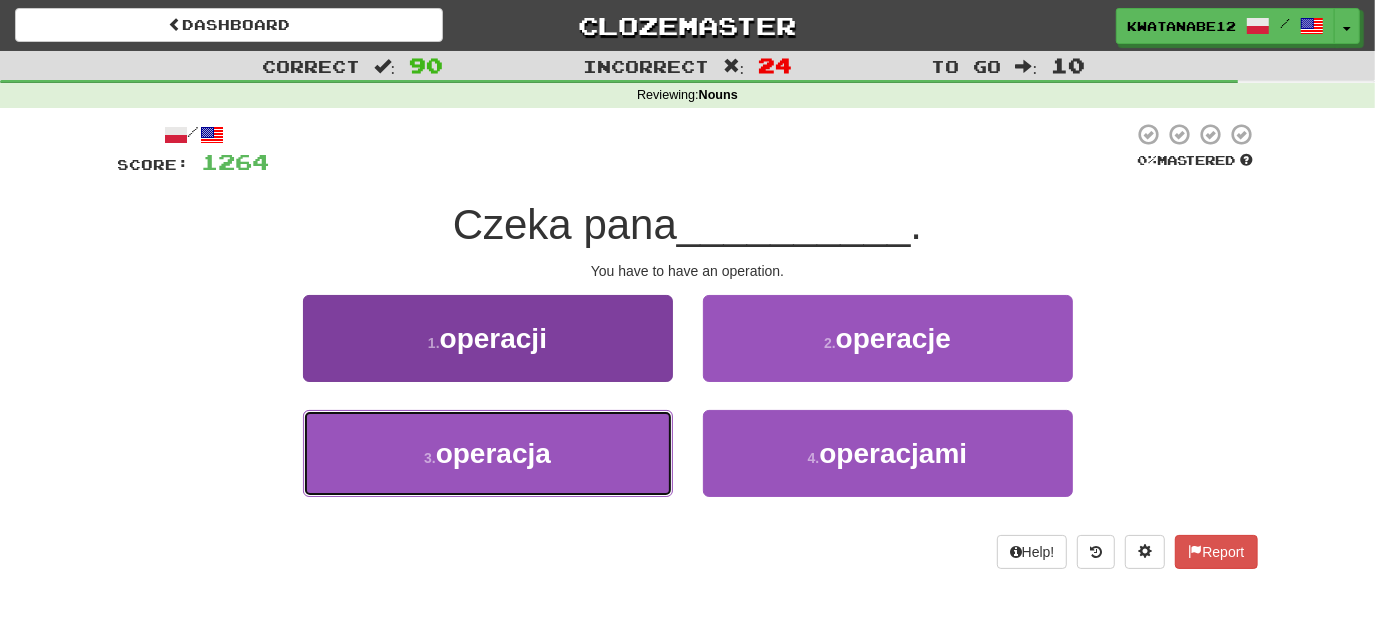 drag, startPoint x: 607, startPoint y: 418, endPoint x: 634, endPoint y: 412, distance: 27.658634 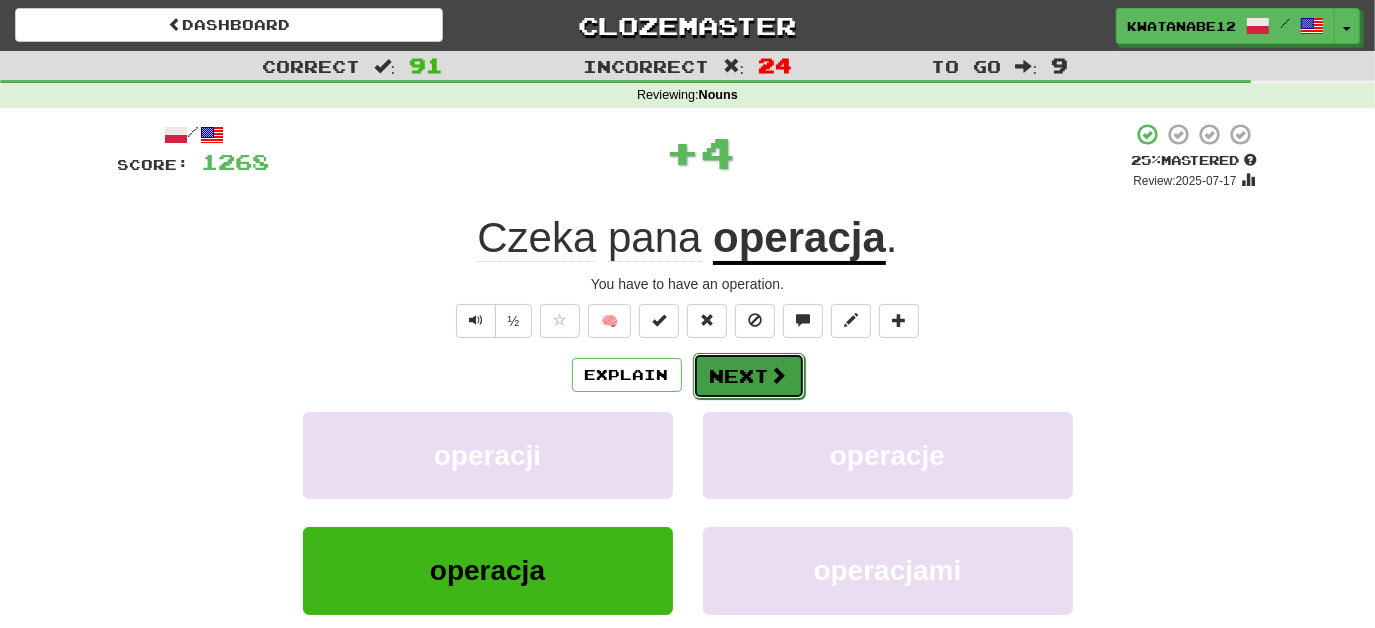 click on "Next" at bounding box center [749, 376] 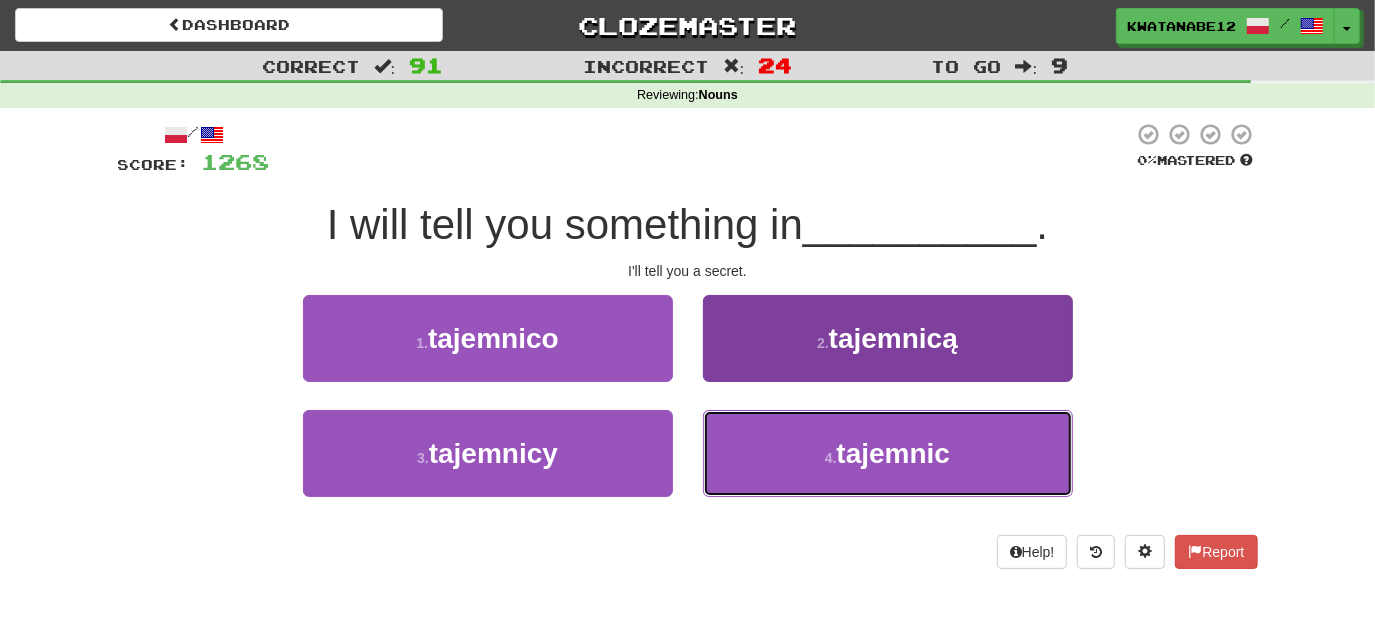 drag, startPoint x: 763, startPoint y: 449, endPoint x: 759, endPoint y: 426, distance: 23.345236 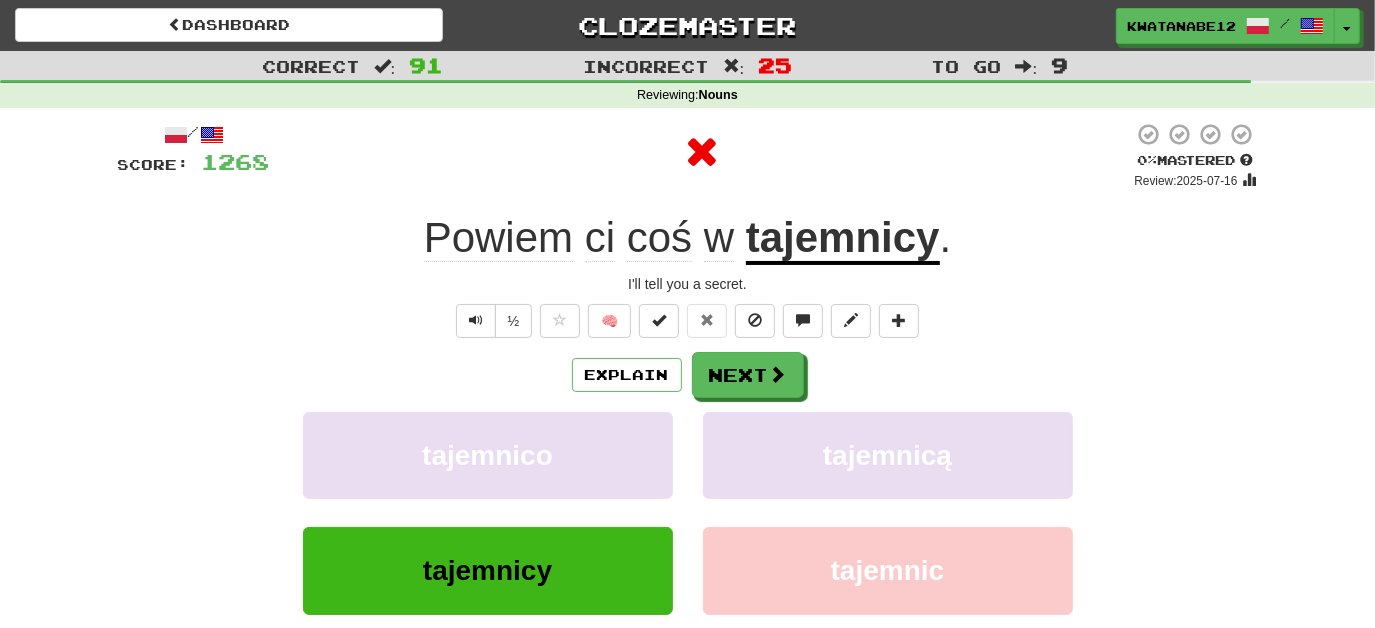 click on "Explain Next tajemnico tajemnicą tajemnicy tajemnic Learn more: tajemnico tajemnicą tajemnicy tajemnic" at bounding box center (688, 512) 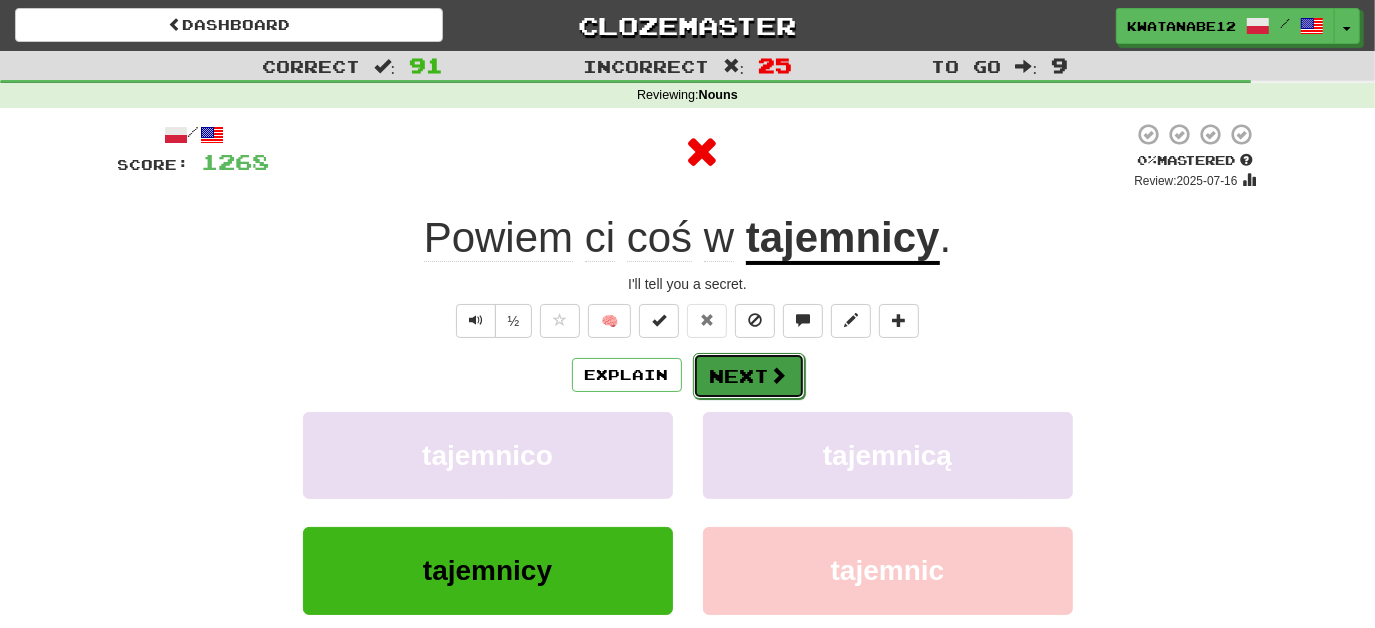 click on "Next" at bounding box center [749, 376] 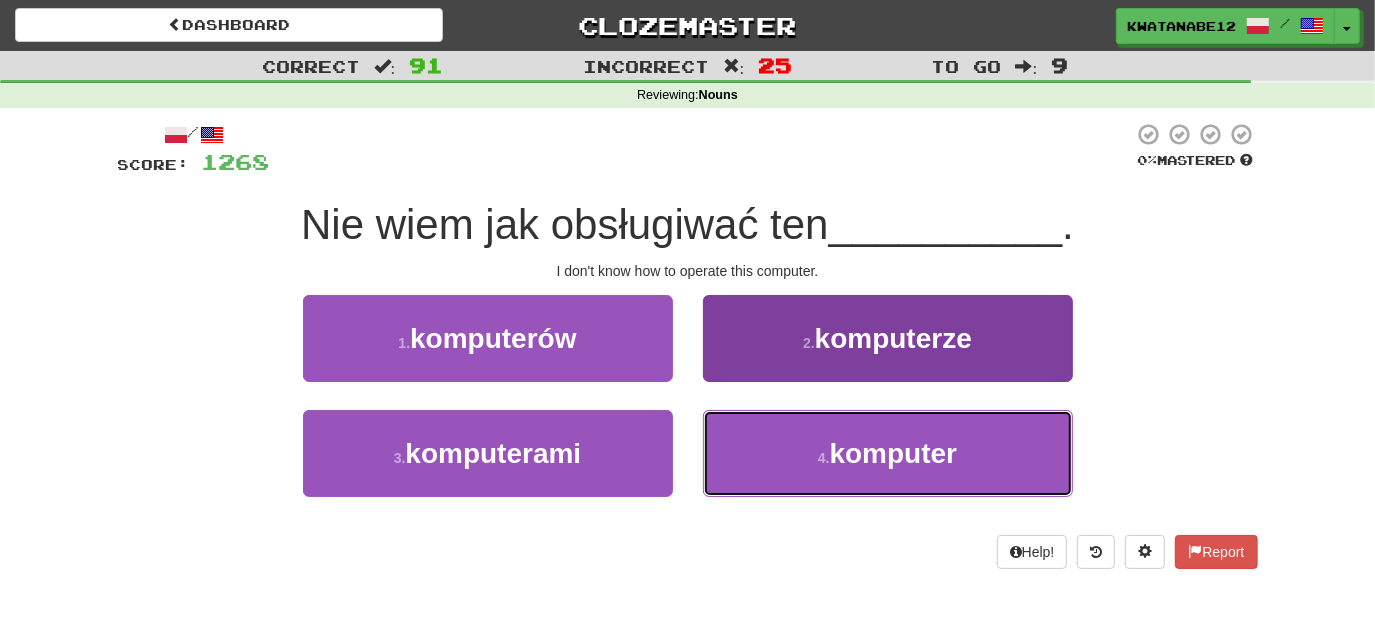 drag, startPoint x: 770, startPoint y: 442, endPoint x: 767, endPoint y: 428, distance: 14.3178215 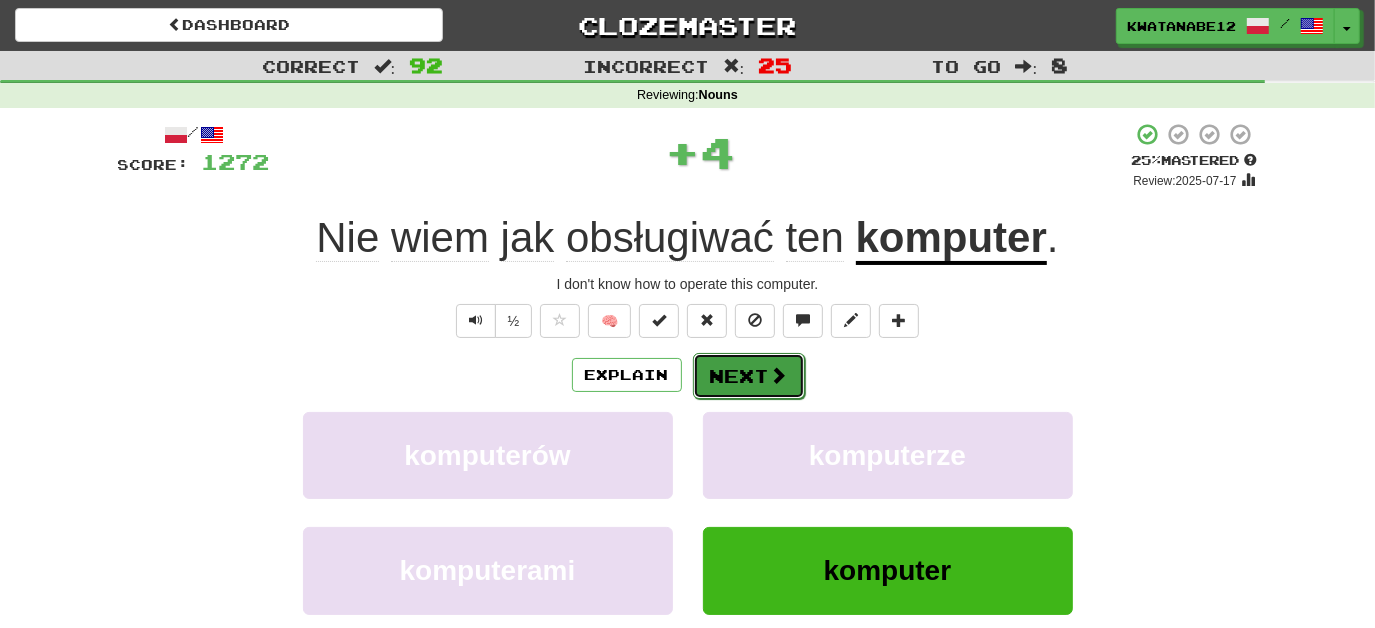 click on "Next" at bounding box center (749, 376) 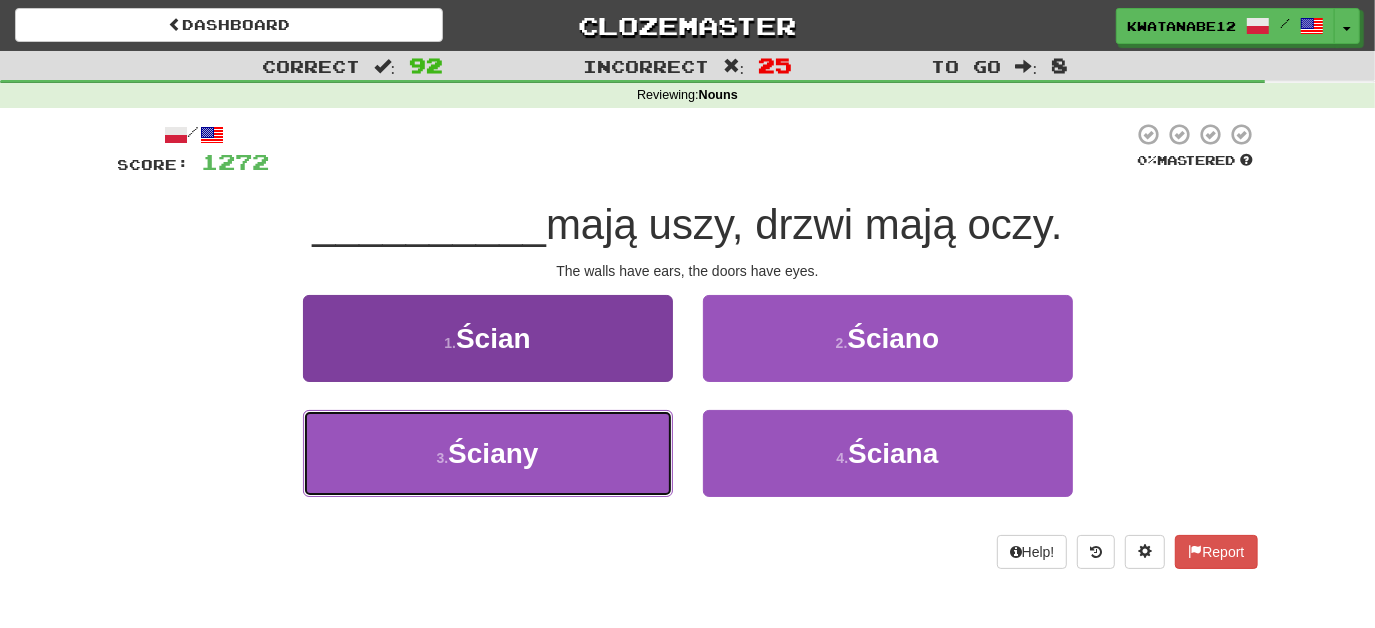 click on "3 .  Ściany" at bounding box center [488, 453] 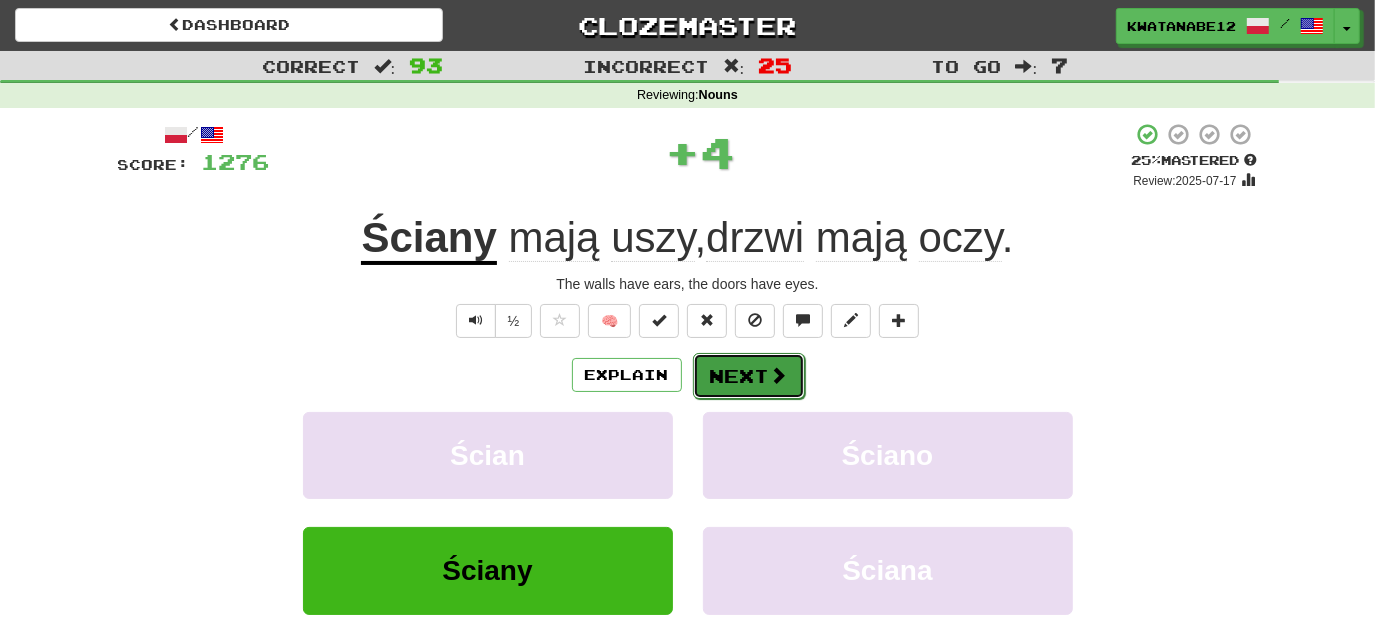 click on "Next" at bounding box center [749, 376] 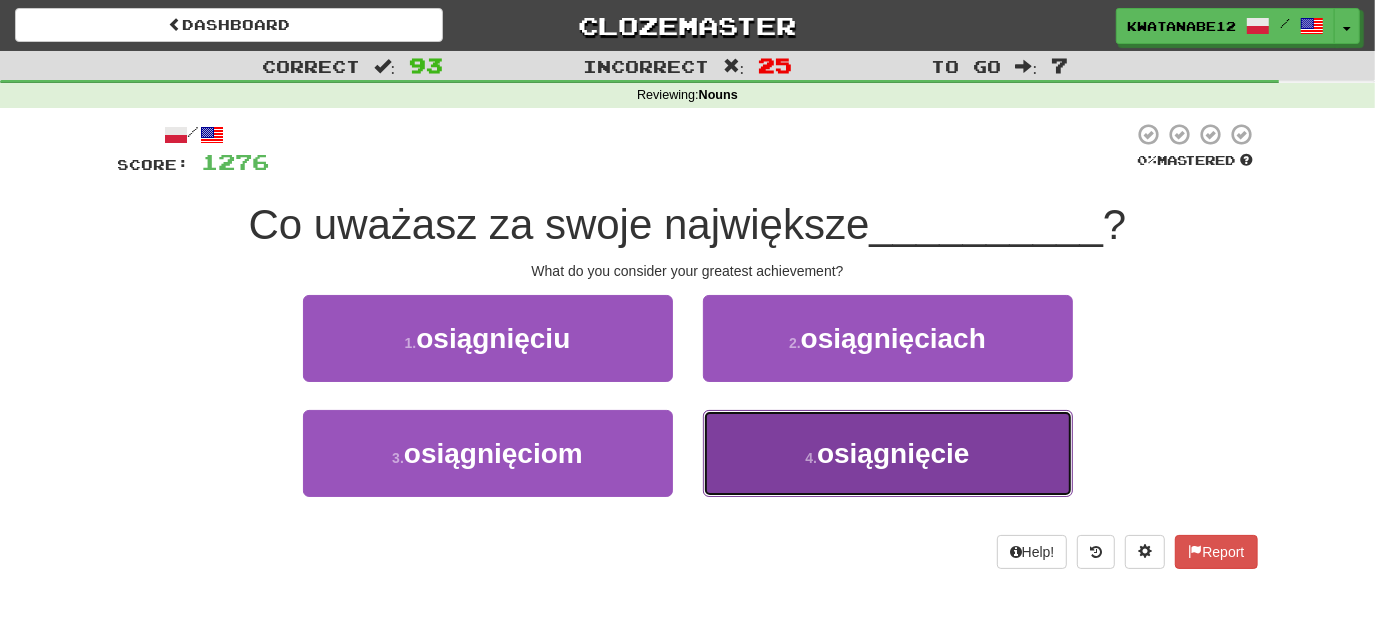 click on "4 .  osiągnięcie" at bounding box center [888, 453] 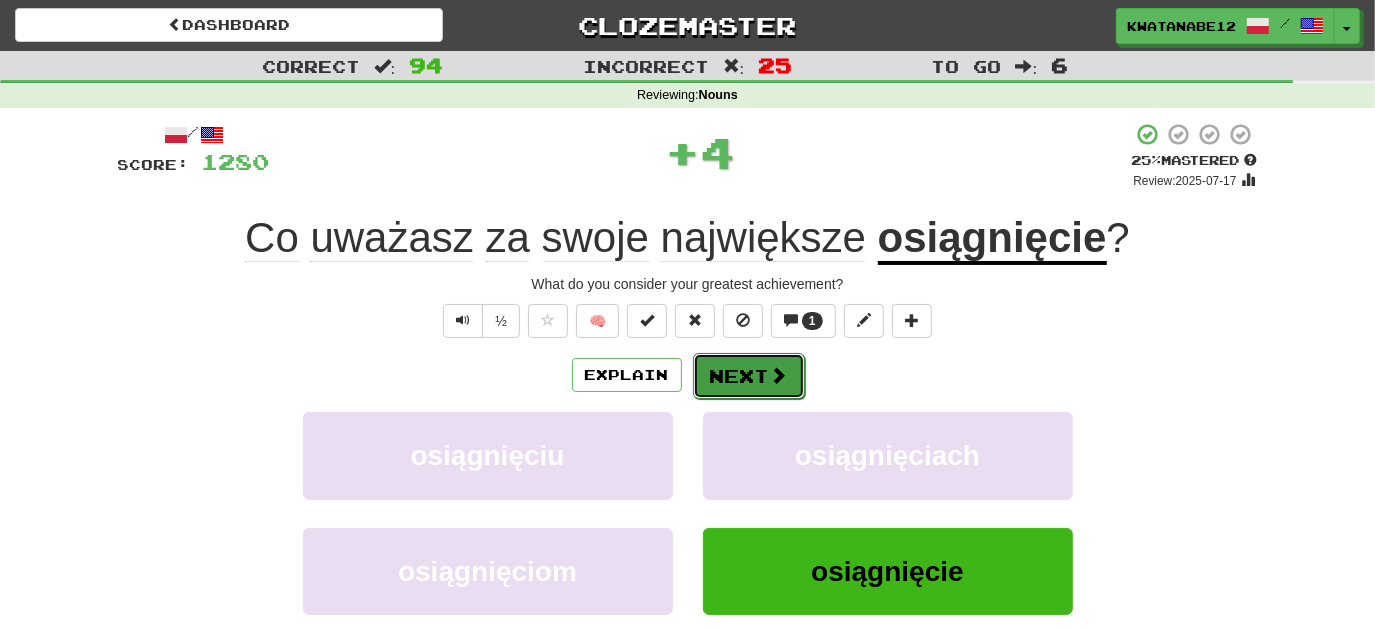 click on "Next" at bounding box center [749, 376] 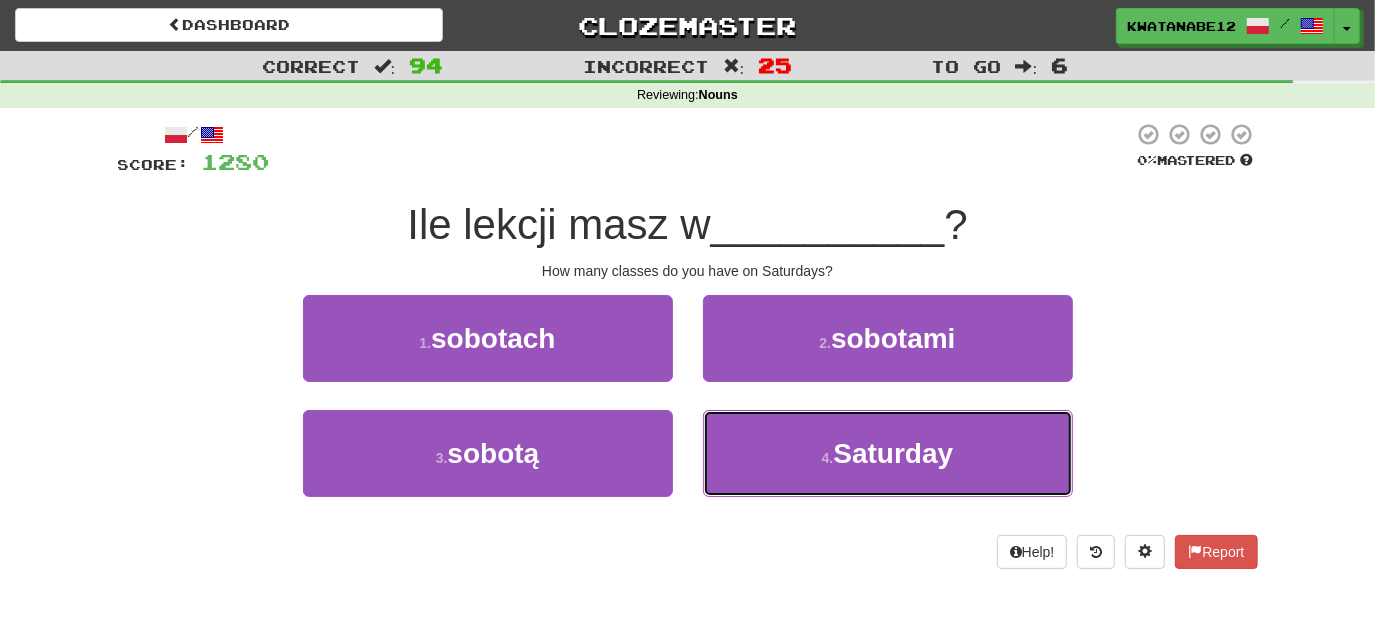 drag, startPoint x: 754, startPoint y: 445, endPoint x: 732, endPoint y: 400, distance: 50.08992 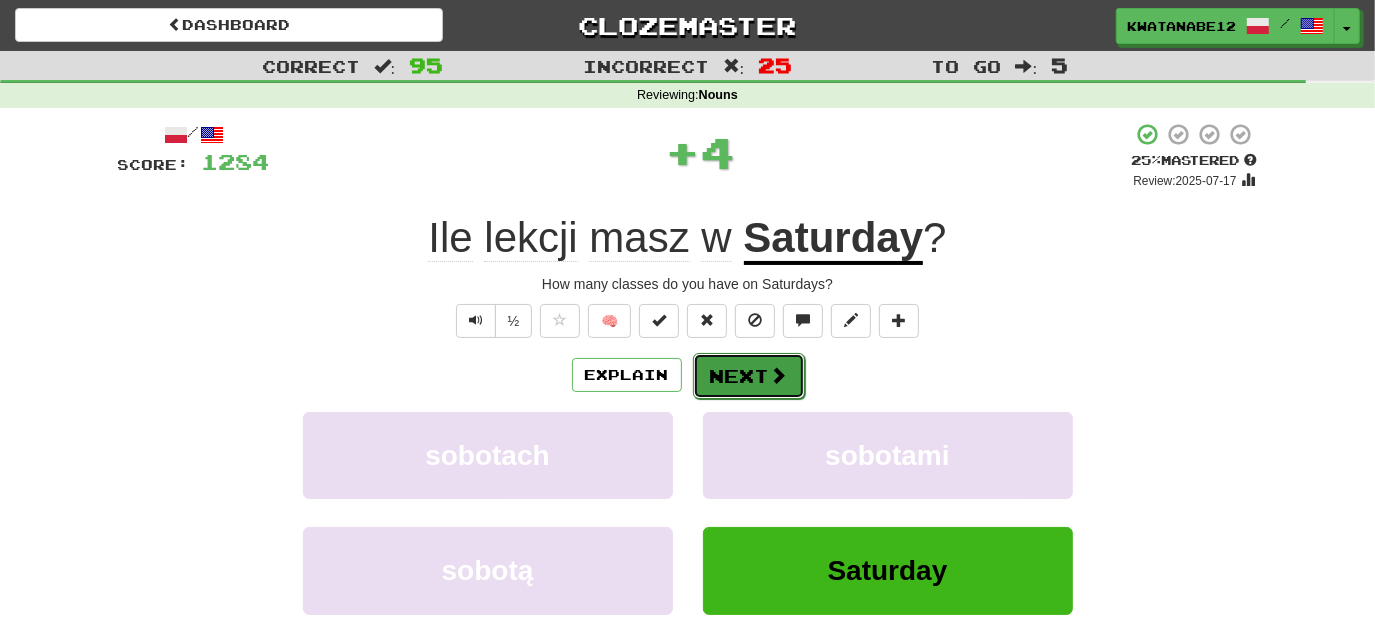 click on "Next" at bounding box center [749, 376] 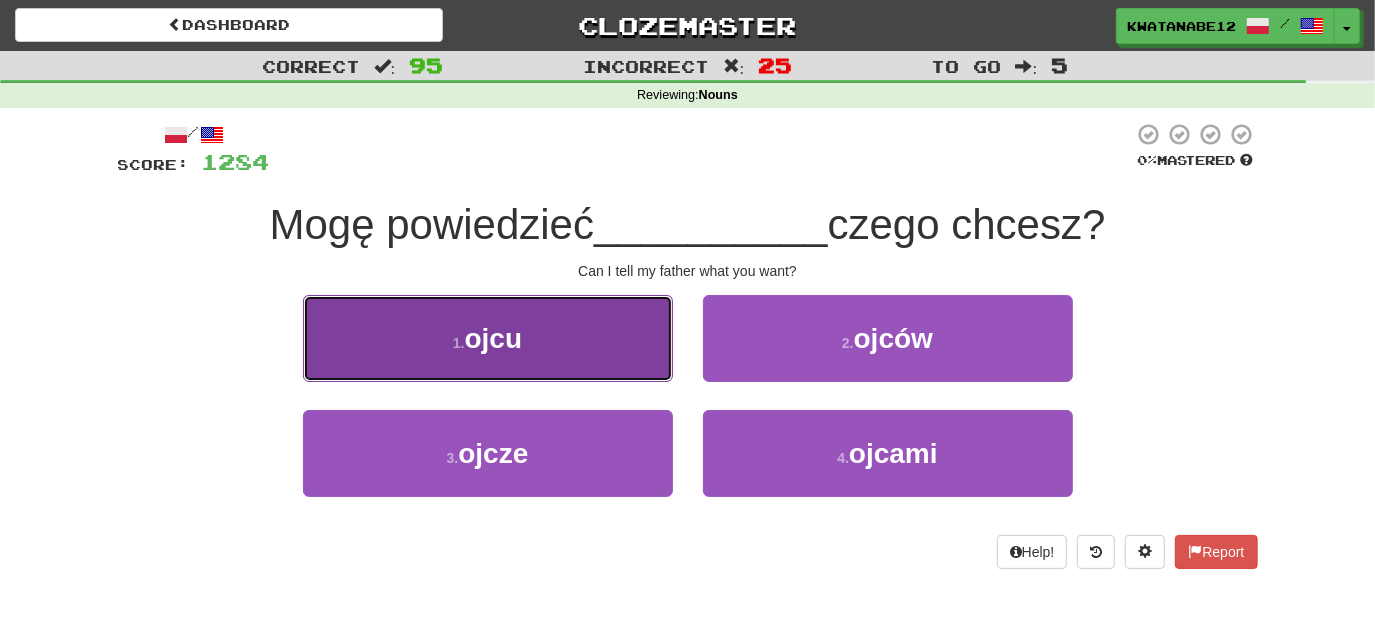 click on "1 .  ojcu" at bounding box center [488, 338] 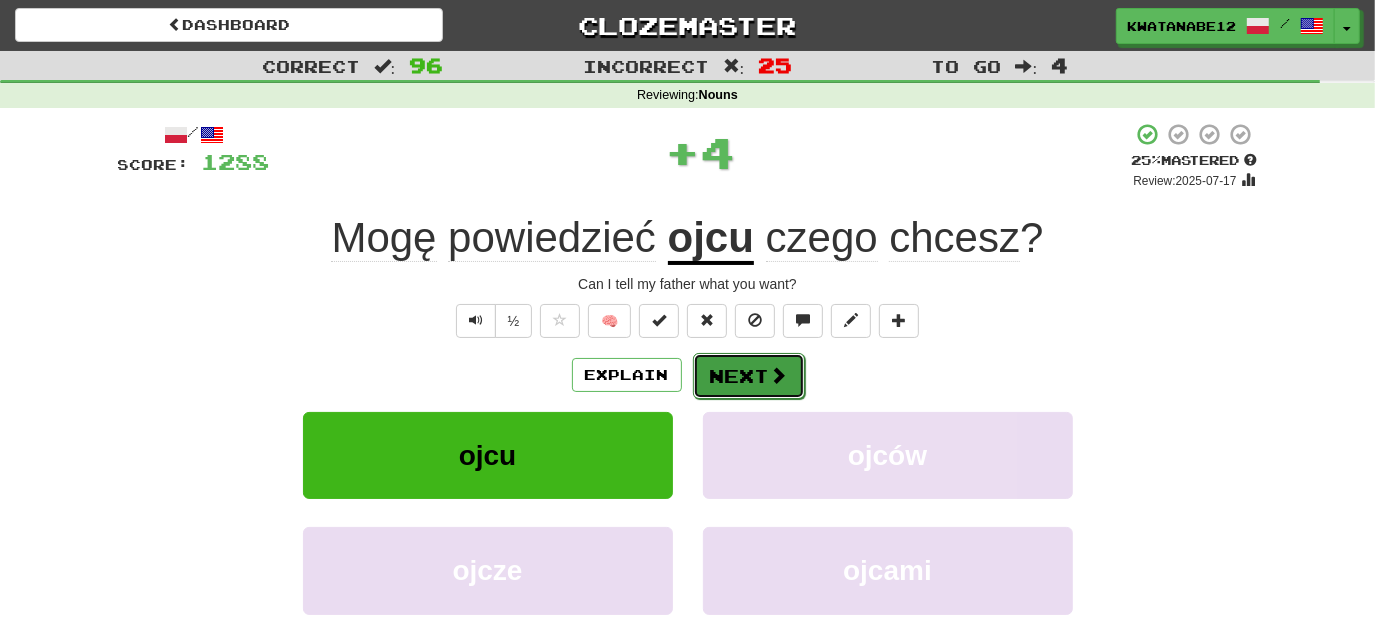 click on "Next" at bounding box center [749, 376] 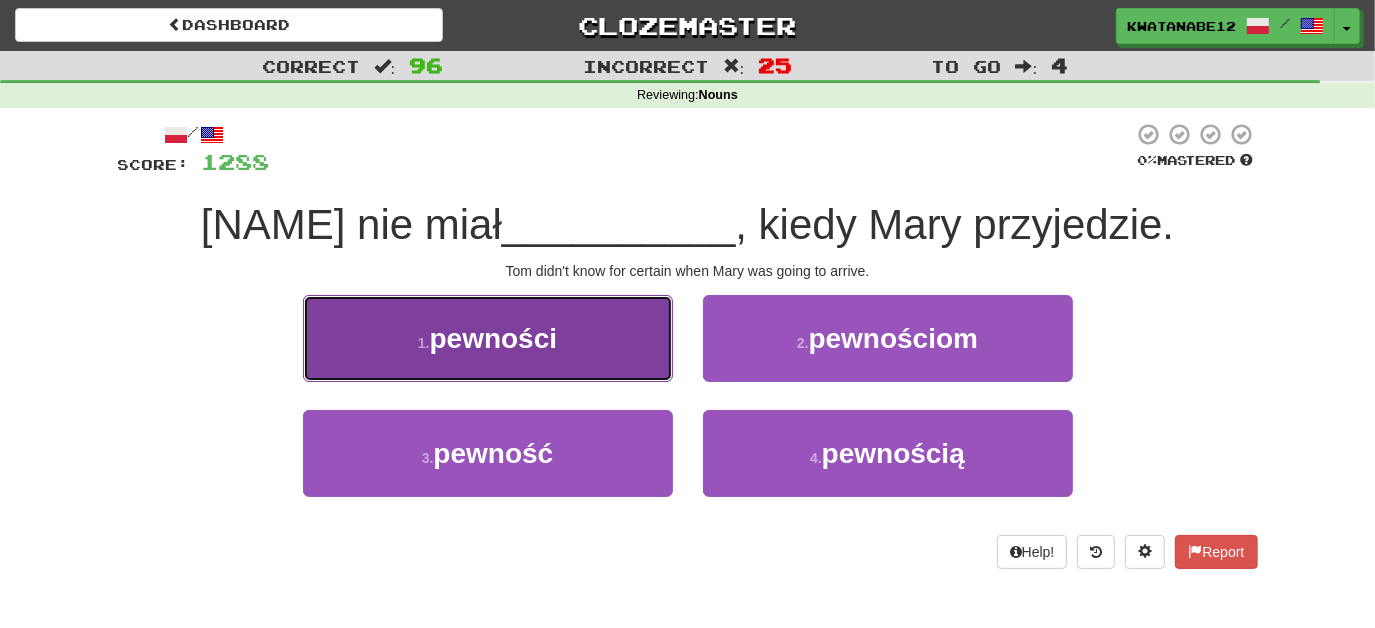 click on "1 .  pewności" at bounding box center [488, 338] 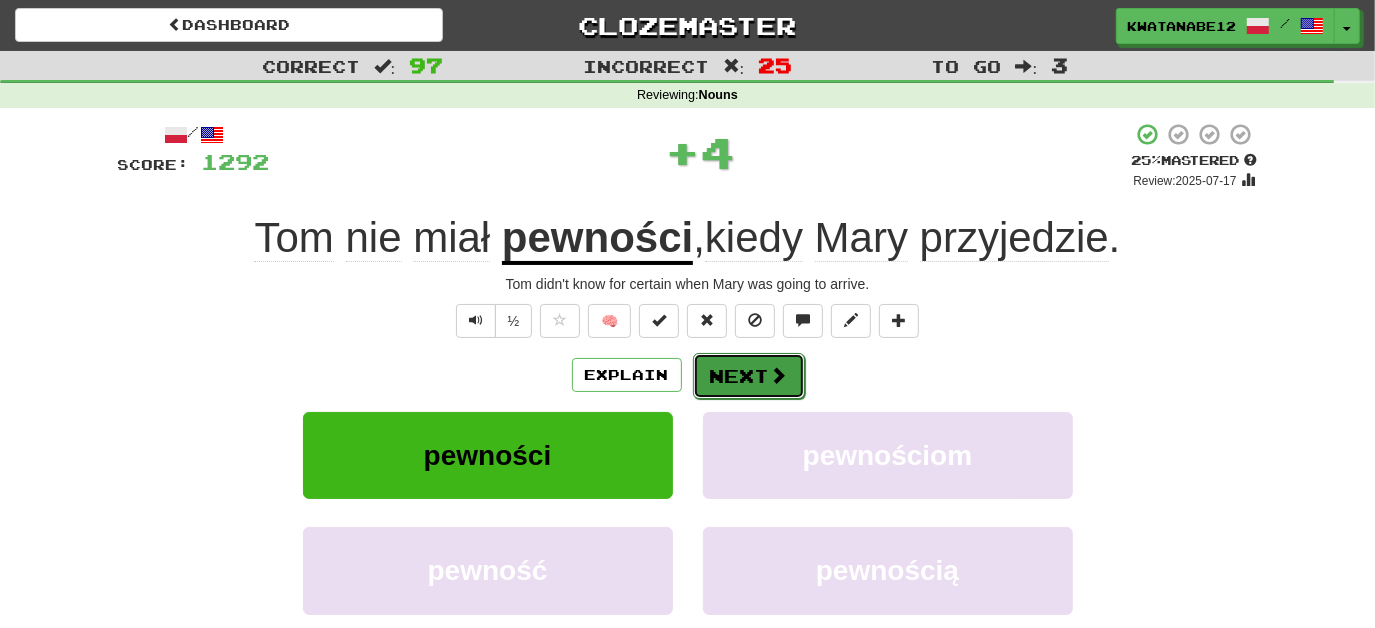 click on "Next" at bounding box center (749, 376) 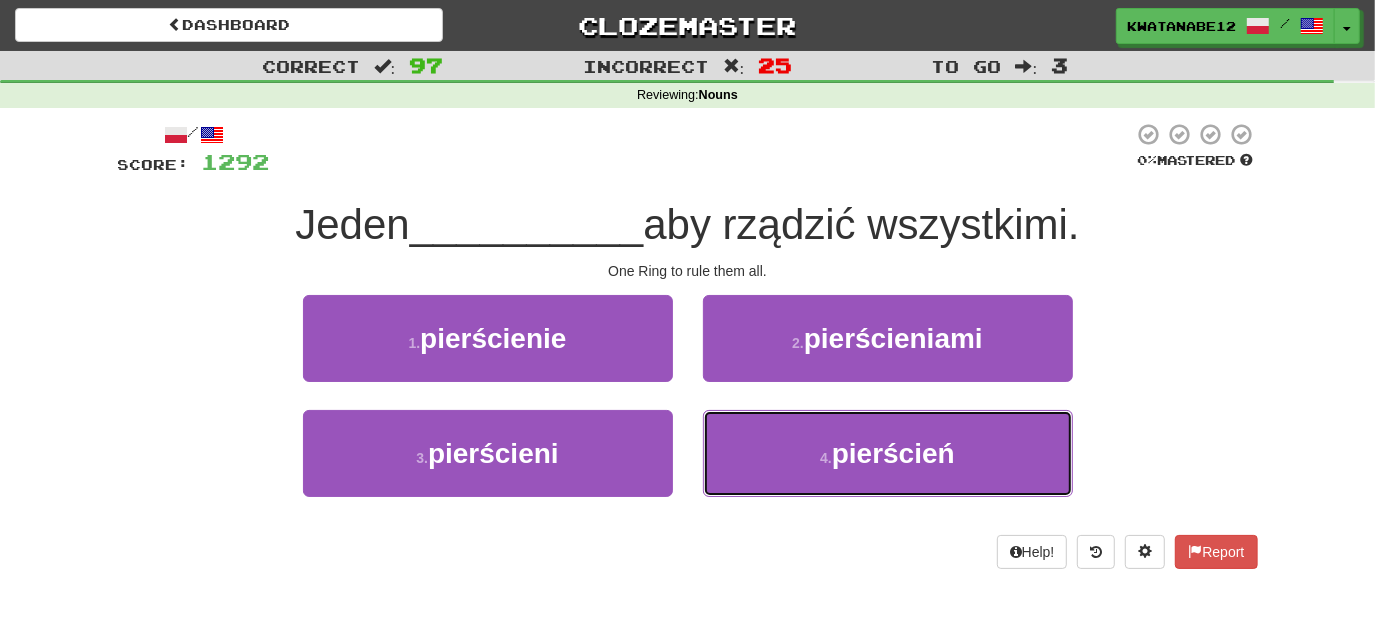 drag, startPoint x: 758, startPoint y: 447, endPoint x: 741, endPoint y: 403, distance: 47.169907 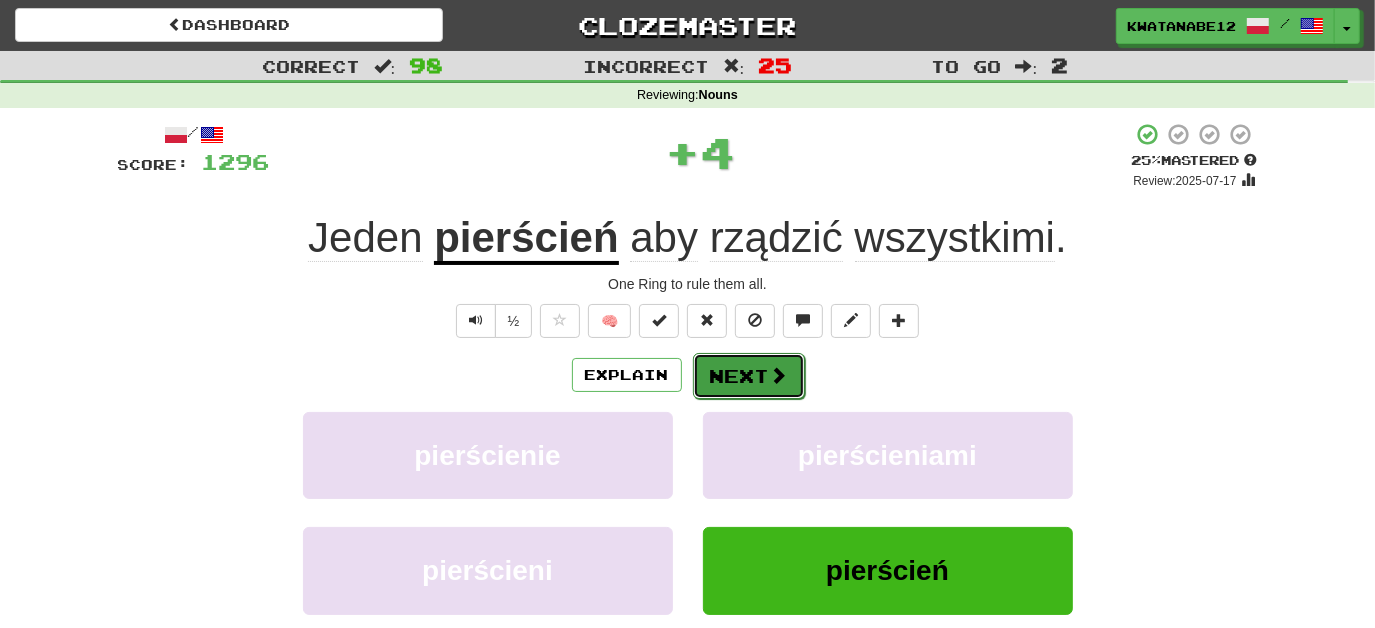 click on "Next" at bounding box center (749, 376) 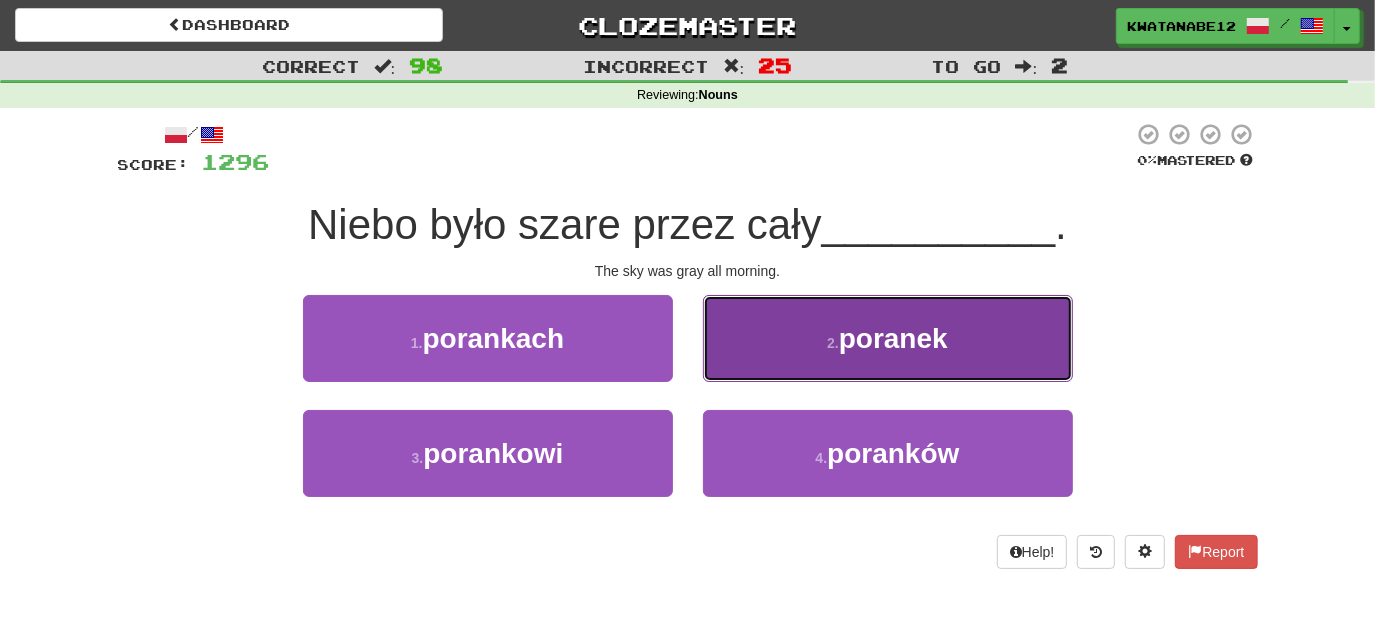click on "2 .  poranek" at bounding box center (888, 338) 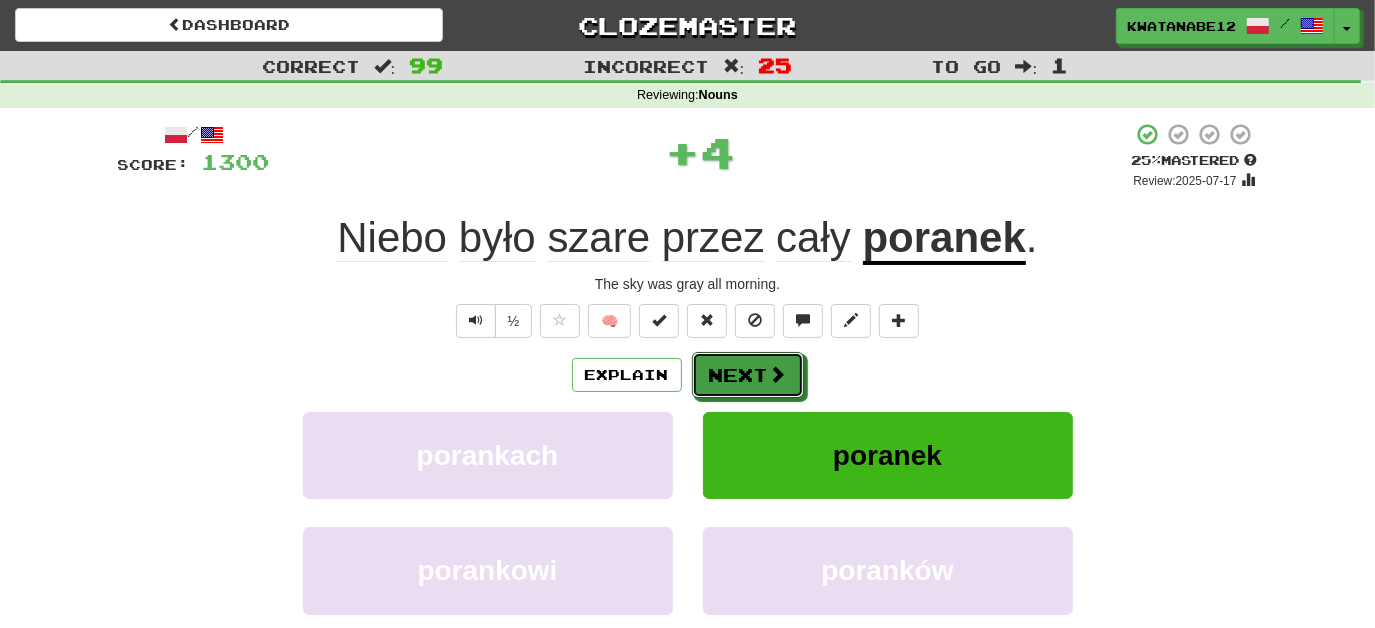 click on "Next" at bounding box center (748, 375) 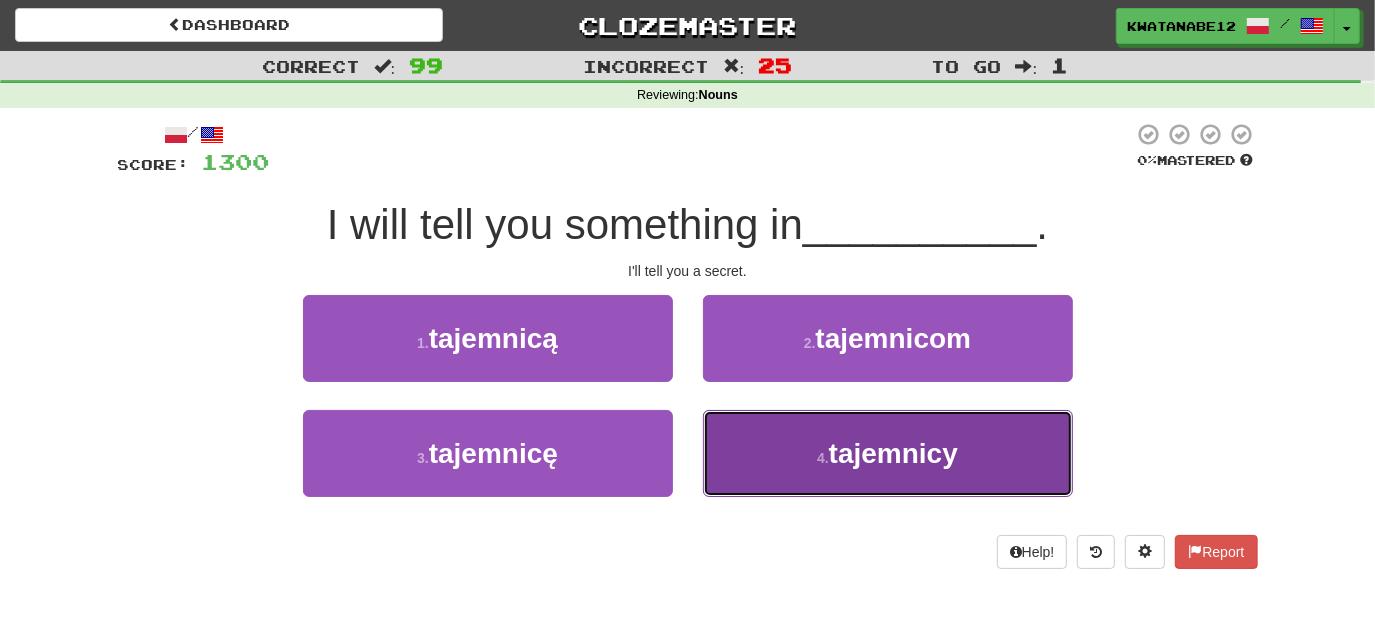 drag, startPoint x: 792, startPoint y: 461, endPoint x: 752, endPoint y: 428, distance: 51.855568 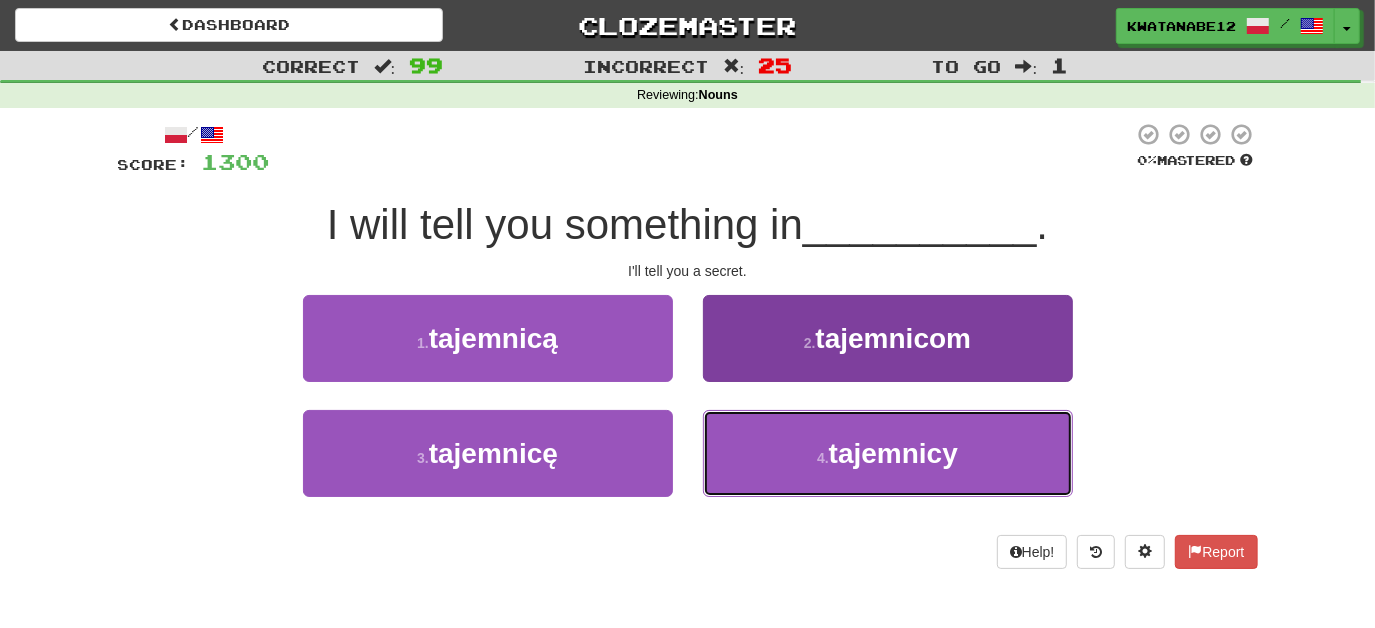 click on "4 .  tajemnicy" at bounding box center [888, 453] 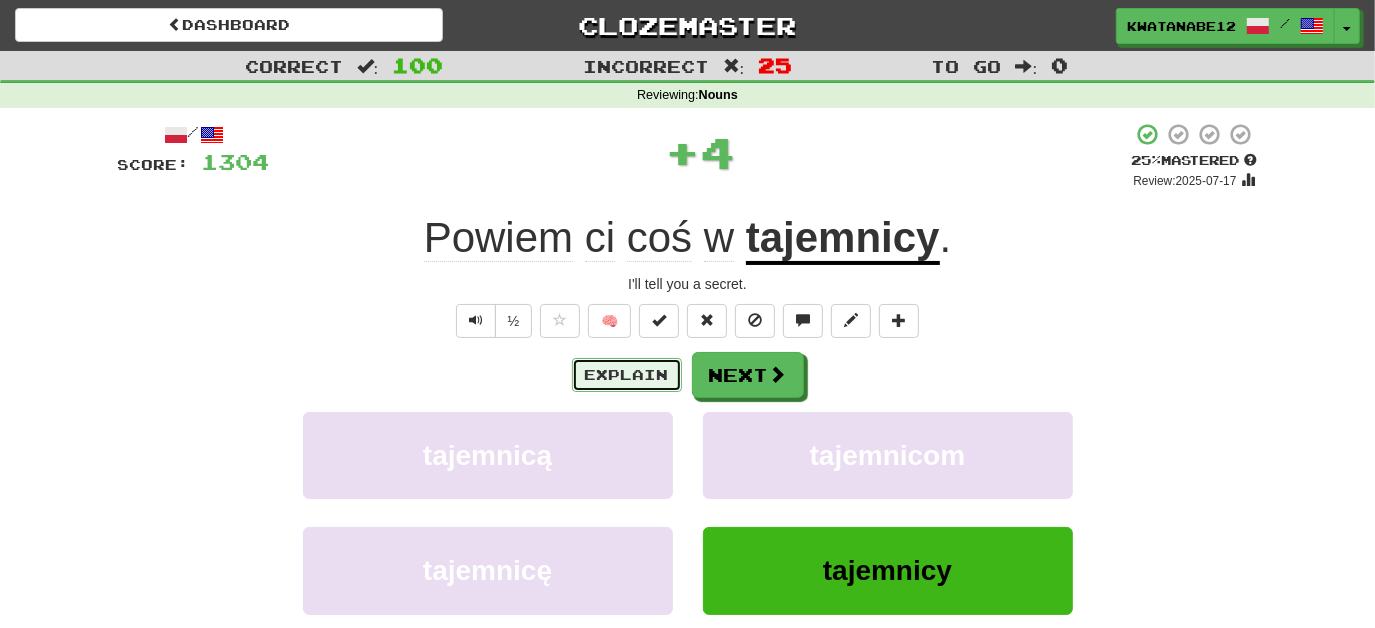 click on "Explain" at bounding box center [627, 375] 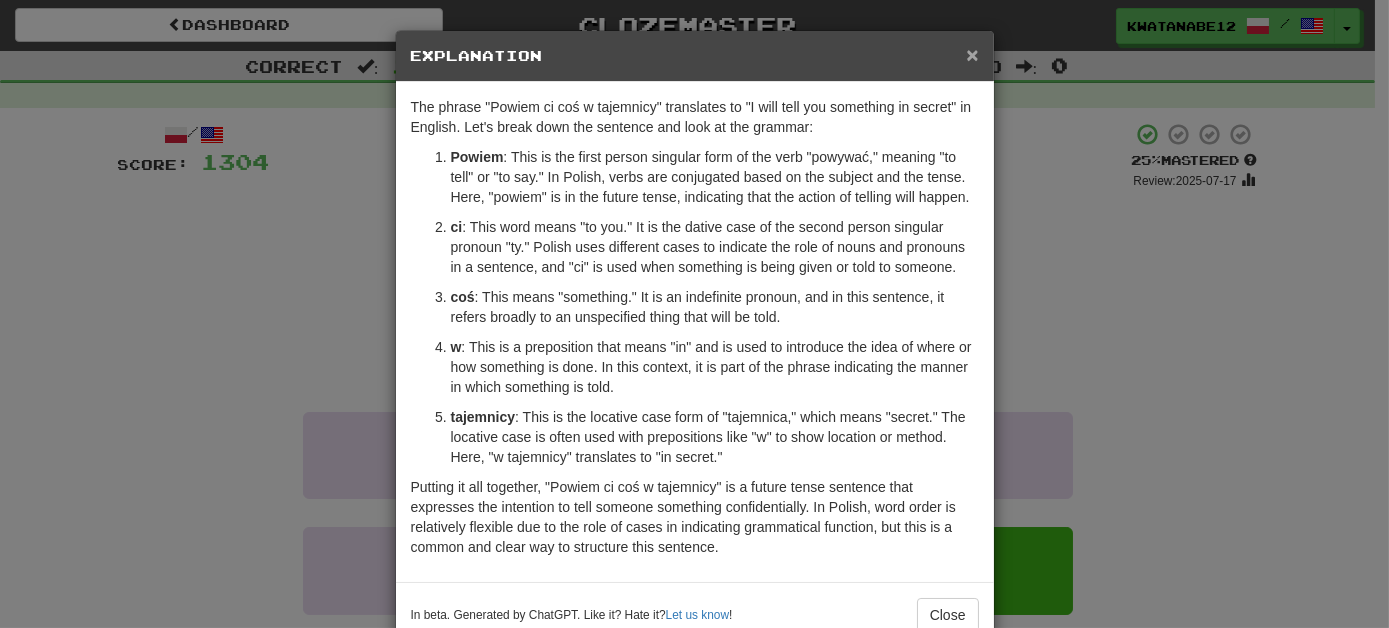 click on "×" at bounding box center [972, 54] 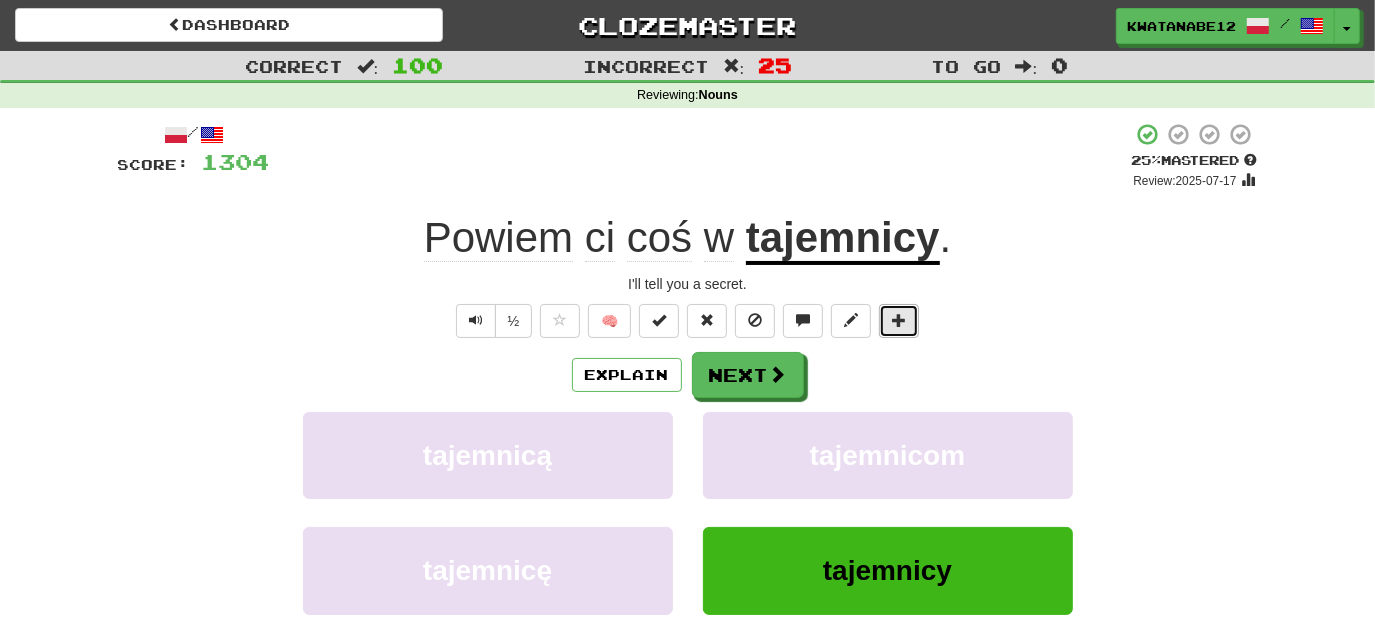 click at bounding box center [899, 320] 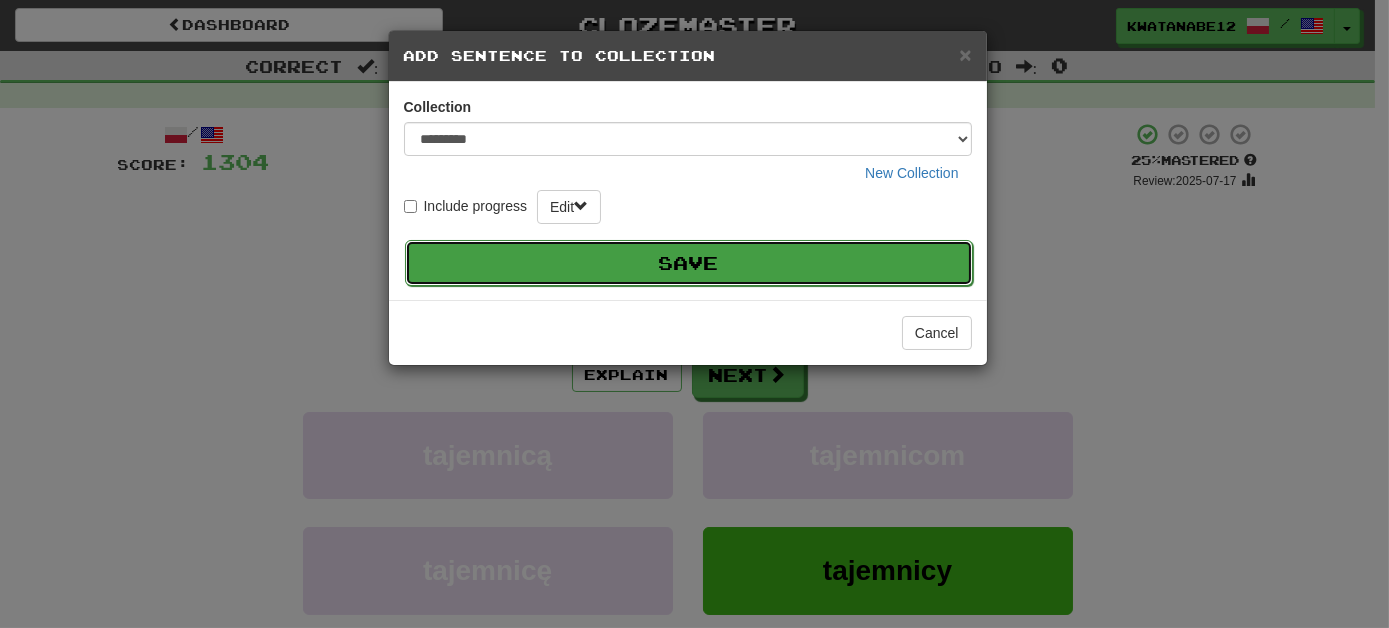click on "Save" at bounding box center [689, 263] 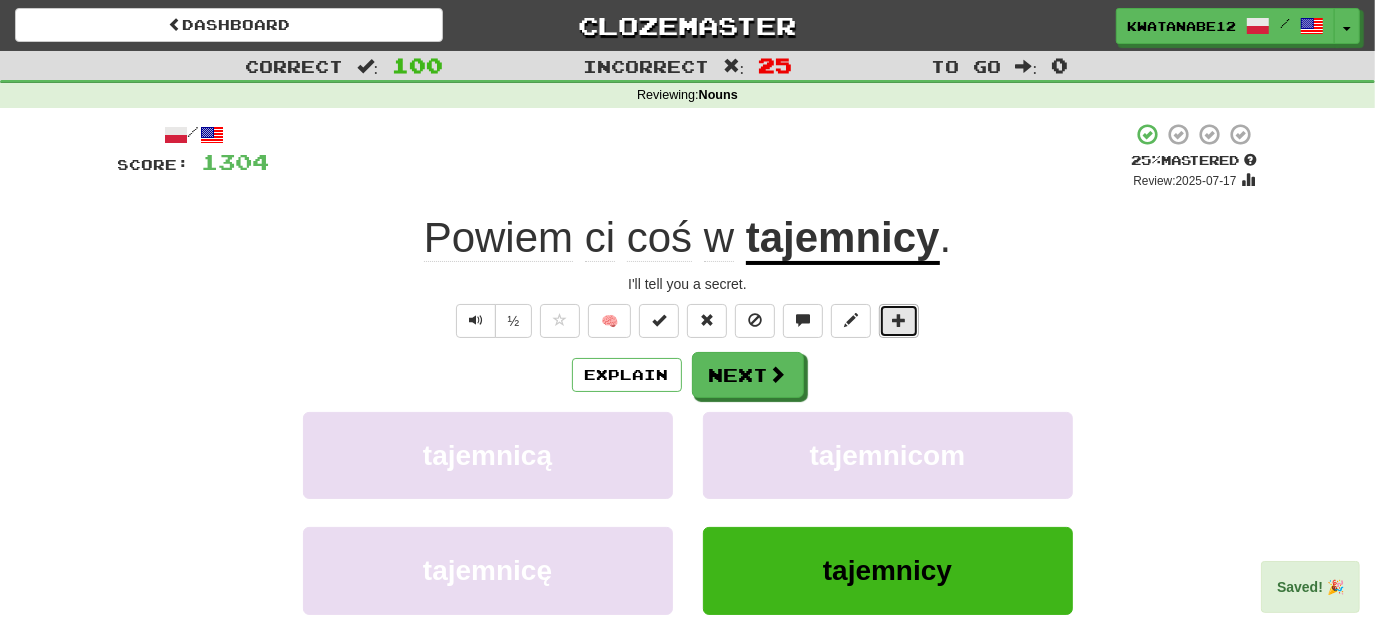 click at bounding box center [899, 320] 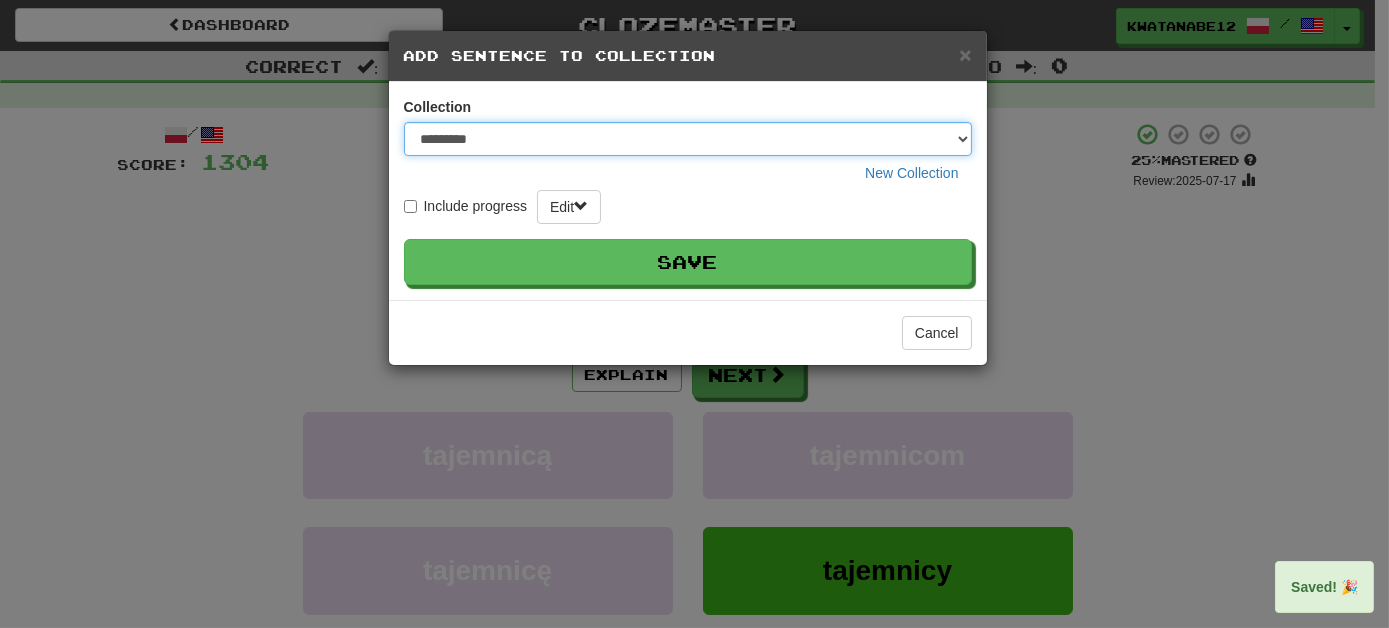 click on "********* ****** **** ******** *****" at bounding box center (688, 139) 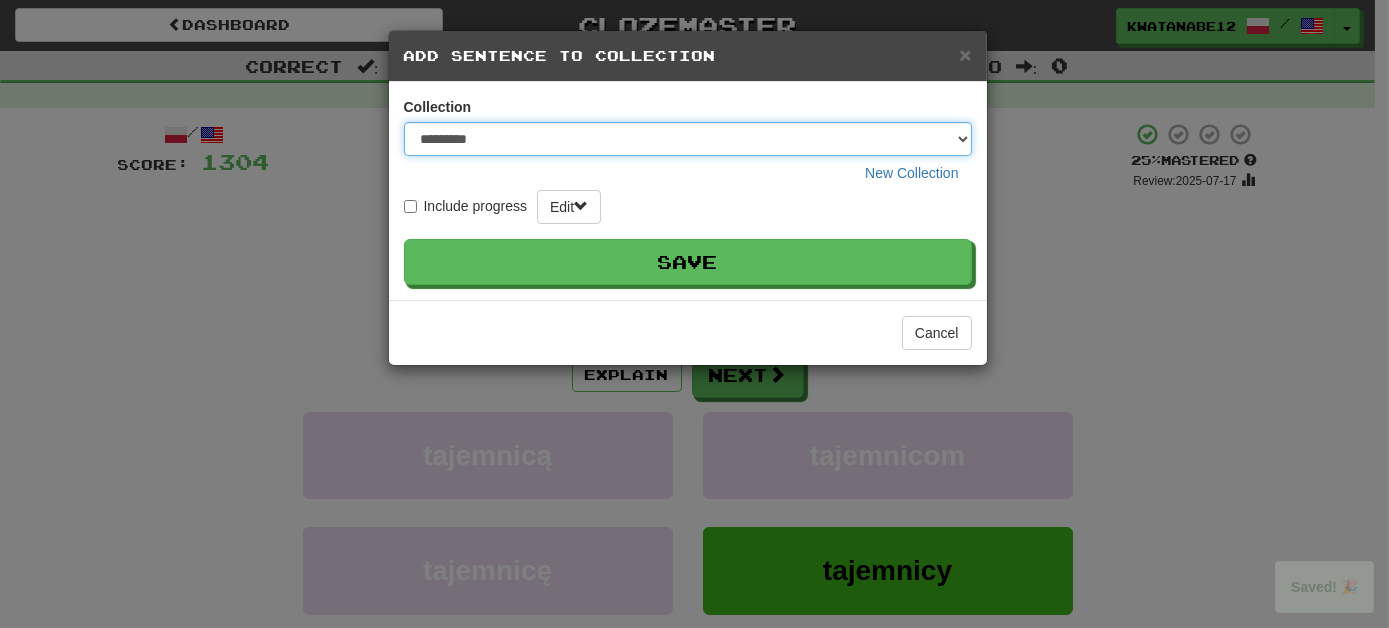 select on "****" 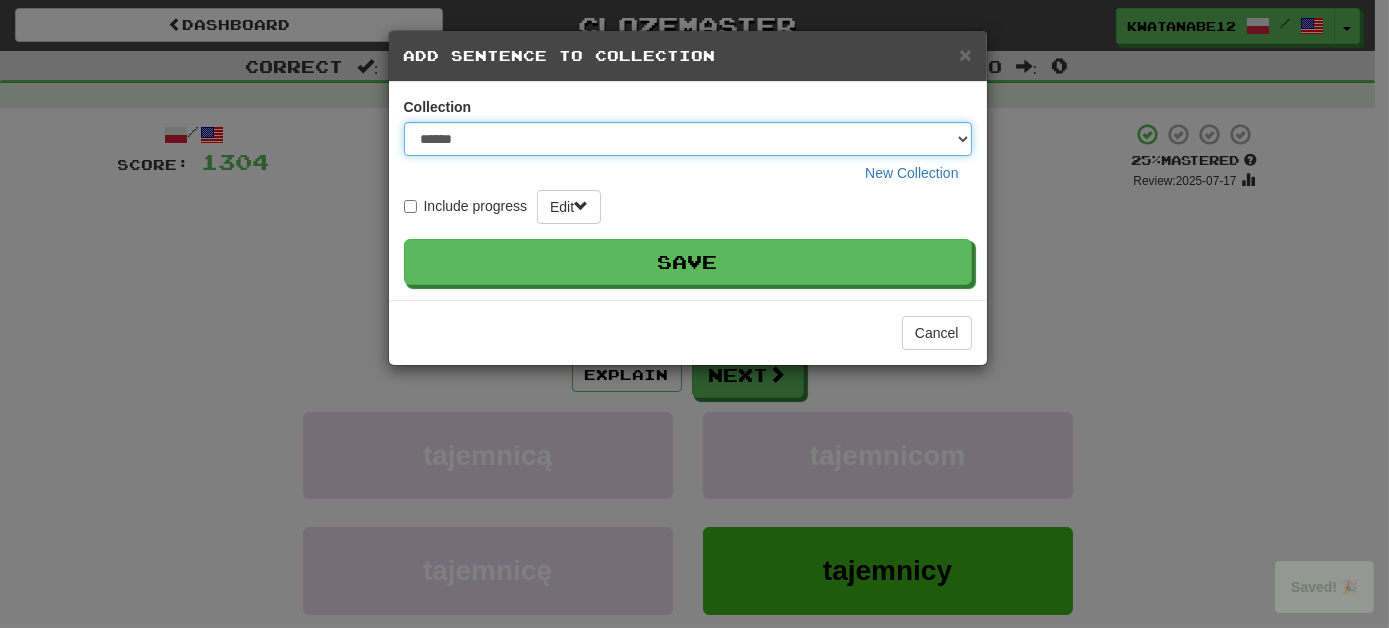 click on "********* ****** **** ******** *****" at bounding box center (688, 139) 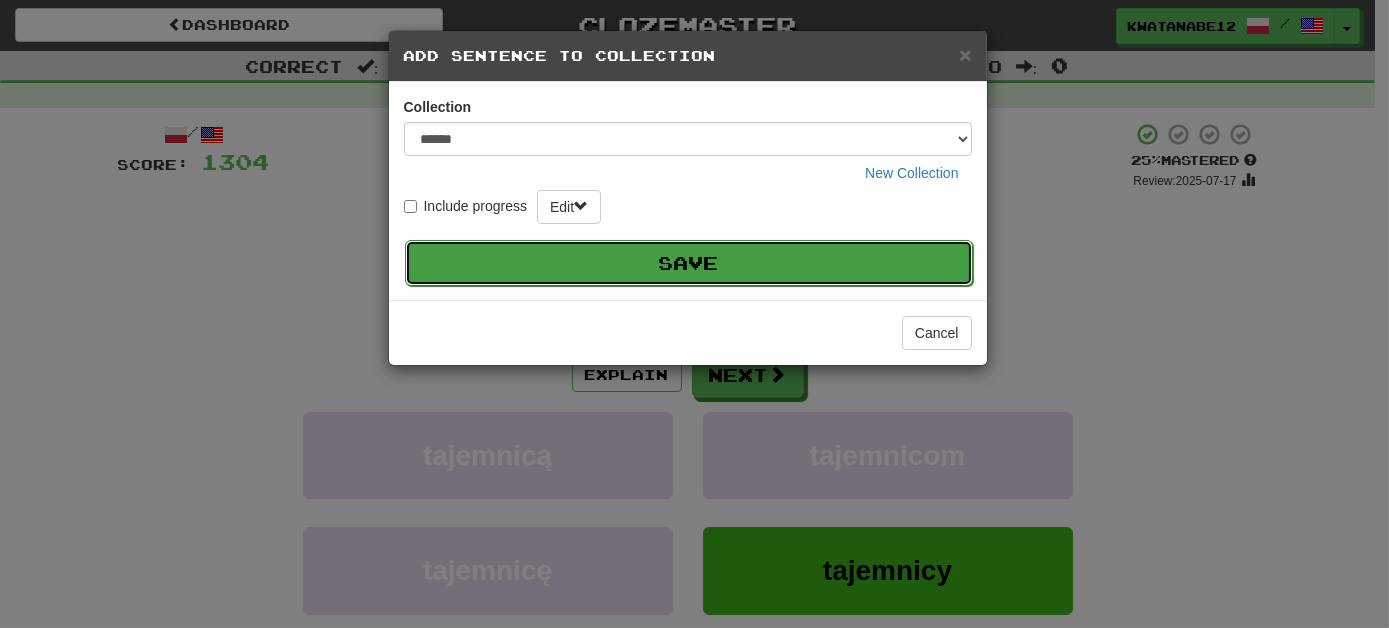 click on "Save" at bounding box center [689, 263] 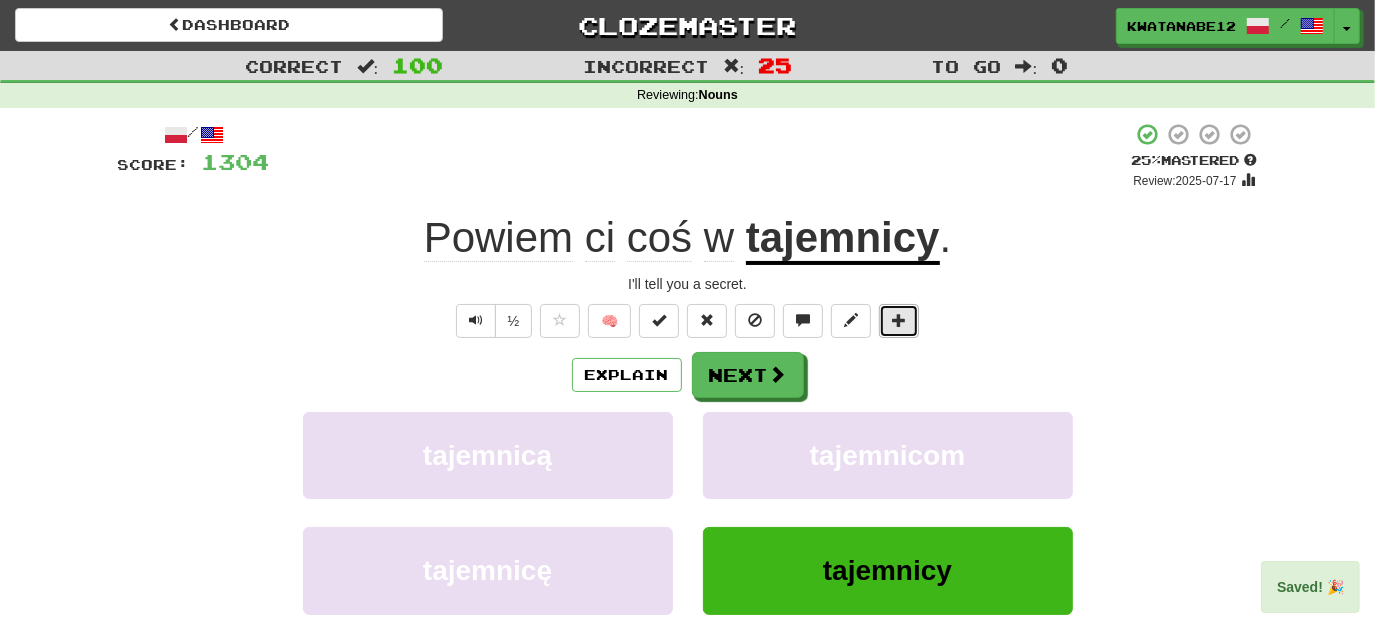 click at bounding box center [899, 321] 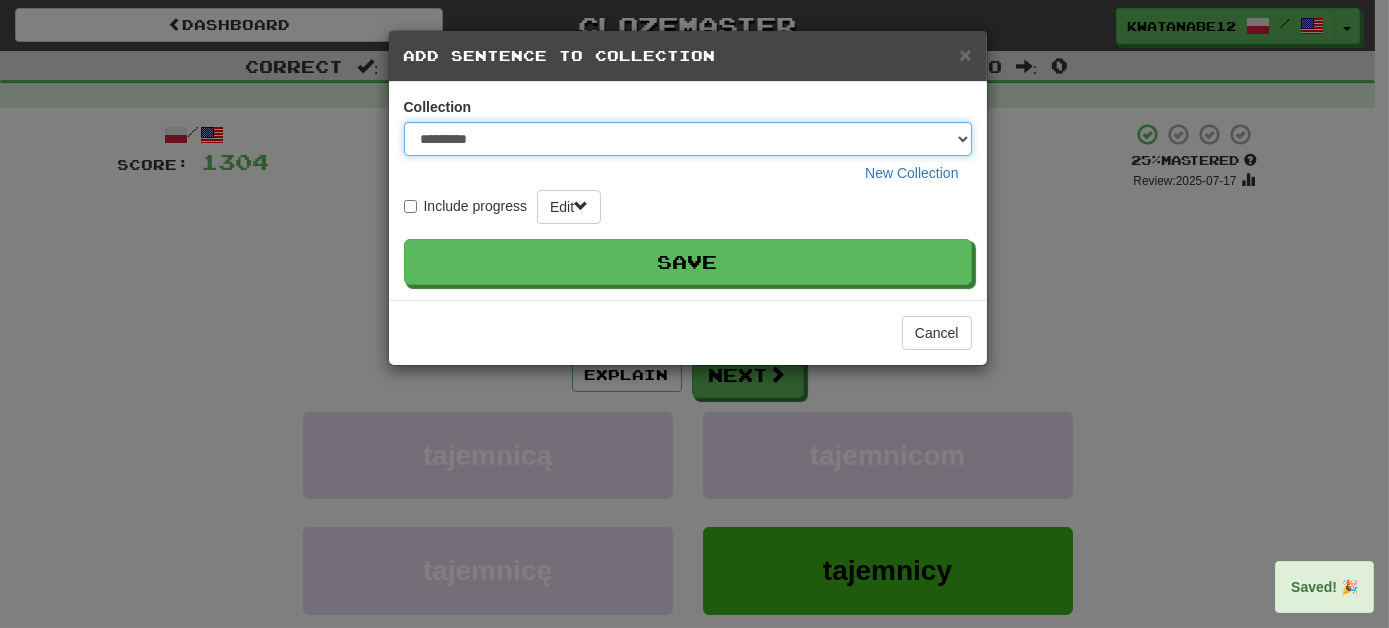 click on "********* ****** **** ******** *****" at bounding box center [688, 139] 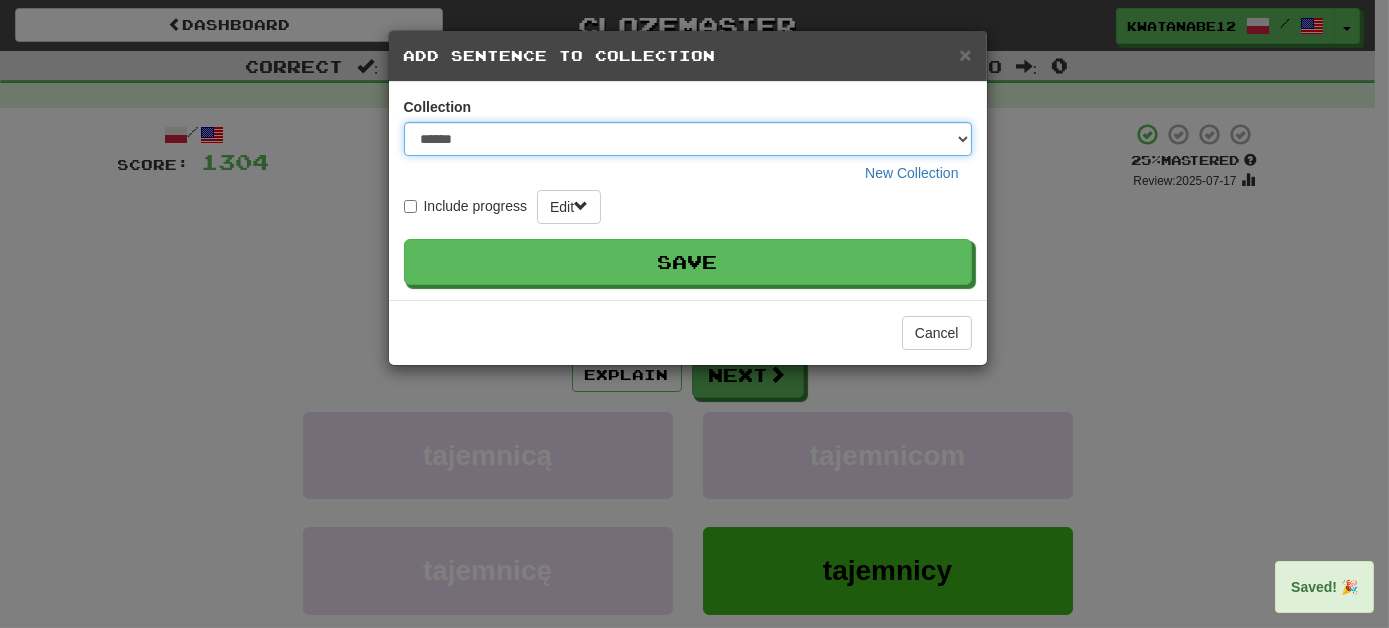 click on "********* ****** **** ******** *****" at bounding box center (688, 139) 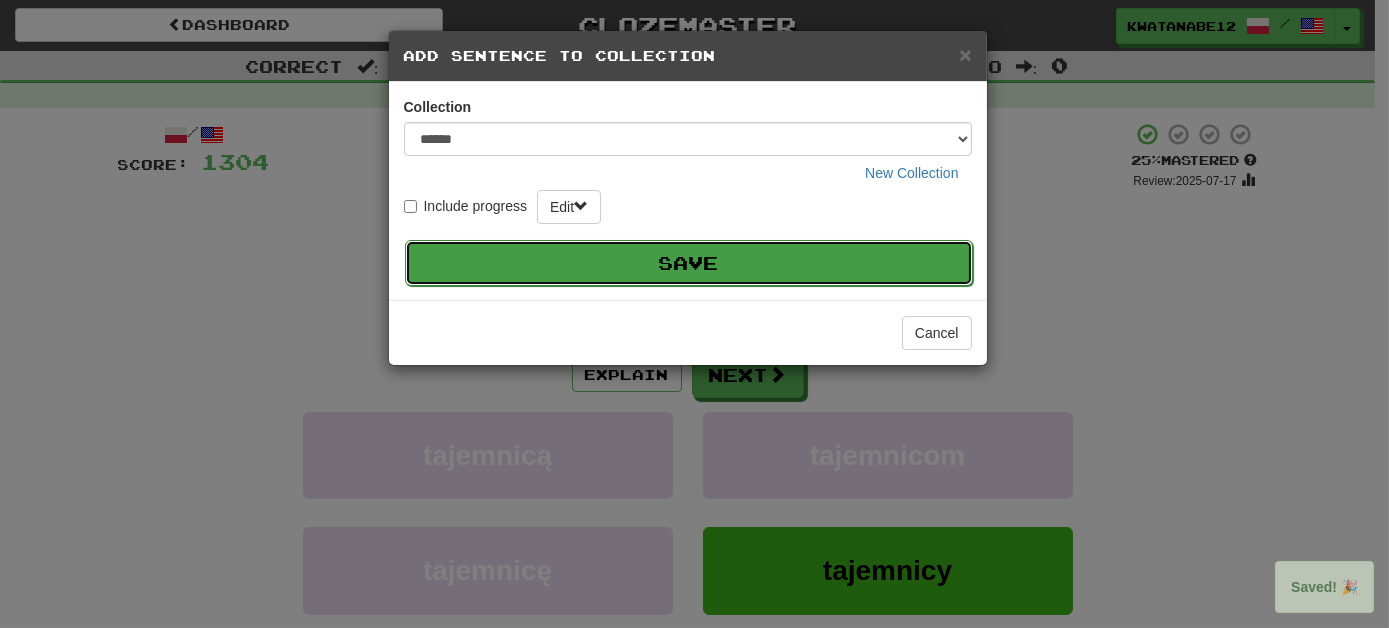 click on "Save" at bounding box center (689, 263) 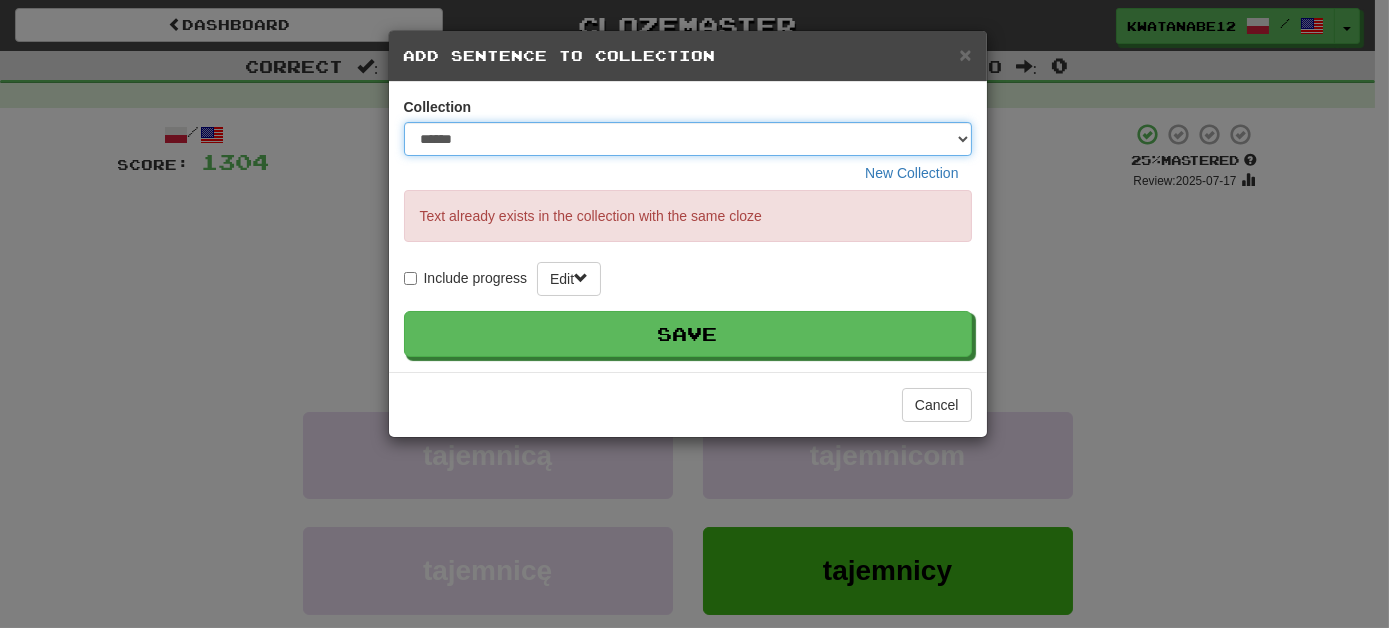 drag, startPoint x: 960, startPoint y: 138, endPoint x: 956, endPoint y: 154, distance: 16.492422 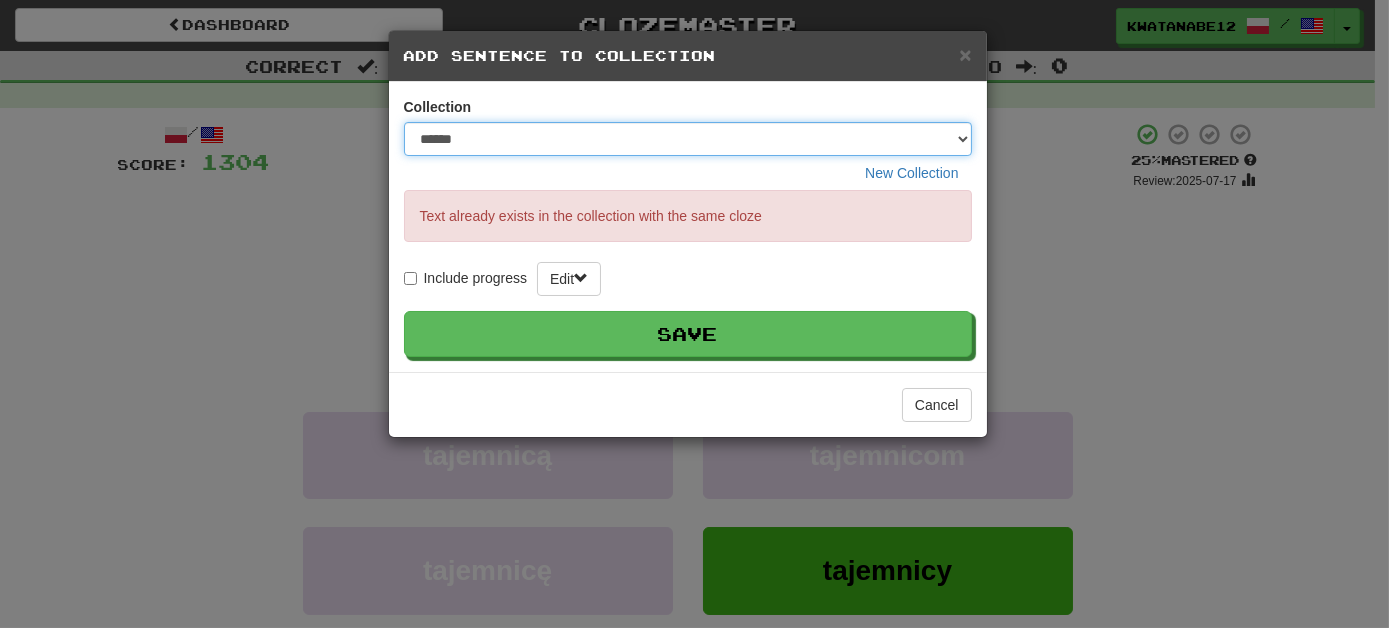 select on "****" 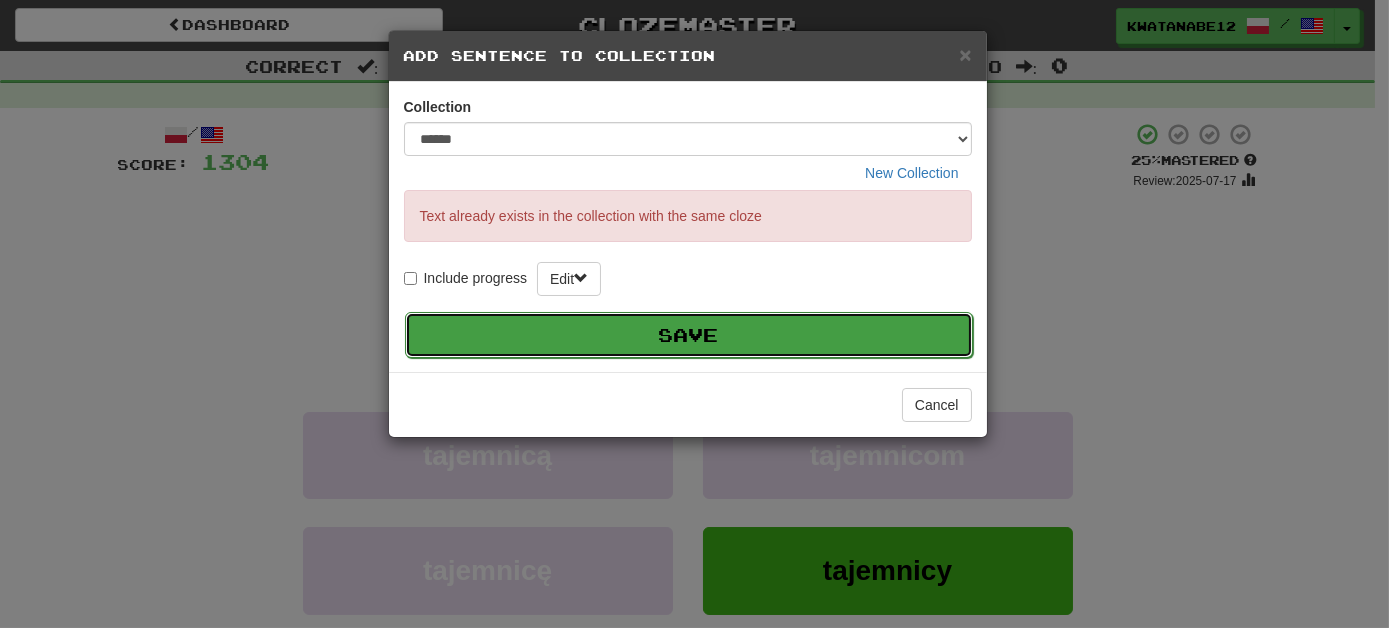 click on "Save" at bounding box center [689, 335] 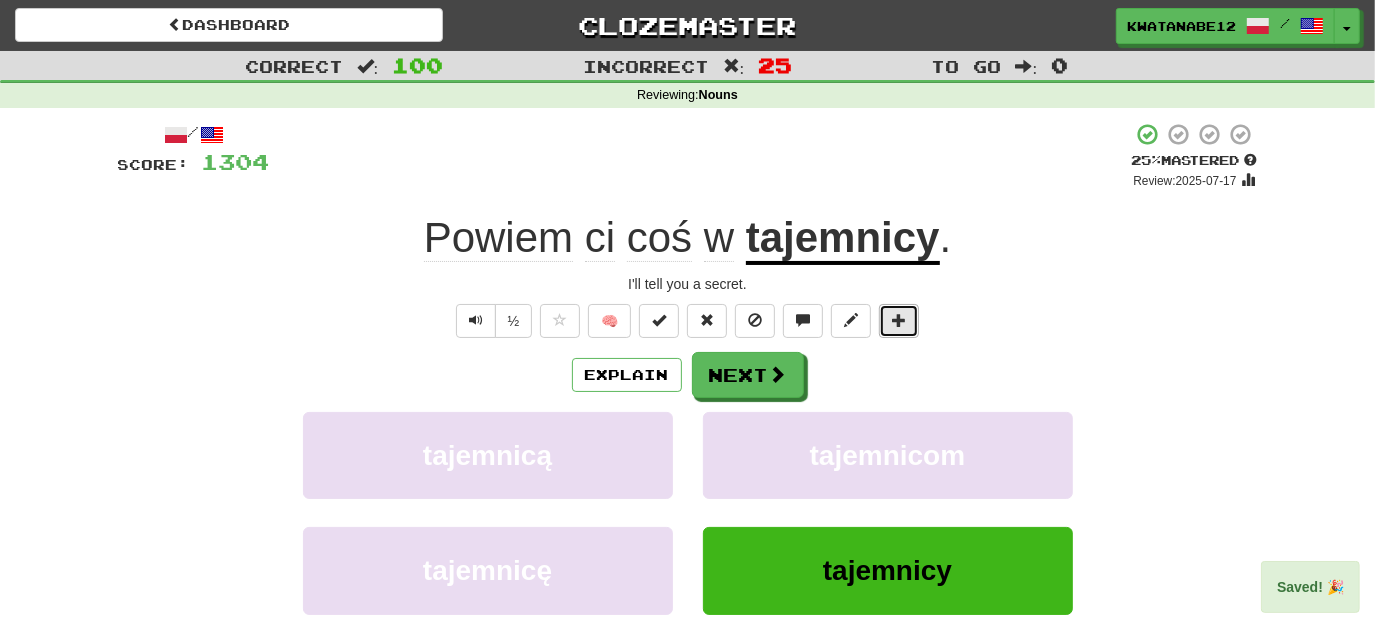 click at bounding box center (899, 321) 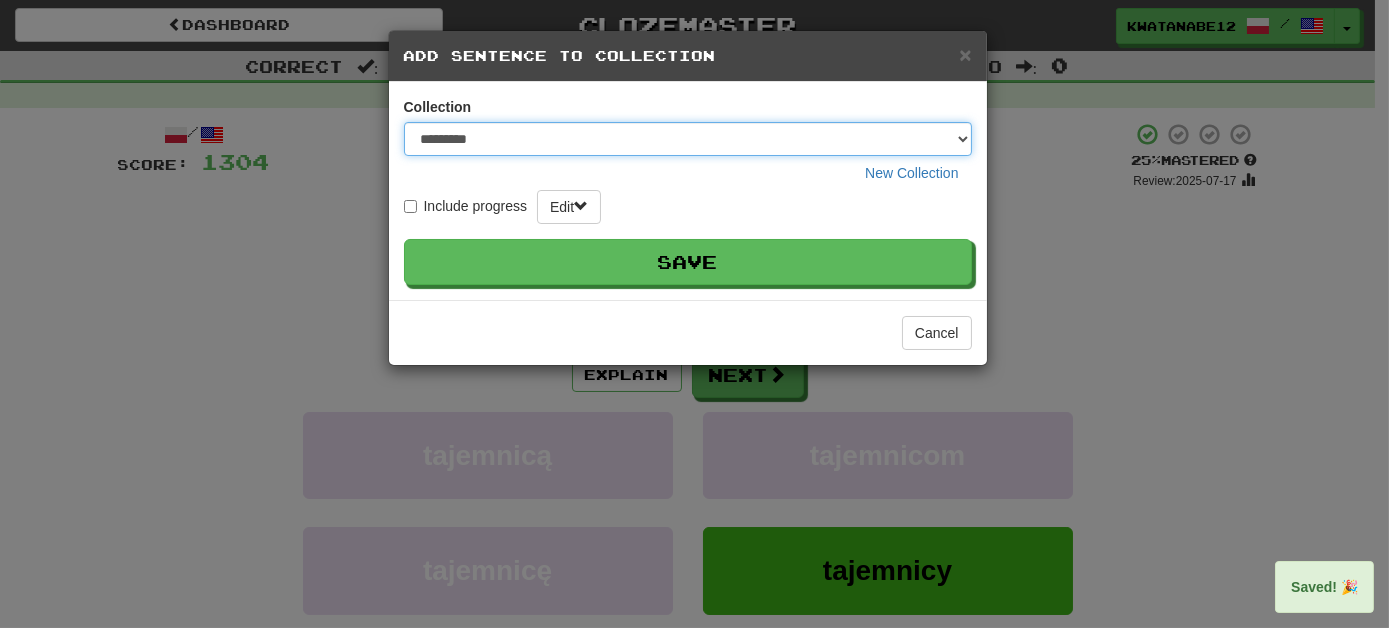 click on "********* ****** **** ******** *****" at bounding box center (688, 139) 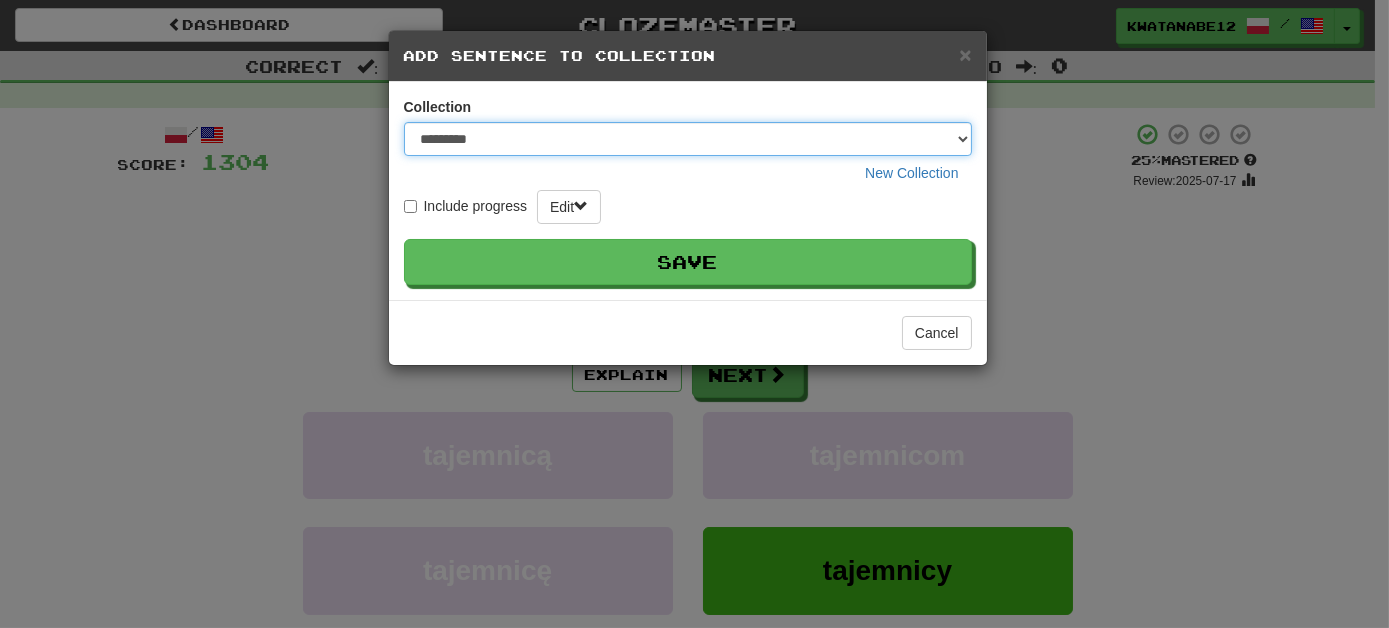 select on "*****" 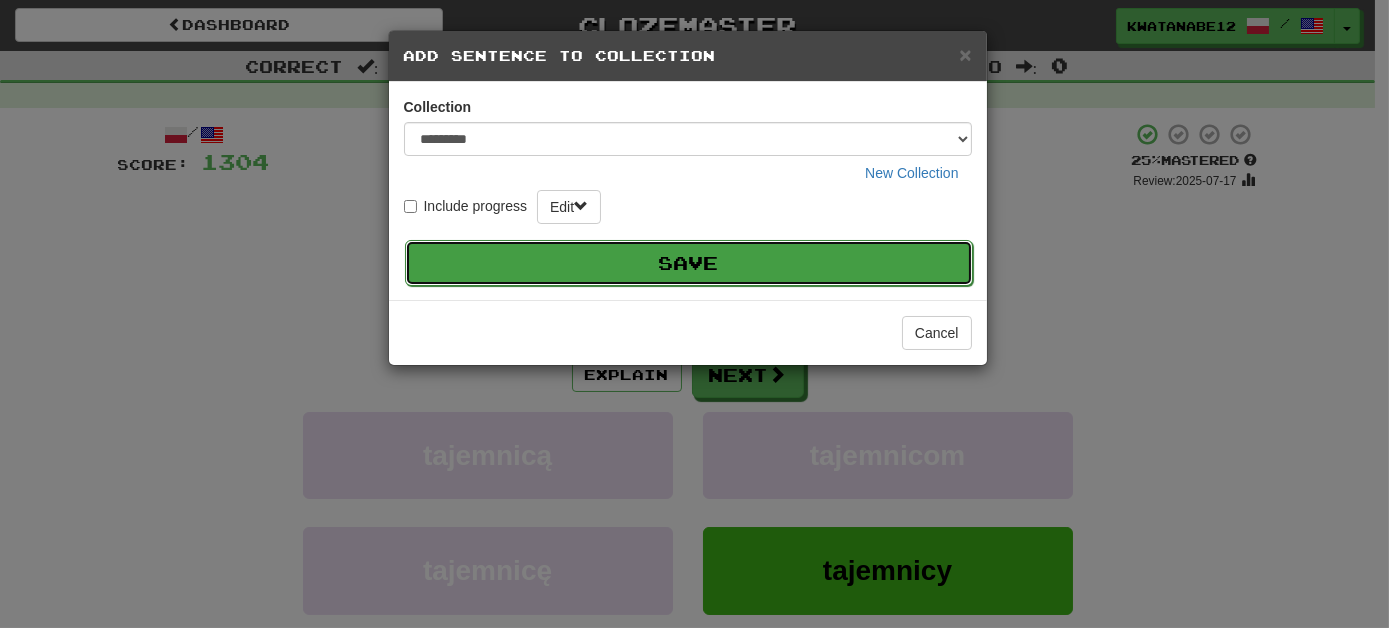 click on "Save" at bounding box center (689, 263) 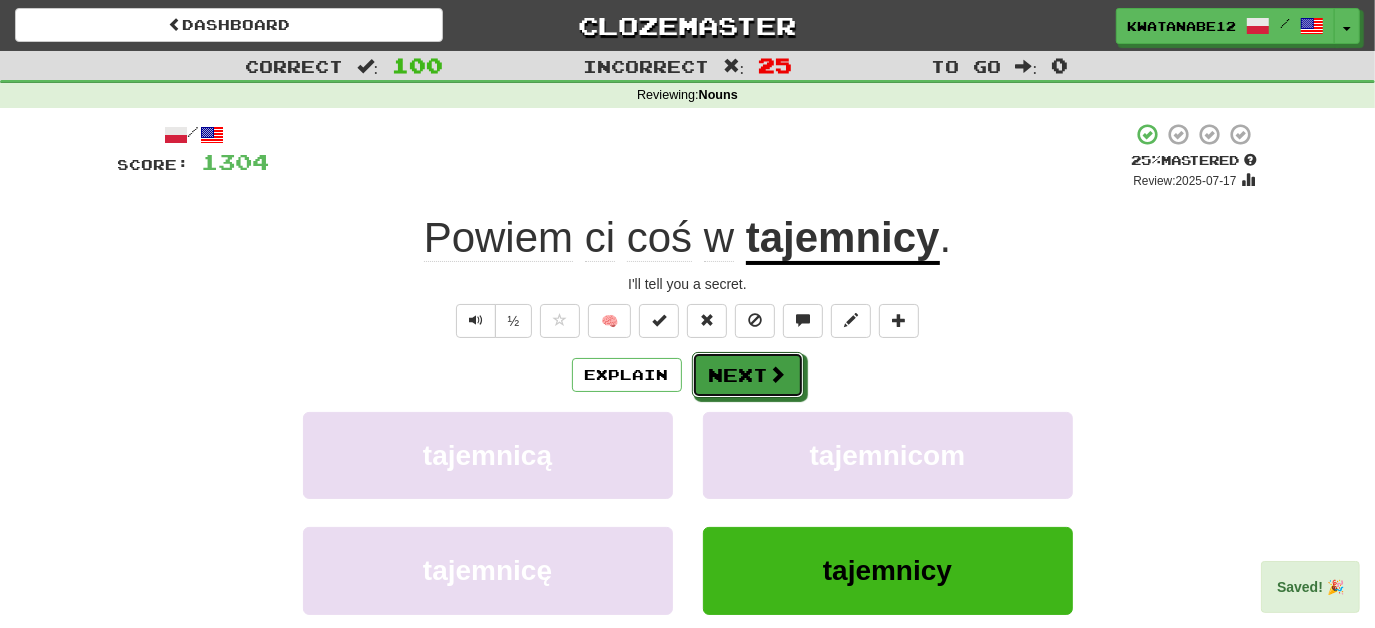 drag, startPoint x: 768, startPoint y: 363, endPoint x: 758, endPoint y: 334, distance: 30.675724 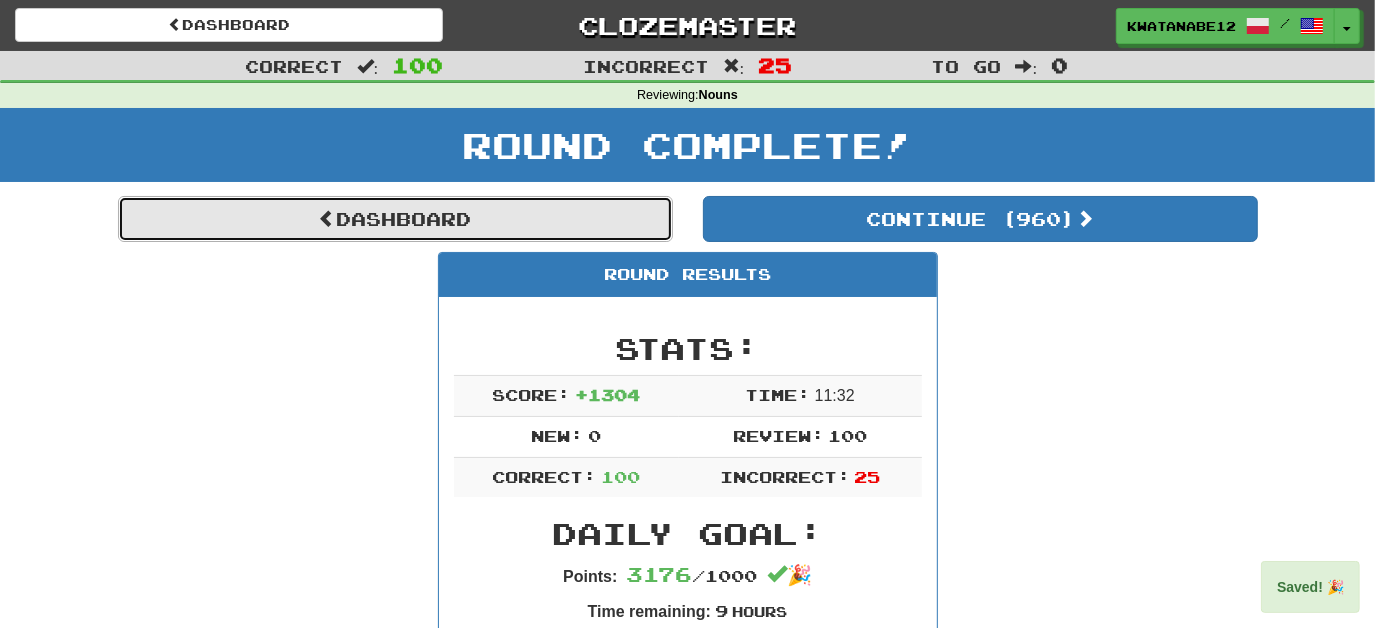 click on "Dashboard" at bounding box center (395, 219) 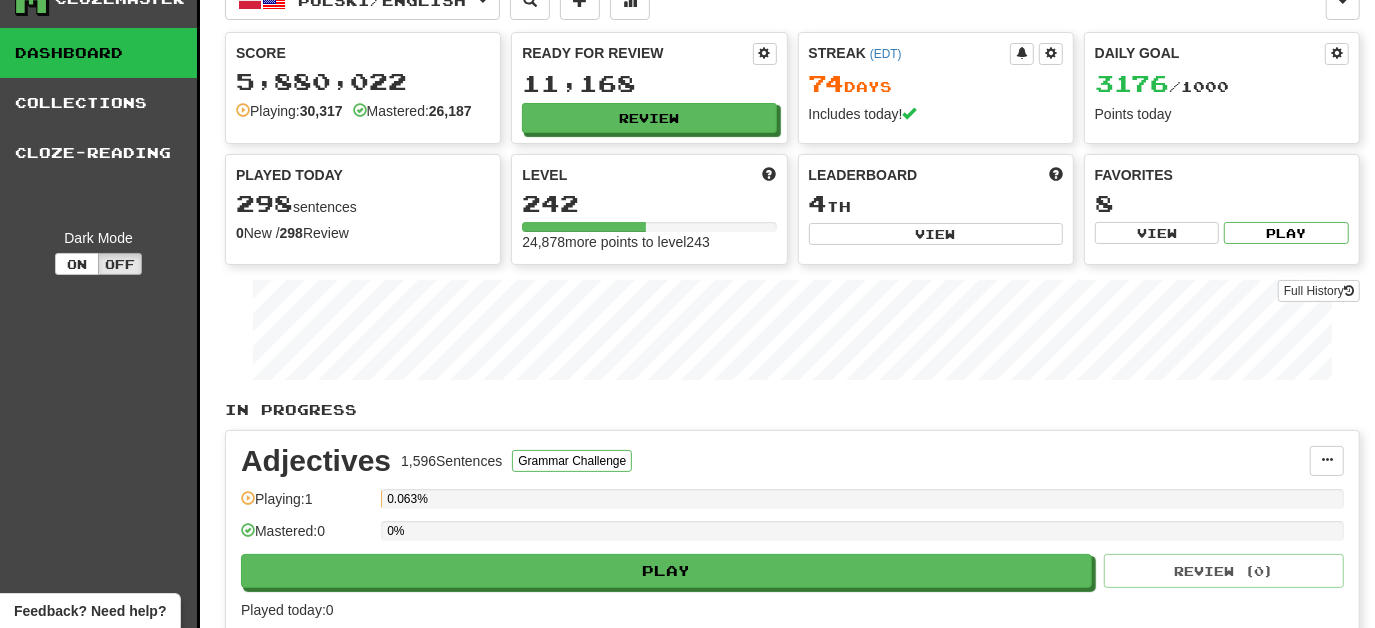 scroll, scrollTop: 32, scrollLeft: 0, axis: vertical 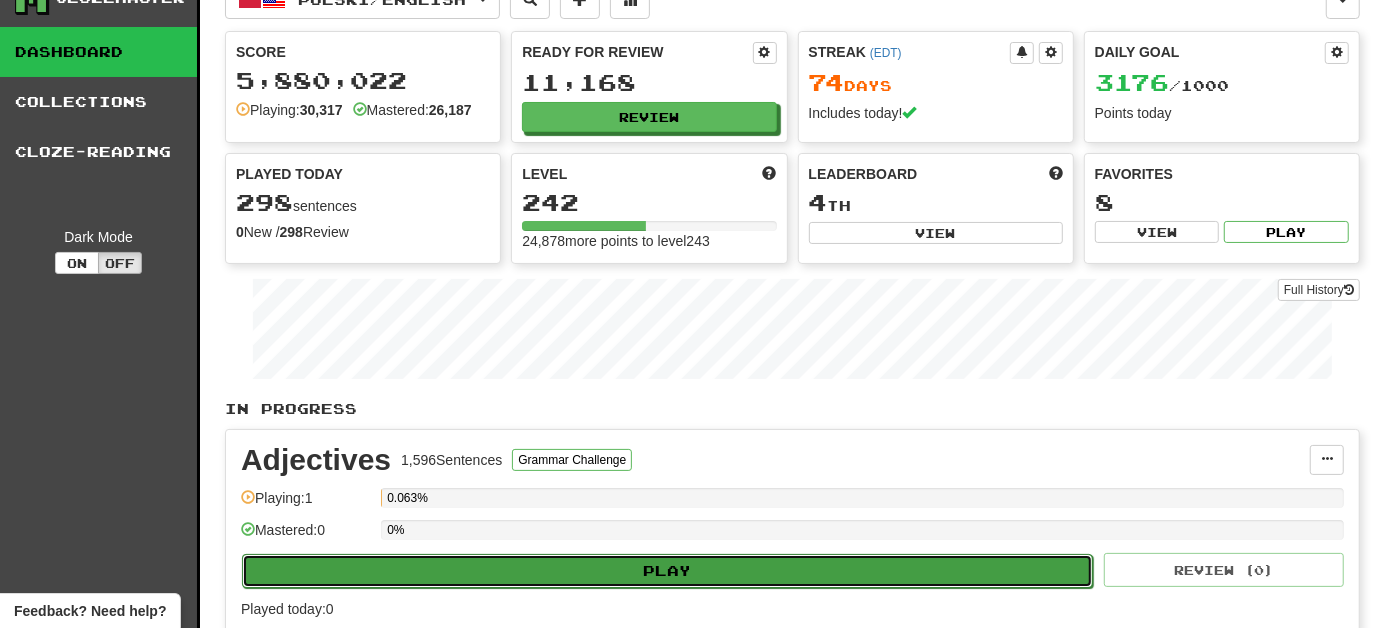 click on "Play" at bounding box center [667, 571] 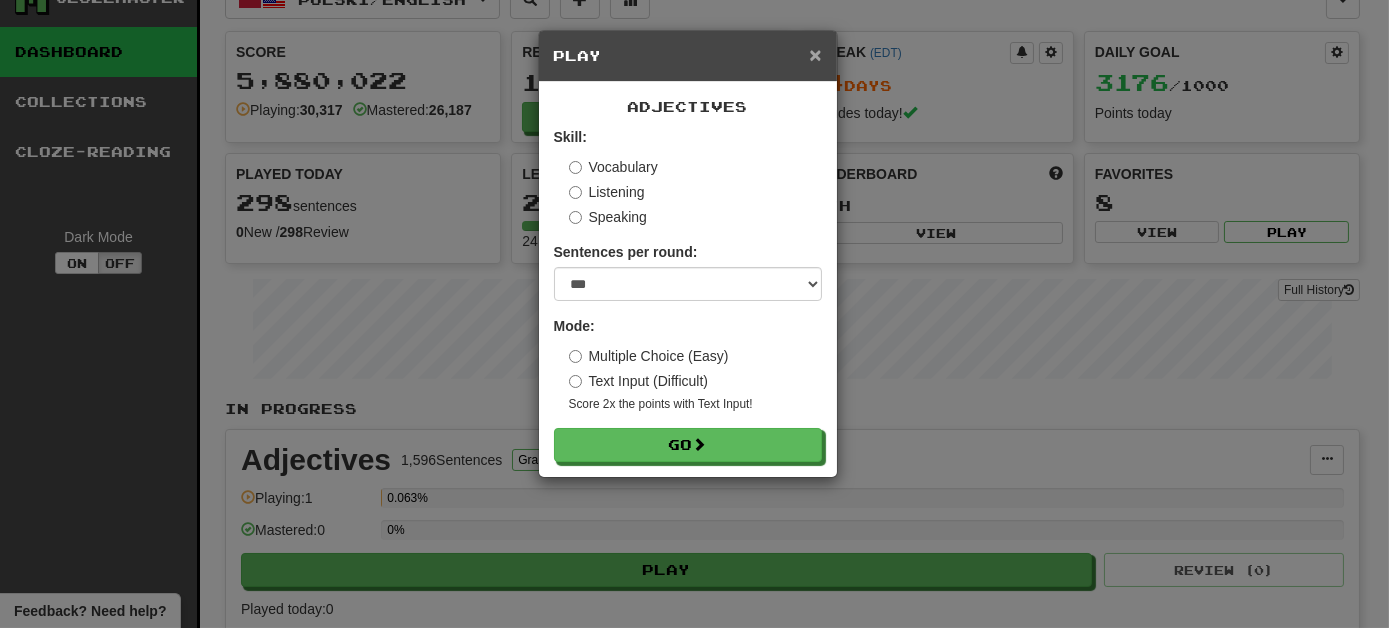 click on "×" at bounding box center [815, 54] 